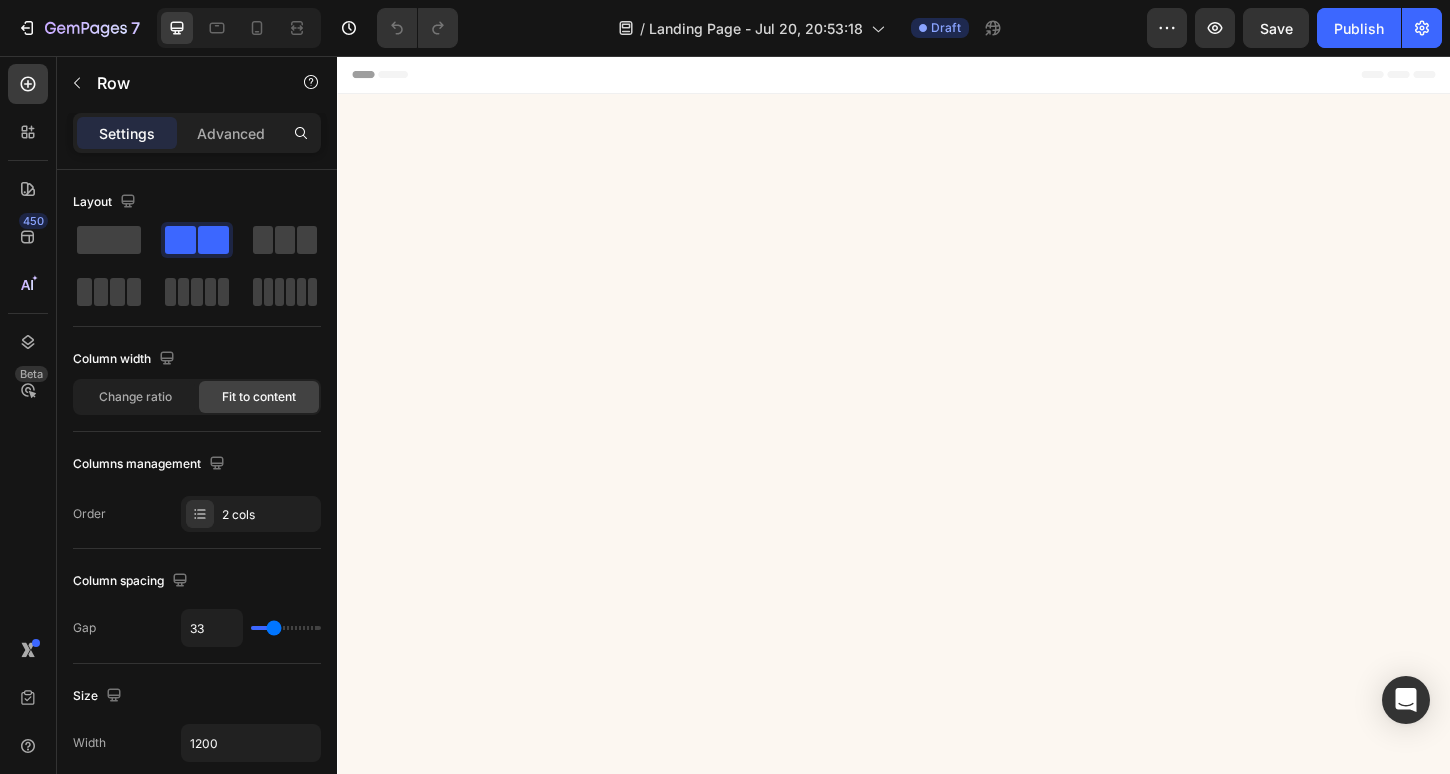 scroll, scrollTop: 2500, scrollLeft: 0, axis: vertical 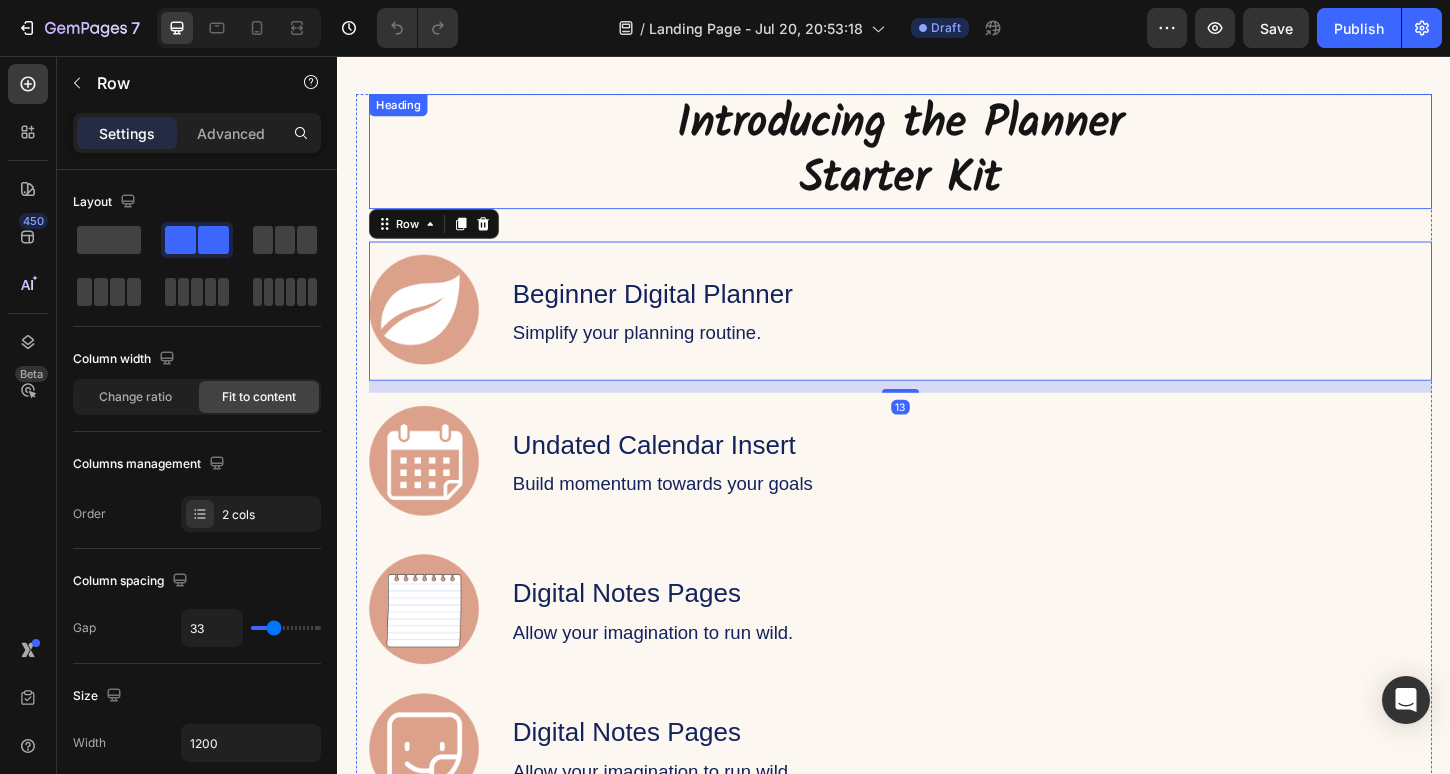 click on "Introducing the Planner Starter Kit" at bounding box center (944, 159) 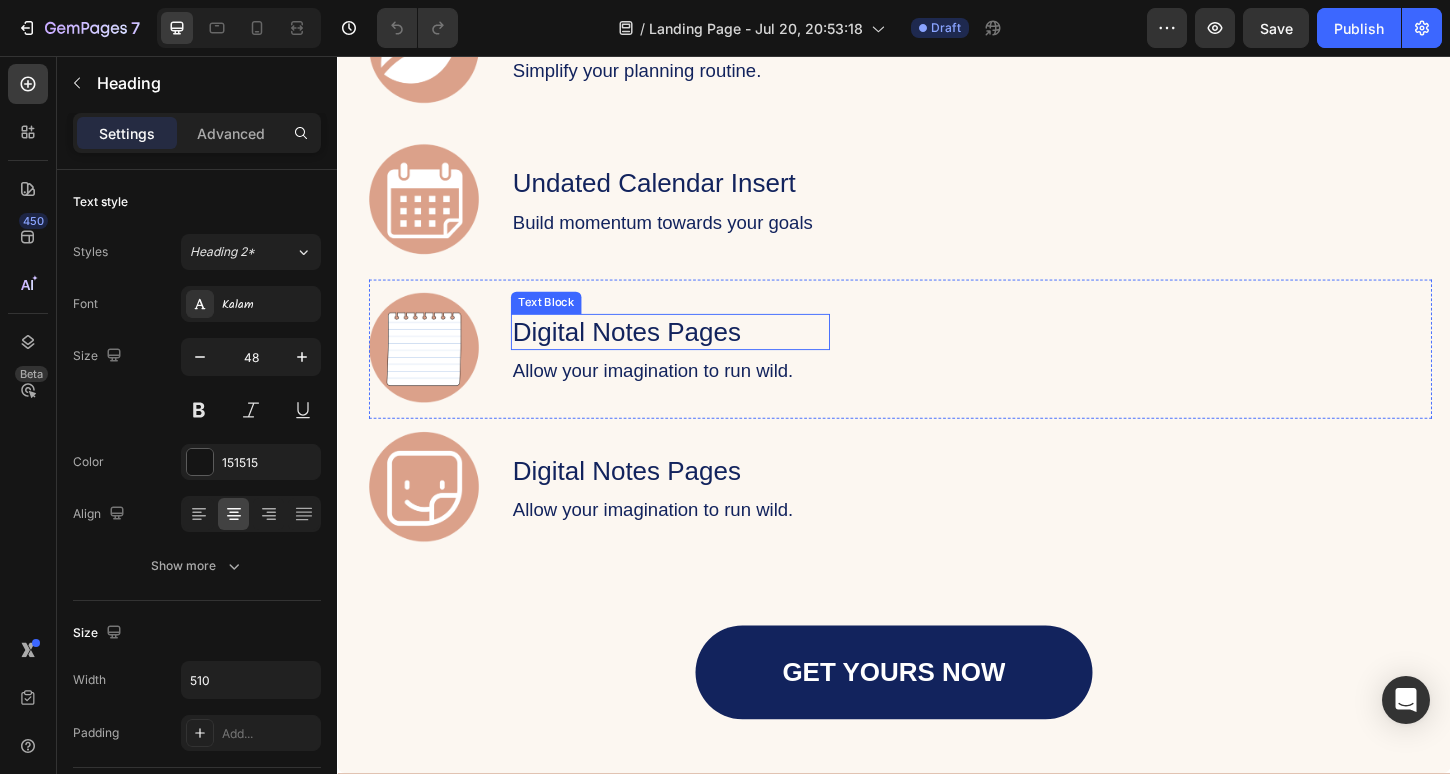 scroll, scrollTop: 2952, scrollLeft: 0, axis: vertical 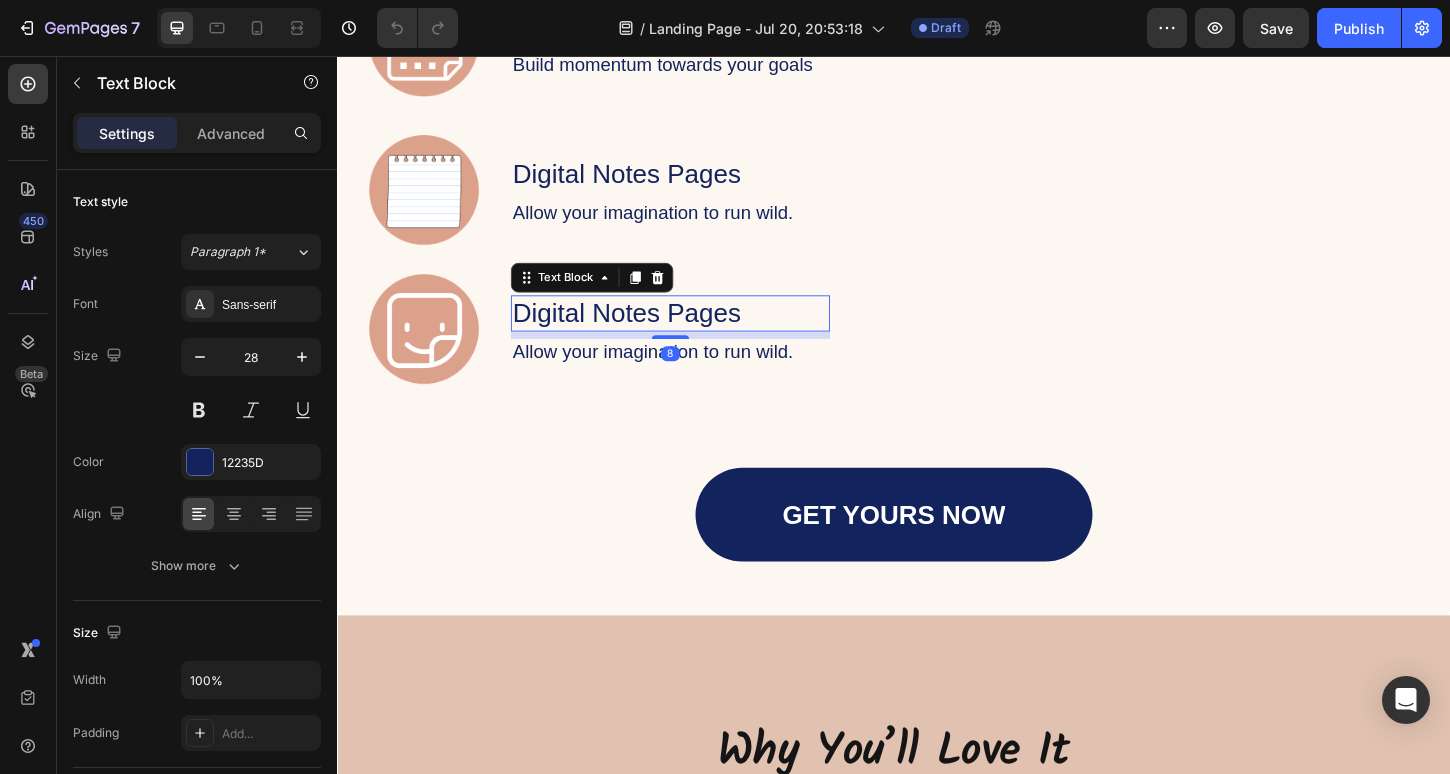 click on "Digital Notes Pages" at bounding box center (696, 333) 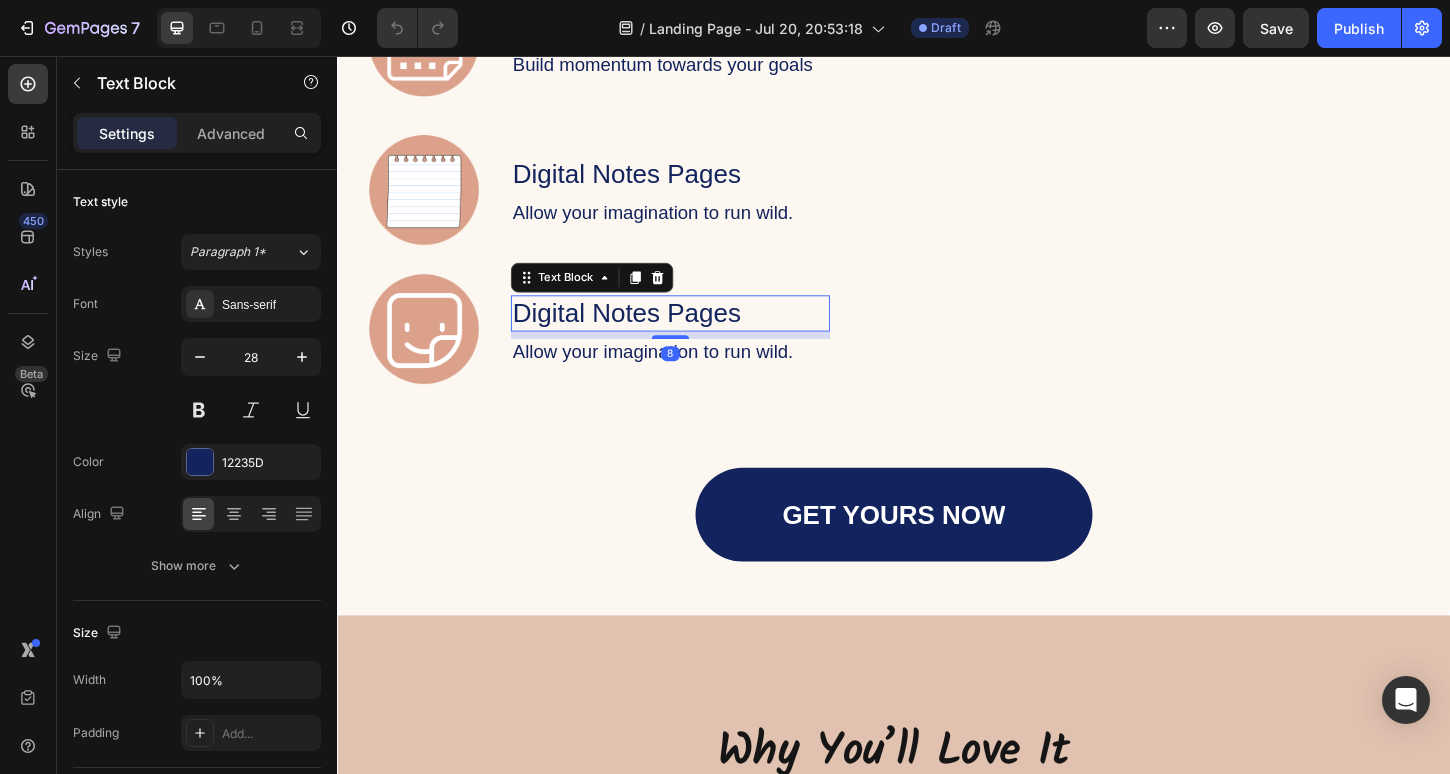click on "Digital Notes Pages" at bounding box center [696, 333] 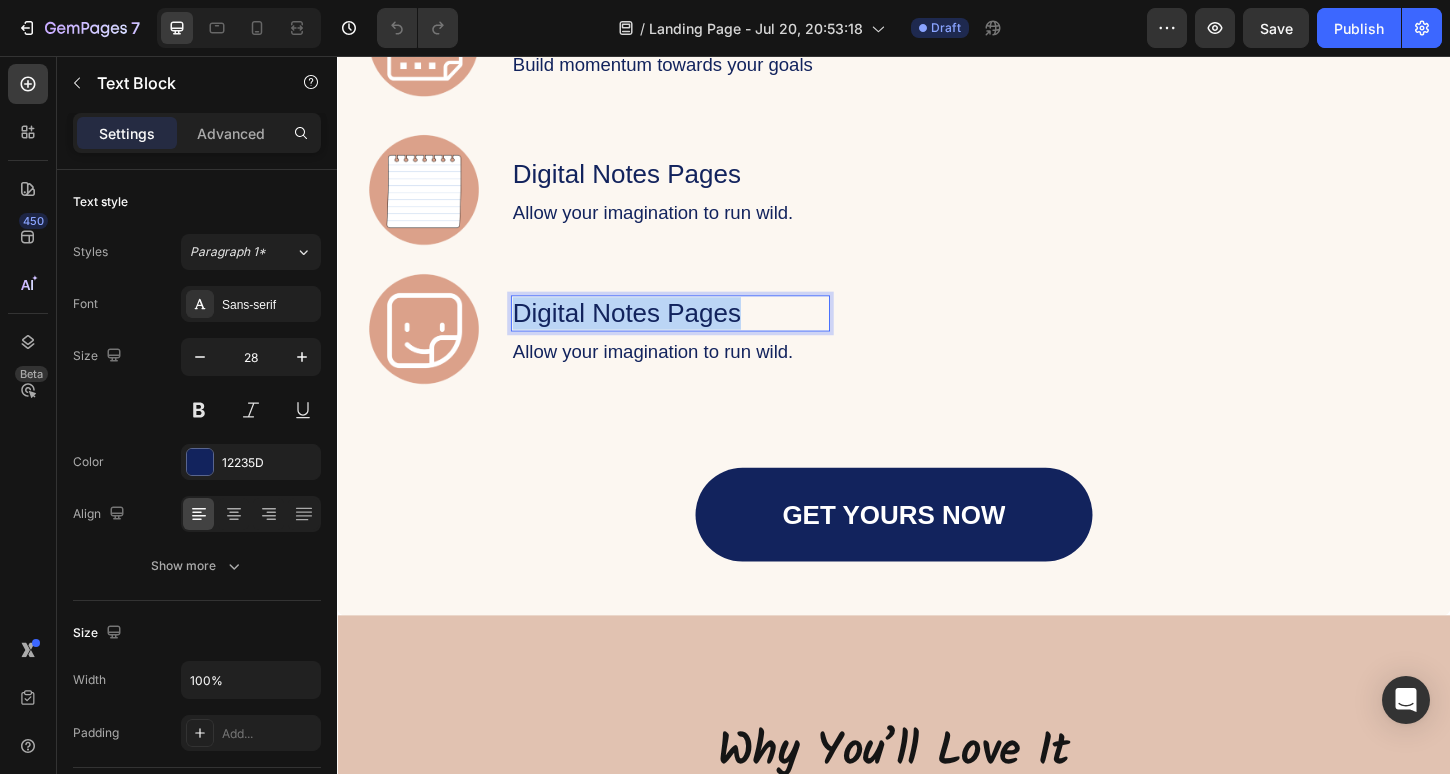 click on "Digital Notes Pages" at bounding box center (696, 333) 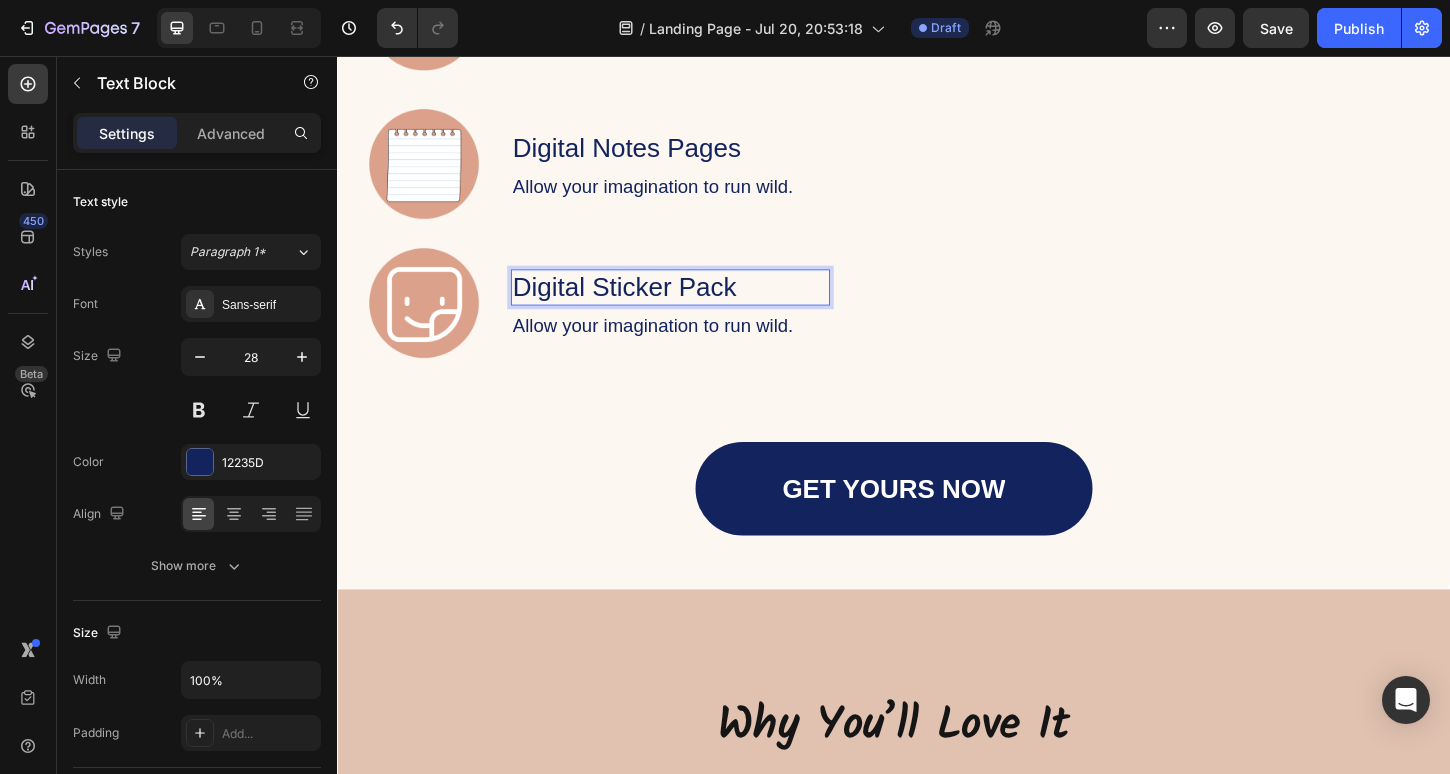 scroll, scrollTop: 2972, scrollLeft: 0, axis: vertical 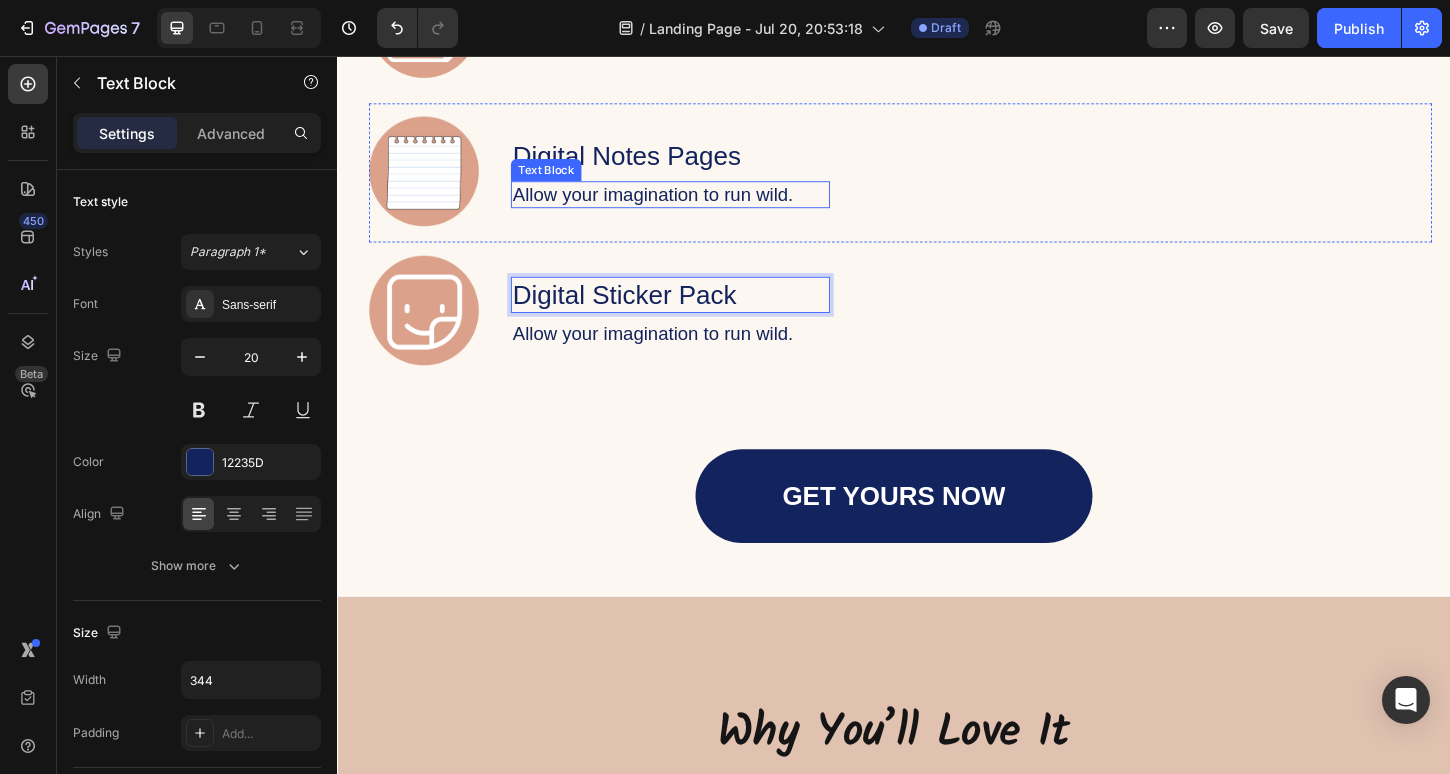 click on "Allow your imagination to run wild." at bounding box center [696, 205] 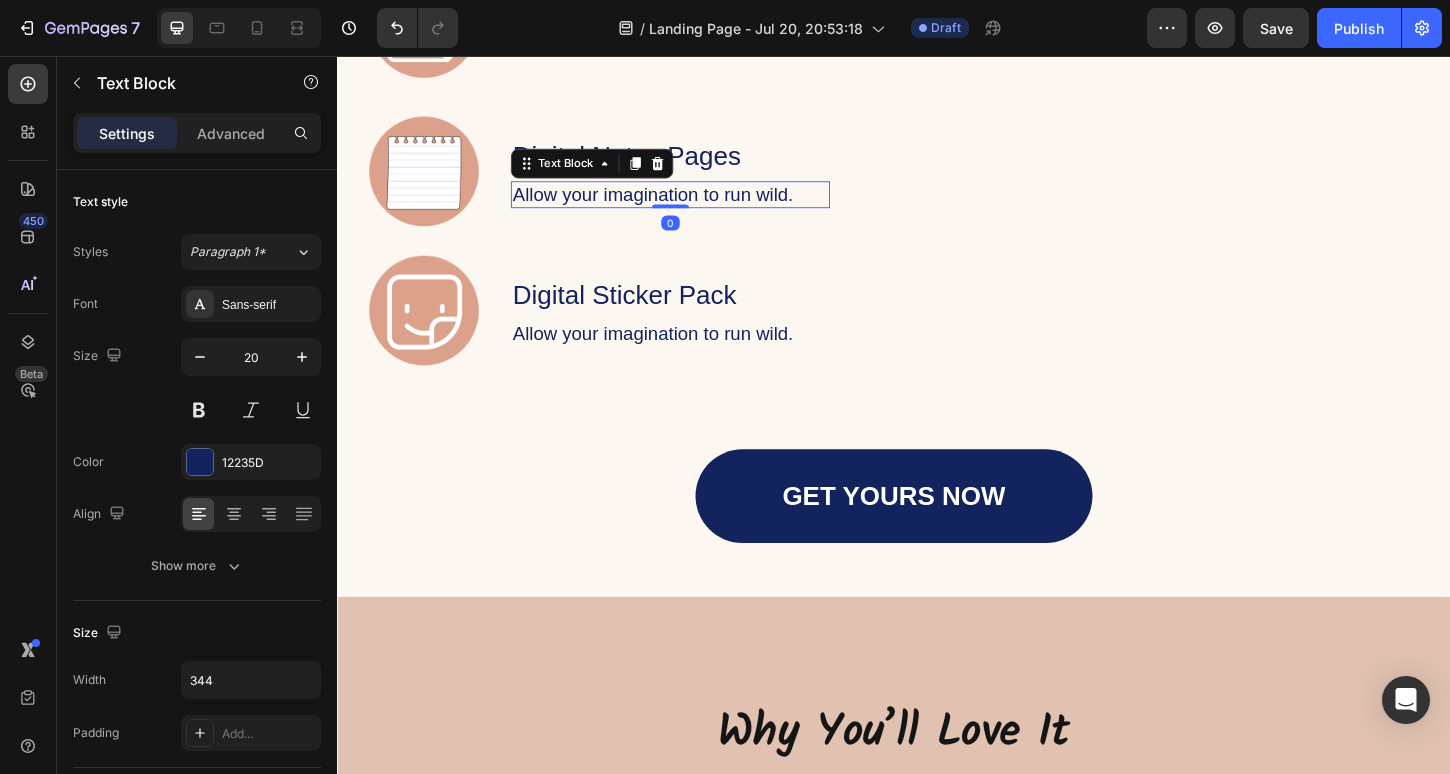 click on "Allow your imagination to run wild." at bounding box center [696, 205] 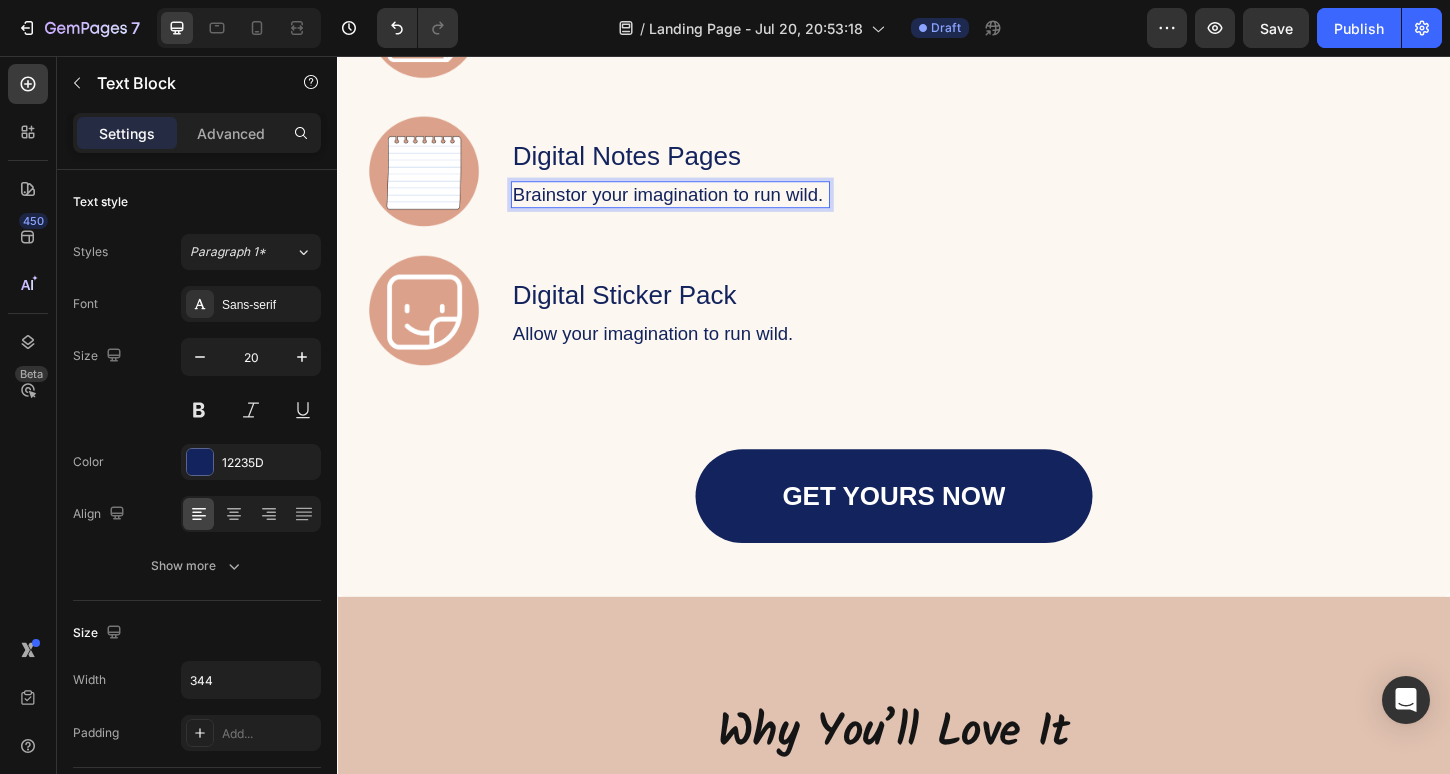 scroll, scrollTop: 2959, scrollLeft: 0, axis: vertical 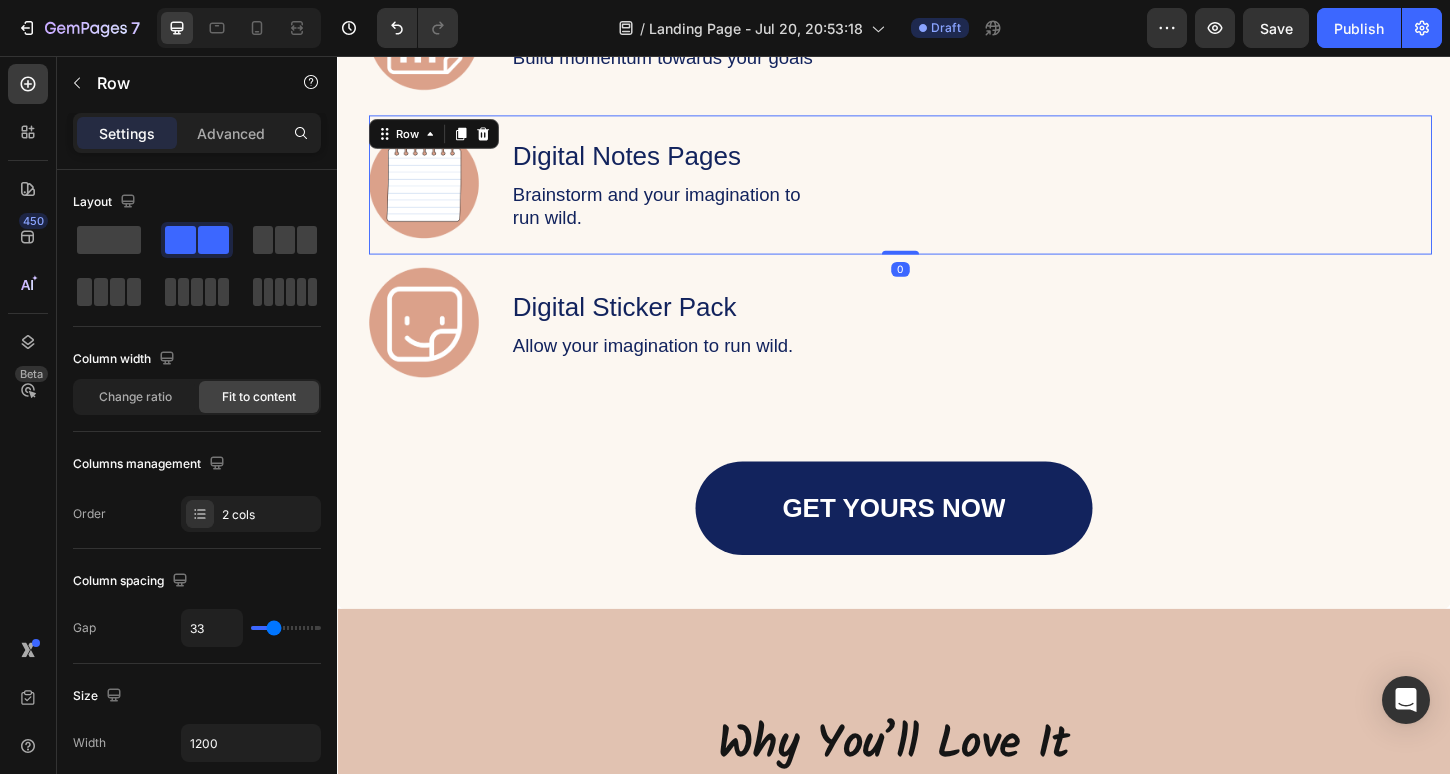 click on "Image Digital Notes Pages Text Block Brainstorm and your imagination to run wild. Text Block Row   0" at bounding box center (944, 195) 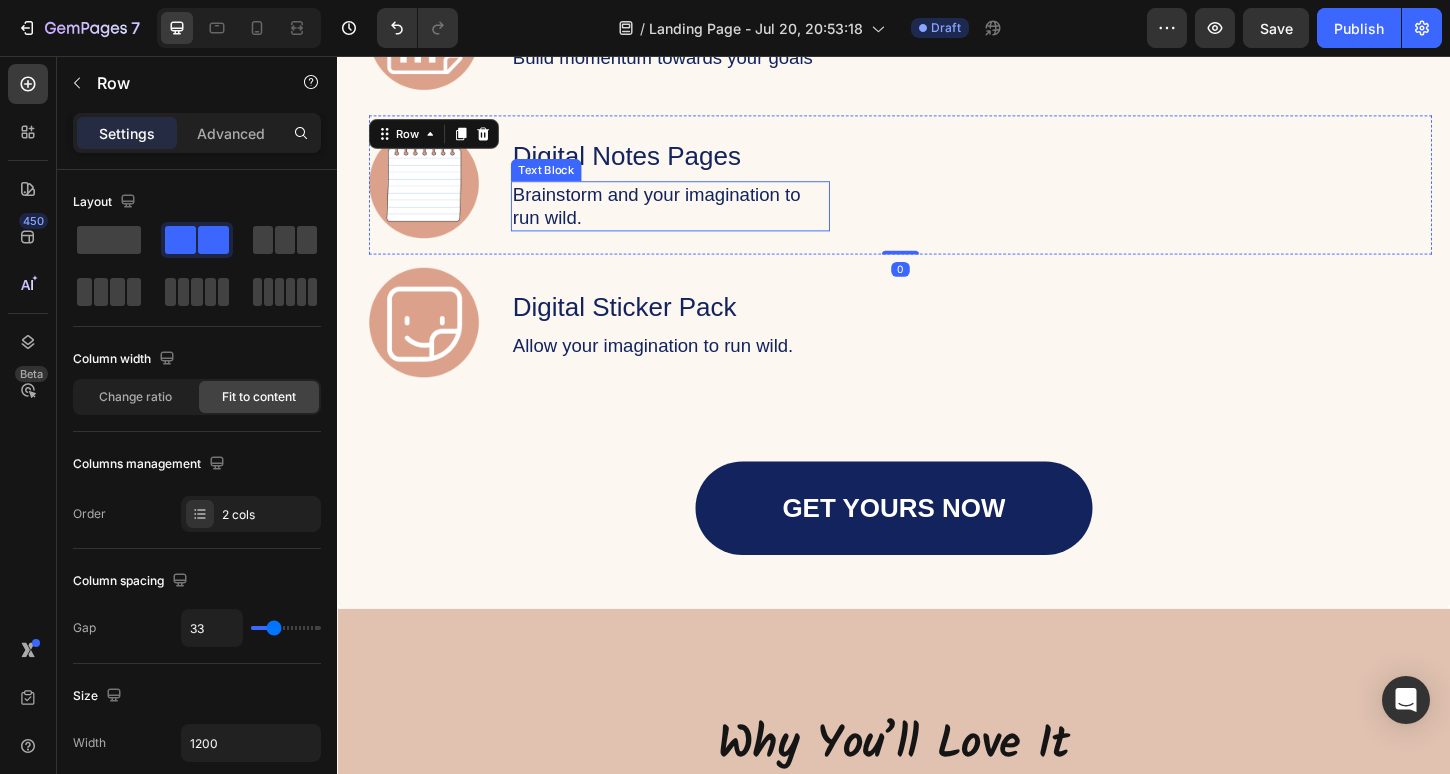 click on "Brainstorm and your imagination to run wild." at bounding box center (696, 218) 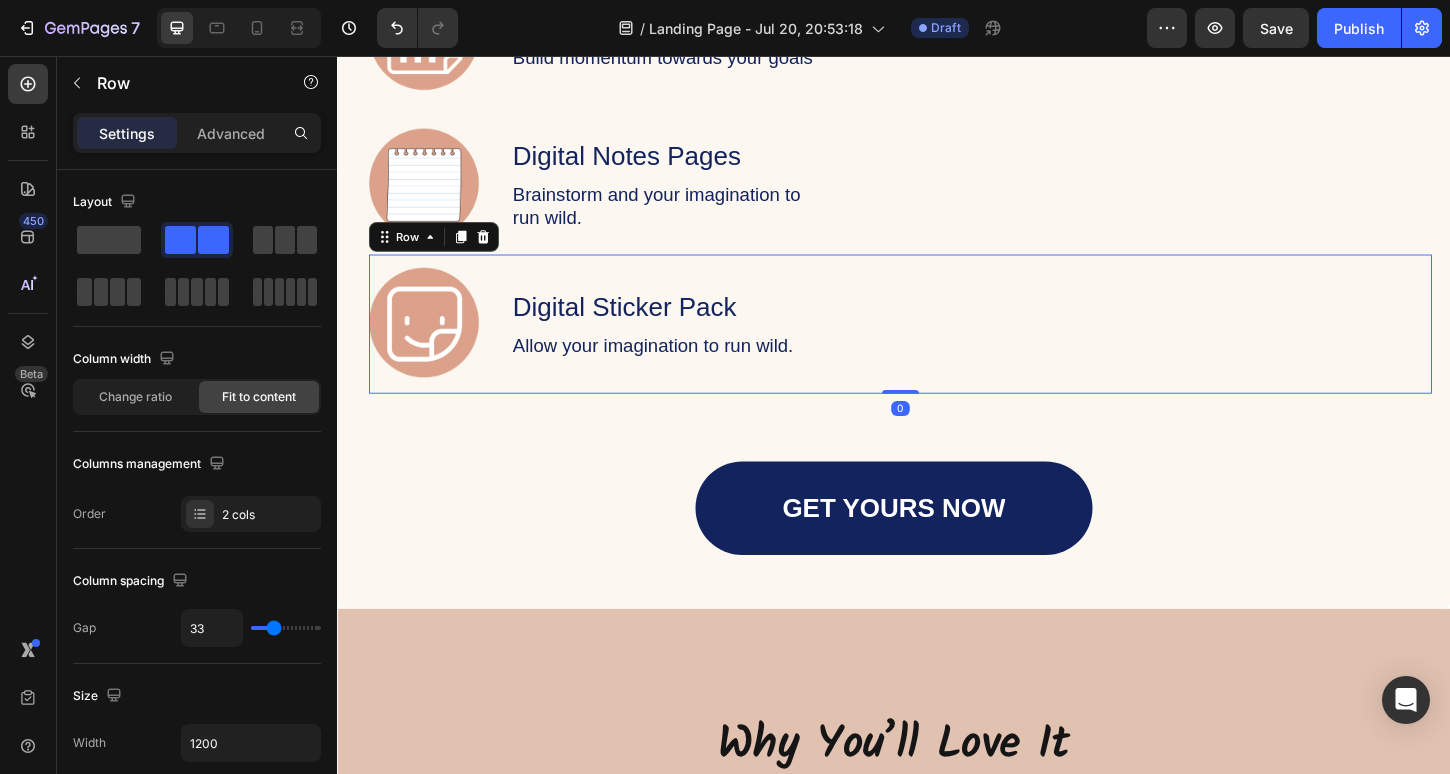 click on "Image Digital Sticker Pack Text Block Allow your imagination to run wild. Text Block Row   0" at bounding box center [944, 345] 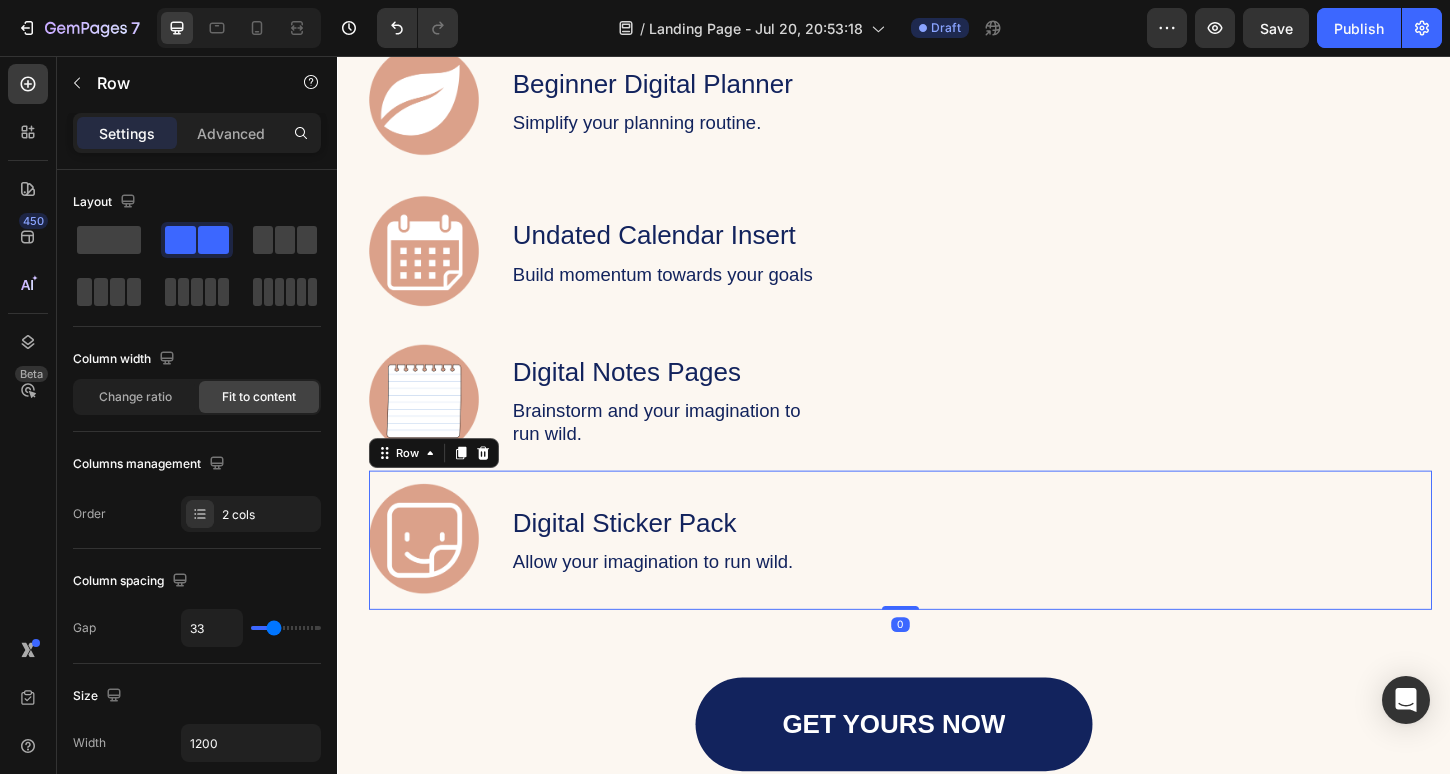 scroll, scrollTop: 2711, scrollLeft: 0, axis: vertical 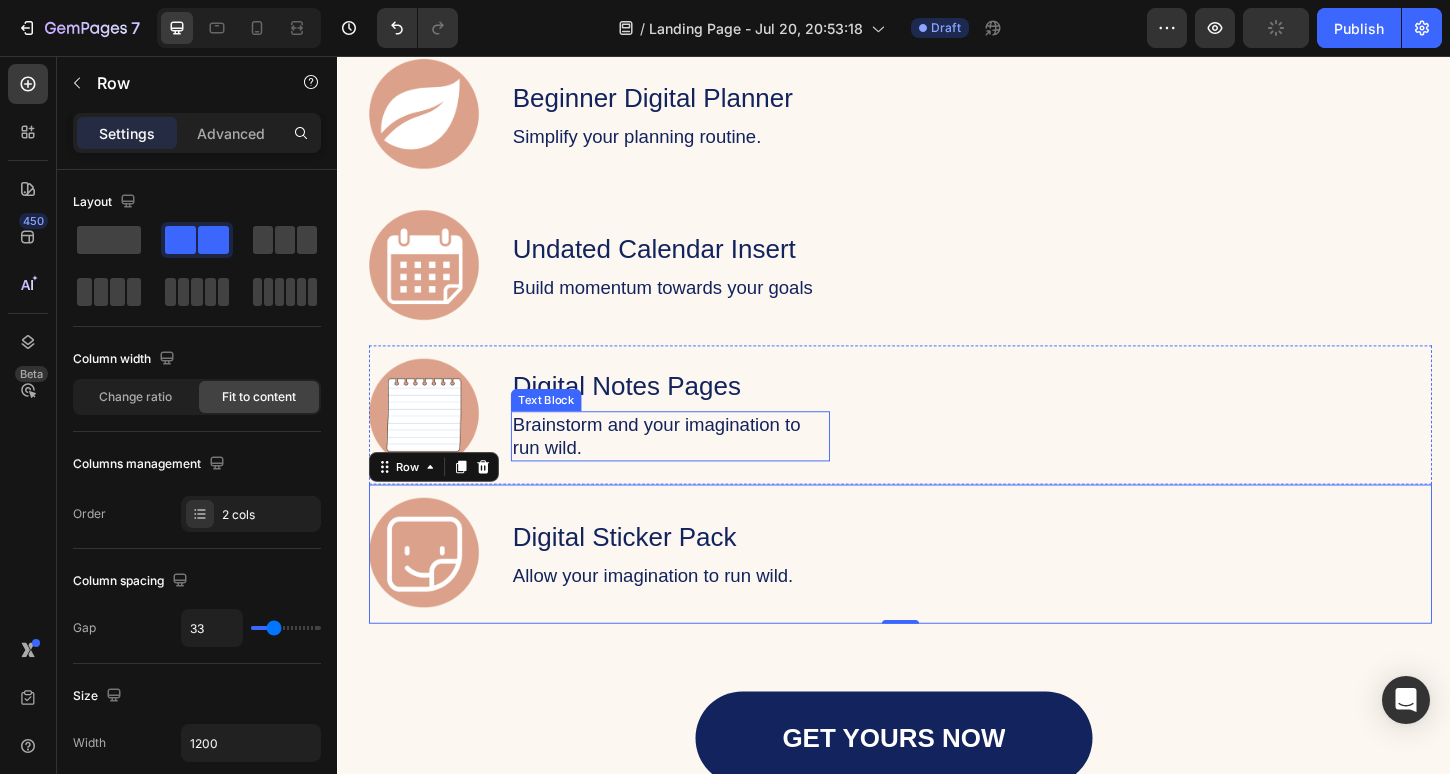 click on "Brainstorm and your imagination to run wild." at bounding box center [696, 466] 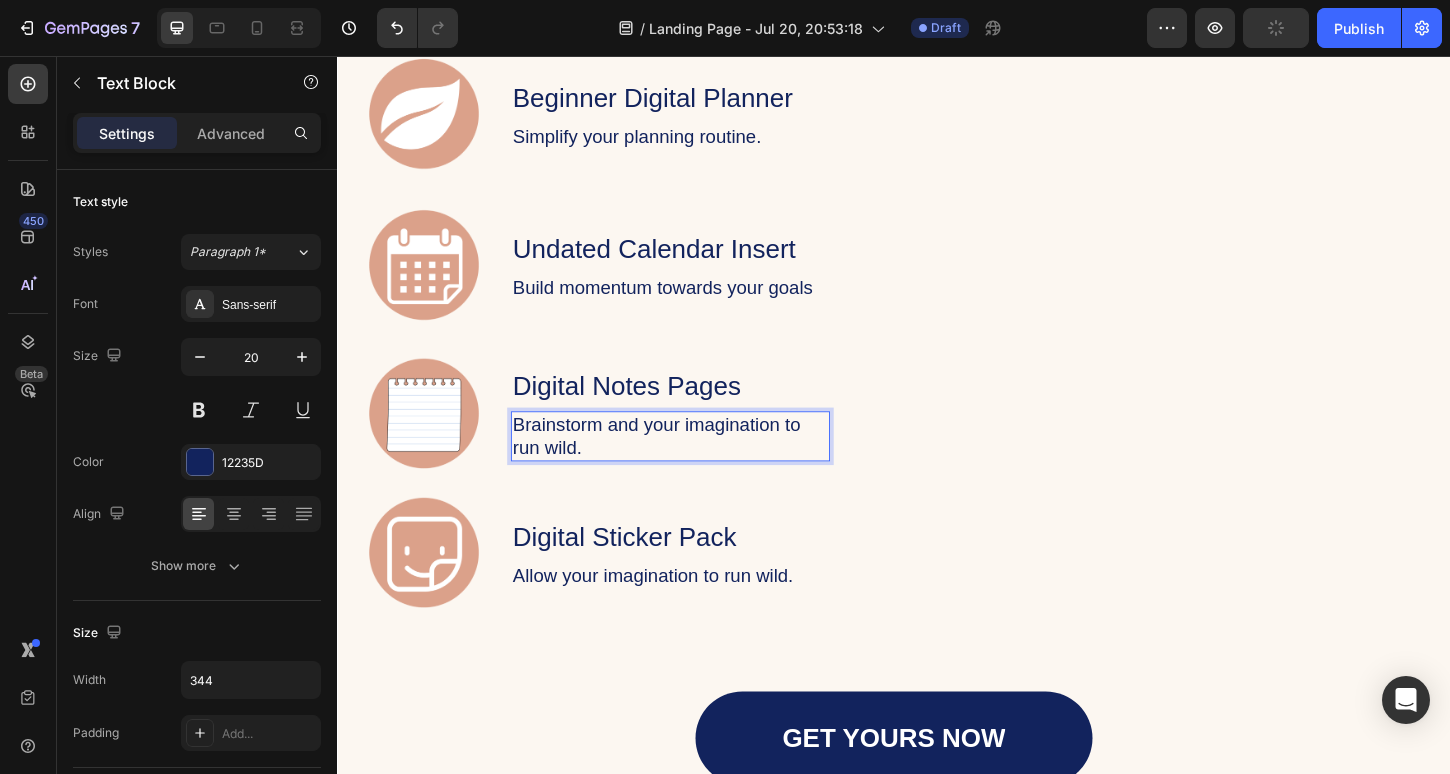 click on "Brainstorm and your imagination to run wild." at bounding box center [696, 466] 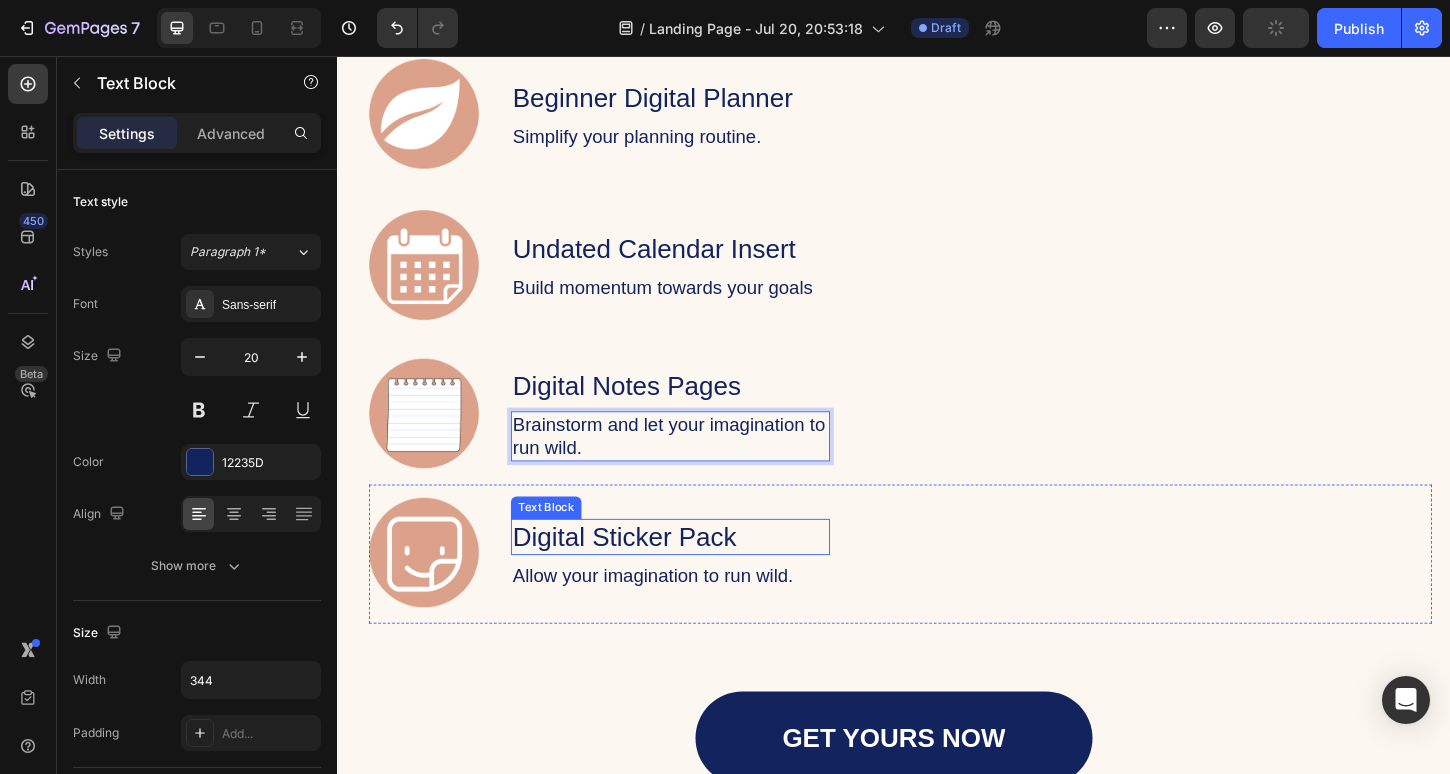 click on "Digital Sticker Pack" at bounding box center (696, 574) 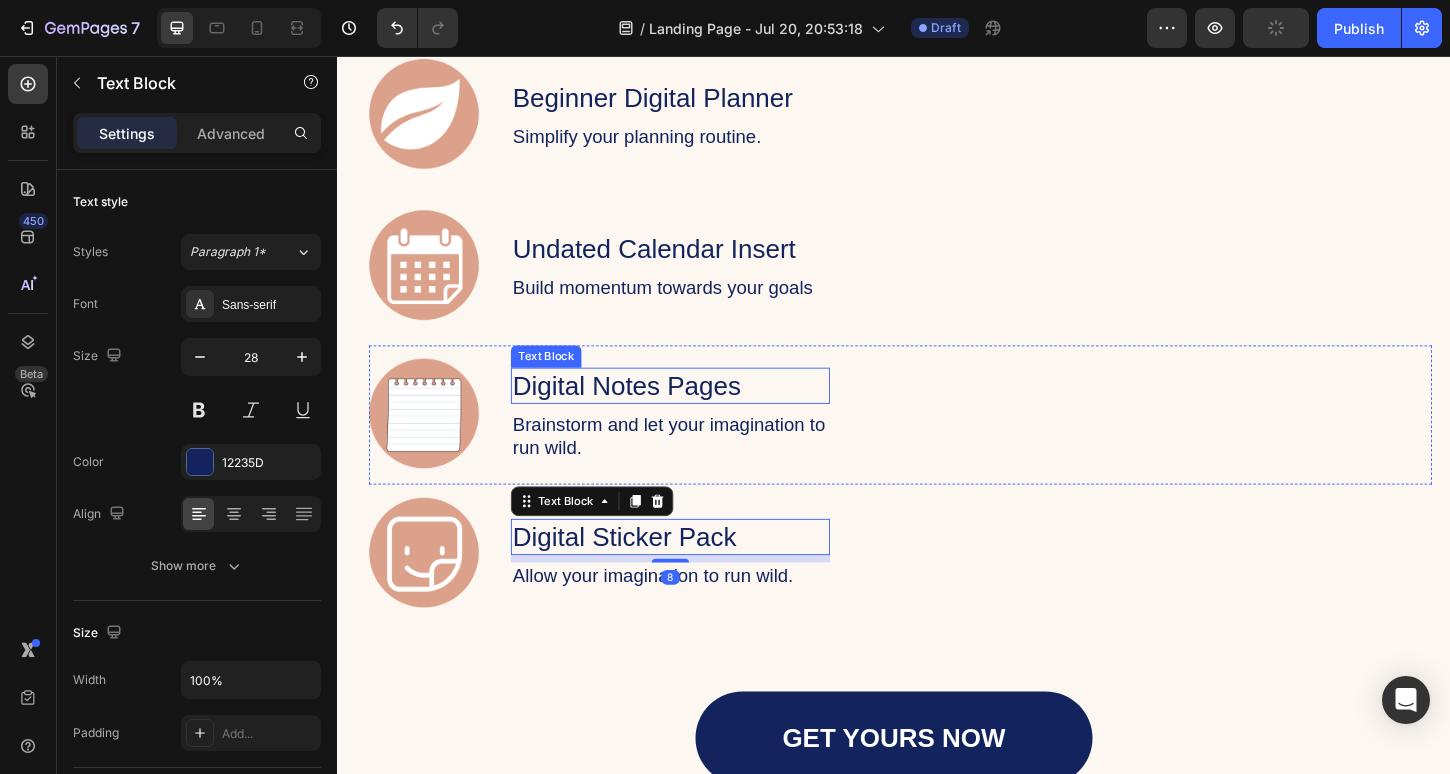 click on "Digital Notes Pages" at bounding box center [696, 411] 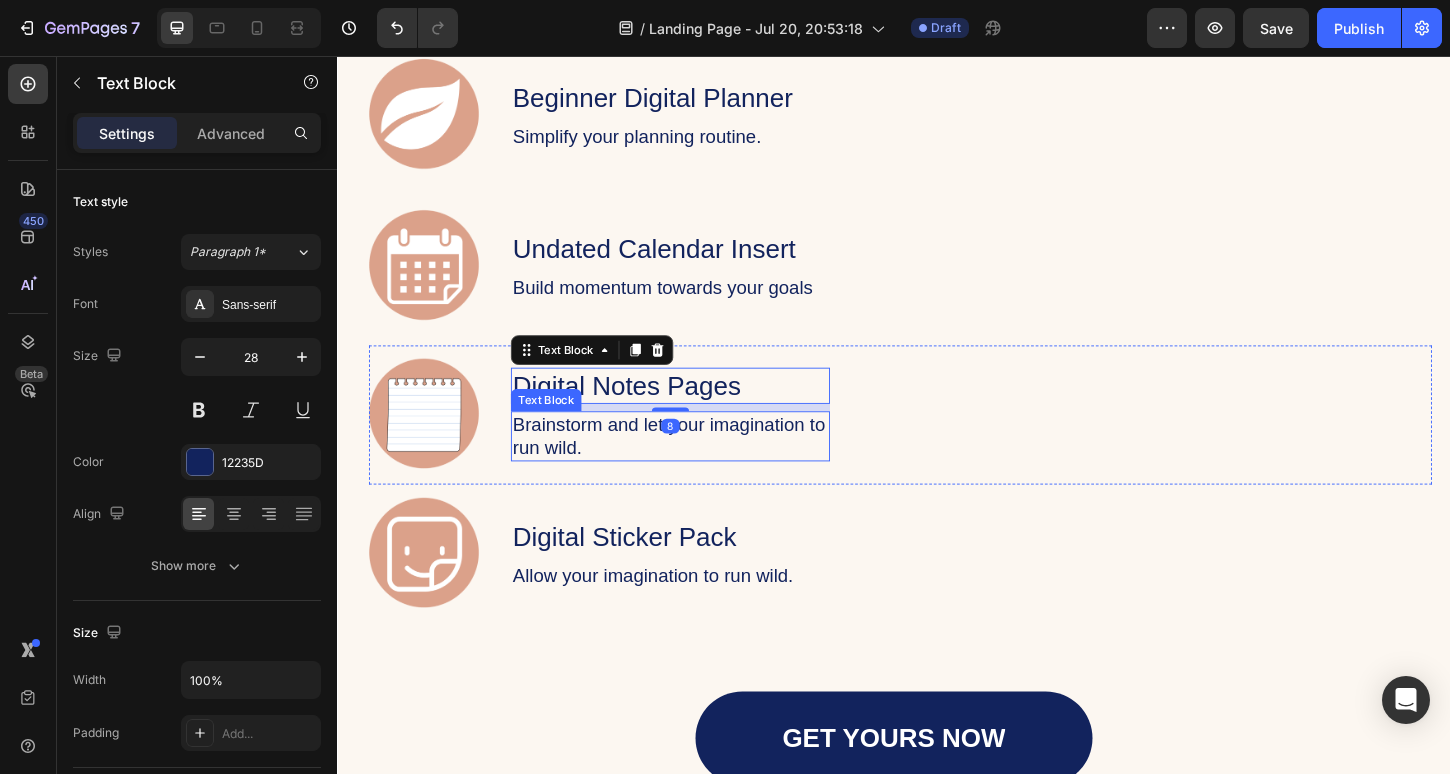 click on "Brainstorm and let your imagination to run wild." at bounding box center (696, 466) 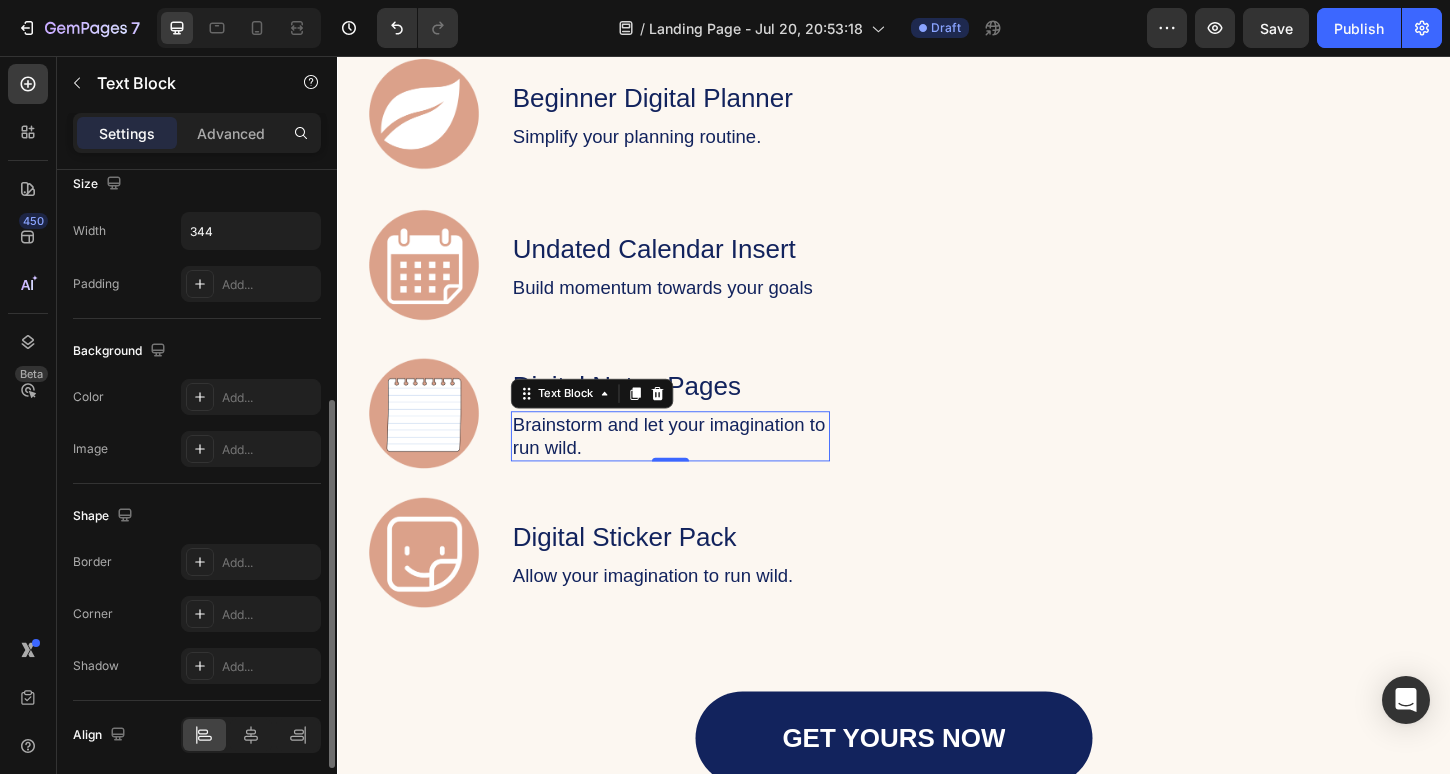 scroll, scrollTop: 456, scrollLeft: 0, axis: vertical 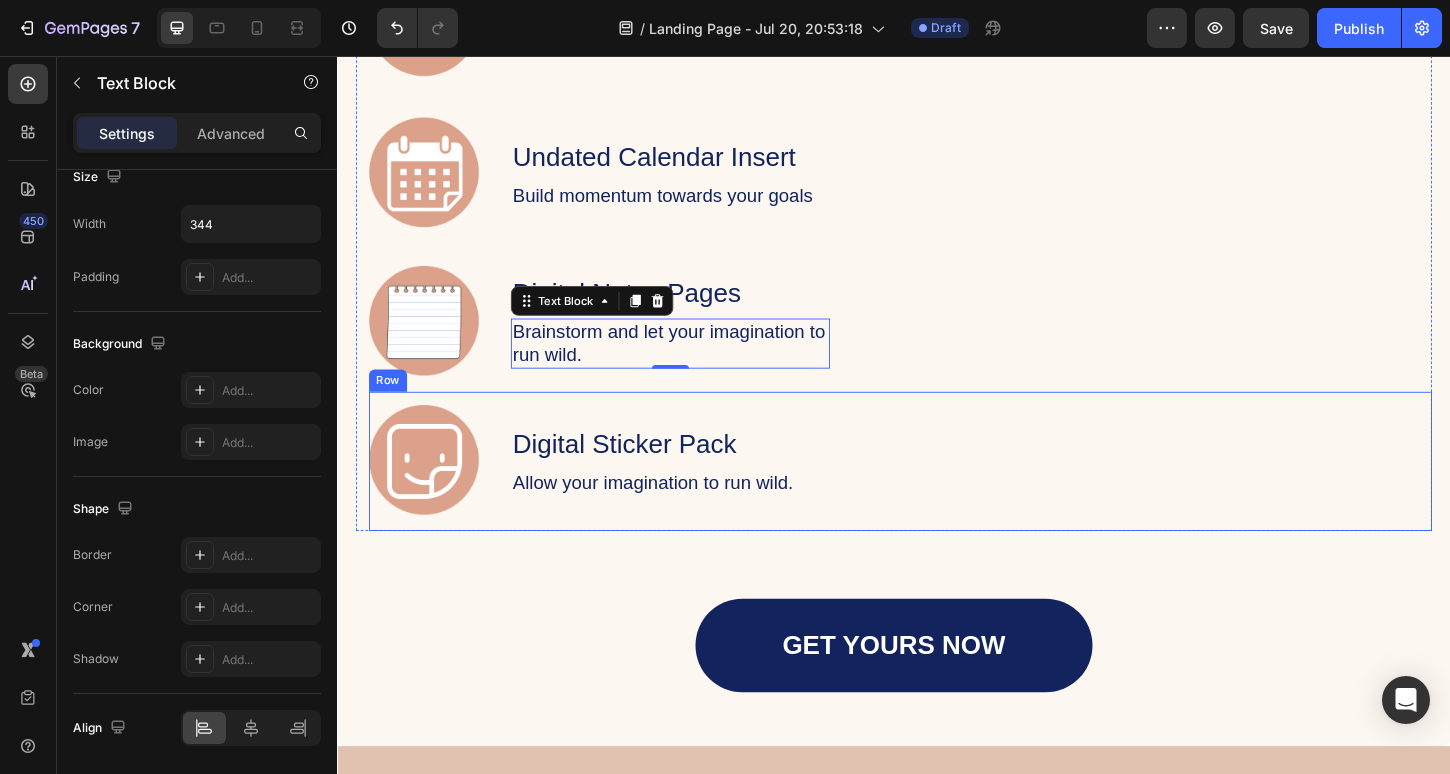 click on "Digital Sticker Pack Text Block Allow your imagination to run wild. Text Block" at bounding box center (696, 493) 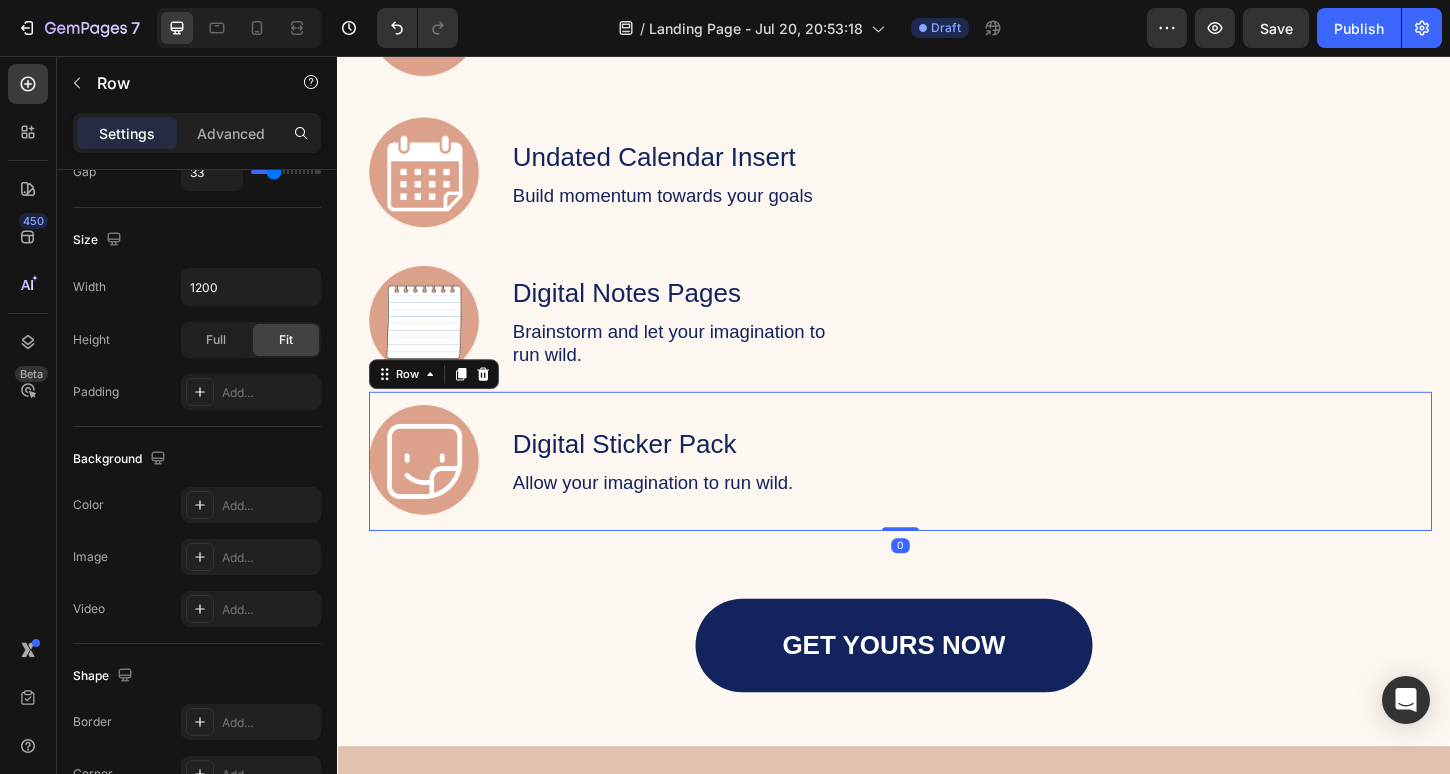 scroll, scrollTop: 0, scrollLeft: 0, axis: both 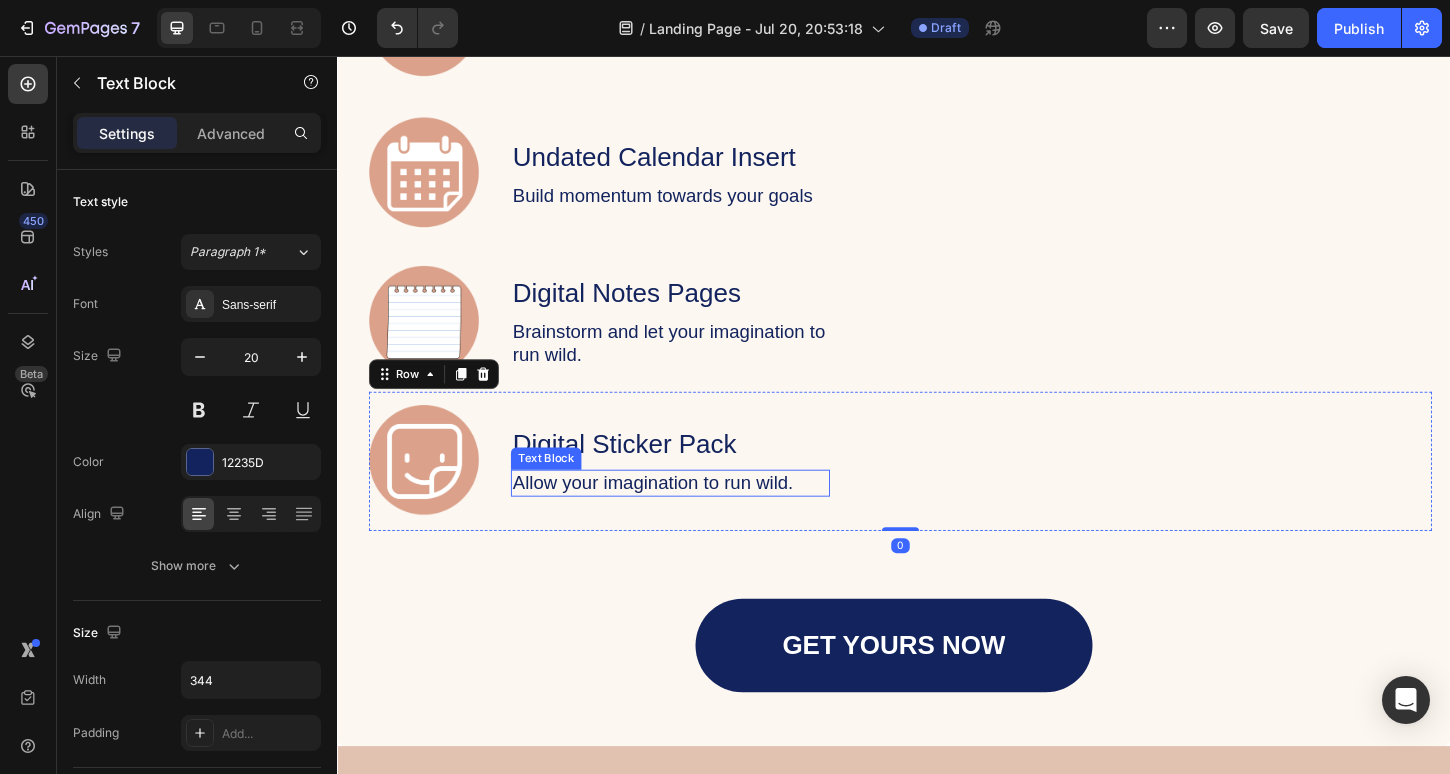 click on "Allow your imagination to run wild." at bounding box center [696, 516] 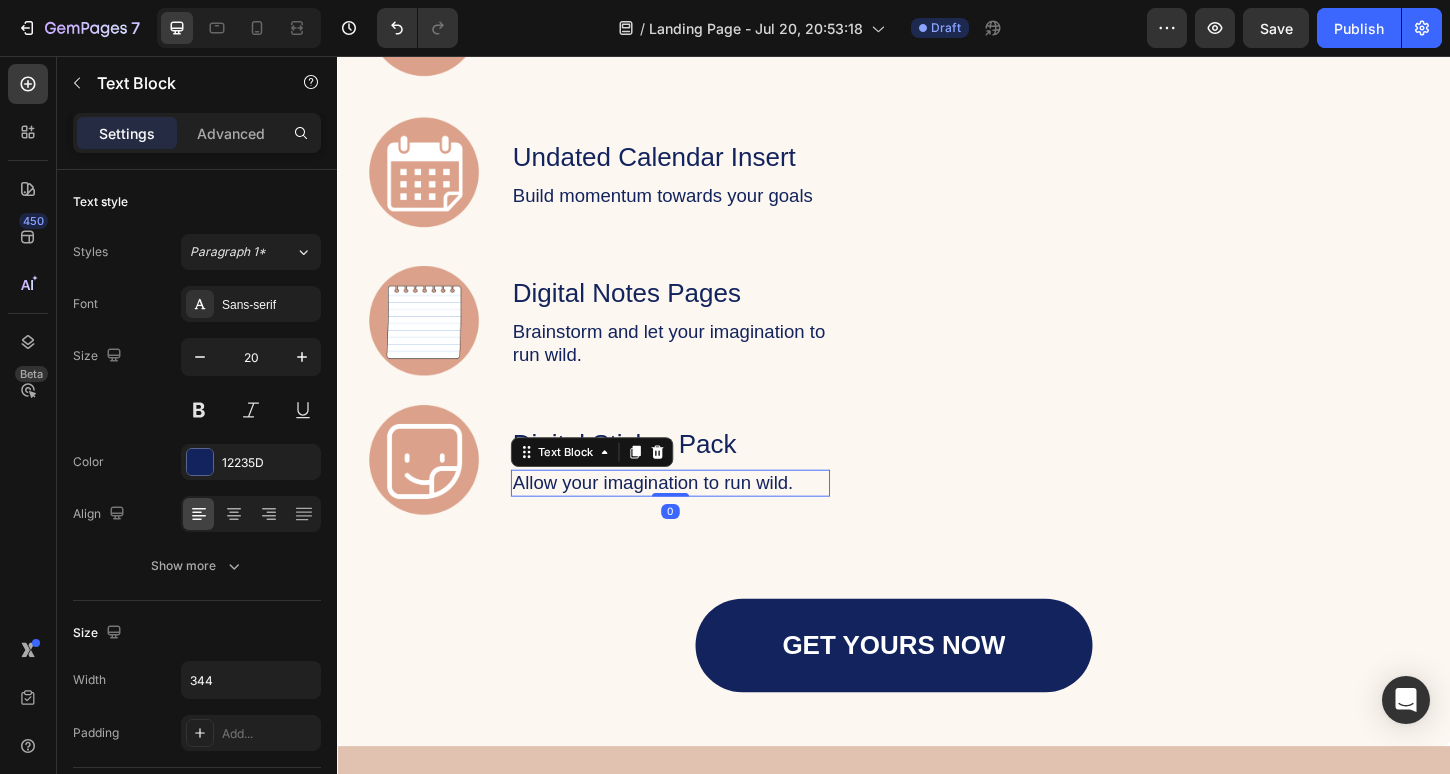 click on "Allow your imagination to run wild." at bounding box center (696, 516) 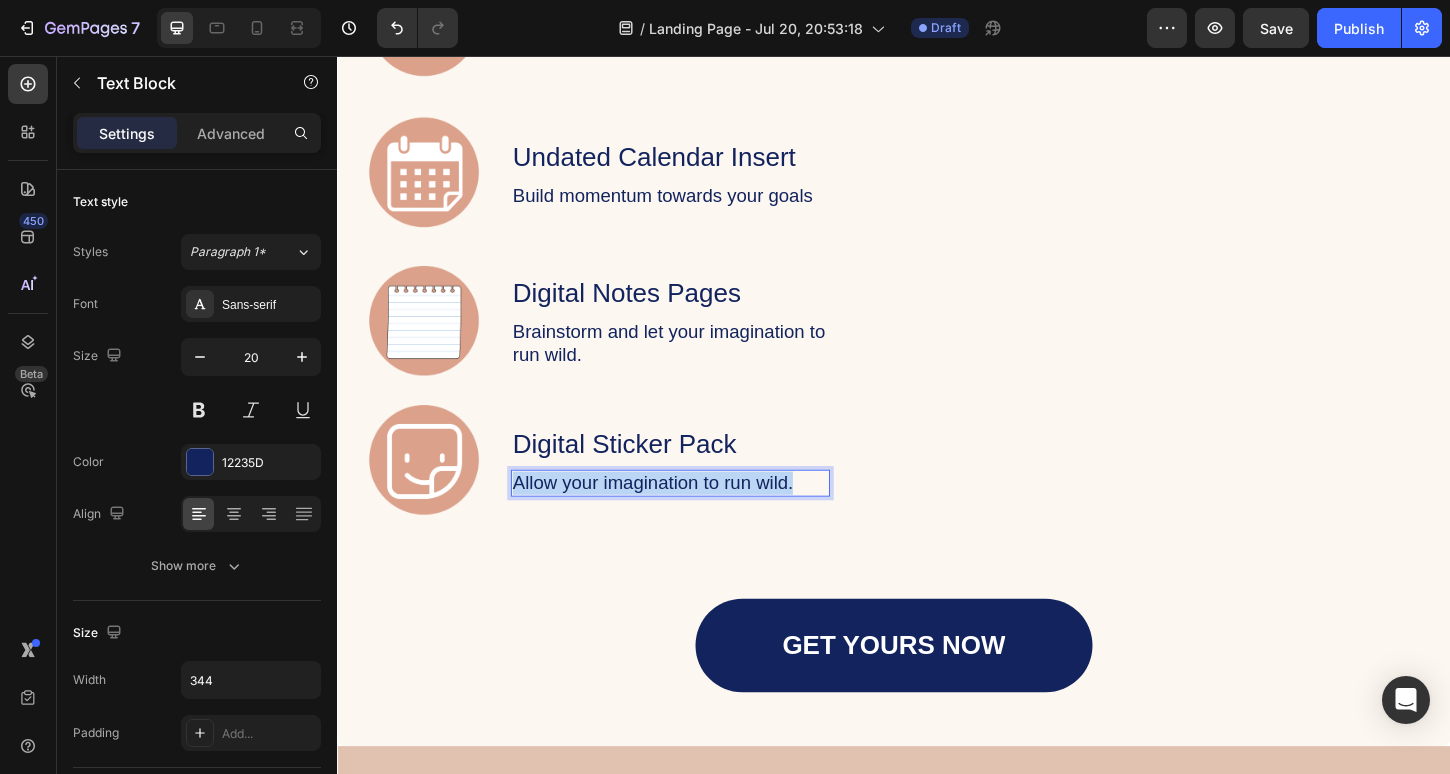 click on "Allow your imagination to run wild." at bounding box center [696, 516] 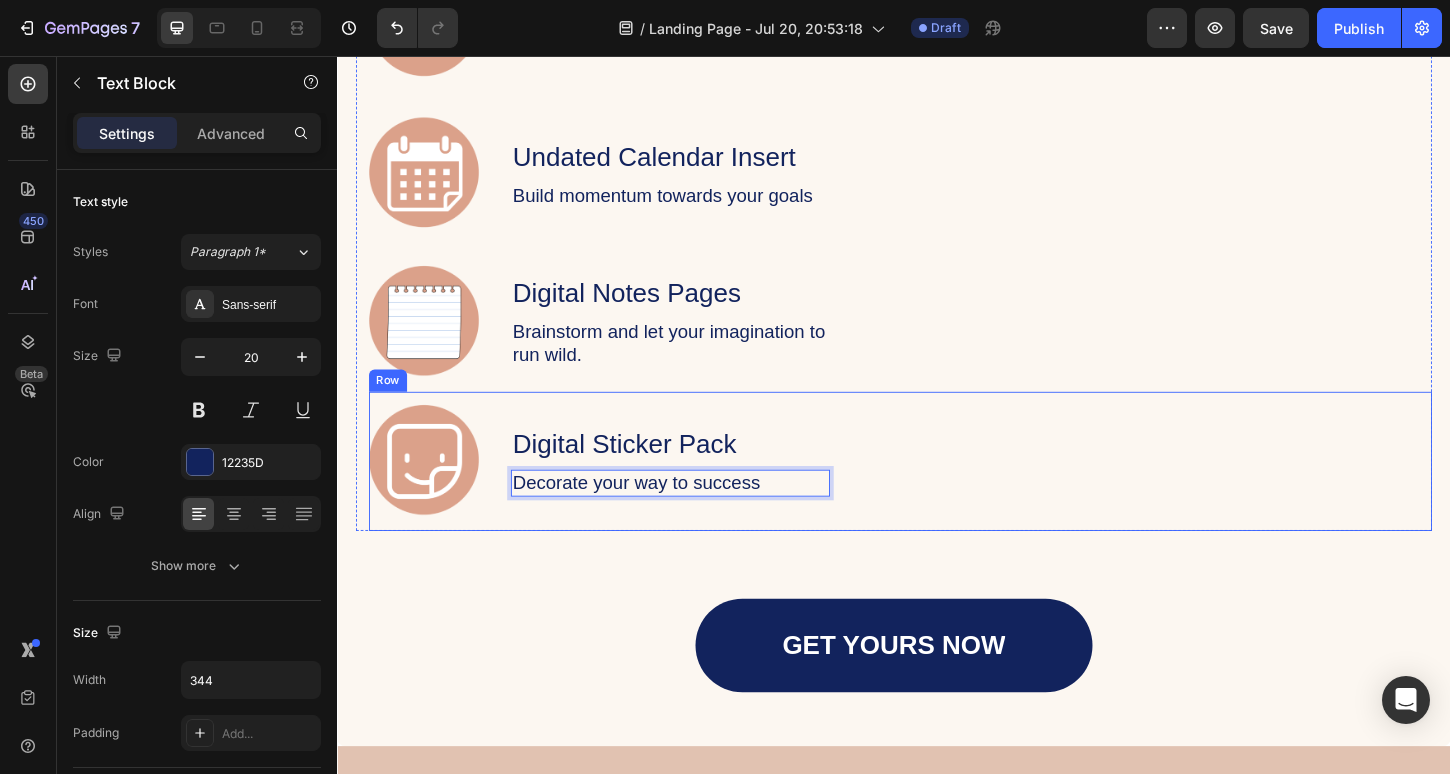 click on "Image Digital Sticker Pack Text Block Decorate your way to success Text Block   0 Row" at bounding box center (944, 493) 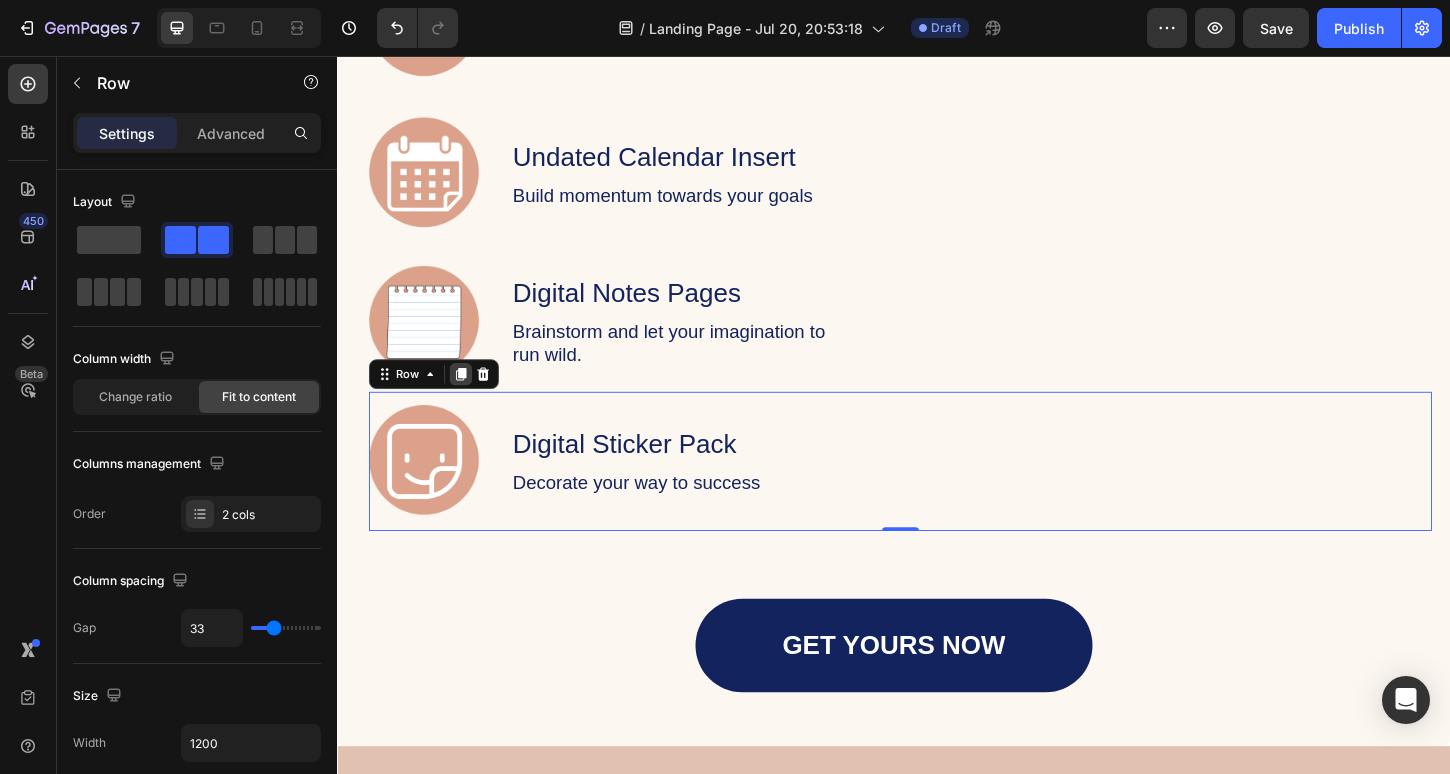 click 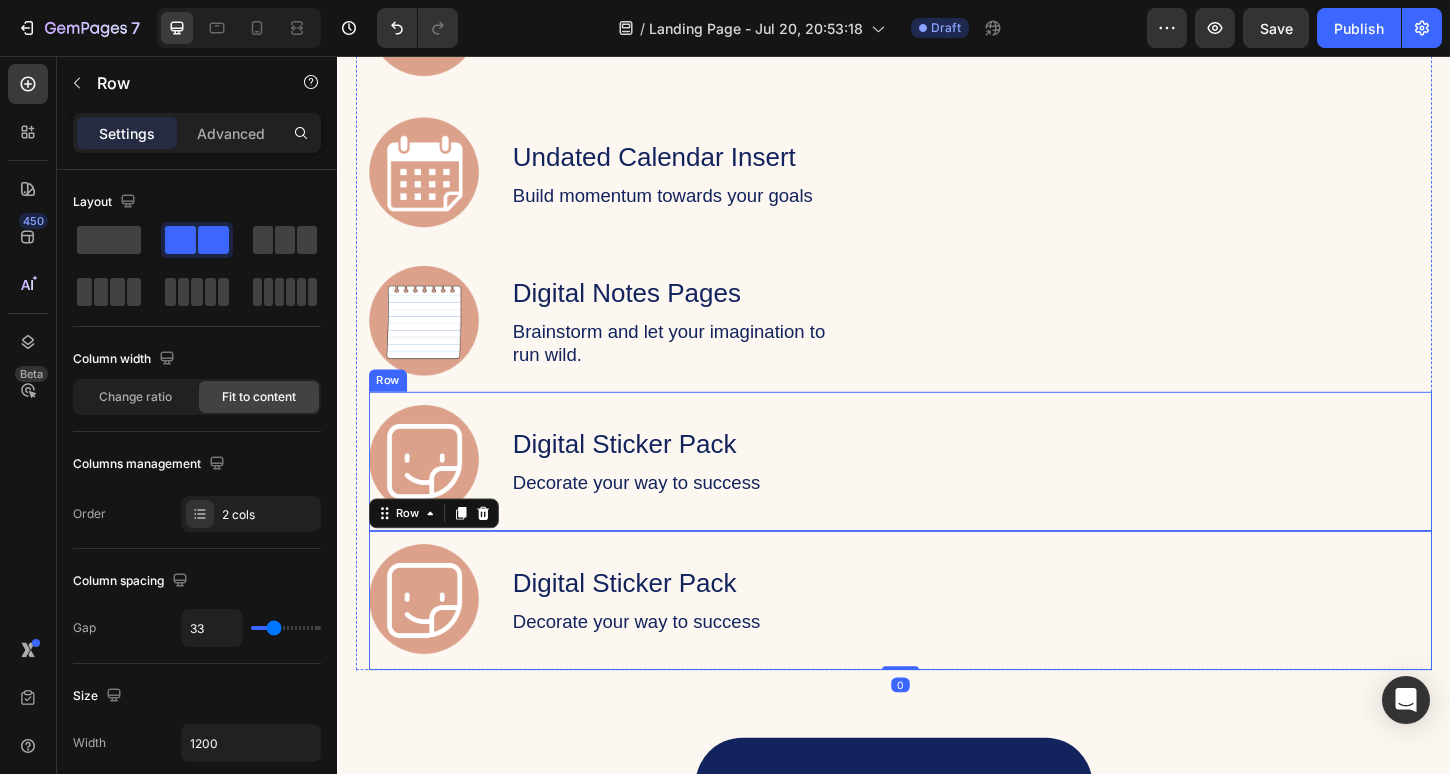 click on "Image Digital Sticker Pack Text Block Decorate your way to success Text Block Row" at bounding box center [944, 493] 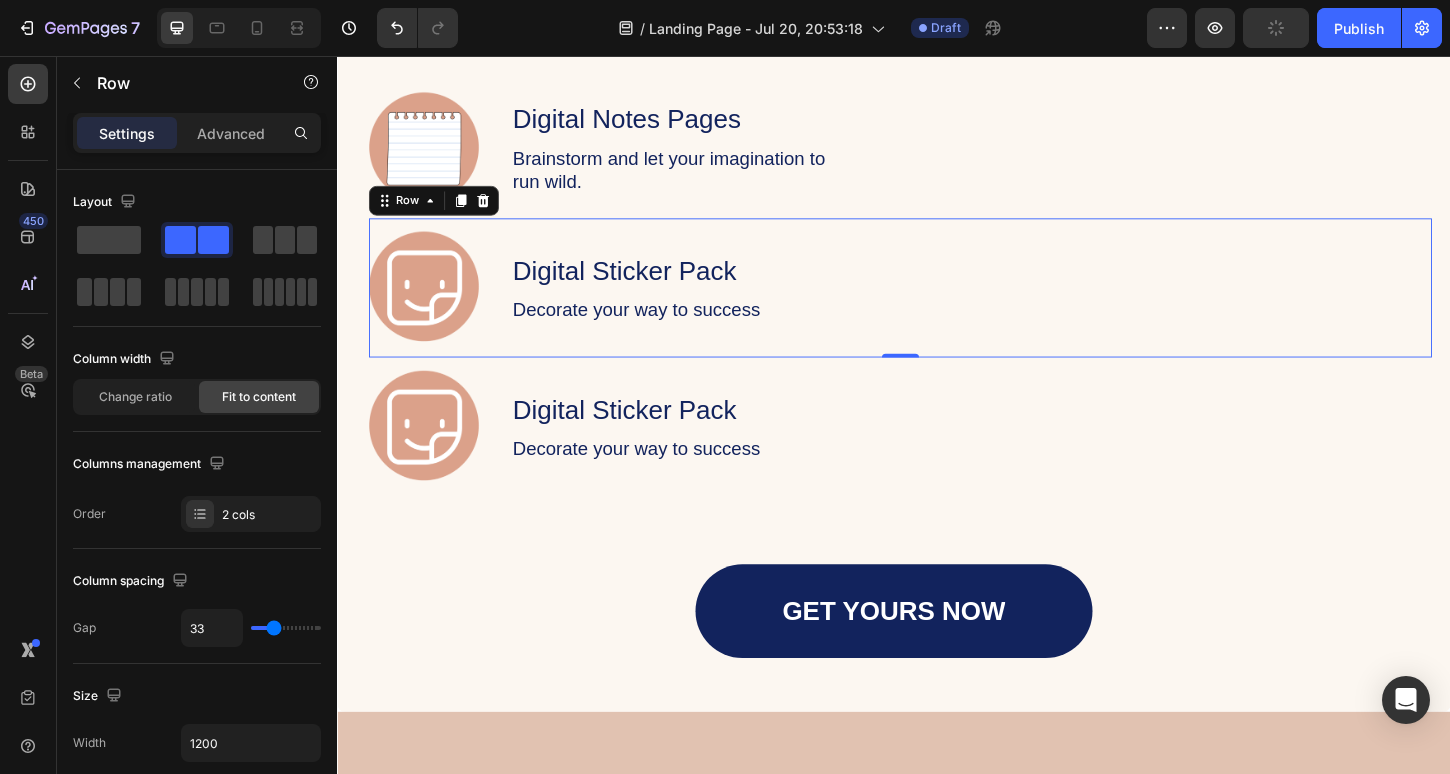 scroll, scrollTop: 2922, scrollLeft: 0, axis: vertical 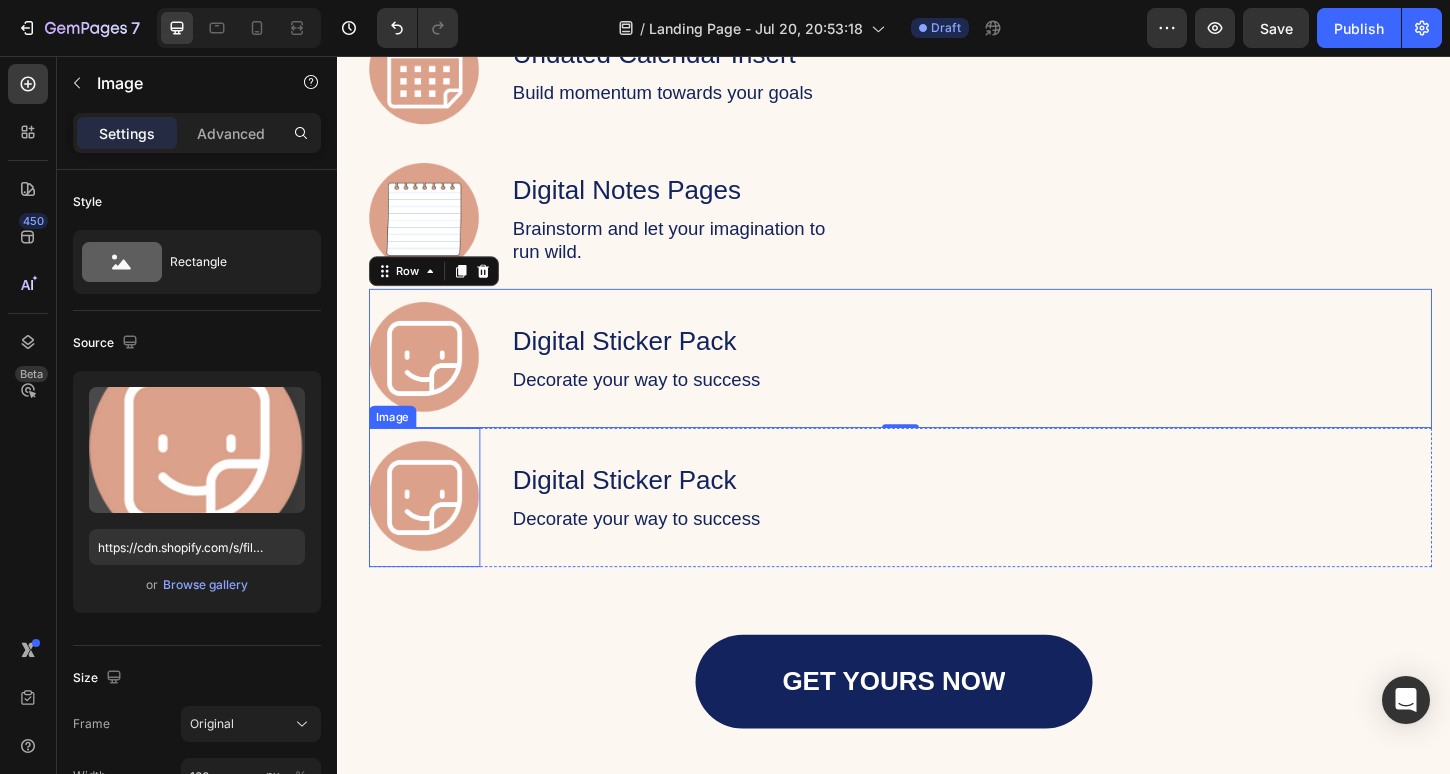 click at bounding box center (431, 532) 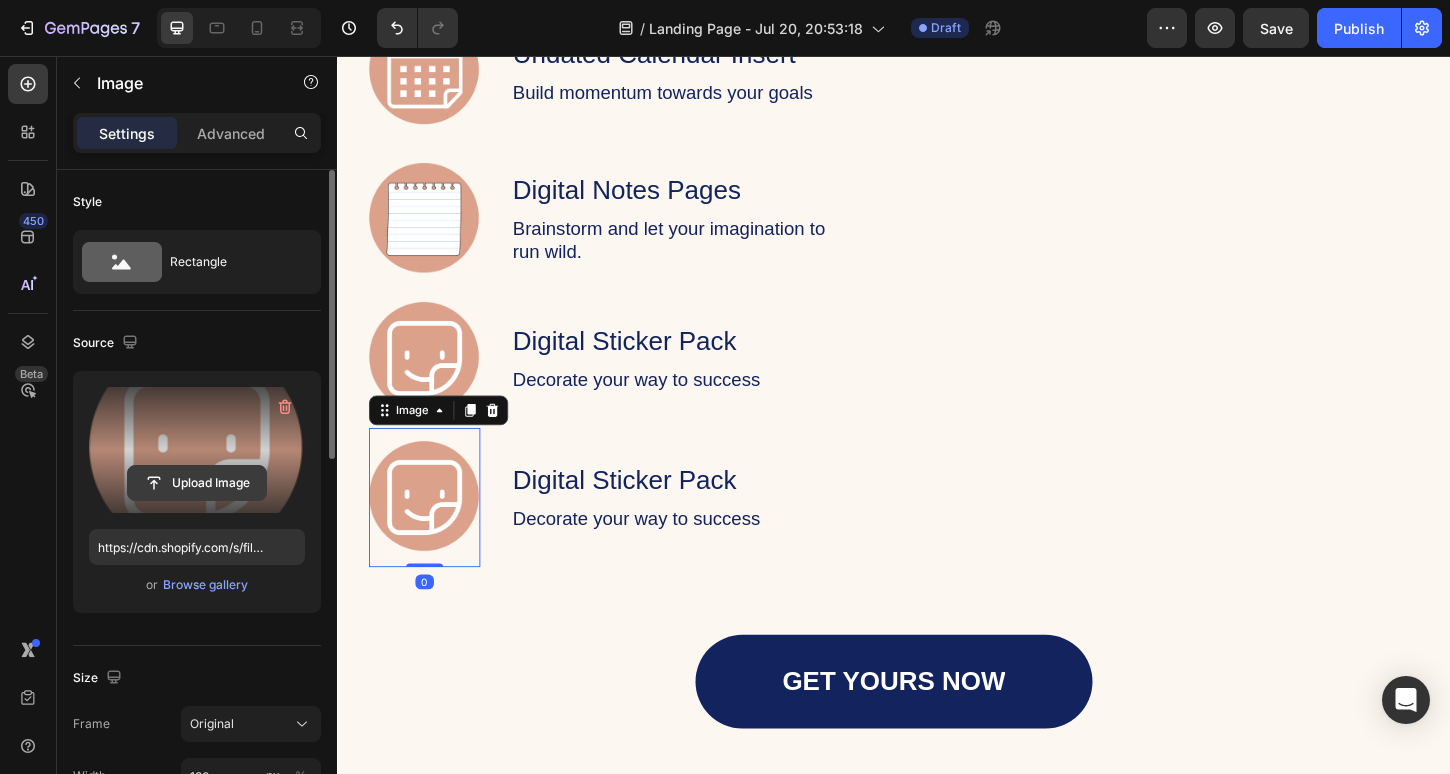 click 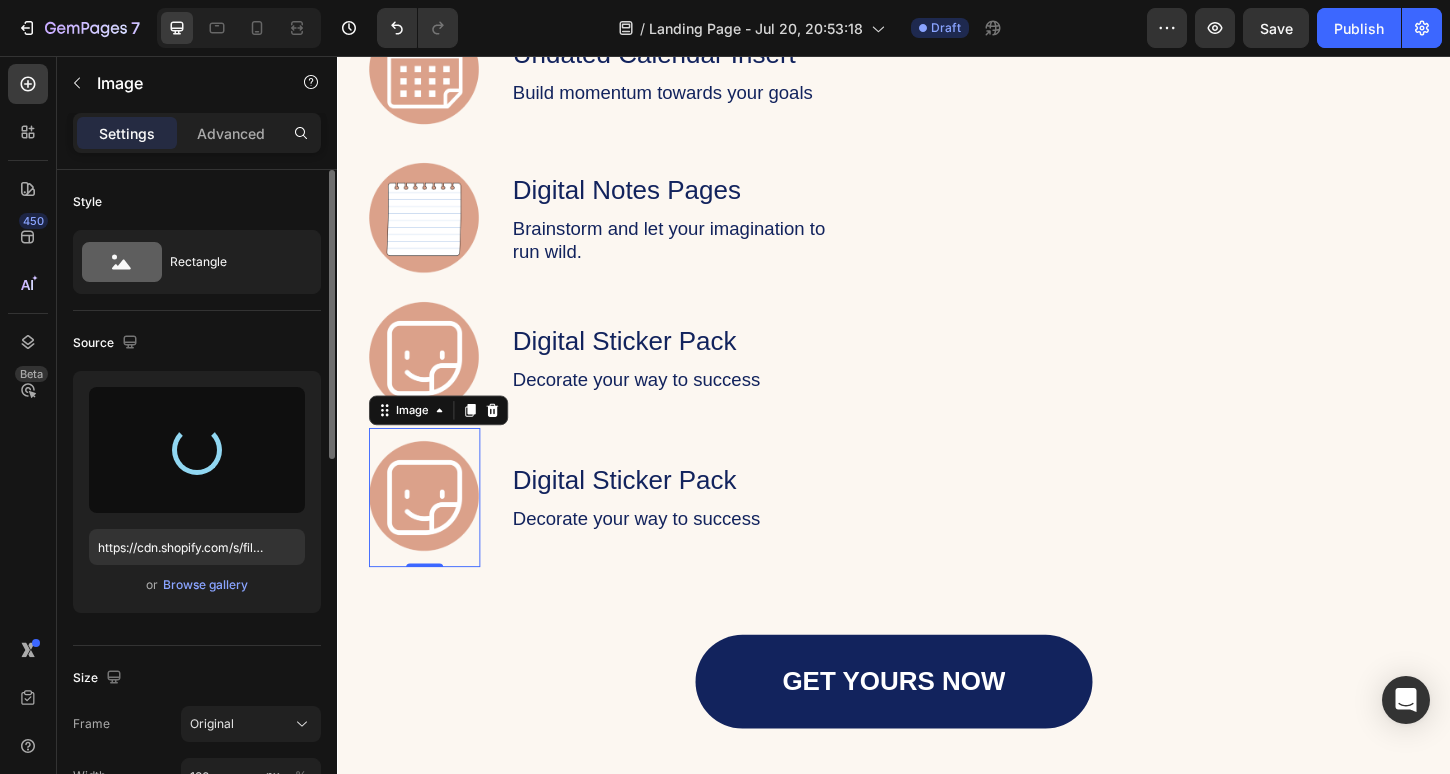 type on "https://cdn.shopify.com/s/files/1/0772/6035/7921/files/gempages_564956185929712402-4d16bf0a-bf03-4ab8-aaa9-0b3b428511c1.png" 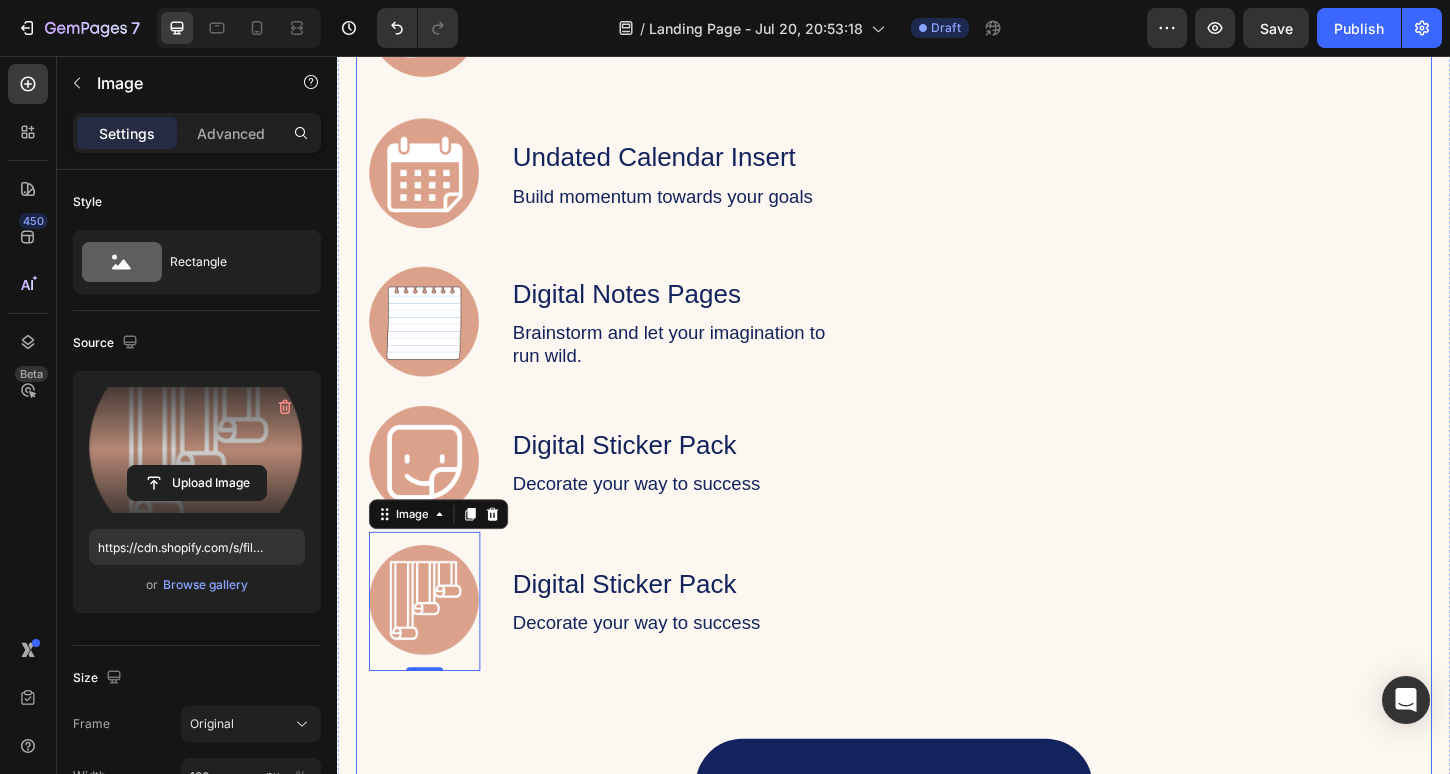 scroll, scrollTop: 2888, scrollLeft: 0, axis: vertical 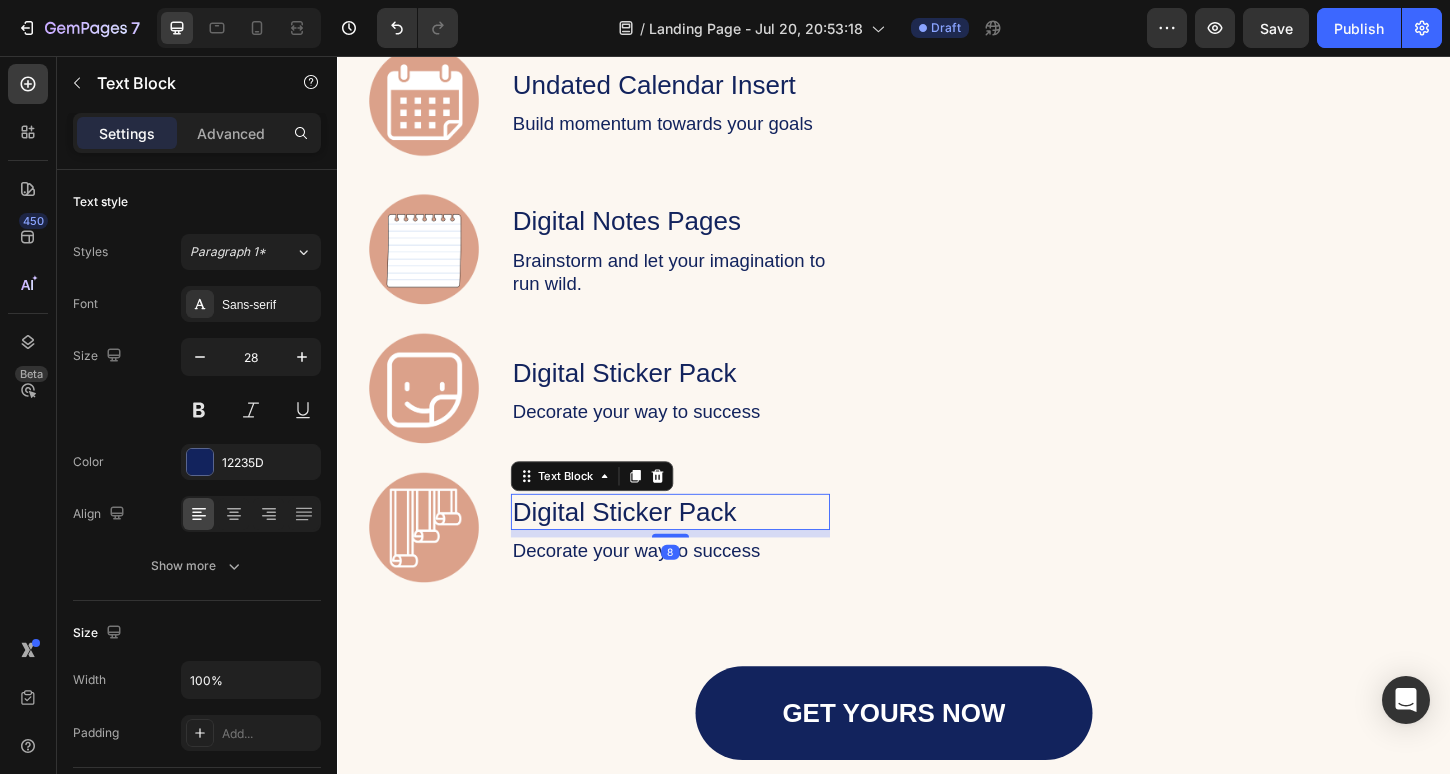 click on "Digital Sticker Pack" at bounding box center (696, 547) 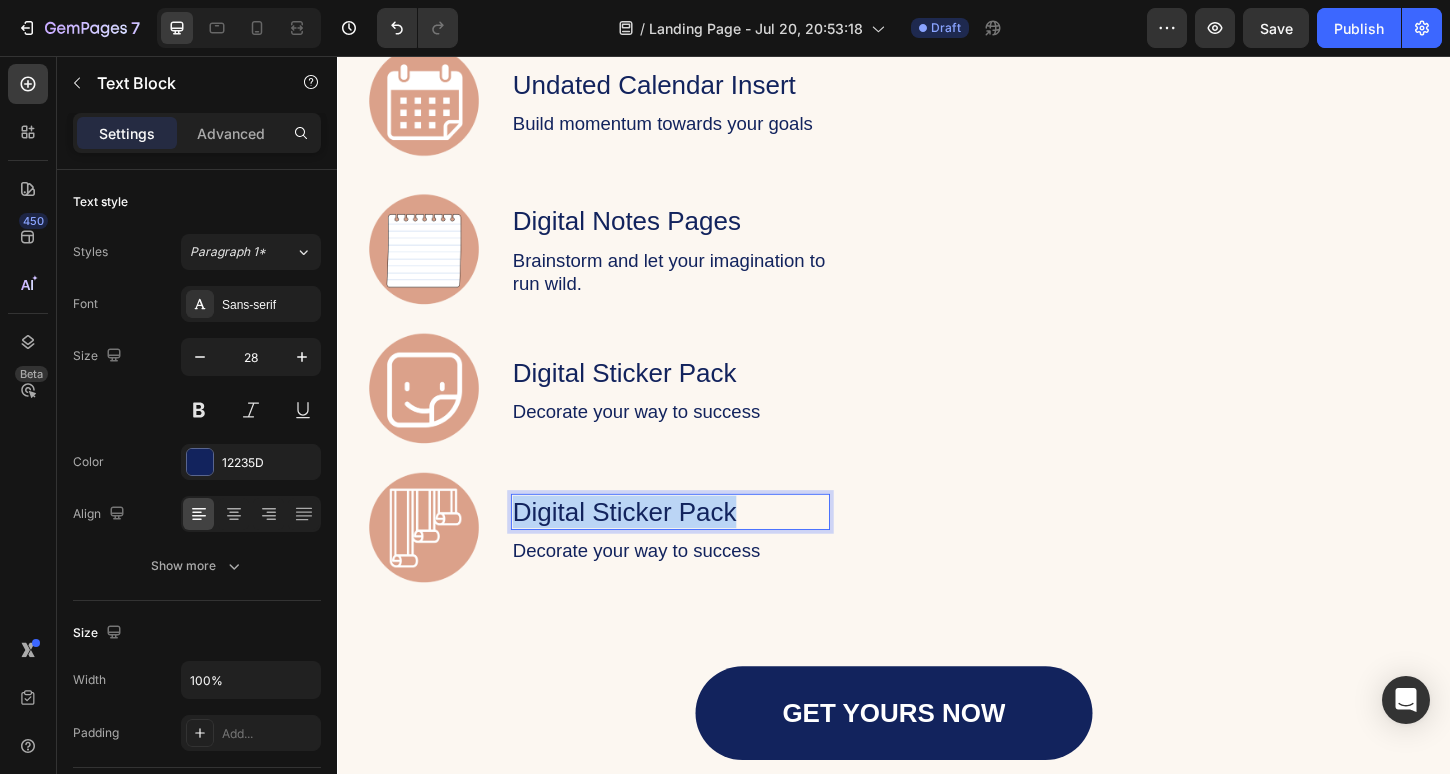 click on "Digital Sticker Pack" at bounding box center (696, 547) 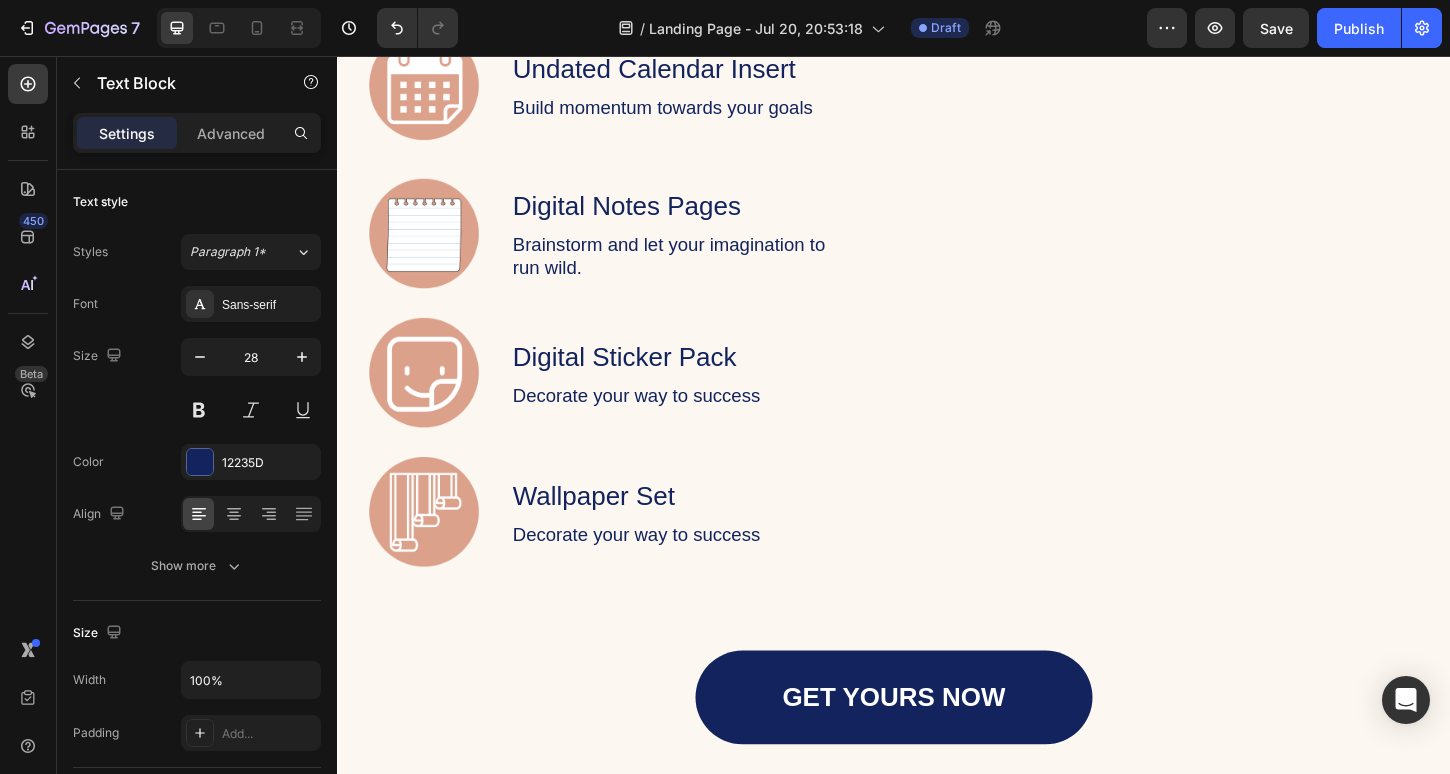 scroll, scrollTop: 2916, scrollLeft: 0, axis: vertical 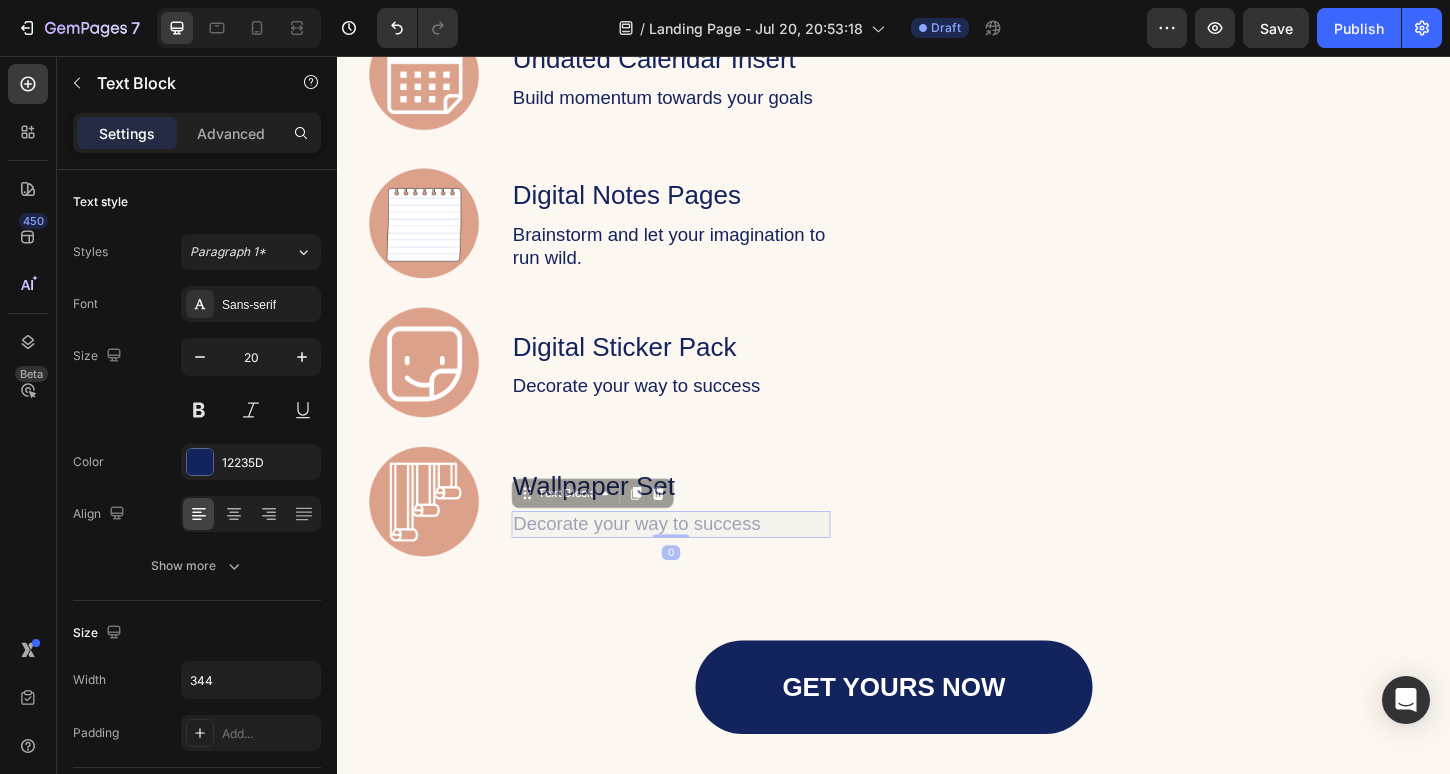 click on "Decorate your way to success" at bounding box center (337, 56) 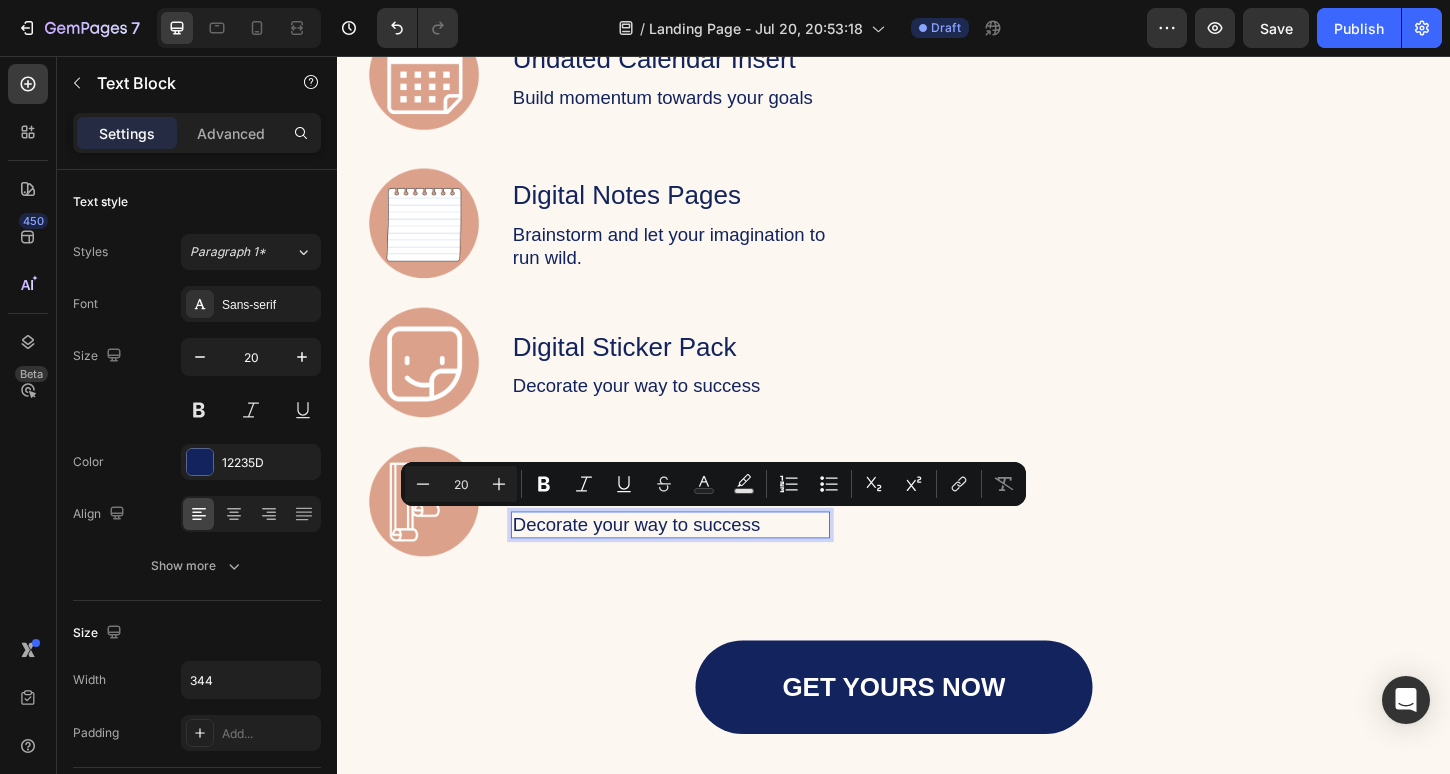 click on "Decorate your way to success" at bounding box center [696, 561] 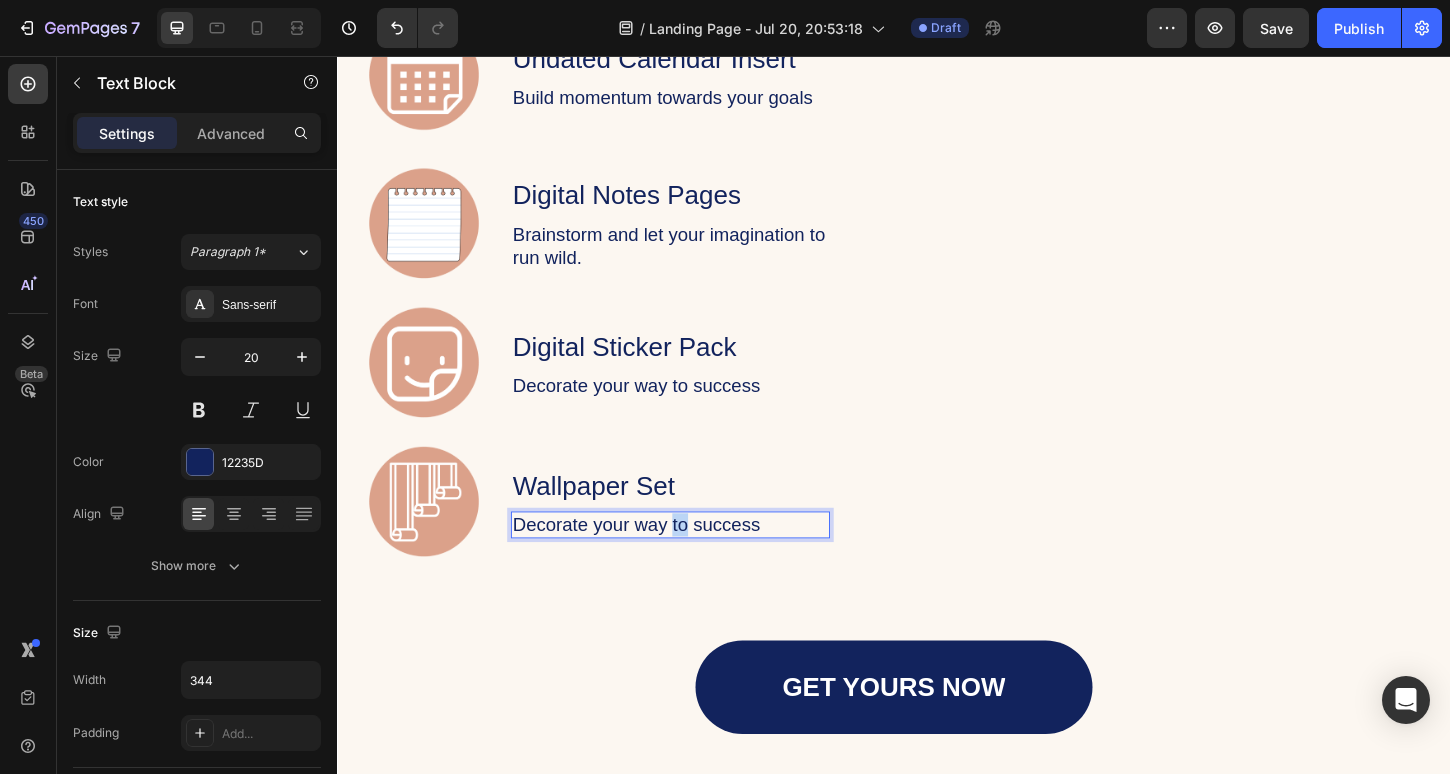 click on "Decorate your way to success" at bounding box center [696, 561] 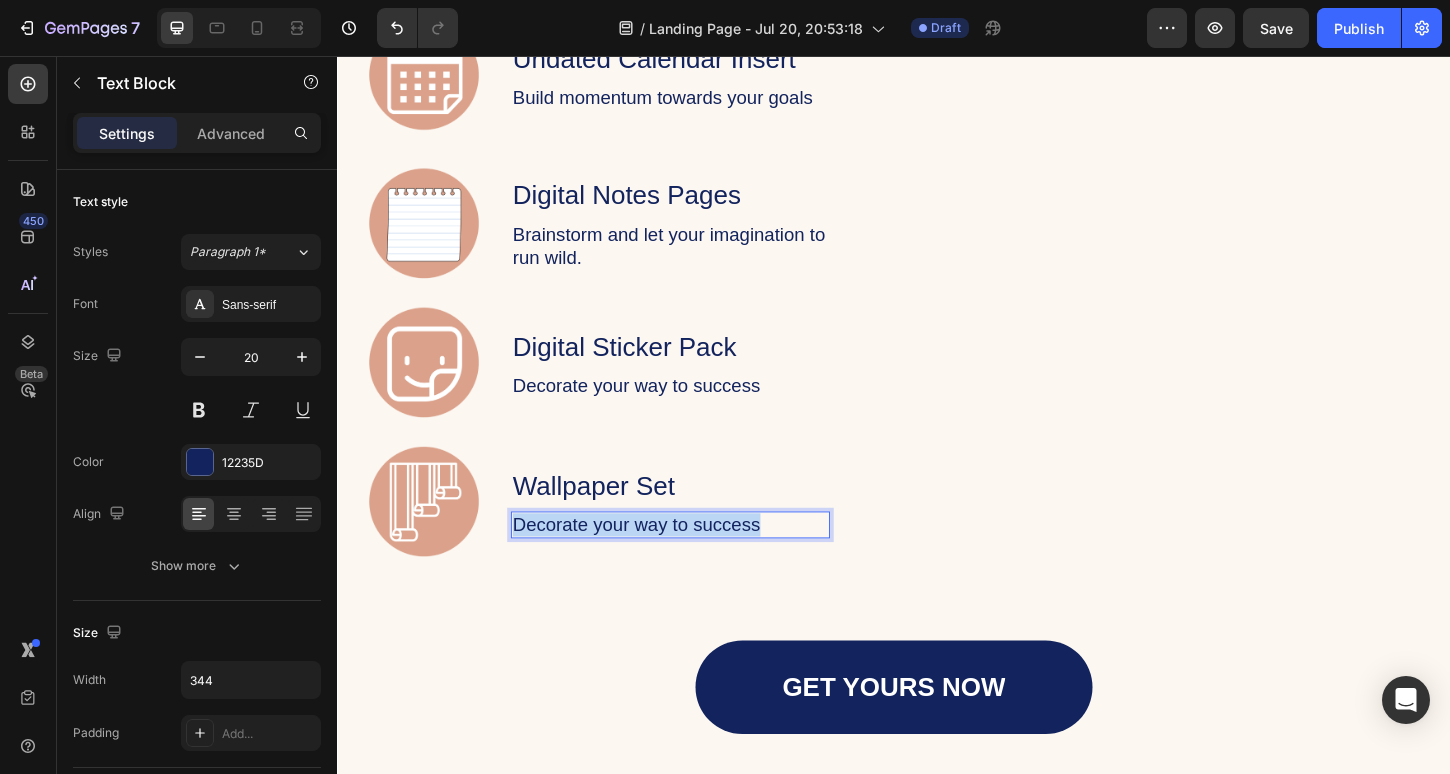 click on "Decorate your way to success" at bounding box center (696, 561) 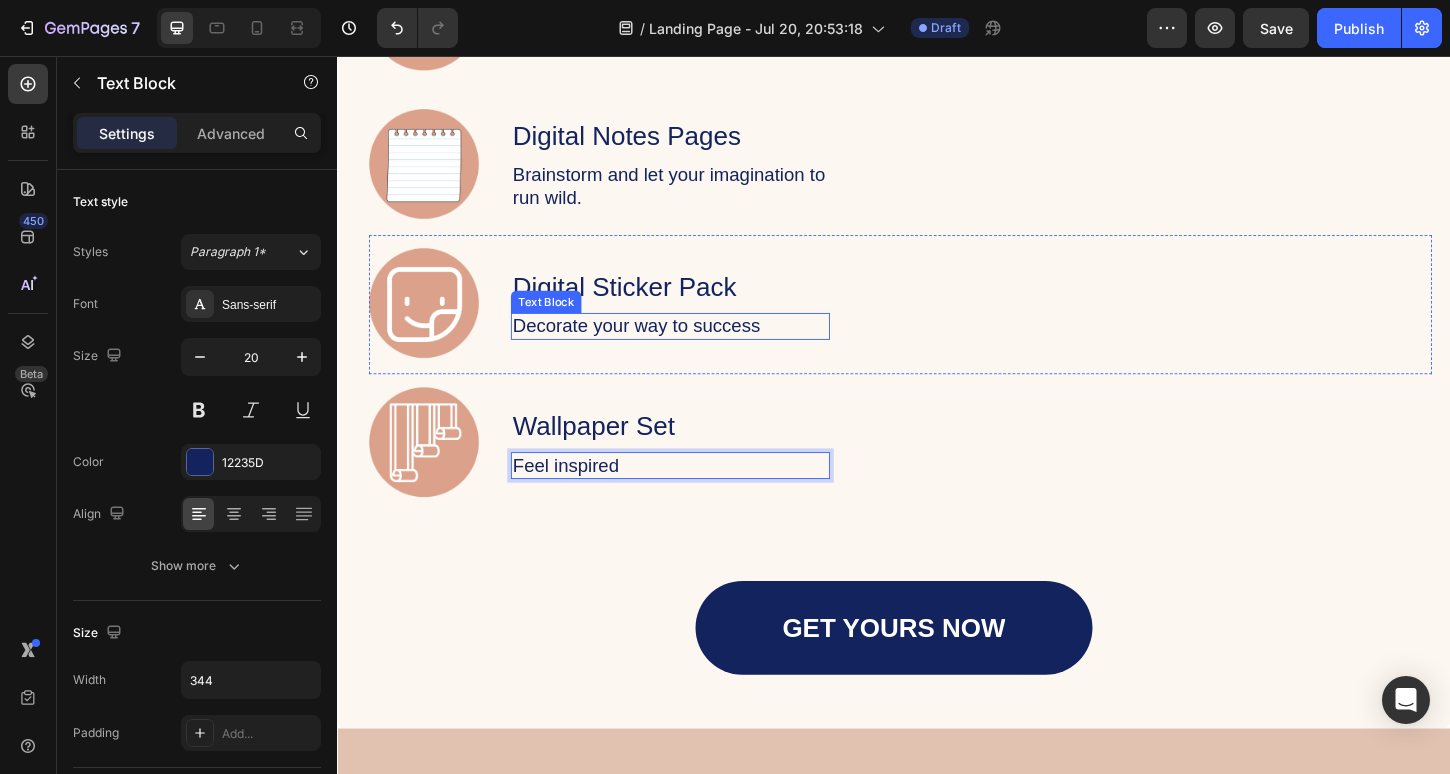 scroll, scrollTop: 3002, scrollLeft: 0, axis: vertical 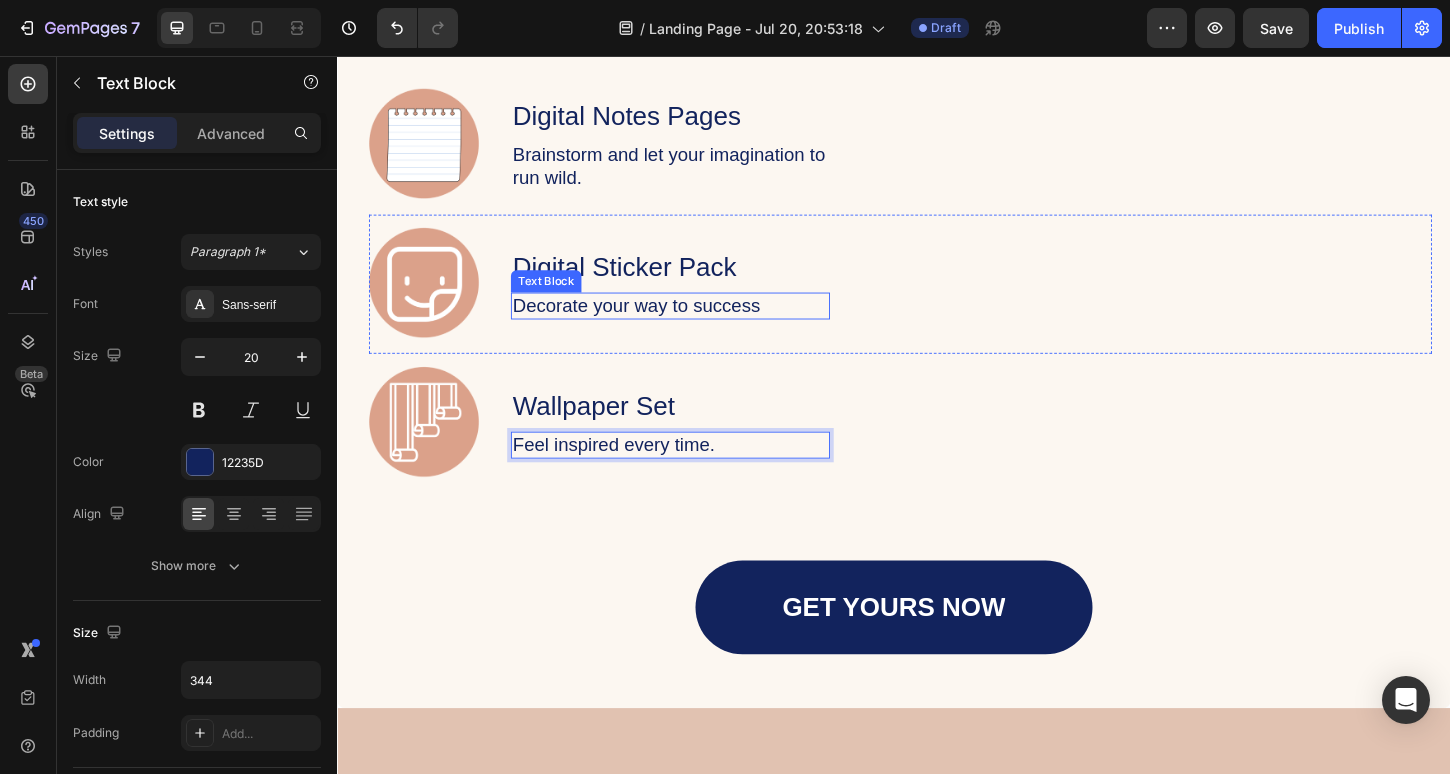 click on "Decorate your way to success" at bounding box center (696, 325) 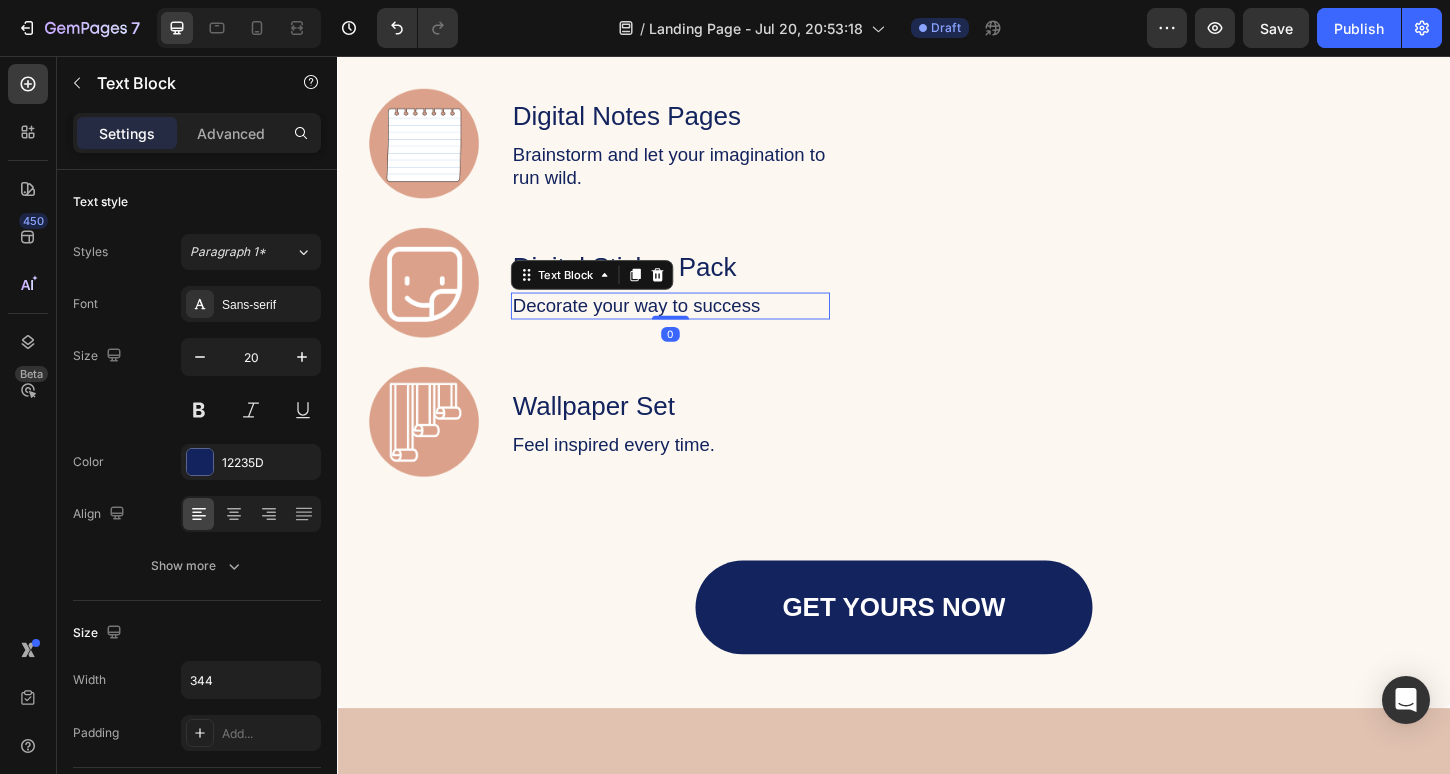 click on "Decorate your way to success" at bounding box center (696, 325) 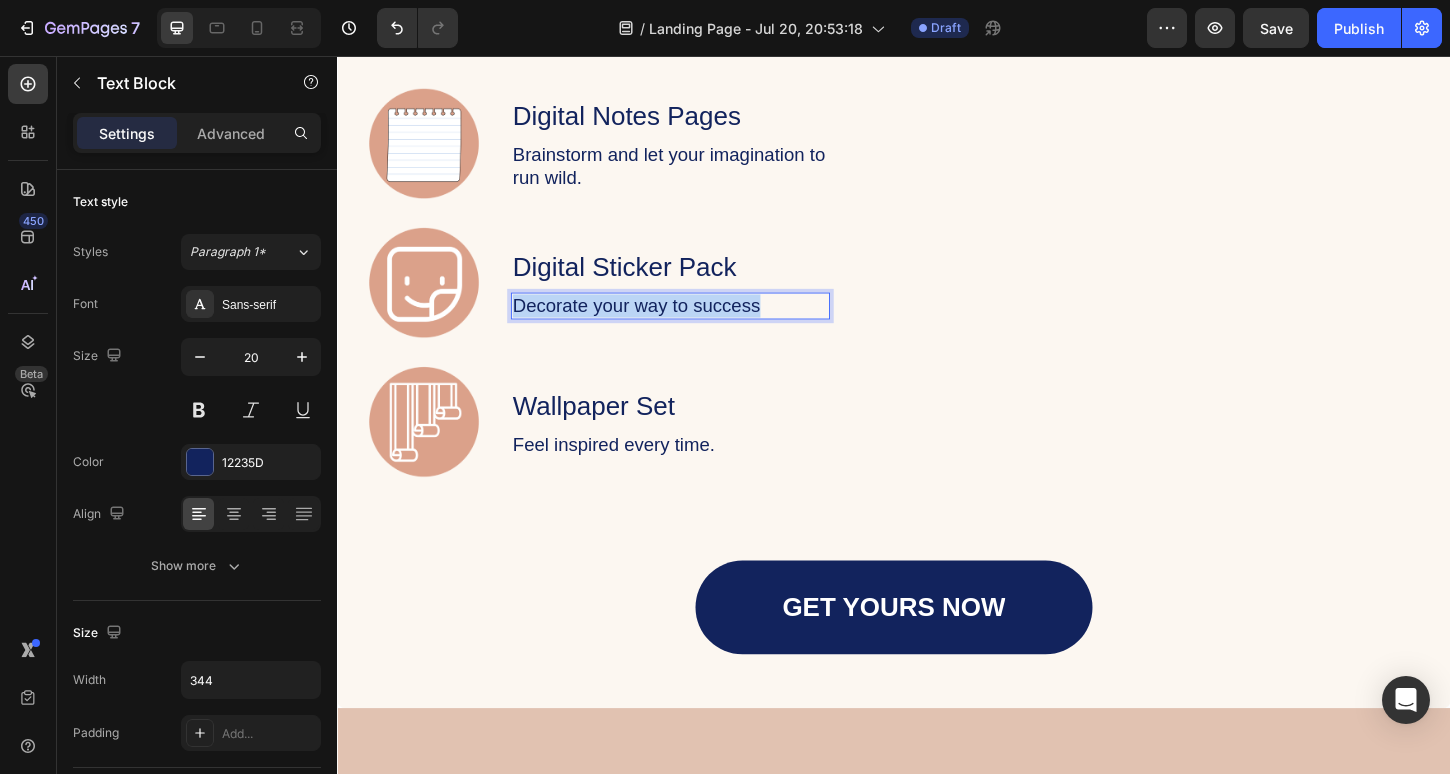 click on "Decorate your way to success" at bounding box center (696, 325) 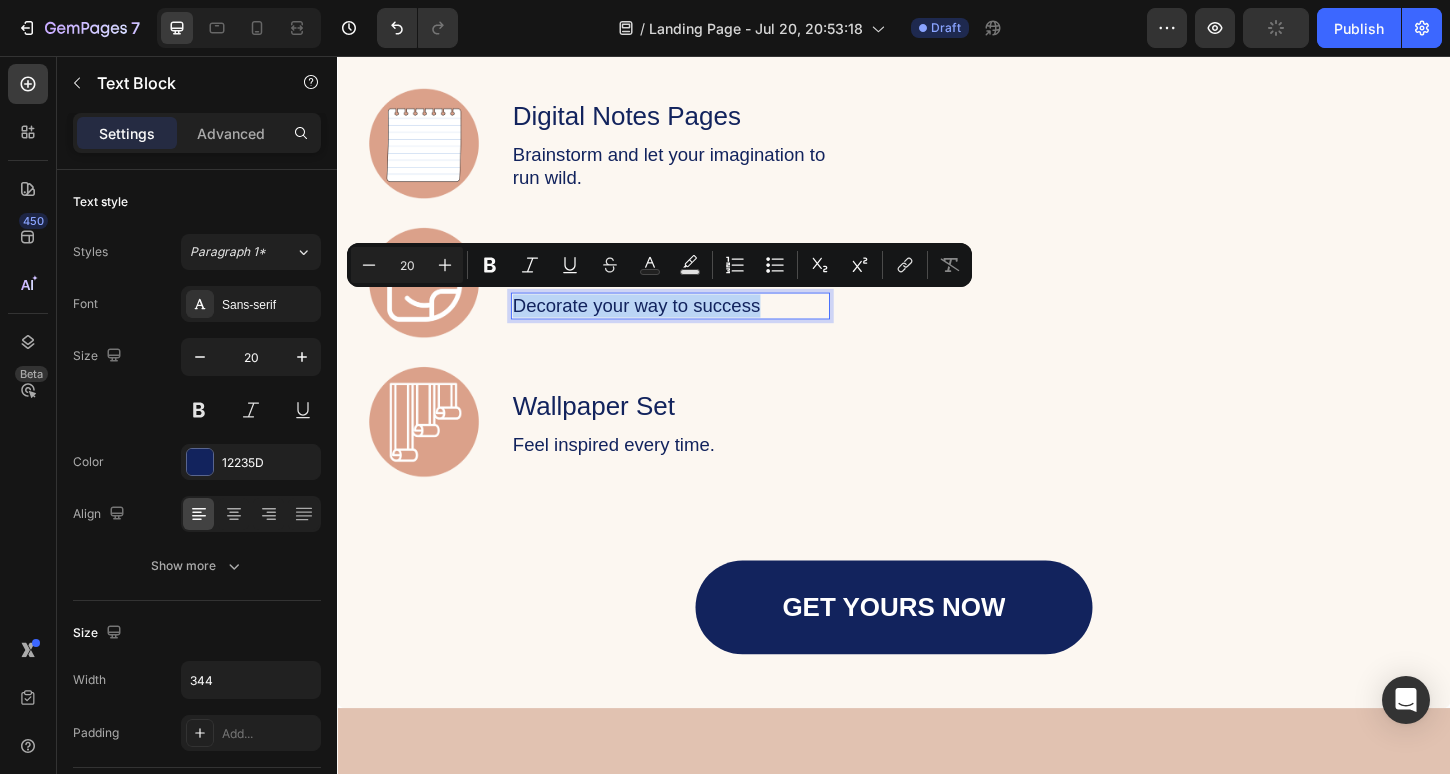 click on "Decorate your way to success" at bounding box center [696, 325] 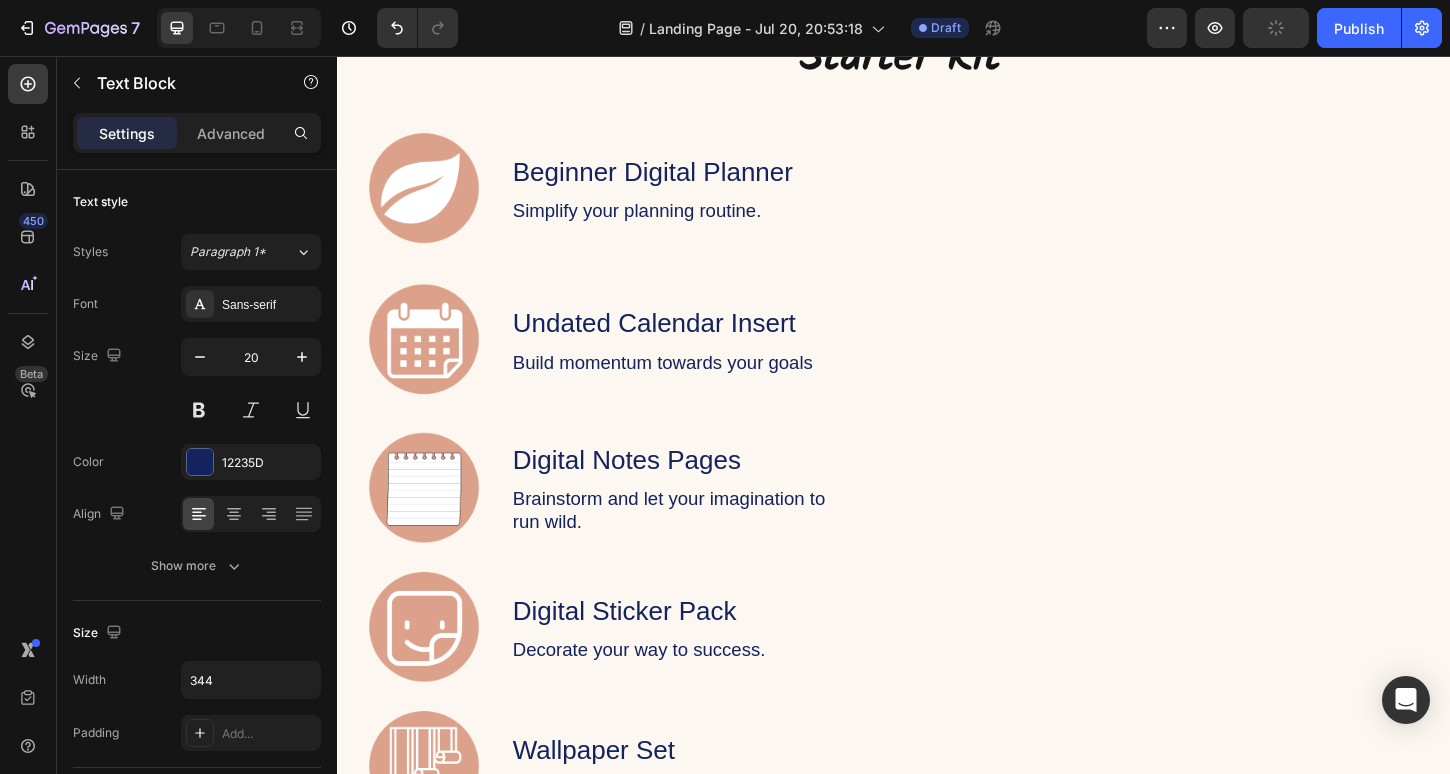 scroll, scrollTop: 1472, scrollLeft: 0, axis: vertical 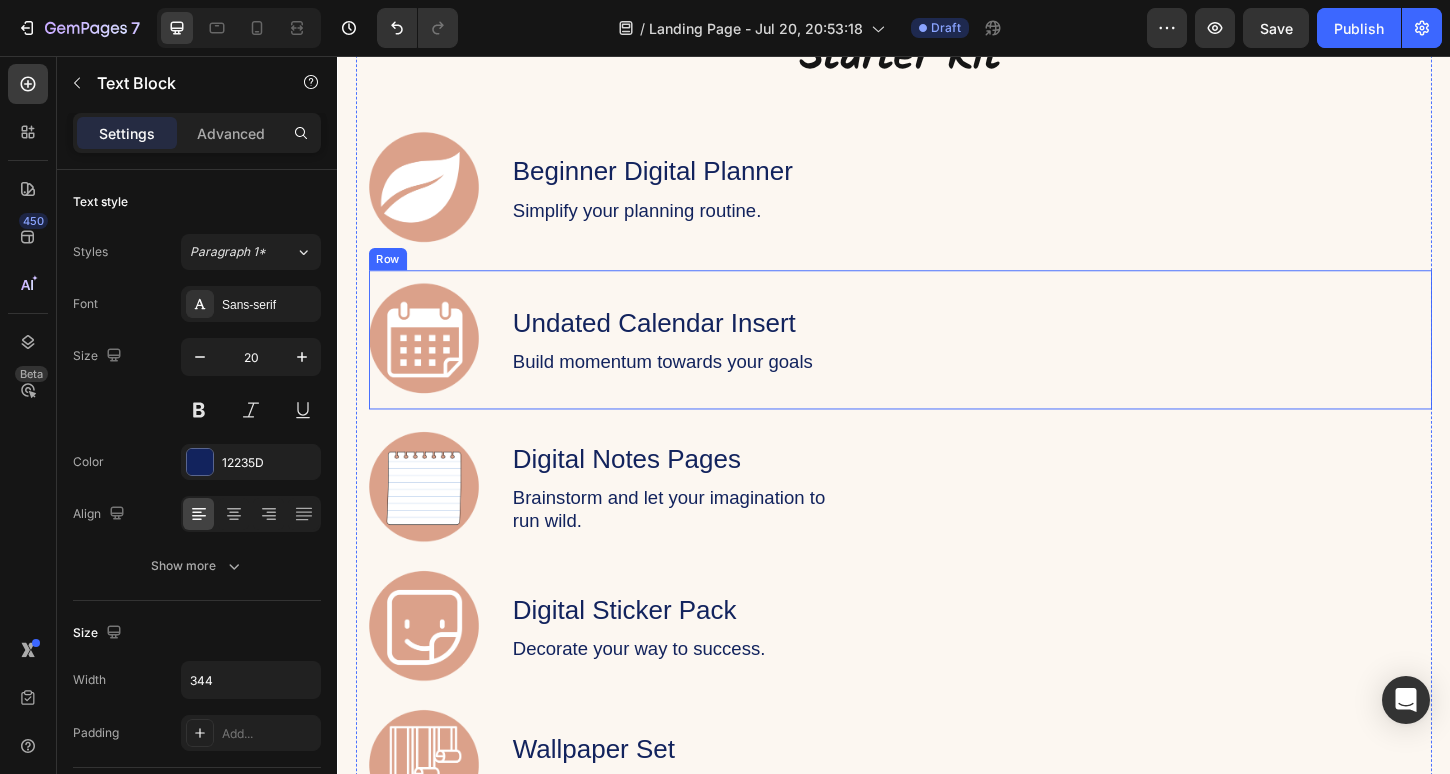 click on "Image Undated Calendar Insert Text Block Build momentum towards your goals  Text Block Row" at bounding box center [944, 362] 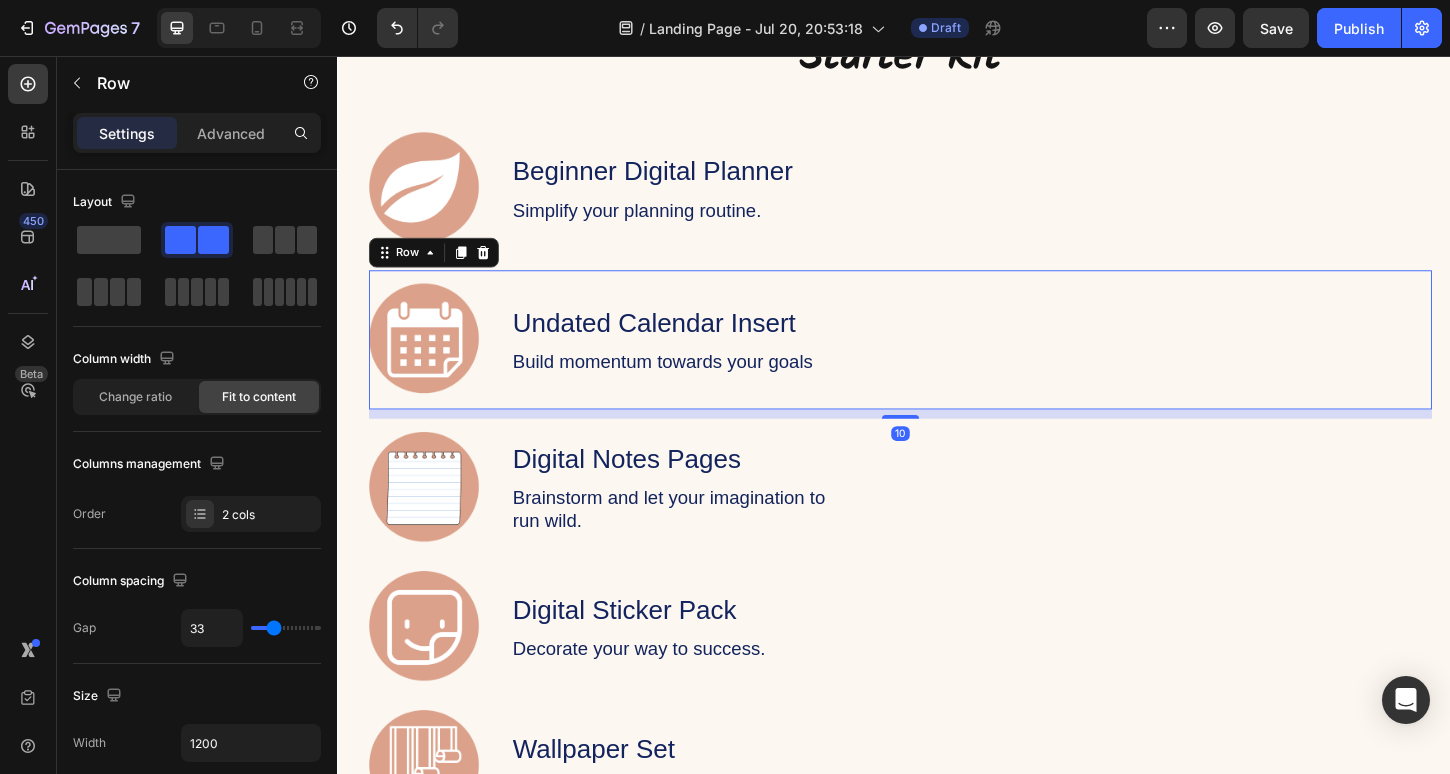 click on "Image Undated Calendar Insert Text Block Build momentum towards your goals  Text Block Row   10" at bounding box center (944, 362) 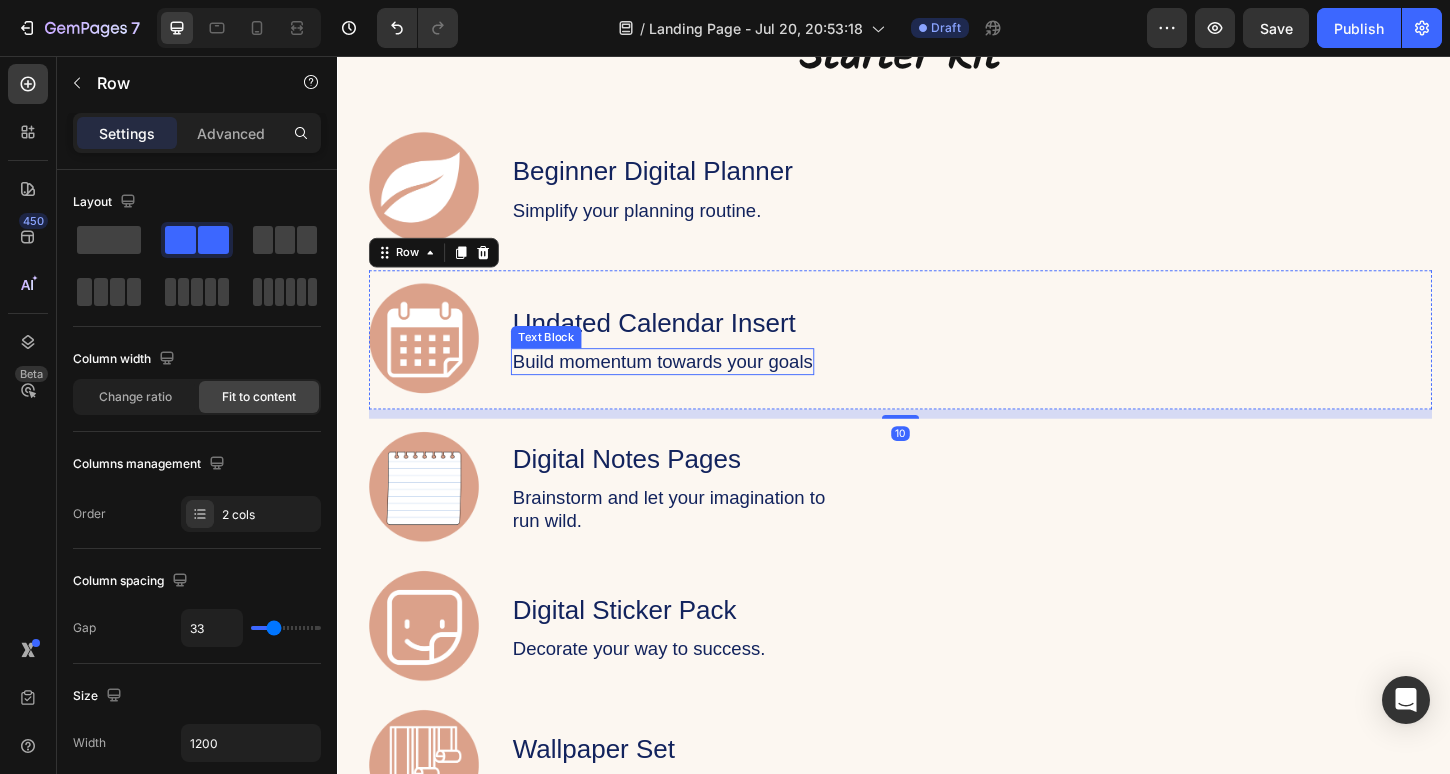 click on "Build momentum towards your goals" at bounding box center (687, 385) 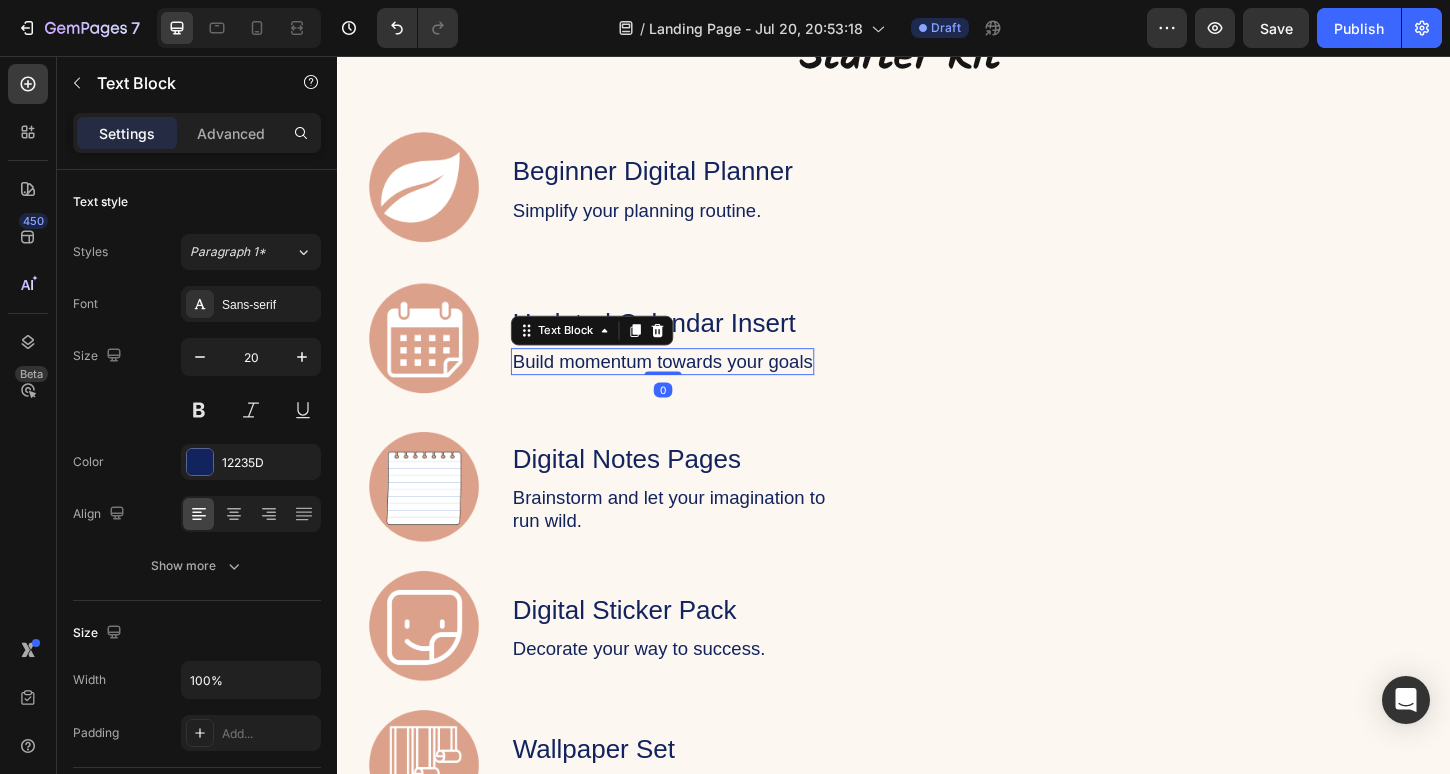 click on "Build momentum towards your goals" at bounding box center [687, 385] 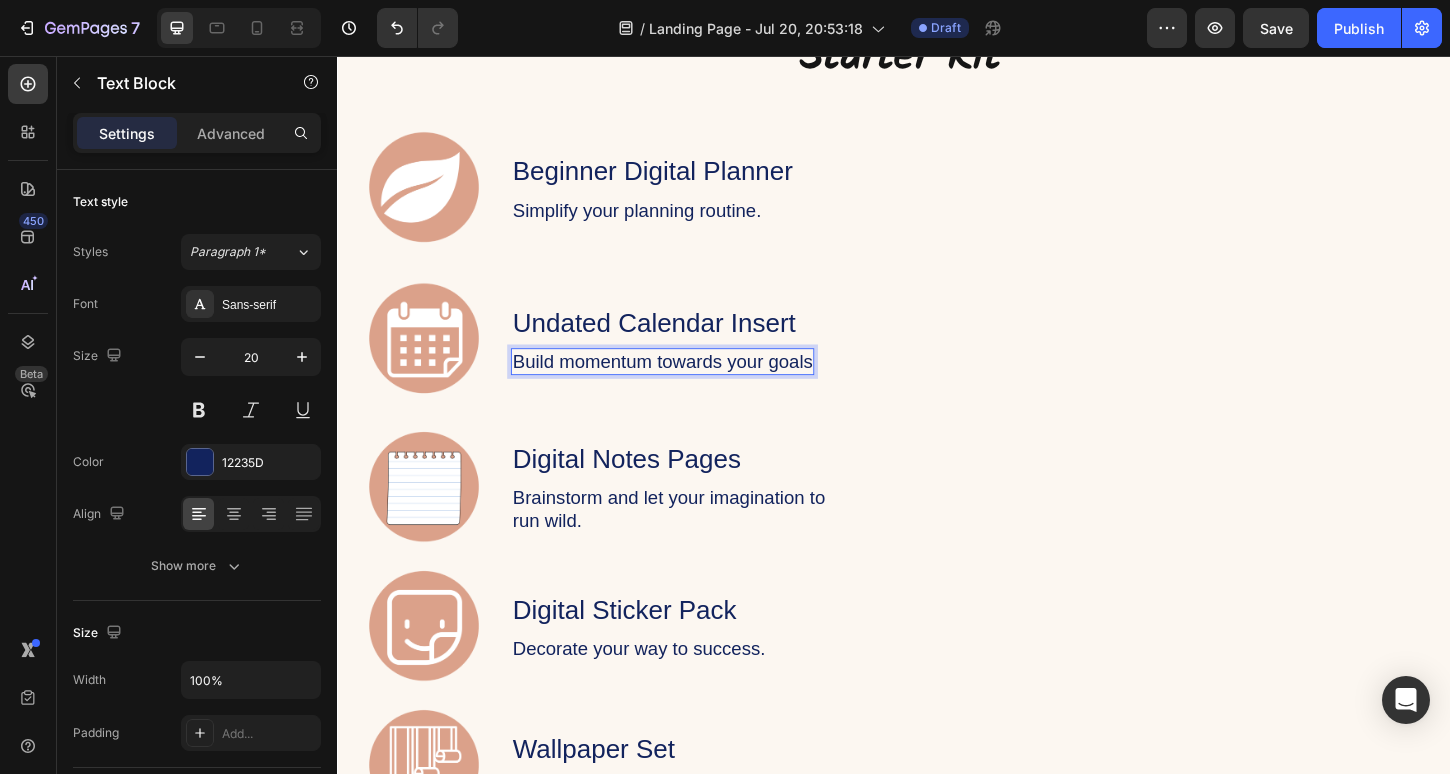 click on "Build momentum towards your goals" at bounding box center [687, 385] 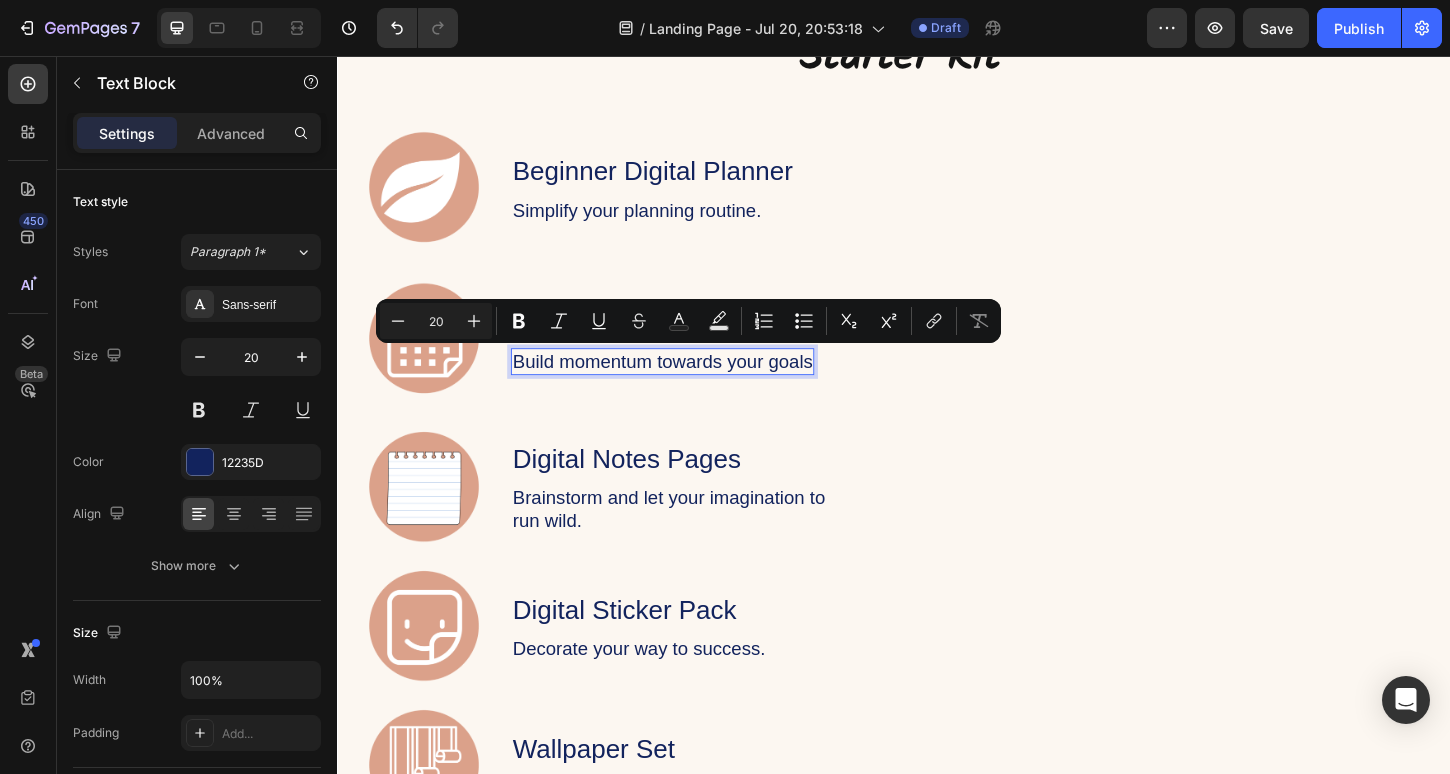 click on "Build momentum towards your goals" at bounding box center (687, 385) 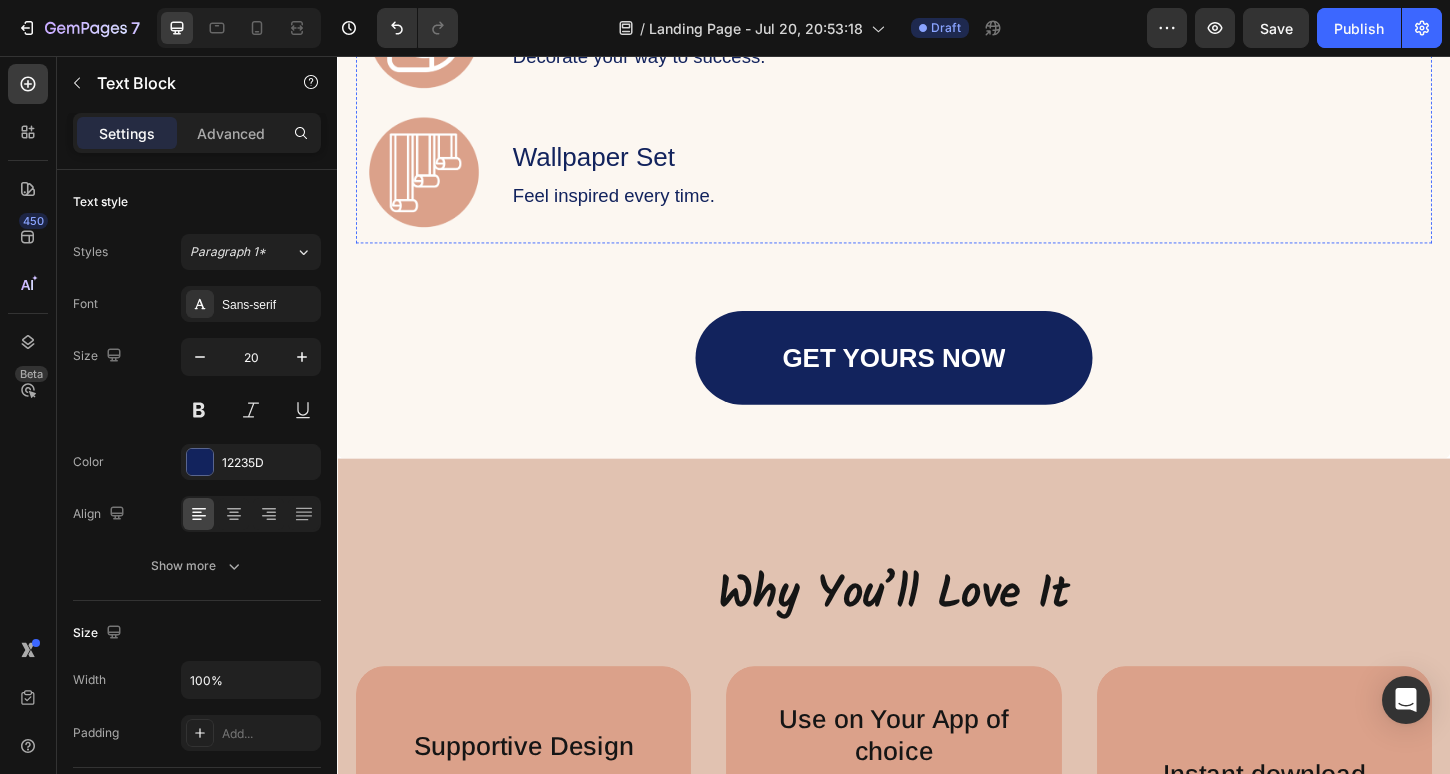 scroll, scrollTop: 1924, scrollLeft: 0, axis: vertical 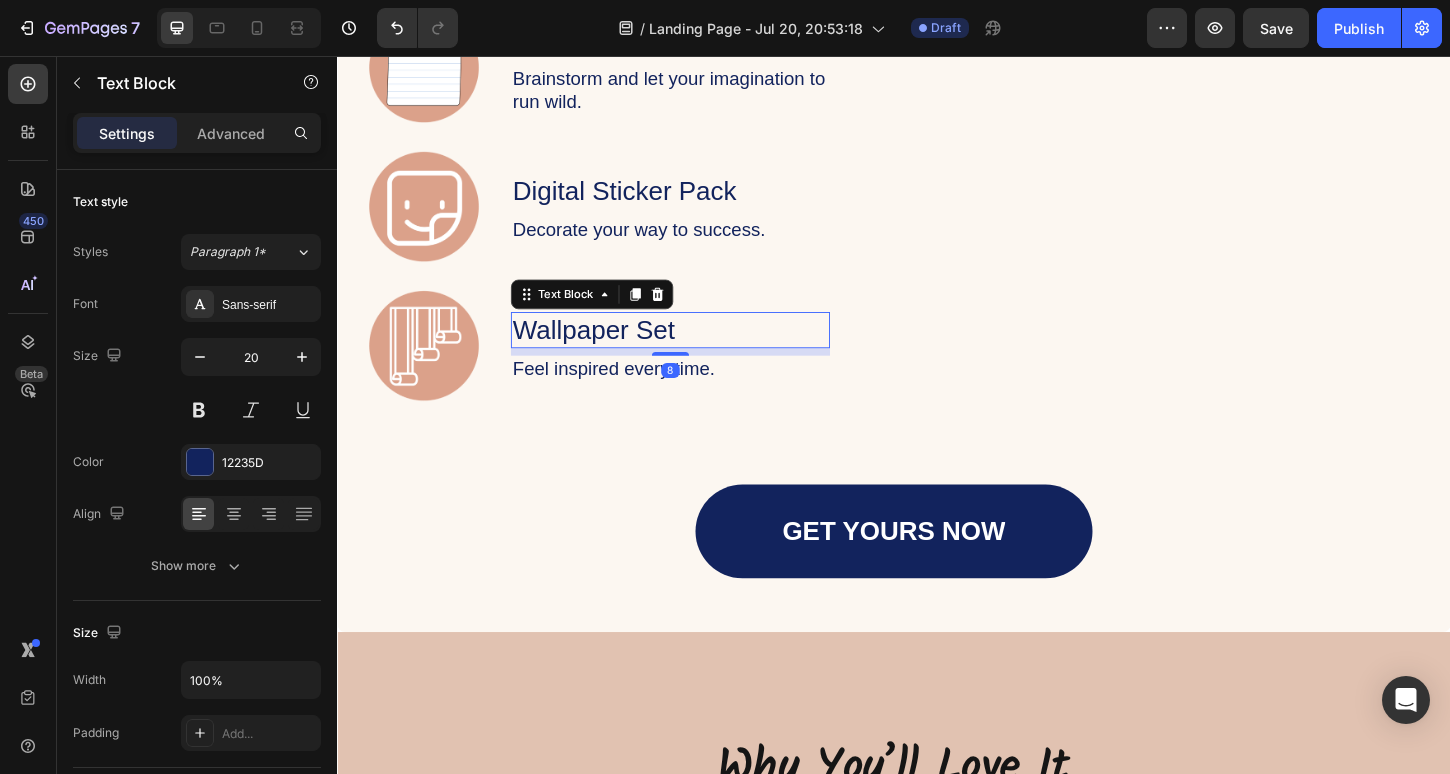 click on "Wallpaper Set" at bounding box center [696, 351] 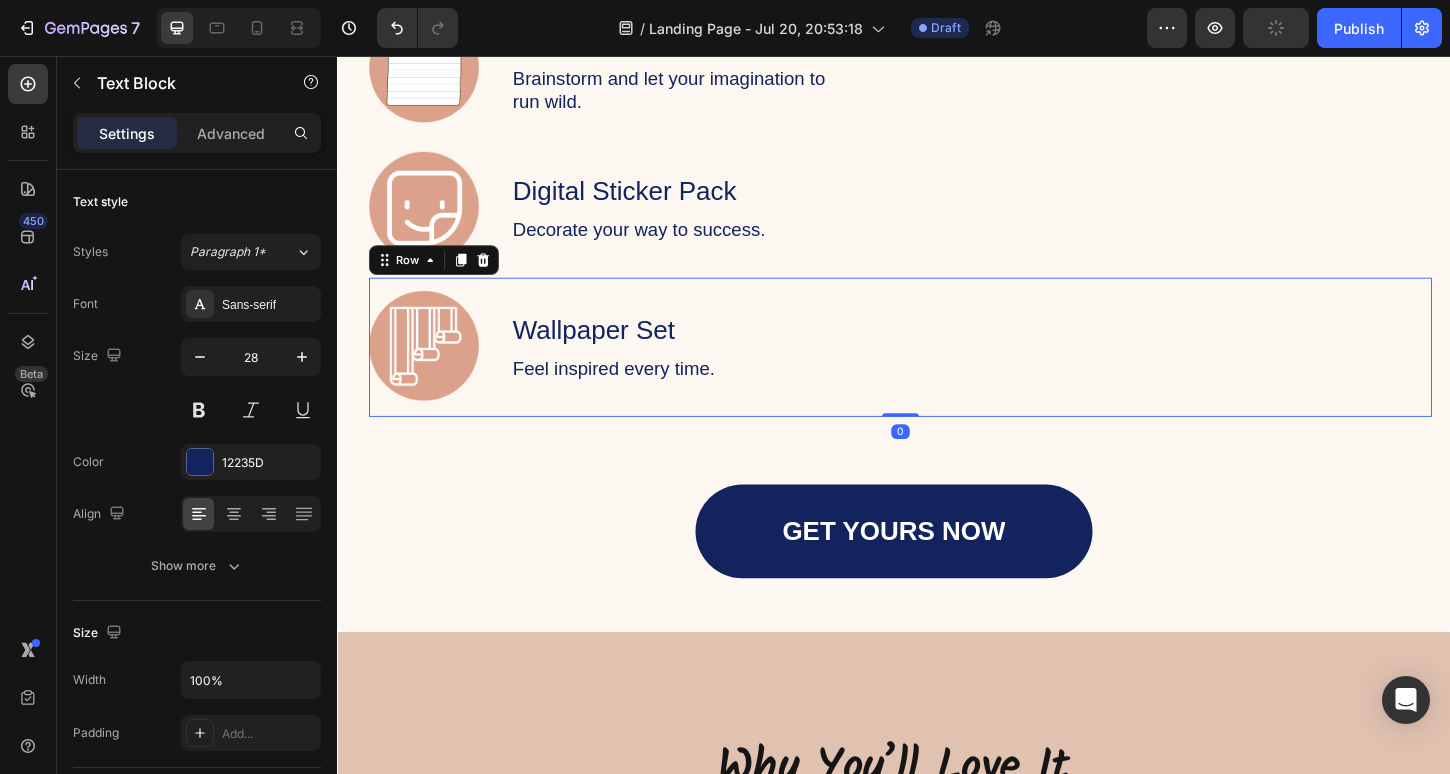 click on "Wallpaper Set Text Block Feel inspired every time. Text Block" at bounding box center (696, 370) 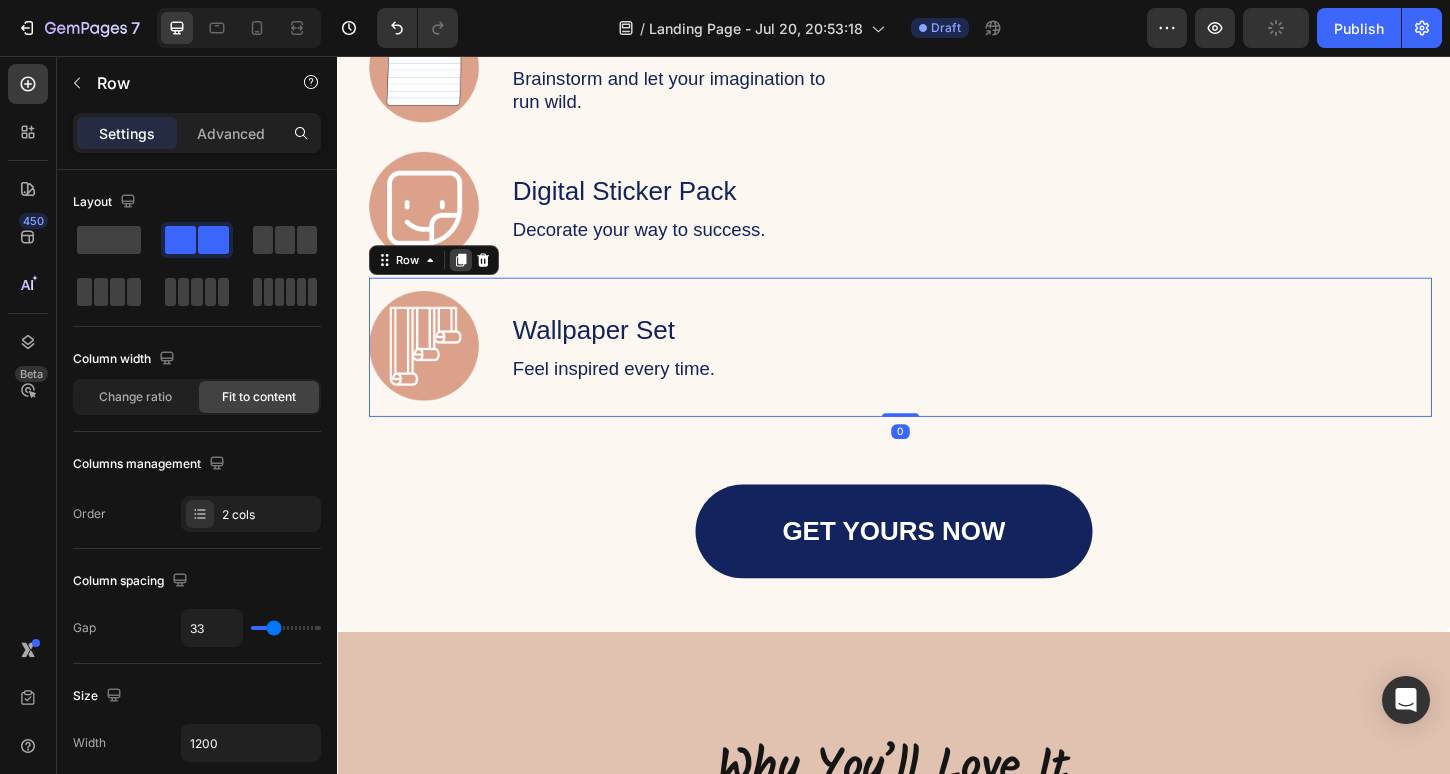 click at bounding box center (470, 276) 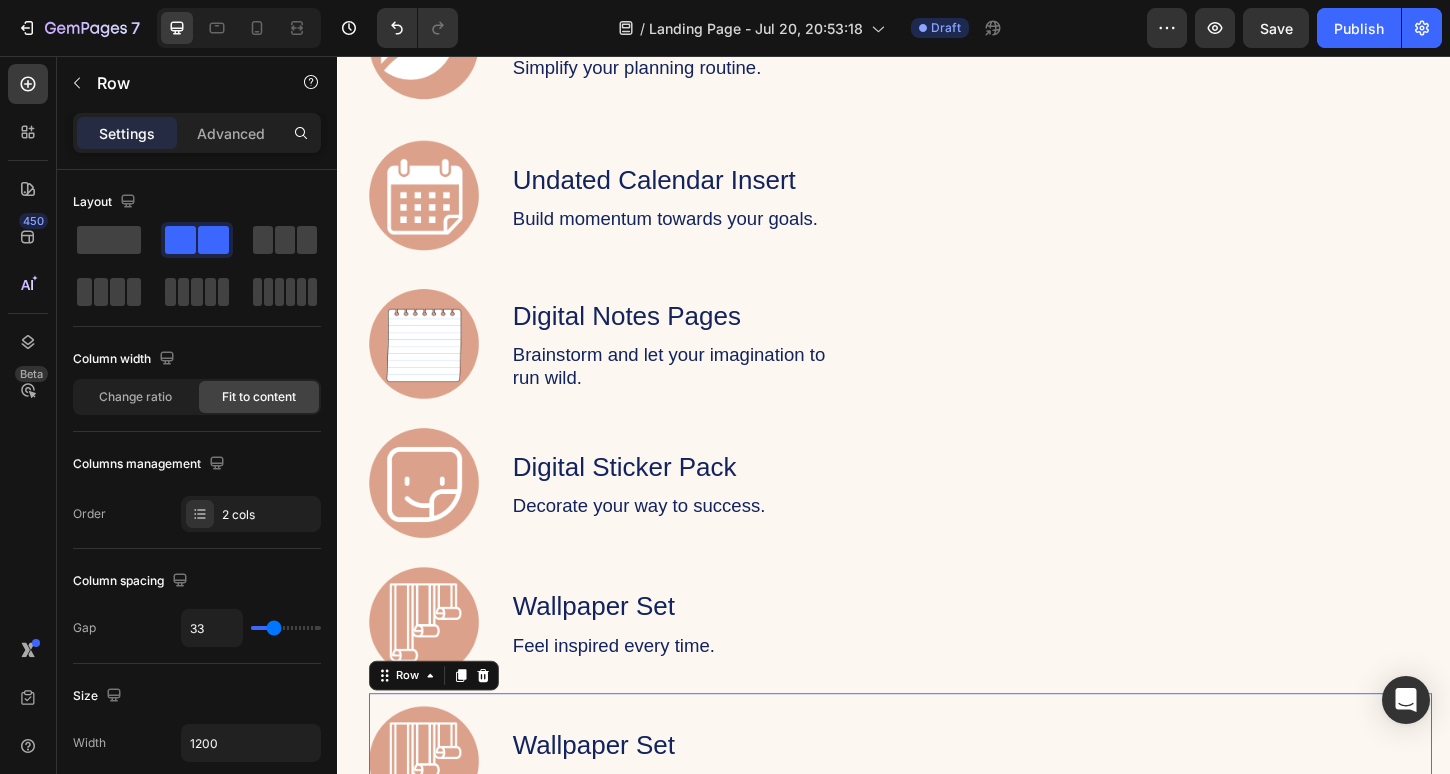 scroll, scrollTop: 2888, scrollLeft: 0, axis: vertical 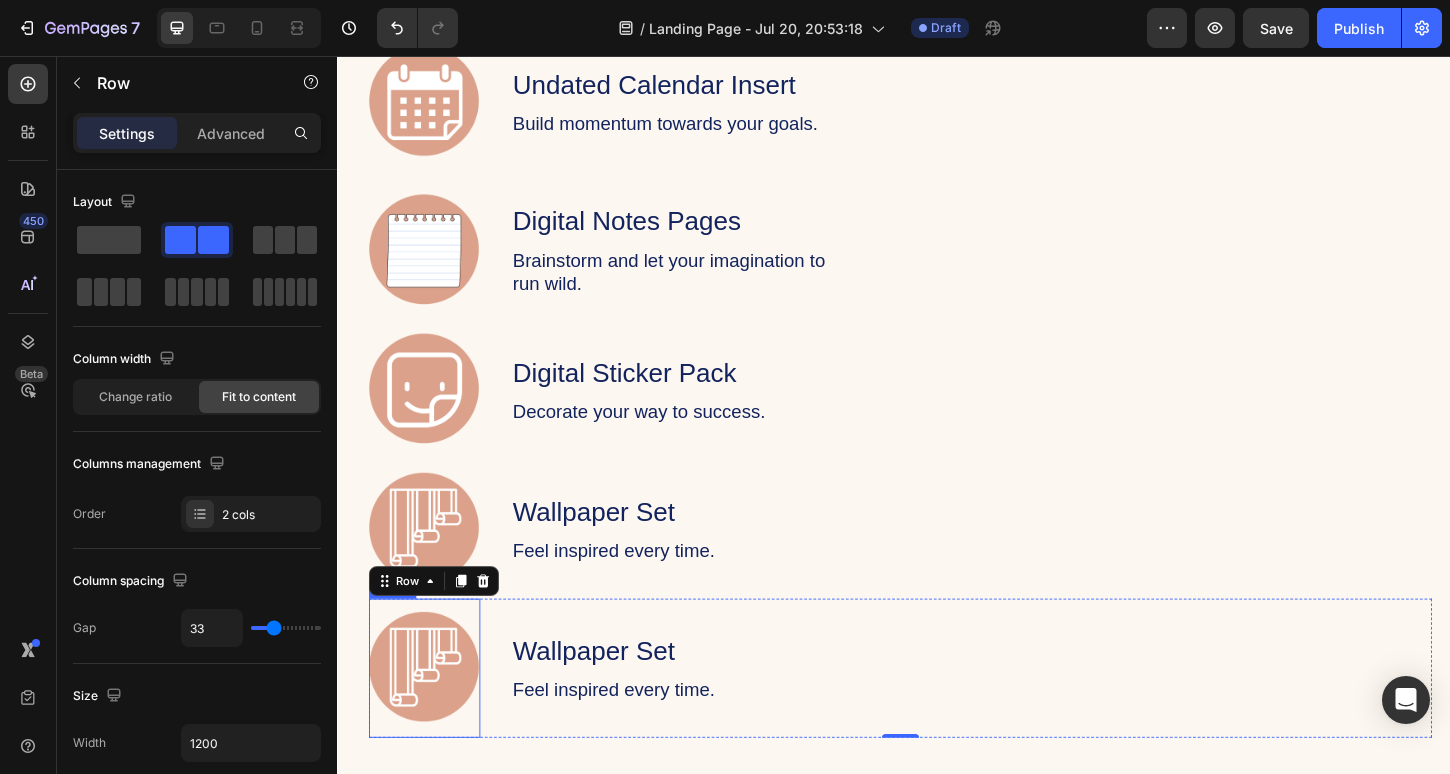 click at bounding box center (431, 716) 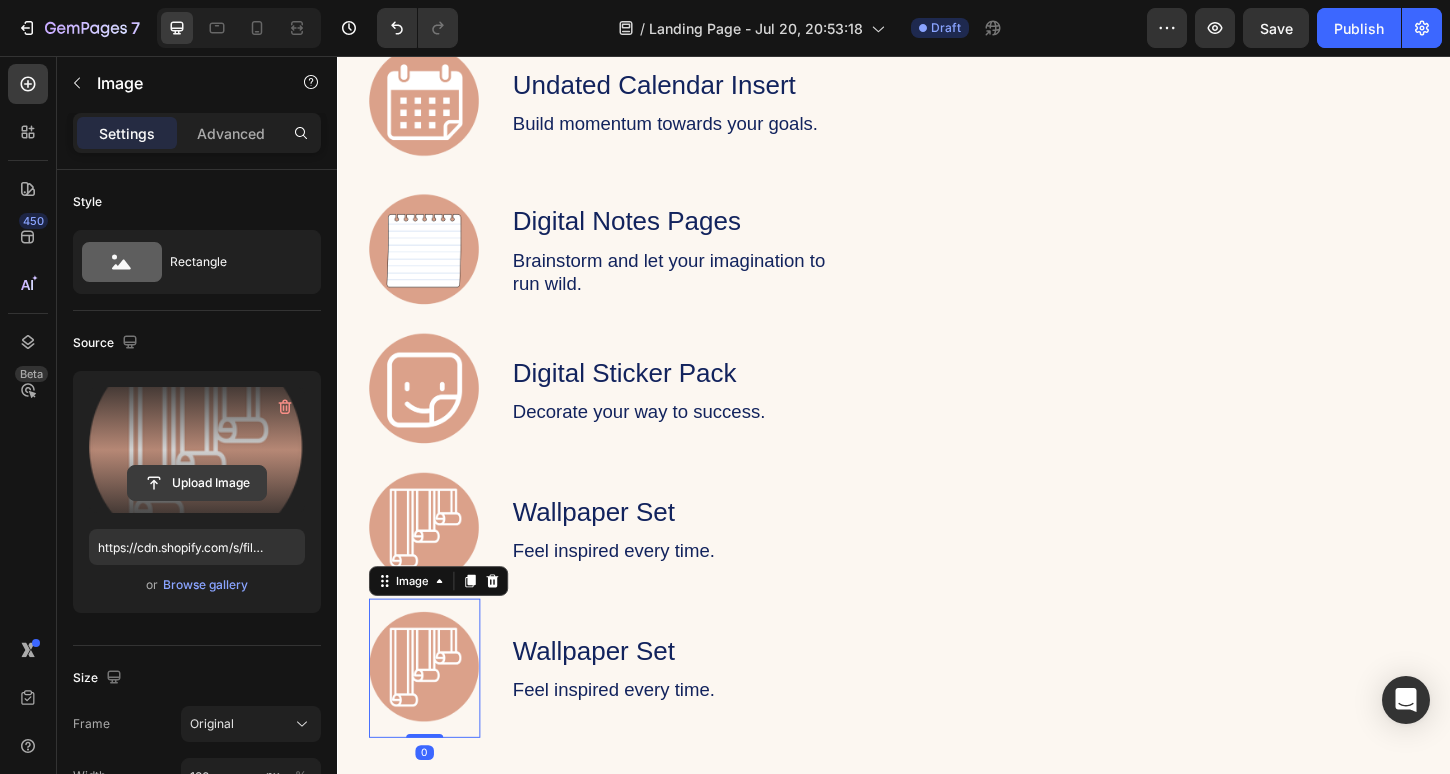 click 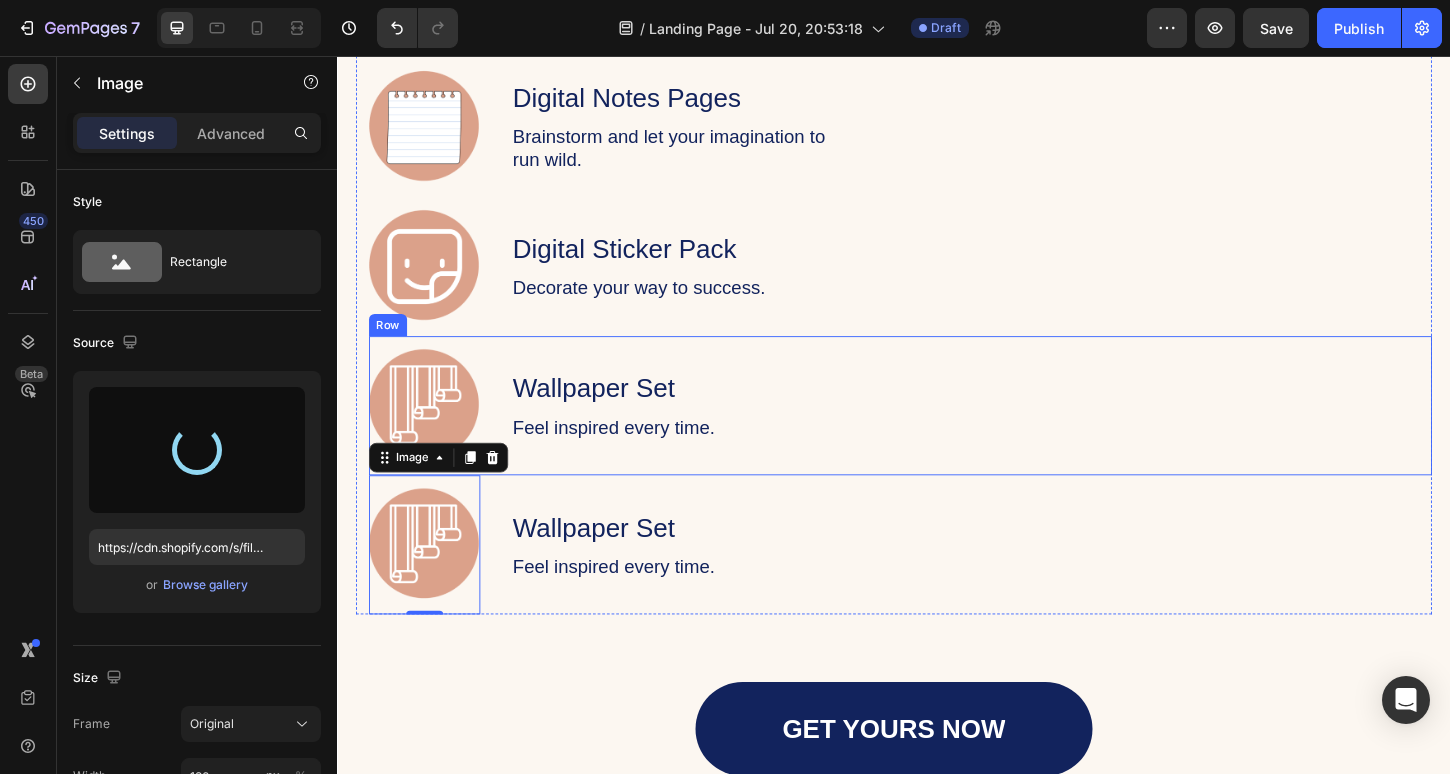 scroll, scrollTop: 3017, scrollLeft: 0, axis: vertical 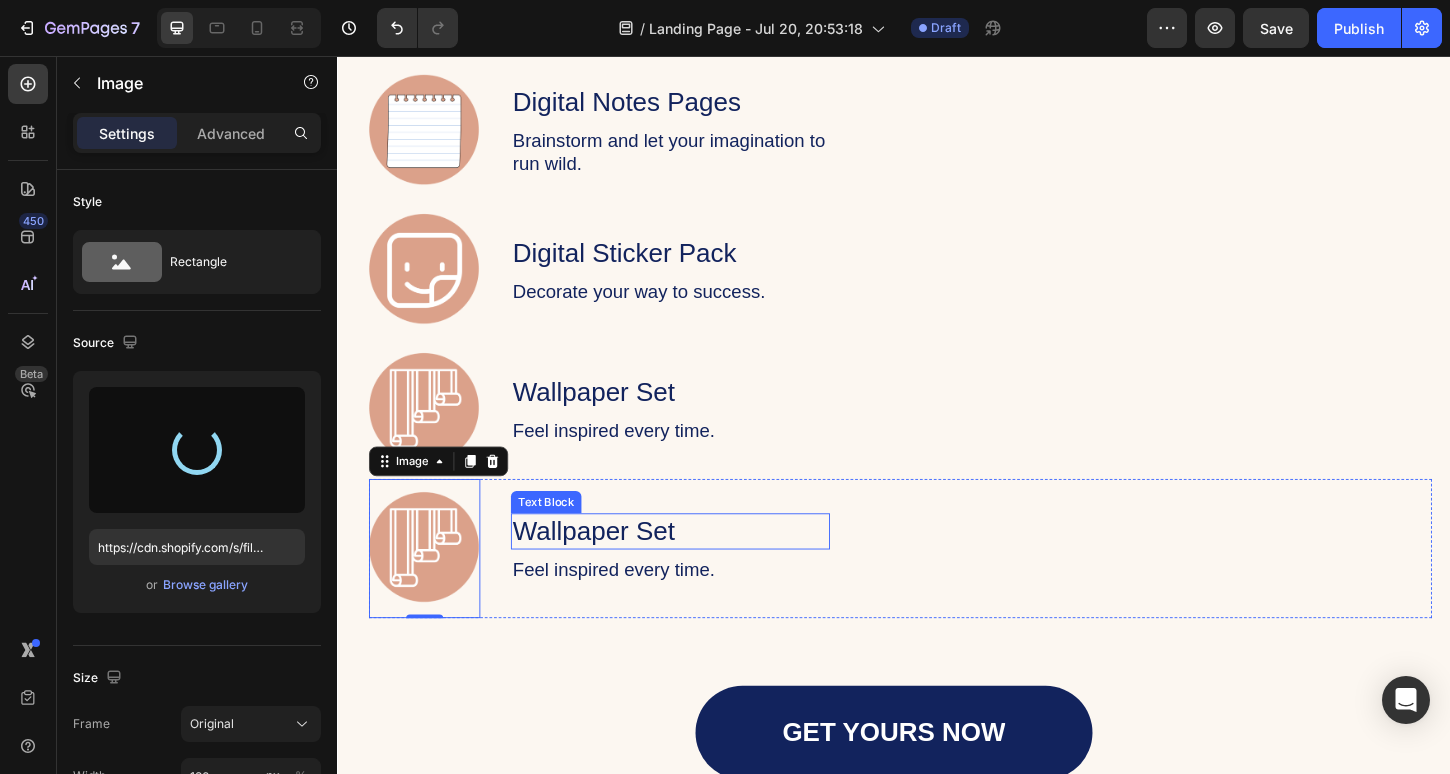 click on "Wallpaper Set" at bounding box center [696, 568] 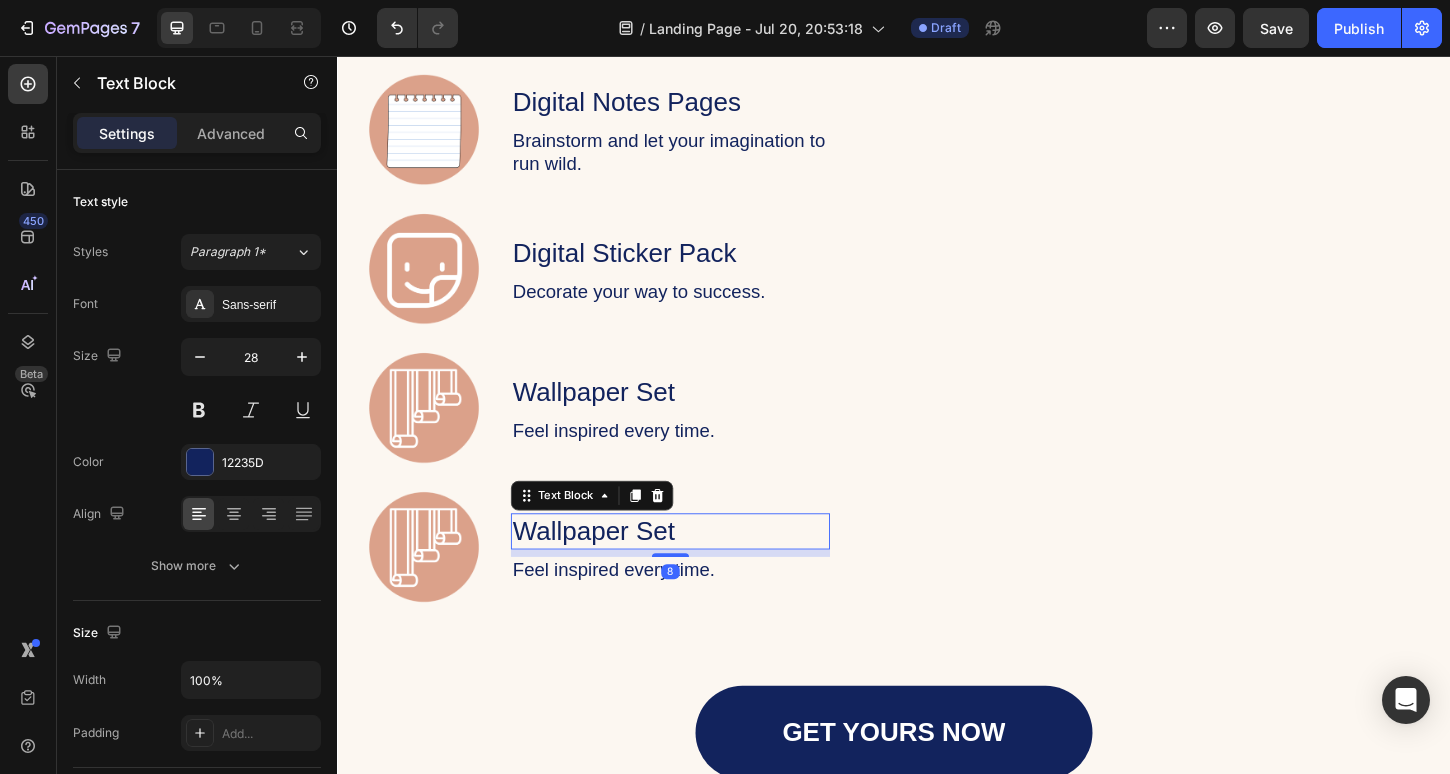 click on "Wallpaper Set" at bounding box center [696, 568] 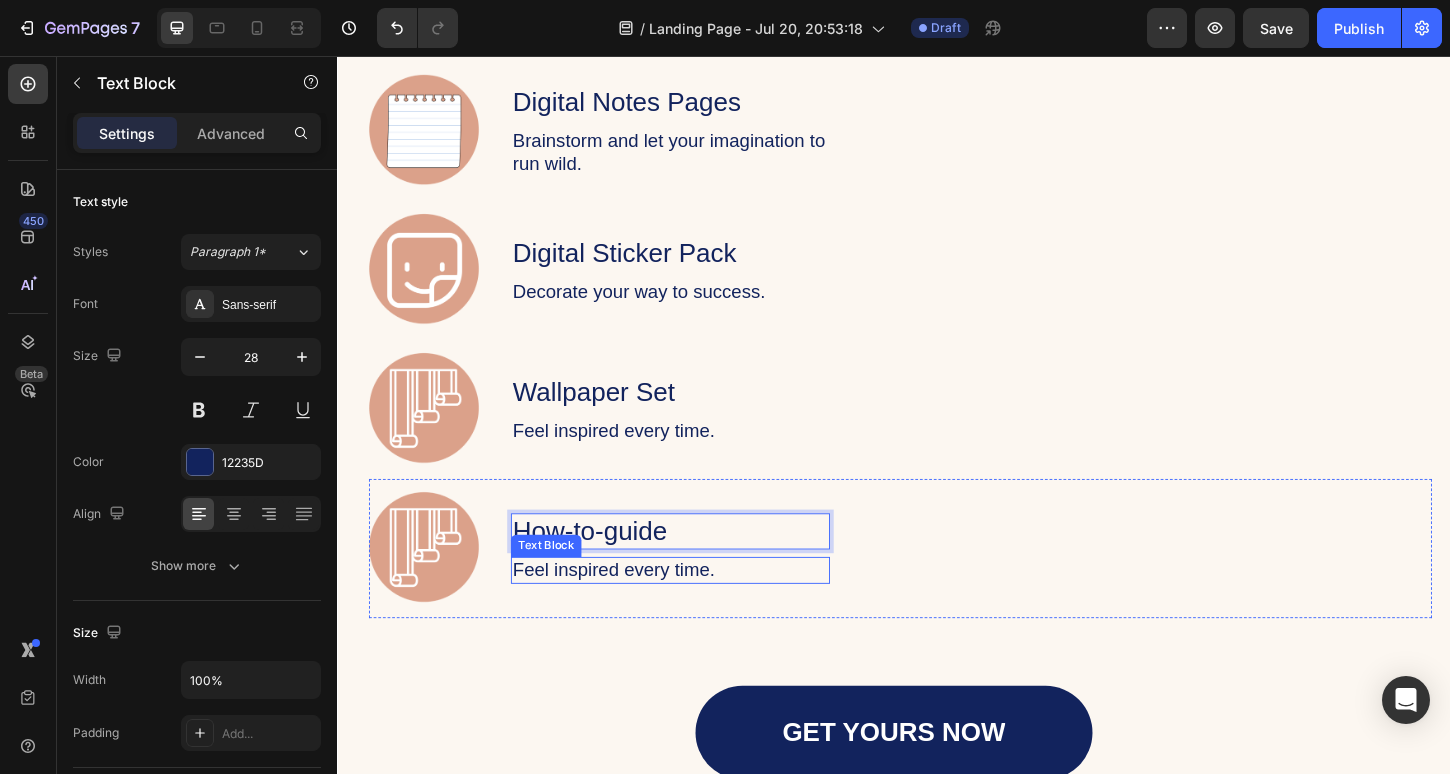 click on "Feel inspired every time." at bounding box center (696, 610) 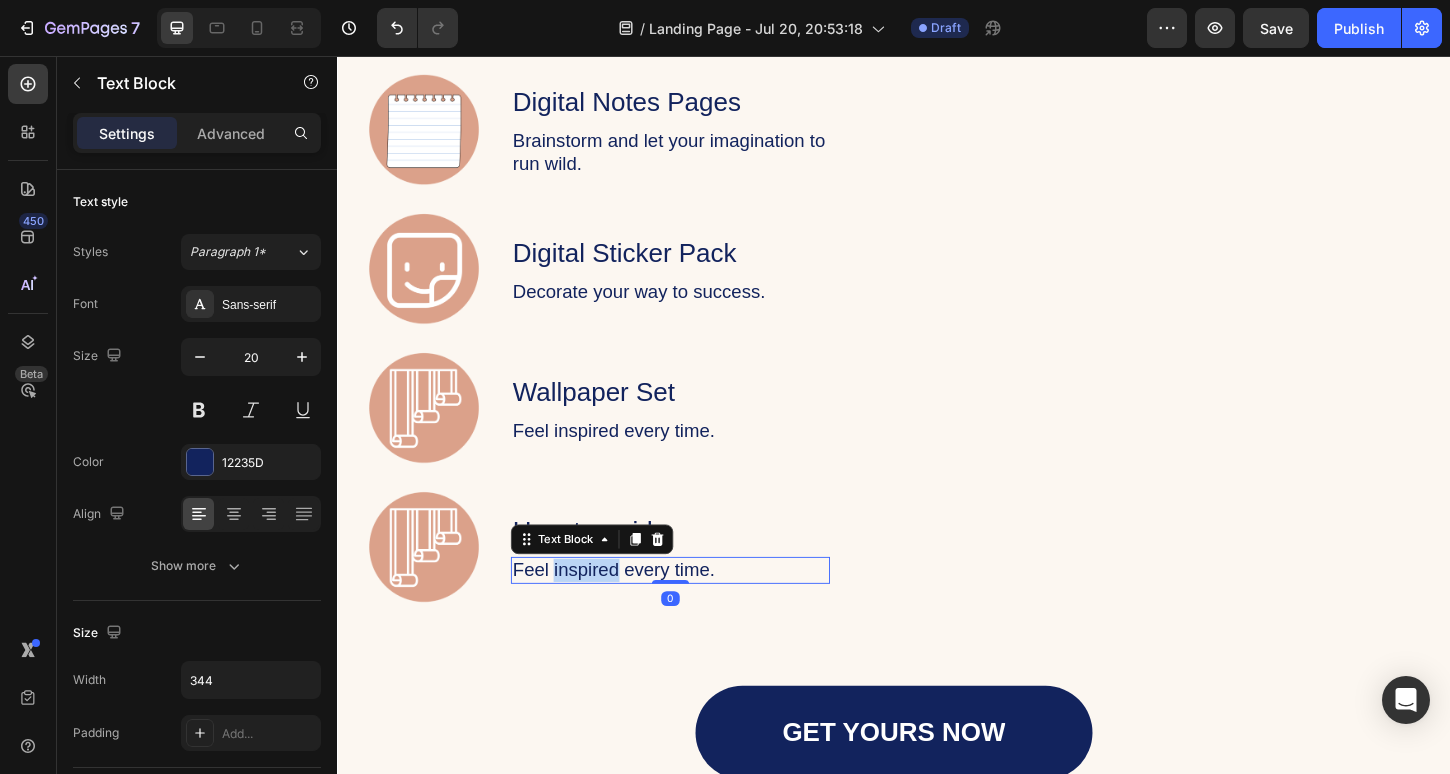 click on "Feel inspired every time." at bounding box center [696, 610] 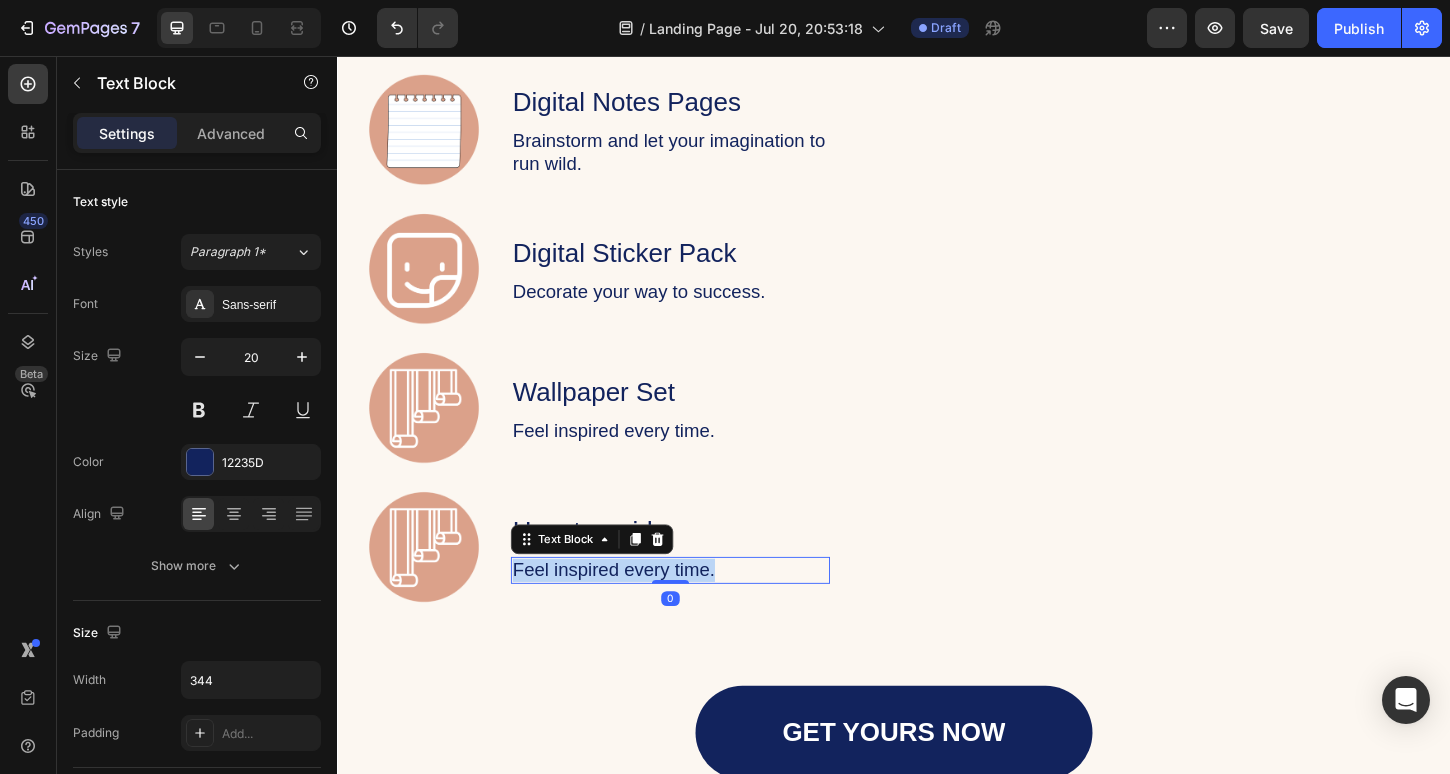 click on "Feel inspired every time." at bounding box center [696, 610] 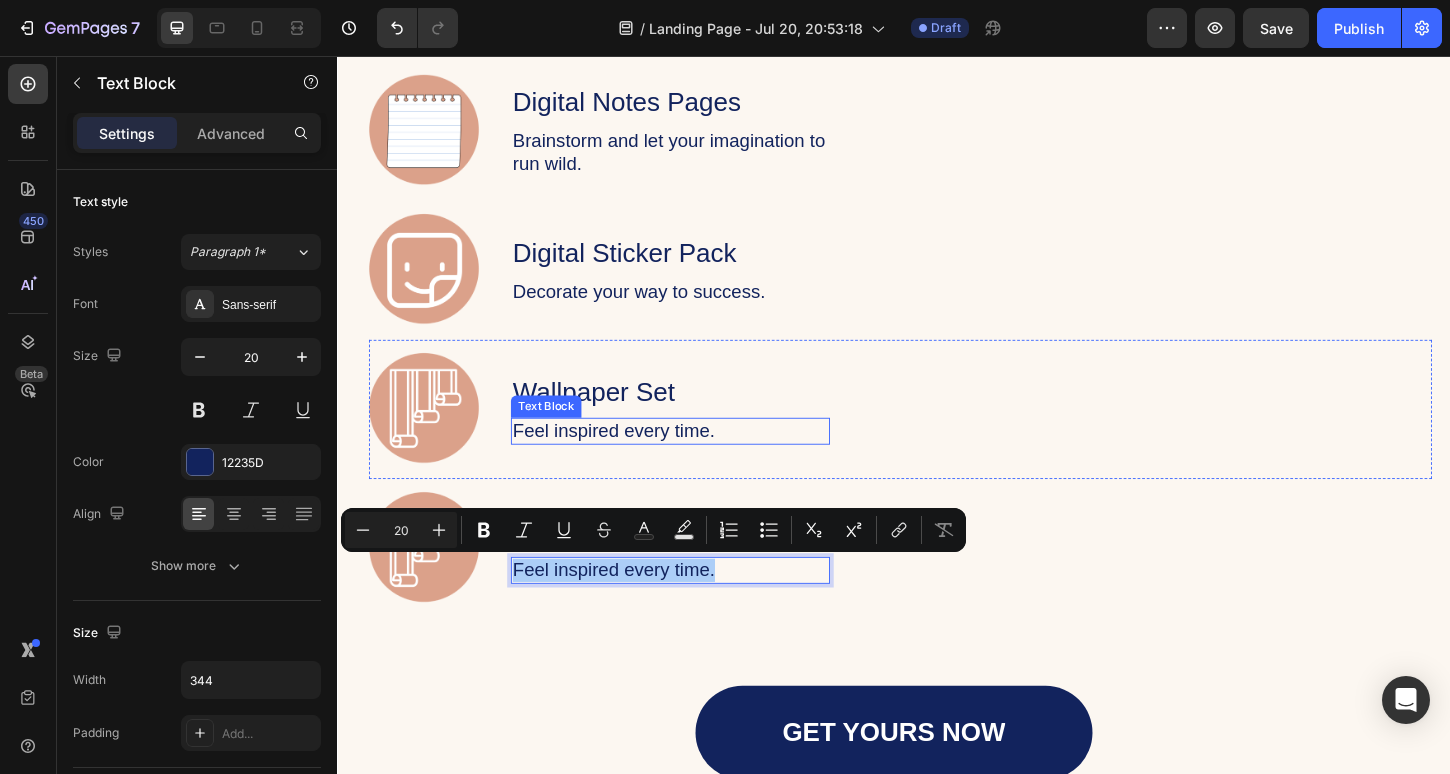 click on "Feel inspired every time." at bounding box center [696, 460] 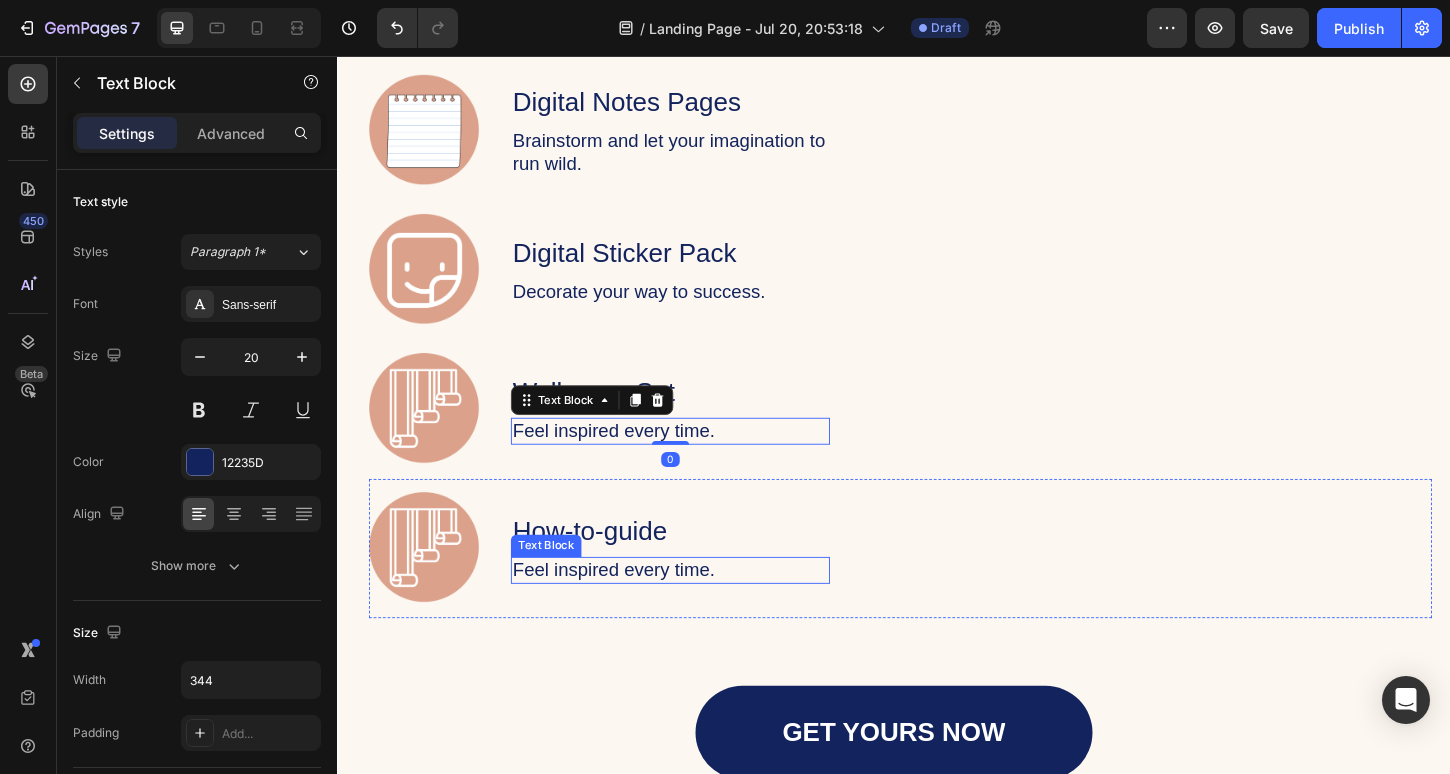 click on "Feel inspired every time." at bounding box center [696, 610] 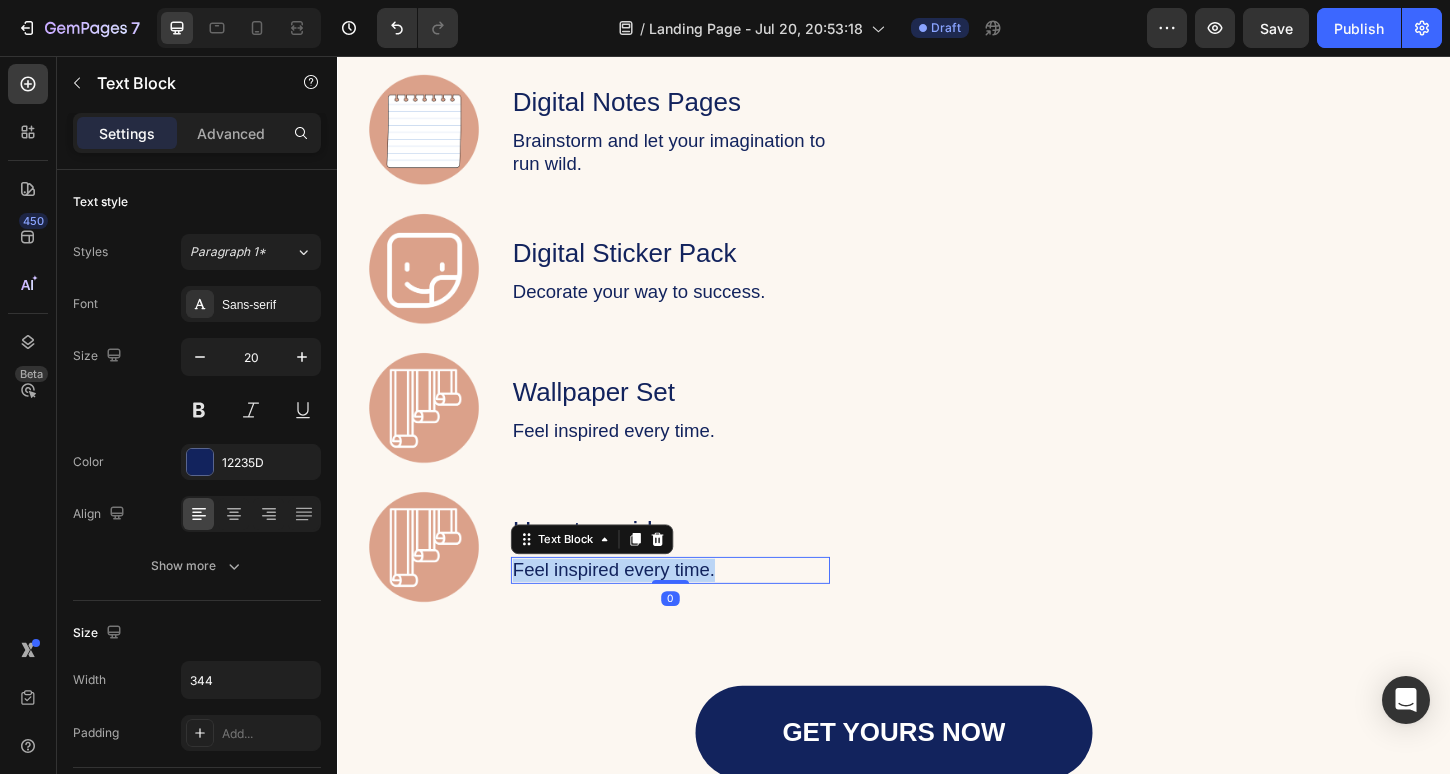 click on "Feel inspired every time." at bounding box center [696, 610] 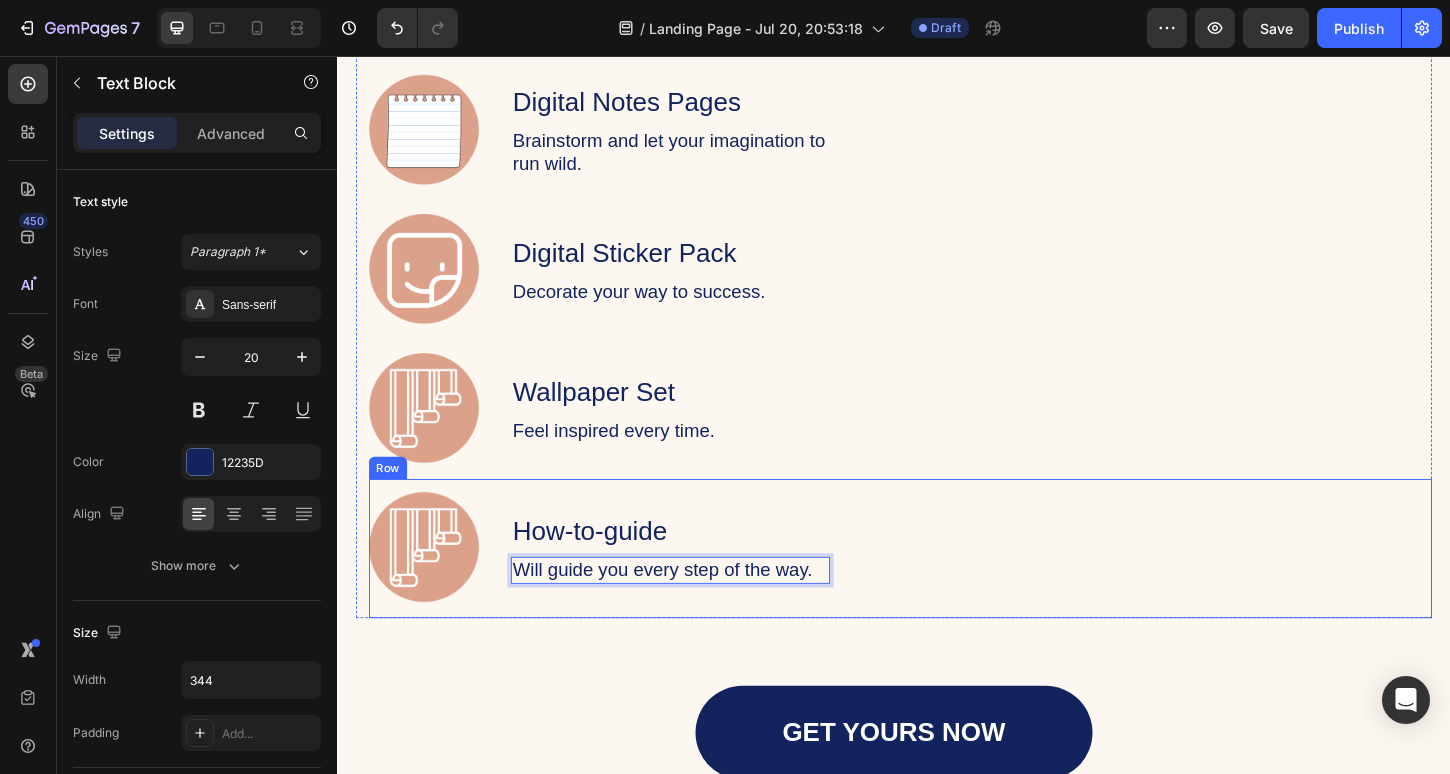 click on "Image How-to-guide Text Block Will guide you every step of the way. Text Block   0 Row" at bounding box center [944, 587] 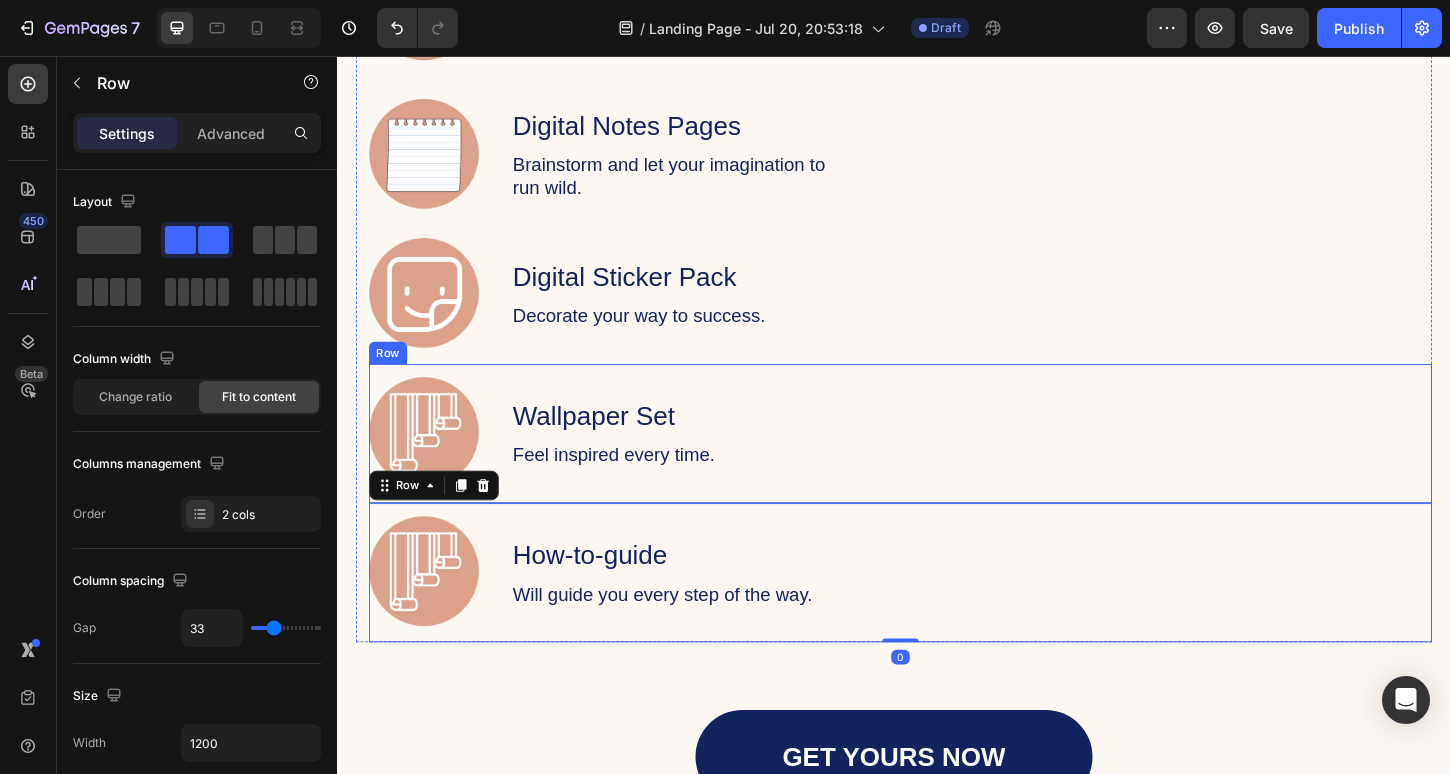 scroll, scrollTop: 2992, scrollLeft: 0, axis: vertical 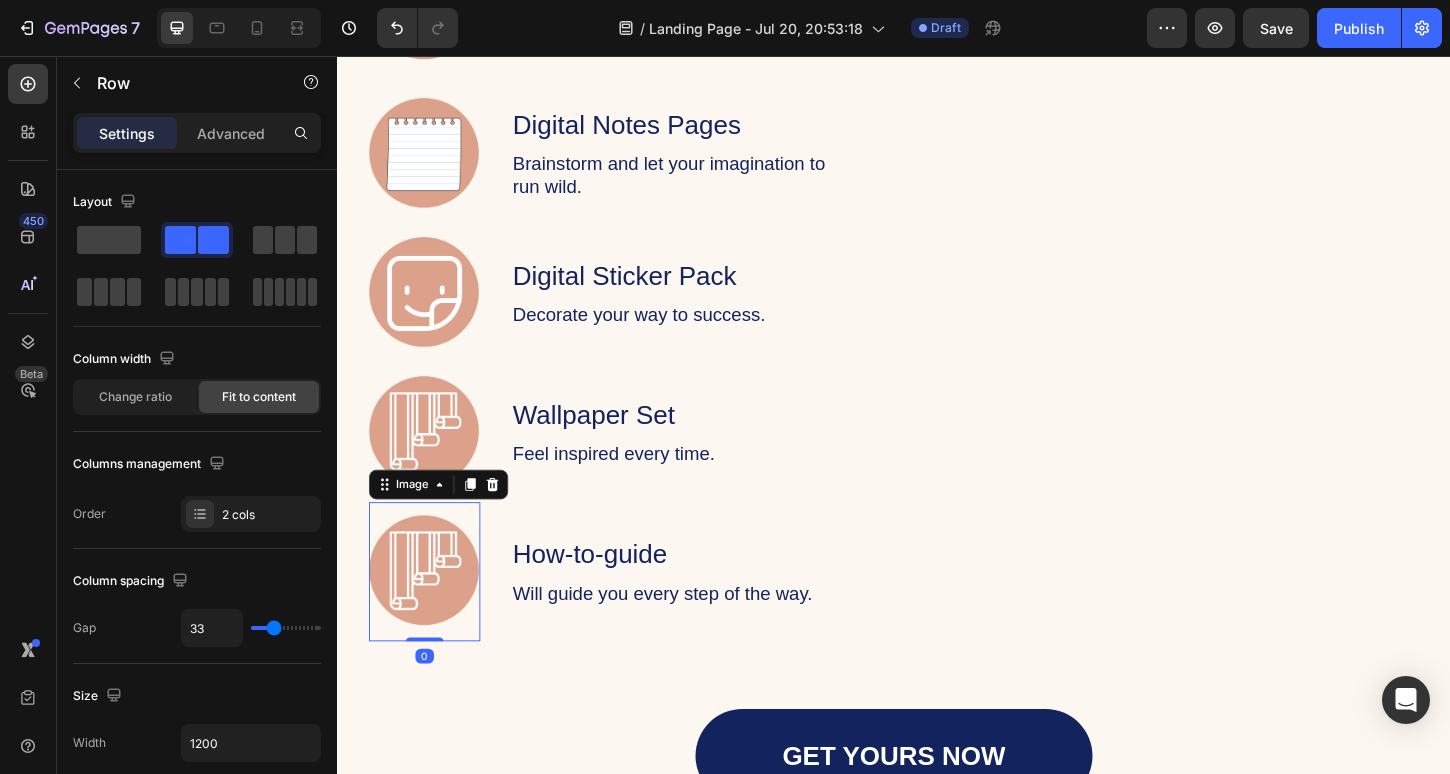 click at bounding box center [431, 612] 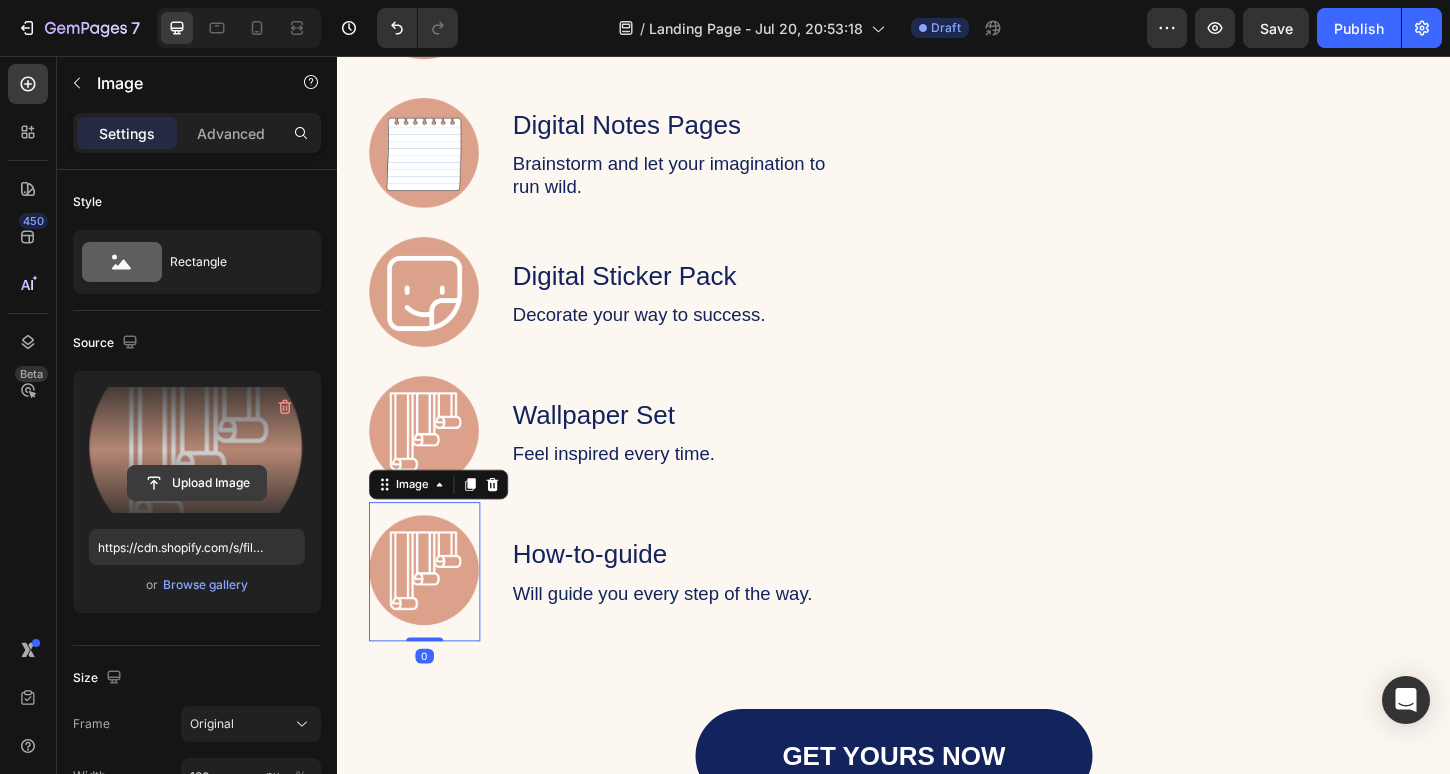click 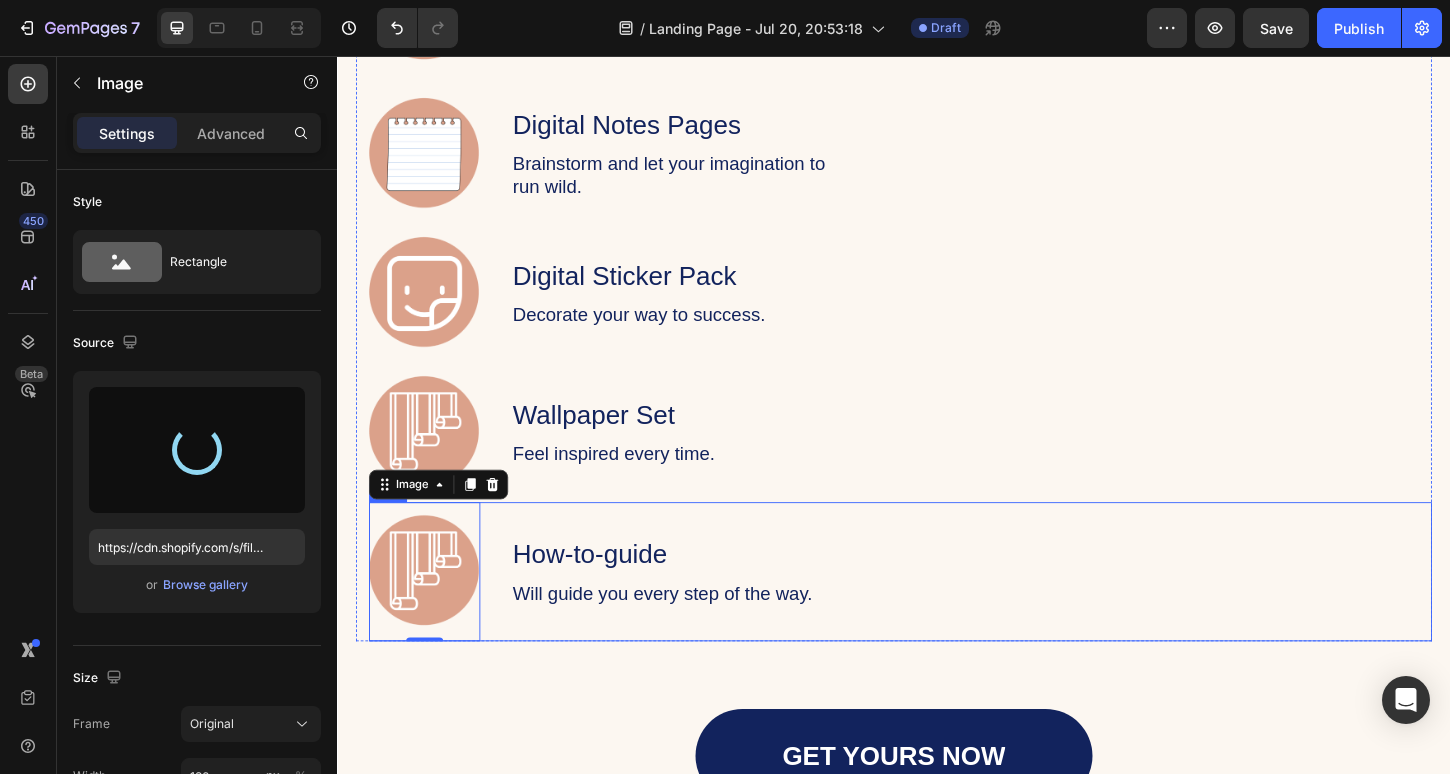 type on "https://cdn.shopify.com/s/files/1/0772/6035/7921/files/gempages_564956185929712402-8e967168-e2b9-464b-801f-d36e06a5731b.png" 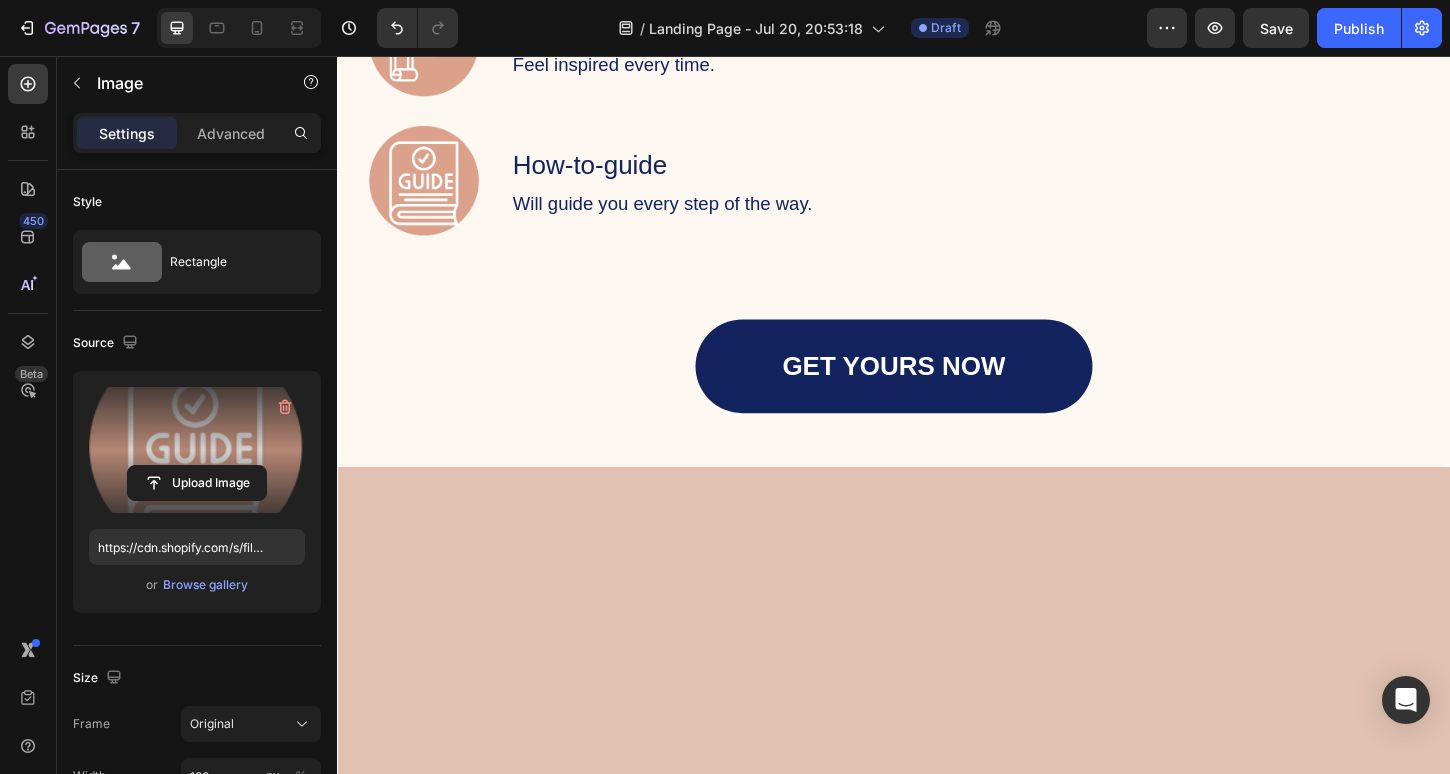 scroll, scrollTop: 2254, scrollLeft: 0, axis: vertical 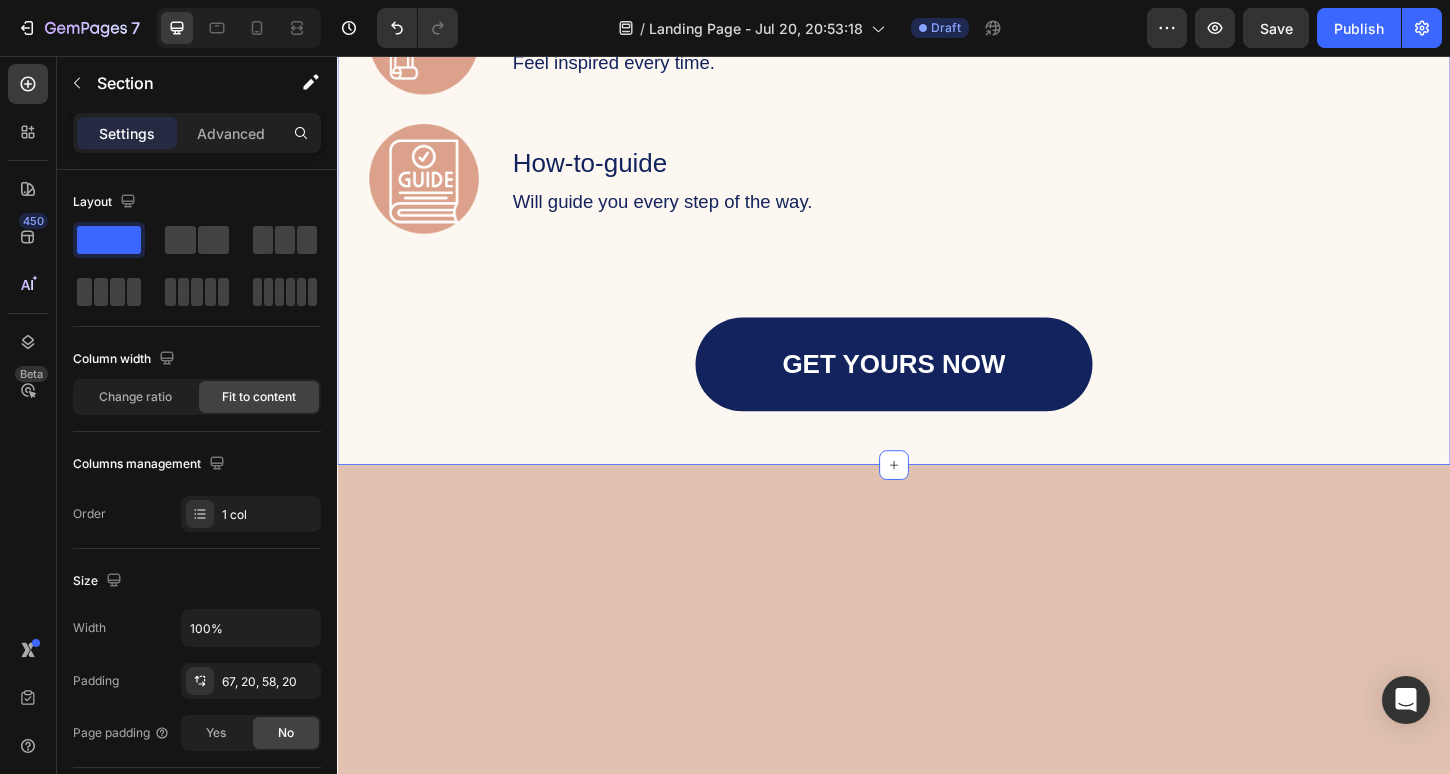 click on "Introducing the Planner Starter Kit Heading Image Beginner Digital Planner Text Block Simplify your planning routine. Text Block Row Image Undated Calendar Insert Text Block Build momentum towards your goals.  Text Block Row Image Digital Notes Pages Text Block Brainstorm and let your imagination to run wild. Text Block Row Image Digital Sticker Pack Text Block Decorate your way to success. Text Block Row Image Wallpaper Set Text Block Feel inspired every time. Text Block Row Image How-to-guide Text Block Will guide you every step of the way. Text Block Row Row Row GET YOURS NOW Button Row Section 3   You can create reusable sections Create Theme Section AI Content Write with GemAI What would you like to describe here? Tone and Voice Persuasive Product Getting products... Show more Generate" at bounding box center (937, -194) 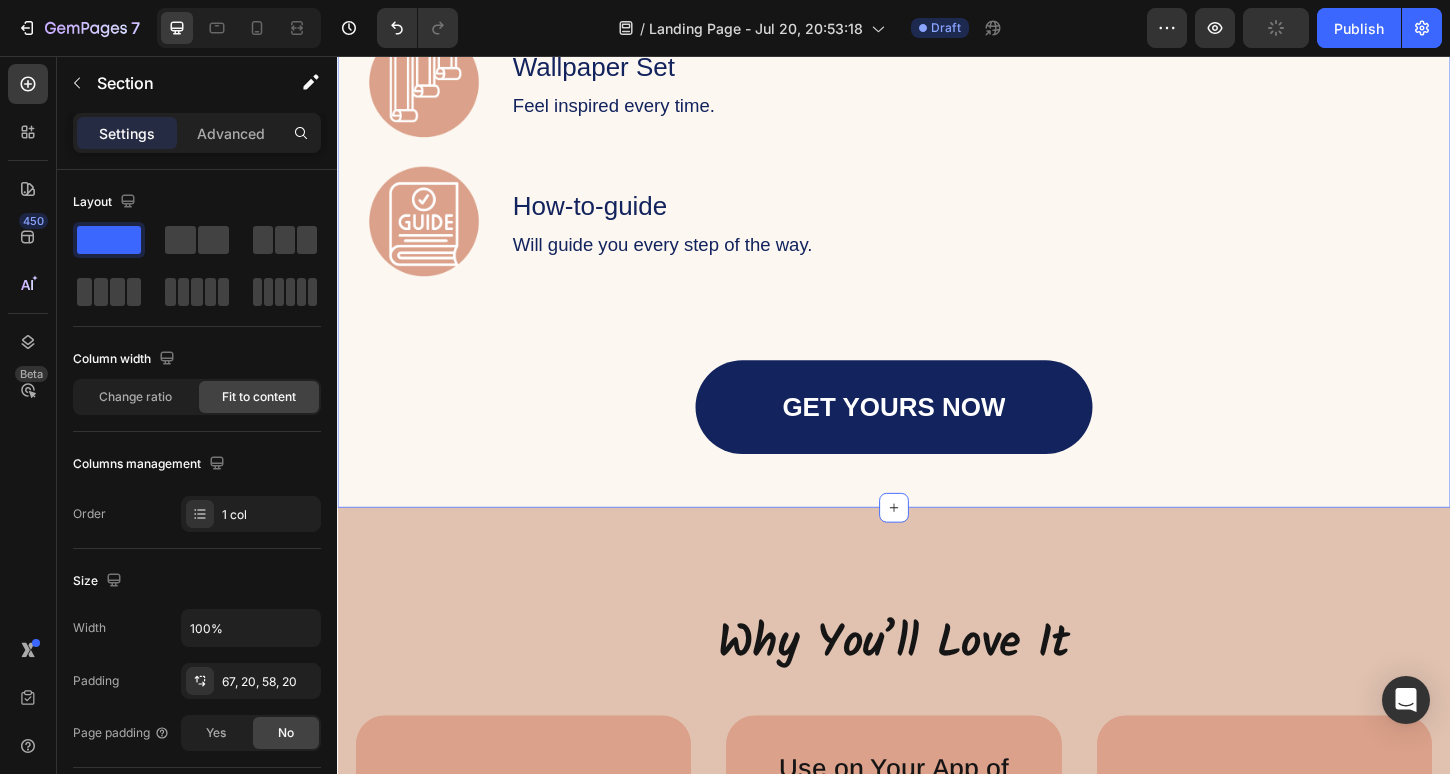 scroll, scrollTop: 3360, scrollLeft: 0, axis: vertical 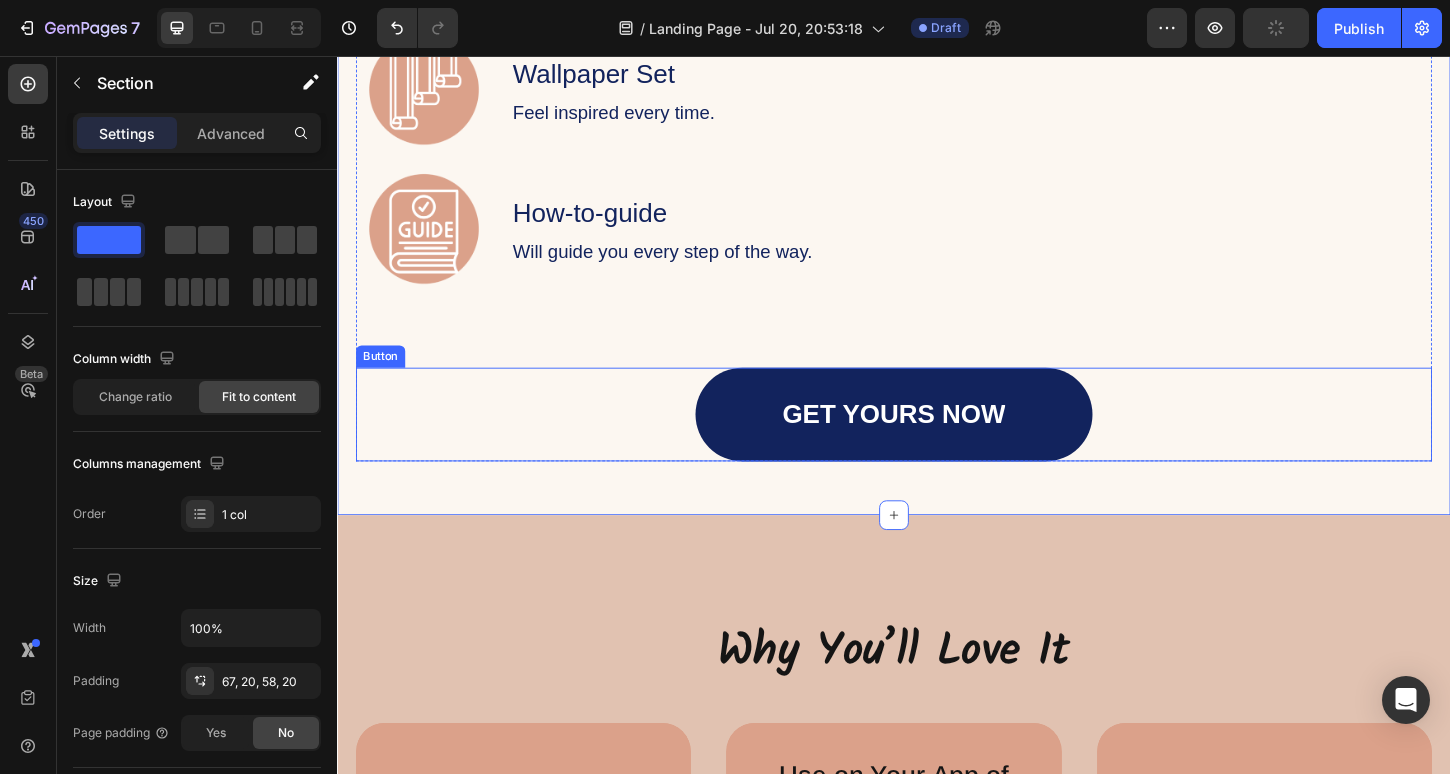click on "GET YOURS NOW" at bounding box center (937, 442) 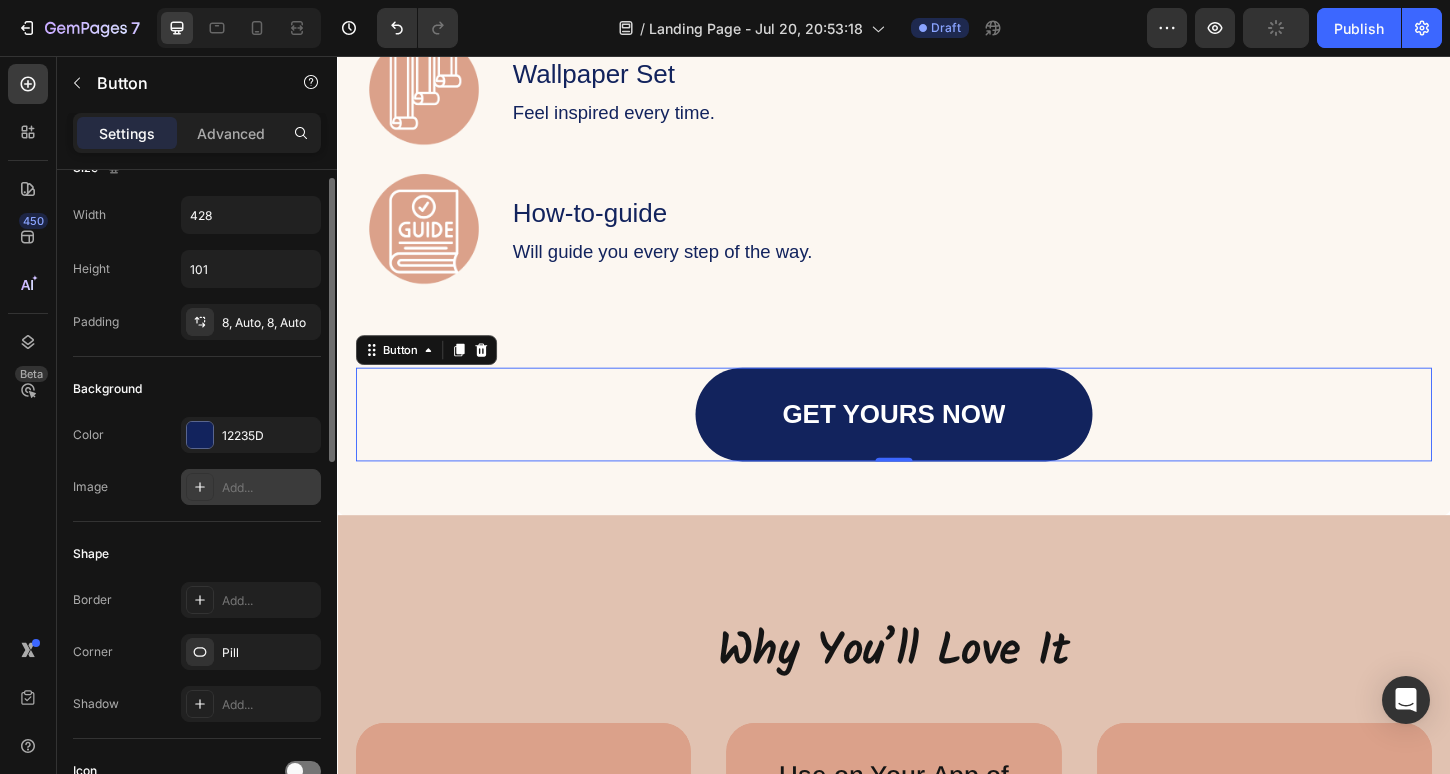 scroll, scrollTop: 30, scrollLeft: 0, axis: vertical 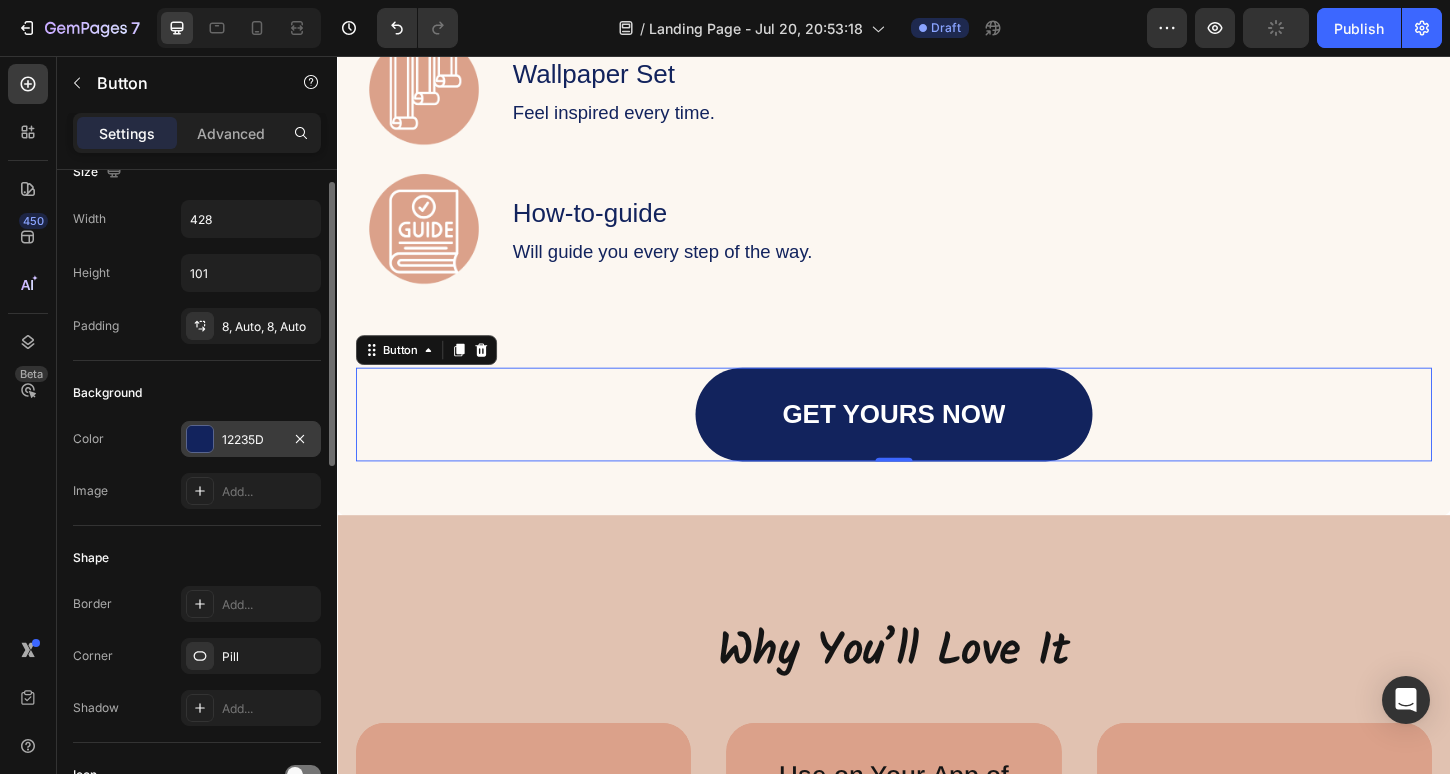click on "12235D" at bounding box center (251, 440) 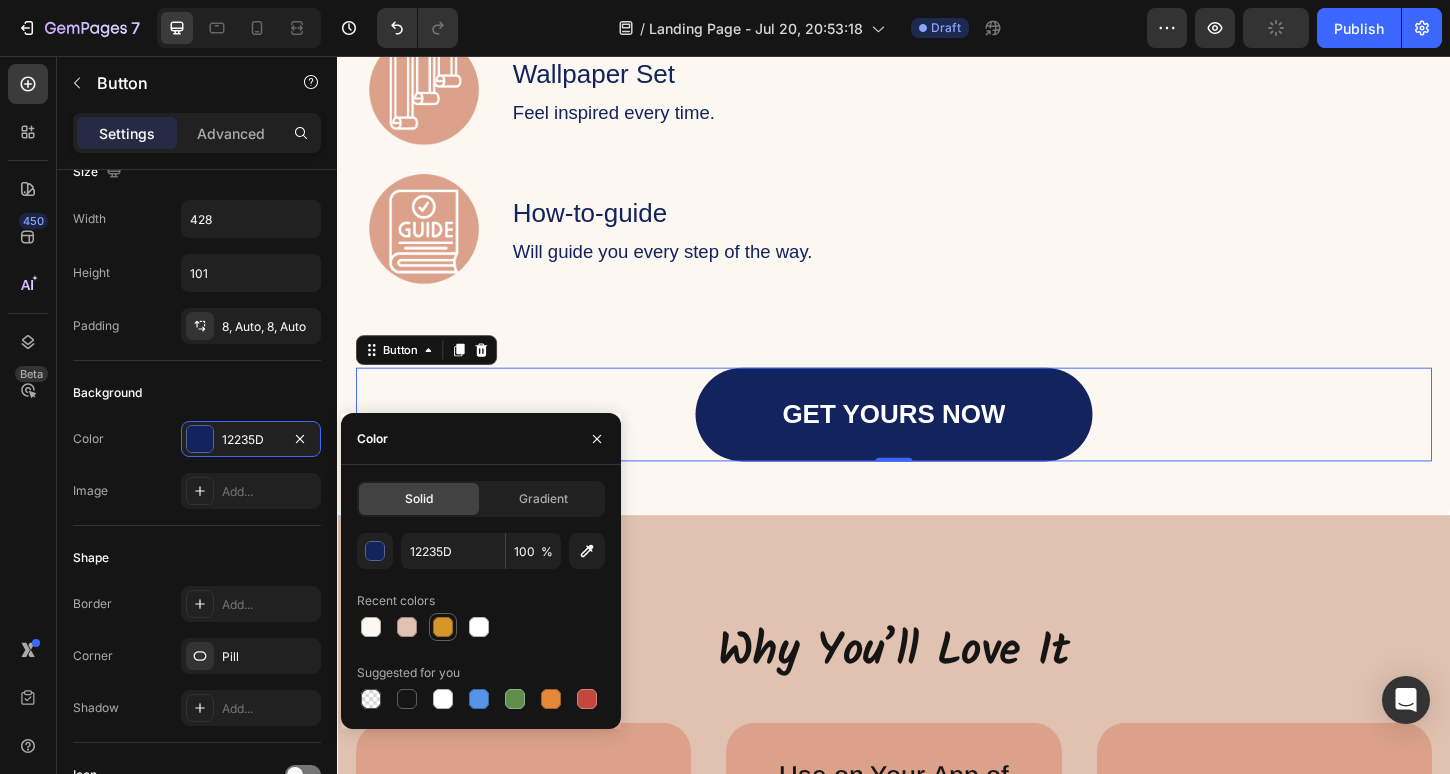 click at bounding box center (443, 627) 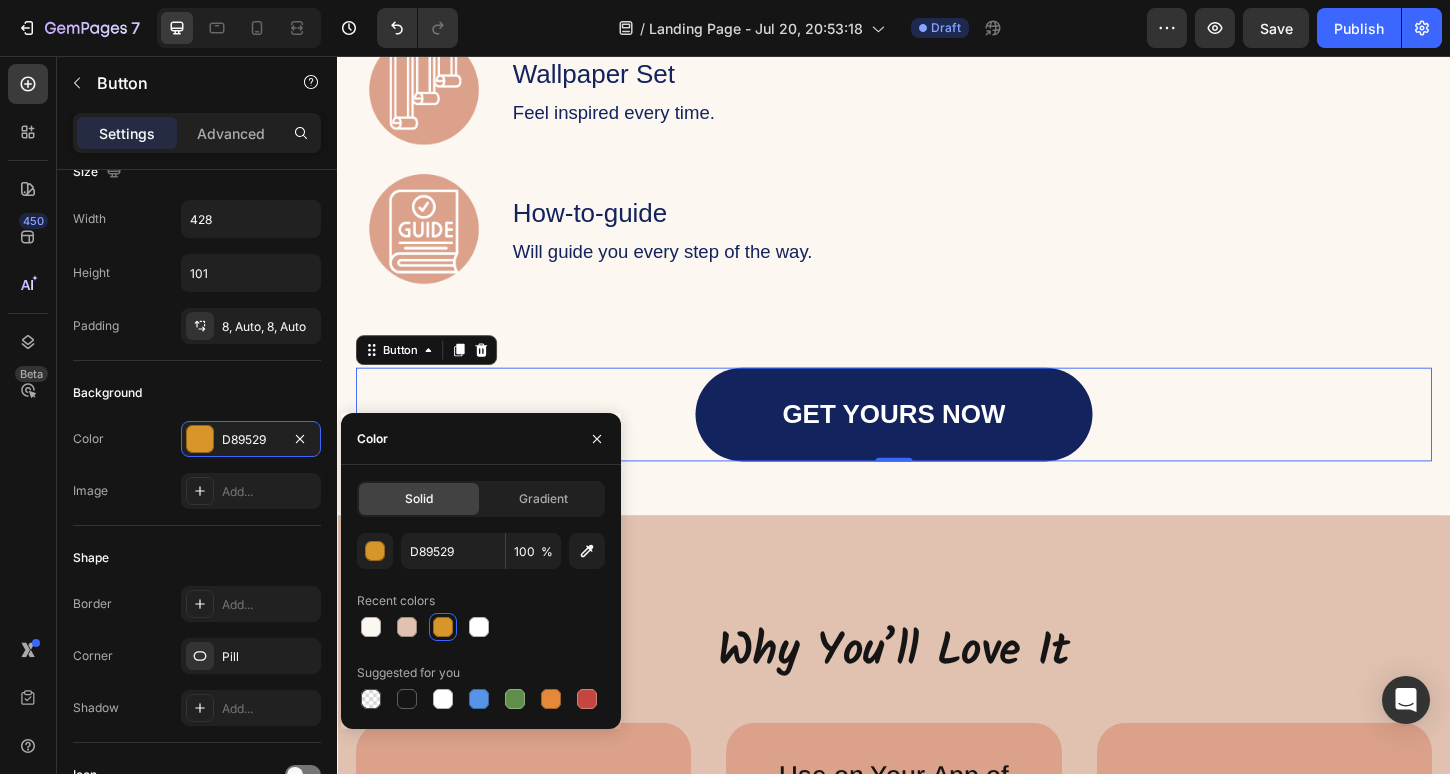 click on "GET YOURS NOW" at bounding box center (937, 442) 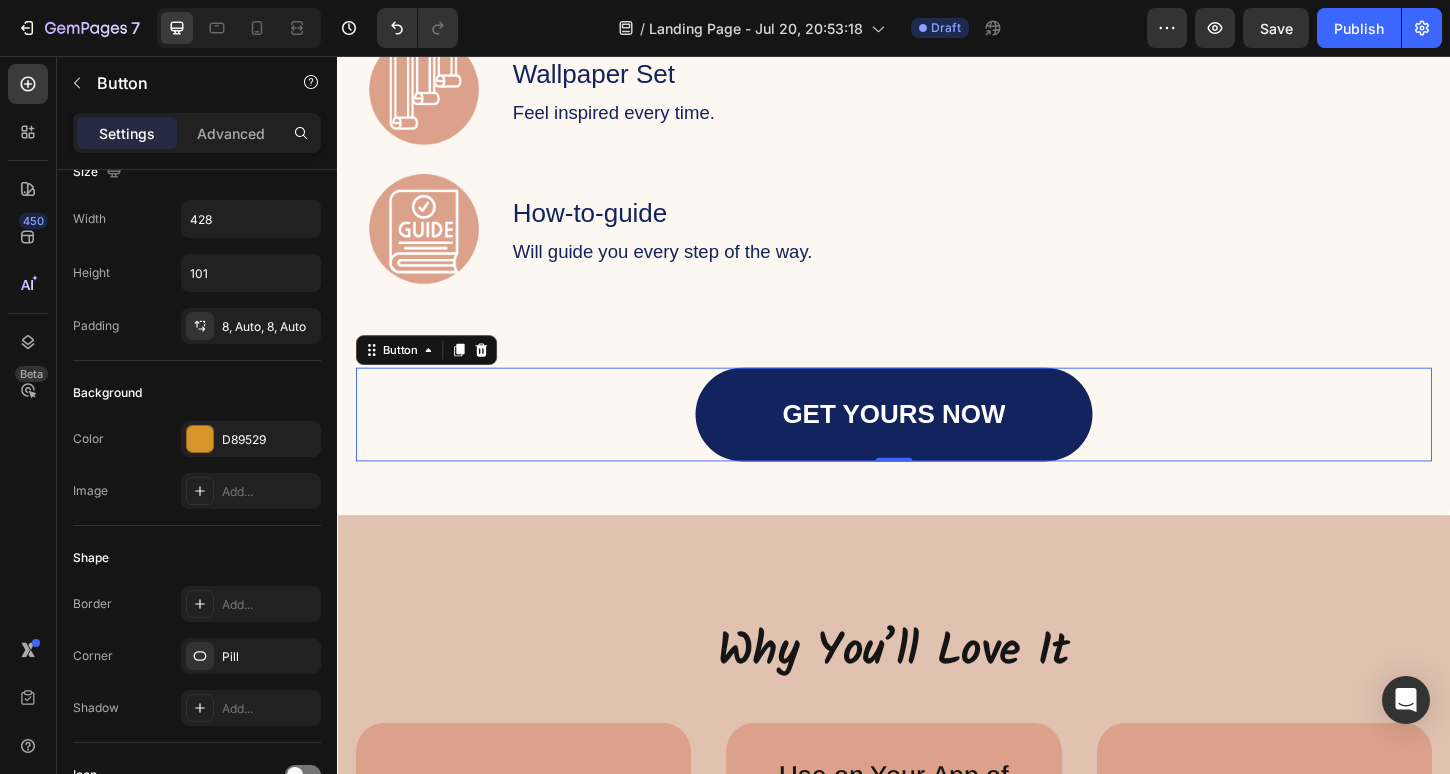 click on "GET YOURS NOW" at bounding box center (937, 442) 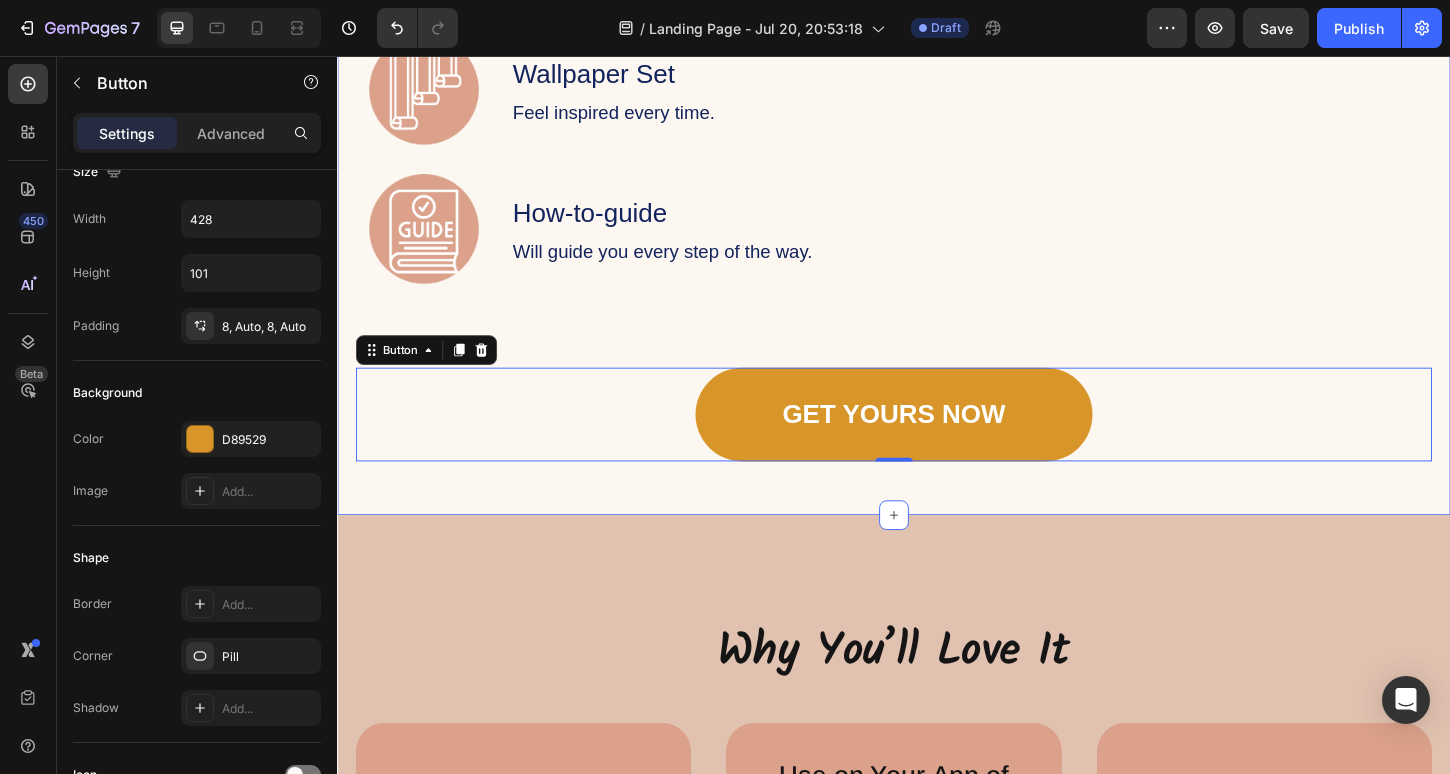 click on "Introducing the Planner Starter Kit Heading Image Beginner Digital Planner Text Block Simplify your planning routine. Text Block Row Image Undated Calendar Insert Text Block Build momentum towards your goals.  Text Block Row Image Digital Notes Pages Text Block Brainstorm and let your imagination to run wild. Text Block Row Image Digital Sticker Pack Text Block Decorate your way to success. Text Block Row Image Wallpaper Set Text Block Feel inspired every time. Text Block Row Image How-to-guide Text Block Will guide you every step of the way. Text Block Row Row Row GET YOURS NOW Button   0 Row Section 3" at bounding box center (937, -140) 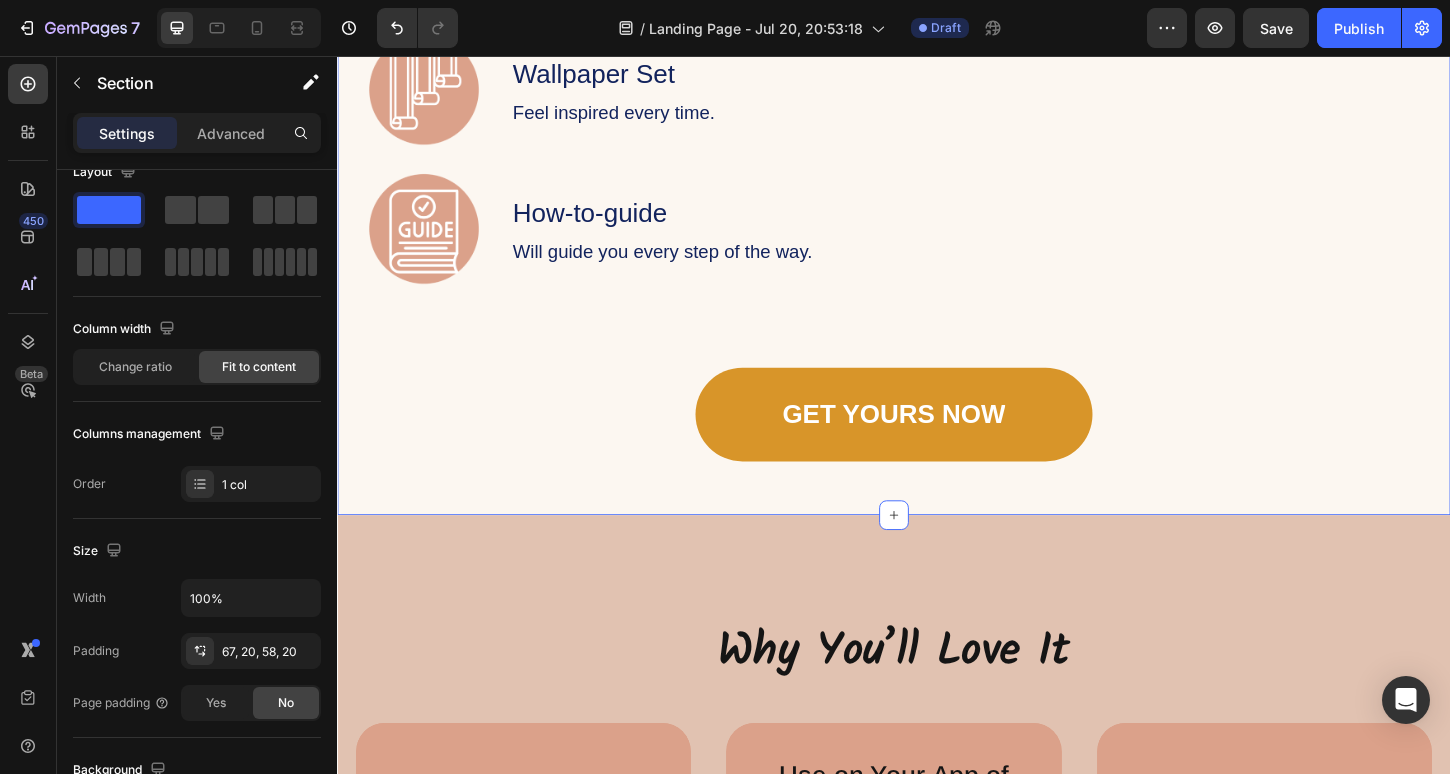 scroll, scrollTop: 0, scrollLeft: 0, axis: both 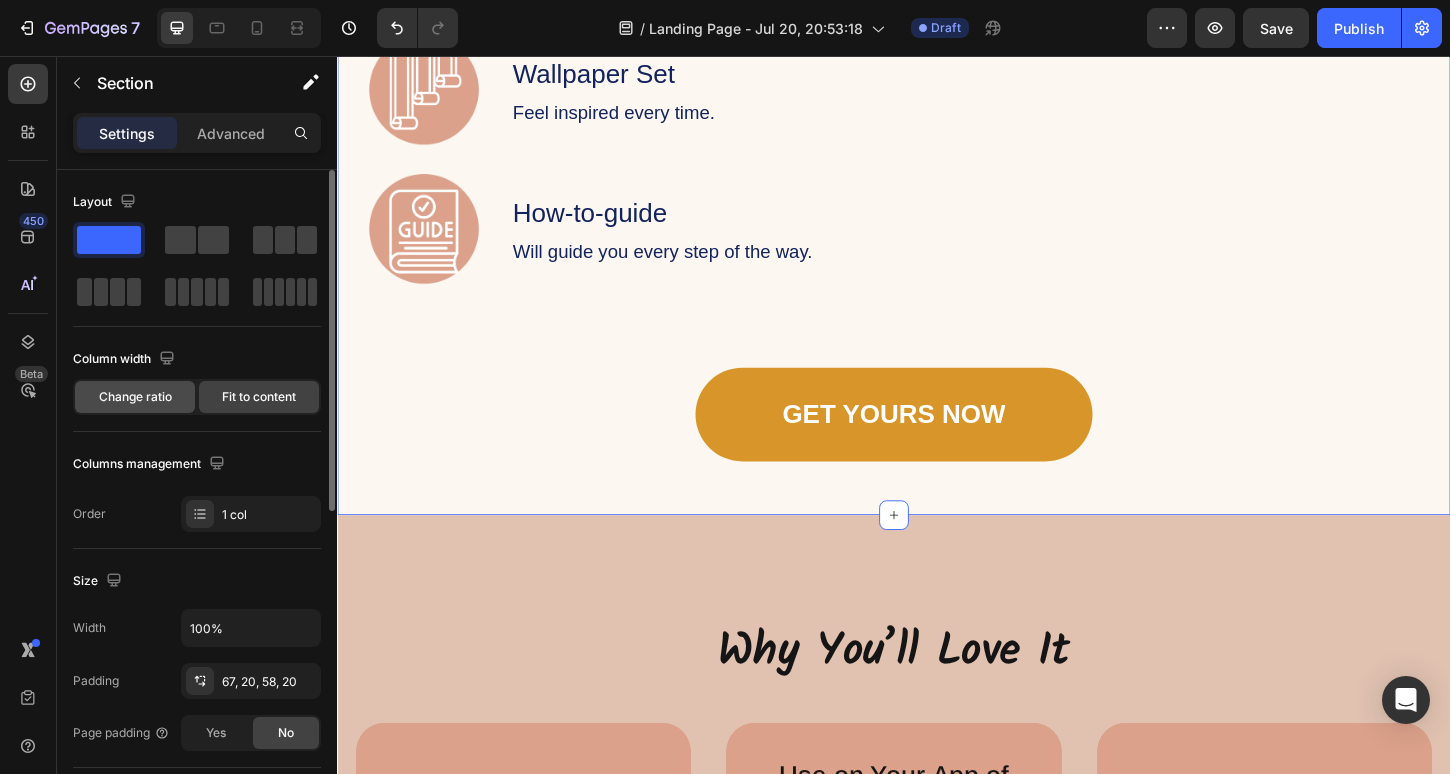 click on "Change ratio" 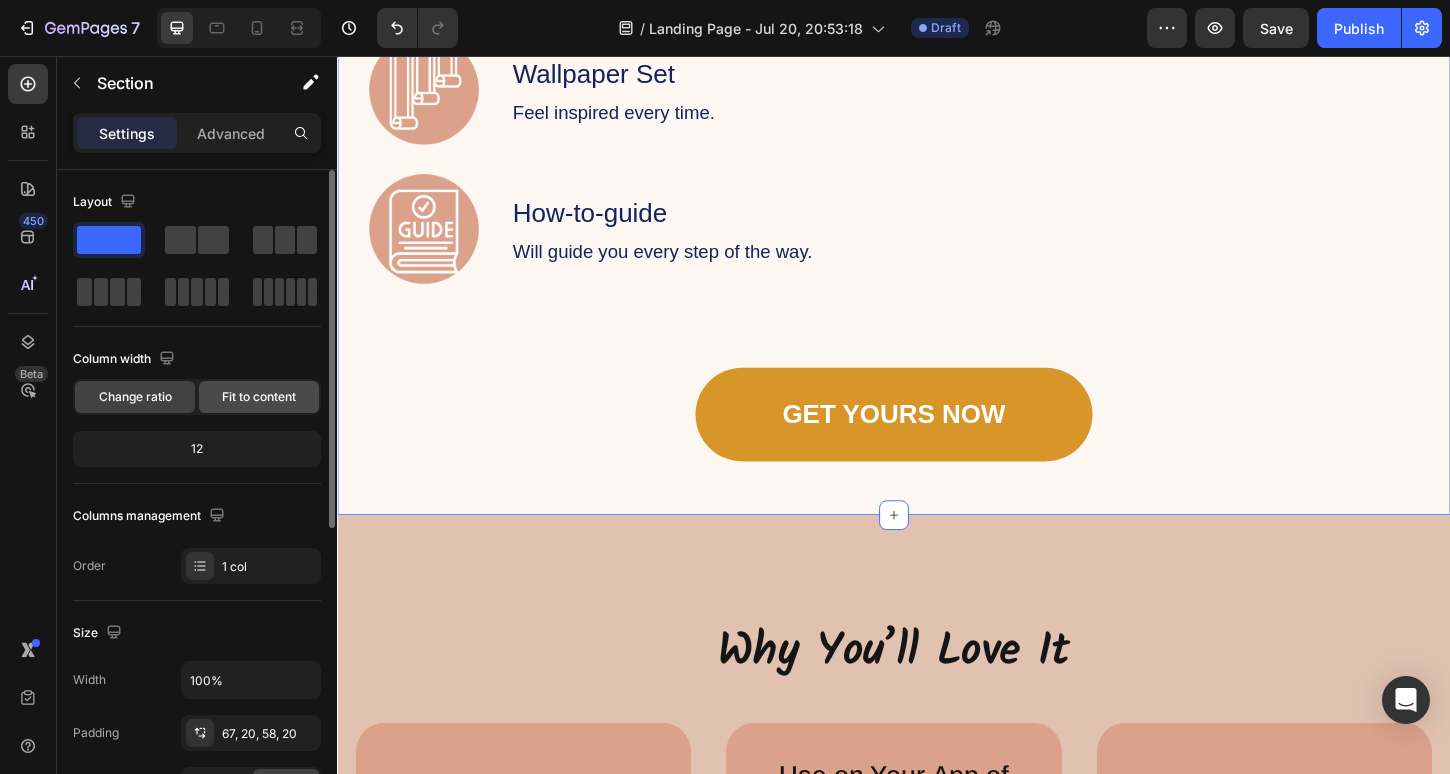 click on "Fit to content" 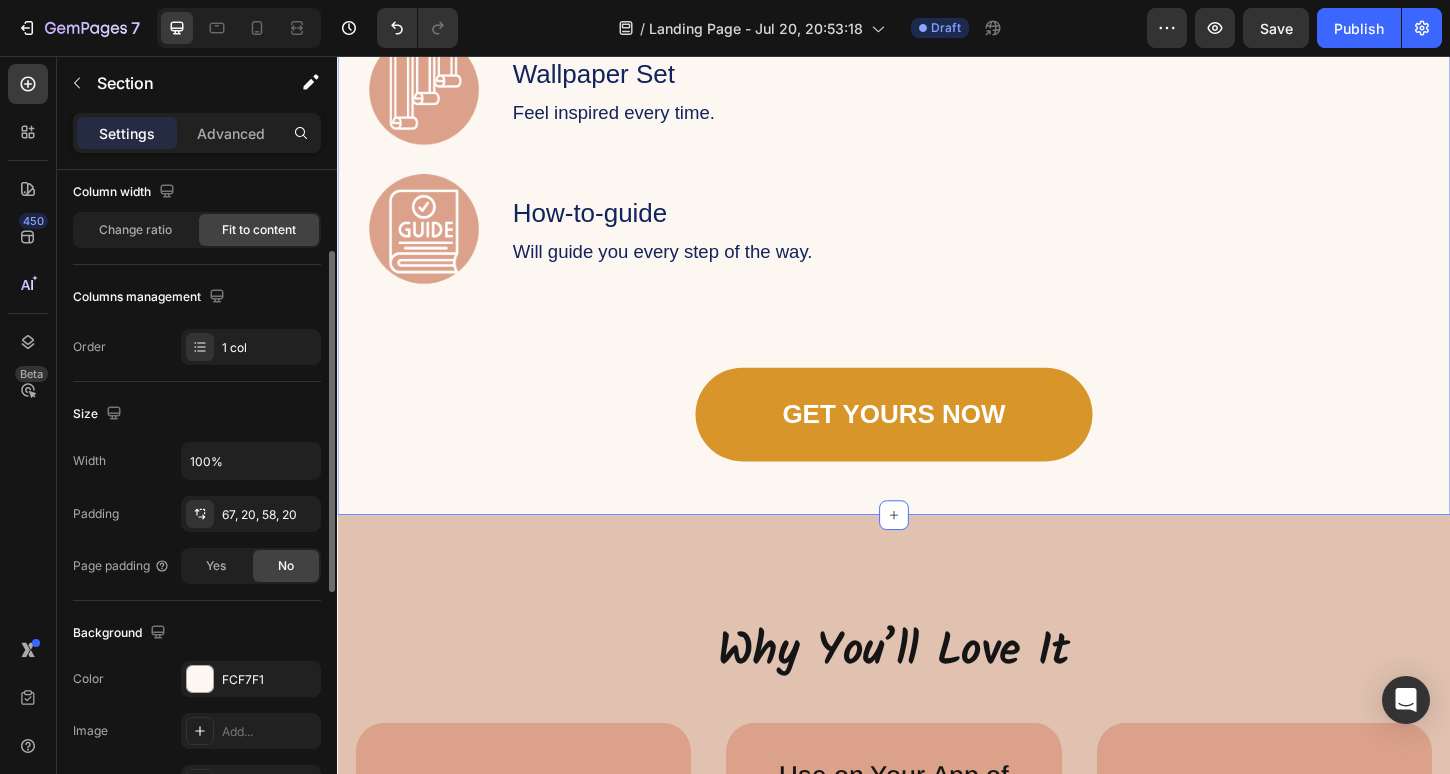 scroll, scrollTop: 171, scrollLeft: 0, axis: vertical 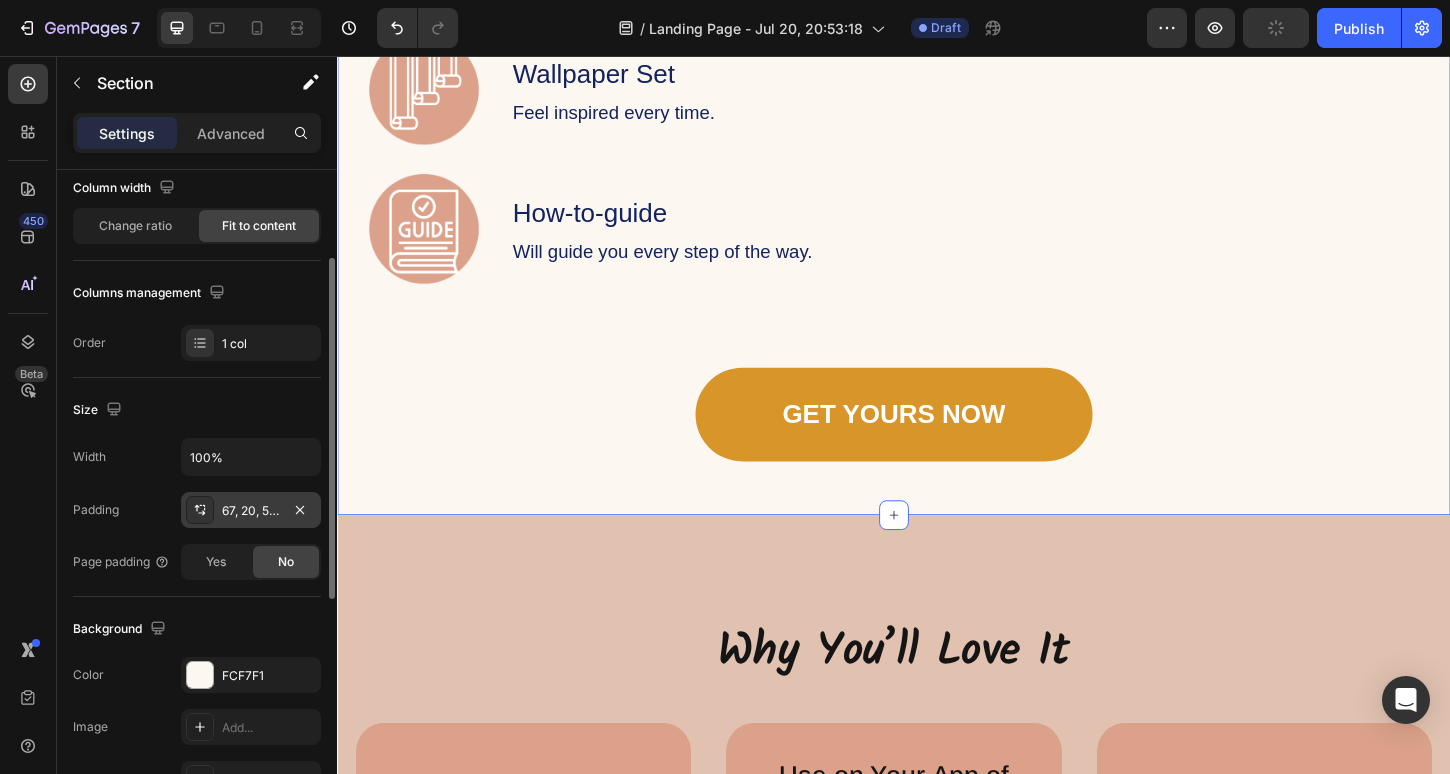 click 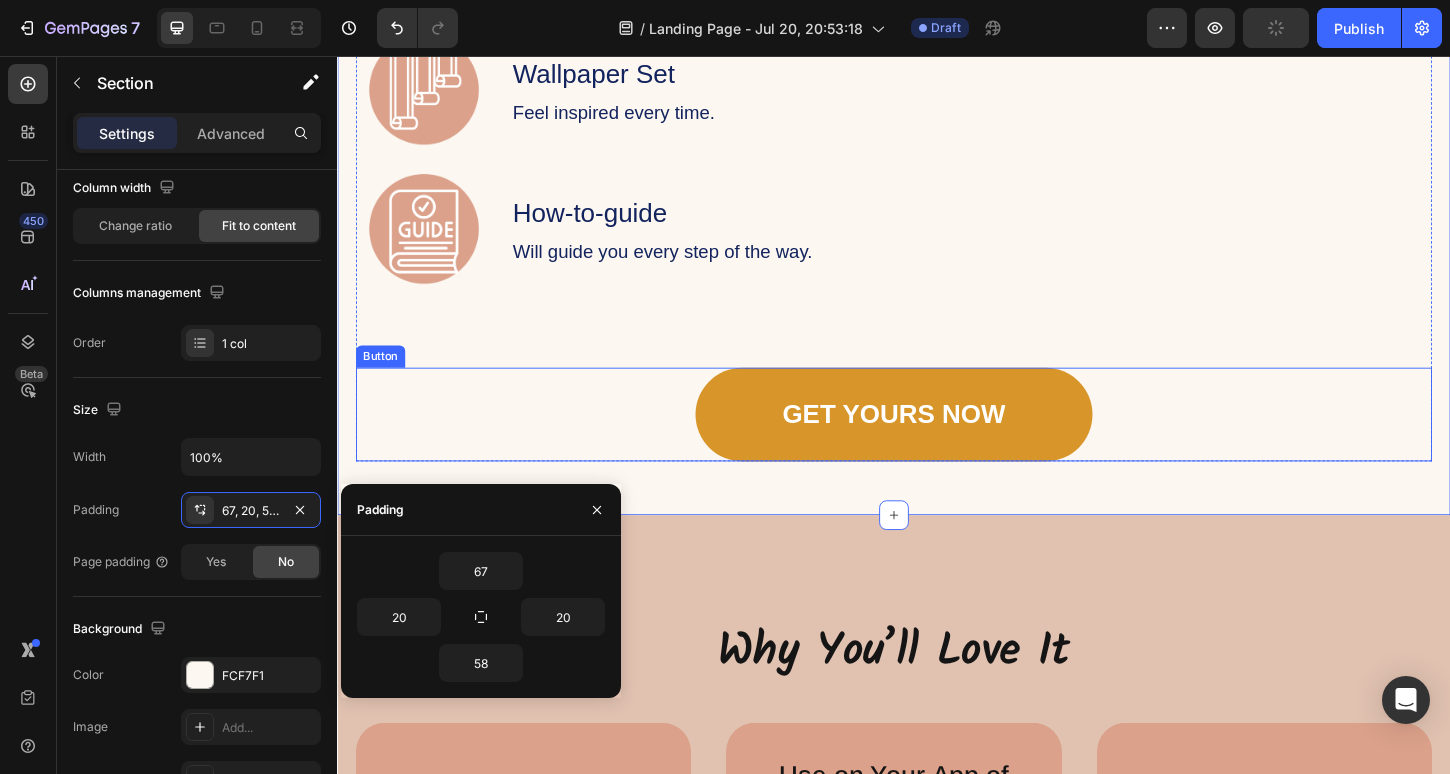 click on "GET YOURS NOW Button" at bounding box center [937, 442] 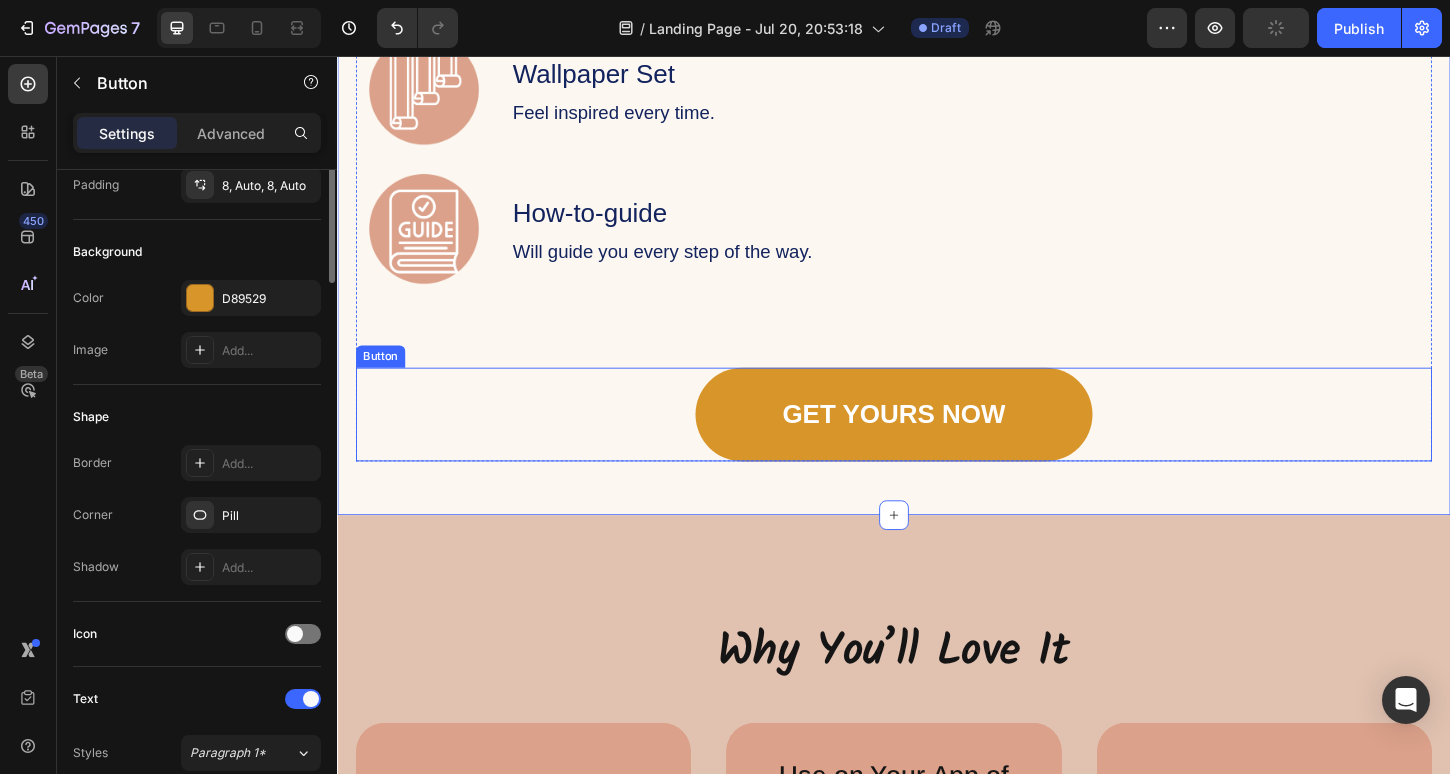 scroll, scrollTop: 0, scrollLeft: 0, axis: both 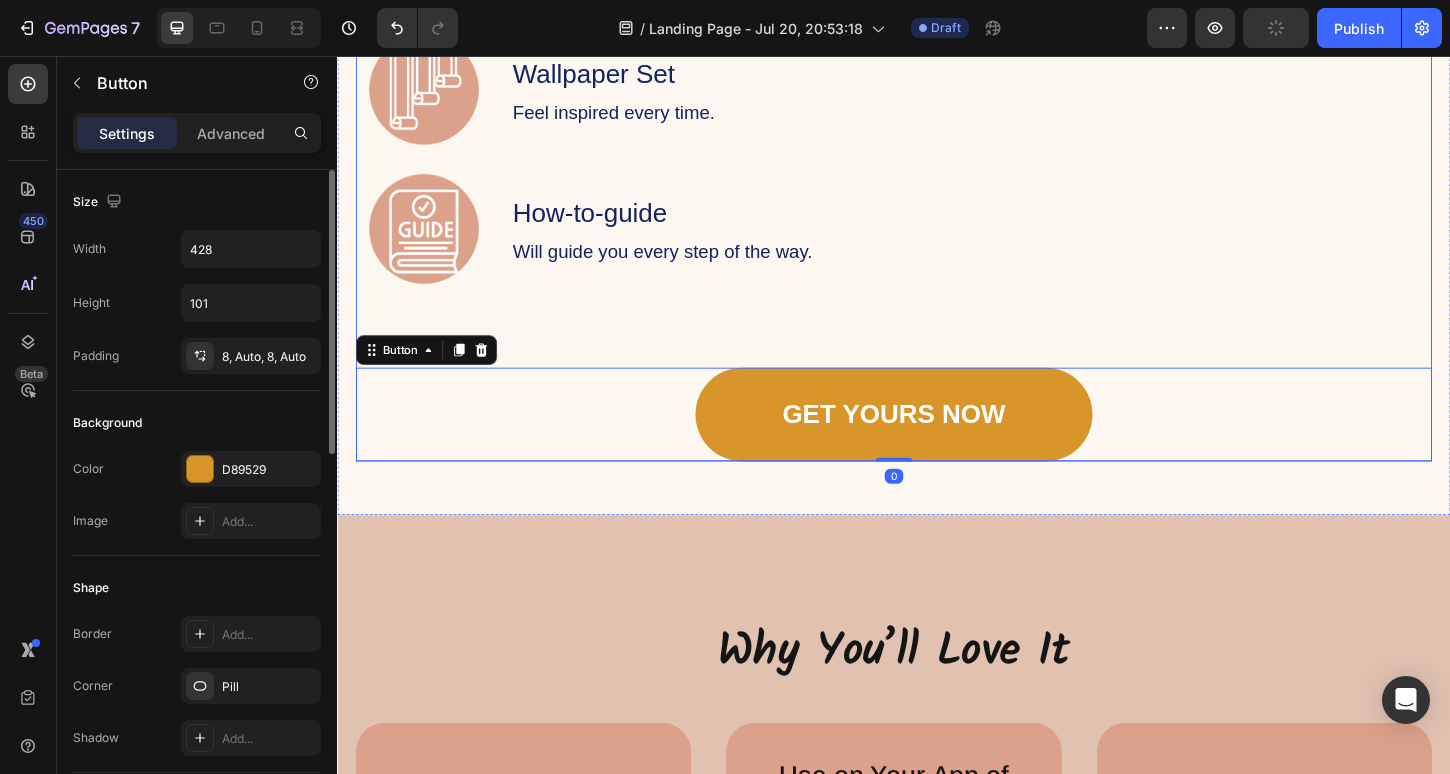 click on "Introducing the Planner Starter Kit Heading Image Beginner Digital Planner Text Block Simplify your planning routine. Text Block Row Image Undated Calendar Insert Text Block Build momentum towards your goals.  Text Block Row Image Digital Notes Pages Text Block Brainstorm and let your imagination to run wild. Text Block Row Image Digital Sticker Pack Text Block Decorate your way to success. Text Block Row Image Wallpaper Set Text Block Feel inspired every time. Text Block Row Image How-to-guide Text Block Will guide you every step of the way. Text Block Row Row Row GET YOURS NOW Button   0" at bounding box center (937, -135) 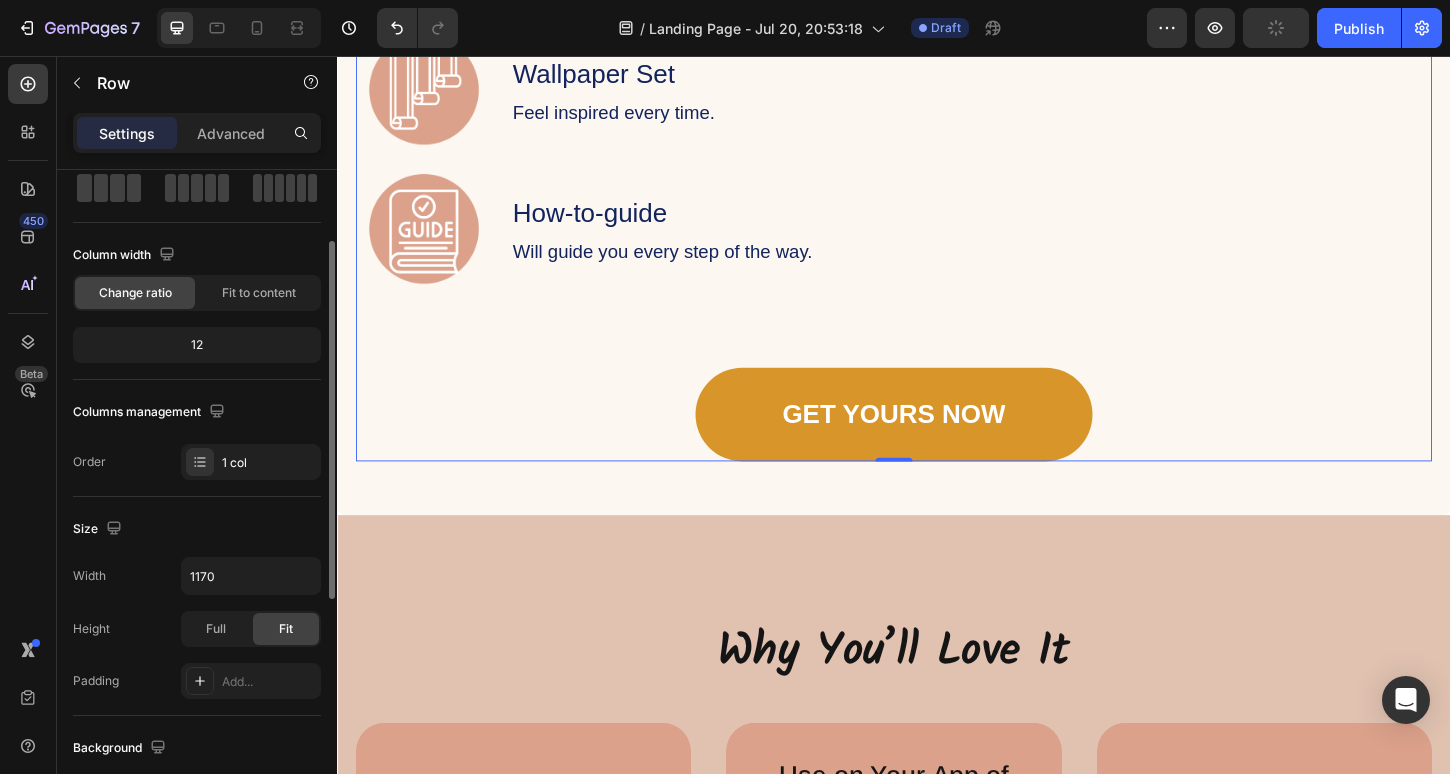 scroll, scrollTop: 131, scrollLeft: 0, axis: vertical 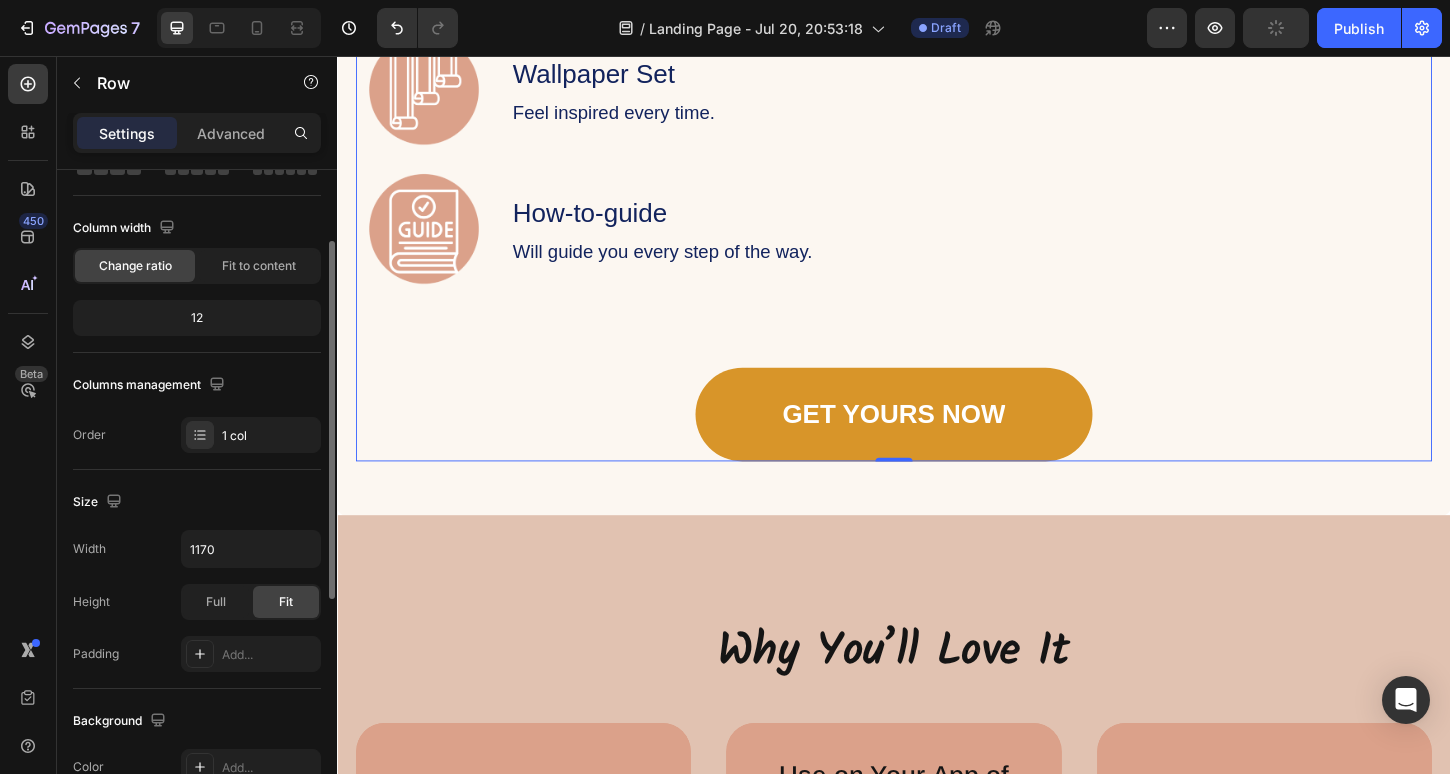 click on "12" 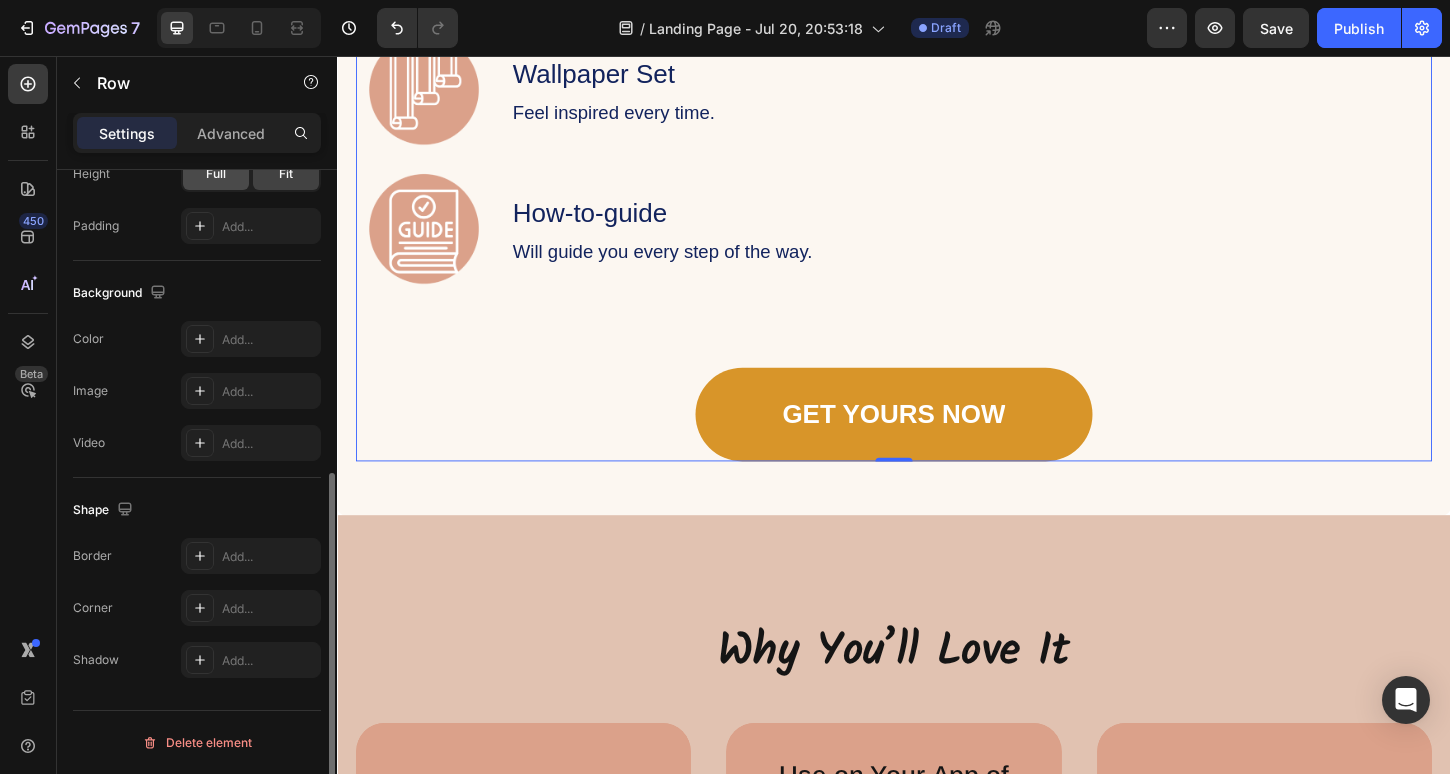 scroll, scrollTop: 0, scrollLeft: 0, axis: both 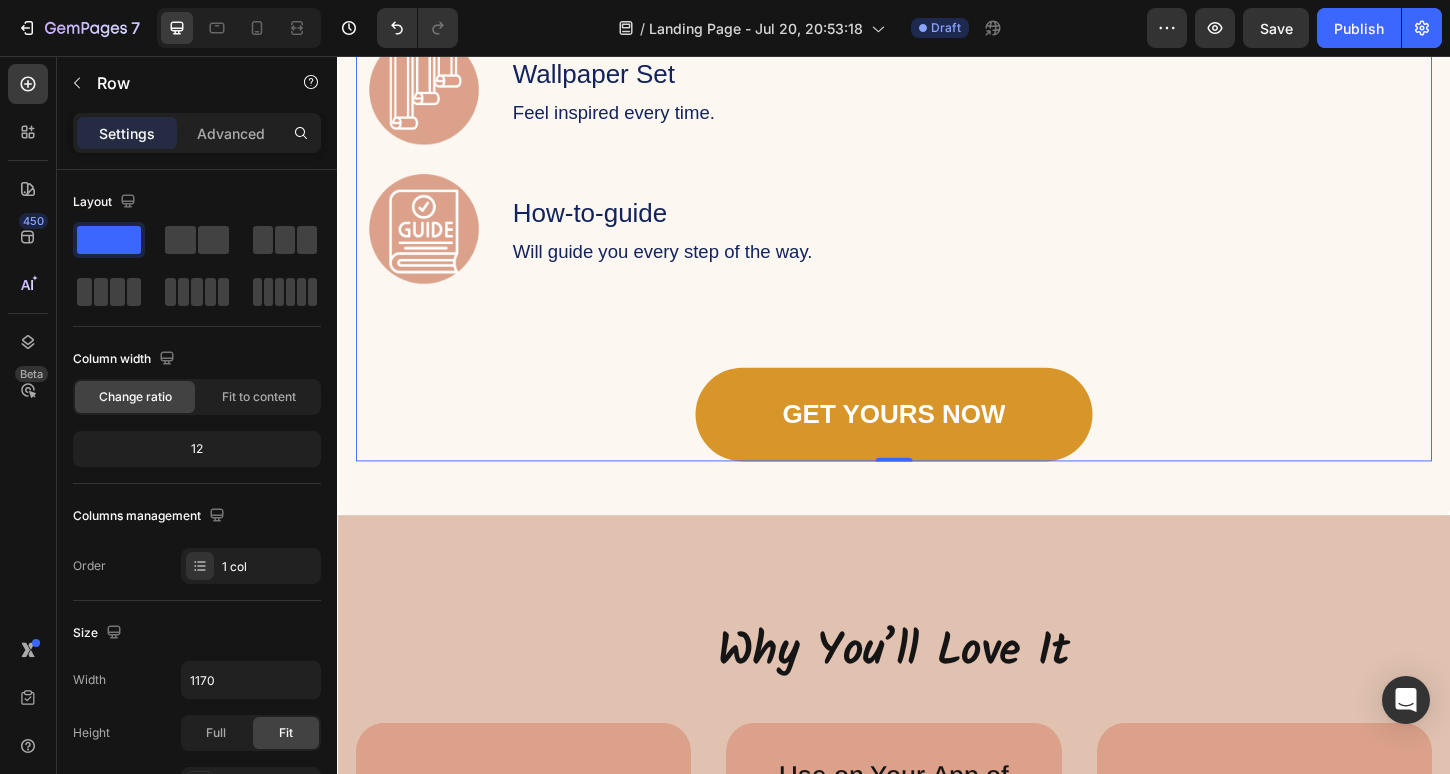 click on "Introducing the Planner Starter Kit Heading Image Beginner Digital Planner Text Block Simplify your planning routine. Text Block Row Image Undated Calendar Insert Text Block Build momentum towards your goals.  Text Block Row Image Digital Notes Pages Text Block Brainstorm and let your imagination to run wild. Text Block Row Image Digital Sticker Pack Text Block Decorate your way to success. Text Block Row Image Wallpaper Set Text Block Feel inspired every time. Text Block Row Image How-to-guide Text Block Will guide you every step of the way. Text Block Row Row Row GET YOURS NOW Button" at bounding box center (937, -135) 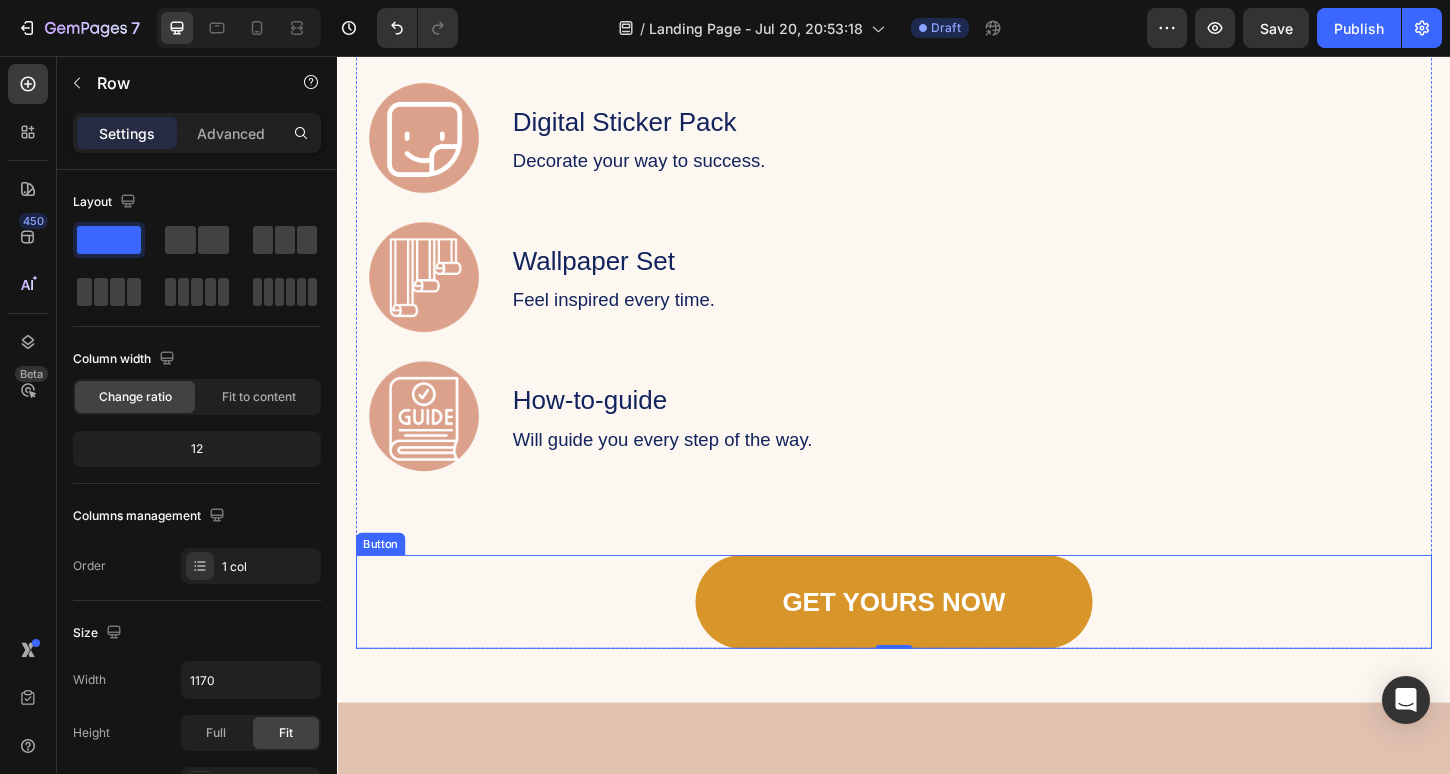scroll, scrollTop: 2014, scrollLeft: 0, axis: vertical 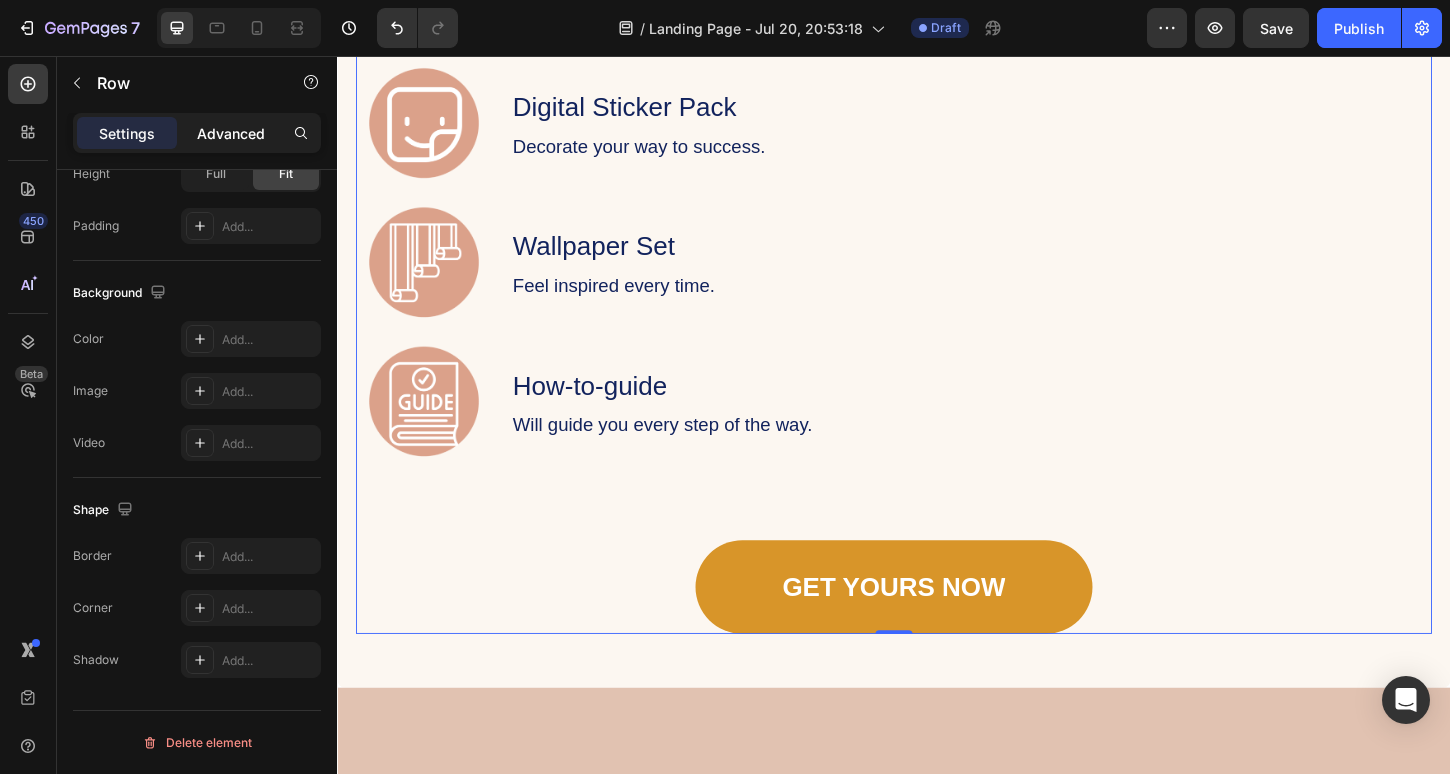 click on "Advanced" at bounding box center [231, 133] 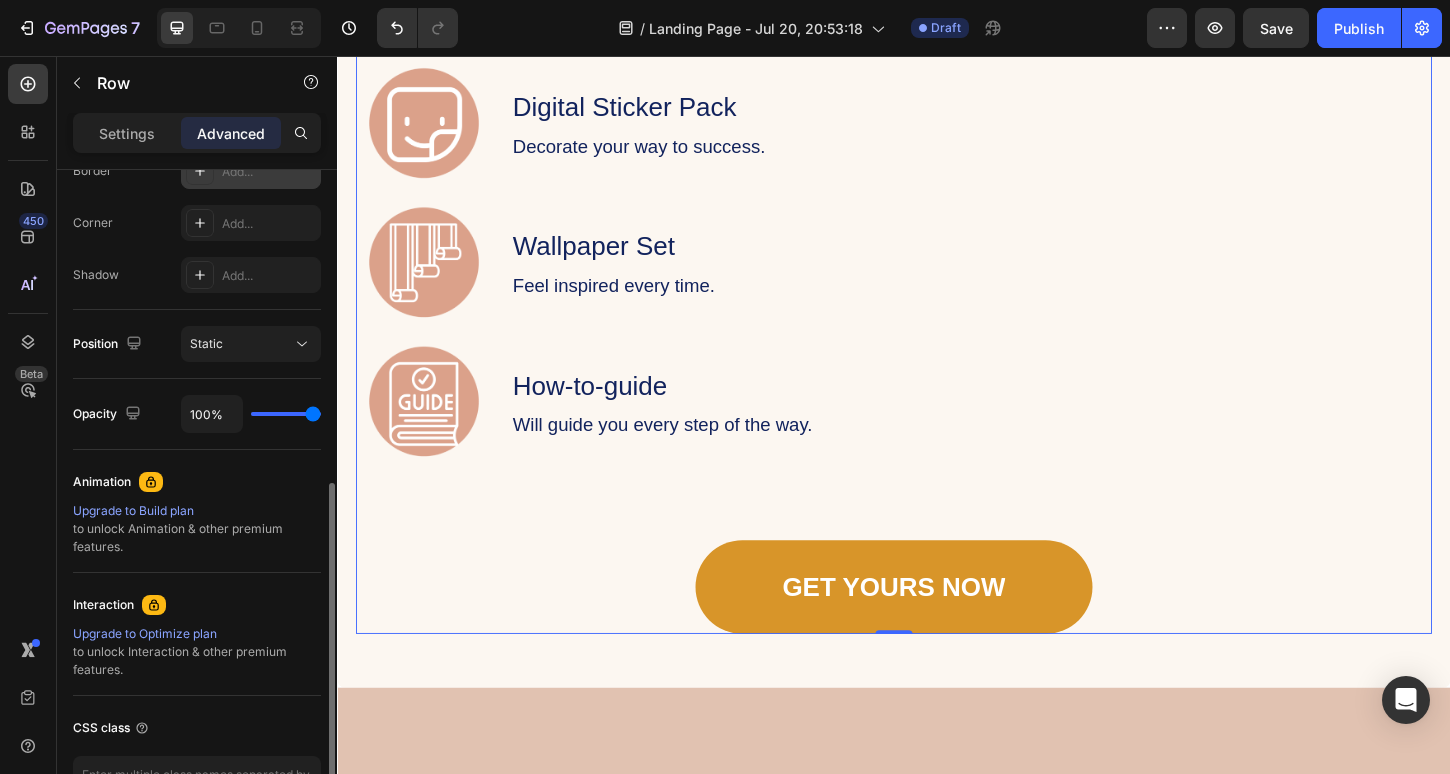 scroll, scrollTop: 612, scrollLeft: 0, axis: vertical 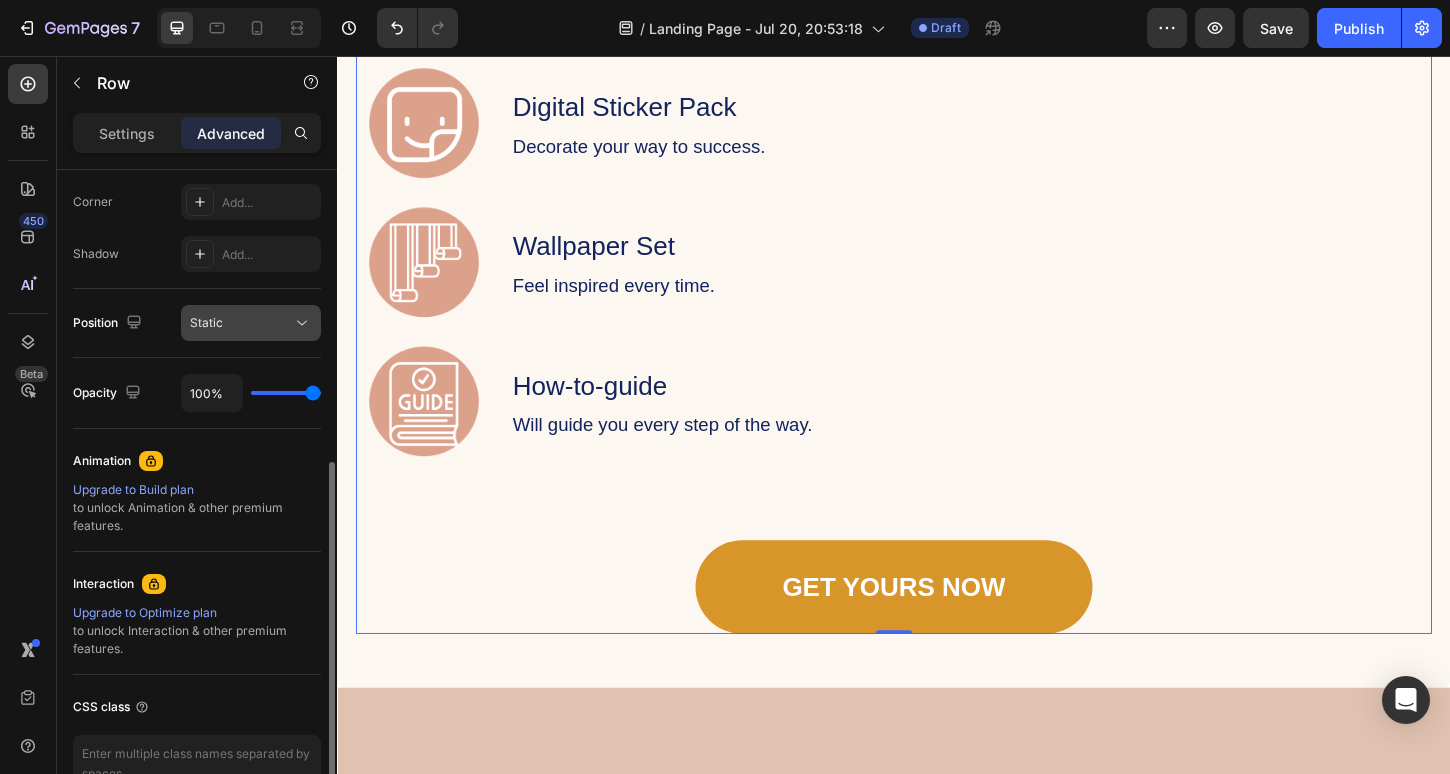 click on "Static" at bounding box center (241, 323) 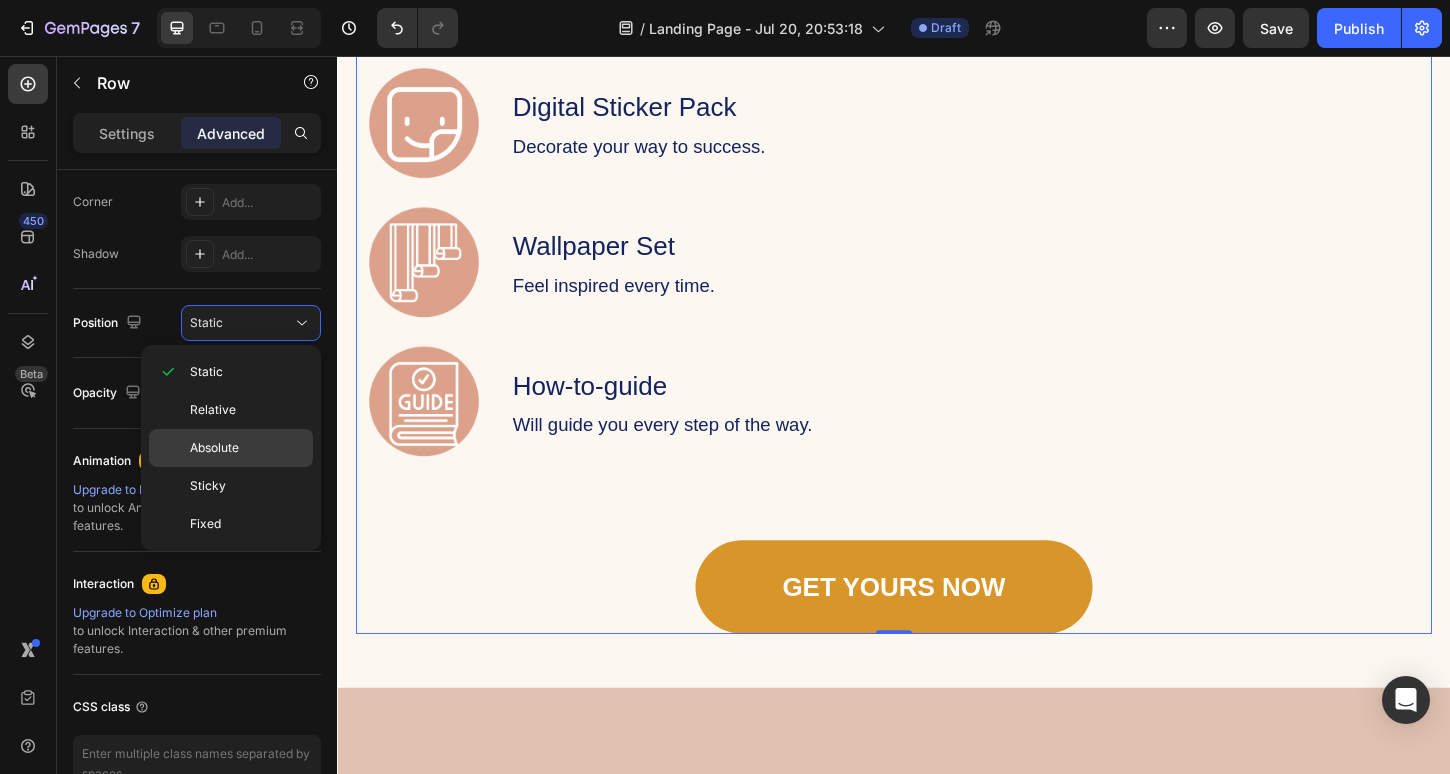 click on "Absolute" 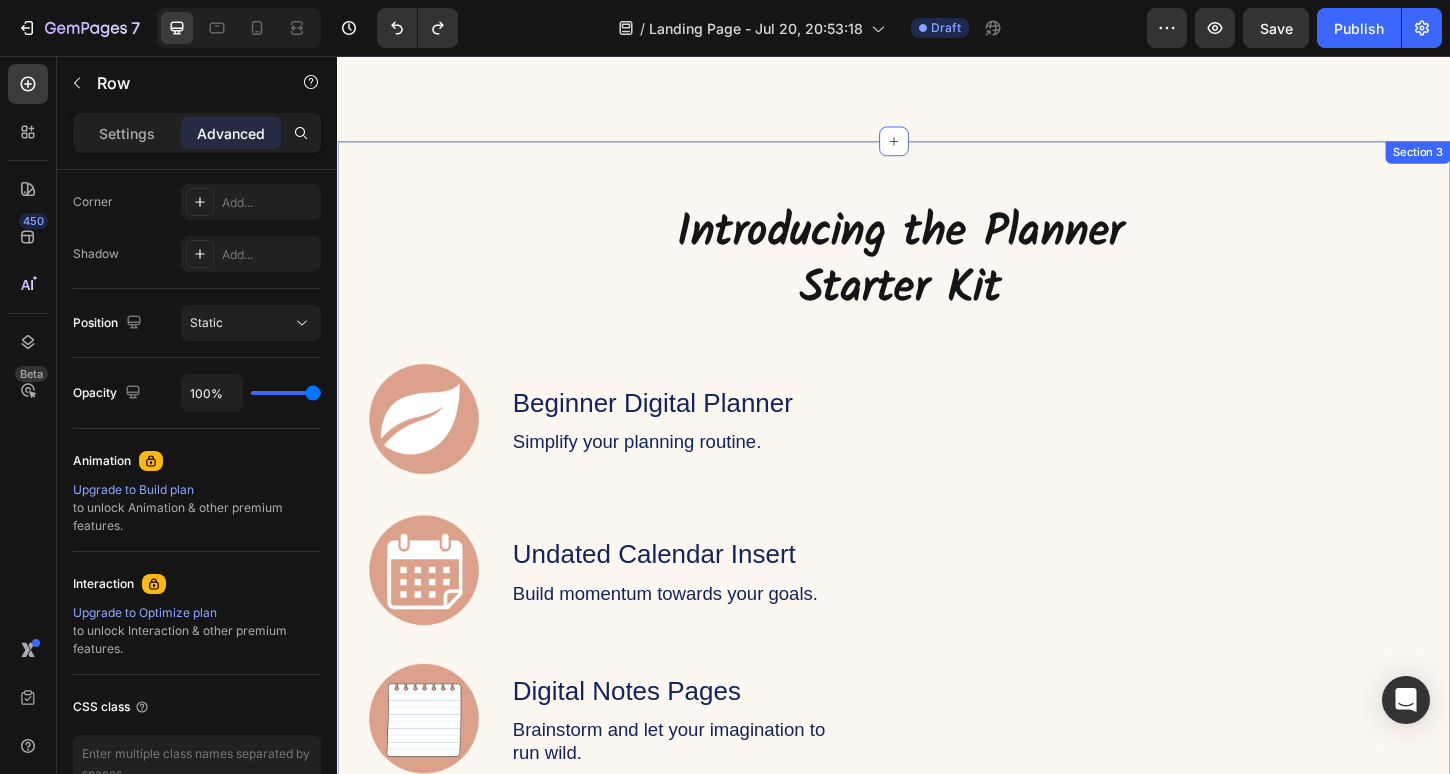 scroll, scrollTop: 2201, scrollLeft: 0, axis: vertical 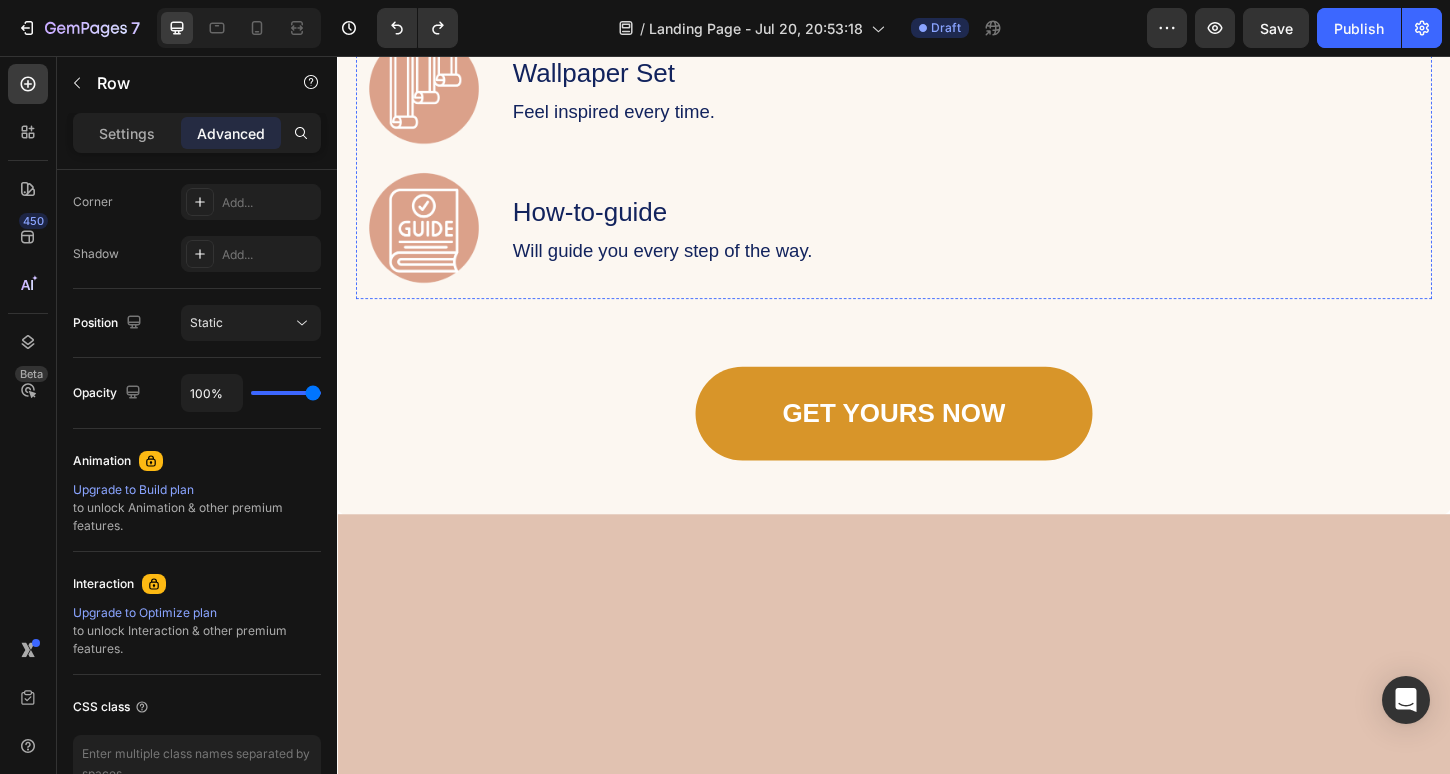 click on "Introducing the Planner Starter Kit" at bounding box center [944, -702] 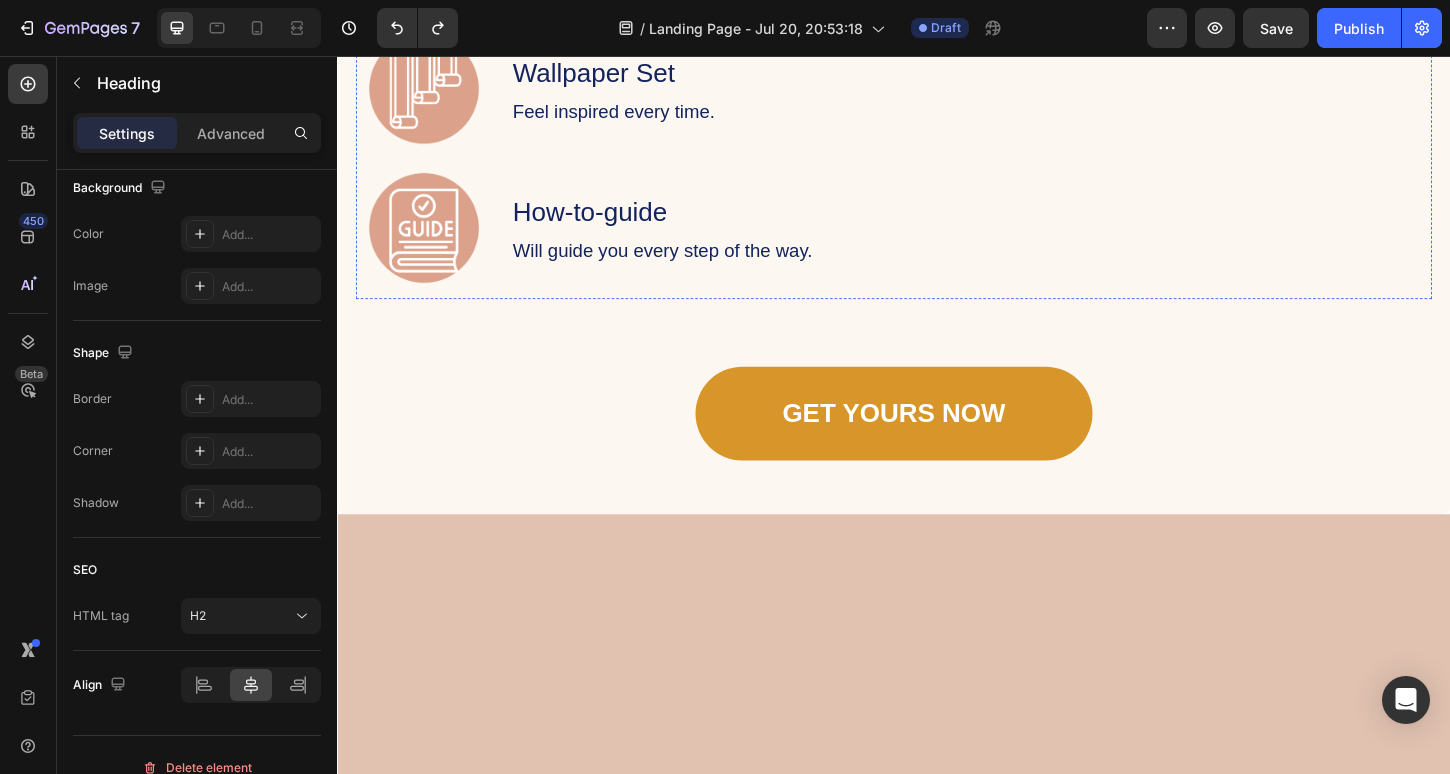scroll, scrollTop: 0, scrollLeft: 0, axis: both 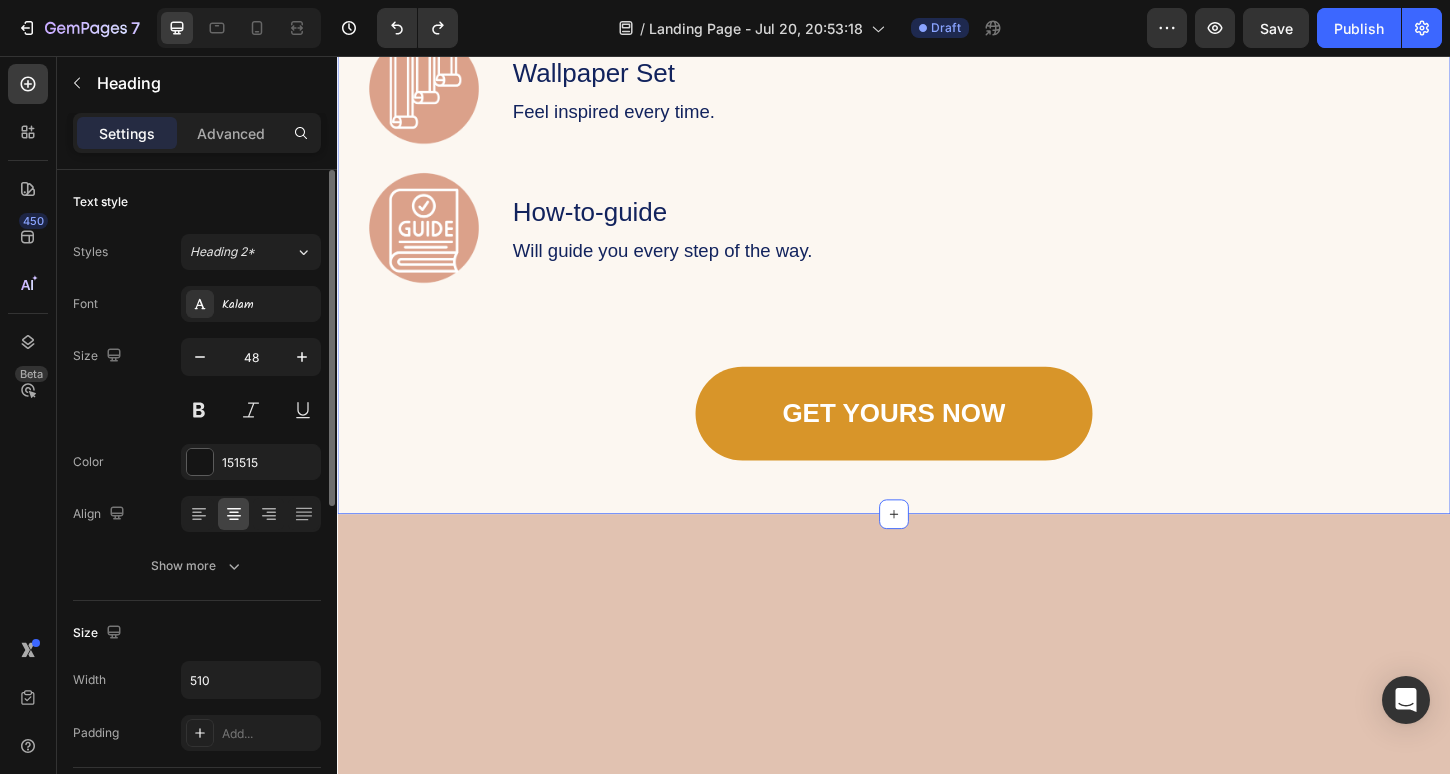 click on "Introducing the Planner Starter Kit Heading   35 Image Beginner Digital Planner Text Block Simplify your planning routine. Text Block Row Image Undated Calendar Insert Text Block Build momentum towards your goals.  Text Block Row Image Digital Notes Pages Text Block Brainstorm and let your imagination to run wild. Text Block Row Image Digital Sticker Pack Text Block Decorate your way to success. Text Block Row Image Wallpaper Set Text Block Feel inspired every time. Text Block Row Image How-to-guide Text Block Will guide you every step of the way. Text Block Row Row Row GET YOURS NOW Button Row Section 3" at bounding box center [937, -141] 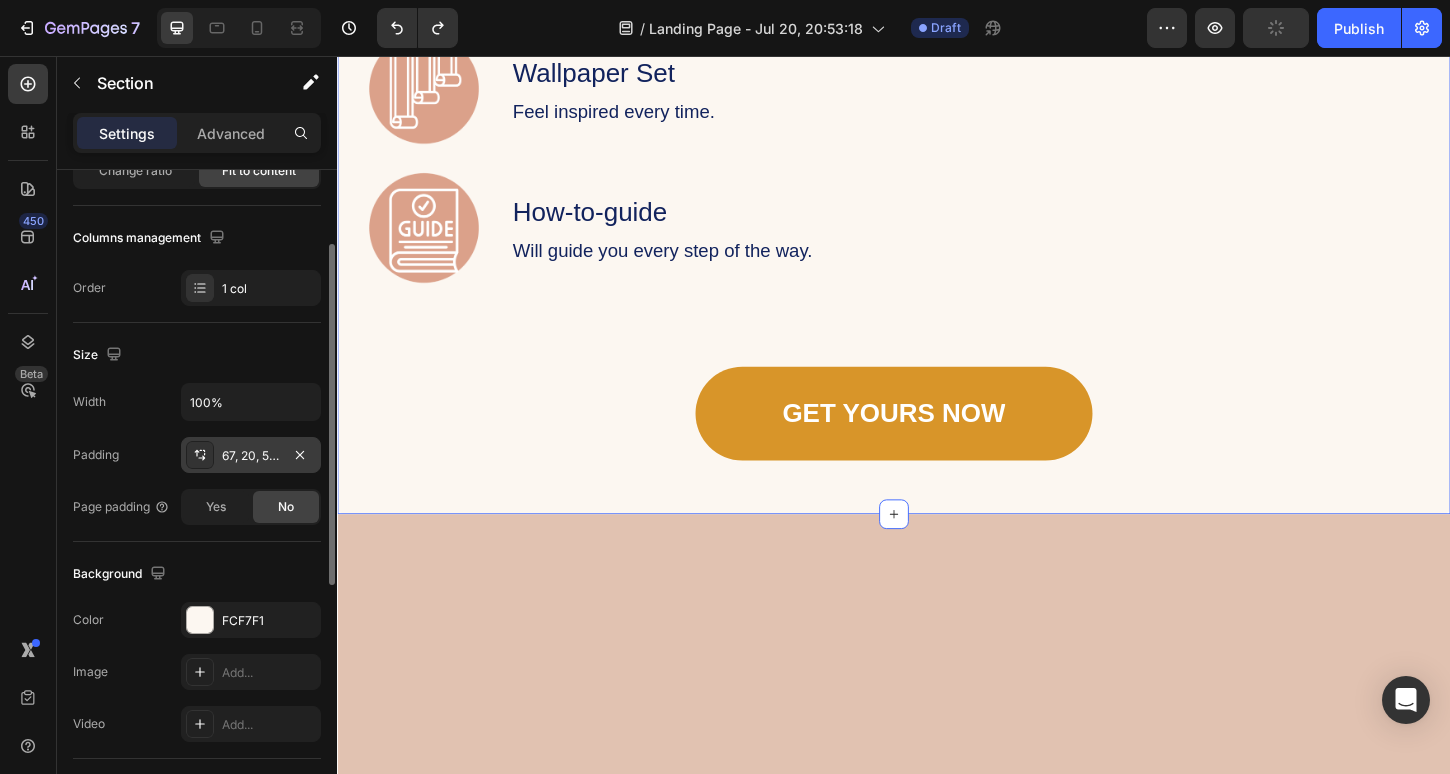 scroll, scrollTop: 248, scrollLeft: 0, axis: vertical 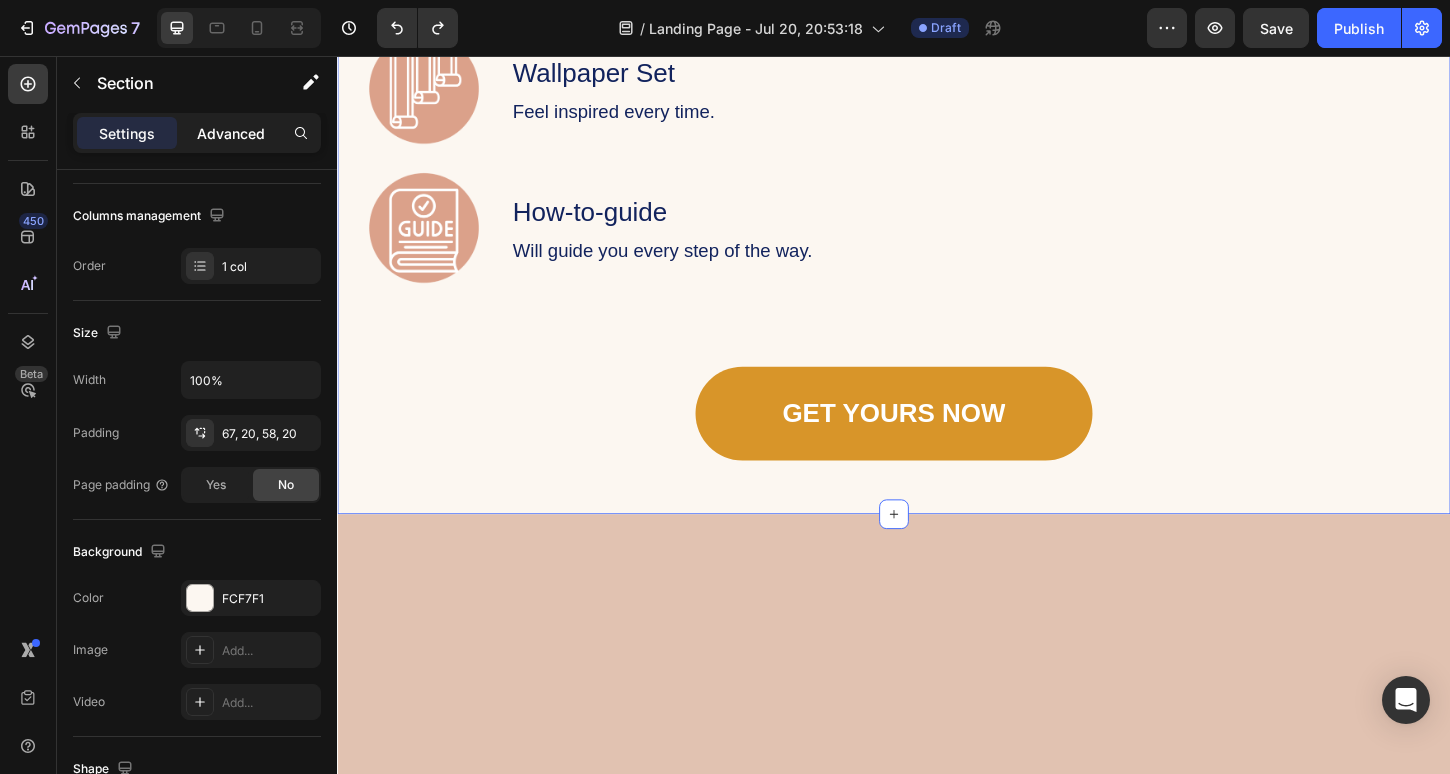 click on "Advanced" at bounding box center (231, 133) 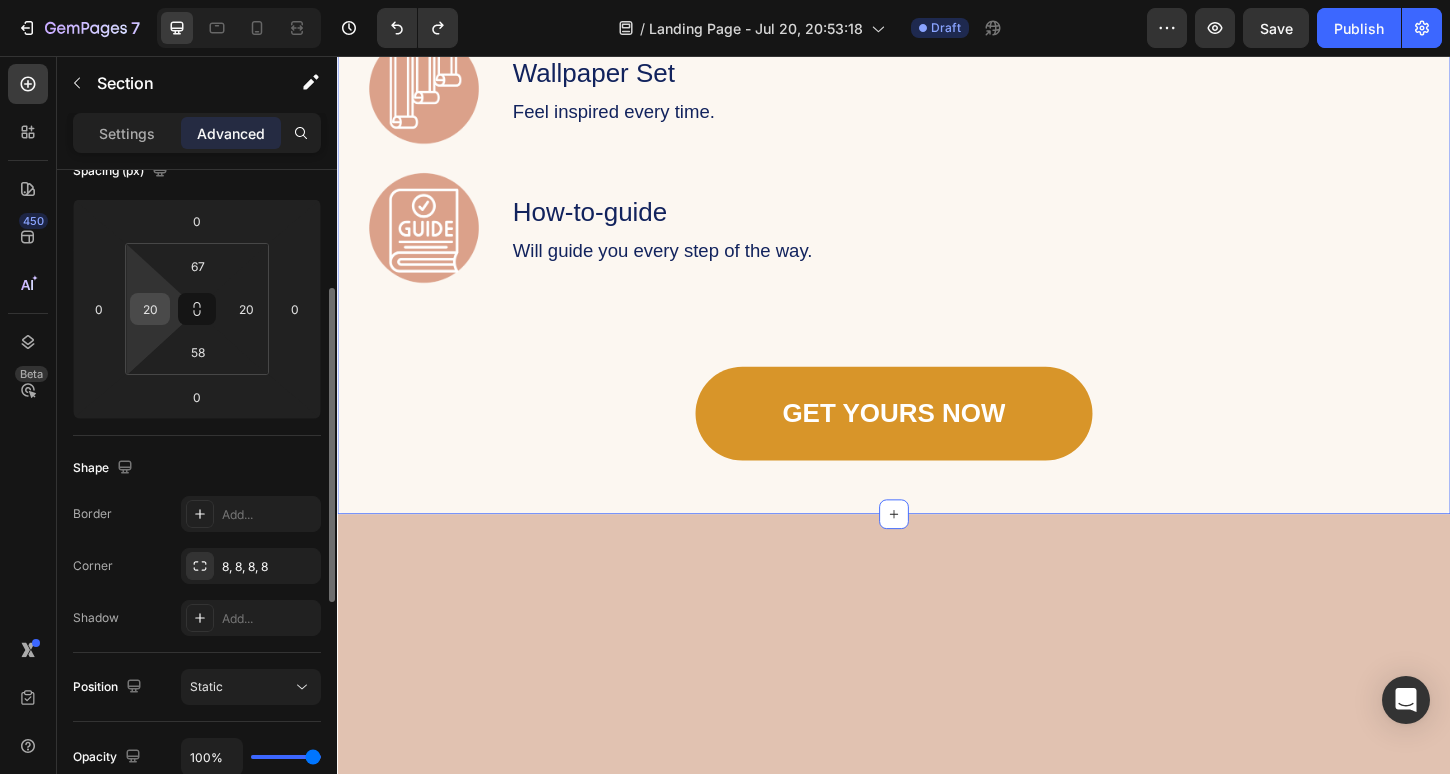 click on "20" at bounding box center (150, 309) 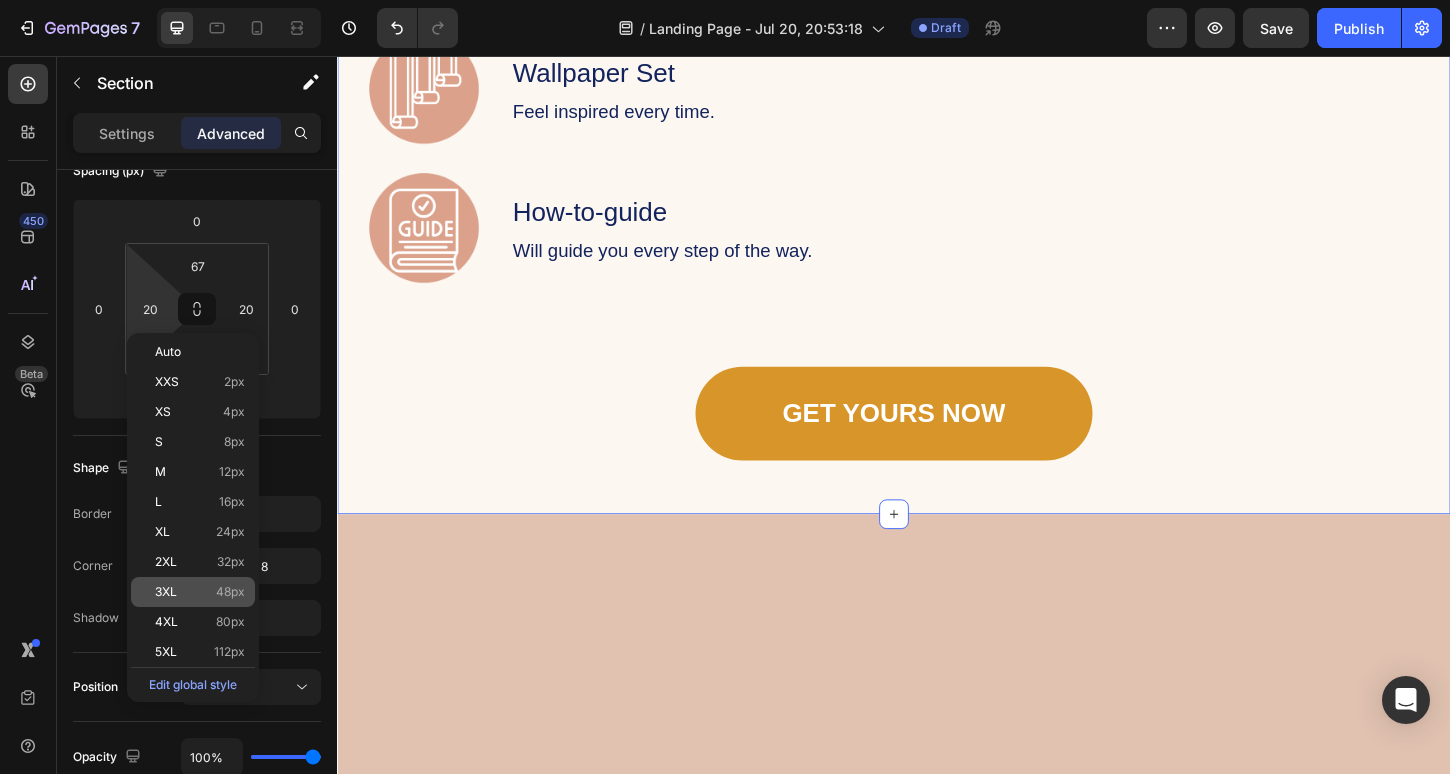 click on "3XL" at bounding box center [166, 592] 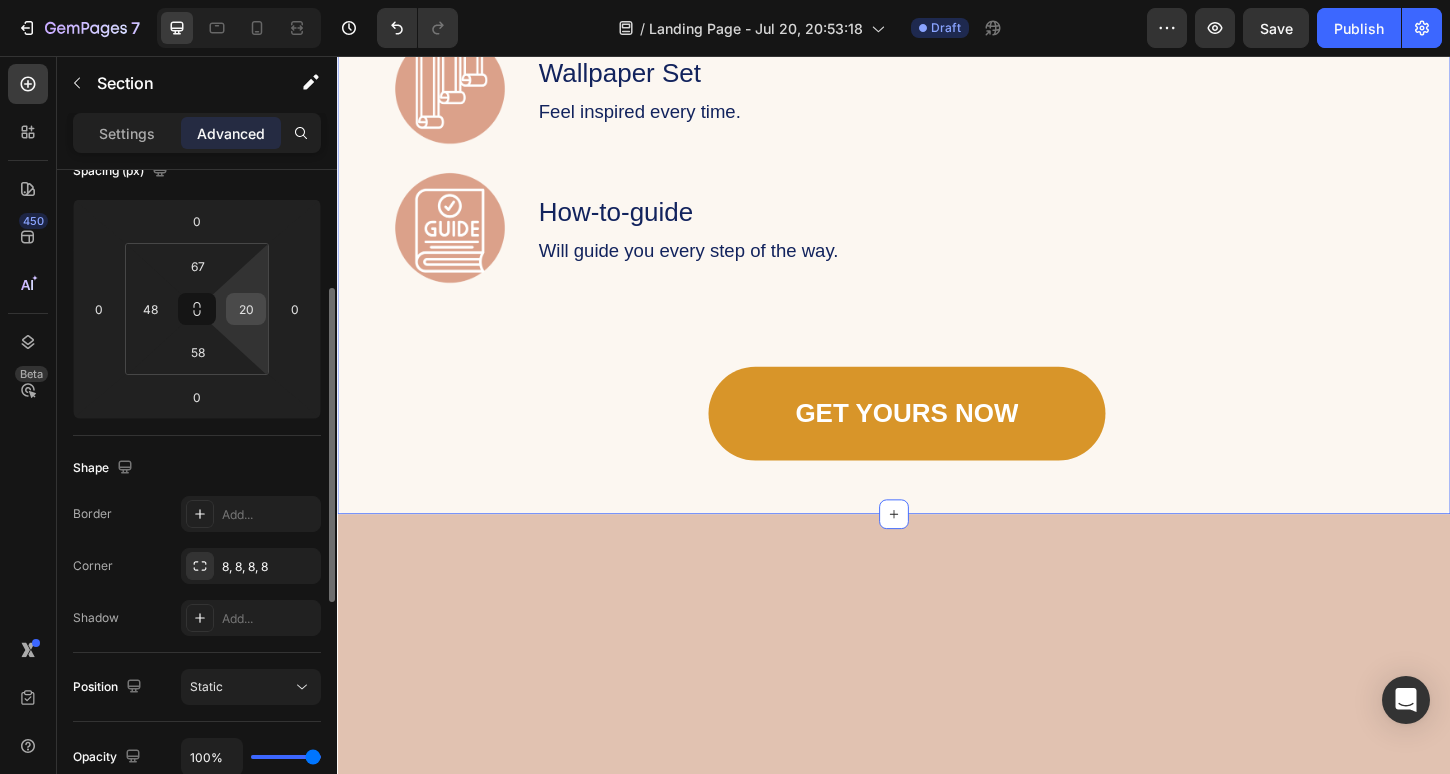 click on "20" at bounding box center [246, 309] 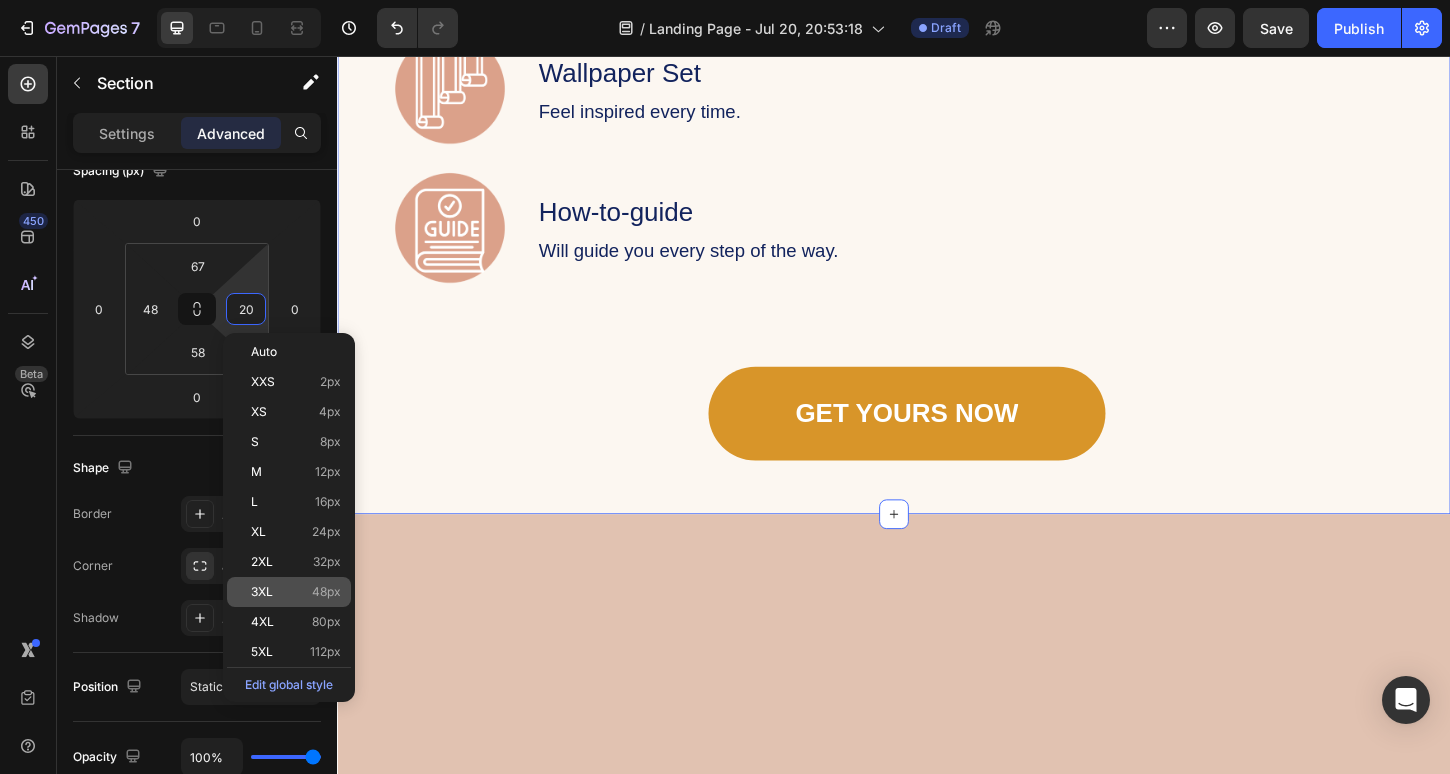 click on "3XL 48px" at bounding box center (296, 592) 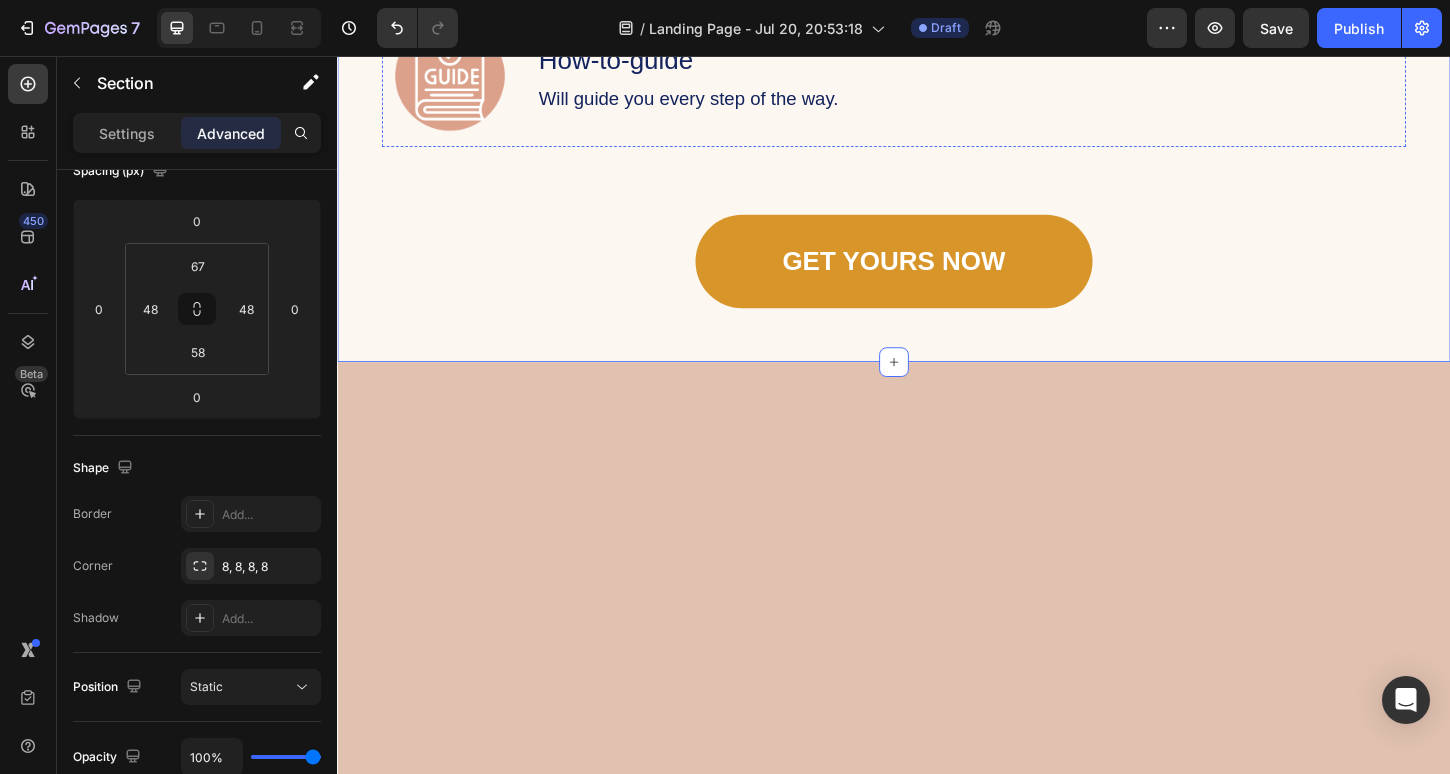 scroll, scrollTop: 2378, scrollLeft: 0, axis: vertical 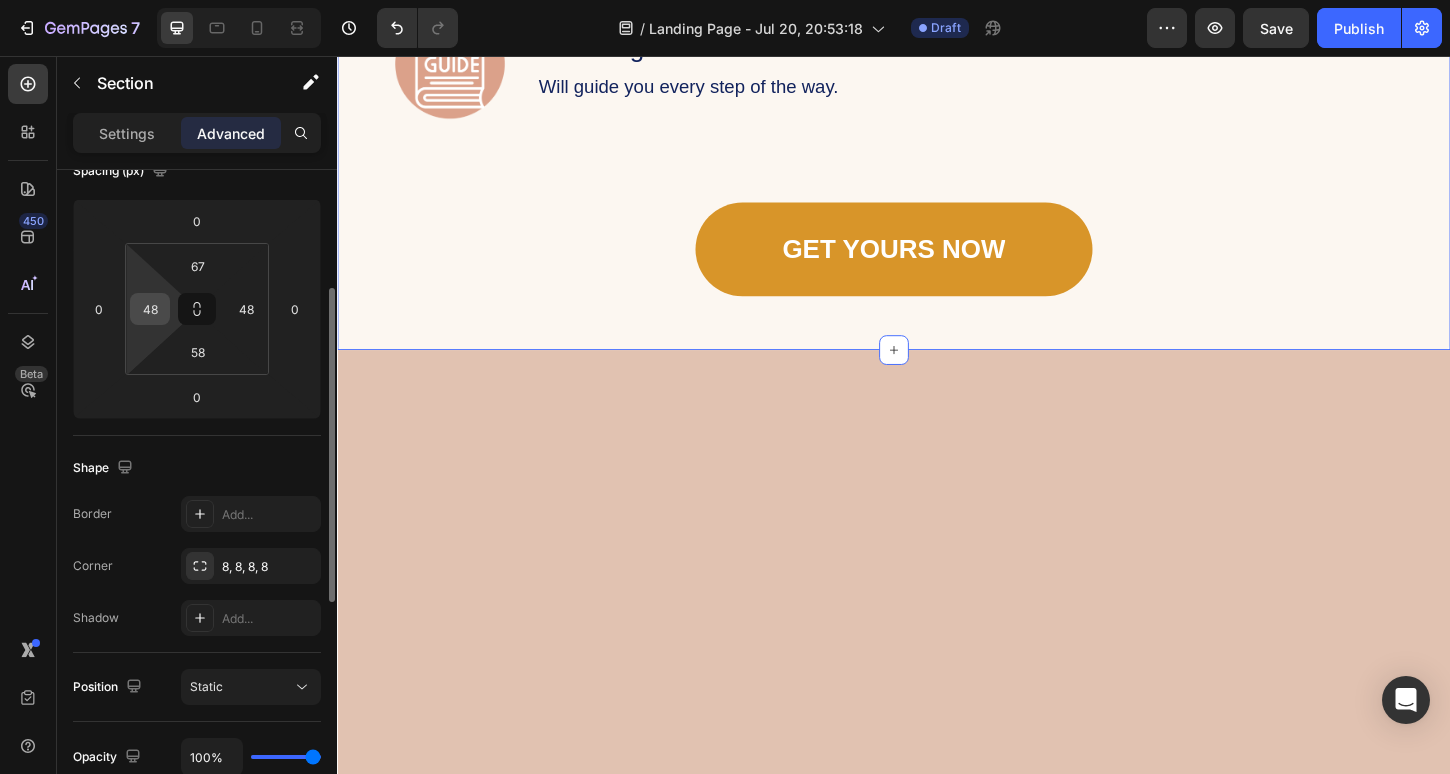 click on "48" at bounding box center [150, 309] 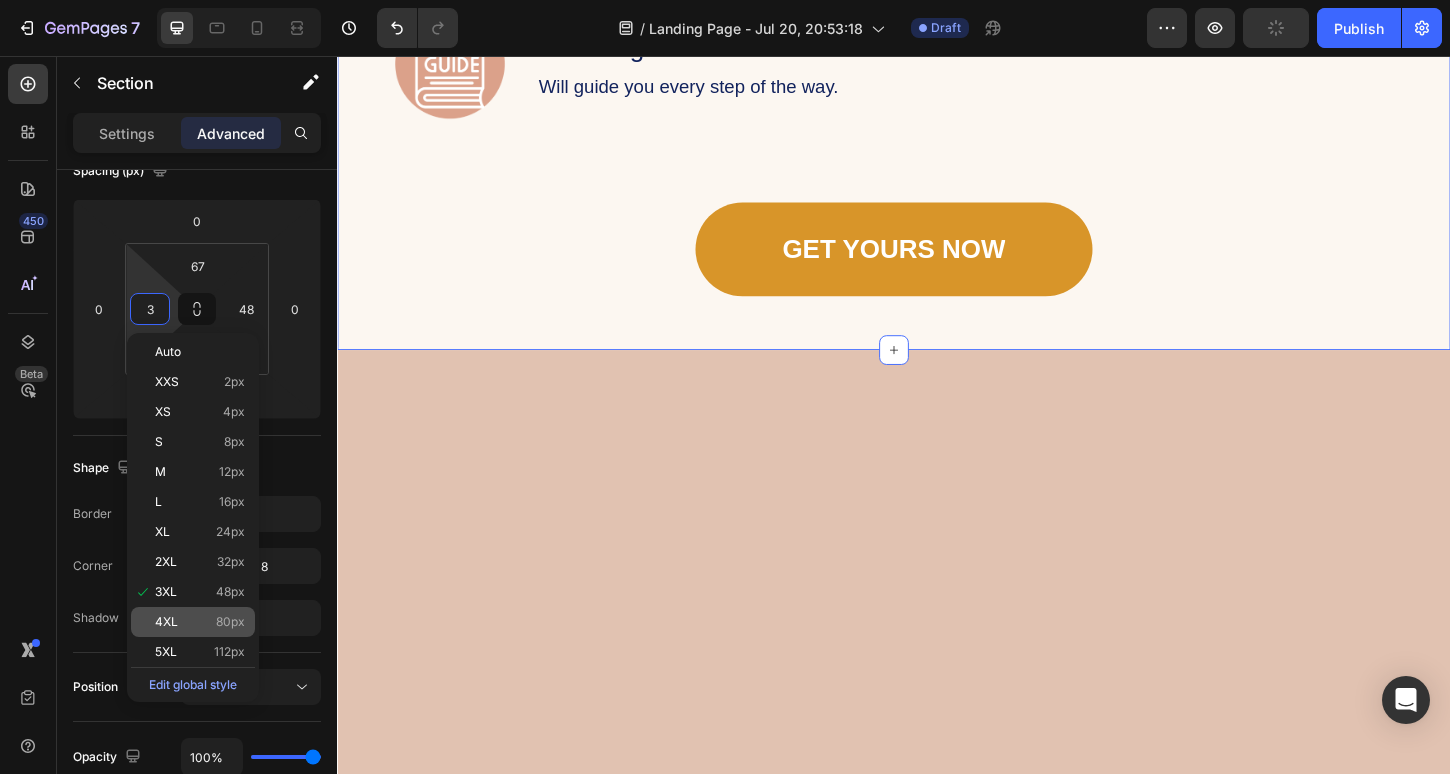 click on "4XL 80px" at bounding box center (200, 622) 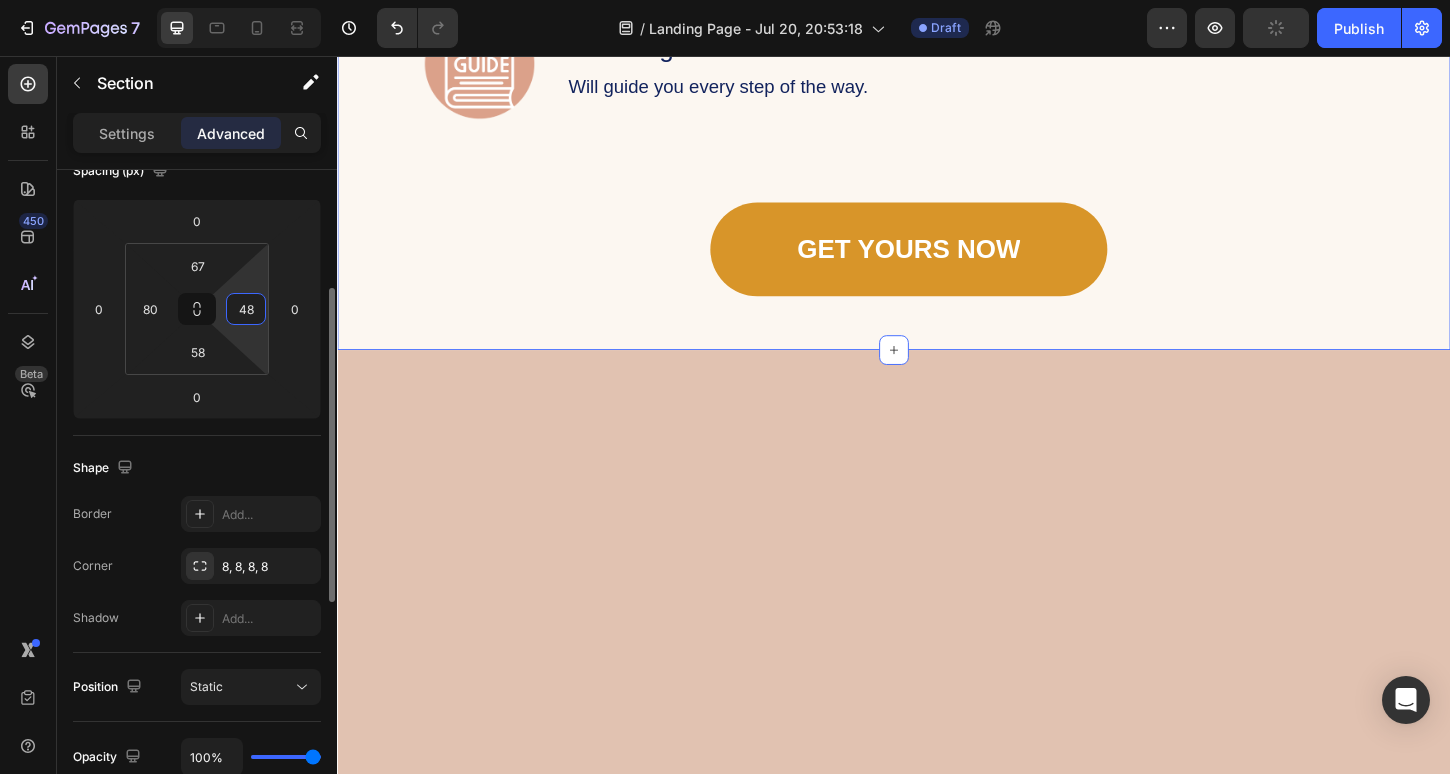 click on "48" at bounding box center [246, 309] 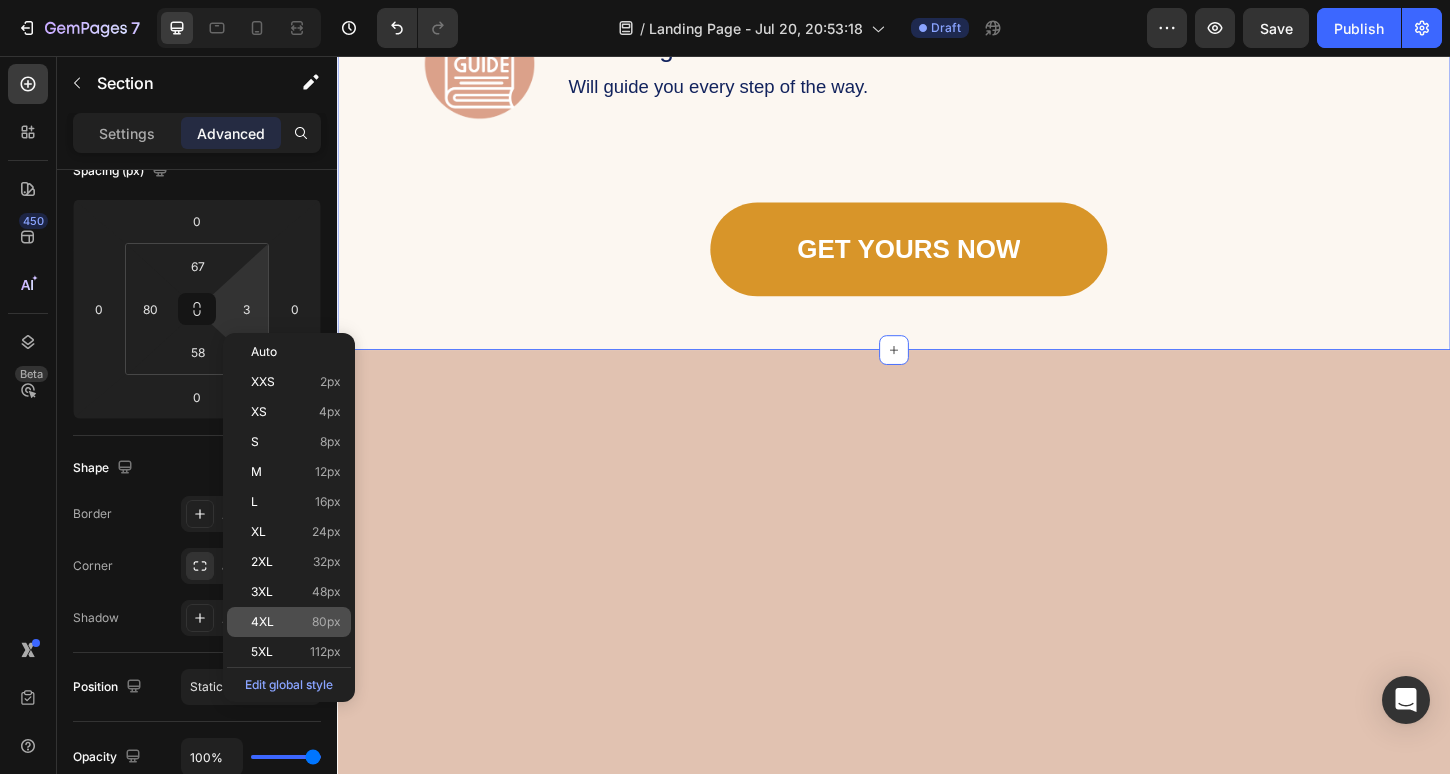 click on "4XL 80px" 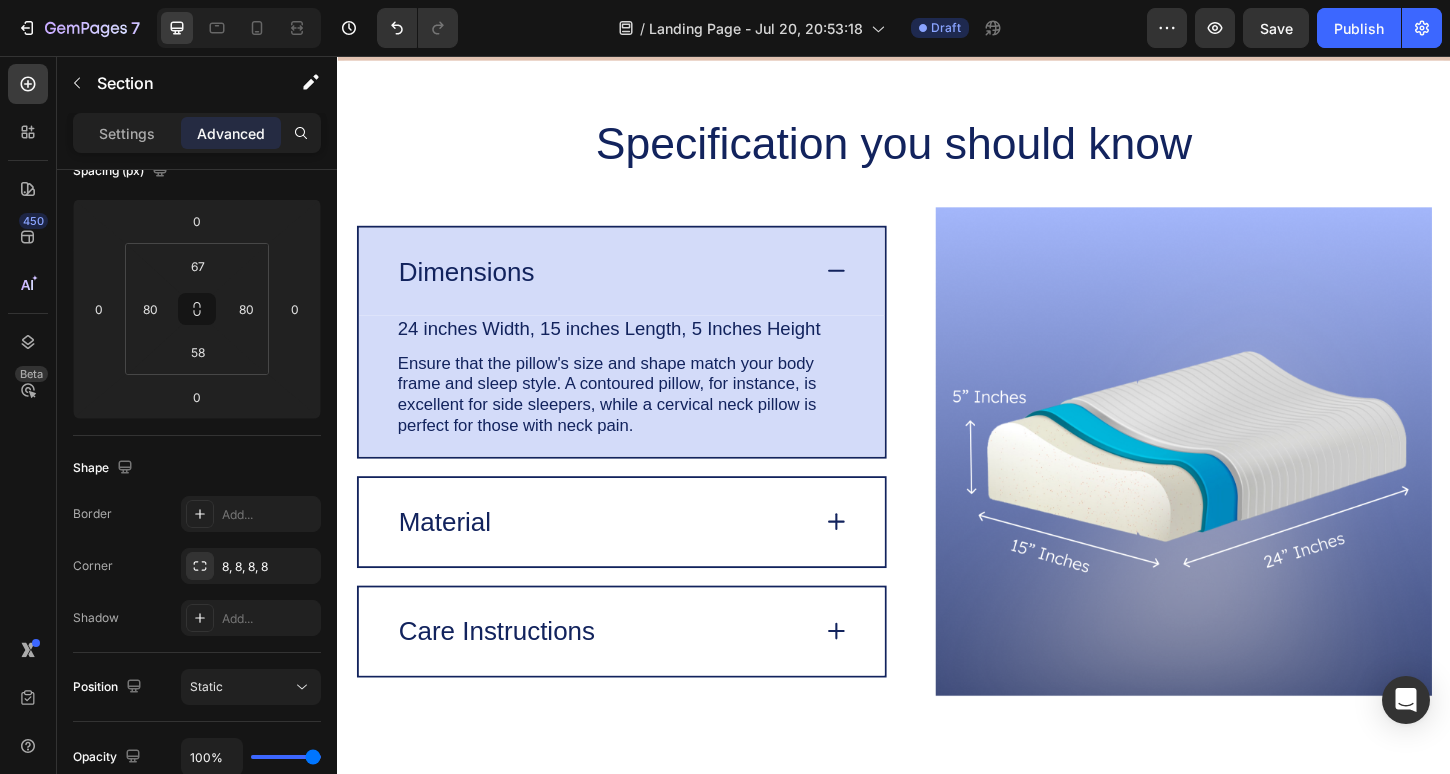 scroll, scrollTop: 4422, scrollLeft: 0, axis: vertical 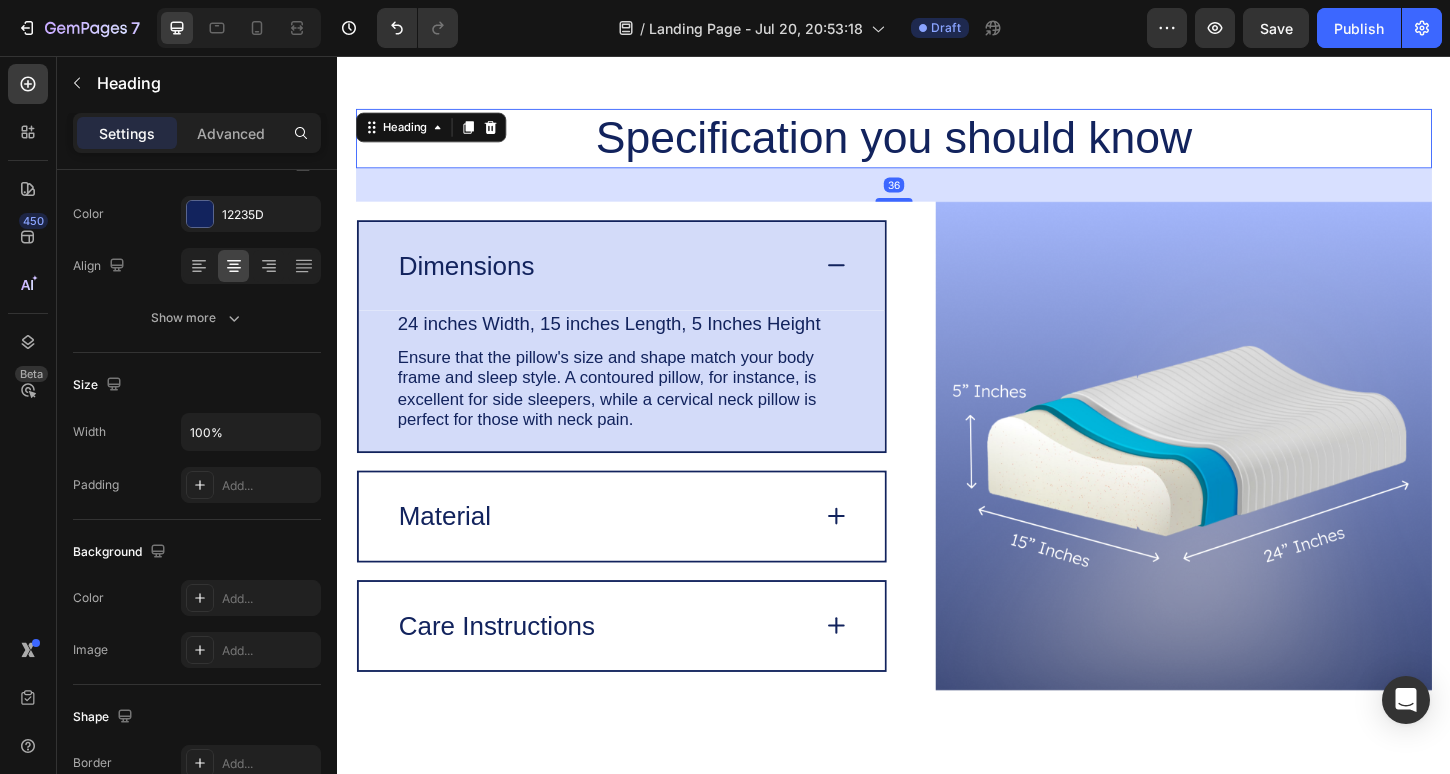 click on "Specification you should know" at bounding box center (937, 145) 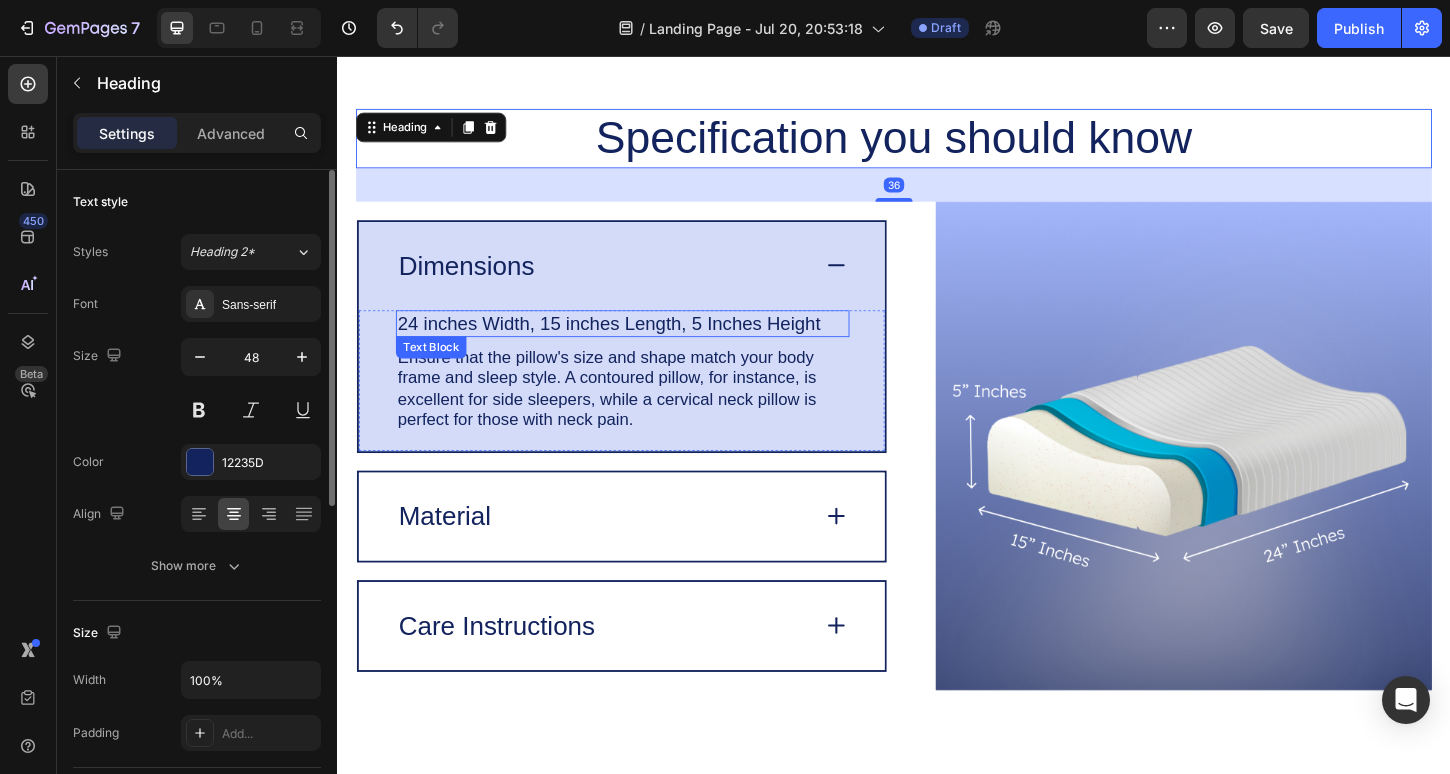 click on "24 inches Width, 15 inches Length, 5 Inches Height" at bounding box center [644, 344] 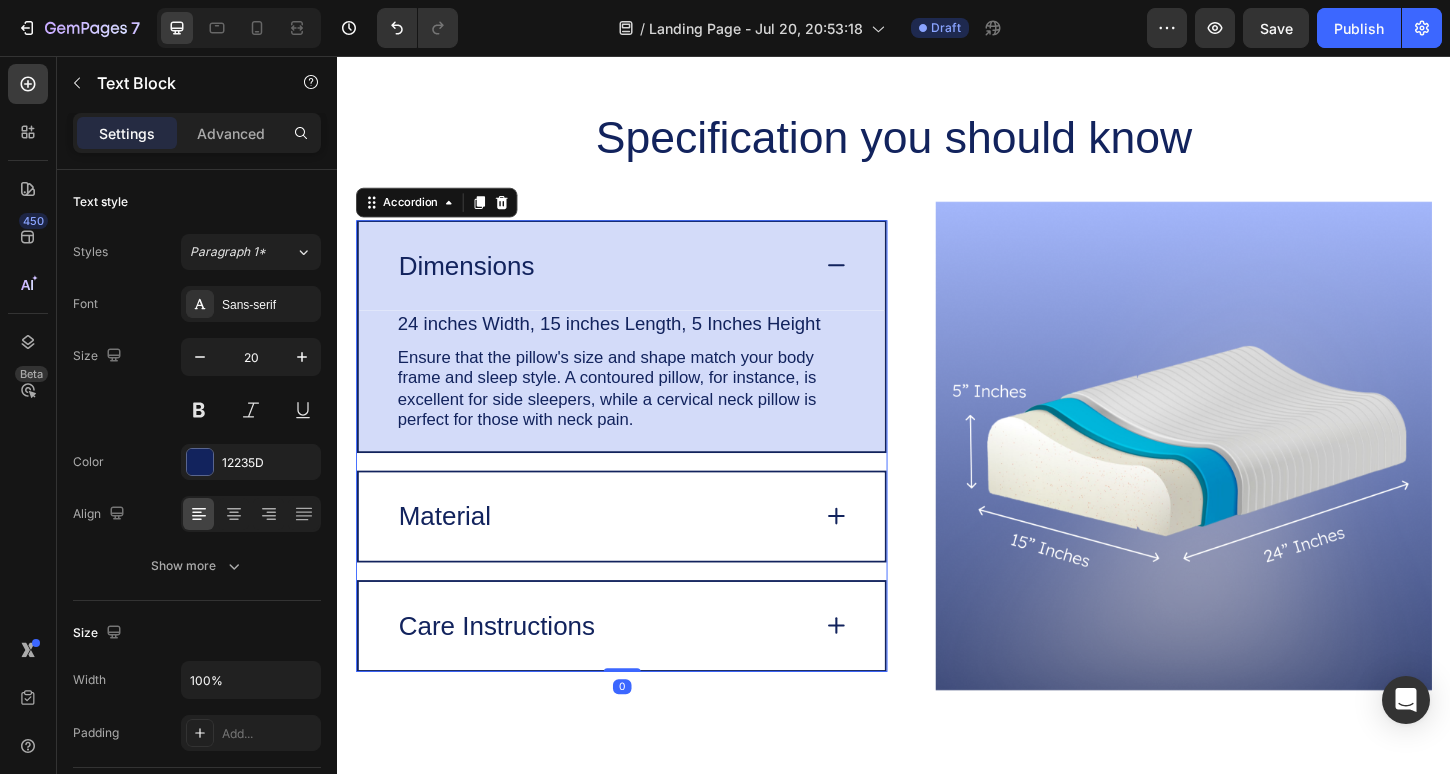 click 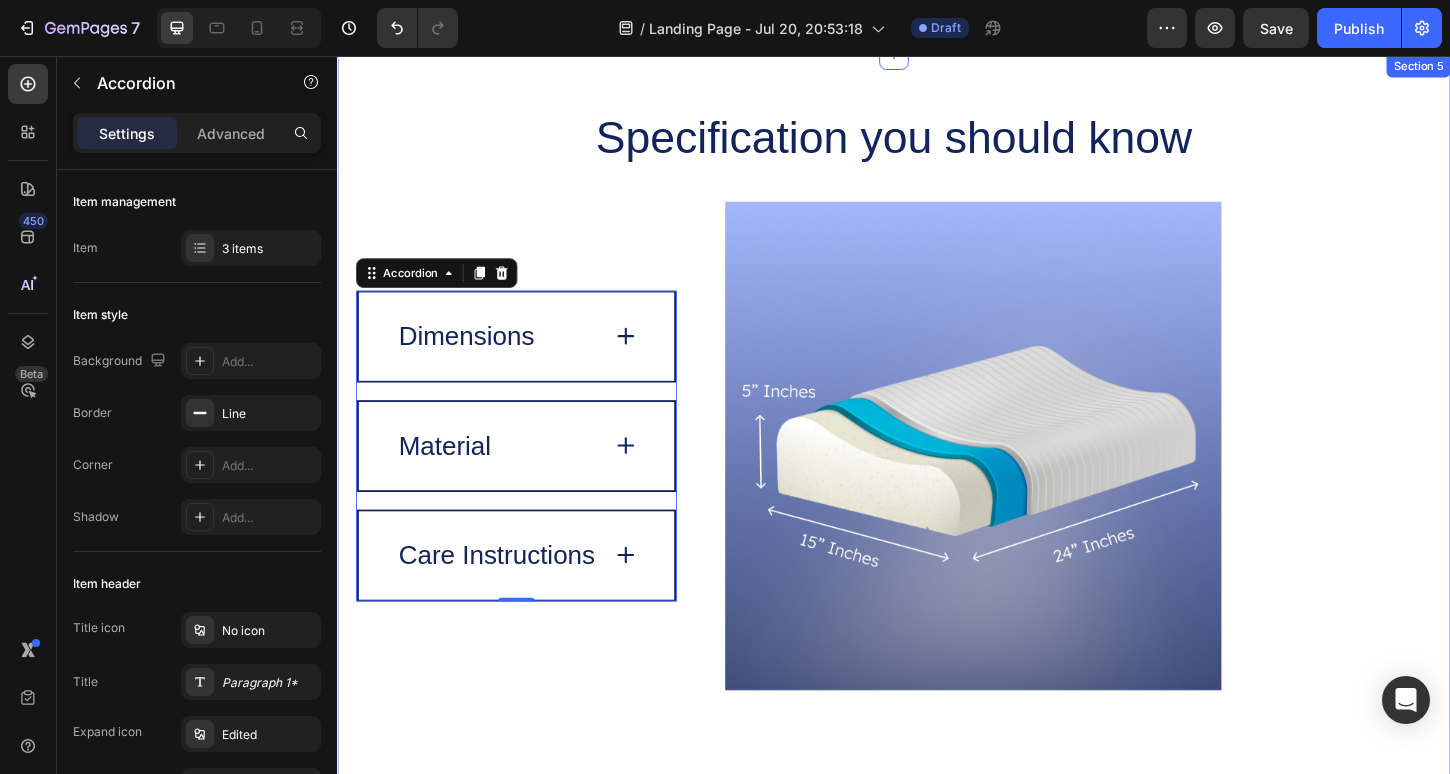 click on "Specification you should know Heading Image
Dimensions
Material
Care Instructions Accordion   0 Row Row Section 5" at bounding box center (937, 456) 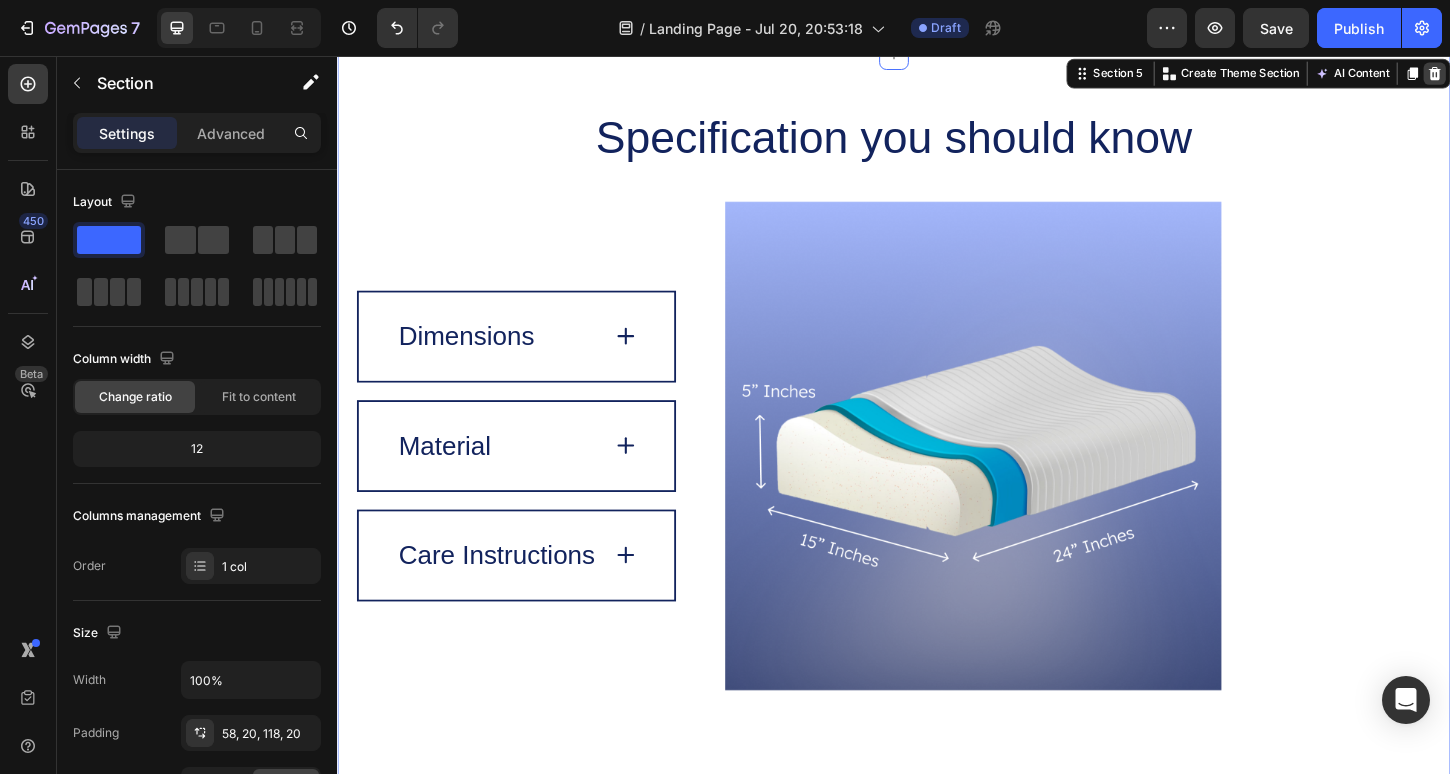click 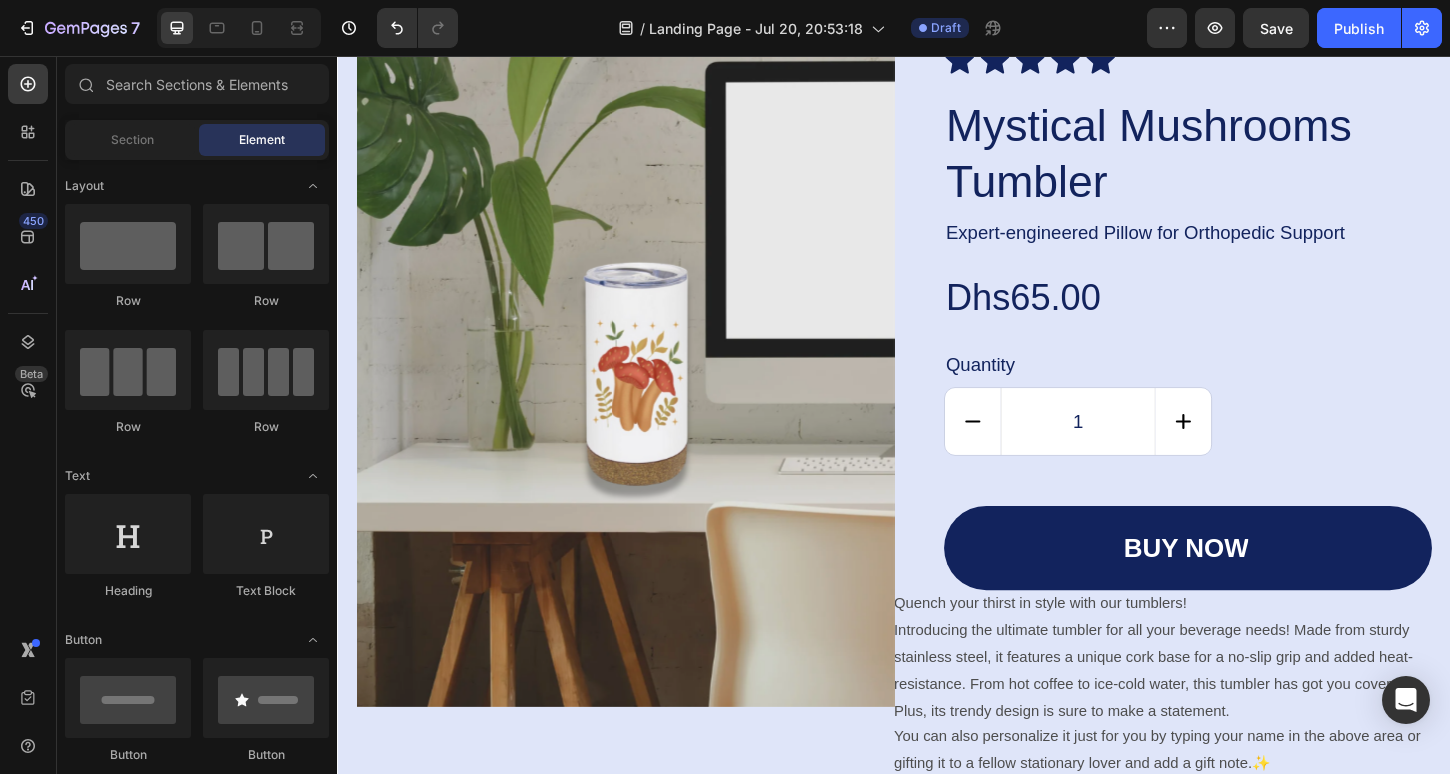 scroll, scrollTop: 4270, scrollLeft: 0, axis: vertical 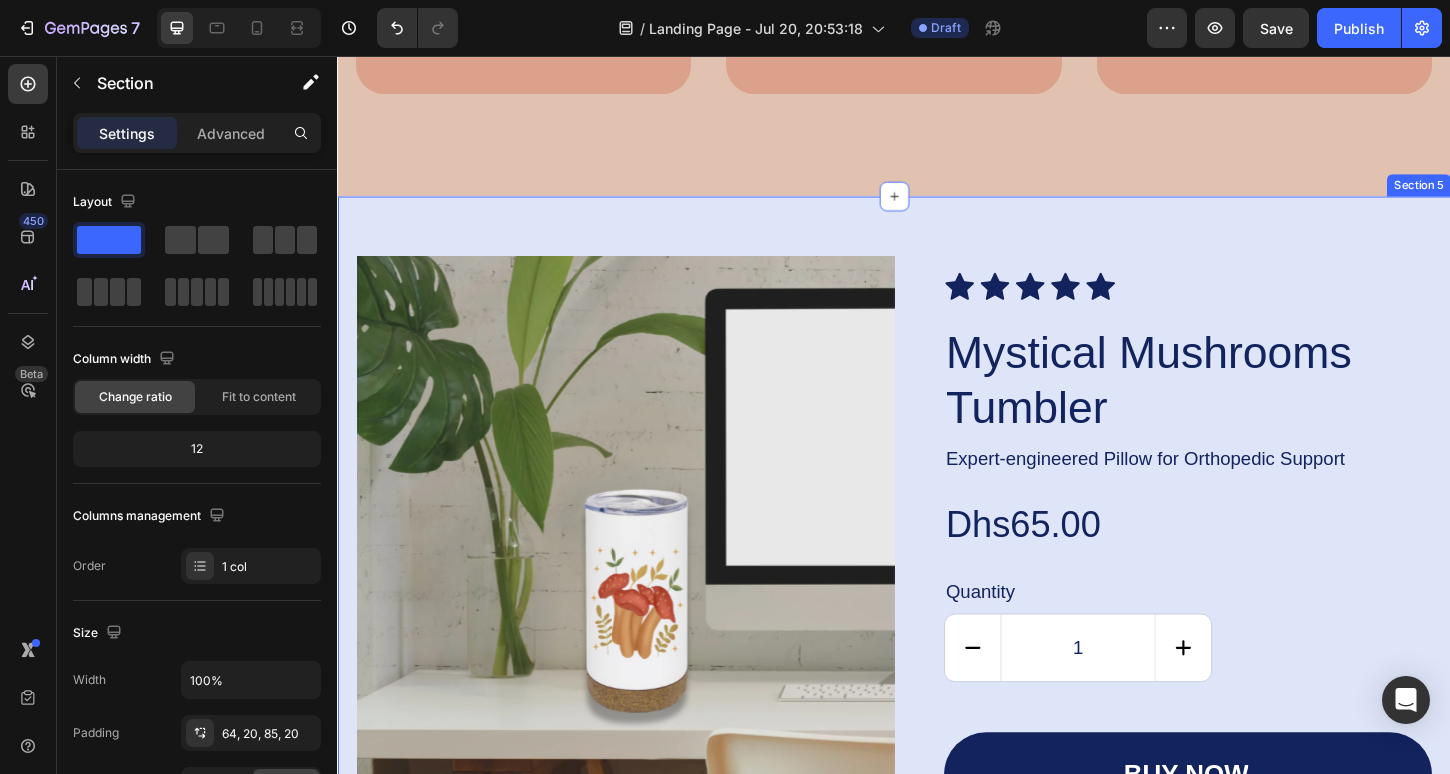 click on "Product Images
Icon
Icon
Icon
Icon
Icon Icon List Mystical Mushrooms Tumbler Product Title Expert-engineered Pillow for Orthopedic Support Text Block Dhs65.00 Product Price Product Price Quantity Text Block
1
Product Quantity buy now Add to Cart Row Quench your thirst in style with our tumblers!
Introducing the ultimate tumbler for all your beverage needs! Made from sturdy stainless steel, it features a unique cork base for a no-slip grip and added heat-resistance. From hot coffee to ice-cold water, this tumbler has got you covered. Plus, its trendy design is sure to make a statement.
You can also personalize it just for you by typing your name in the above area or gifting it to a fellow stationary lover and add a gift note.✨   Product Description Product Section 5" at bounding box center [937, 685] 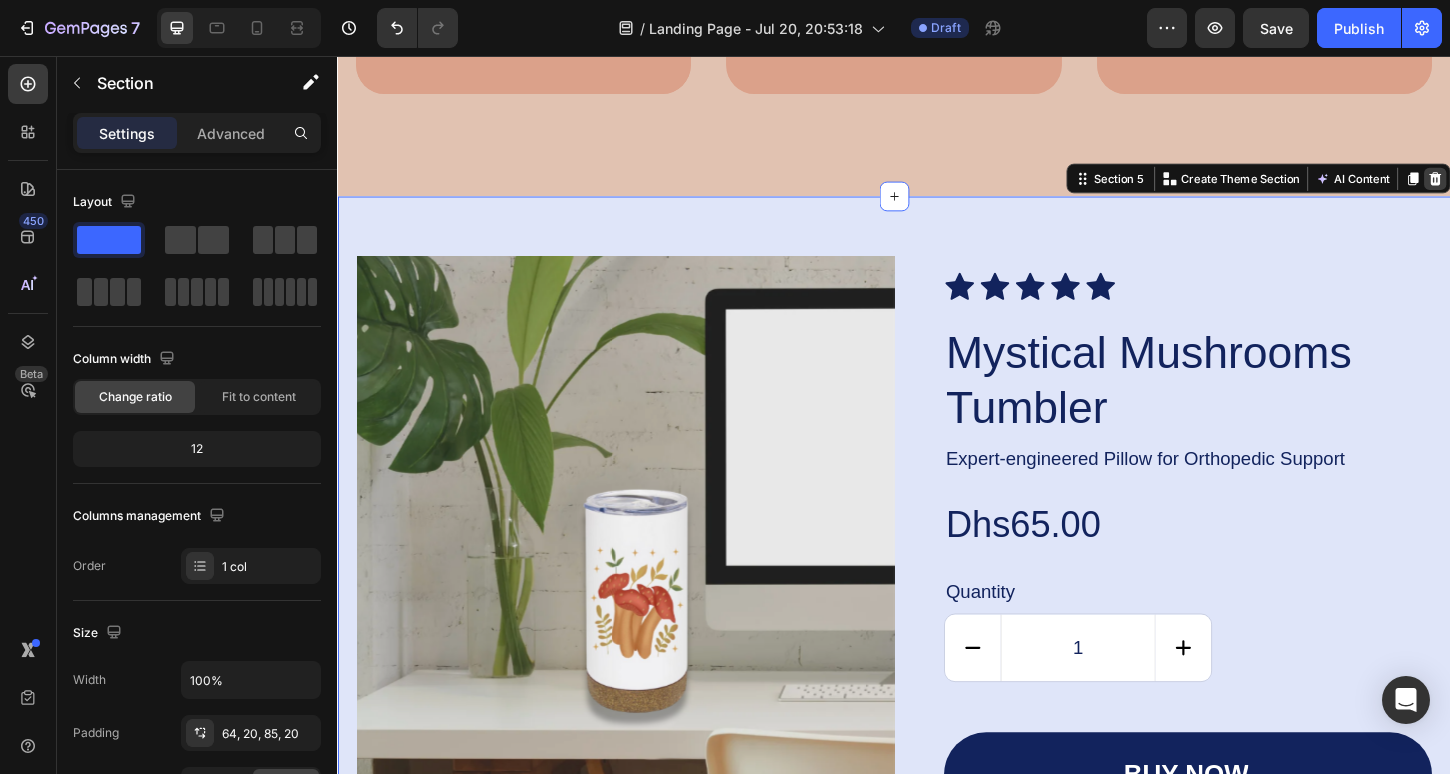 click 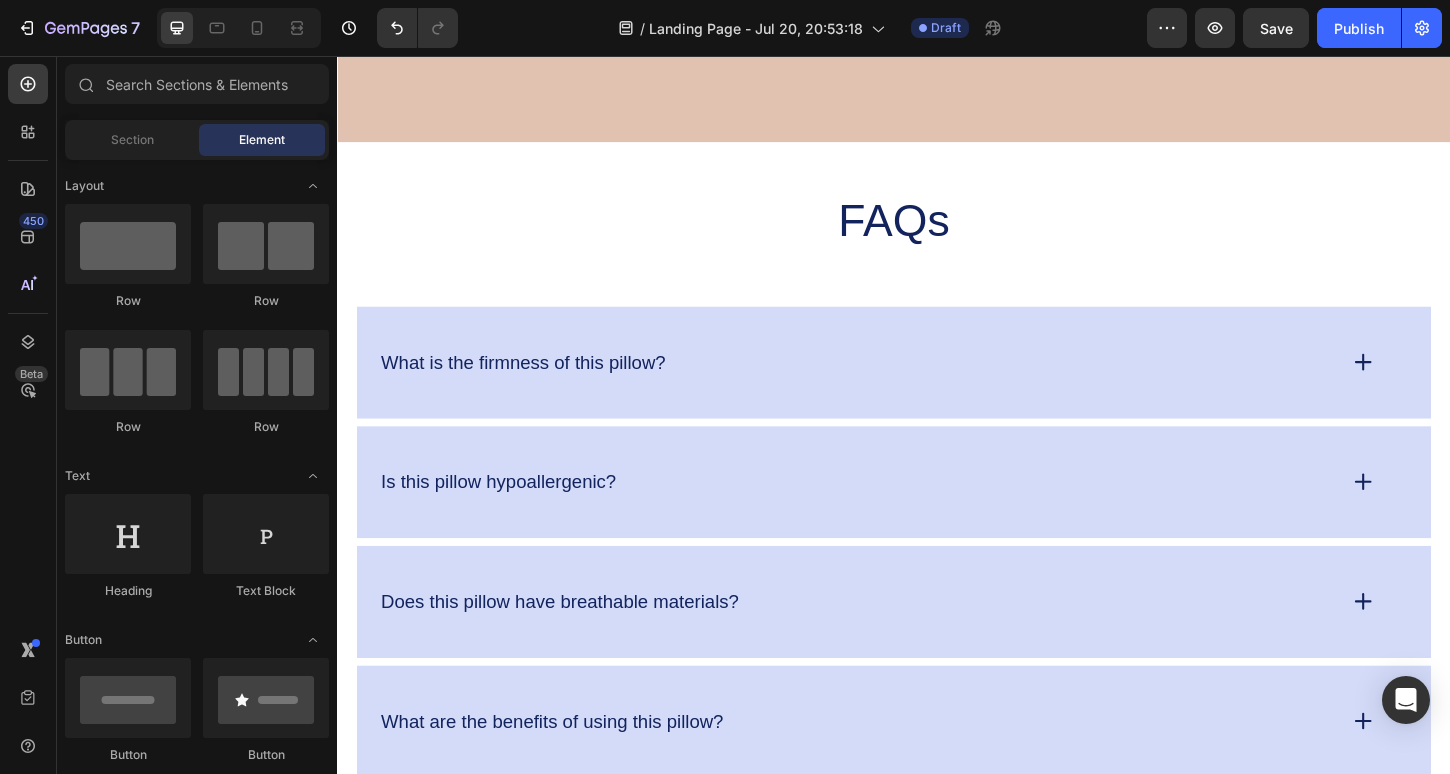 scroll, scrollTop: 4046, scrollLeft: 0, axis: vertical 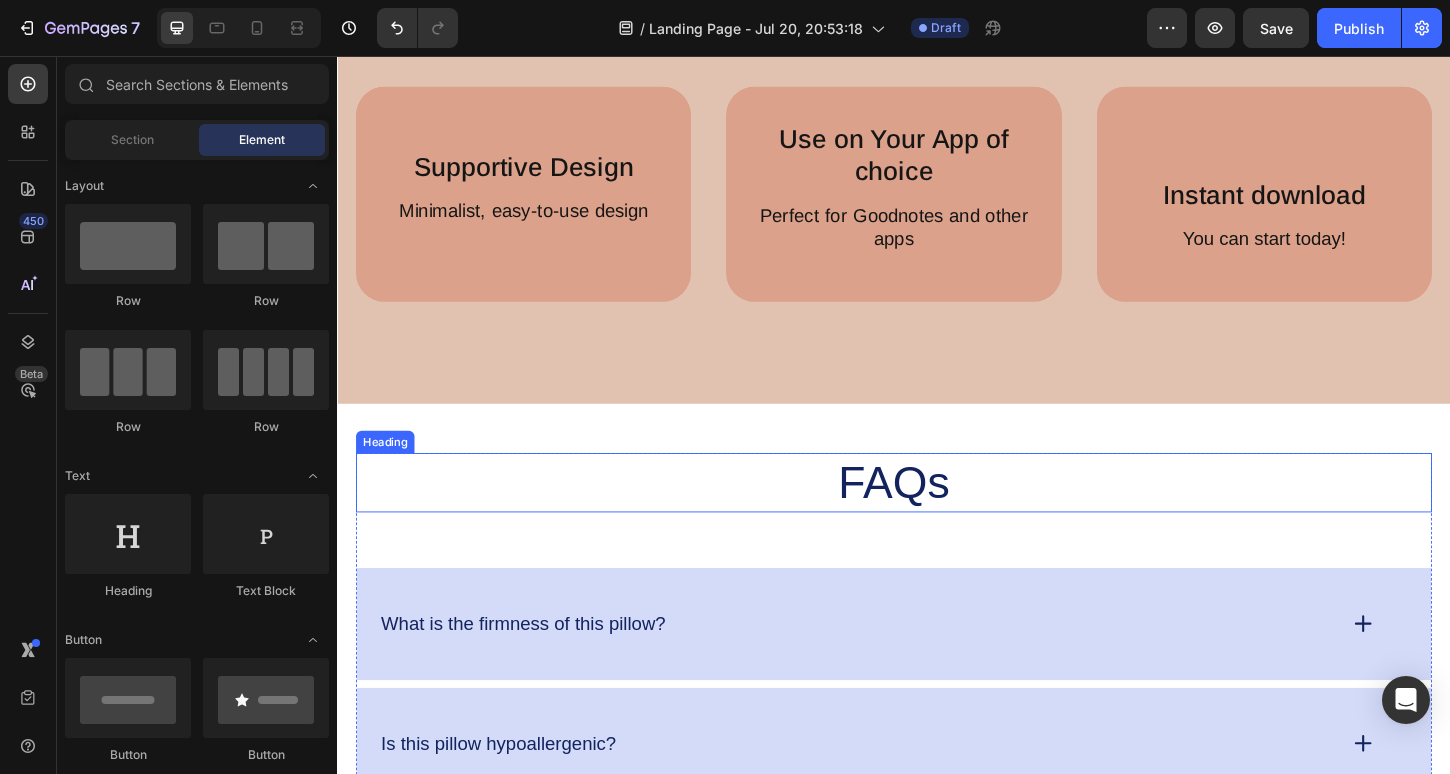click on "FAQs" at bounding box center (937, 516) 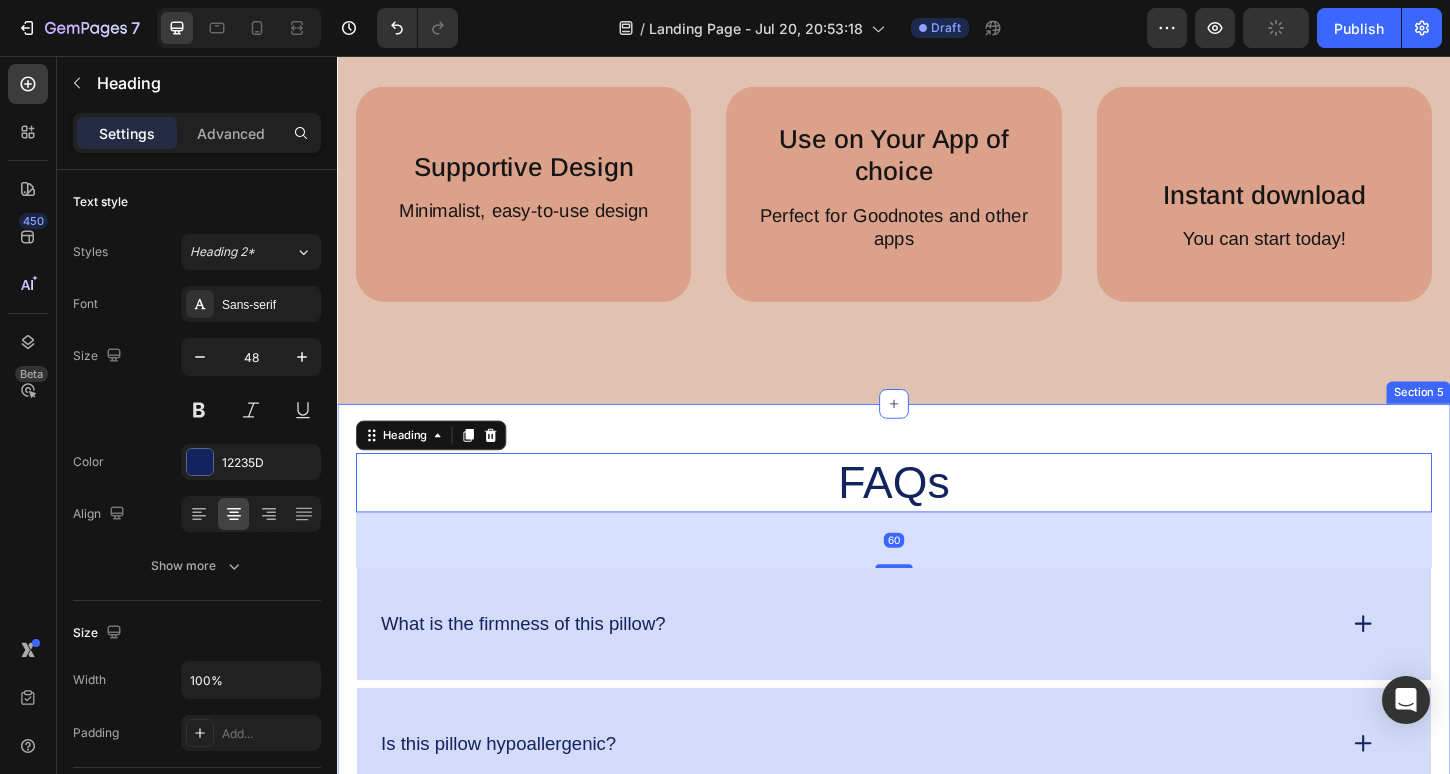 click on "FAQs Heading   60
What is the firmness of this pillow?
Is this pillow hypoallergenic?
Does this pillow have breathable materials?
What are the benefits of using this pillow?
How does this pillow differ from a regular pillow? Accordion Row Section 5" at bounding box center (937, 891) 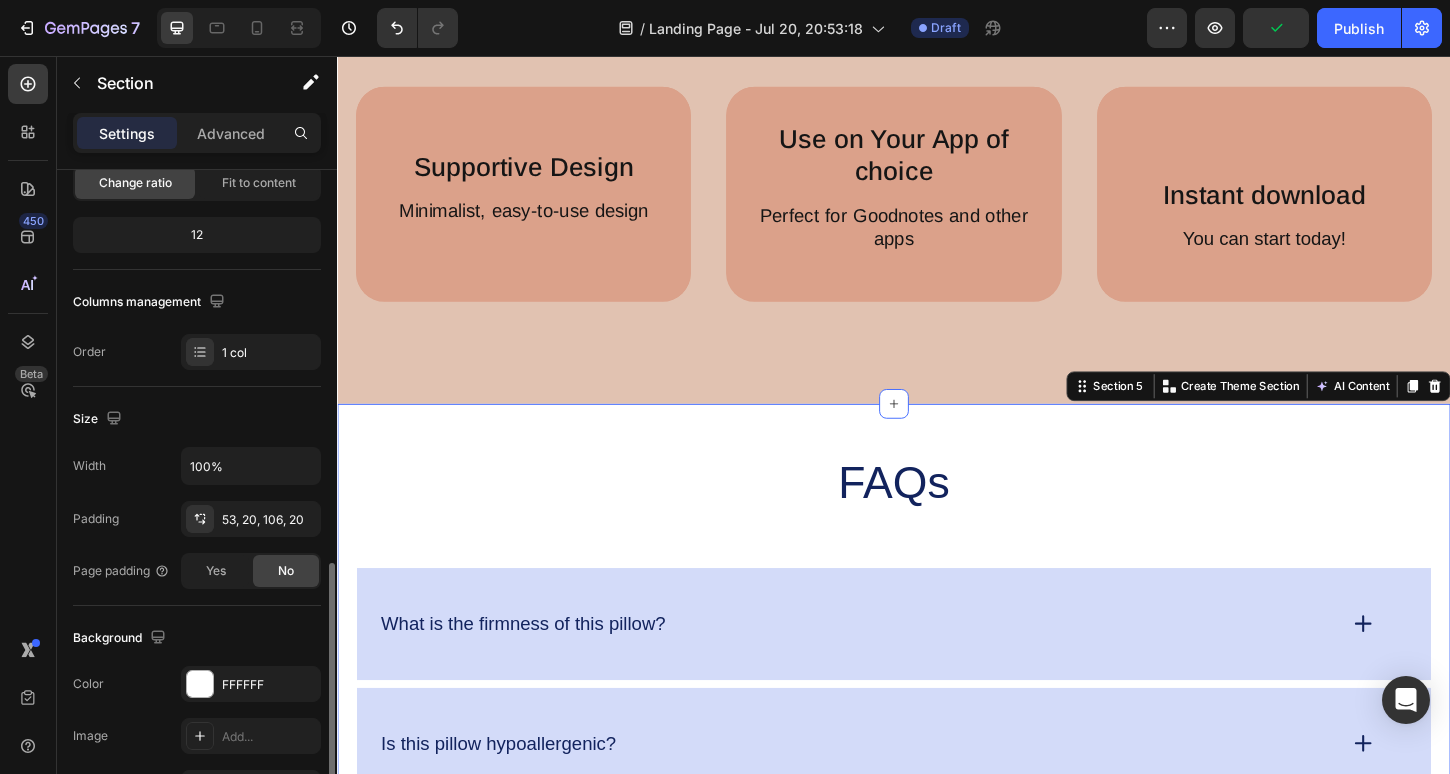scroll, scrollTop: 559, scrollLeft: 0, axis: vertical 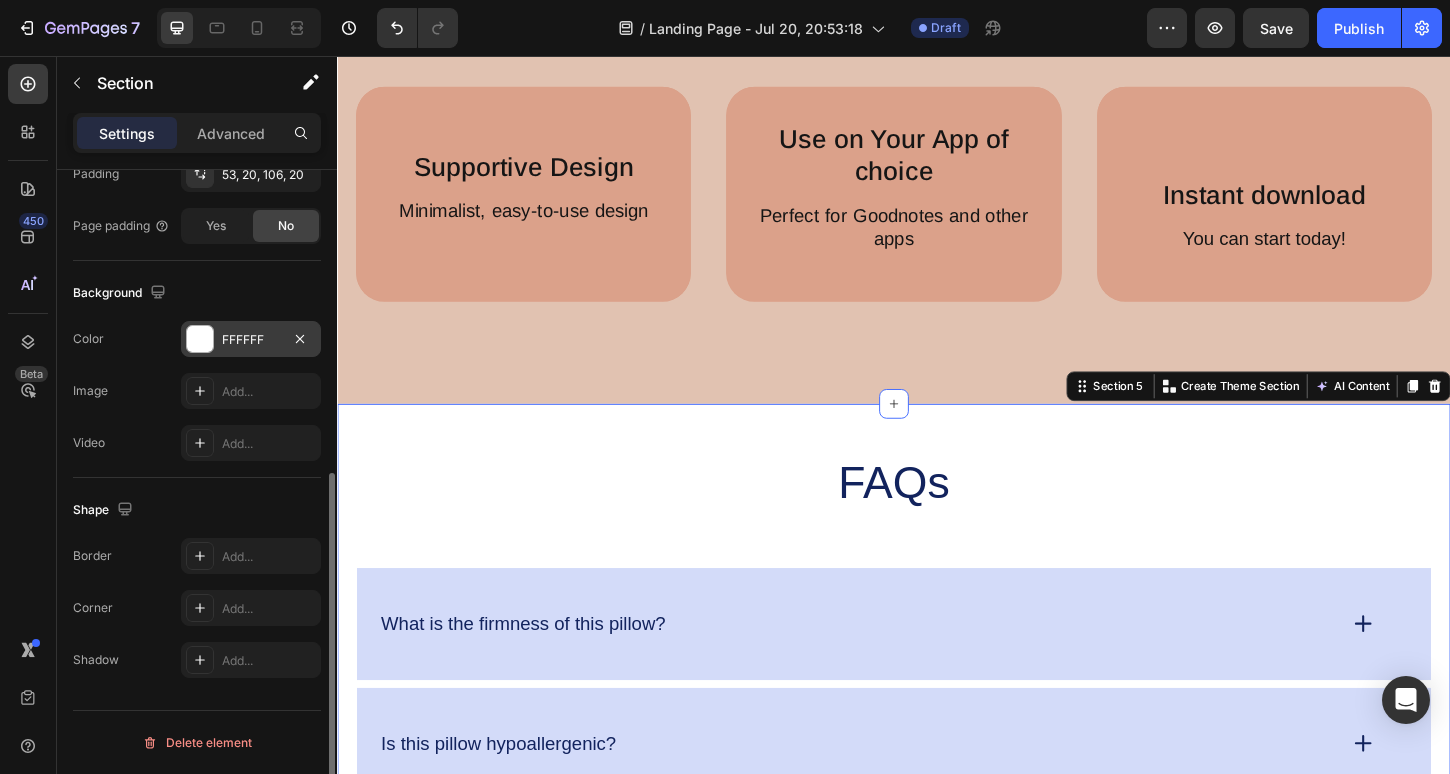 click at bounding box center (200, 339) 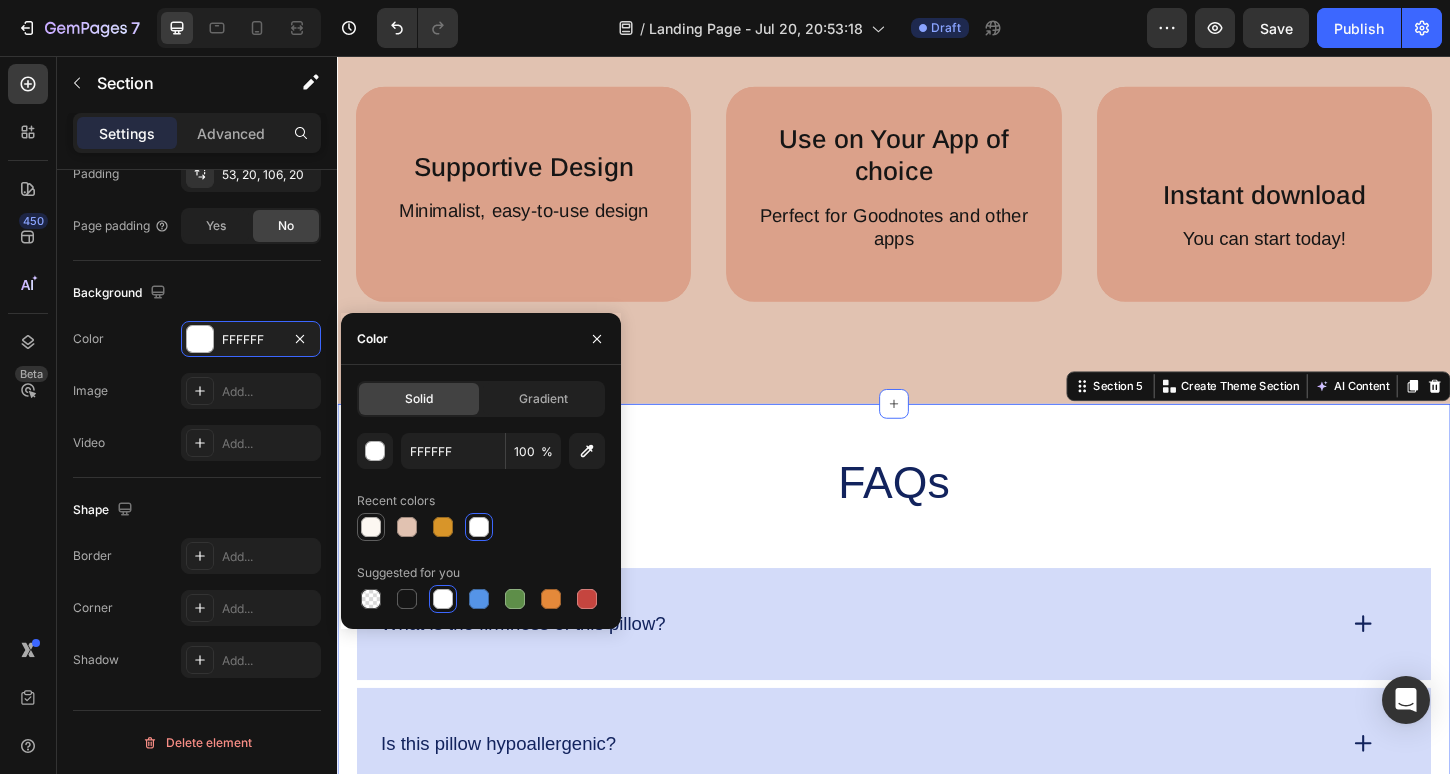 click at bounding box center [371, 527] 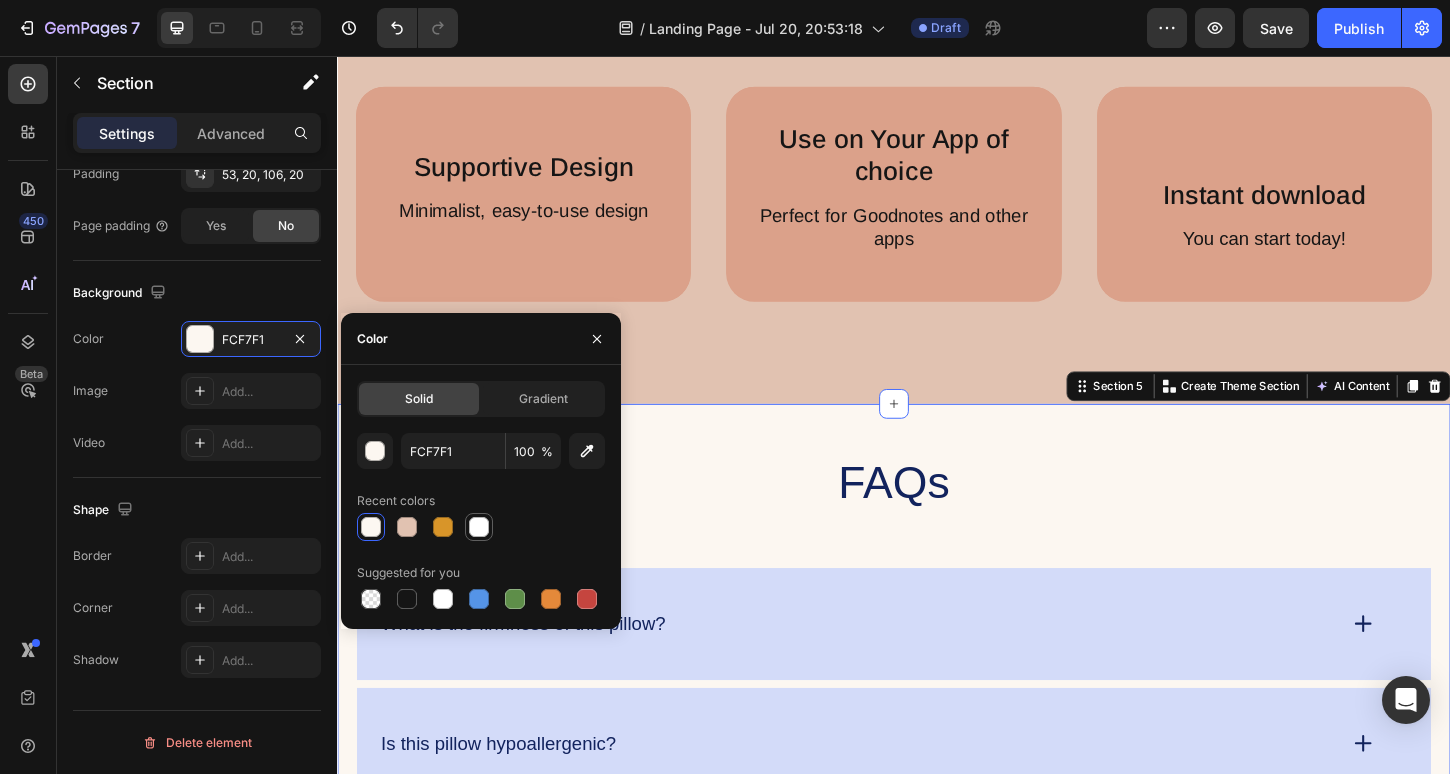 click at bounding box center (479, 527) 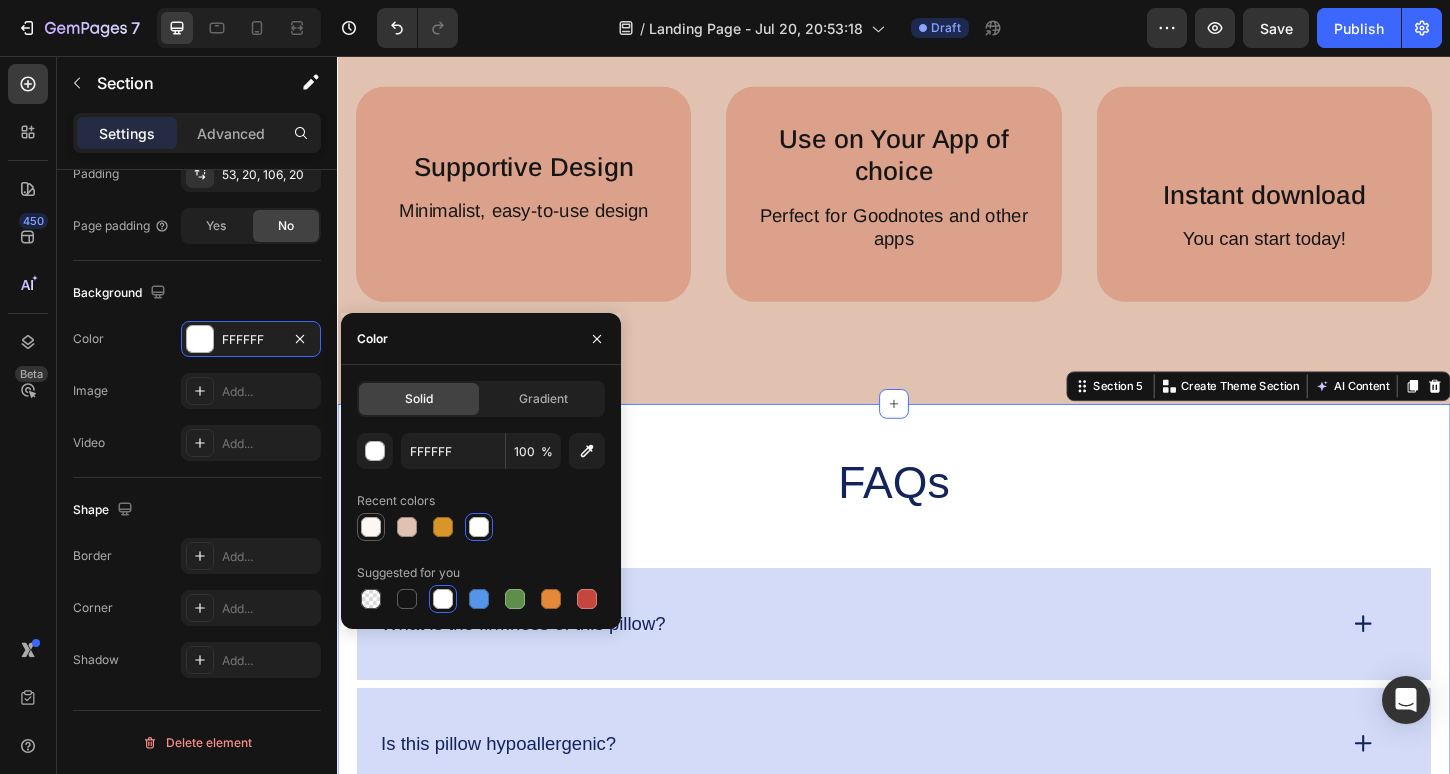 click at bounding box center (371, 527) 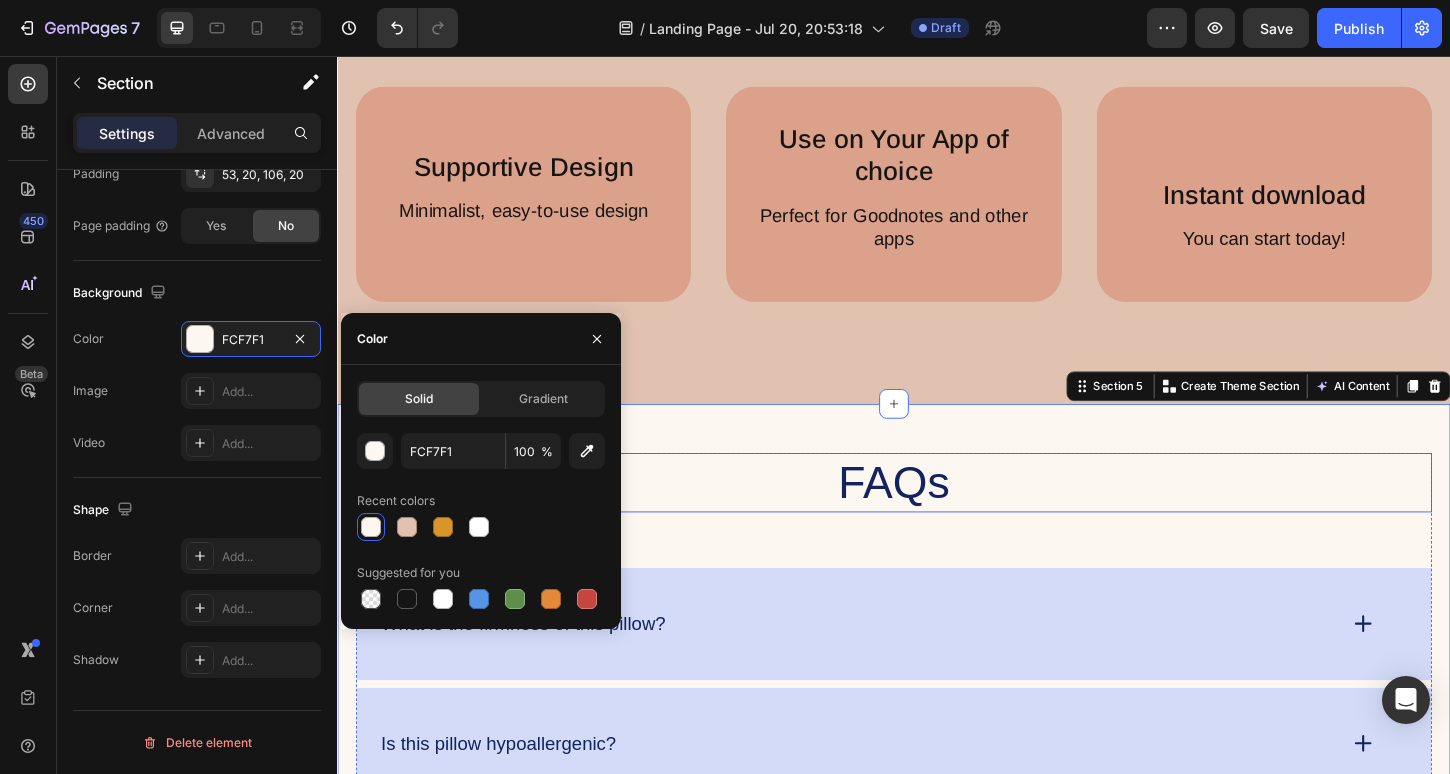 click on "FAQs" at bounding box center [937, 516] 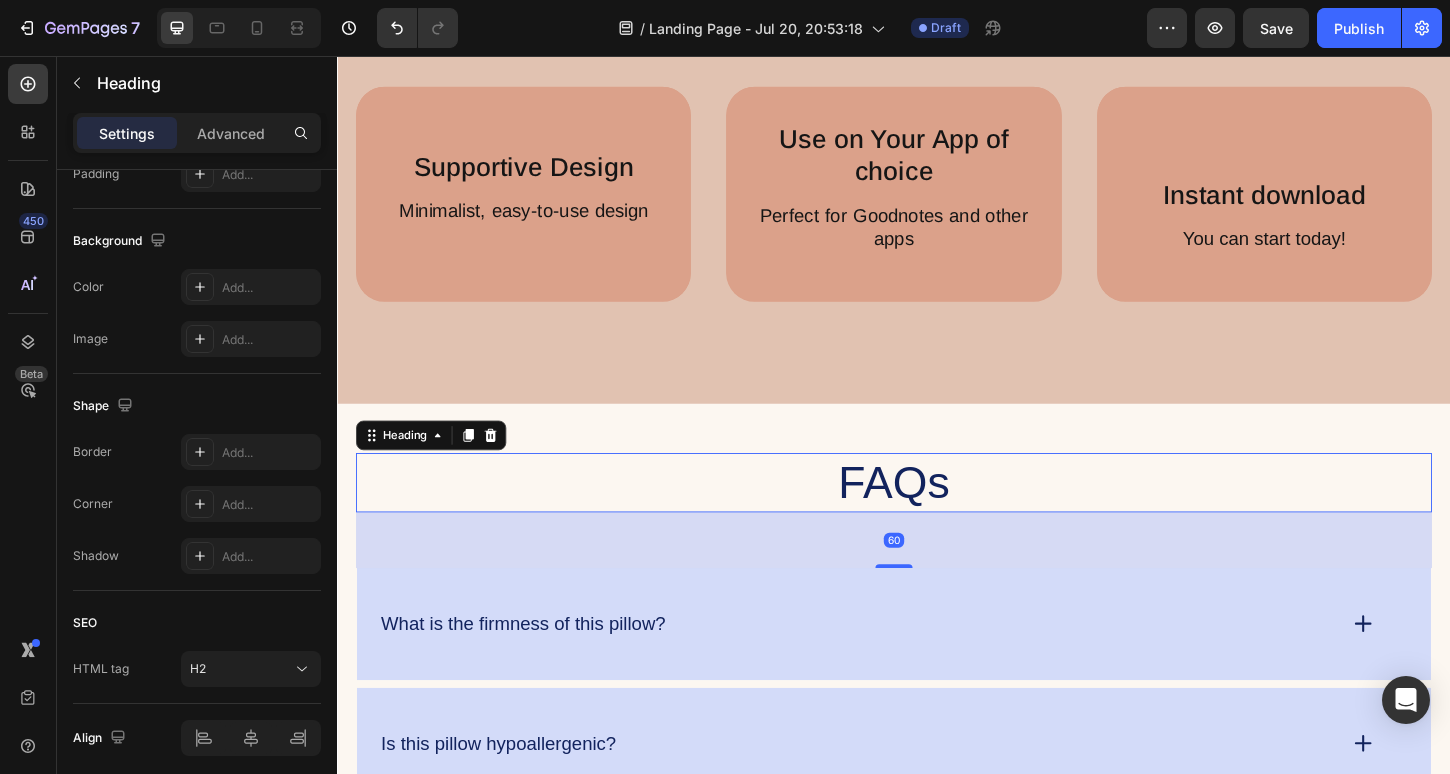 scroll, scrollTop: 0, scrollLeft: 0, axis: both 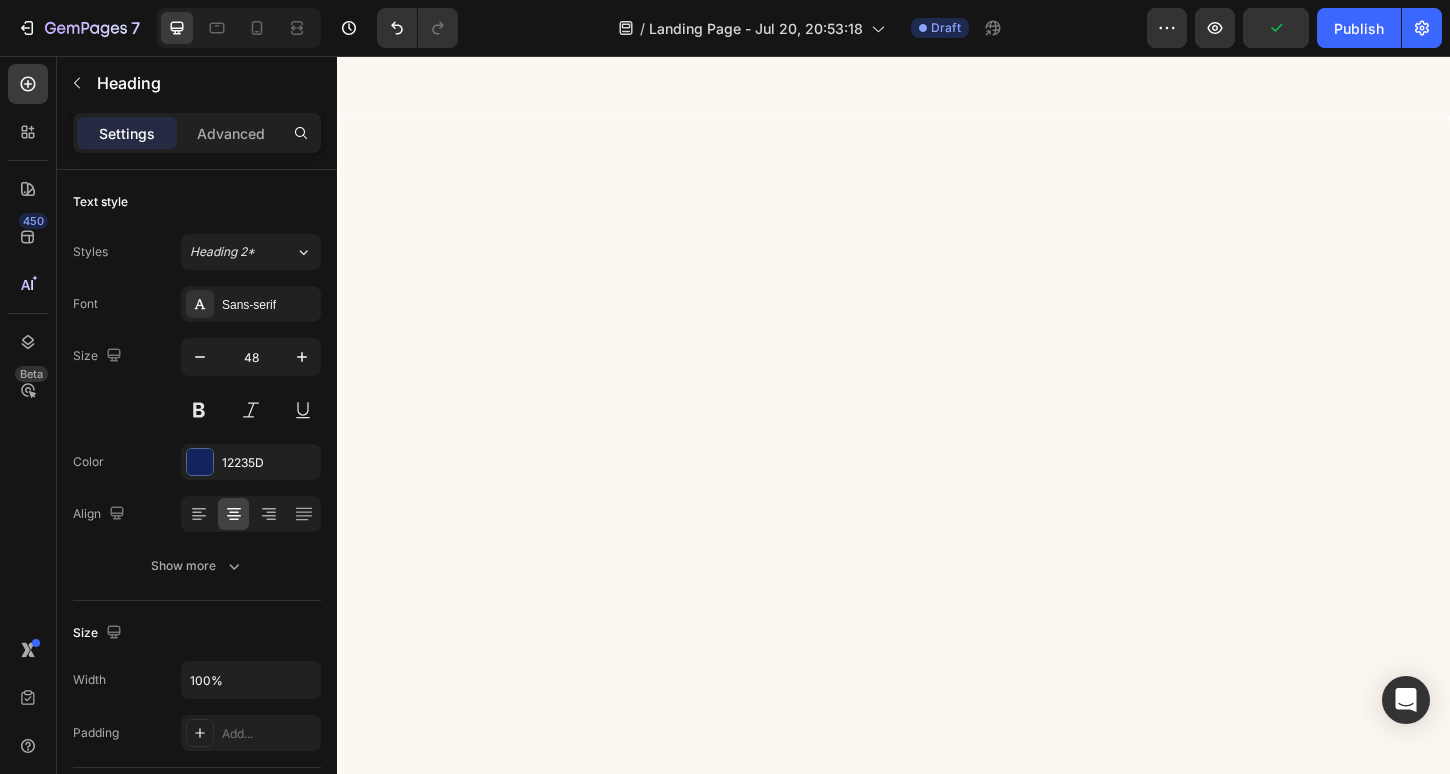 click on "A calming, thoughtfully designed digital bundle to help you plan, dream, and create—without overwhelm. Does this sound familiar? You want to stay organized but hate cluttered planners. You’ve tried boring templates that don’t feel like you . You feel scattered and unsure where to start. I created this for you. Introducing the Planner Starter Kit The Planner Starter Kit is designed to help you: Simplify your planning routine Feel inspired every time you open it Build momentum toward your goals What’s Inside 🌿 Beginner Digital Planner 🗓 Undated Calendar Insert 📒 Digital Notes Pages 🎨 Daily Sticker Pack ✨ Wallpapers 📖 How-to Guide Everything you need in one calming, beautiful bundle." at bounding box center [937, -414] 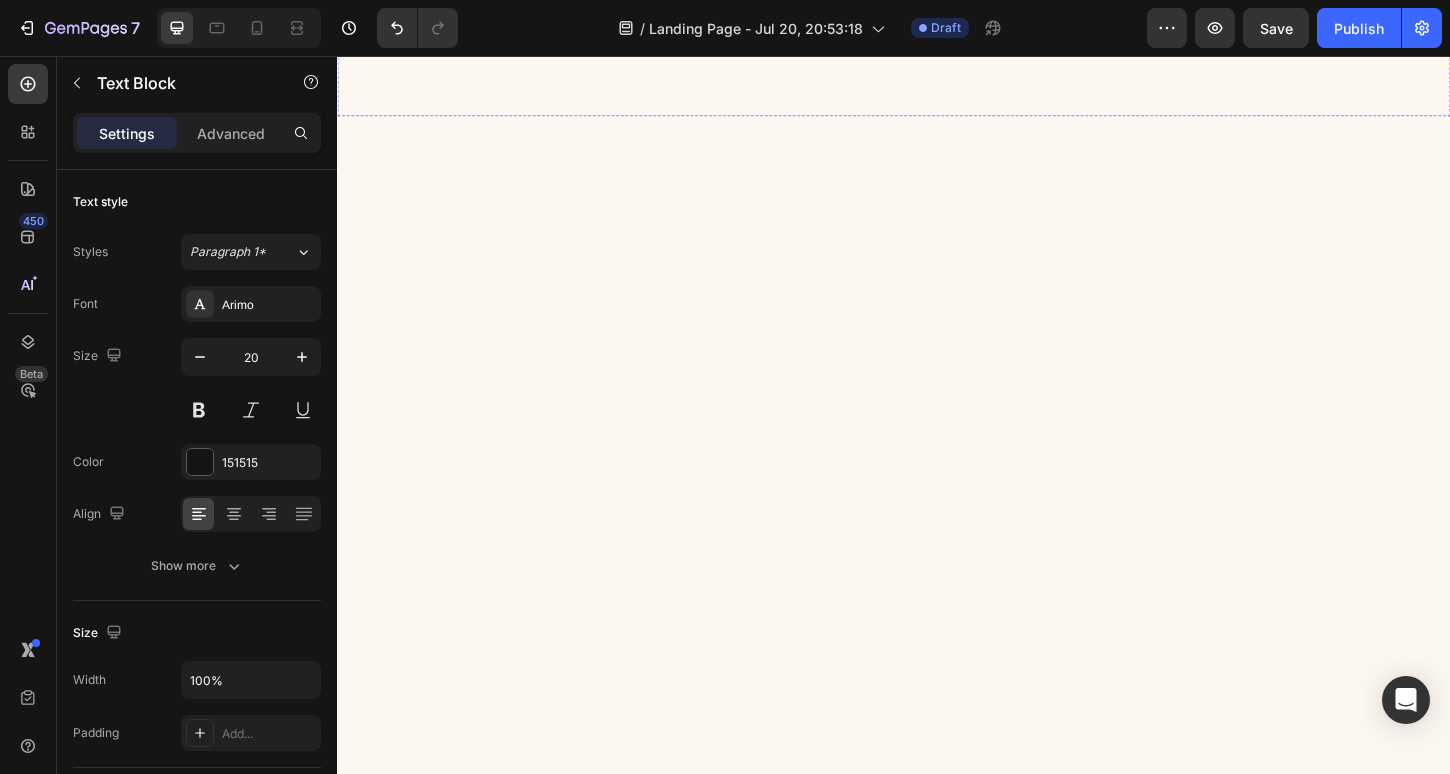 click on "Image A calming, thoughtfully designed digital bundle to help you plan, dream, and create—without overwhelm.   Does this sound familiar? You want to stay organized but hate cluttered planners. You’ve tried boring templates that don’t feel like  you . You feel scattered and unsure where to start. I created this for you.   Introducing the Planner Starter Kit   The  Planner Starter Kit  is designed to help you: Simplify your planning routine Feel inspired every time you open it Build momentum toward your goals What’s Inside   🌿 Beginner Digital Planner 🗓 Undated Calendar Insert 📒 Digital Notes Pages 🎨 Daily Sticker Pack ✨ Wallpapers 📖 How-to Guide   Everything you need in one calming, beautiful bundle. Text Block   49 Grab YOURS NOW Button" at bounding box center [937, -371] 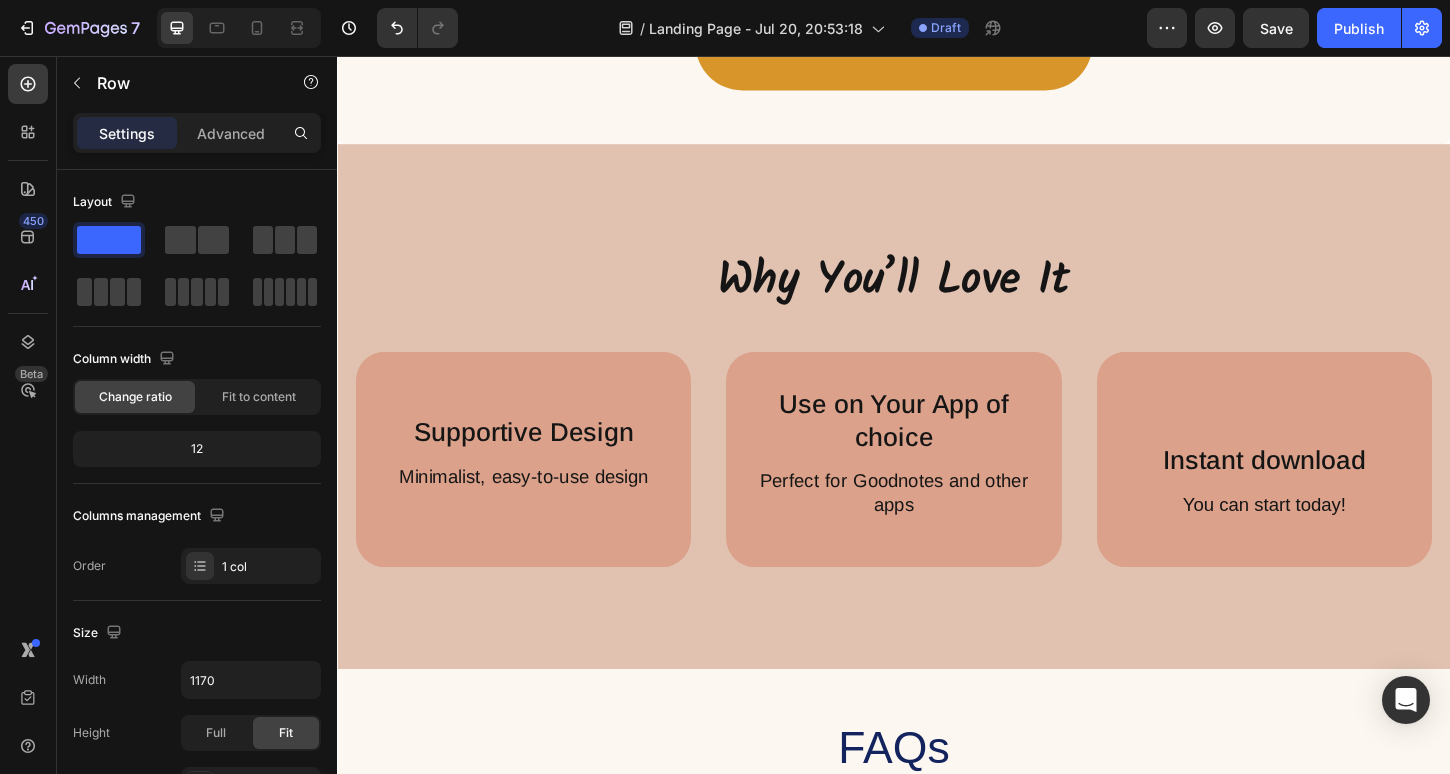scroll, scrollTop: 3837, scrollLeft: 0, axis: vertical 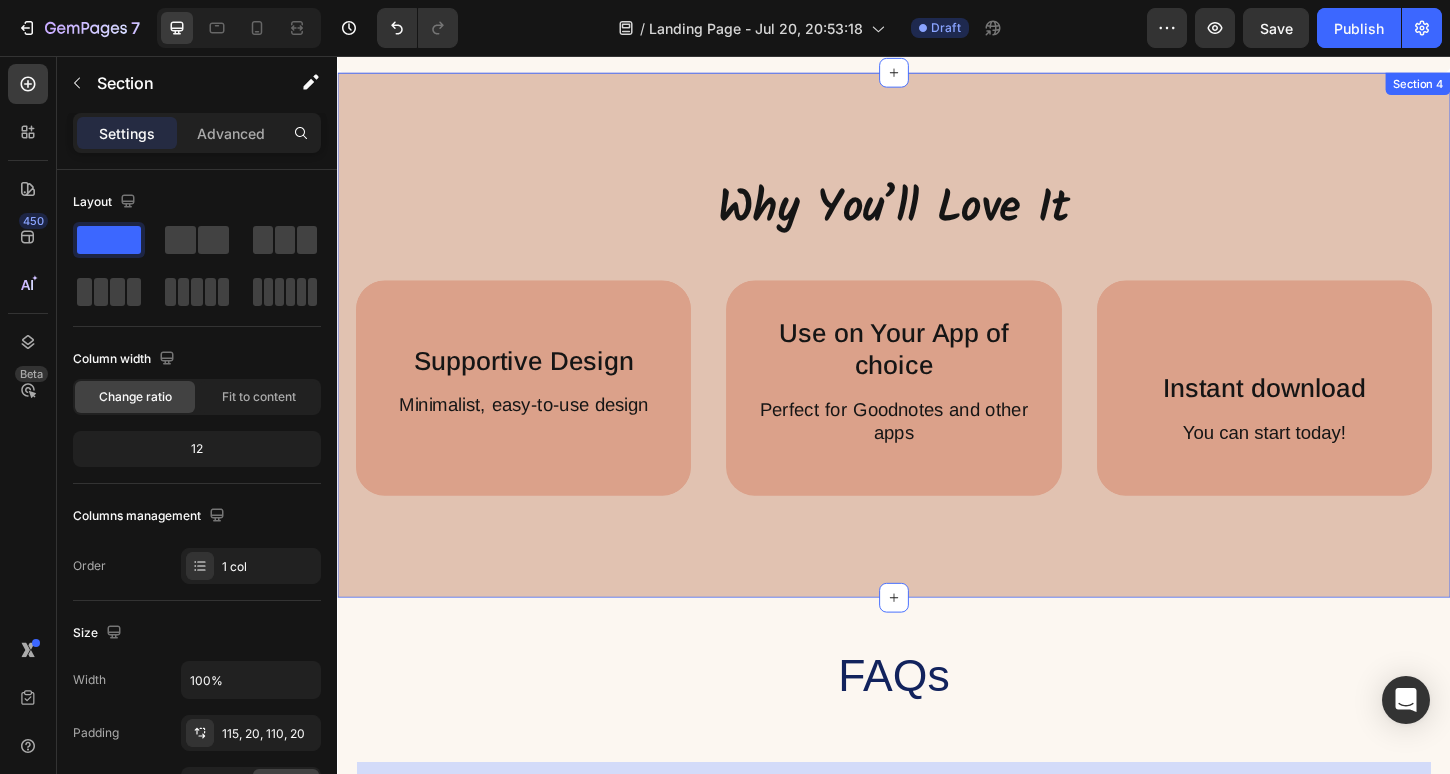 click on "Why You’ll Love It Heading Supportive Design Text Block Minimalist, easy-to-use design Text Block Hero Banner Use on Your App of choice Text Block Perfect for Goodnotes and other apps Text Block Hero Banner Instant download Text Block You can start today! Text Block Hero Banner Row Image Supportive Design Text Block Ergonomically engineered for optimal spinal alignment Text Block Hero Banner Image Pressure Relief Text Block Reduces neck and shoulder discomfort Text Block Hero Banner Row Image Breathable Materials Text Block Ensures cool, comfortable sleep Text Block Hero Banner Row Section 4" at bounding box center (937, 357) 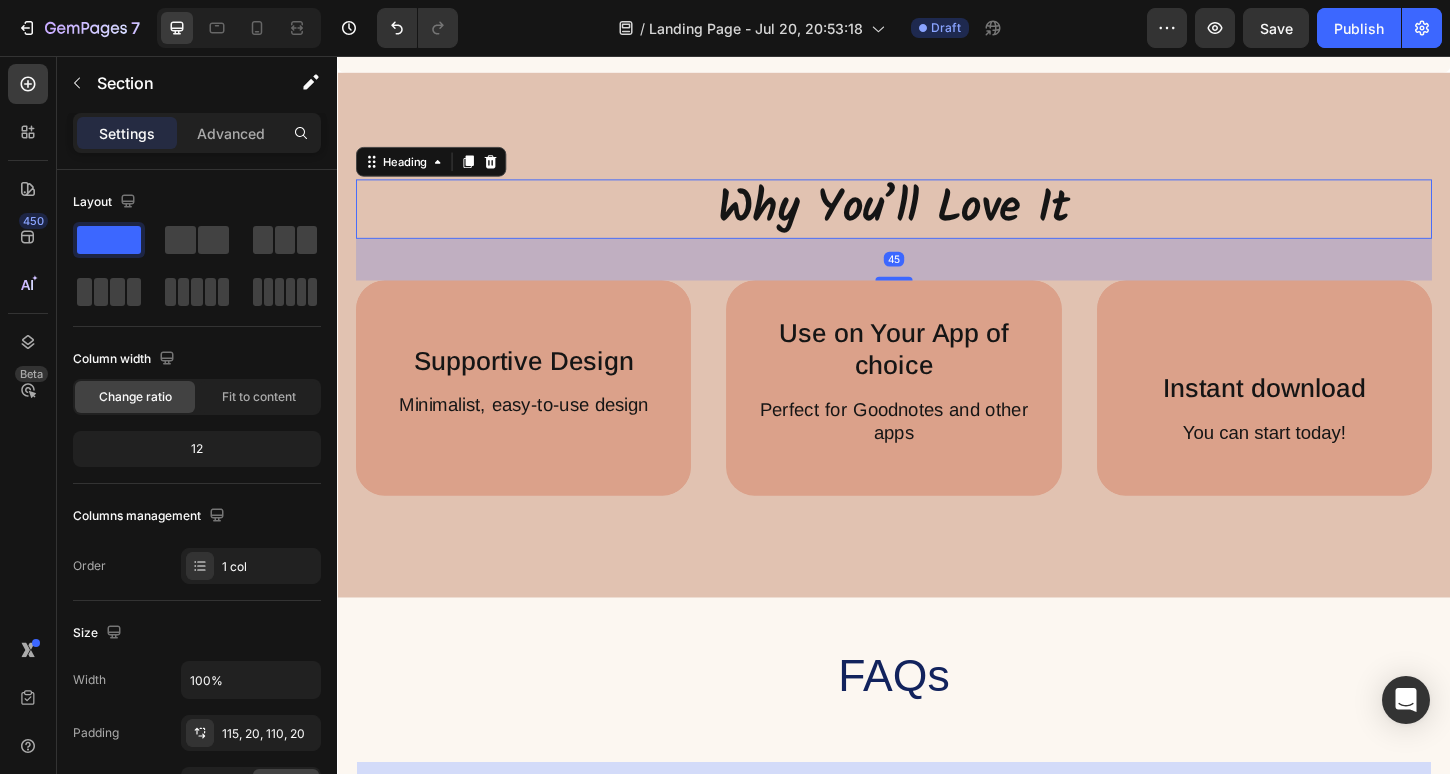 click on "Why You’ll Love It" at bounding box center (937, 221) 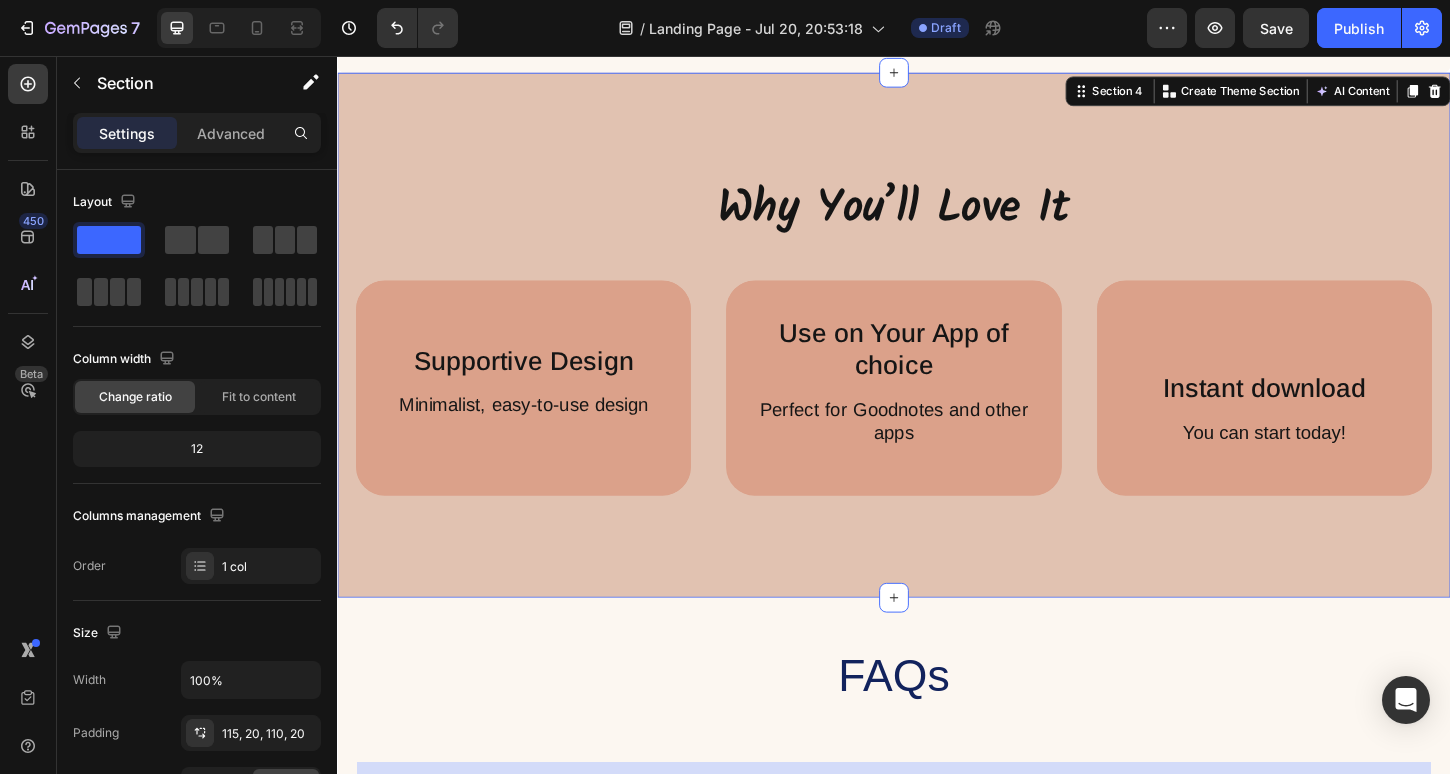 click on "Why You’ll Love It Heading Supportive Design Text Block Minimalist, easy-to-use design Text Block Hero Banner Use on Your App of choice Text Block Perfect for Goodnotes and other apps Text Block Hero Banner Instant download Text Block You can start today! Text Block Hero Banner Row Image Supportive Design Text Block Ergonomically engineered for optimal spinal alignment Text Block Hero Banner Image Pressure Relief Text Block Reduces neck and shoulder discomfort Text Block Hero Banner Row Image Breathable Materials Text Block Ensures cool, comfortable sleep Text Block Hero Banner Row Section 4   You can create reusable sections Create Theme Section AI Content Write with GemAI What would you like to describe here? Tone and Voice Persuasive Product Mystical Mushrooms Tumbler Show more Generate" at bounding box center [937, 357] 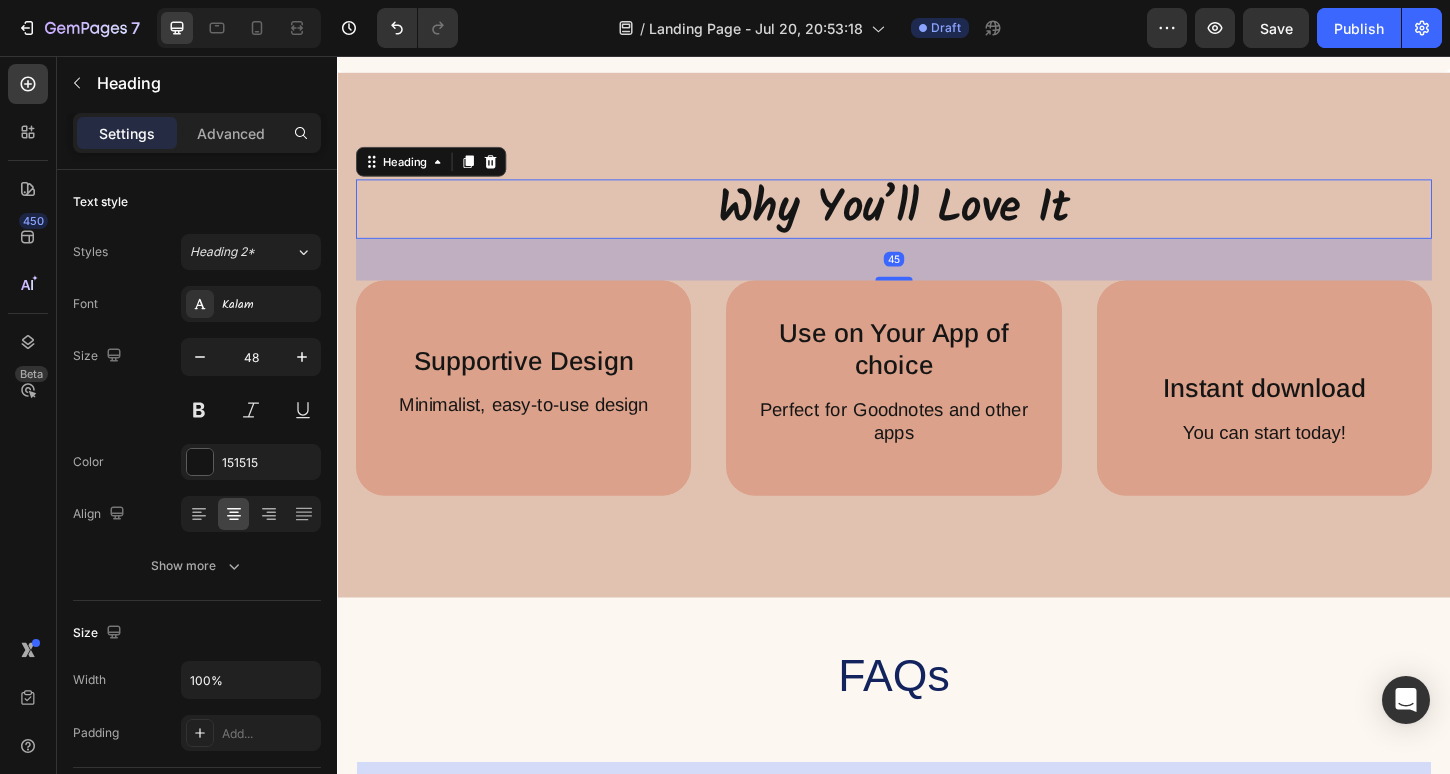 click on "Why You’ll Love It" at bounding box center [937, 221] 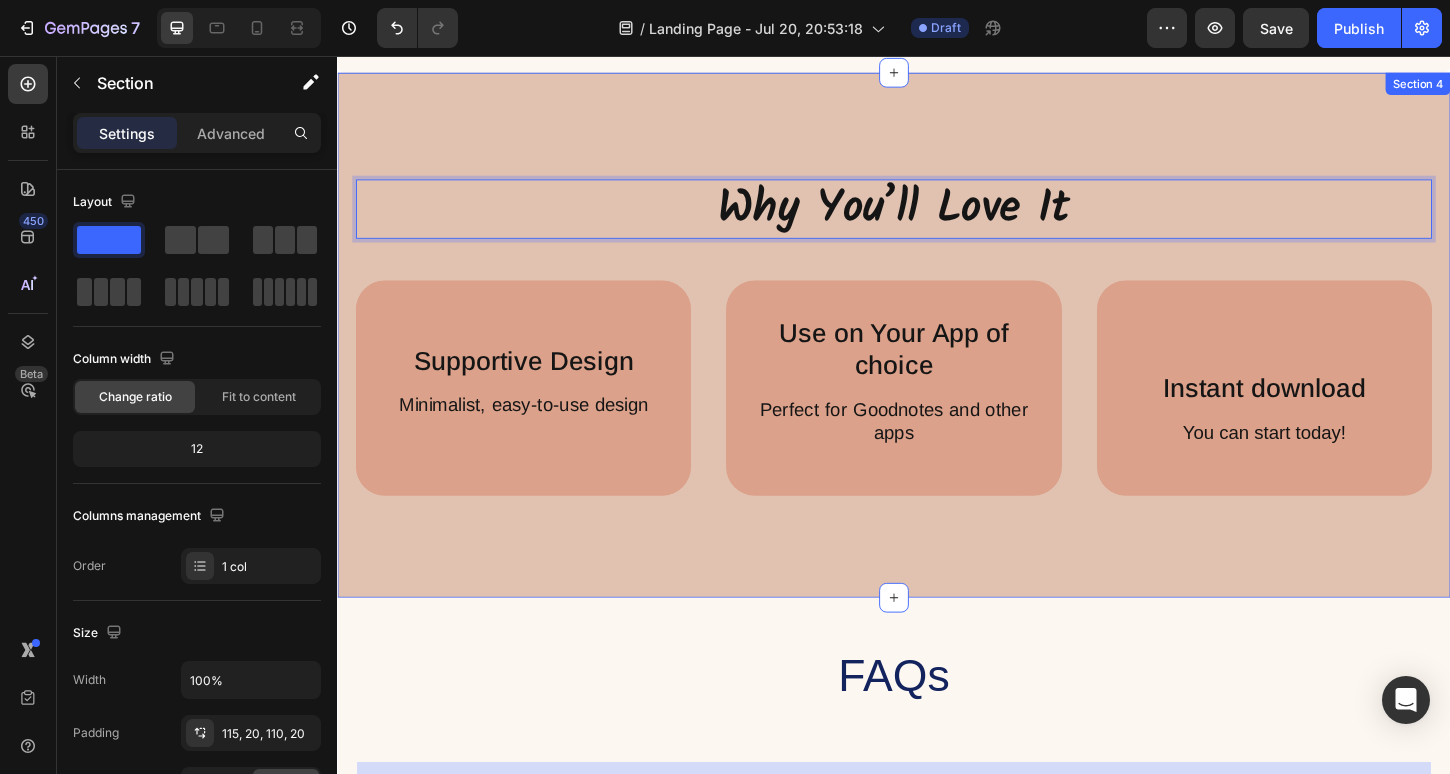 click on "Why You’ll Love It Heading   45 Supportive Design Text Block Minimalist, easy-to-use design Text Block Hero Banner Use on Your App of choice Text Block Perfect for Goodnotes and other apps Text Block Hero Banner Instant download Text Block You can start today! Text Block Hero Banner Row Image Supportive Design Text Block Ergonomically engineered for optimal spinal alignment Text Block Hero Banner Image Pressure Relief Text Block Reduces neck and shoulder discomfort Text Block Hero Banner Row Image Breathable Materials Text Block Ensures cool, comfortable sleep Text Block Hero Banner Row Section 4" at bounding box center [937, 357] 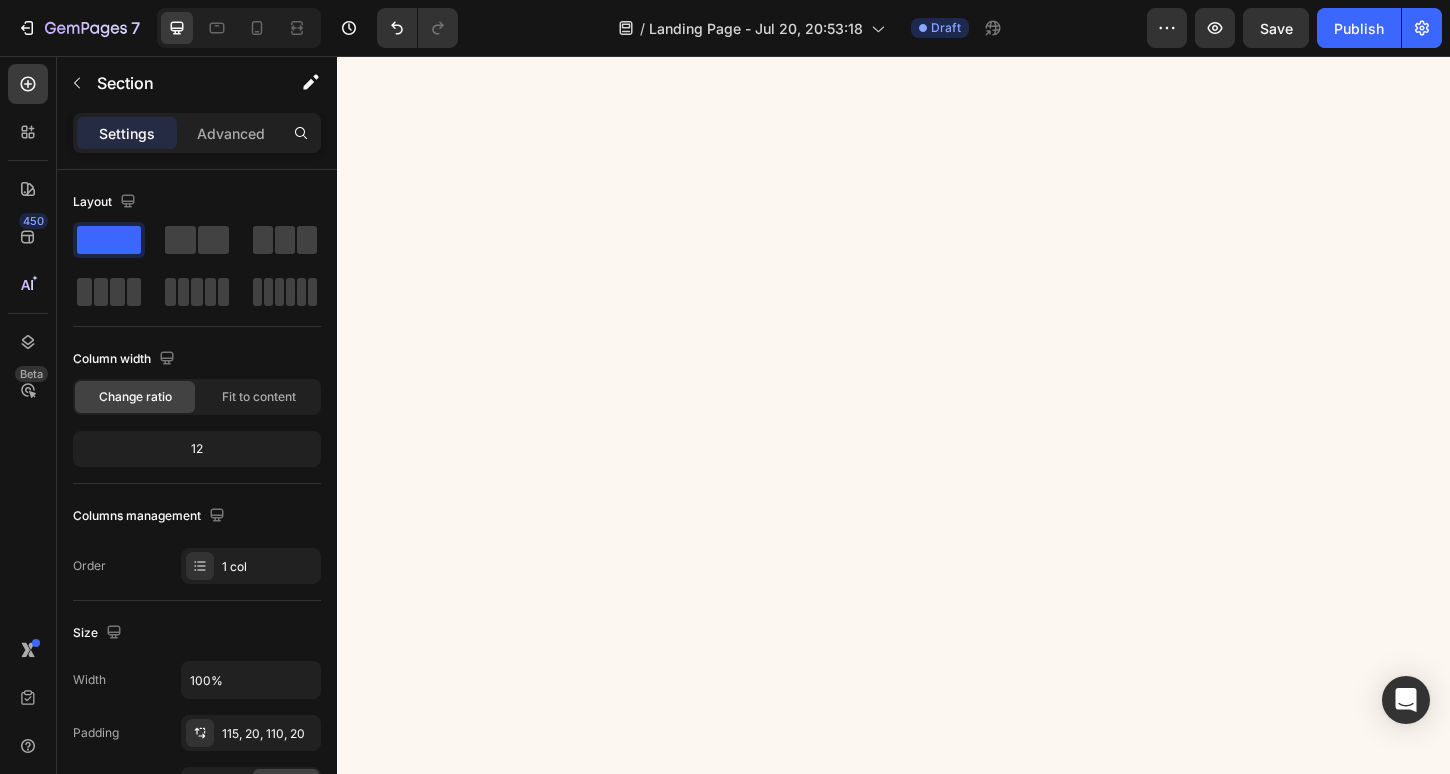 scroll, scrollTop: 1331, scrollLeft: 0, axis: vertical 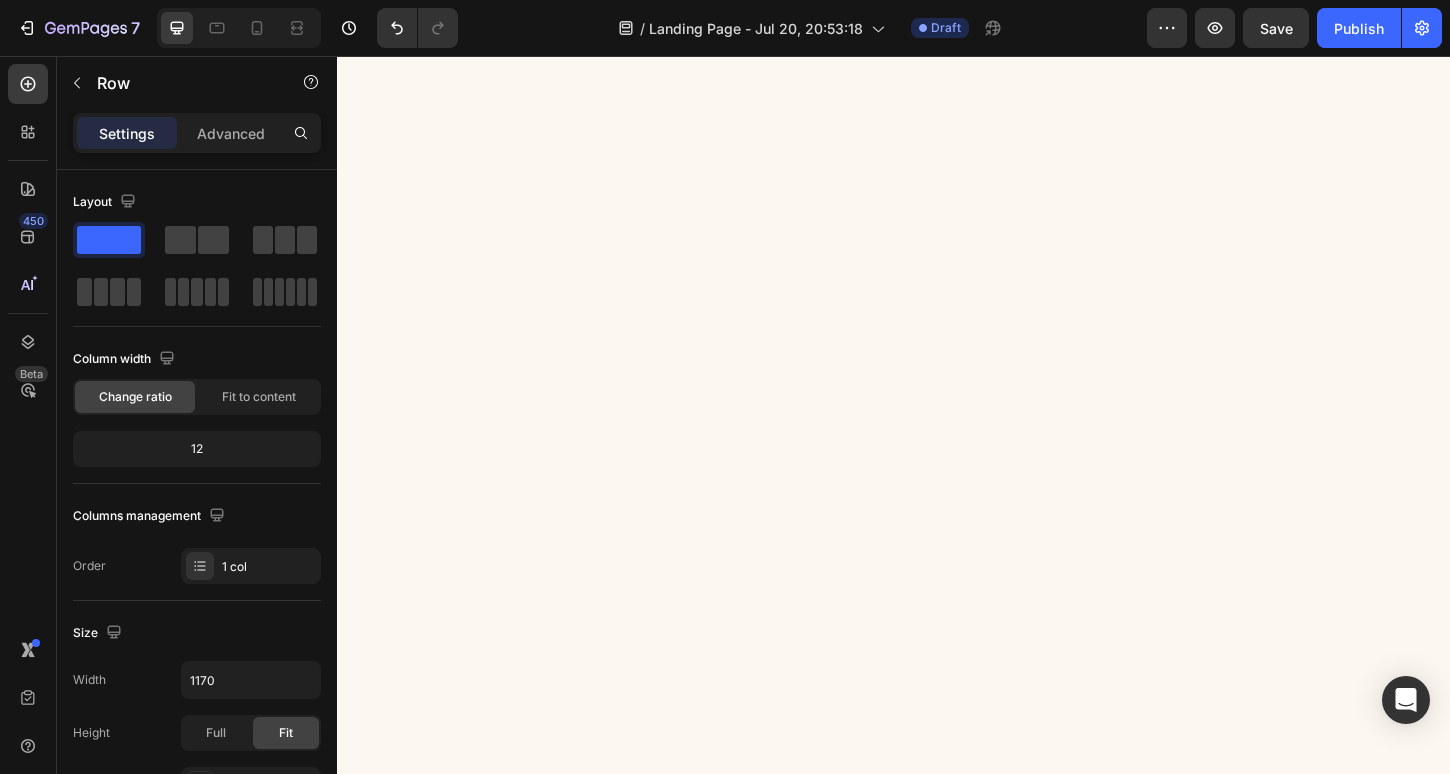 click at bounding box center [937, -799] 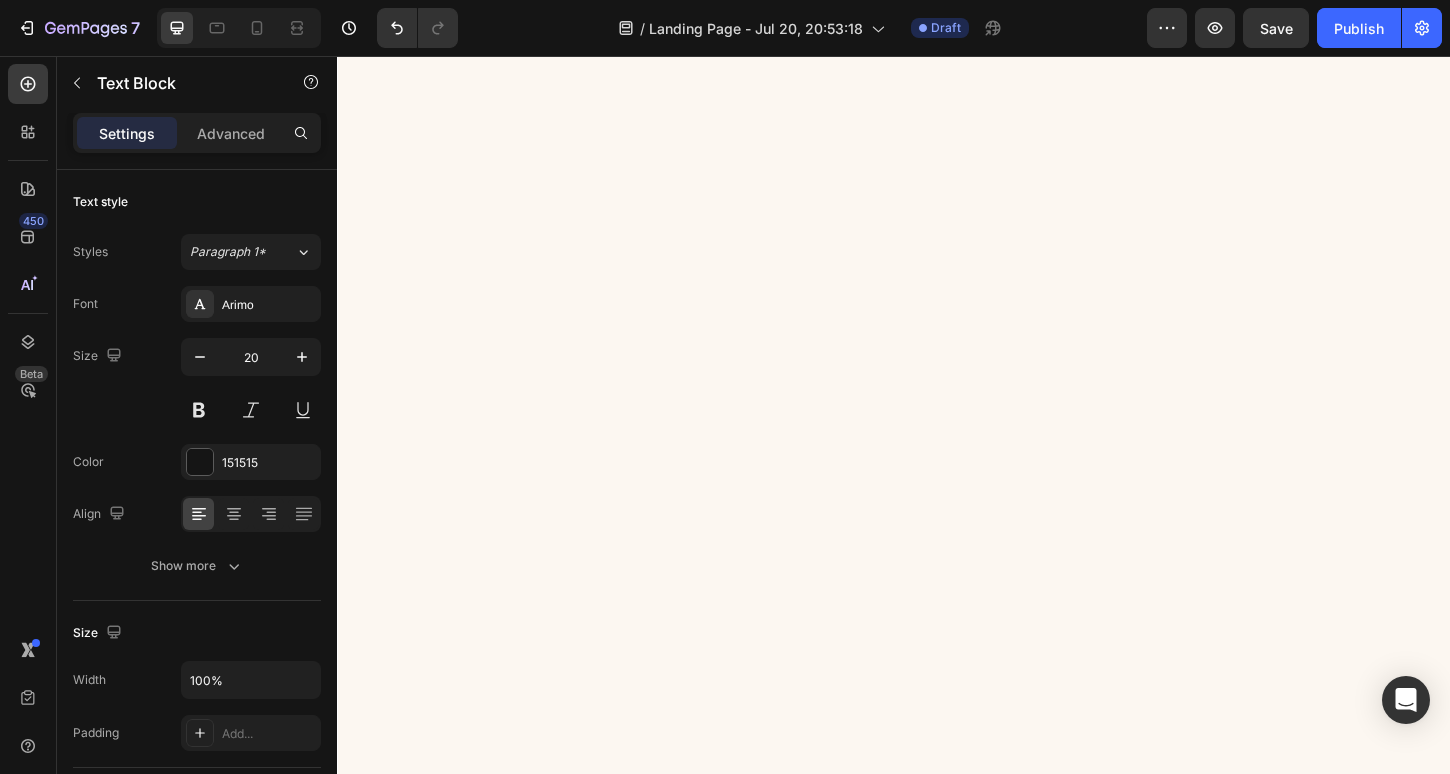 click on "Image A calming, thoughtfully designed digital bundle to help you plan, dream, and create—without overwhelm.   Does this sound familiar? You want to stay organized but hate cluttered planners. You’ve tried boring templates that don’t feel like  you . You feel scattered and unsure where to start. I created this for you.   Introducing the Planner Starter Kit   The  Planner Starter Kit  is designed to help you: Simplify your planning routine Feel inspired every time you open it Build momentum toward your goals What’s Inside   🌿 Beginner Digital Planner 🗓 Undated Calendar Insert 📒 Digital Notes Pages 🎨 Daily Sticker Pack ✨ Wallpapers 📖 How-to Guide   Everything you need in one calming, beautiful bundle. Text Block   49 Grab YOURS NOW Button Row Section 2" at bounding box center [937, -439] 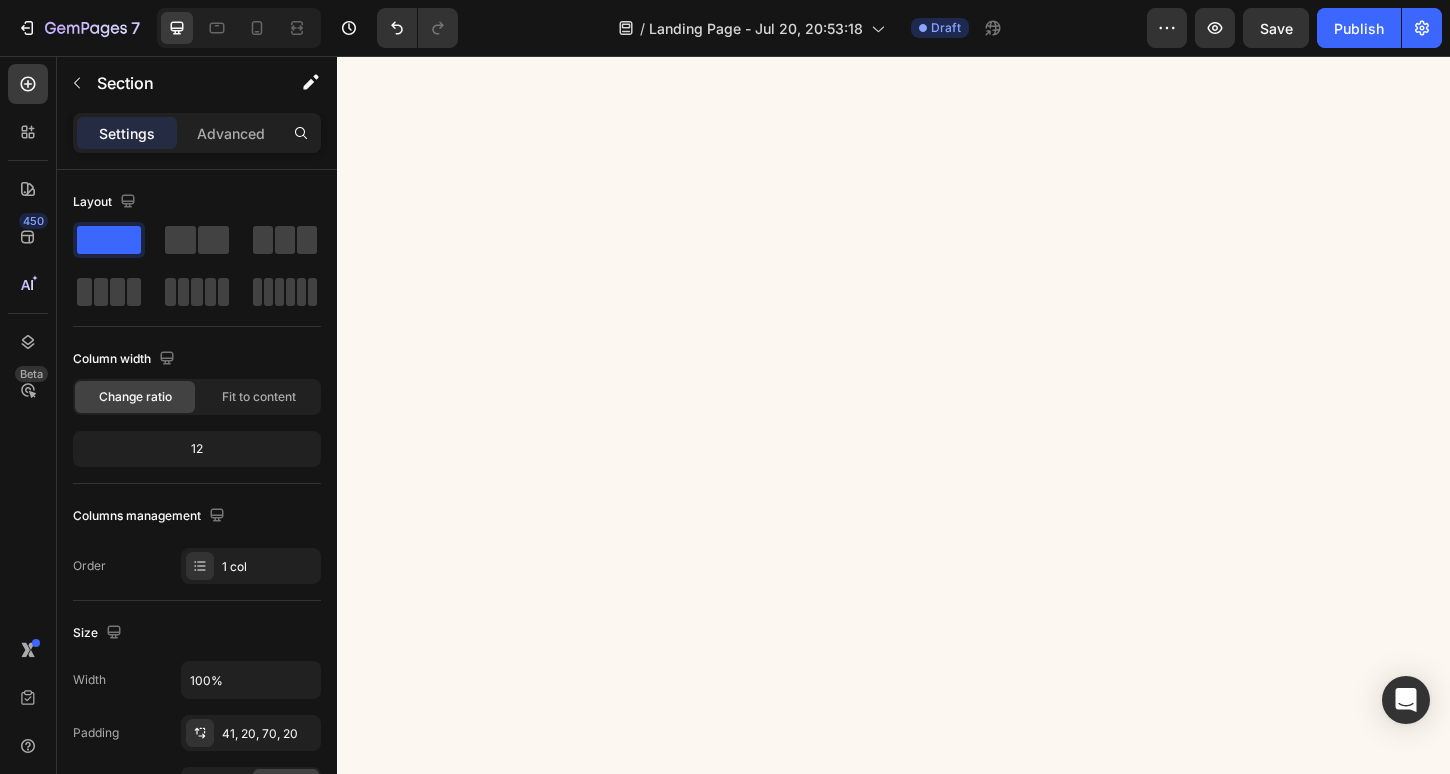 click on "Image A calming, thoughtfully designed digital bundle to help you plan, dream, and create—without overwhelm.   Does this sound familiar? You want to stay organized but hate cluttered planners. You’ve tried boring templates that don’t feel like  you . You feel scattered and unsure where to start. I created this for you.   Introducing the Planner Starter Kit   The  Planner Starter Kit  is designed to help you: Simplify your planning routine Feel inspired every time you open it Build momentum toward your goals What’s Inside   🌿 Beginner Digital Planner 🗓 Undated Calendar Insert 📒 Digital Notes Pages 🎨 Daily Sticker Pack ✨ Wallpapers 📖 How-to Guide   Everything you need in one calming, beautiful bundle. Text Block Grab YOURS NOW Button" at bounding box center (937, -453) 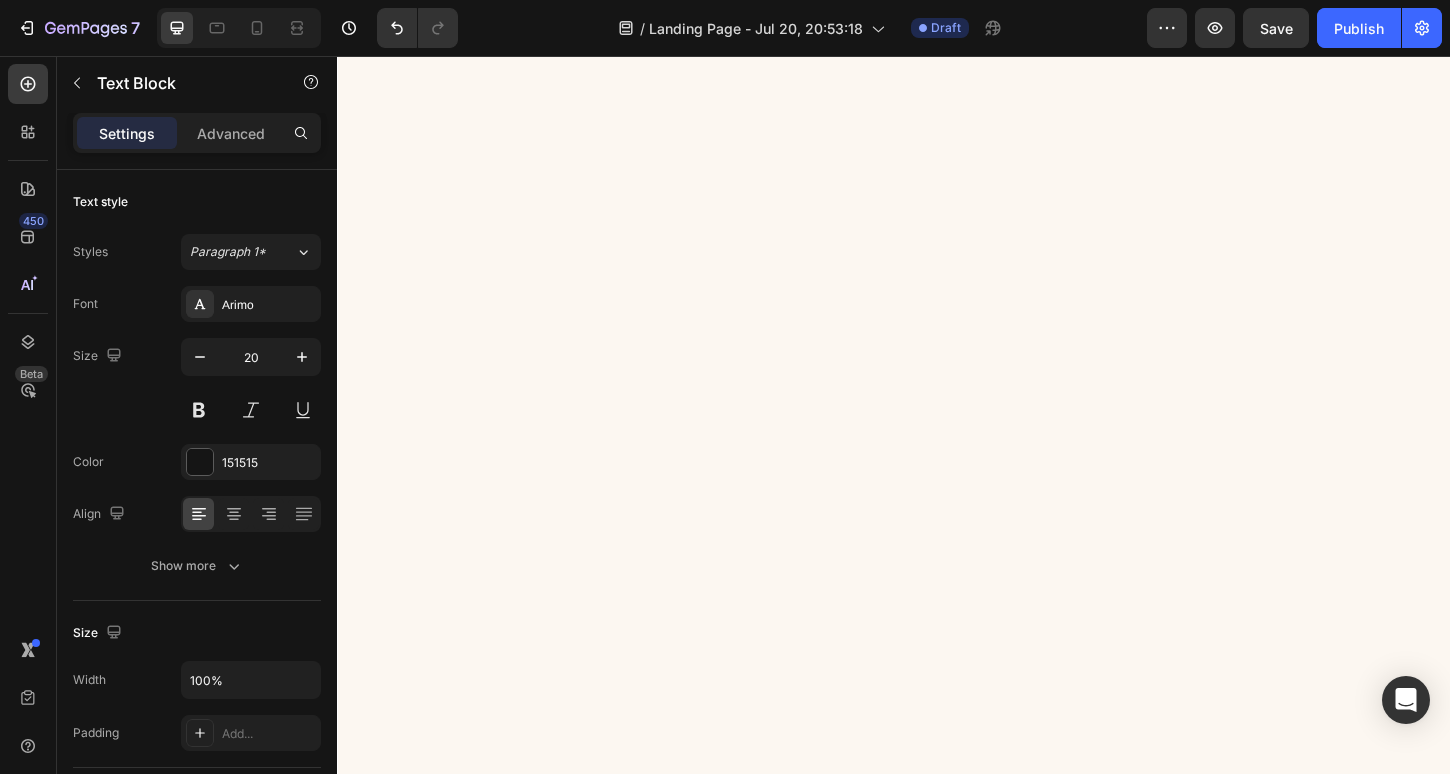 click on "A calming, thoughtfully designed digital bundle to help you plan, dream, and create—without overwhelm." at bounding box center [937, -824] 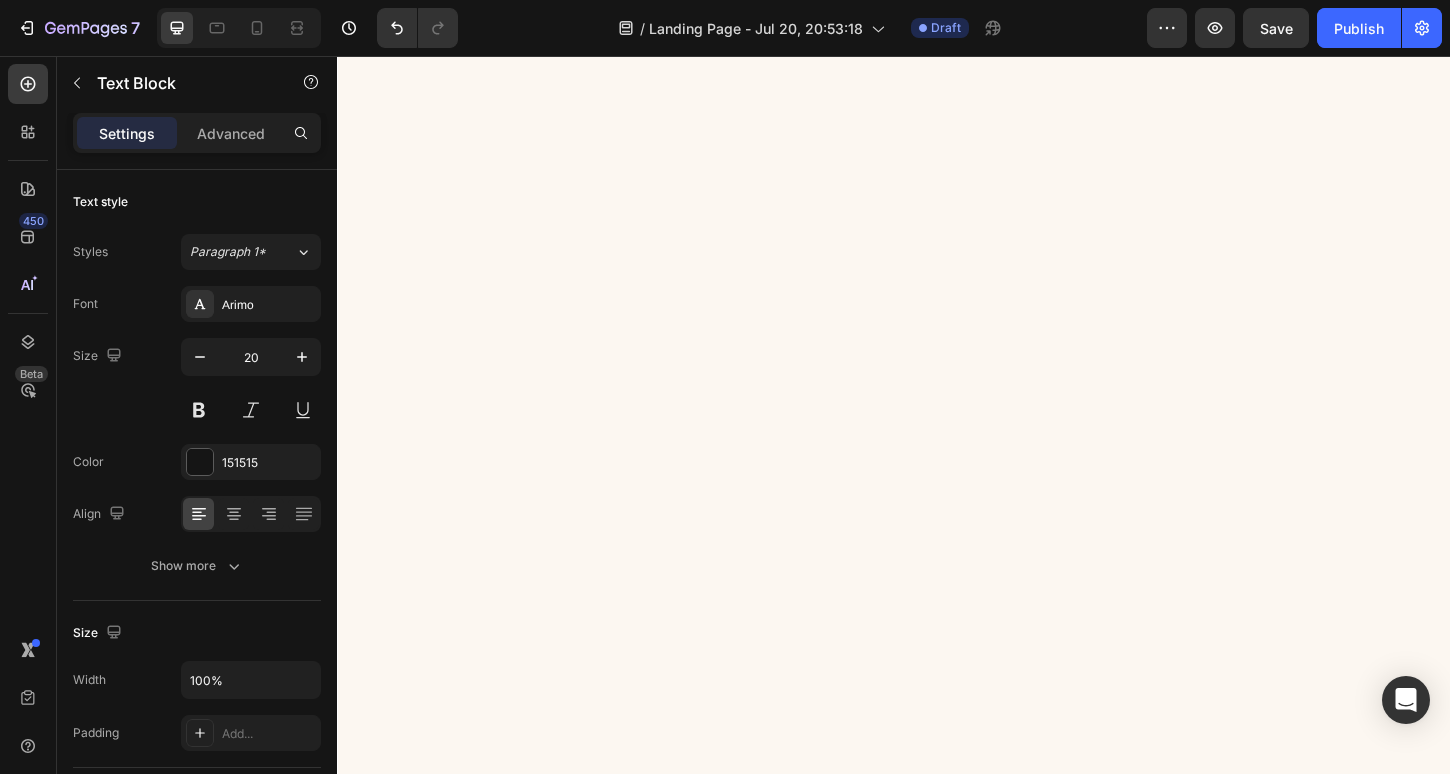 click on "A calming, thoughtfully designed digital bundle to help you plan, dream, and create—without overwhelm. Does this sound familiar? You want to stay organized but hate cluttered planners. You’ve tried boring templates that don’t feel like you . You feel scattered and unsure where to start. I created this for you. Introducing the Planner Starter Kit The Planner Starter Kit is designed to help you: Simplify your planning routine Feel inspired every time you open it Build momentum toward your goals What’s Inside 🌿 Beginner Digital Planner 🗓 Undated Calendar Insert 📒 Digital Notes Pages 🎨 Daily Sticker Pack ✨ Wallpapers 📖 How-to Guide Everything you need in one calming, beautiful bundle." at bounding box center (937, -496) 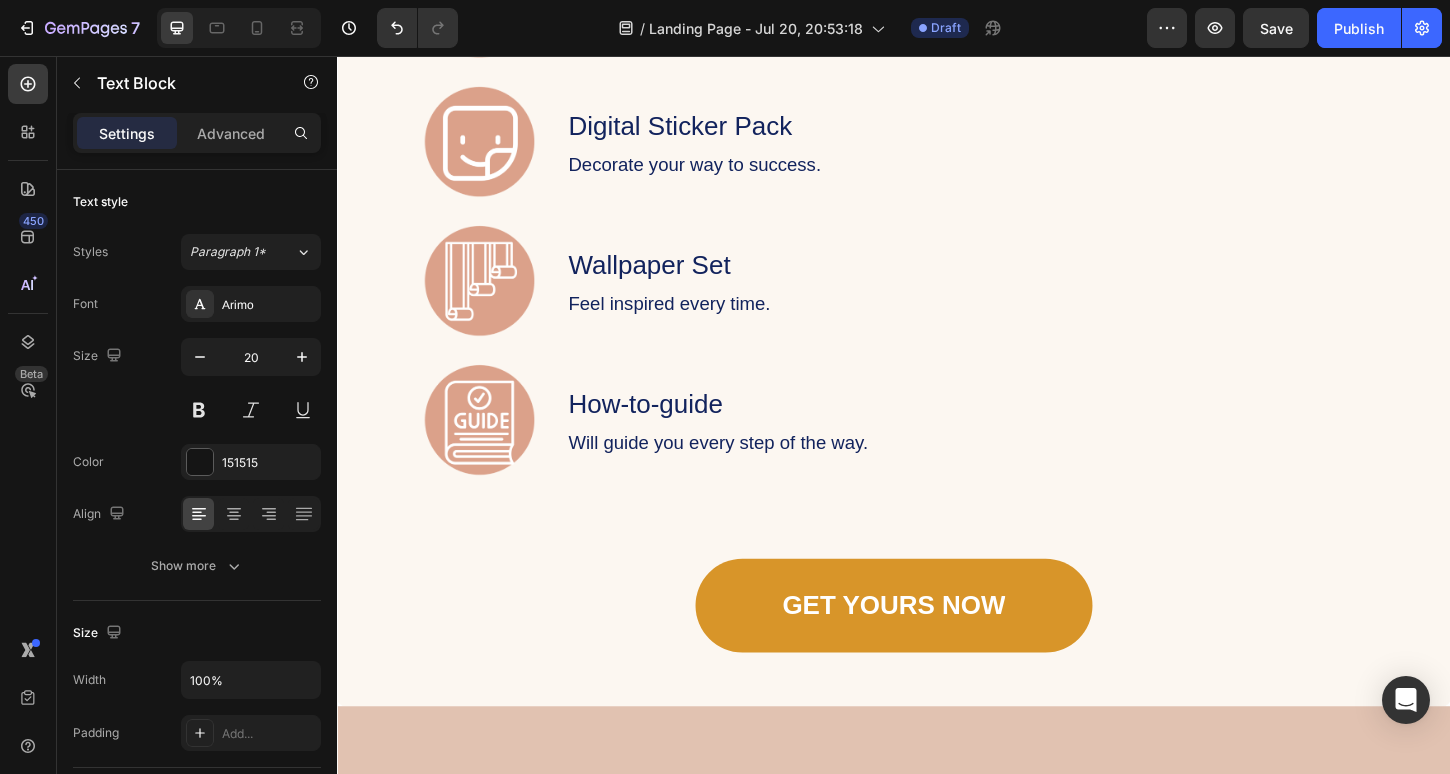 scroll, scrollTop: 1999, scrollLeft: 0, axis: vertical 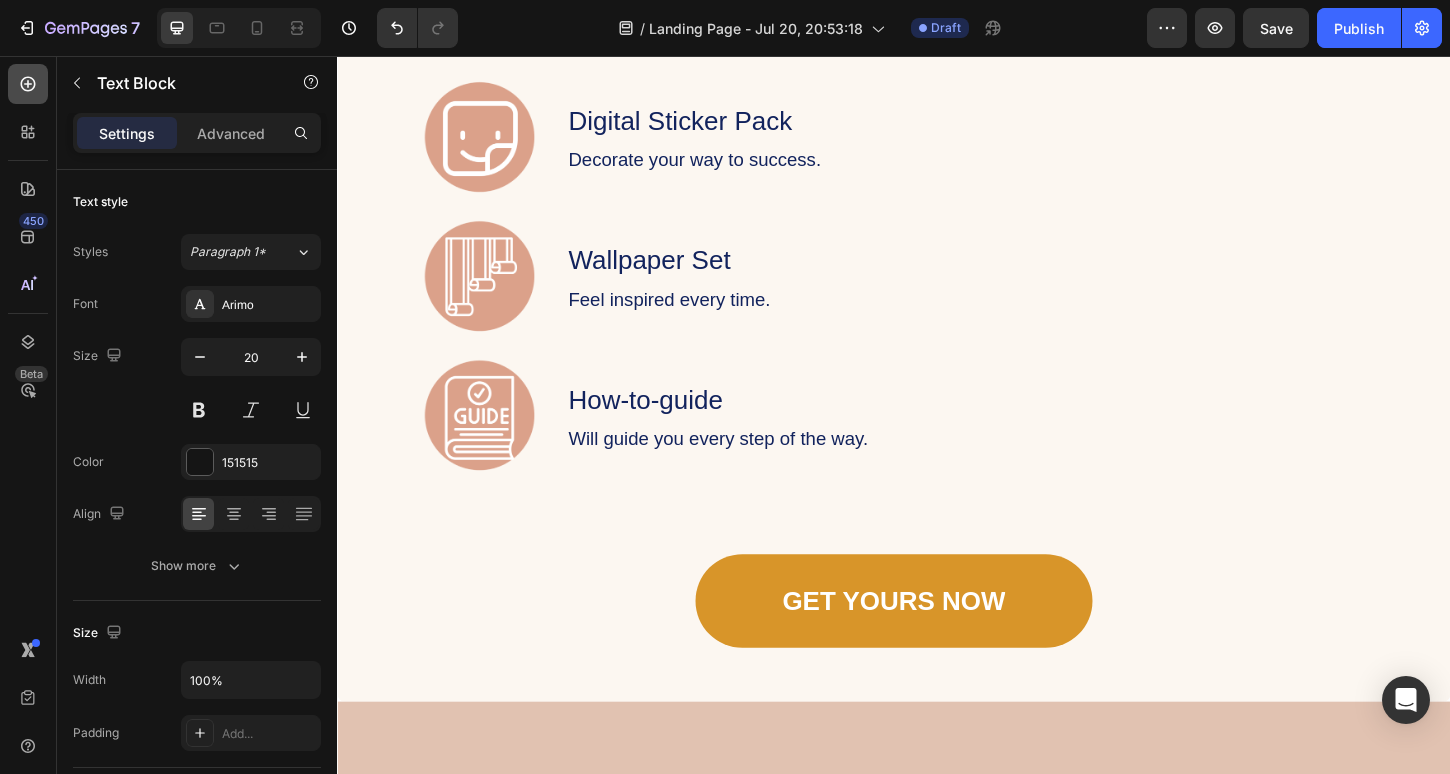 click 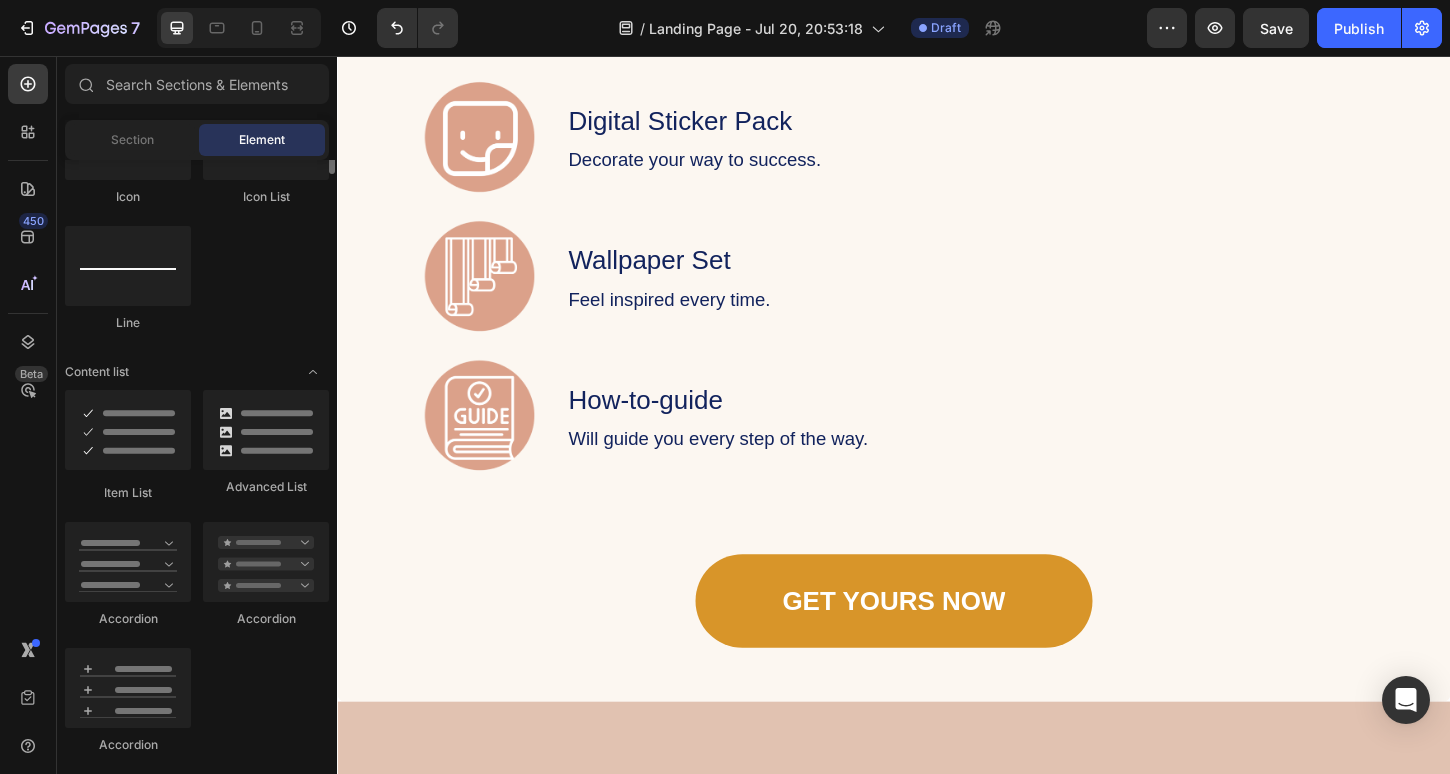 scroll, scrollTop: 1485, scrollLeft: 0, axis: vertical 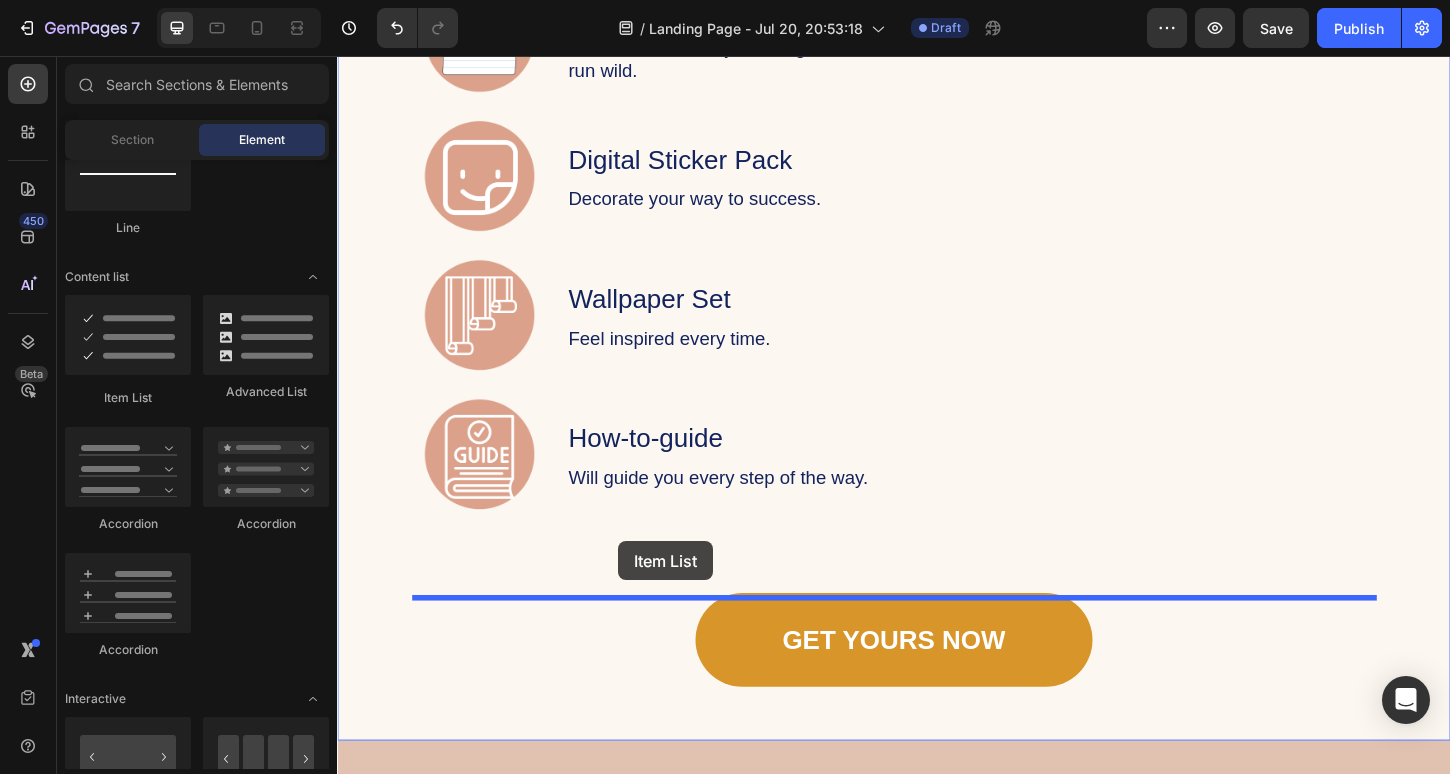 drag, startPoint x: 451, startPoint y: 409, endPoint x: 635, endPoint y: 577, distance: 249.15858 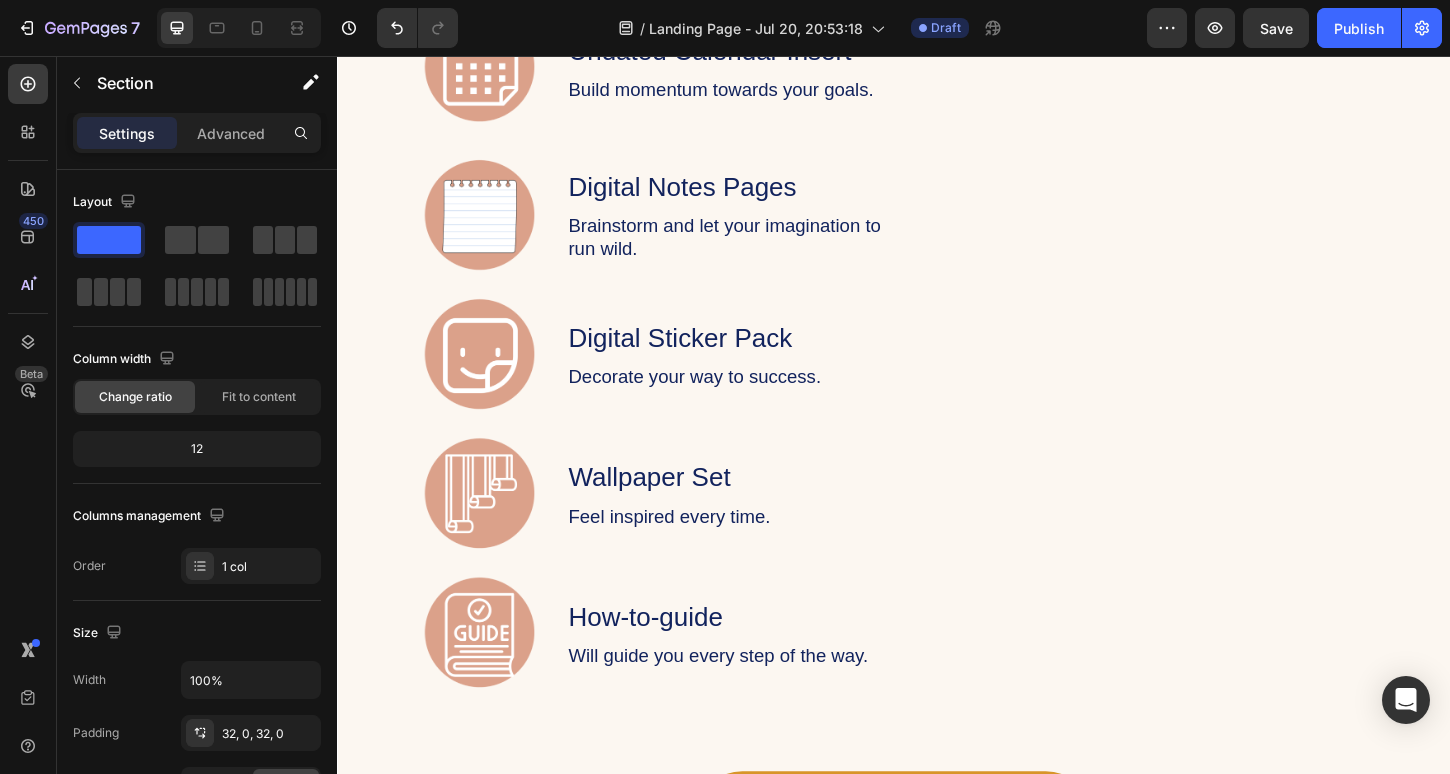 click on "Your custom text goes here Your custom text goes here Your custom text goes here Item List Section 3 You can create reusable sections Create Theme Section AI Content Write with GemAI What would you like to describe here? Tone and Voice Persuasive Product Mystical Mushrooms Tumbler Show more Generate" at bounding box center (937, -491) 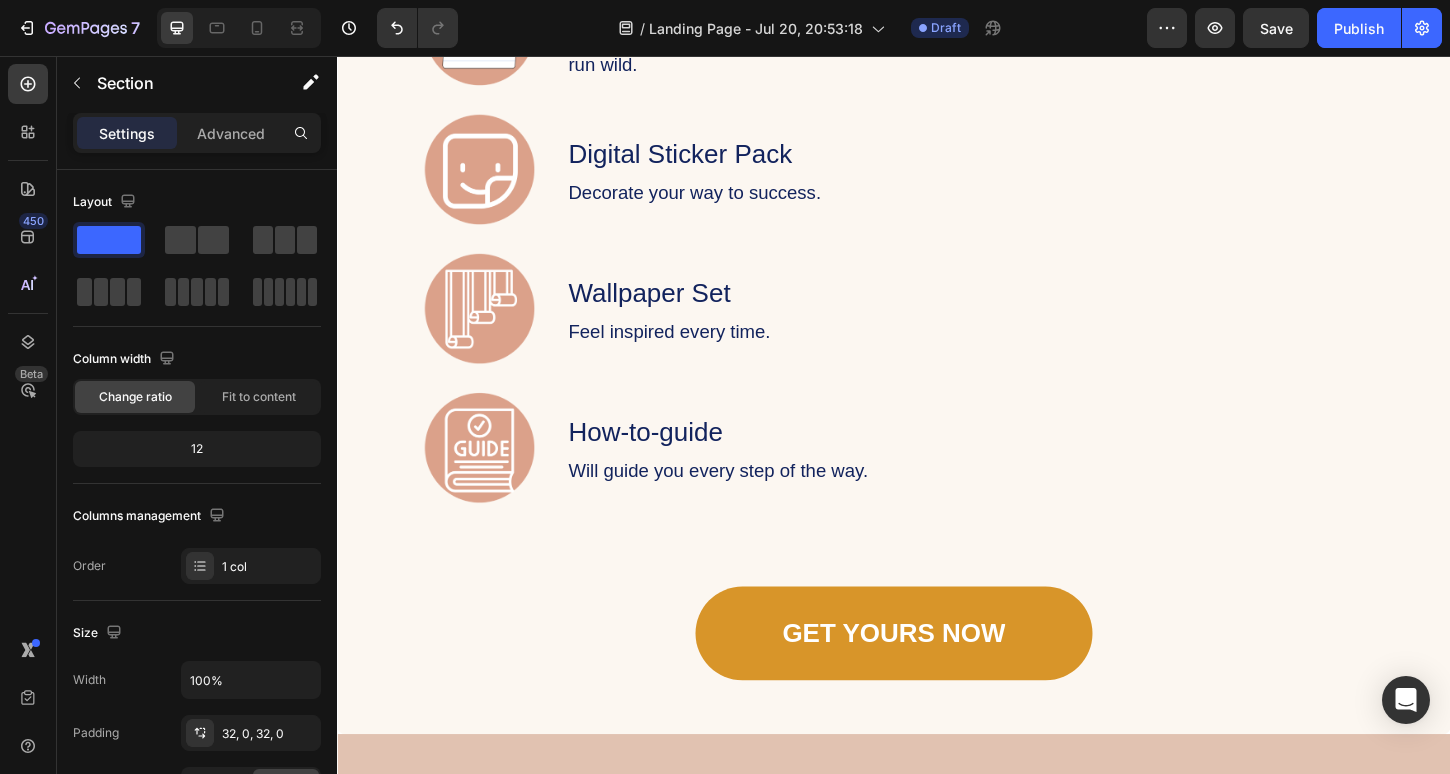scroll, scrollTop: 2204, scrollLeft: 0, axis: vertical 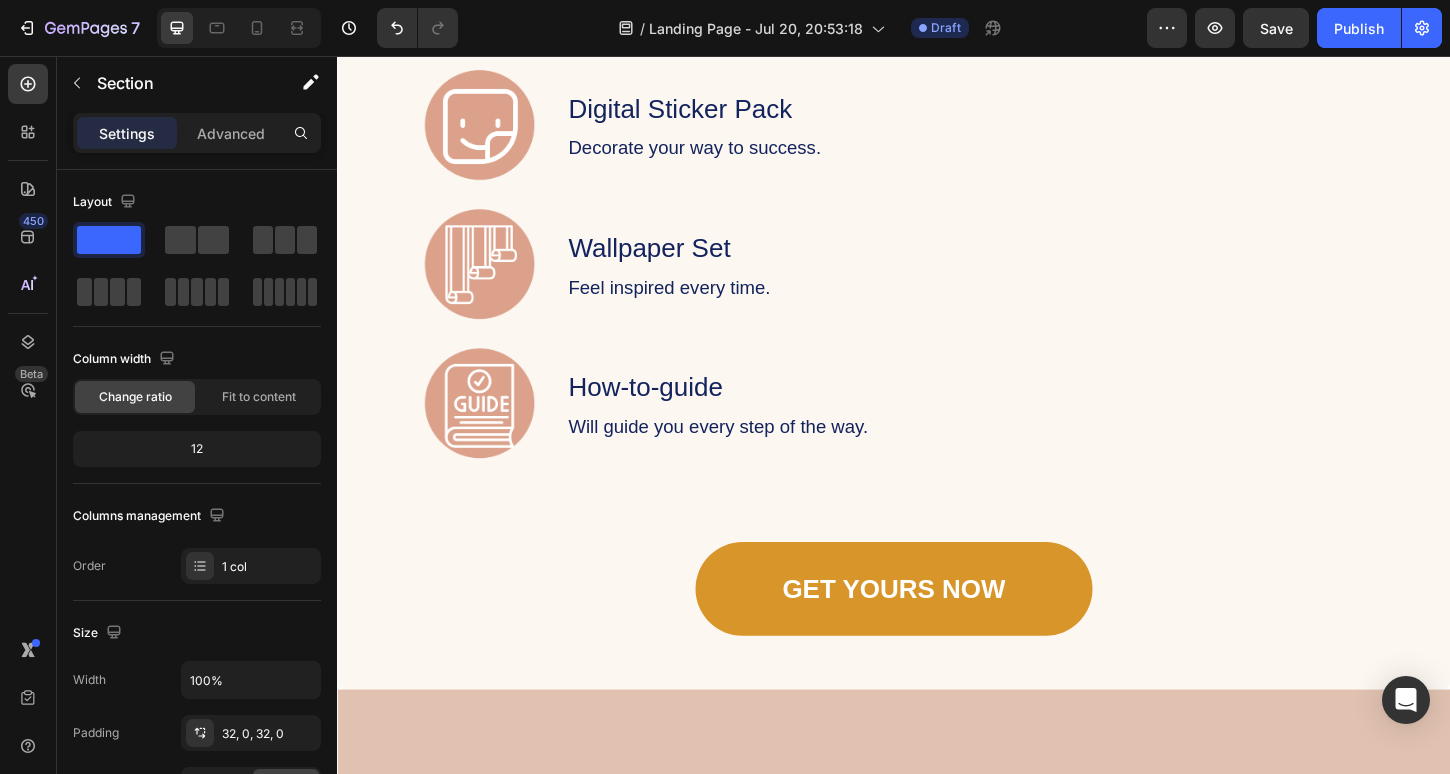 click on "Image A calming, thoughtfully designed digital bundle to help you plan, dream, and create—without overwhelm. Does this sound familiar? You want to stay organized but hate cluttered planners. You’ve tried boring templates that don’t feel like  you . You feel scattered and unsure where to start. I created this for you. Introducing the Planner Starter Kit The  Planner Starter Kit  is designed to help you: Simplify your planning routine Feel inspired every time you open it Build momentum toward your goals What’s Inside 🌿 Beginner Digital Planner 🗓 Undated Calendar Insert 📒 Digital Notes Pages 🎨 Daily Sticker Pack ✨ Wallpapers 📖 How-to Guide Everything you need in one calming, beautiful bundle. Text Block Grab YOURS NOW Button Row Section 2" at bounding box center (937, -1312) 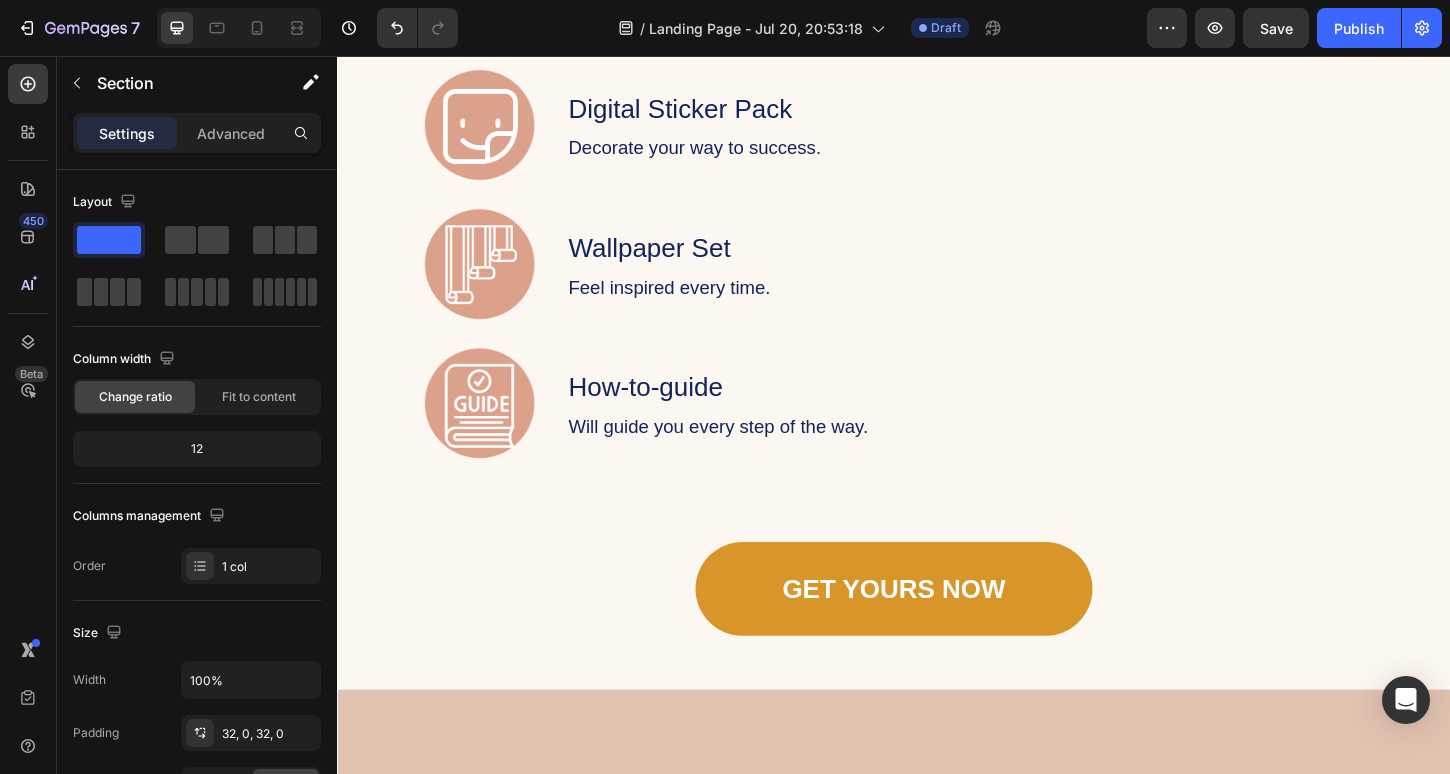 click on "Your custom text goes here Your custom text goes here Your custom text goes here Item List Section 3 You can create reusable sections Create Theme Section AI Content Write with GemAI What would you like to describe here? Tone and Voice Persuasive Product Mystical Mushrooms Tumbler Show more Generate" at bounding box center (937, -738) 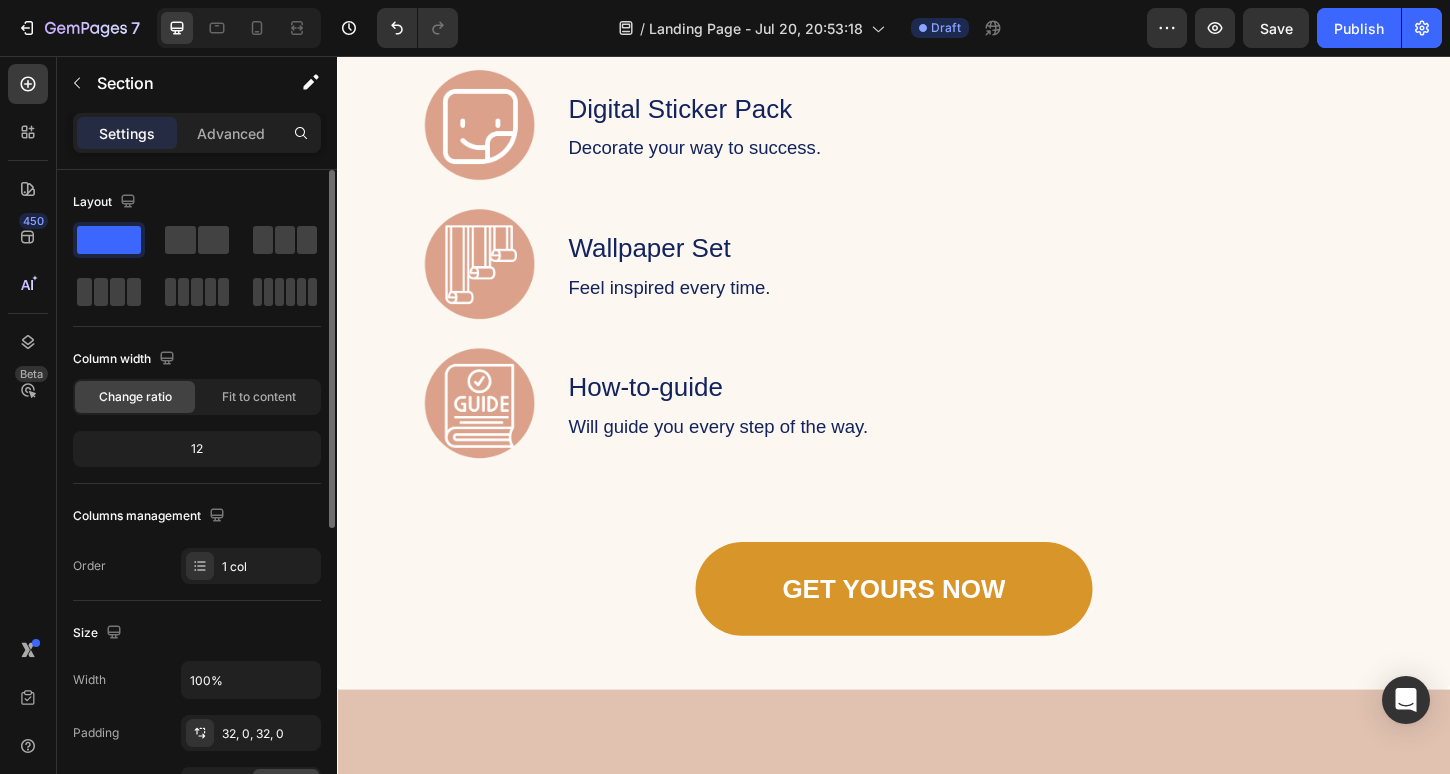 click on "Change ratio Fit to content" 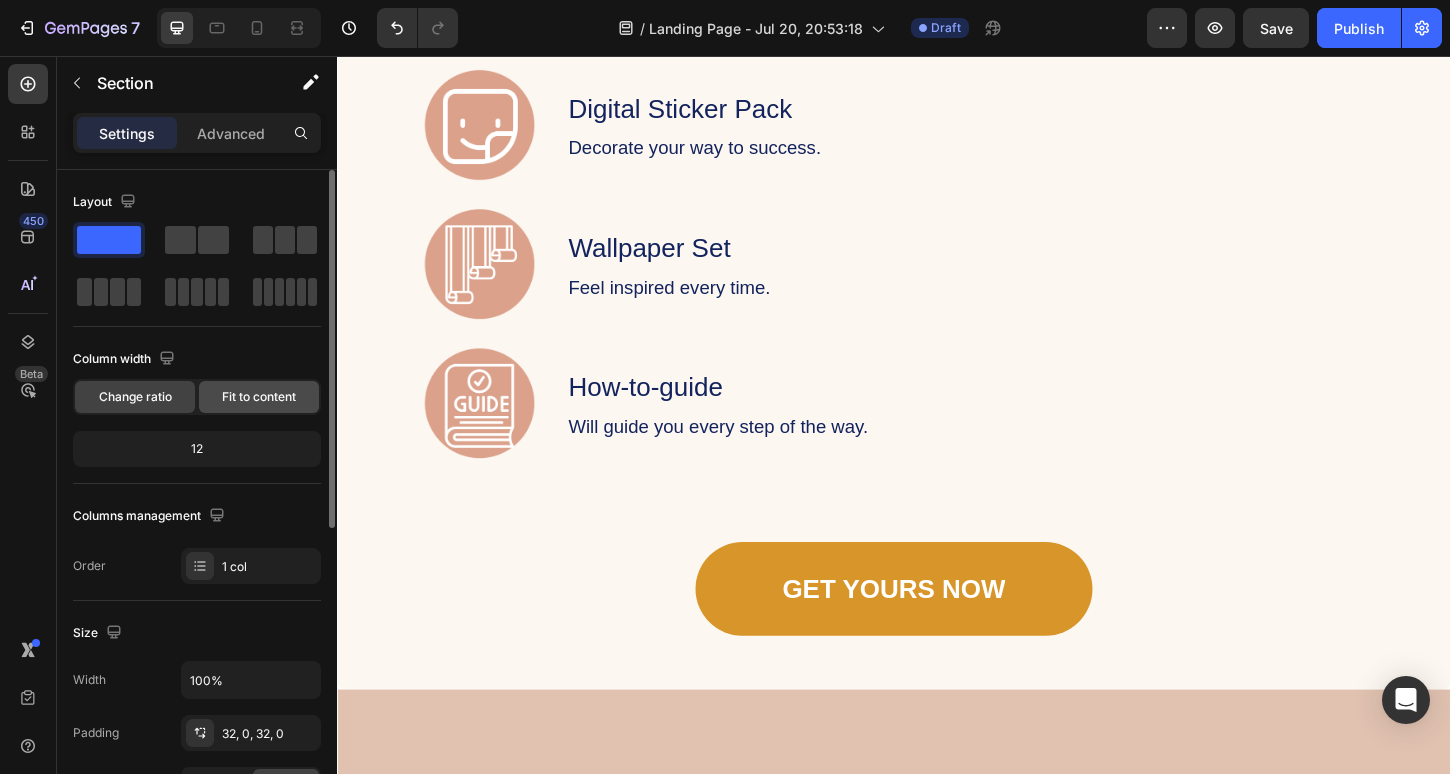 click on "Fit to content" 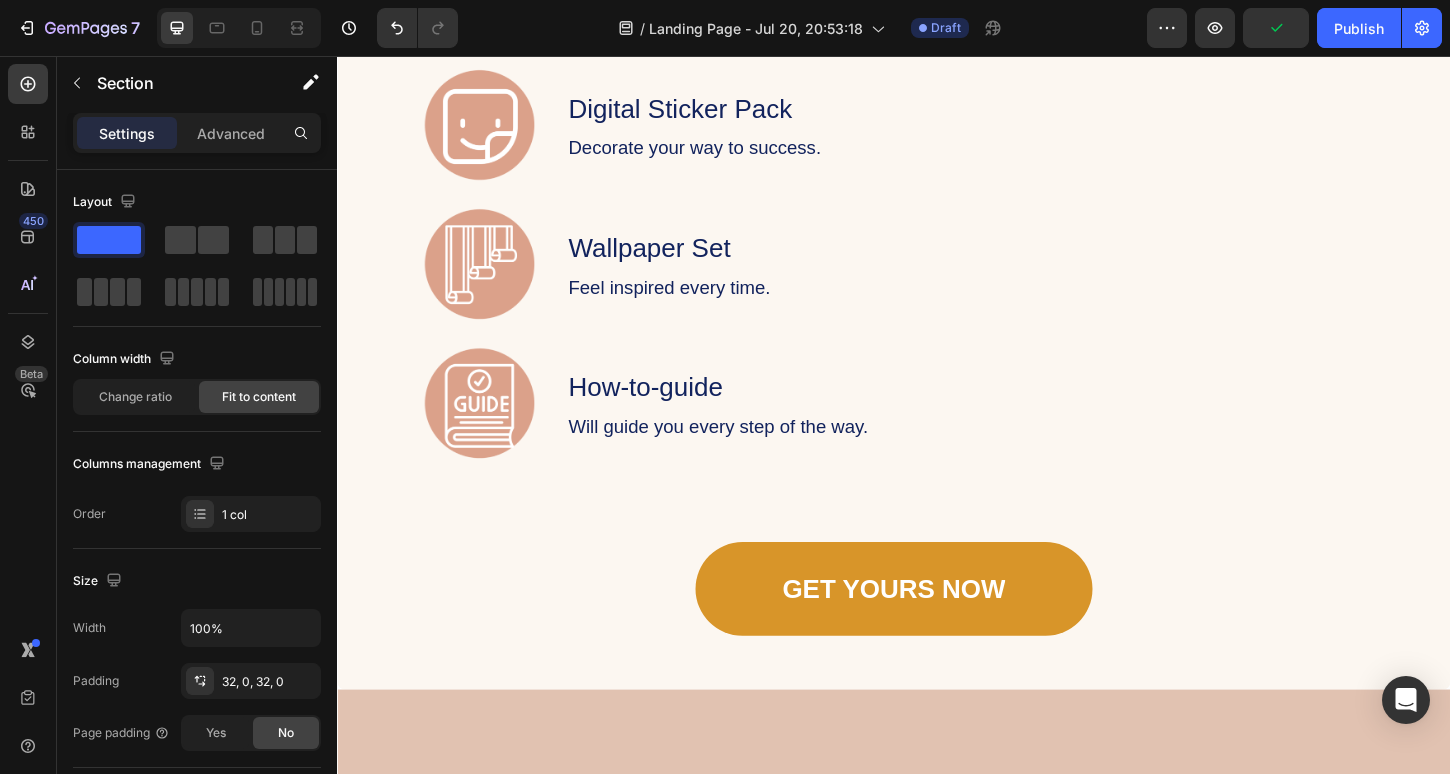 click on "Settings Advanced" at bounding box center [197, 133] 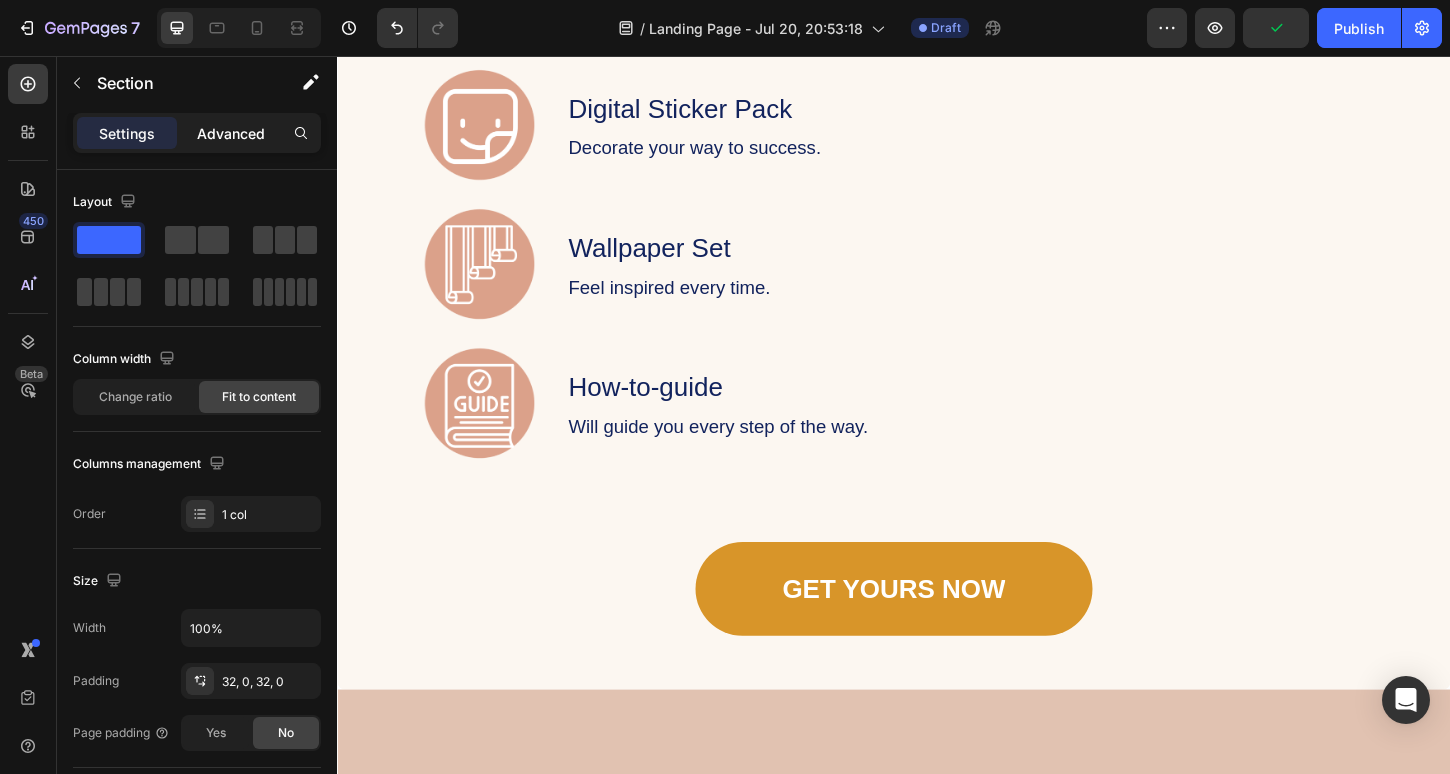 click on "Advanced" at bounding box center [231, 133] 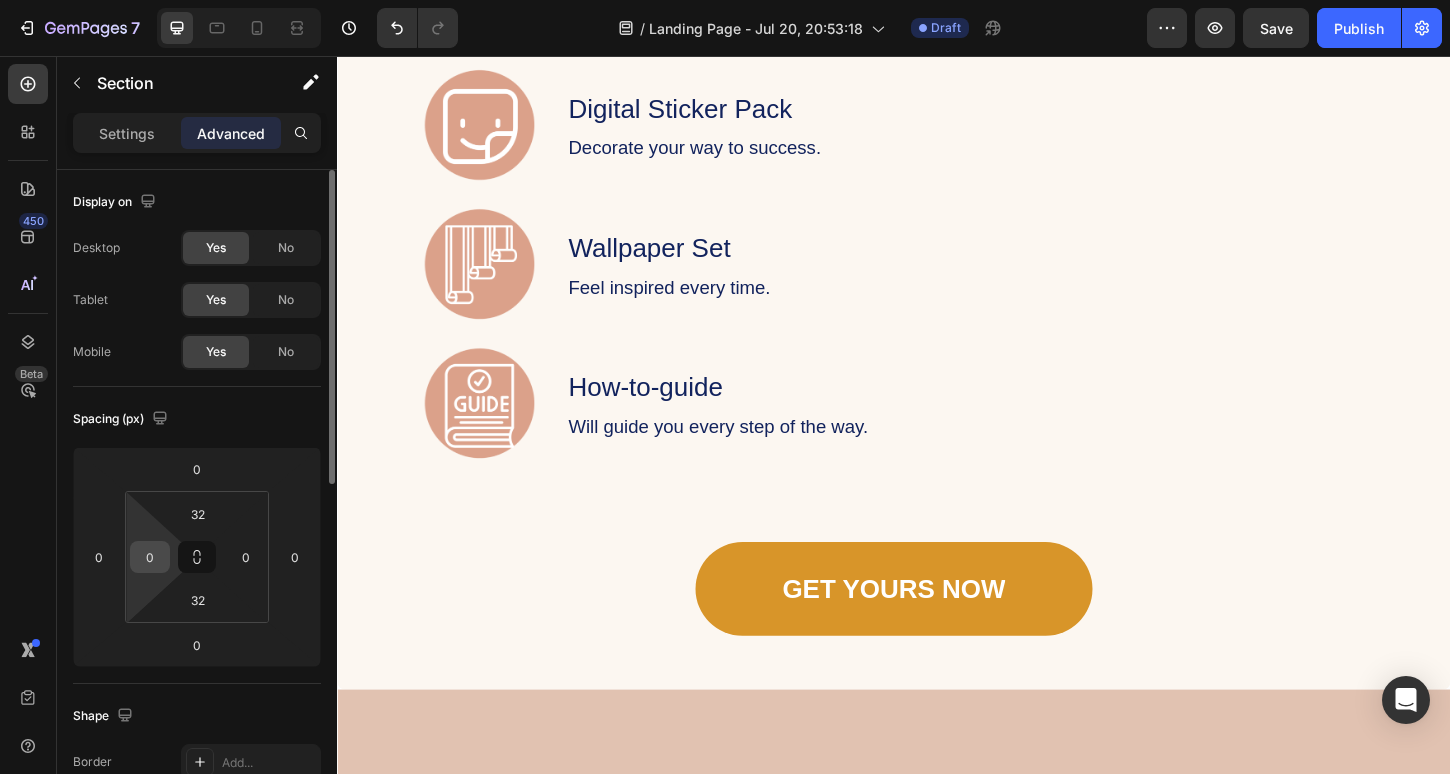 click on "0" at bounding box center [150, 557] 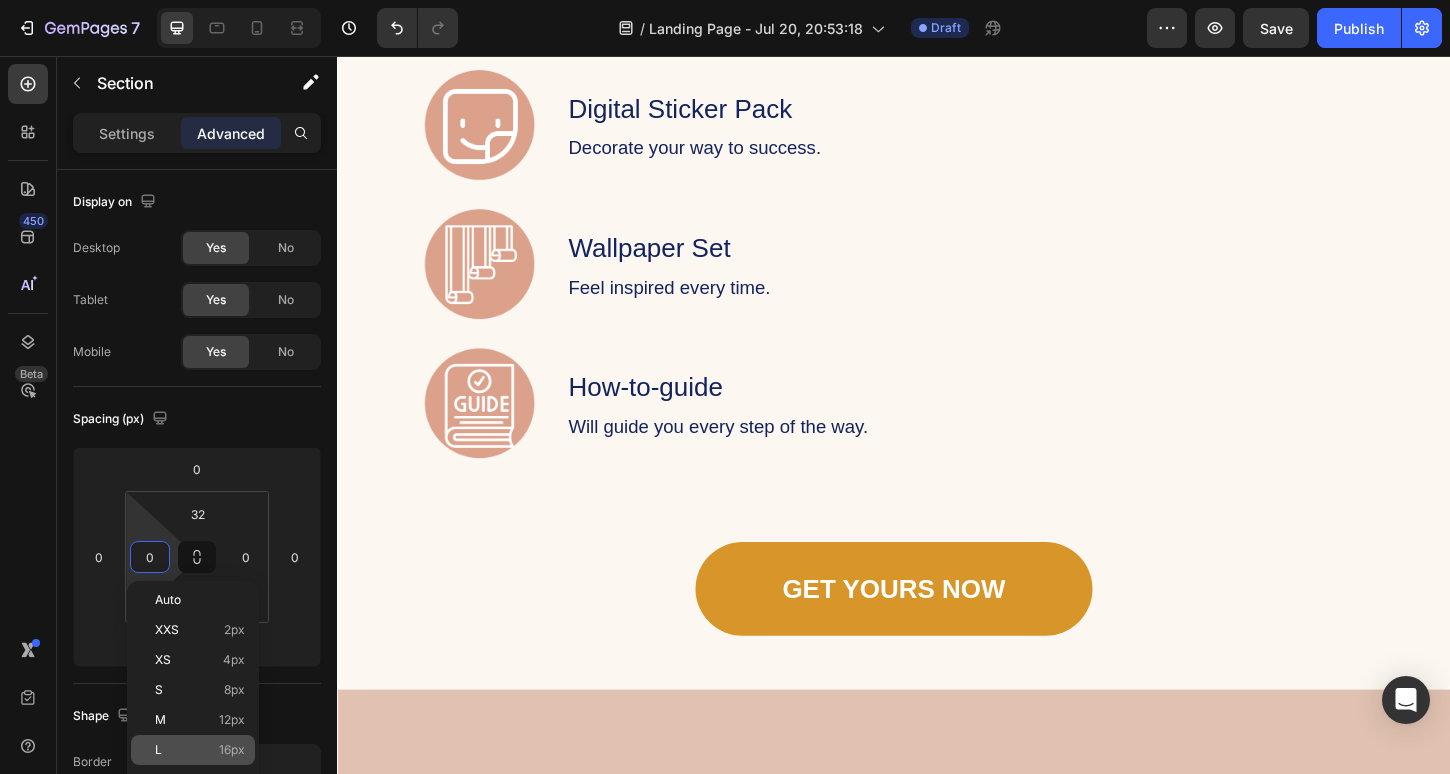 click on "L 16px" 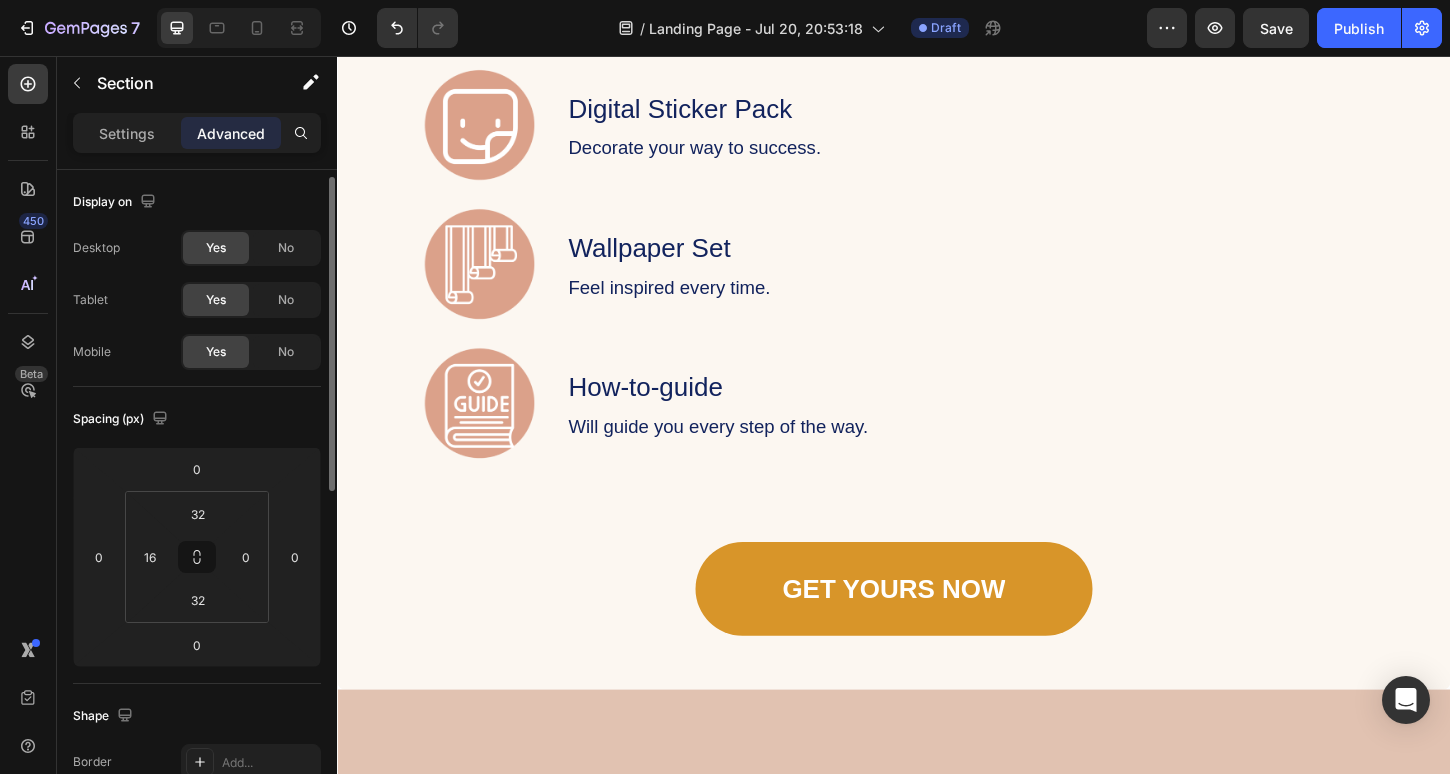 scroll, scrollTop: 212, scrollLeft: 0, axis: vertical 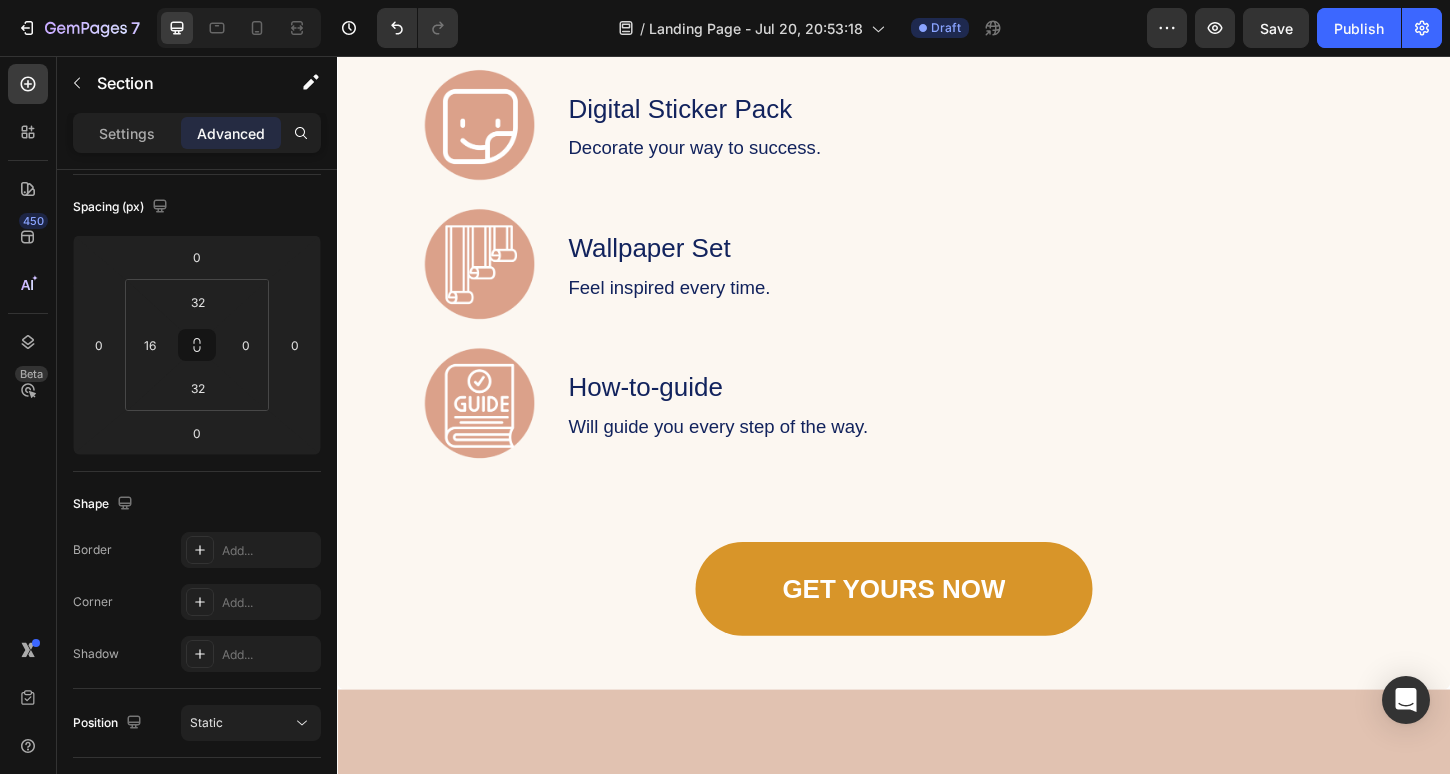 click on "Your custom text goes here Your custom text goes here Your custom text goes here Item List Section 3 You can create reusable sections Create Theme Section AI Content Write with GemAI What would you like to describe here? Tone and Voice Persuasive Product Mystical Mushrooms Tumbler Show more Generate" at bounding box center [937, -738] 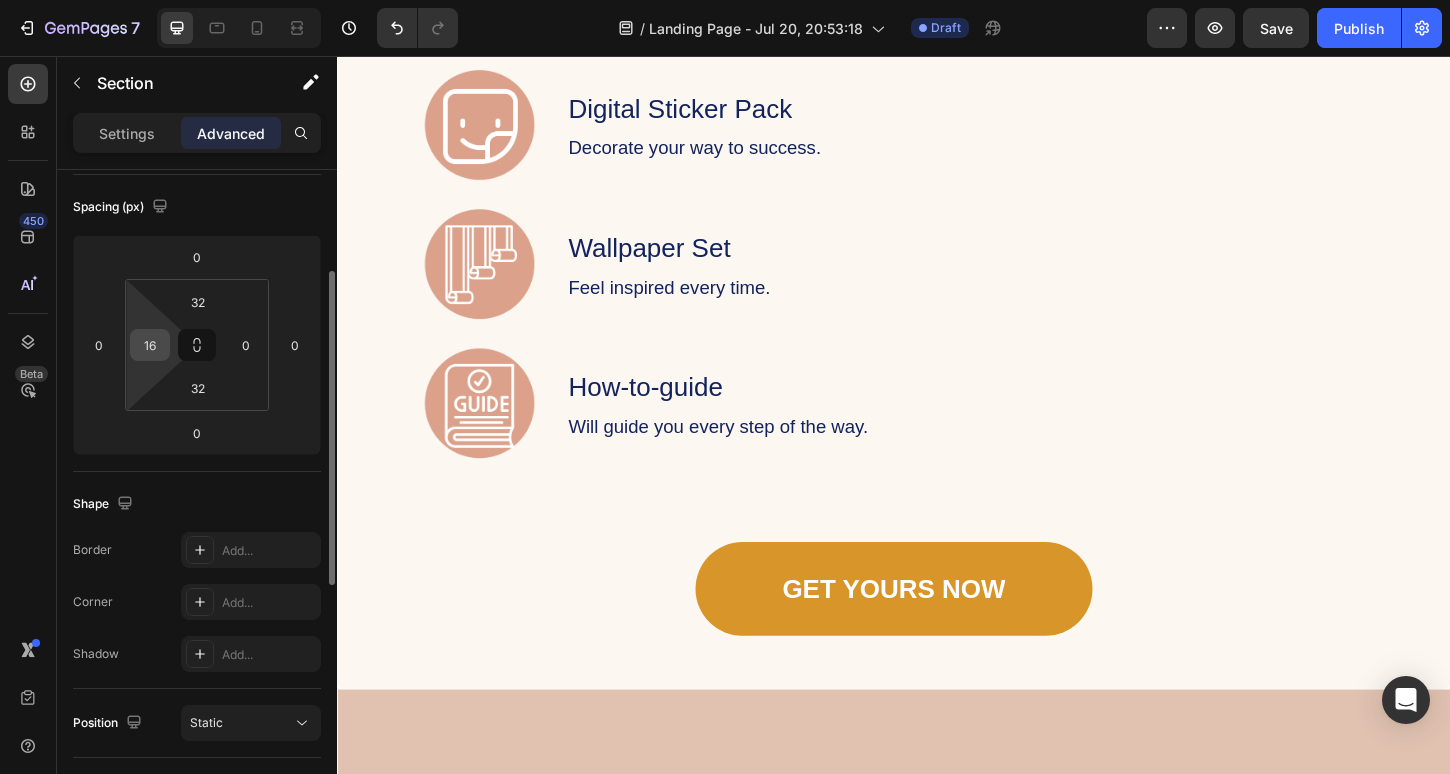 click on "16" at bounding box center (150, 345) 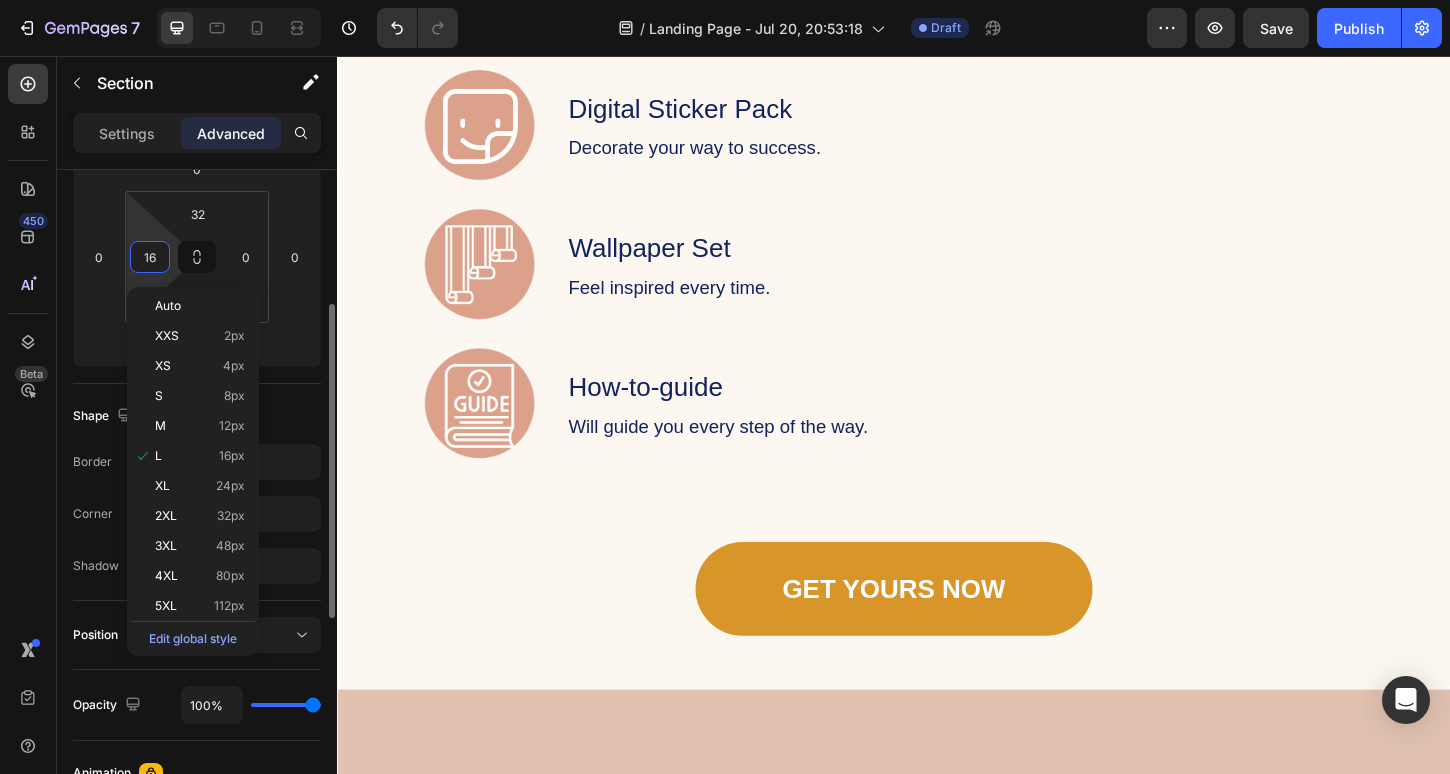 scroll, scrollTop: 308, scrollLeft: 0, axis: vertical 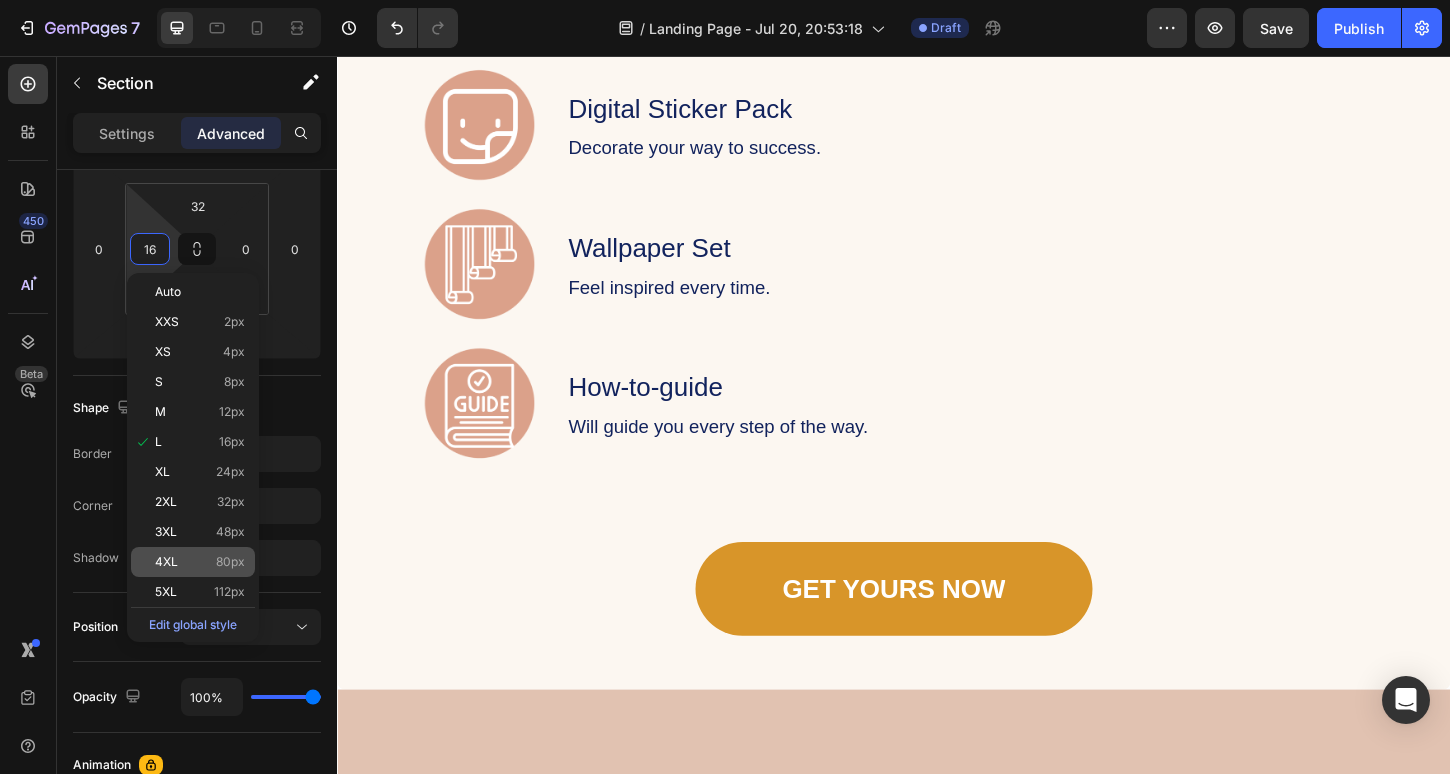 click on "80px" at bounding box center (230, 562) 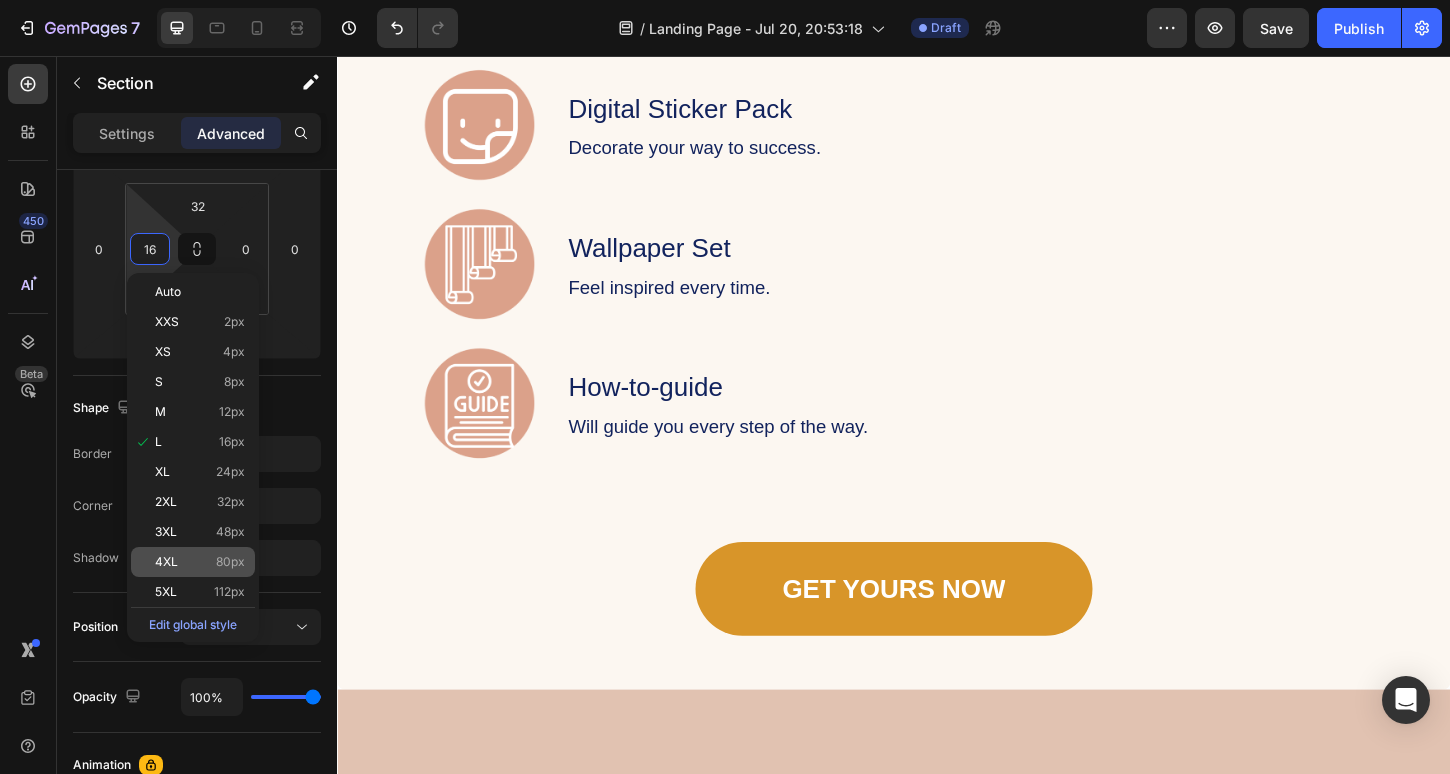 type on "80" 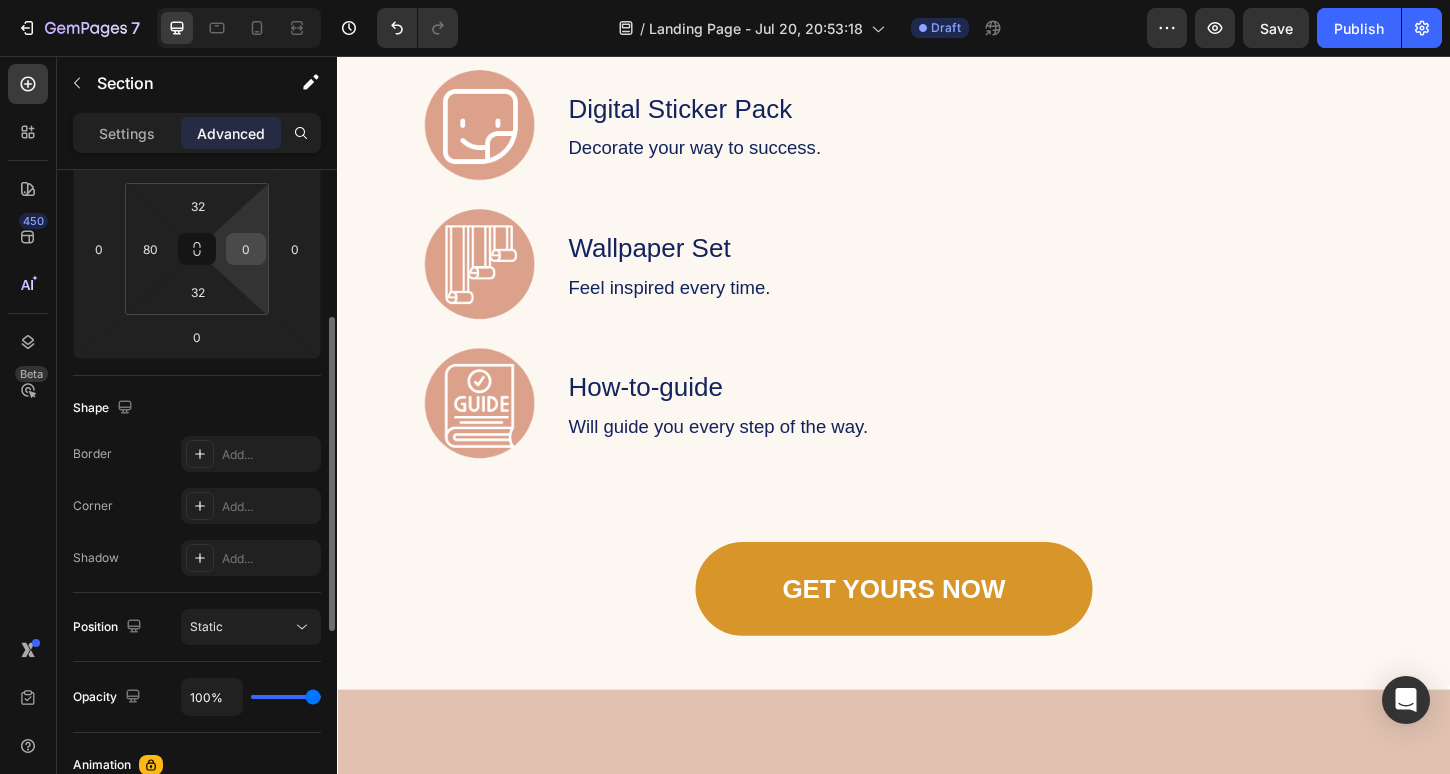 click on "0" at bounding box center (246, 249) 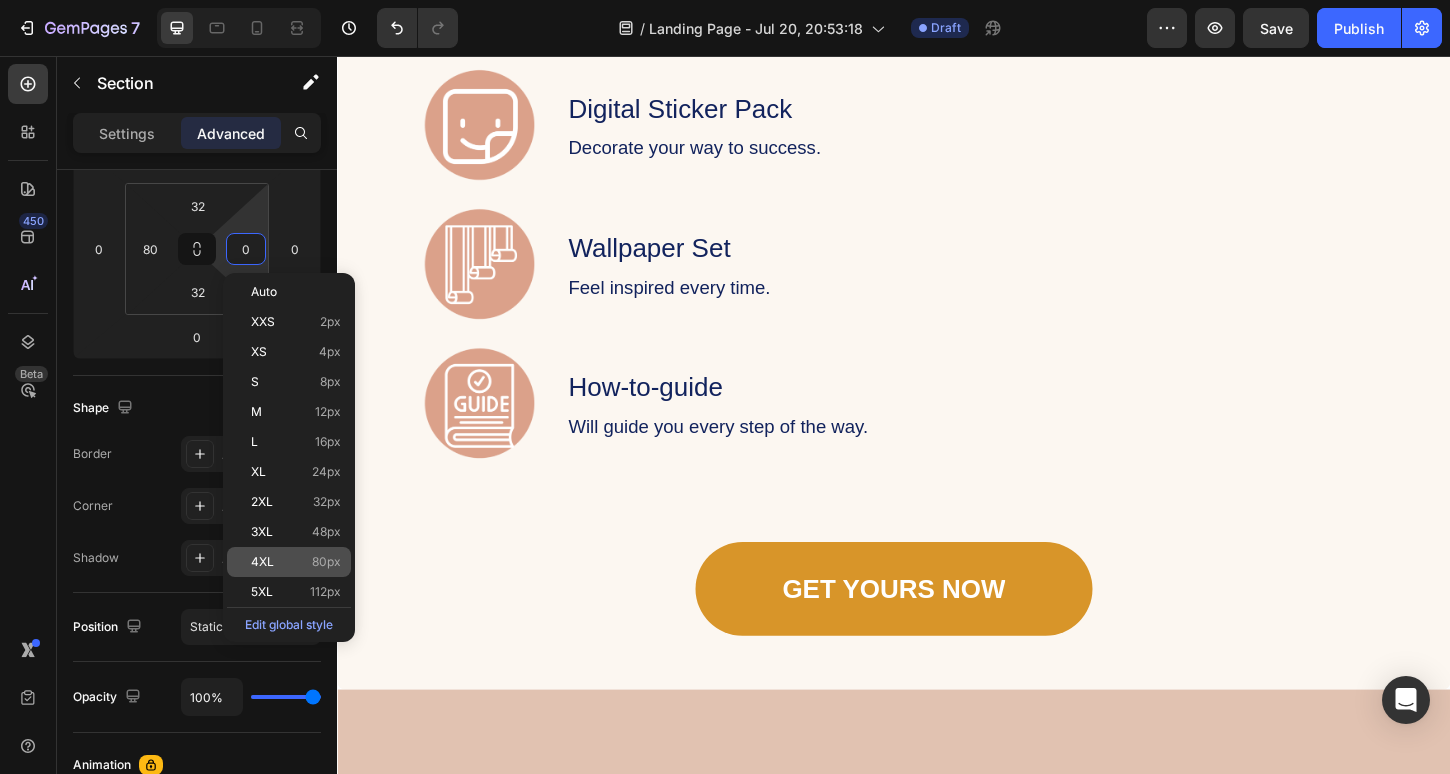click on "4XL 80px" 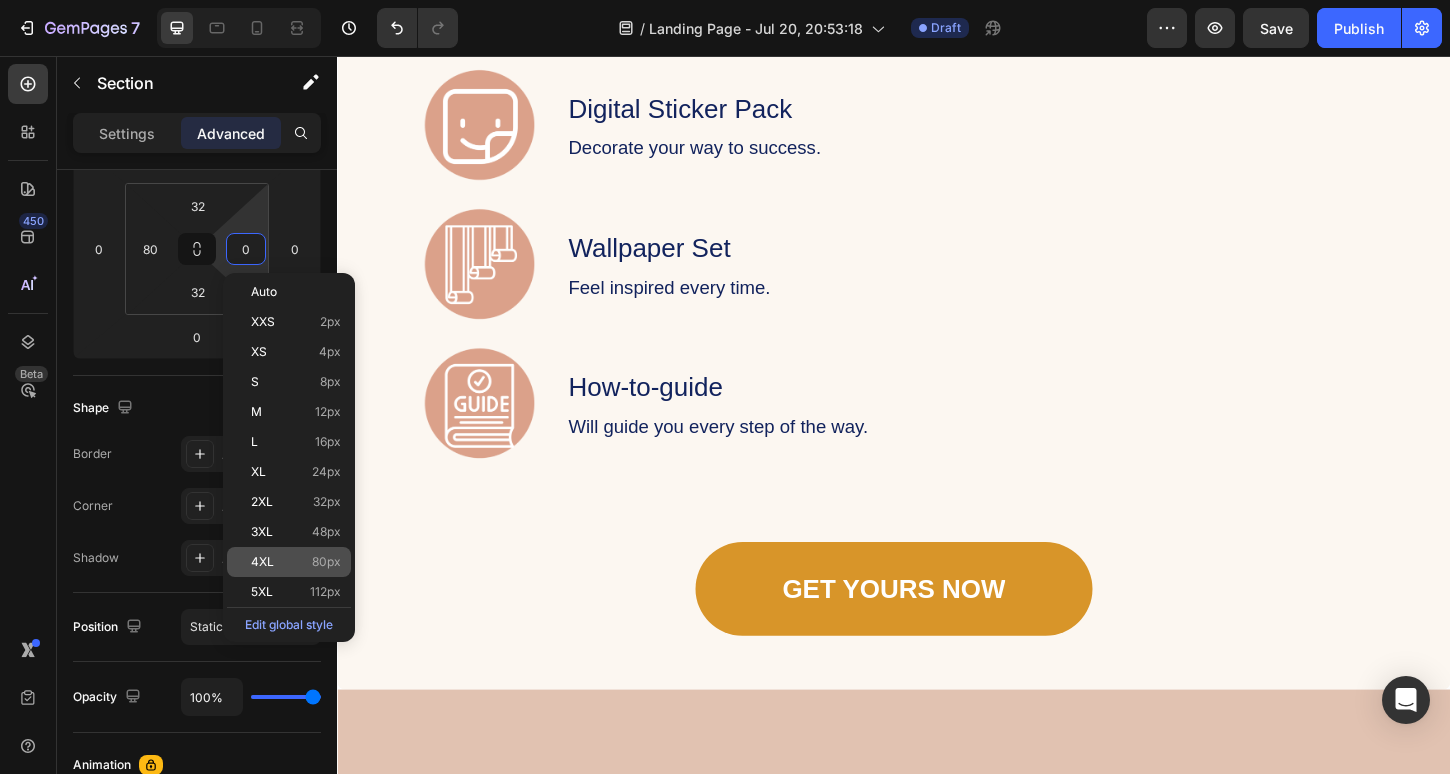 type on "80" 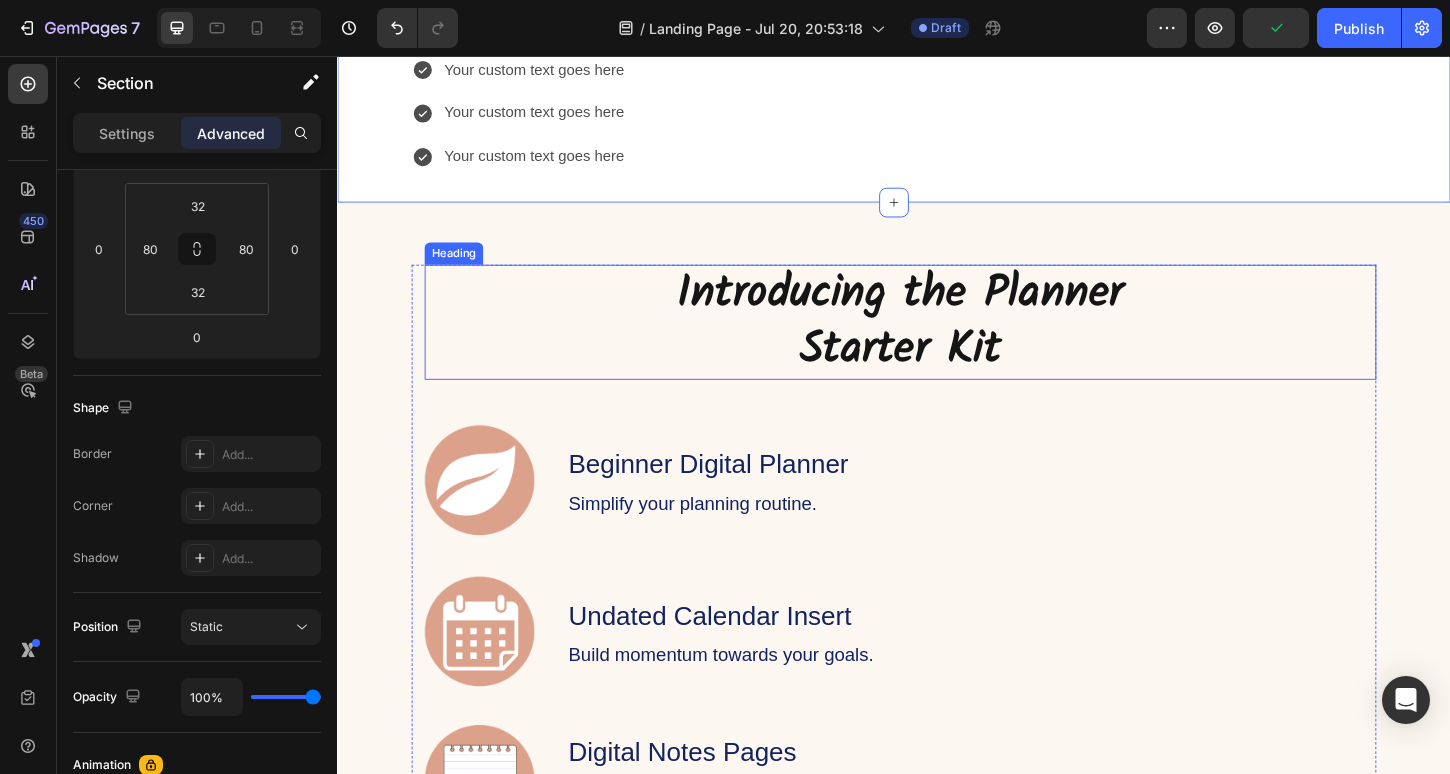 scroll, scrollTop: 2494, scrollLeft: 0, axis: vertical 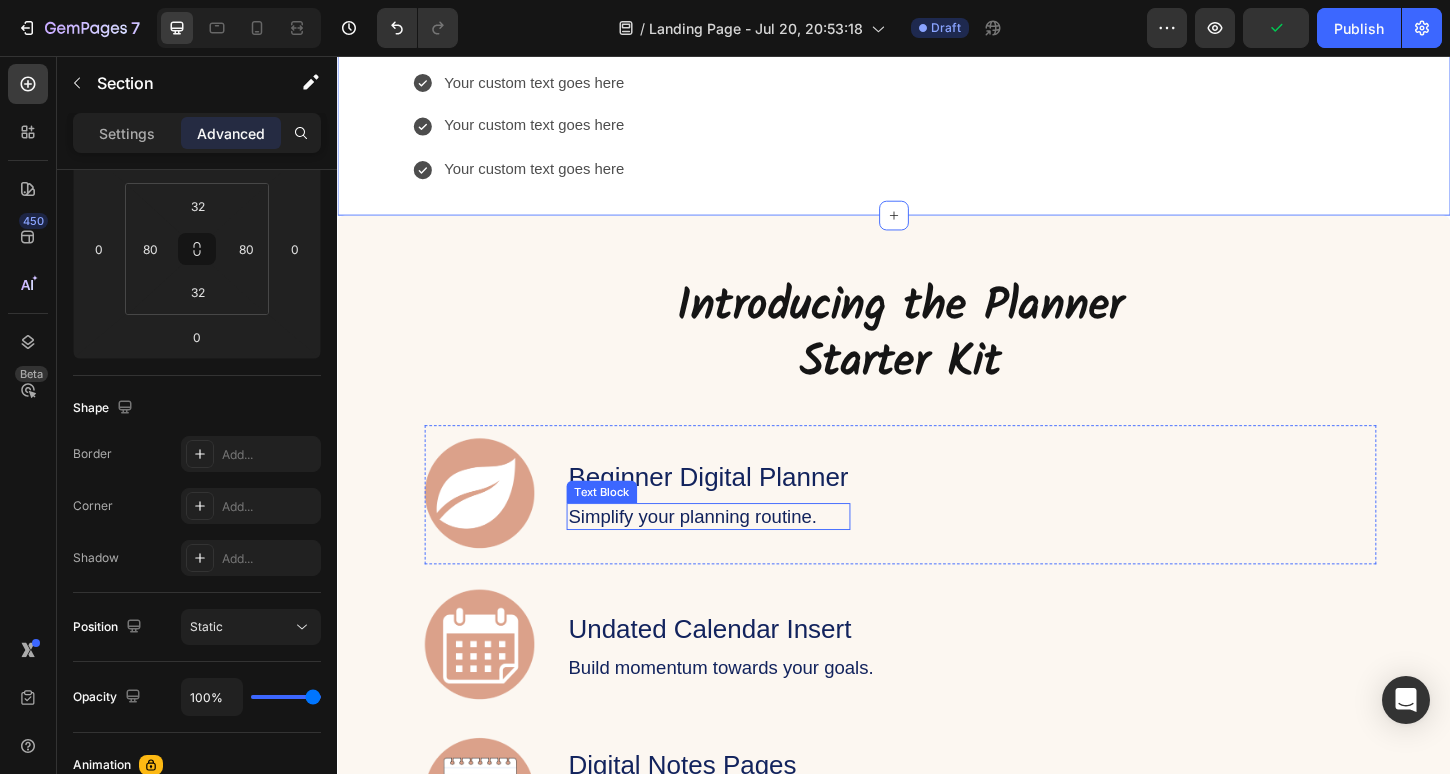 click on "Text Block" at bounding box center [622, 526] 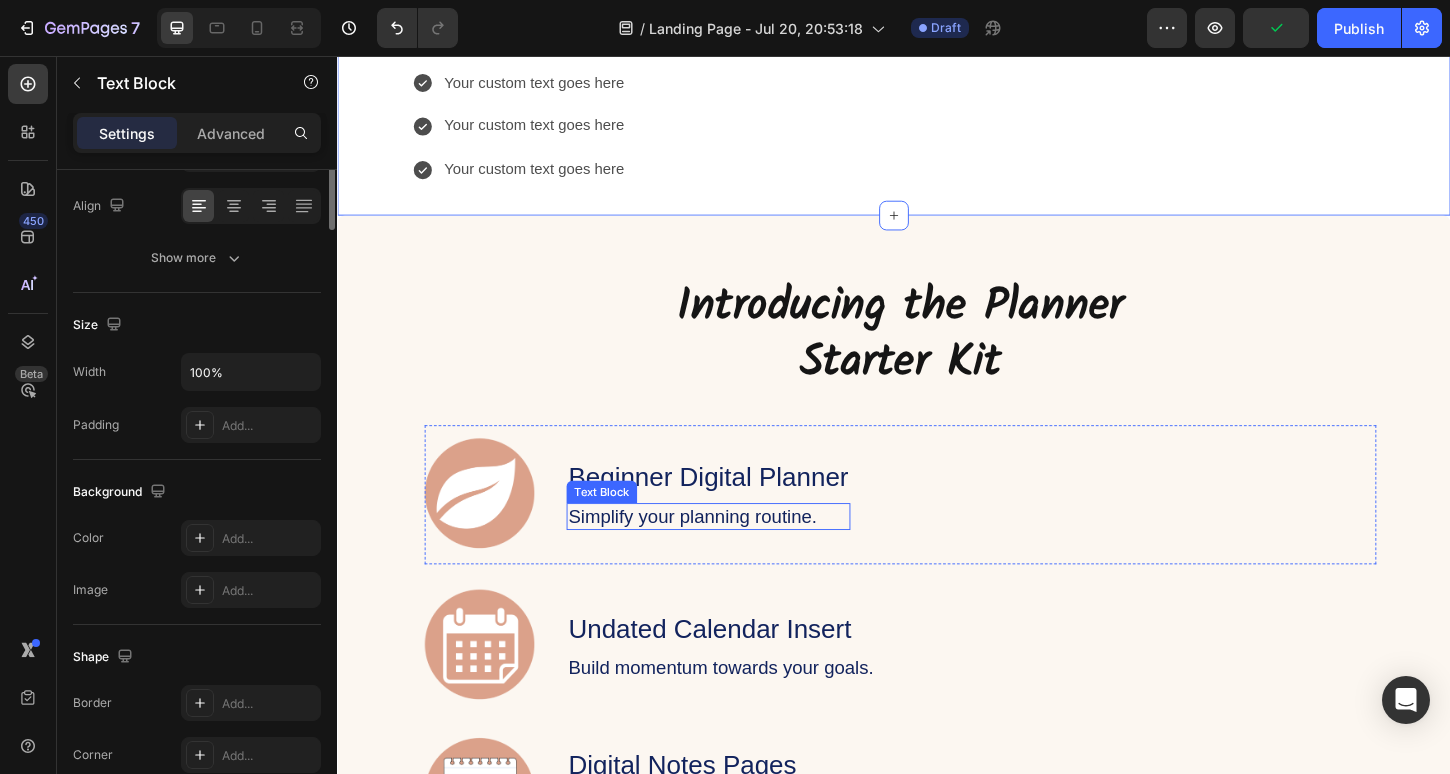 scroll, scrollTop: 0, scrollLeft: 0, axis: both 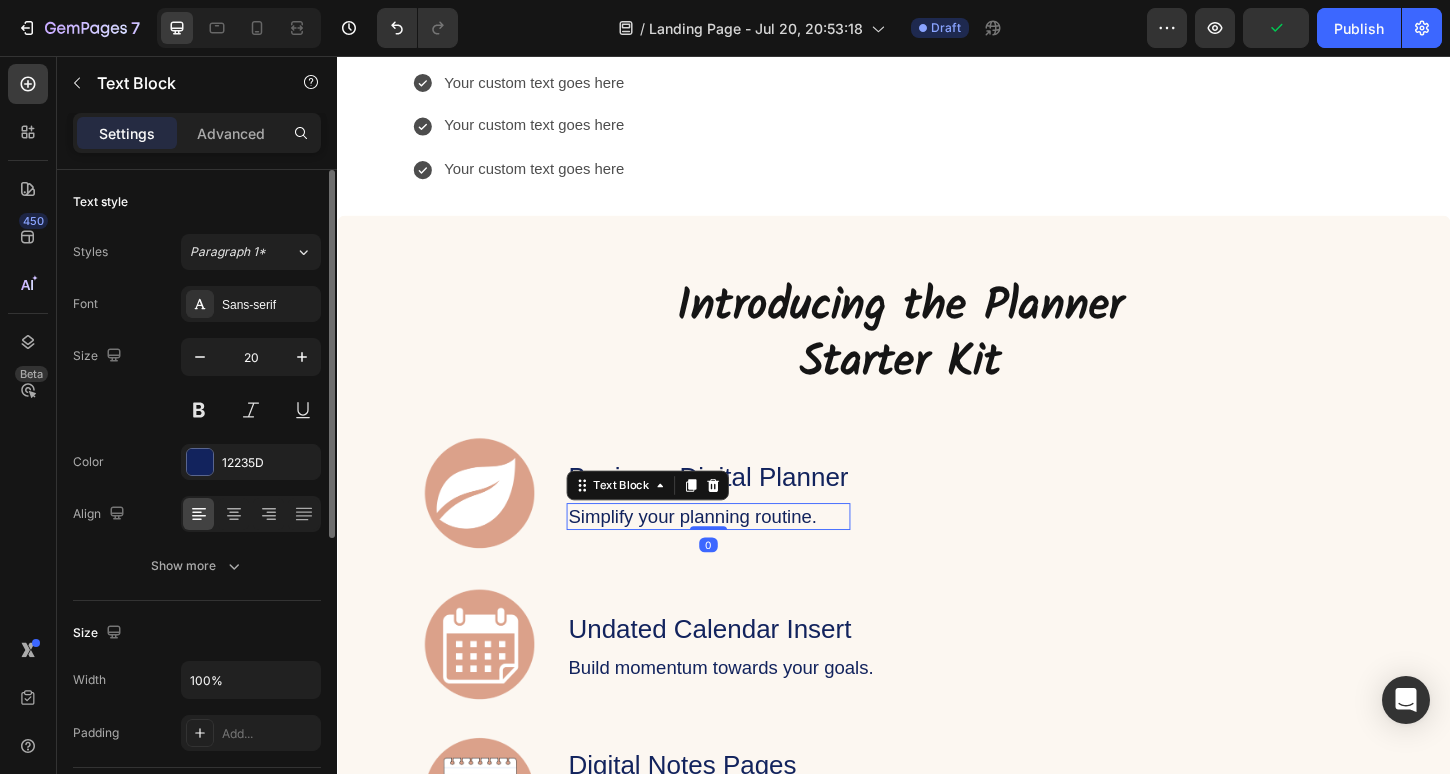 click on "Text Block" at bounding box center (643, 519) 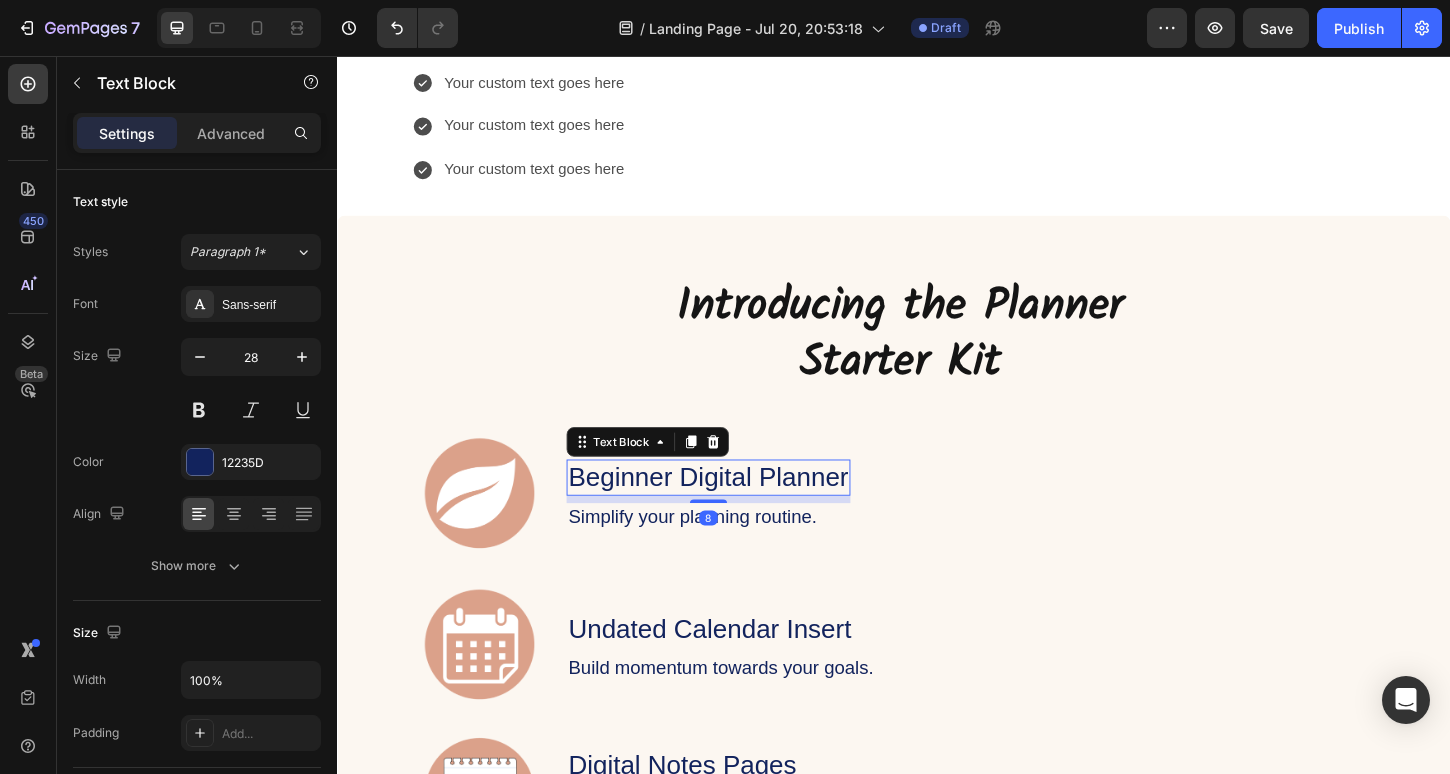 click on "Beginner Digital Planner" at bounding box center [737, 510] 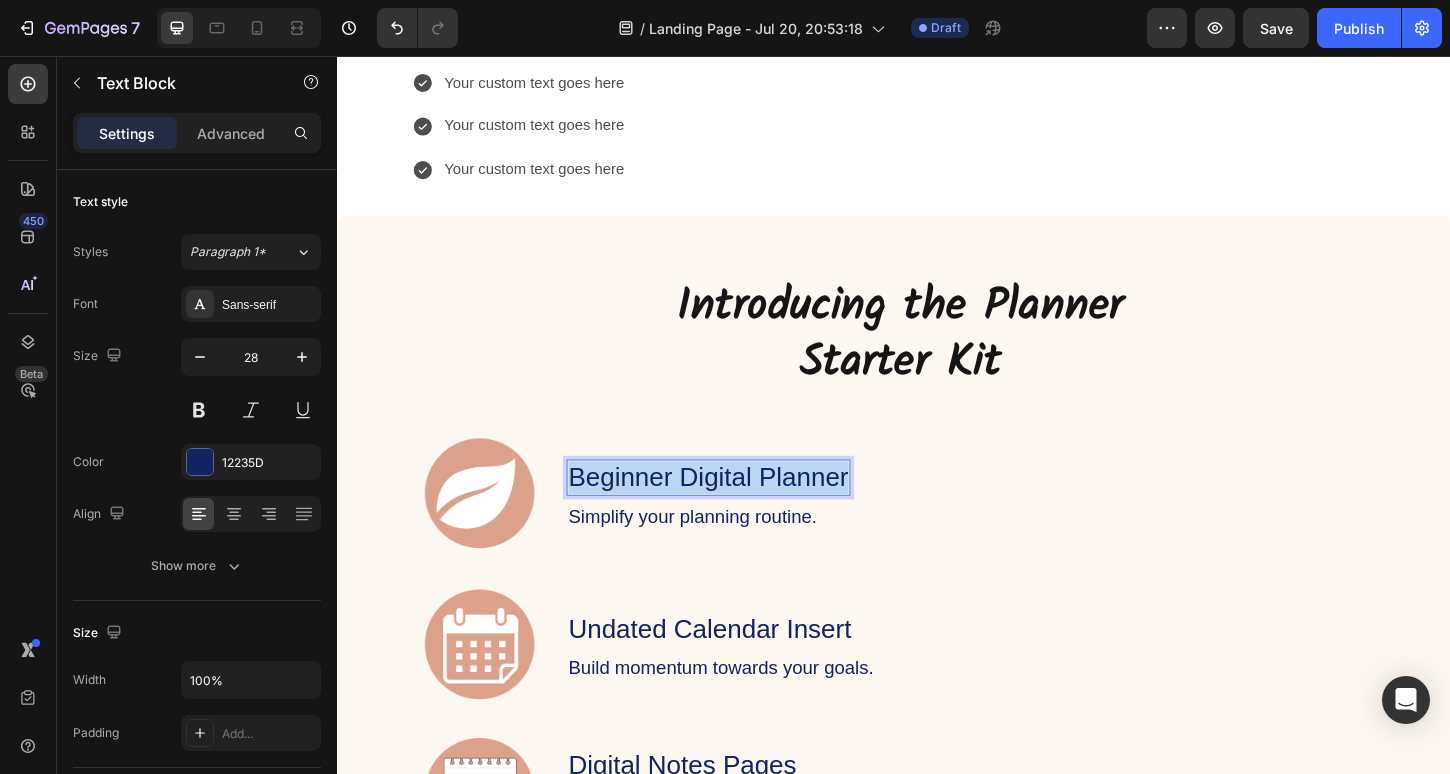 click on "Beginner Digital Planner" at bounding box center [737, 510] 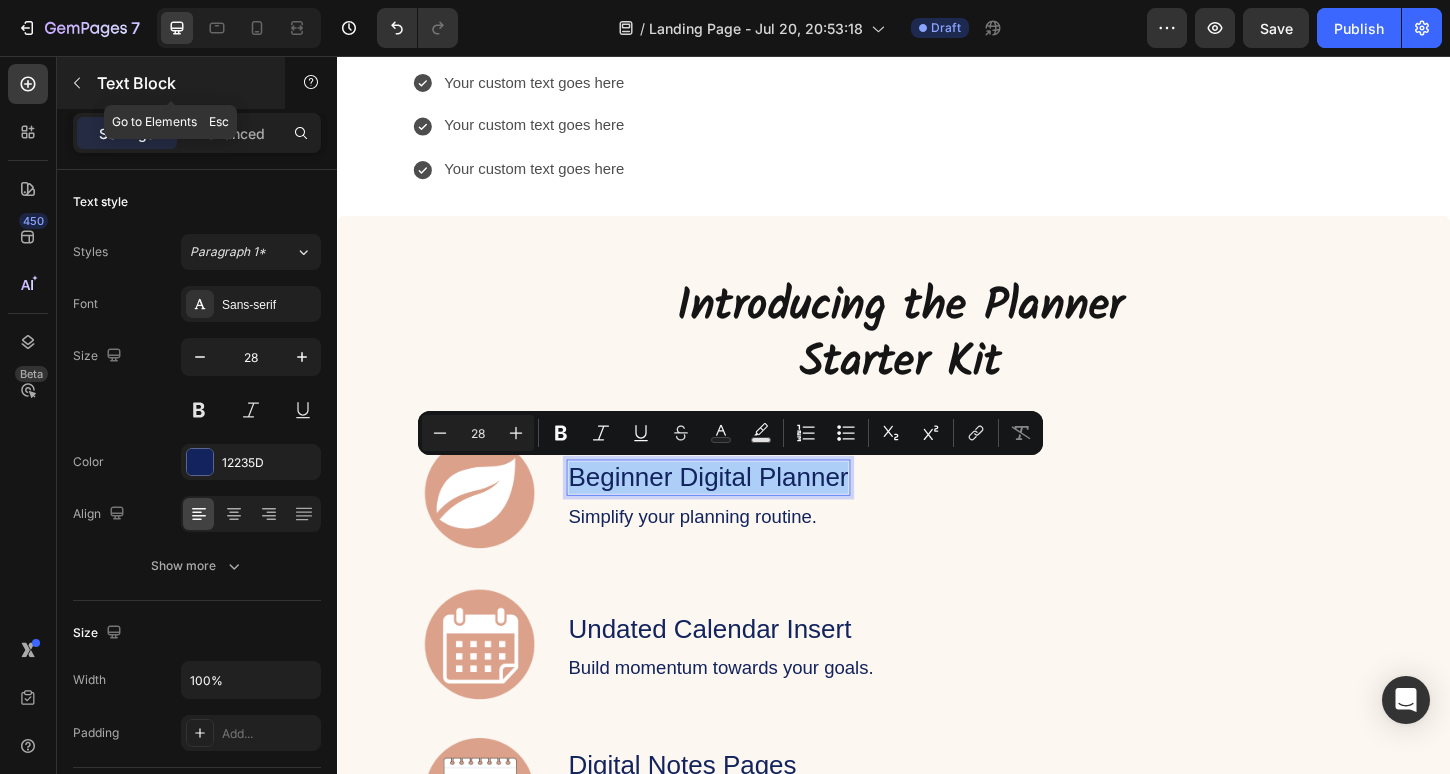 click at bounding box center [77, 83] 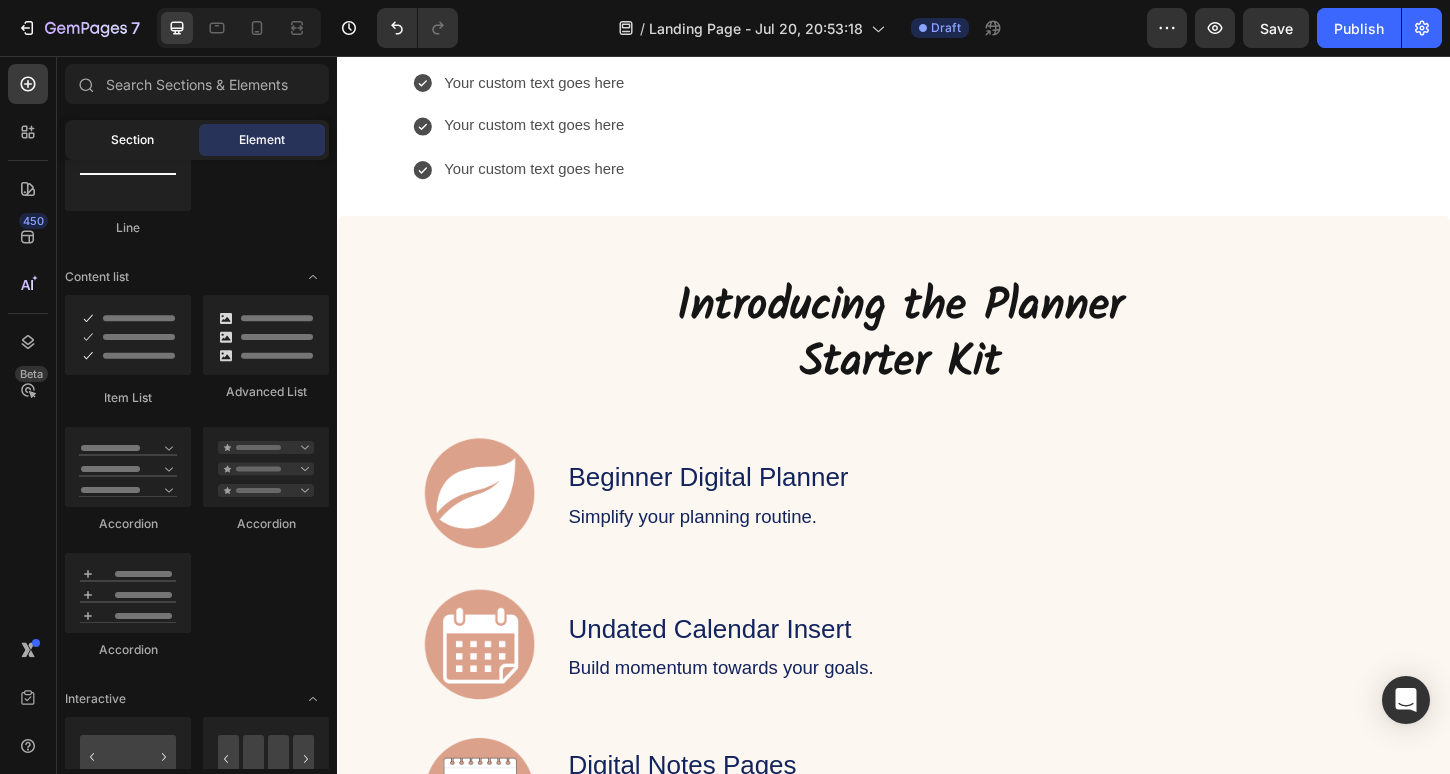 click on "Section" 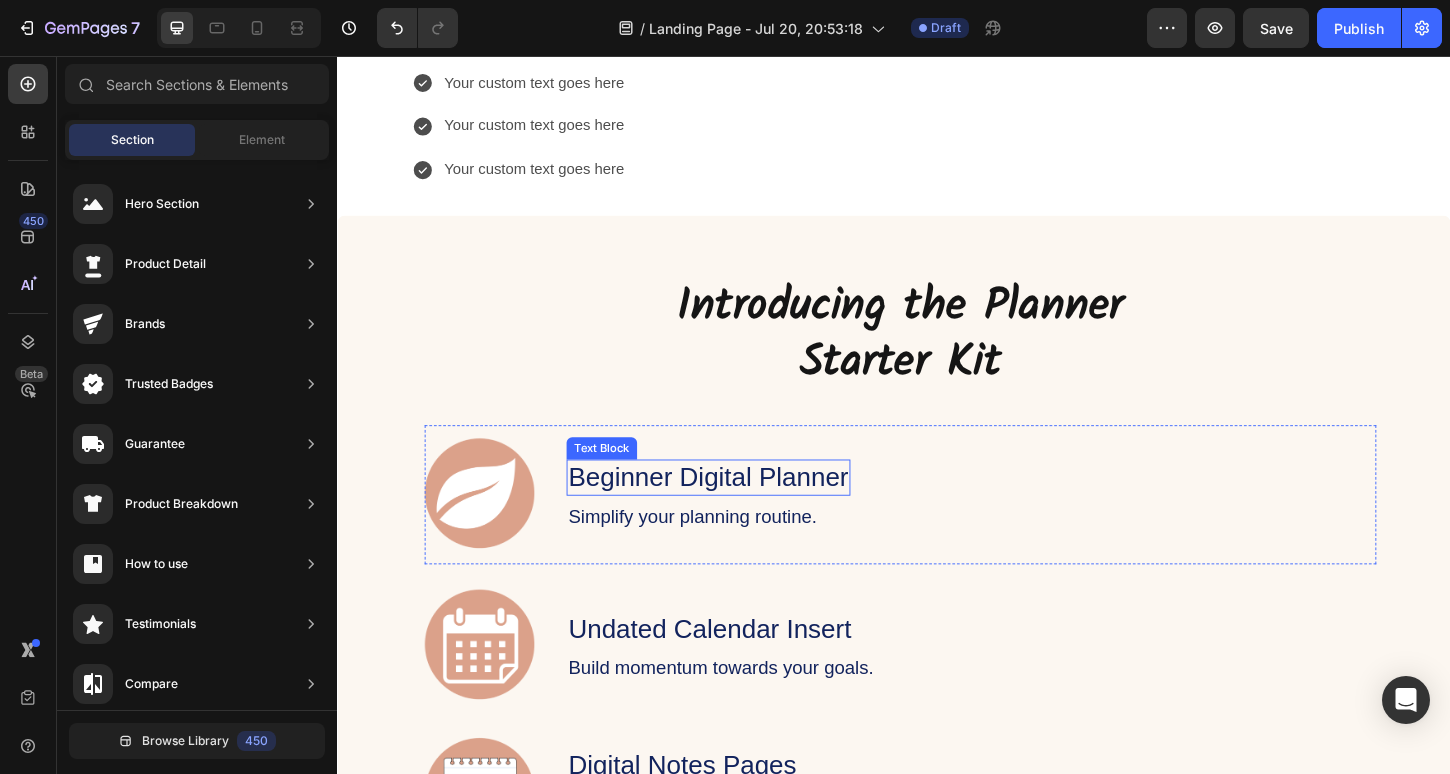click on "Beginner Digital Planner" at bounding box center (737, 510) 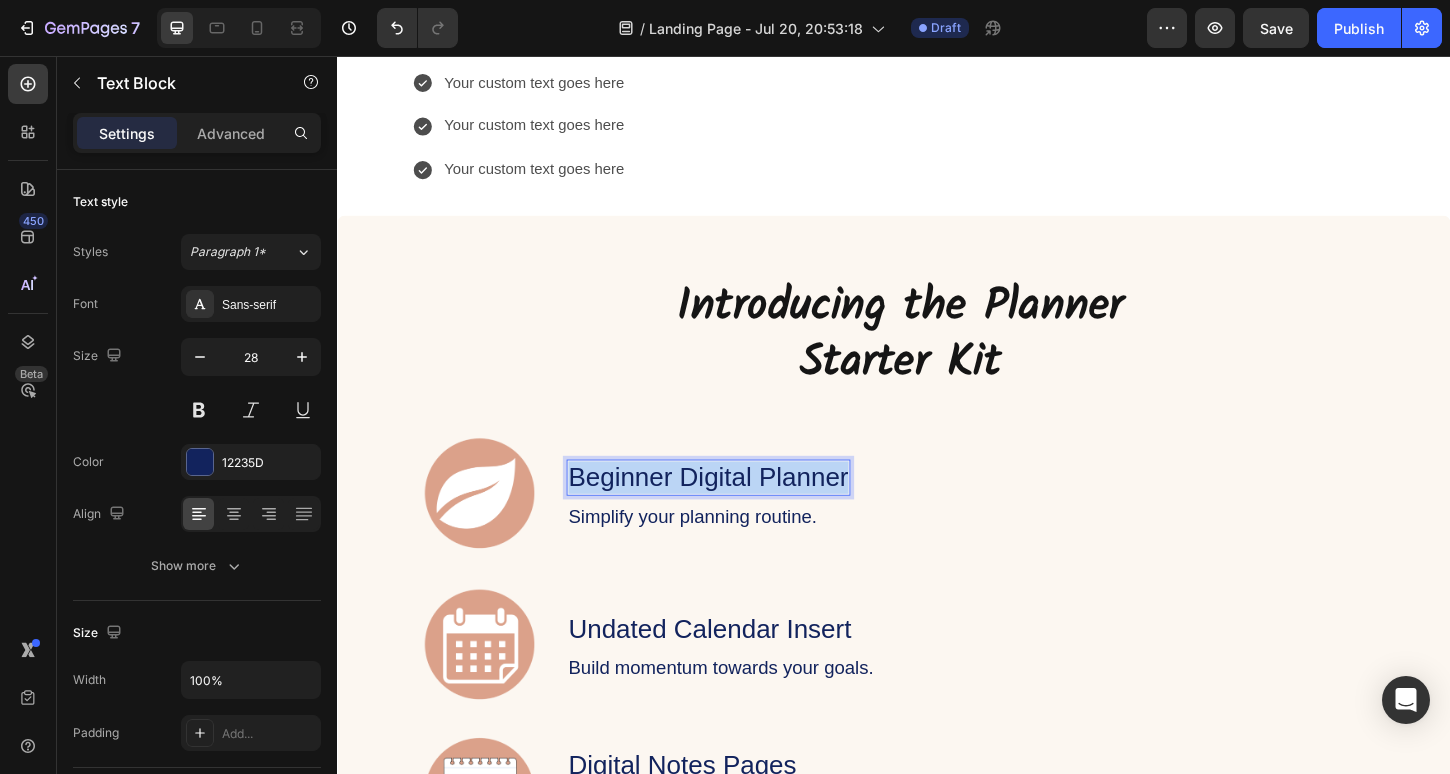 click on "Beginner Digital Planner" at bounding box center (737, 510) 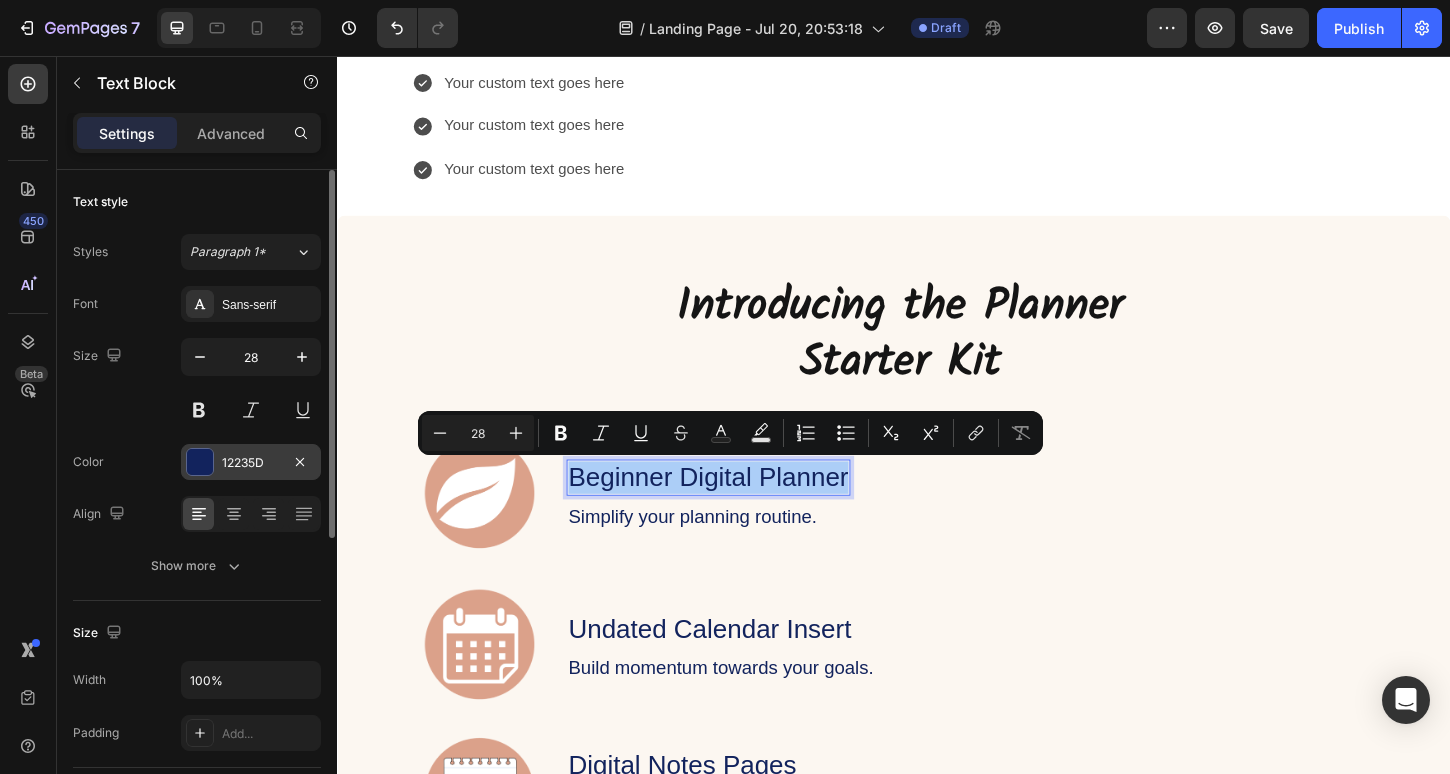 click on "12235D" at bounding box center [251, 463] 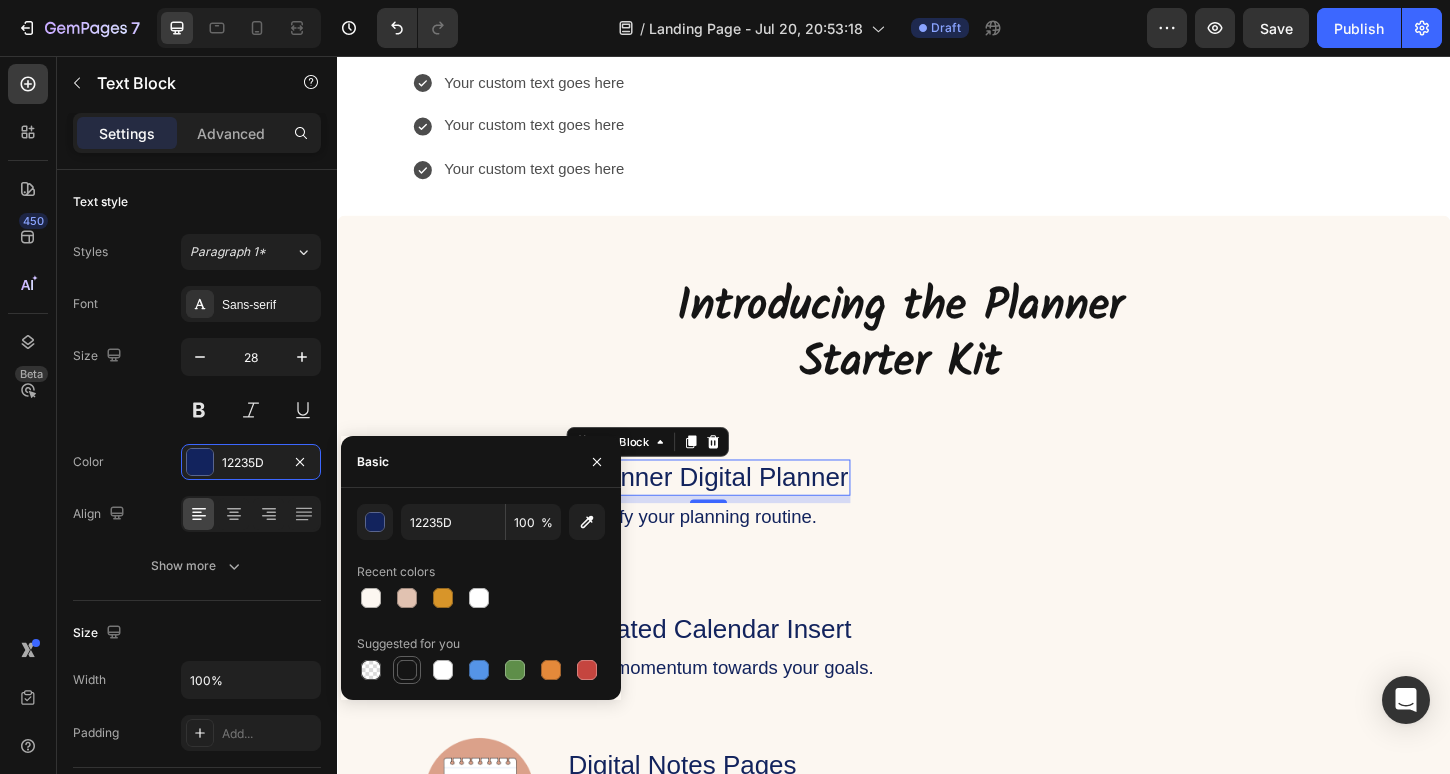 click at bounding box center [407, 670] 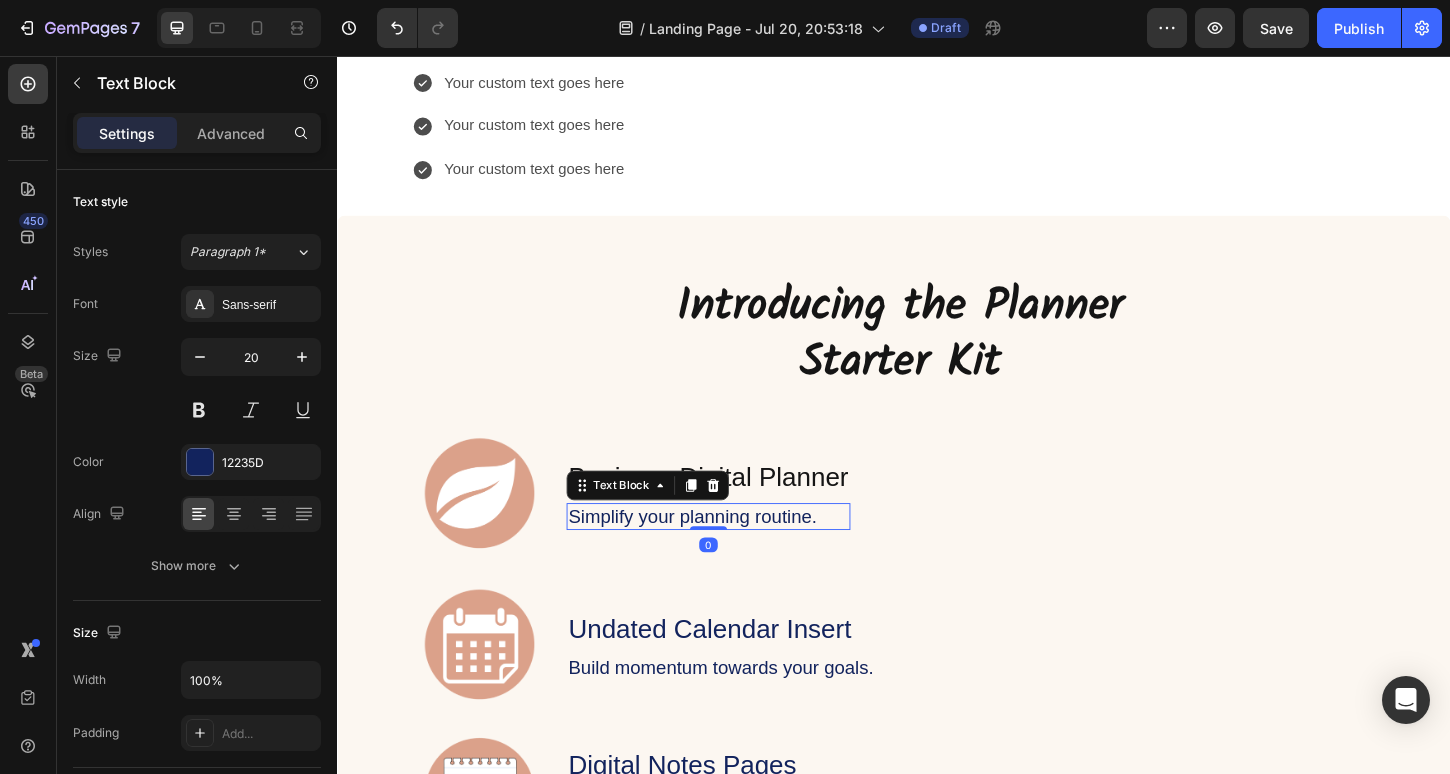 click on "Simplify your planning routine." at bounding box center (737, 552) 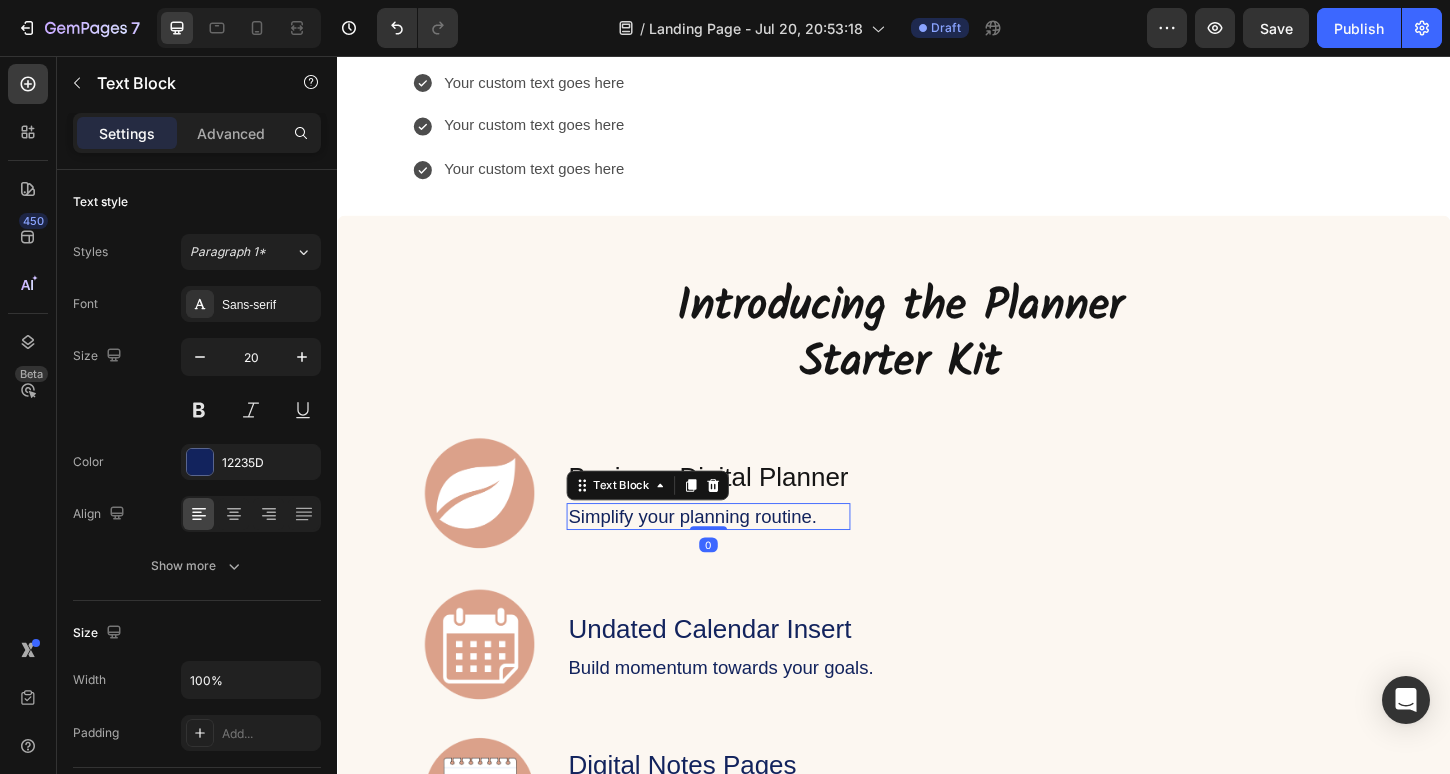 click on "Simplify your planning routine." at bounding box center (737, 552) 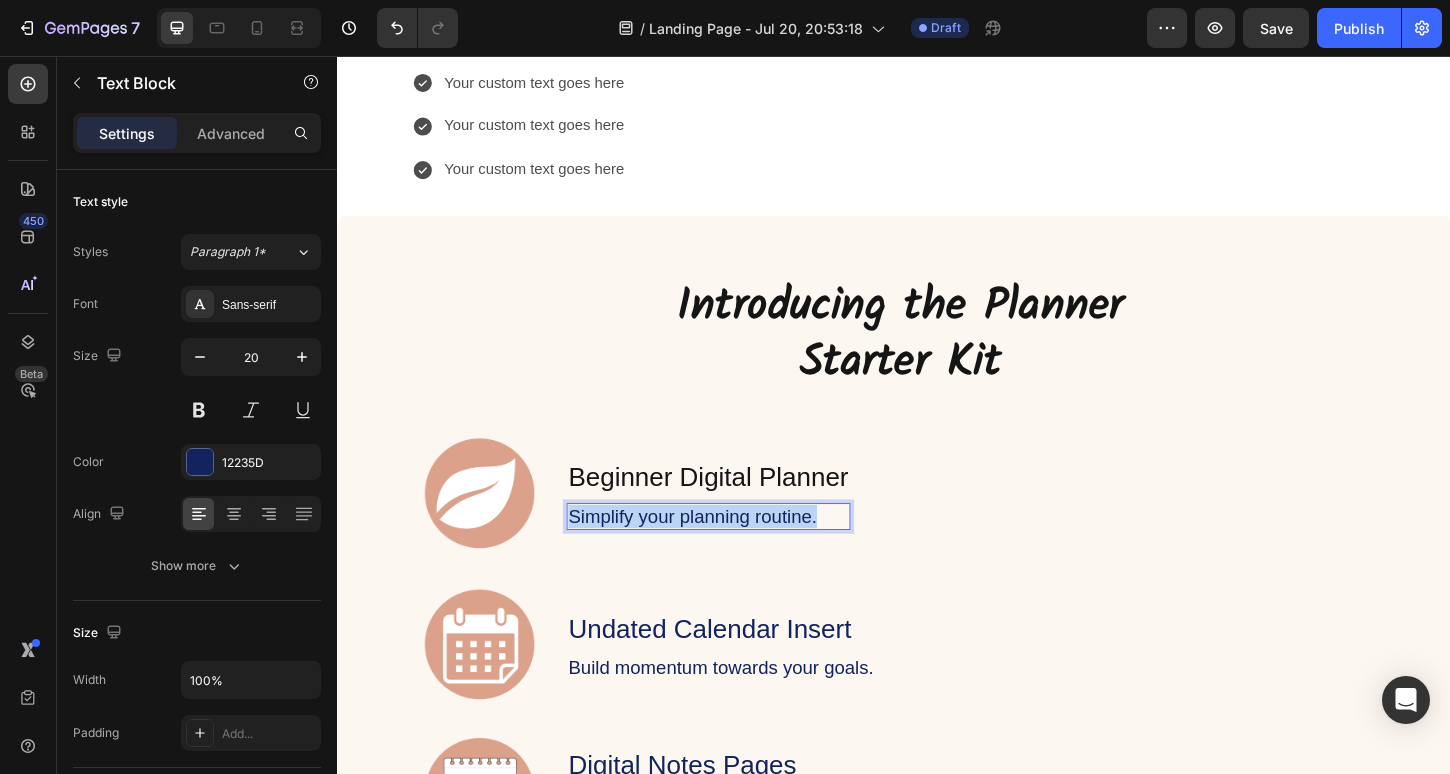 click on "Simplify your planning routine." at bounding box center (737, 552) 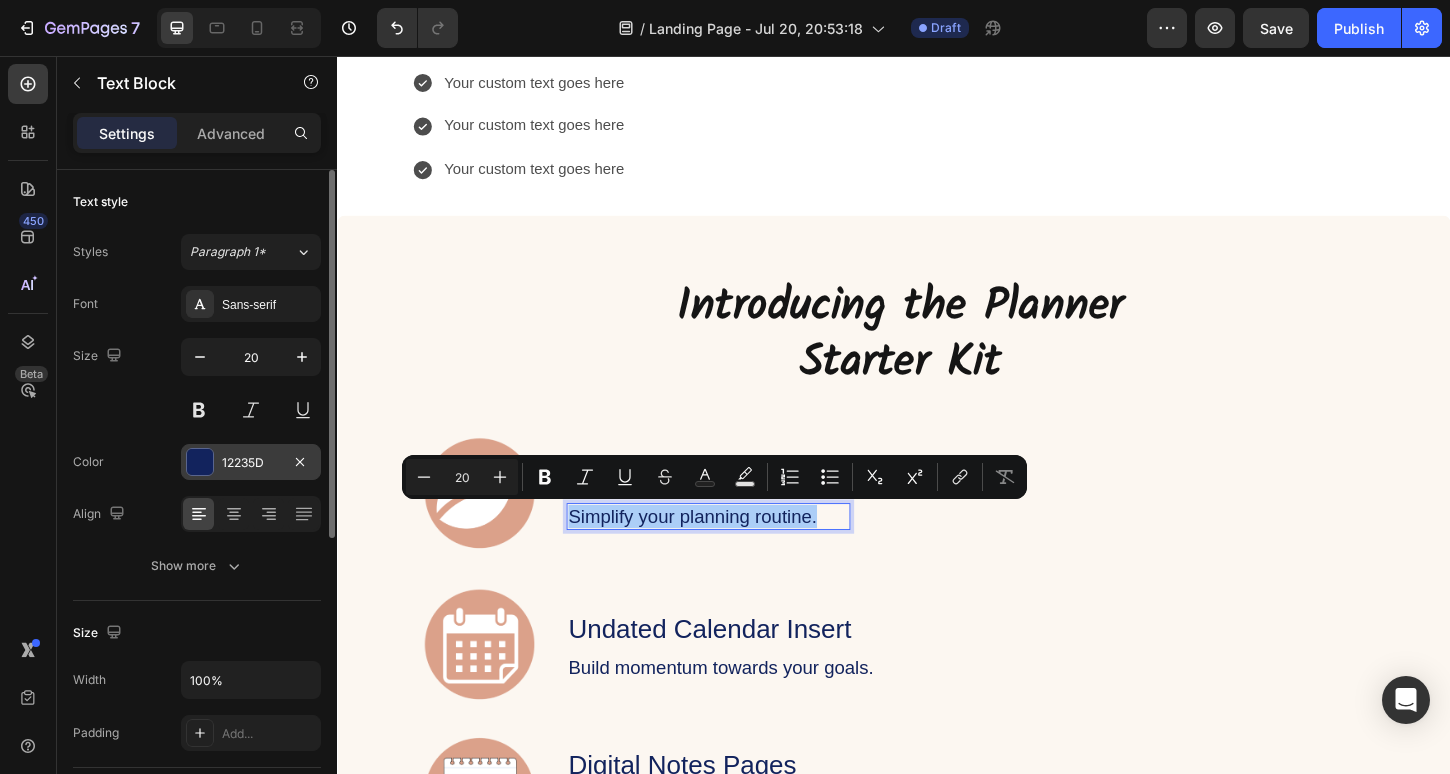 click on "12235D" at bounding box center (251, 463) 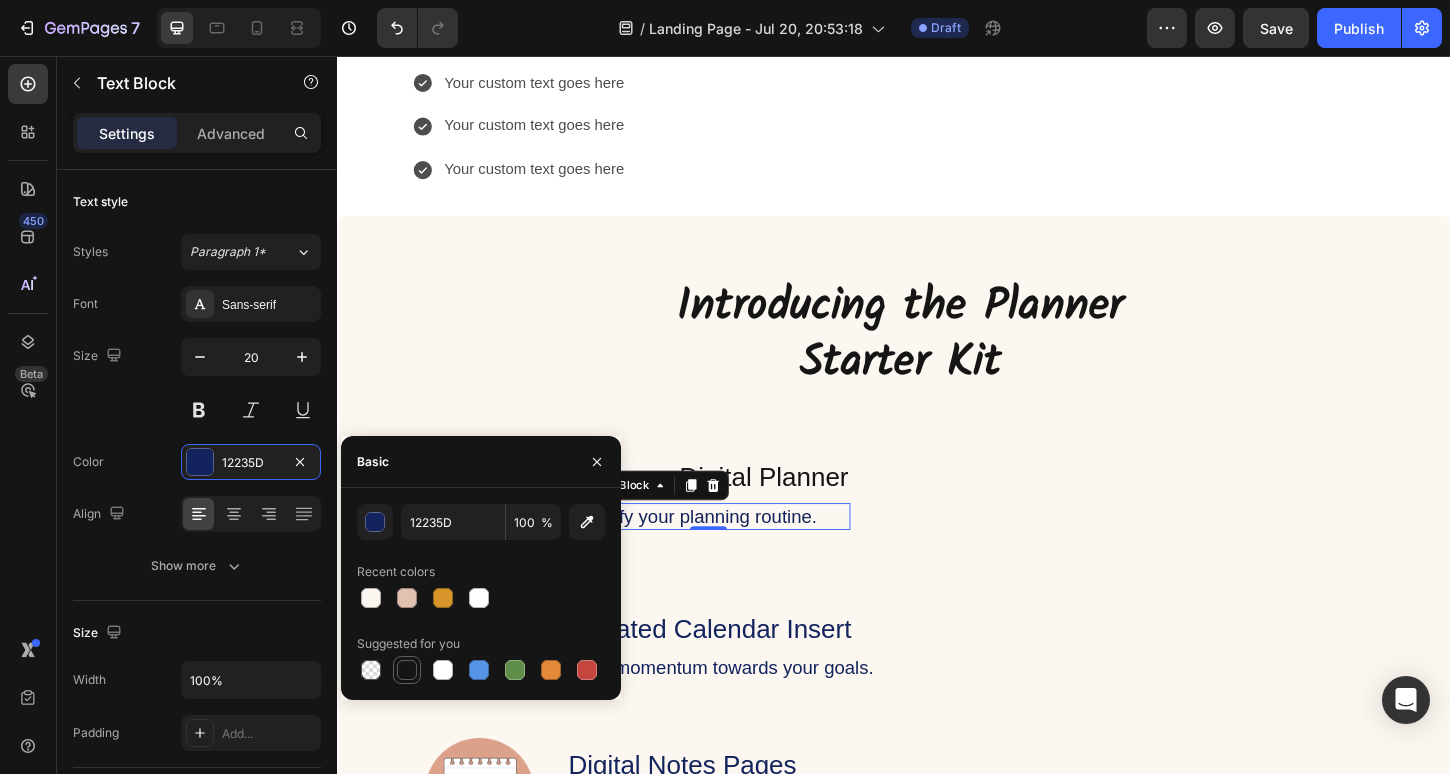 click at bounding box center [407, 670] 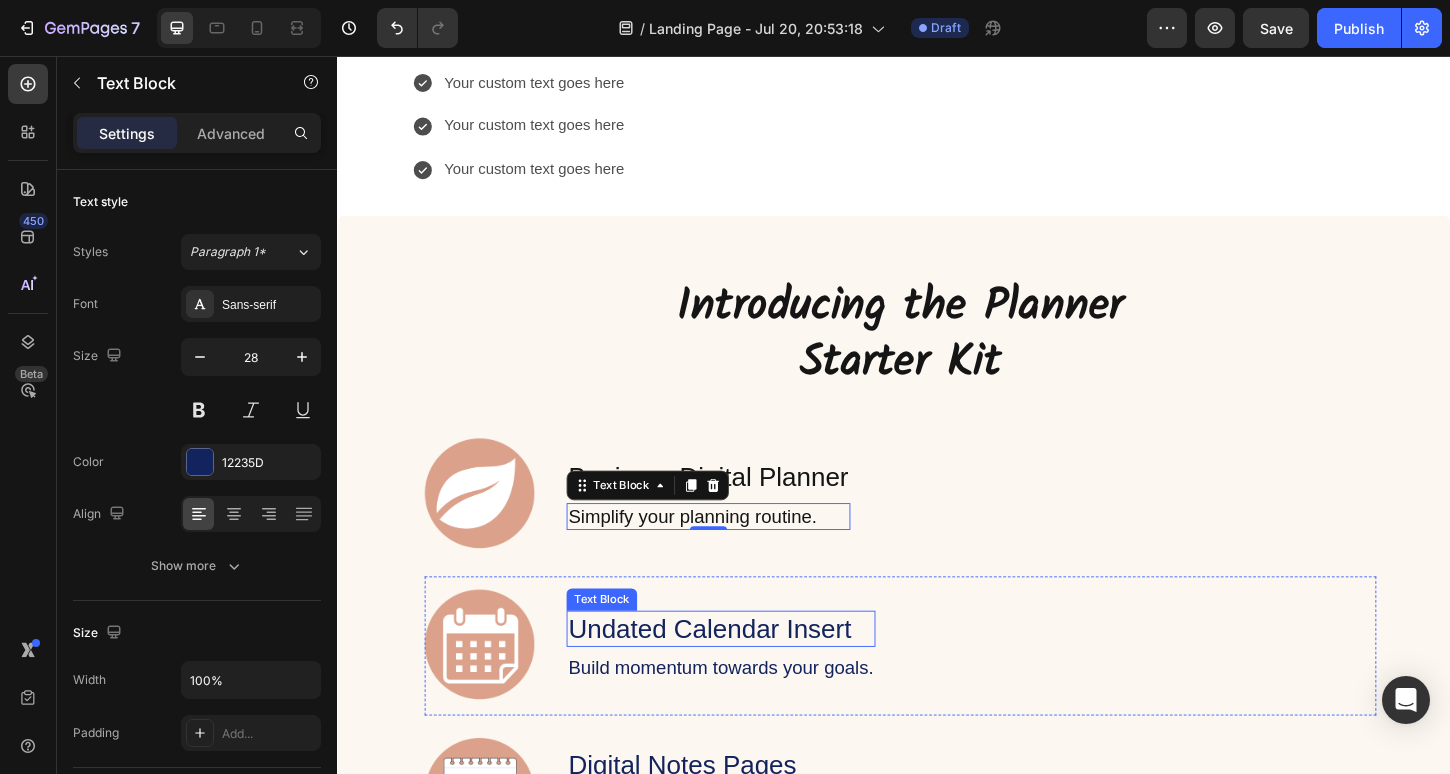click on "Undated Calendar Insert" at bounding box center [750, 673] 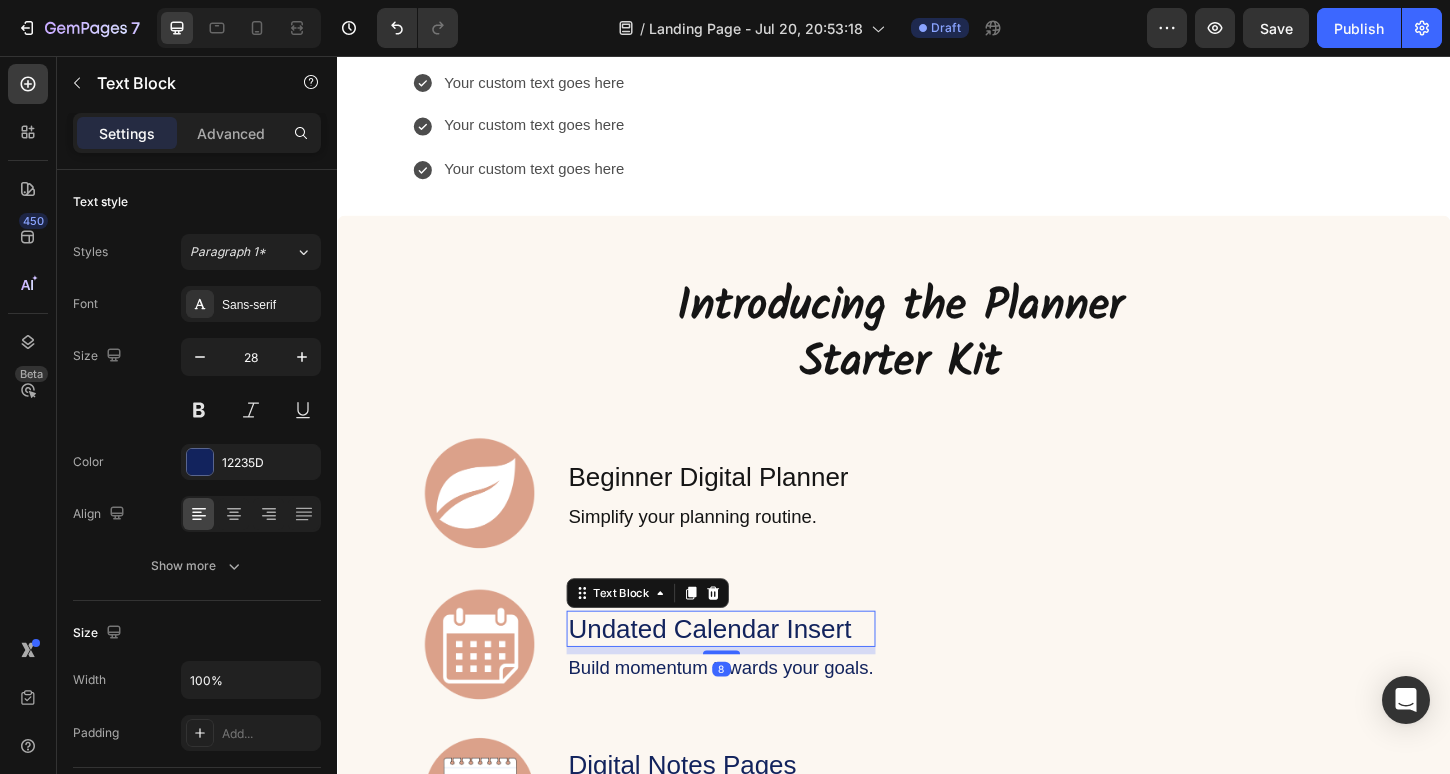 click on "Undated Calendar Insert" at bounding box center (750, 673) 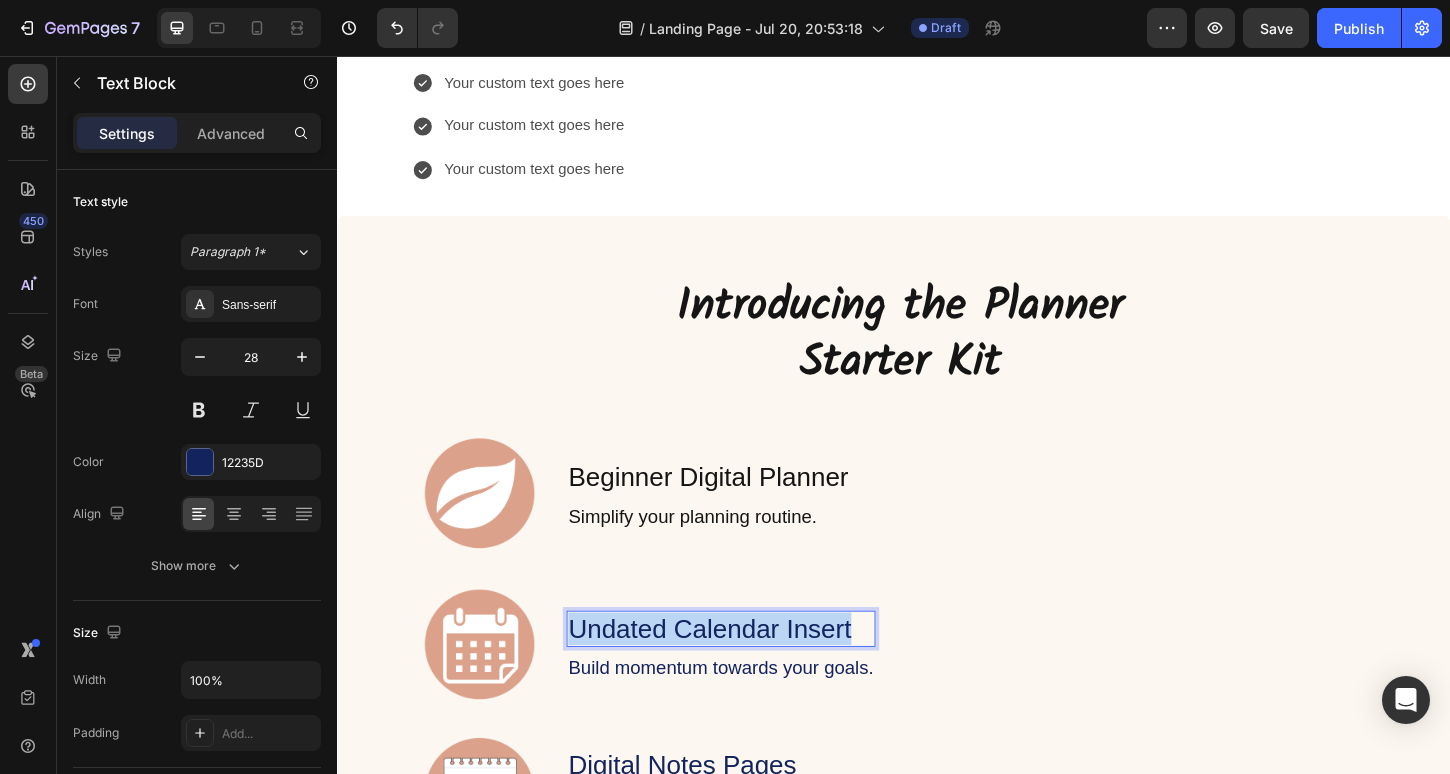 click on "Undated Calendar Insert" at bounding box center [750, 673] 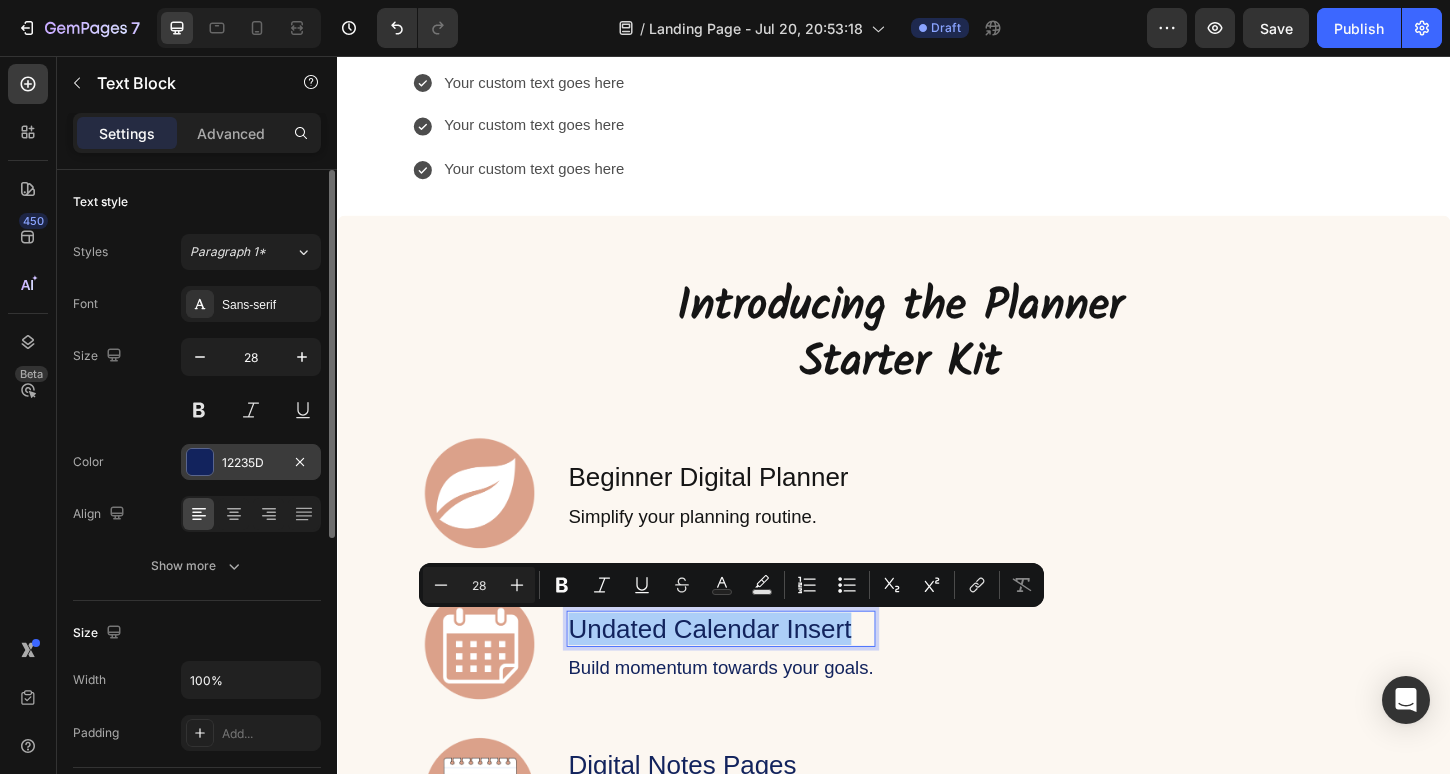 click at bounding box center [200, 462] 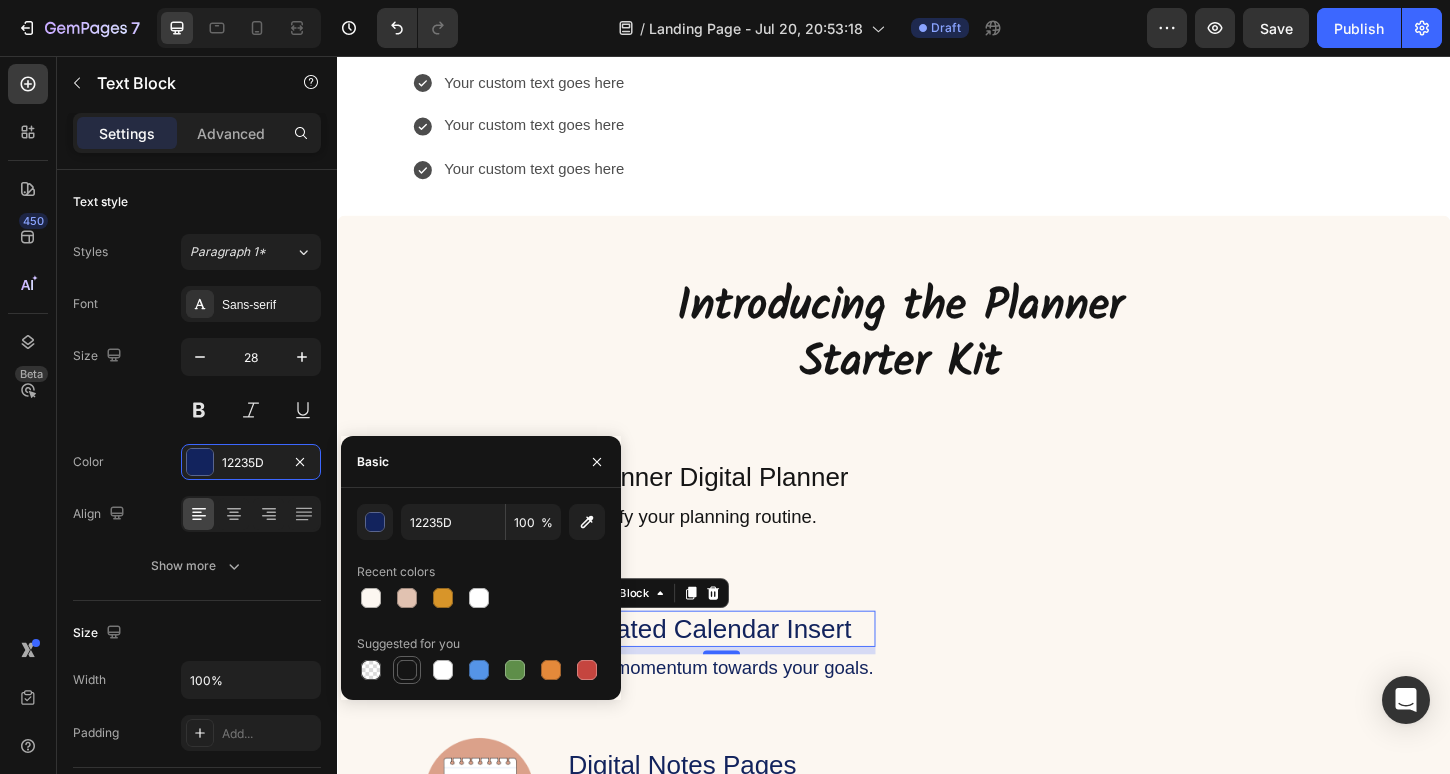 click at bounding box center [407, 670] 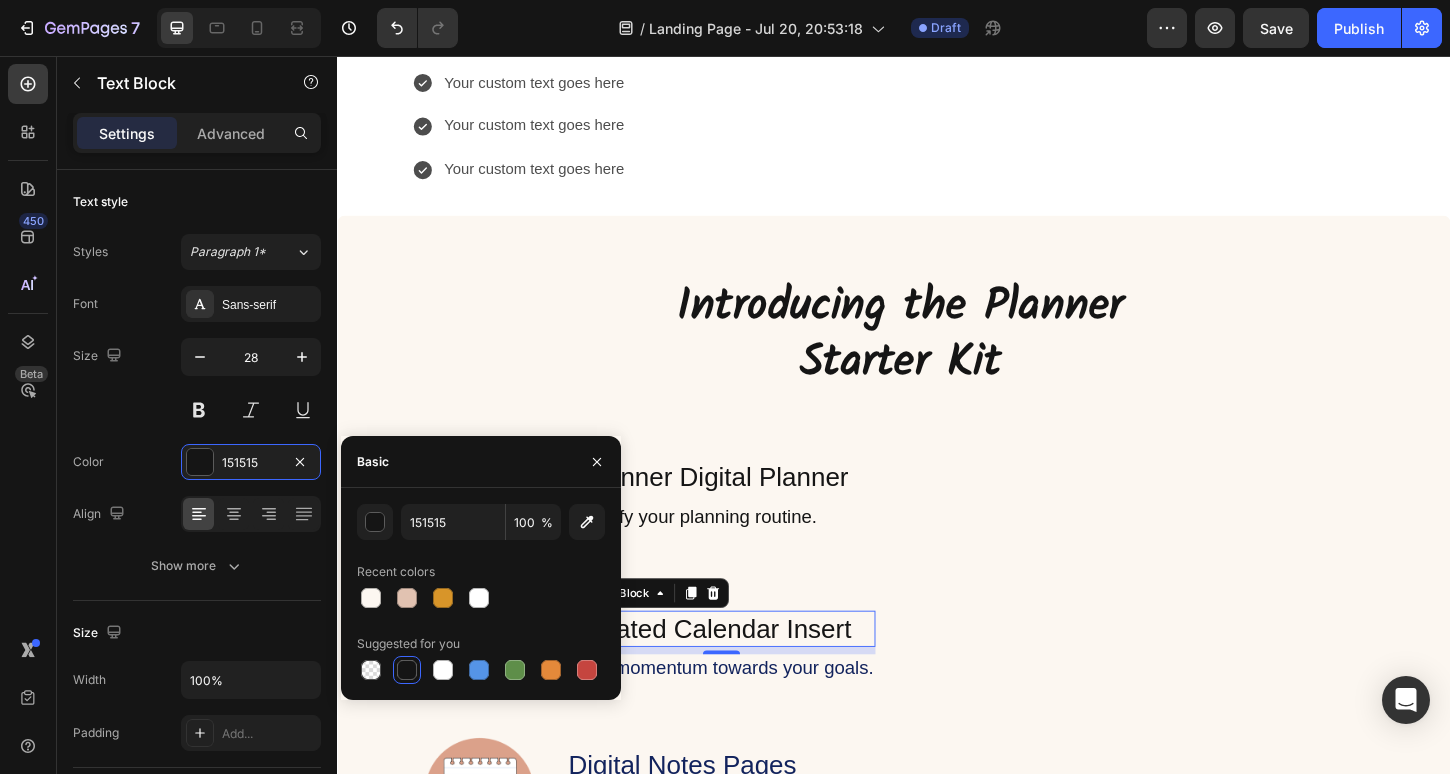 click on "8" at bounding box center [751, 717] 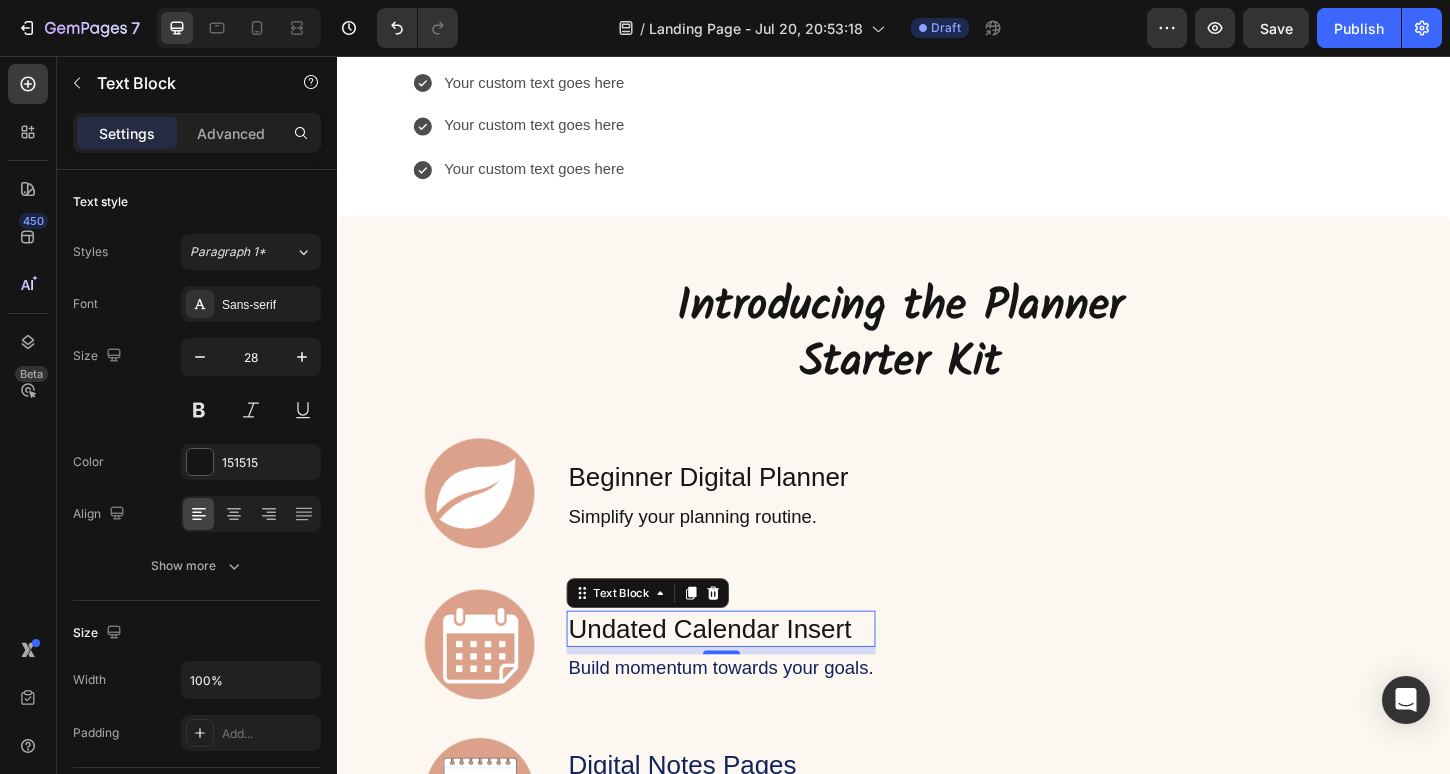 click on "8" at bounding box center (751, 717) 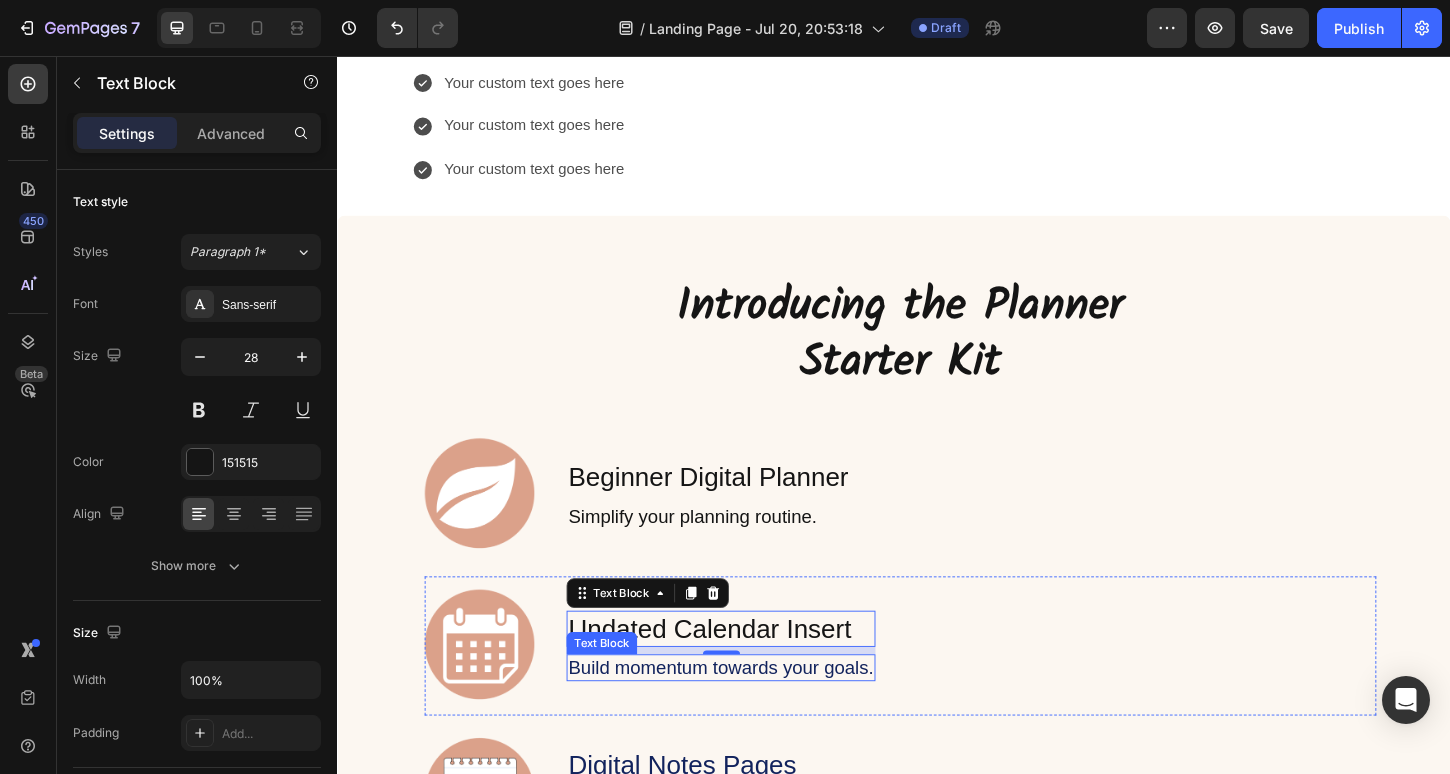 click on "Build momentum towards your goals.  Text Block" at bounding box center [750, 715] 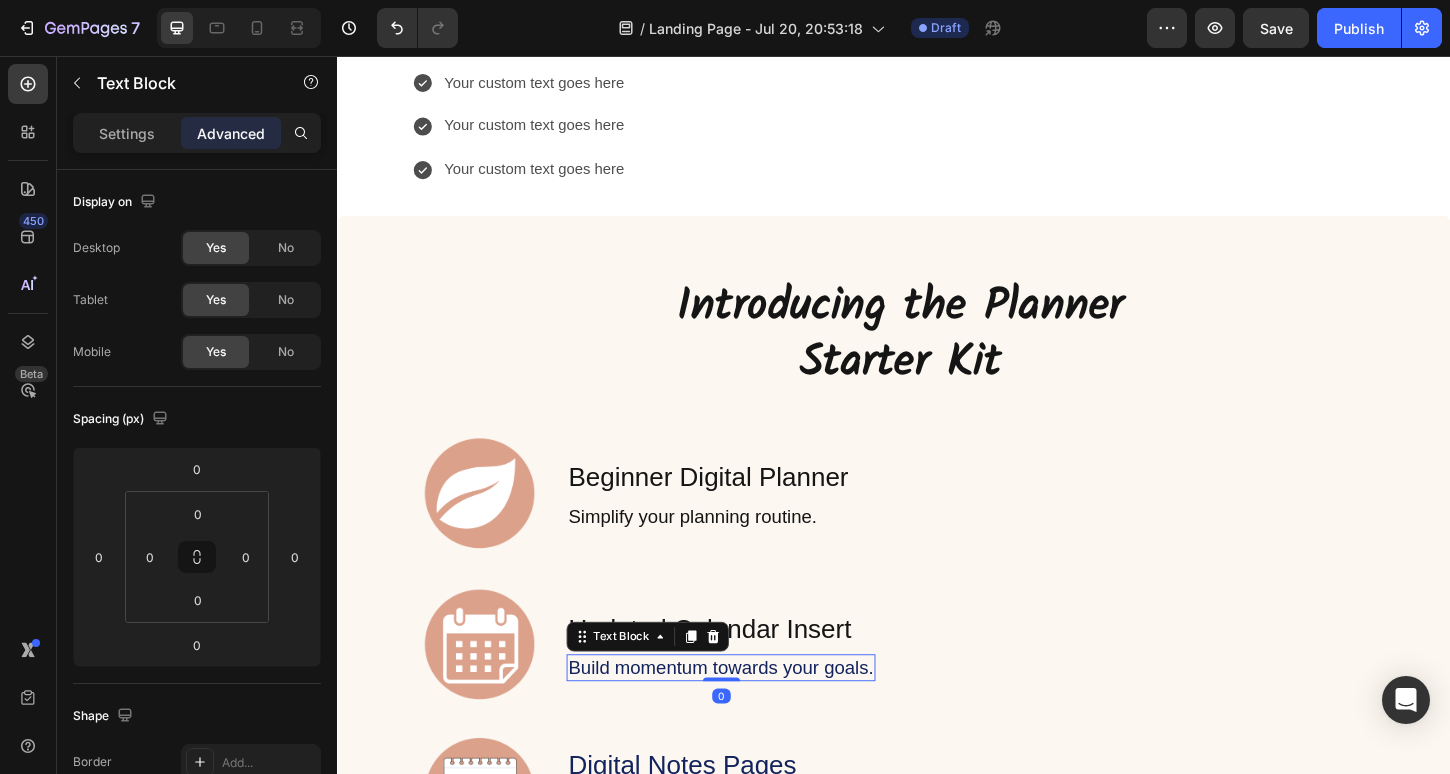 click on "Build momentum towards your goals." at bounding box center [750, 715] 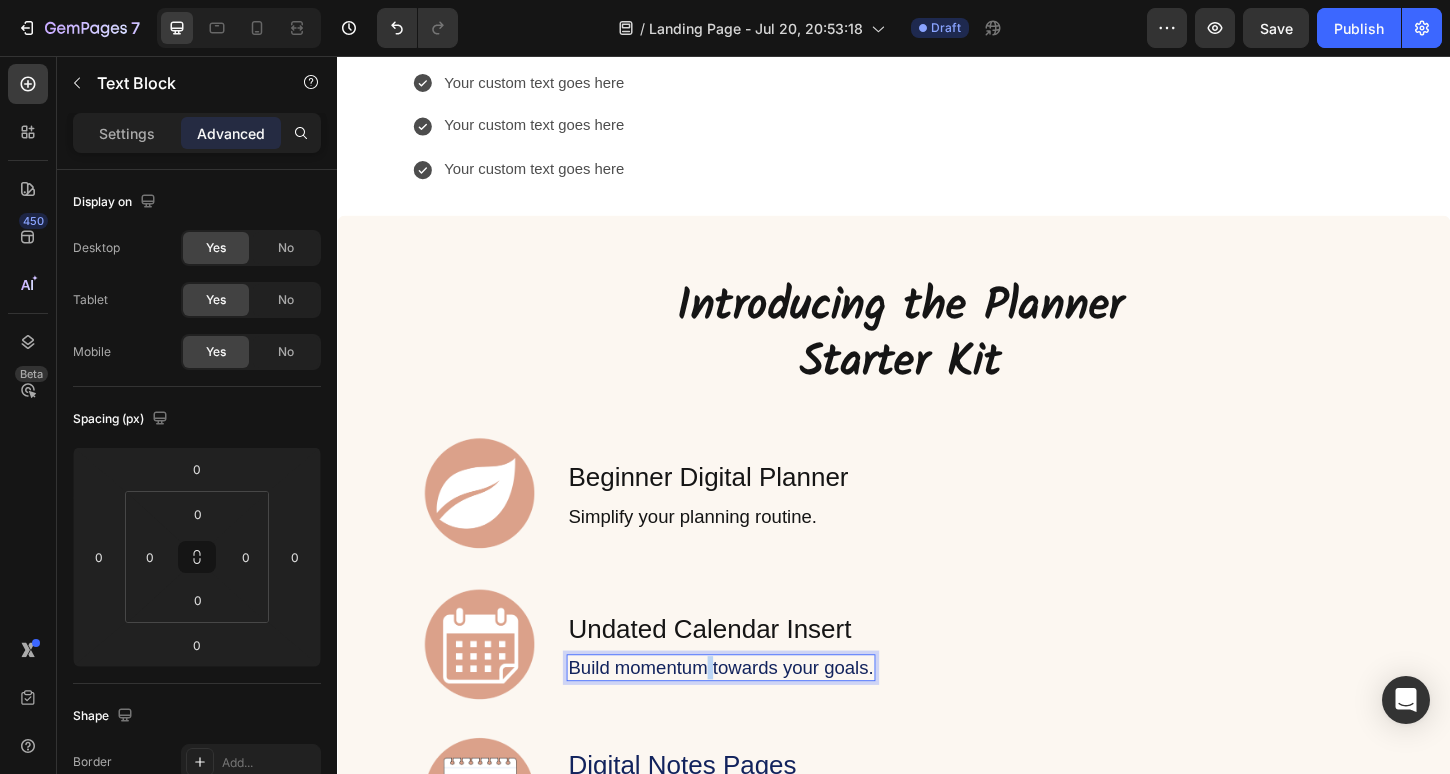 click on "Build momentum towards your goals." at bounding box center (750, 715) 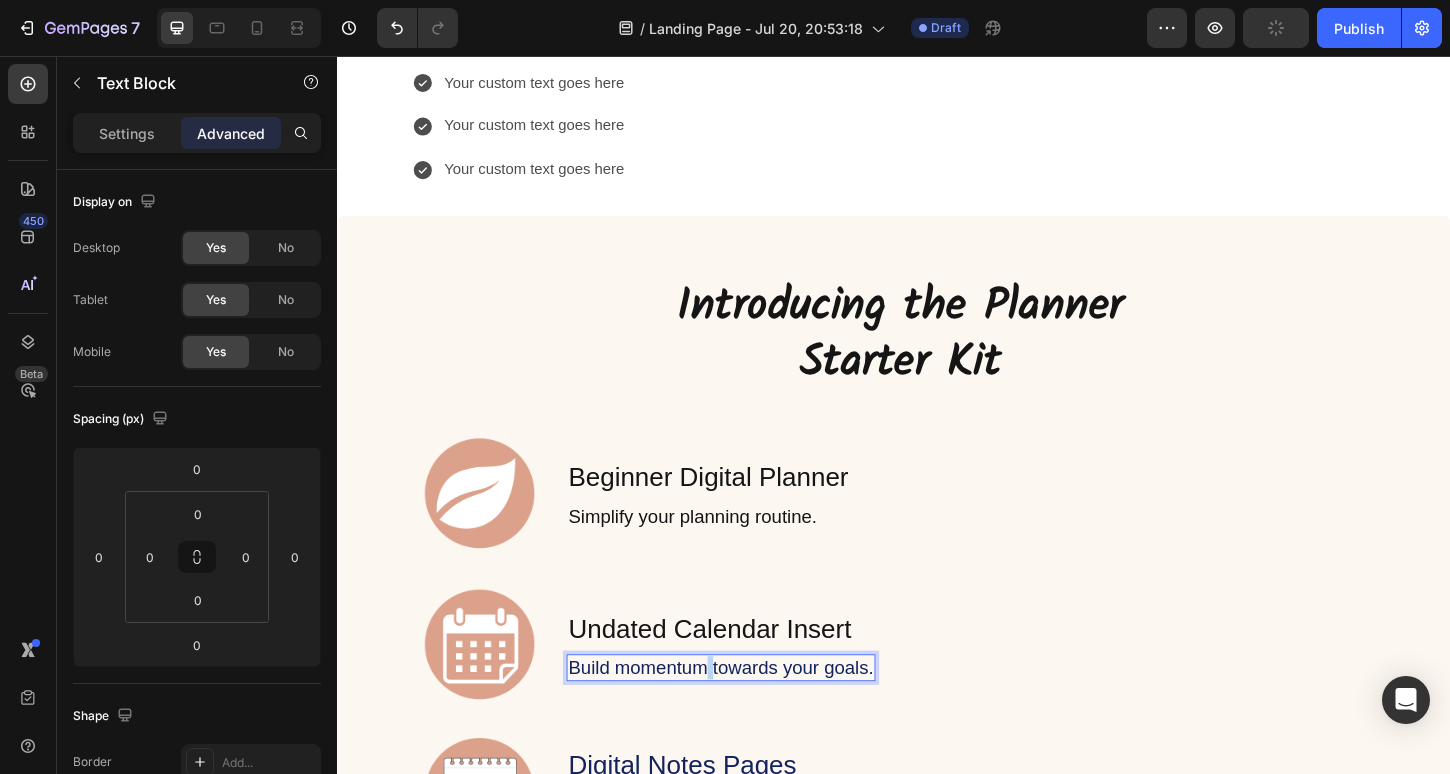 click on "Build momentum towards your goals." at bounding box center (750, 715) 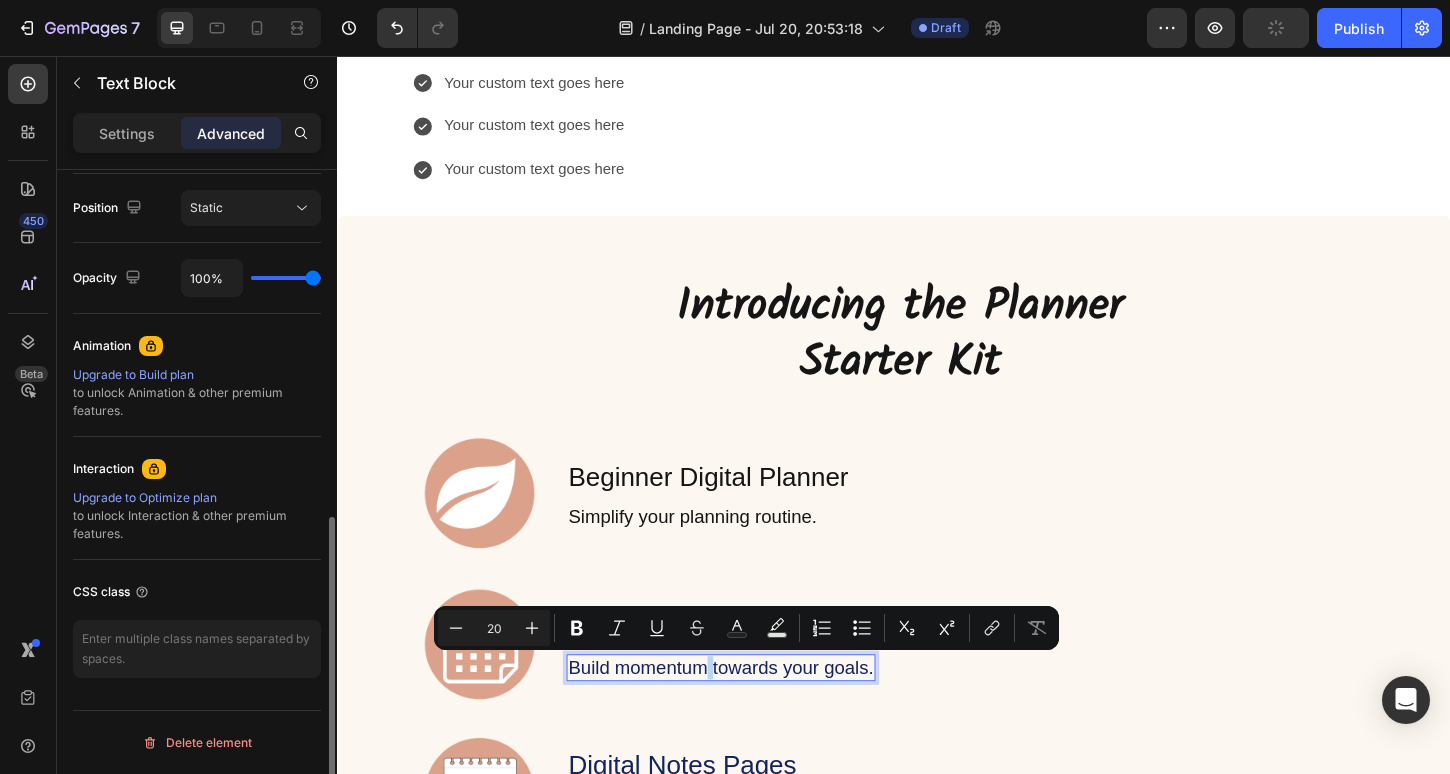 scroll, scrollTop: 0, scrollLeft: 0, axis: both 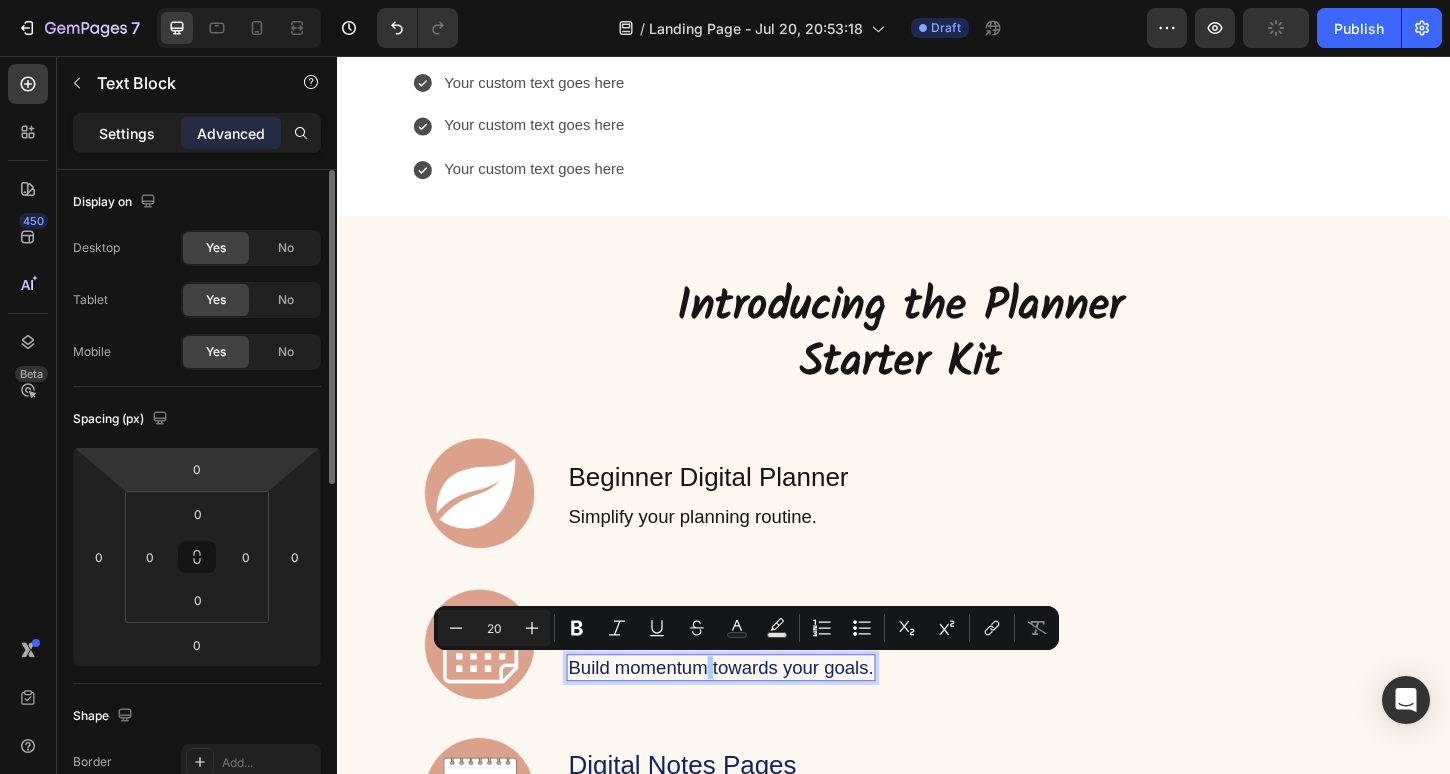 click on "Settings" at bounding box center (127, 133) 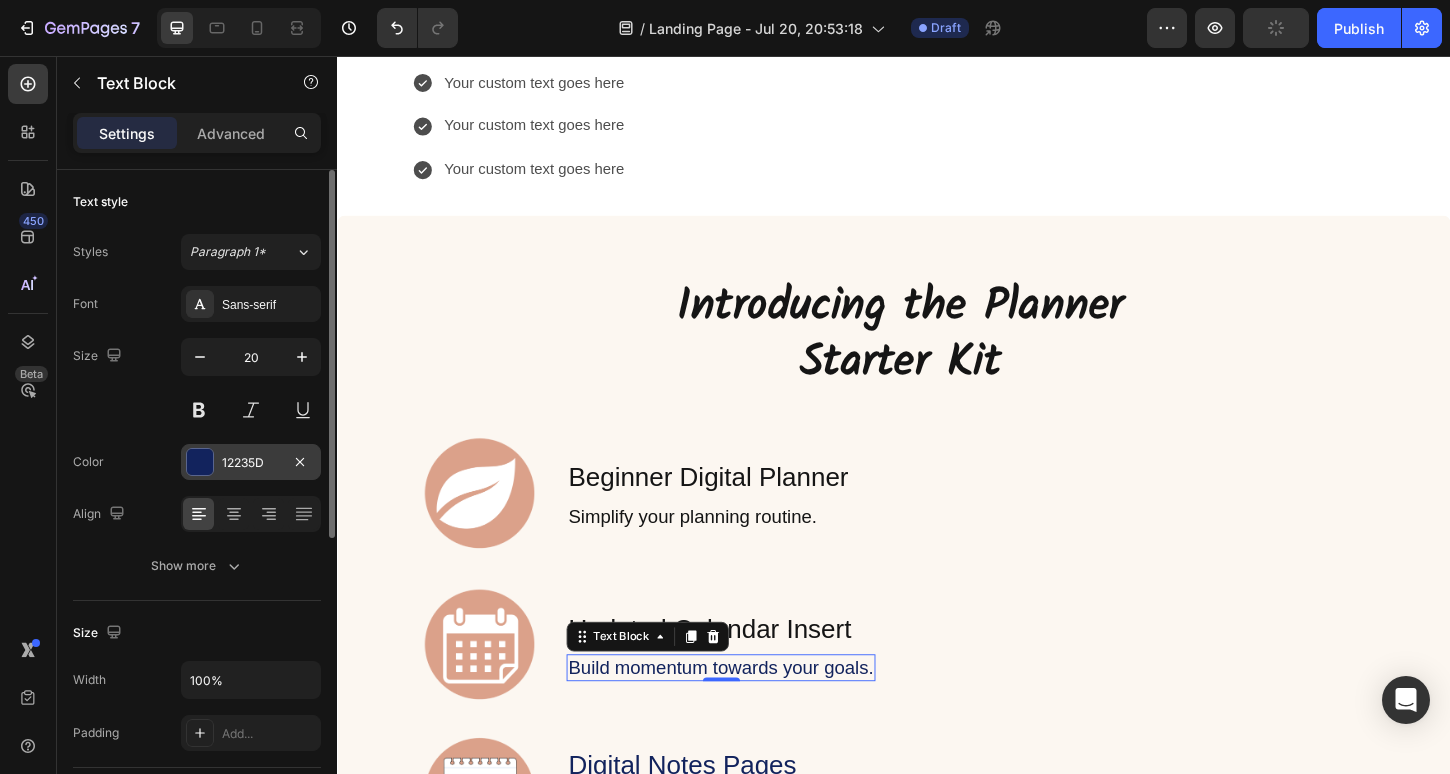 click on "12235D" at bounding box center [251, 463] 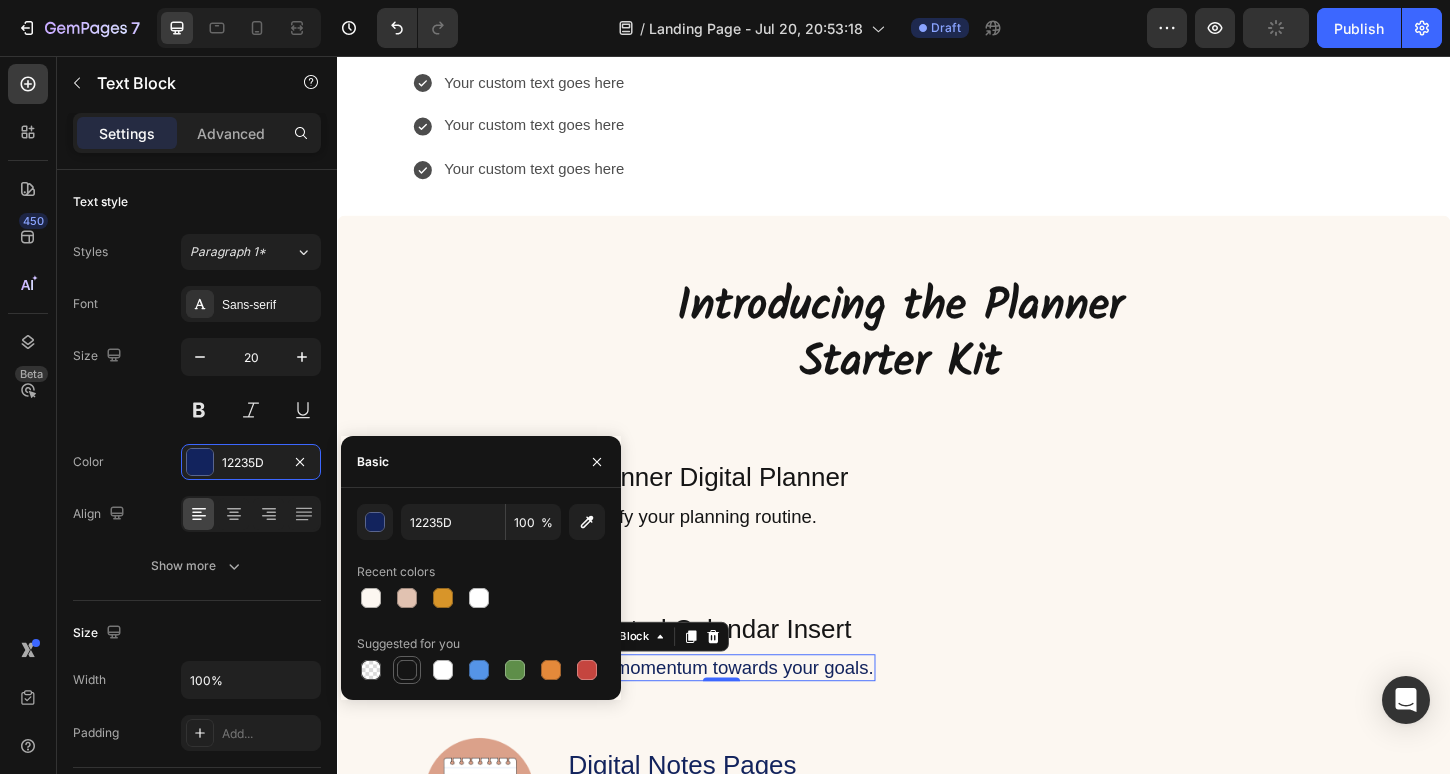 click at bounding box center (407, 670) 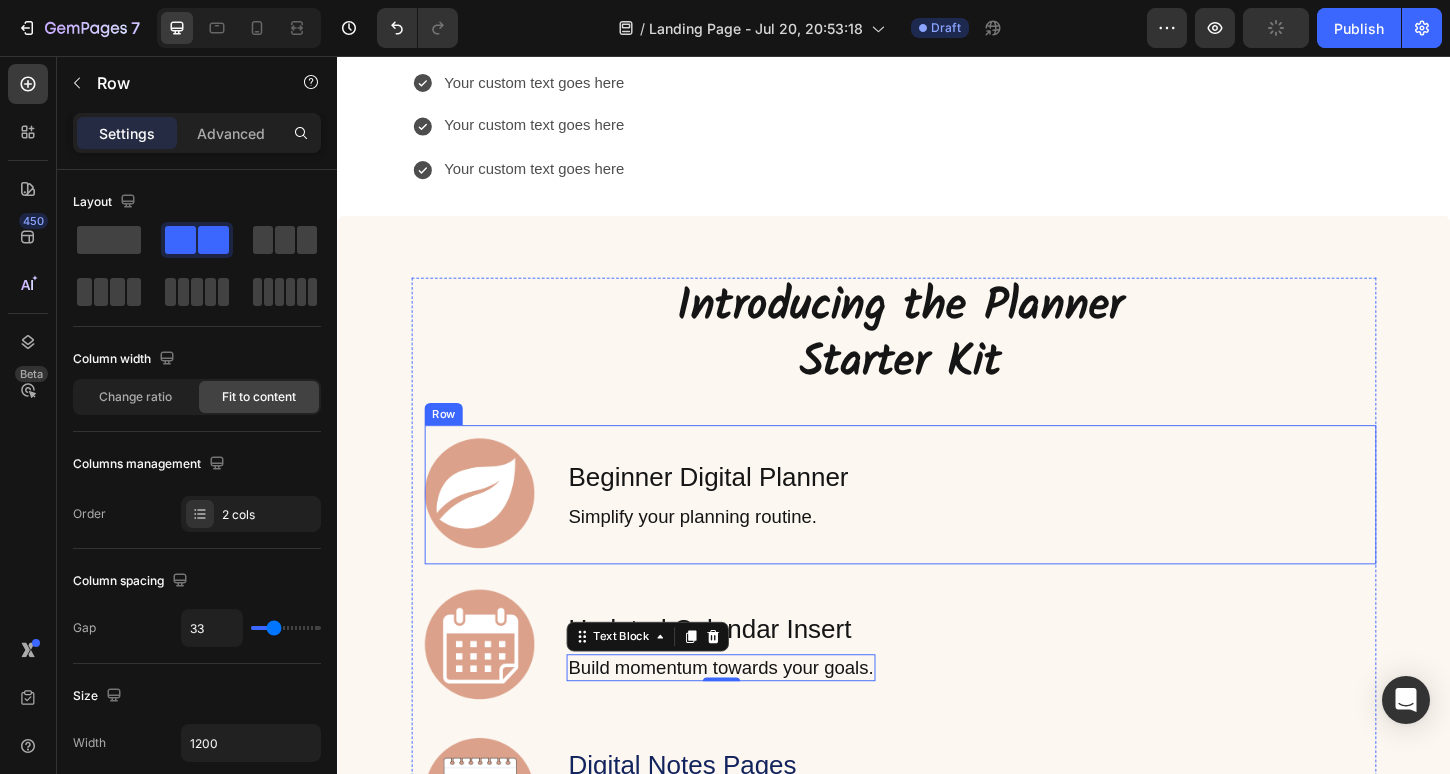 click on "Image Beginner Digital Planner Text Block Simplify your planning routine. Text Block Row" at bounding box center (944, 529) 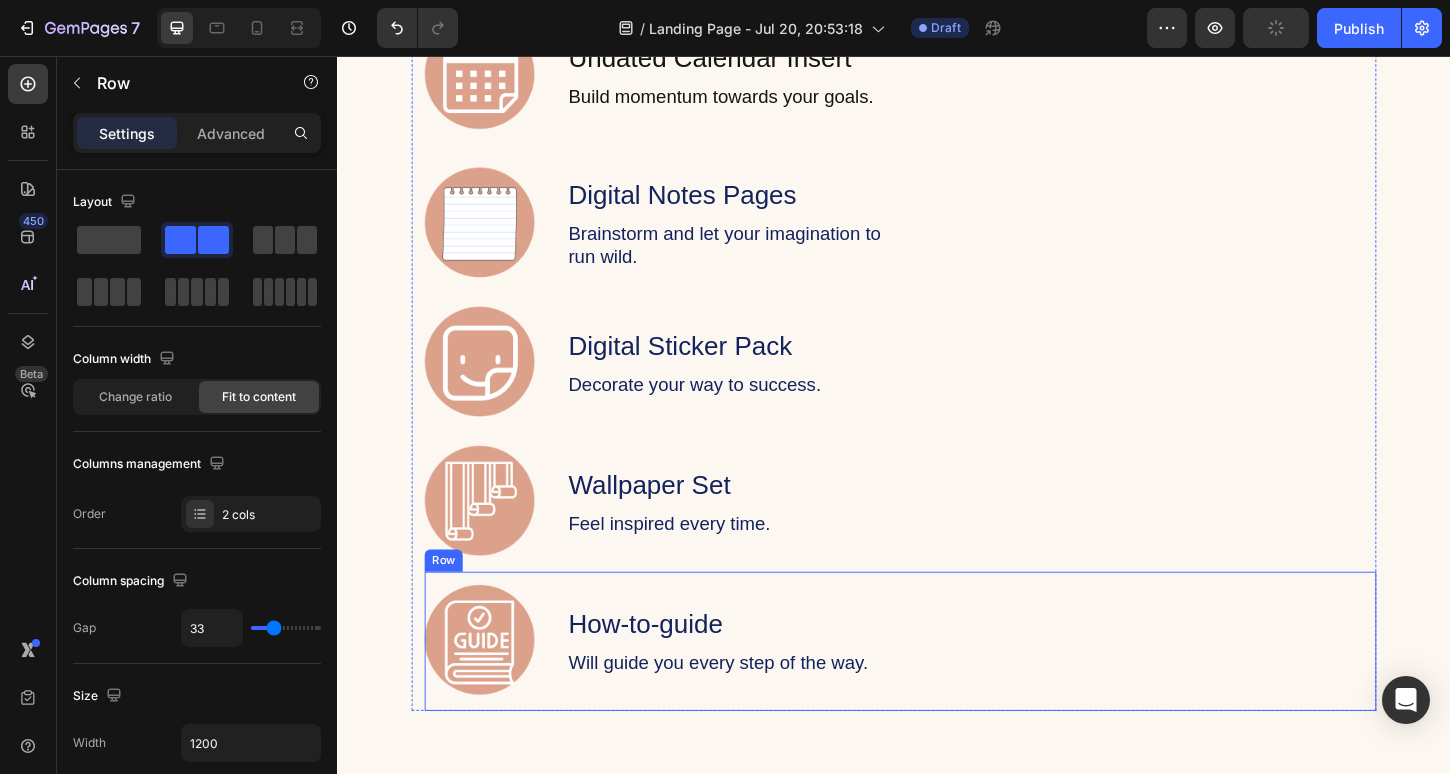 scroll, scrollTop: 3107, scrollLeft: 0, axis: vertical 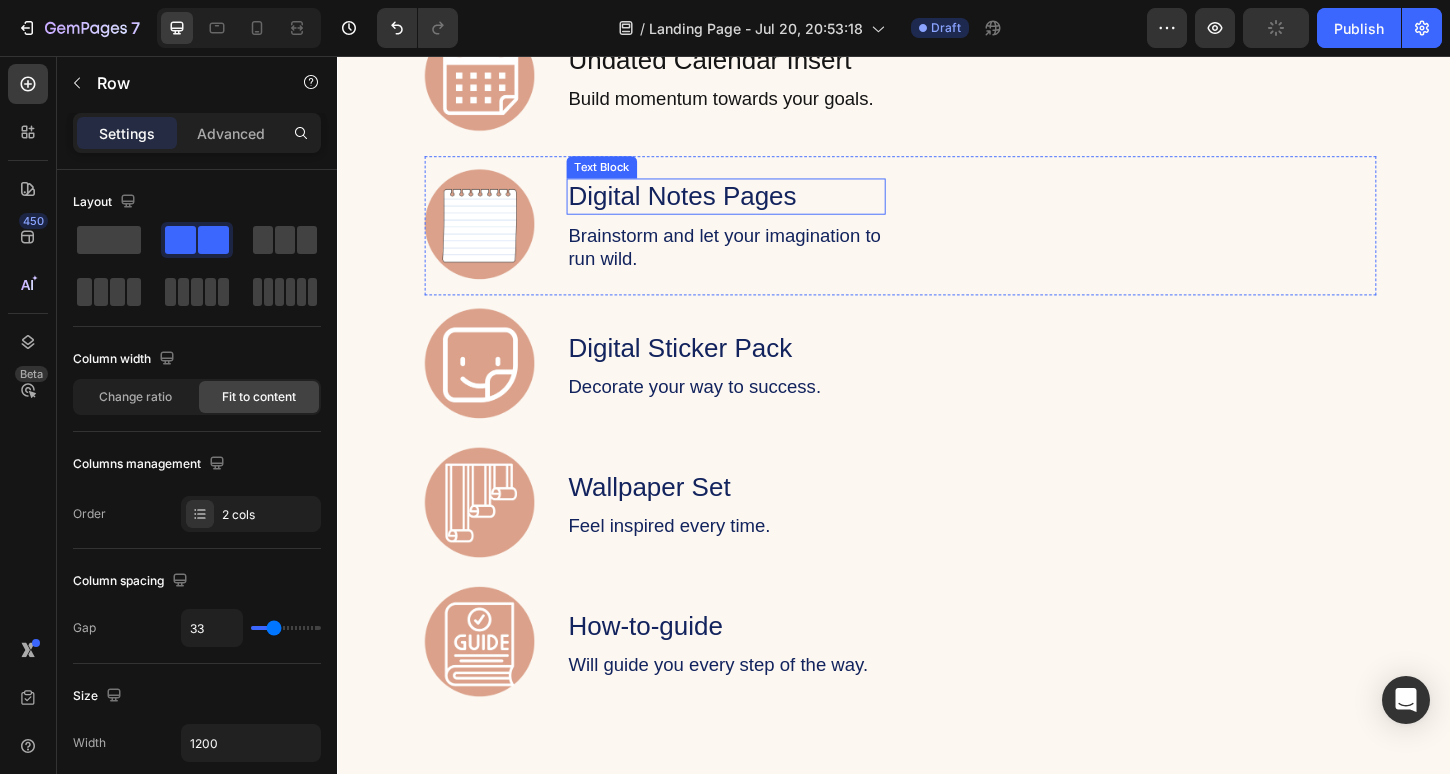 click on "Digital Notes Pages" at bounding box center [756, 207] 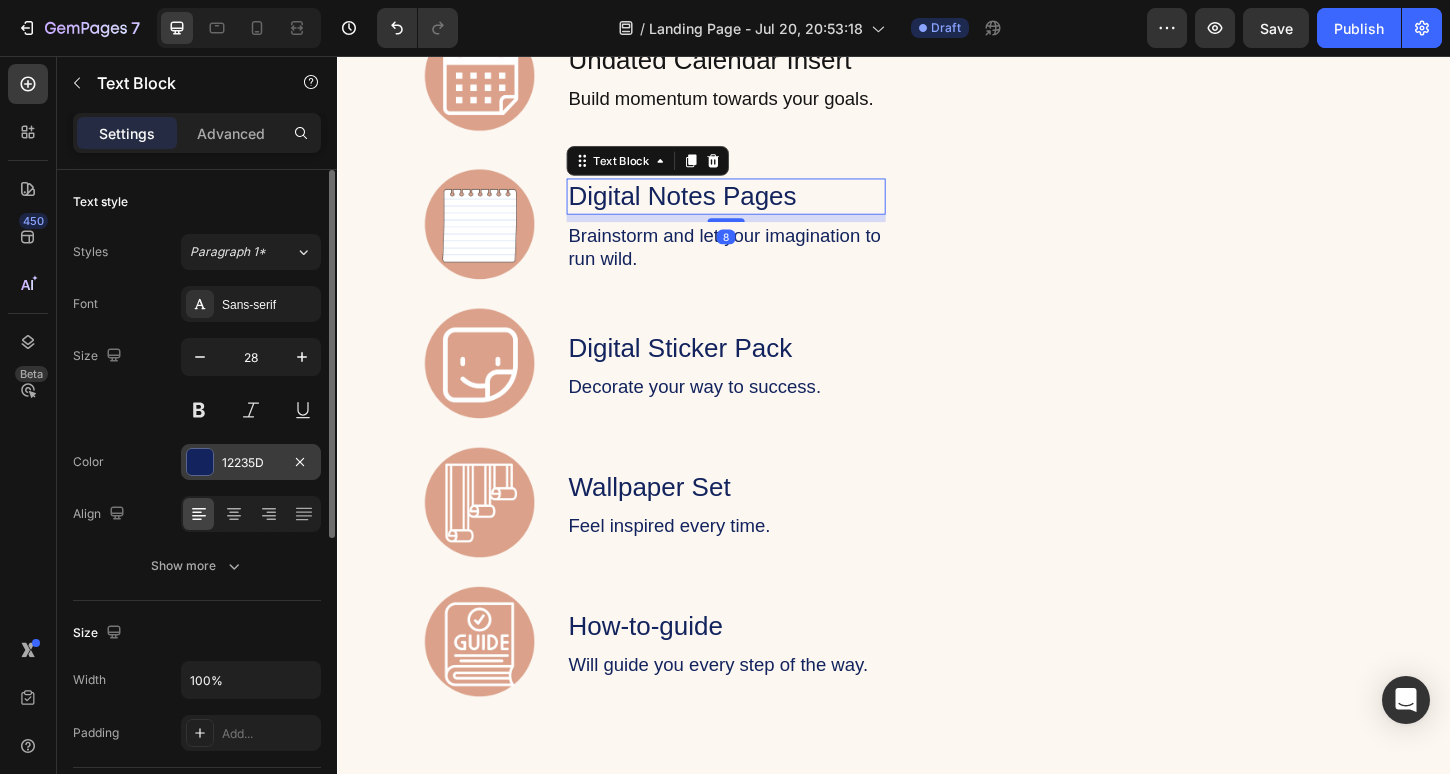 click on "12235D" at bounding box center [251, 463] 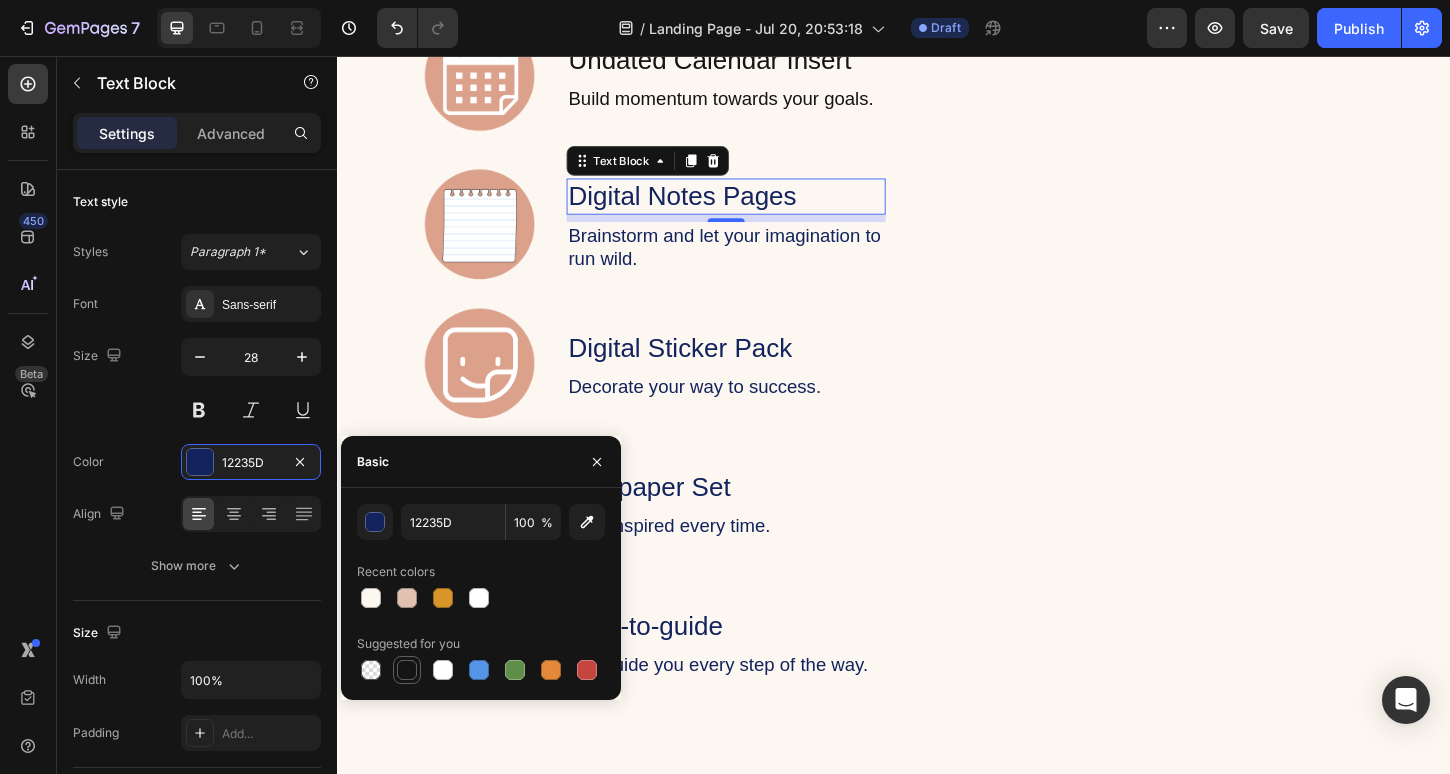 click at bounding box center (407, 670) 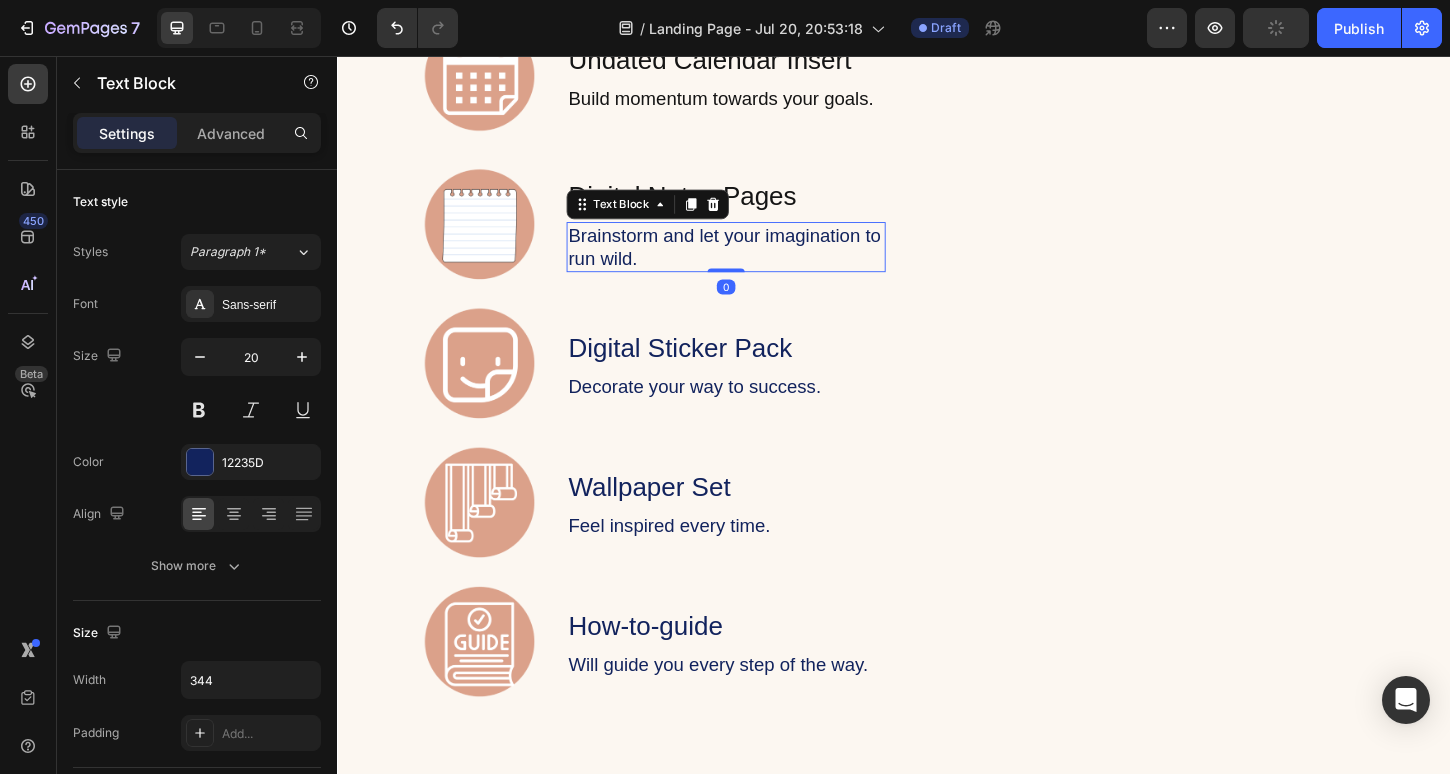 click on "Brainstorm and let your imagination to run wild." at bounding box center [756, 262] 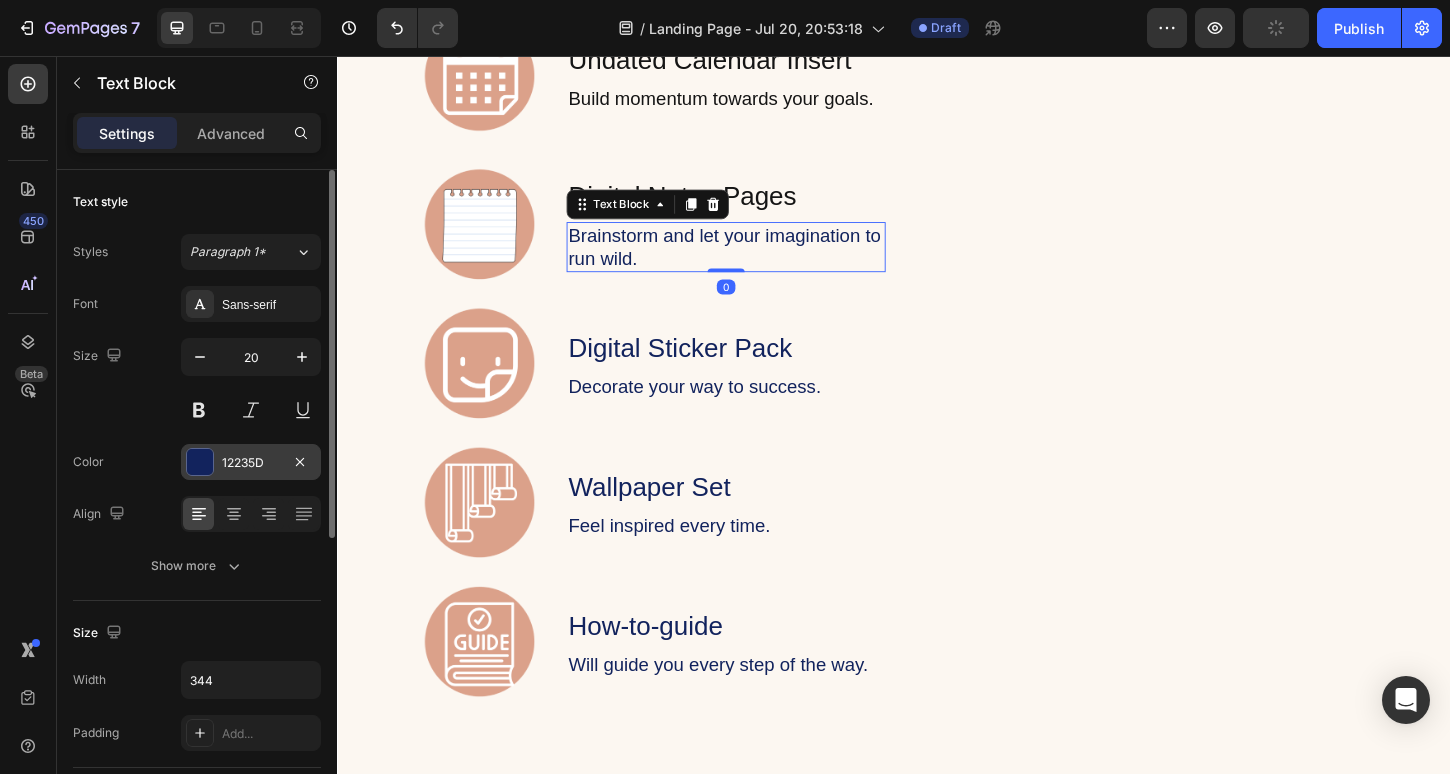 click on "12235D" at bounding box center [251, 463] 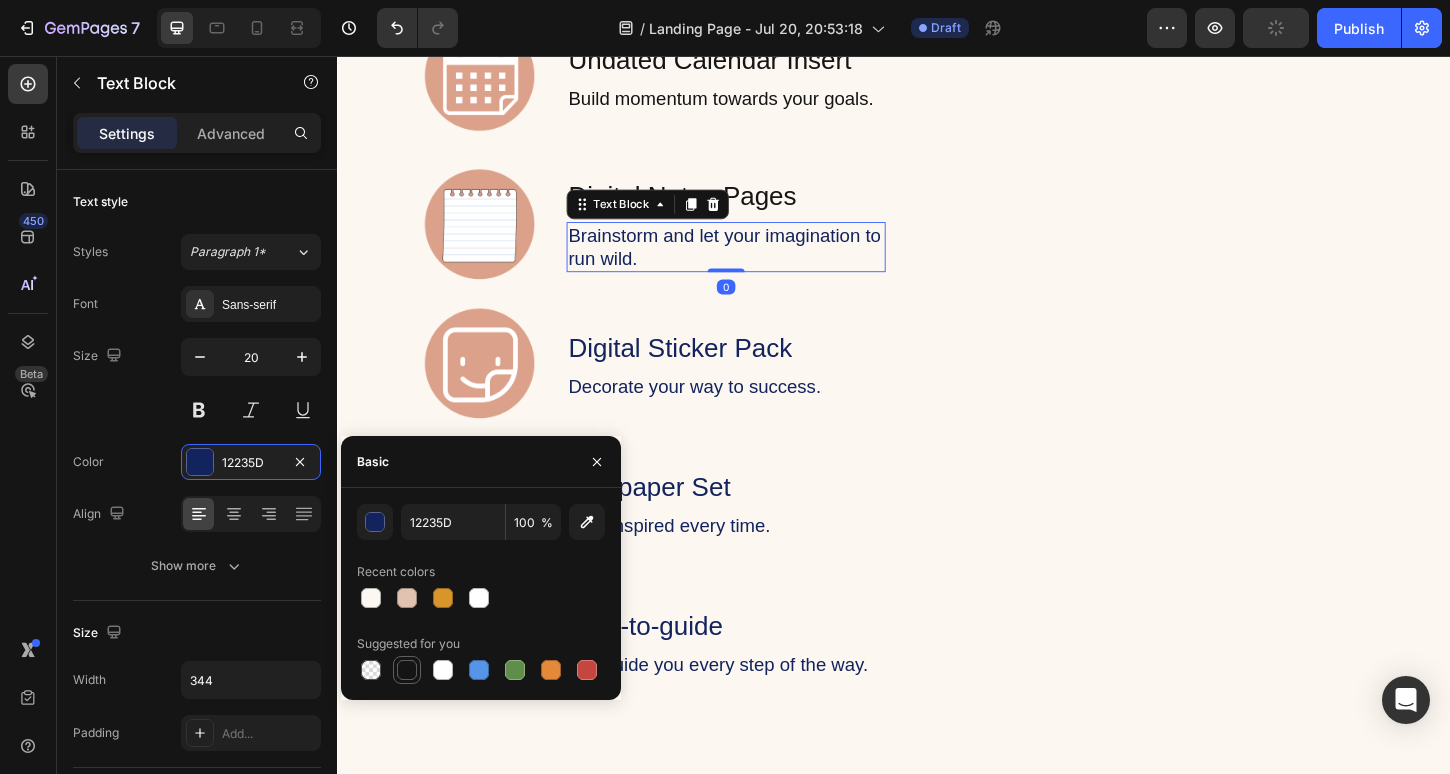 click at bounding box center (407, 670) 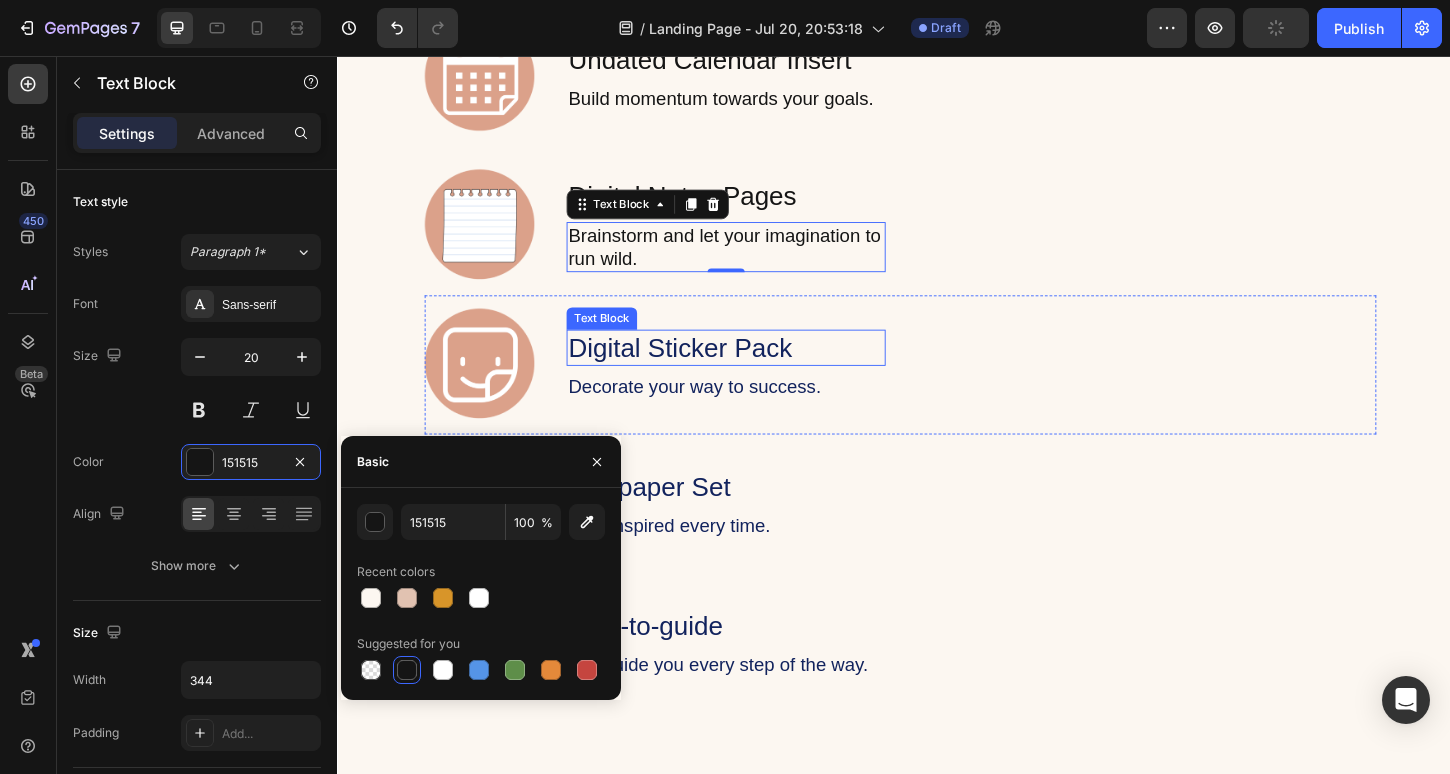click on "Digital Sticker Pack" at bounding box center (756, 370) 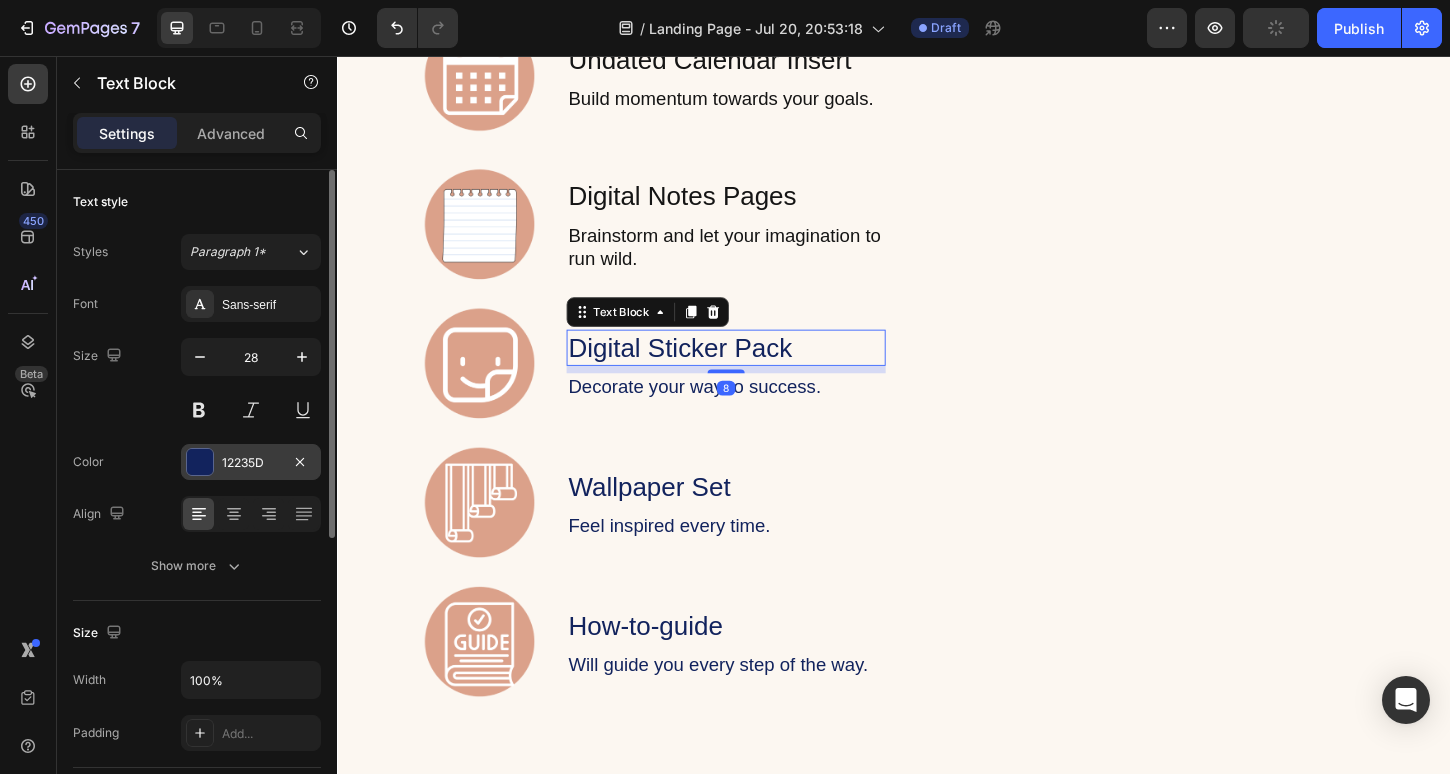 click on "12235D" at bounding box center (251, 462) 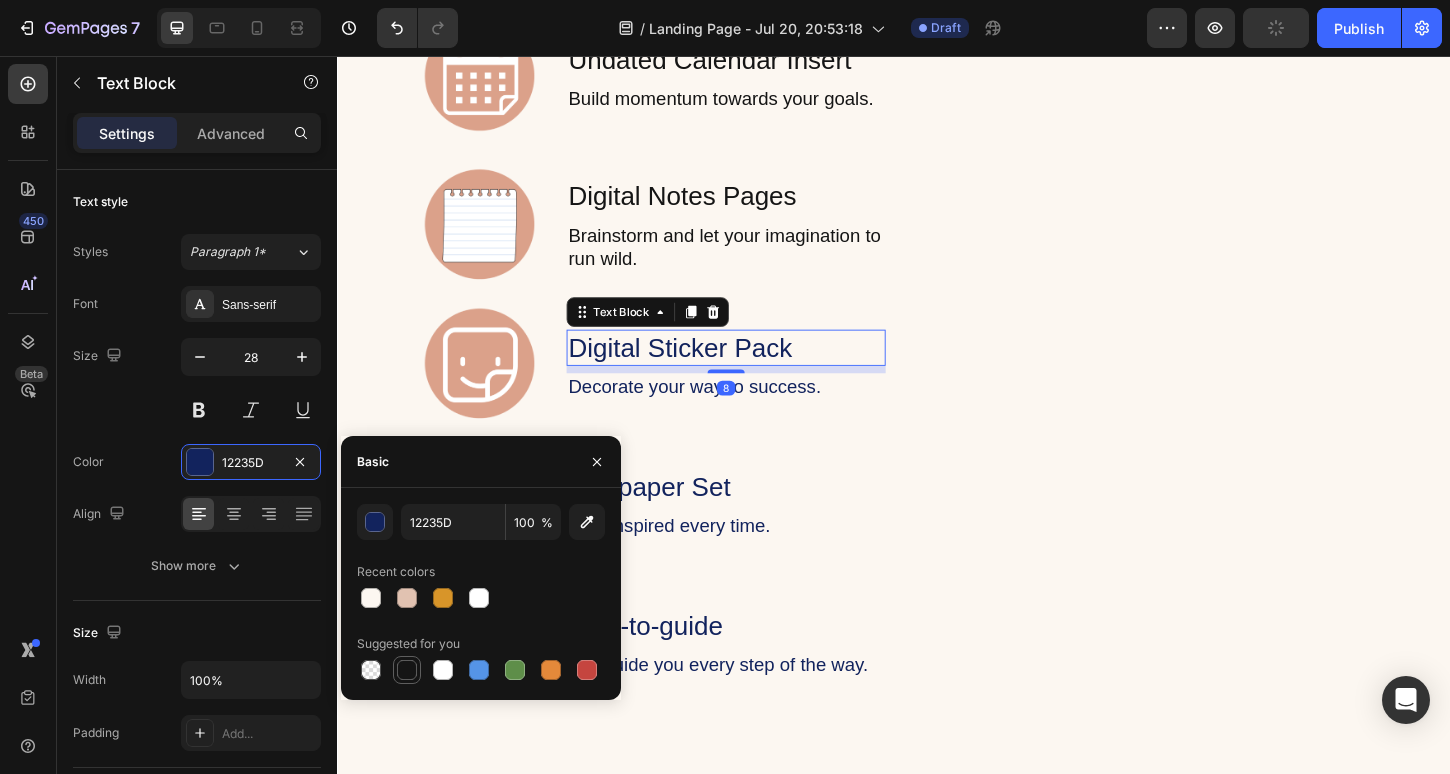 click at bounding box center [407, 670] 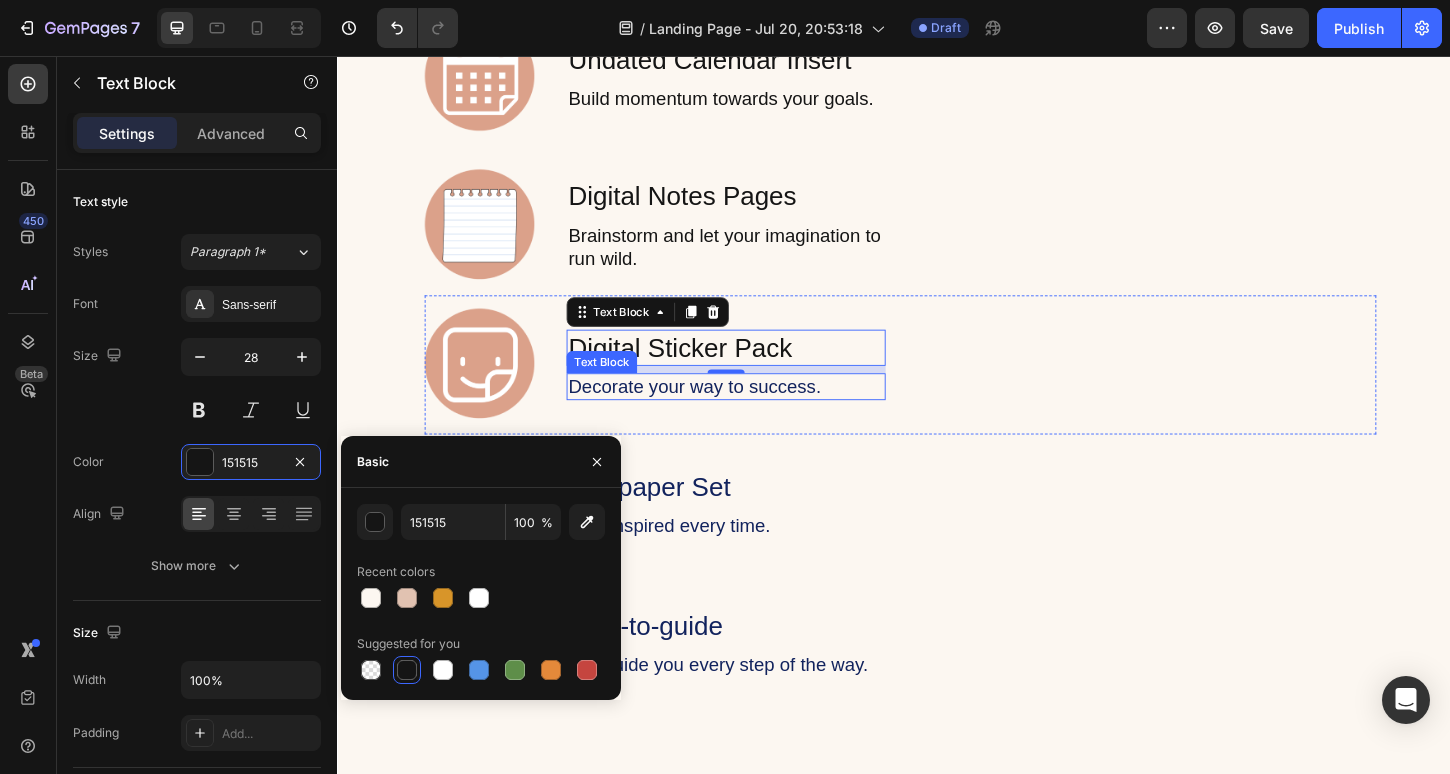 click on "Decorate your way to success." at bounding box center [756, 412] 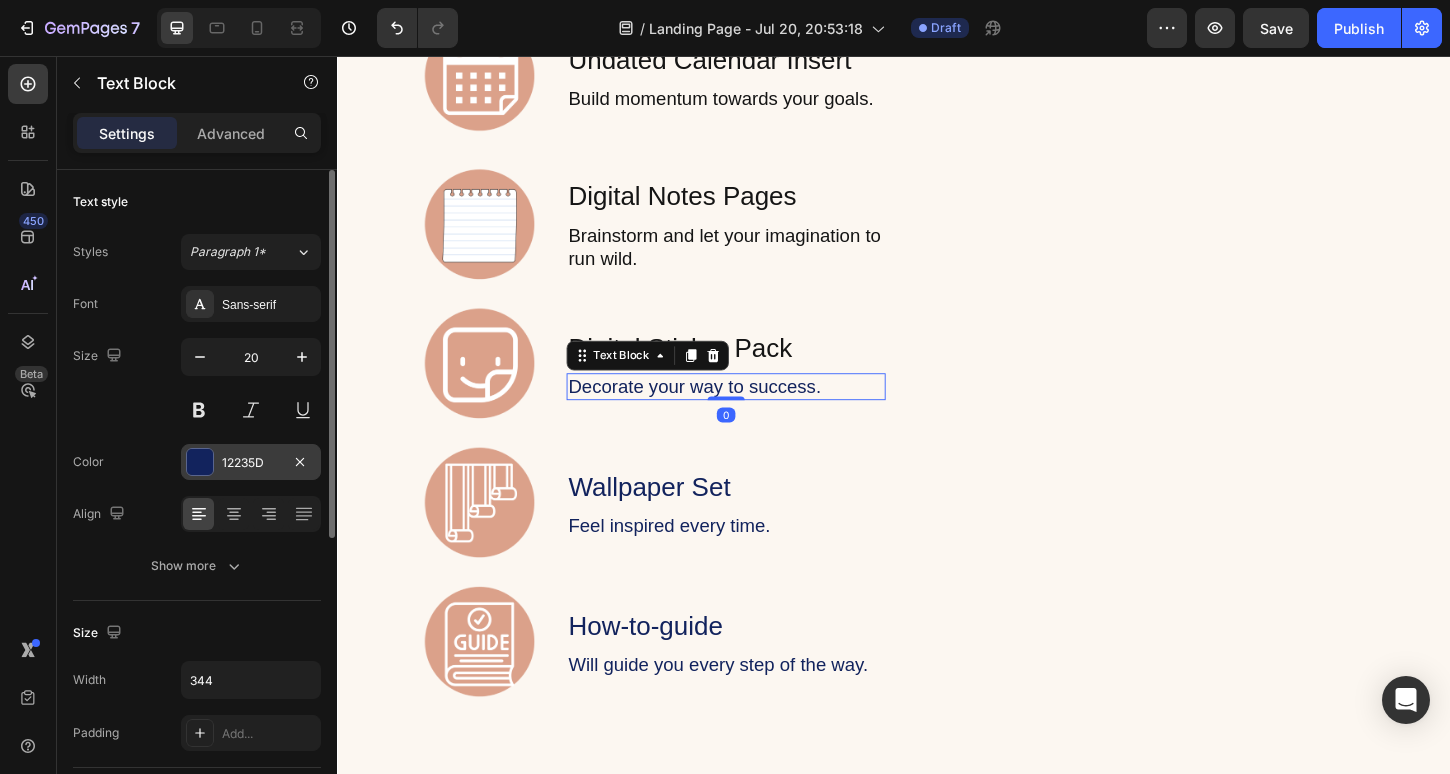 click on "12235D" at bounding box center (251, 462) 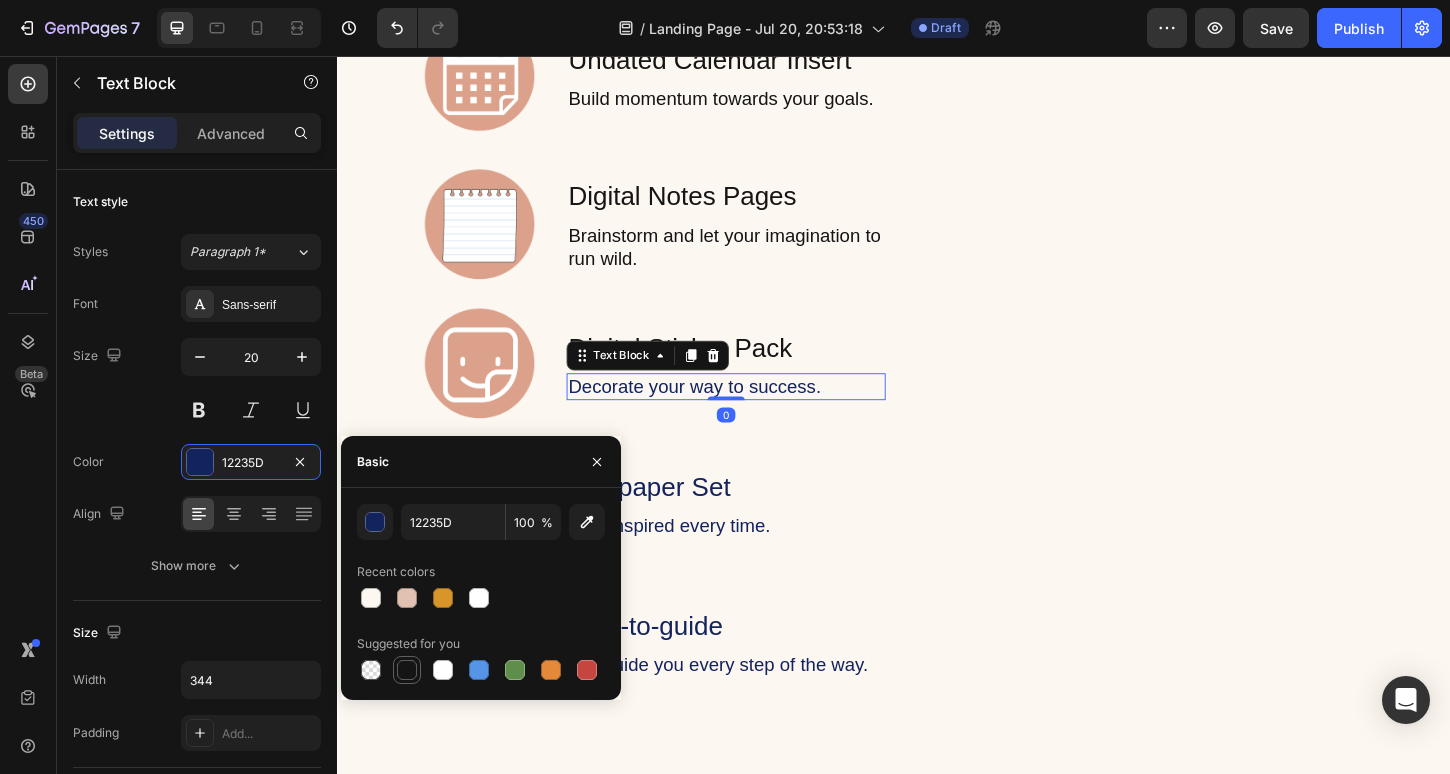 click at bounding box center [407, 670] 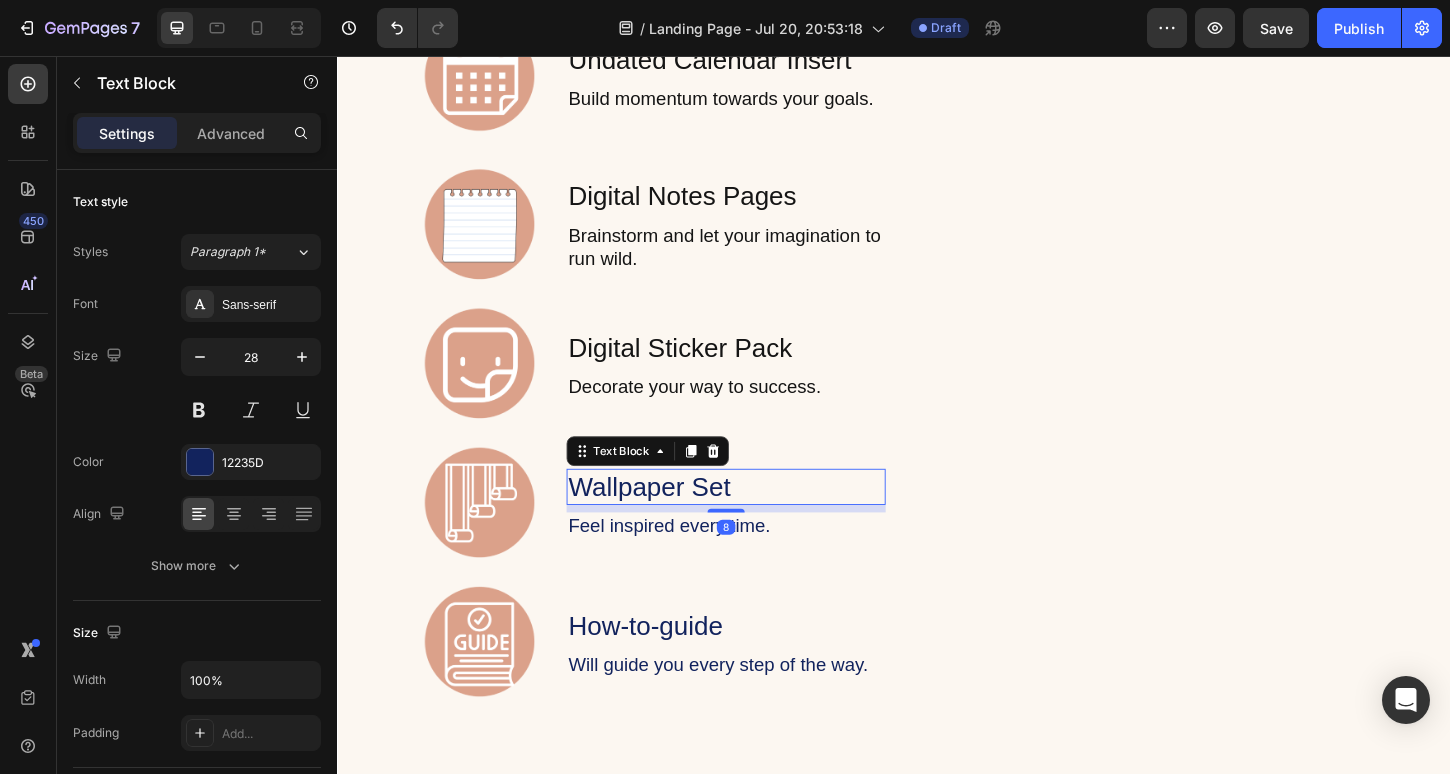 click on "Wallpaper Set" at bounding box center (756, 520) 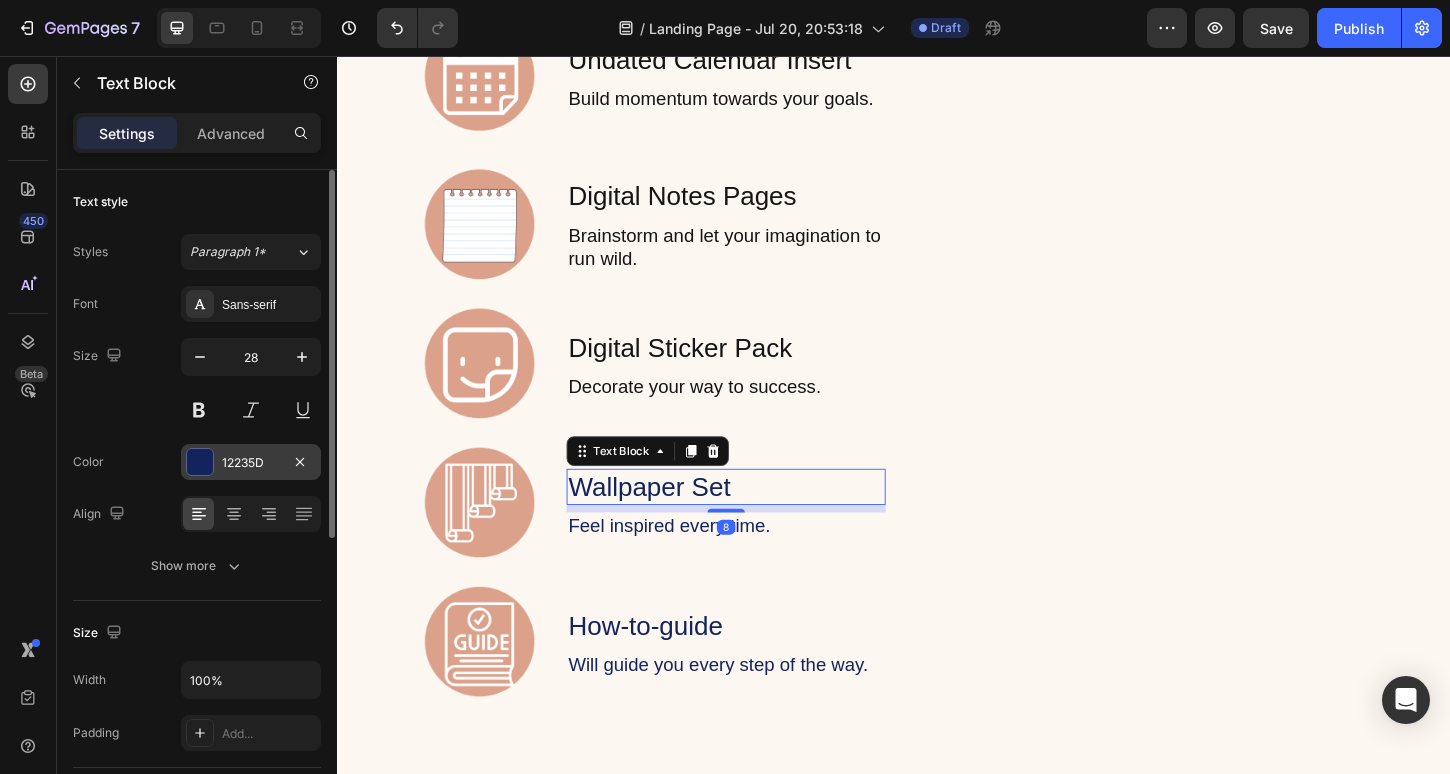 click on "12235D" at bounding box center (251, 462) 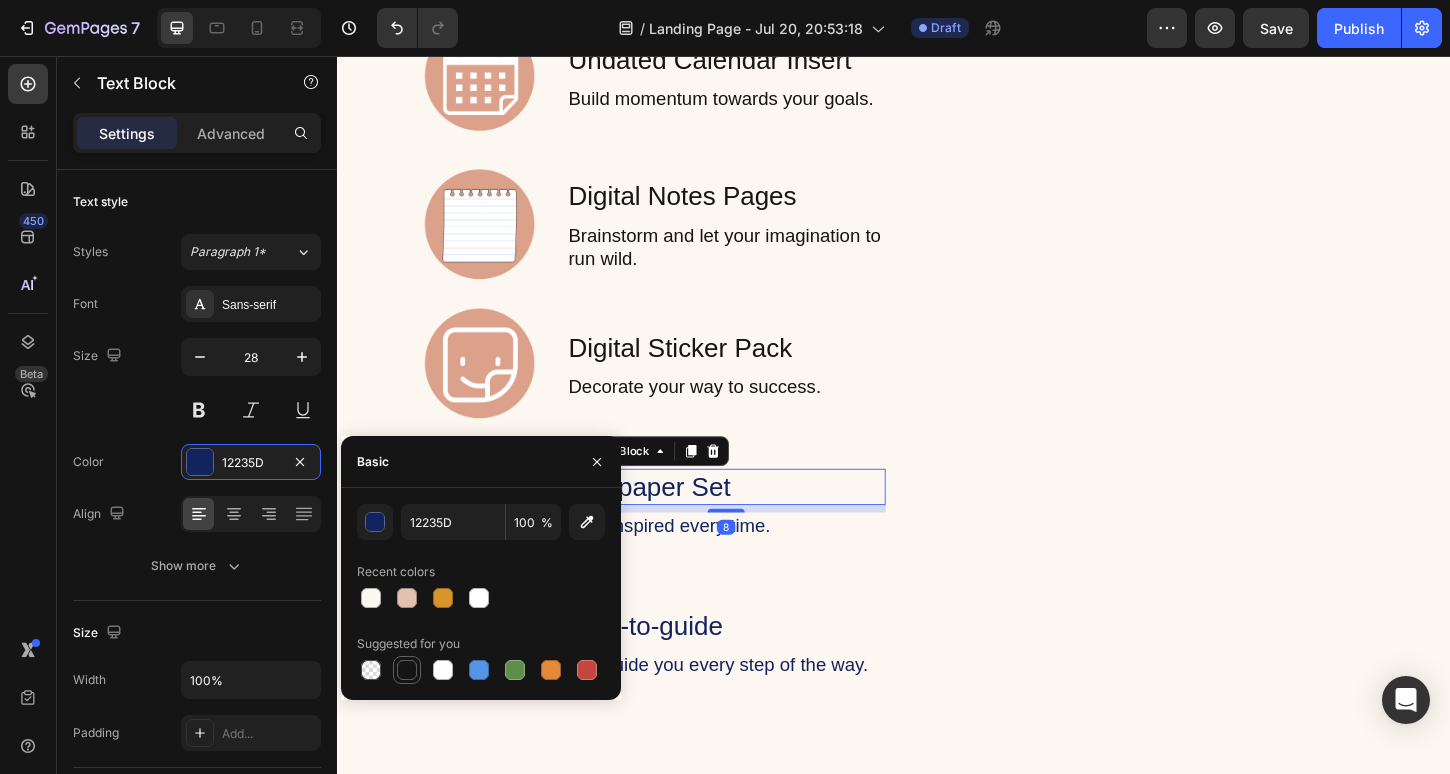 click at bounding box center (407, 670) 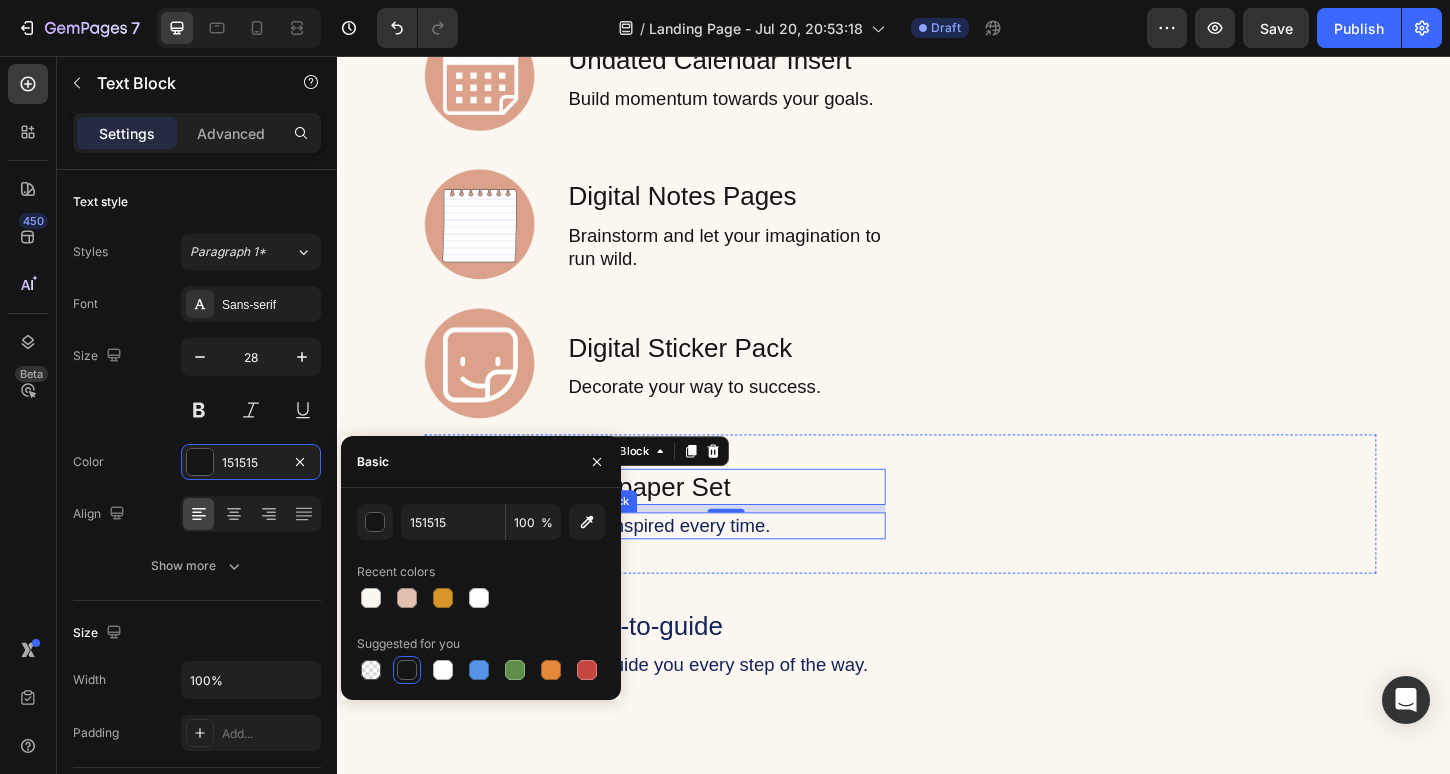 click on "Feel inspired every time." at bounding box center [756, 562] 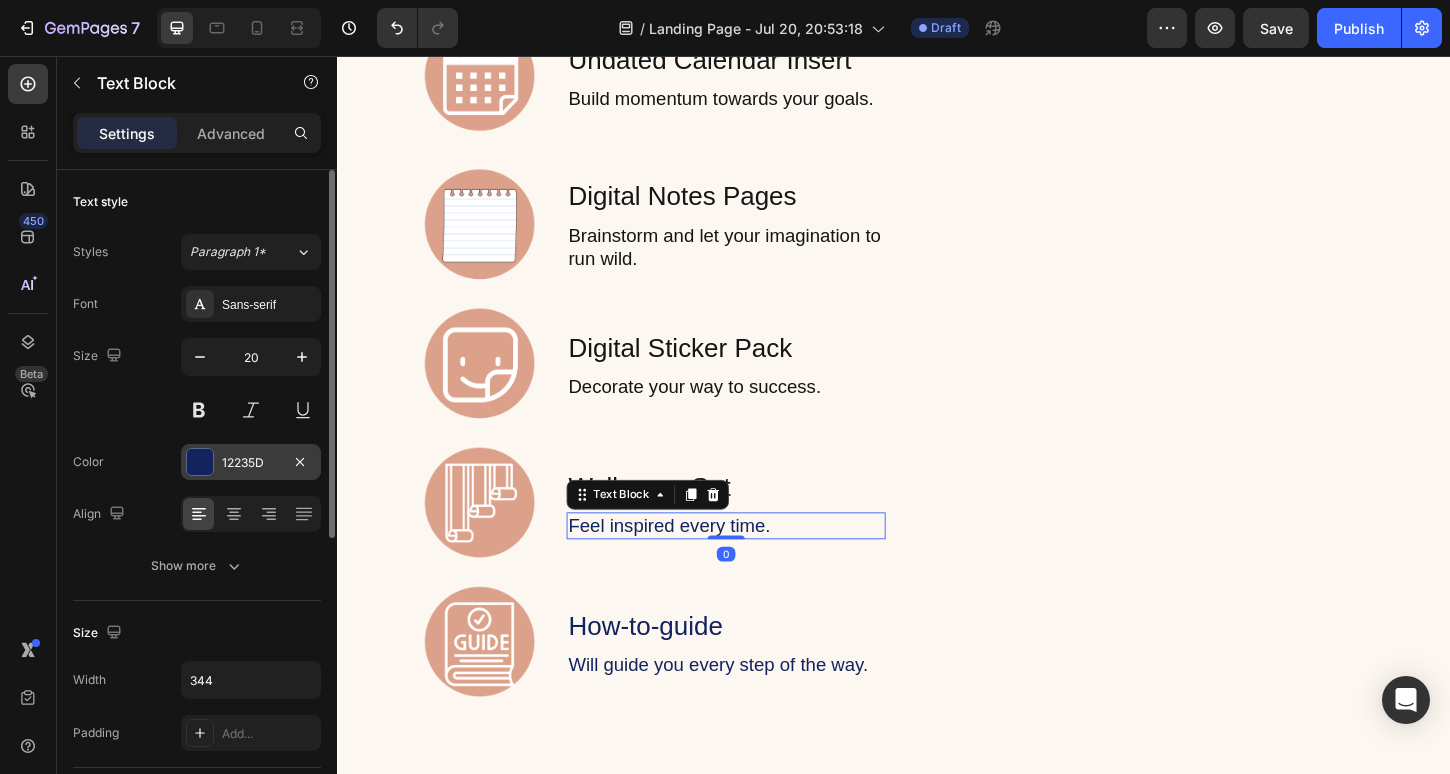 click on "12235D" at bounding box center [251, 463] 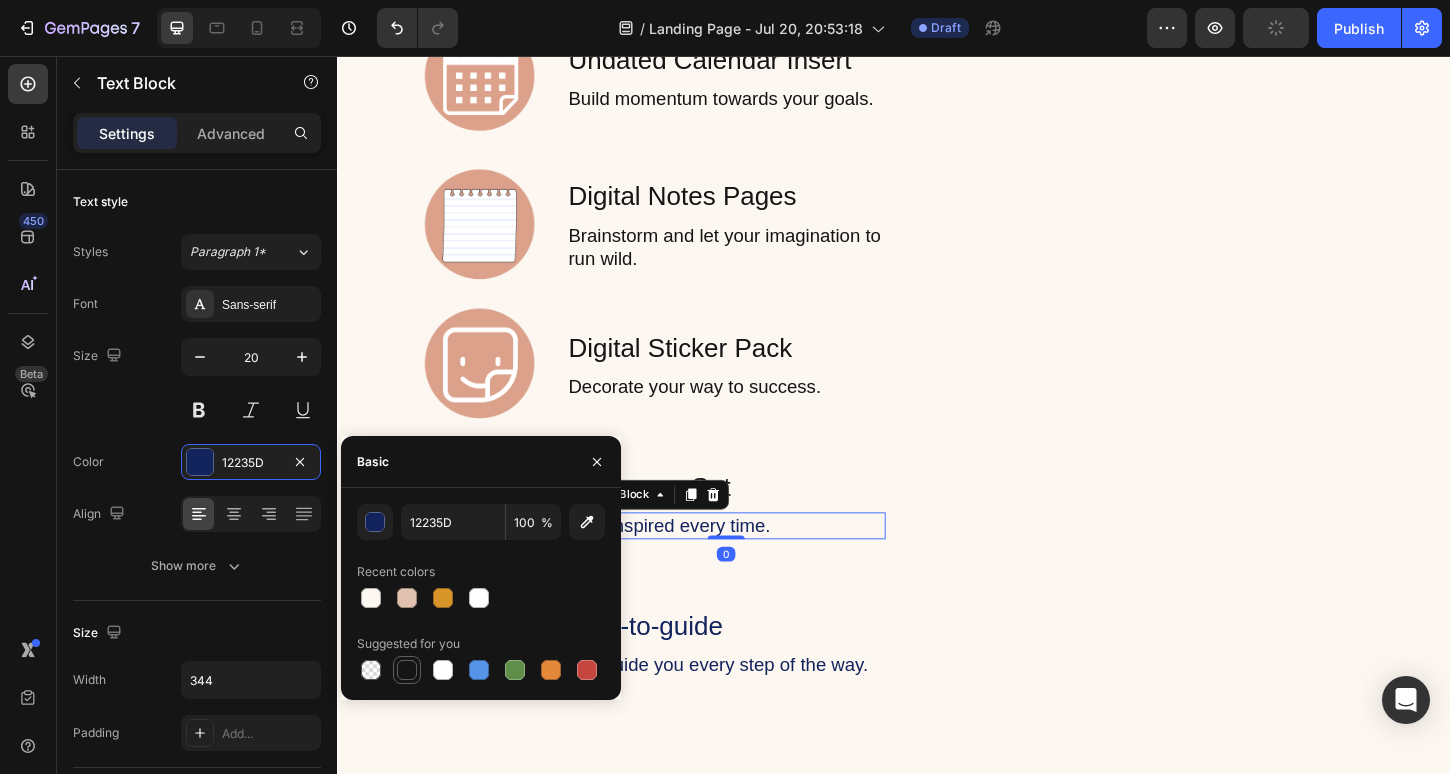 click at bounding box center (407, 670) 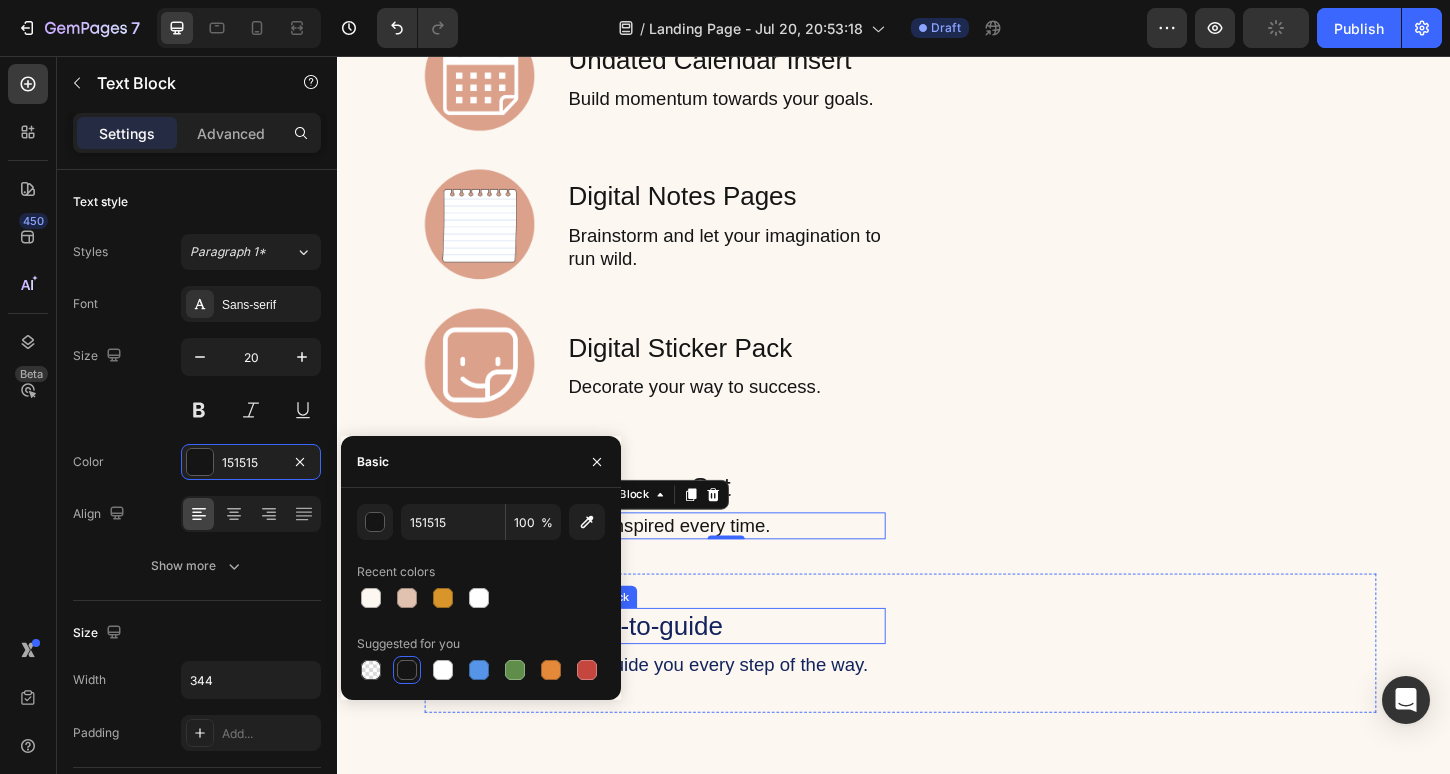 click on "How-to-guide" at bounding box center (756, 670) 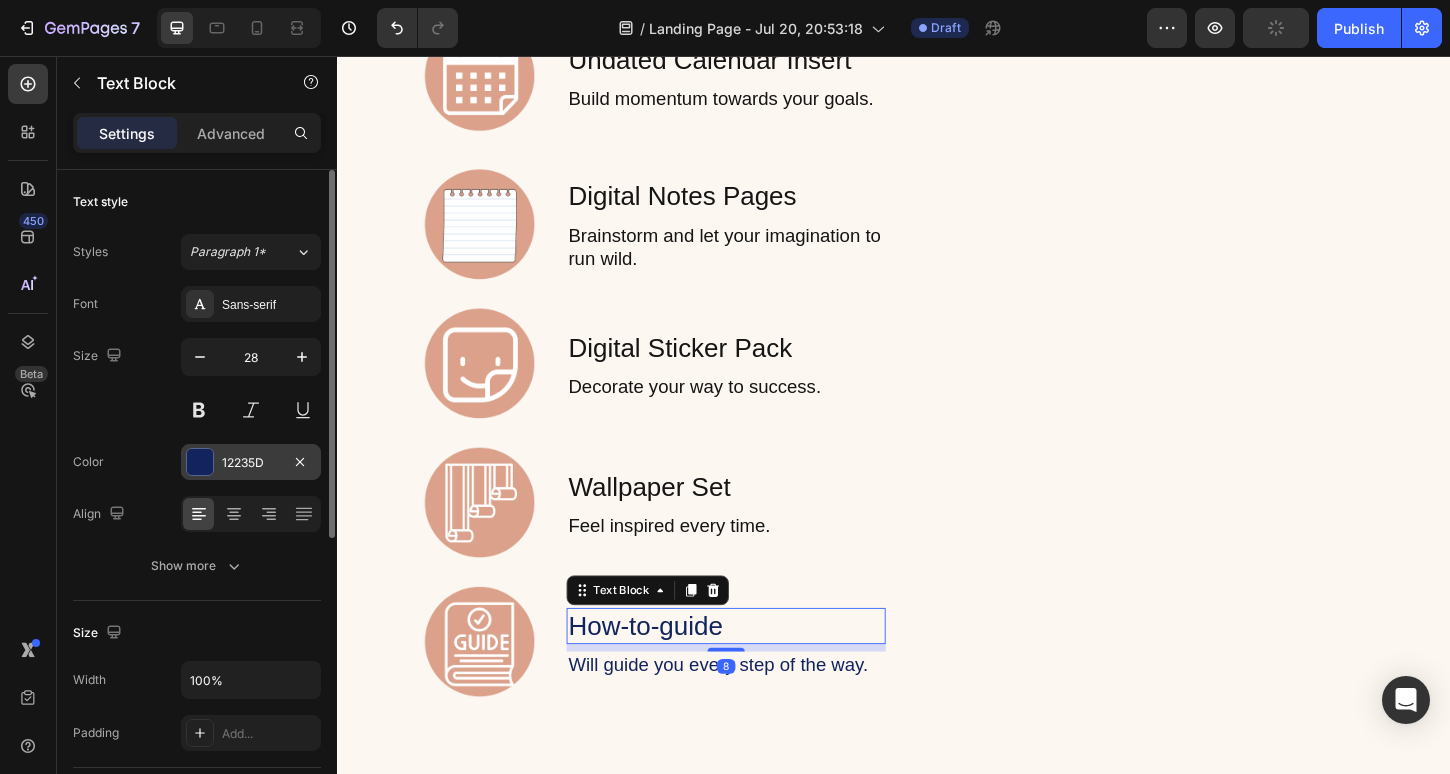 click on "12235D" at bounding box center (251, 462) 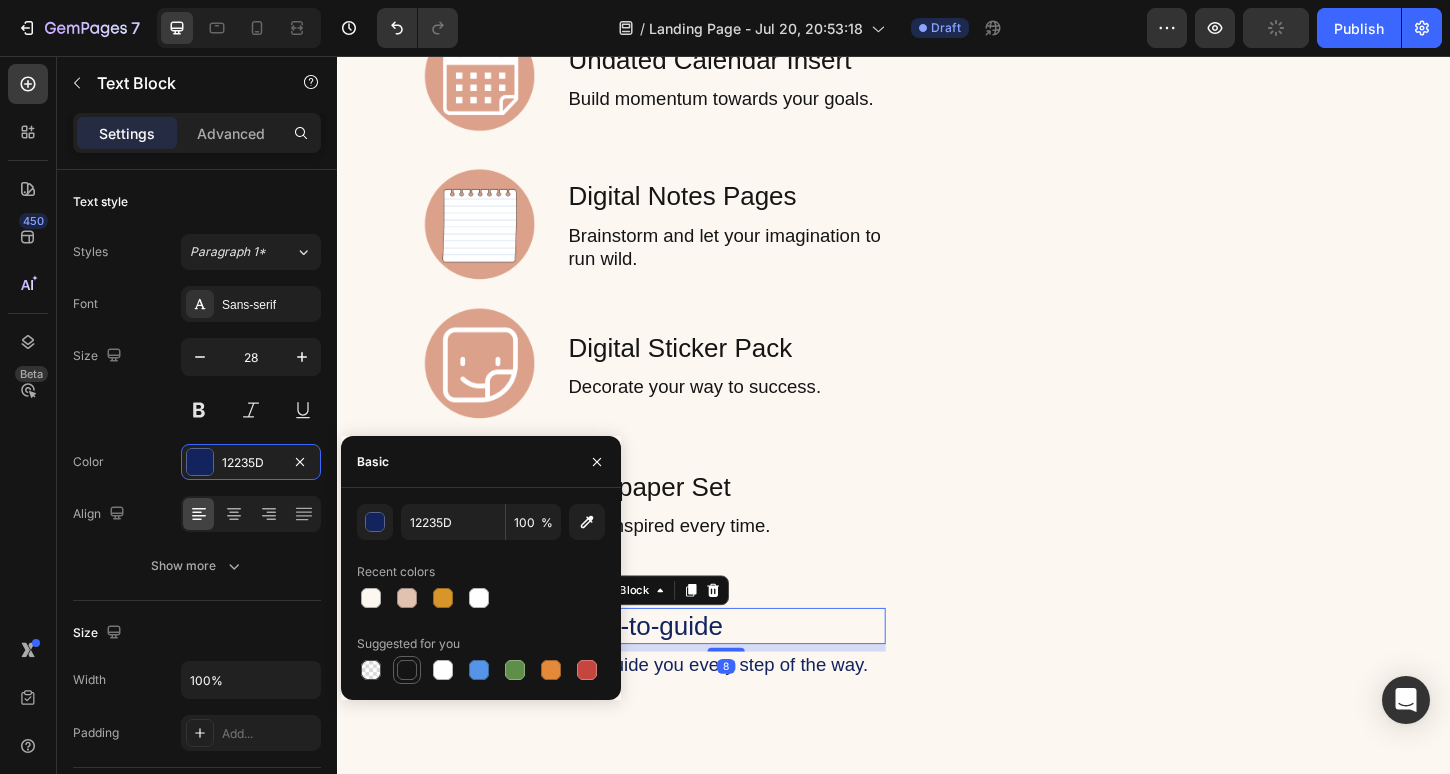 click at bounding box center (407, 670) 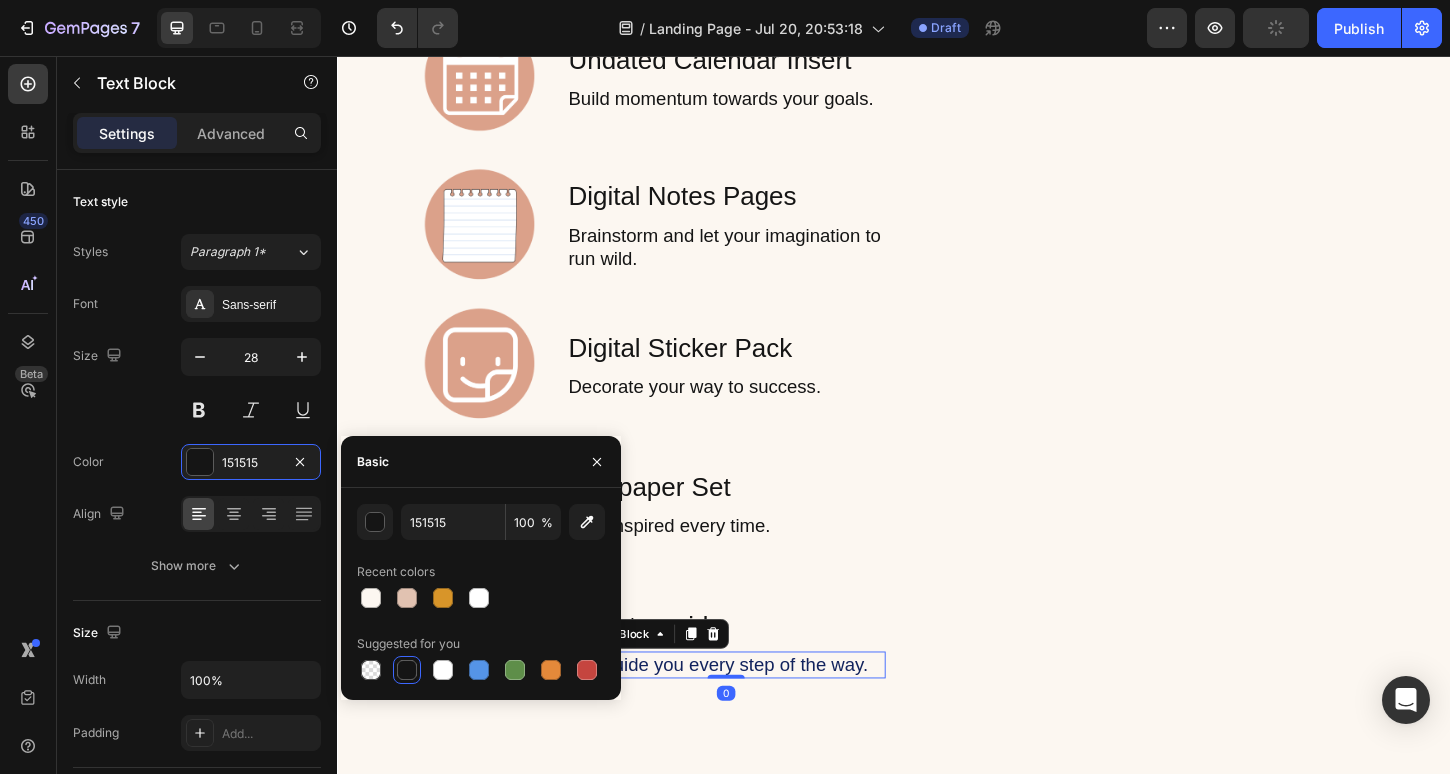 click on "Will guide you every step of the way." at bounding box center [756, 712] 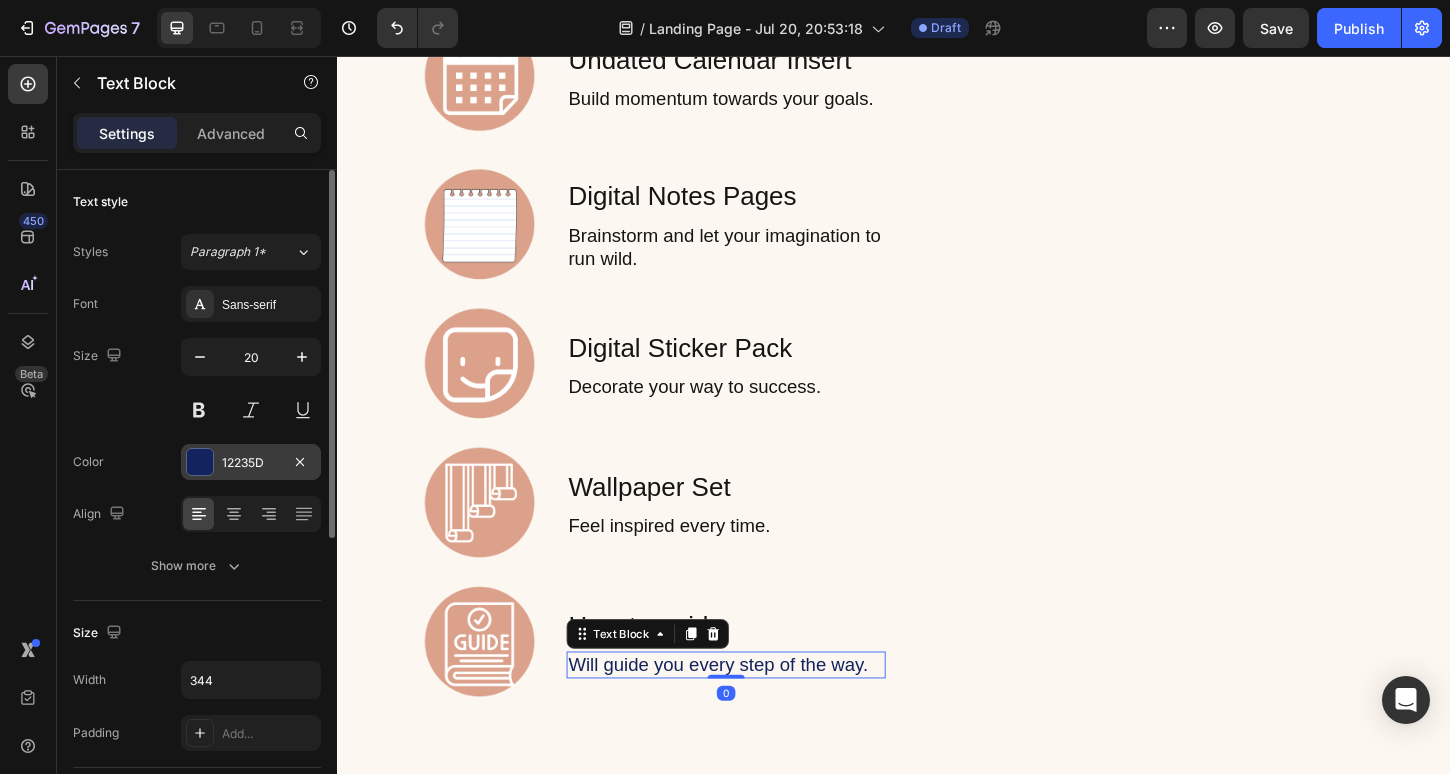 click on "12235D" at bounding box center [251, 463] 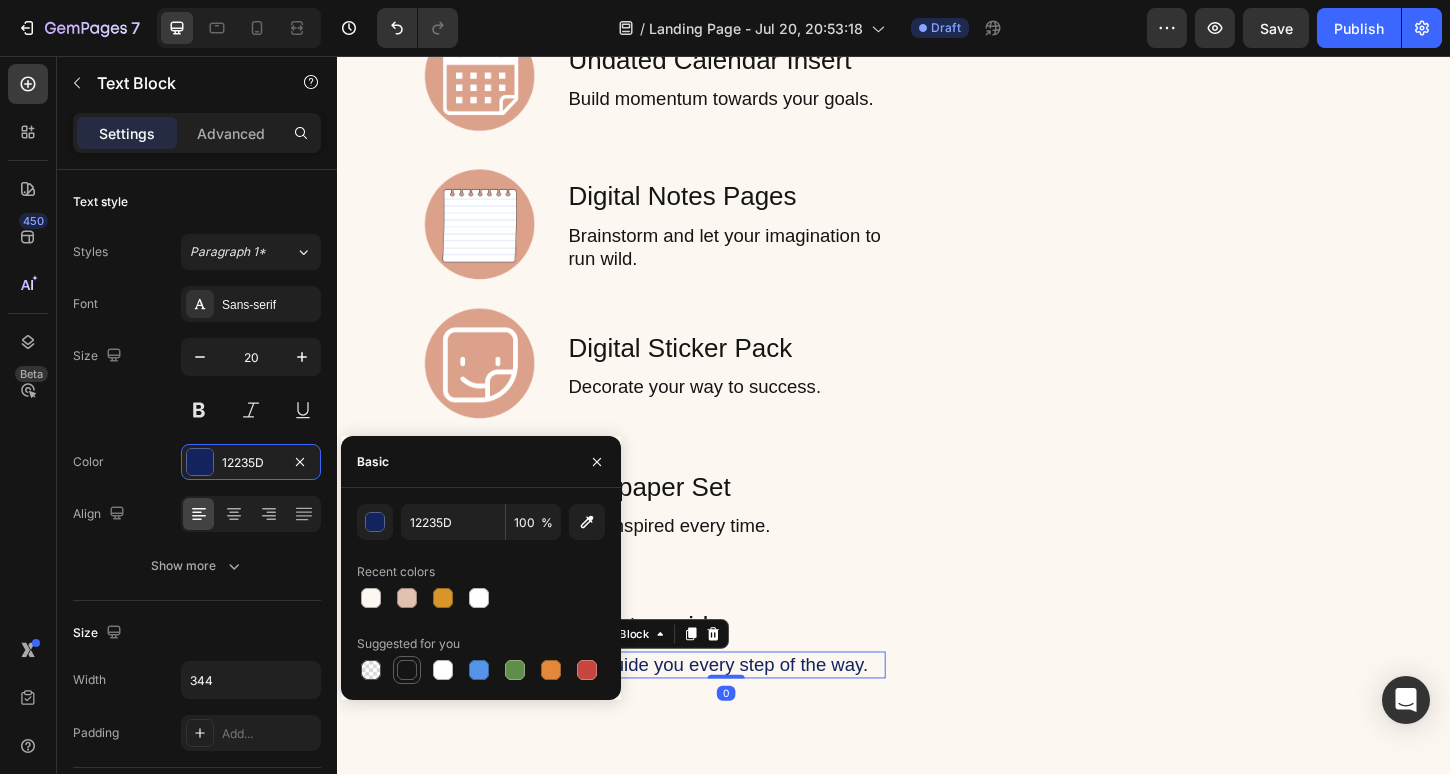 click at bounding box center (407, 670) 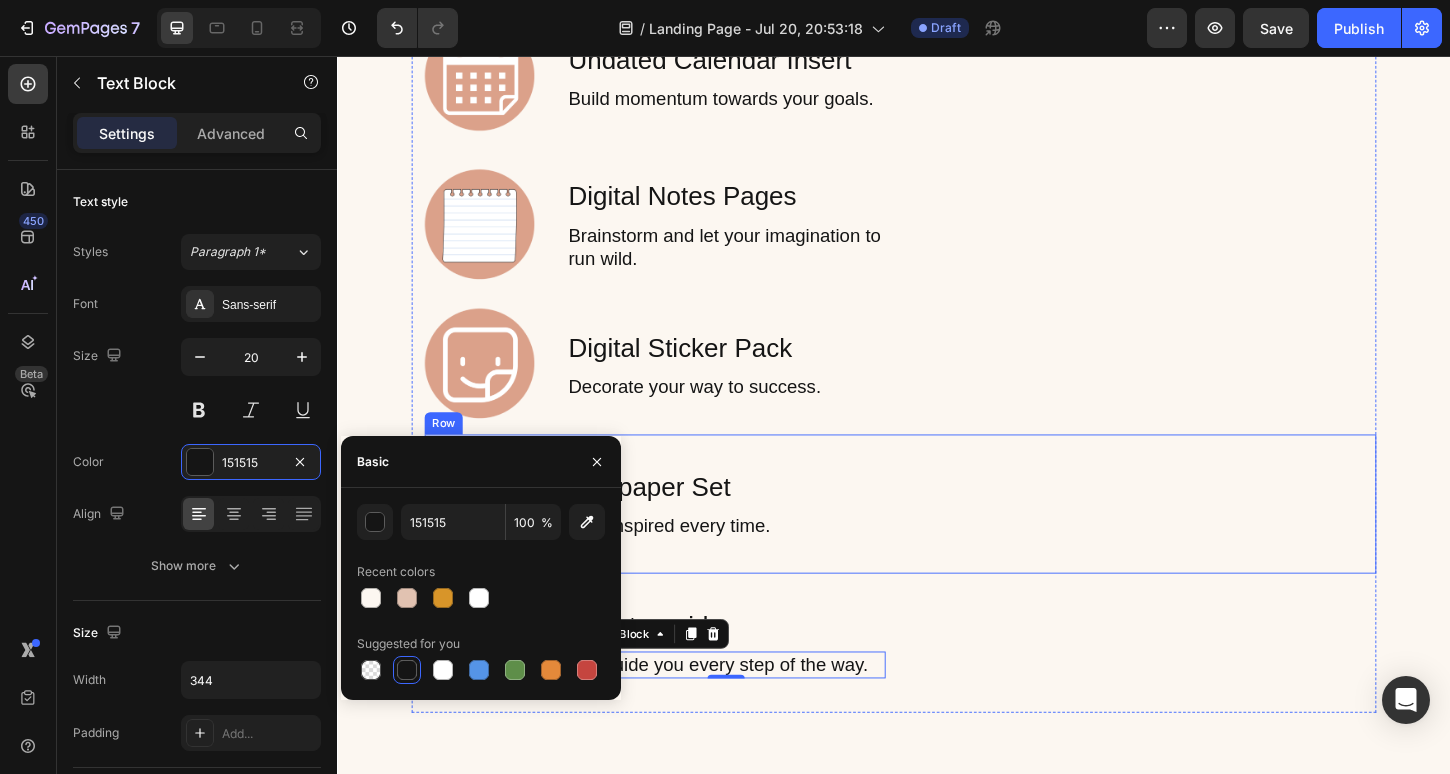 click on "Image Wallpaper Set Text Block Feel inspired every time. Text Block Row" at bounding box center [944, 539] 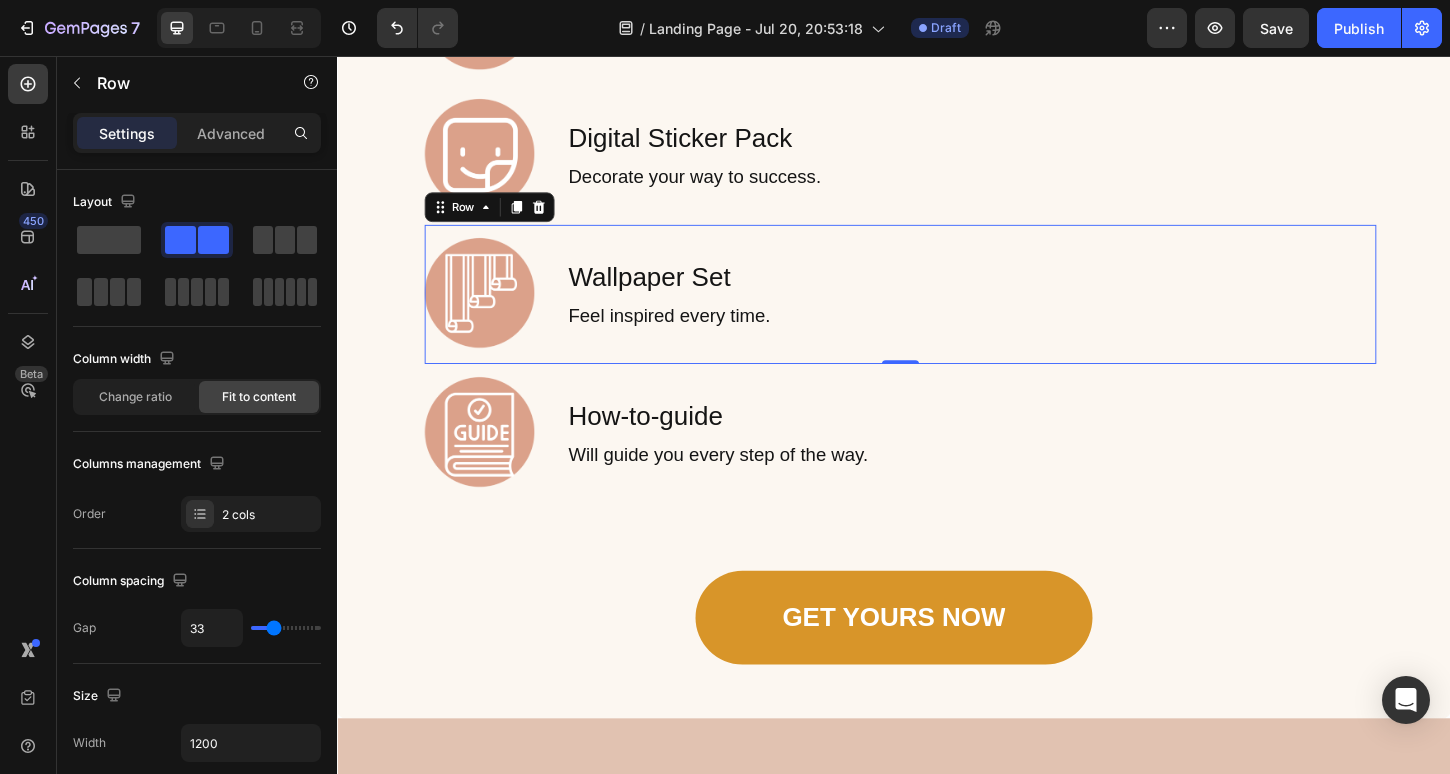 click on "Your custom text goes here Your custom text goes here Your custom text goes here" at bounding box center (937, -707) 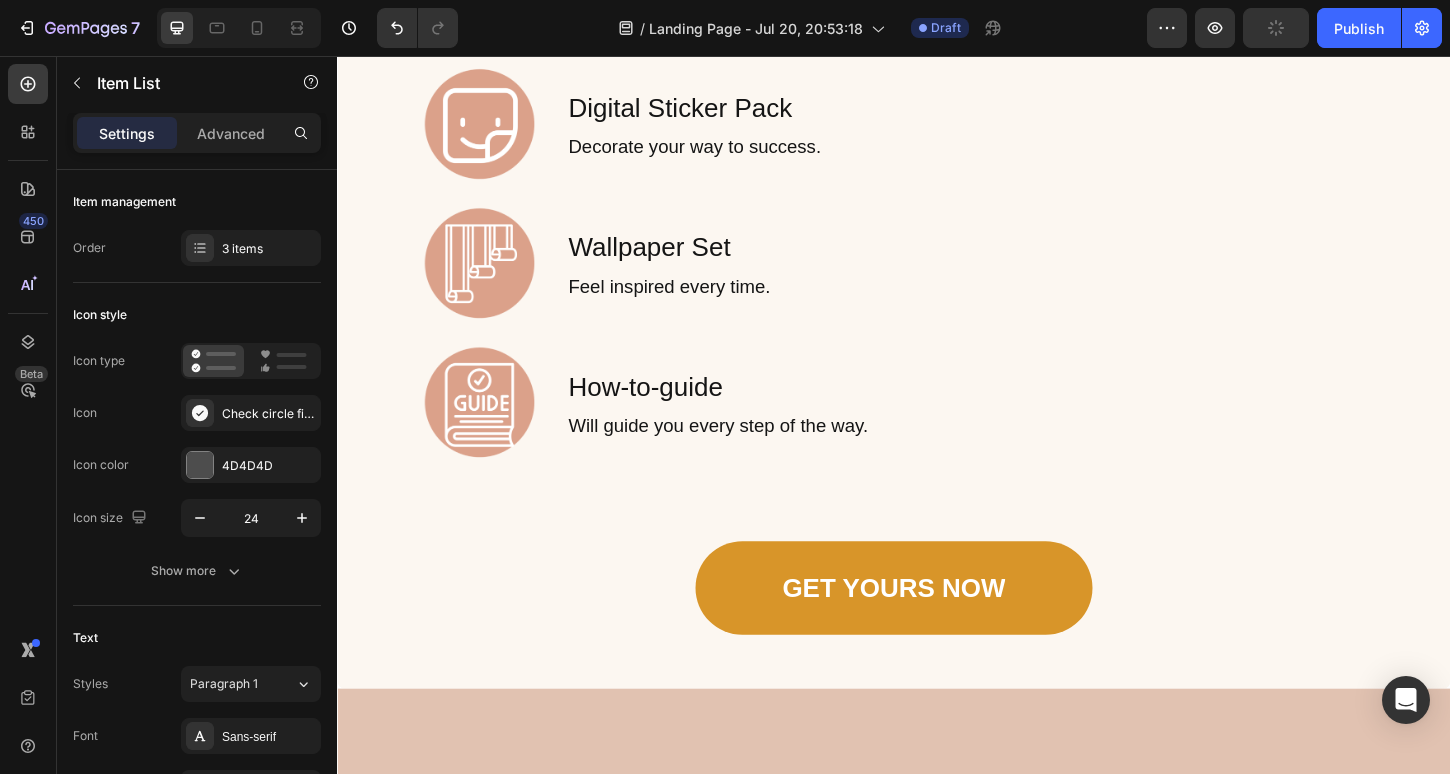 scroll, scrollTop: 2251, scrollLeft: 0, axis: vertical 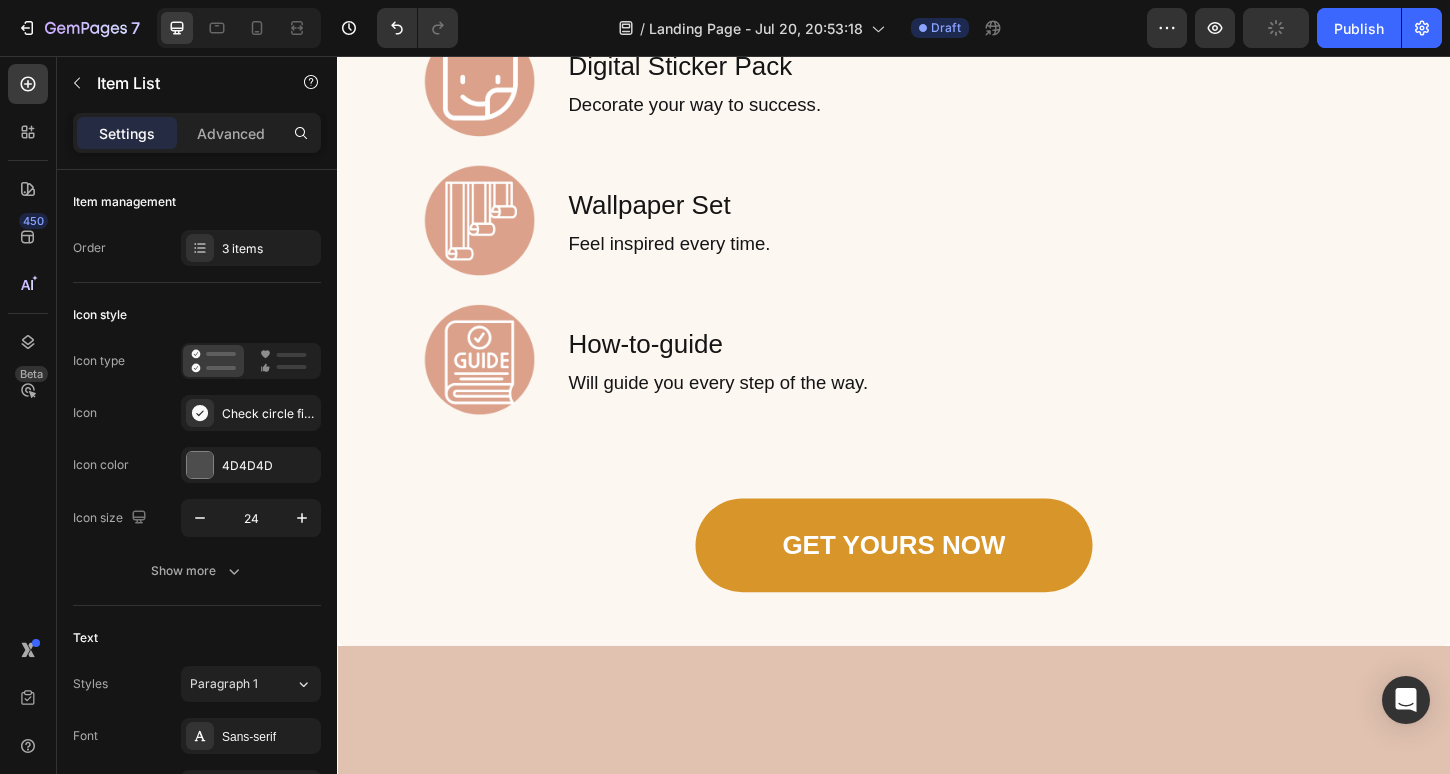 click on "Your custom text goes here Your custom text goes here Your custom text goes here Item List Section 3" at bounding box center (937, -785) 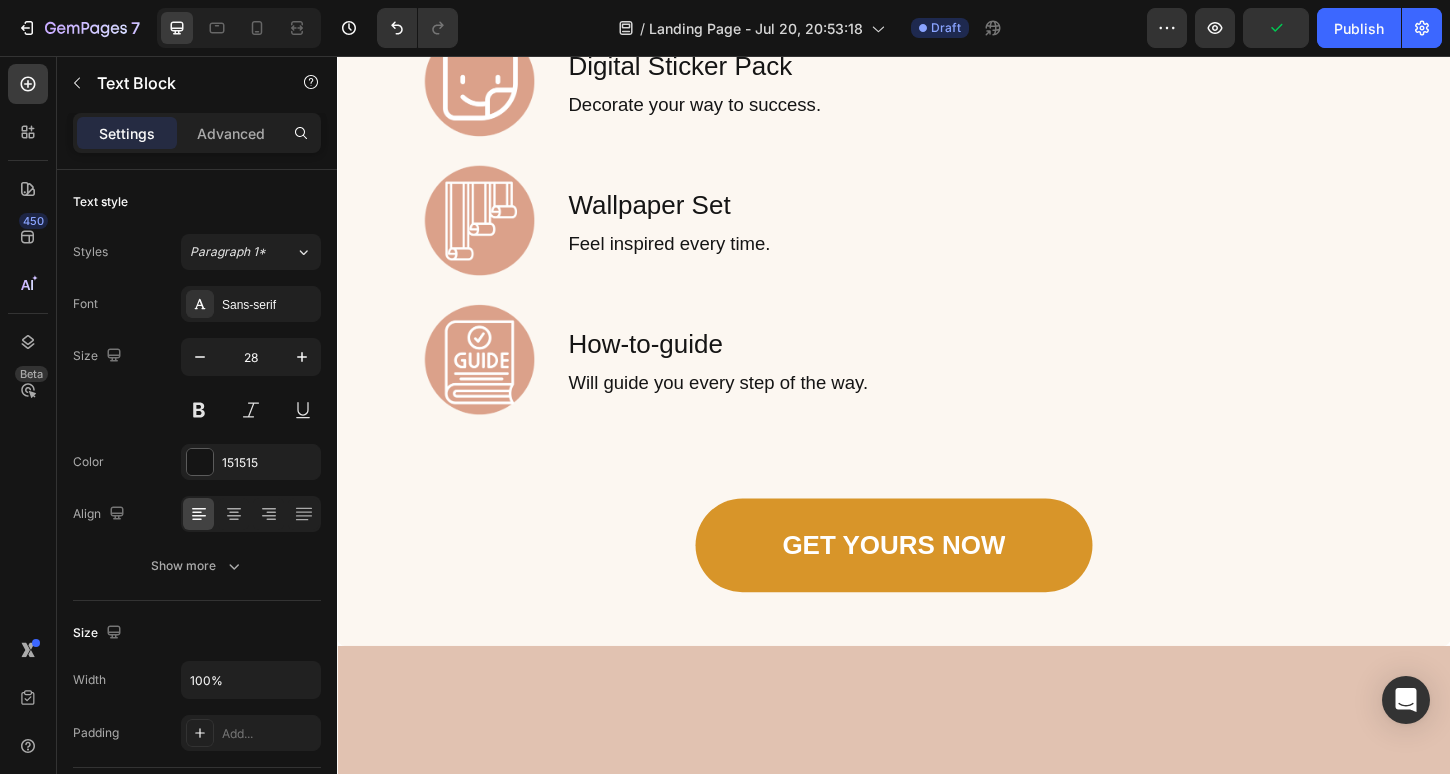 click on "Beginner Digital Planner" at bounding box center [737, -407] 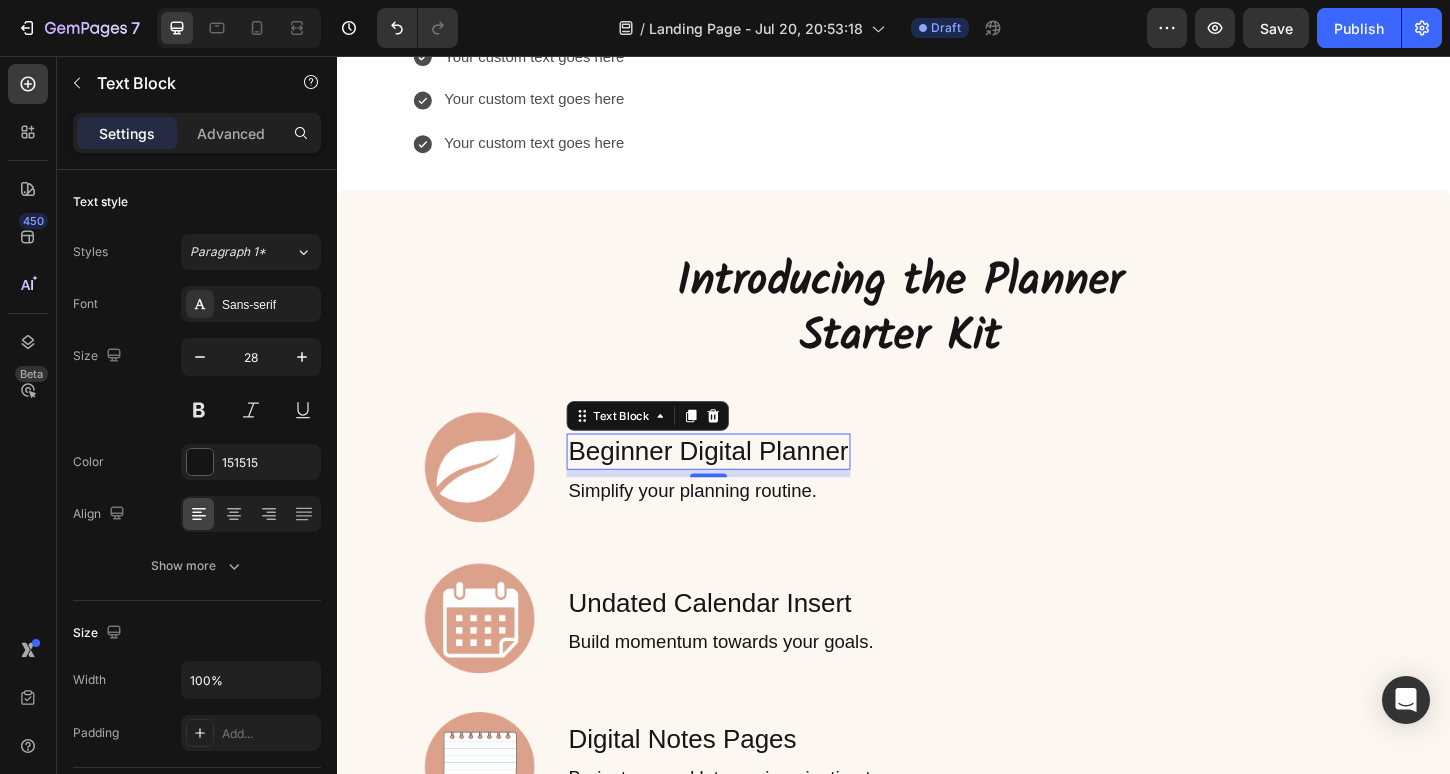 scroll, scrollTop: 2525, scrollLeft: 0, axis: vertical 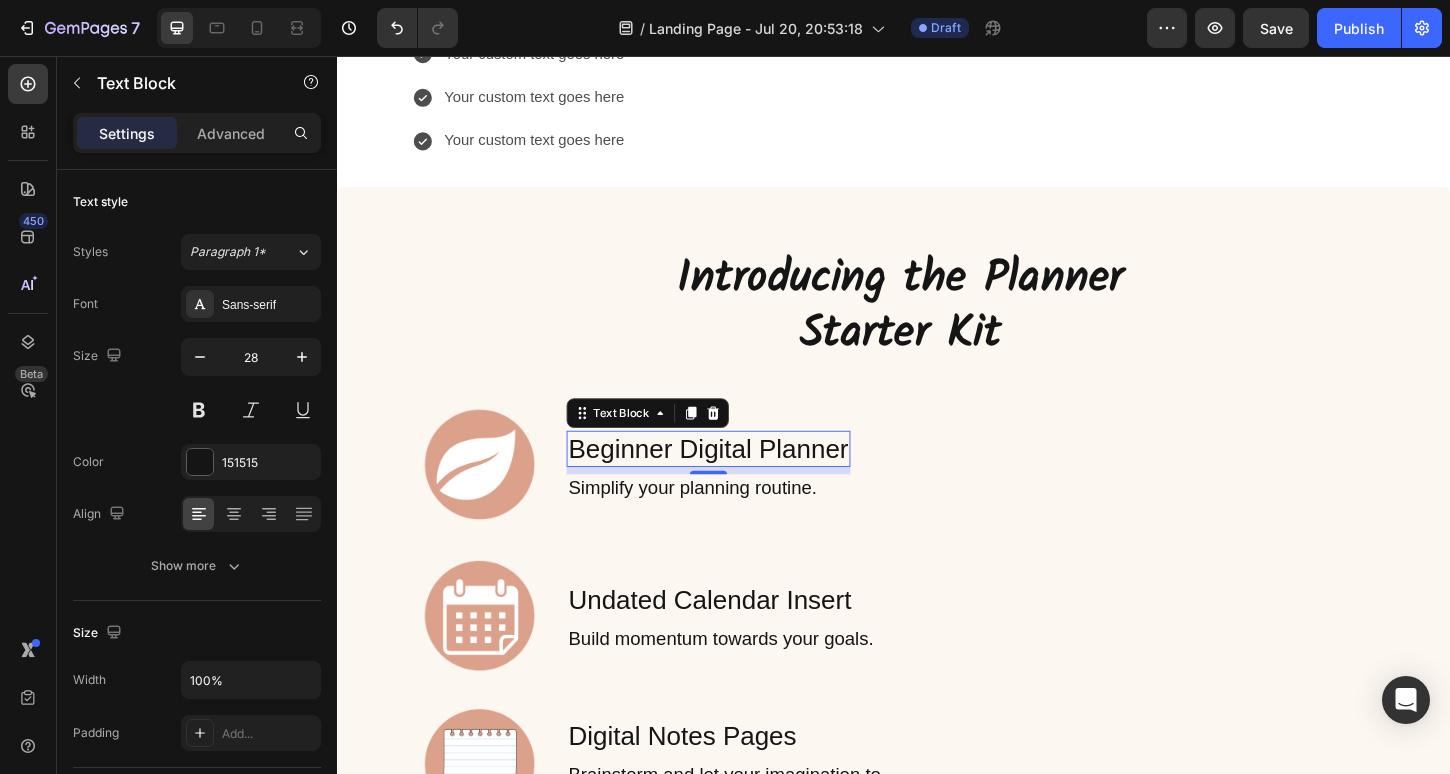 click on "Beginner Digital Planner" at bounding box center (737, 479) 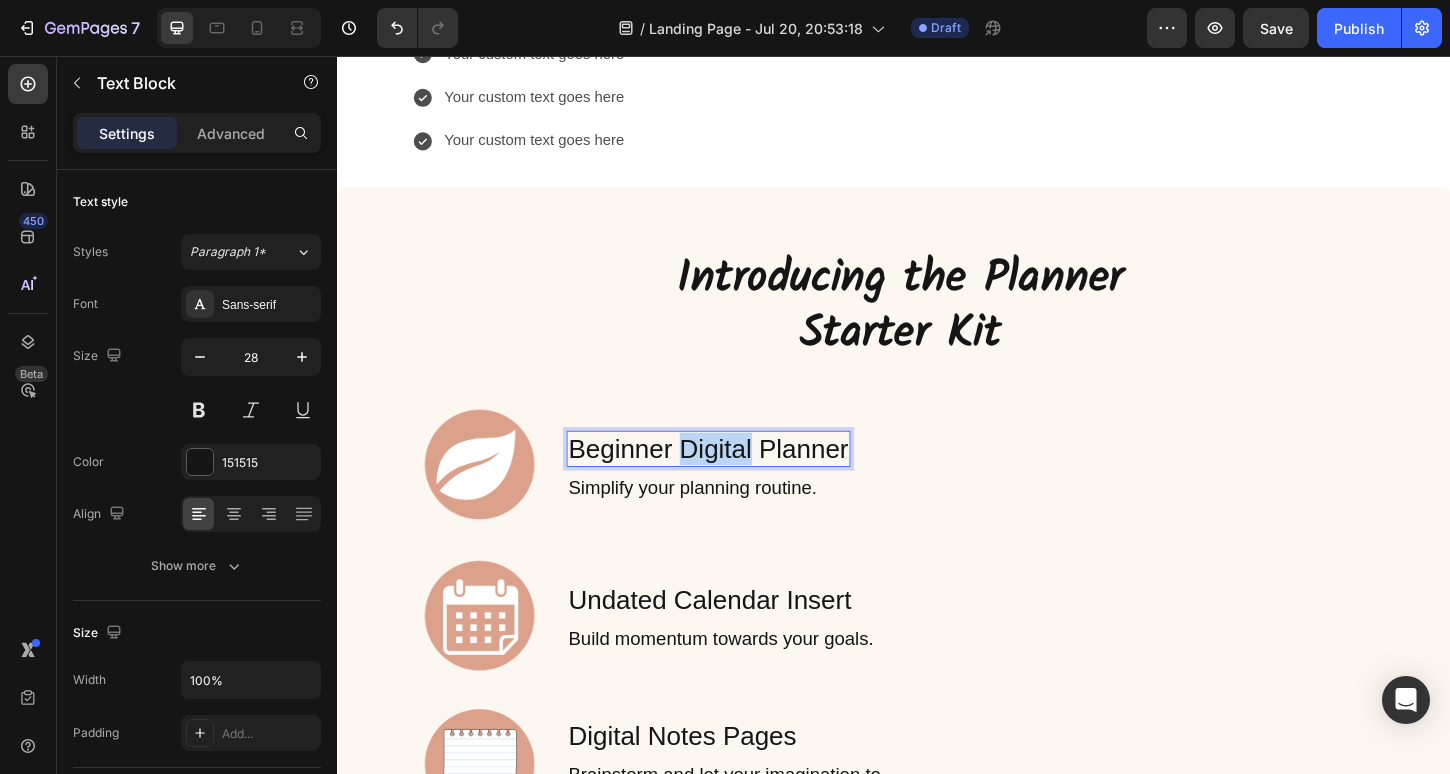 click on "Beginner Digital Planner" at bounding box center (737, 479) 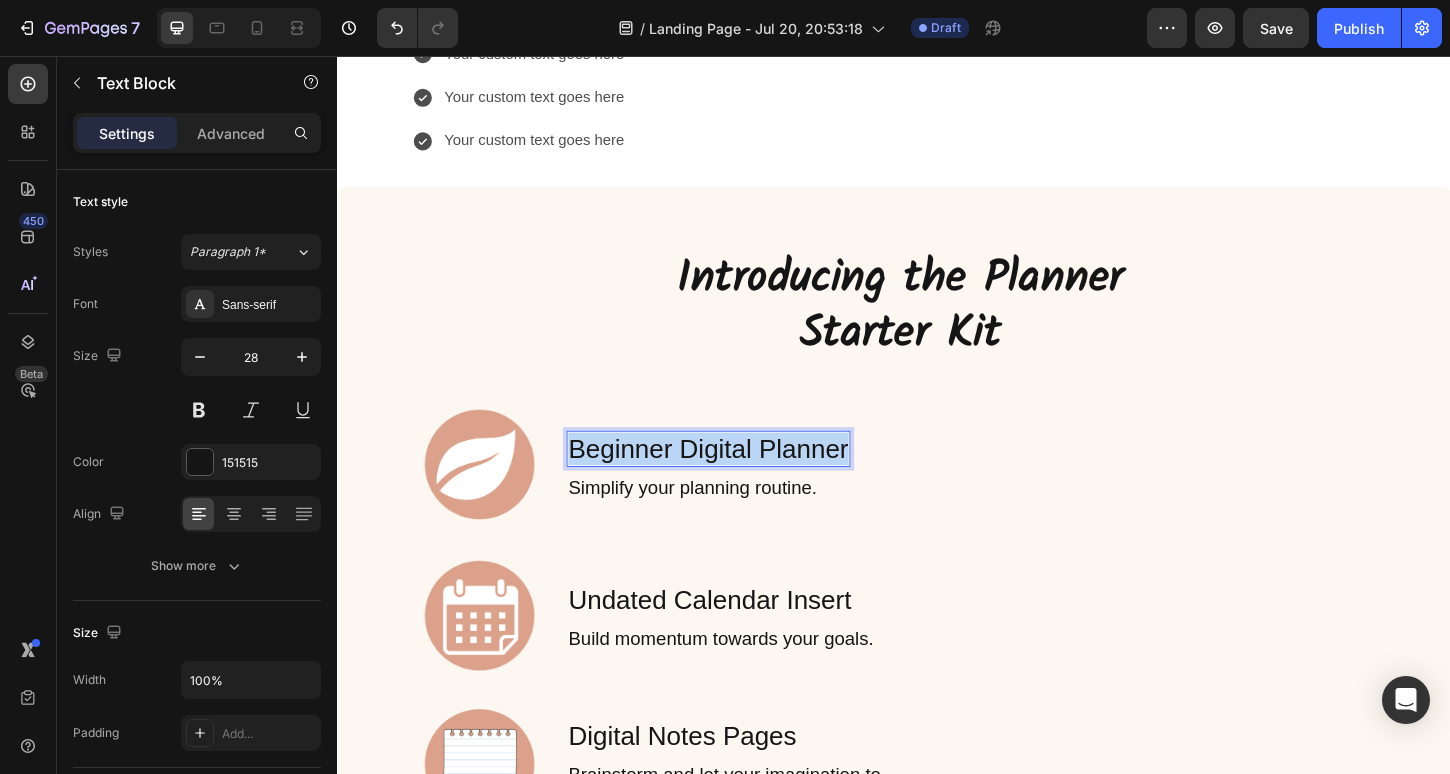 click on "Beginner Digital Planner" at bounding box center (737, 479) 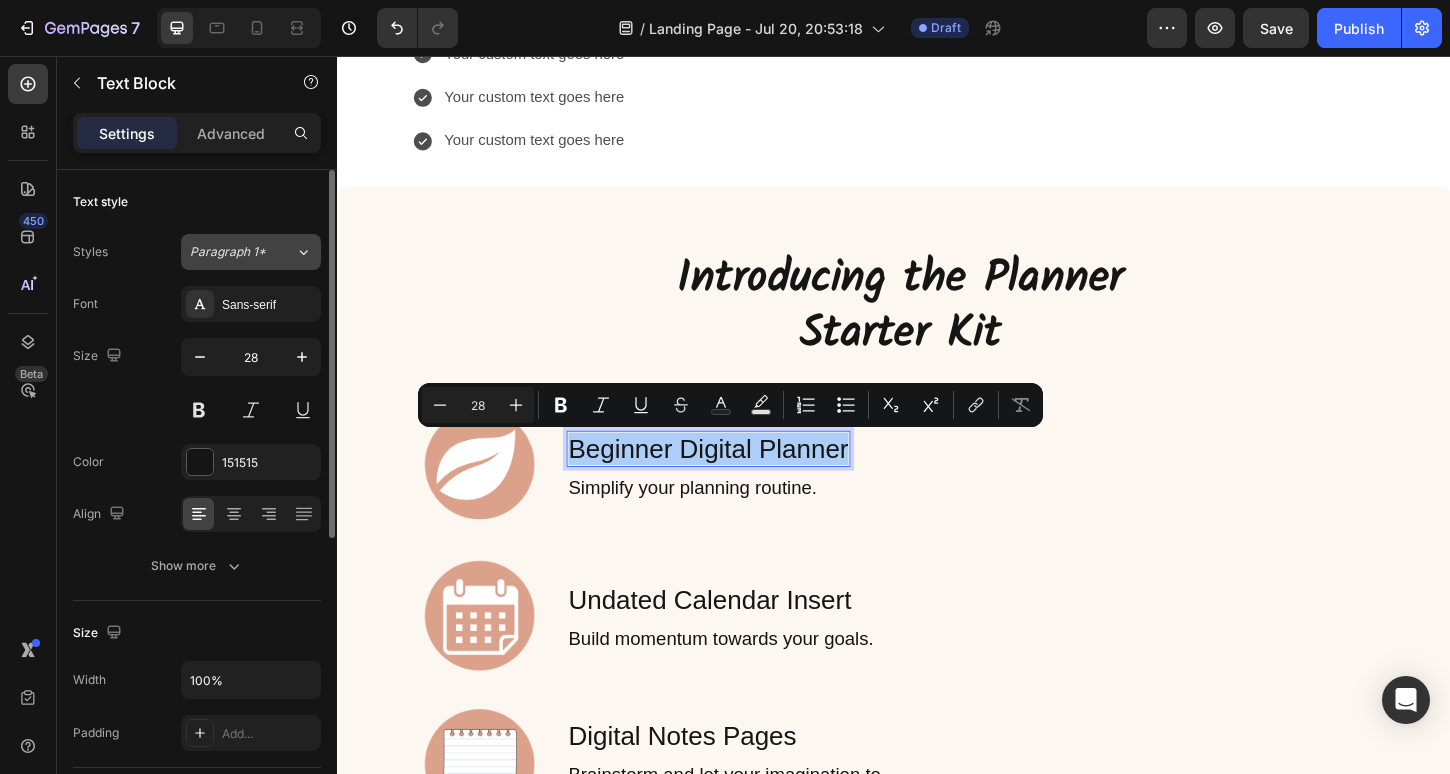 click on "Paragraph 1*" 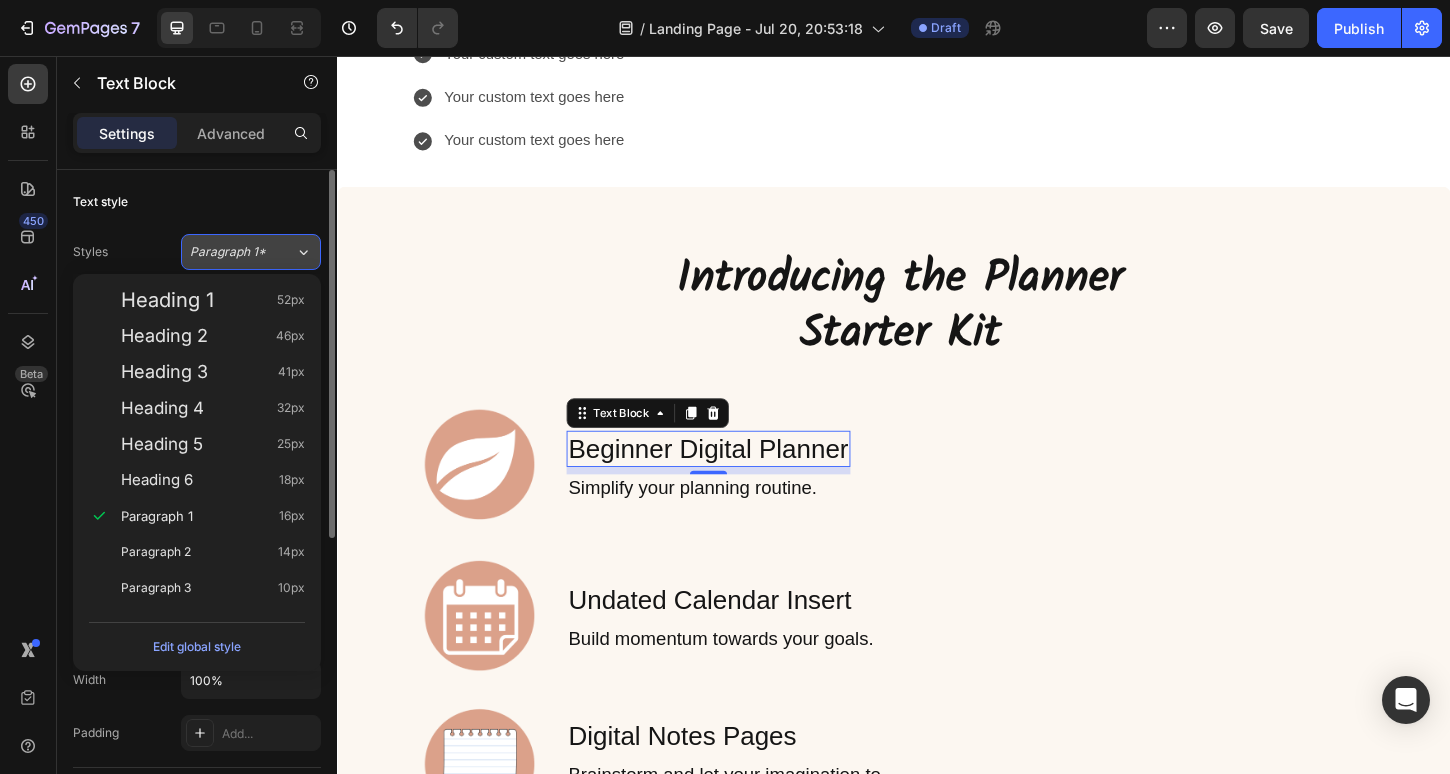 type 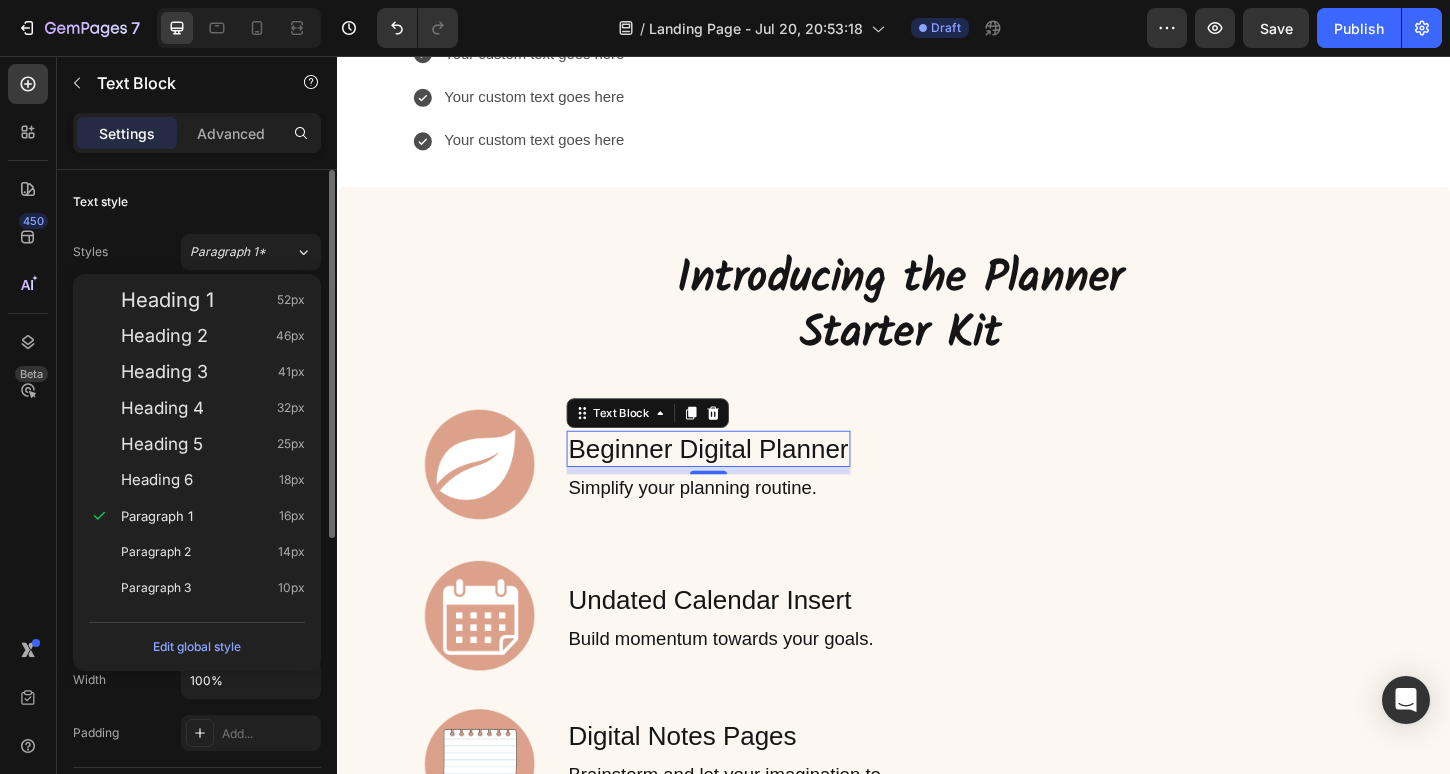 click on "Text style" at bounding box center [197, 202] 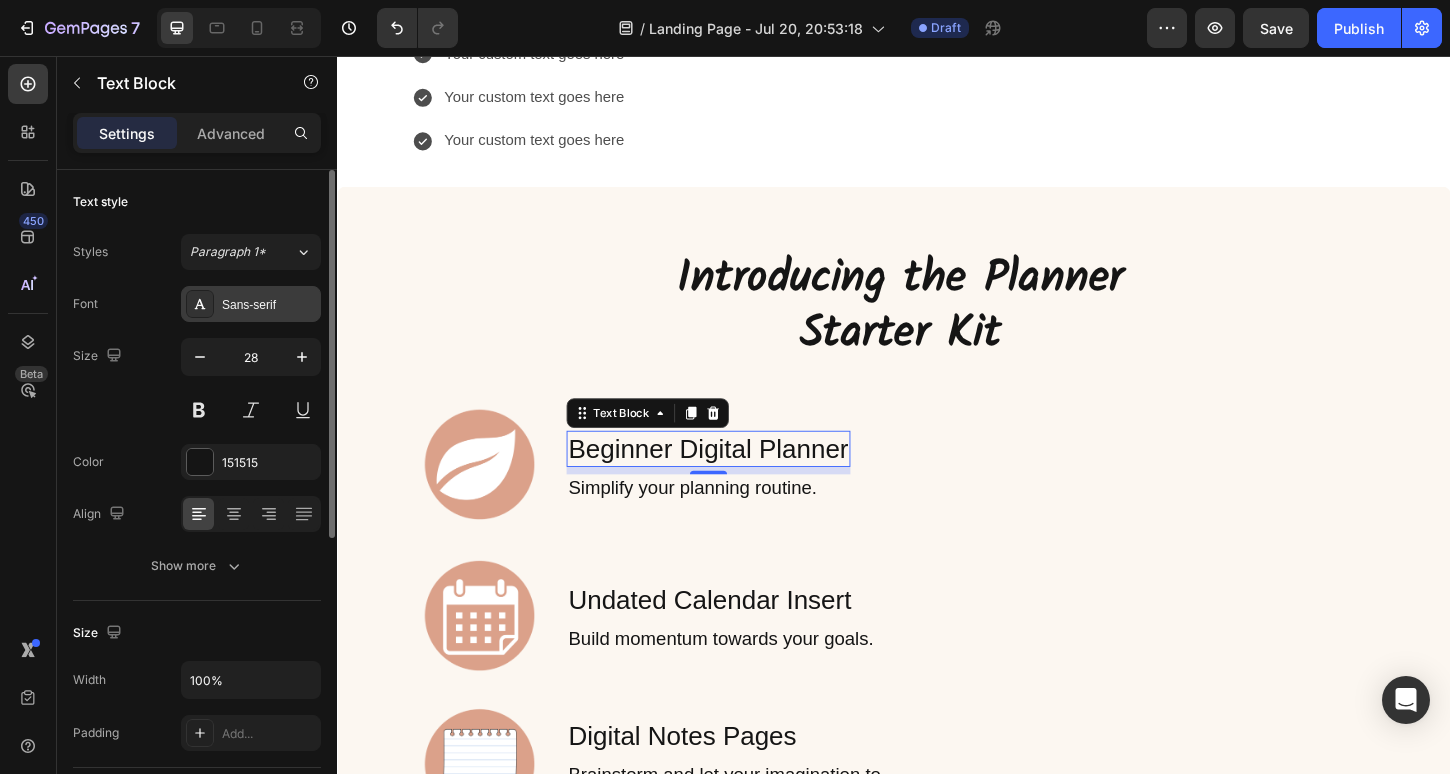 click on "Sans-serif" at bounding box center [251, 304] 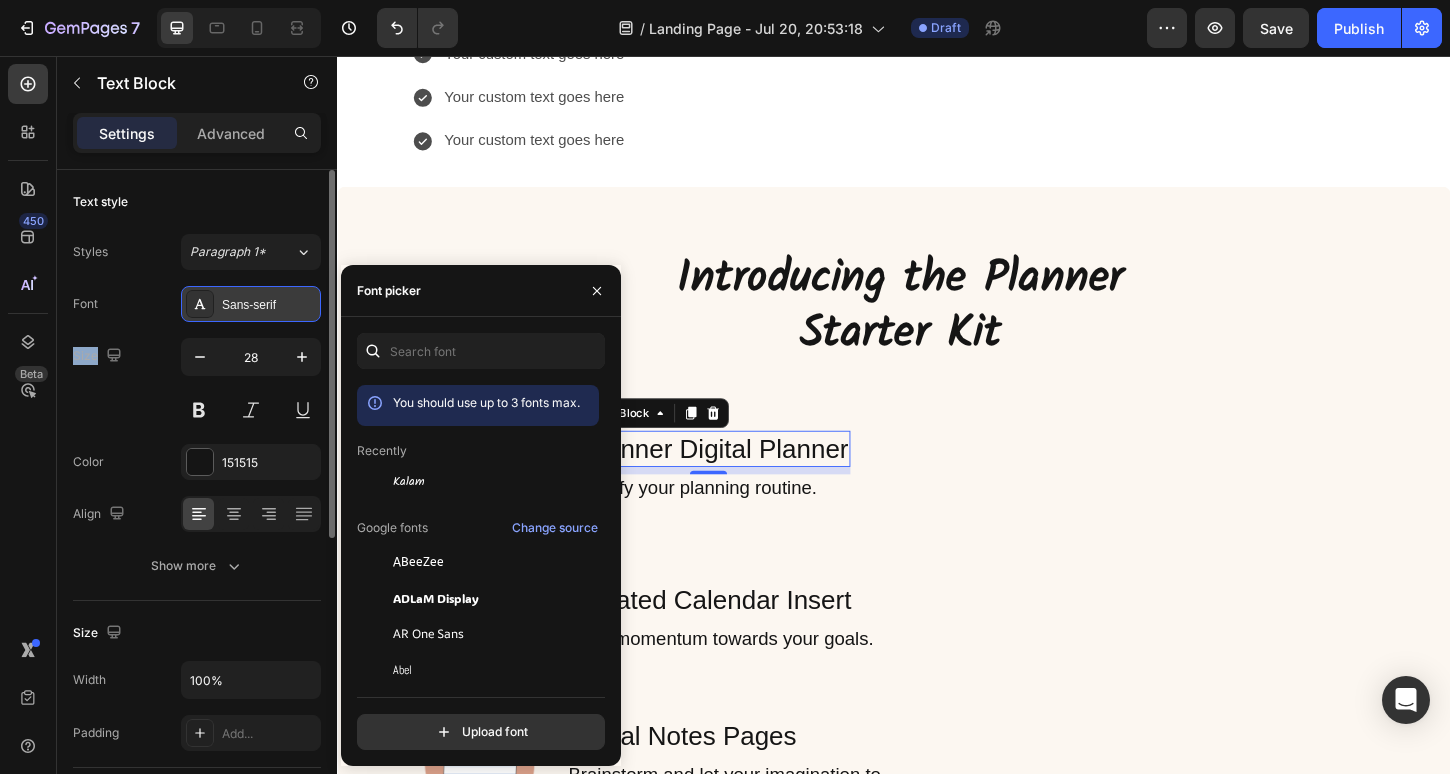 click on "Sans-serif" at bounding box center (251, 304) 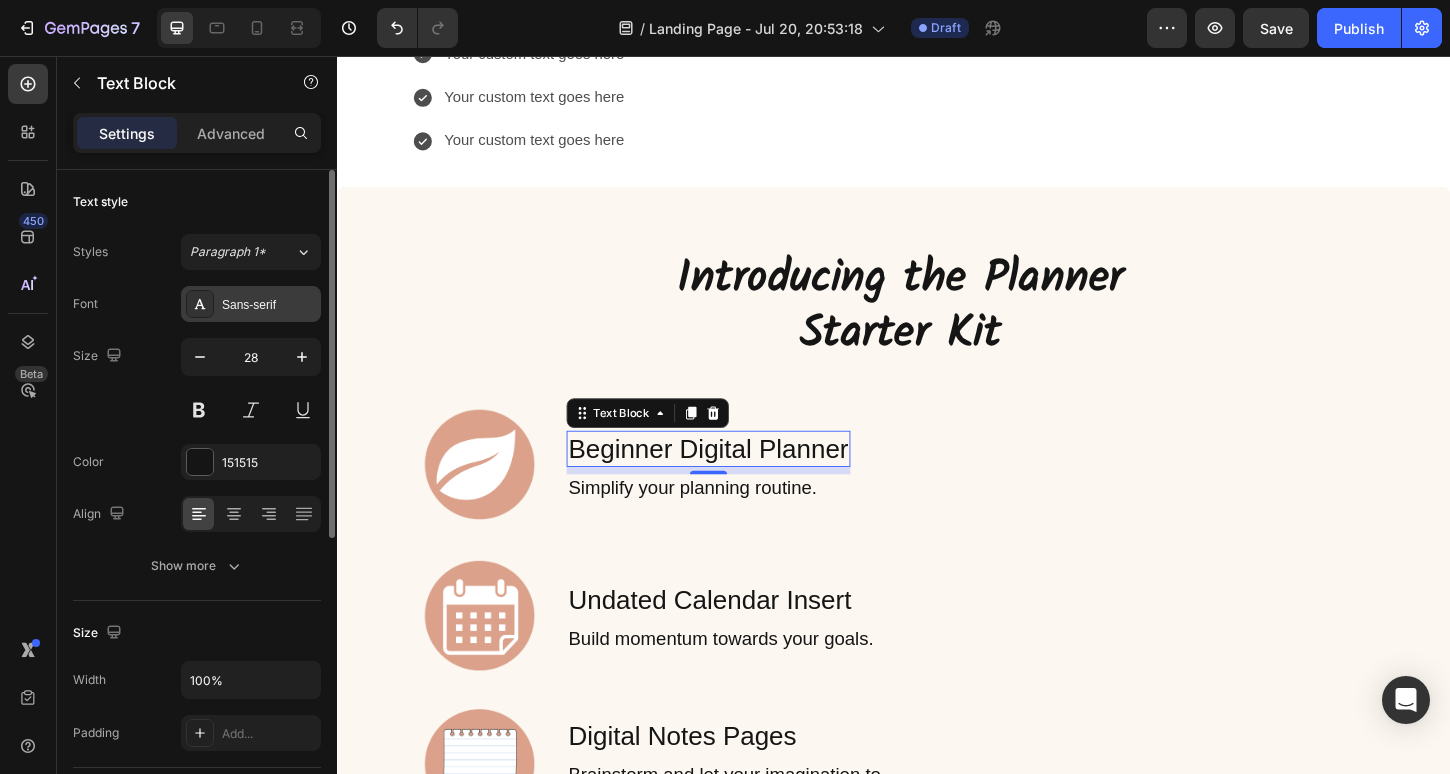click on "Sans-serif" at bounding box center [251, 304] 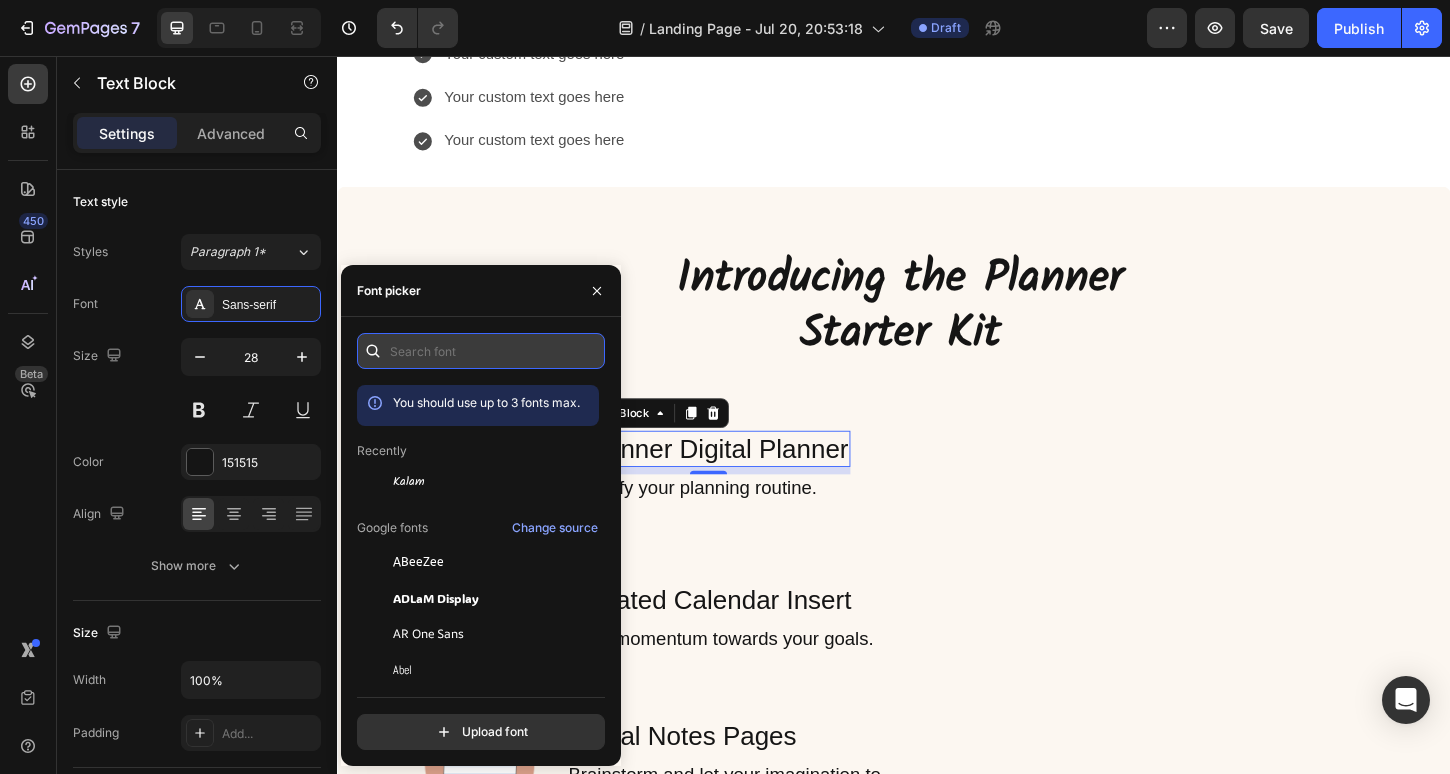 click at bounding box center (481, 351) 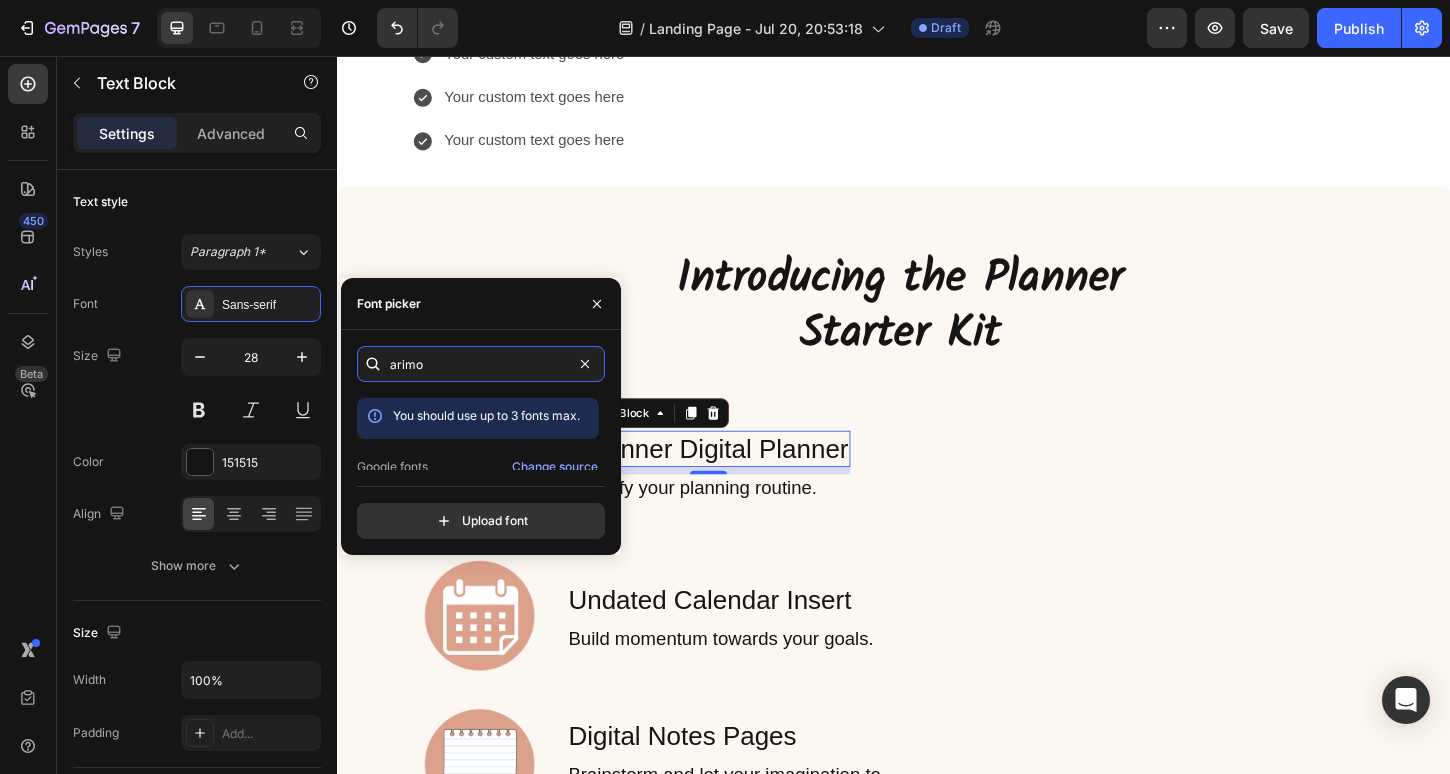 scroll, scrollTop: 49, scrollLeft: 0, axis: vertical 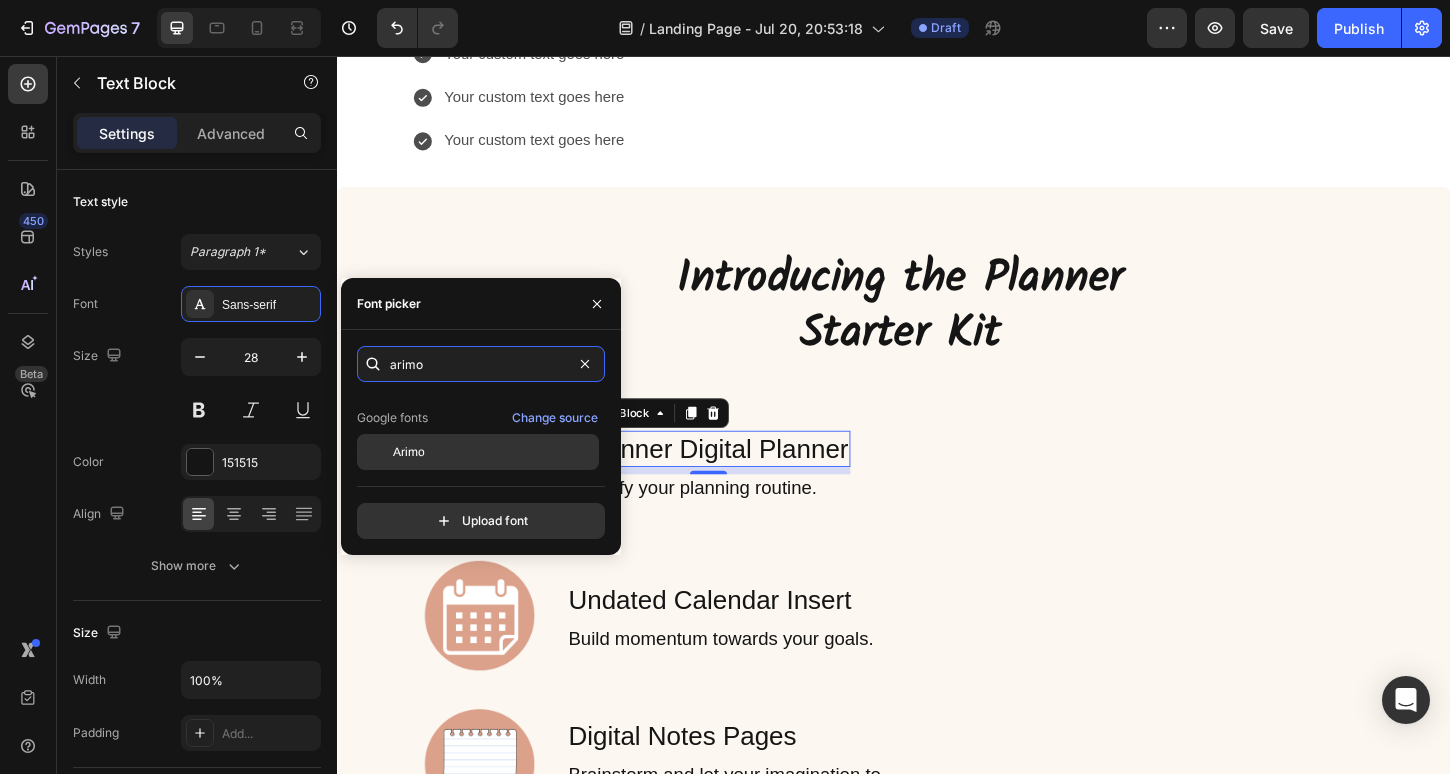 type on "arimo" 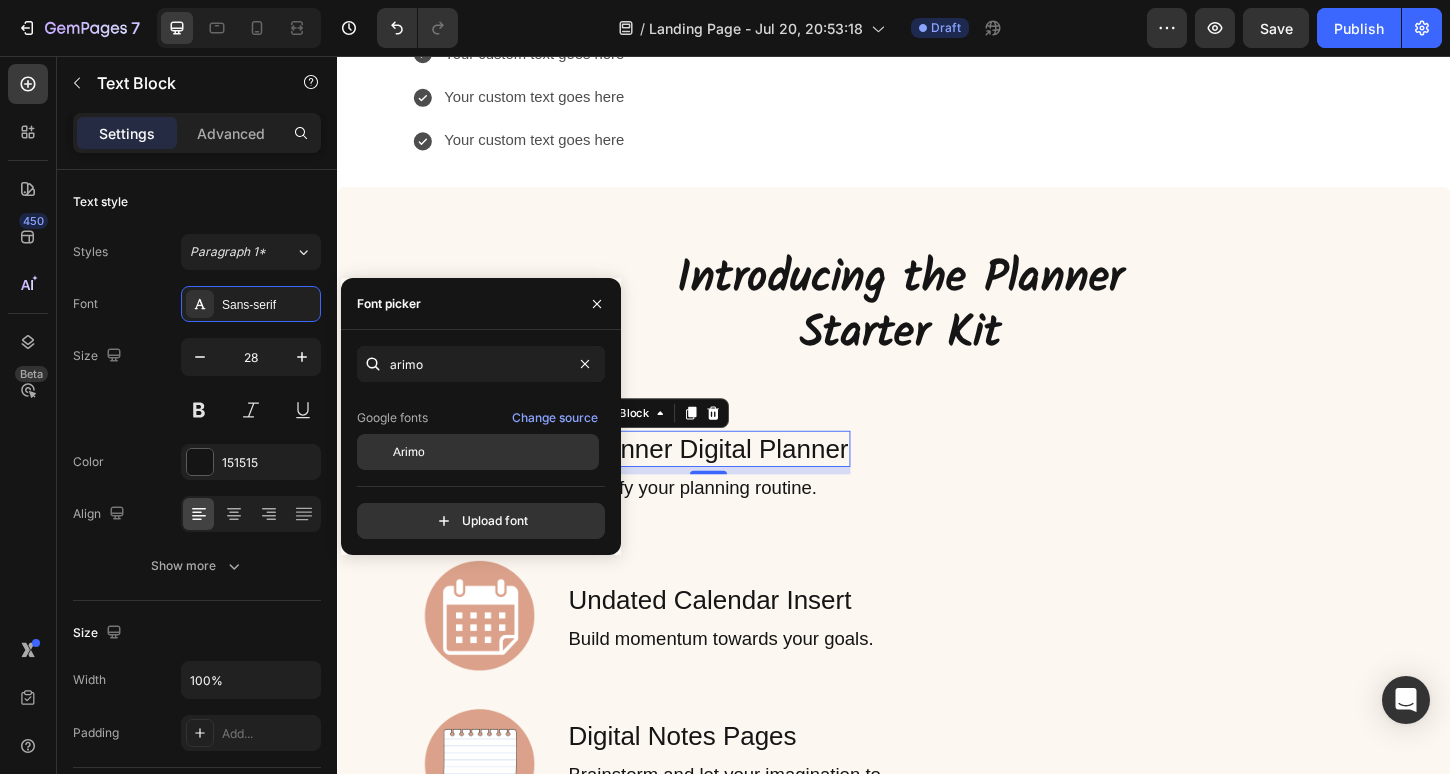 click on "Arimo" at bounding box center [494, 452] 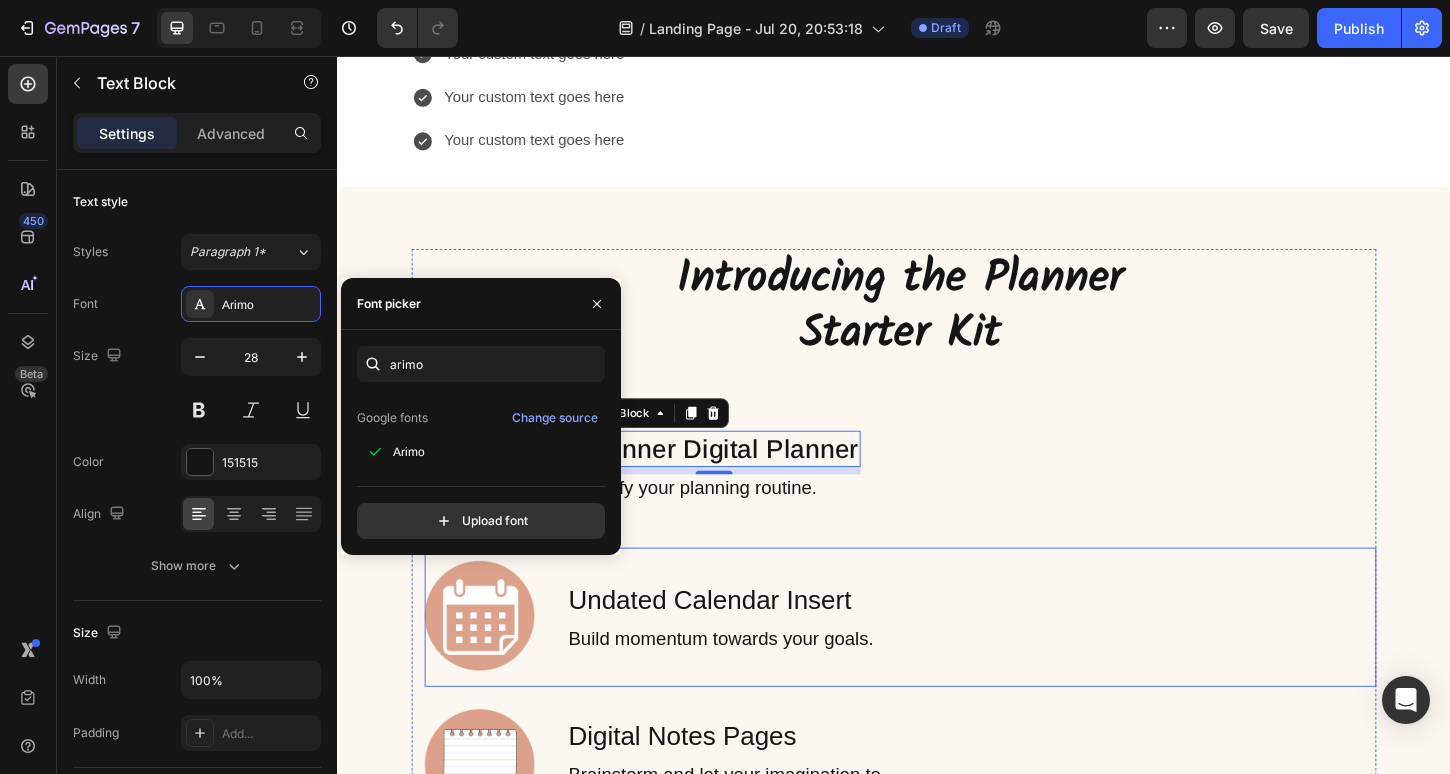 click on "Undated Calendar Insert Text Block Build momentum towards your goals.  Text Block" at bounding box center (750, 661) 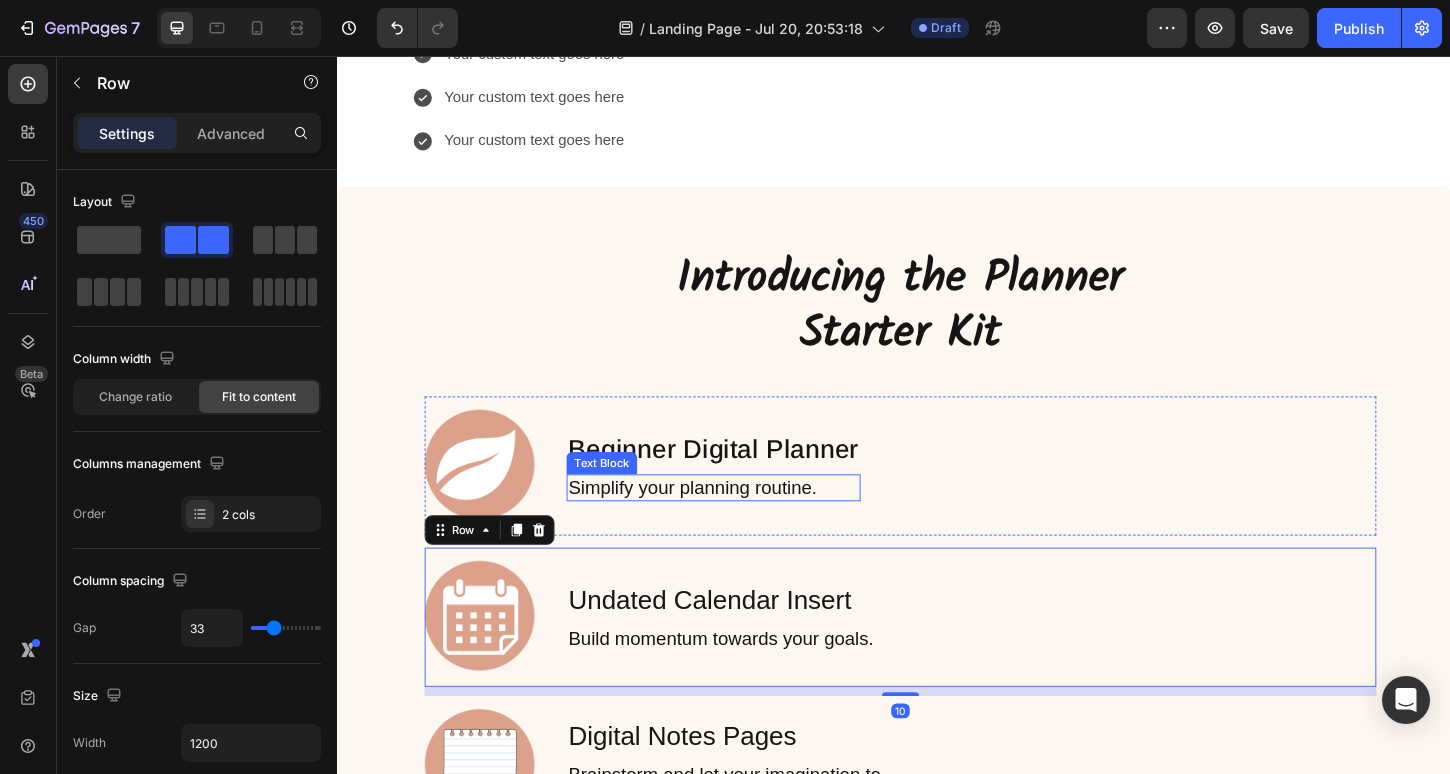 click on "Simplify your planning routine." at bounding box center (742, 521) 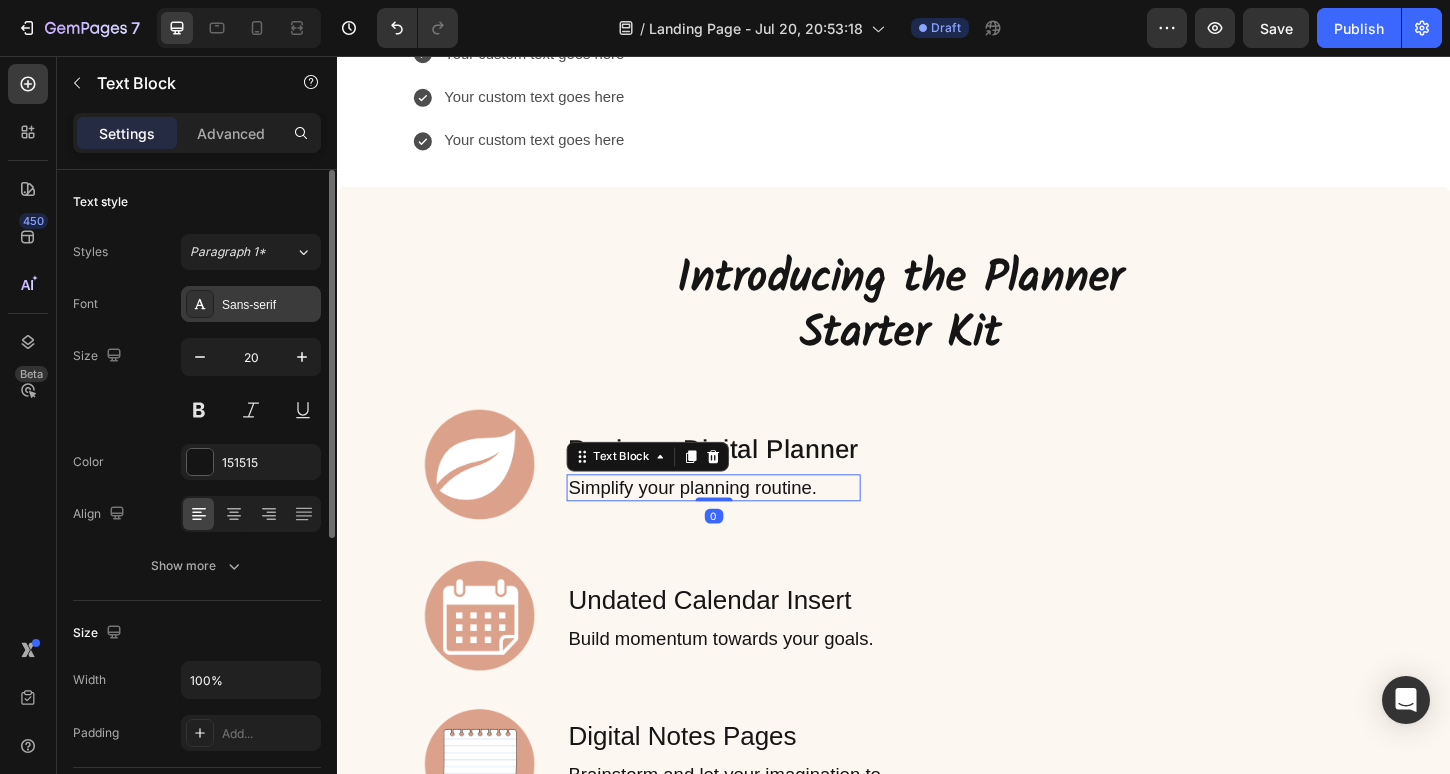 click on "Sans-serif" at bounding box center [269, 305] 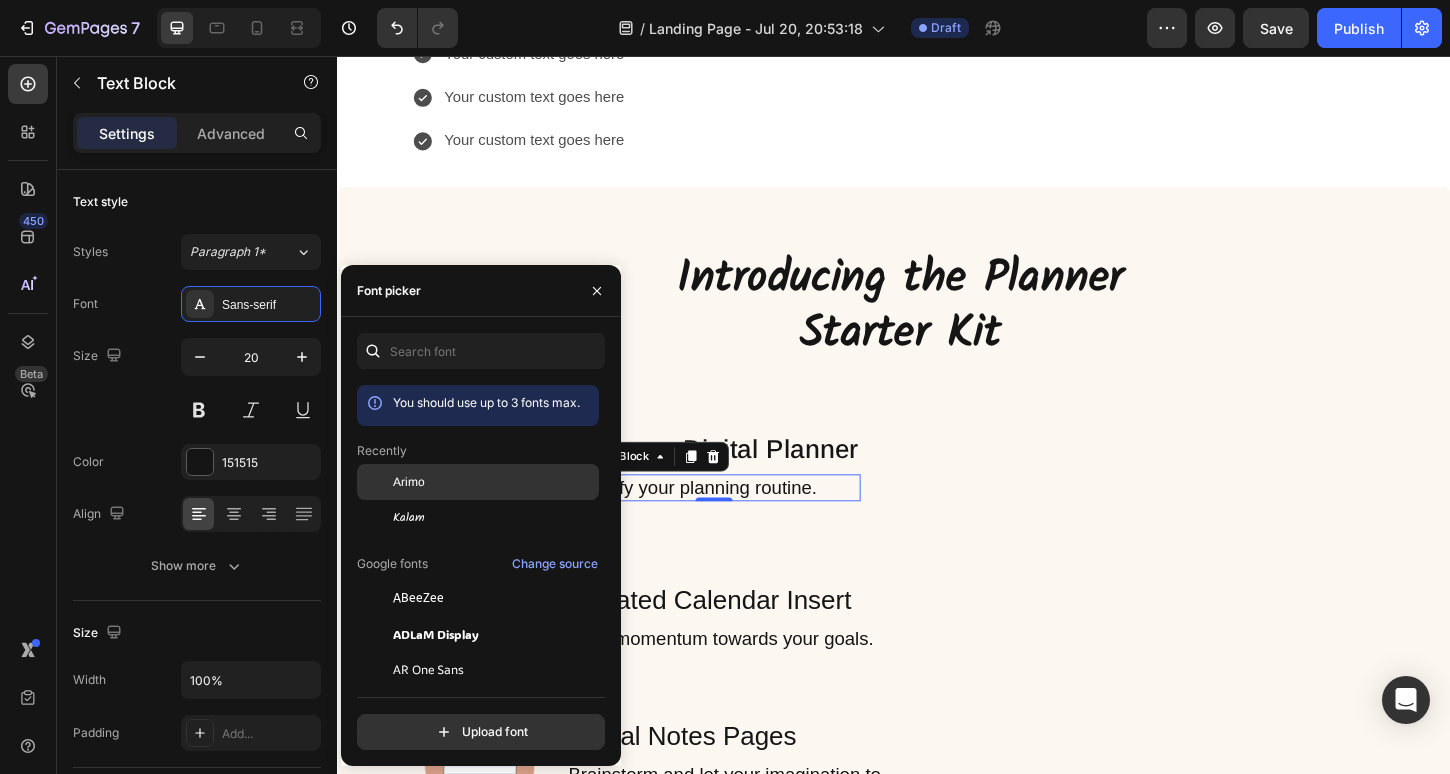 click on "Arimo" at bounding box center (494, 482) 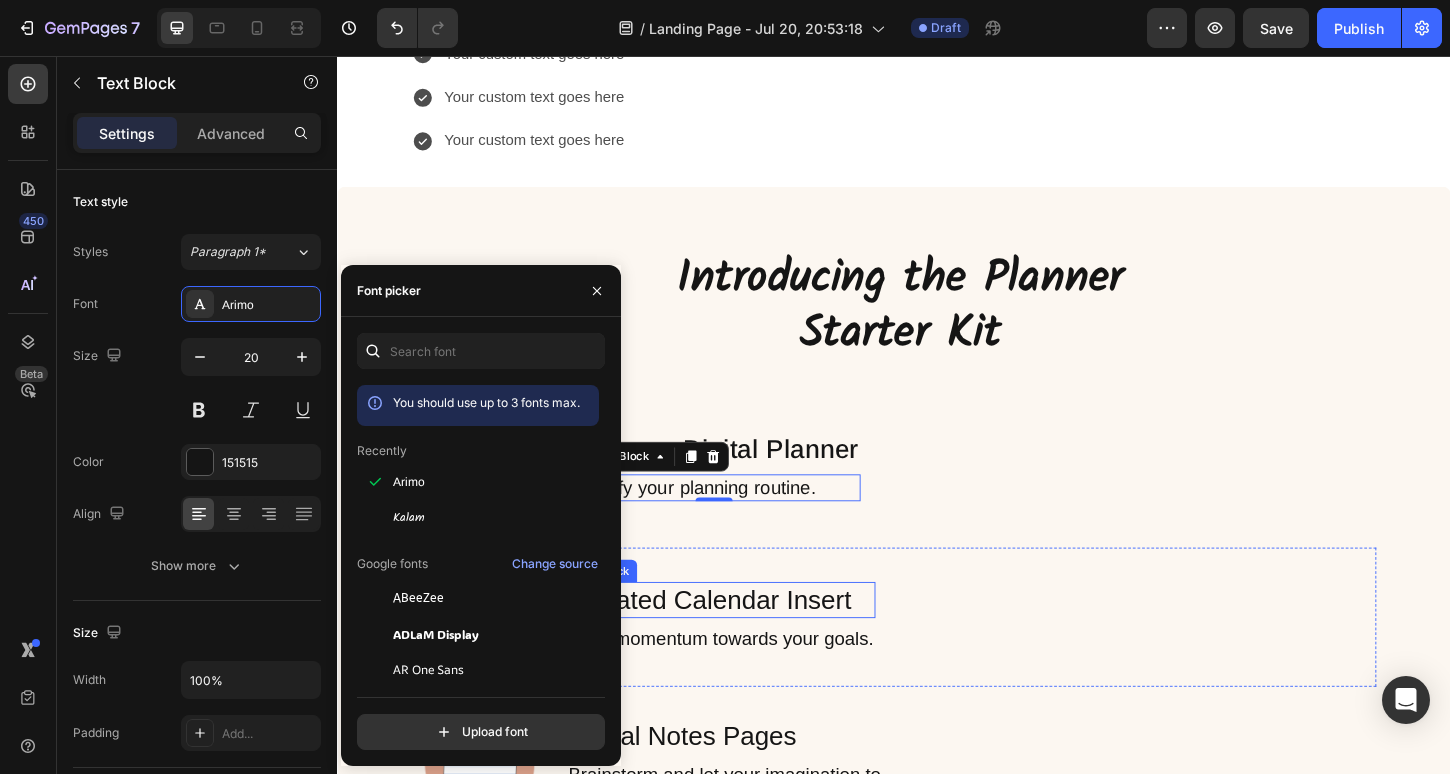 click on "Undated Calendar Insert" at bounding box center [750, 642] 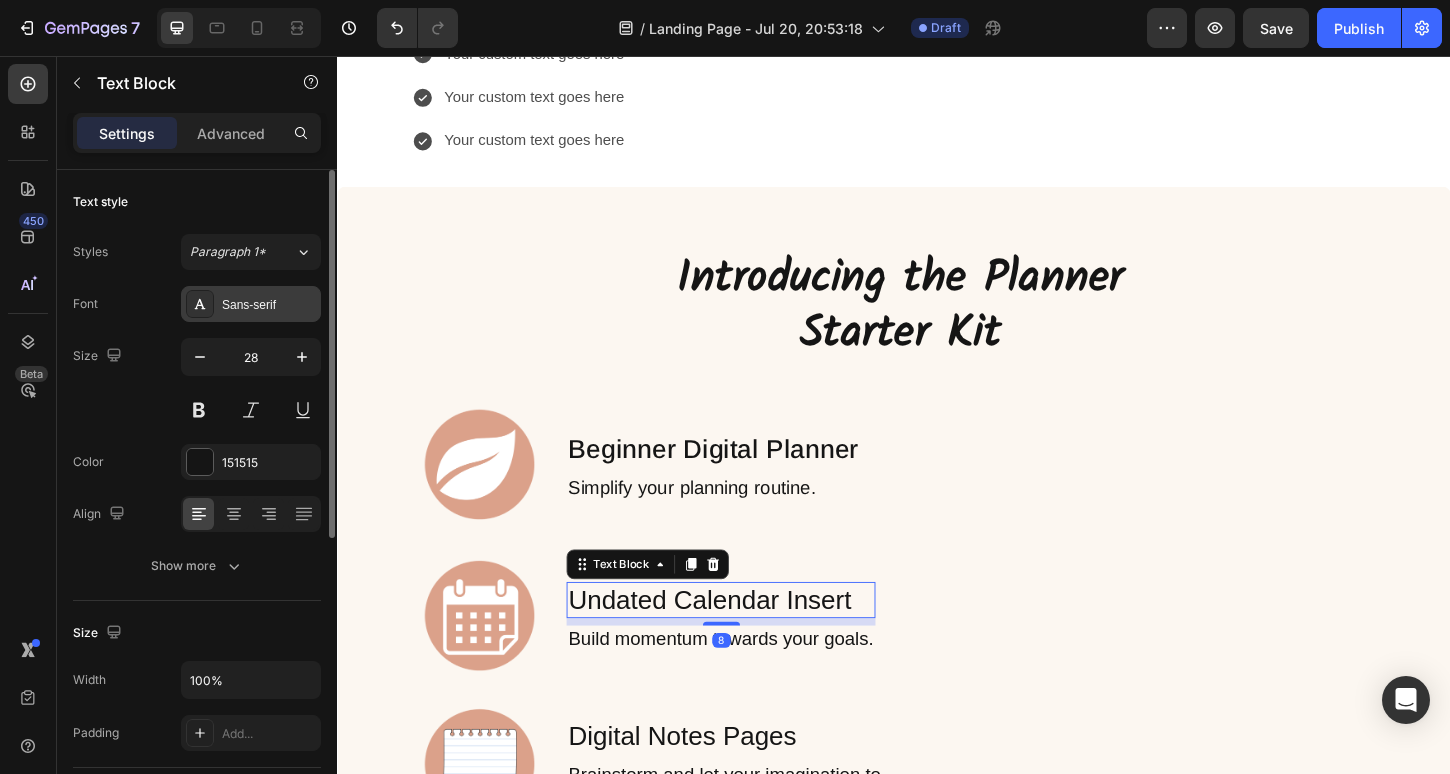 click on "Sans-serif" at bounding box center [269, 305] 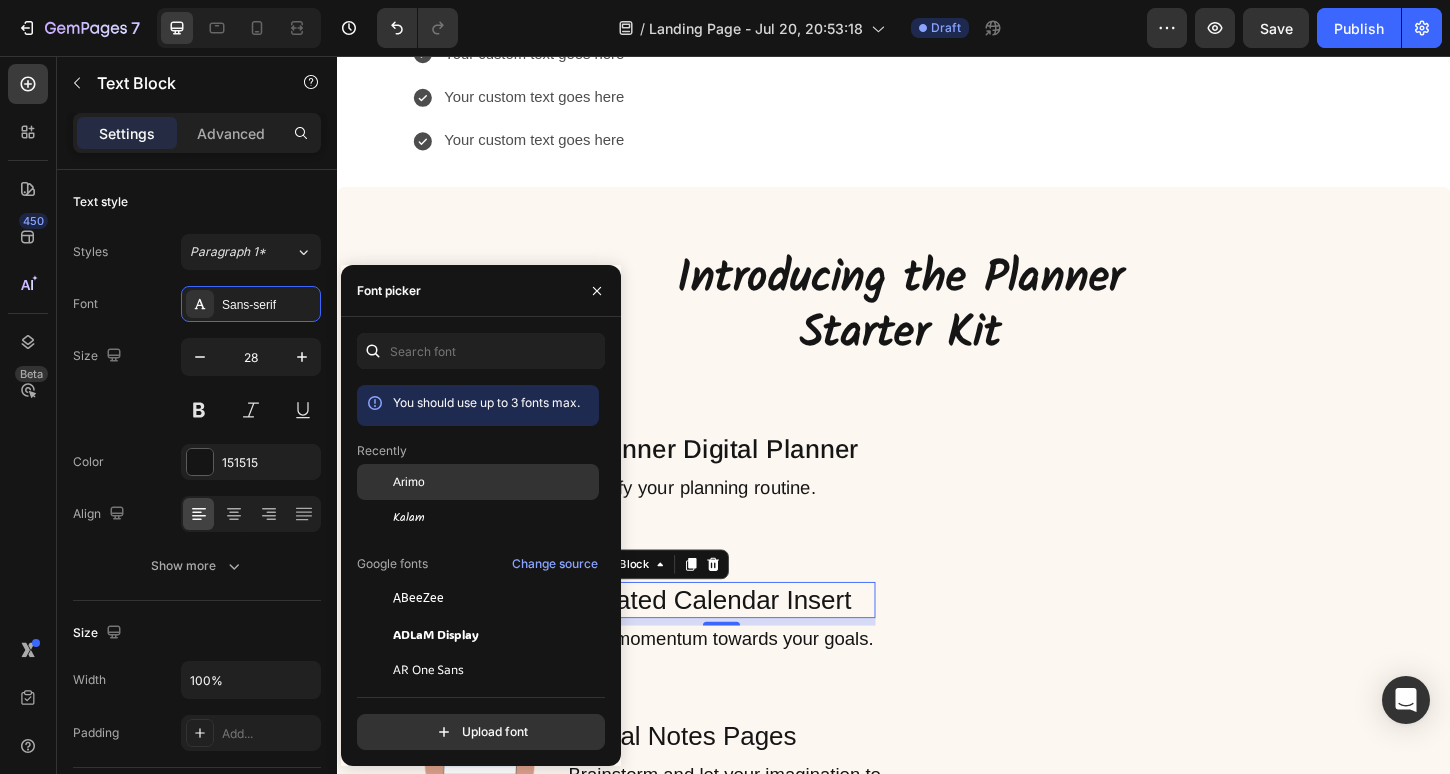 click on "Arimo" at bounding box center [409, 482] 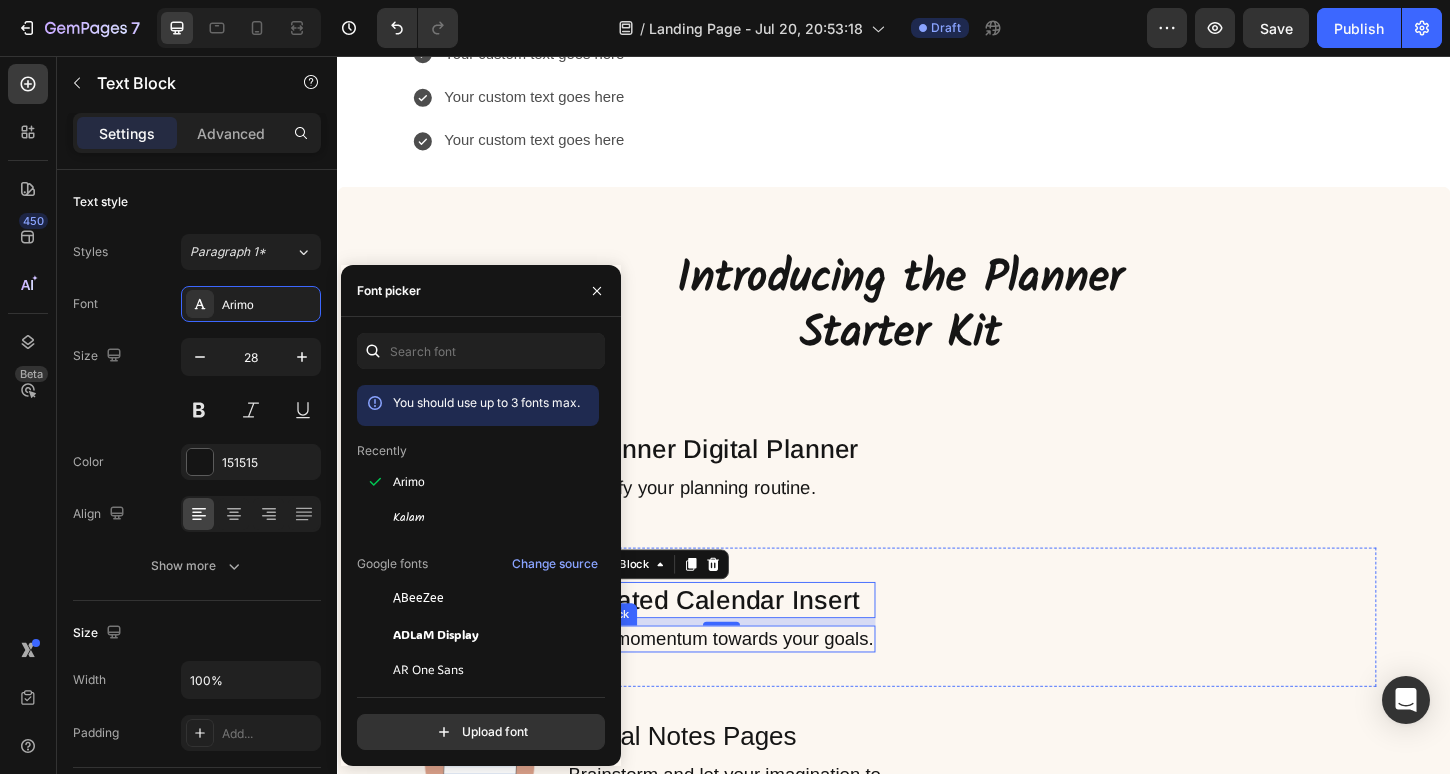click on "Build momentum towards your goals." at bounding box center [750, 684] 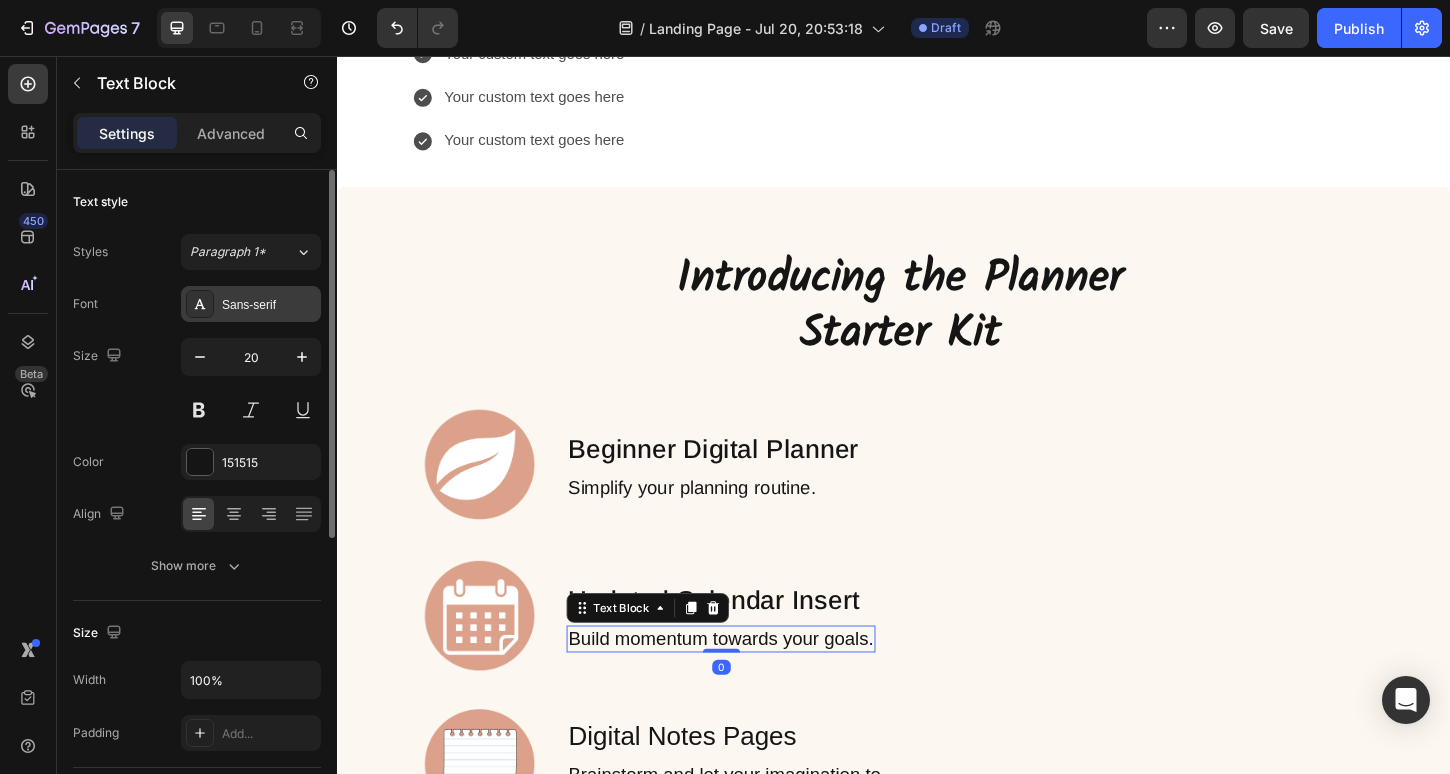 click on "Sans-serif" at bounding box center [269, 305] 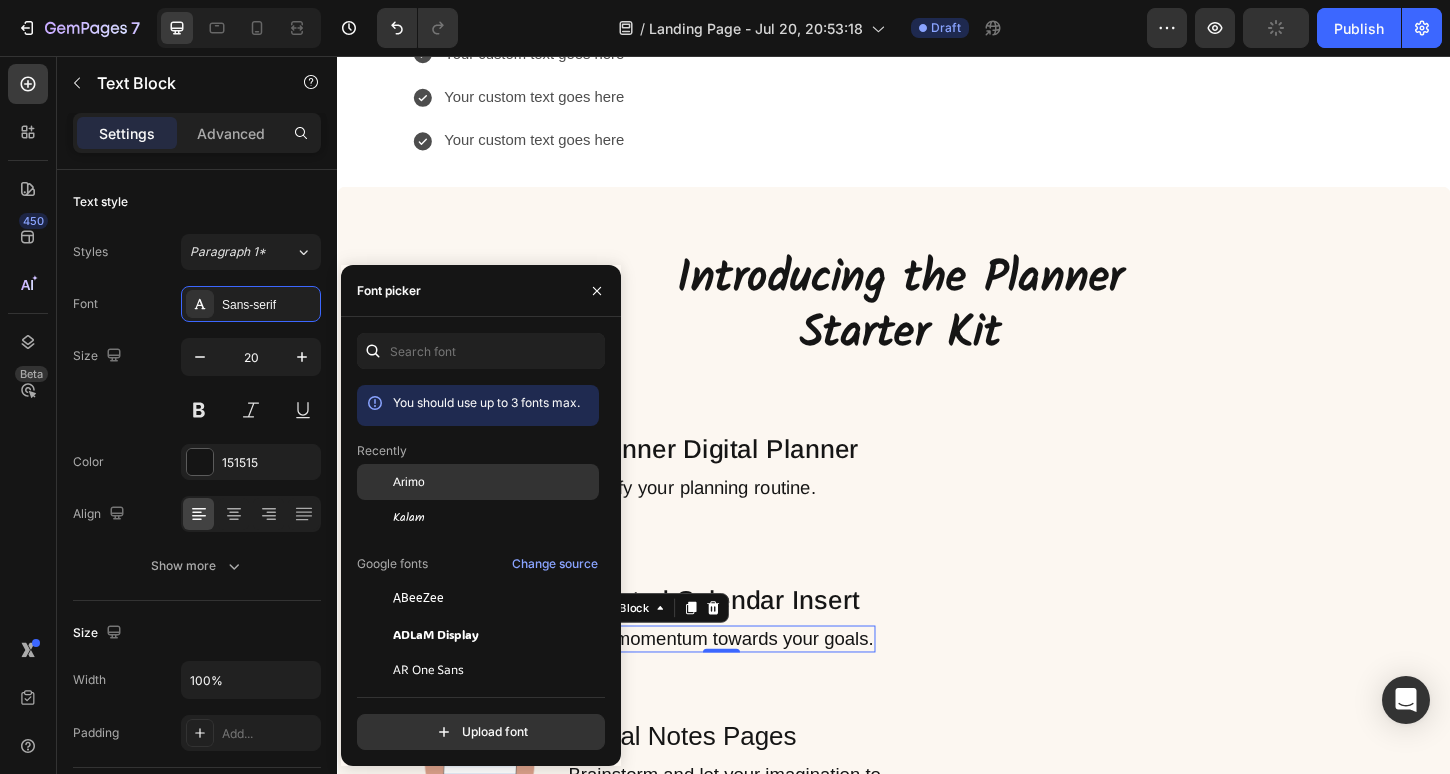 click on "Arimo" 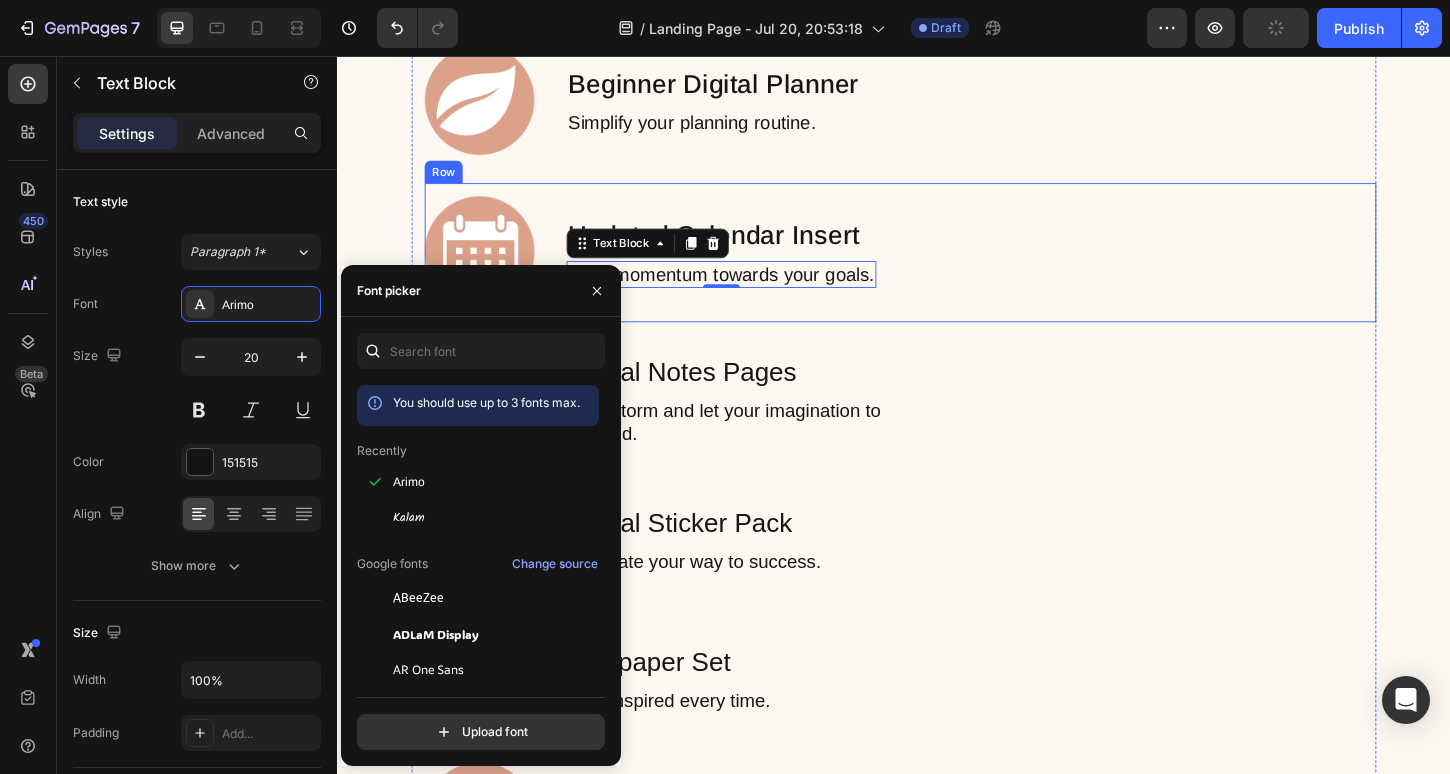 scroll, scrollTop: 2939, scrollLeft: 0, axis: vertical 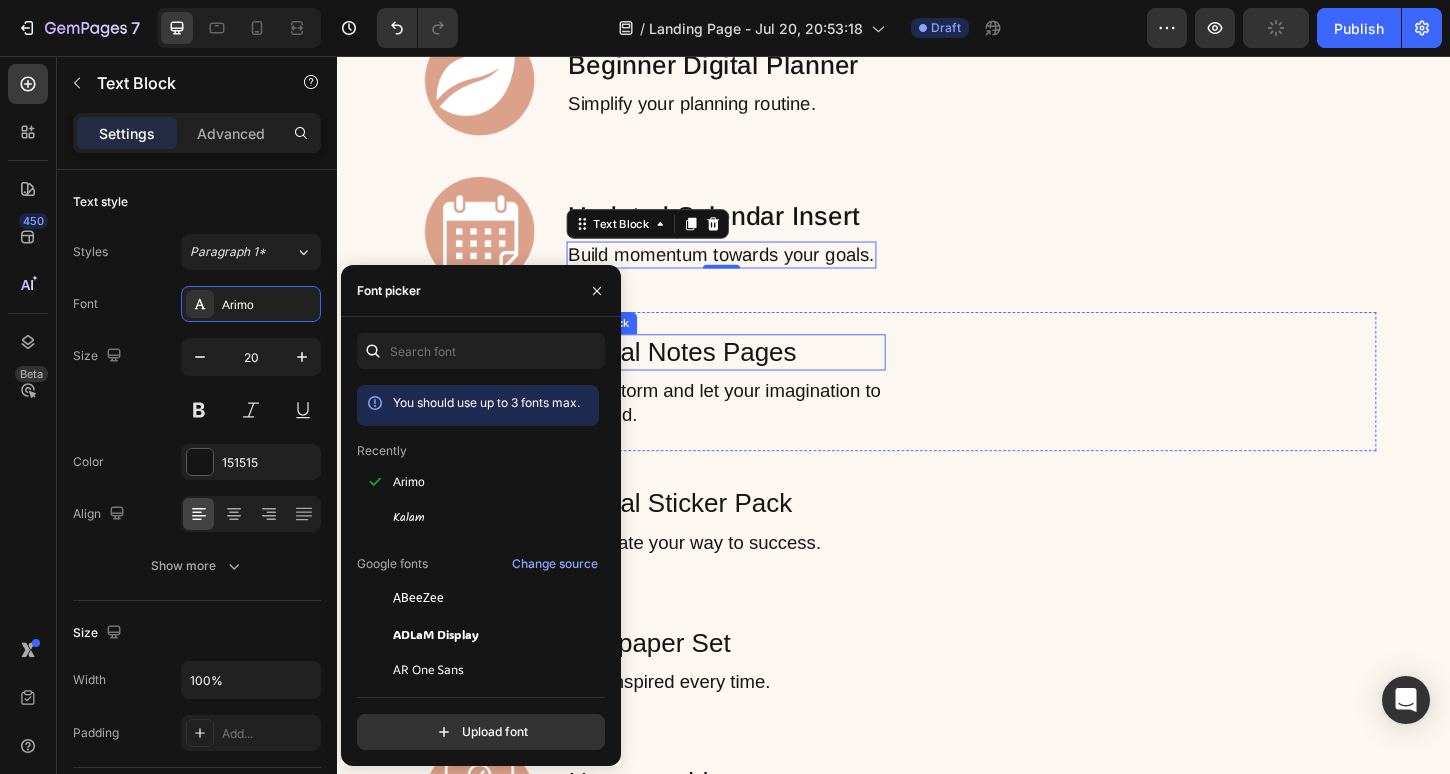 click on "Digital Notes Pages" at bounding box center [756, 375] 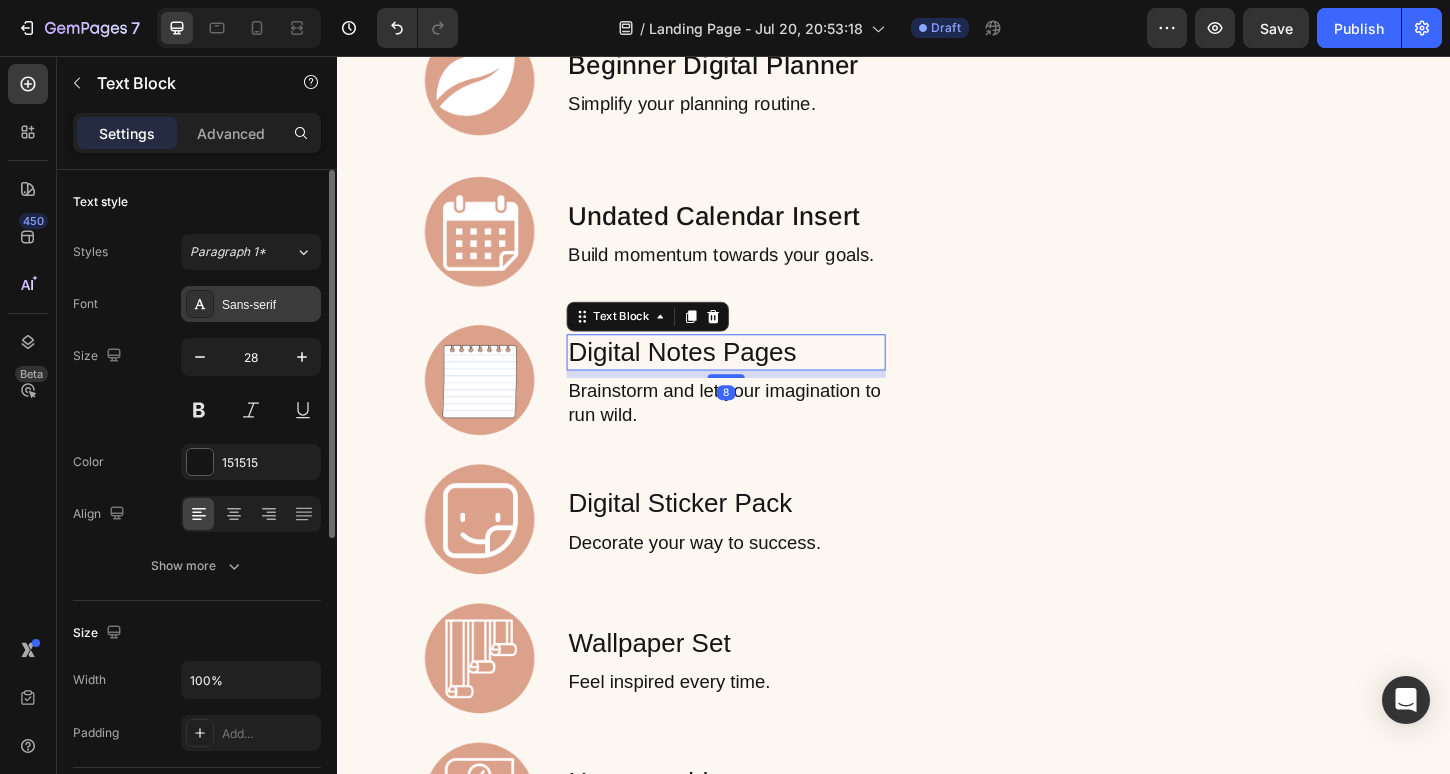 click on "Sans-serif" at bounding box center (269, 305) 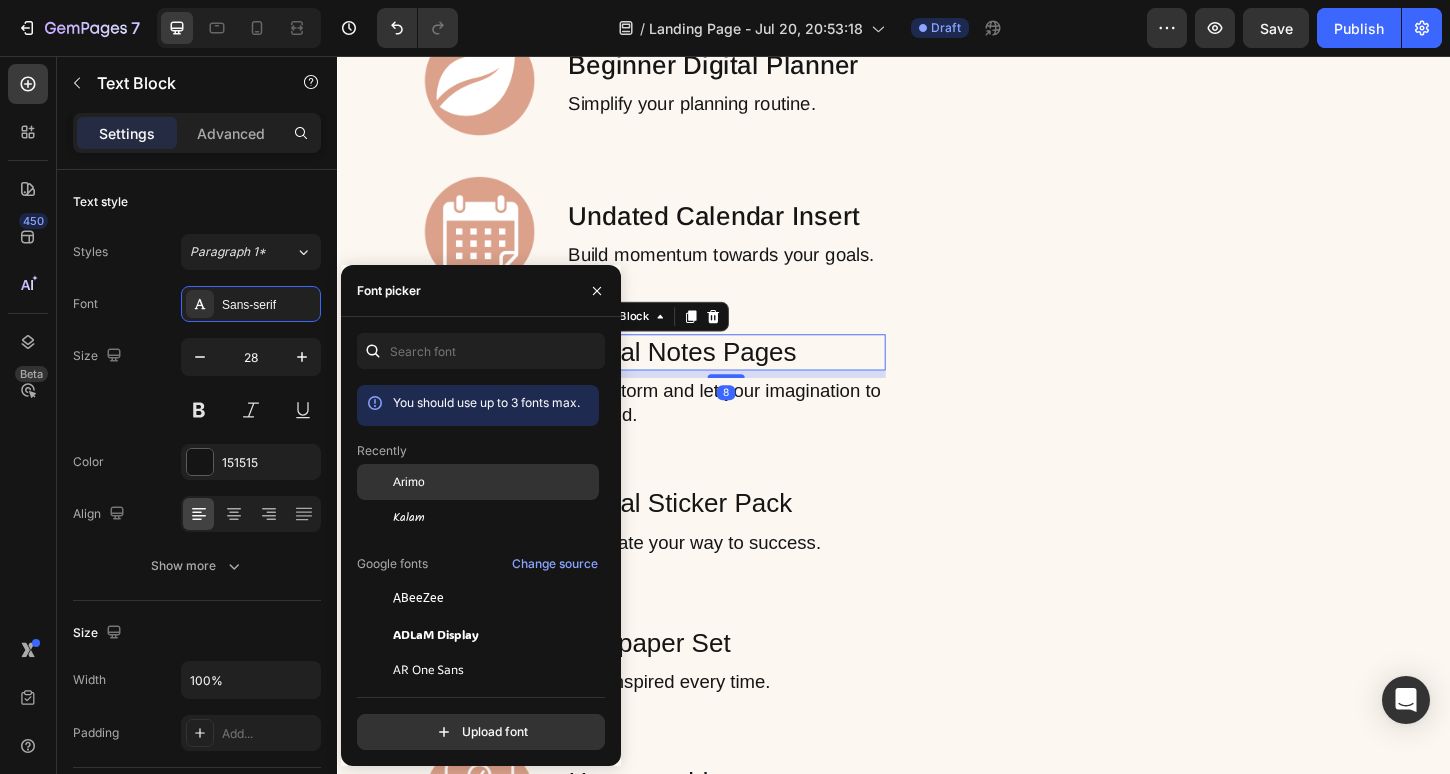 click on "Arimo" at bounding box center (409, 482) 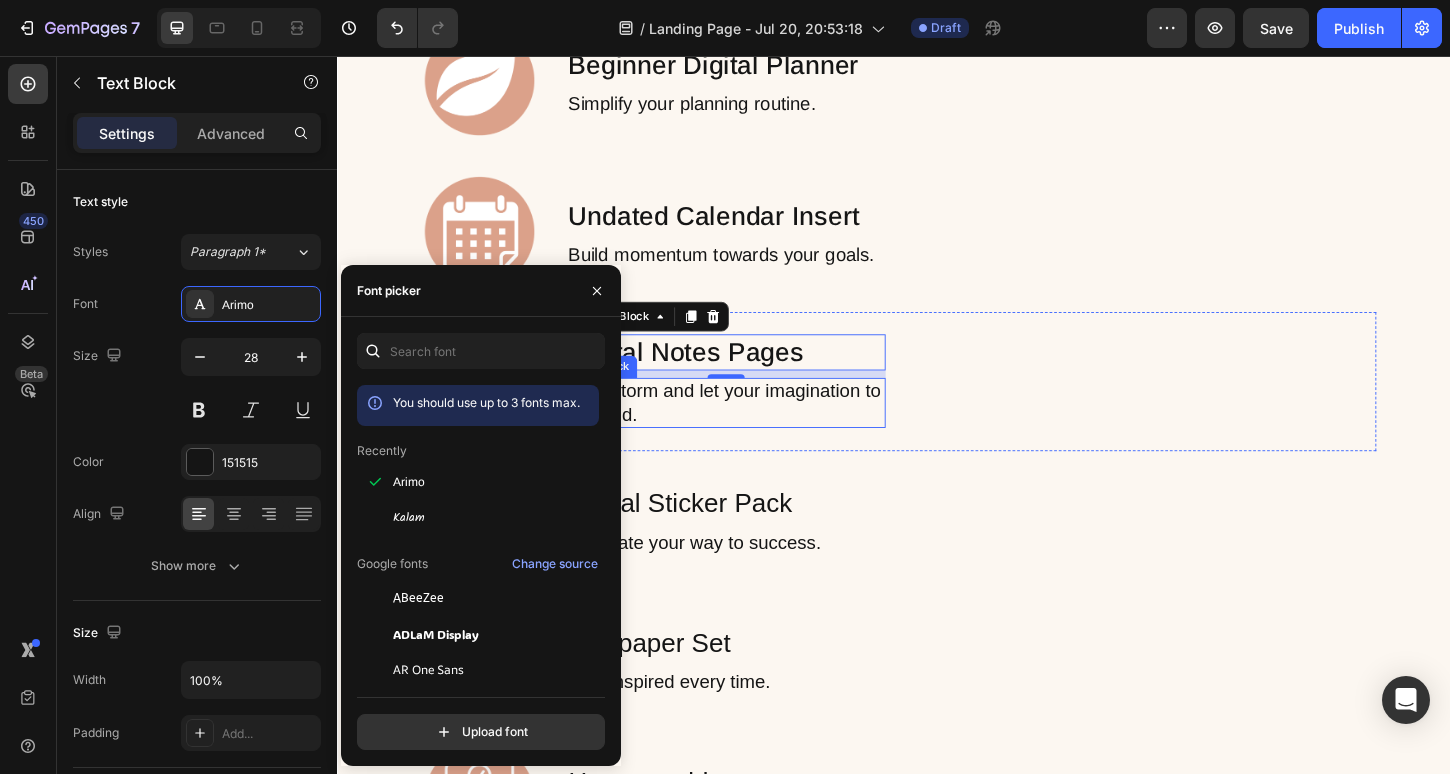 click on "Brainstorm and let your imagination to run wild." at bounding box center [756, 430] 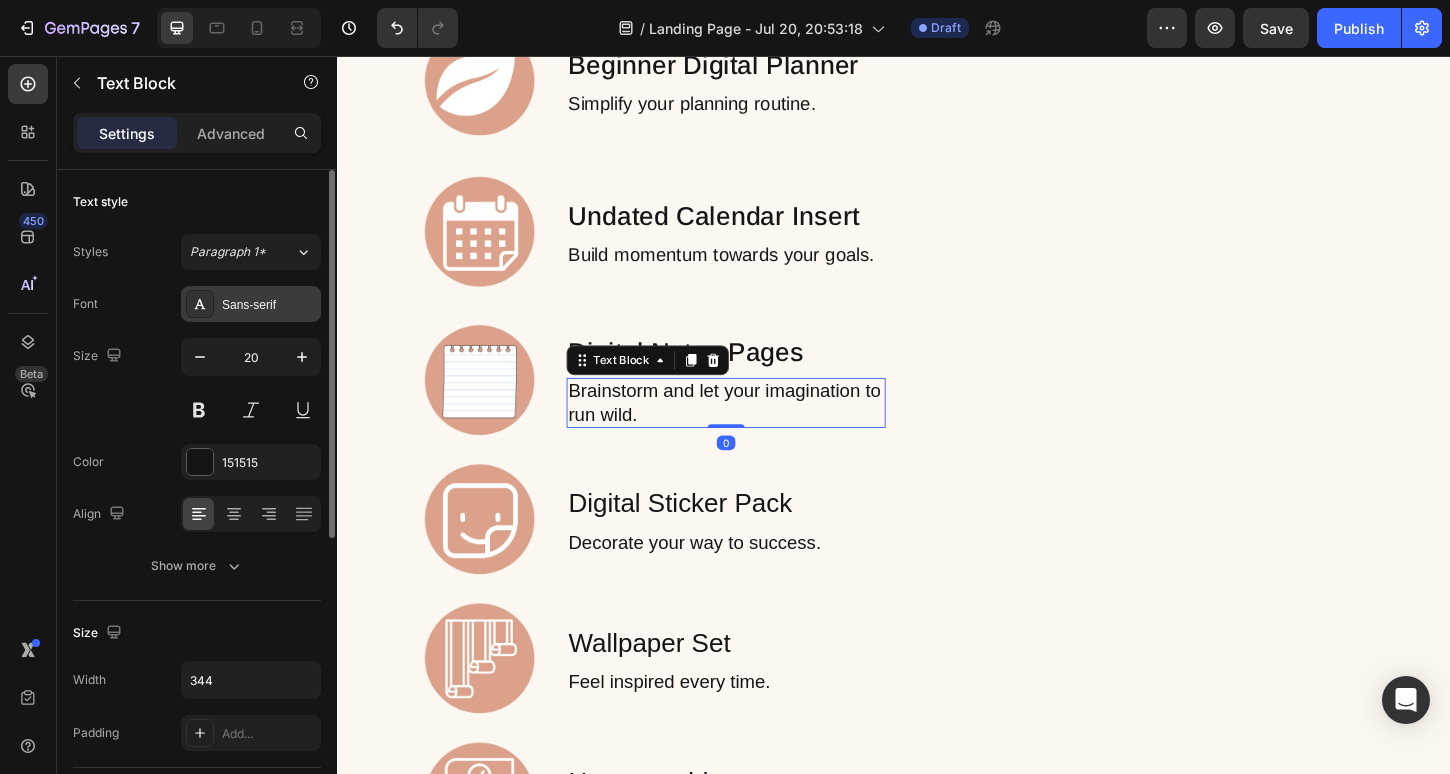click on "Sans-serif" at bounding box center (269, 305) 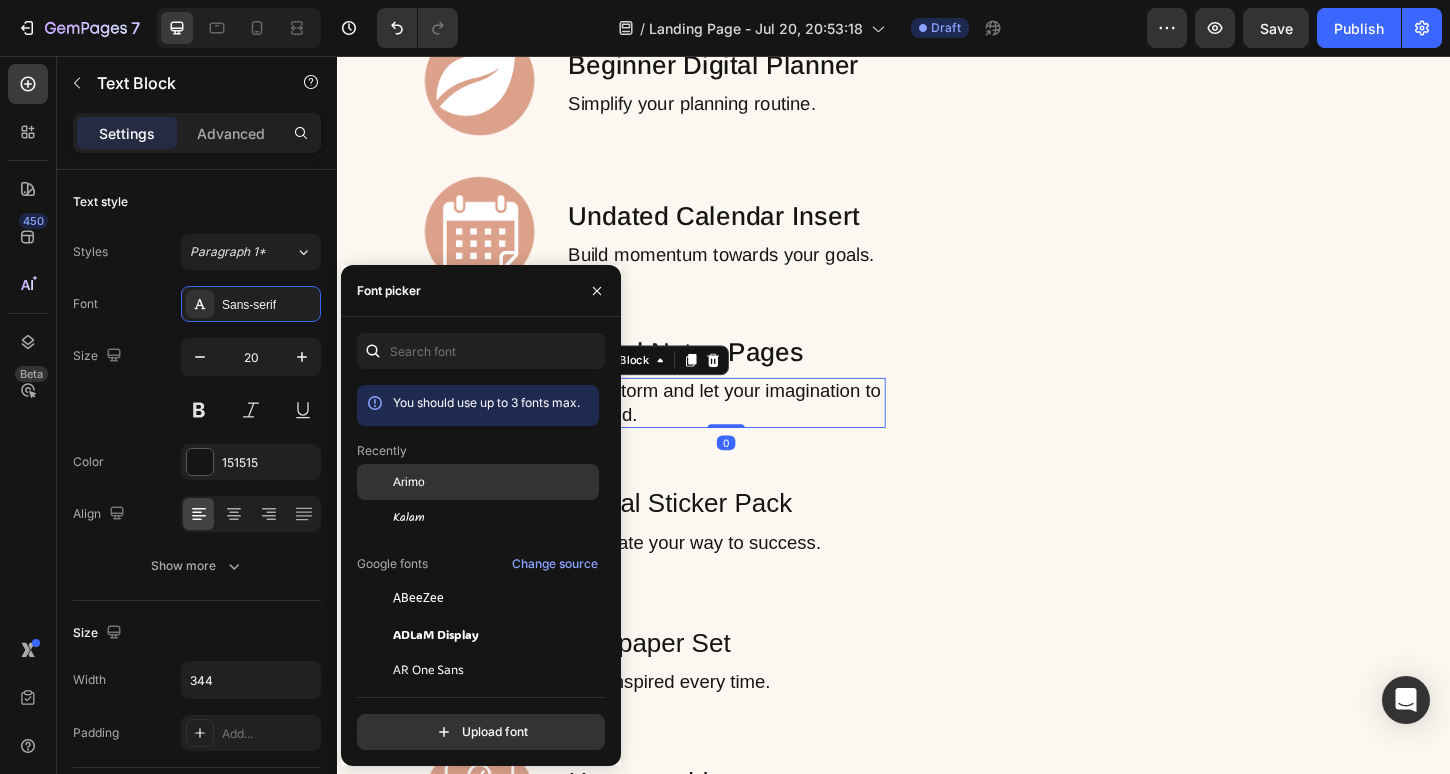 click on "Arimo" at bounding box center [409, 482] 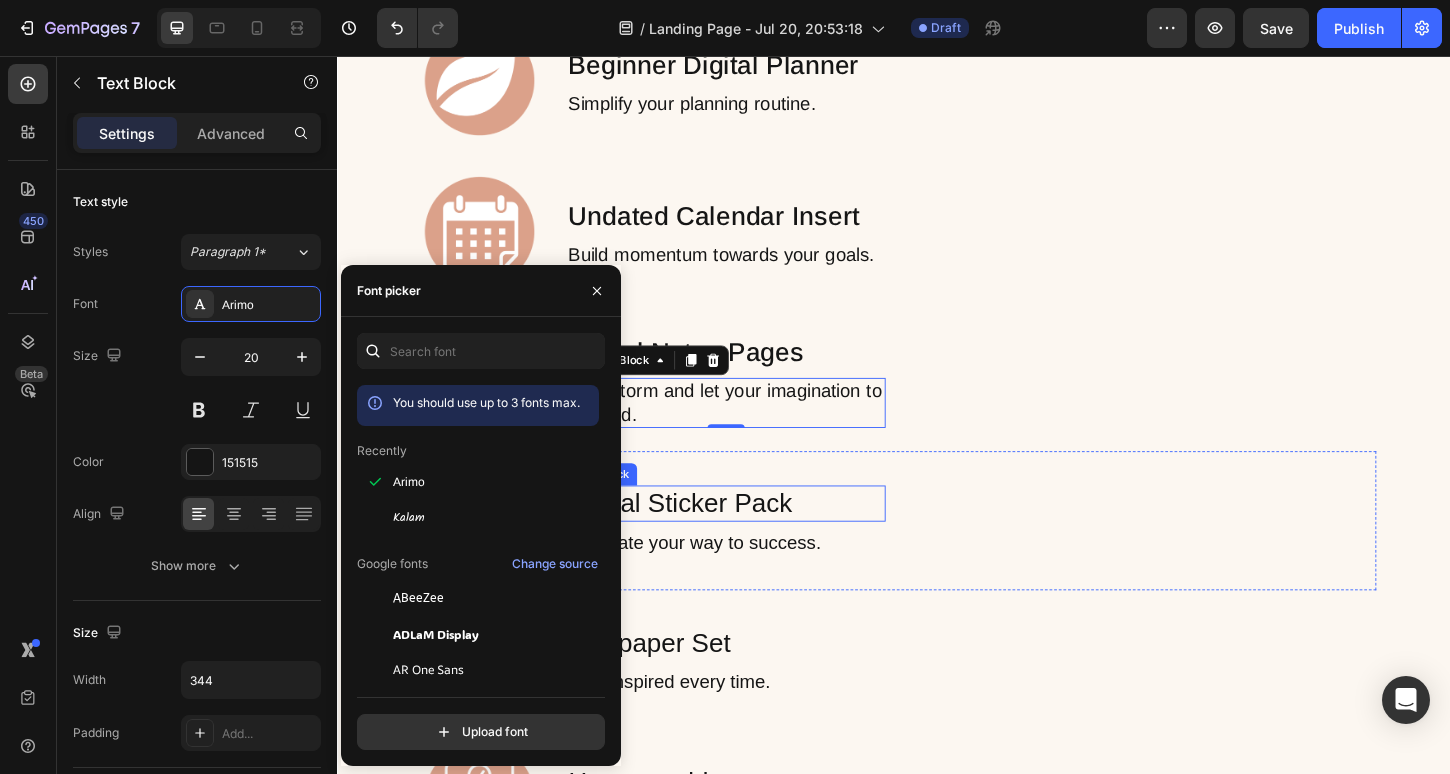 click on "Digital Sticker Pack" at bounding box center [756, 538] 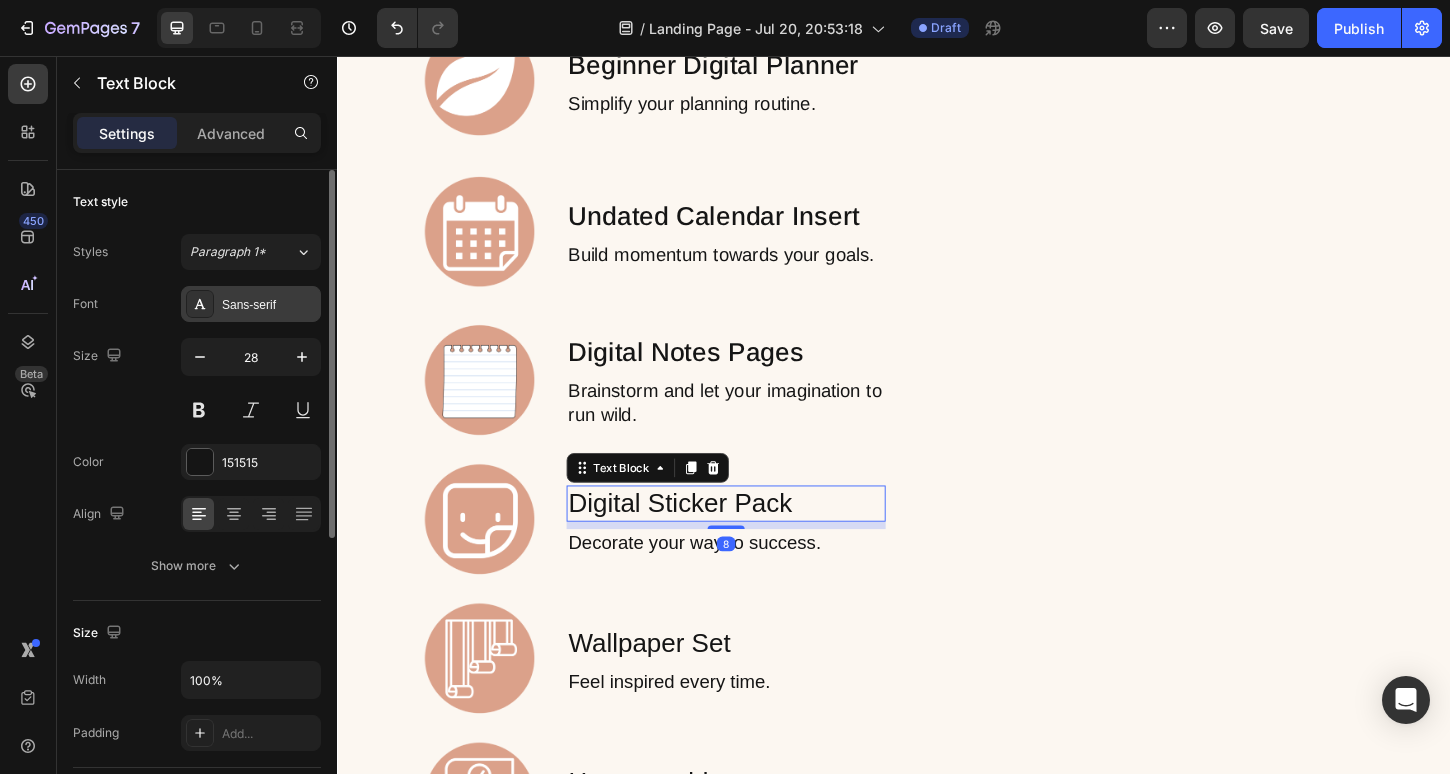 click on "Sans-serif" at bounding box center [251, 304] 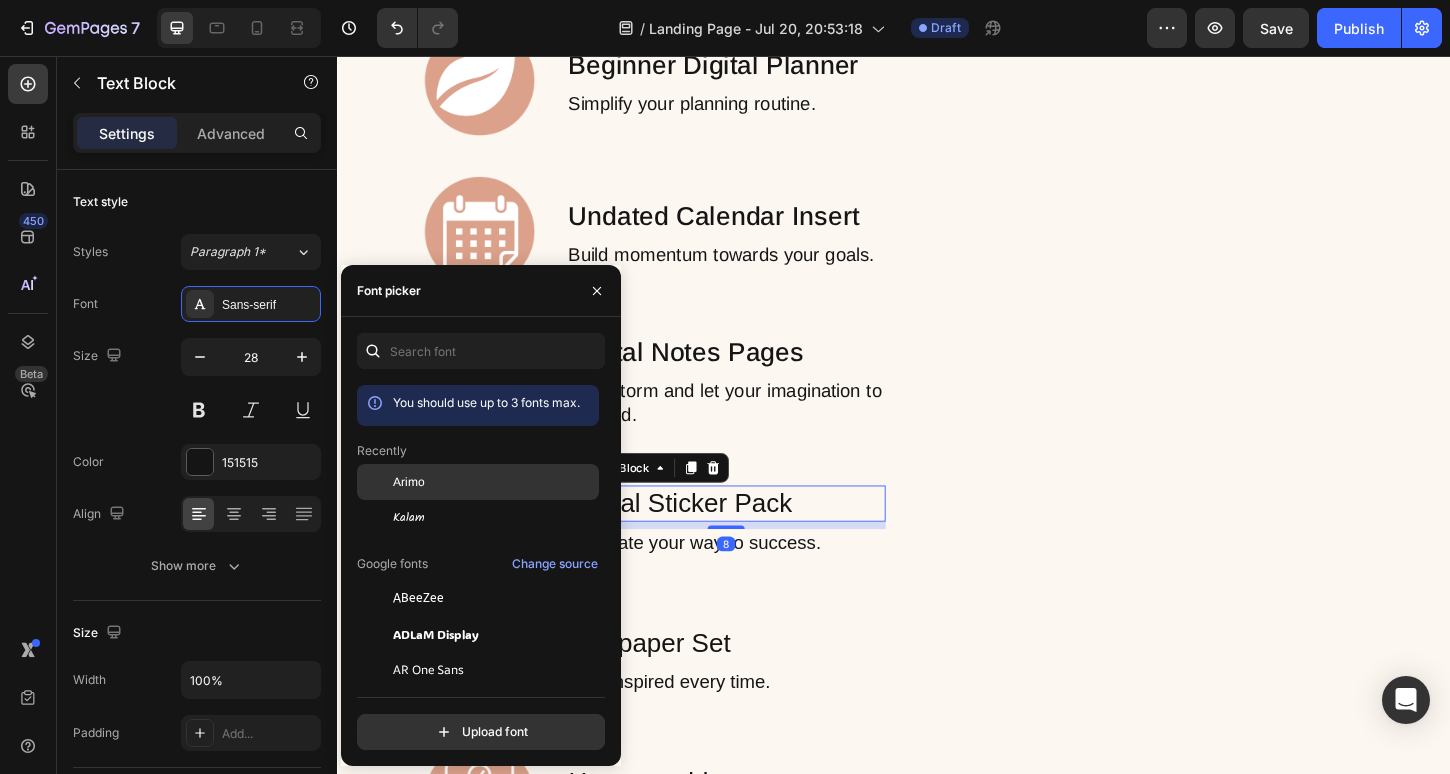 click on "Arimo" at bounding box center [494, 482] 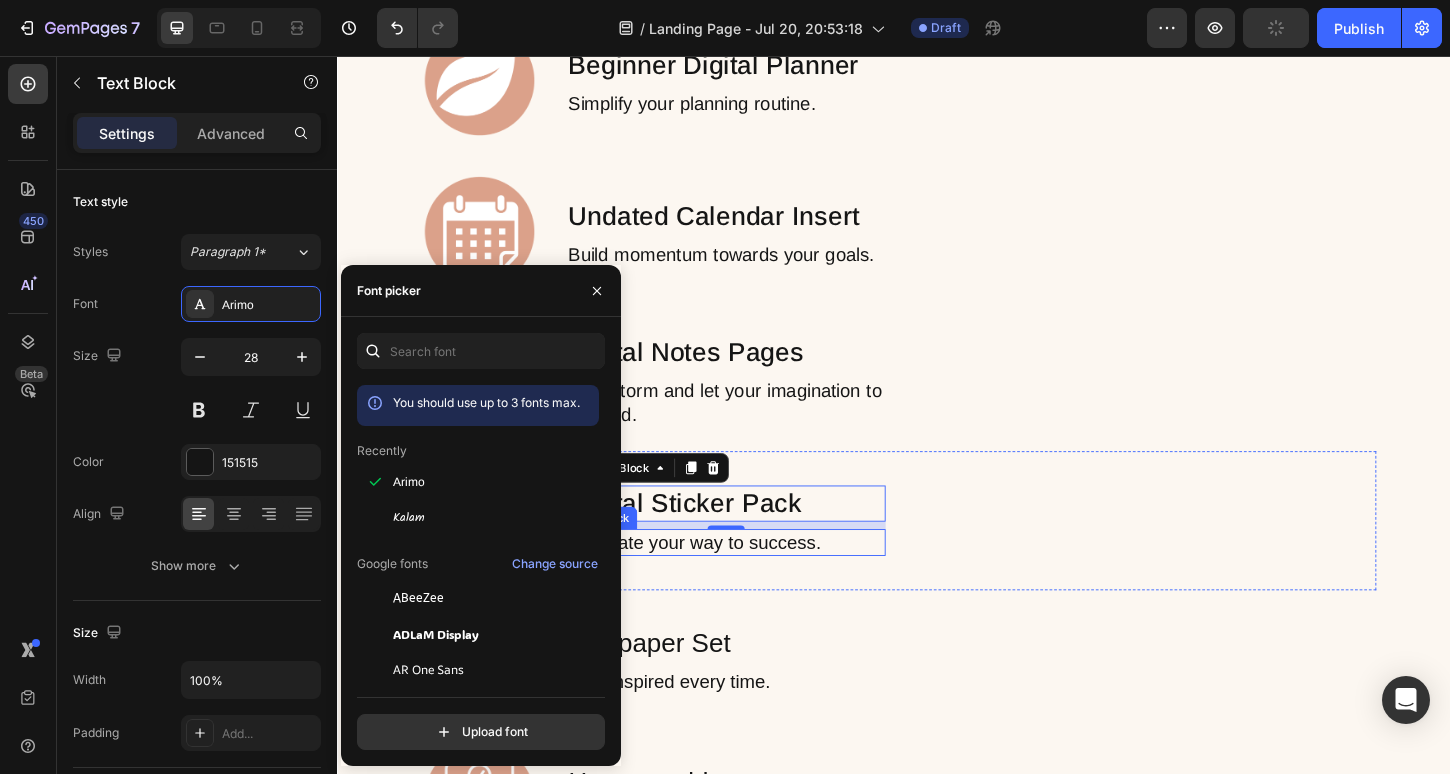 click on "Decorate your way to success." at bounding box center [756, 580] 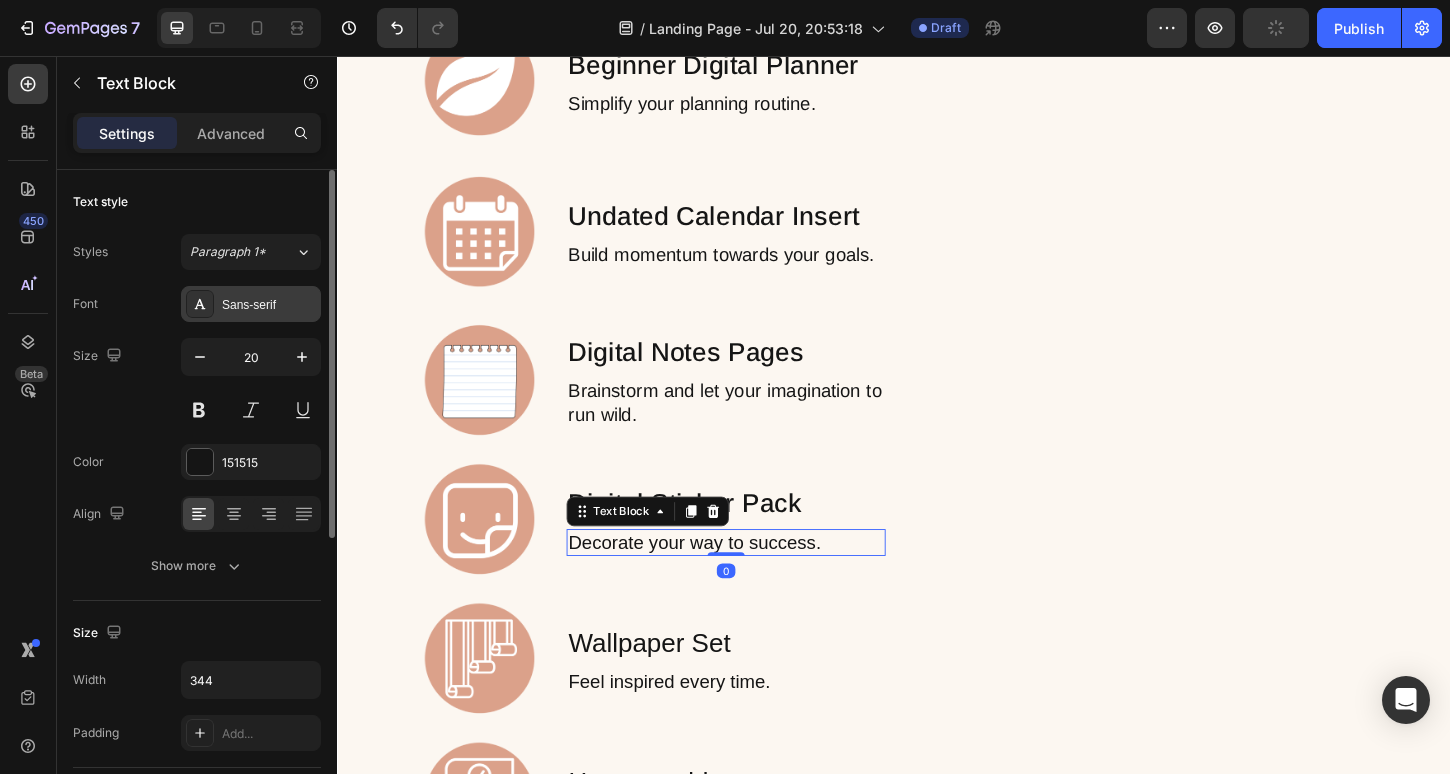 click on "Sans-serif" at bounding box center [269, 305] 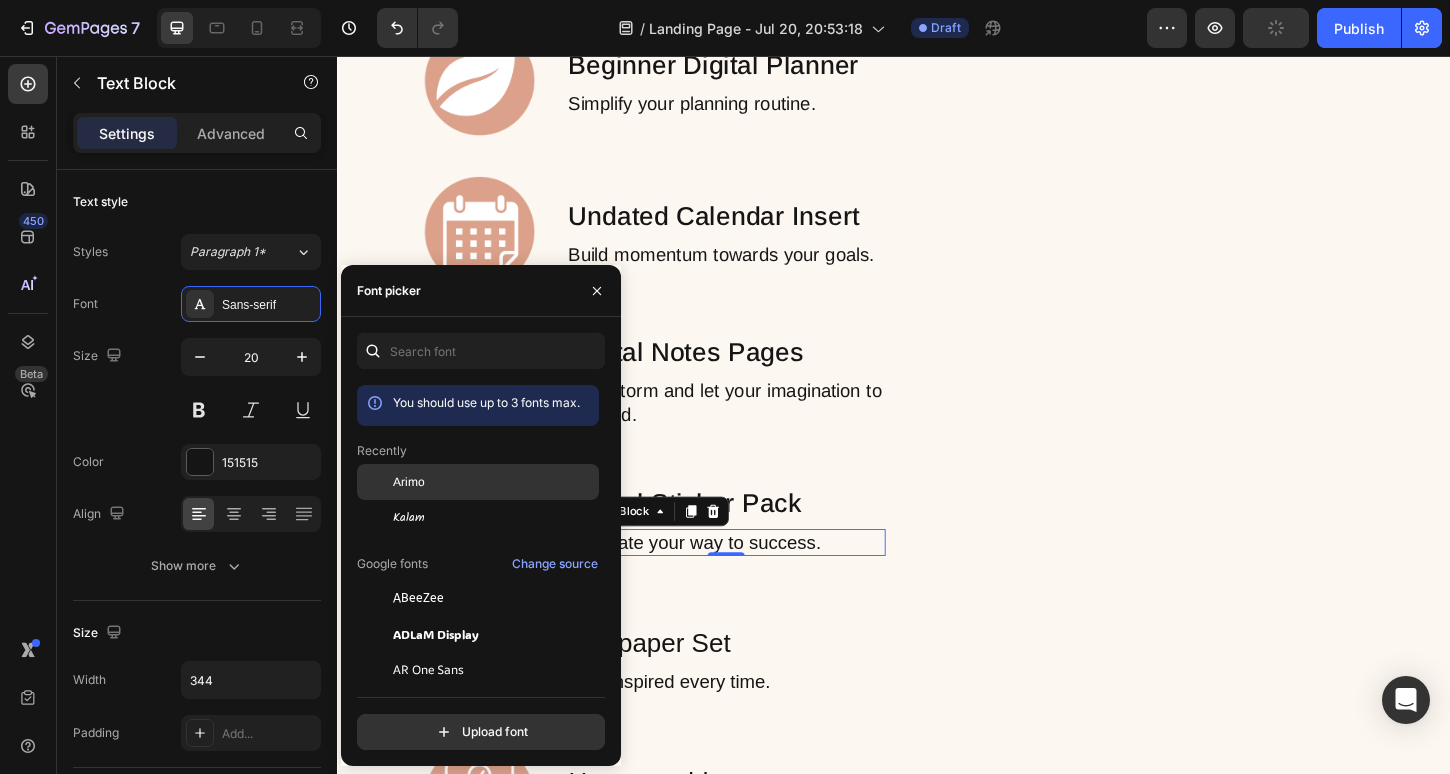 click on "Arimo" 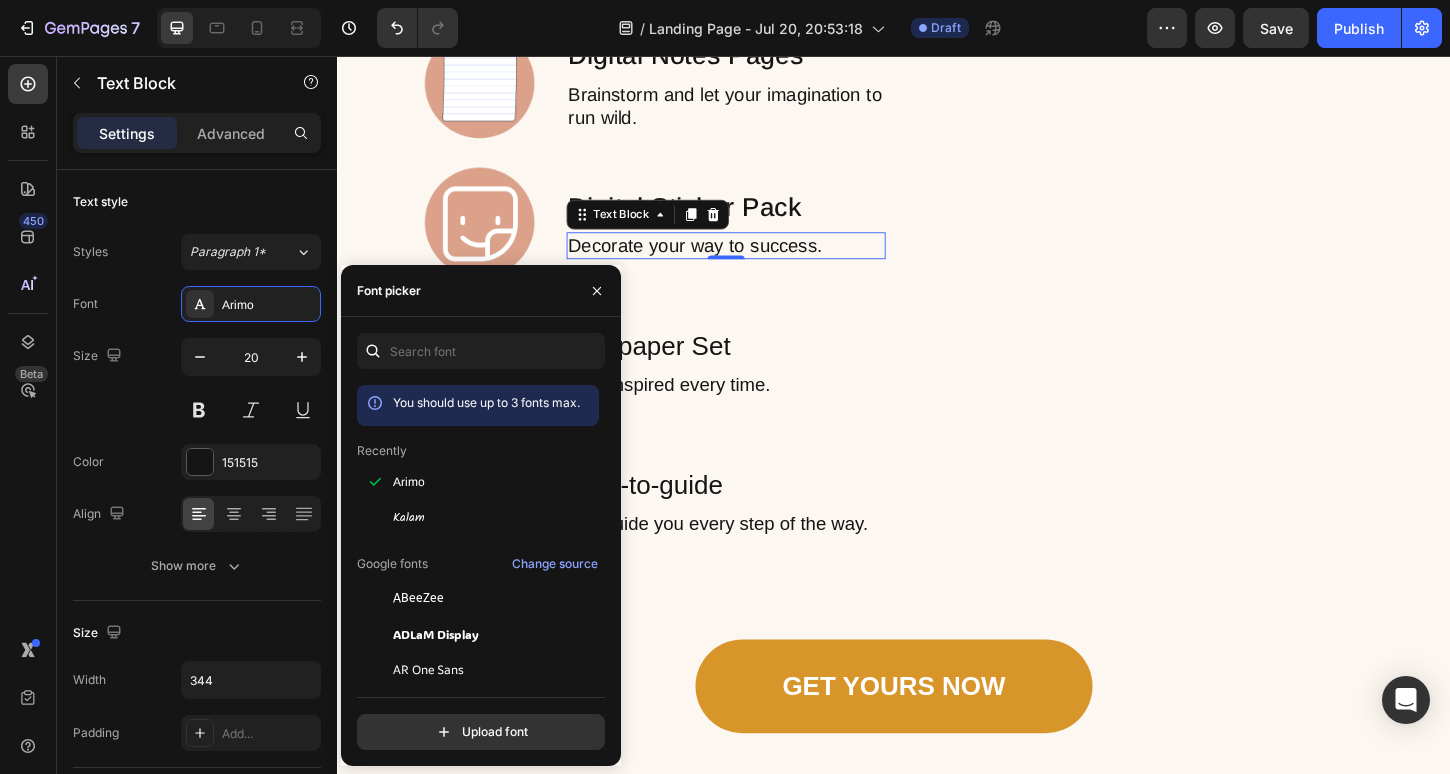 scroll, scrollTop: 3286, scrollLeft: 0, axis: vertical 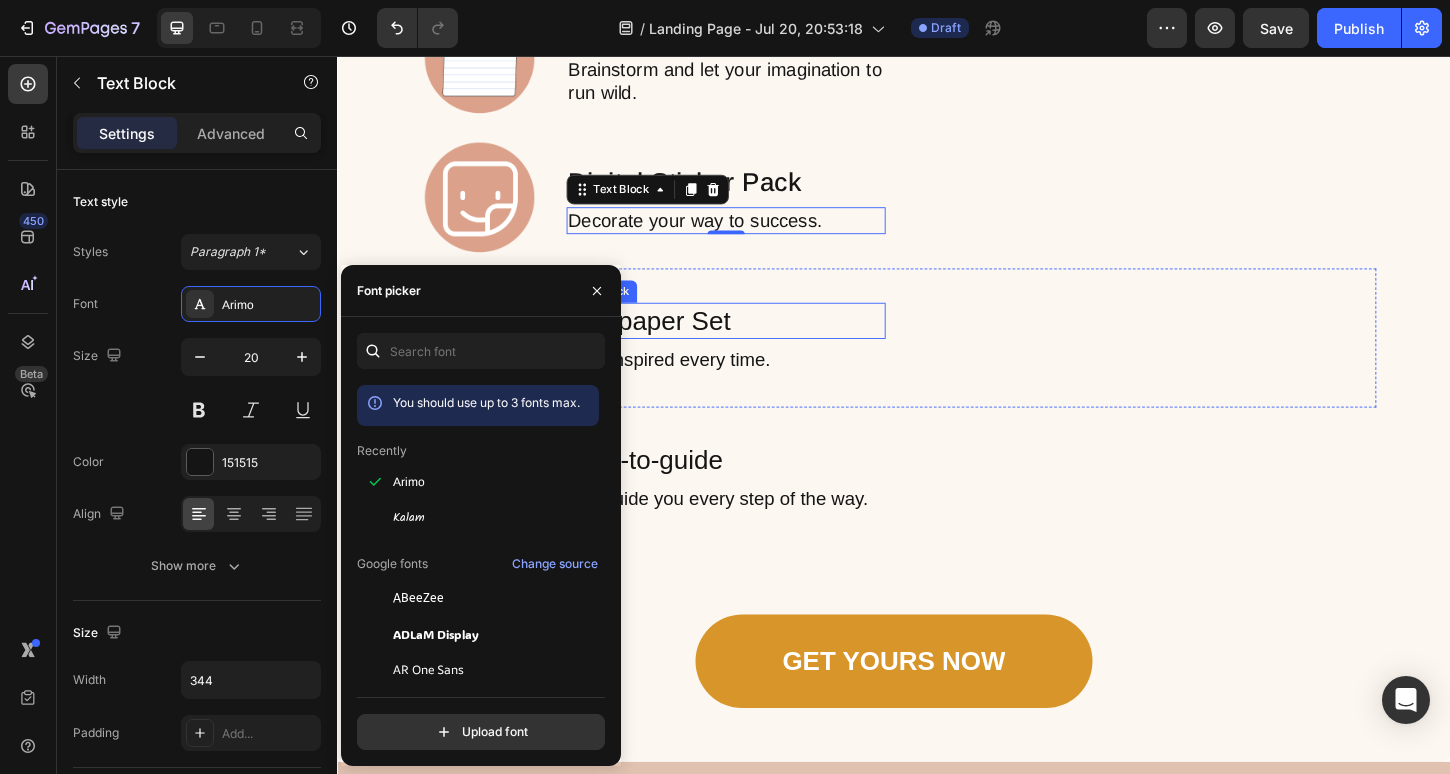 click on "Wallpaper Set" at bounding box center [756, 341] 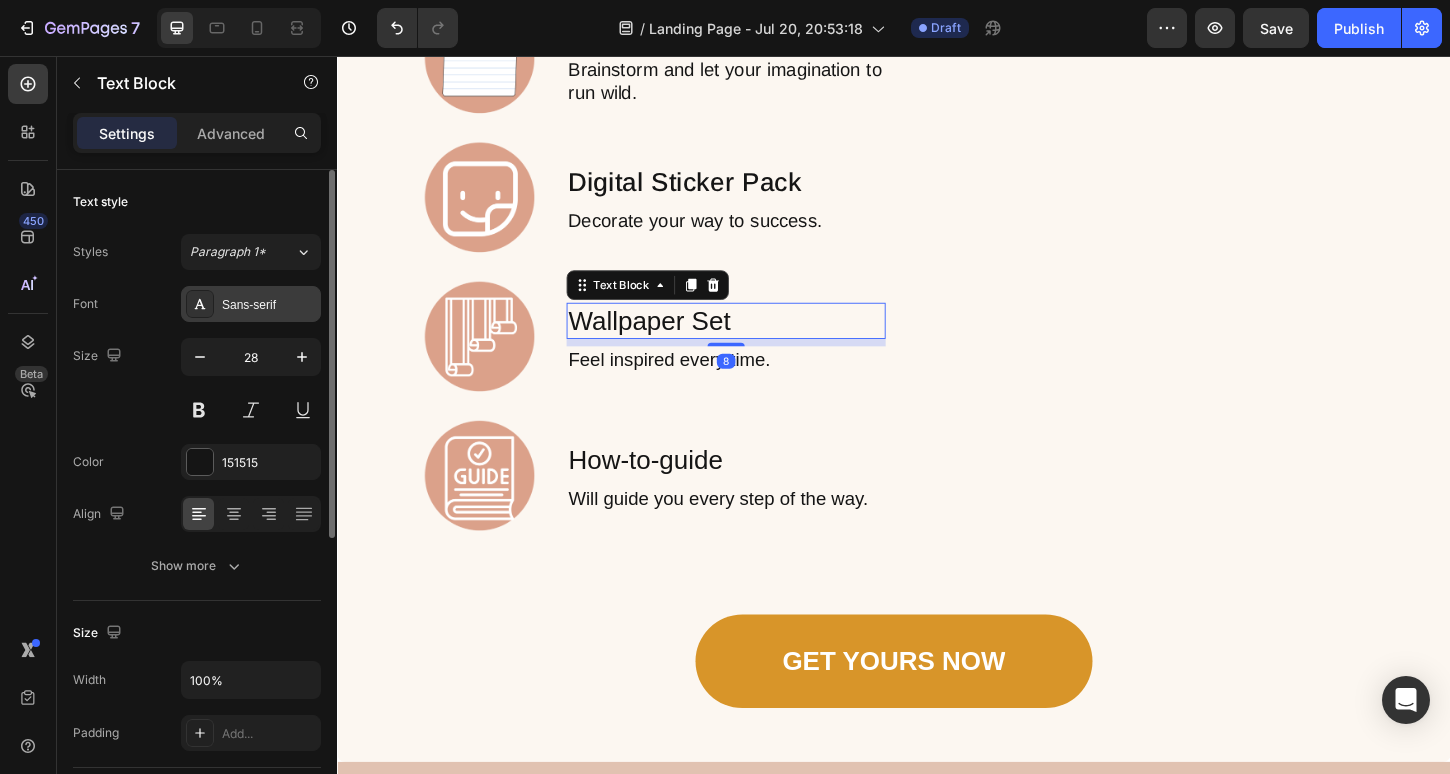 click on "Sans-serif" at bounding box center [269, 305] 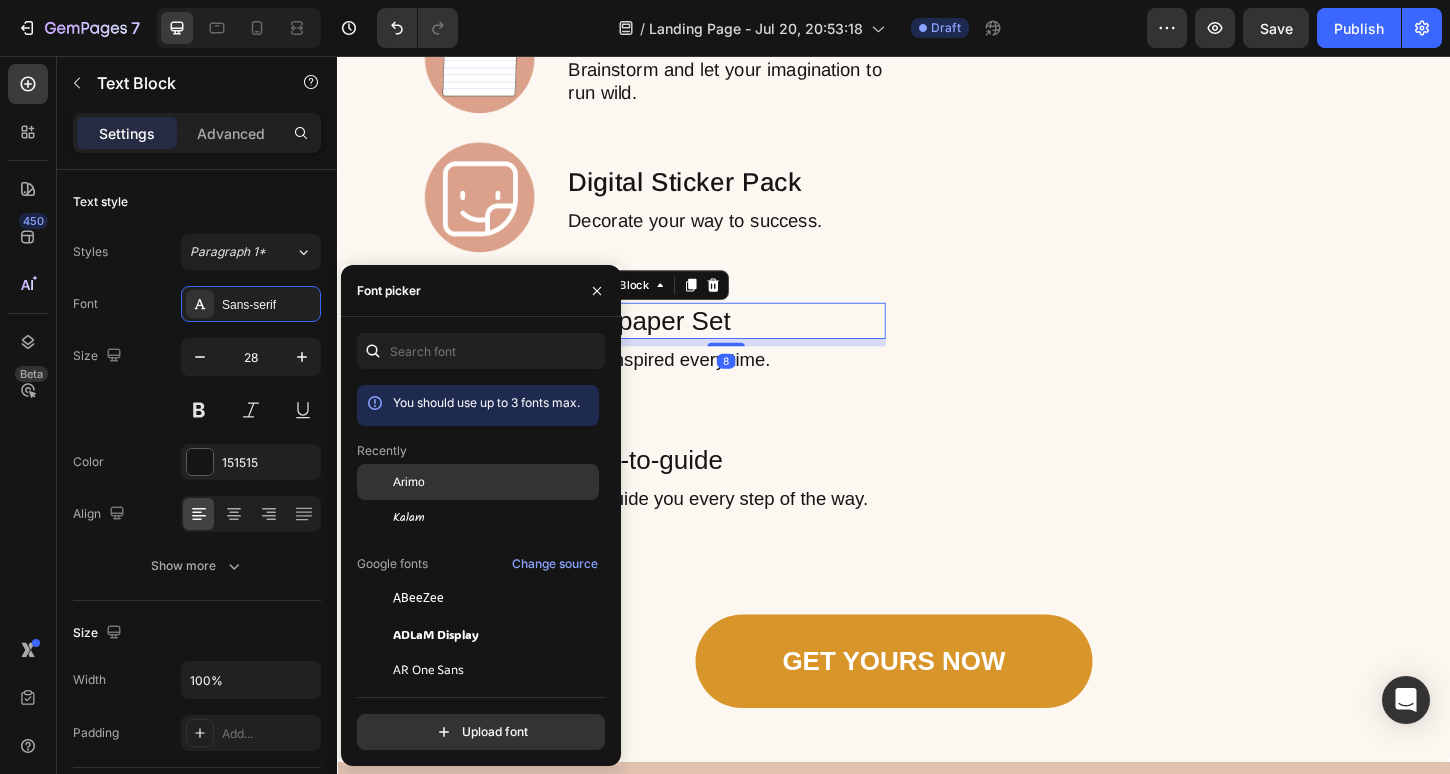 click on "Arimo" 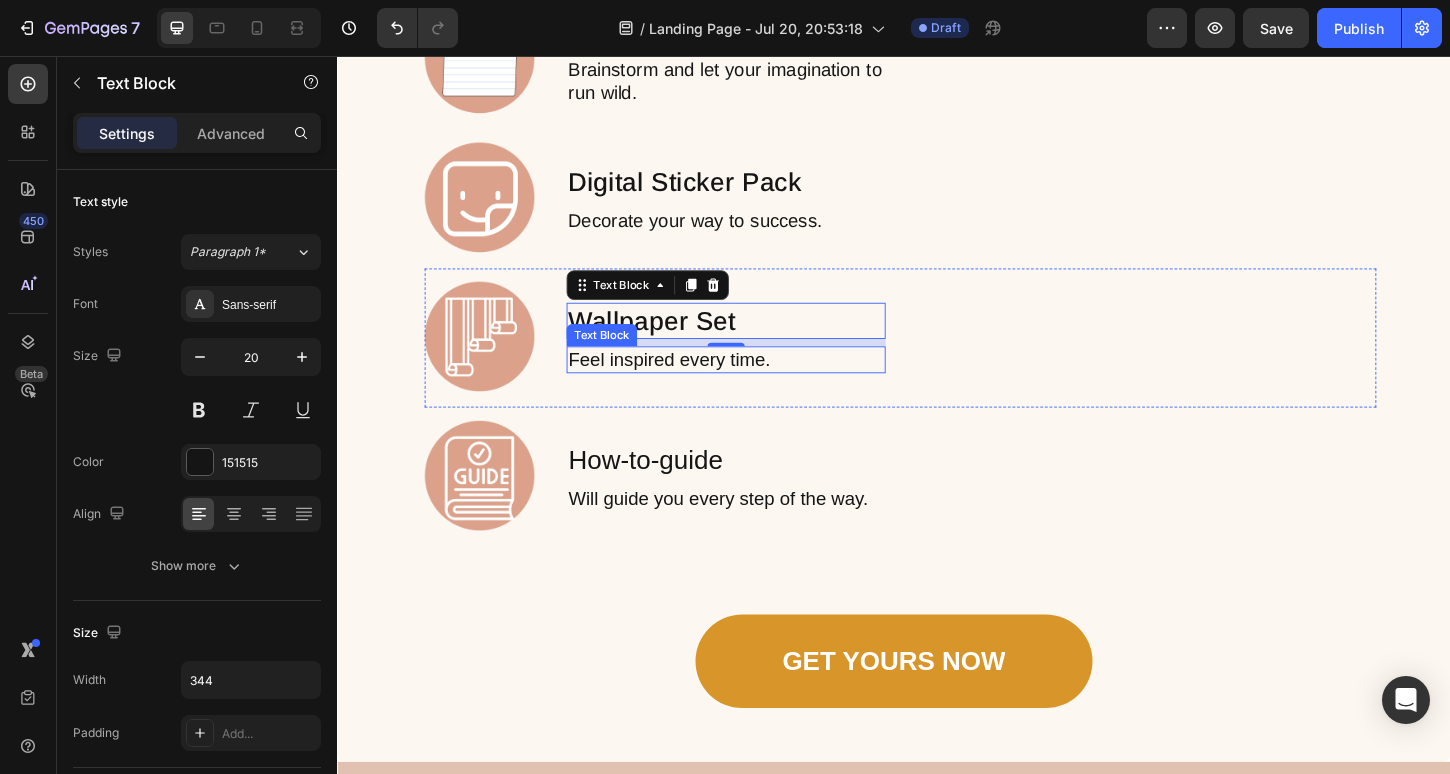 click on "Feel inspired every time." at bounding box center [756, 383] 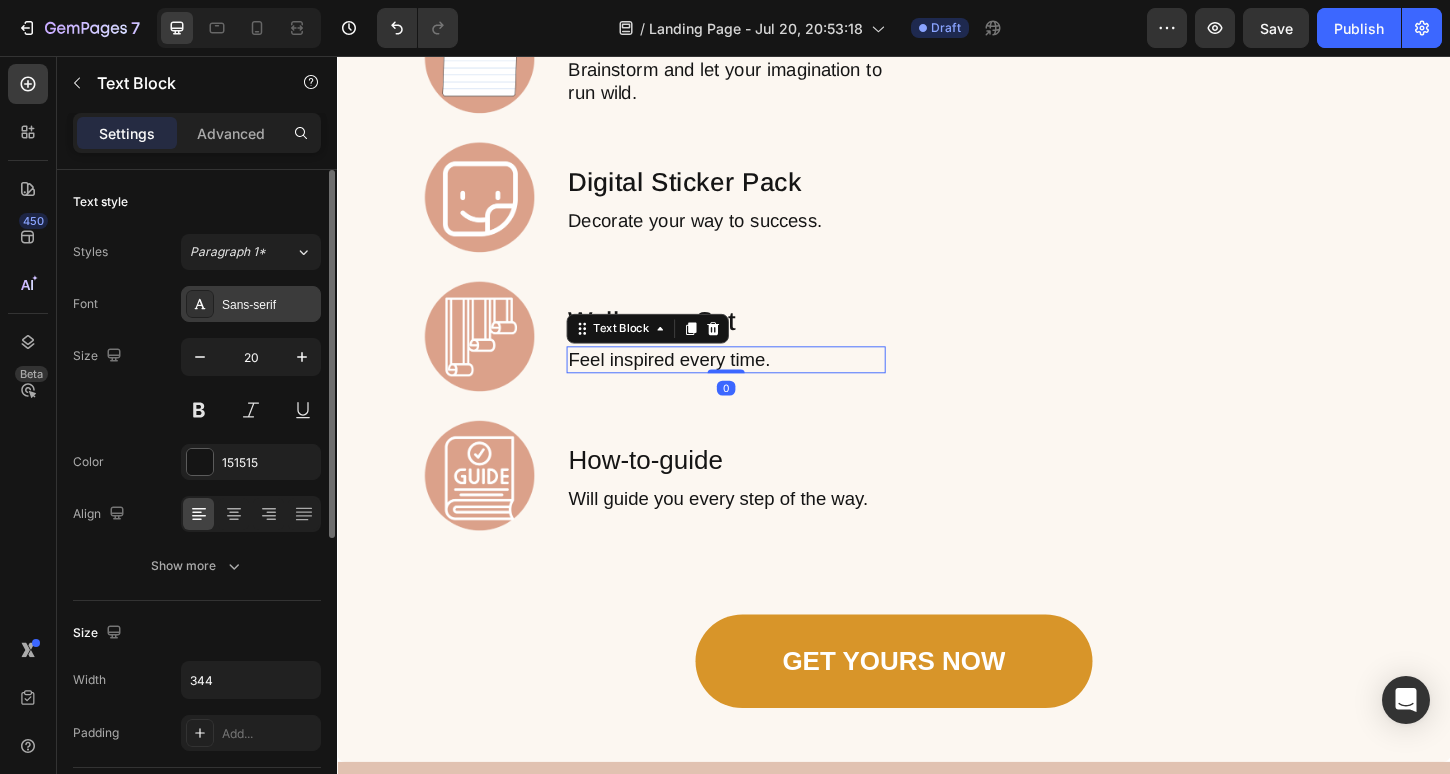 click on "Sans-serif" at bounding box center (251, 304) 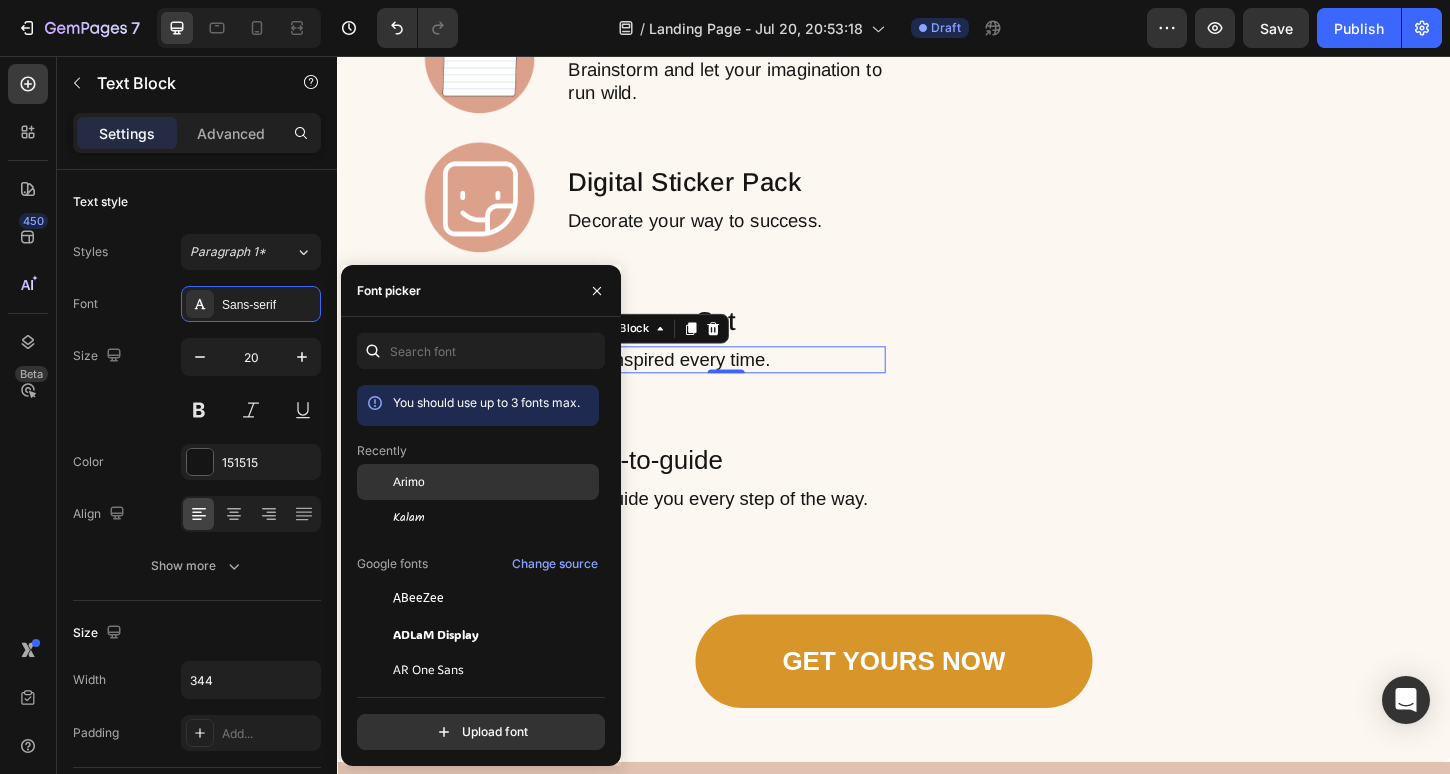 click on "Arimo" at bounding box center [494, 482] 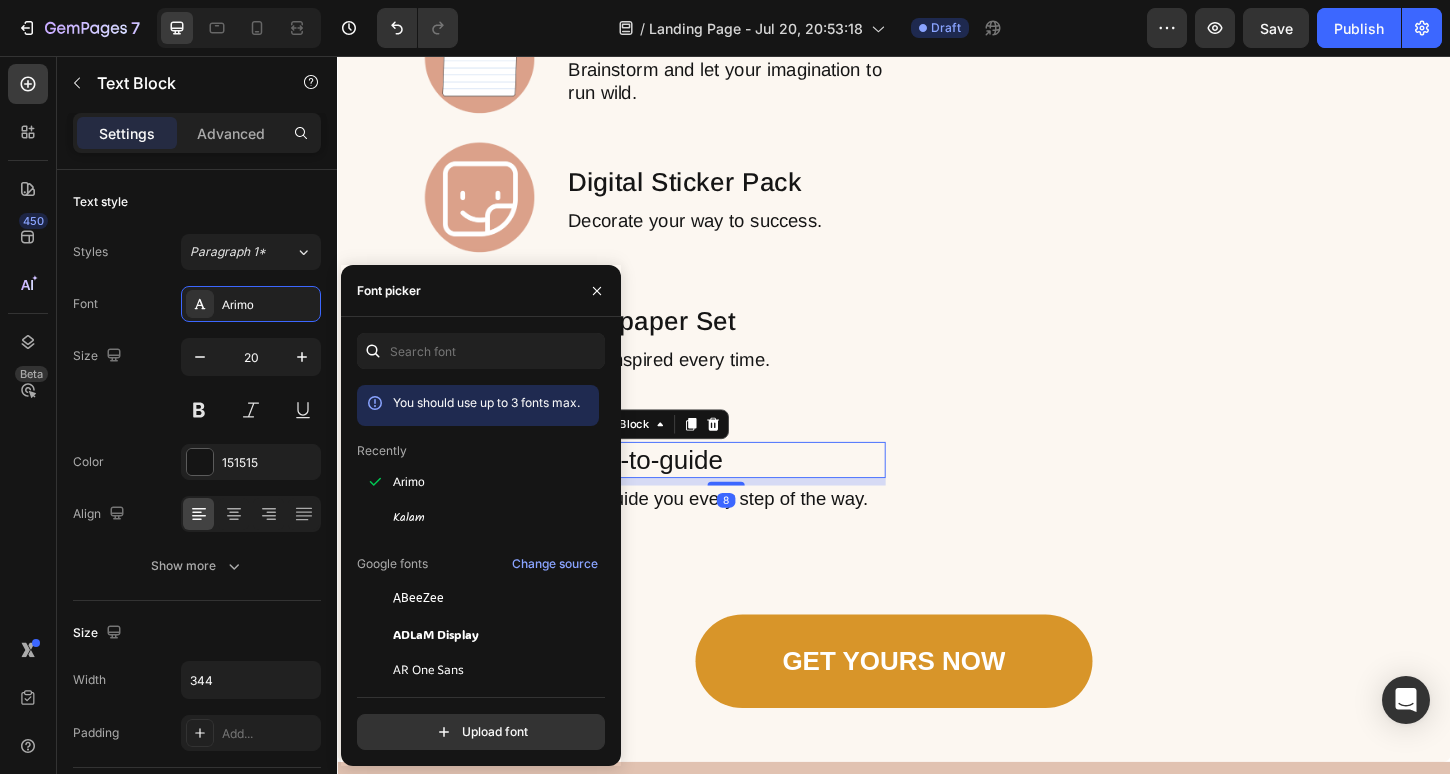 click on "How-to-guide" at bounding box center (756, 491) 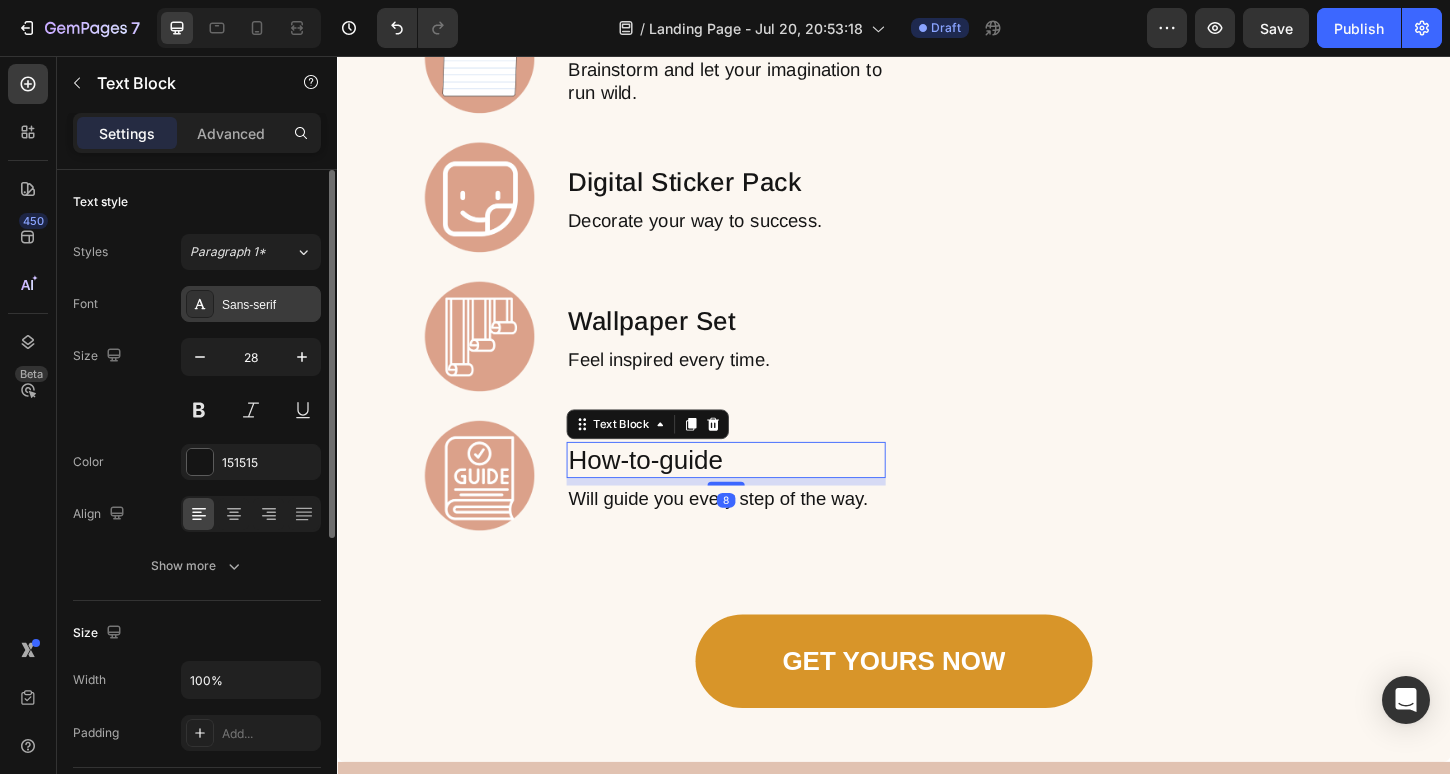 click on "Sans-serif" at bounding box center [269, 305] 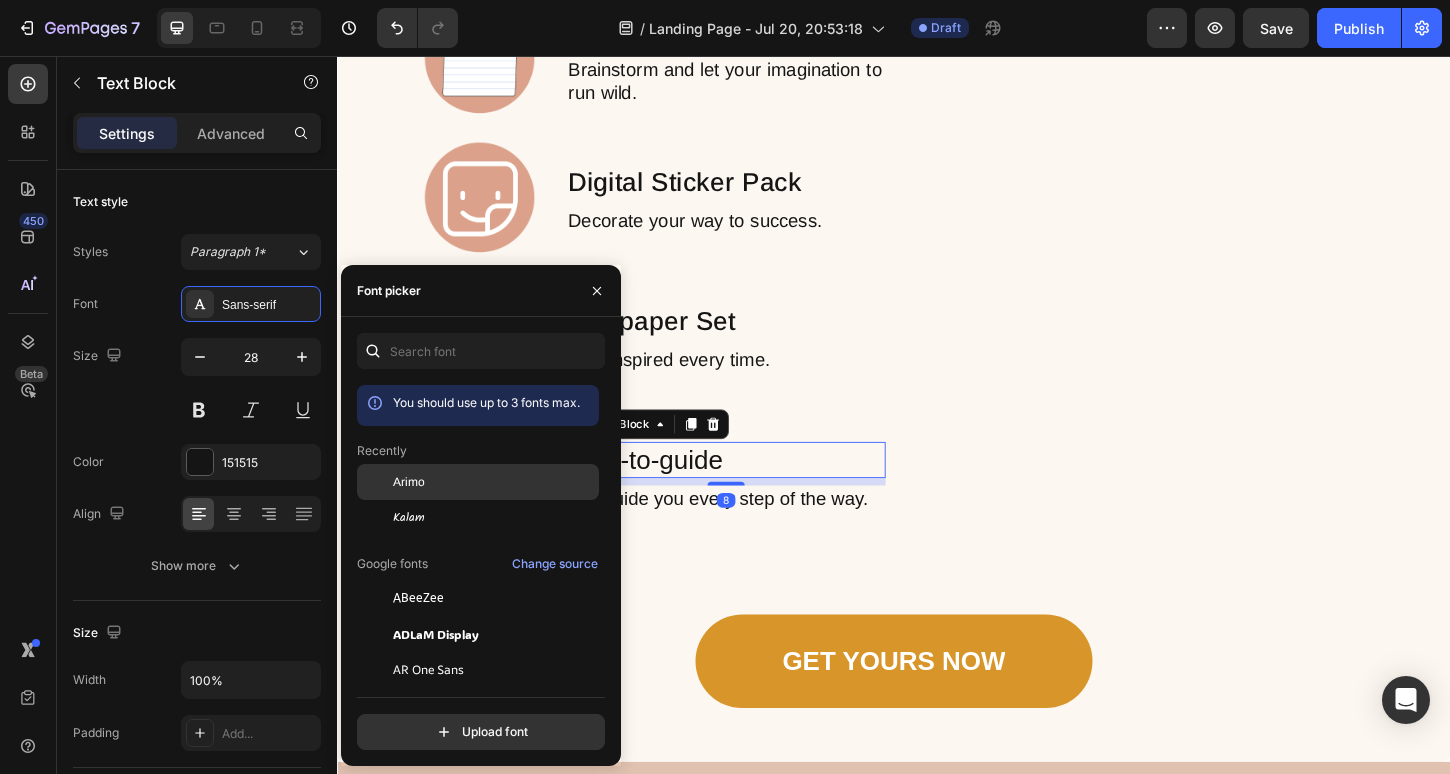 click on "Arimo" at bounding box center (409, 482) 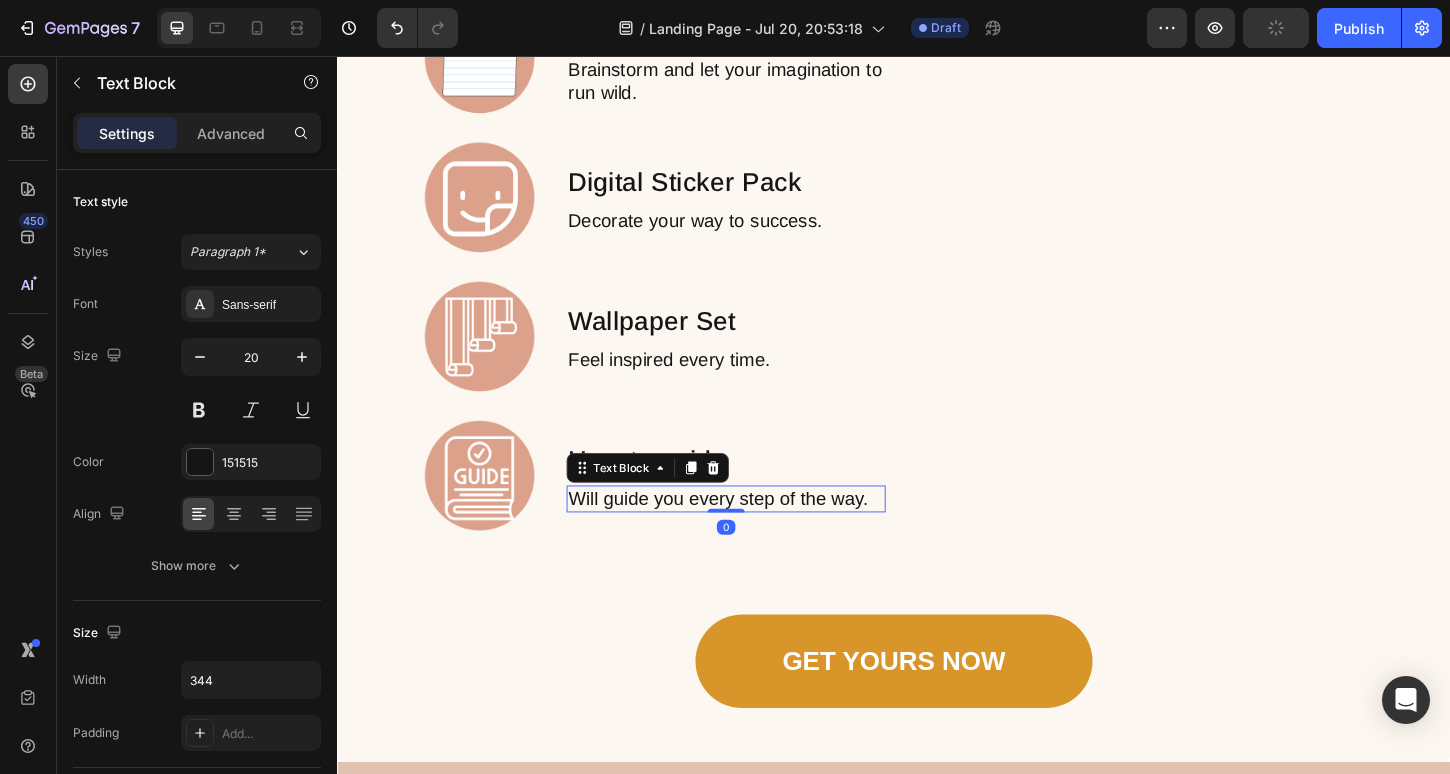 click on "Will guide you every step of the way." at bounding box center (756, 533) 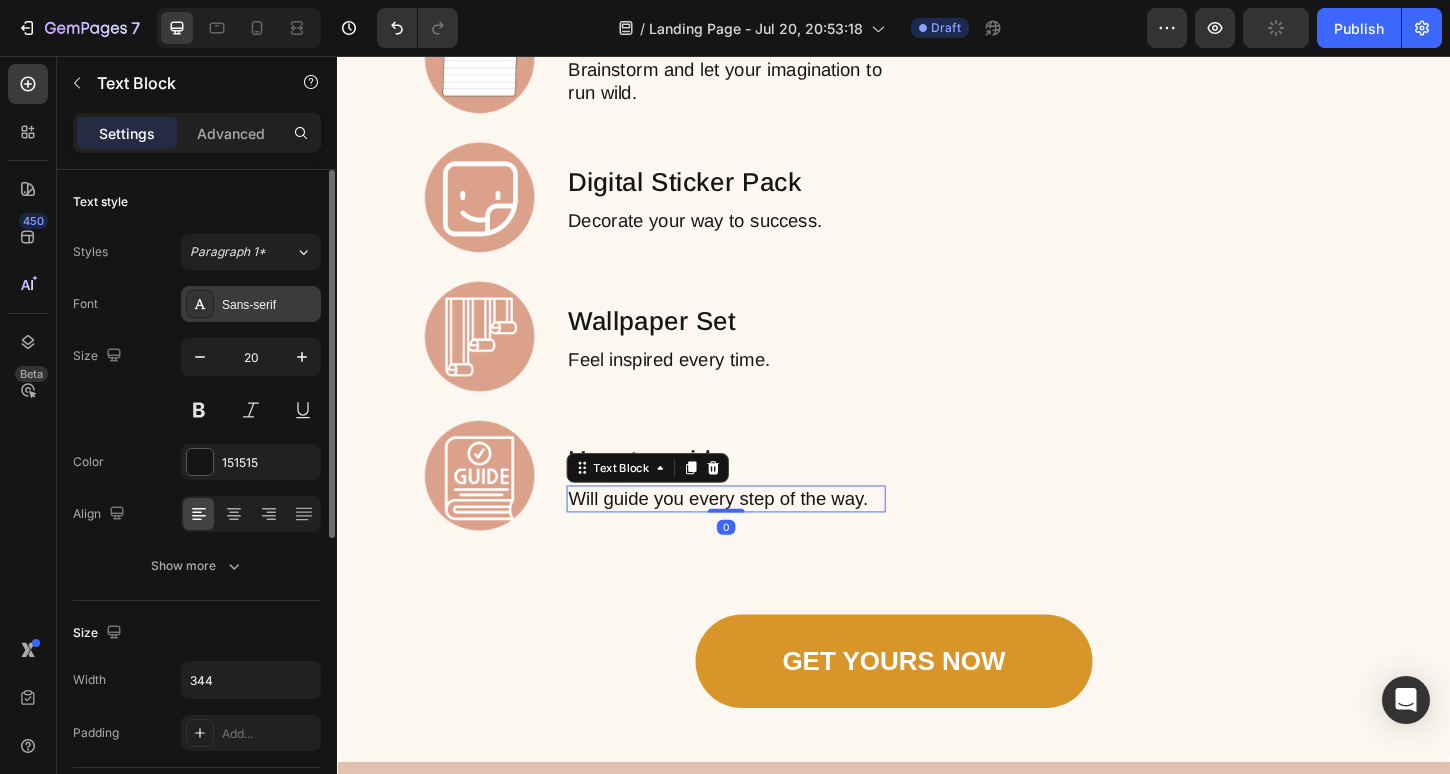 click on "Sans-serif" at bounding box center (251, 304) 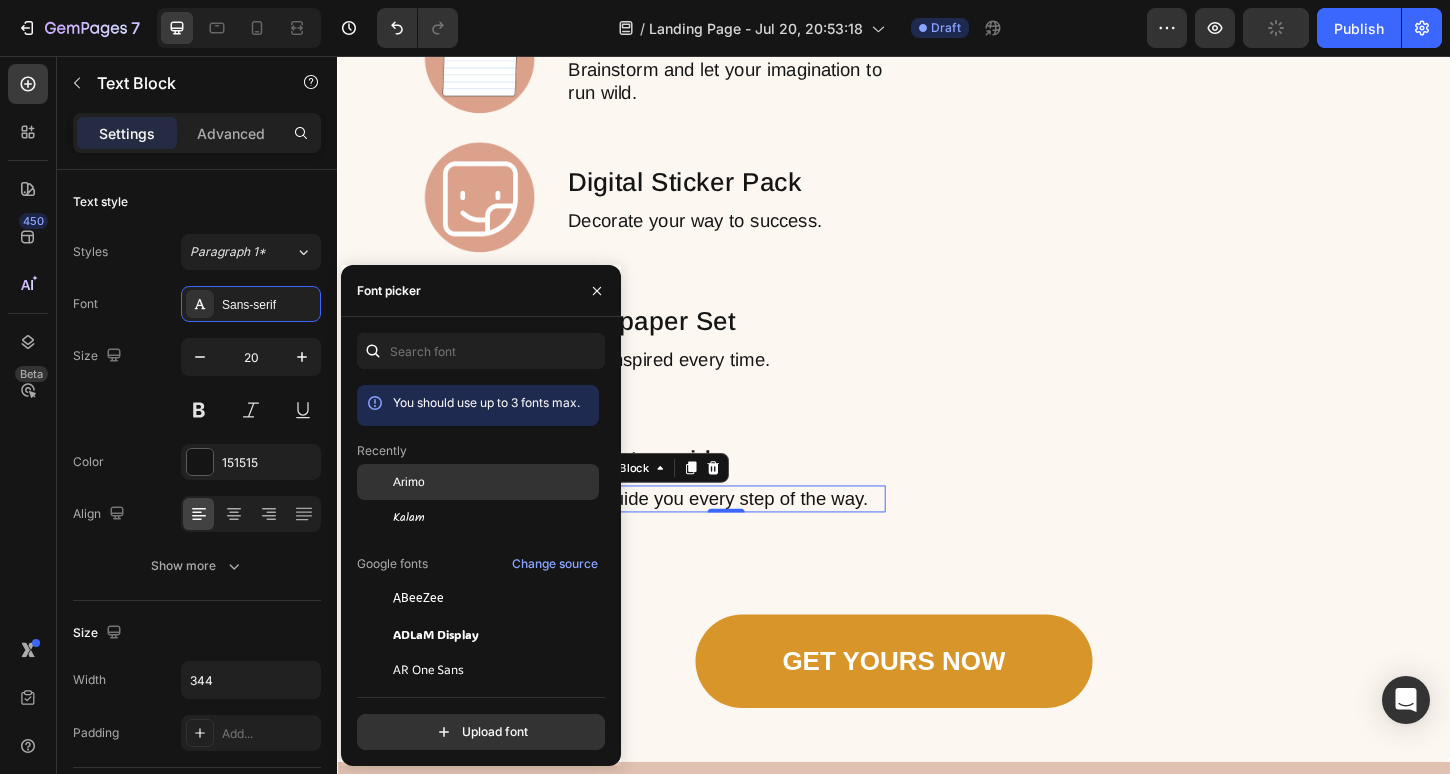click on "Arimo" 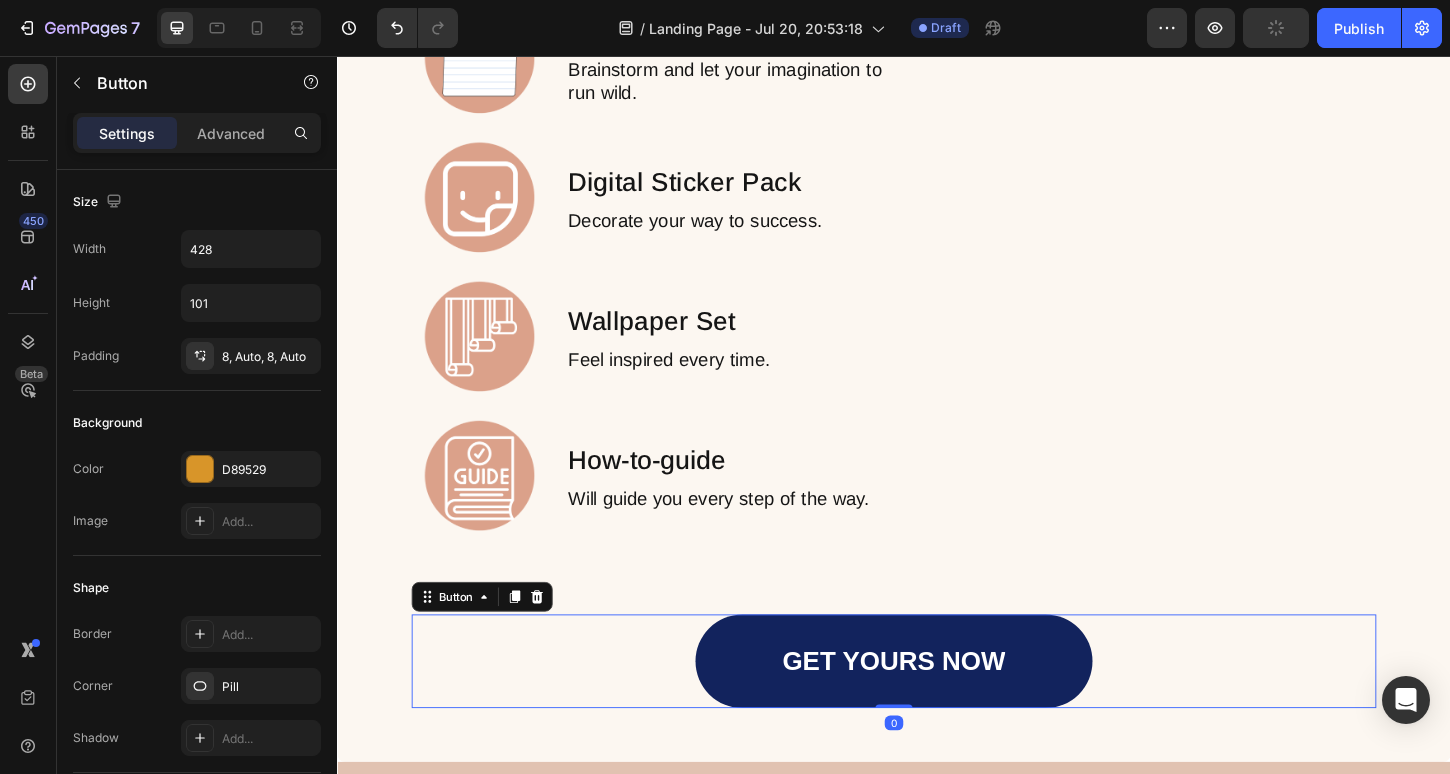 click on "GET YOURS NOW" at bounding box center [937, 708] 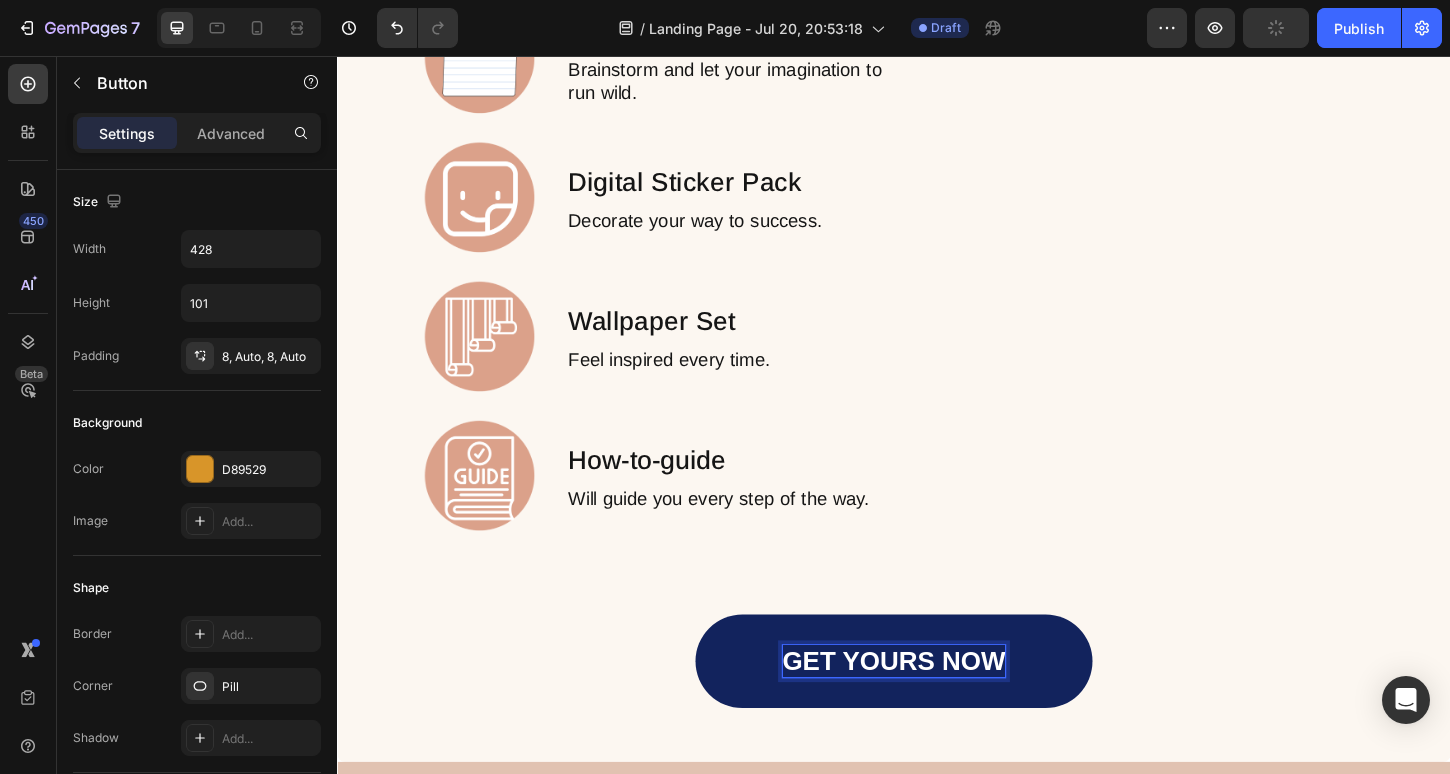 click on "GET YOURS NOW" at bounding box center [937, 708] 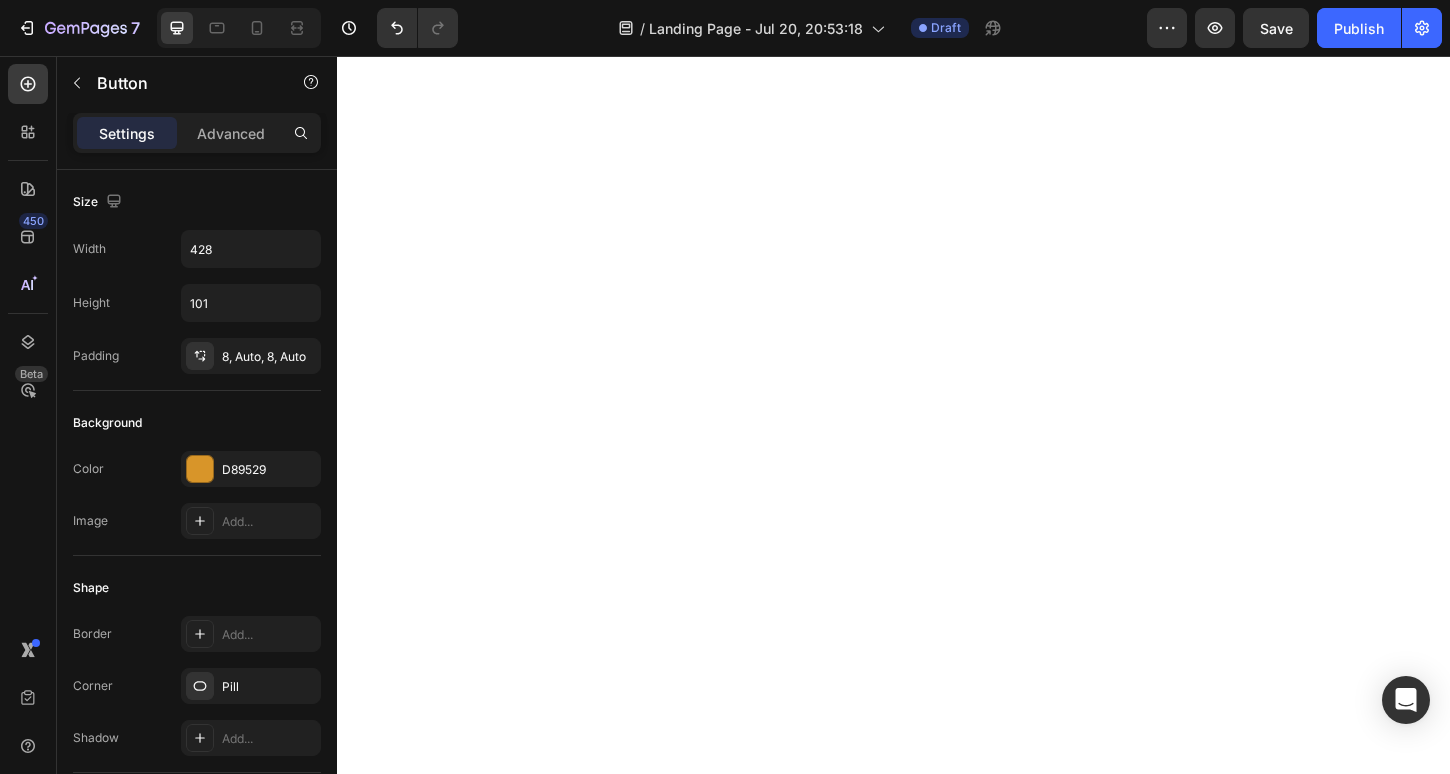 scroll, scrollTop: 0, scrollLeft: 0, axis: both 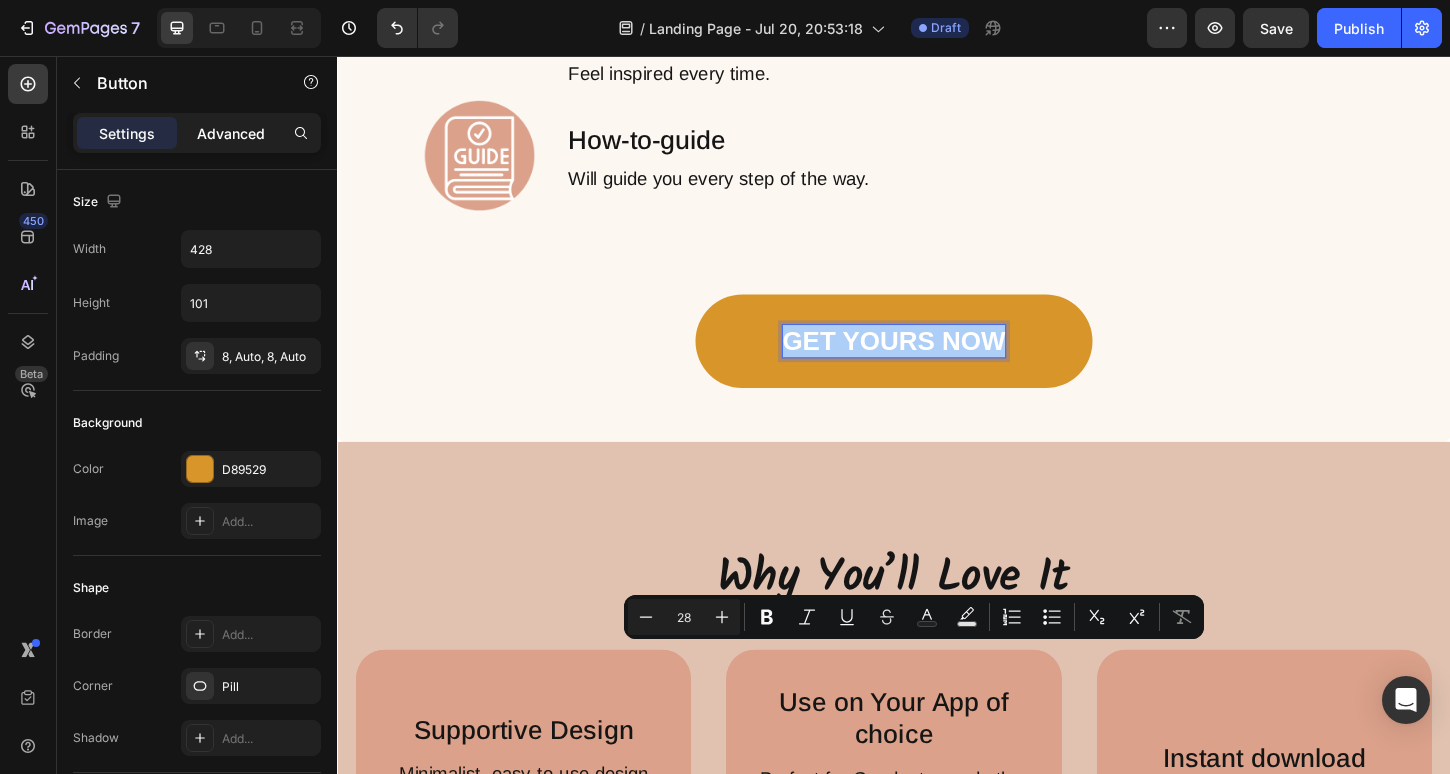 click on "Advanced" at bounding box center [231, 133] 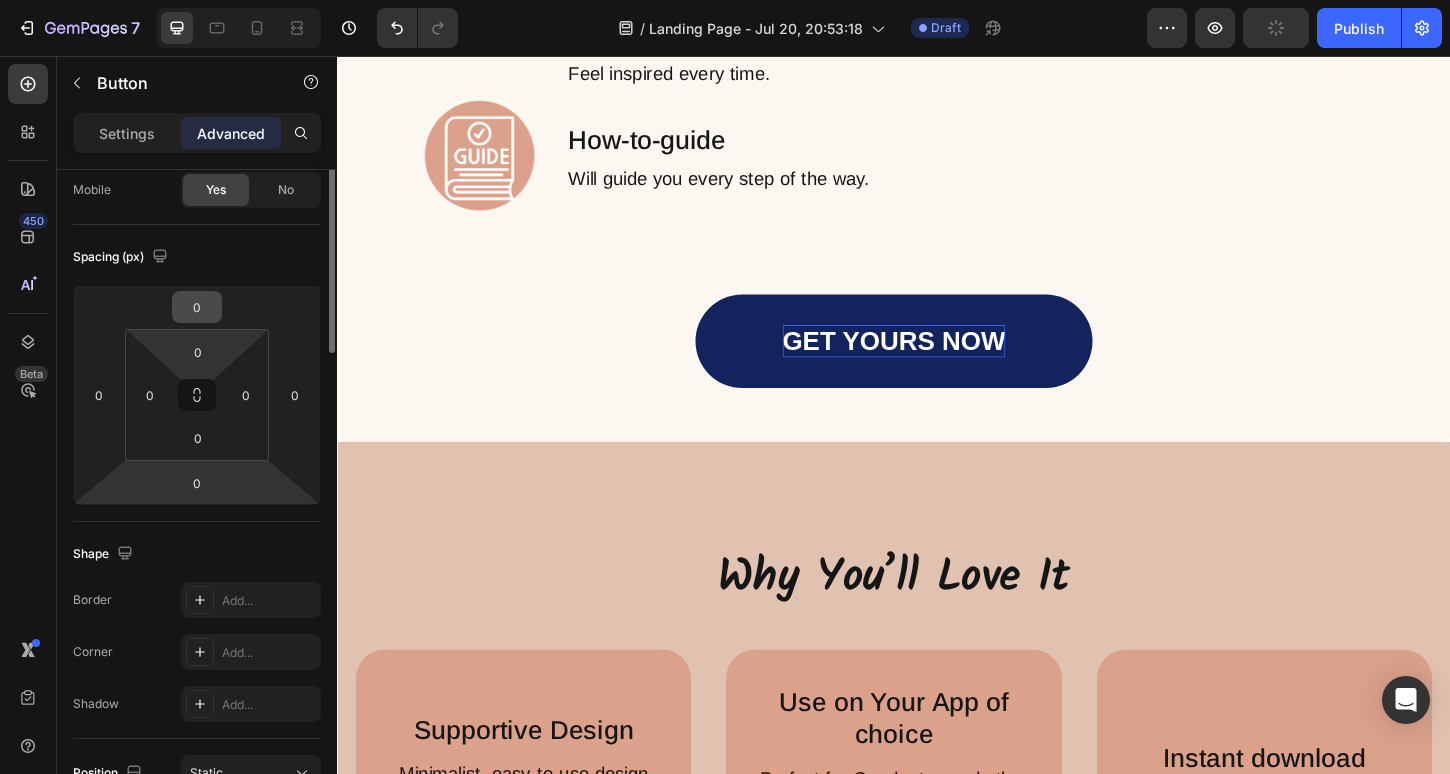 scroll, scrollTop: 0, scrollLeft: 0, axis: both 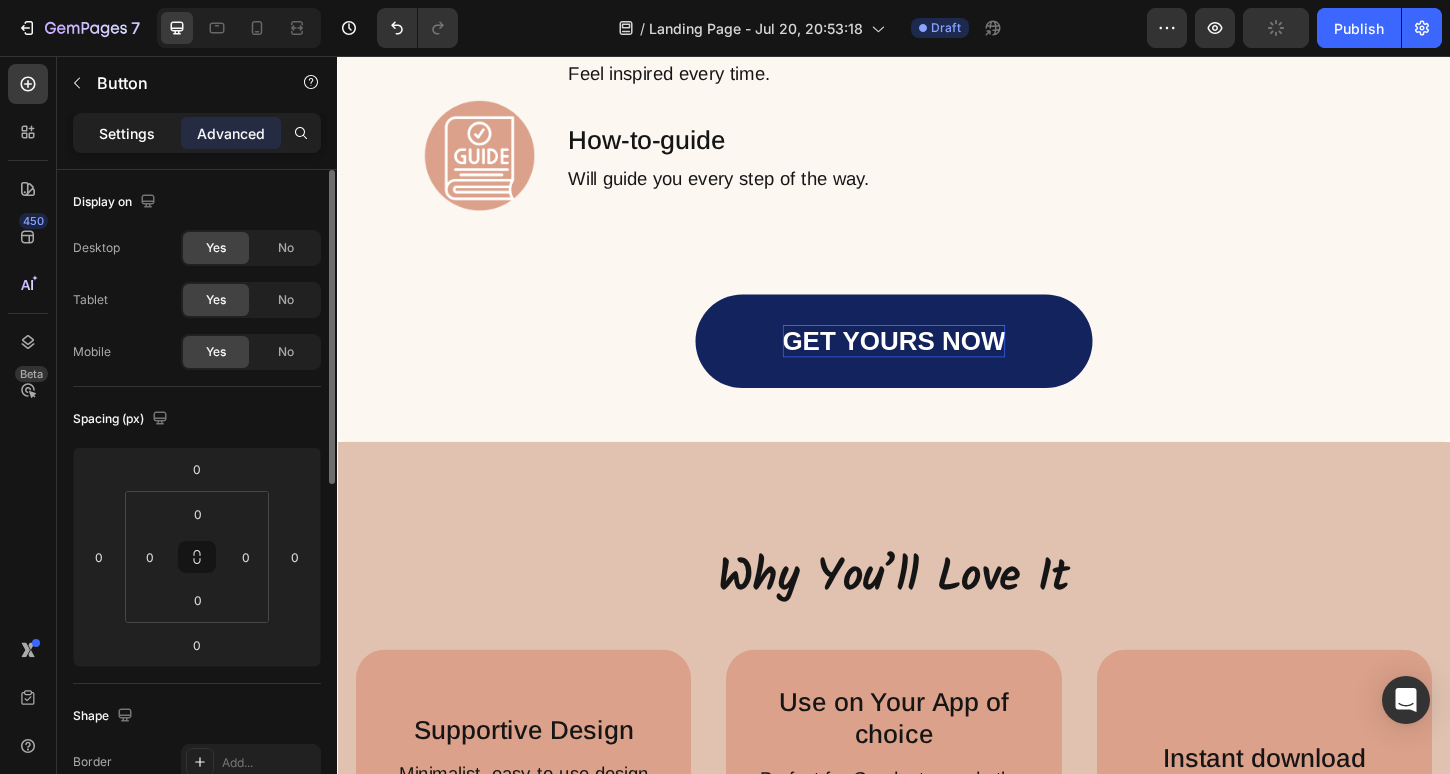 click on "Settings" 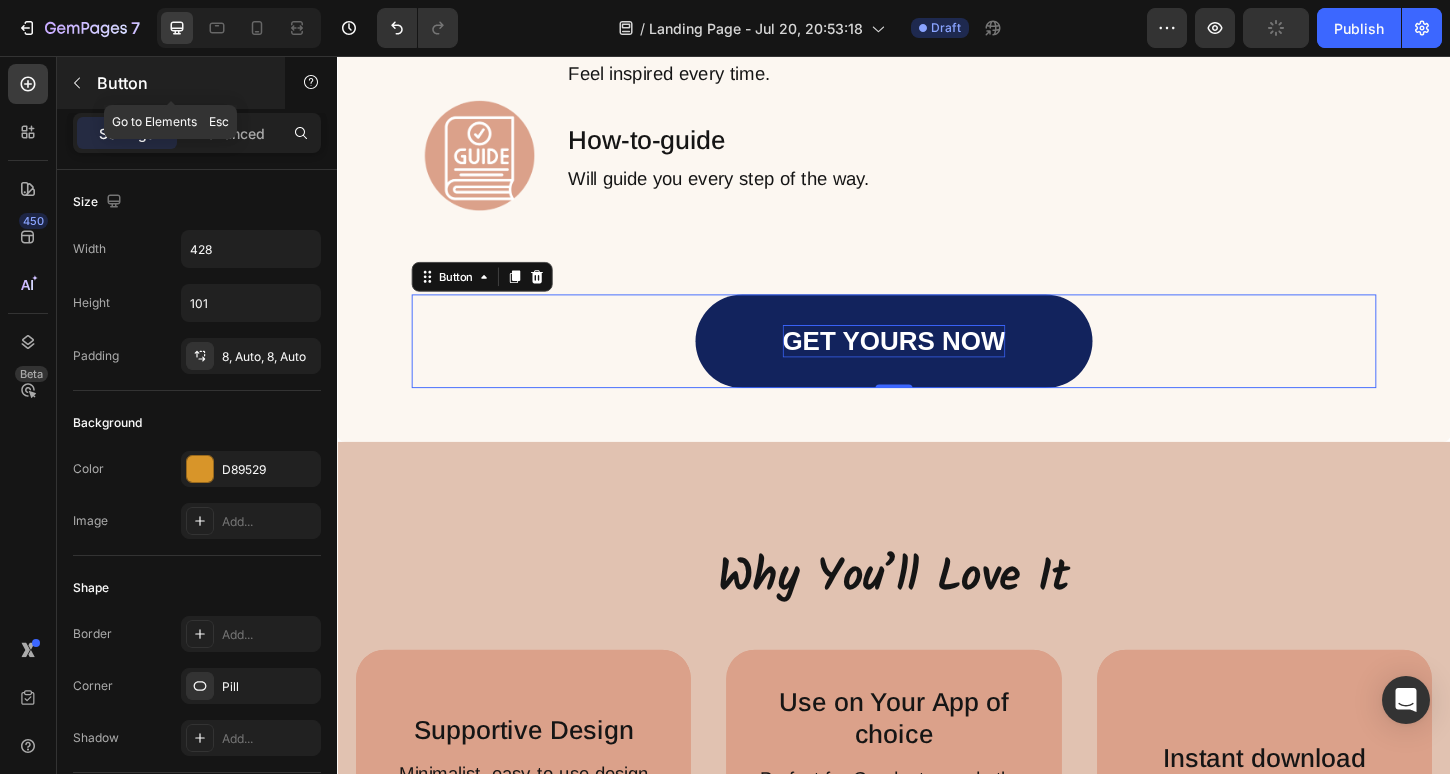 click 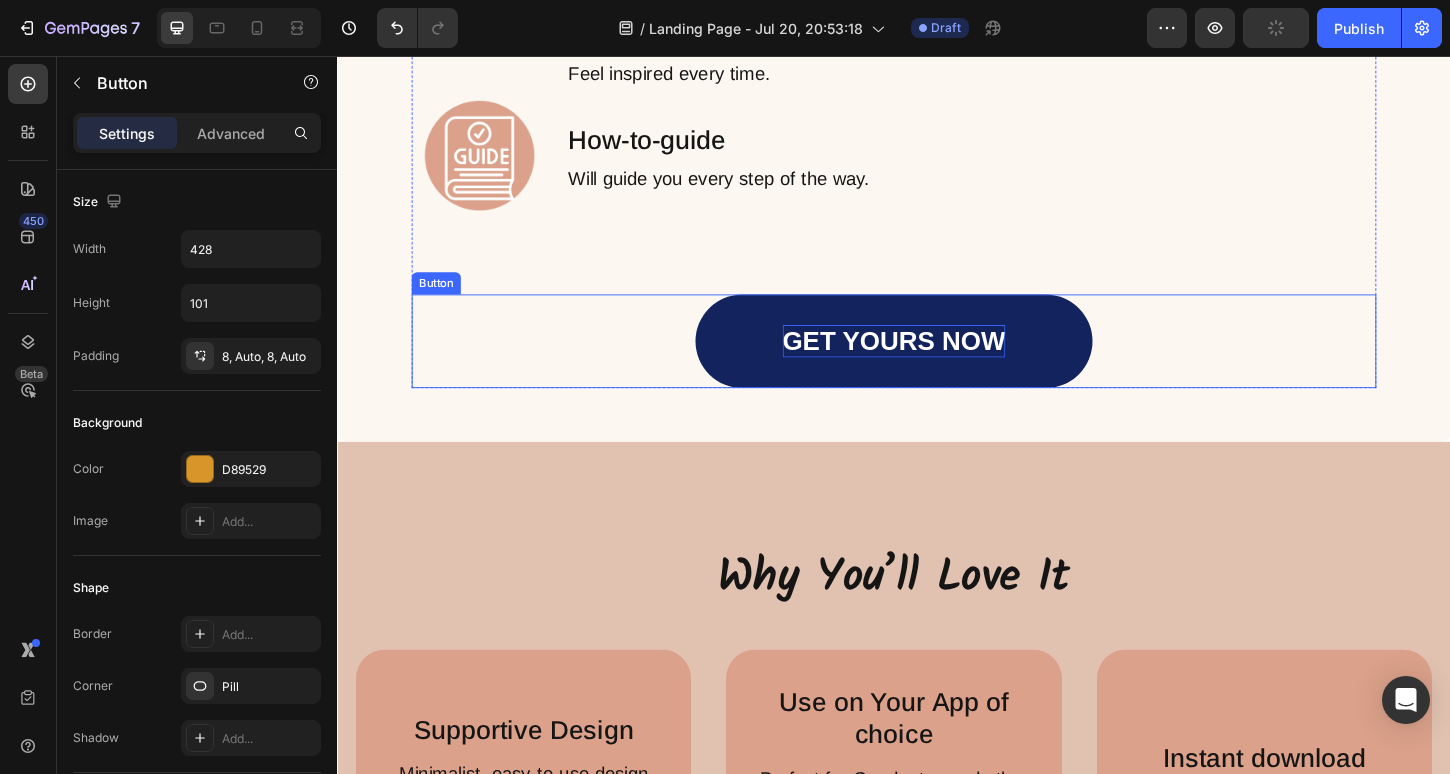 click on "GET YOURS NOW" at bounding box center [937, 363] 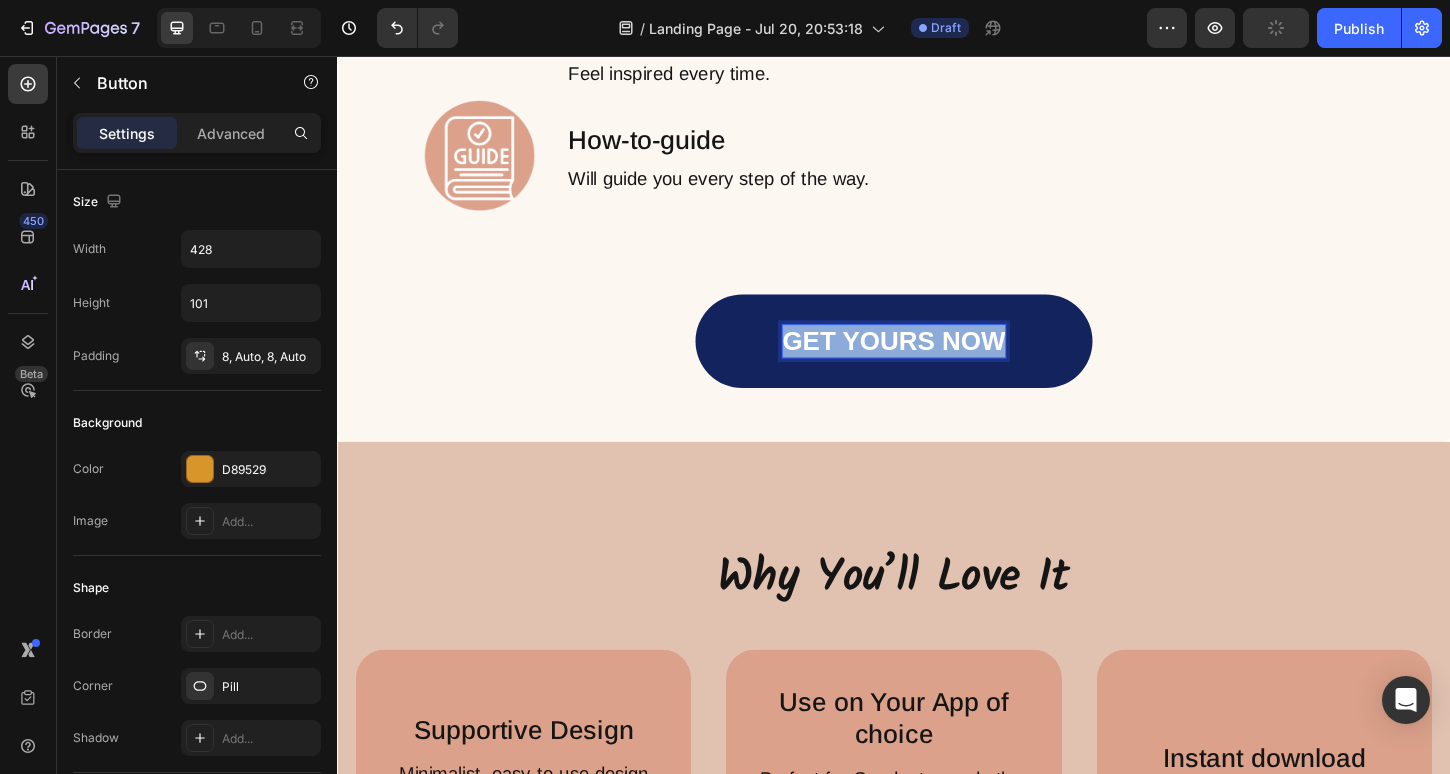 click on "GET YOURS NOW" at bounding box center (937, 363) 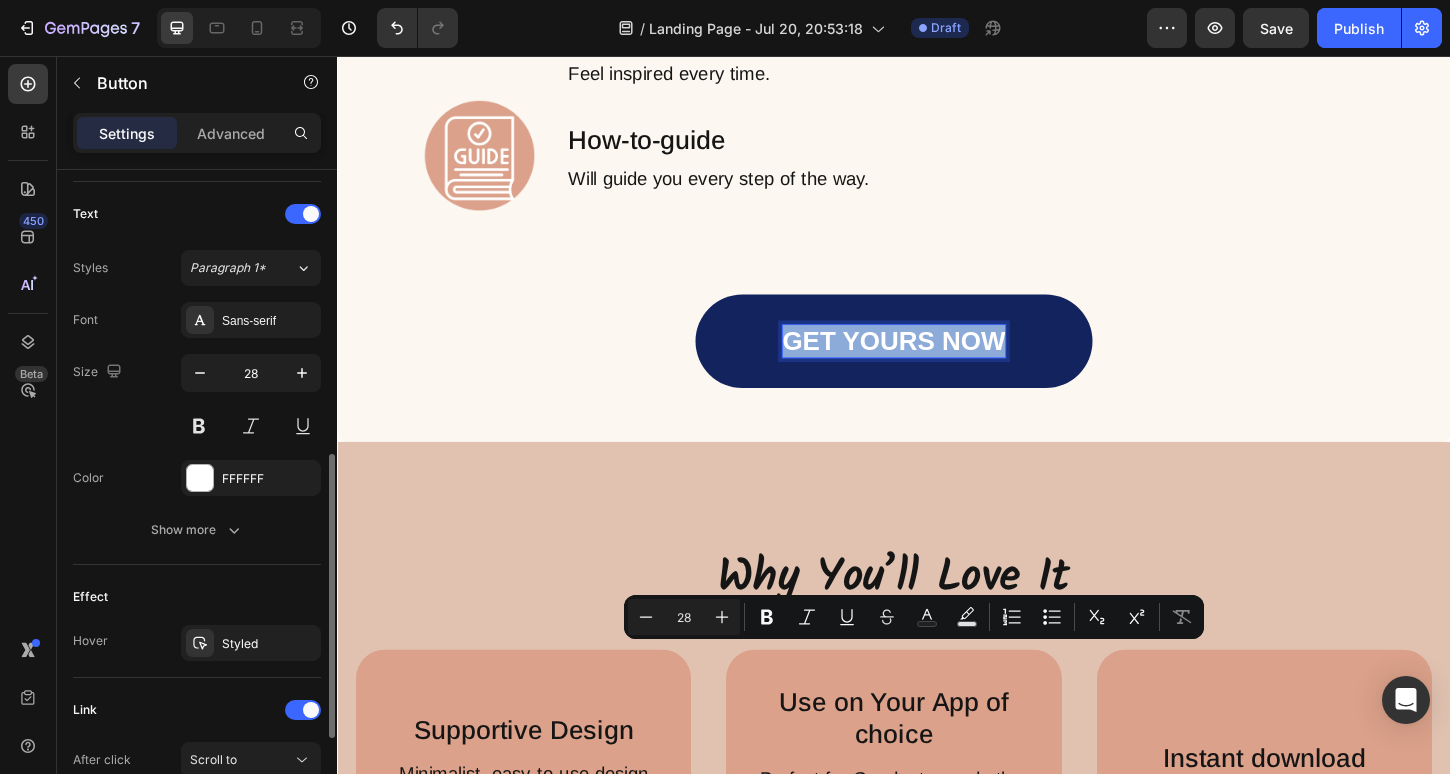 scroll, scrollTop: 658, scrollLeft: 0, axis: vertical 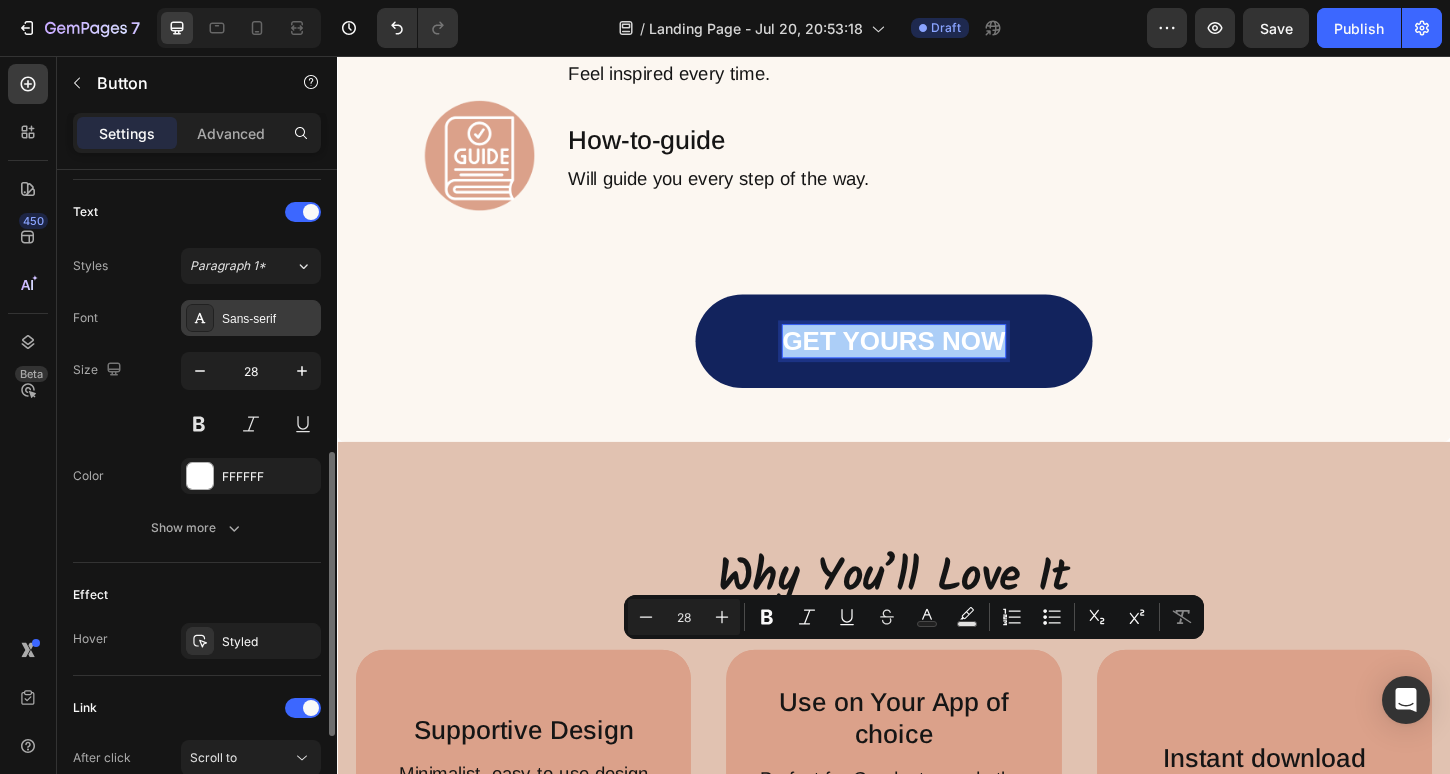 click on "Sans-serif" at bounding box center [269, 319] 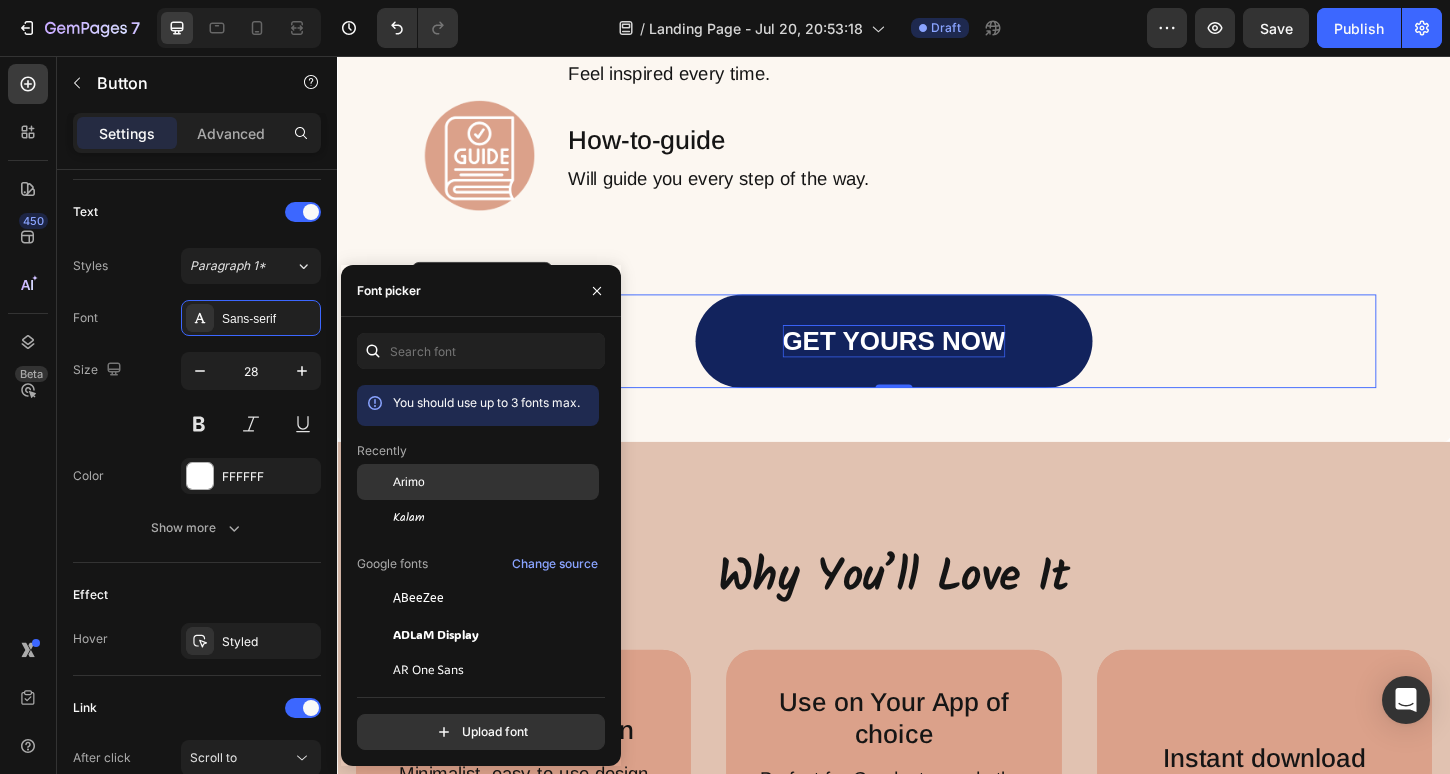click on "Arimo" at bounding box center [409, 482] 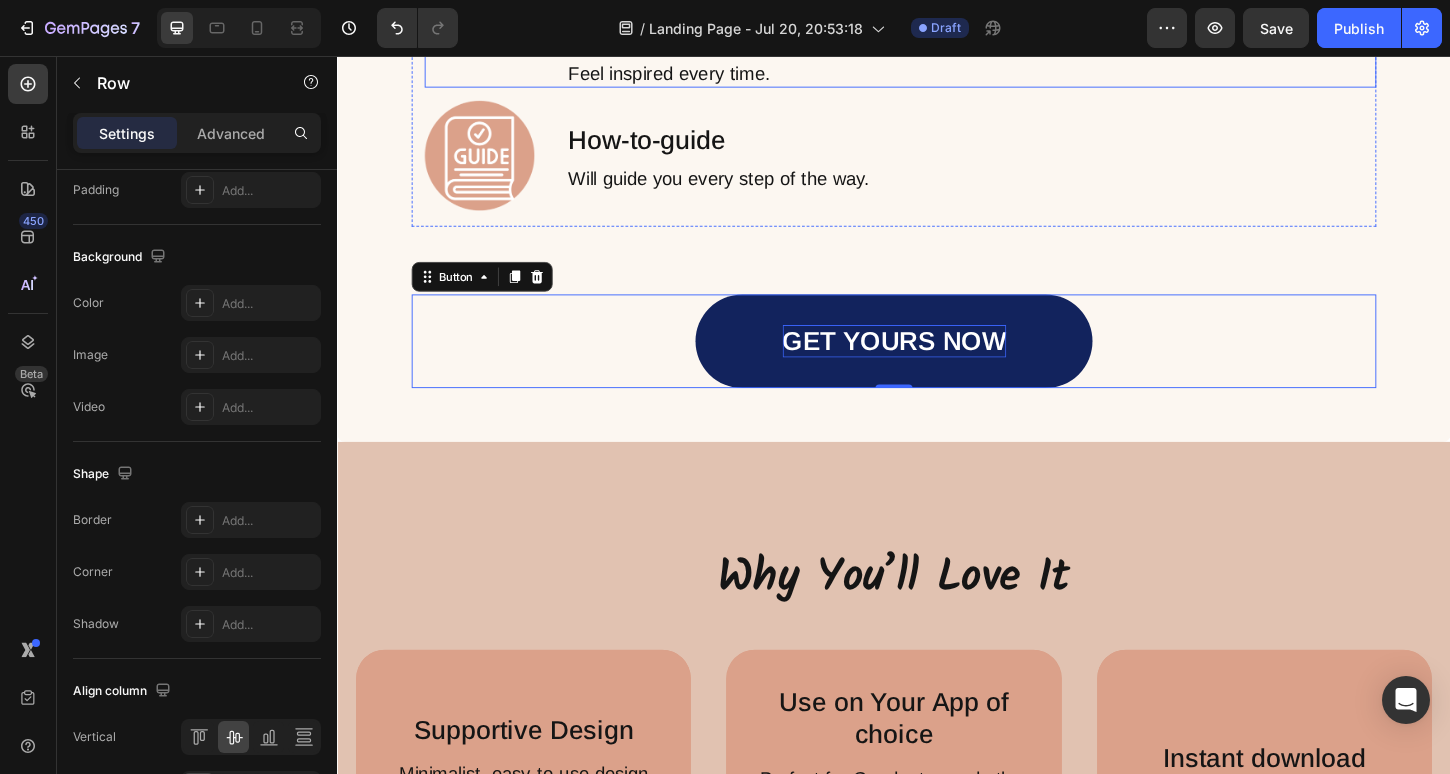 click on "Image Wallpaper Set Text Block Feel inspired every time. Text Block Row" at bounding box center [944, 52] 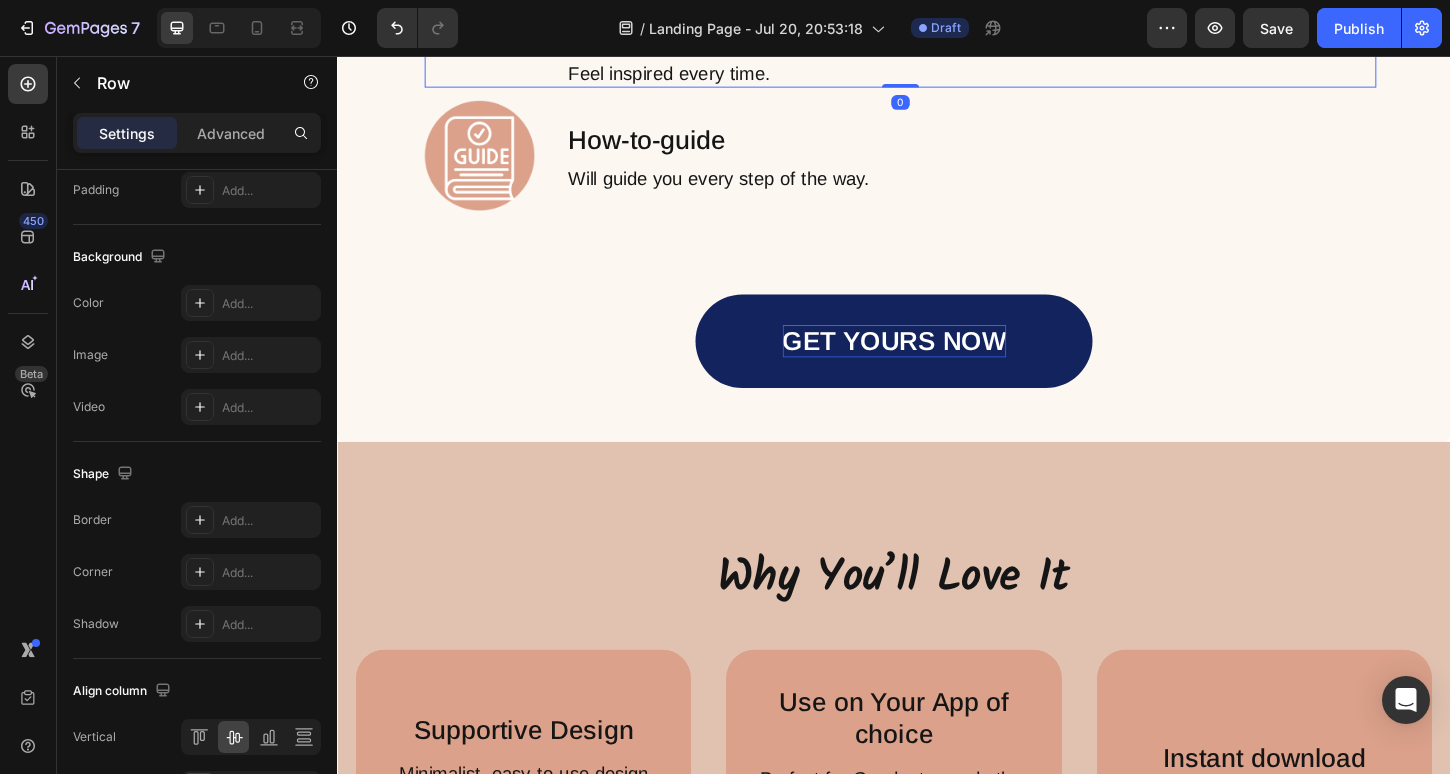scroll, scrollTop: 0, scrollLeft: 0, axis: both 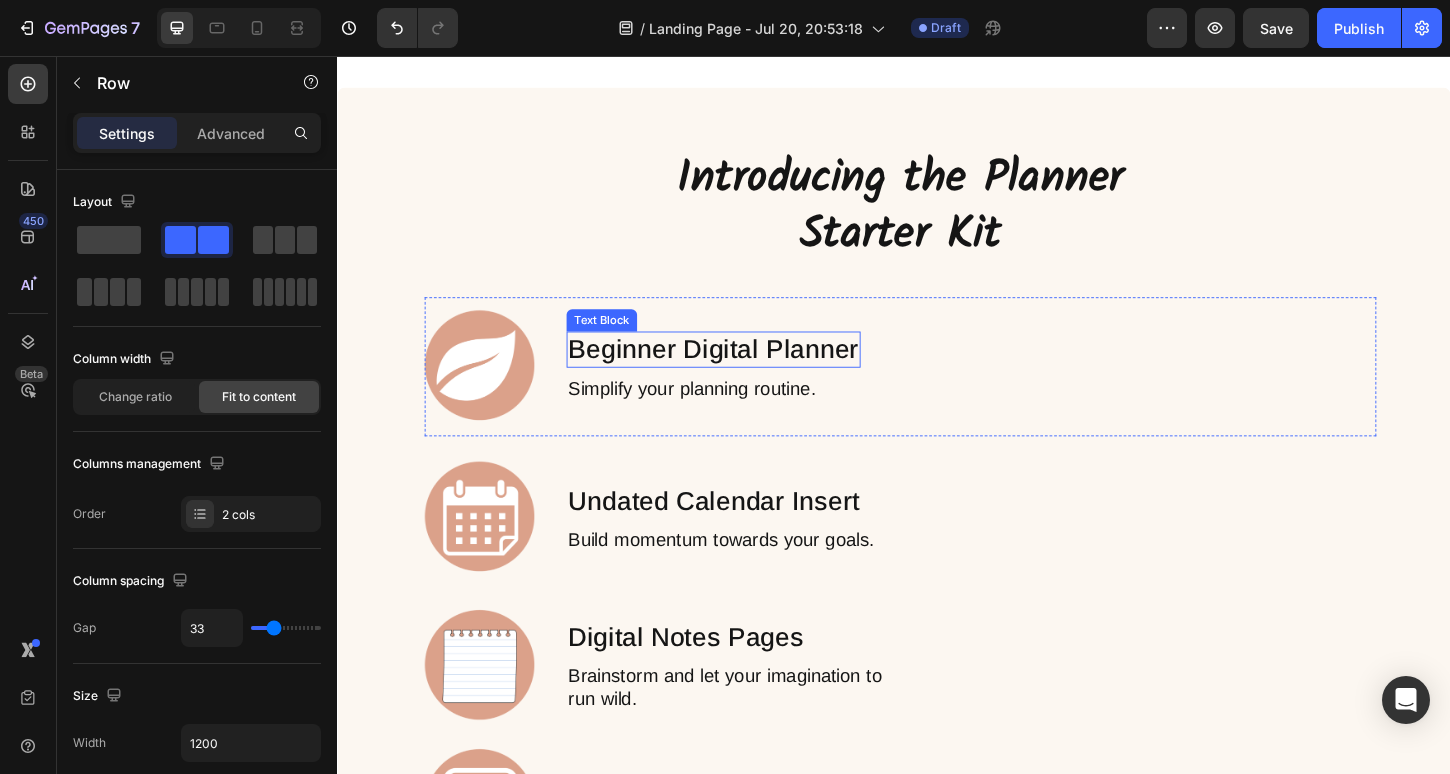 click on "Beginner Digital Planner" at bounding box center (742, 372) 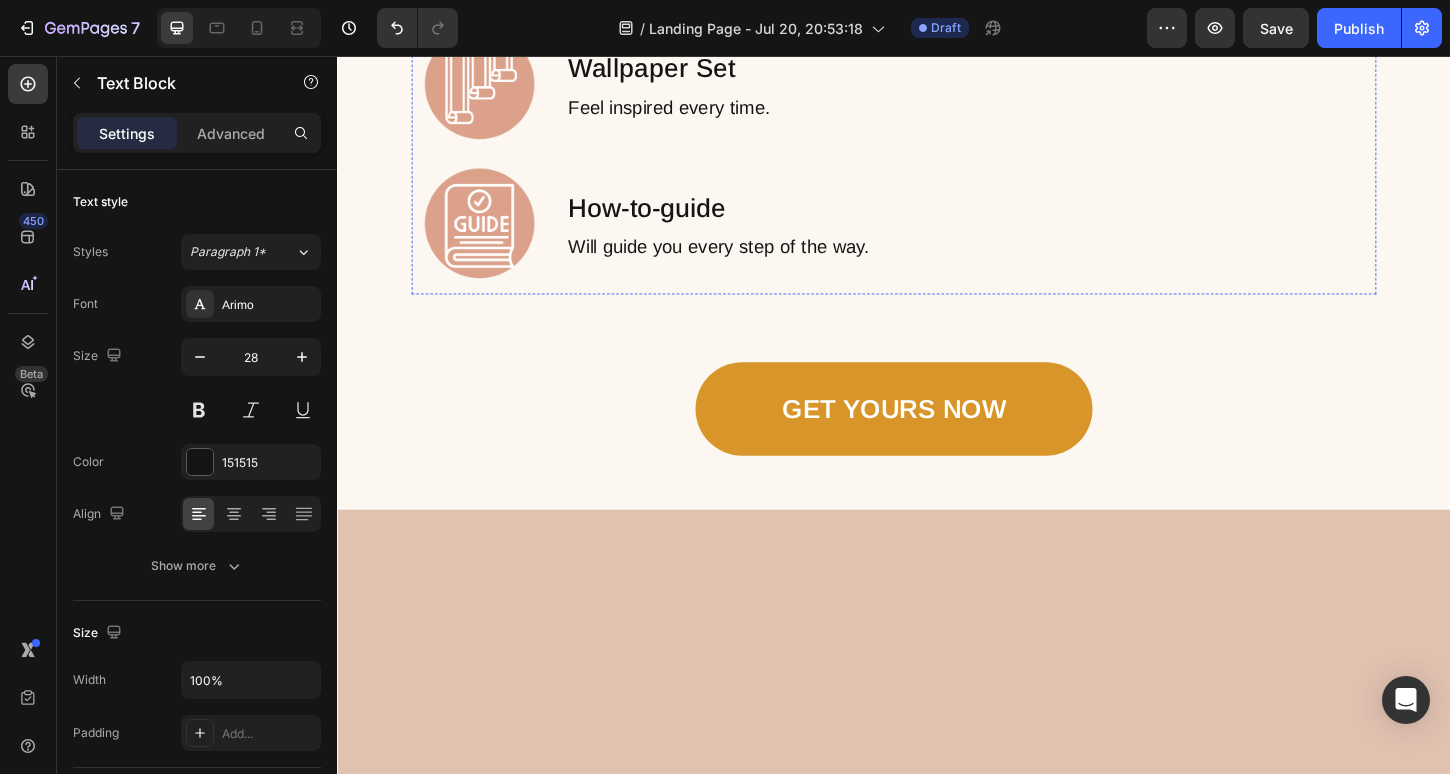 scroll, scrollTop: 2166, scrollLeft: 0, axis: vertical 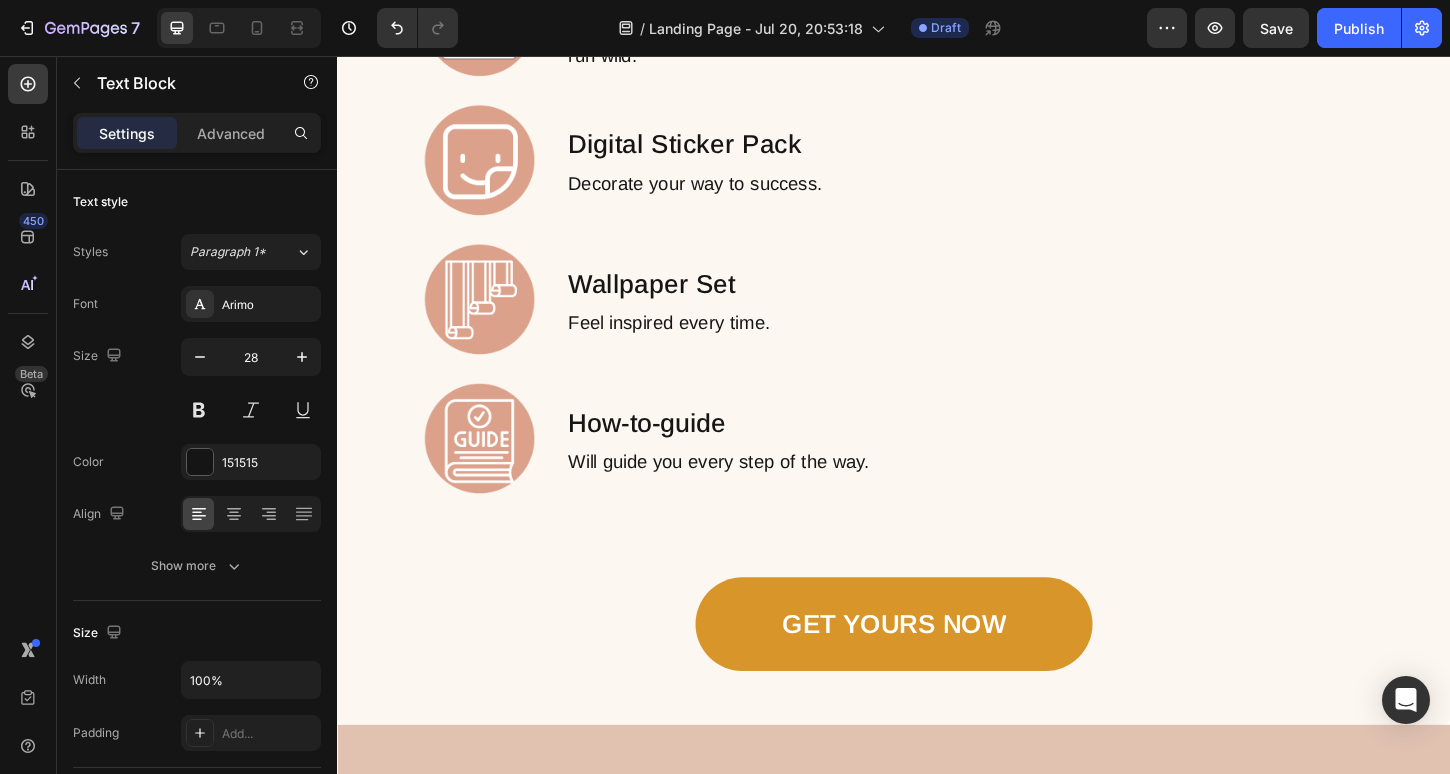 click on "Your custom text goes here" at bounding box center (549, -747) 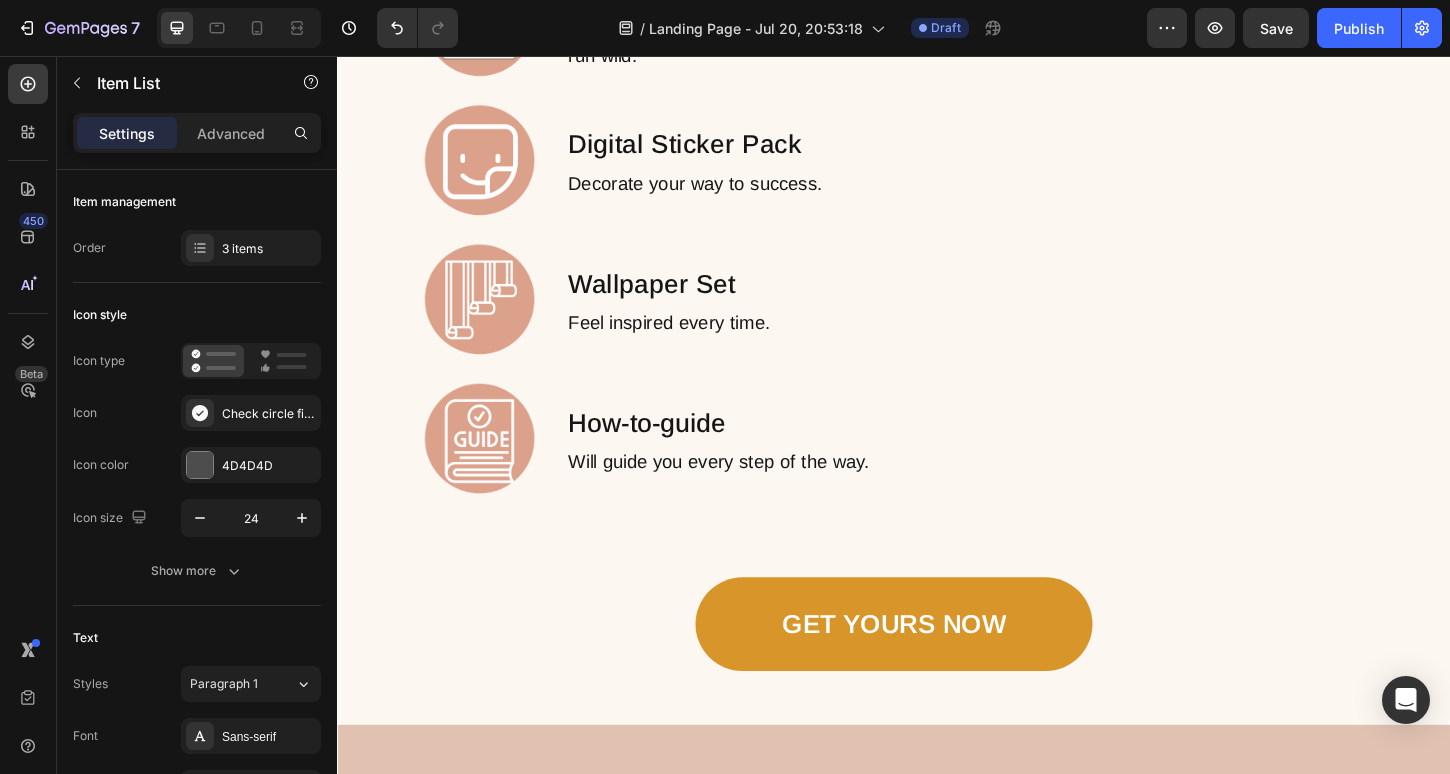 click on "Your custom text goes here" at bounding box center (549, -747) 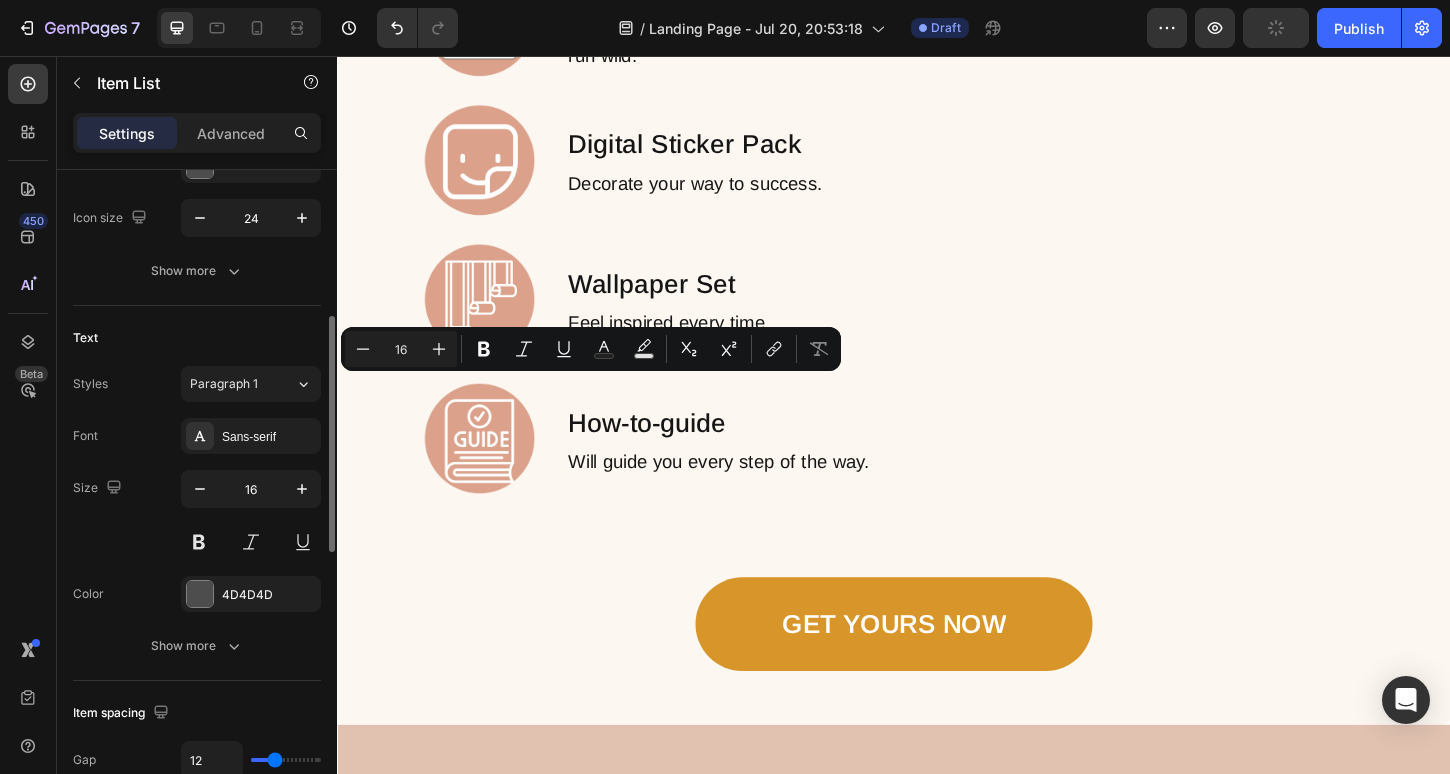 scroll, scrollTop: 342, scrollLeft: 0, axis: vertical 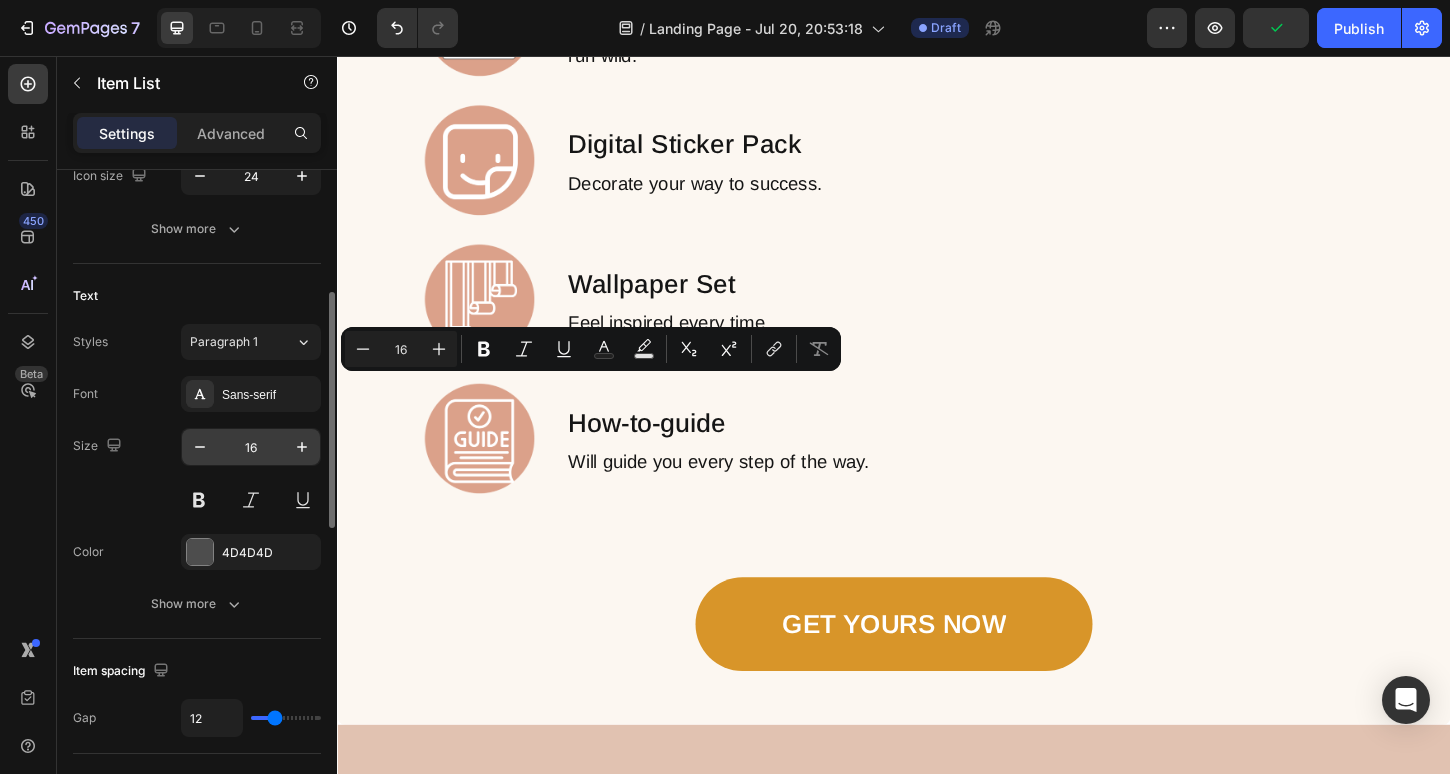 click on "16" at bounding box center (251, 447) 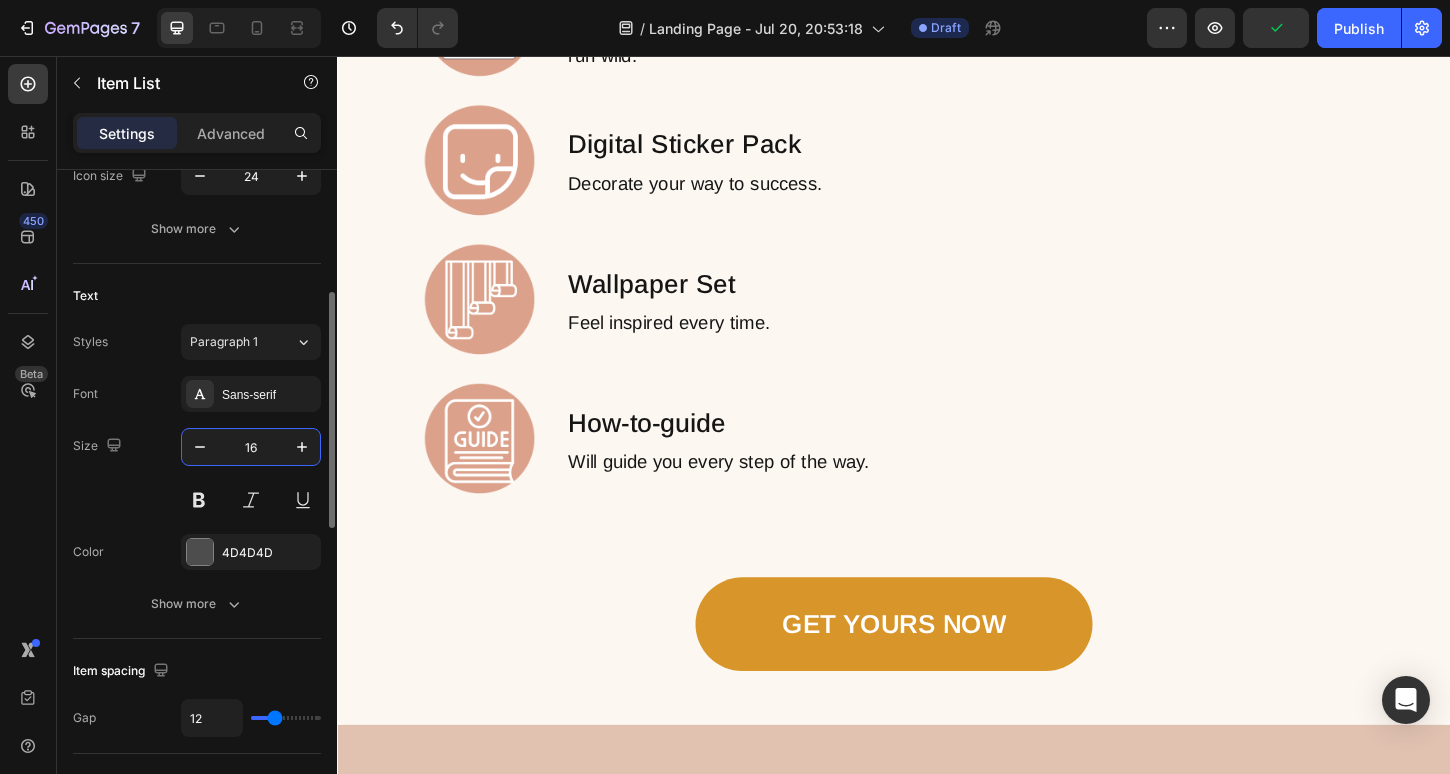 click on "16" at bounding box center [251, 447] 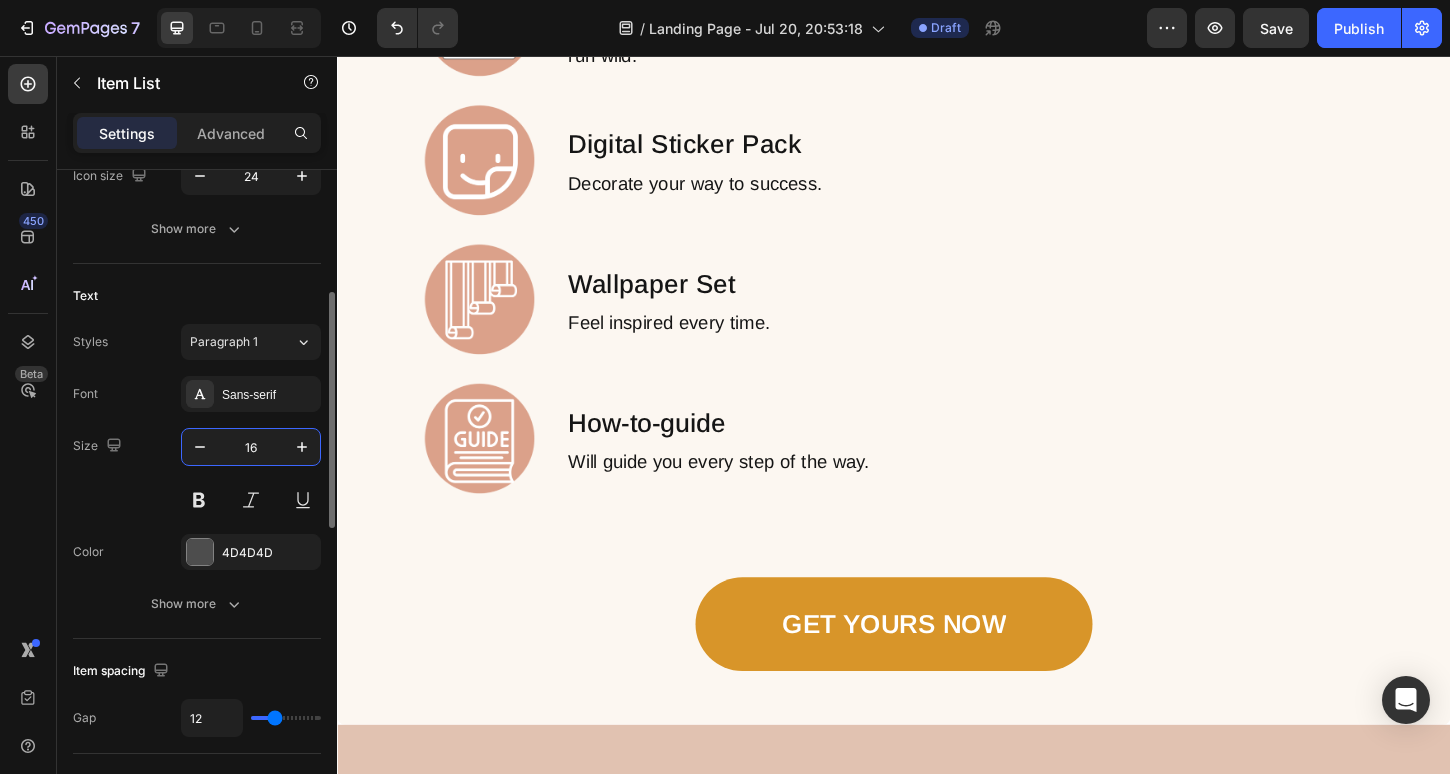 click on "16" at bounding box center (251, 447) 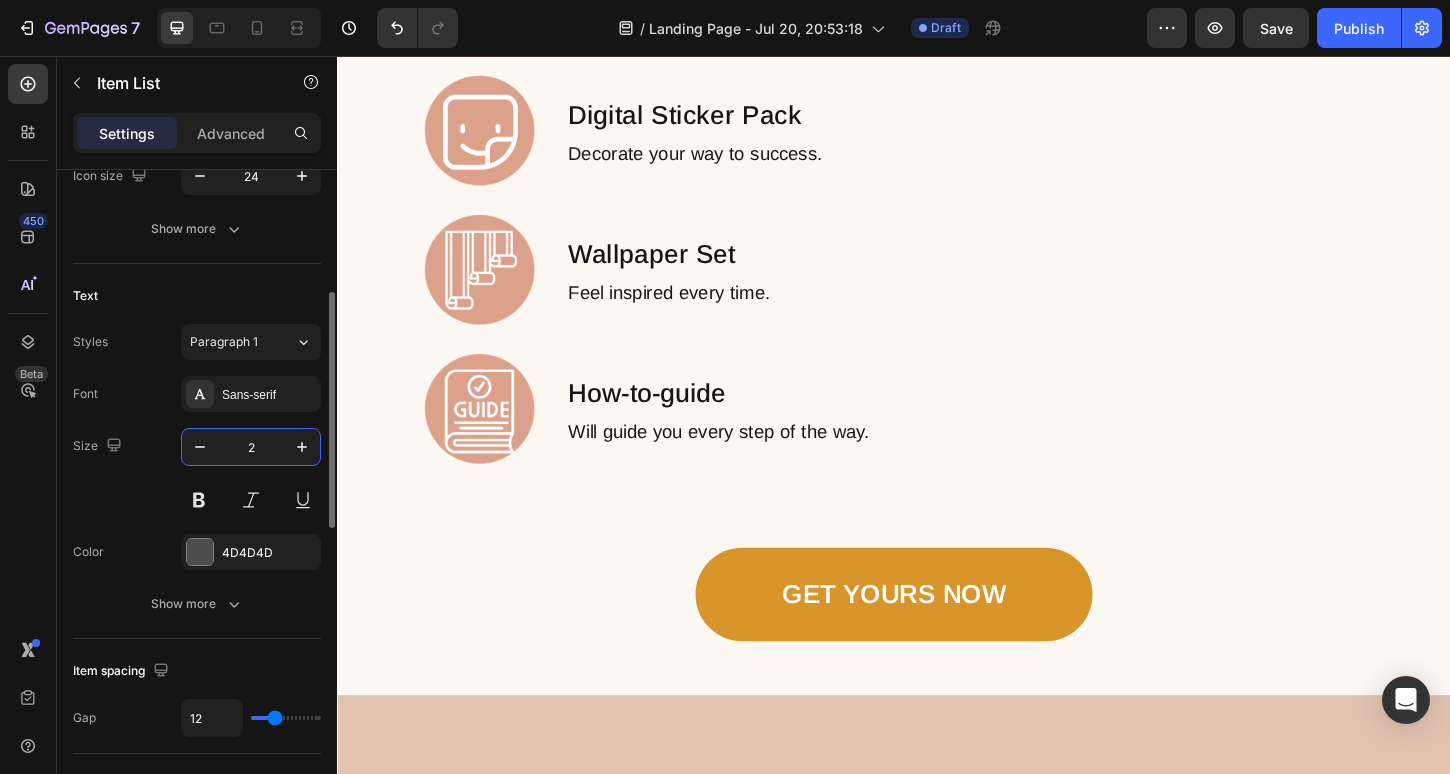 type on "28" 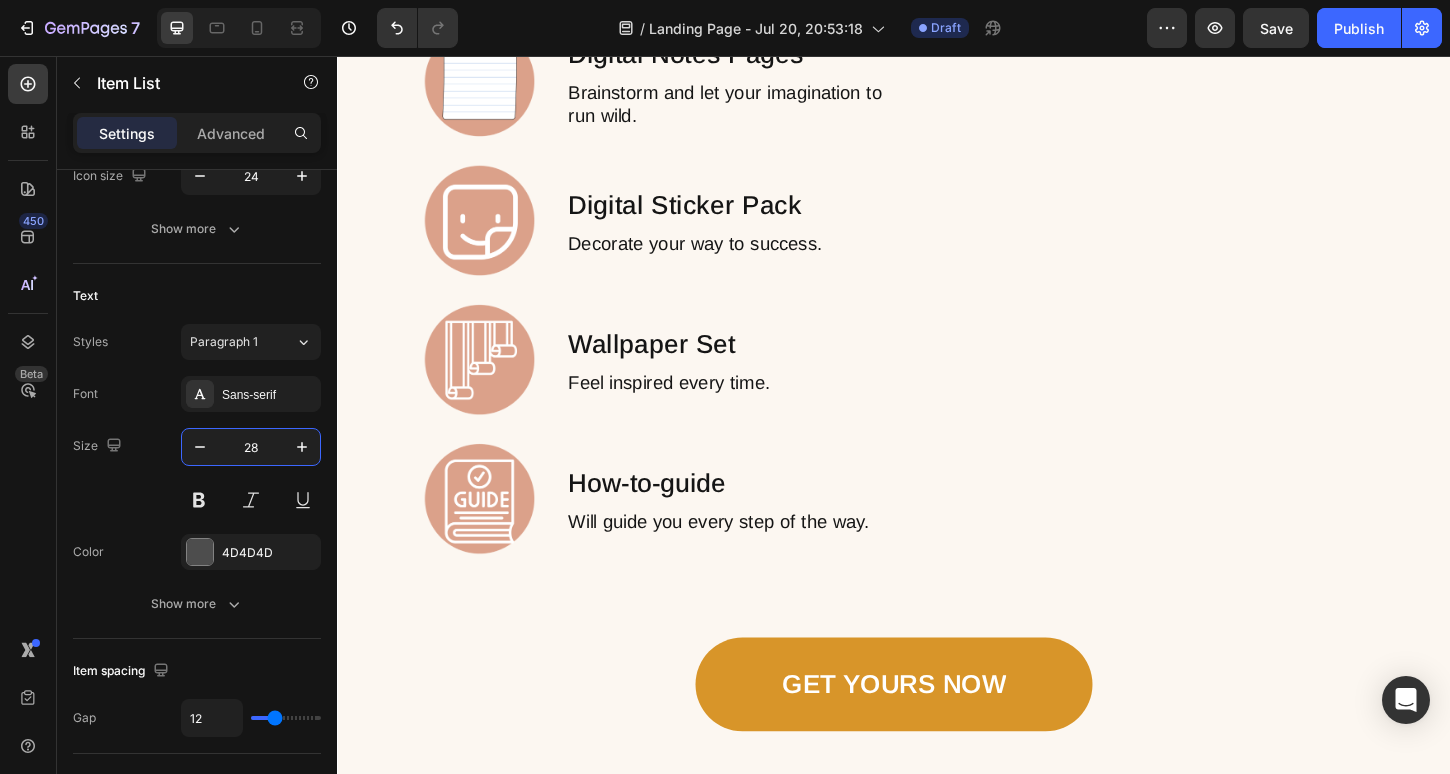 click on "A calming, thoughtfully designed digital bundle to help you plan, dream, and create—without overwhelm. Does this sound familiar? You want to stay organized but hate cluttered planners. You’ve tried boring templates that don’t feel like you . You feel scattered and unsure where to start. I created this for you. Introducing the Planner Starter Kit The Planner Starter Kit is designed to help you: Simplify your planning routine Feel inspired every time you open it Build momentum toward your goals What’s Inside 🌿 Beginner Digital Planner 🗓 Undated Calendar Insert 📒 Digital Notes Pages 🎨 Daily Sticker Pack ✨ Wallpapers 📖 How-to Guide Everything you need in one calming, beautiful bundle. Text Block Grab YOURS NOW Button Row Section 2" at bounding box center [937, -1274] 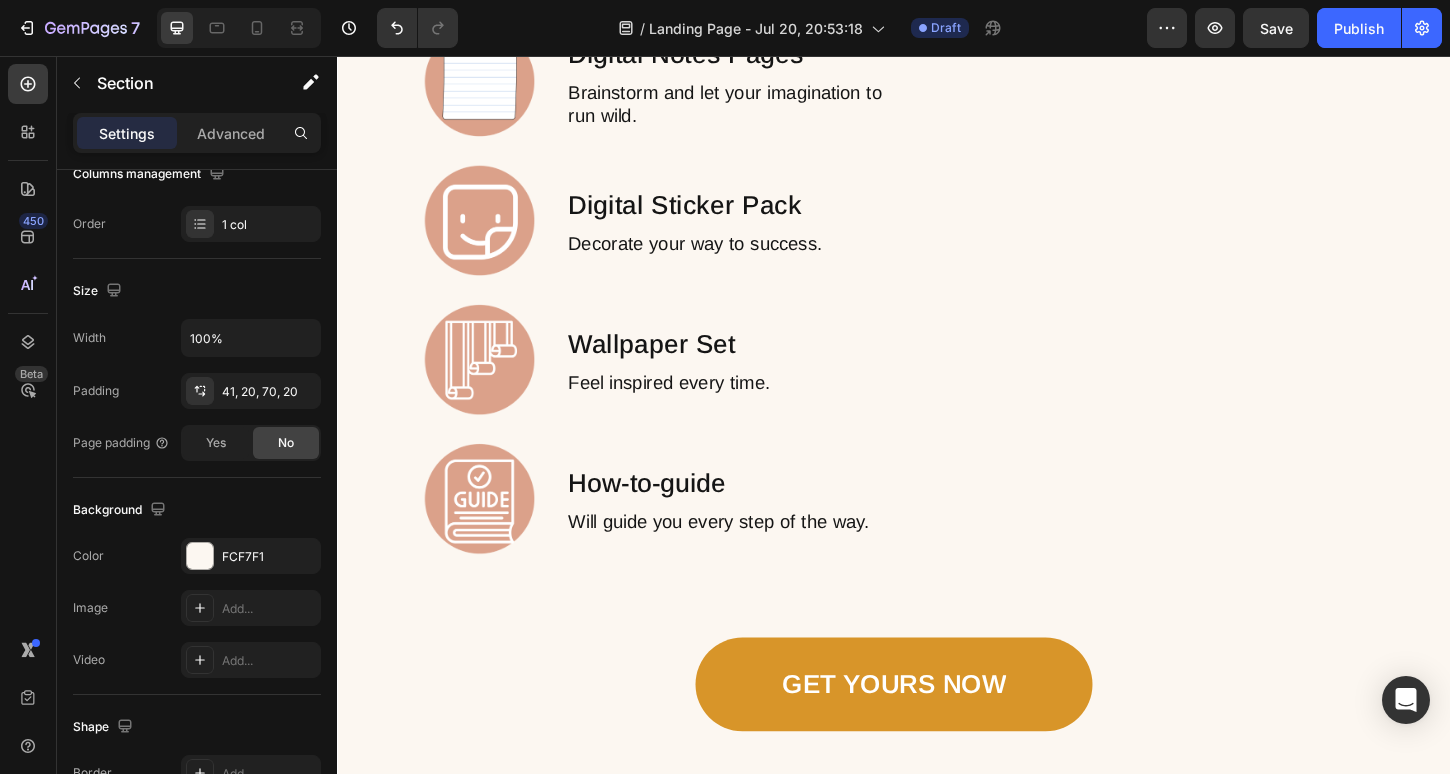 scroll, scrollTop: 0, scrollLeft: 0, axis: both 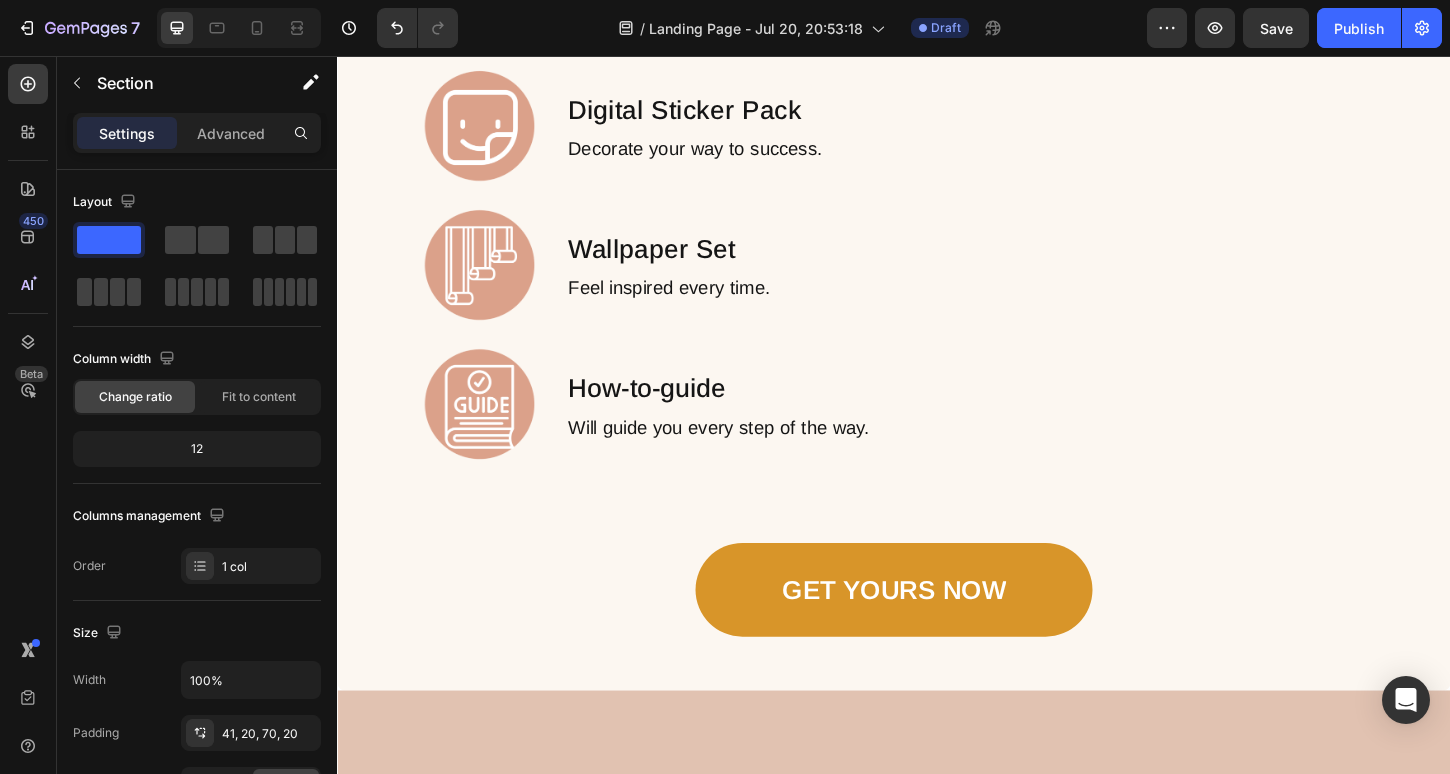 click on "Your custom text goes here Your custom text goes here Your custom text goes here" at bounding box center [937, -770] 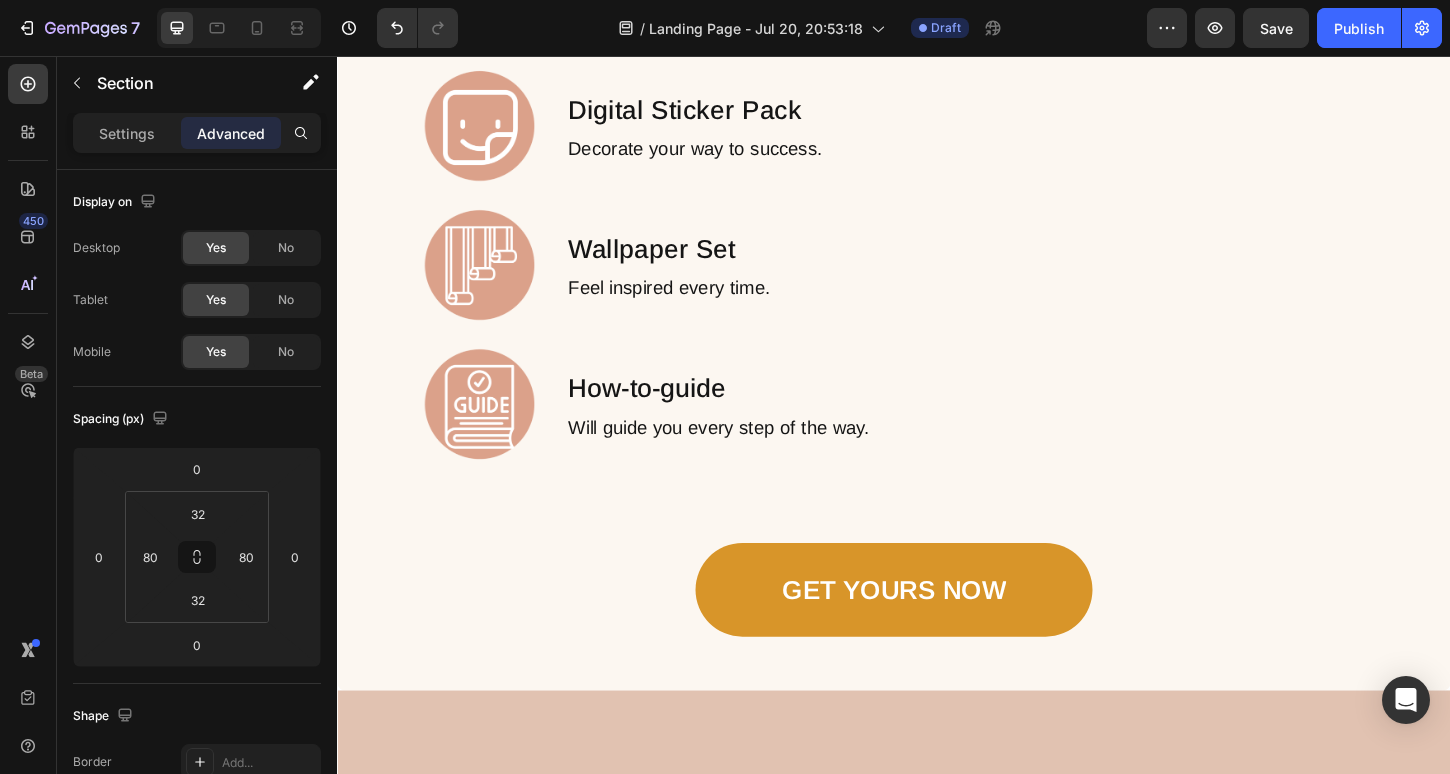 click on "Your custom text goes here Your custom text goes here Your custom text goes here Item List Section 3 You can create reusable sections Create Theme Section AI Content Write with GemAI What would you like to describe here? Tone and Voice Persuasive Product Mystical Mushrooms Tumbler Show more Generate" at bounding box center [937, -770] 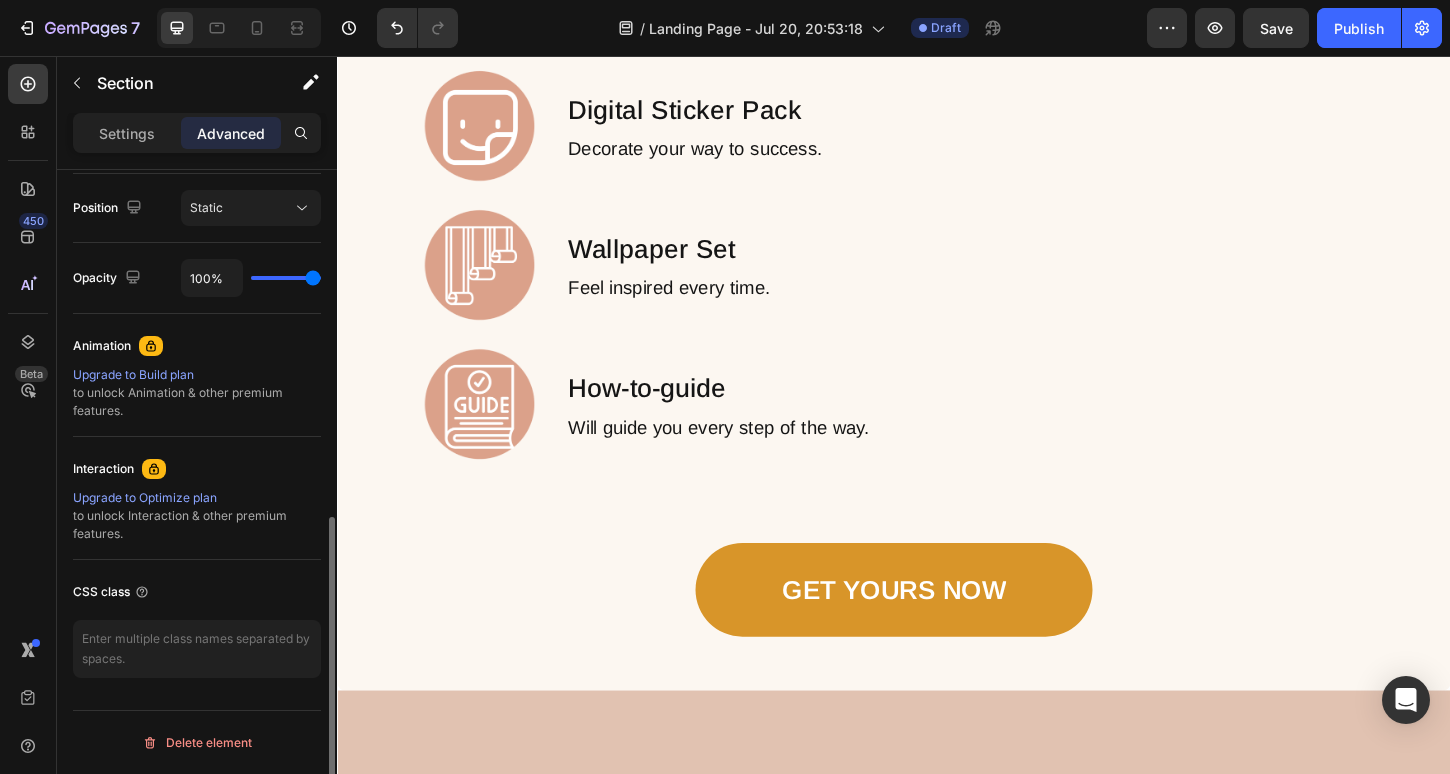 scroll, scrollTop: 0, scrollLeft: 0, axis: both 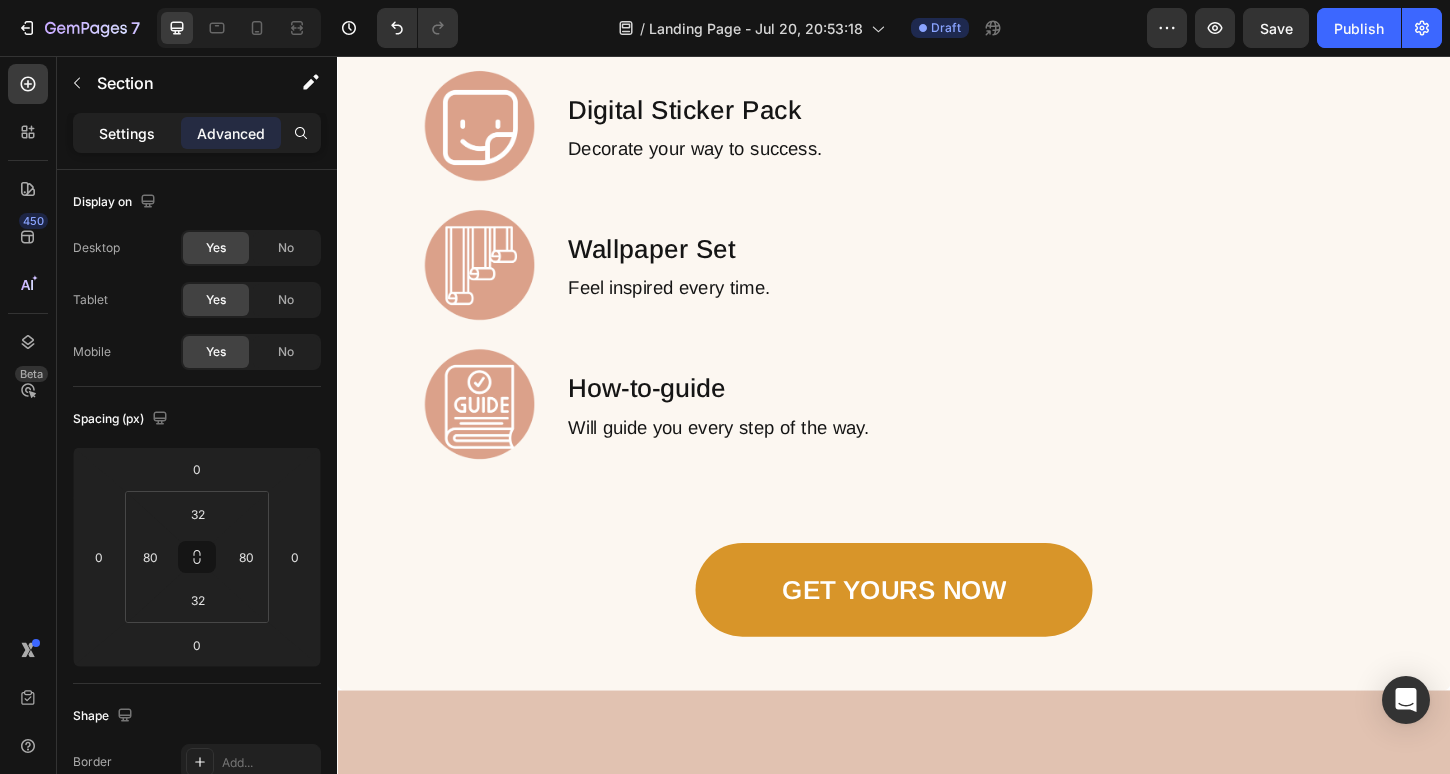 click on "Settings" at bounding box center [127, 133] 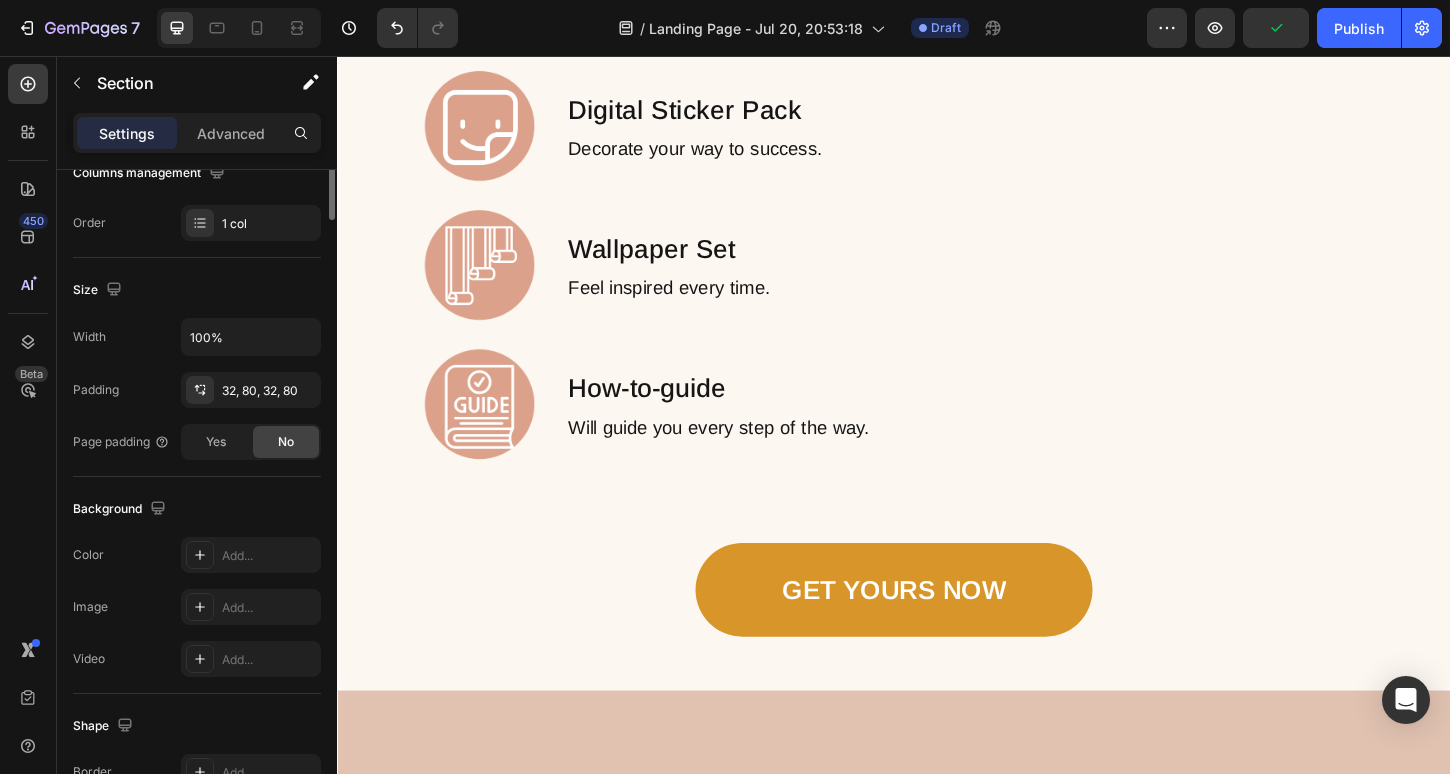 scroll, scrollTop: 0, scrollLeft: 0, axis: both 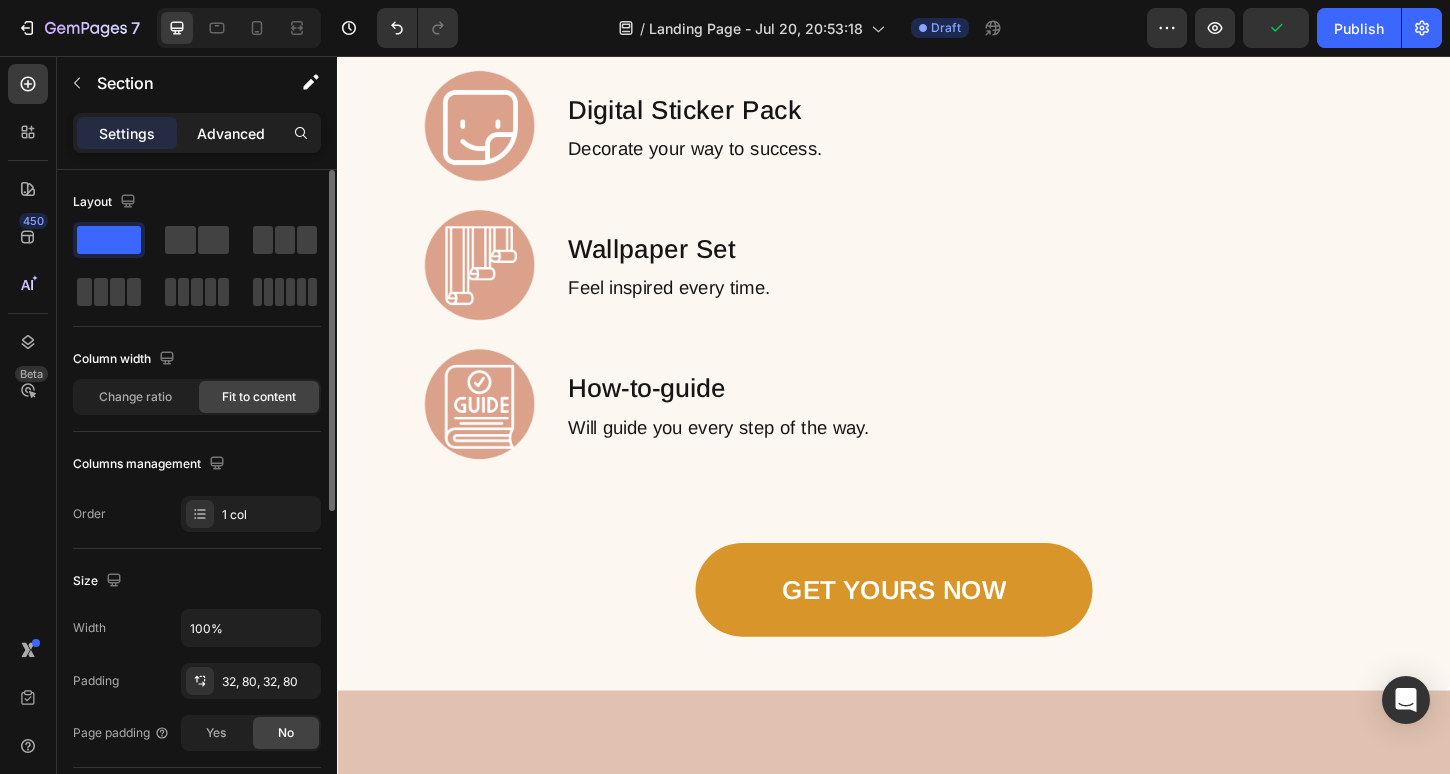 click on "Advanced" 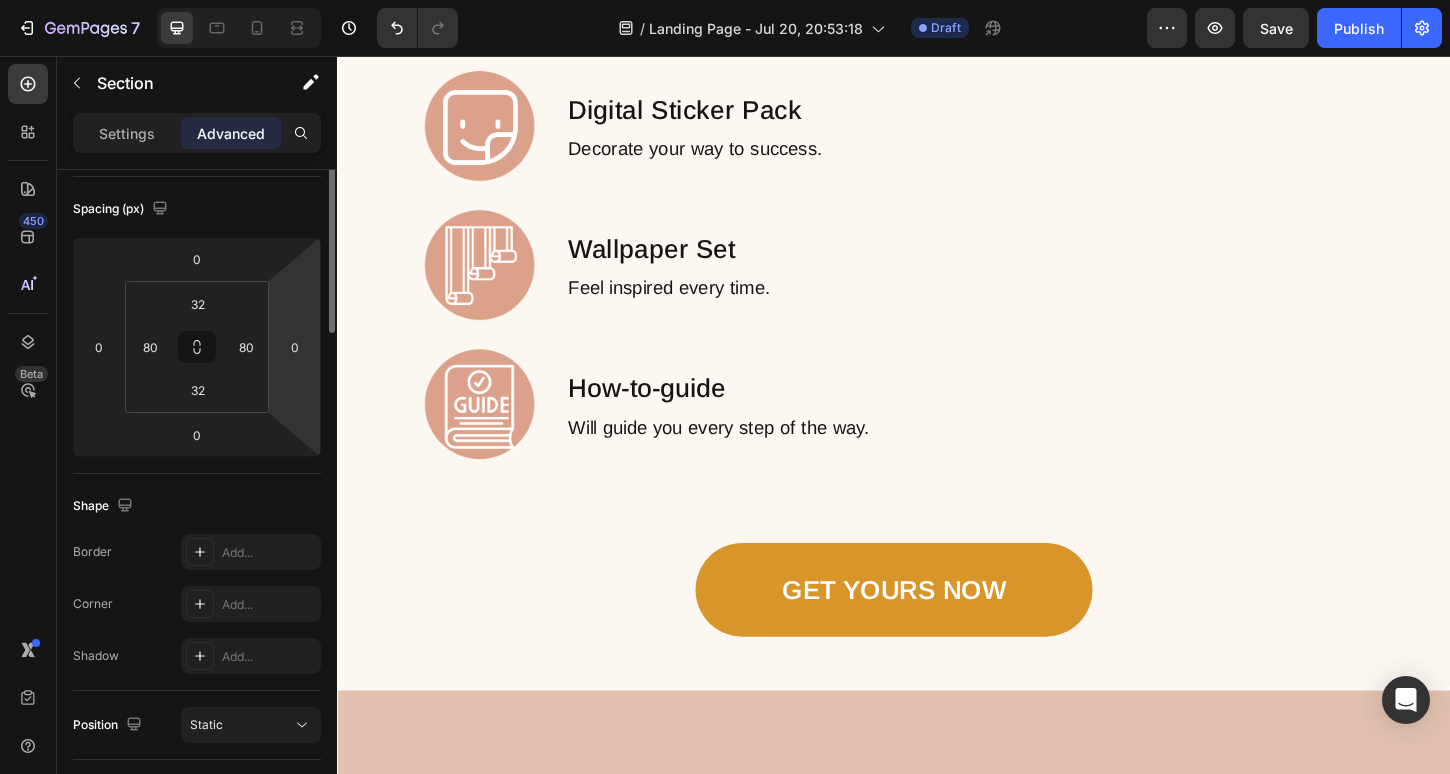 scroll, scrollTop: 0, scrollLeft: 0, axis: both 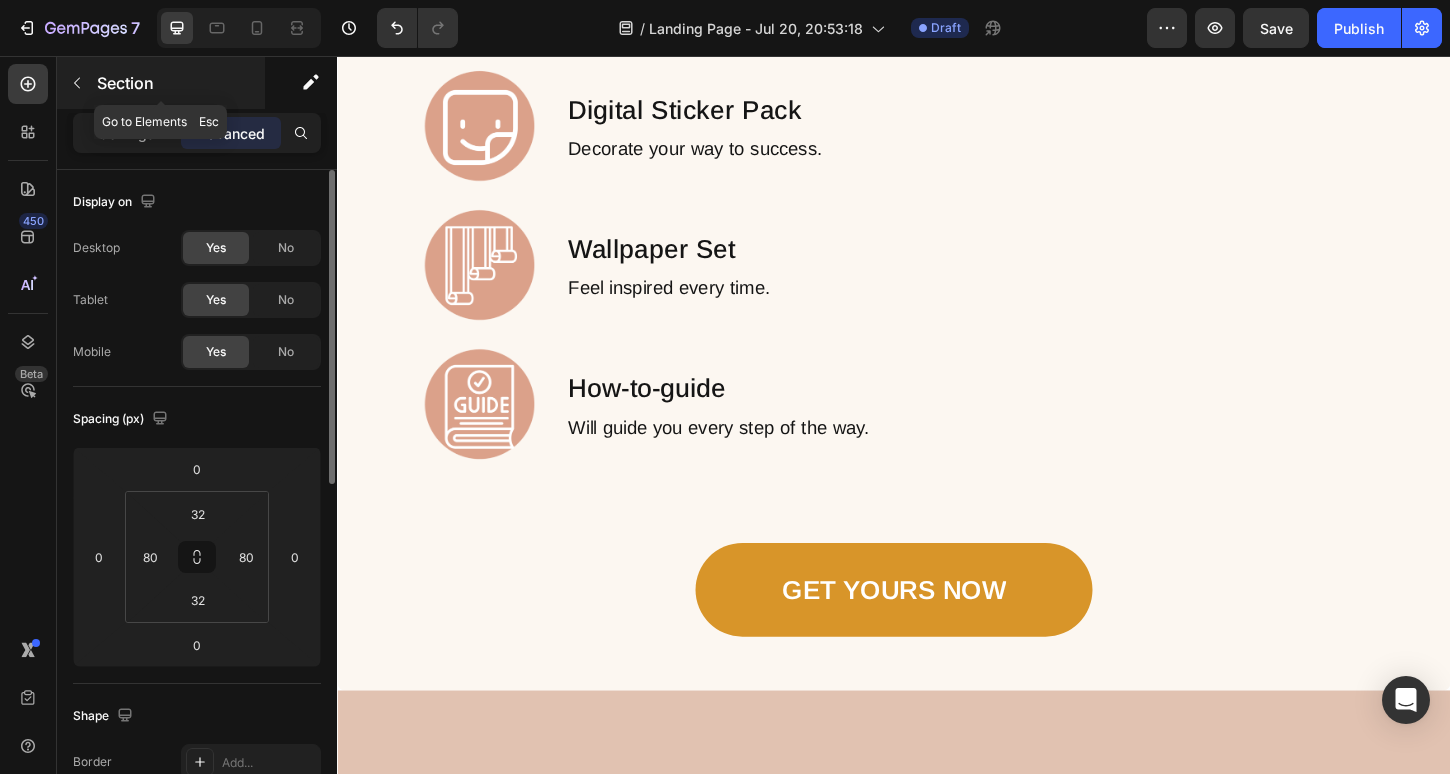 click 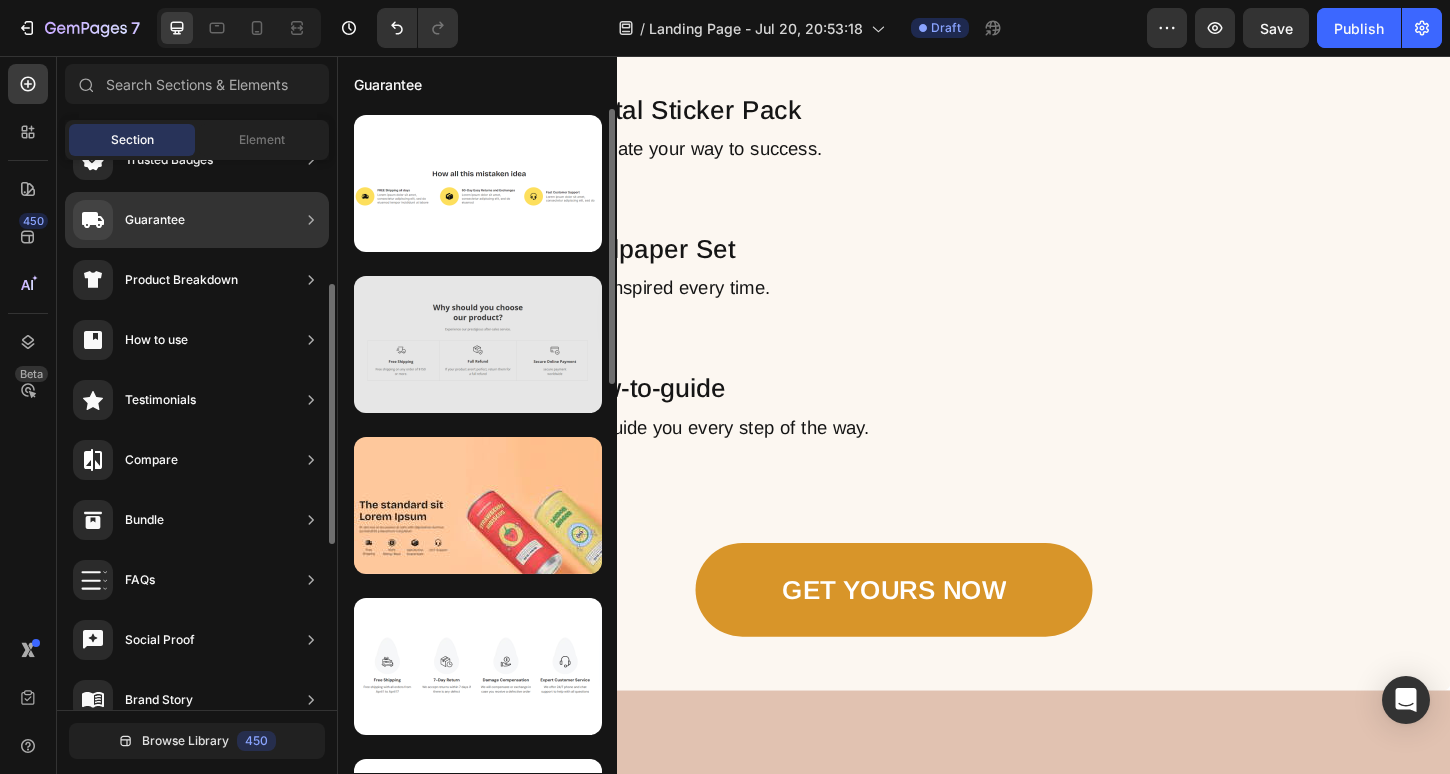 scroll, scrollTop: 236, scrollLeft: 0, axis: vertical 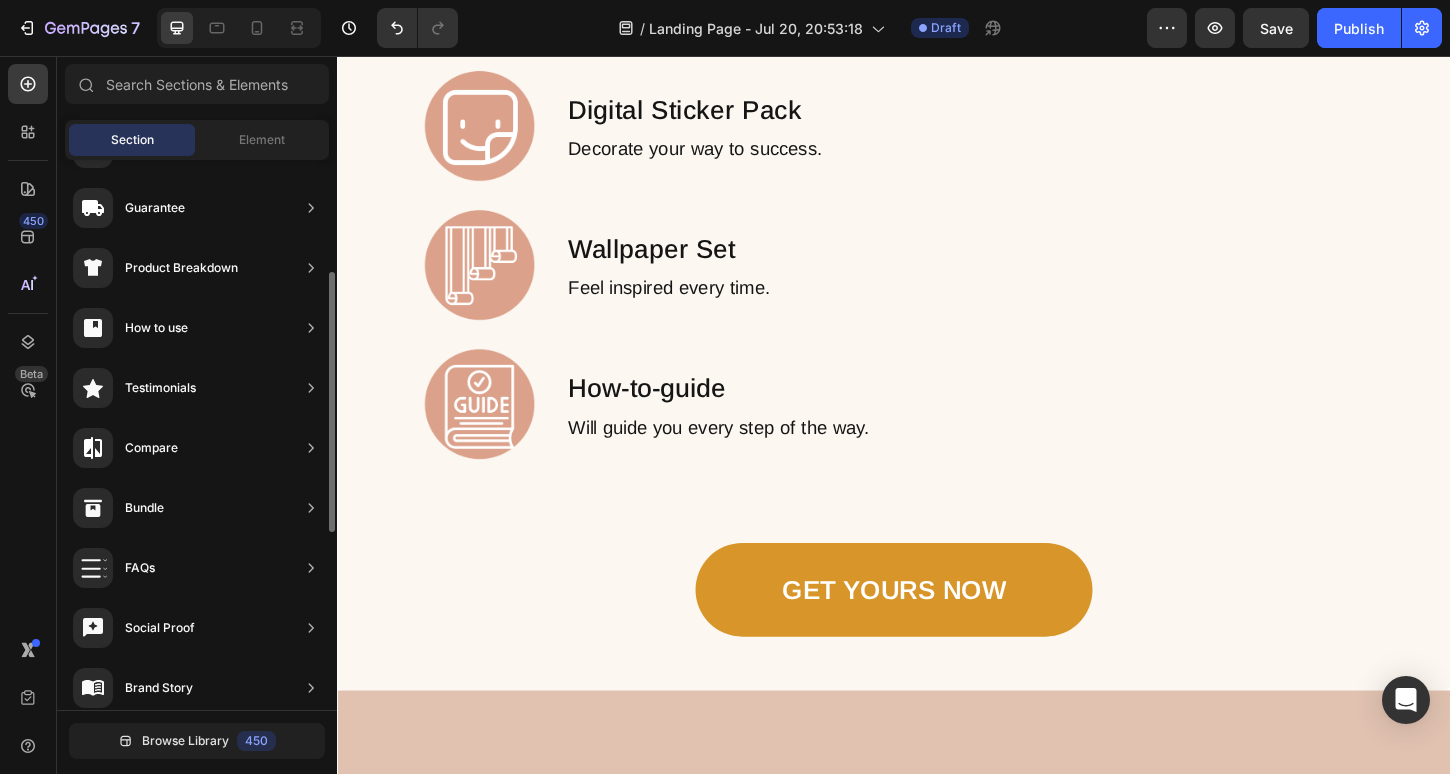 click on "Your custom text goes here Your custom text goes here Your custom text goes here Item List Section 3" at bounding box center (937, -770) 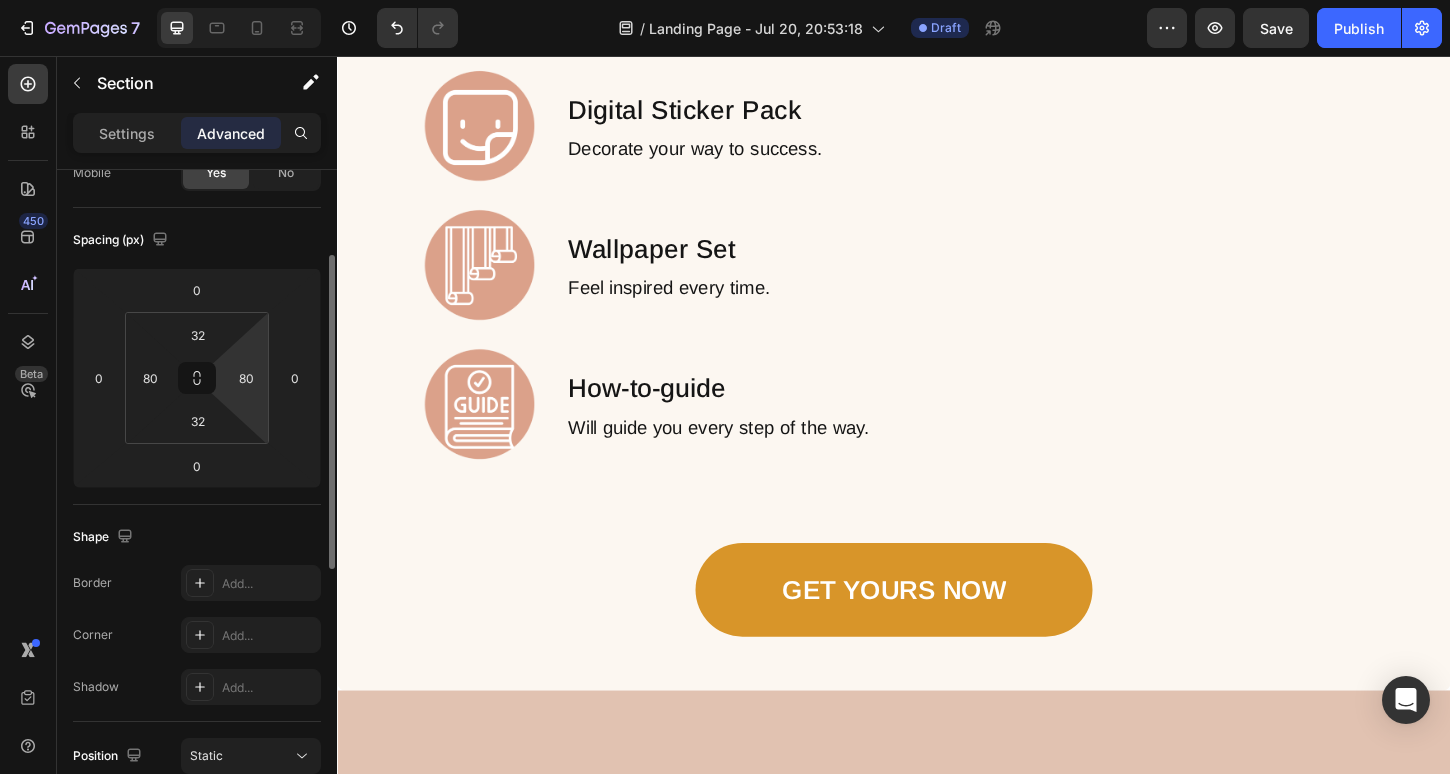 scroll, scrollTop: 0, scrollLeft: 0, axis: both 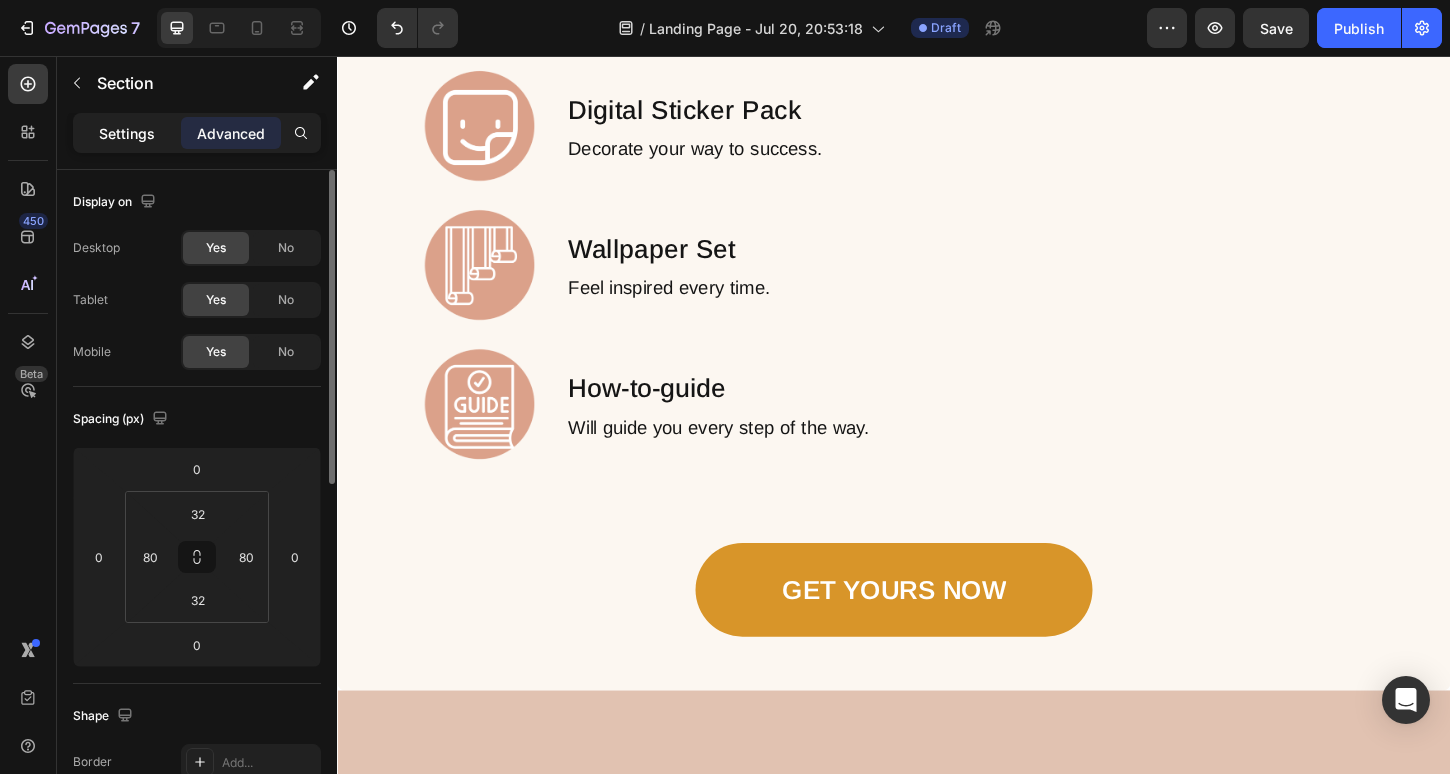 click on "Settings" 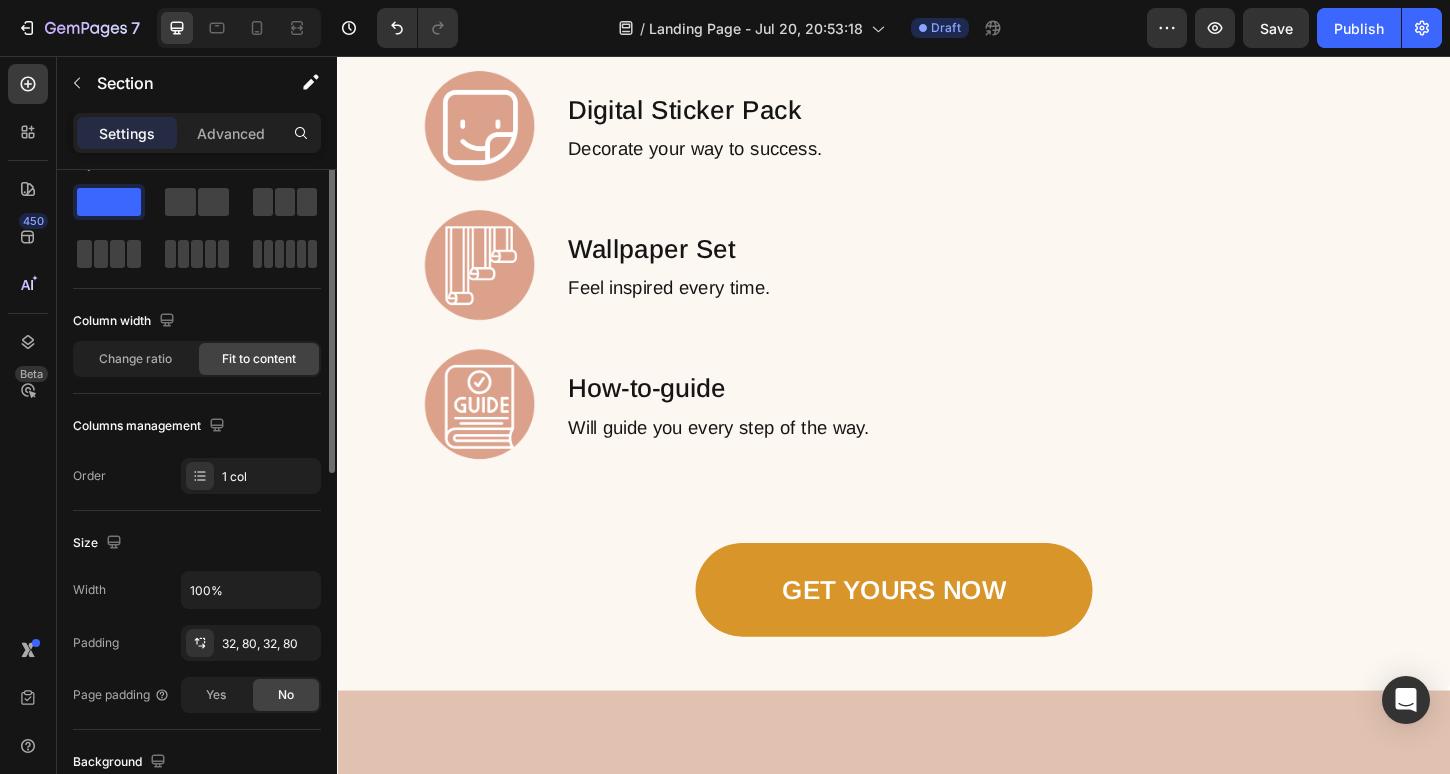 scroll, scrollTop: 0, scrollLeft: 0, axis: both 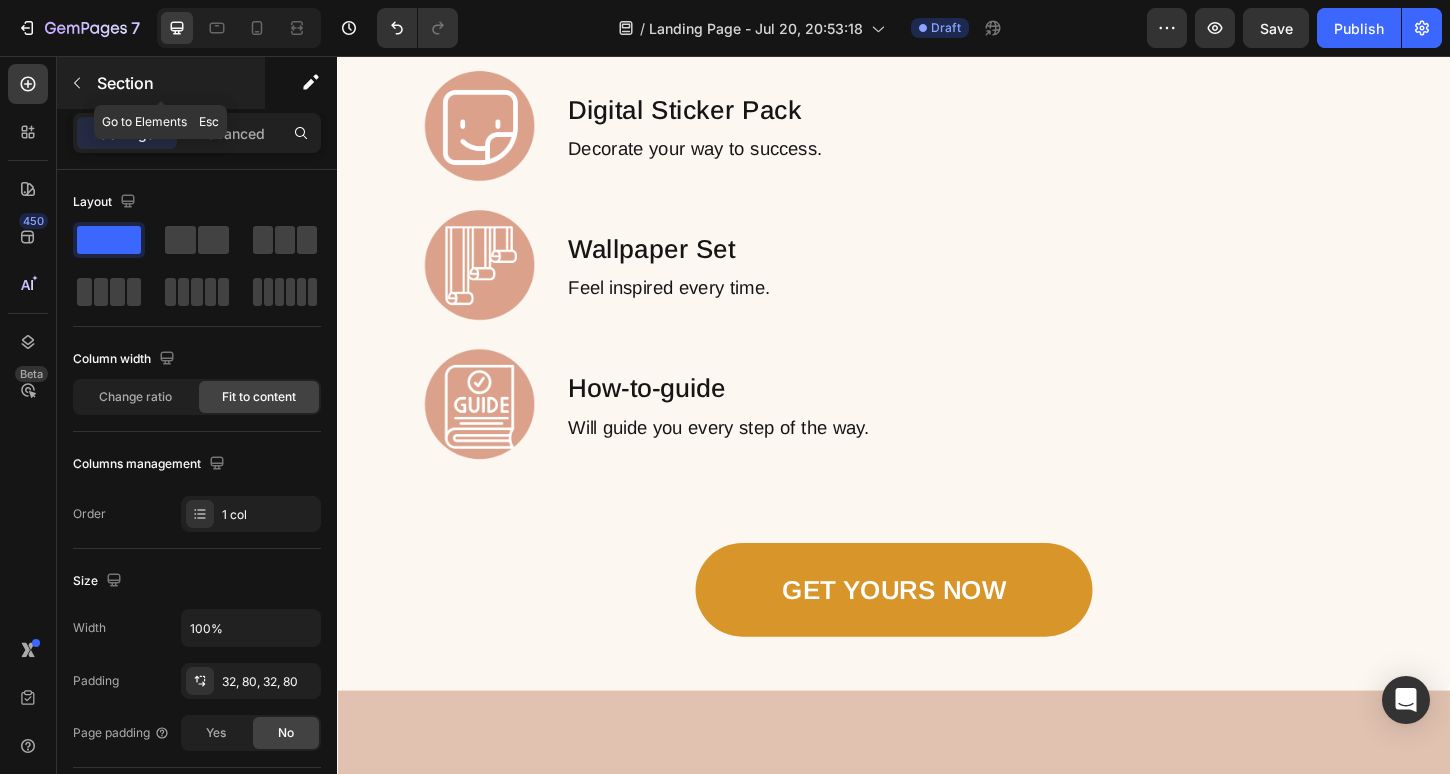 click on "Section" at bounding box center [161, 83] 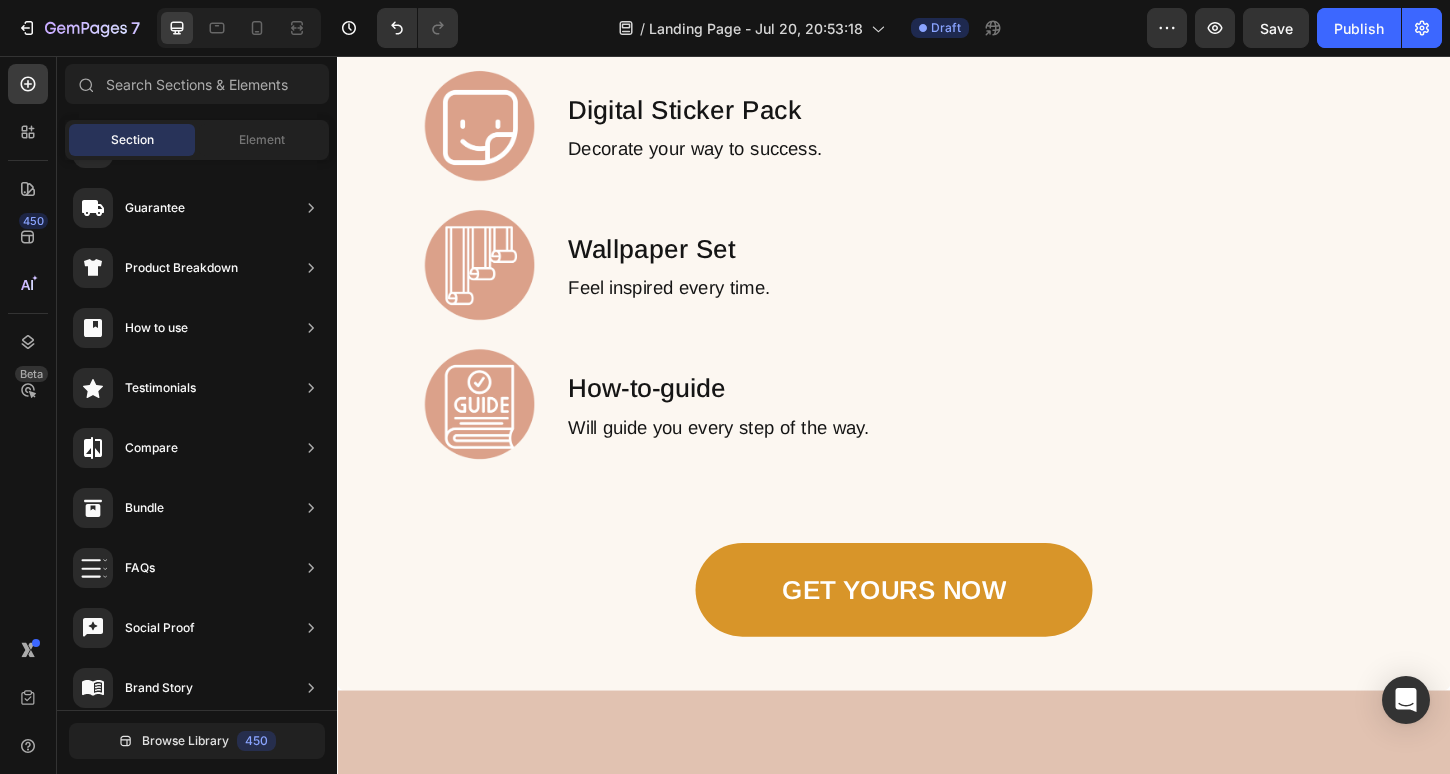 click on "Your custom text goes here Your custom text goes here Your custom text goes here Item List Section 3" at bounding box center (937, -770) 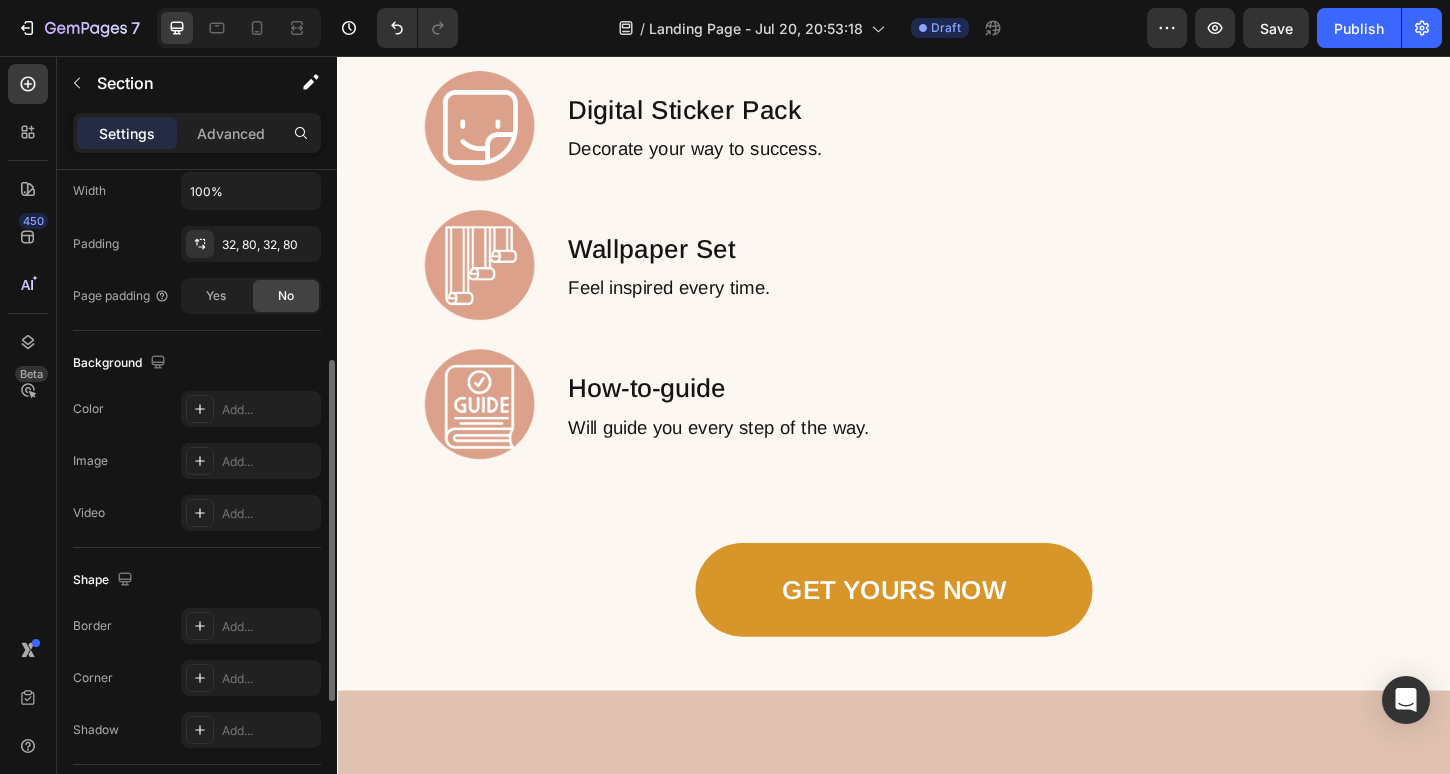 scroll, scrollTop: 620, scrollLeft: 0, axis: vertical 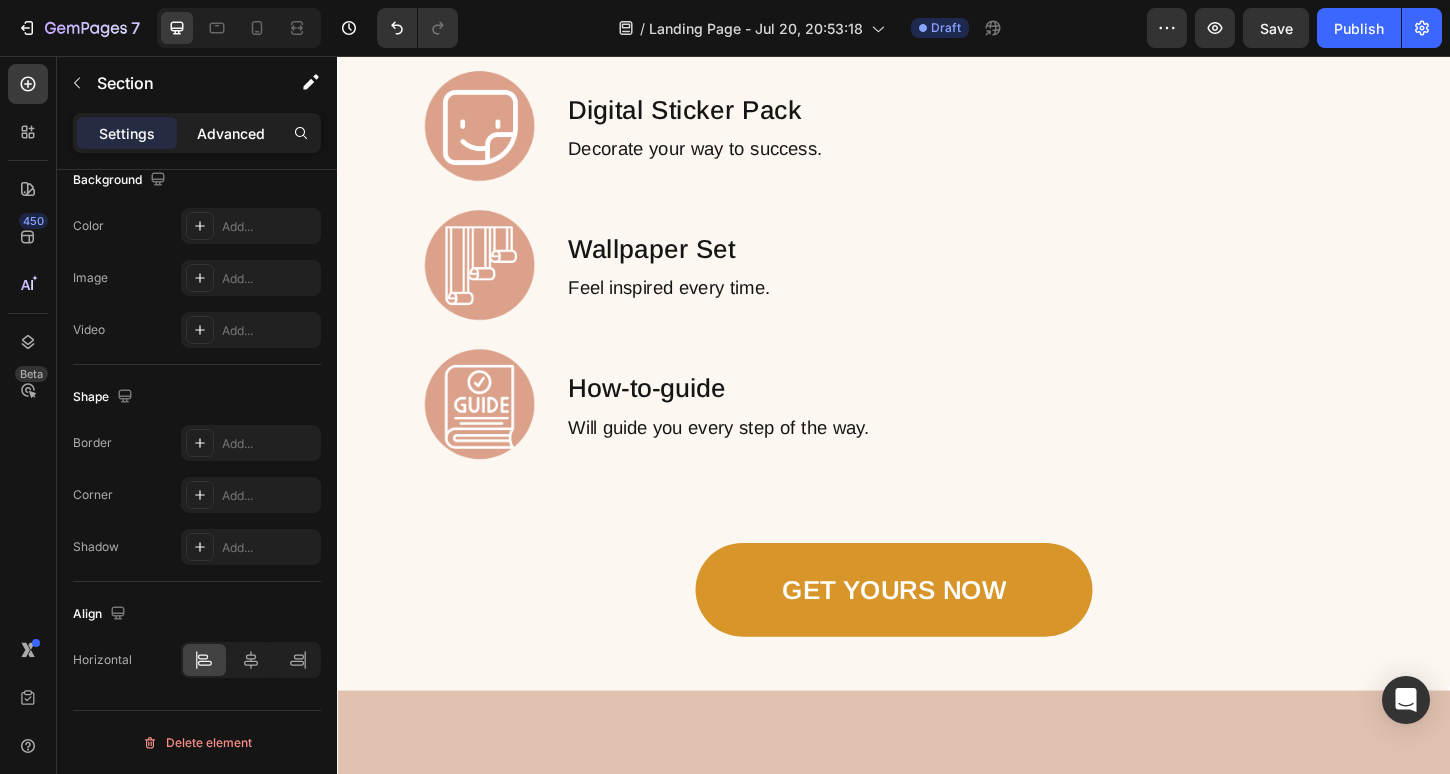 click on "Advanced" at bounding box center [231, 133] 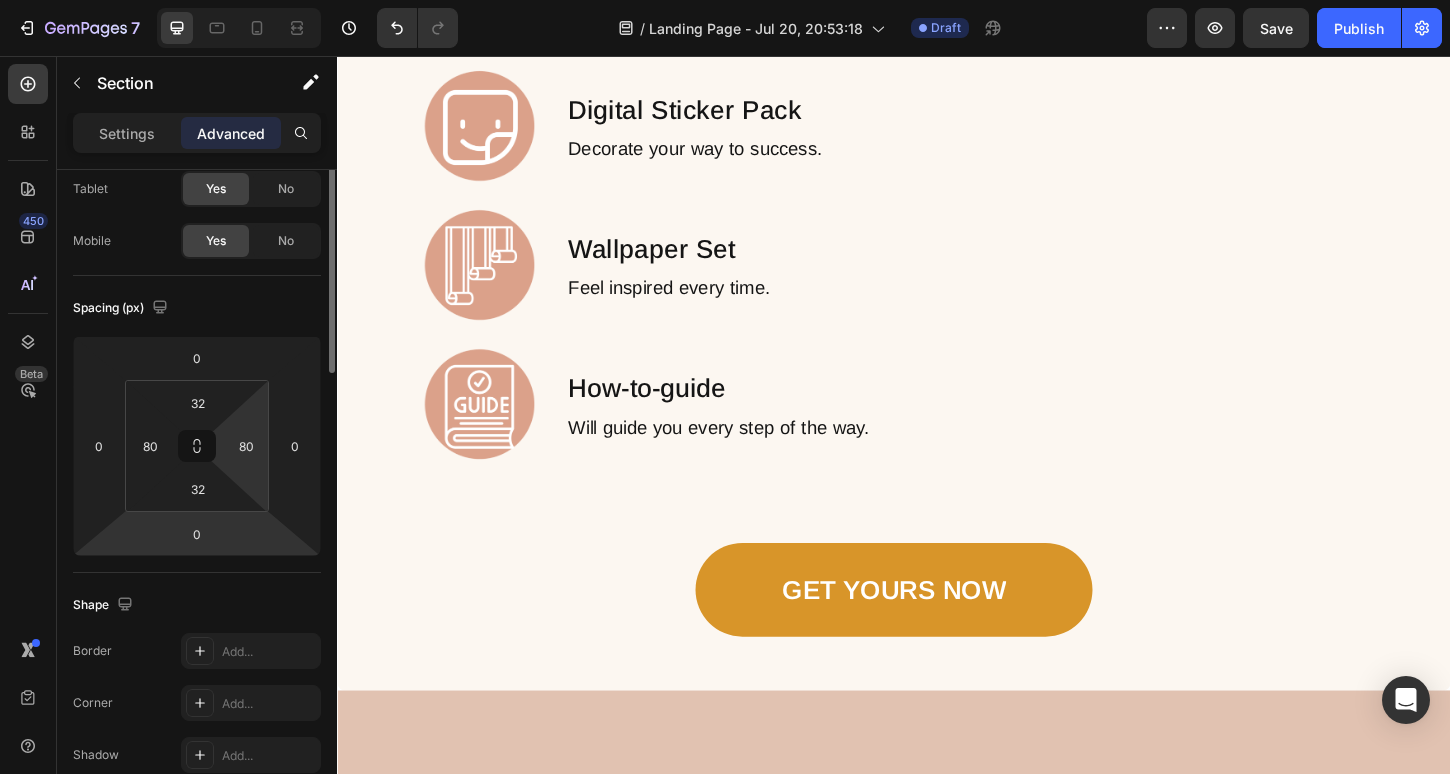 scroll, scrollTop: 0, scrollLeft: 0, axis: both 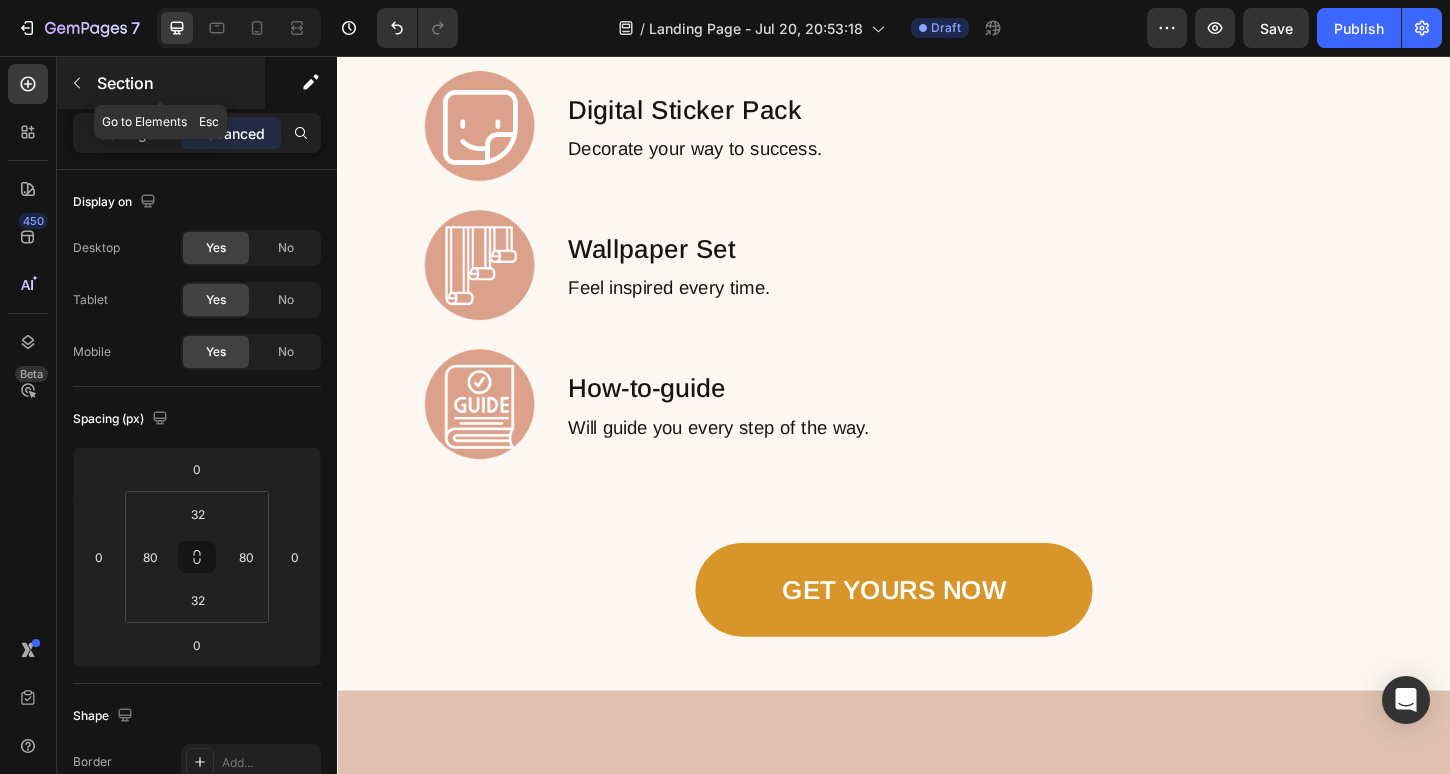 click on "Section" at bounding box center (161, 83) 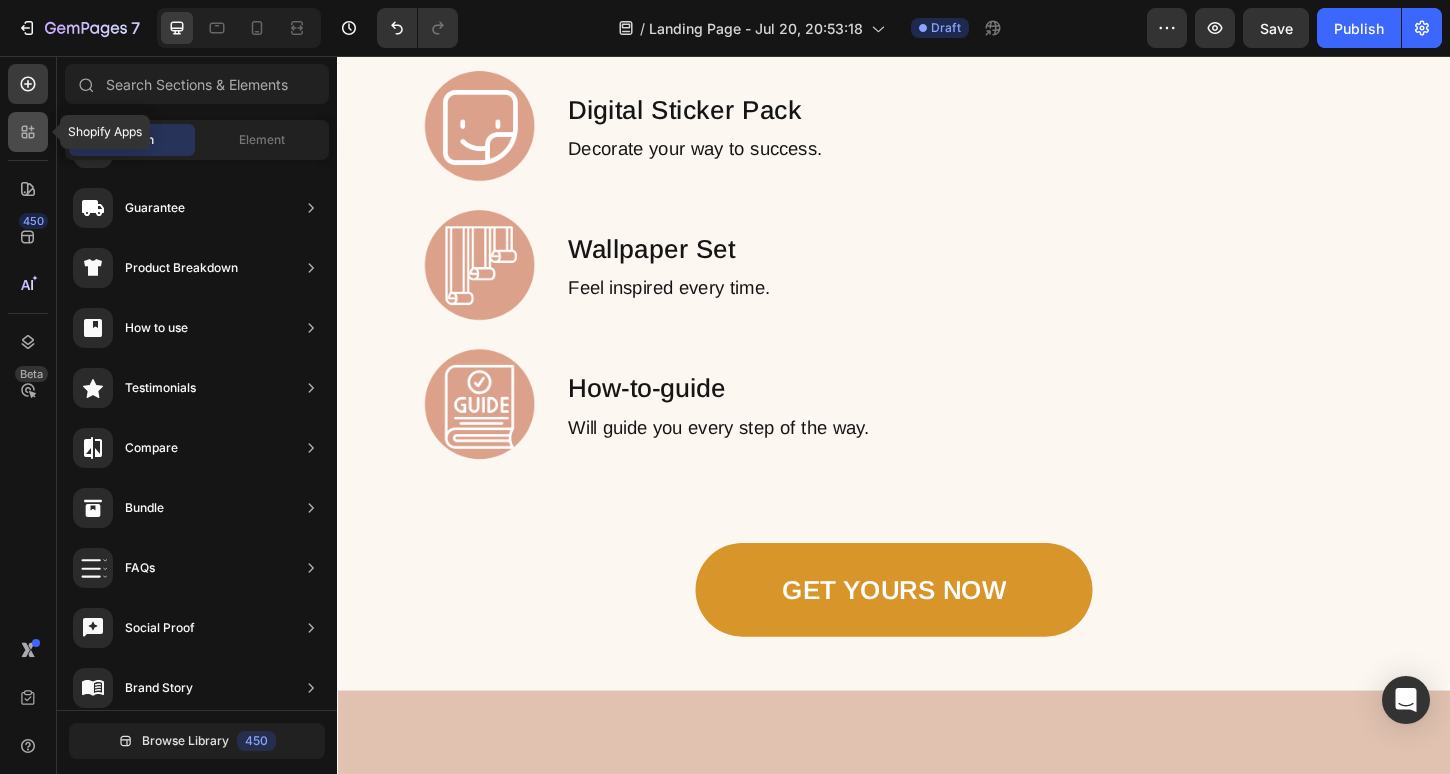 click 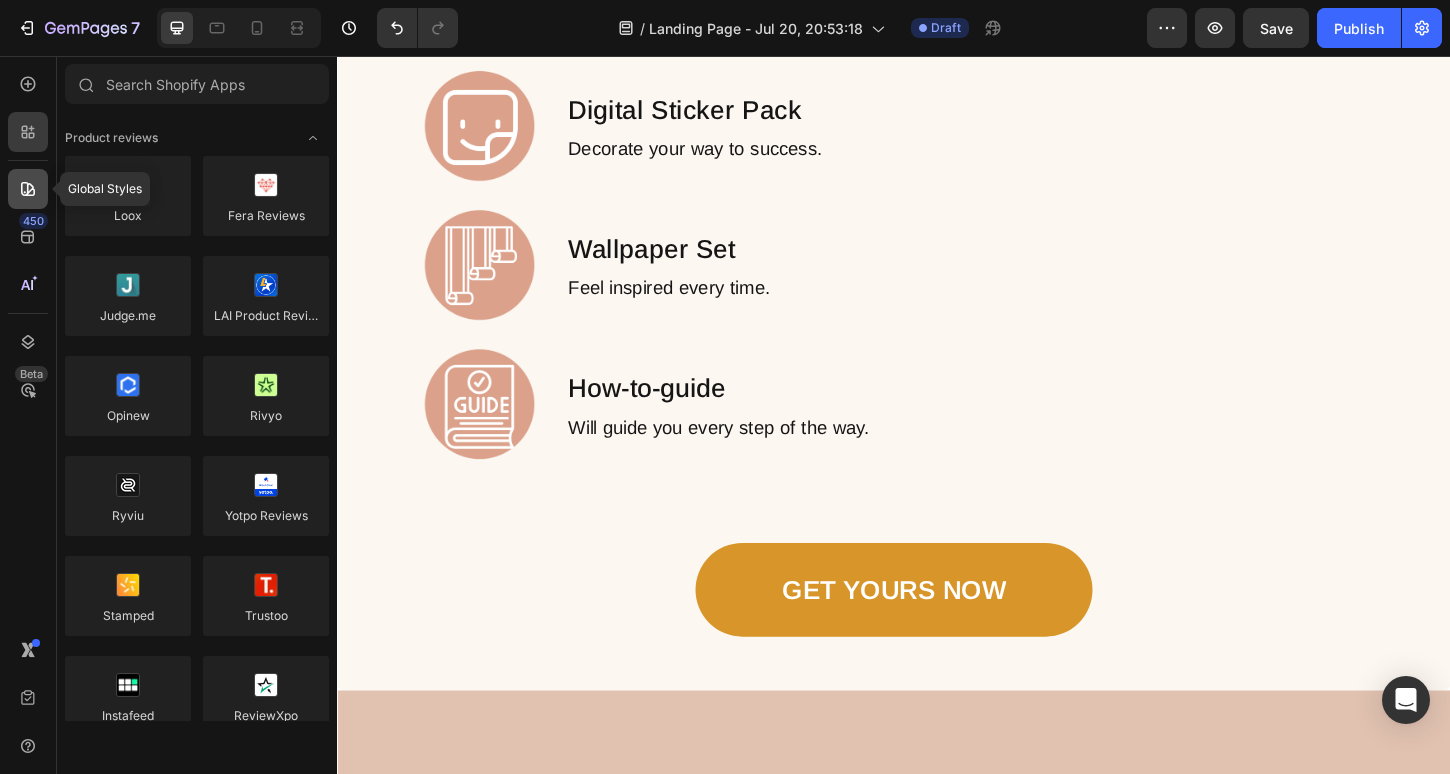 click 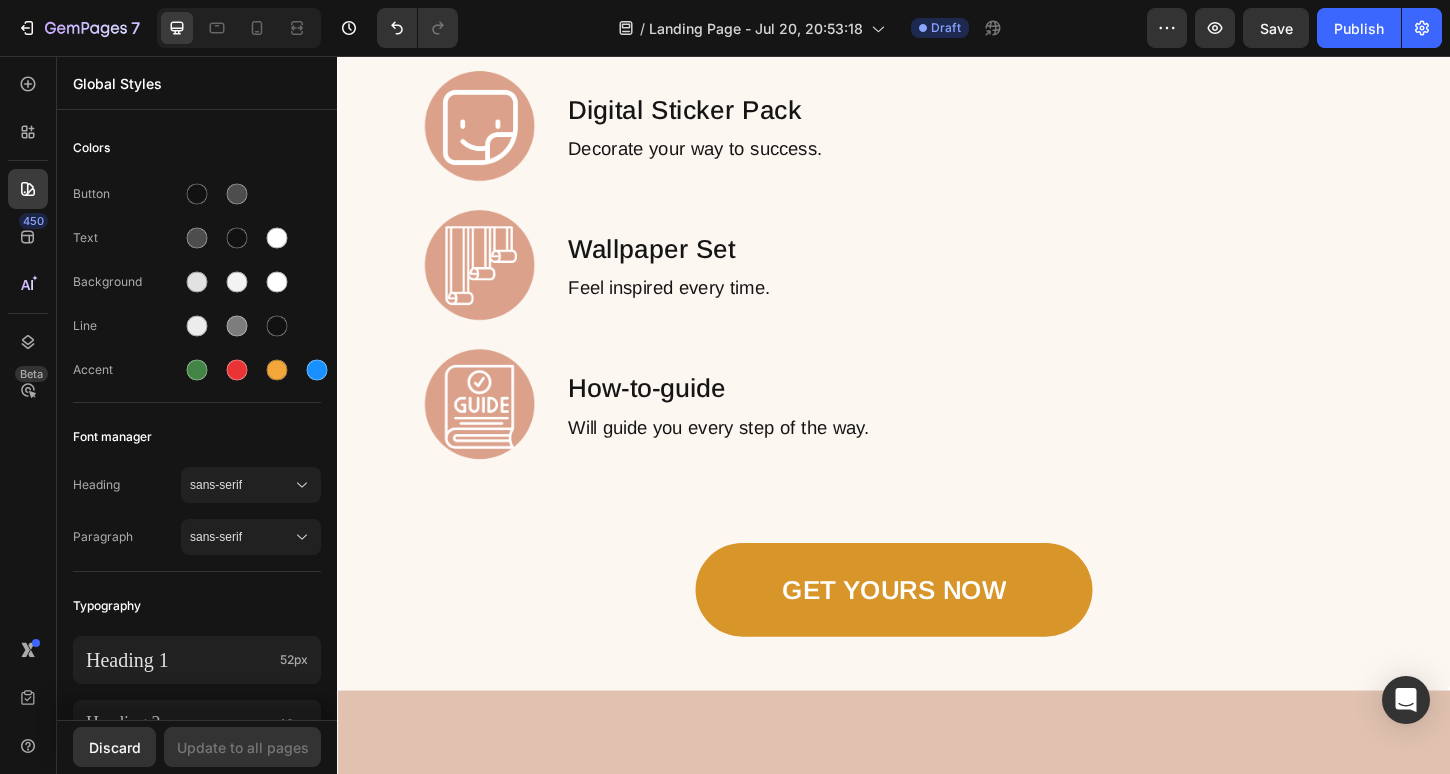 click on "Your custom text goes here Your custom text goes here Your custom text goes here Item List Section 3" at bounding box center [937, -770] 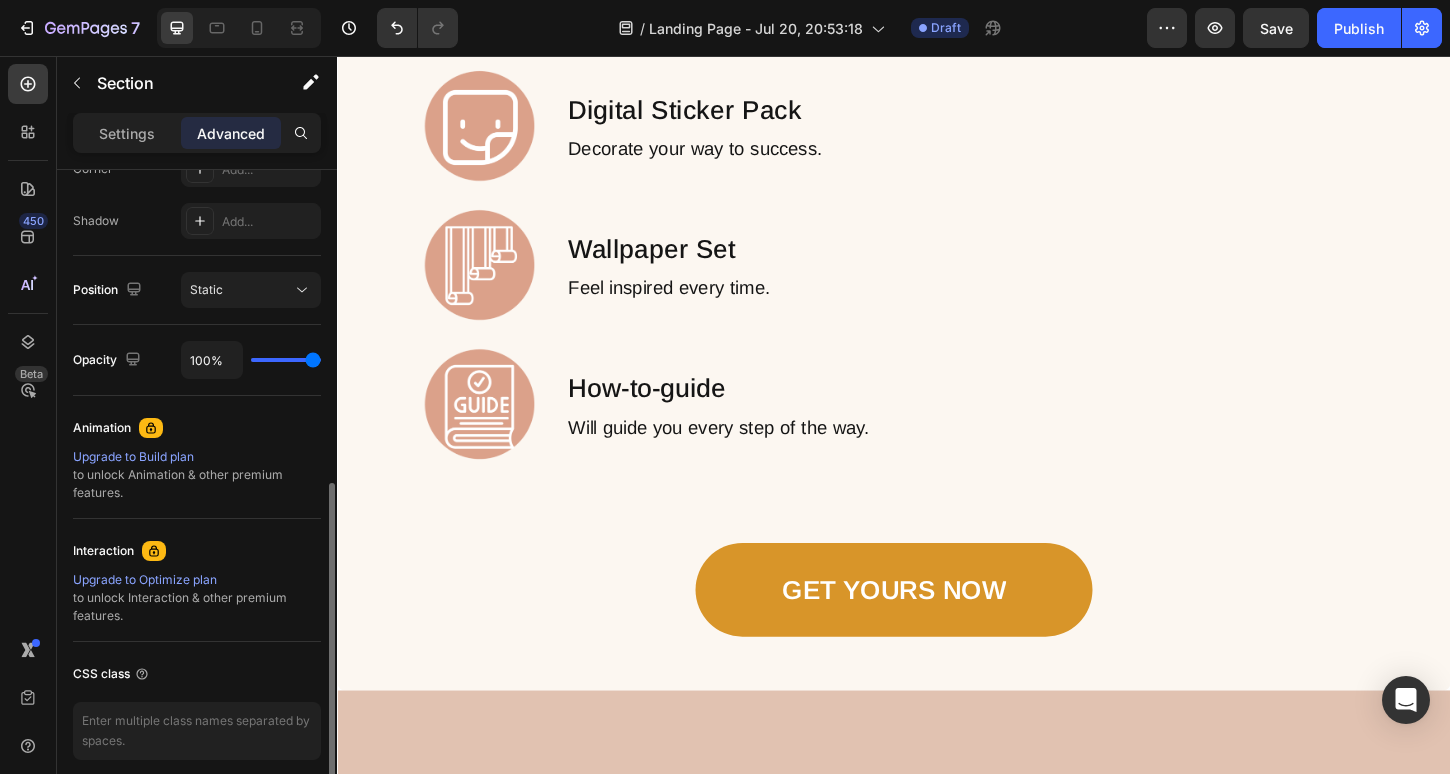 scroll, scrollTop: 727, scrollLeft: 0, axis: vertical 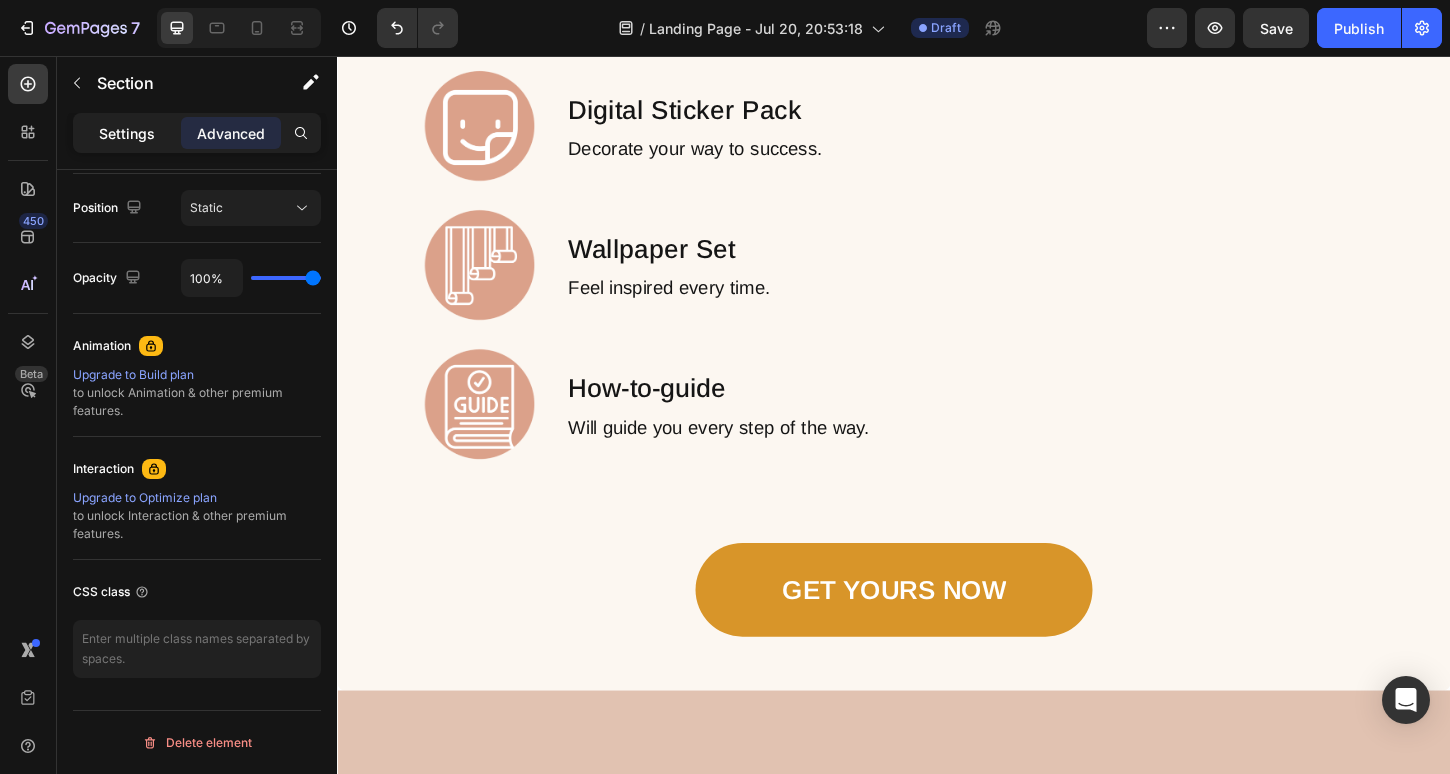 click on "Settings" at bounding box center [127, 133] 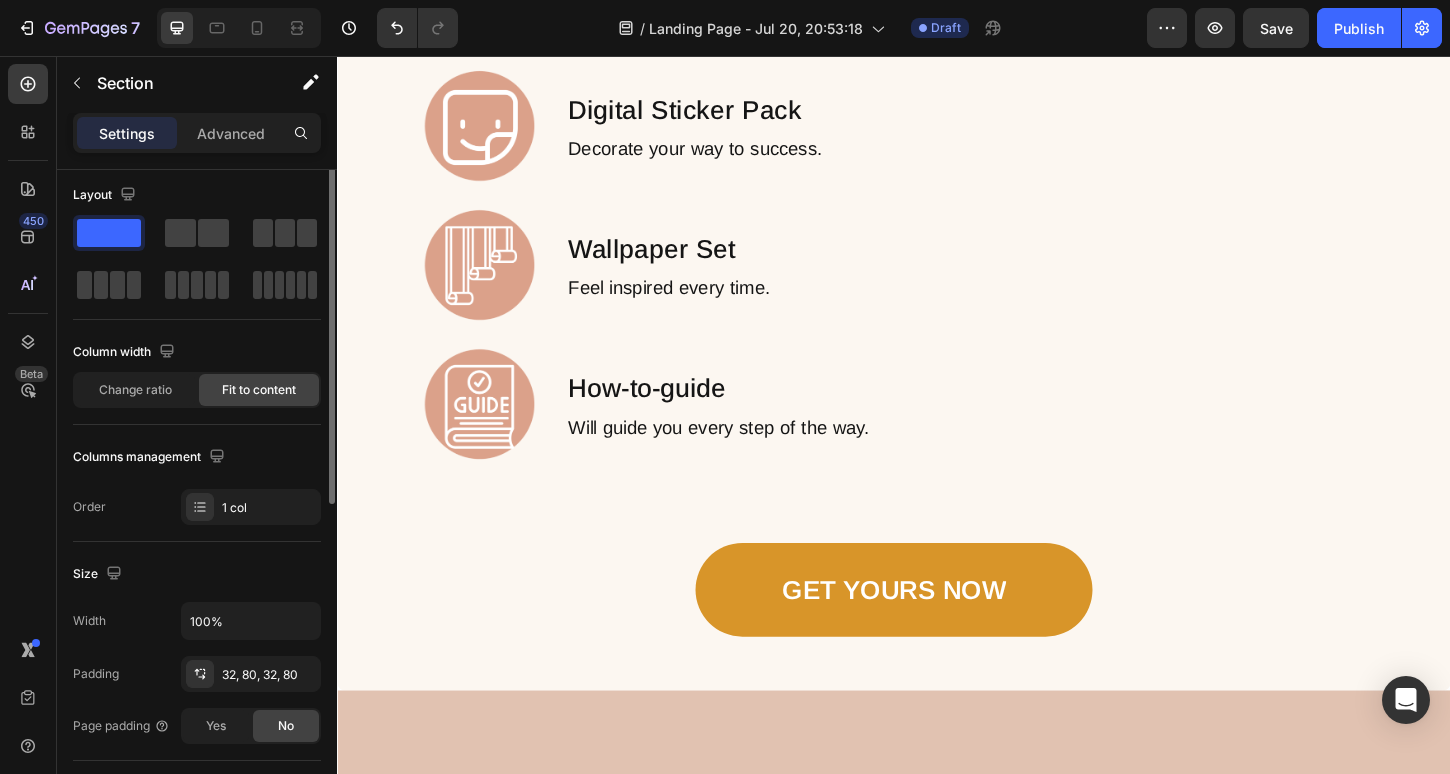 scroll, scrollTop: 0, scrollLeft: 0, axis: both 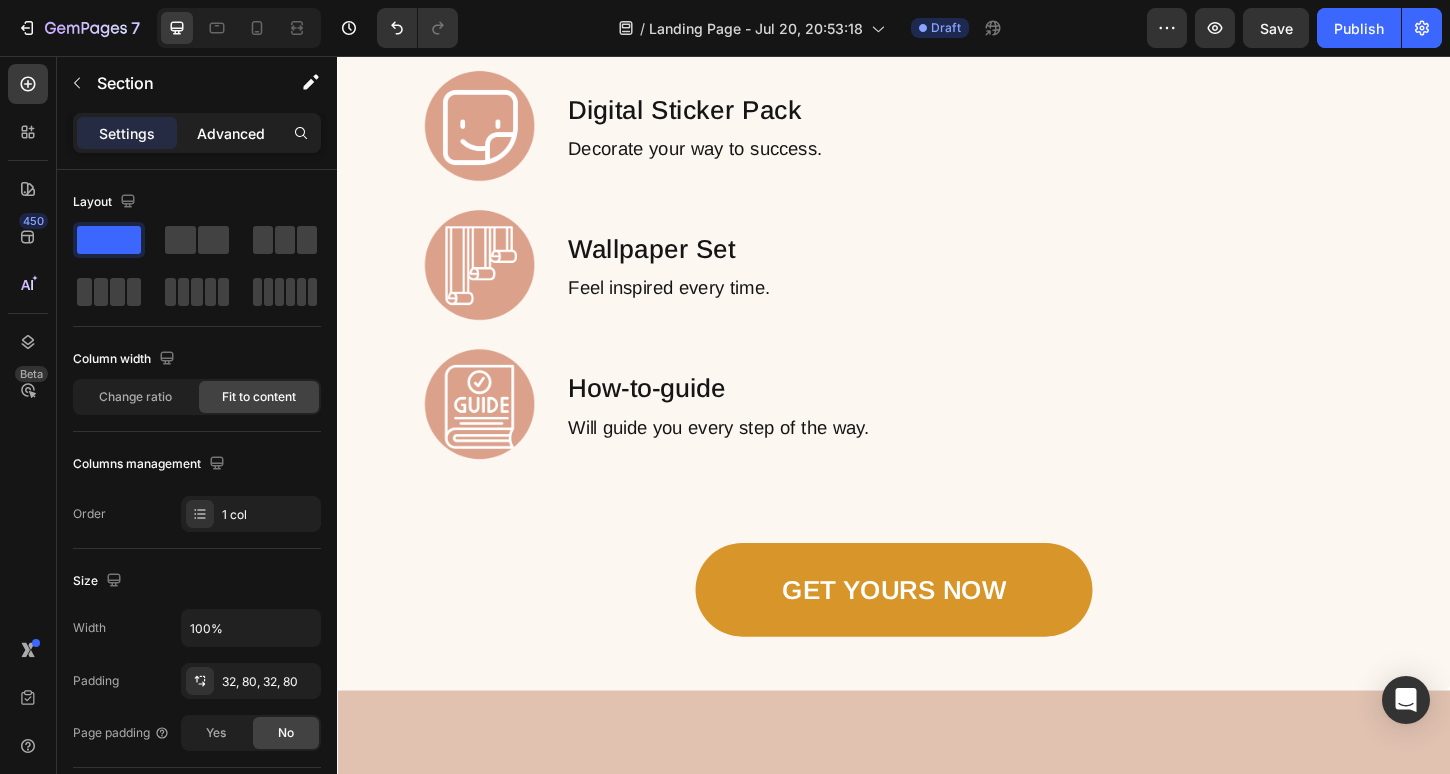 click on "Advanced" at bounding box center [231, 133] 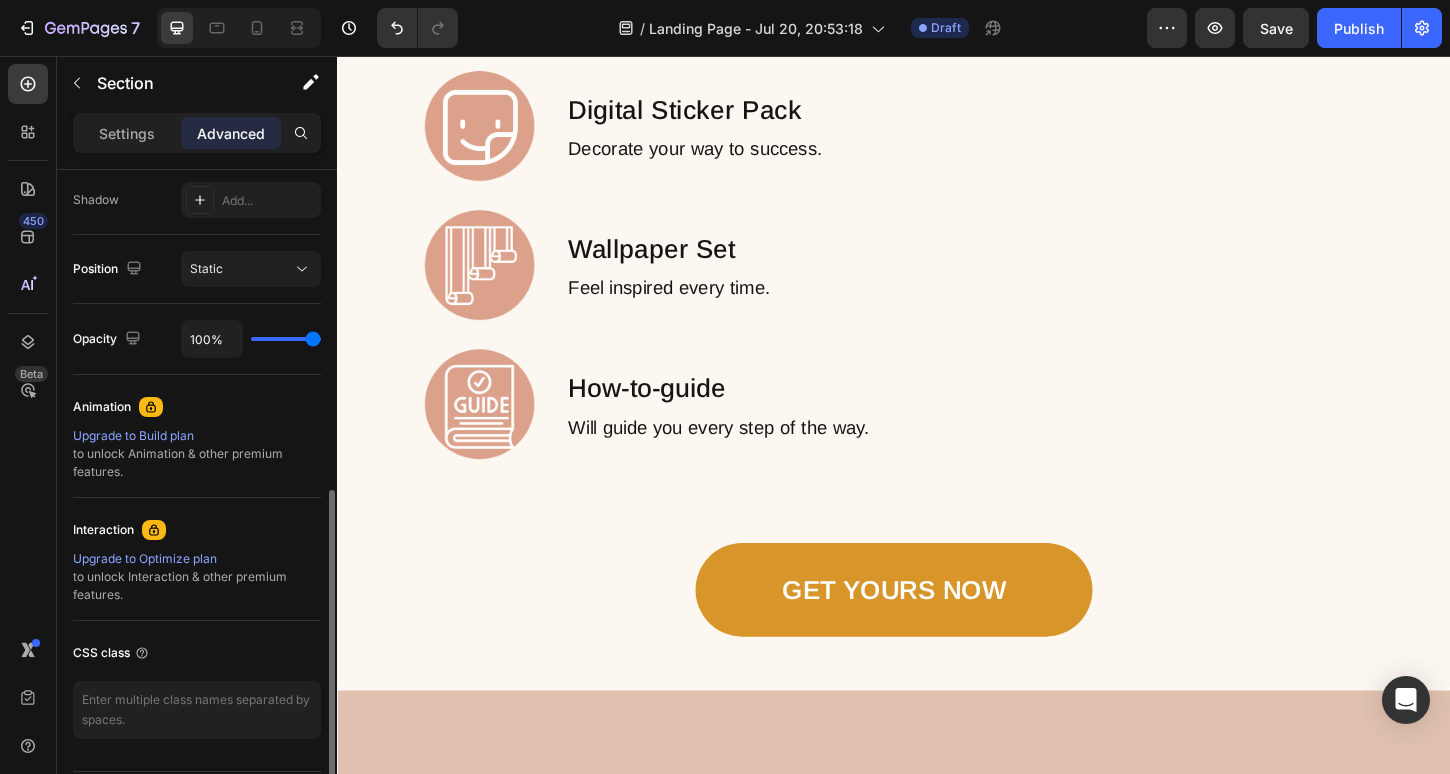 scroll, scrollTop: 727, scrollLeft: 0, axis: vertical 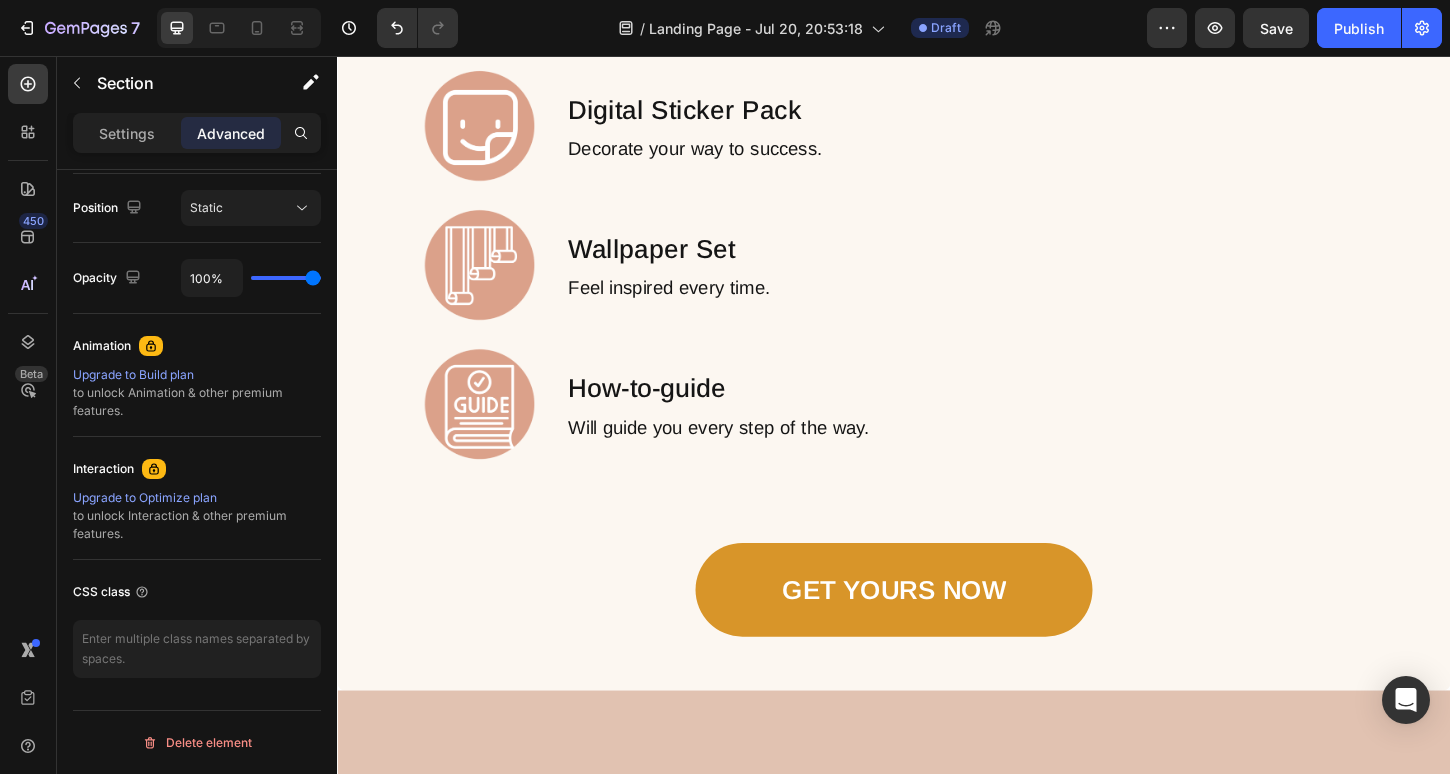 click on "Your custom text goes here Your custom text goes here Your custom text goes here Item List Section 3 You can create reusable sections Create Theme Section AI Content Write with GemAI What would you like to describe here? Tone and Voice Persuasive Product Mystical Mushrooms Tumbler Show more Generate" at bounding box center [937, -770] 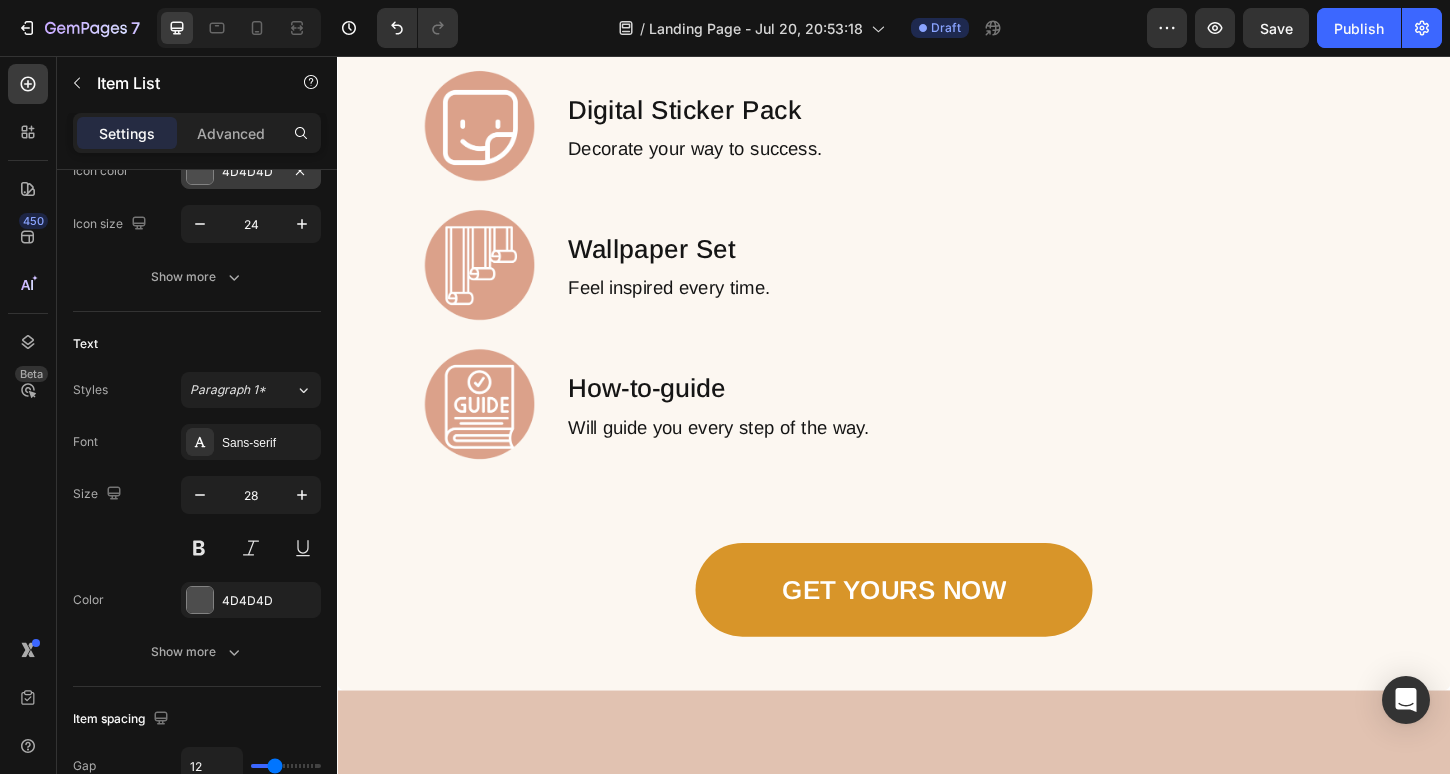 scroll, scrollTop: 0, scrollLeft: 0, axis: both 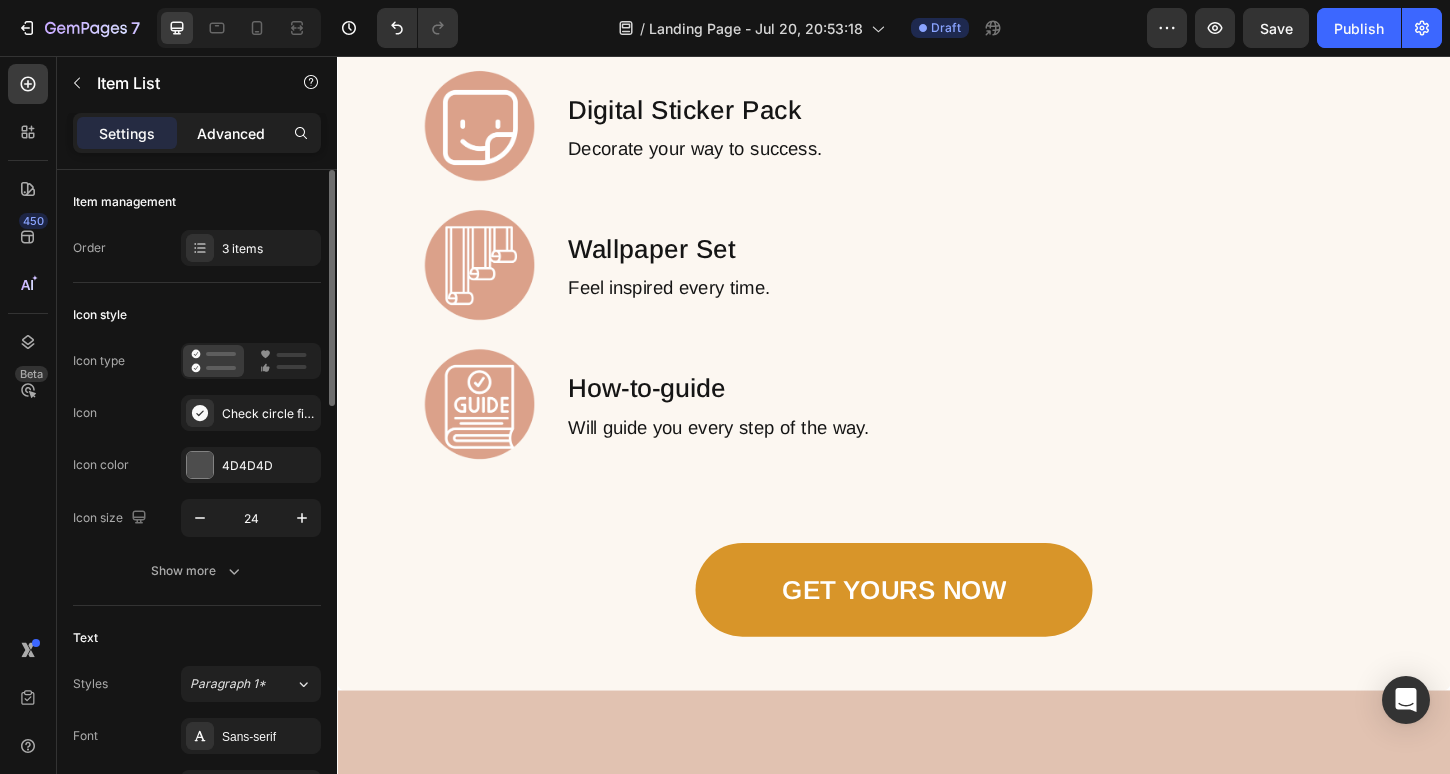 click on "Advanced" at bounding box center (231, 133) 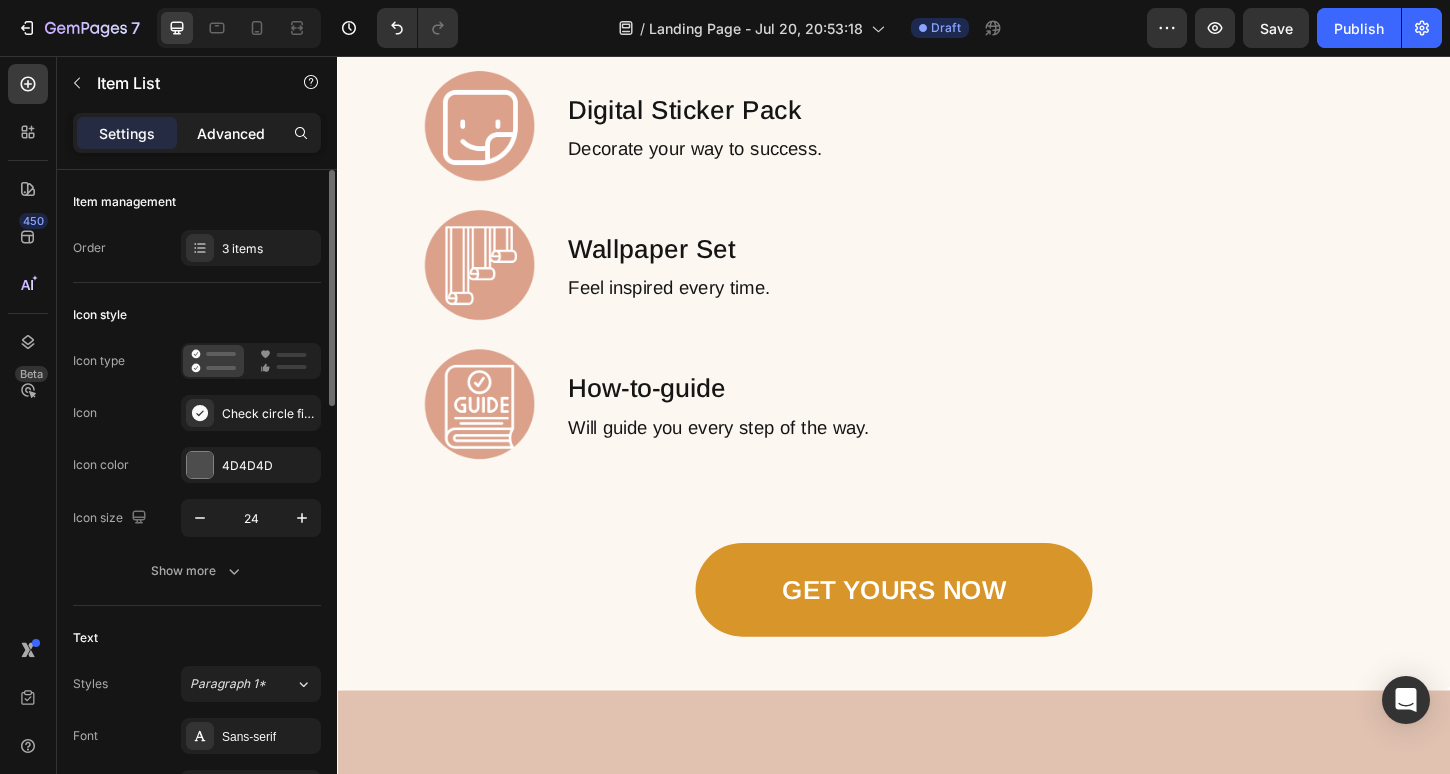 type on "100%" 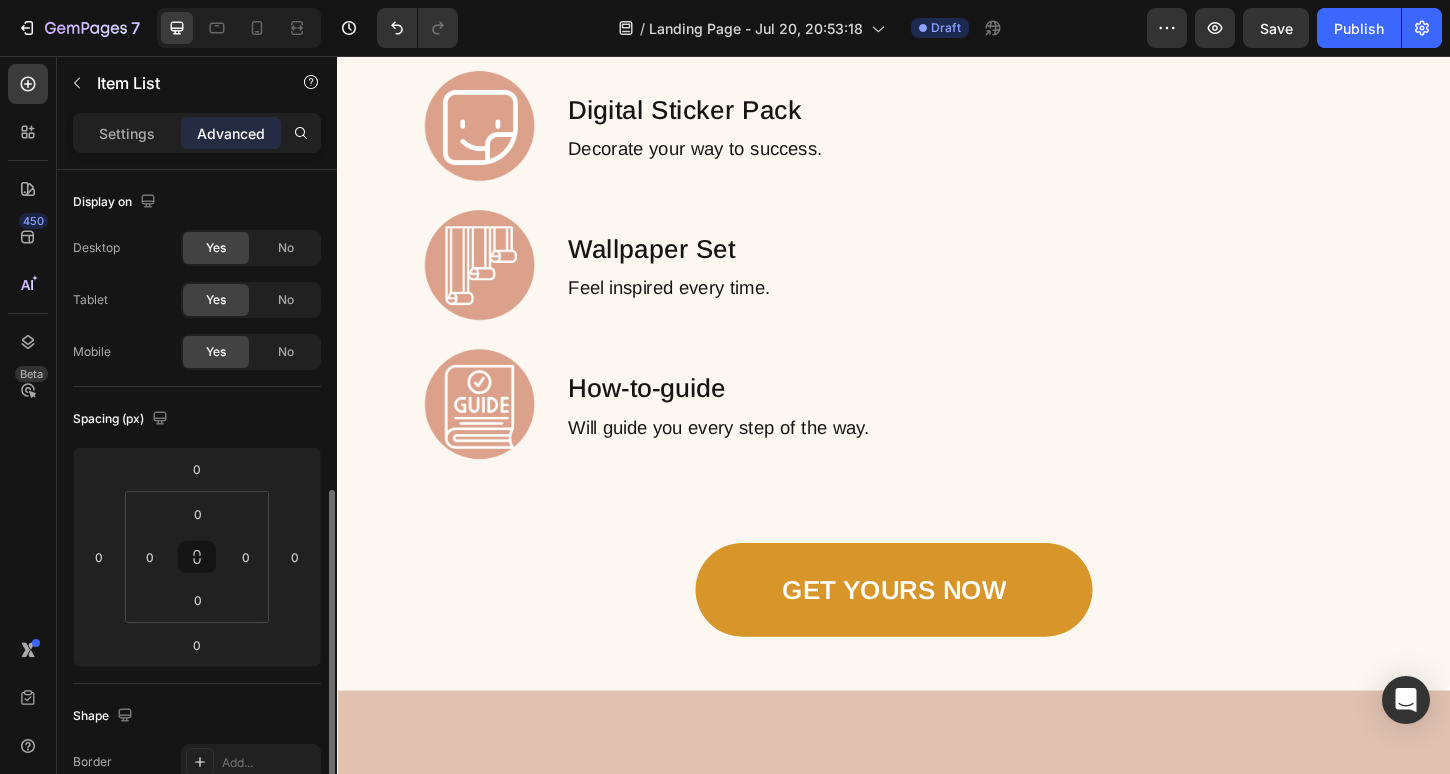 scroll, scrollTop: 727, scrollLeft: 0, axis: vertical 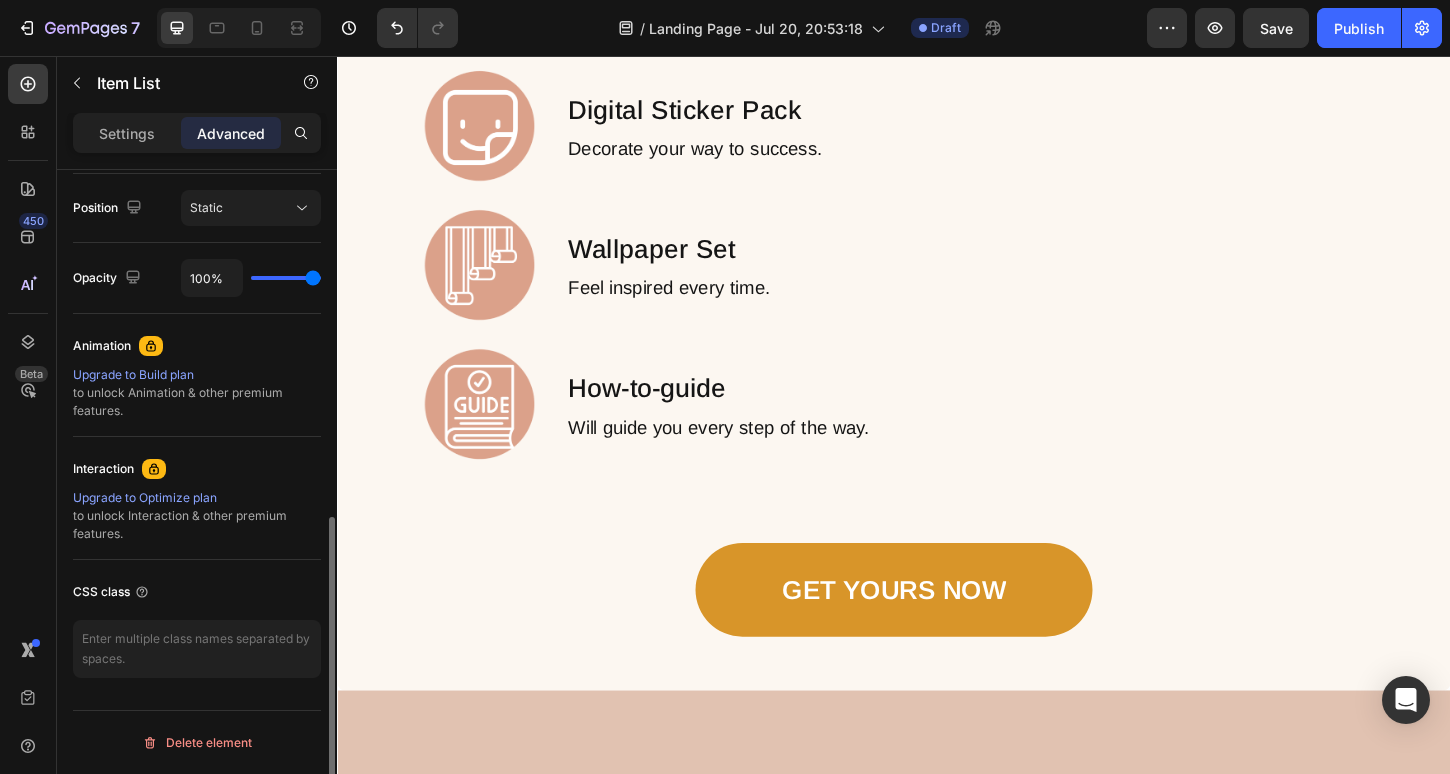 click on "Your custom text goes here Your custom text goes here Your custom text goes here Item List   0 Section 3" at bounding box center (937, -770) 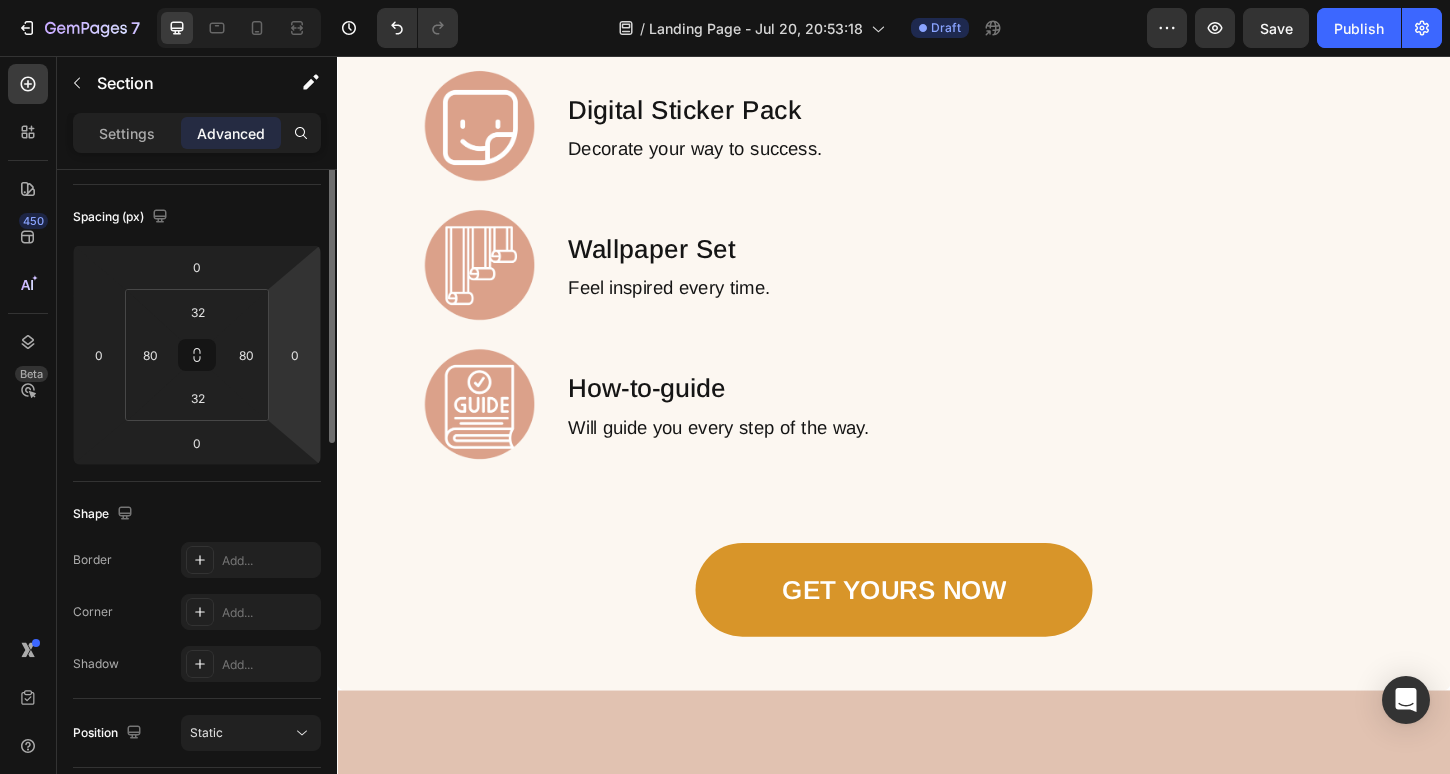 scroll, scrollTop: 0, scrollLeft: 0, axis: both 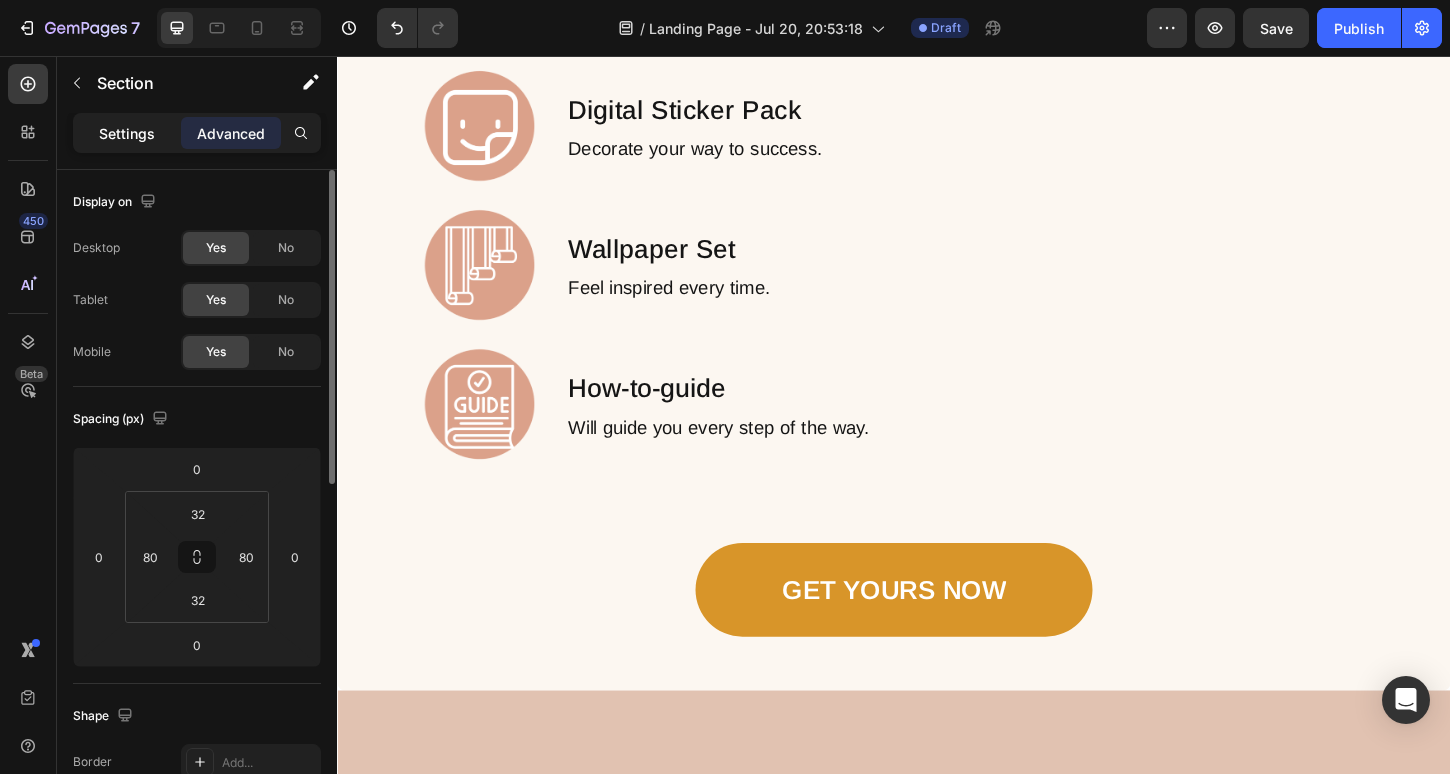 click on "Settings" at bounding box center (127, 133) 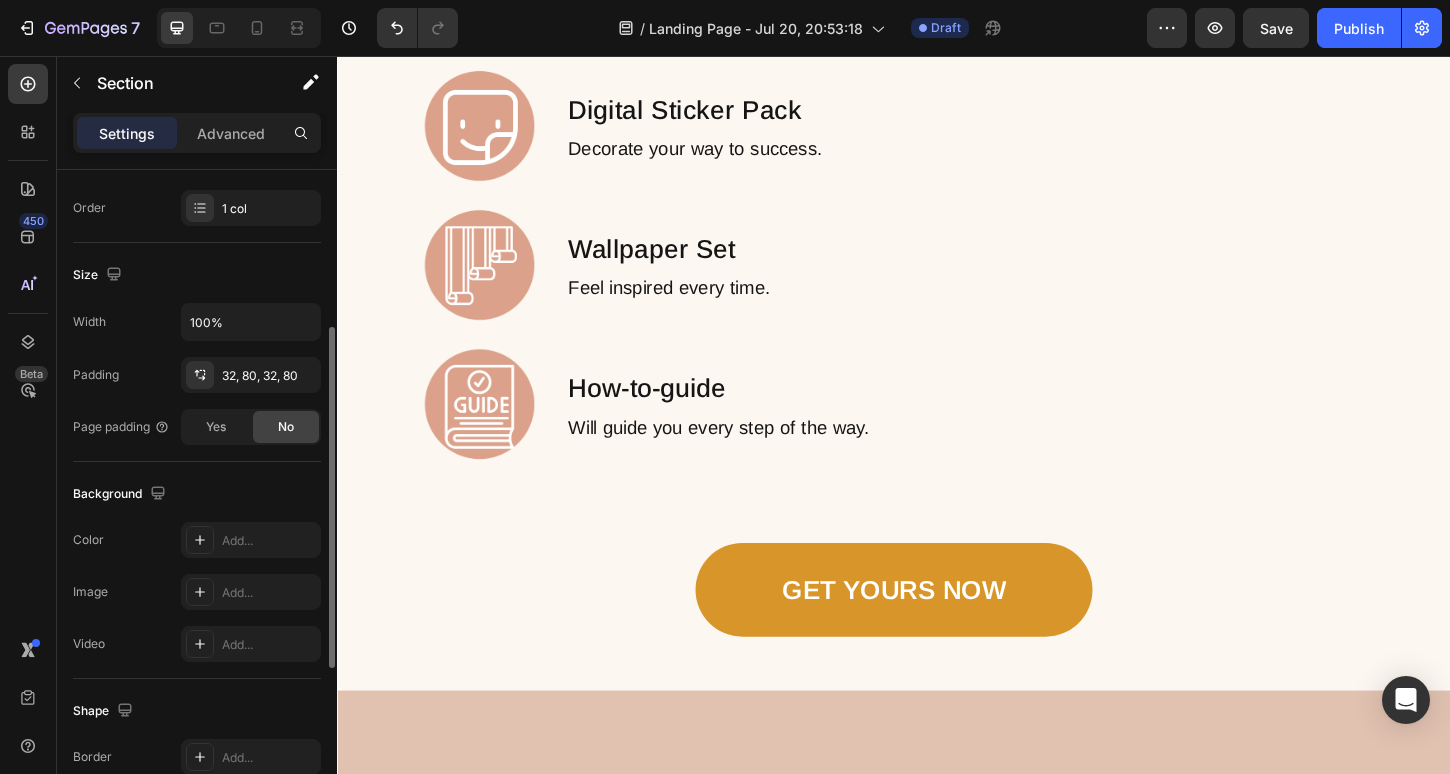 scroll, scrollTop: 0, scrollLeft: 0, axis: both 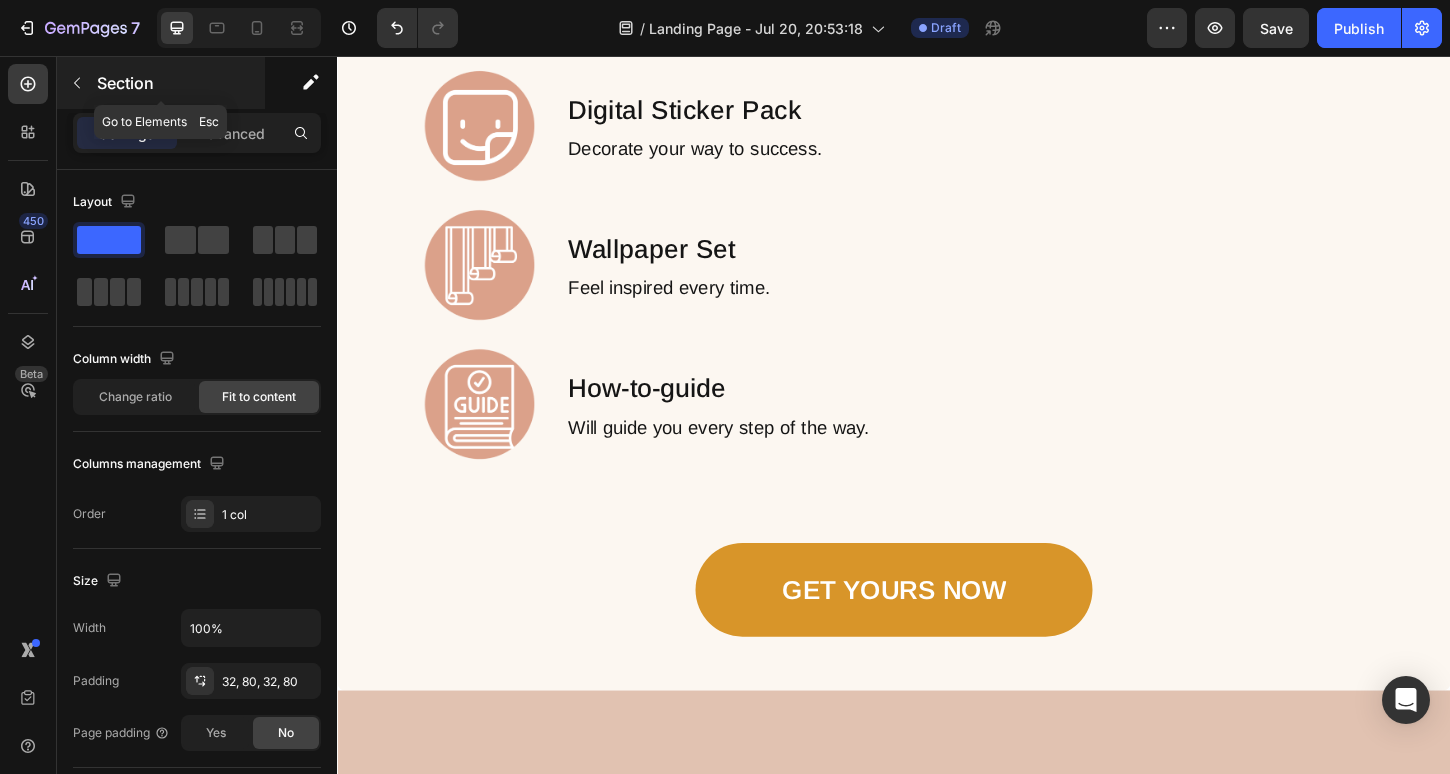 click 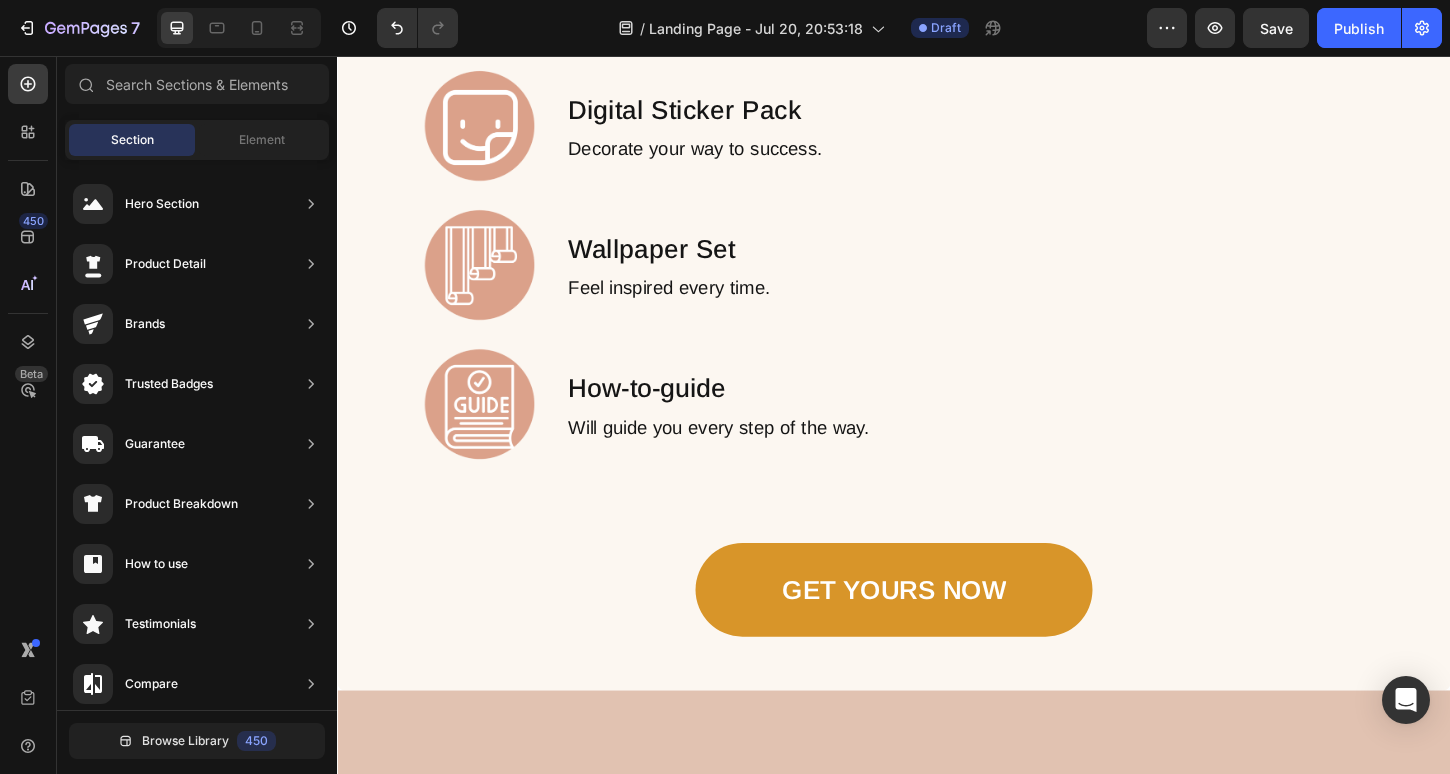 click on "Your custom text goes here Your custom text goes here Your custom text goes here Item List Section 3" at bounding box center [937, -770] 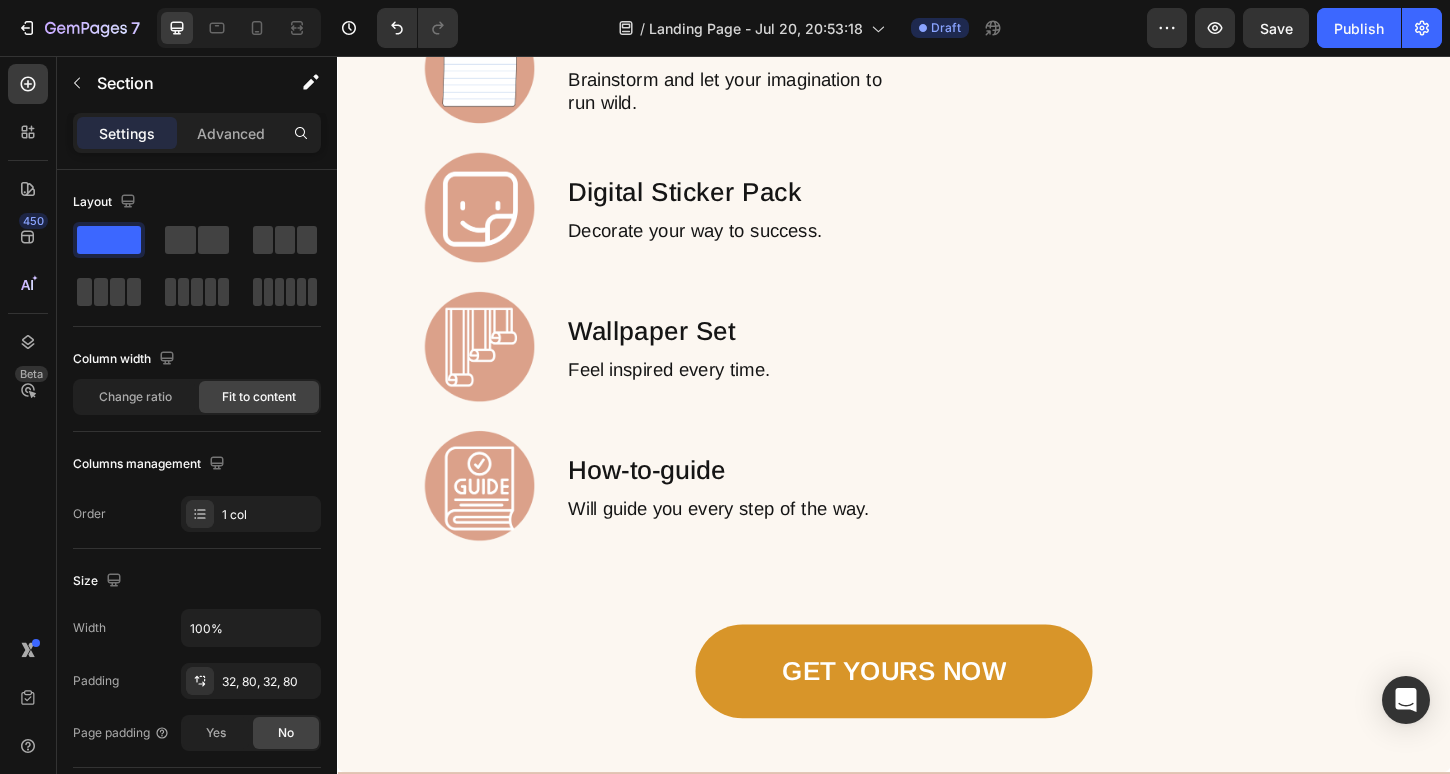 scroll, scrollTop: 2172, scrollLeft: 0, axis: vertical 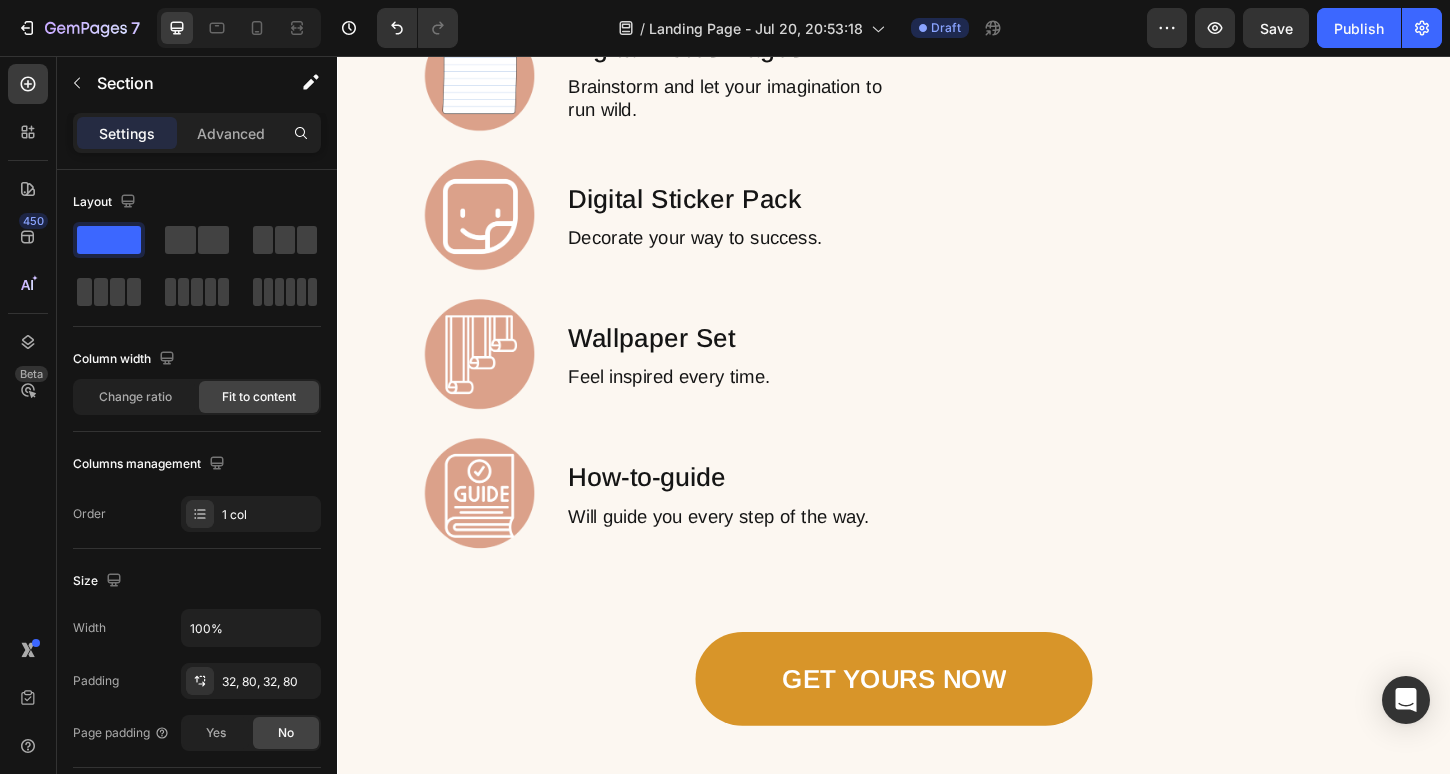 click on "Your custom text goes here Your custom text goes here Your custom text goes here" at bounding box center (937, -674) 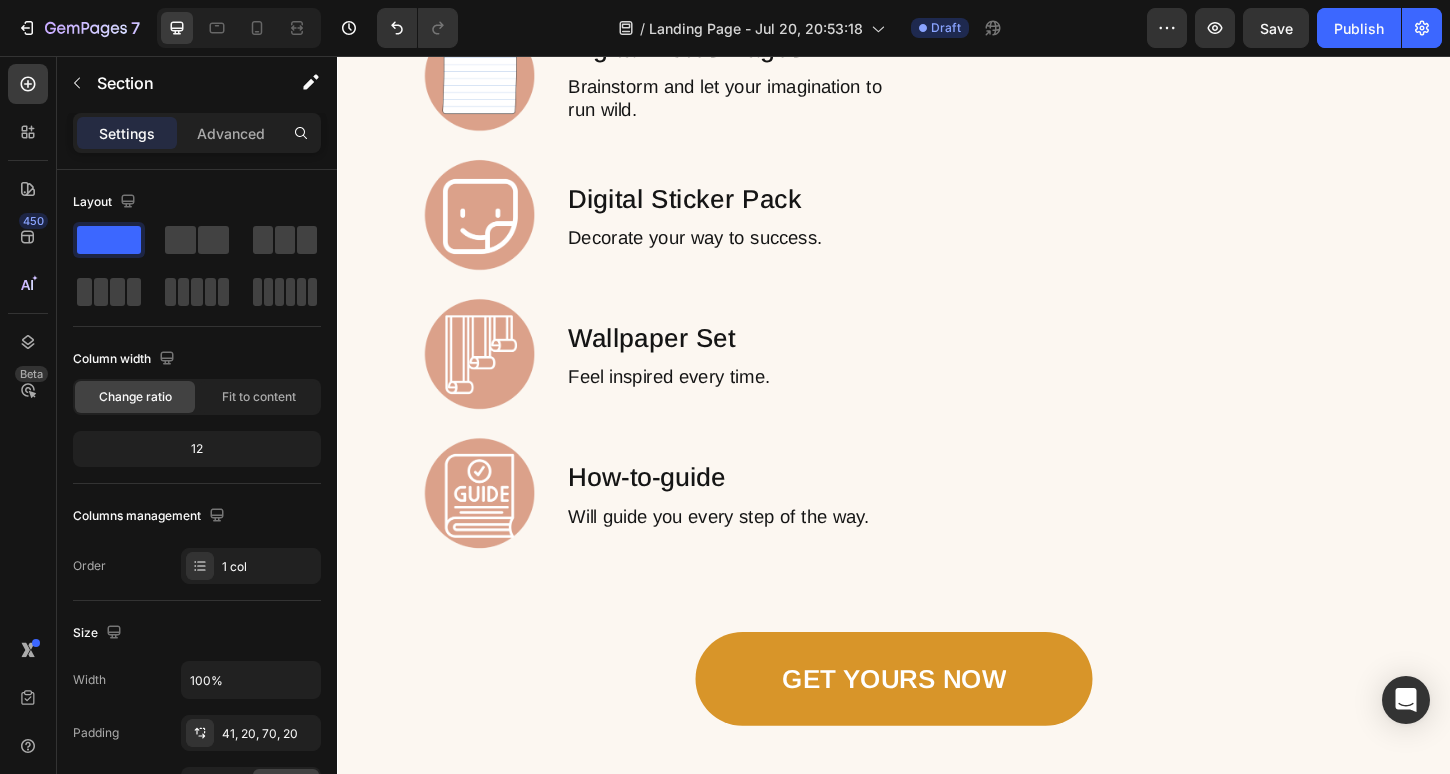 click on "Image A calming, thoughtfully designed digital bundle to help you plan, dream, and create—without overwhelm. Does this sound familiar? You want to stay organized but hate cluttered planners. You’ve tried boring templates that don’t feel like you . You feel scattered and unsure where to start. I created this for you. Introducing the Planner Starter Kit The Planner Starter Kit is designed to help you: Simplify your planning routine Feel inspired every time you open it Build momentum toward your goals What’s Inside 🌿 Beginner Digital Planner 🗓 Undated Calendar Insert 📒 Digital Notes Pages 🎨 Daily Sticker Pack ✨ Wallpapers 📖 How-to Guide Everything you need in one calming, beautiful bundle. Text Block Grab YOURS NOW Button Row Section 2 You can create reusable sections Create Theme Section AI Content Write with GemAI What would you like to describe here? Tone and Voice Persuasive Product Mystical Mushrooms Tumbler Show more Generate" at bounding box center [937, -1280] 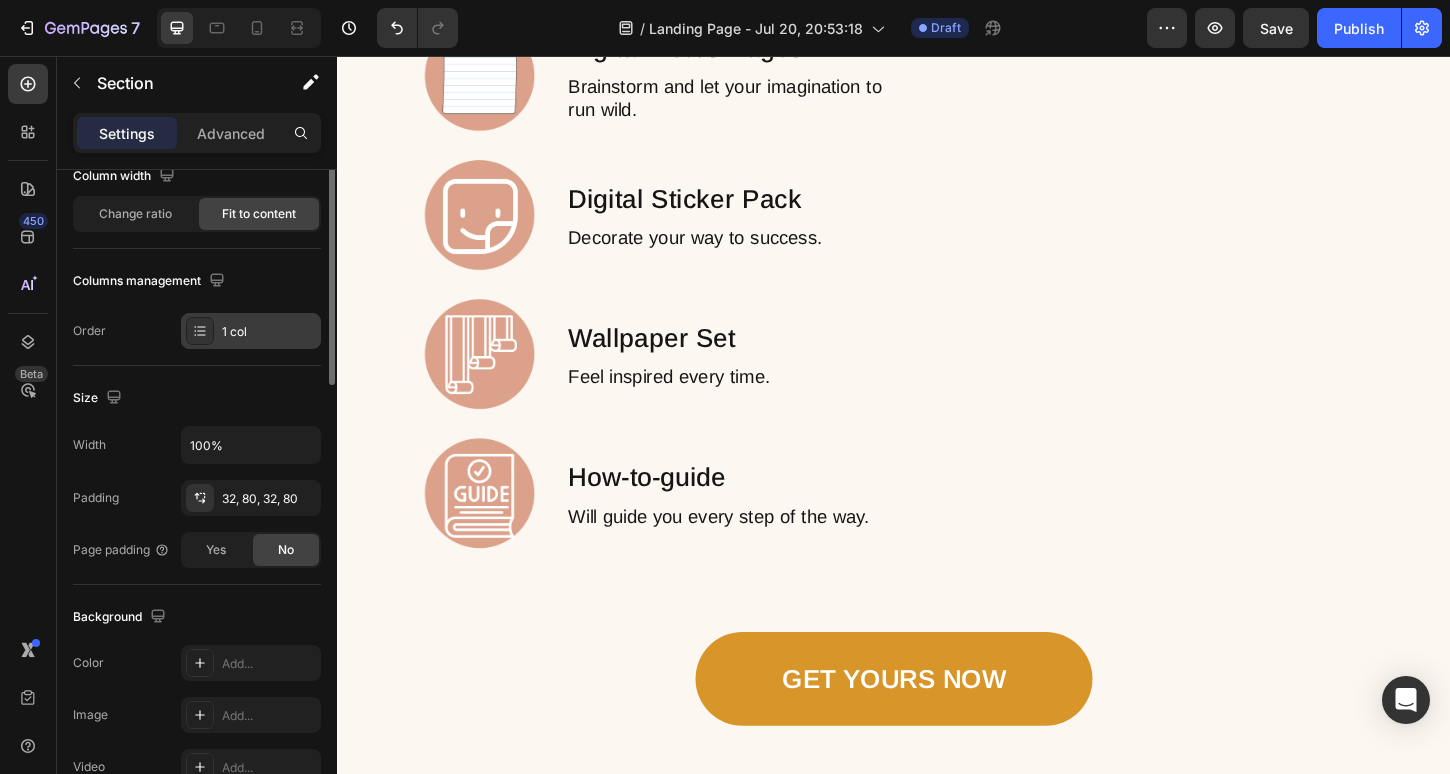 scroll, scrollTop: 620, scrollLeft: 0, axis: vertical 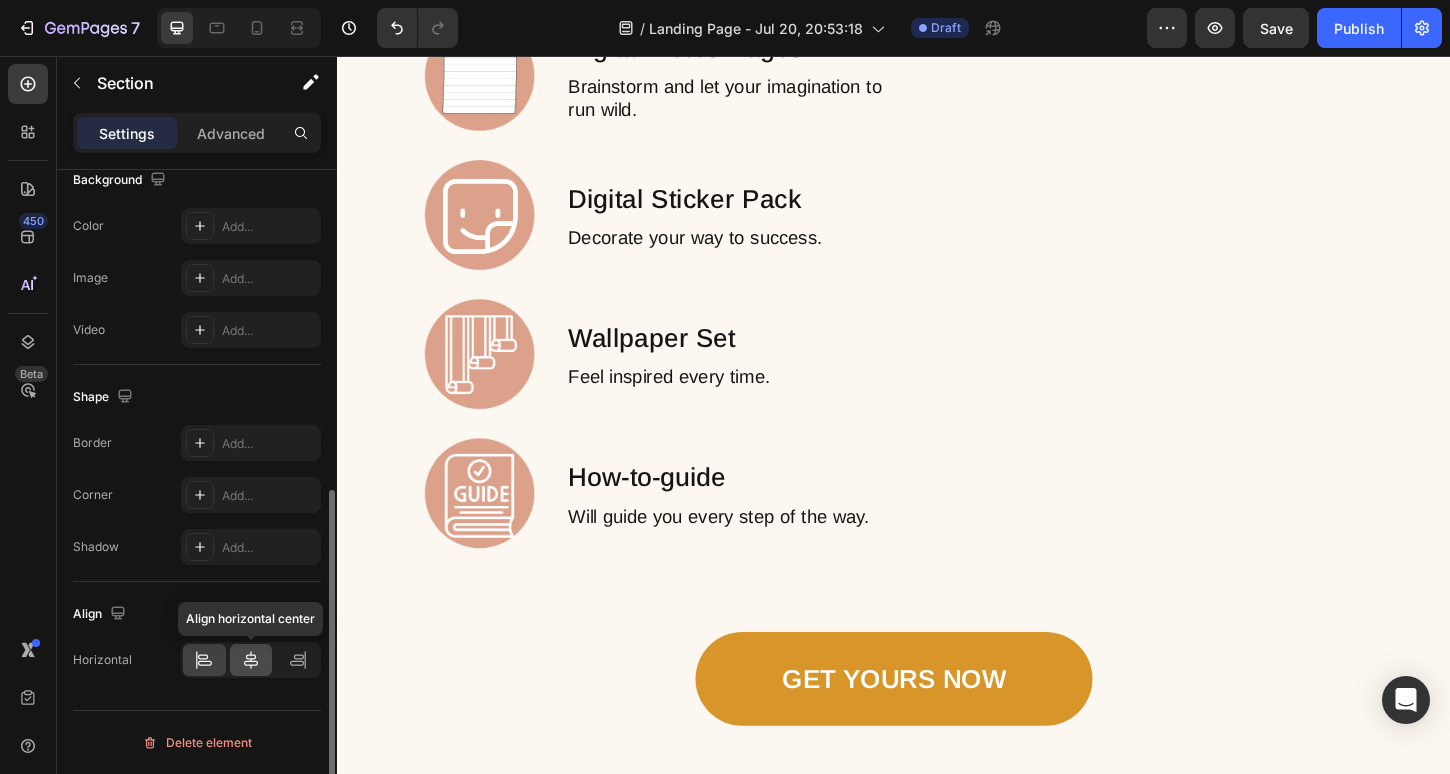 click 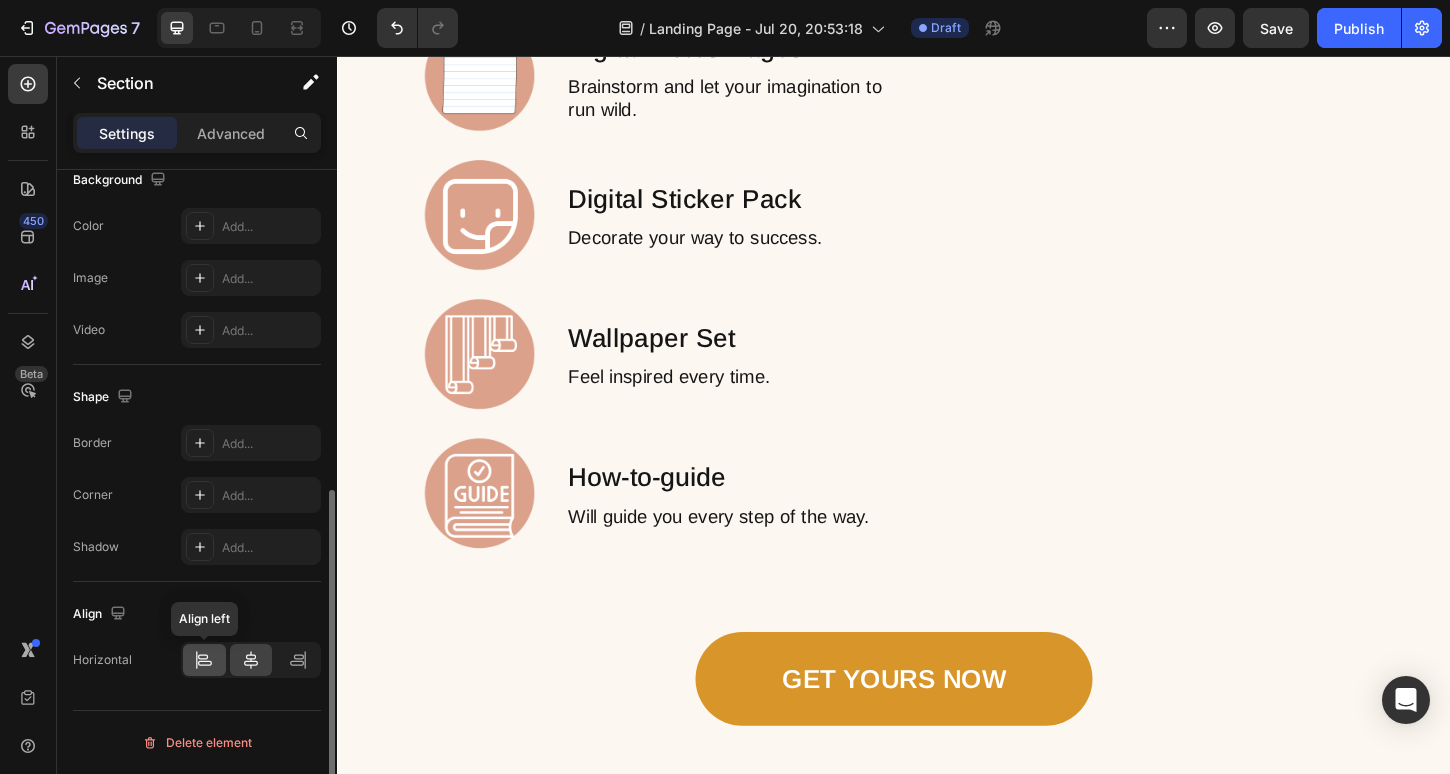 click 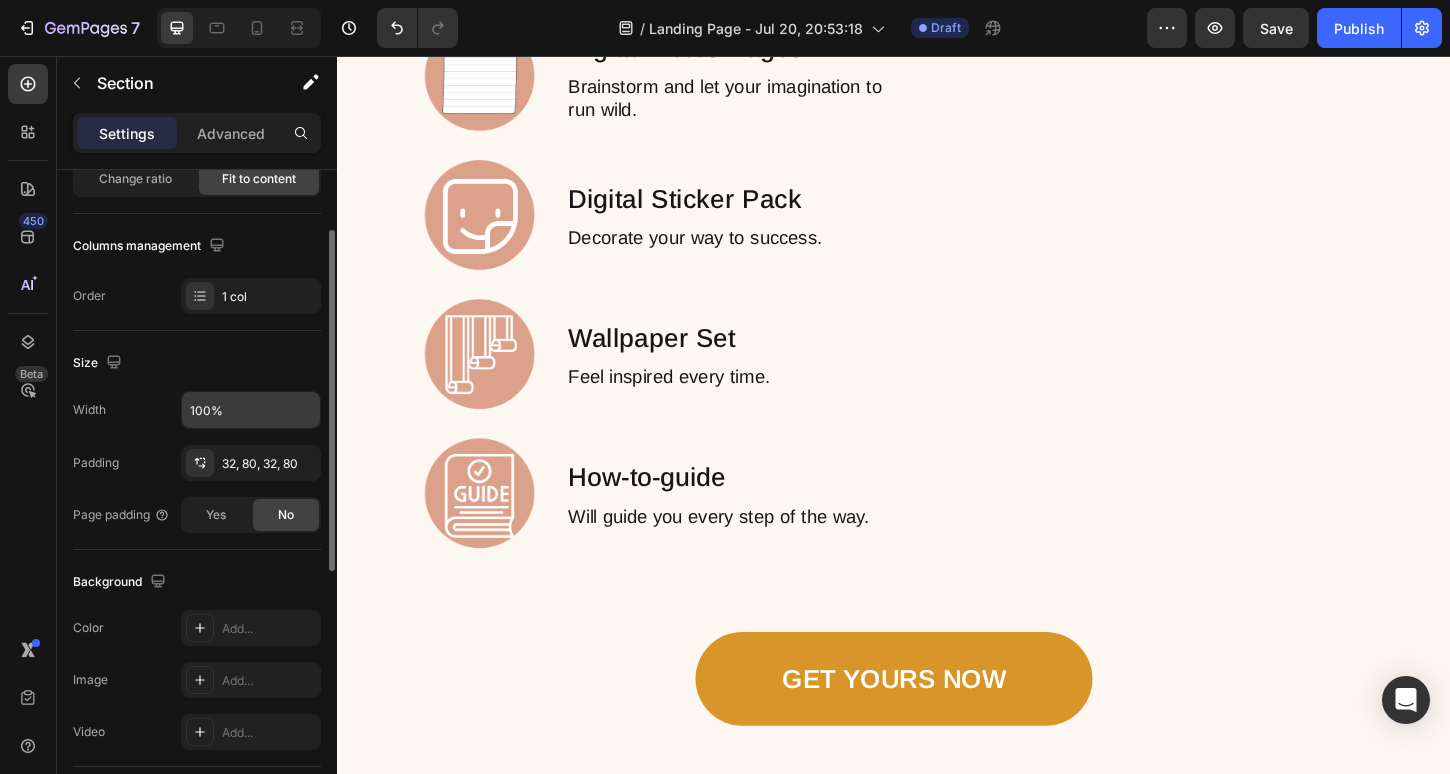 scroll, scrollTop: 224, scrollLeft: 0, axis: vertical 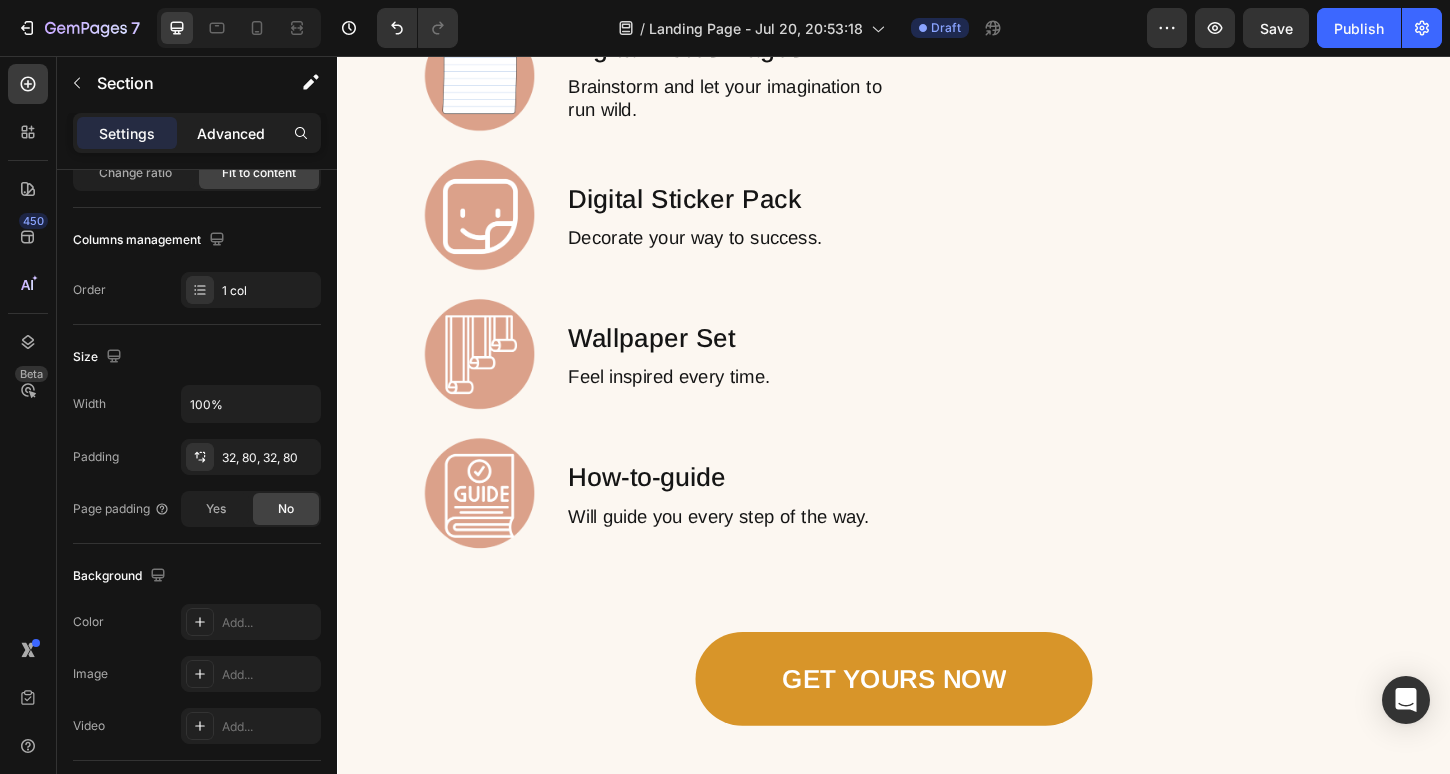 click on "Advanced" at bounding box center (231, 133) 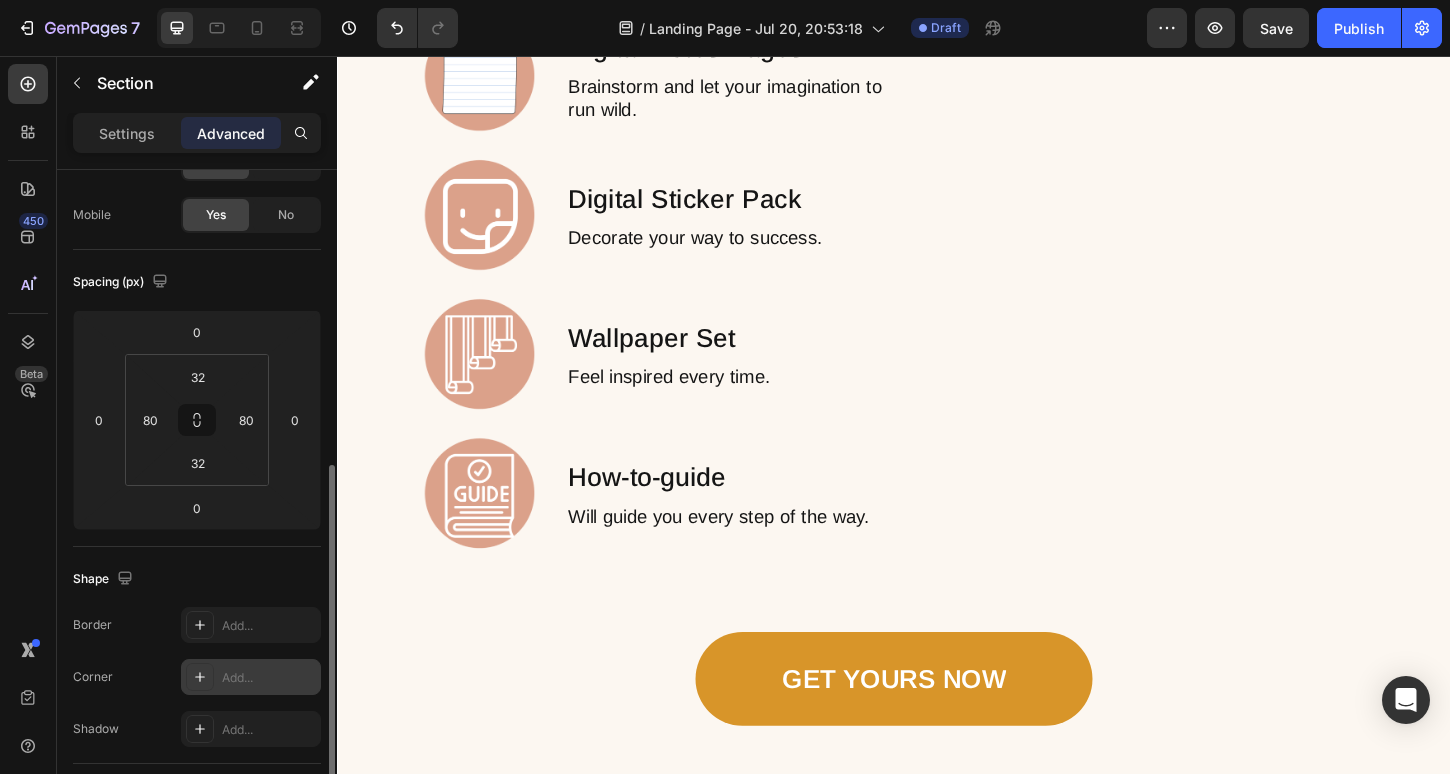scroll, scrollTop: 0, scrollLeft: 0, axis: both 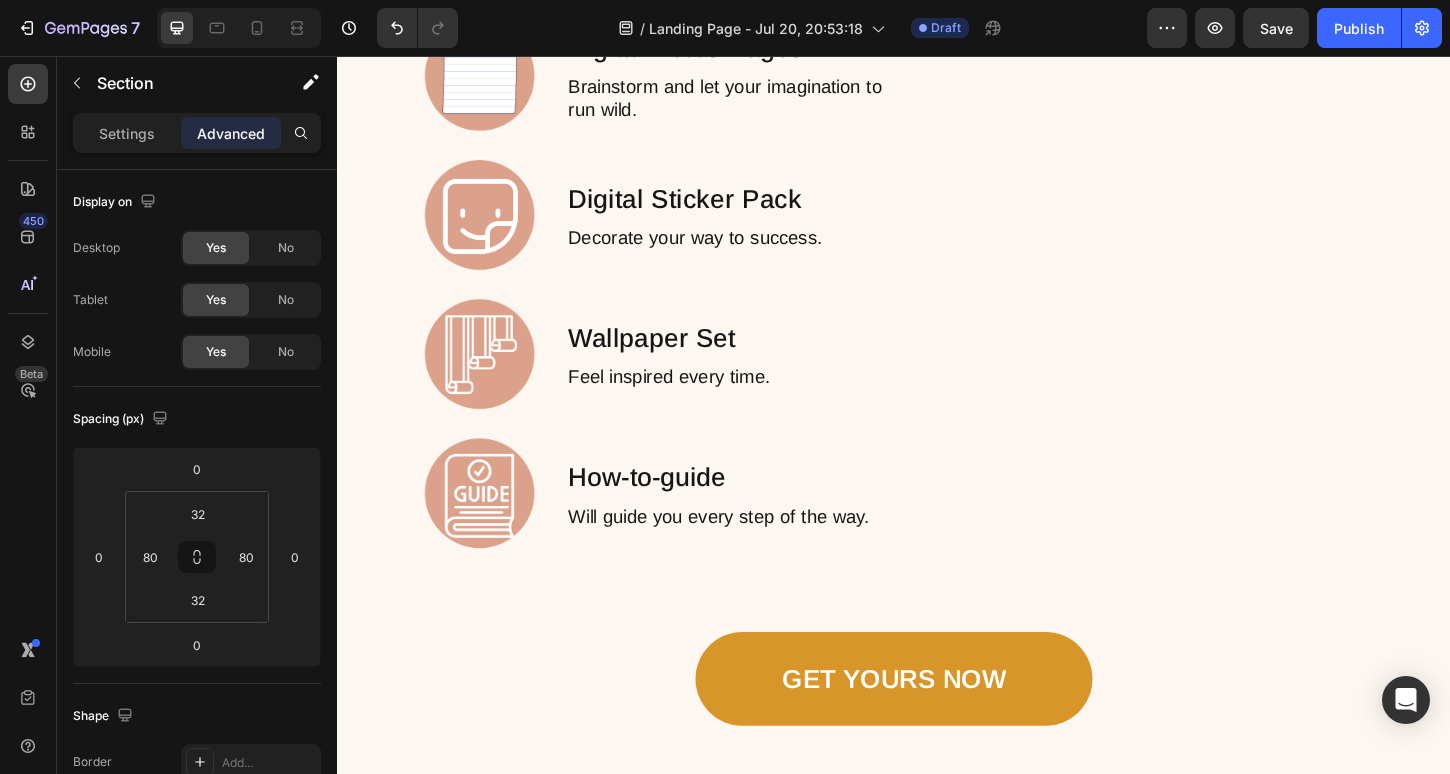 click on "Your custom text goes here Your custom text goes here Your custom text goes here Item List Section 3 You can create reusable sections Create Theme Section AI Content Write with GemAI What would you like to describe here? Tone and Voice Persuasive Product Mystical Mushrooms Tumbler Show more Generate" at bounding box center [937, -674] 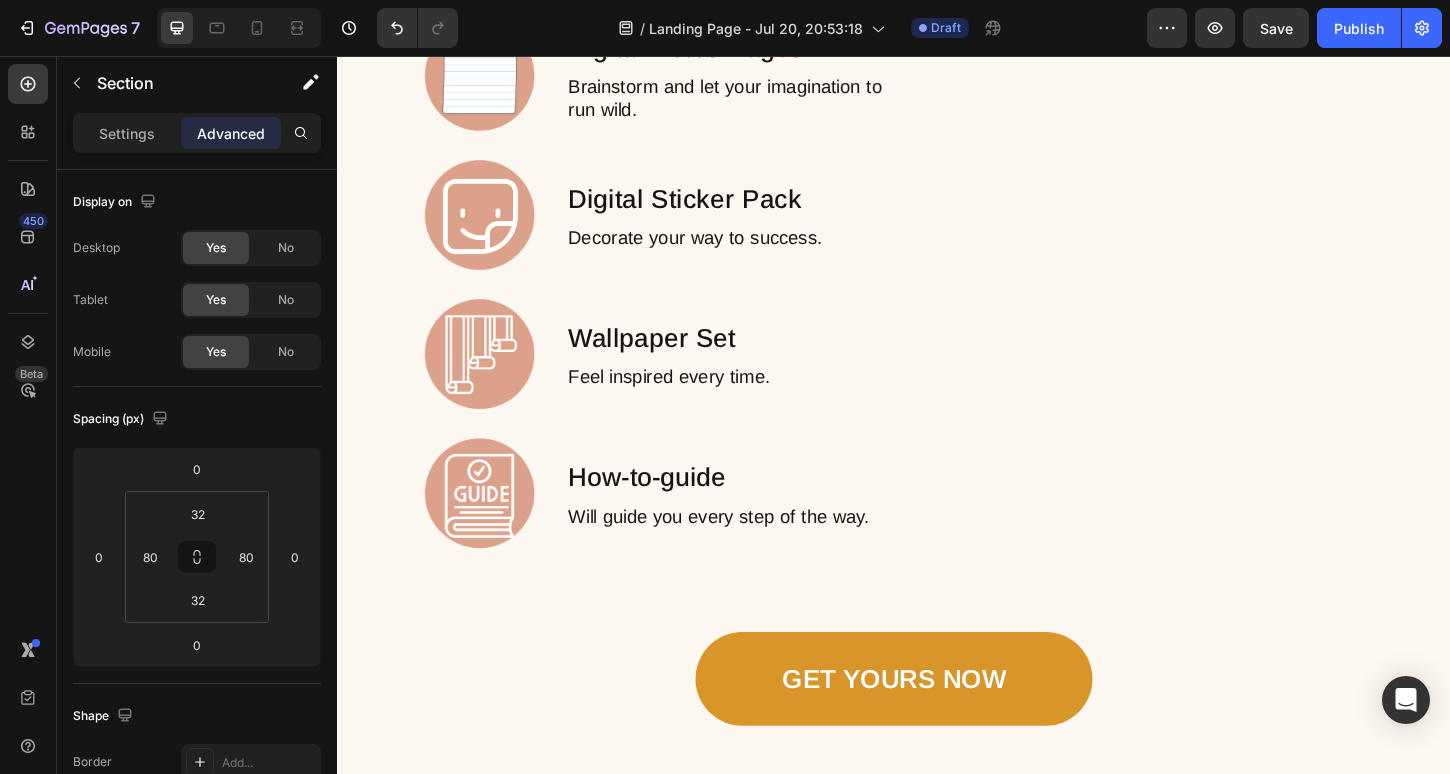 click on "A calming, thoughtfully designed digital bundle to help you plan, dream, and create—without overwhelm. Does this sound familiar? You want to stay organized but hate cluttered planners. You’ve tried boring templates that don’t feel like you . You feel scattered and unsure where to start. I created this for you. Introducing the Planner Starter Kit The Planner Starter Kit is designed to help you: Simplify your planning routine Feel inspired every time you open it Build momentum toward your goals What’s Inside 🌿 Beginner Digital Planner 🗓 Undated Calendar Insert 📒 Digital Notes Pages 🎨 Daily Sticker Pack ✨ Wallpapers 📖 How-to Guide Everything you need in one calming, beautiful bundle. Text Block Grab YOURS NOW Button Row Section 2" at bounding box center [937, -1280] 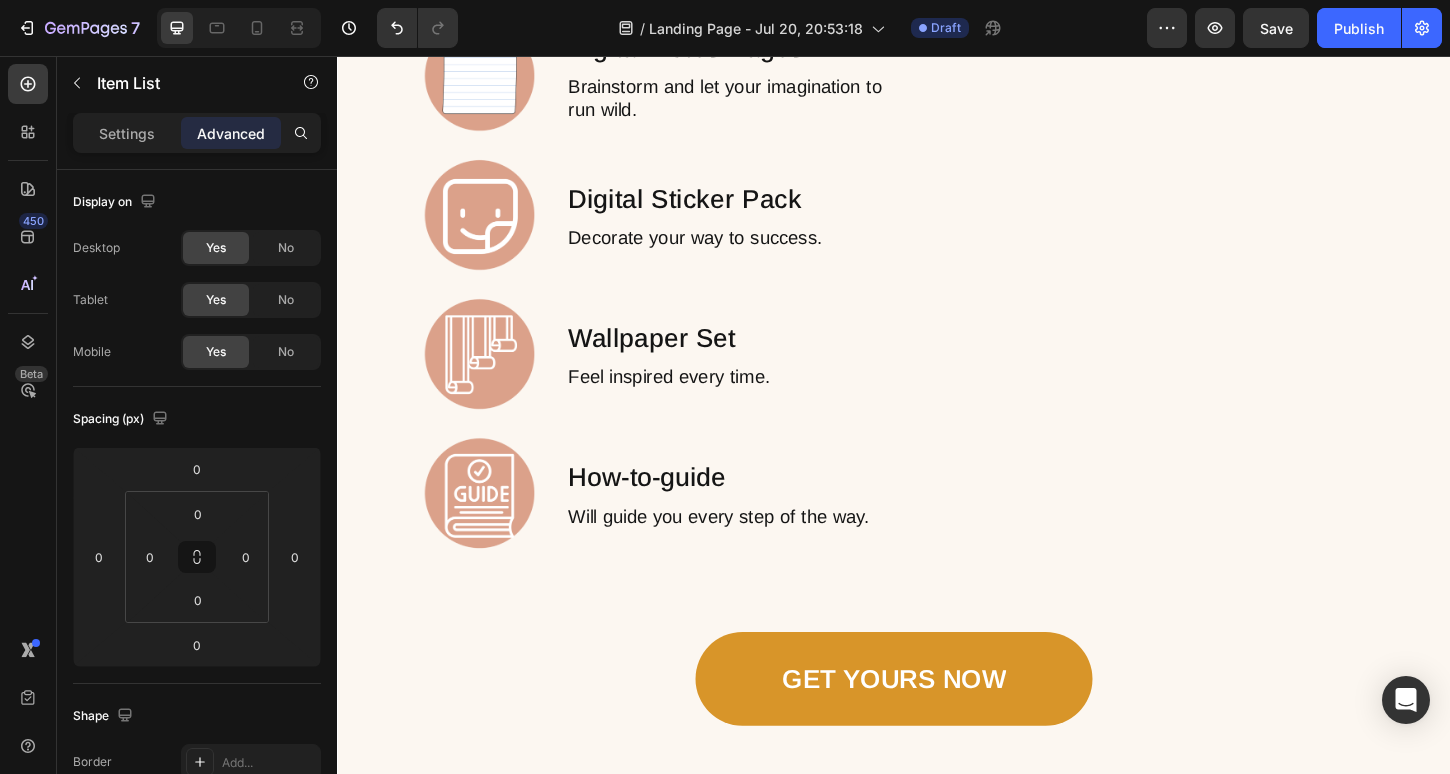 click on "Your custom text goes here Your custom text goes here Your custom text goes here" at bounding box center (937, -674) 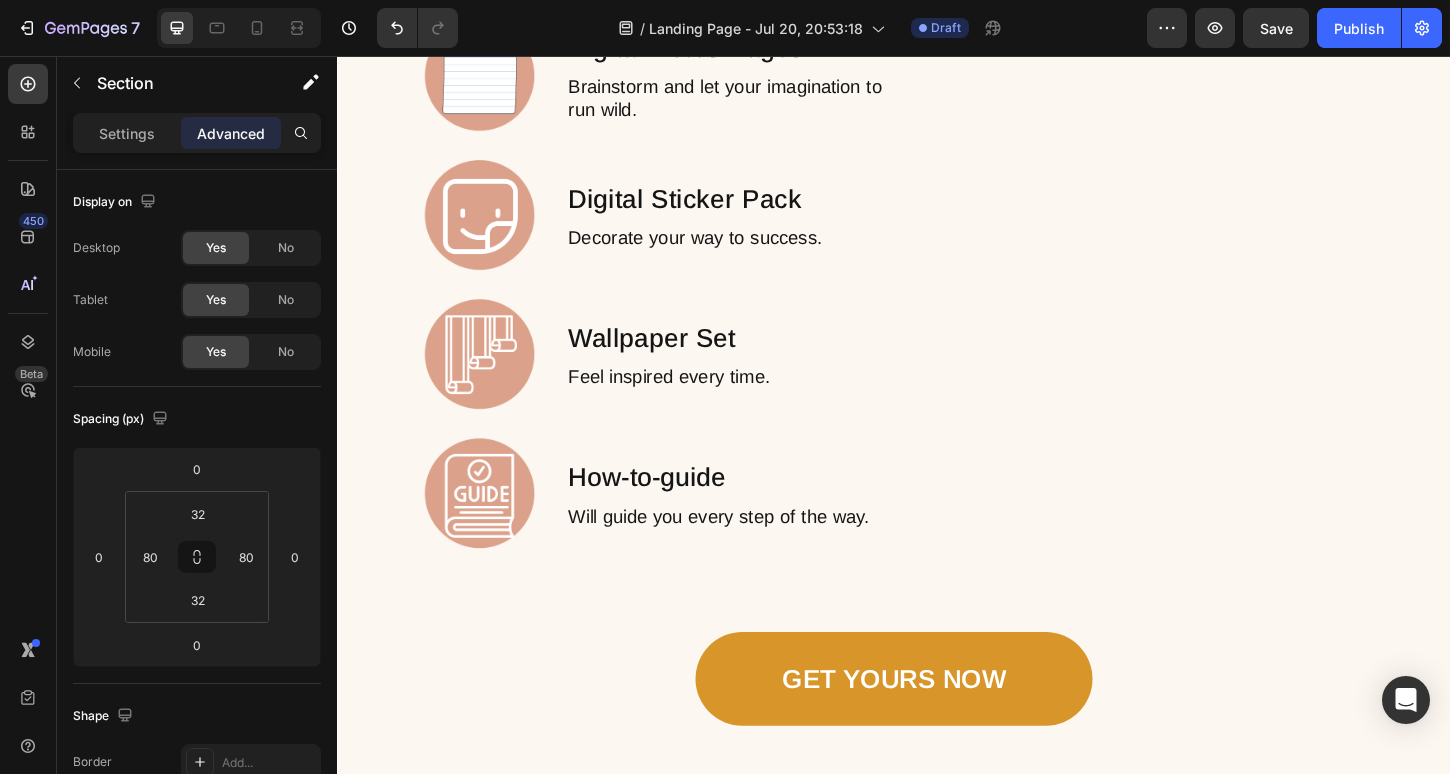 click on "Section 3" at bounding box center (1178, -821) 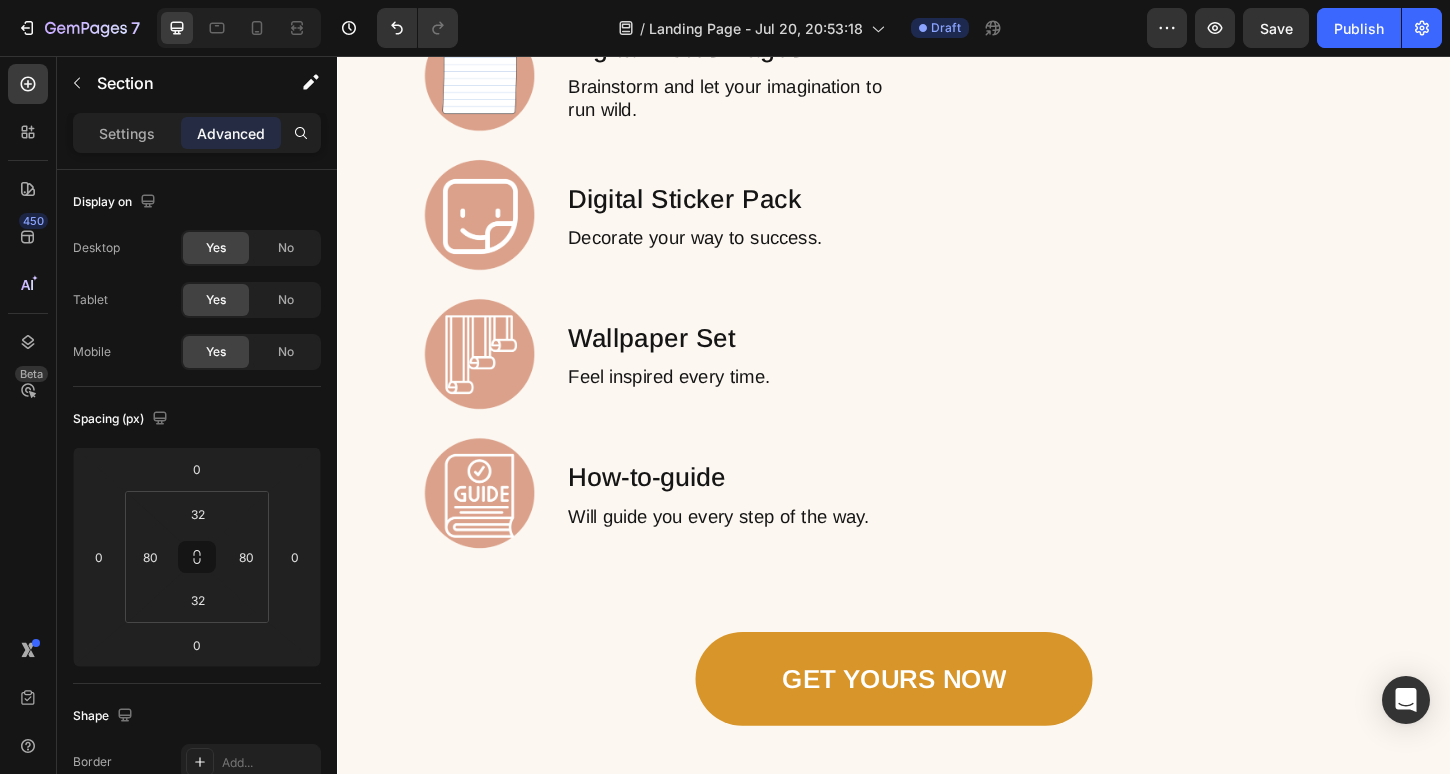 click on "Your custom text goes here Your custom text goes here Your custom text goes here" at bounding box center (937, -674) 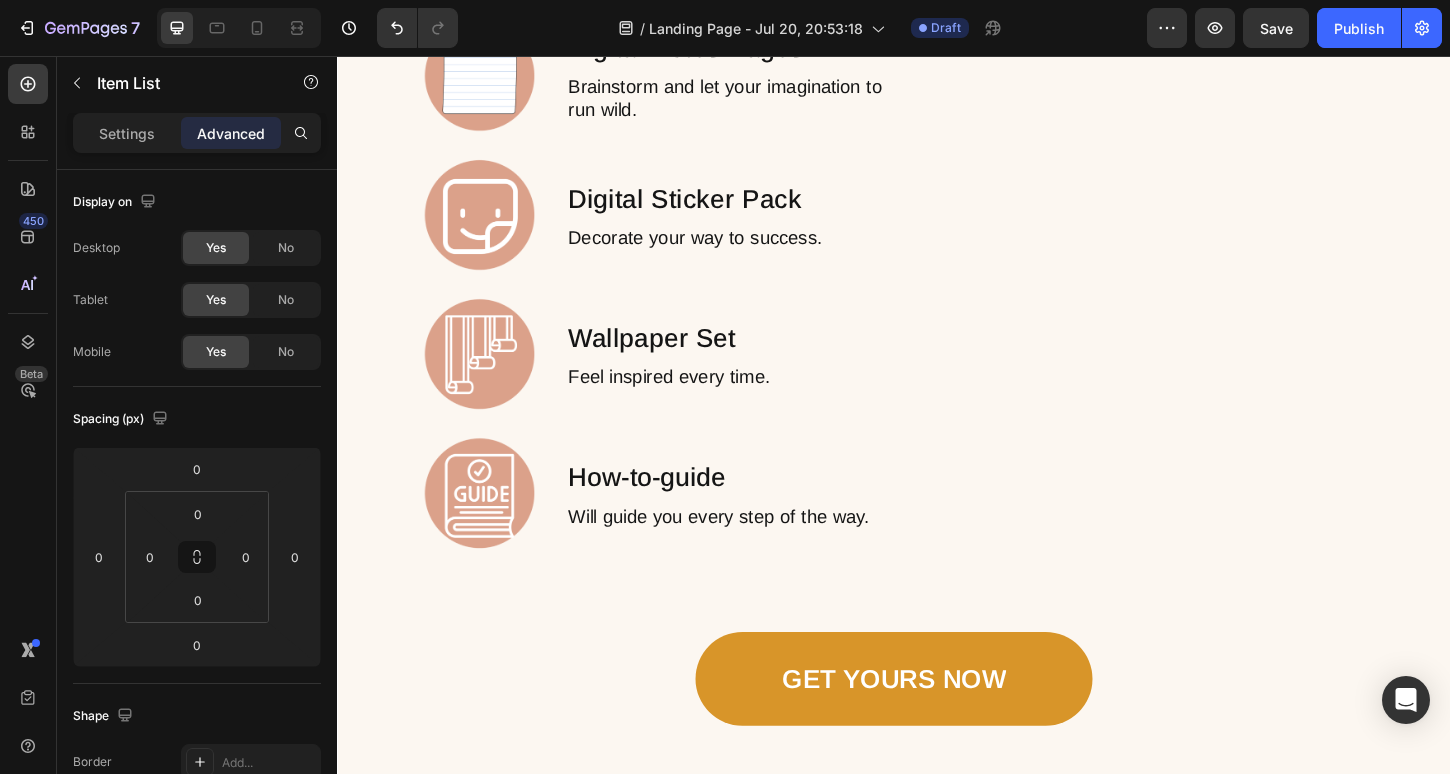 click on "Your custom text goes here Your custom text goes here Your custom text goes here Item List   0 Section 3" at bounding box center [937, -674] 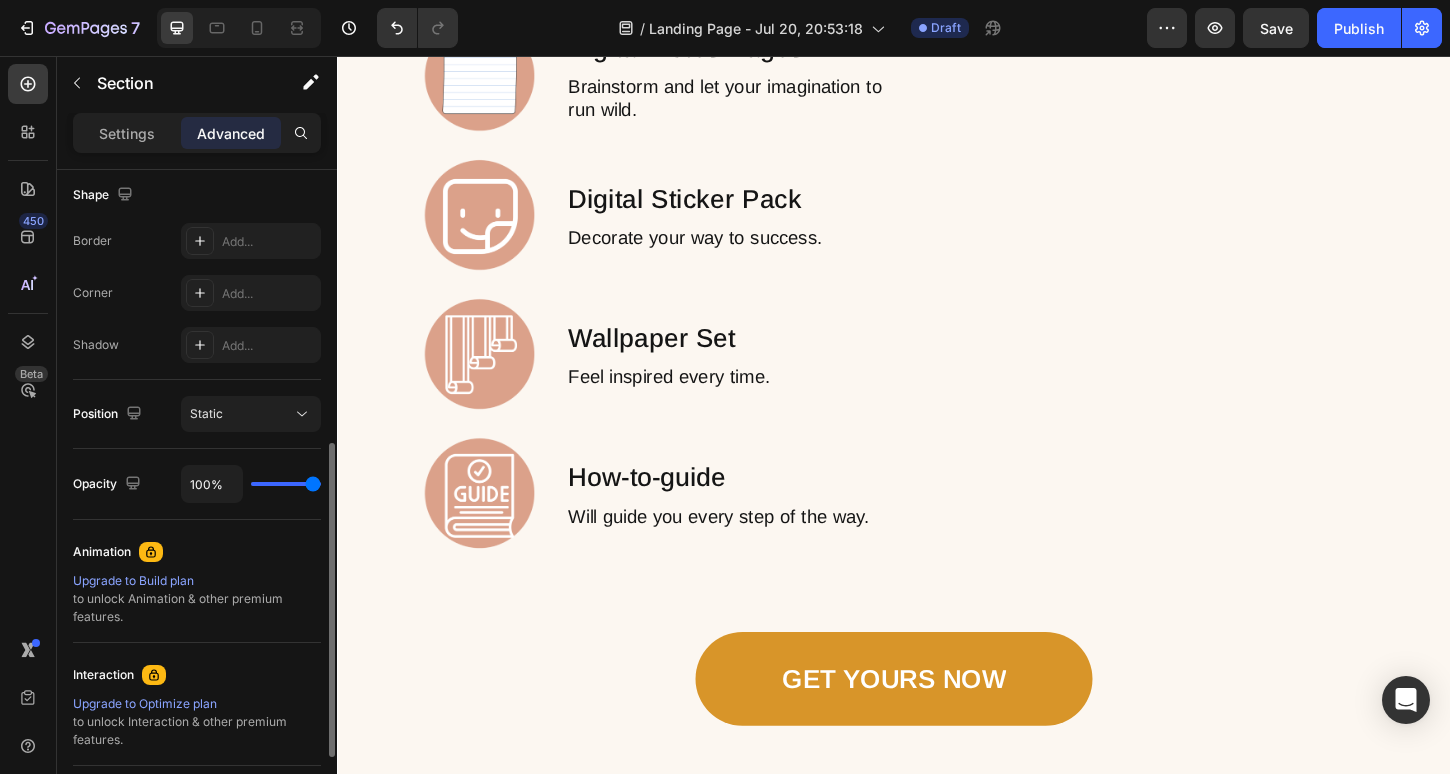 scroll, scrollTop: 516, scrollLeft: 0, axis: vertical 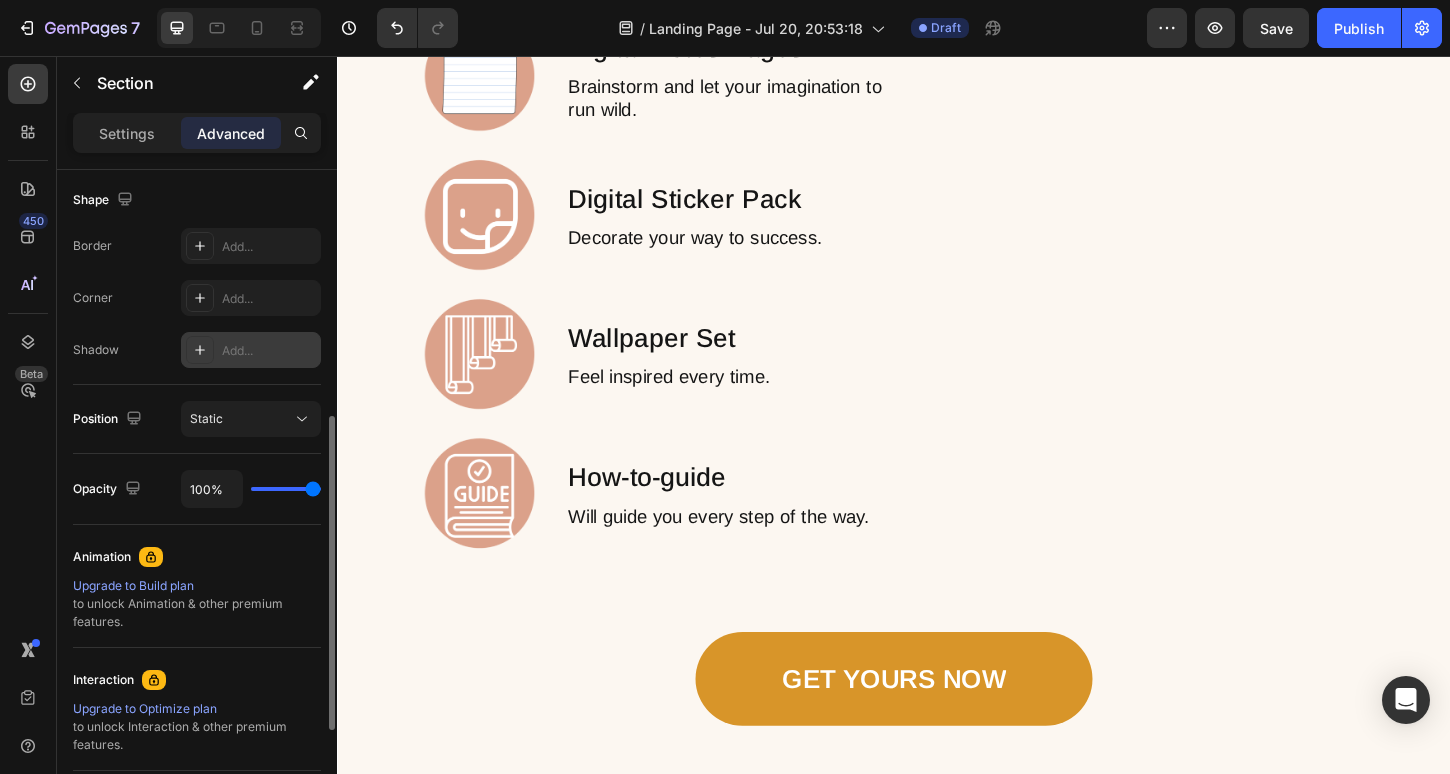 click on "Add..." at bounding box center (269, 351) 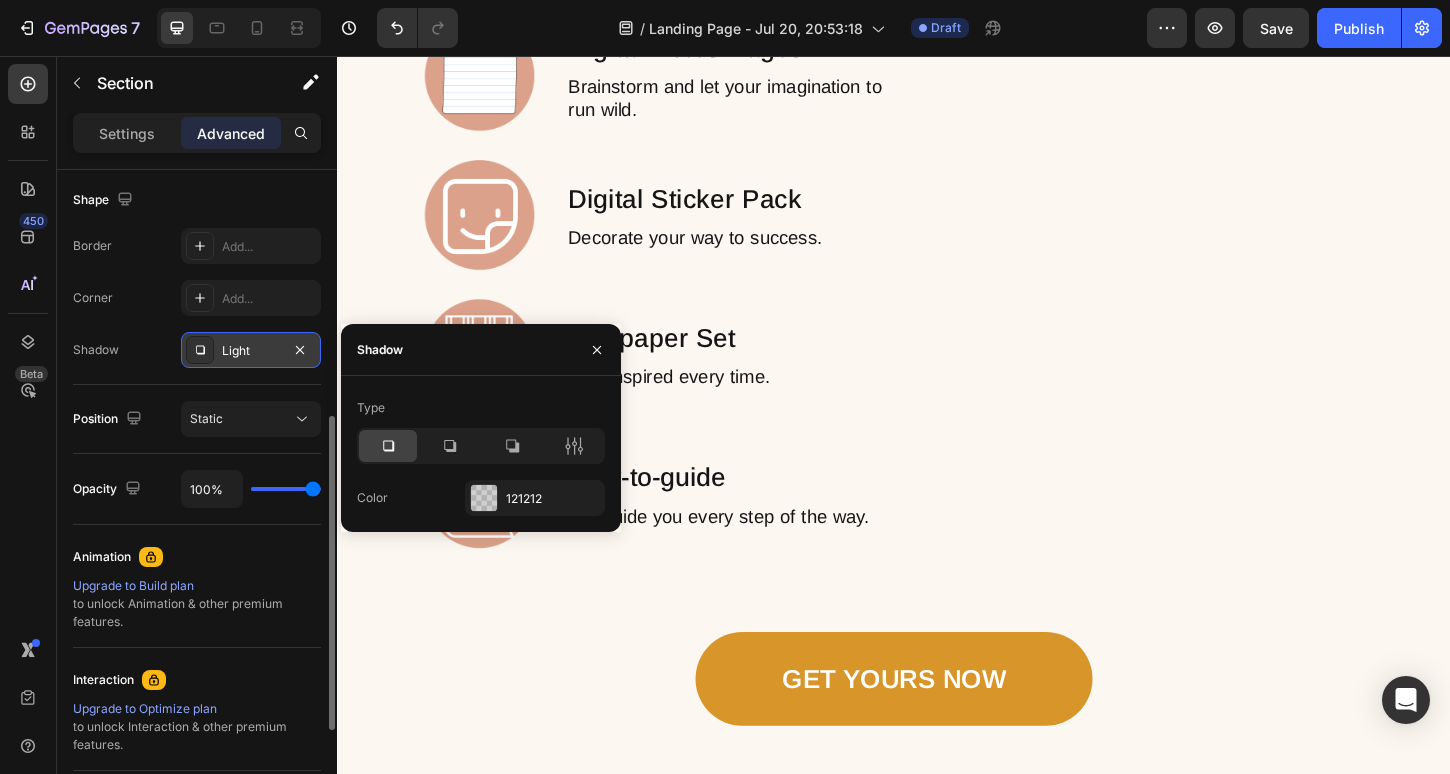 click on "Light" at bounding box center (251, 351) 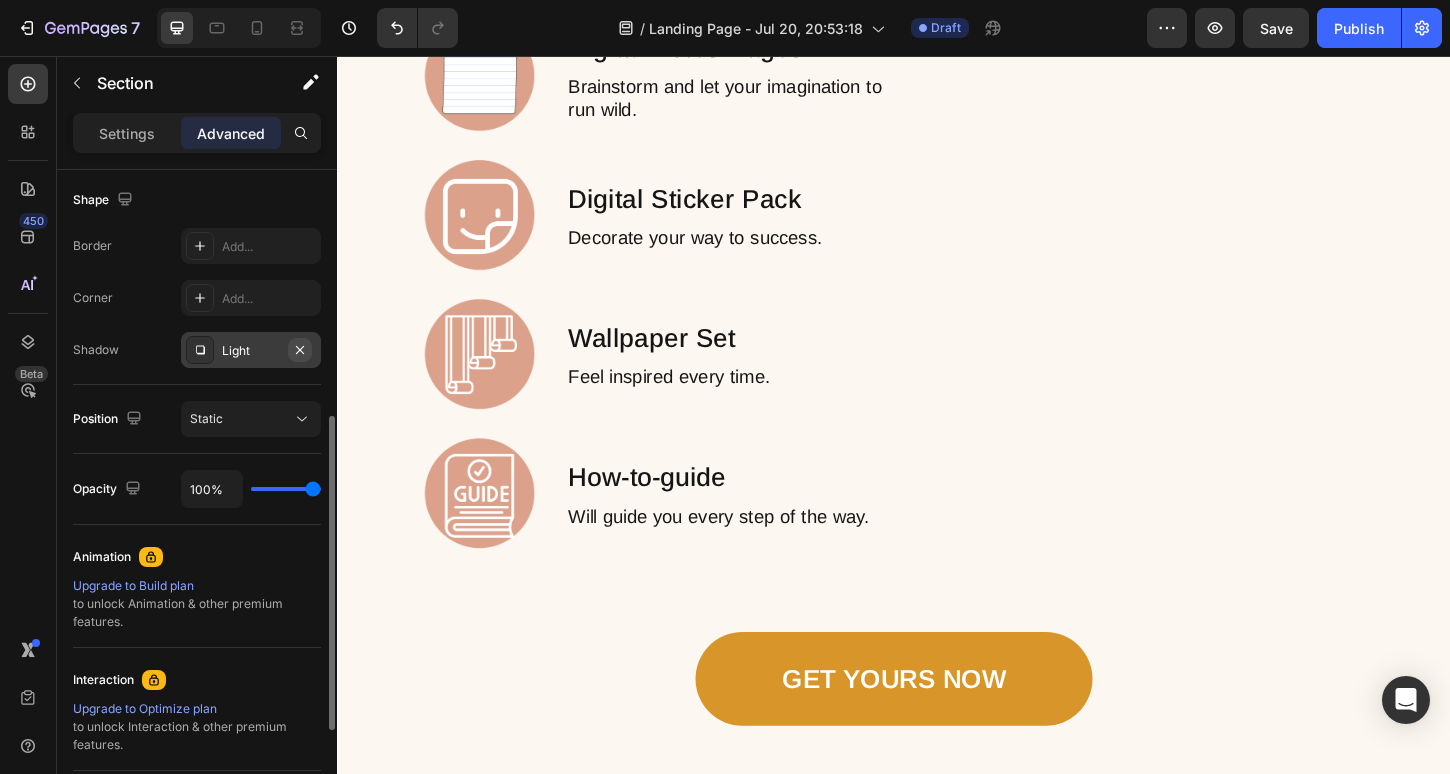 click 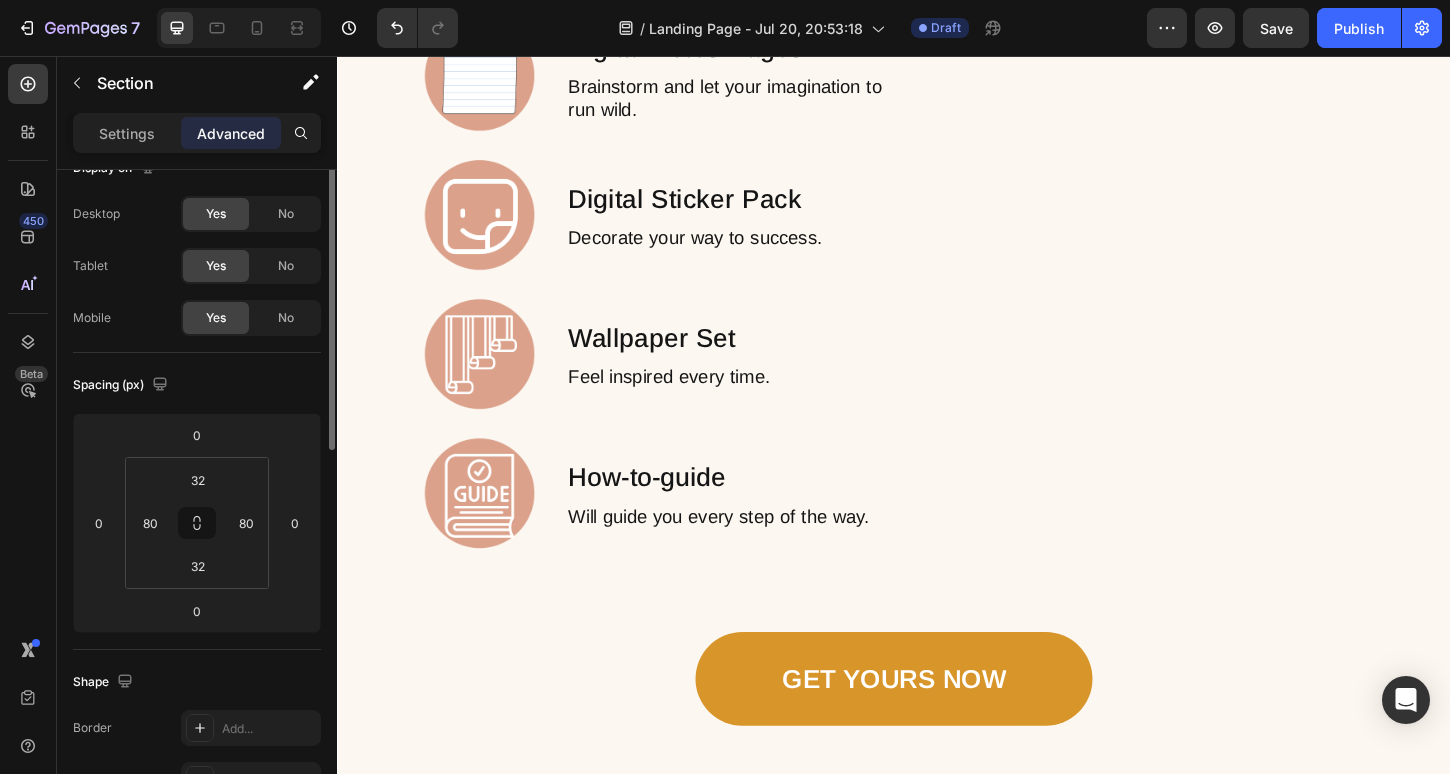 scroll, scrollTop: 0, scrollLeft: 0, axis: both 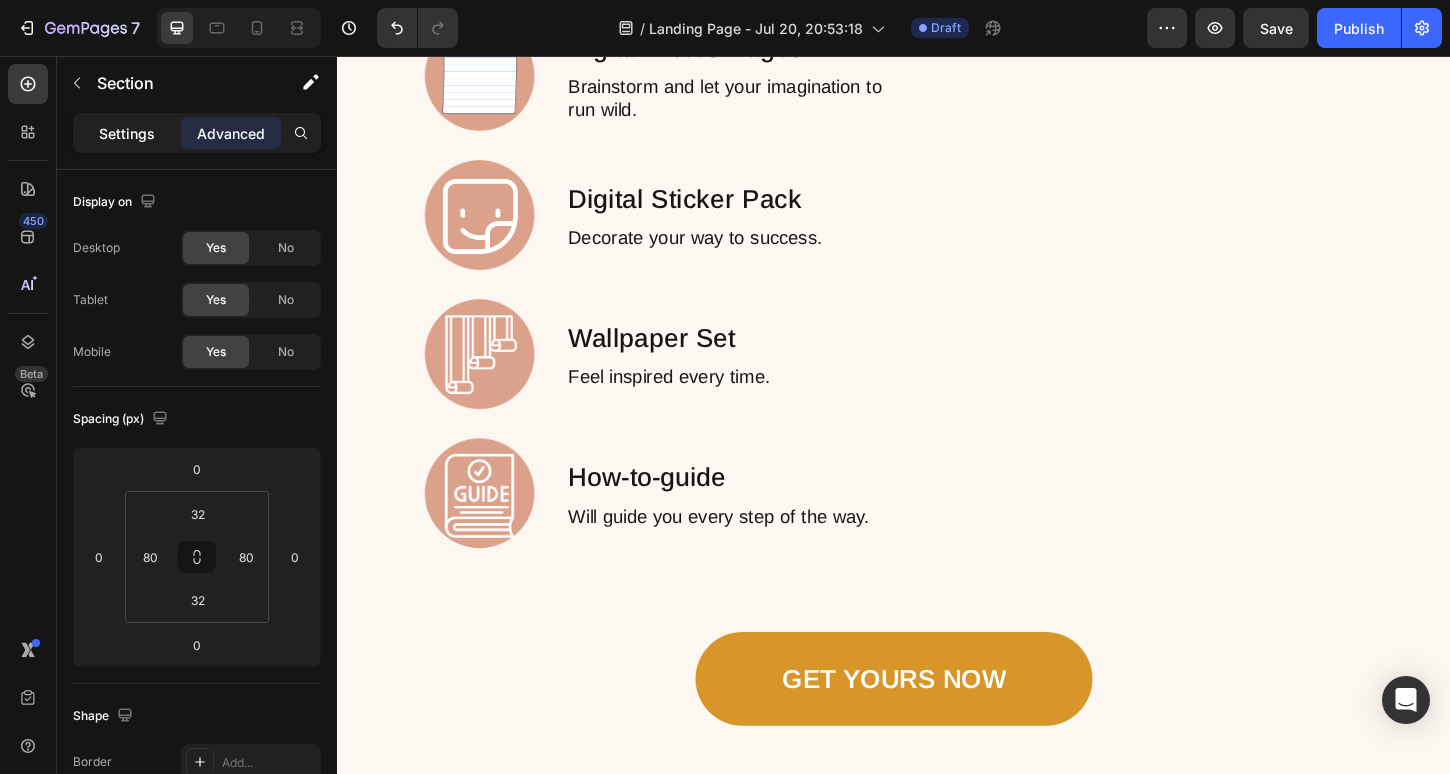 click on "Settings" at bounding box center (127, 133) 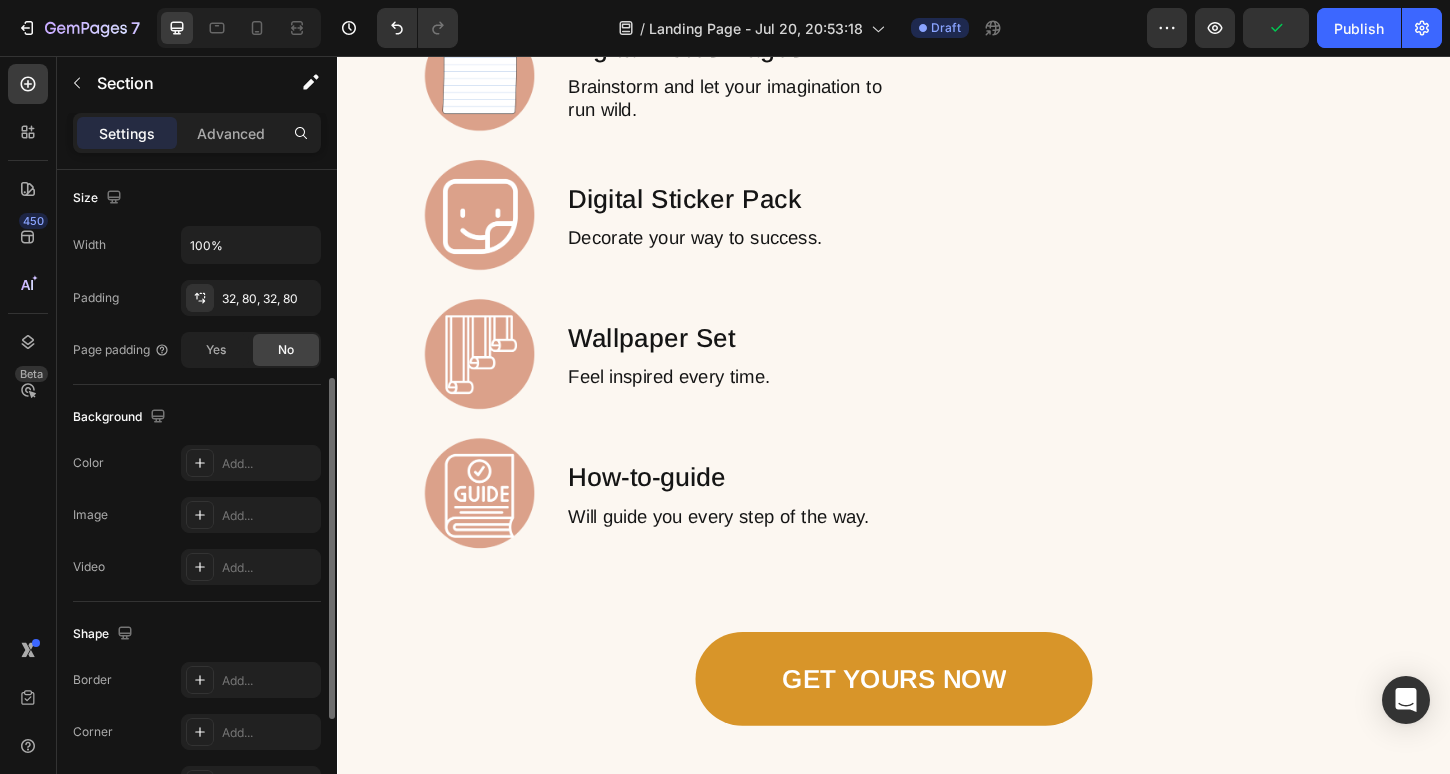 scroll, scrollTop: 390, scrollLeft: 0, axis: vertical 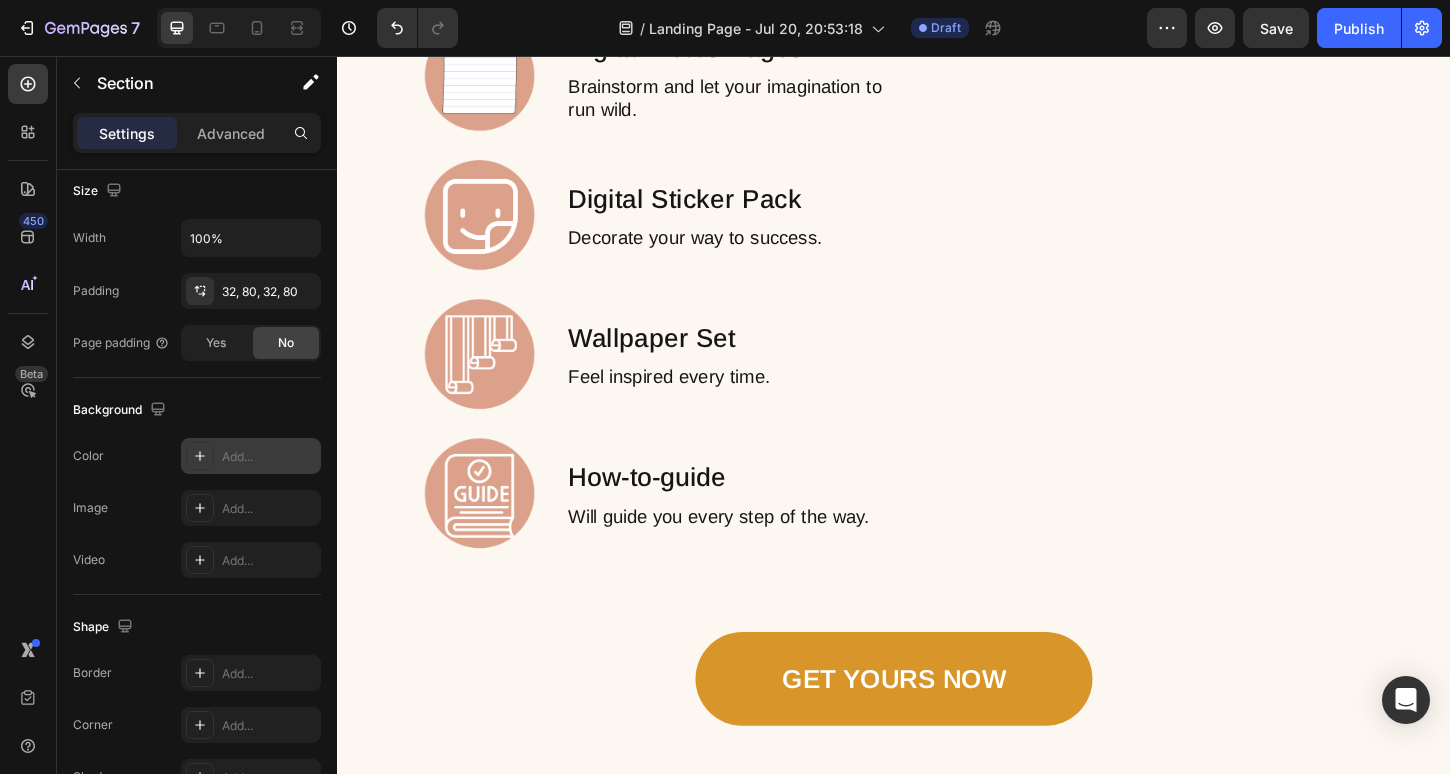 click on "Add..." at bounding box center [269, 457] 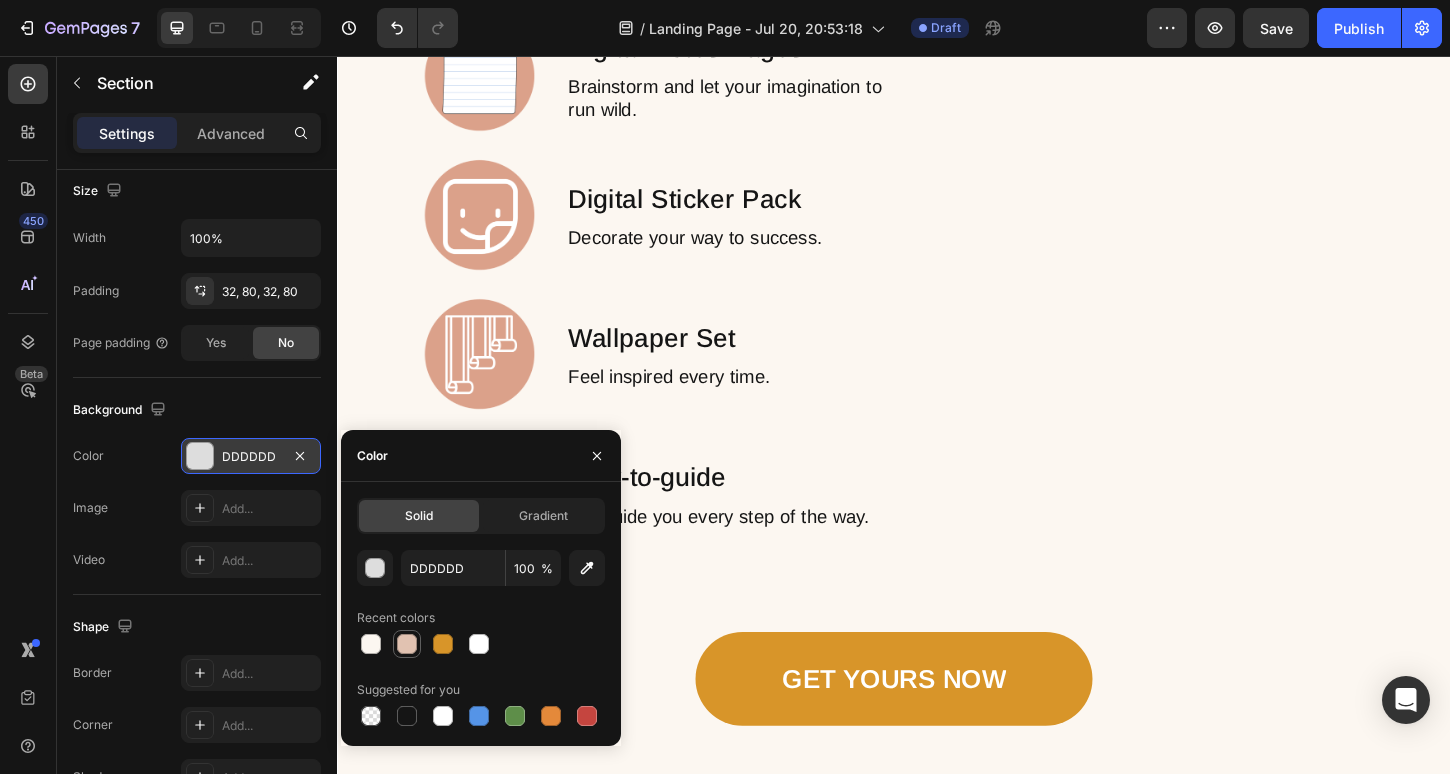 click at bounding box center [407, 644] 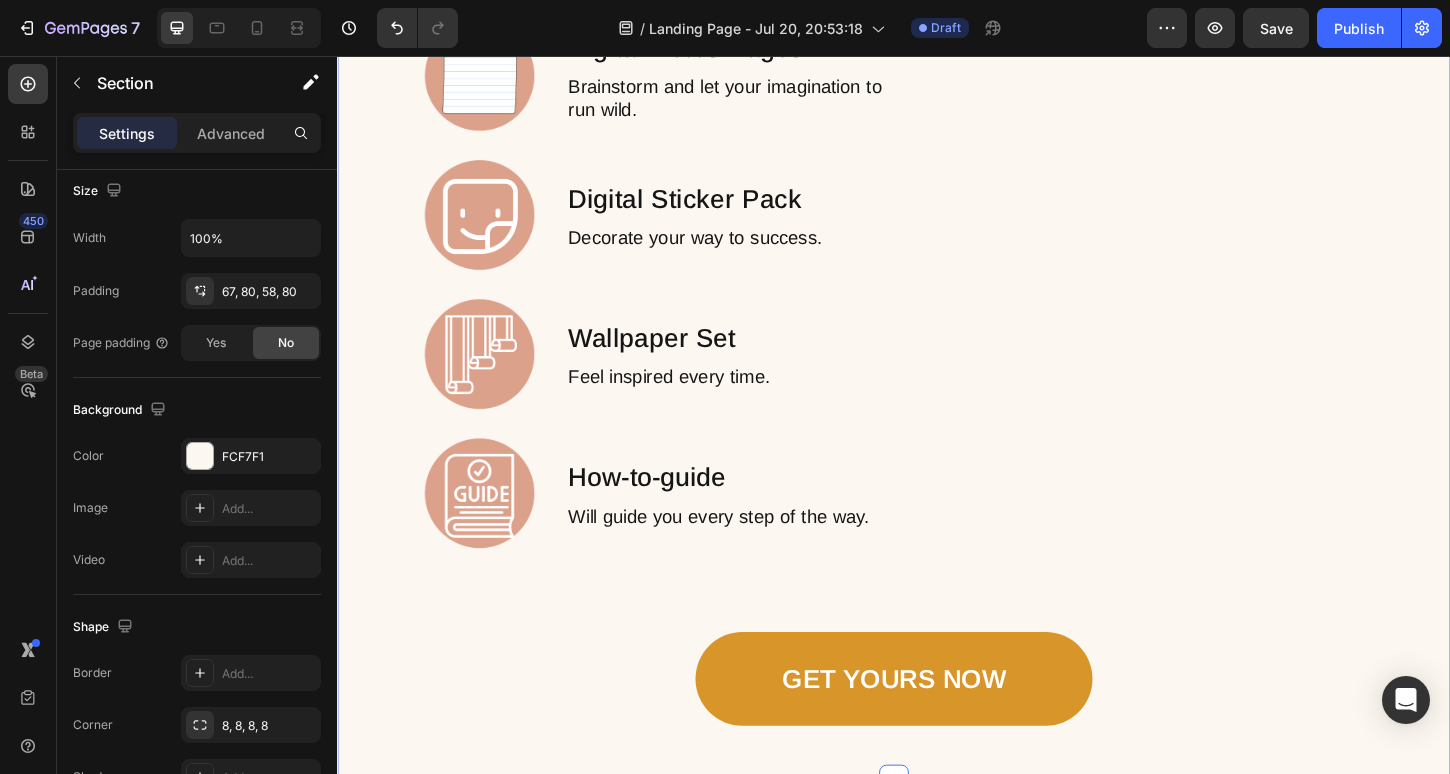 click on "Introducing the Planner Starter Kit Heading Image Beginner Digital Planner Text Block Simplify your planning routine. Text Block Row Image Undated Calendar Insert Text Block Build momentum towards your goals. Text Block Row Image Digital Notes Pages Text Block Brainstorm and let your imagination to run wild. Text Block Row Image Digital Sticker Pack Text Block Decorate your way to success. Text Block Row Image Wallpaper Set Text Block Feel inspired every time. Text Block Row Image How-to-guide Text Block Will guide you every step of the way. Text Block Row Row Row GET YOURS NOW Button Row Section 4 You can create reusable sections Create Theme Section AI Content Write with GemAI What would you like to describe here? Tone and Voice Persuasive Product Mystical Mushrooms Tumbler Show more Generate" at bounding box center [937, 145] 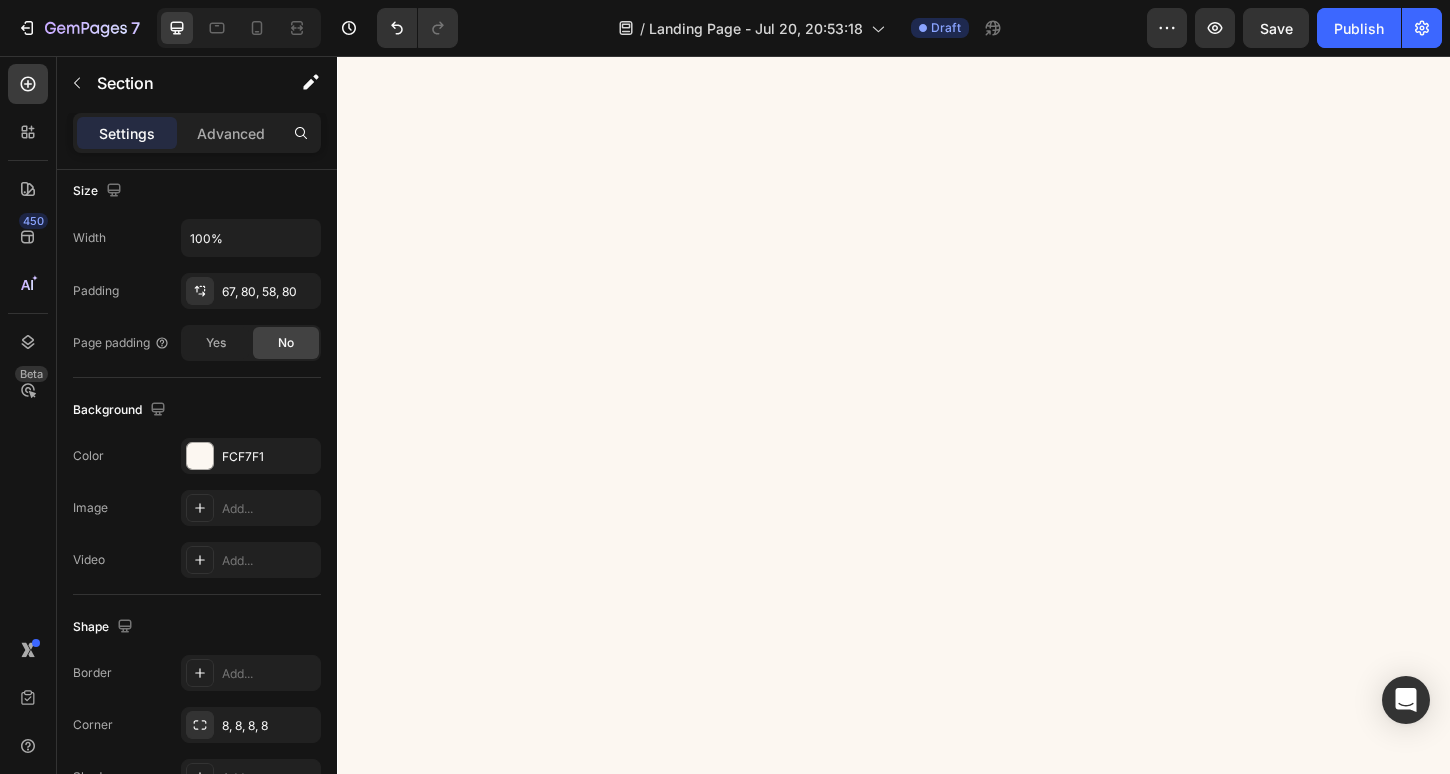 scroll, scrollTop: 2453, scrollLeft: 0, axis: vertical 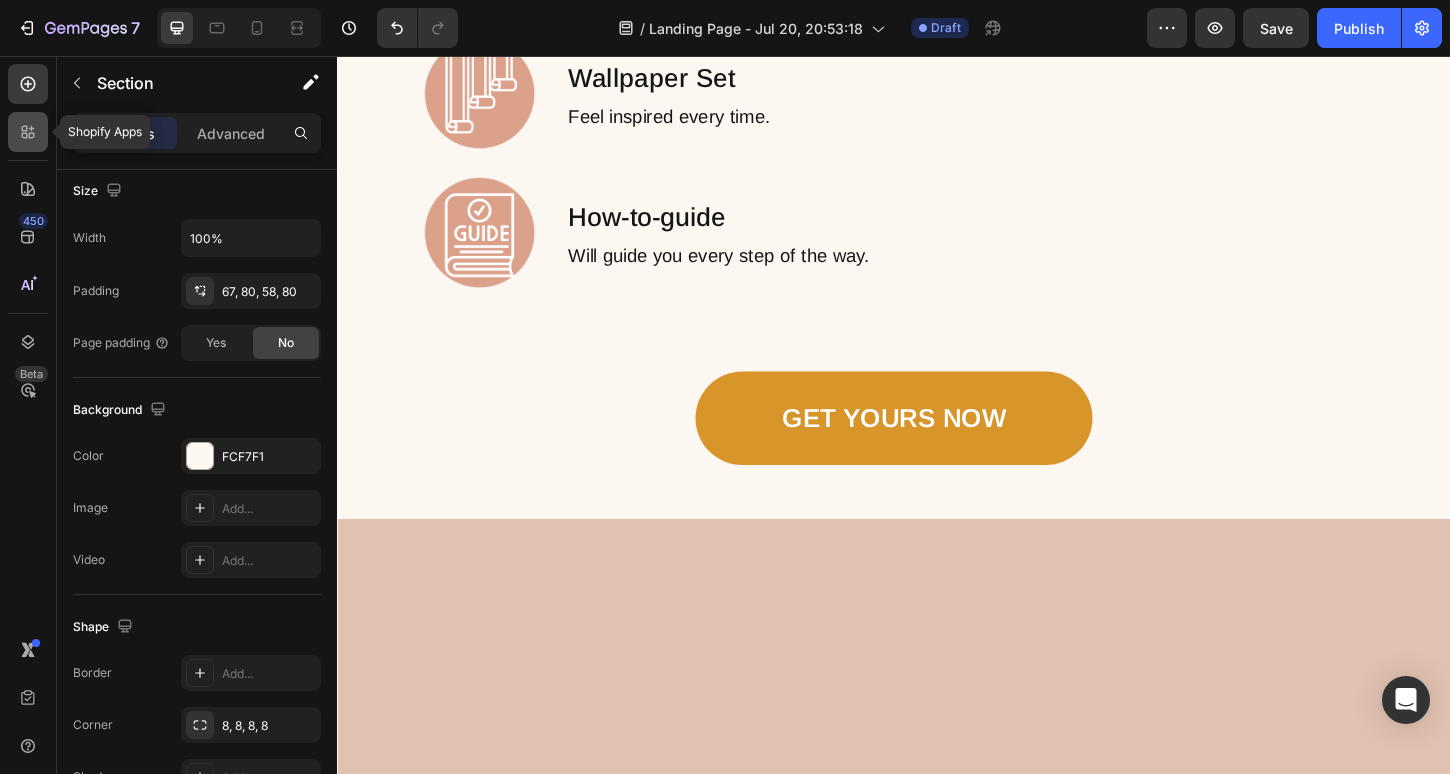 click 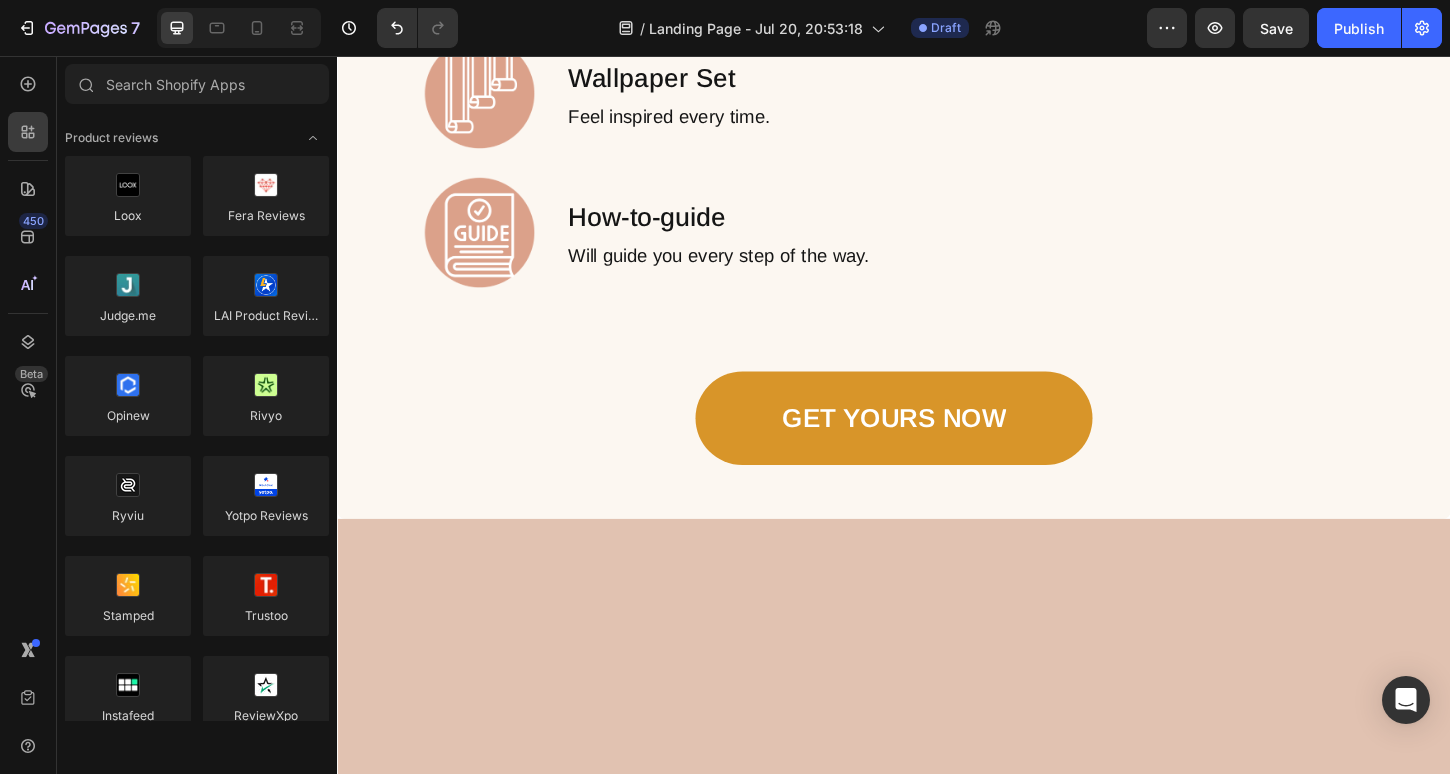 click on "450 Beta" at bounding box center (28, 415) 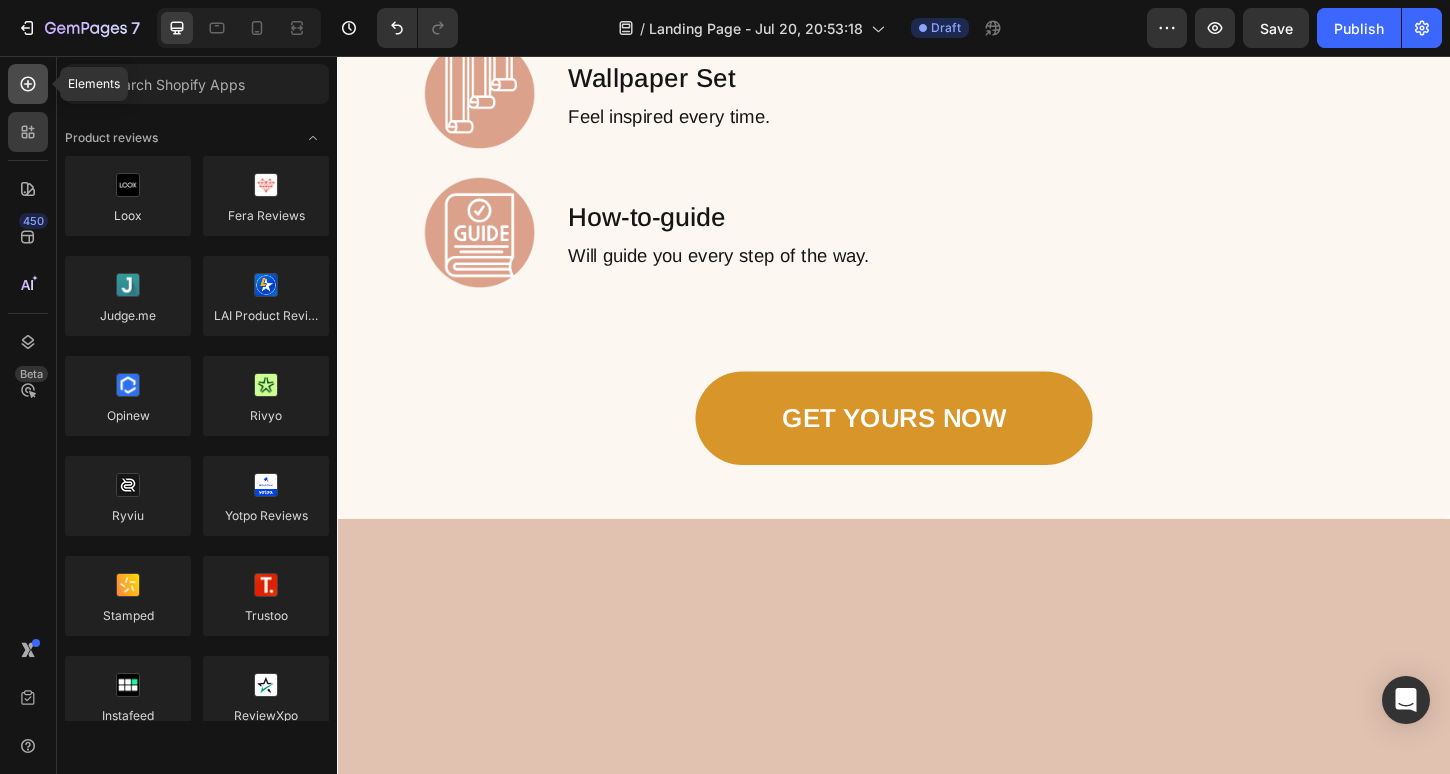 click 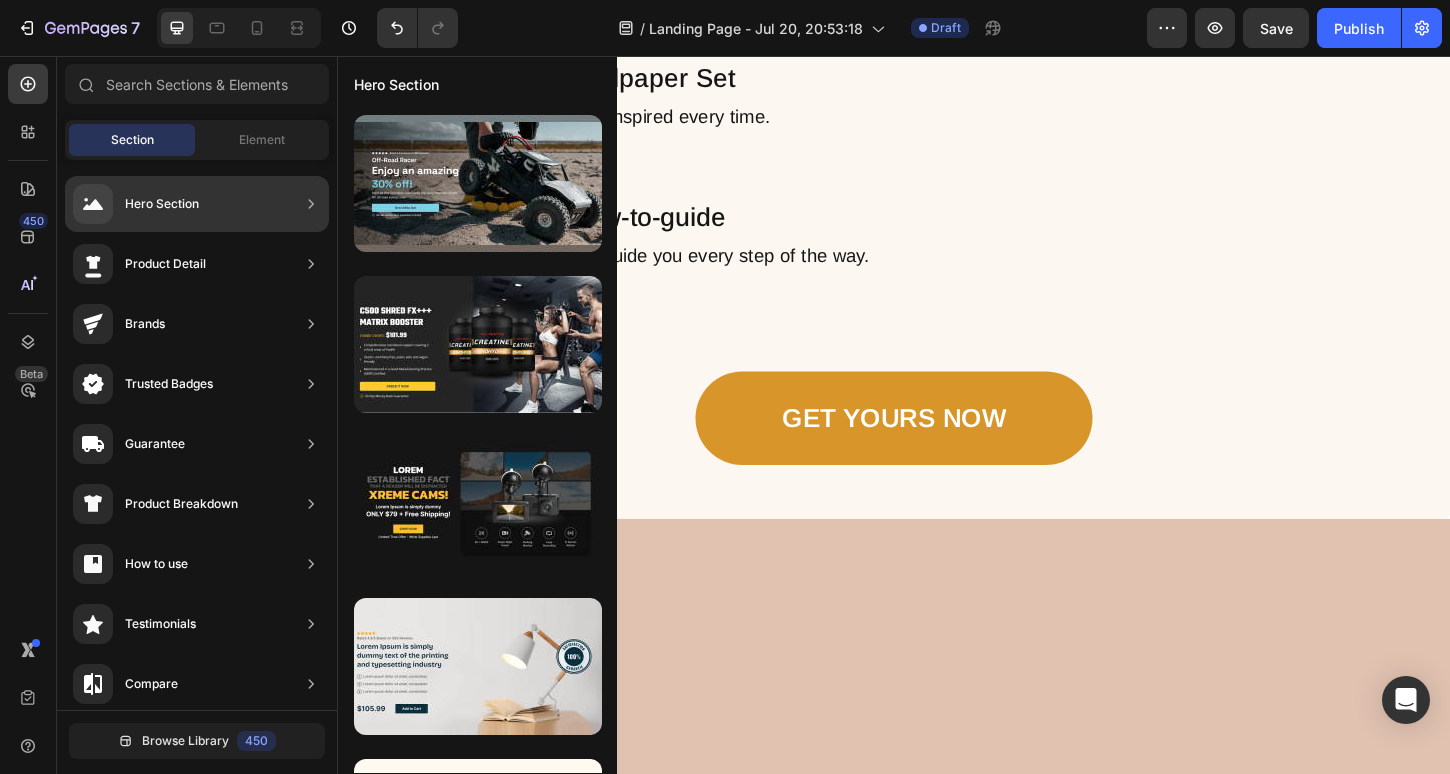 click on "Hero Section" 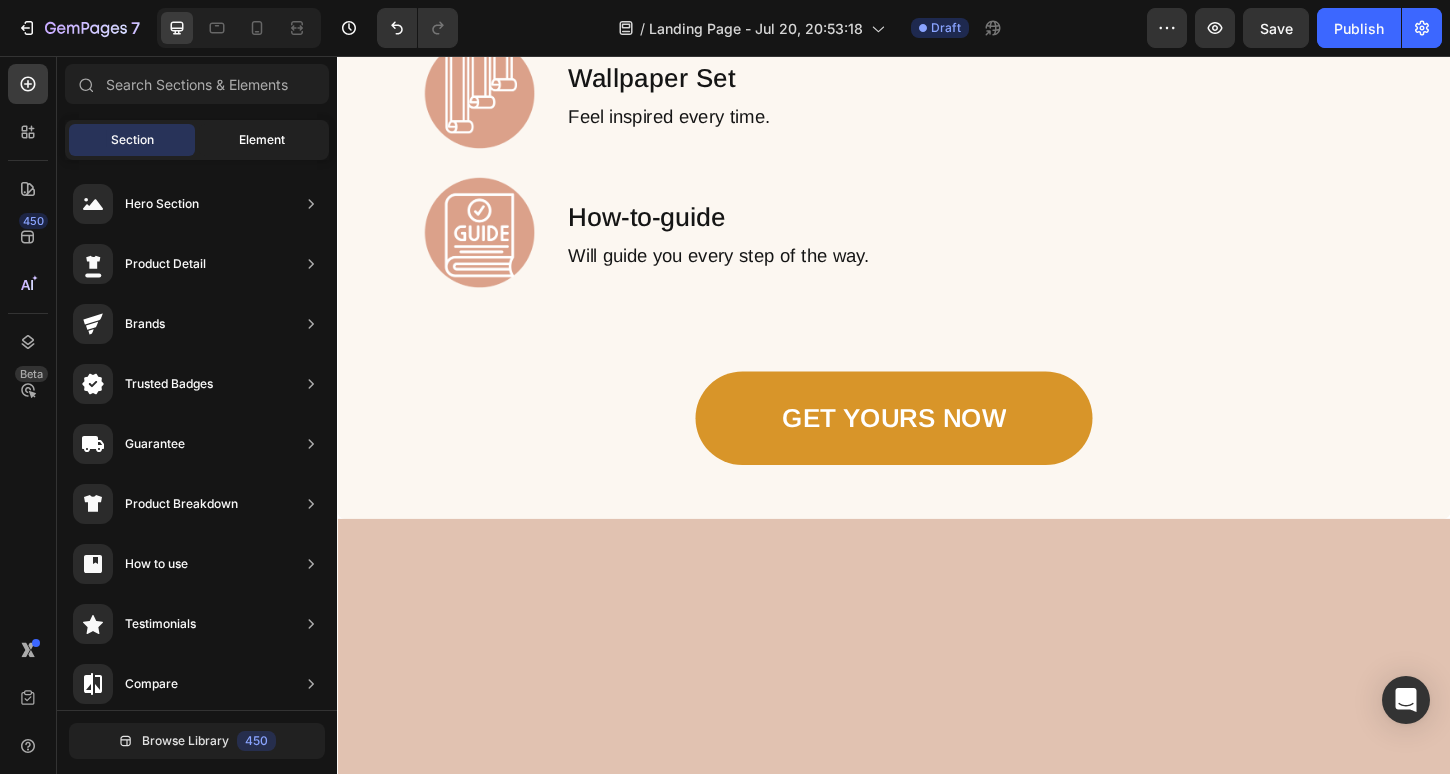 click on "Element" at bounding box center [262, 140] 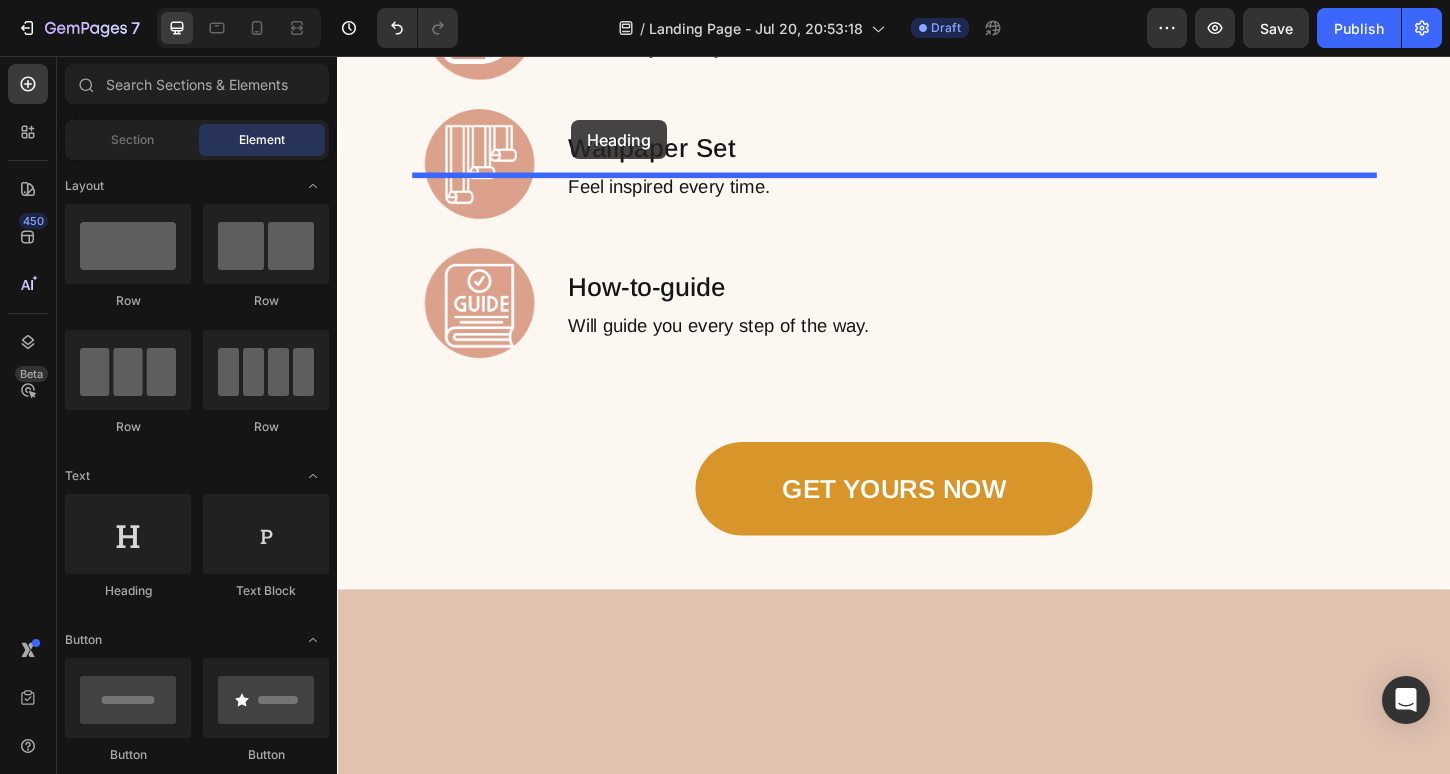 drag, startPoint x: 481, startPoint y: 611, endPoint x: 581, endPoint y: 116, distance: 505 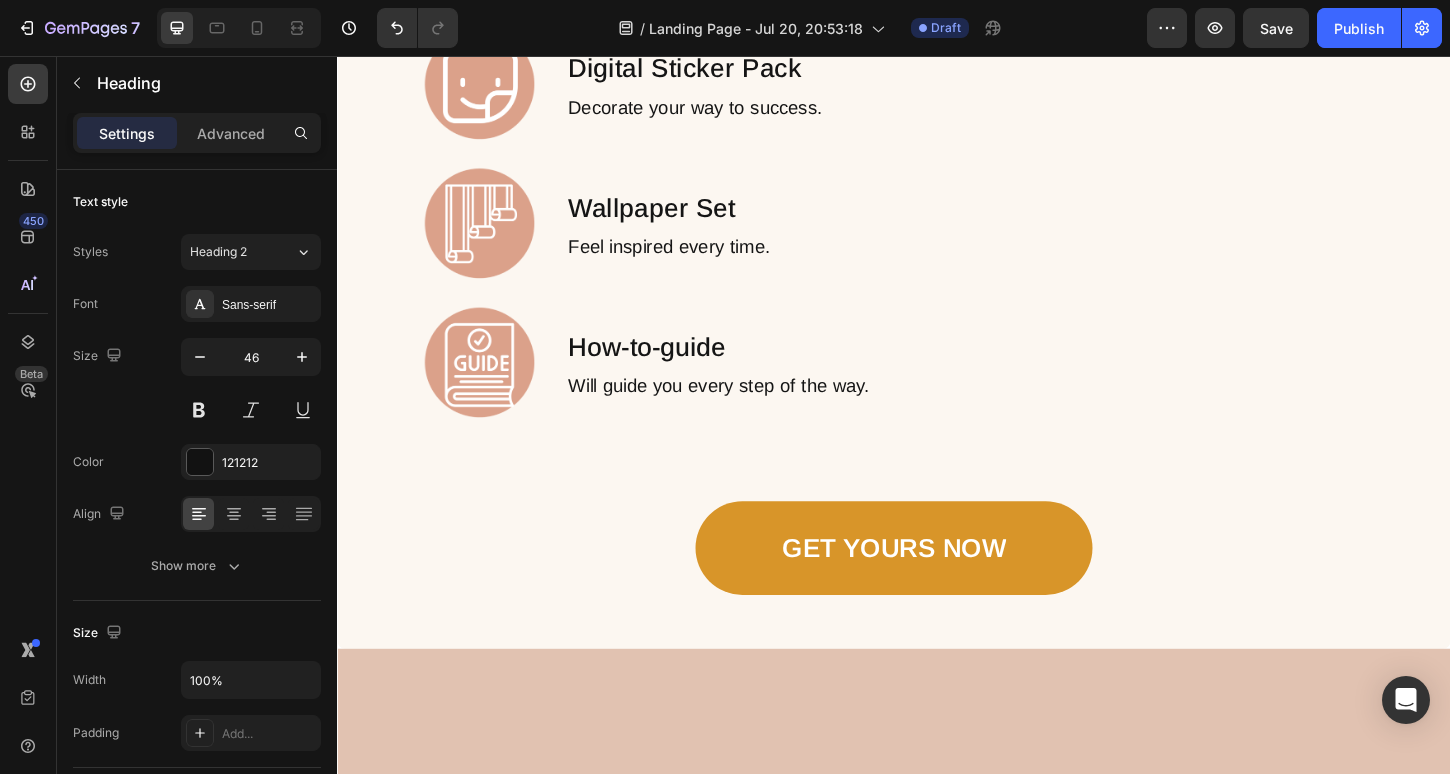 scroll, scrollTop: 2371, scrollLeft: 0, axis: vertical 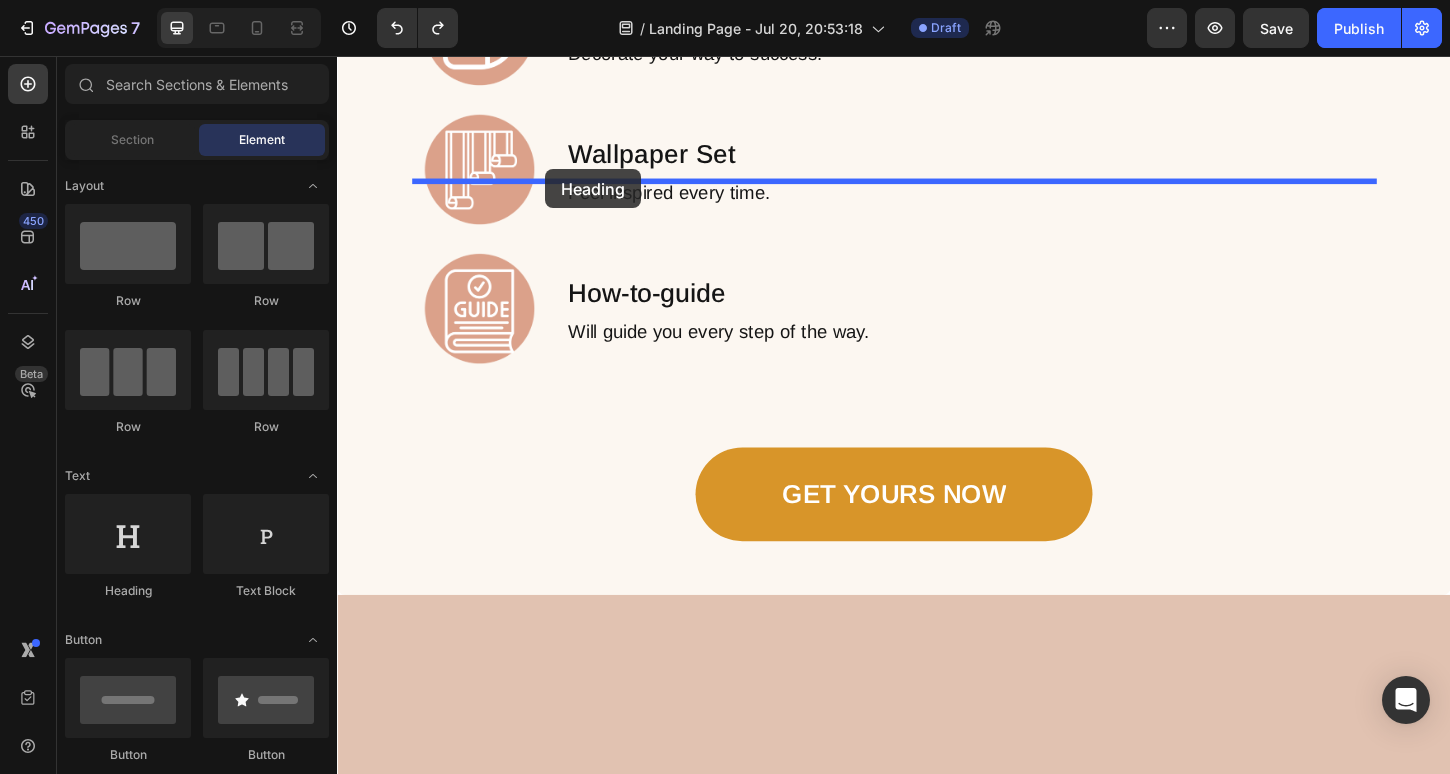 drag, startPoint x: 475, startPoint y: 584, endPoint x: 561, endPoint y: 178, distance: 415.00842 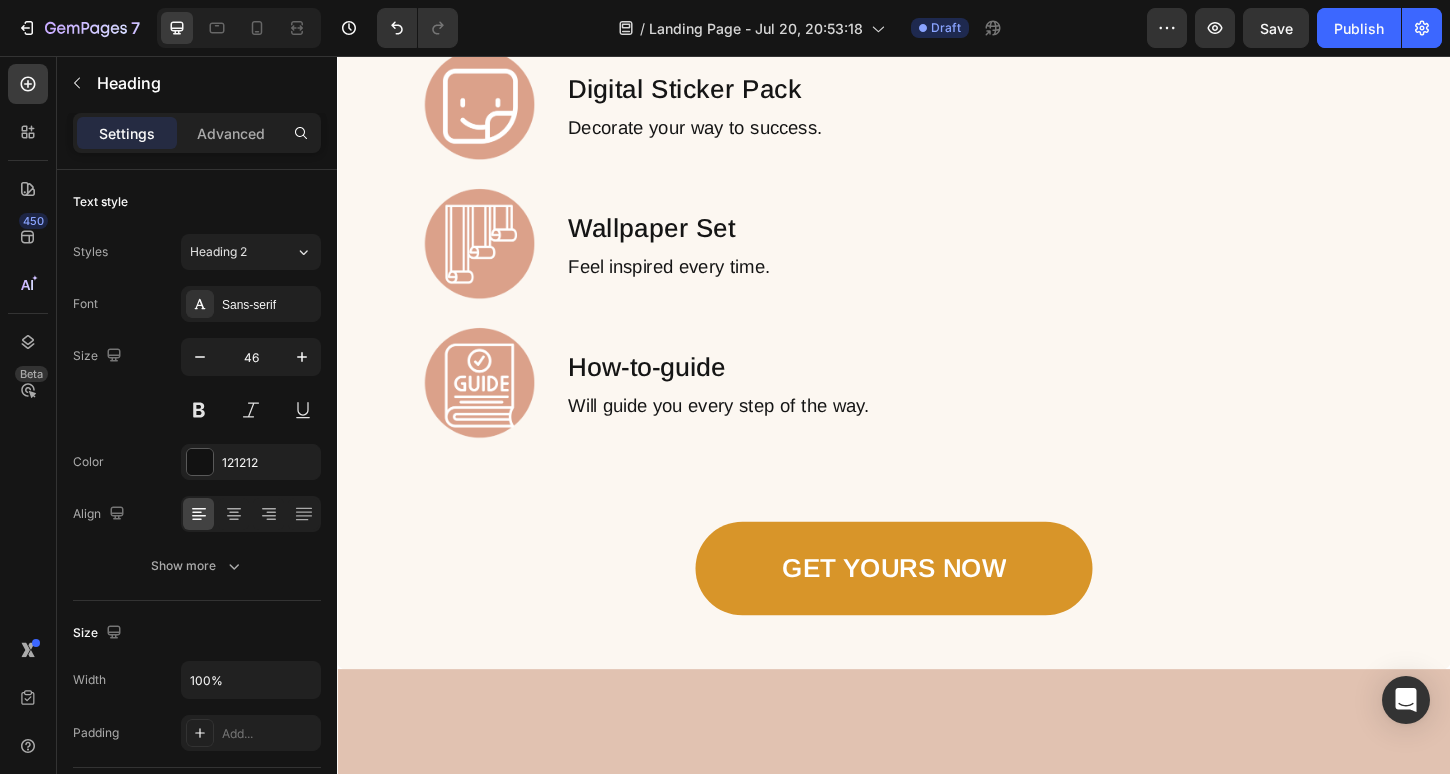click on "Your heading text goes here" at bounding box center (937, -937) 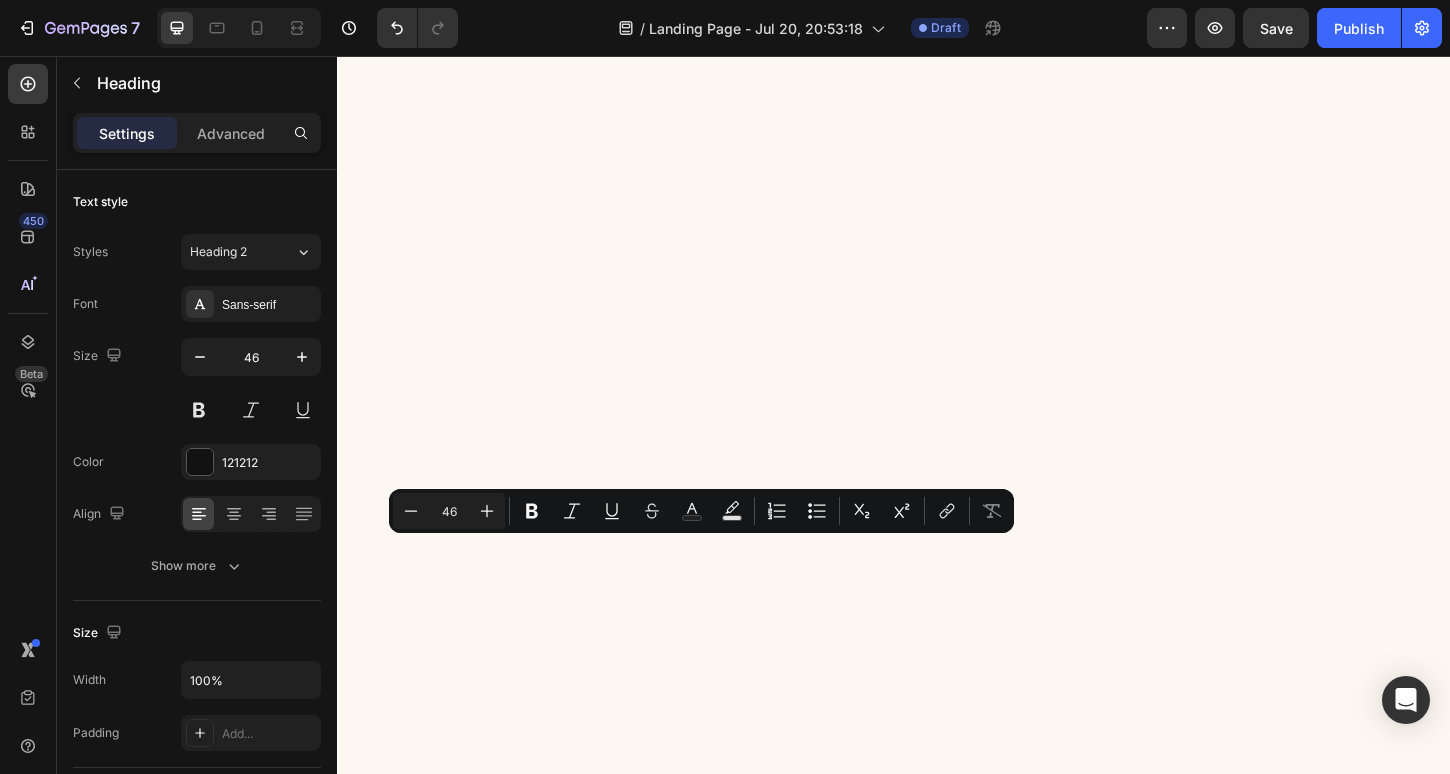 type on "16" 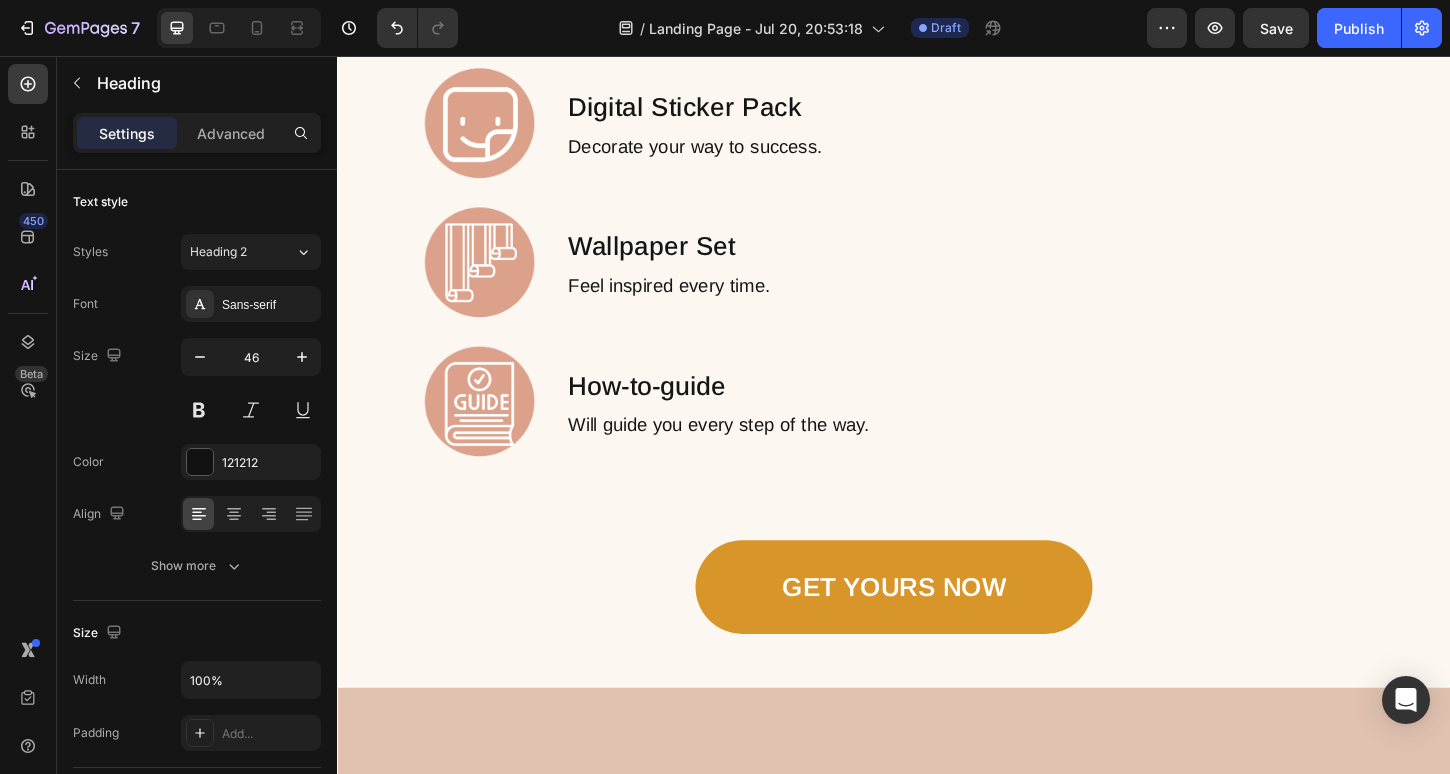 scroll, scrollTop: 2317, scrollLeft: 0, axis: vertical 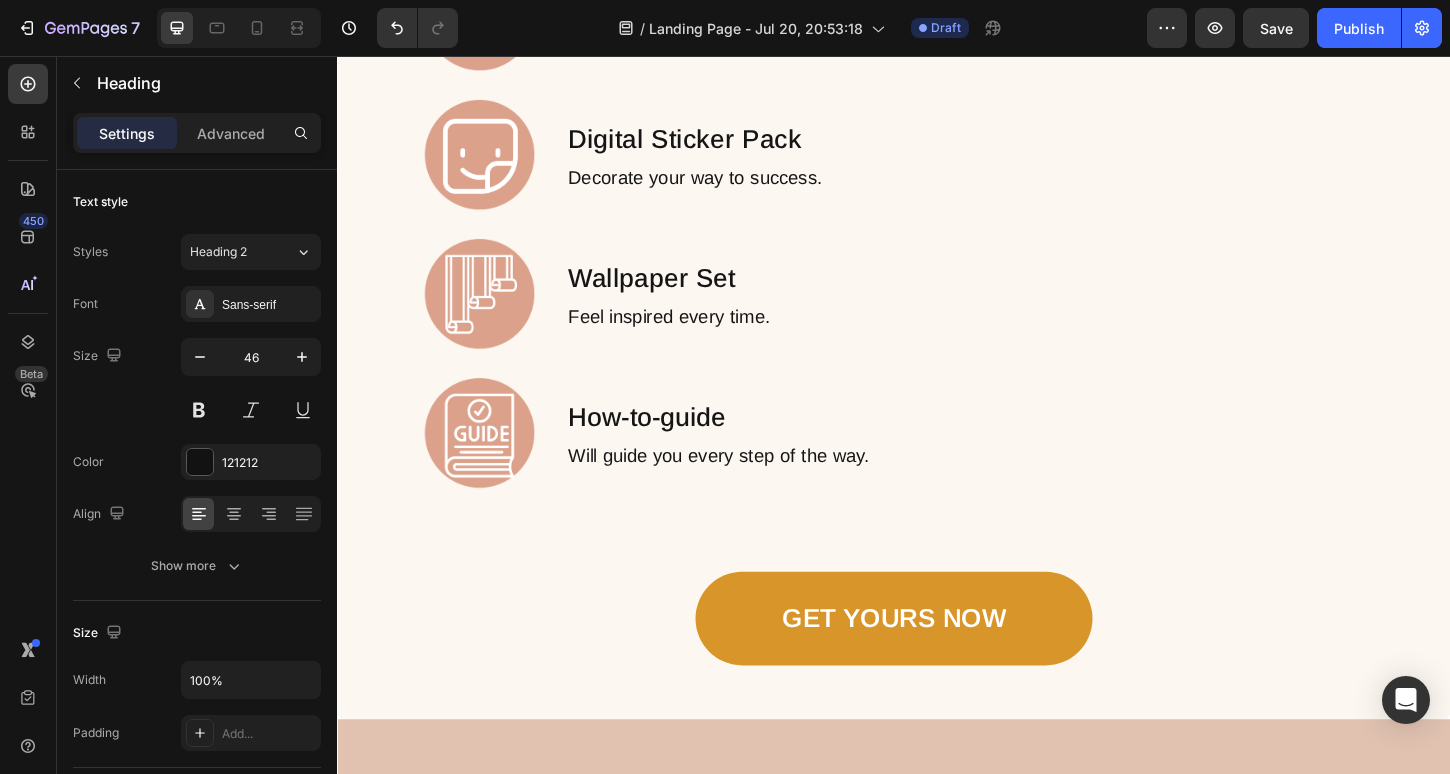 click on "Your heading text goes here" at bounding box center (937, -883) 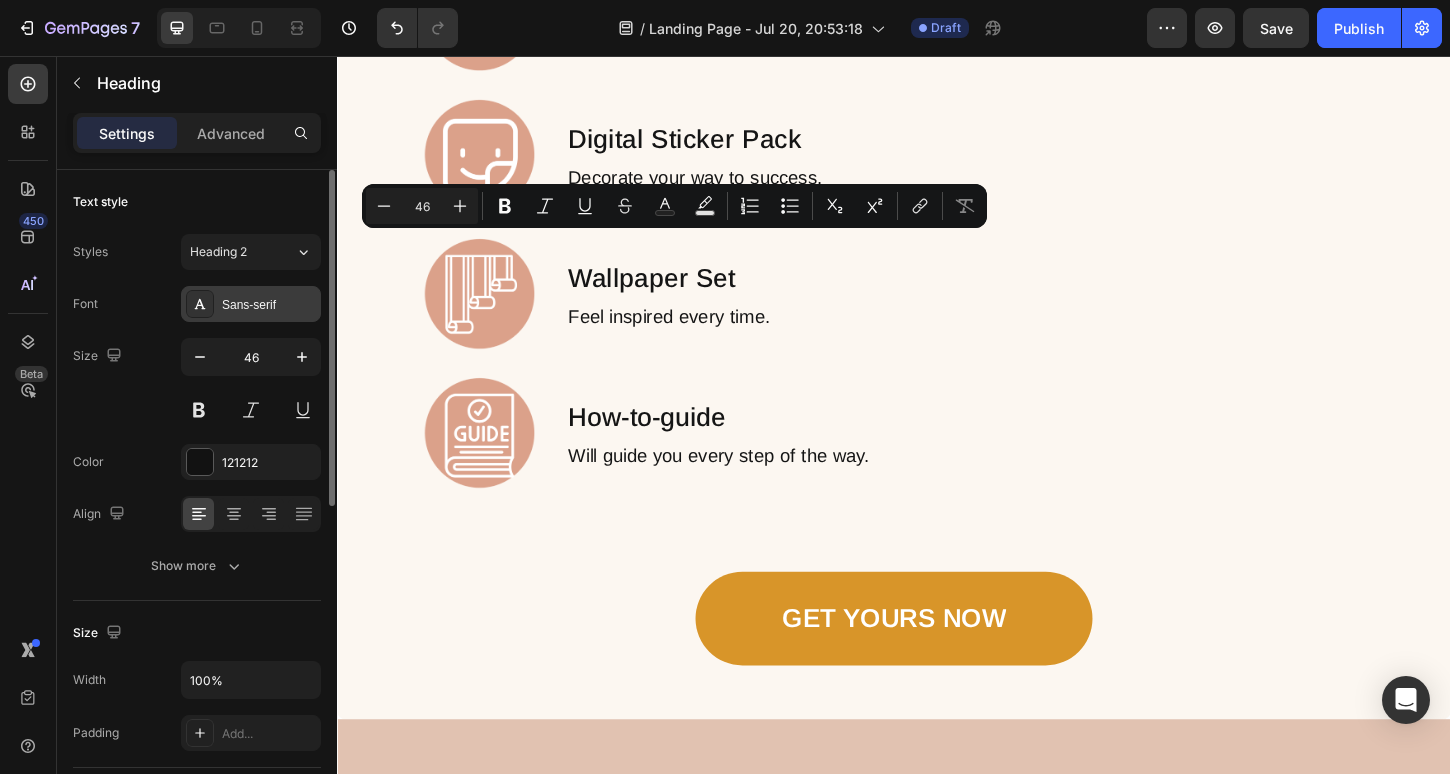 click on "Sans-serif" at bounding box center (269, 305) 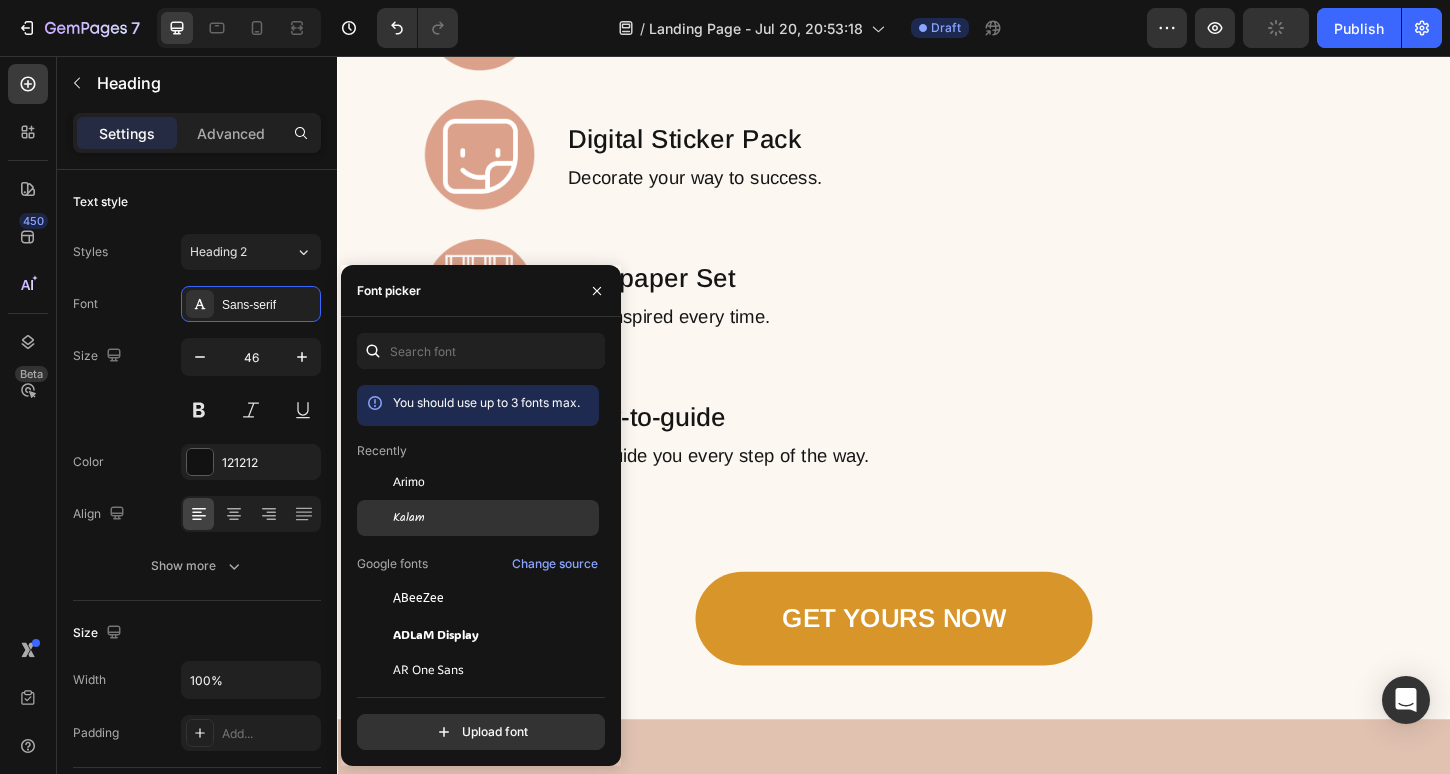 click on "Kalam" 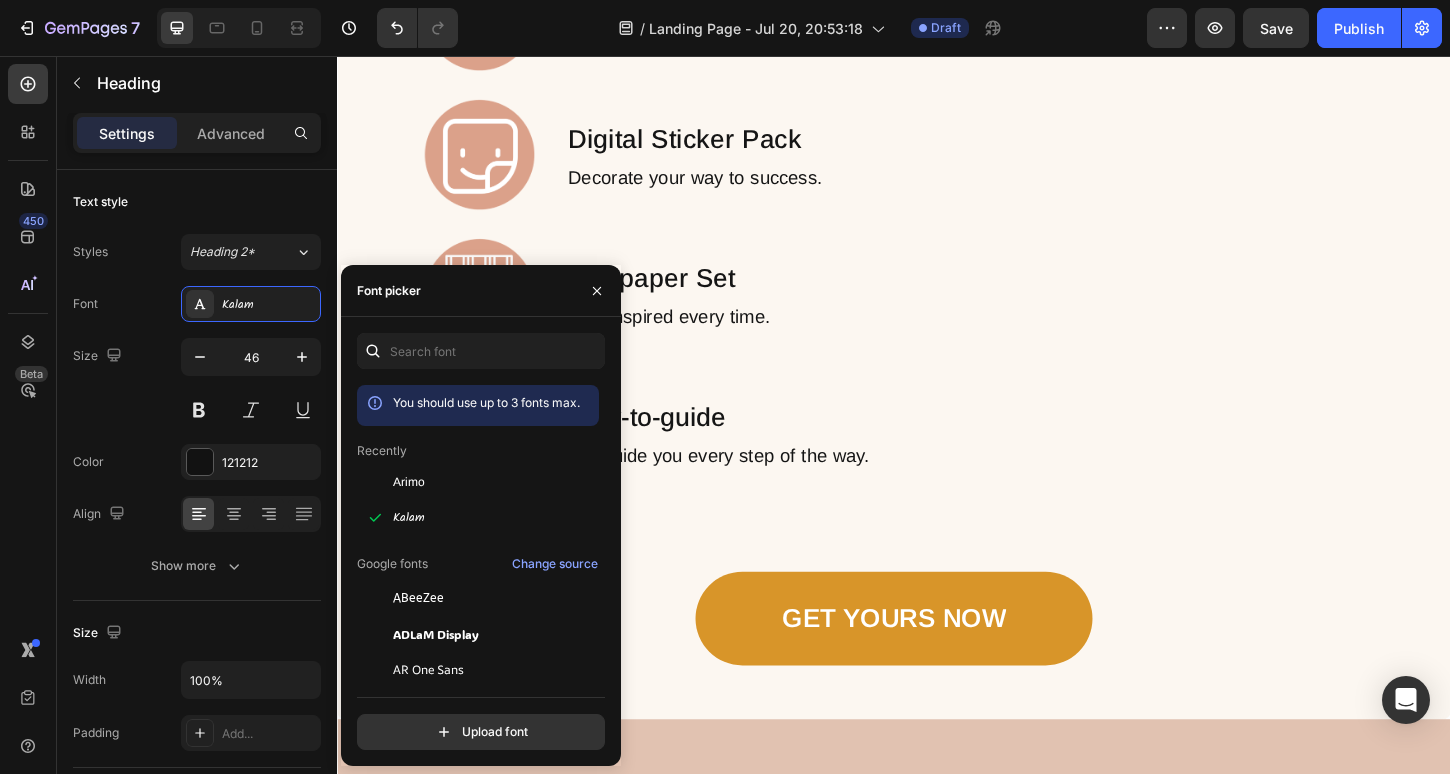 click on "Your custom text goes here Your custom text goes here Your custom text goes here" at bounding box center (937, -740) 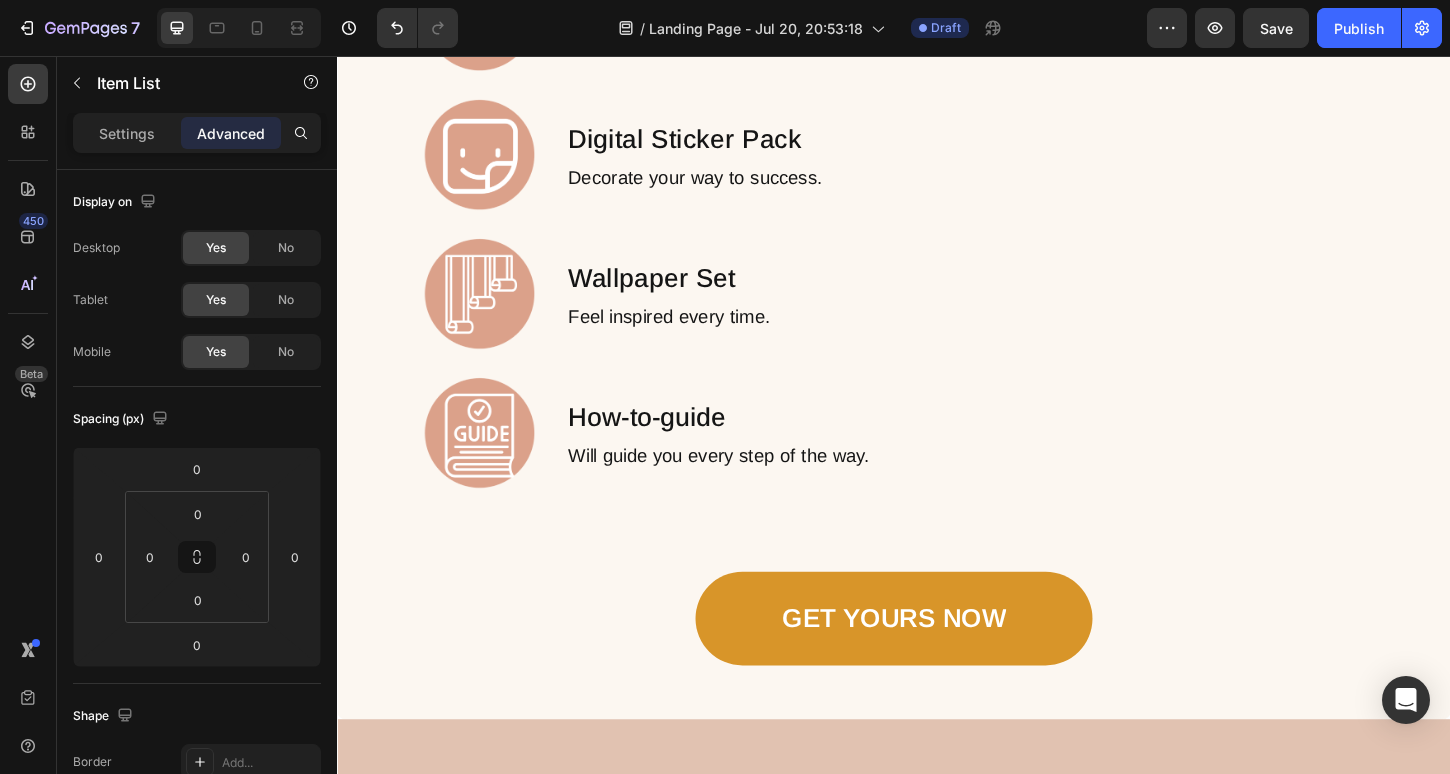 click on "Your custom text goes here" at bounding box center [622, -808] 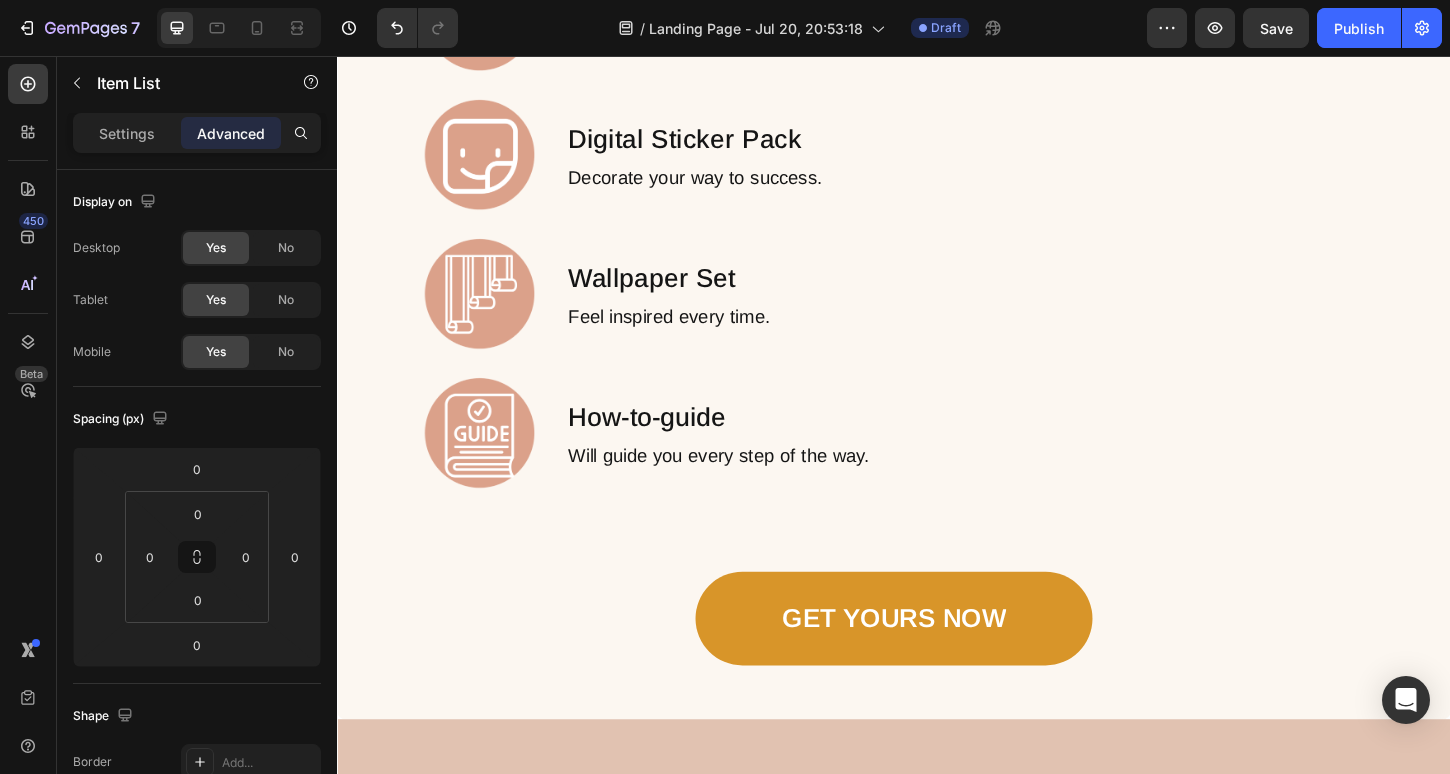 click on "Your custom text goes here" at bounding box center (622, -808) 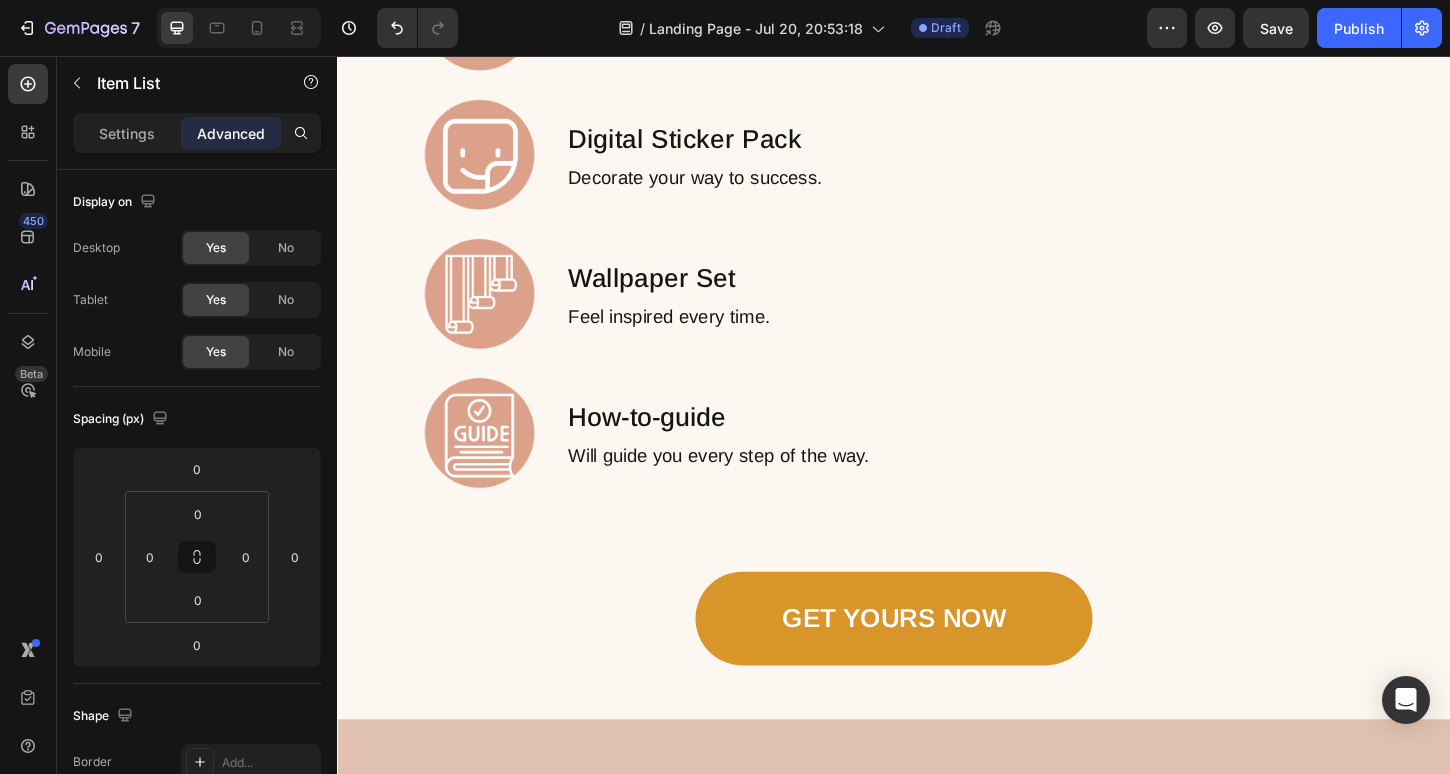 click on "Your custom text goes here" at bounding box center (622, -808) 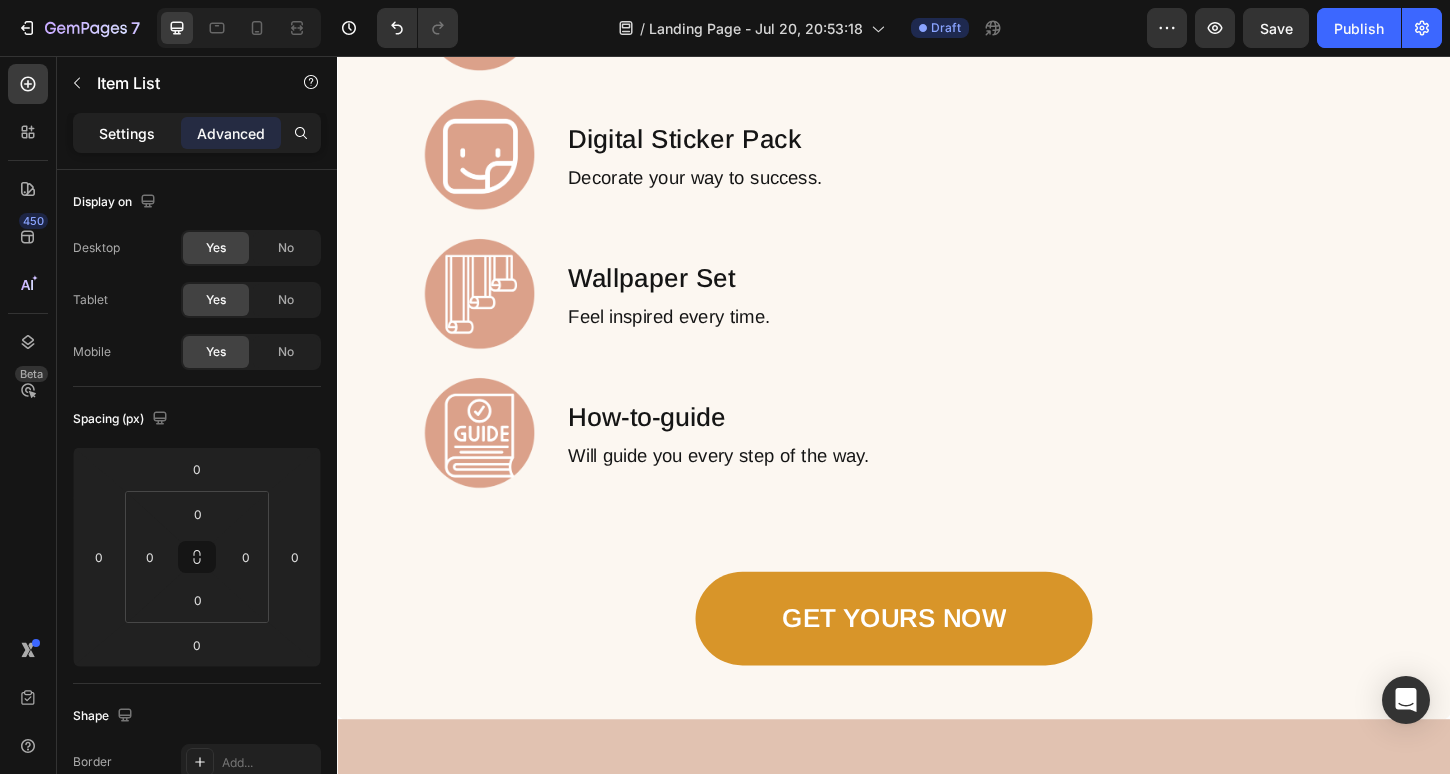 click on "Settings" at bounding box center (127, 133) 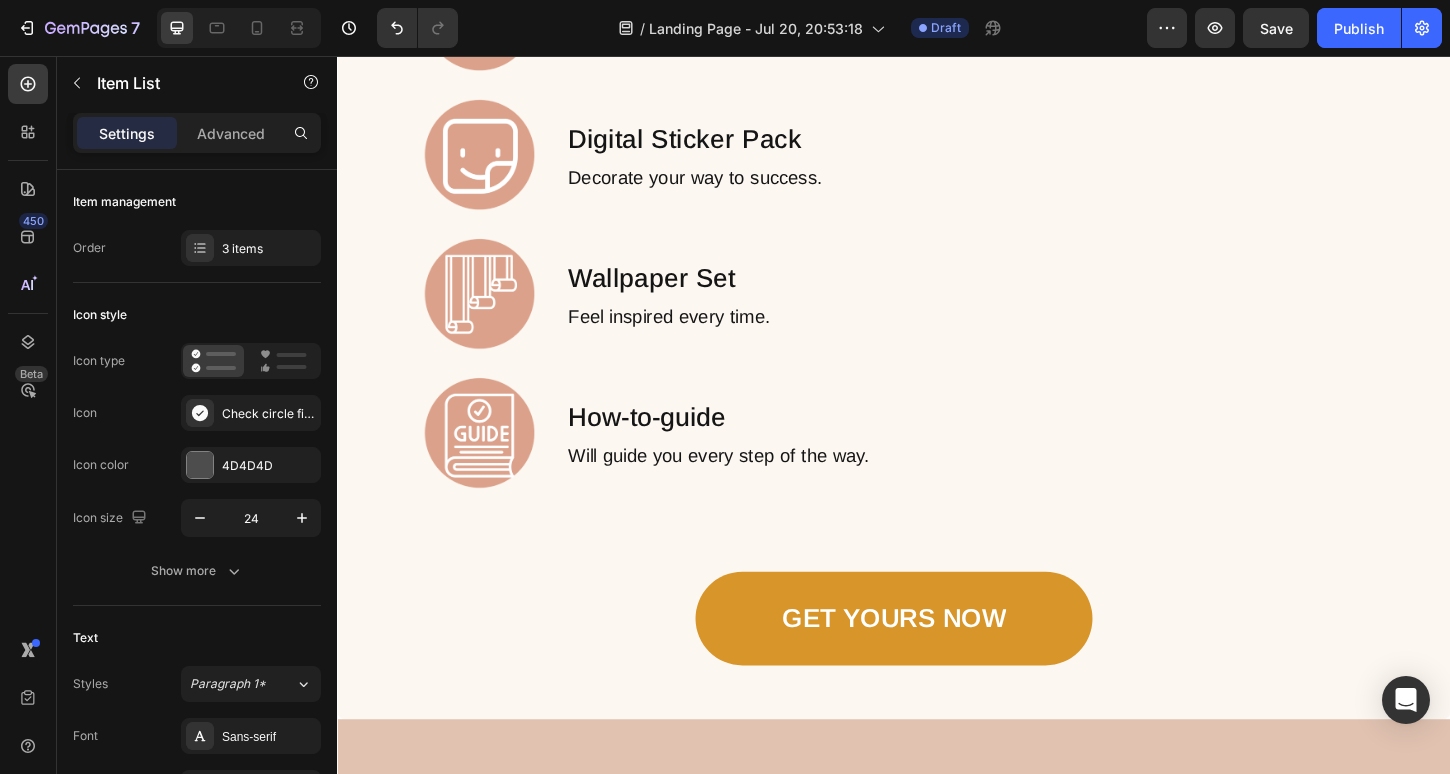 click on "Your custom text goes here" at bounding box center [622, -808] 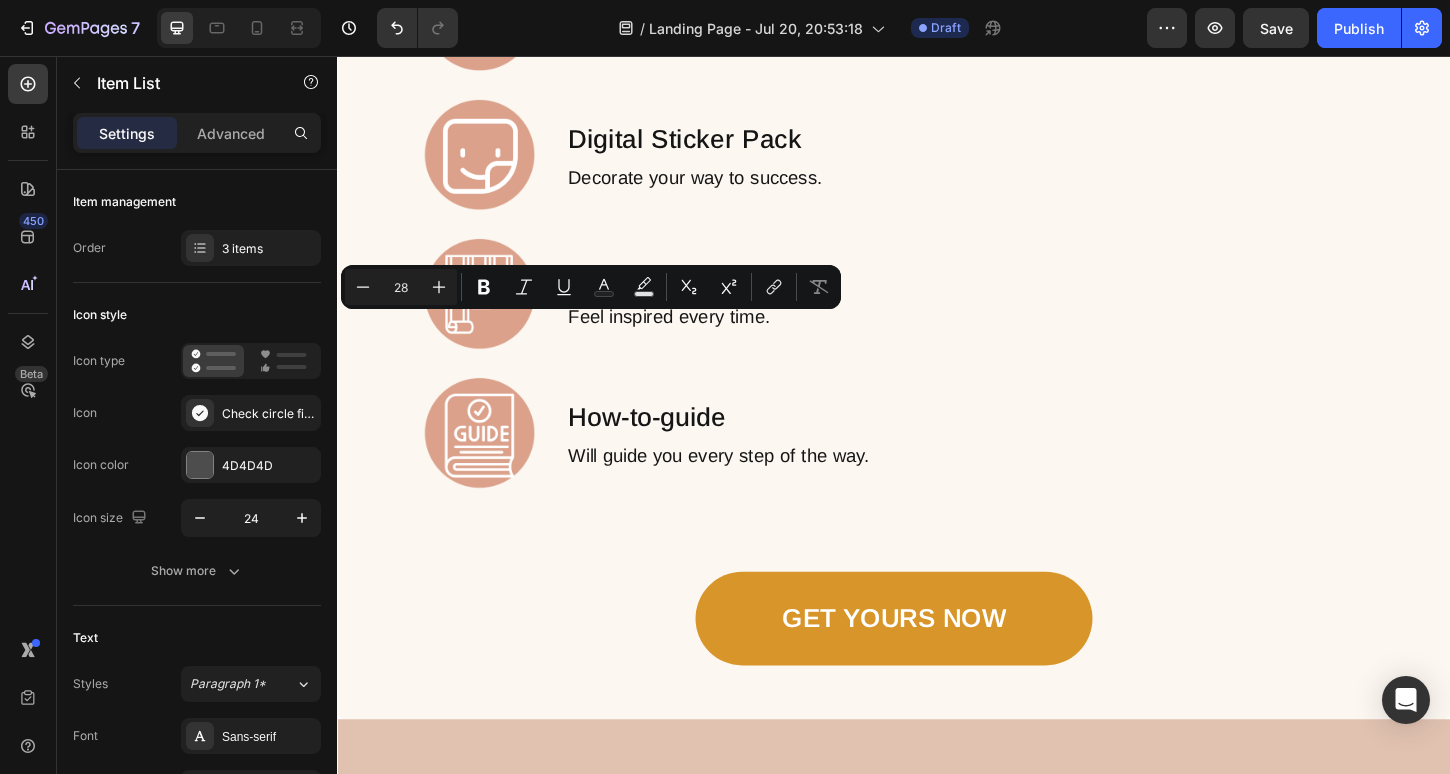 click on "Your custom text goes here Your custom text goes here Your custom text goes here" at bounding box center [937, -740] 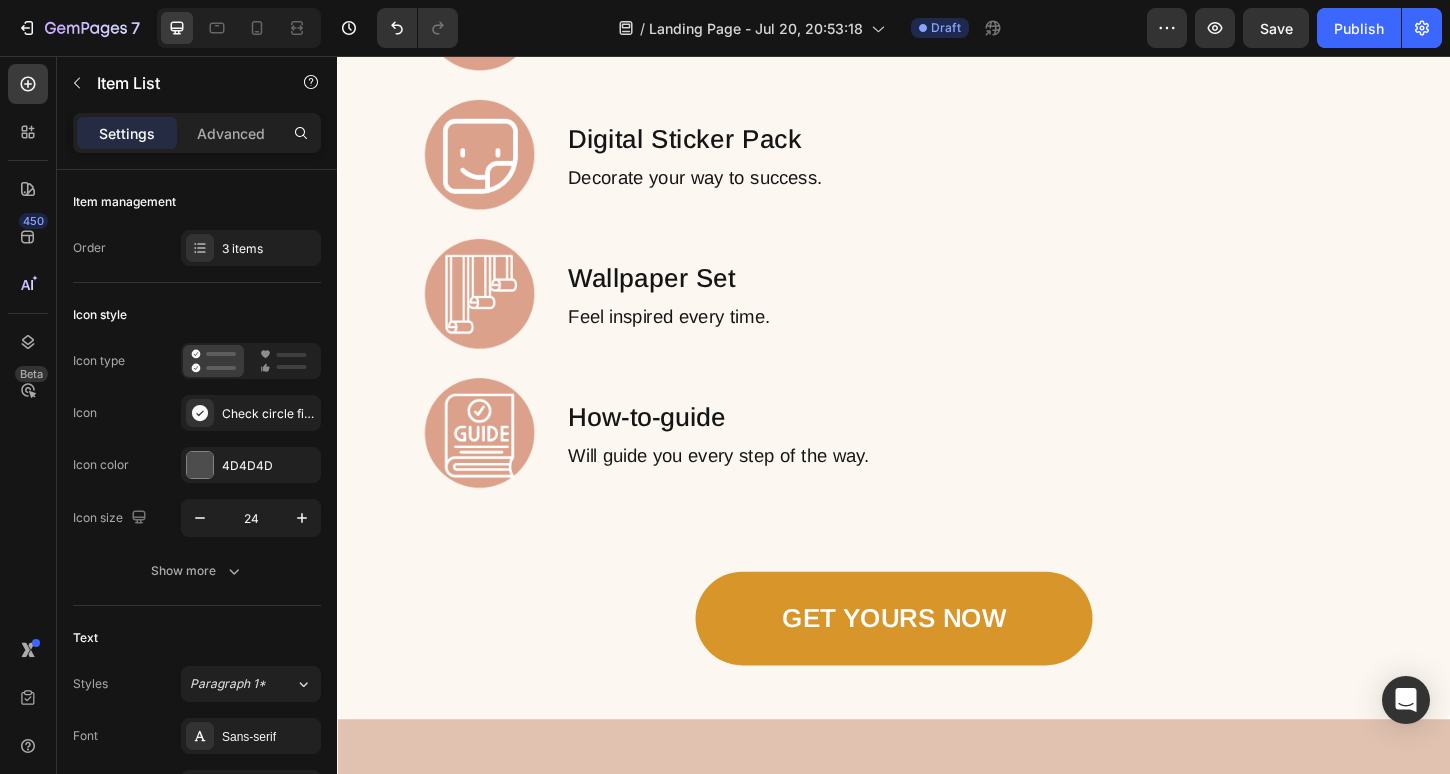 click on "Your custom text goes here Your custom text goes here Your custom text goes here" at bounding box center (937, -740) 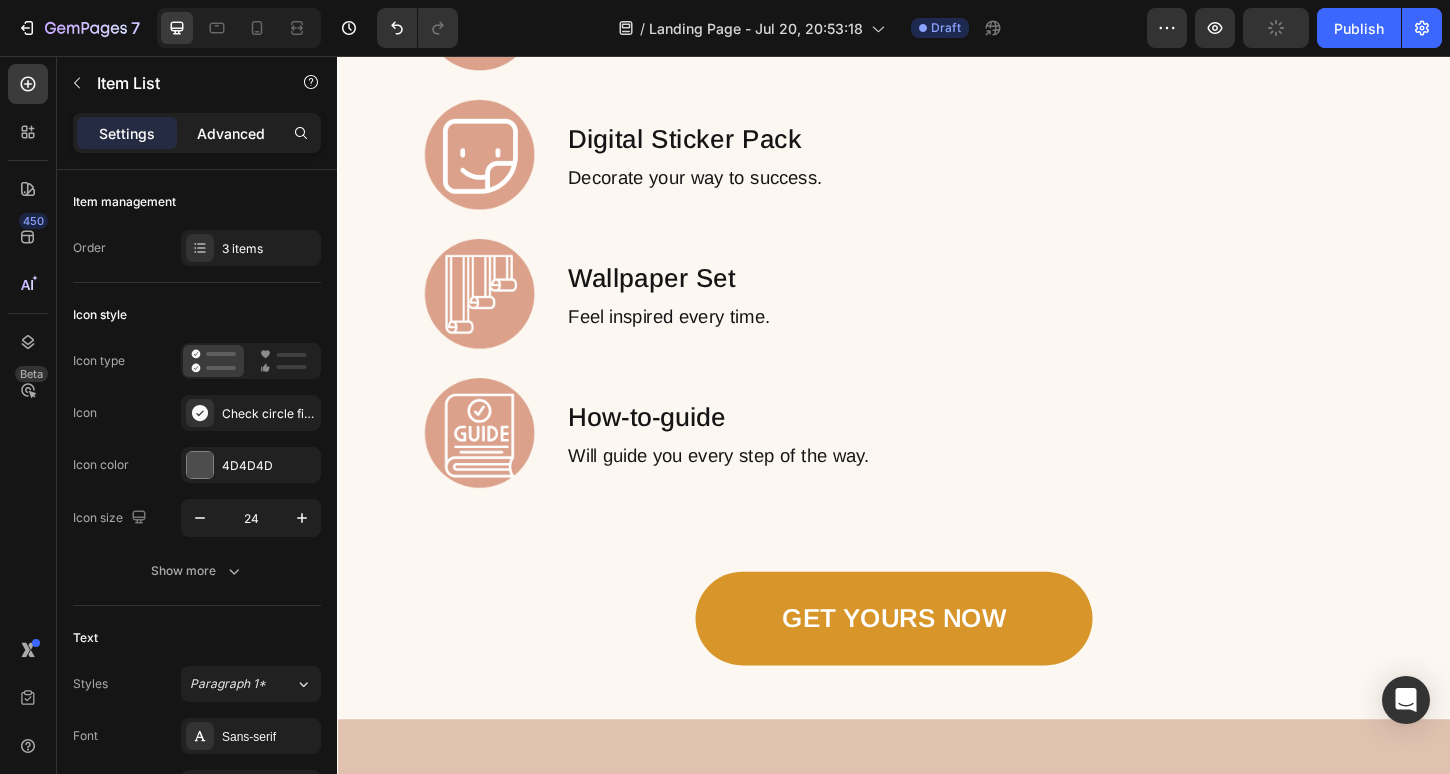 click on "Advanced" at bounding box center (231, 133) 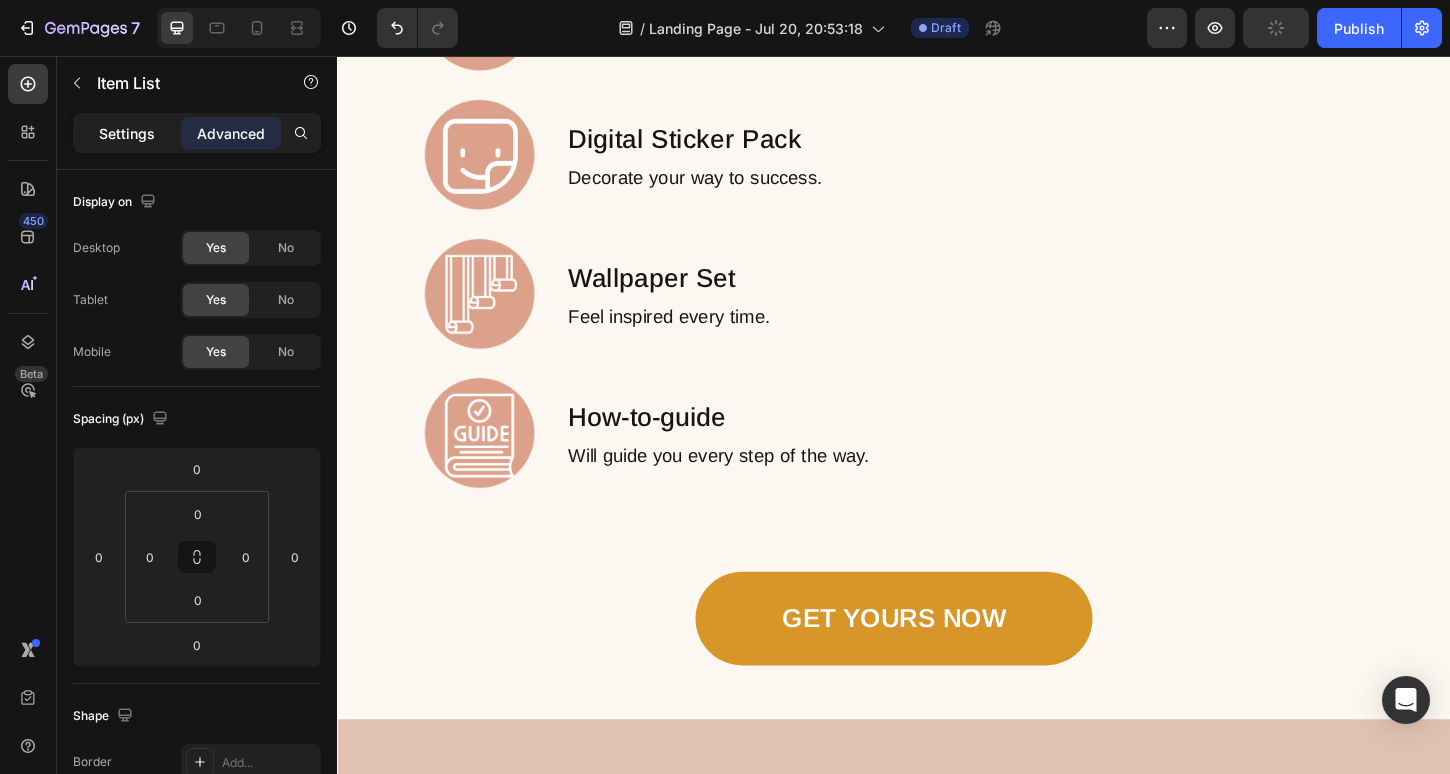 click on "Settings" at bounding box center [127, 133] 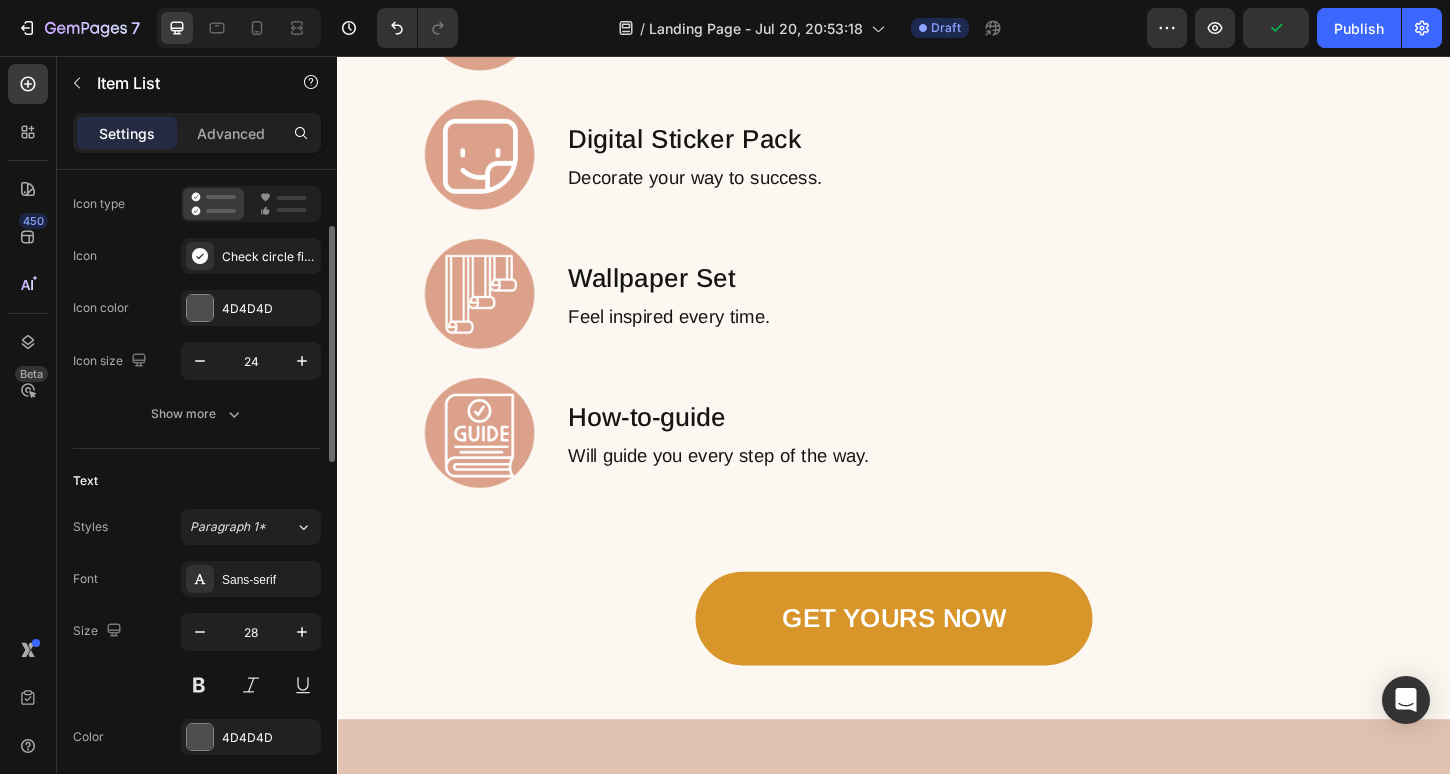 scroll, scrollTop: 214, scrollLeft: 0, axis: vertical 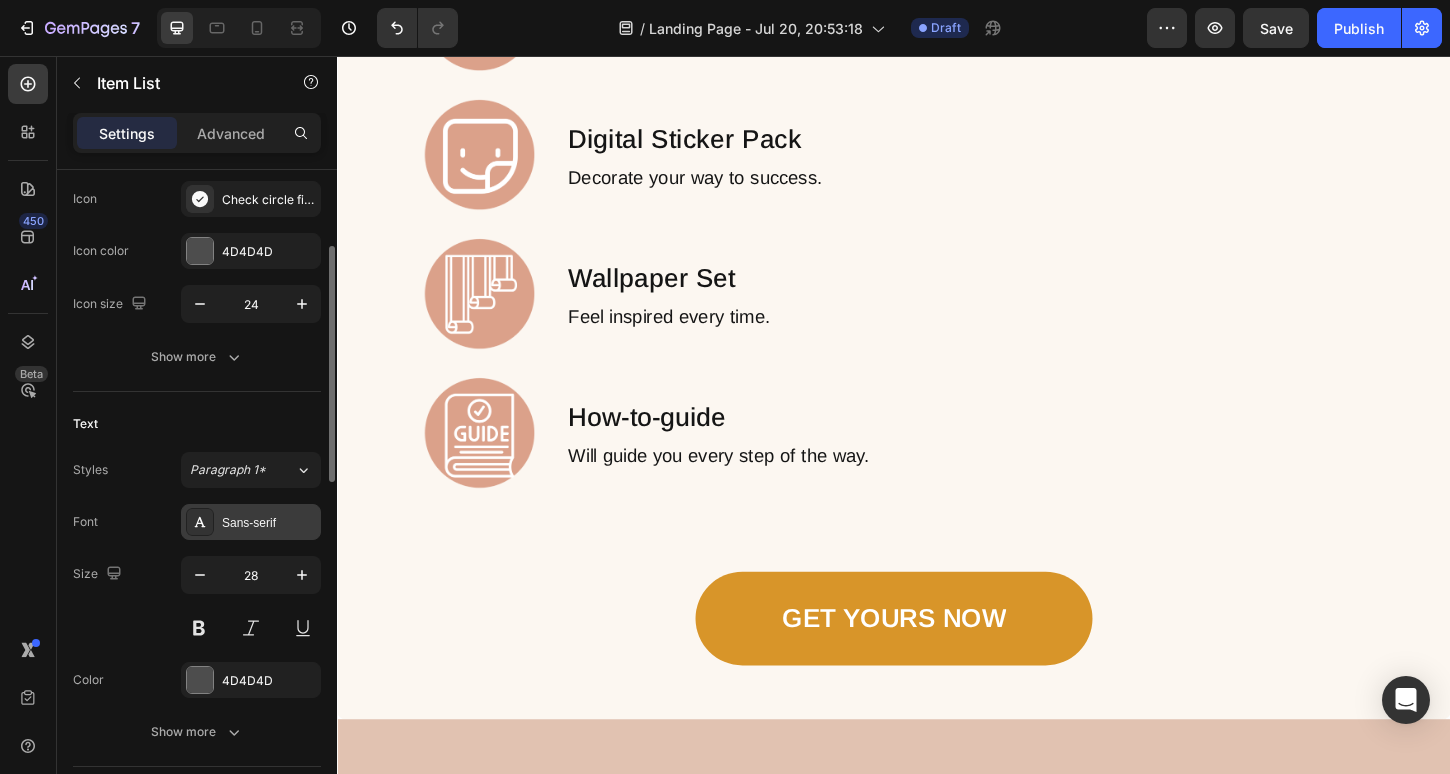 click on "Sans-serif" at bounding box center [269, 523] 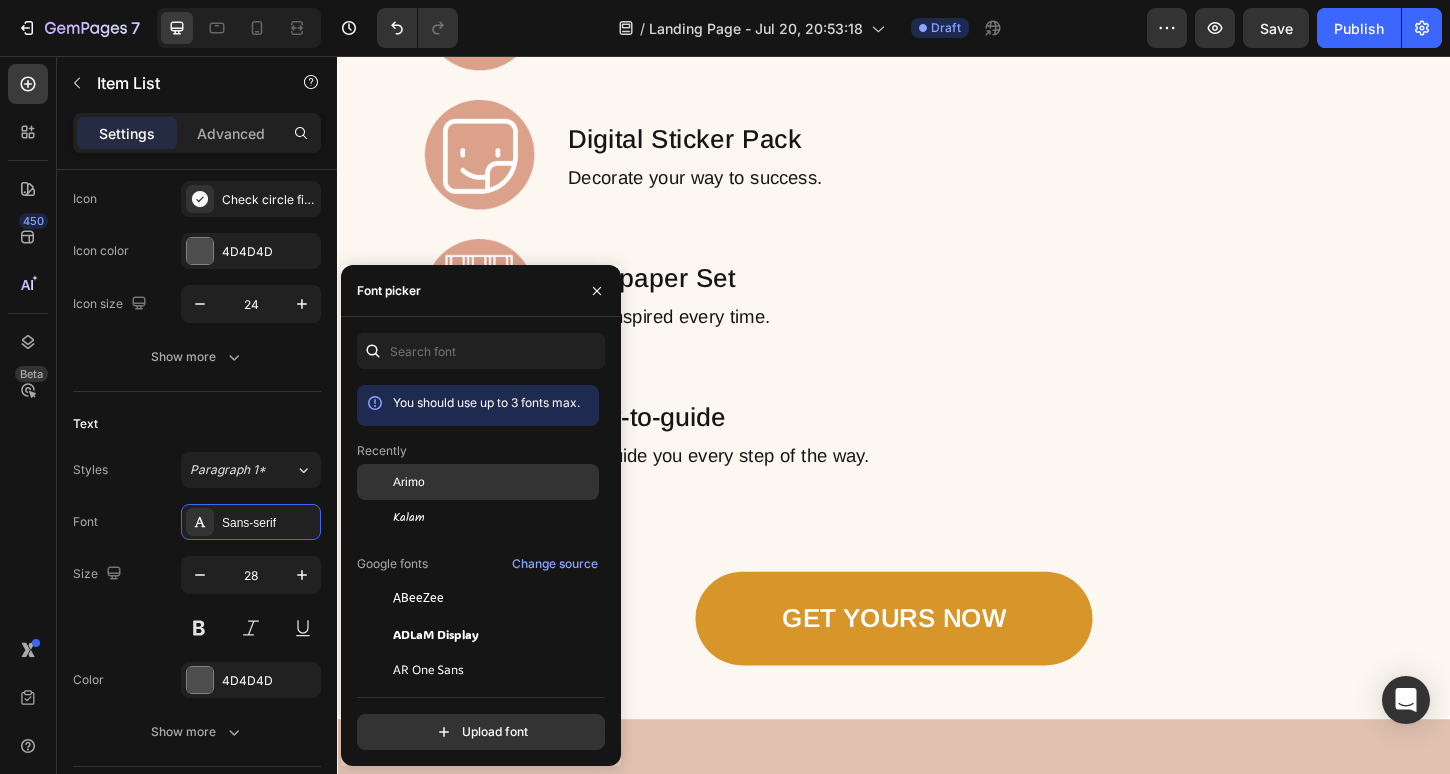 click on "Arimo" at bounding box center (409, 482) 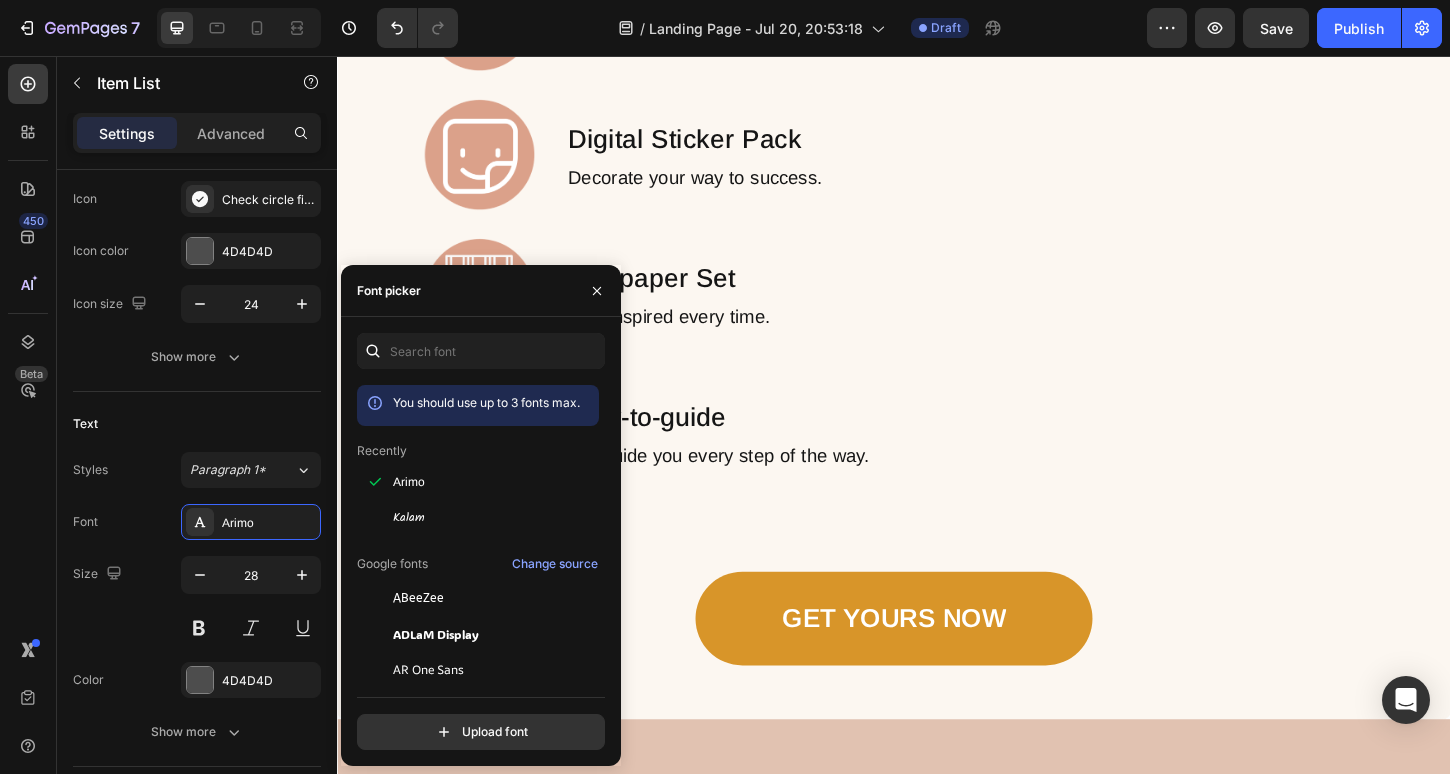 click on "Your custom text goes here Your custom text goes here Your custom text goes here" at bounding box center [937, -740] 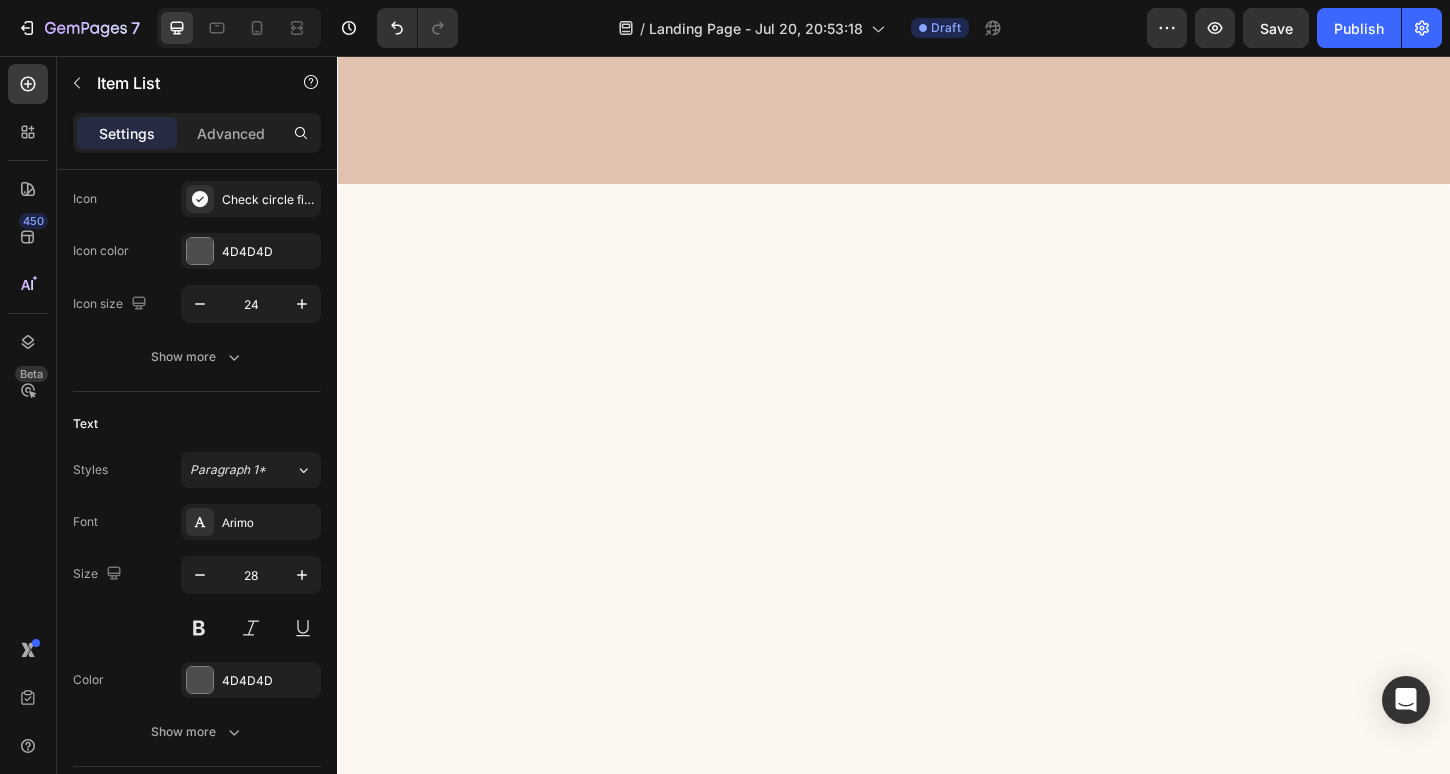 scroll, scrollTop: 1527, scrollLeft: 0, axis: vertical 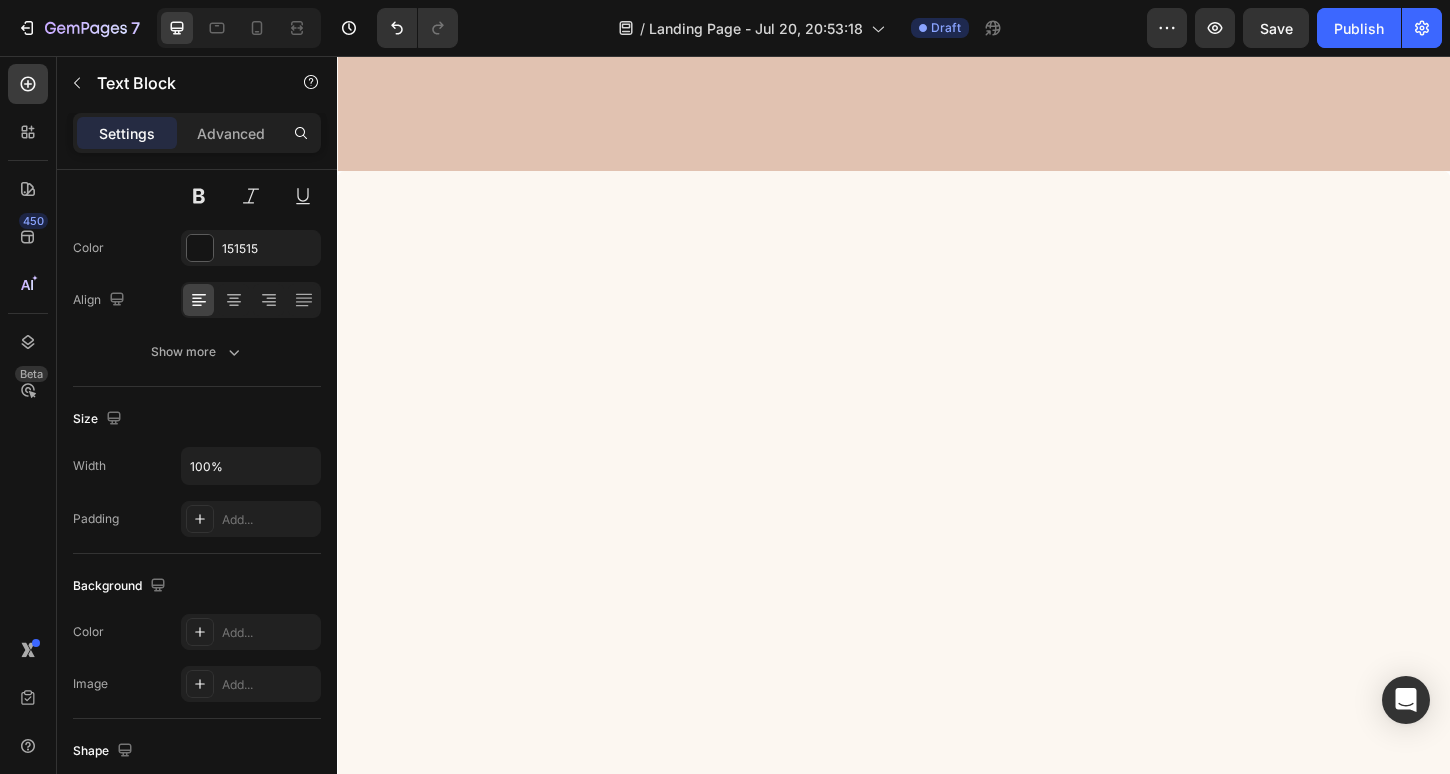 click on "You want to stay organized but hate cluttered planners." at bounding box center [957, -925] 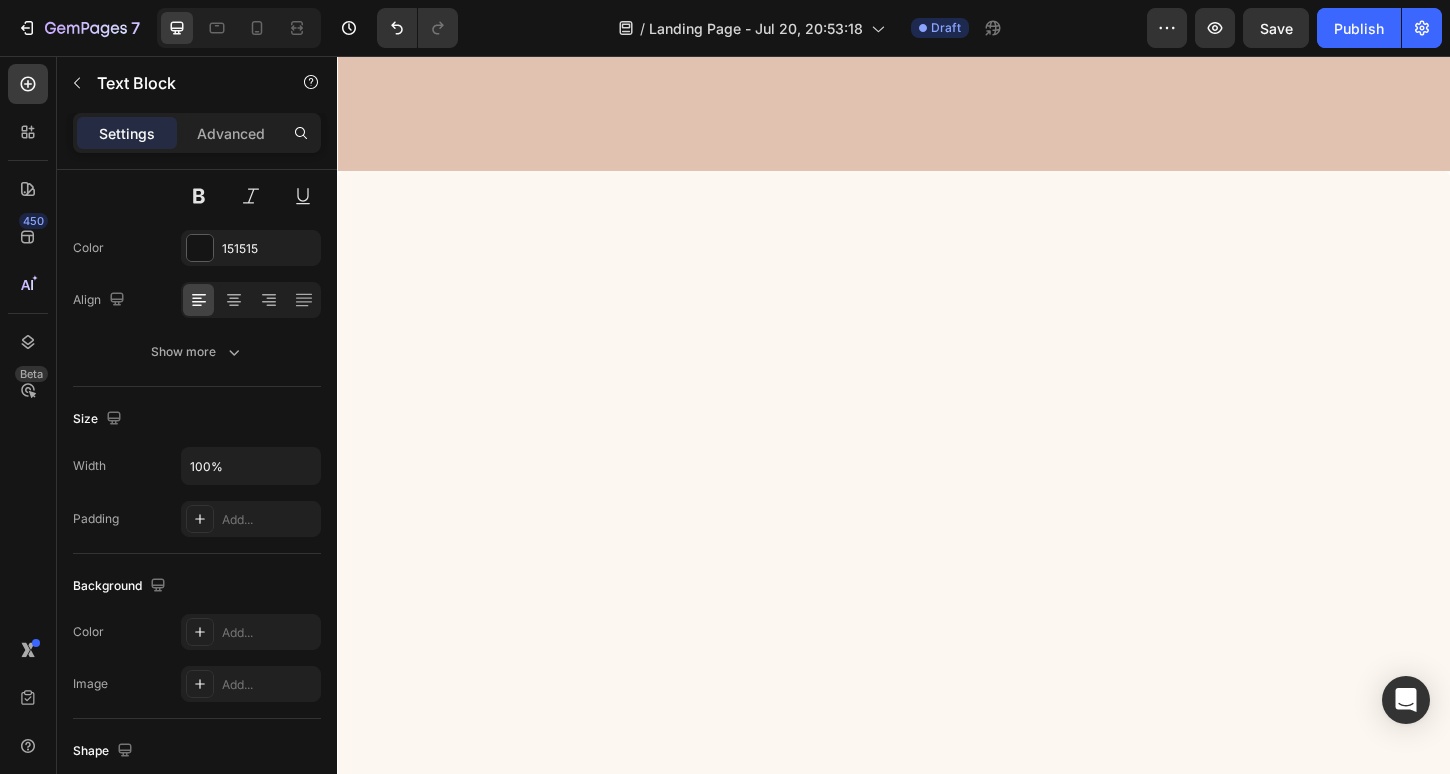 scroll, scrollTop: 0, scrollLeft: 0, axis: both 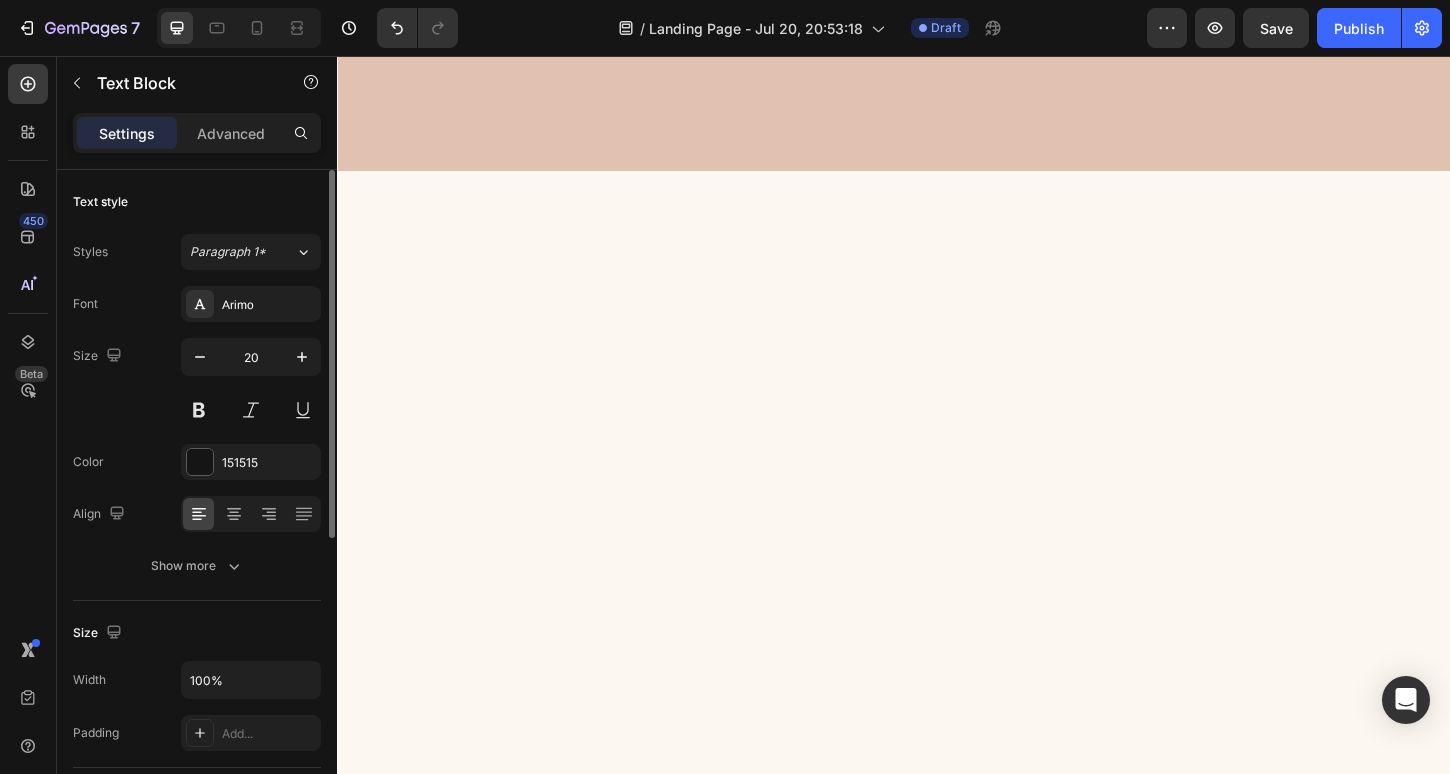 click on "You want to stay organized but hate cluttered planners." at bounding box center (957, -925) 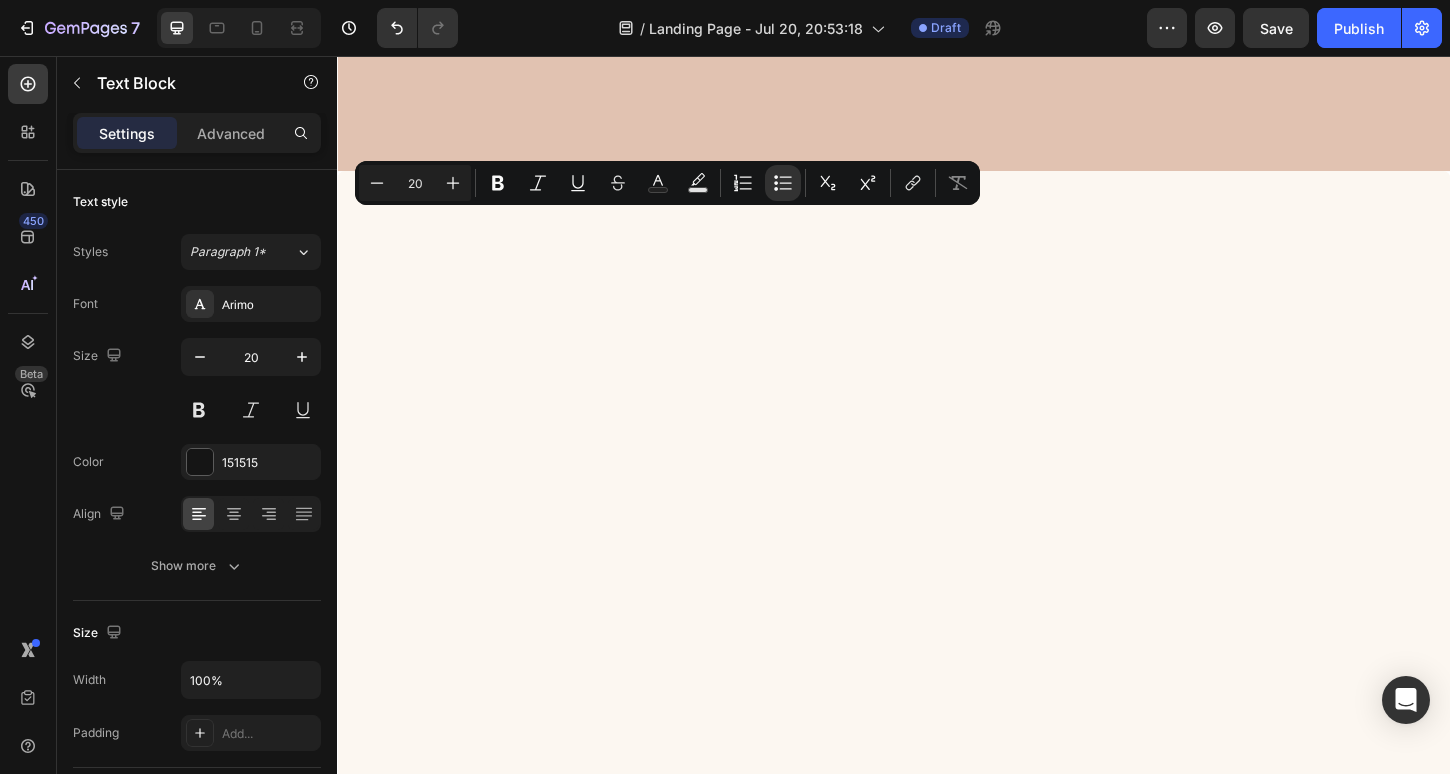 copy on "You want to stay organized but hate cluttered planners." 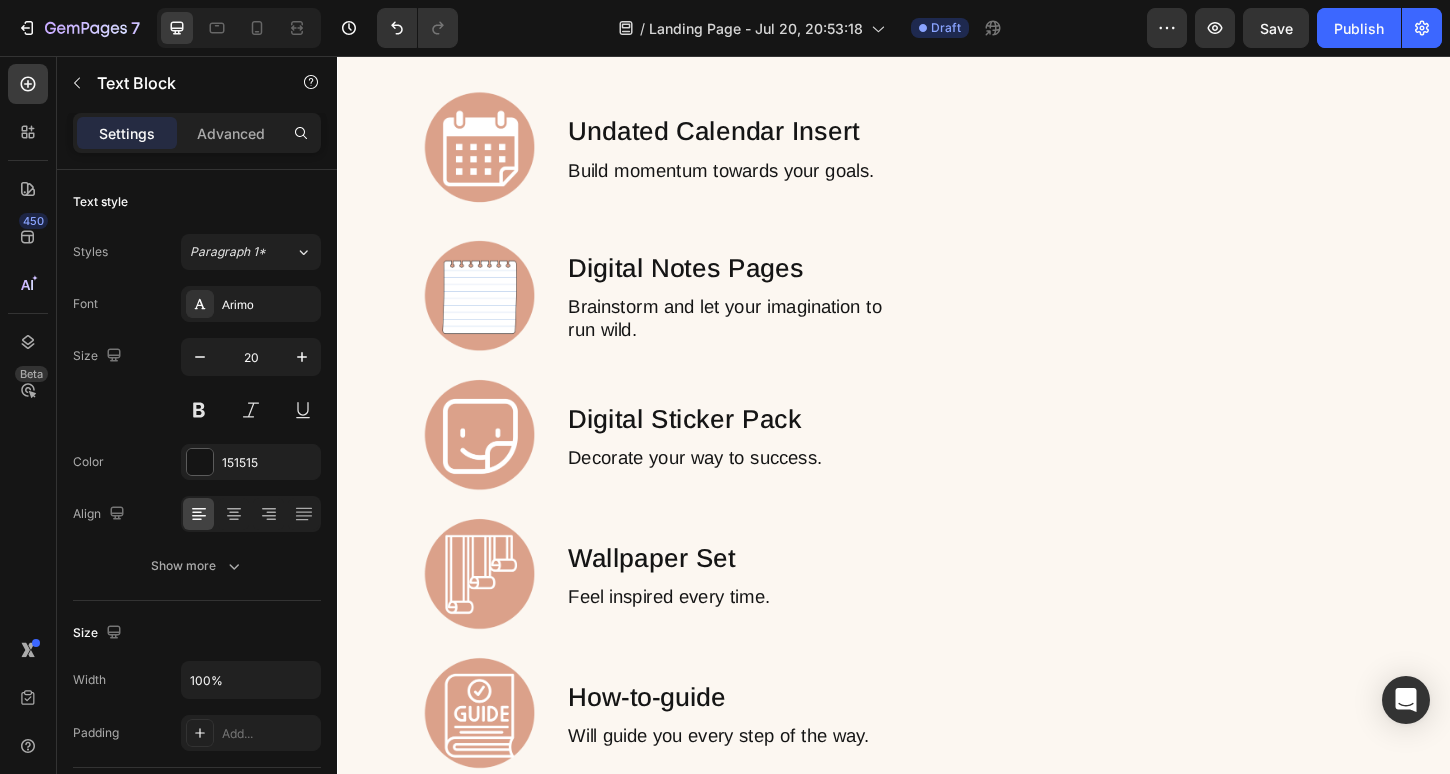 scroll, scrollTop: 2042, scrollLeft: 0, axis: vertical 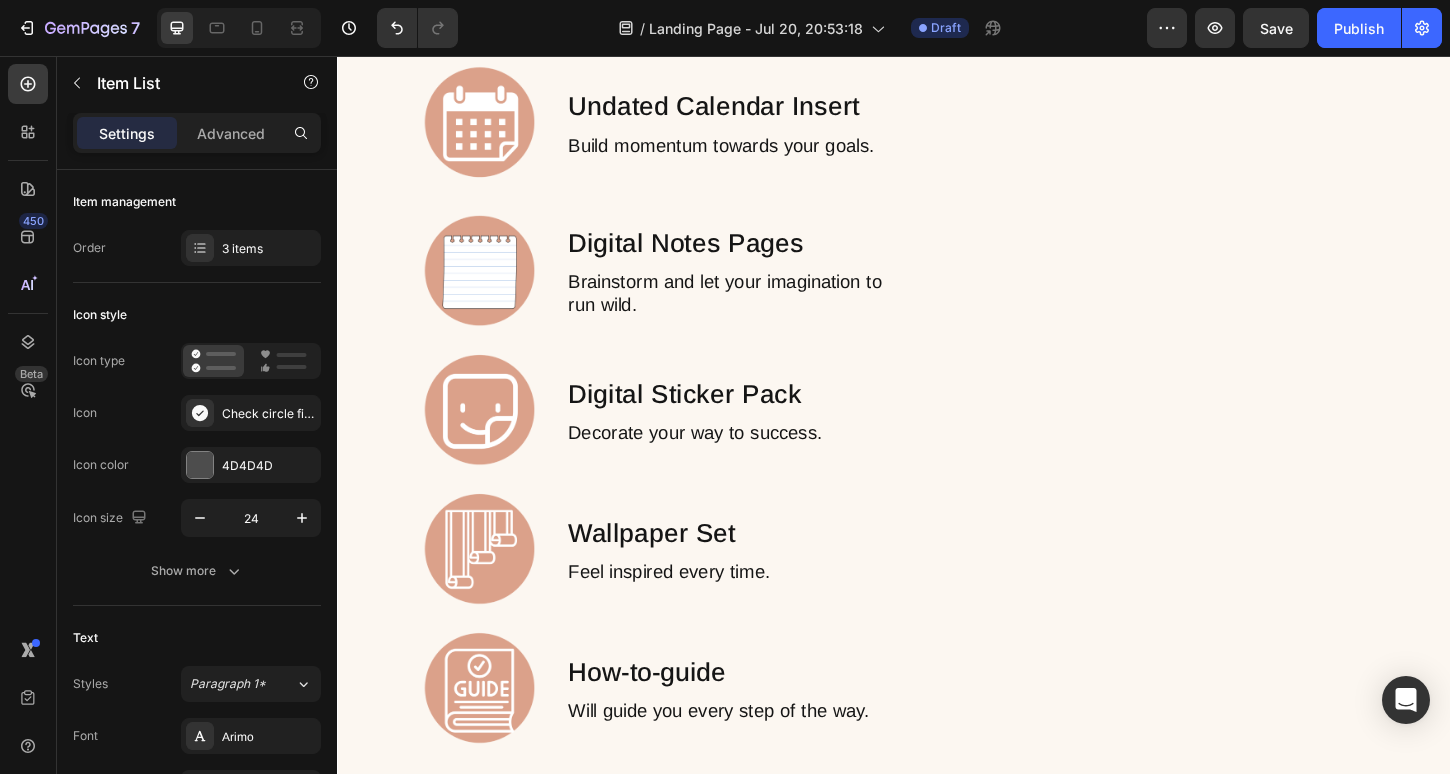 click on "Your custom text goes here" at bounding box center (624, -533) 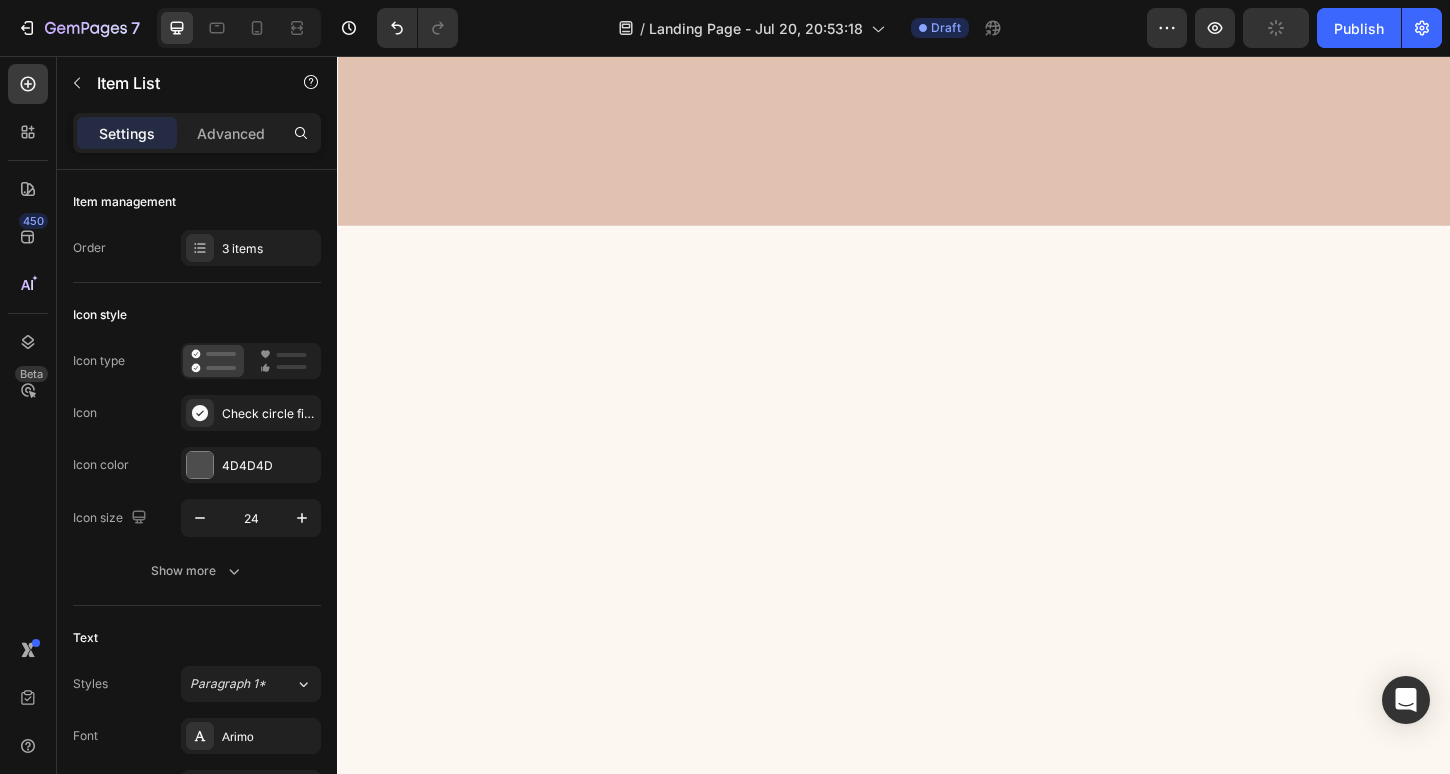 scroll, scrollTop: 1442, scrollLeft: 0, axis: vertical 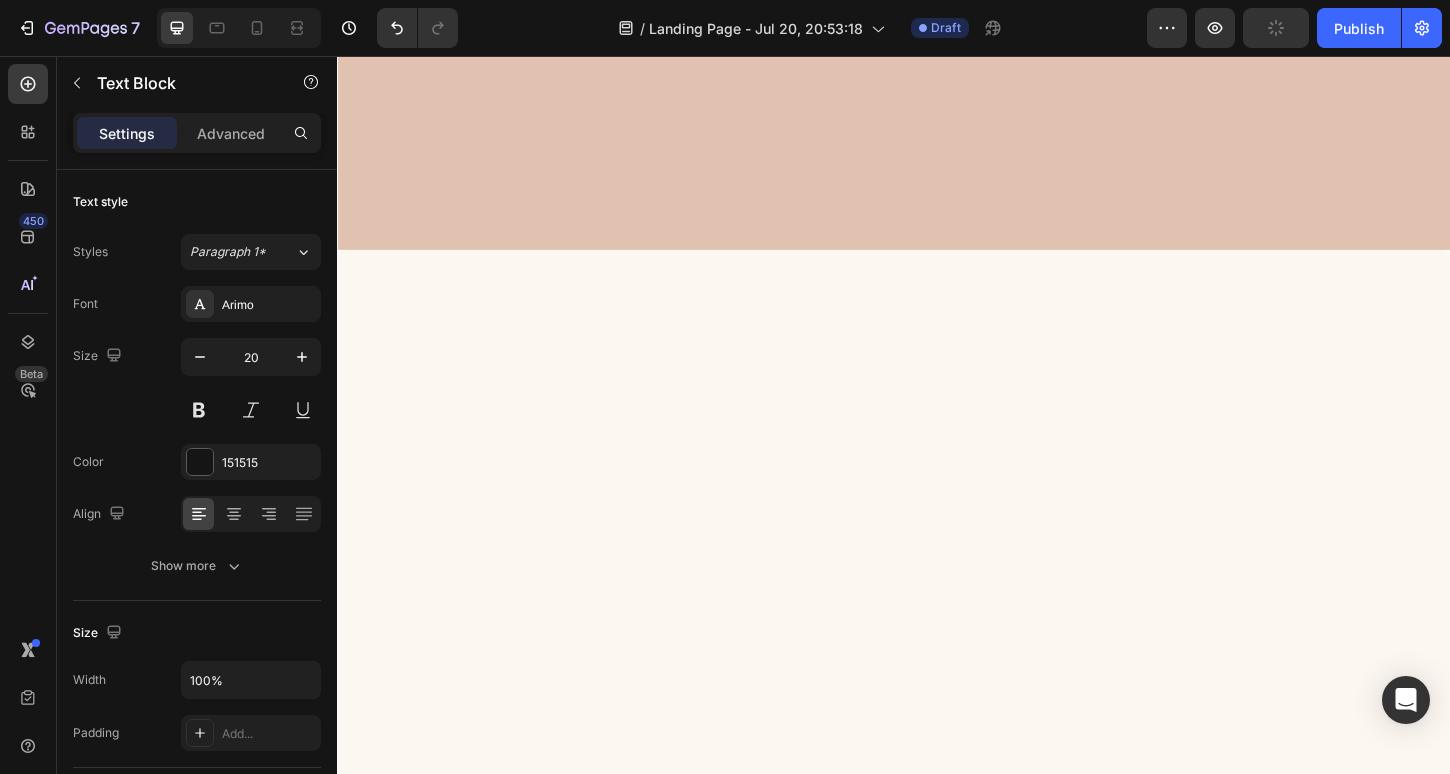 click on "You’ve tried boring templates that don’t feel like you ." at bounding box center [957, -815] 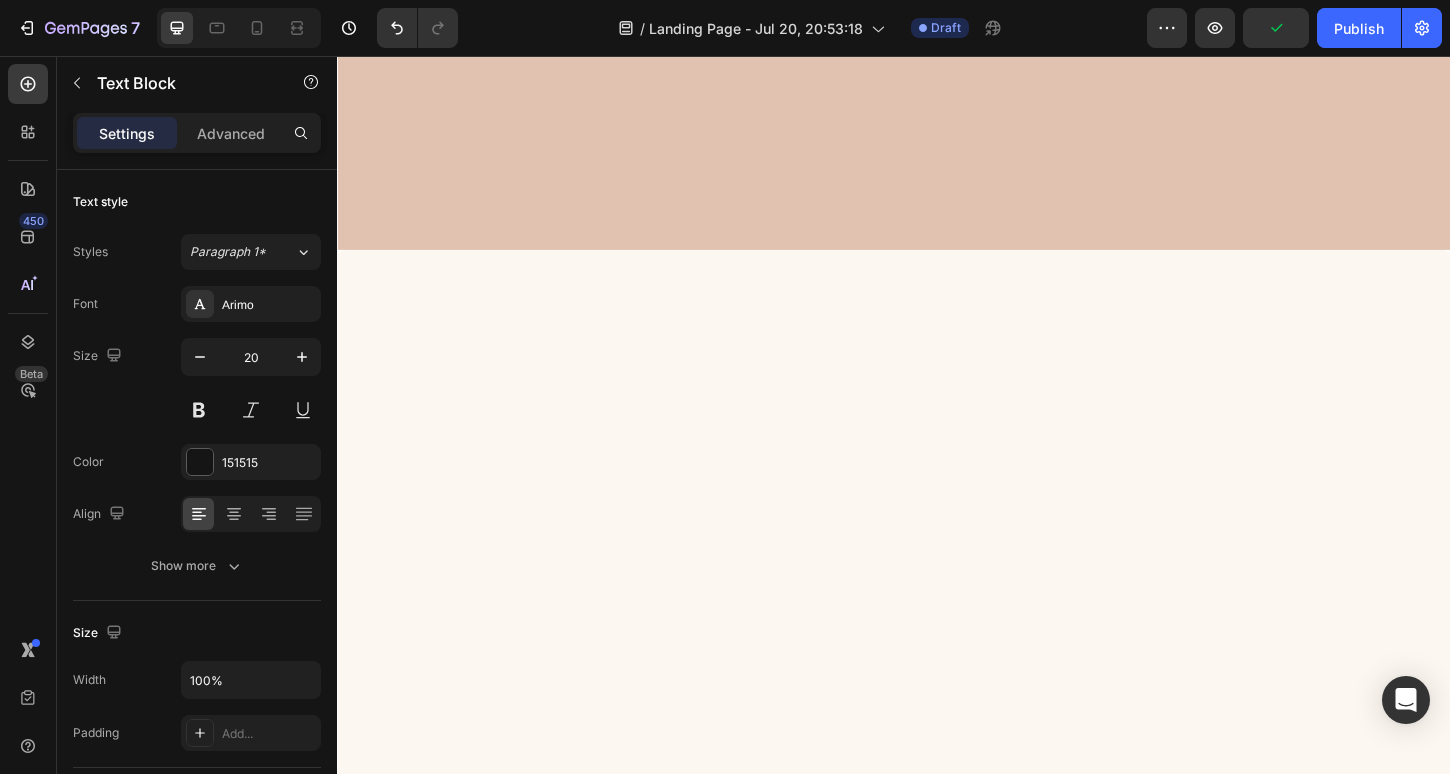 click on "You’ve tried boring templates that don’t feel like you ." at bounding box center [957, -815] 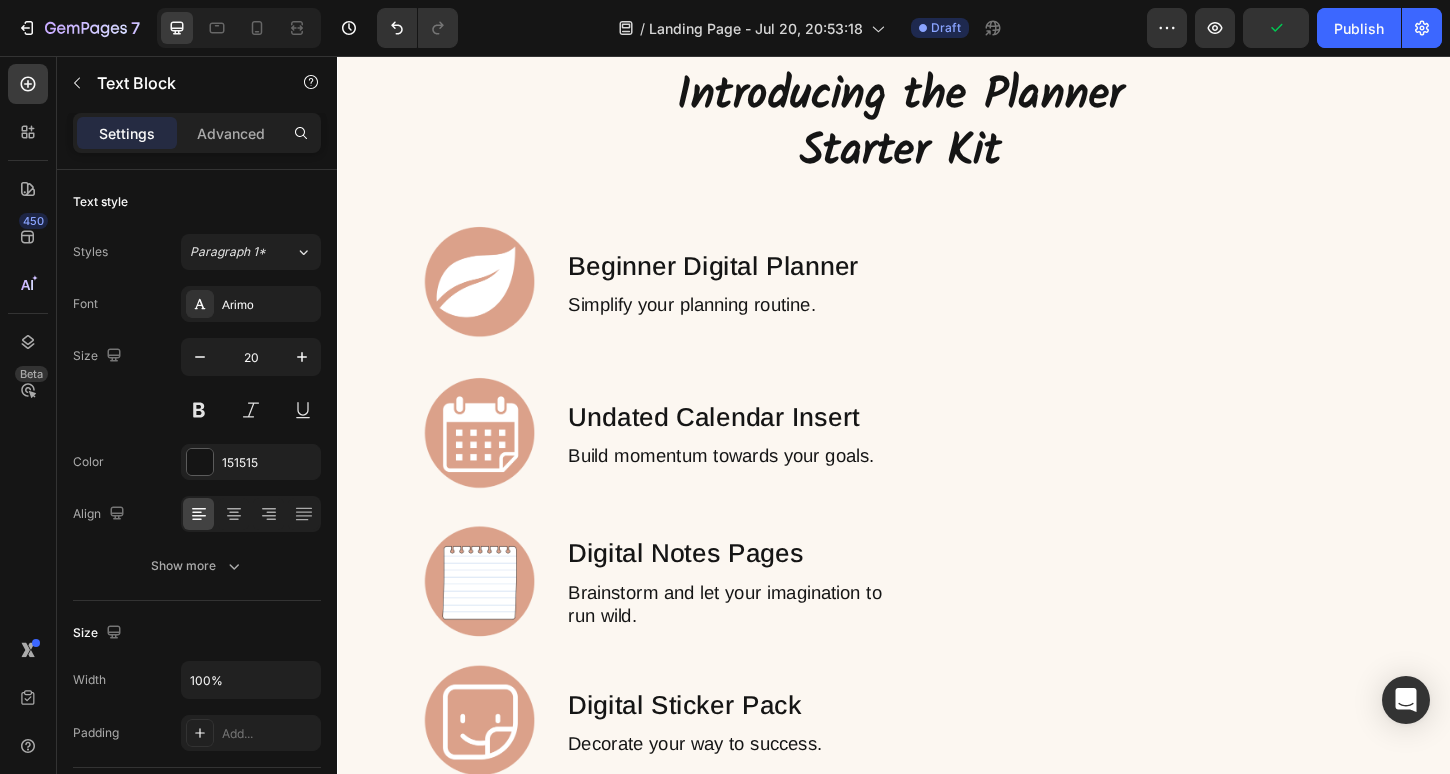 scroll, scrollTop: 2377, scrollLeft: 0, axis: vertical 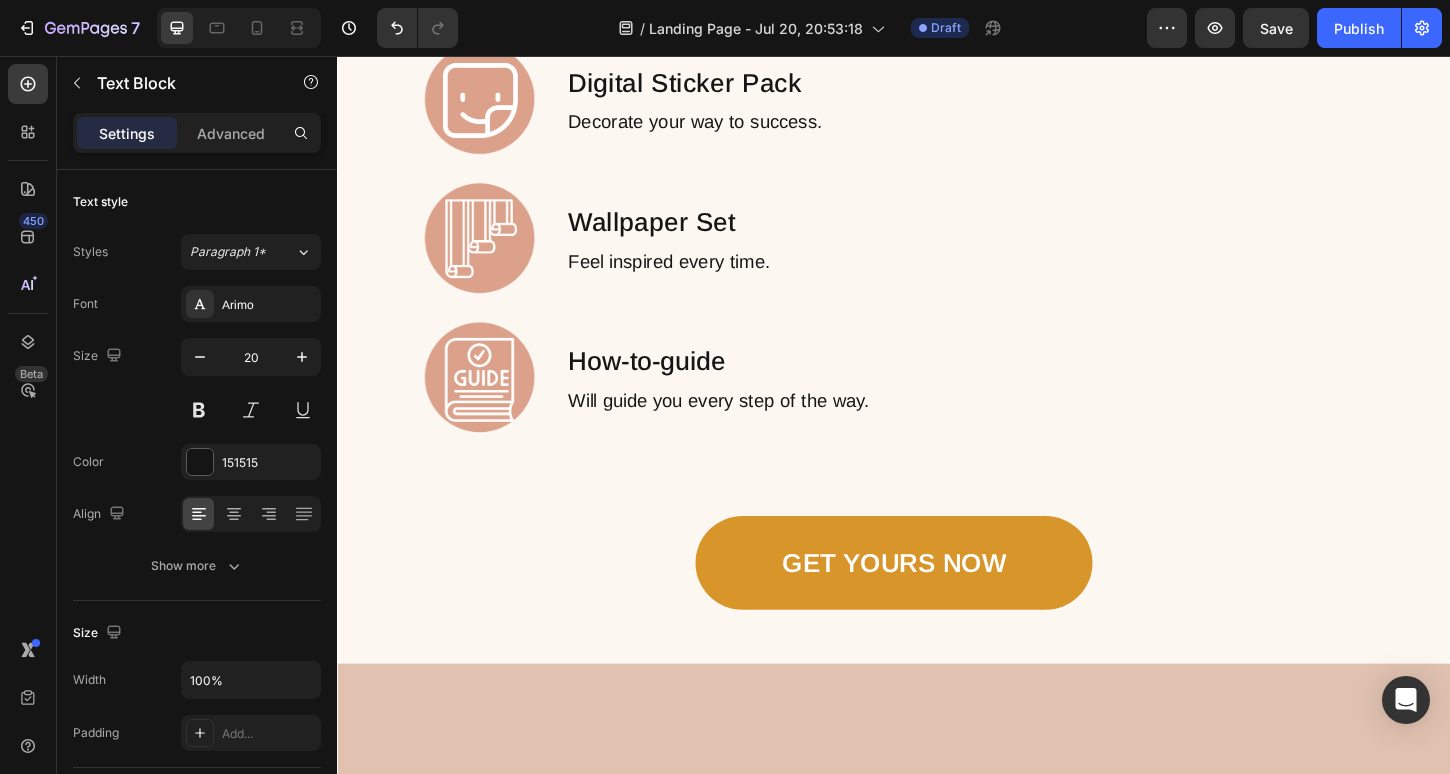 click on "Your custom text goes here" at bounding box center [799, -799] 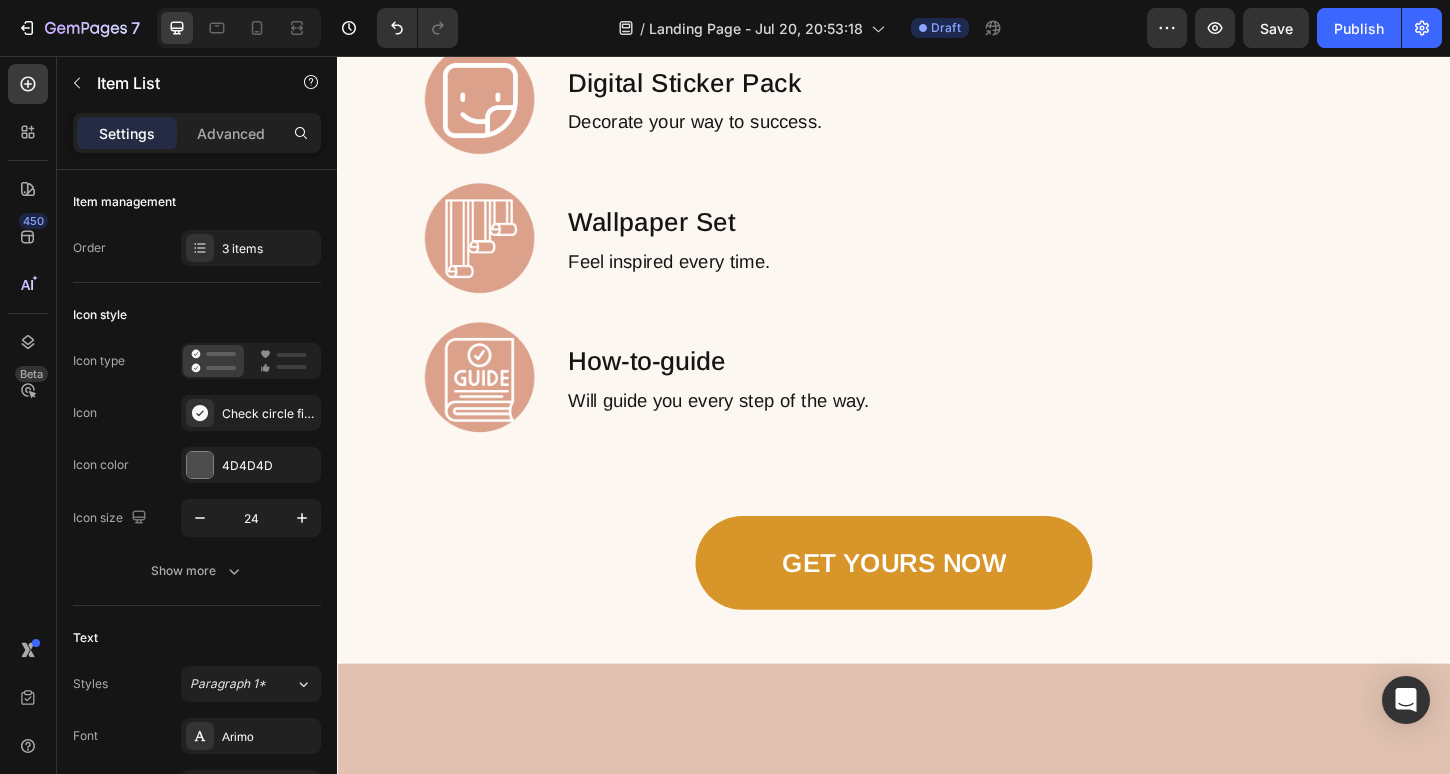 click on "Your custom text goes here" at bounding box center (799, -799) 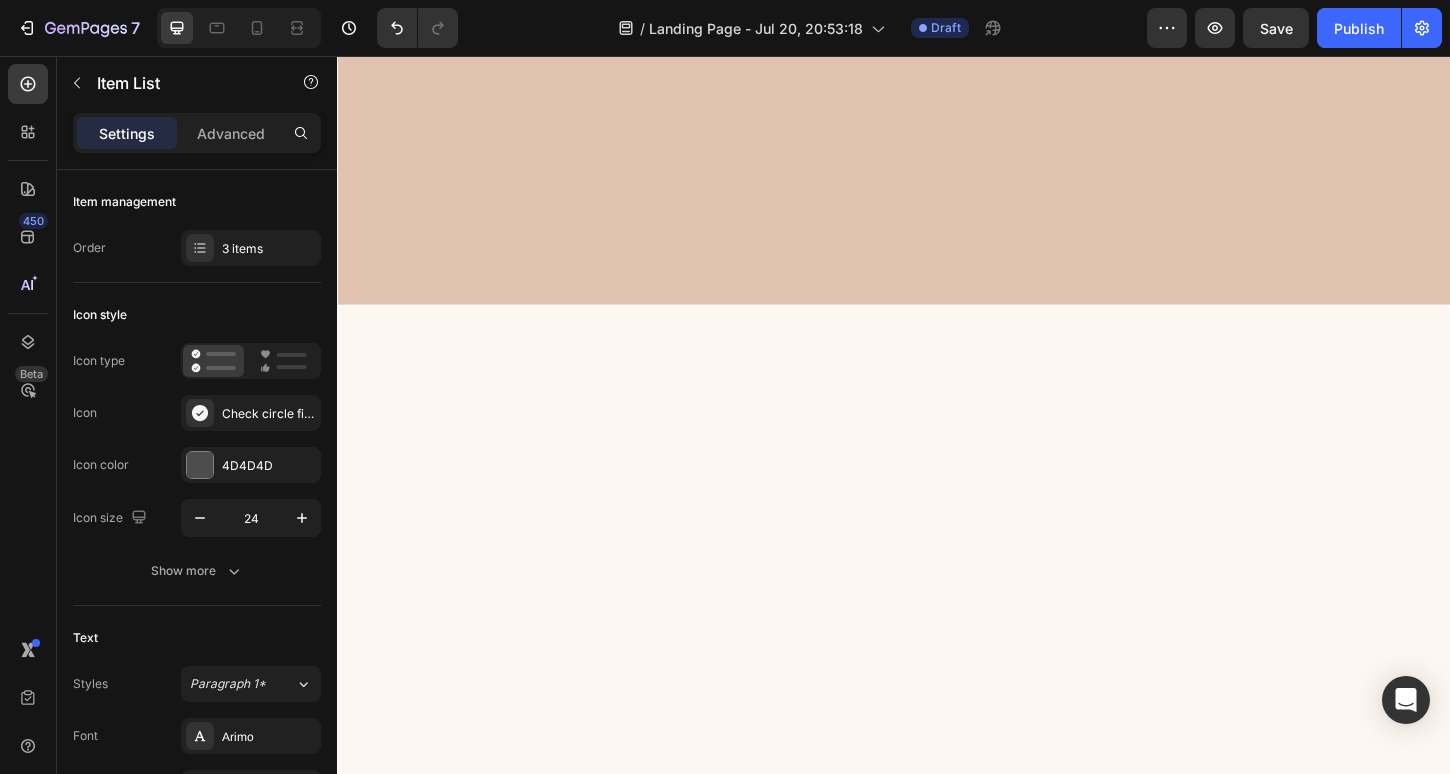 scroll, scrollTop: 1376, scrollLeft: 0, axis: vertical 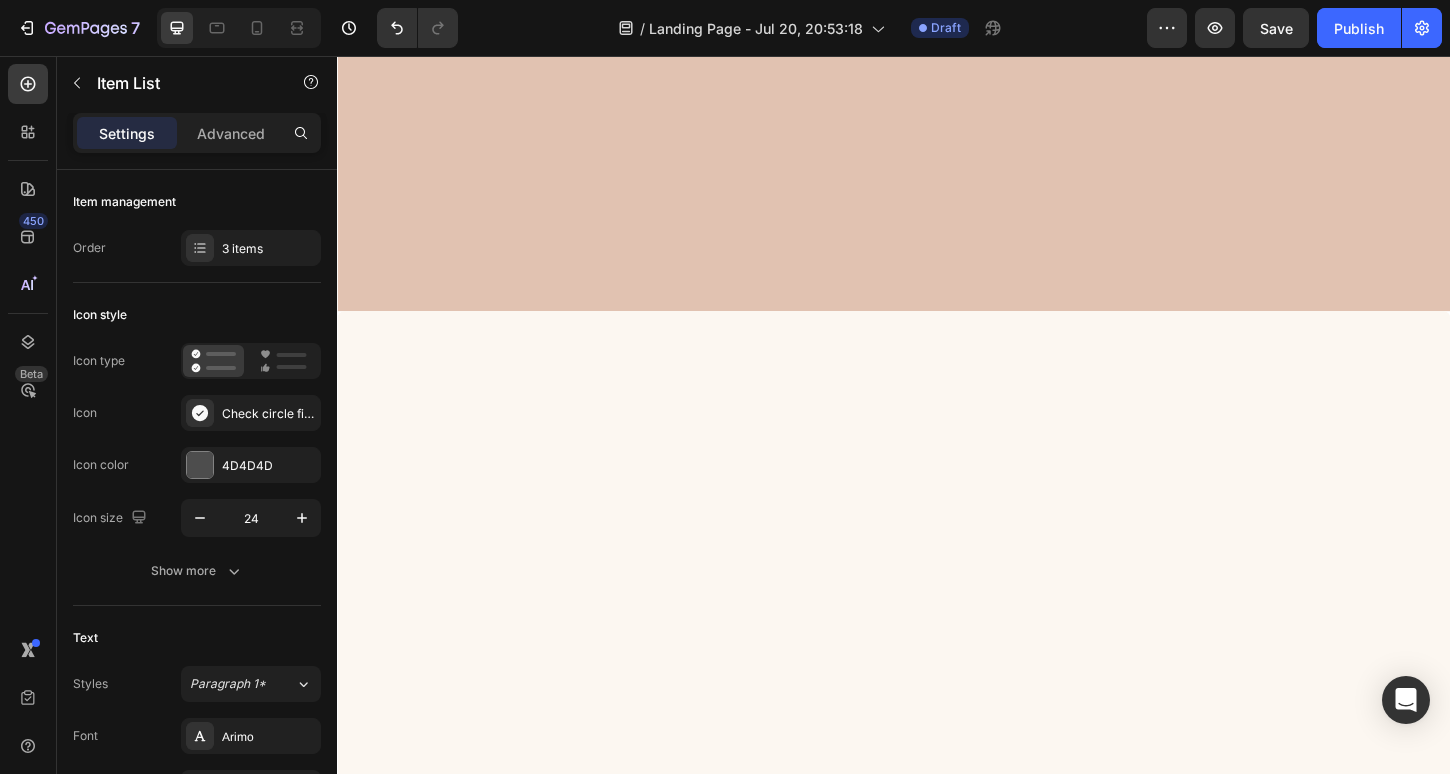 click on "You feel scattered and unsure where to start." at bounding box center [957, -724] 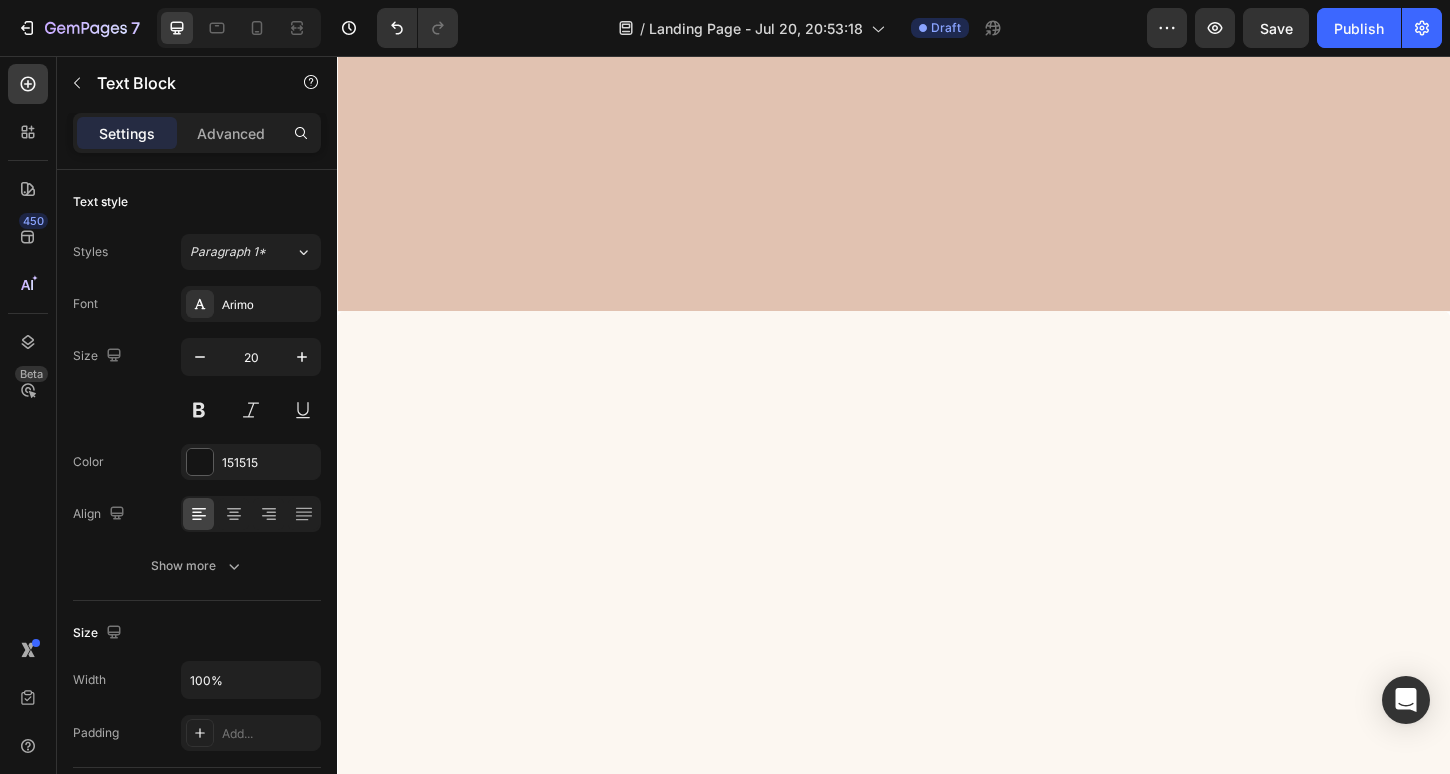 click on "You feel scattered and unsure where to start." at bounding box center [957, -724] 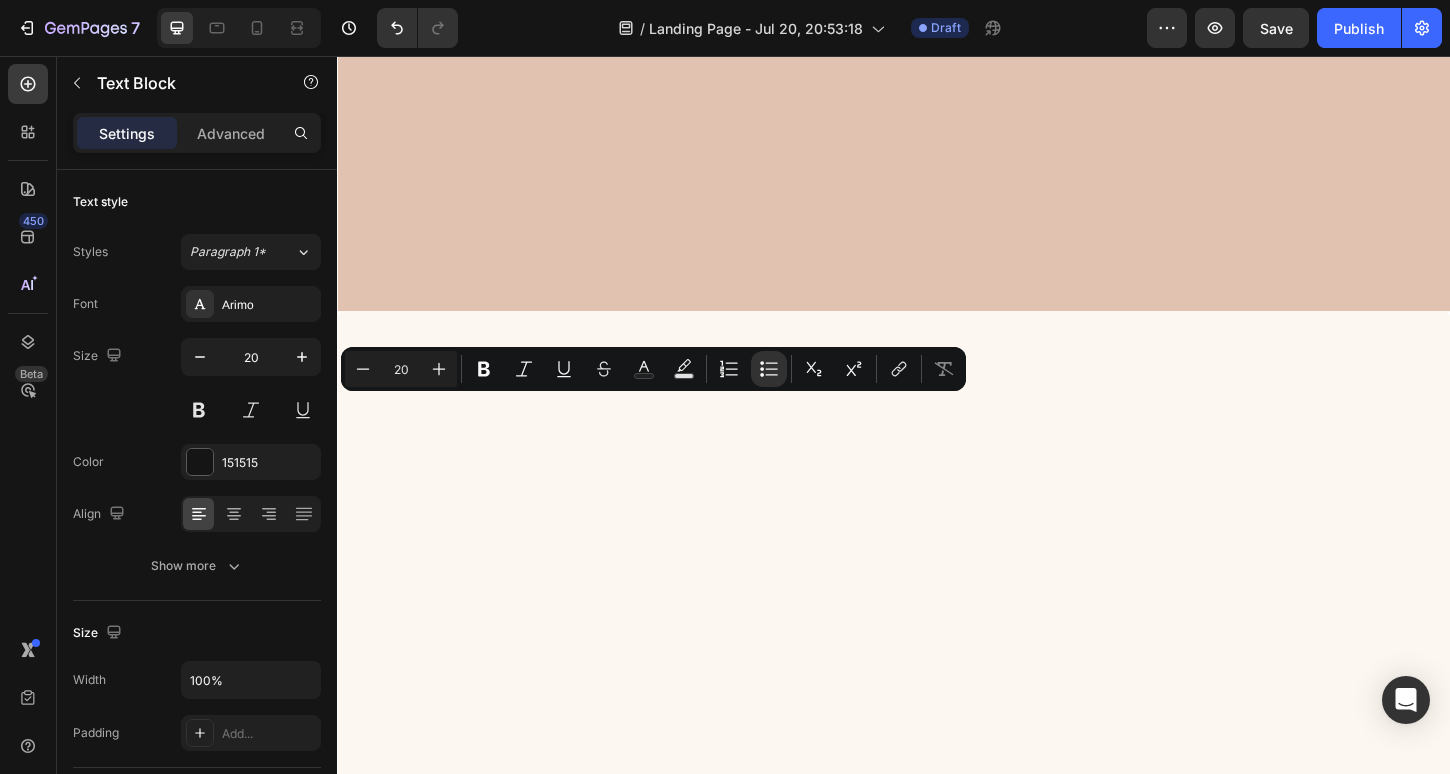 copy on "You feel scattered and unsure where to start." 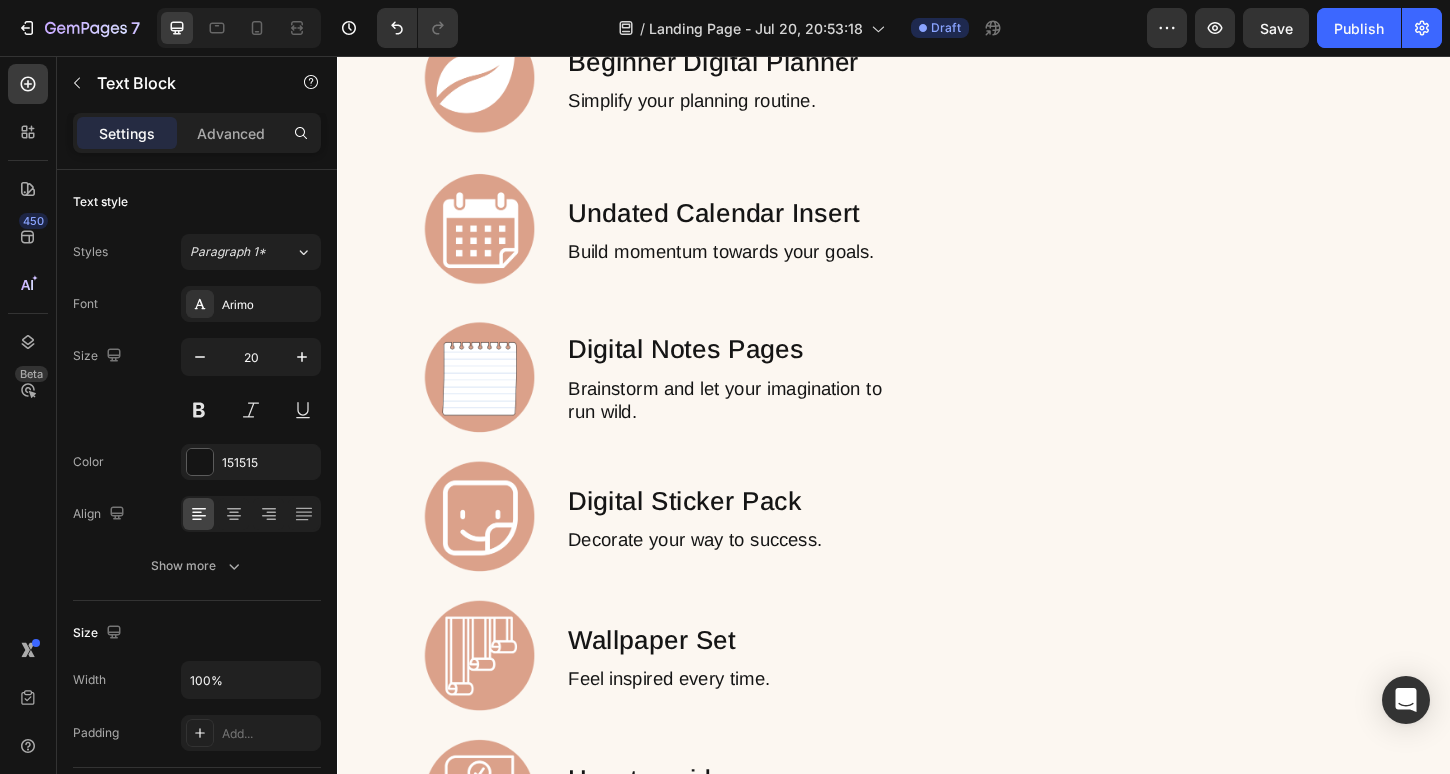 scroll, scrollTop: 2081, scrollLeft: 0, axis: vertical 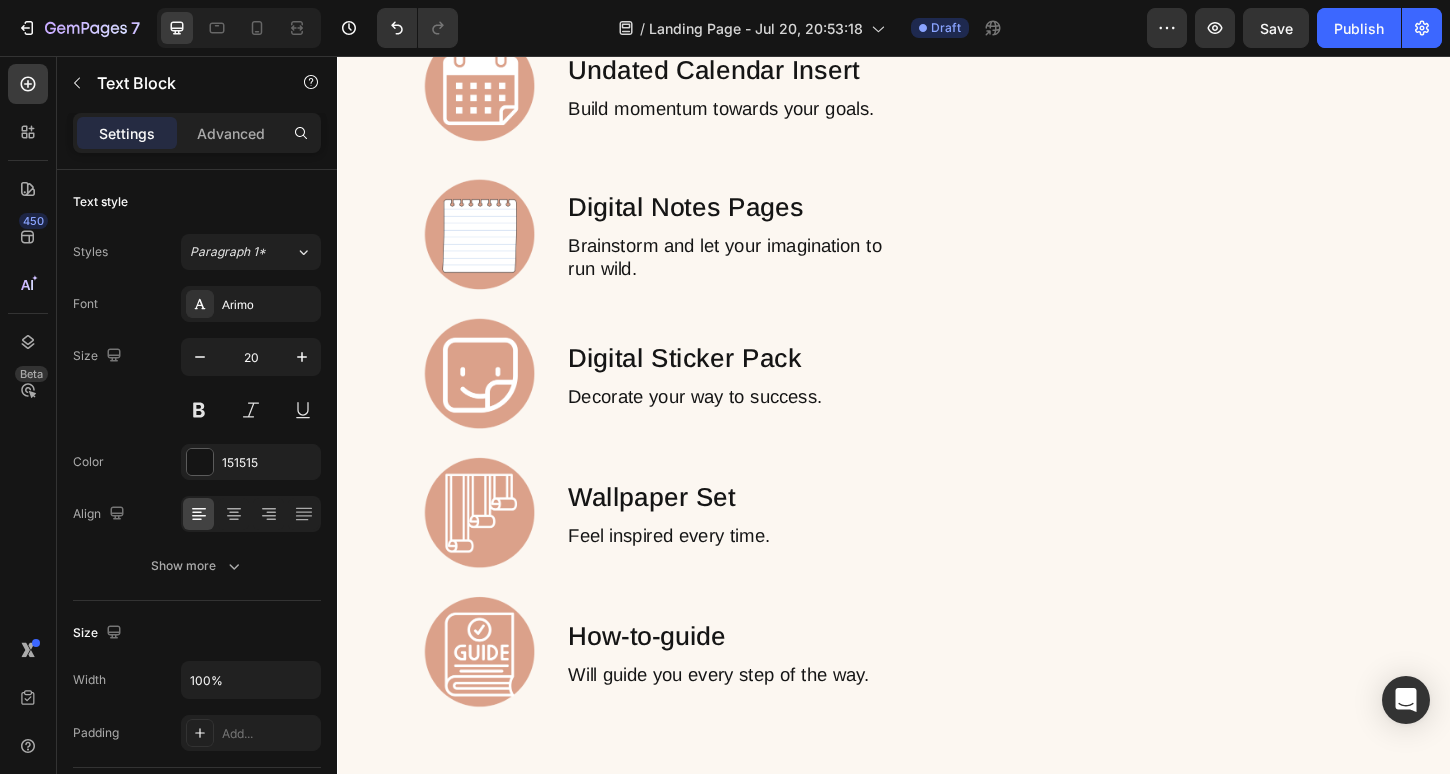click on "Your custom text goes here" at bounding box center [799, -435] 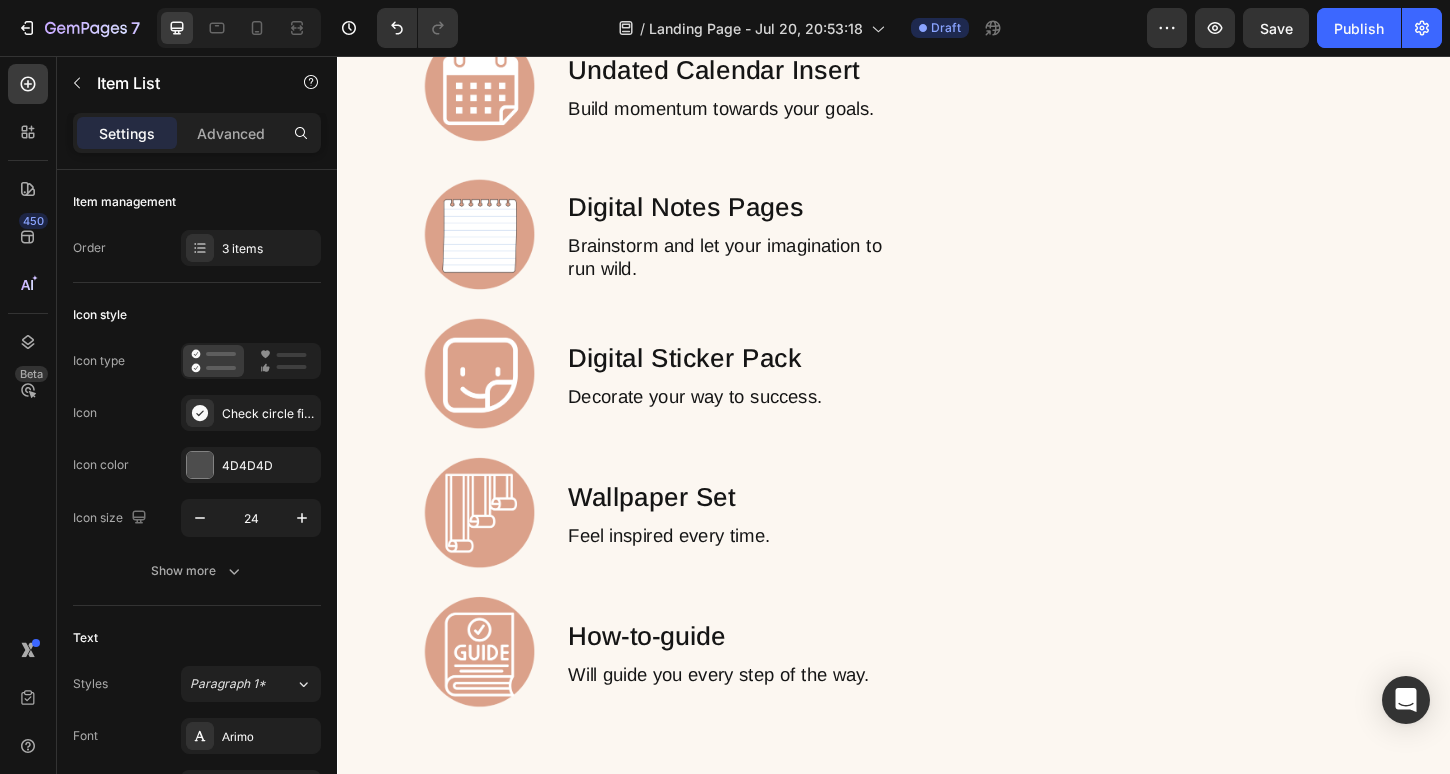 click on "Your custom text goes here" at bounding box center (799, -435) 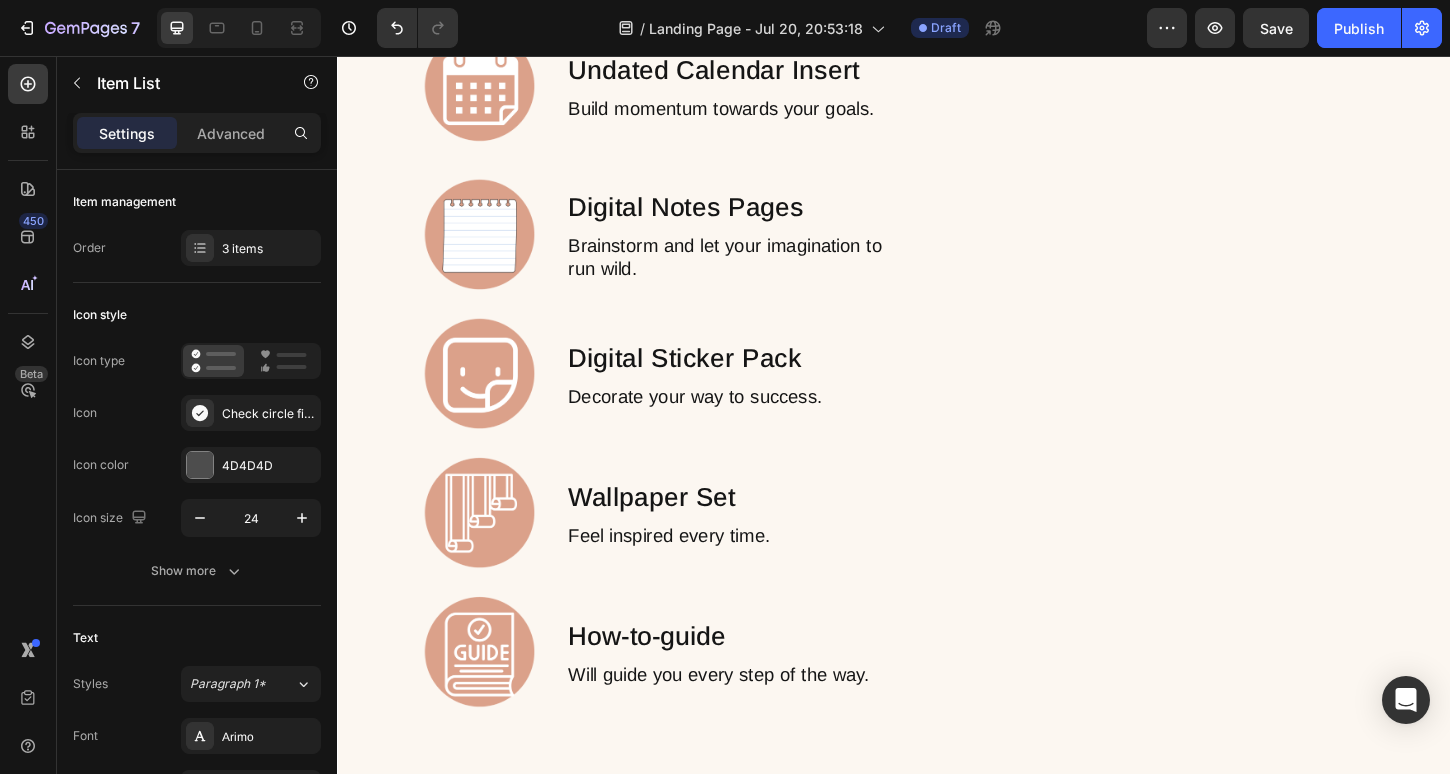 click on "Your custom text goes here" at bounding box center [799, -435] 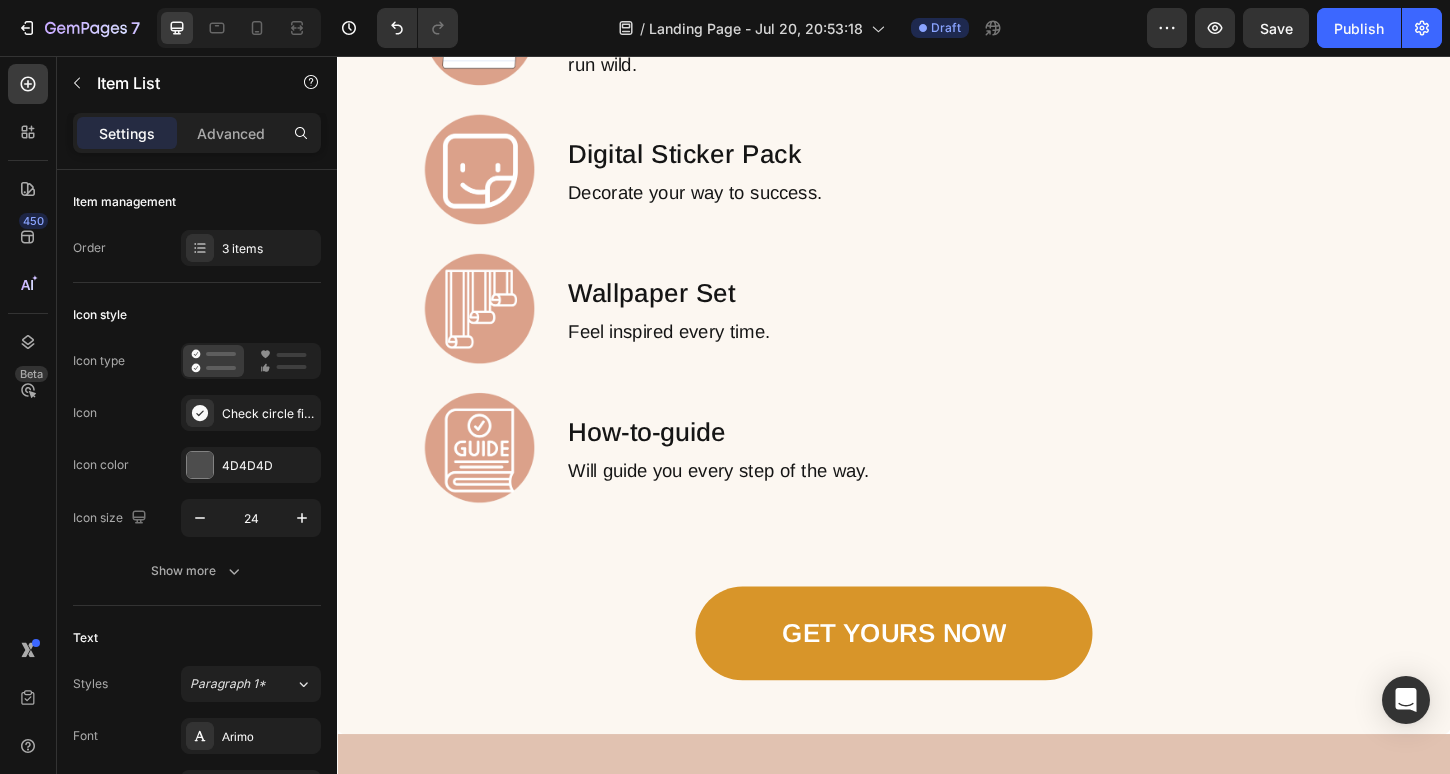 scroll, scrollTop: 2324, scrollLeft: 0, axis: vertical 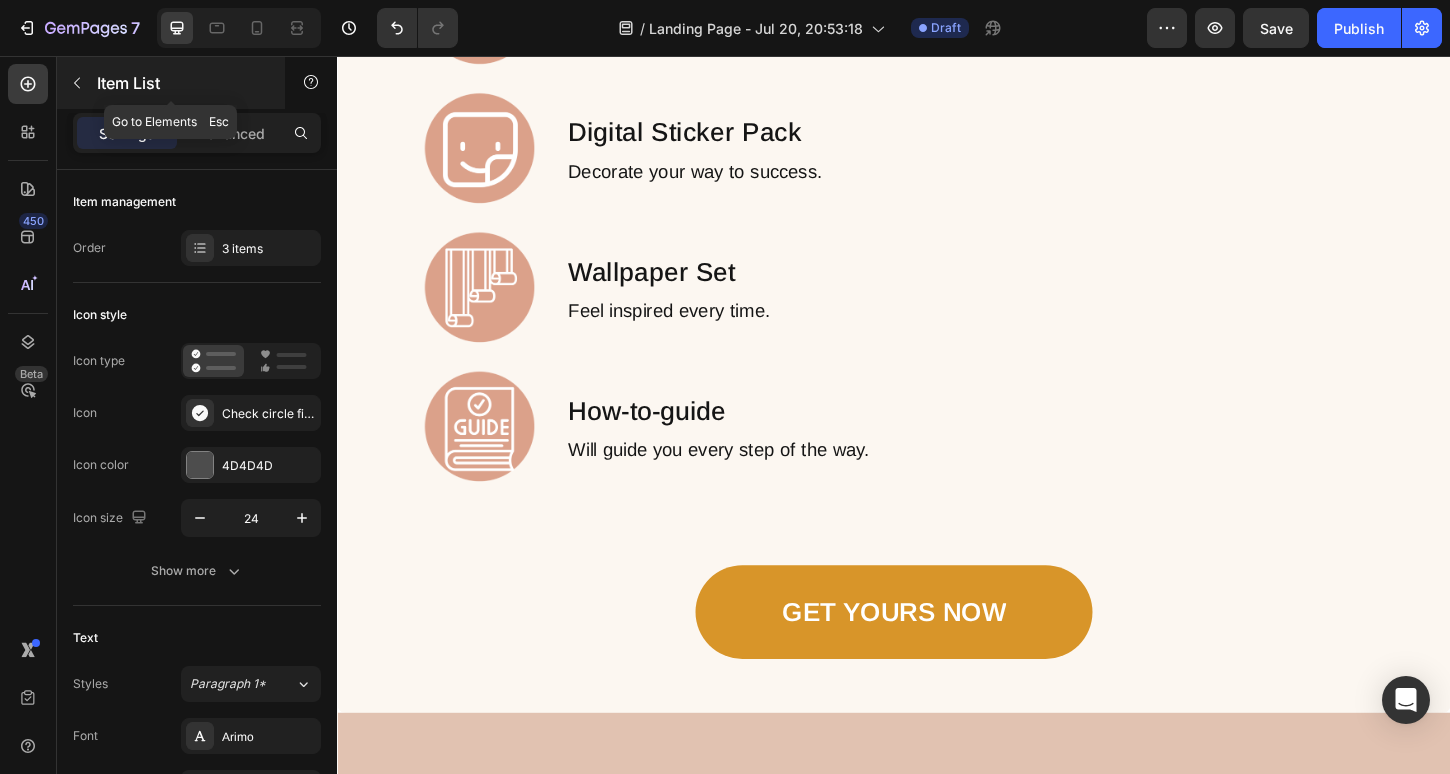 click on "Item List" at bounding box center [182, 83] 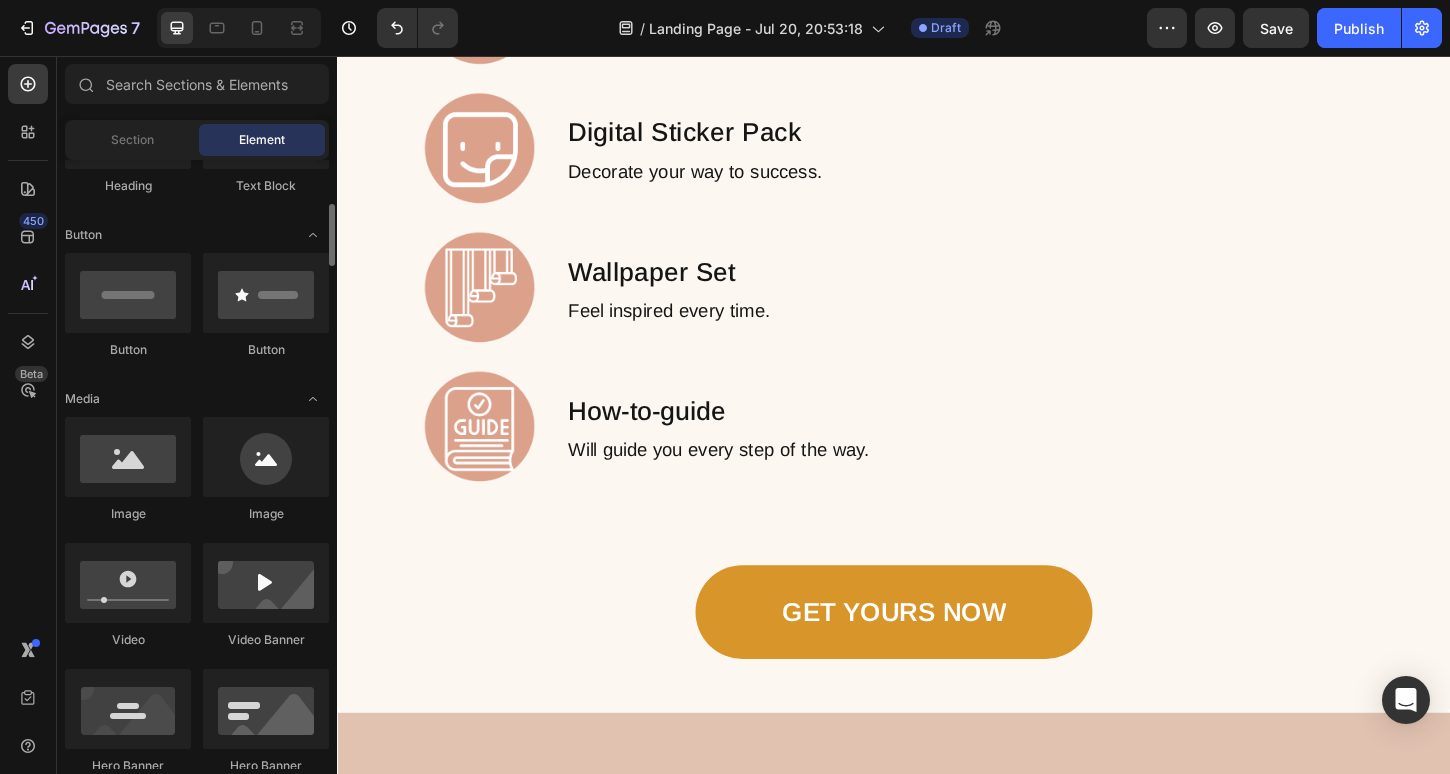 scroll, scrollTop: 425, scrollLeft: 0, axis: vertical 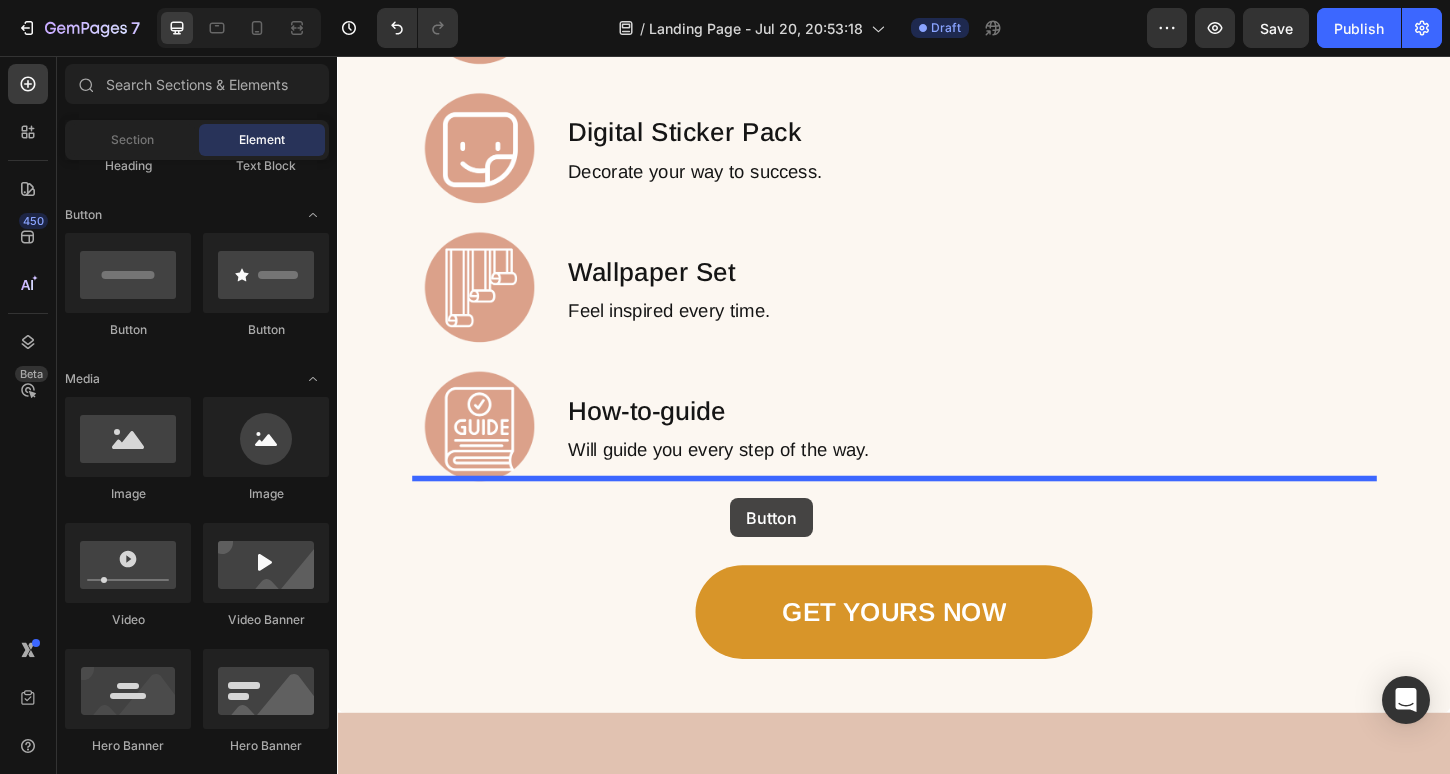 drag, startPoint x: 458, startPoint y: 331, endPoint x: 759, endPoint y: 531, distance: 361.3876 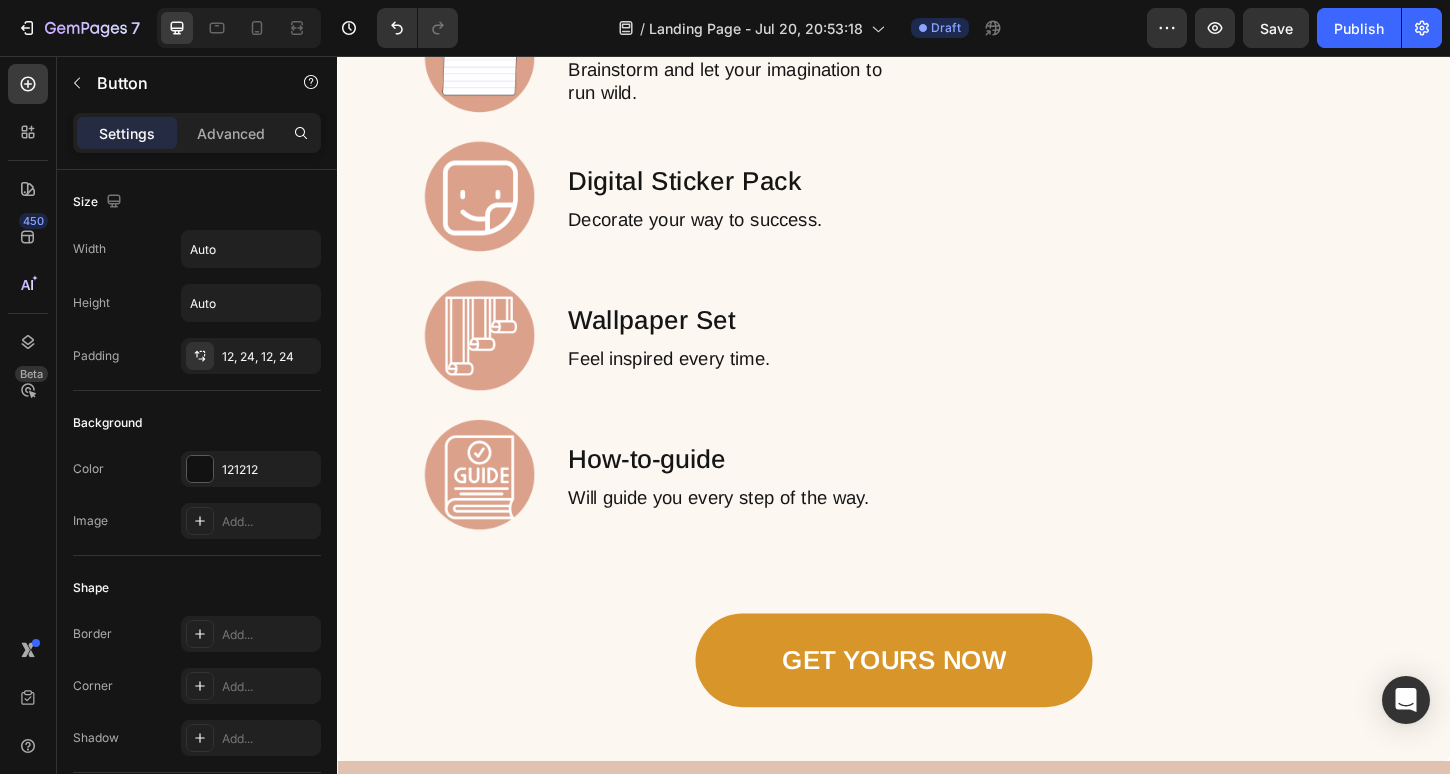 click 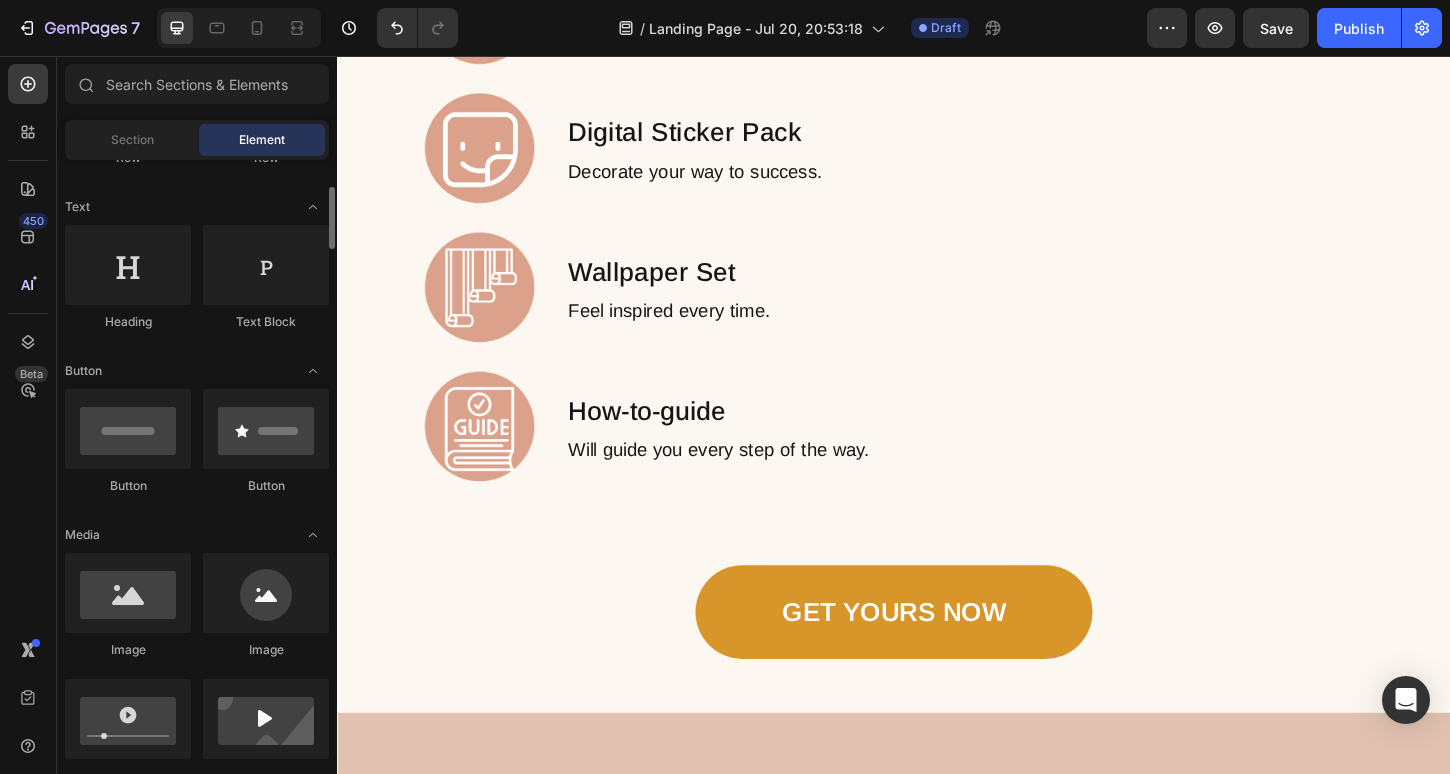 scroll, scrollTop: 272, scrollLeft: 0, axis: vertical 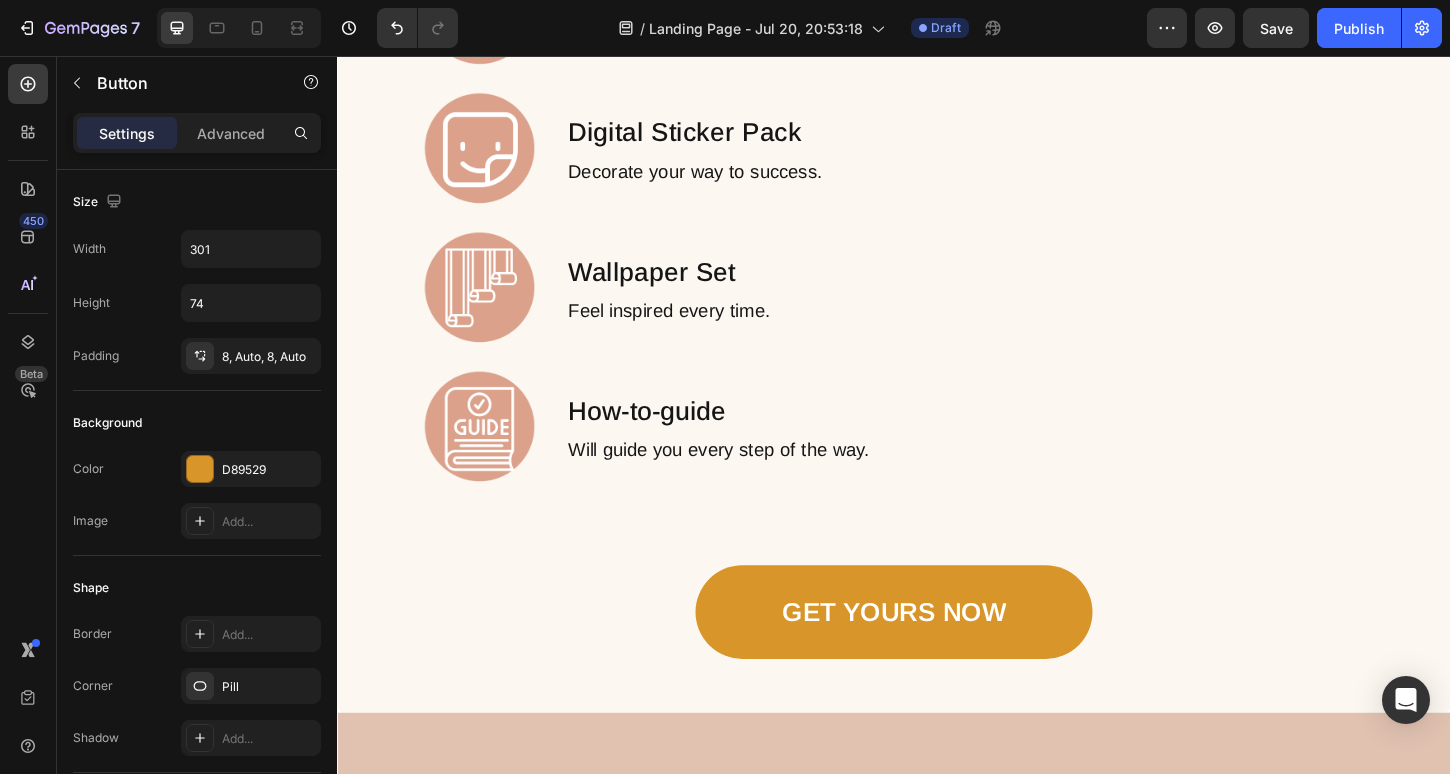 click on "Grab YOURS NOW Button" at bounding box center (937, -1061) 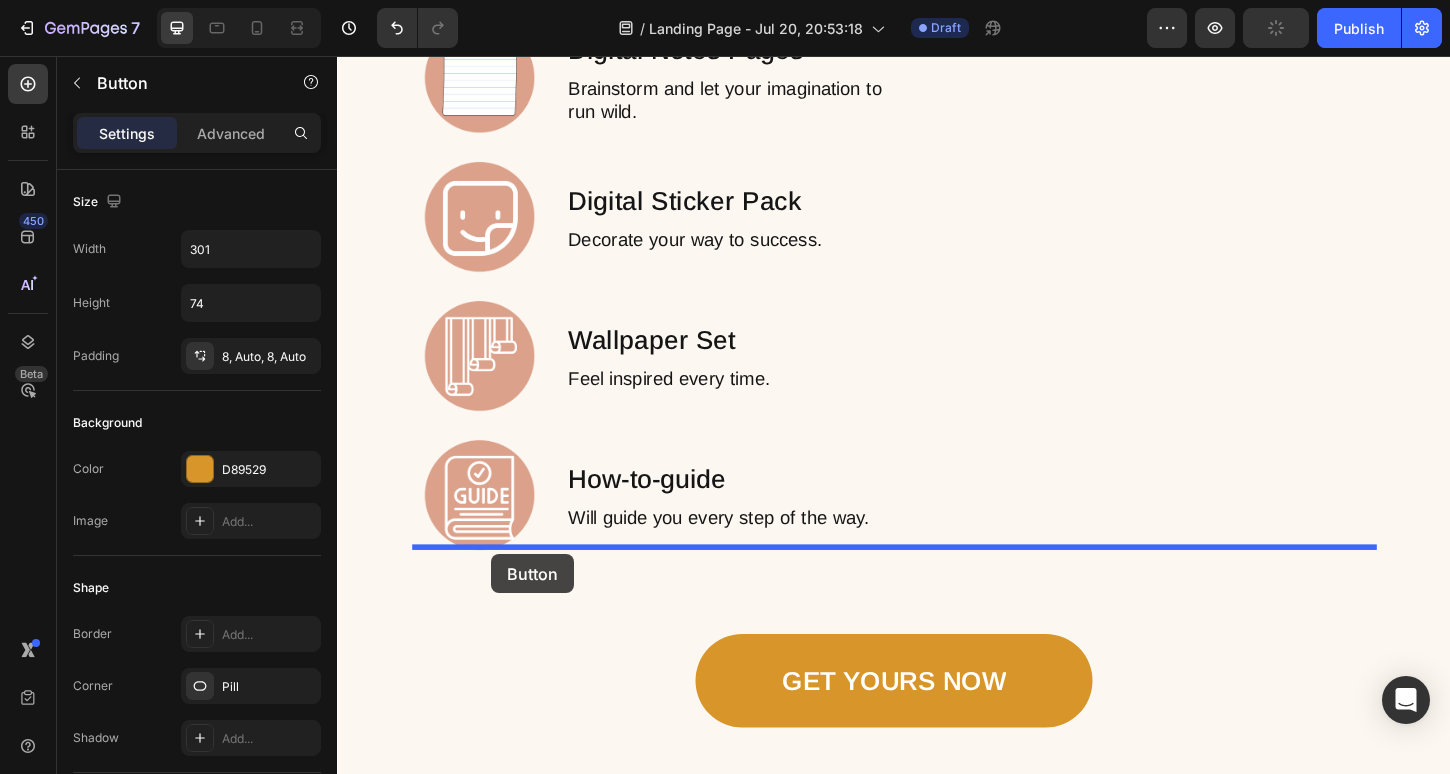drag, startPoint x: 374, startPoint y: 121, endPoint x: 503, endPoint y: 593, distance: 489.31073 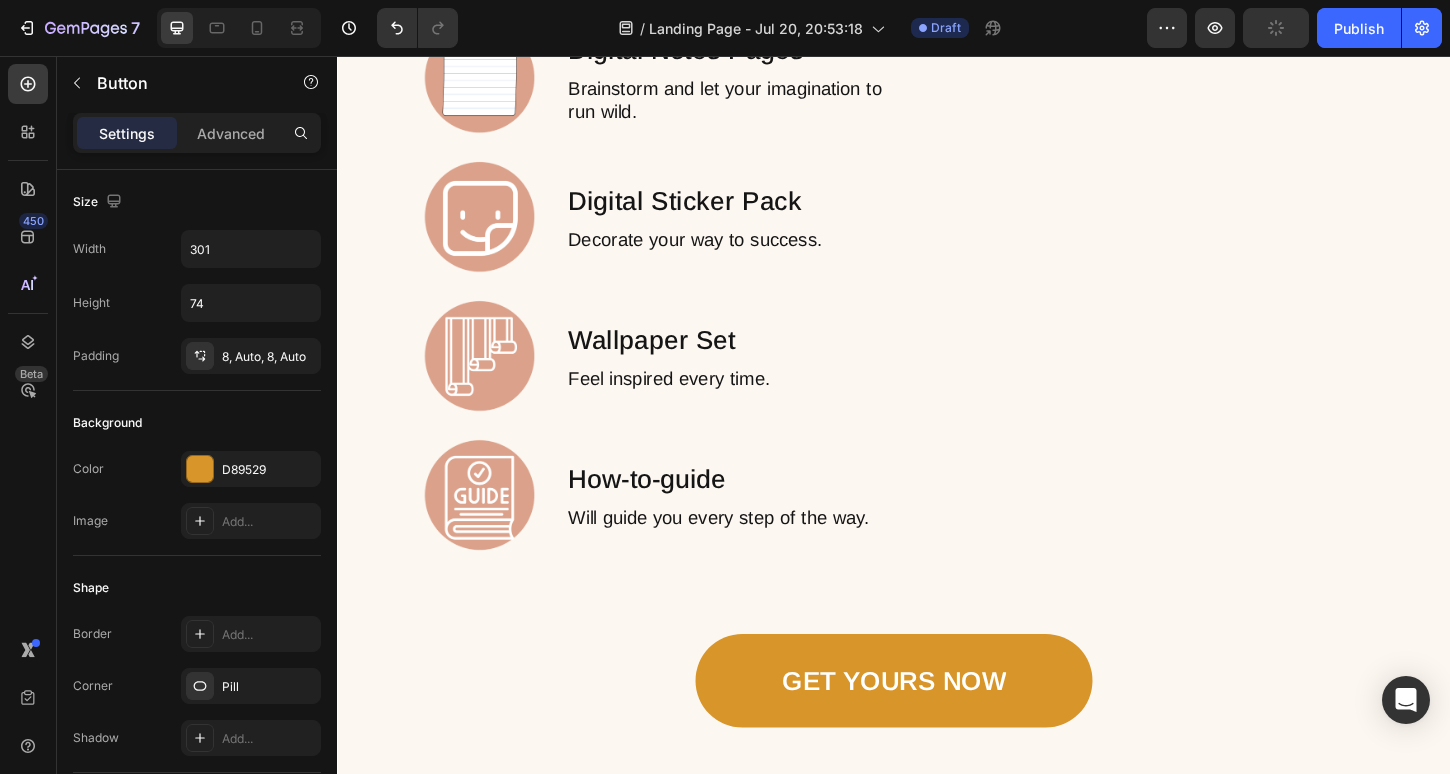 click on "Grab YOURS NOW" at bounding box center (567, -612) 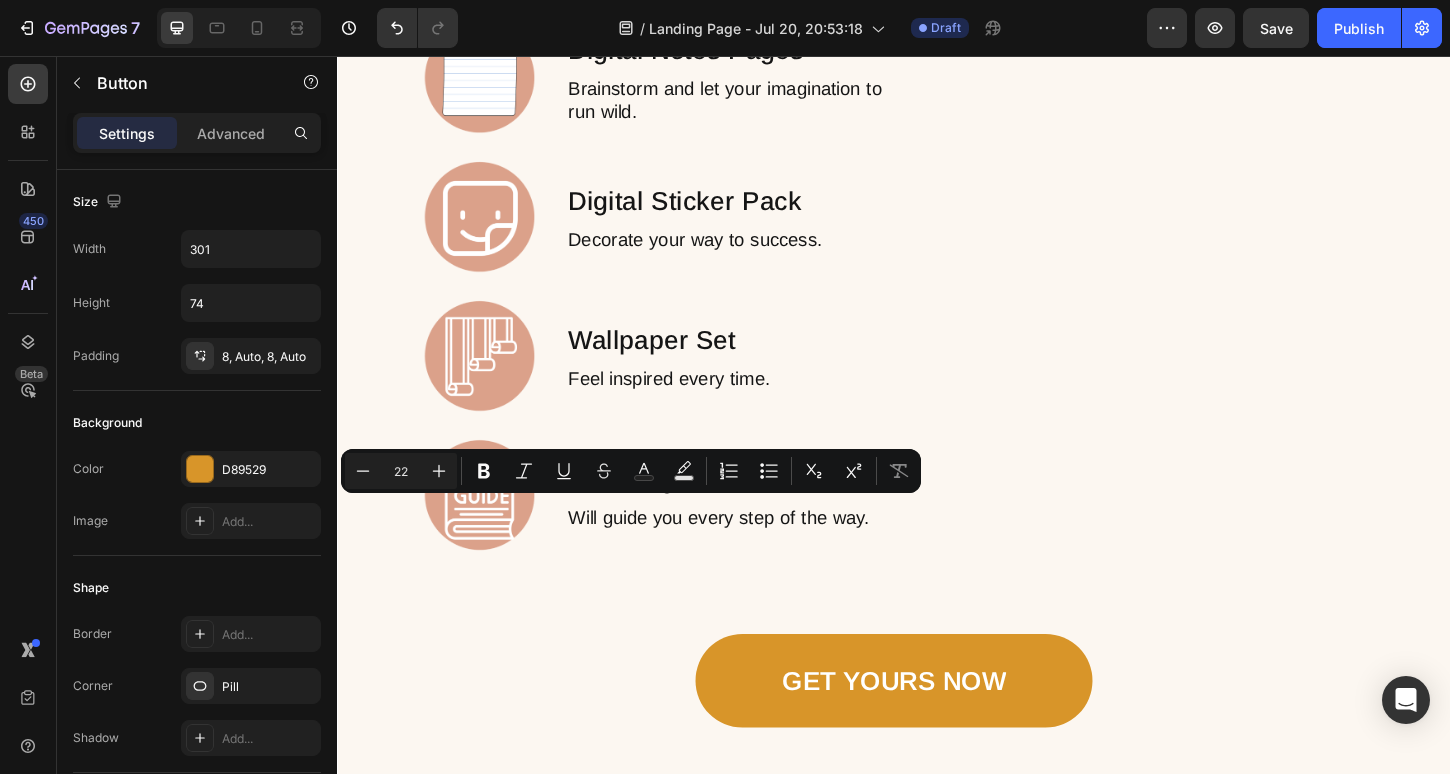 click on "Grab YOURS NOW" at bounding box center (567, -612) 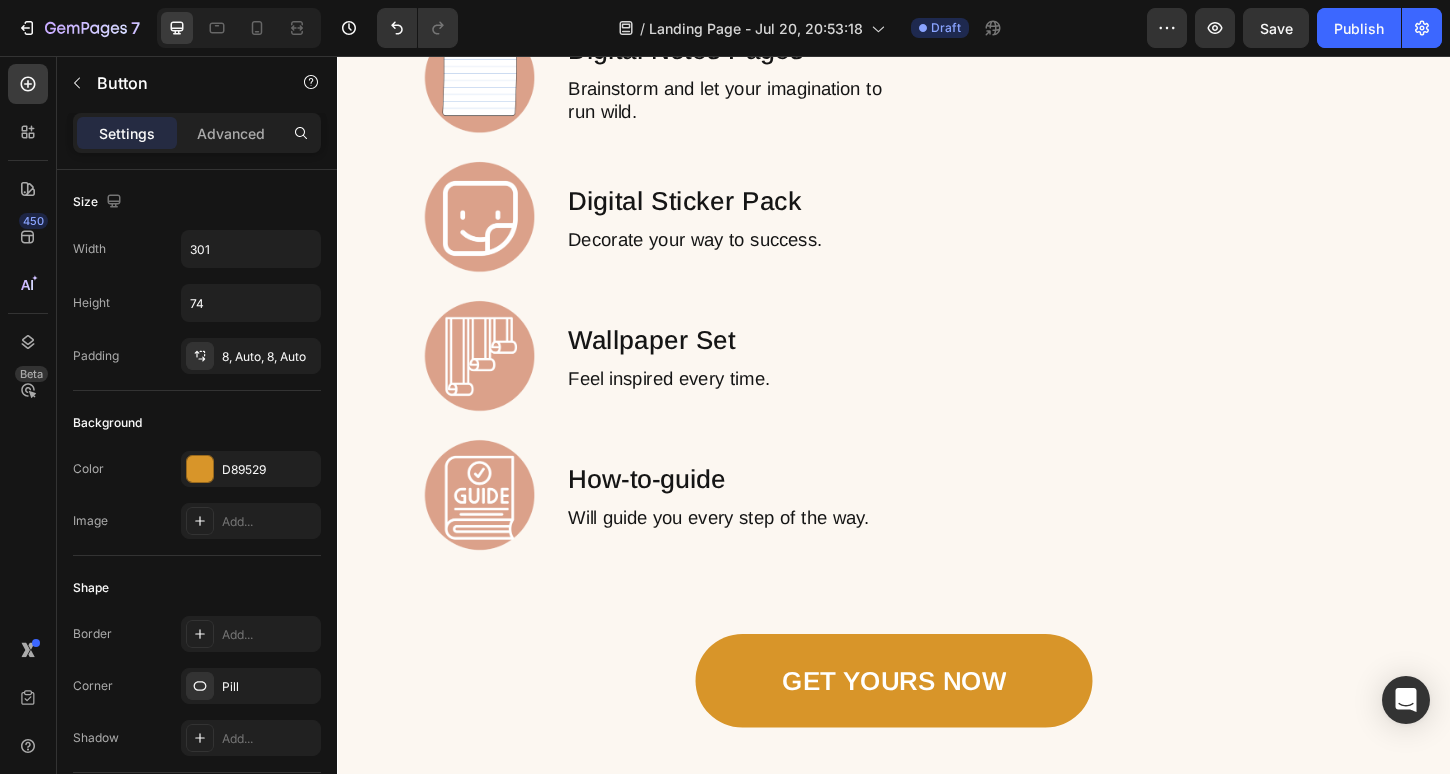 click on "Grab YOURS NOW" at bounding box center (567, -612) 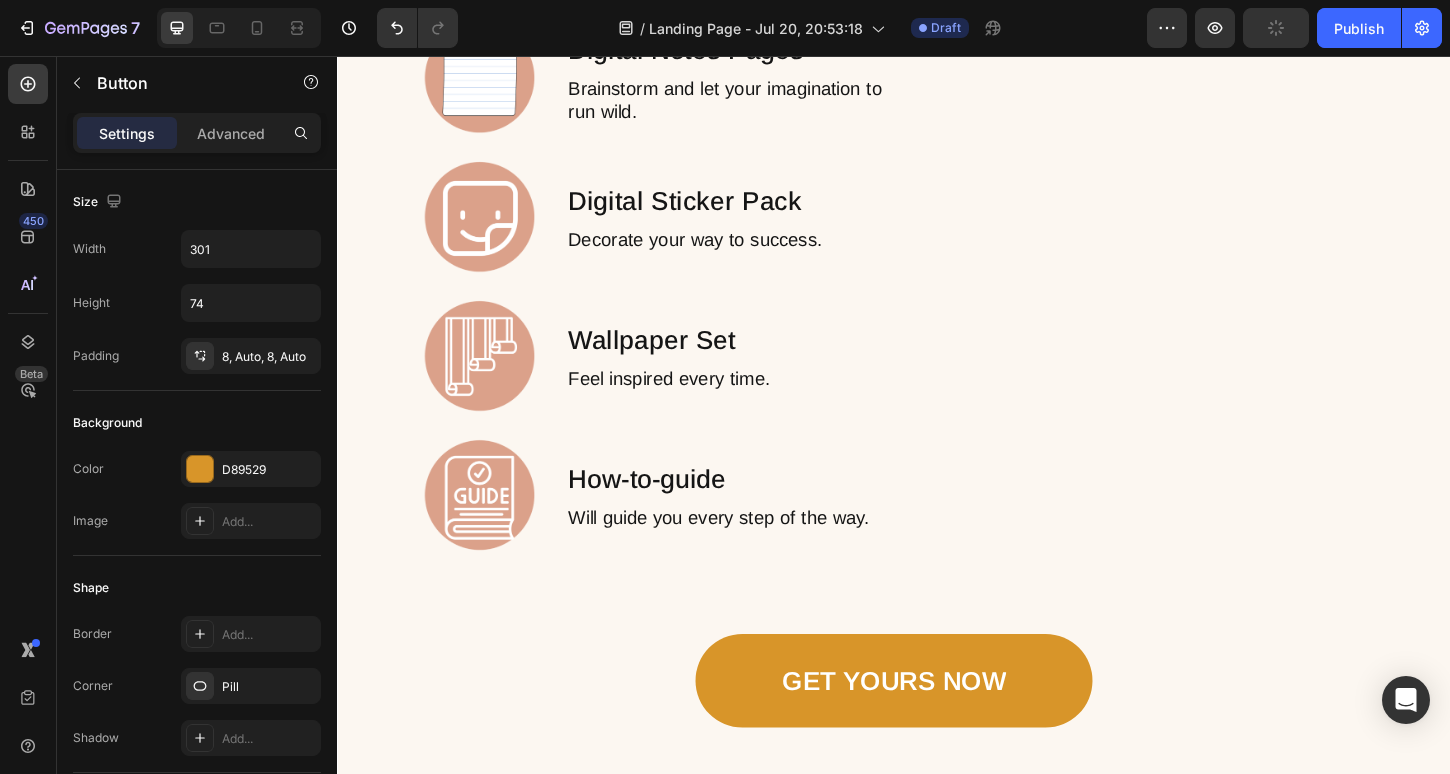 click on "I created this for you Button 0" at bounding box center (937, -612) 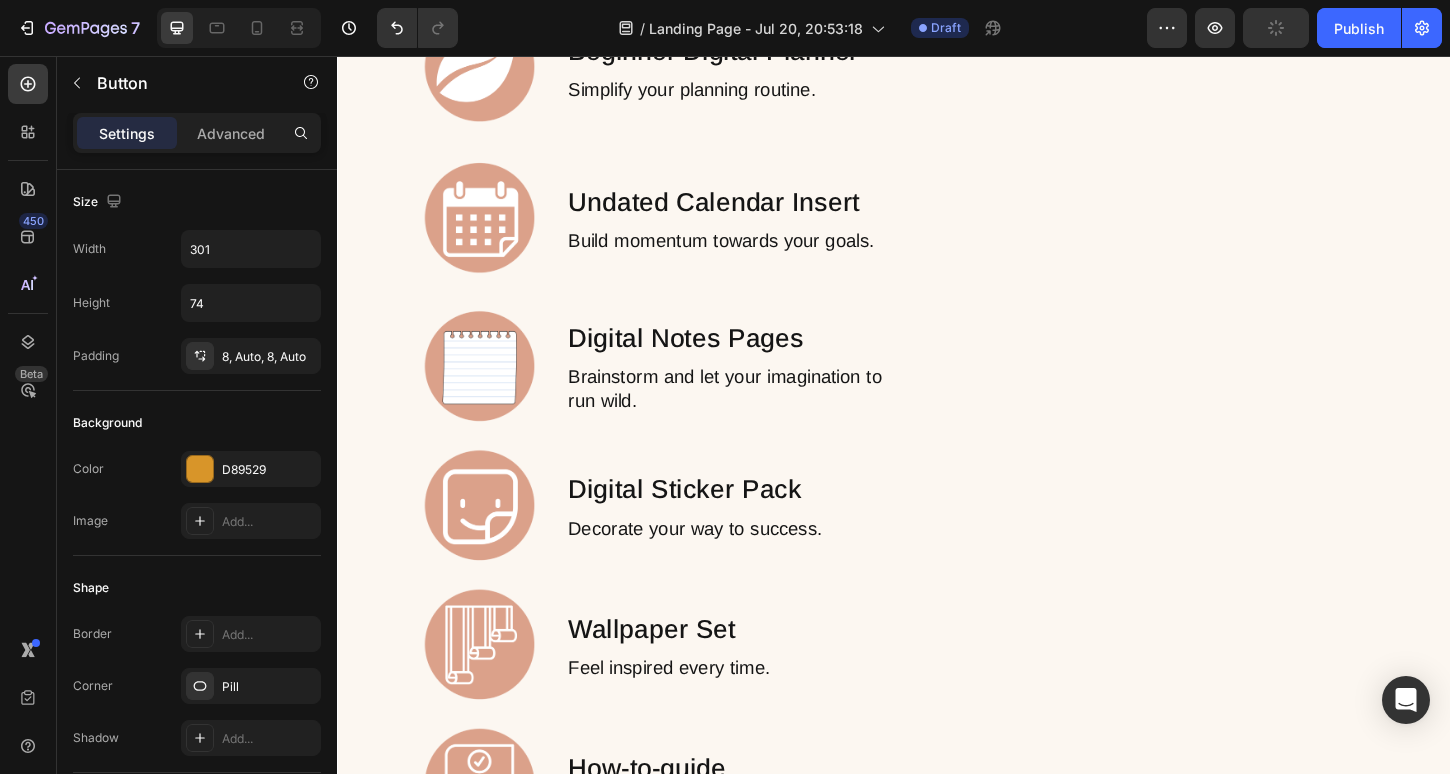 scroll, scrollTop: 2413, scrollLeft: 0, axis: vertical 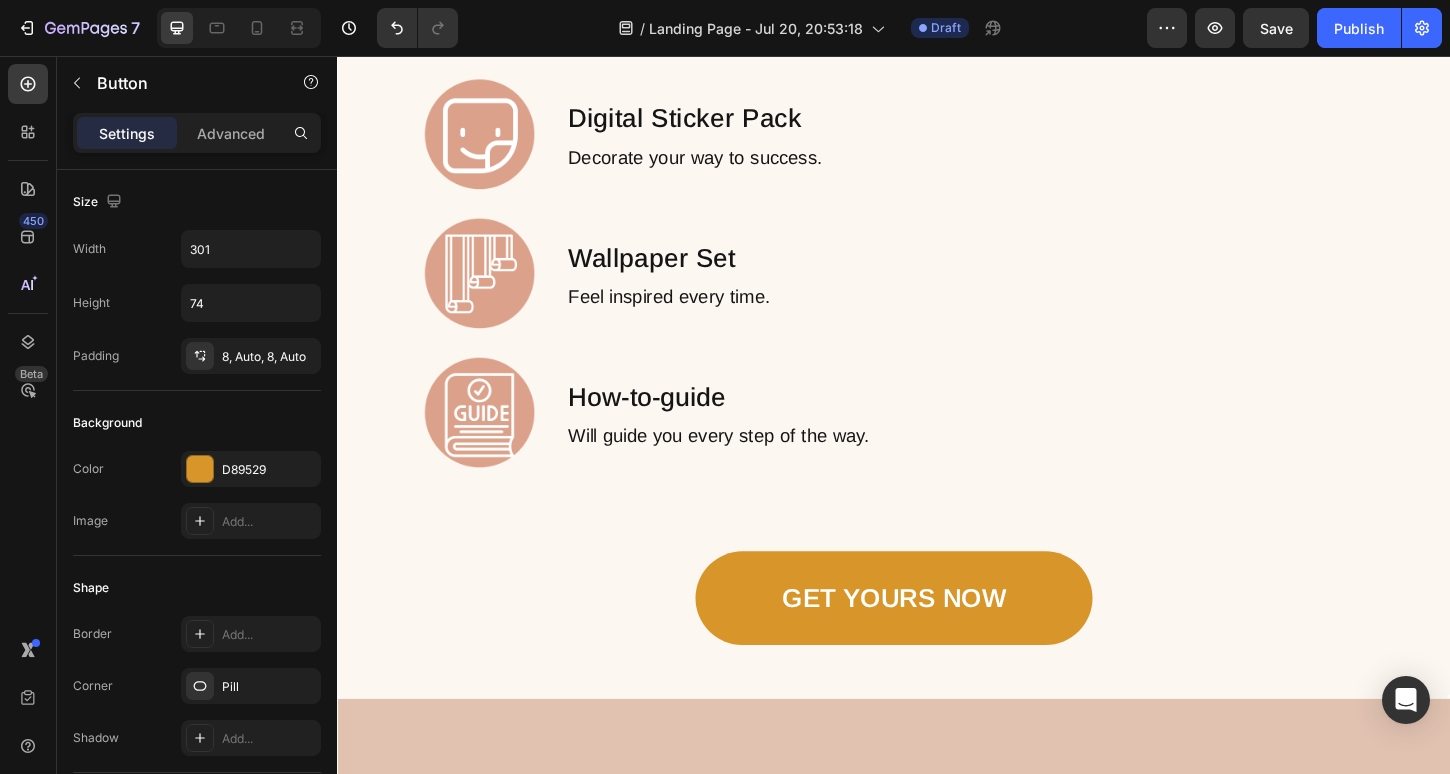 click on "I created this for you Button 0" at bounding box center [937, -701] 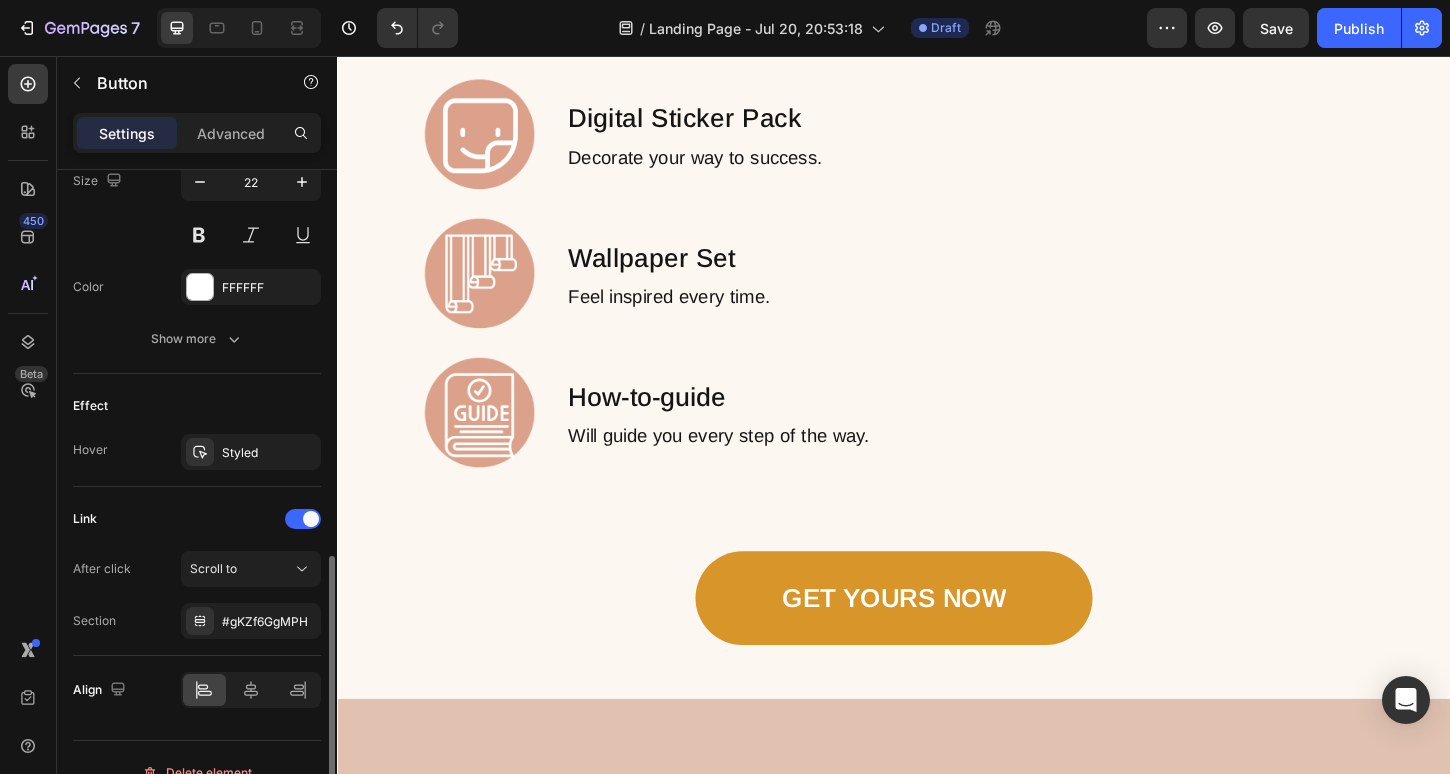 scroll, scrollTop: 877, scrollLeft: 0, axis: vertical 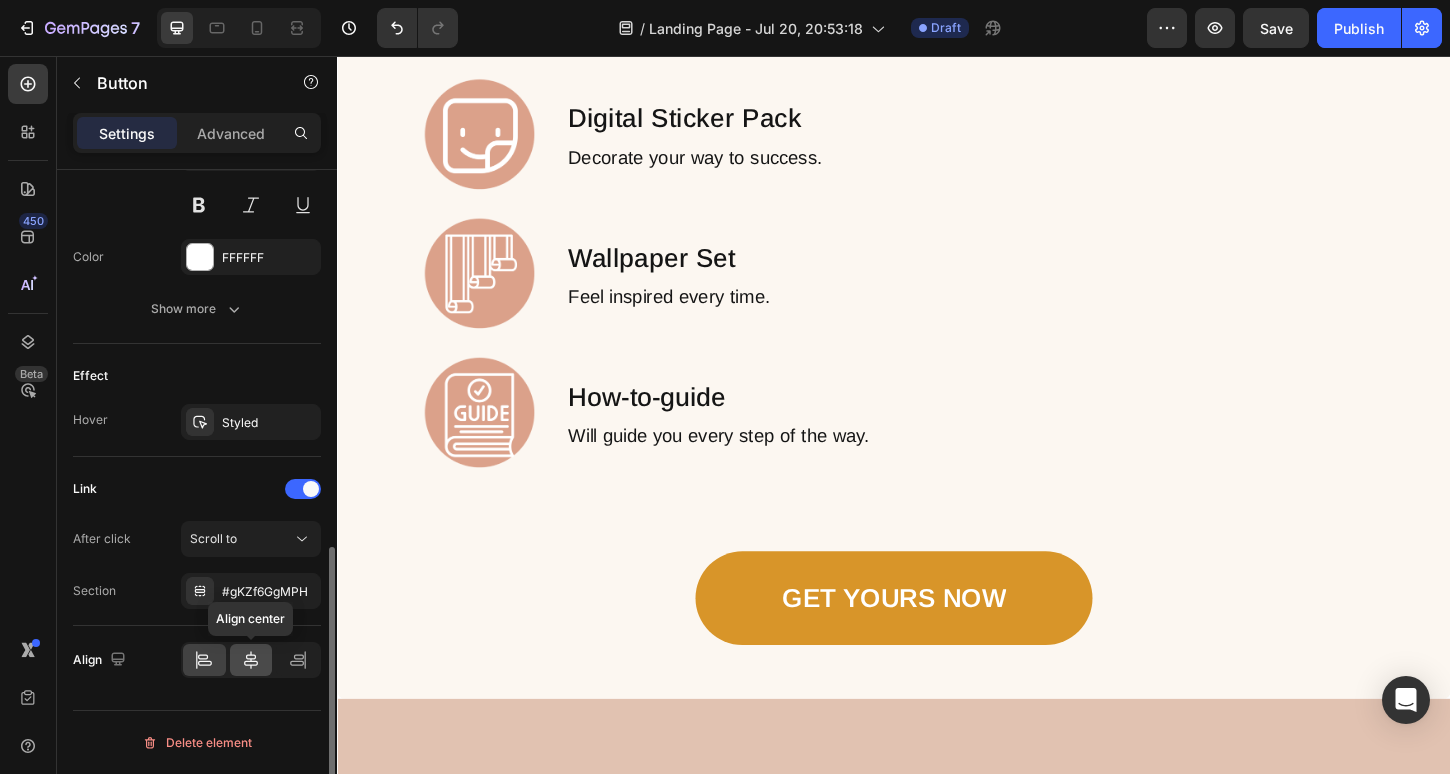click 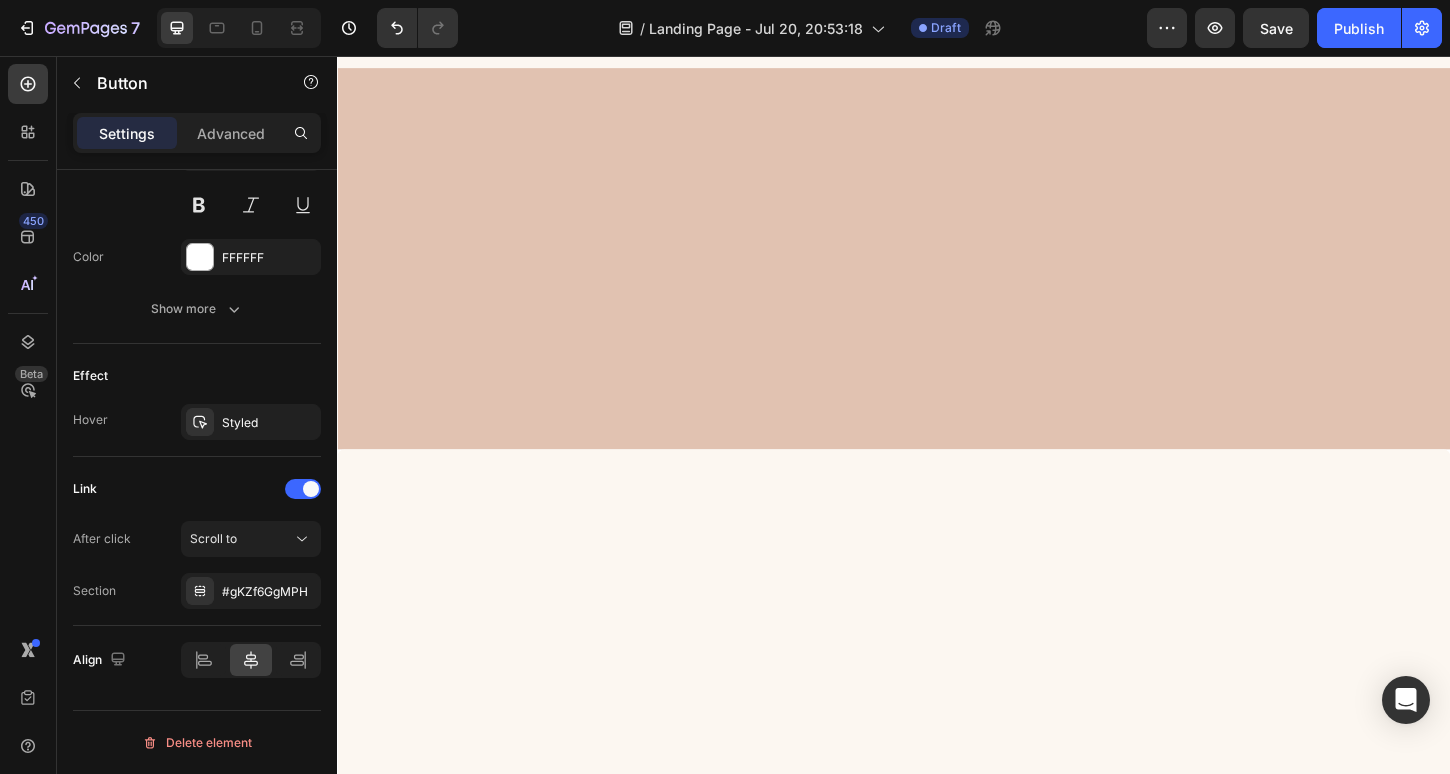 scroll, scrollTop: 1282, scrollLeft: 0, axis: vertical 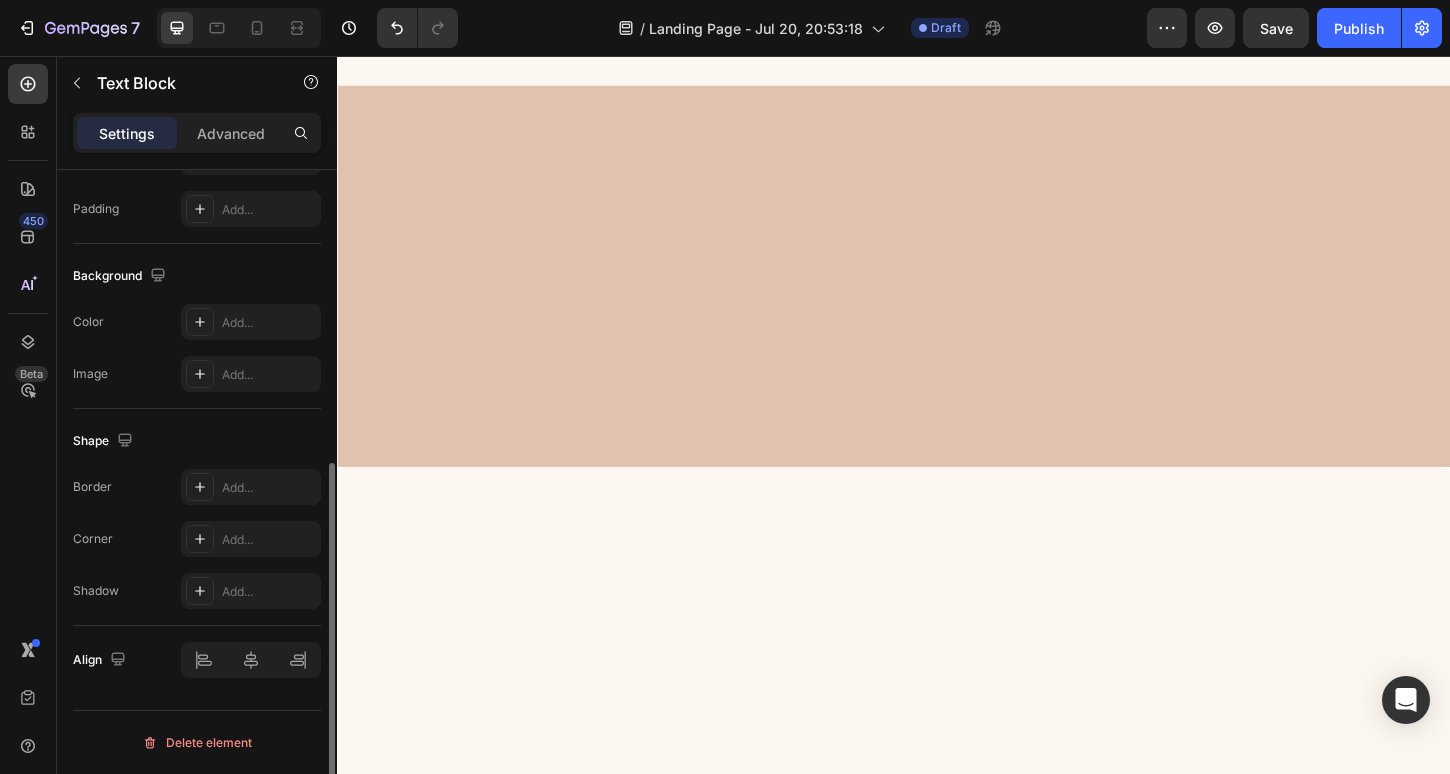 click on "A calming, thoughtfully designed digital bundle to help you plan, dream, and create—without overwhelm. Does this sound familiar? You want to stay organized but hate cluttered planners. You’ve tried boring templates that don’t feel like you . You feel scattered and unsure where to start. I created this for you. Introducing the Planner Starter Kit The Planner Starter Kit is designed to help you: Simplify your planning routine Feel inspired every time you open it Build momentum toward your goals What’s Inside 🌿 Beginner Digital Planner 🗓 Undated Calendar Insert 📒 Digital Notes Pages 🎨 Daily Sticker Pack ✨ Wallpapers 📖 How-to Guide Everything you need in one calming, beautiful bundle." at bounding box center [937, -447] 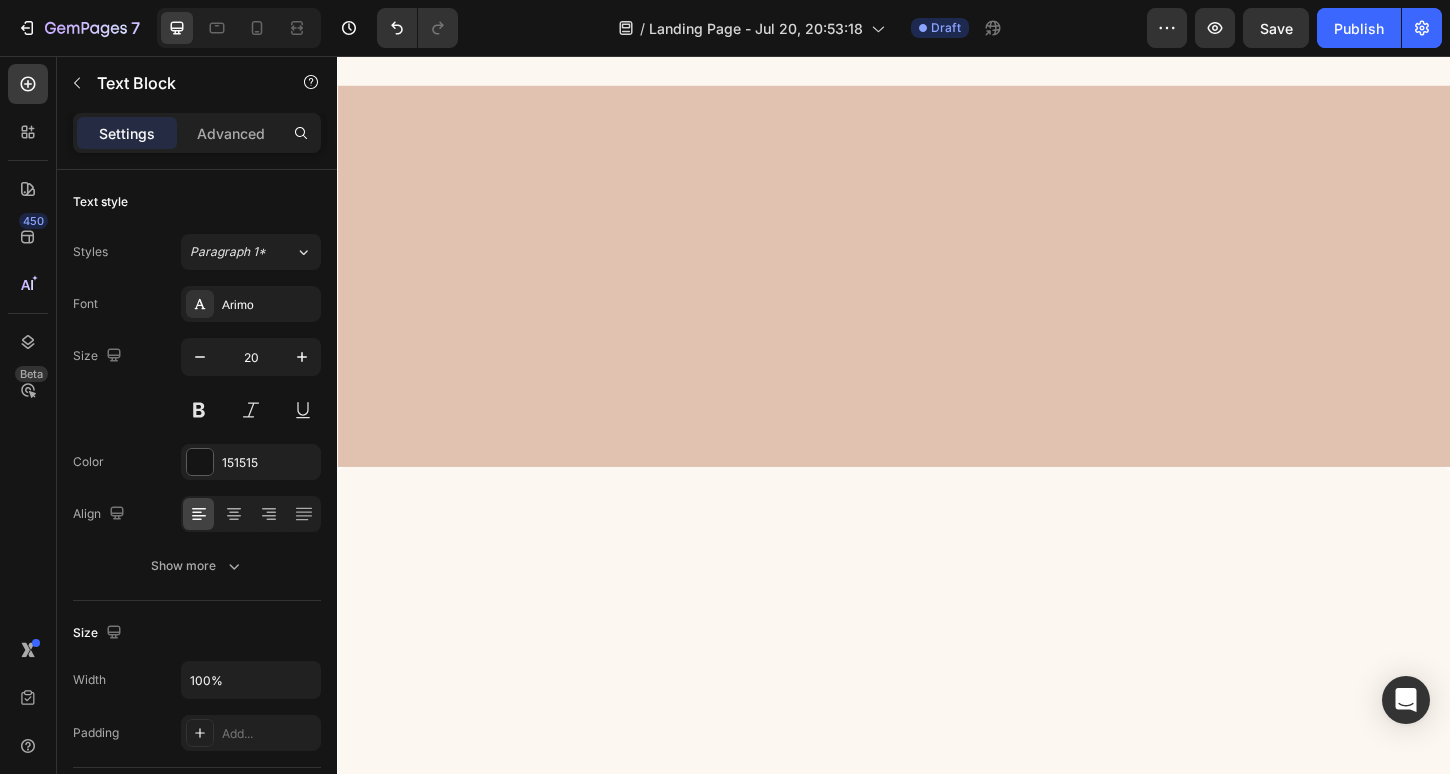 click 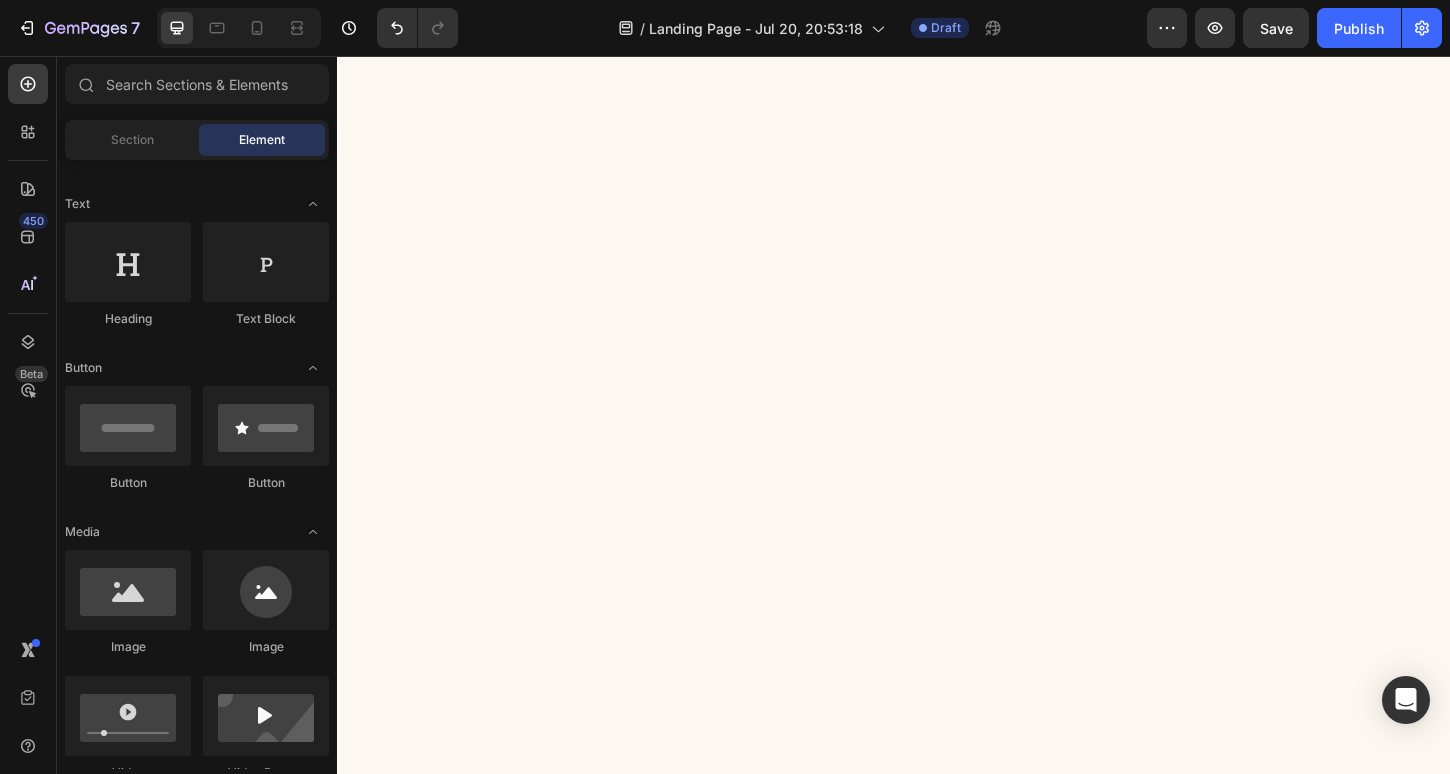 scroll, scrollTop: 1360, scrollLeft: 0, axis: vertical 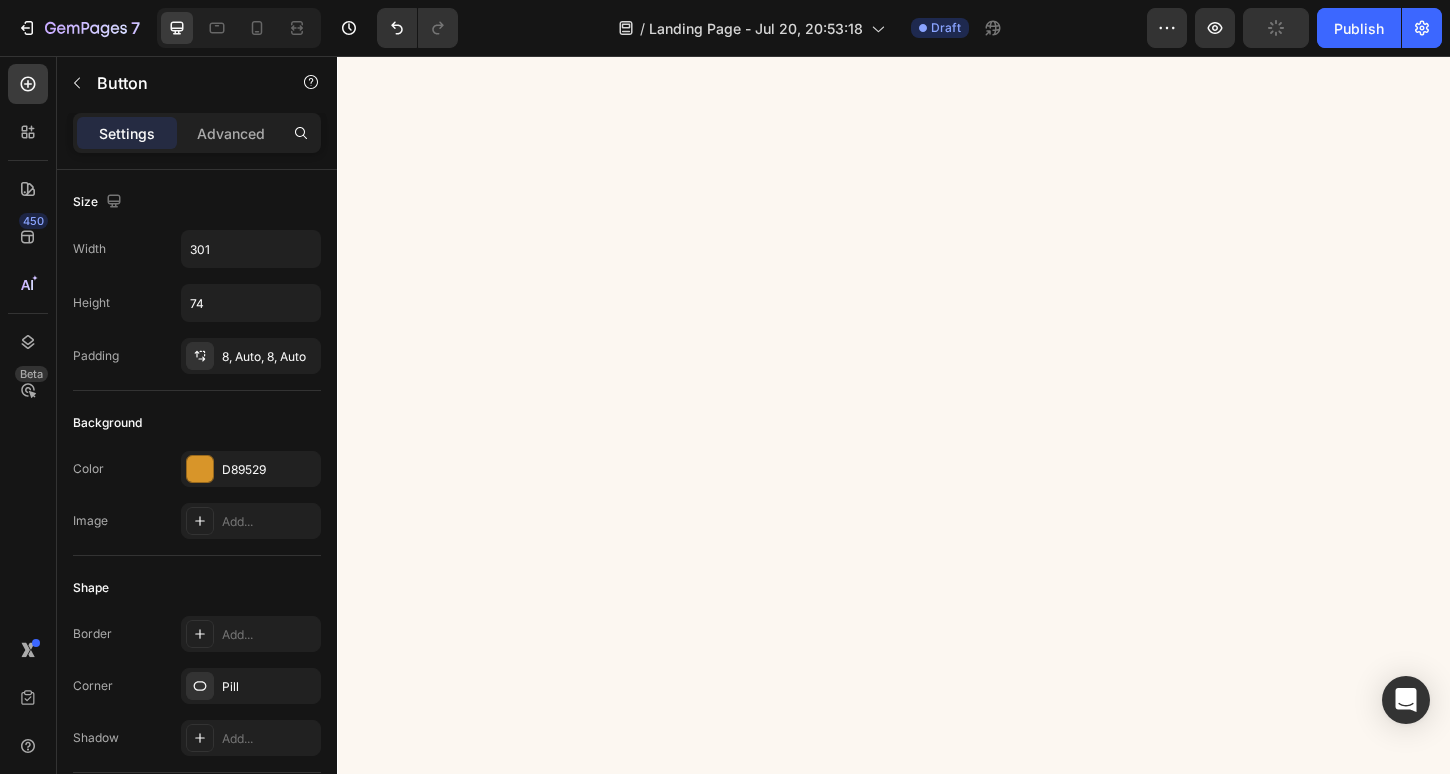click at bounding box center [492, -886] 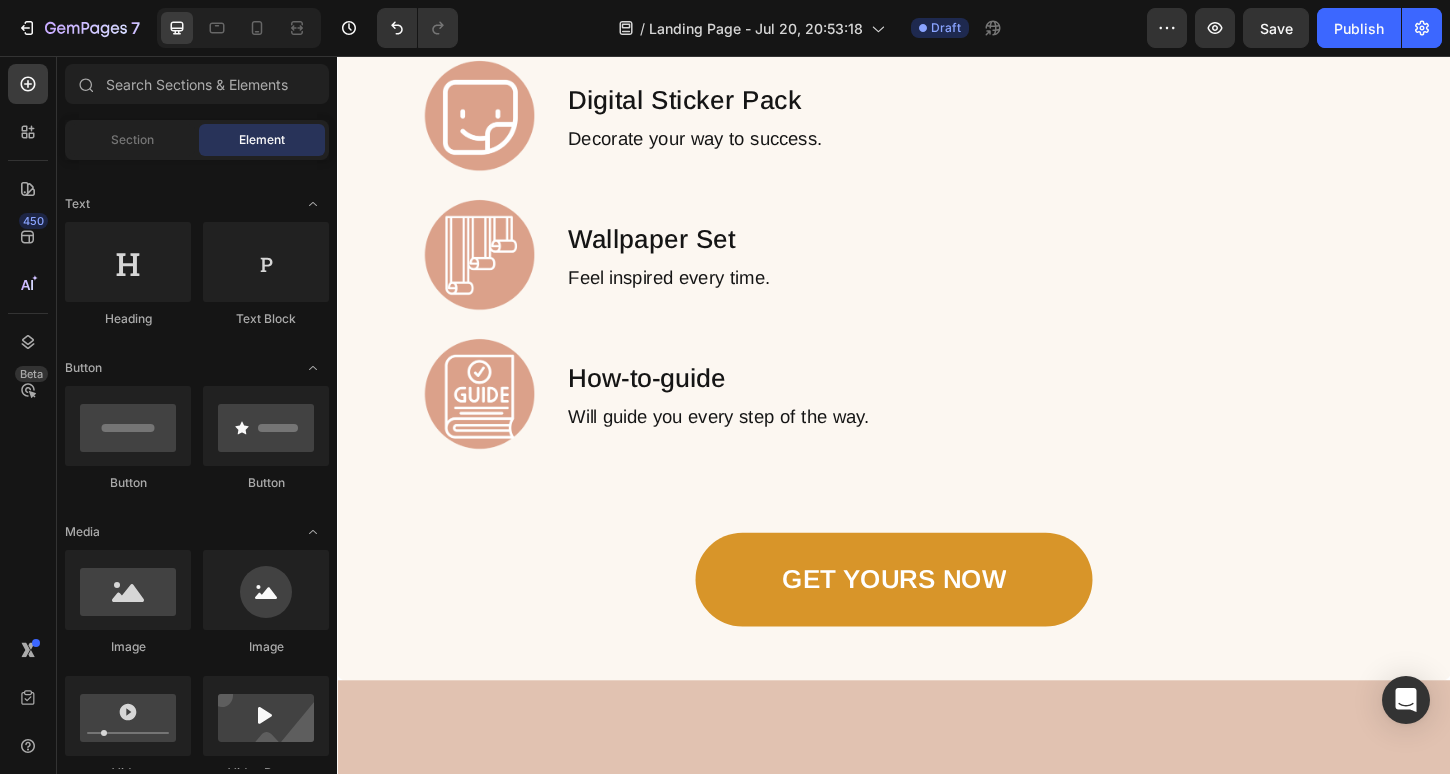scroll, scrollTop: 1607, scrollLeft: 0, axis: vertical 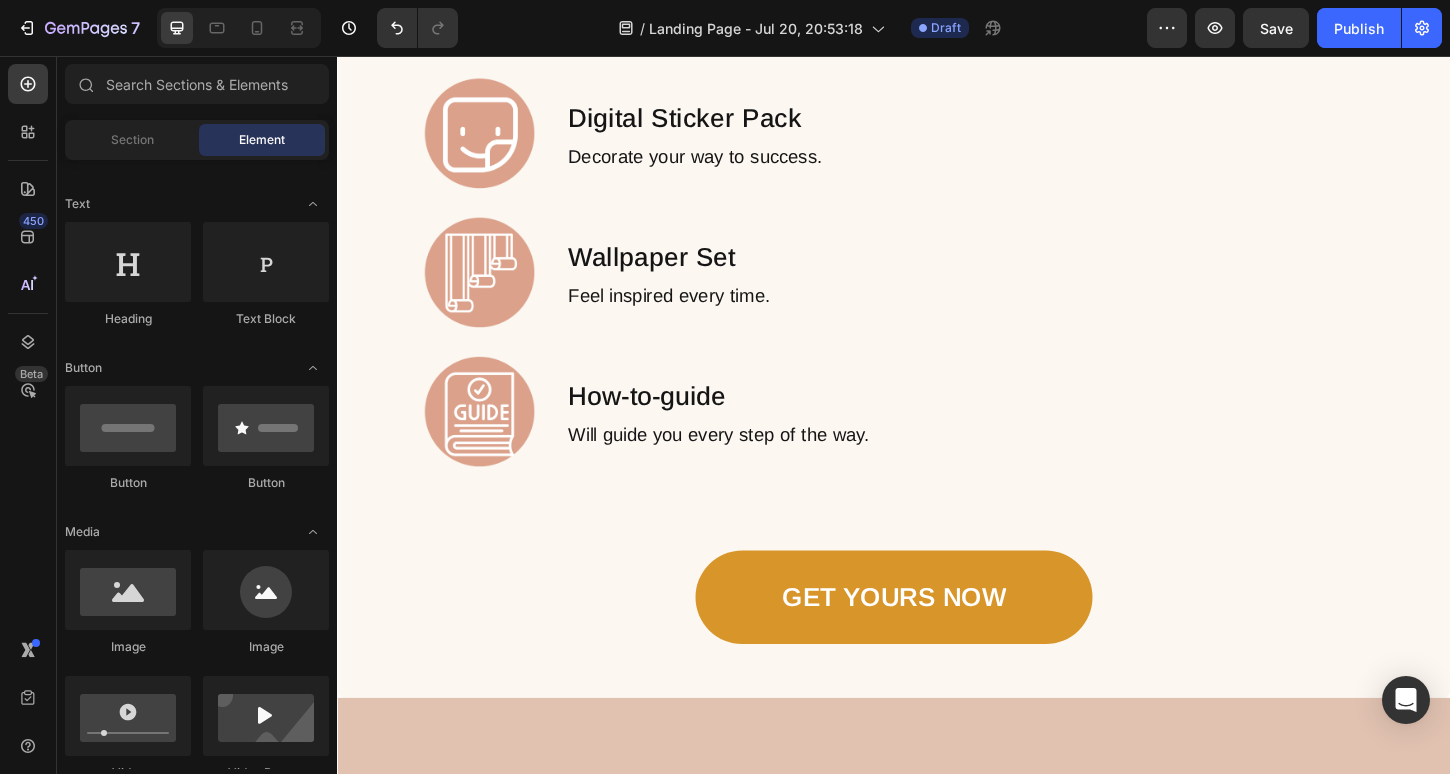 click on "Does this sound familiar?" at bounding box center (937, -980) 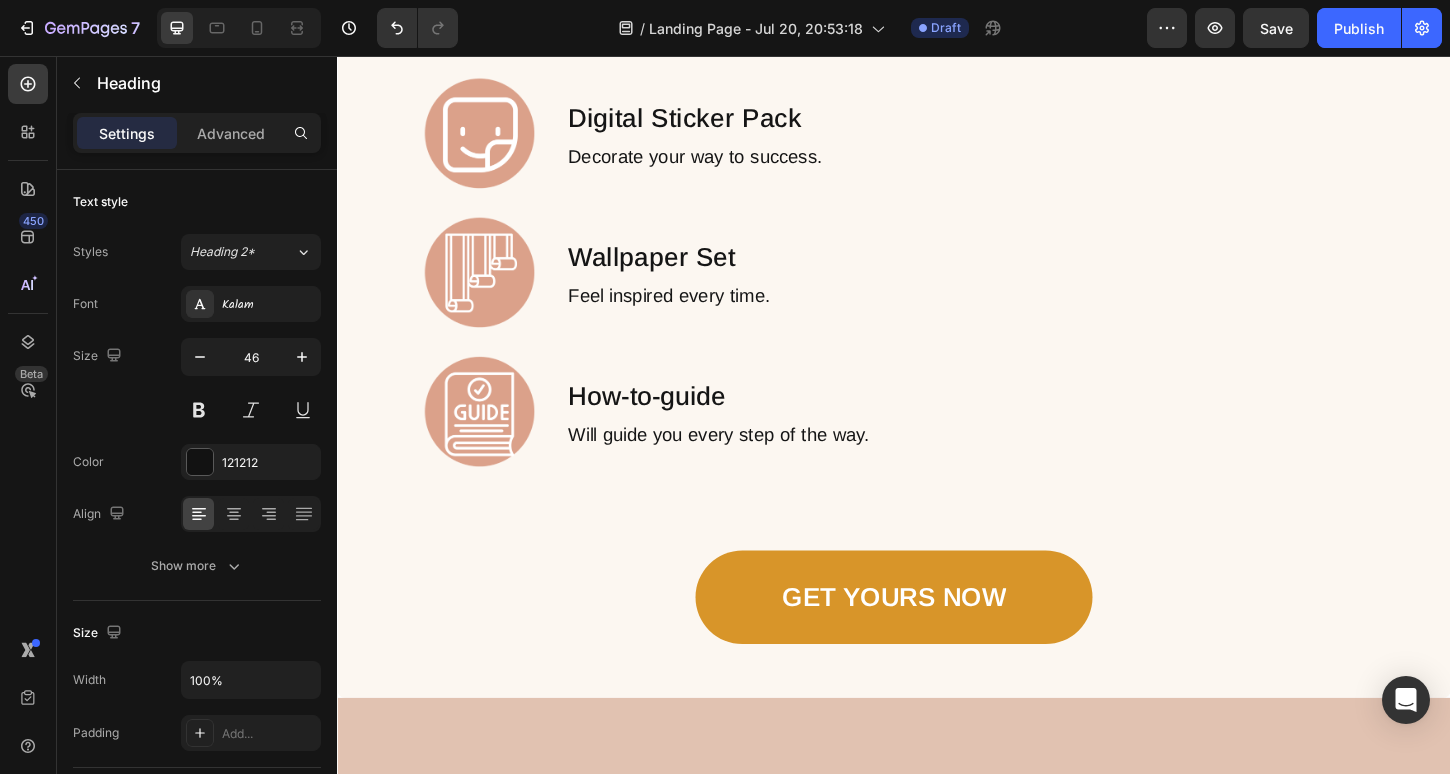 click on "Does this sound familiar? Heading You want to stay organized but hate cluttered planners. You’ve tried boring templates that don’t feel like you . You feel scattered and unsure where to start. Item List I created this for you Button Section 3 You can create reusable sections Create Theme Section AI Content Write with GemAI What would you like to describe here? Tone and Voice Persuasive Product Mystical Mushrooms Tumbler Show more Generate" at bounding box center [937, -839] 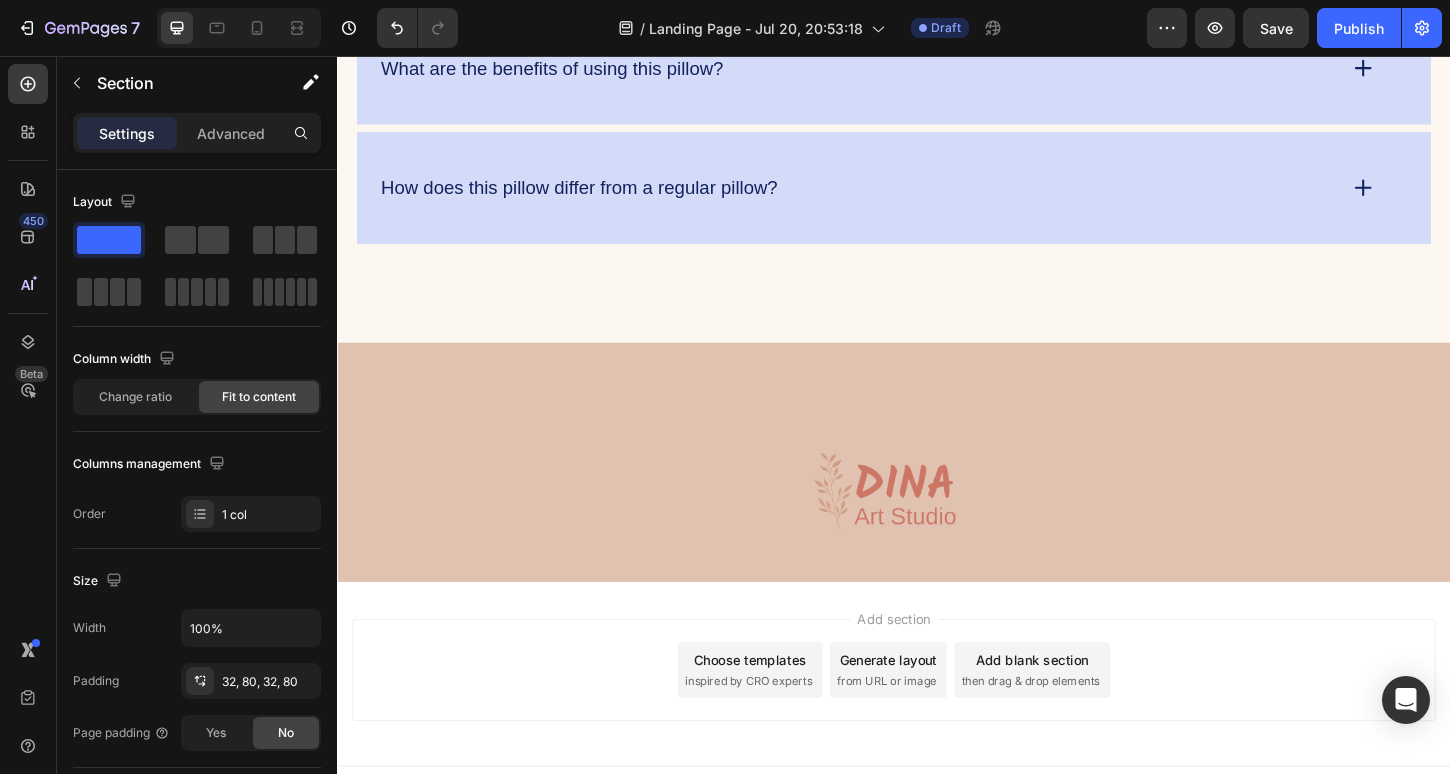 scroll, scrollTop: 4668, scrollLeft: 0, axis: vertical 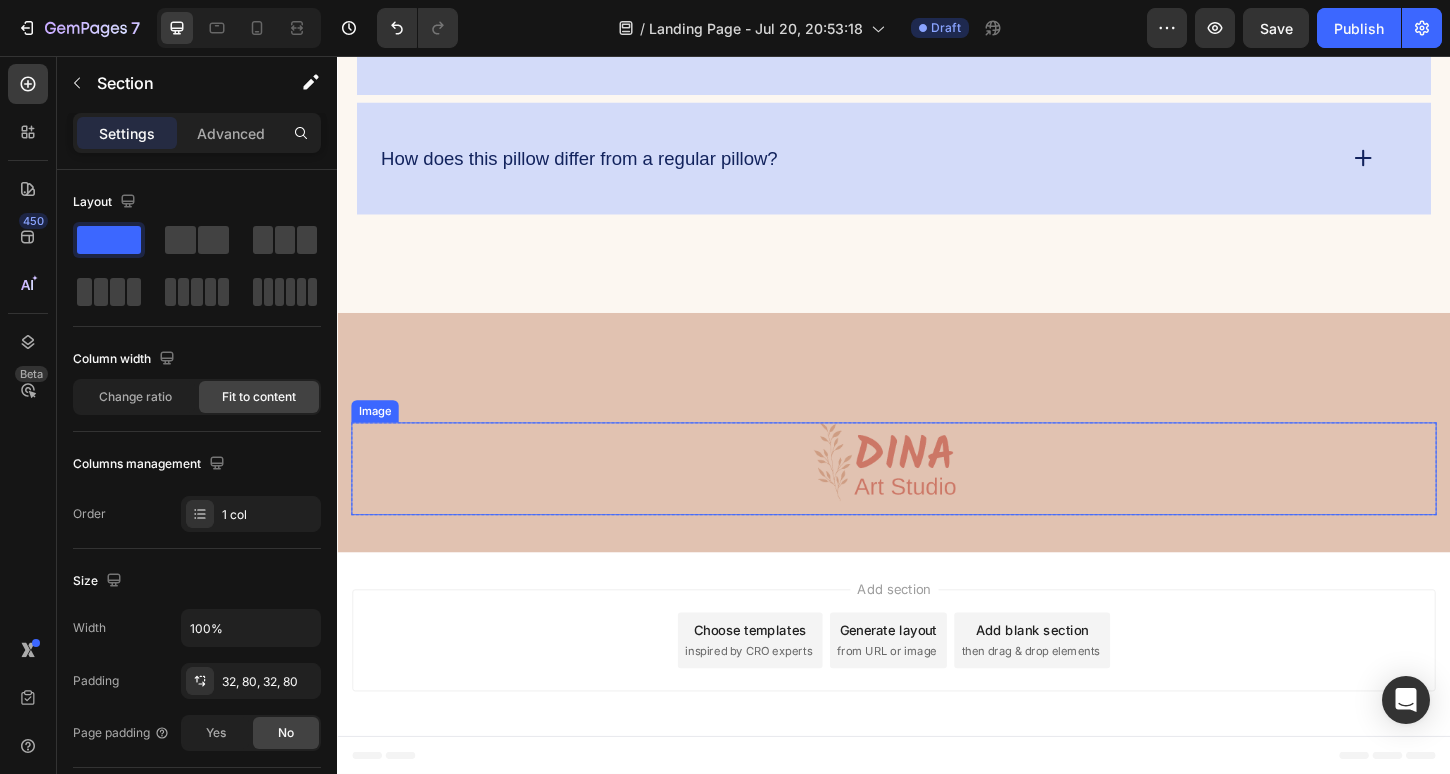 click at bounding box center [937, 501] 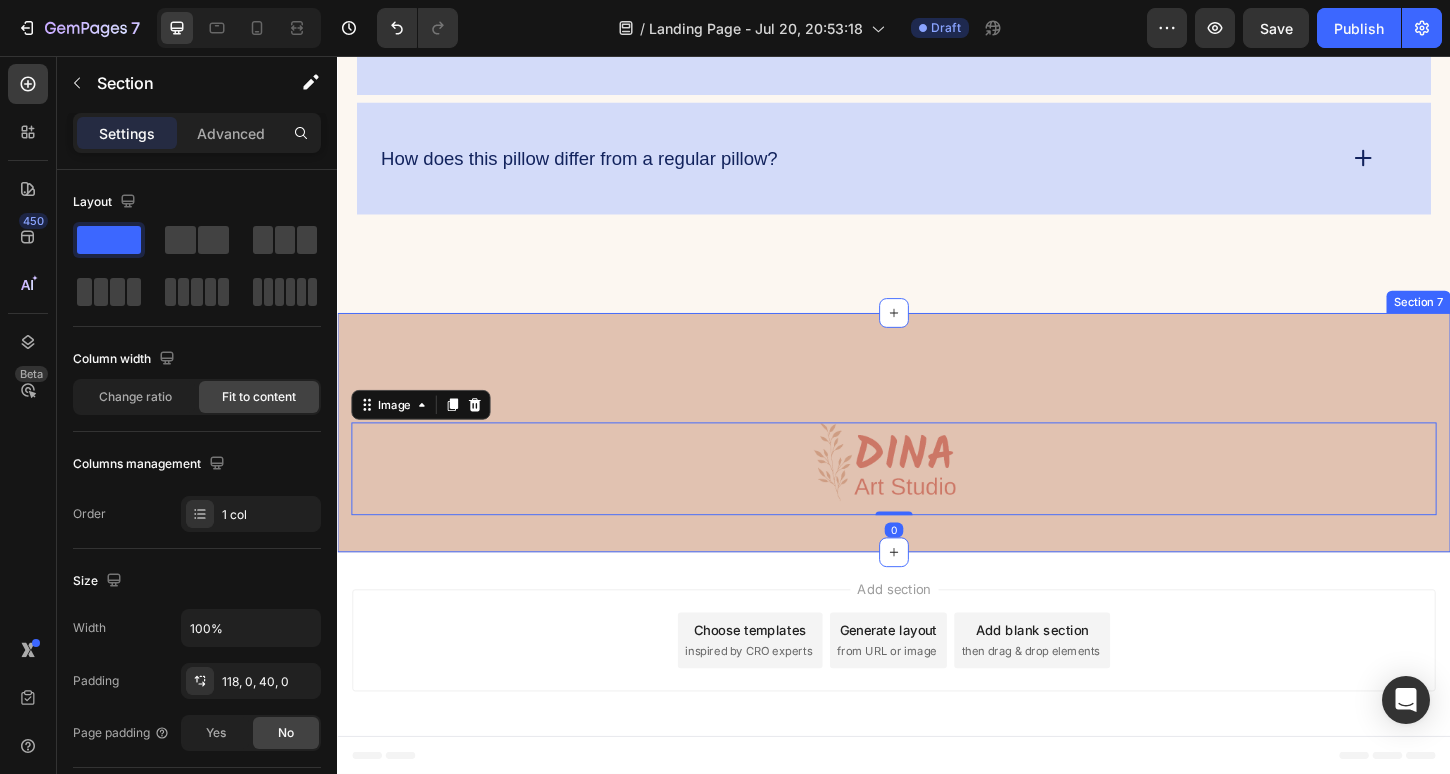 click on "Image   0 Row Section 7" at bounding box center [937, 462] 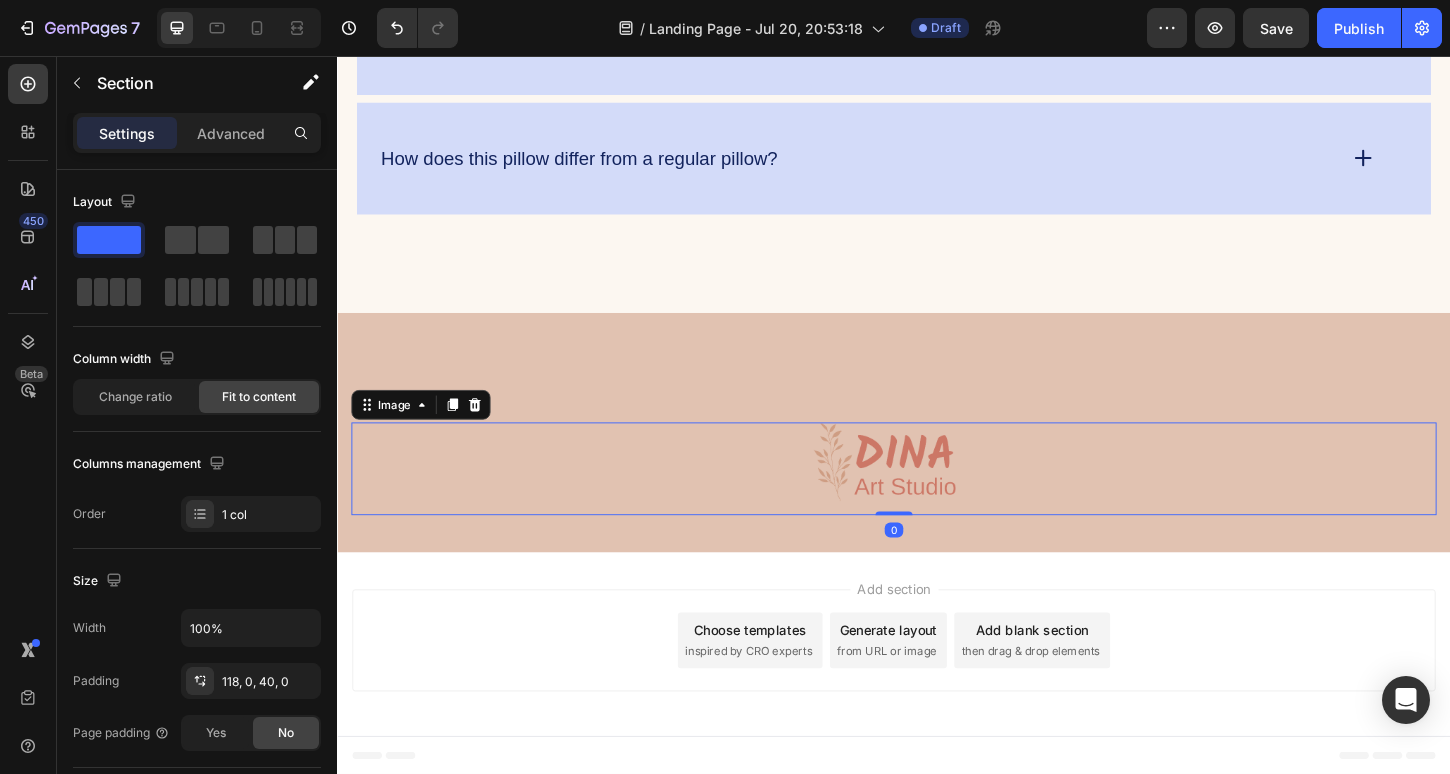 click at bounding box center (937, 501) 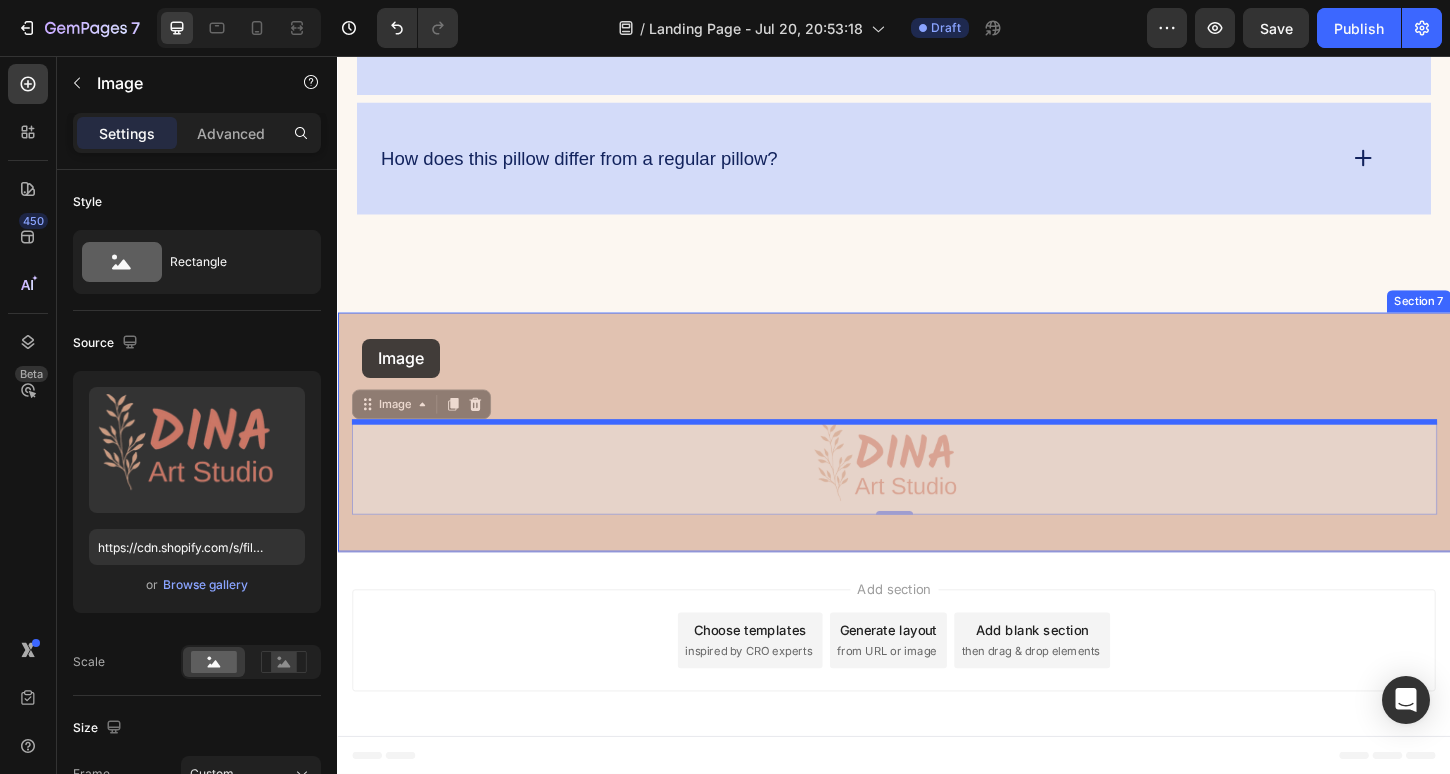 drag, startPoint x: 365, startPoint y: 427, endPoint x: 365, endPoint y: 365, distance: 62 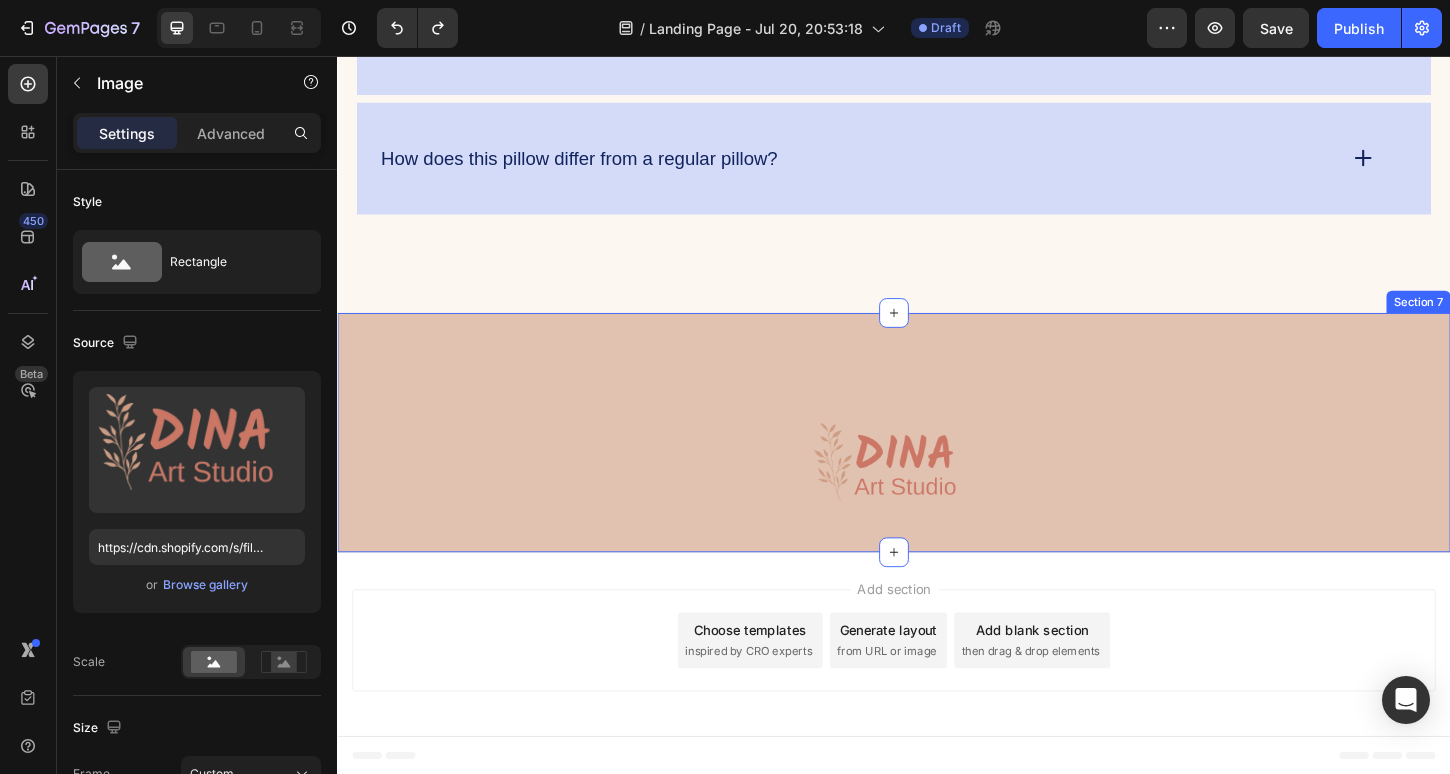 click on "Image Row Section 7" at bounding box center [937, 462] 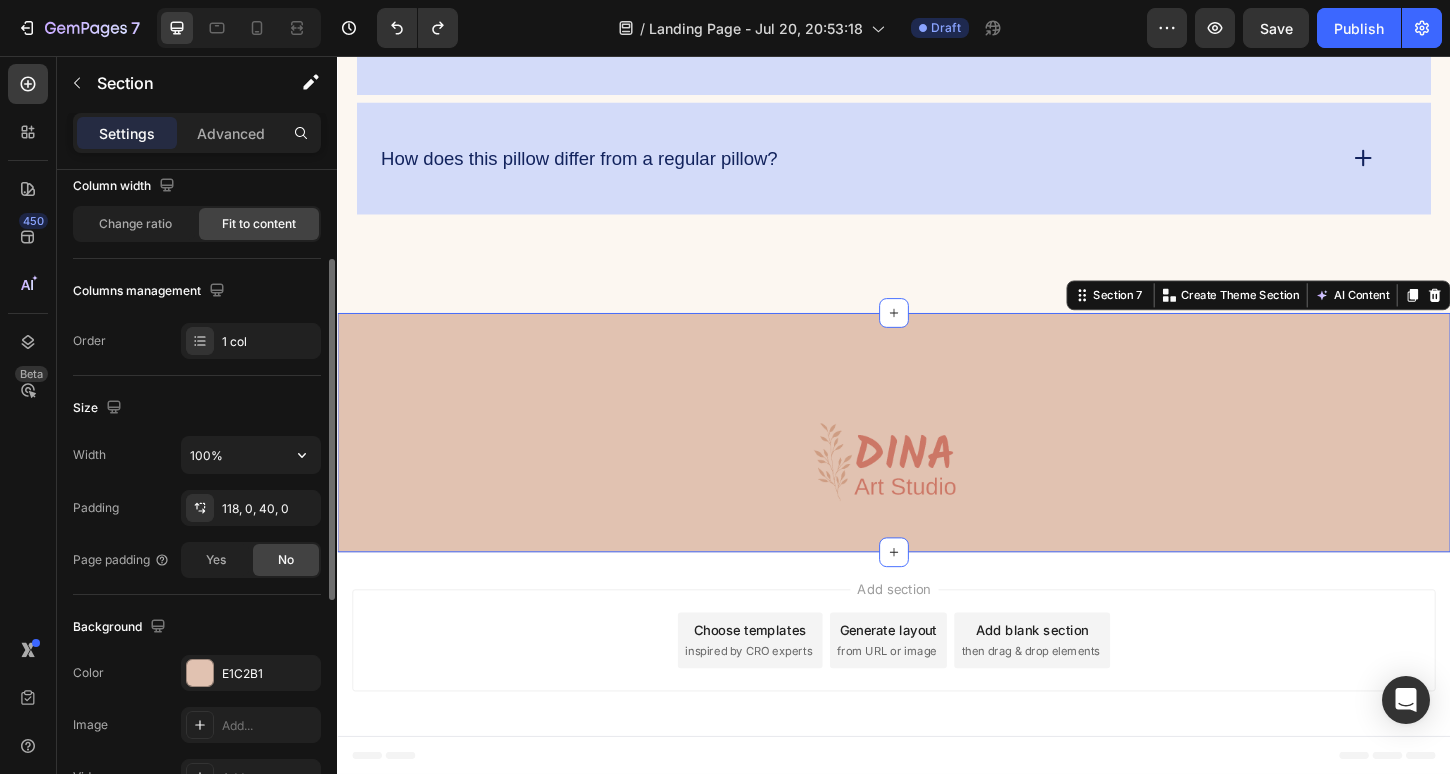 scroll, scrollTop: 0, scrollLeft: 0, axis: both 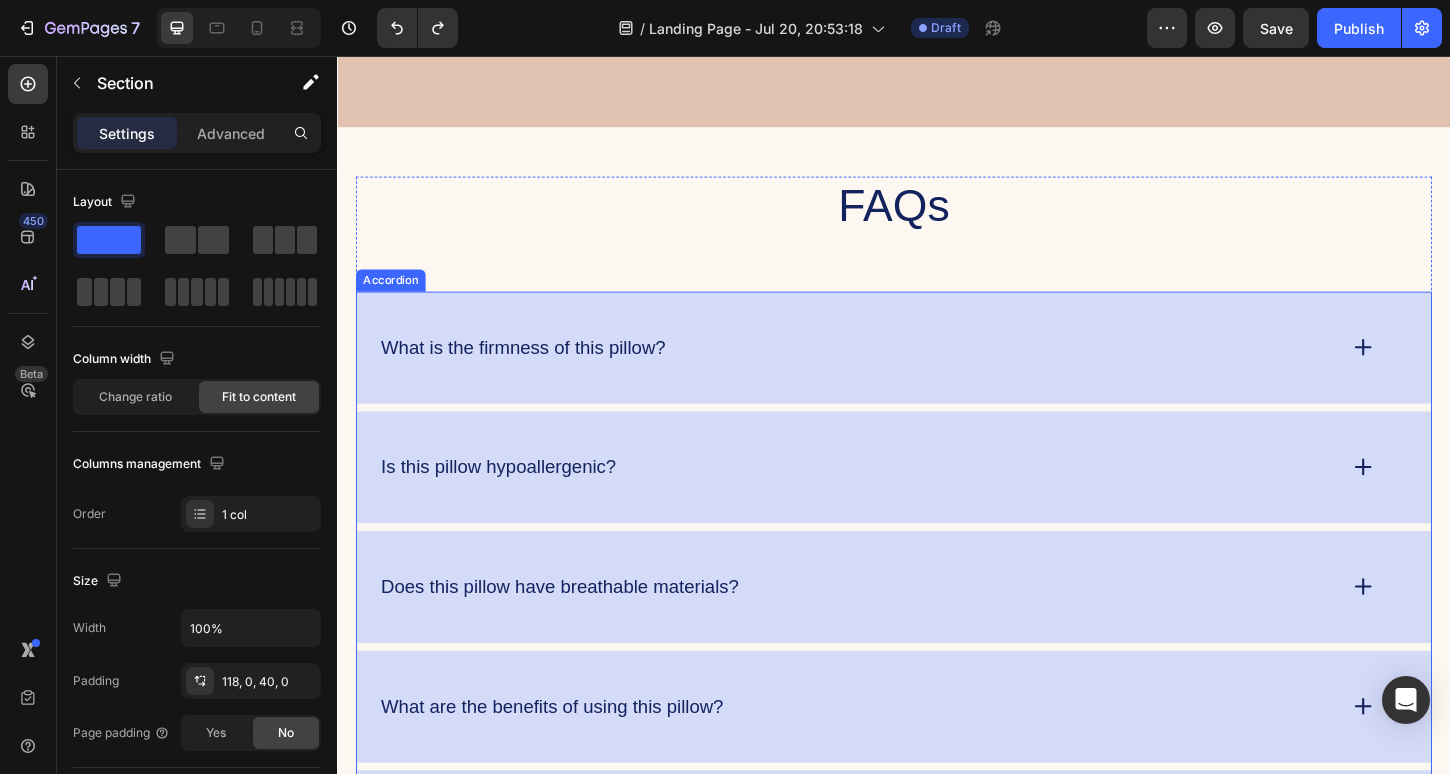 click on "What is the firmness of this pillow?" at bounding box center (937, 370) 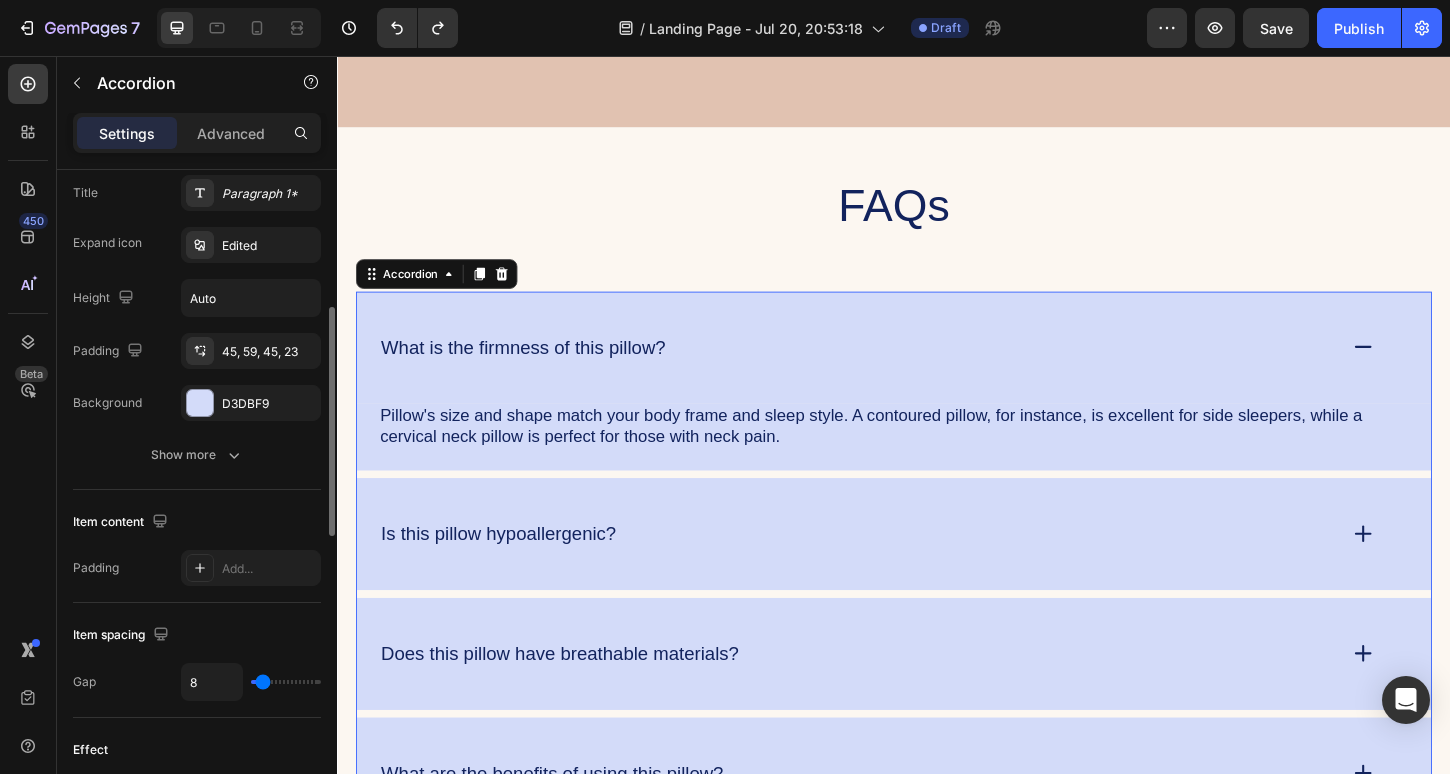 scroll, scrollTop: 454, scrollLeft: 0, axis: vertical 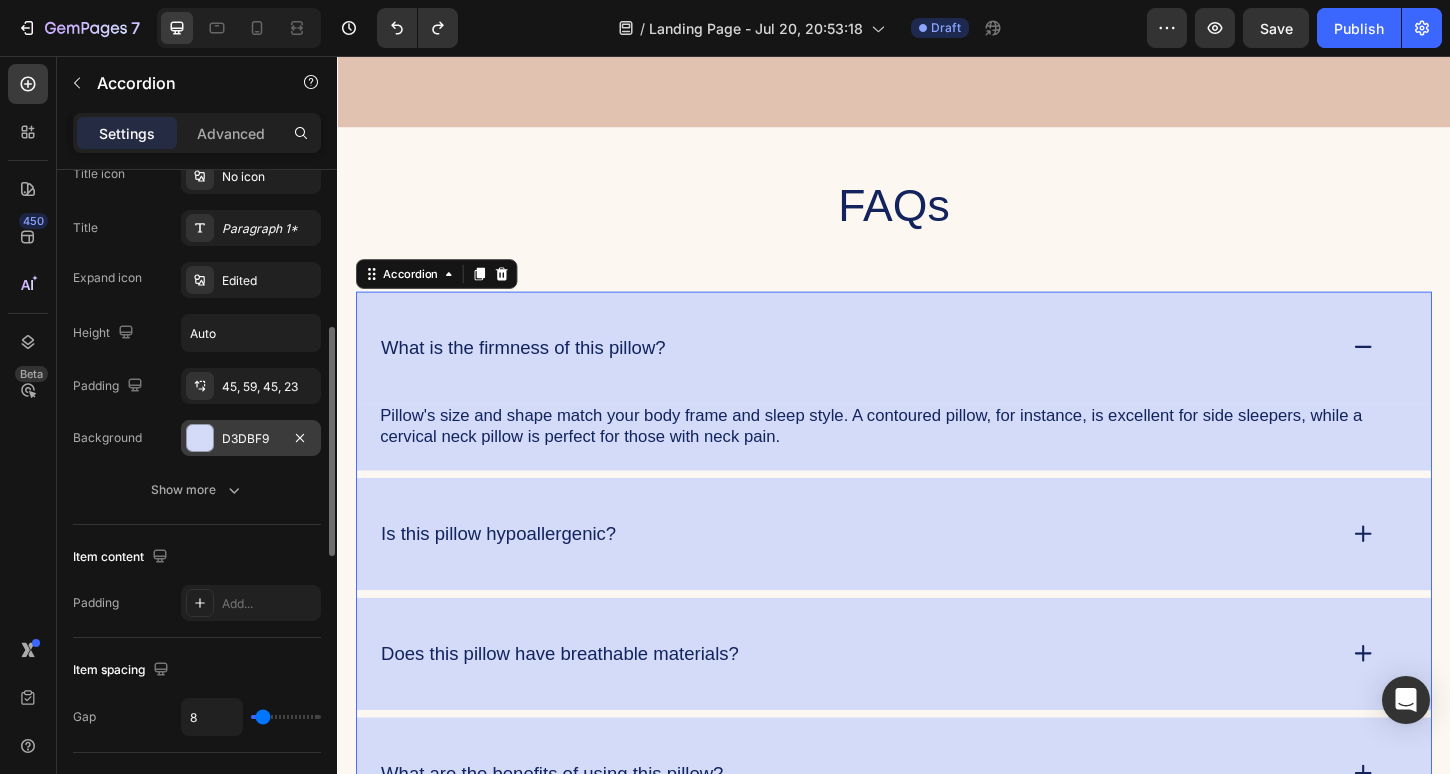click on "D3DBF9" at bounding box center [251, 438] 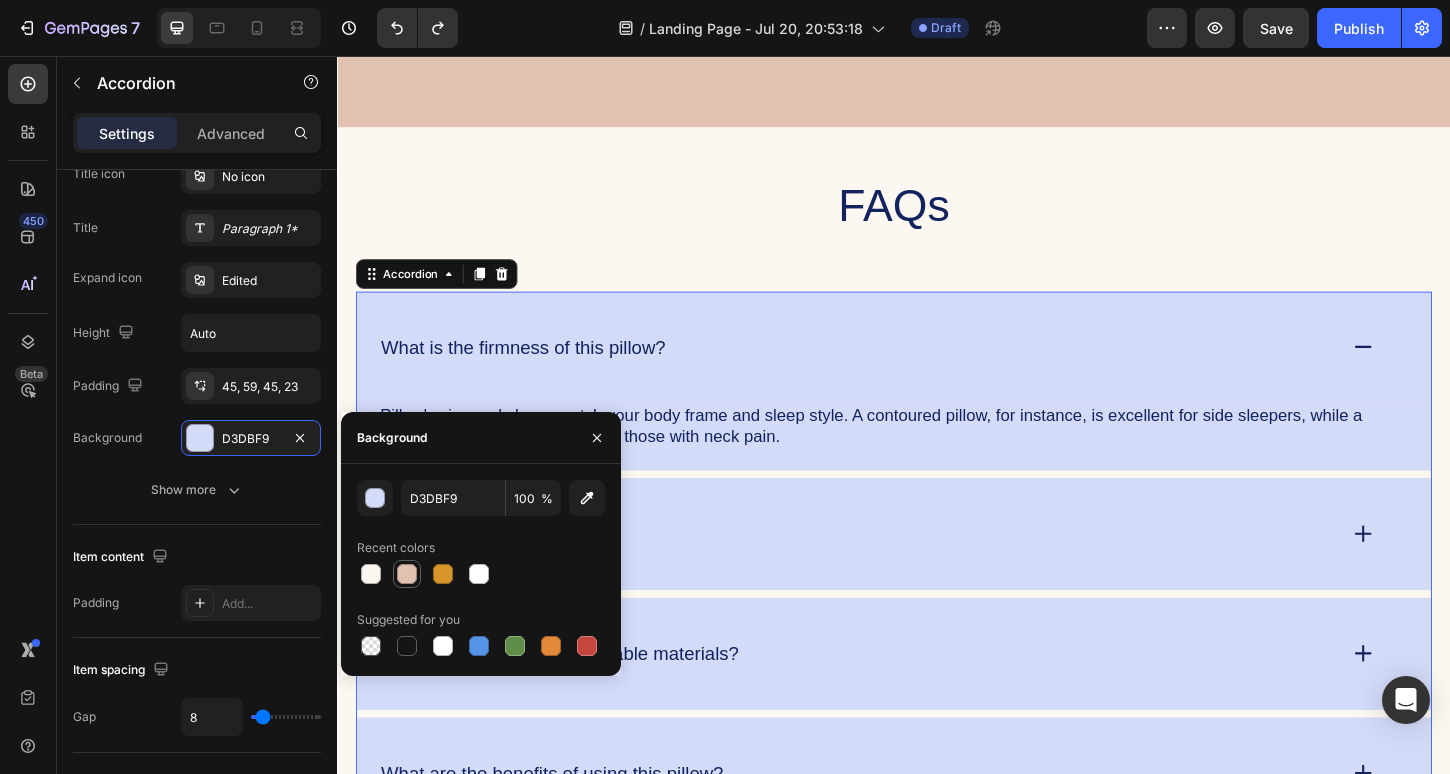 click at bounding box center (407, 574) 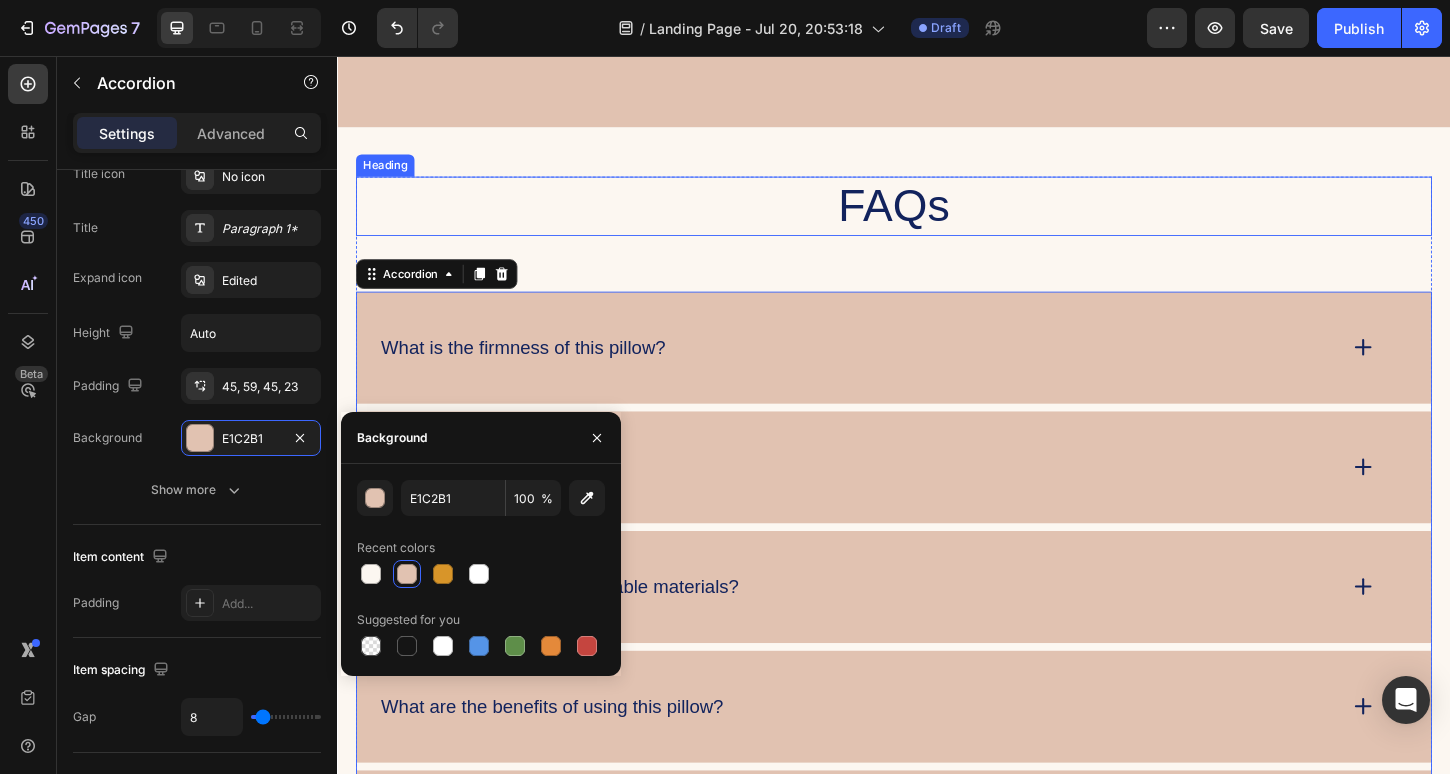 click on "FAQs" at bounding box center (937, 218) 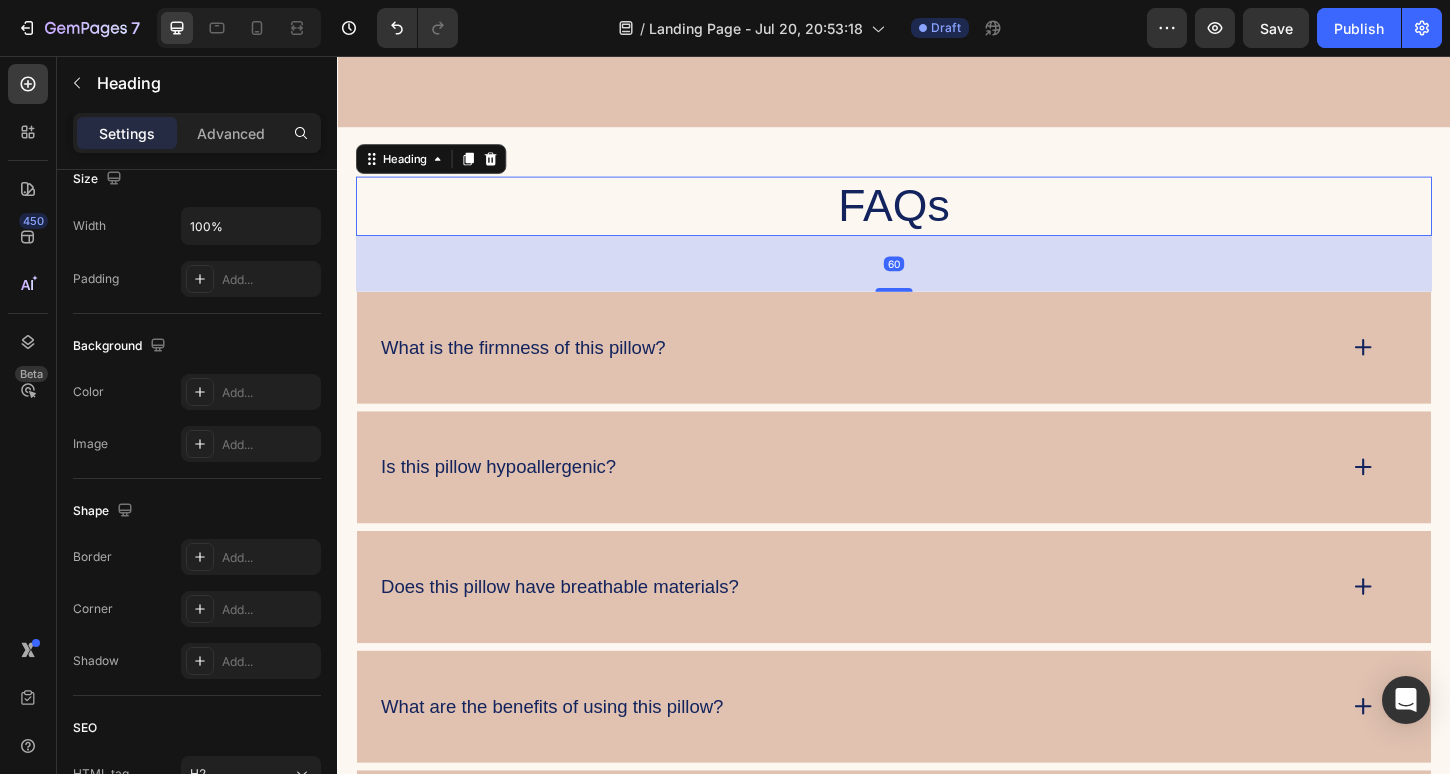 scroll, scrollTop: 0, scrollLeft: 0, axis: both 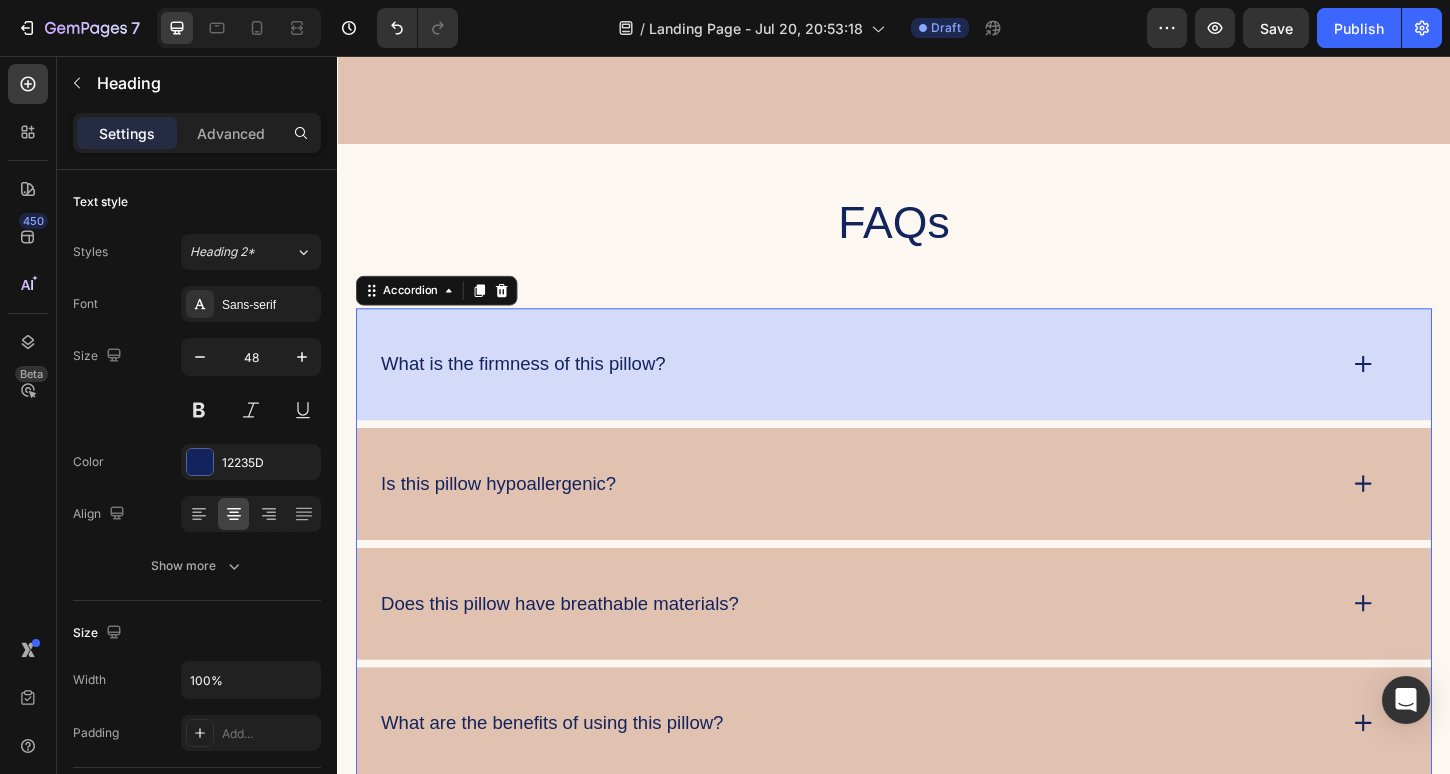 click on "What is the firmness of this pillow?" at bounding box center [537, 388] 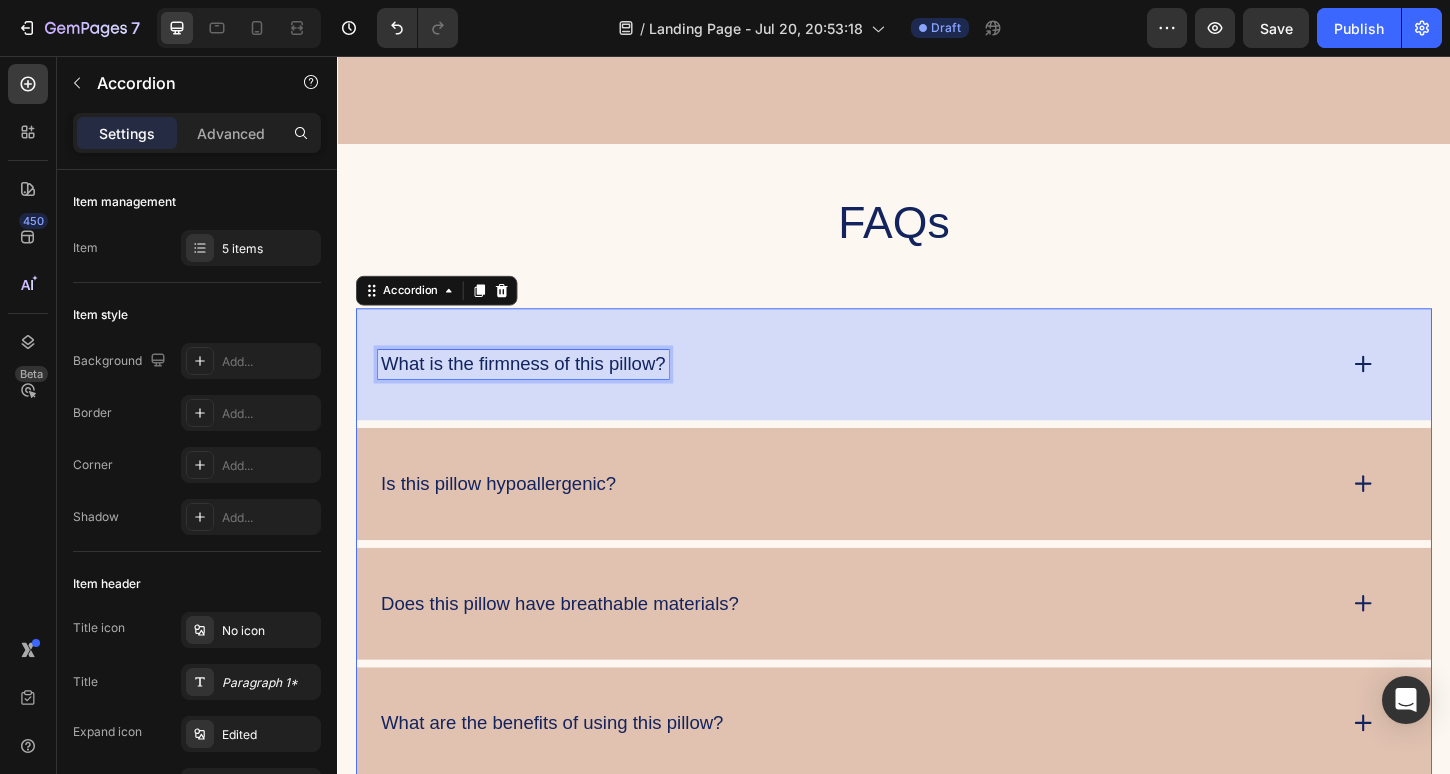 click on "What is the firmness of this pillow?" at bounding box center (537, 388) 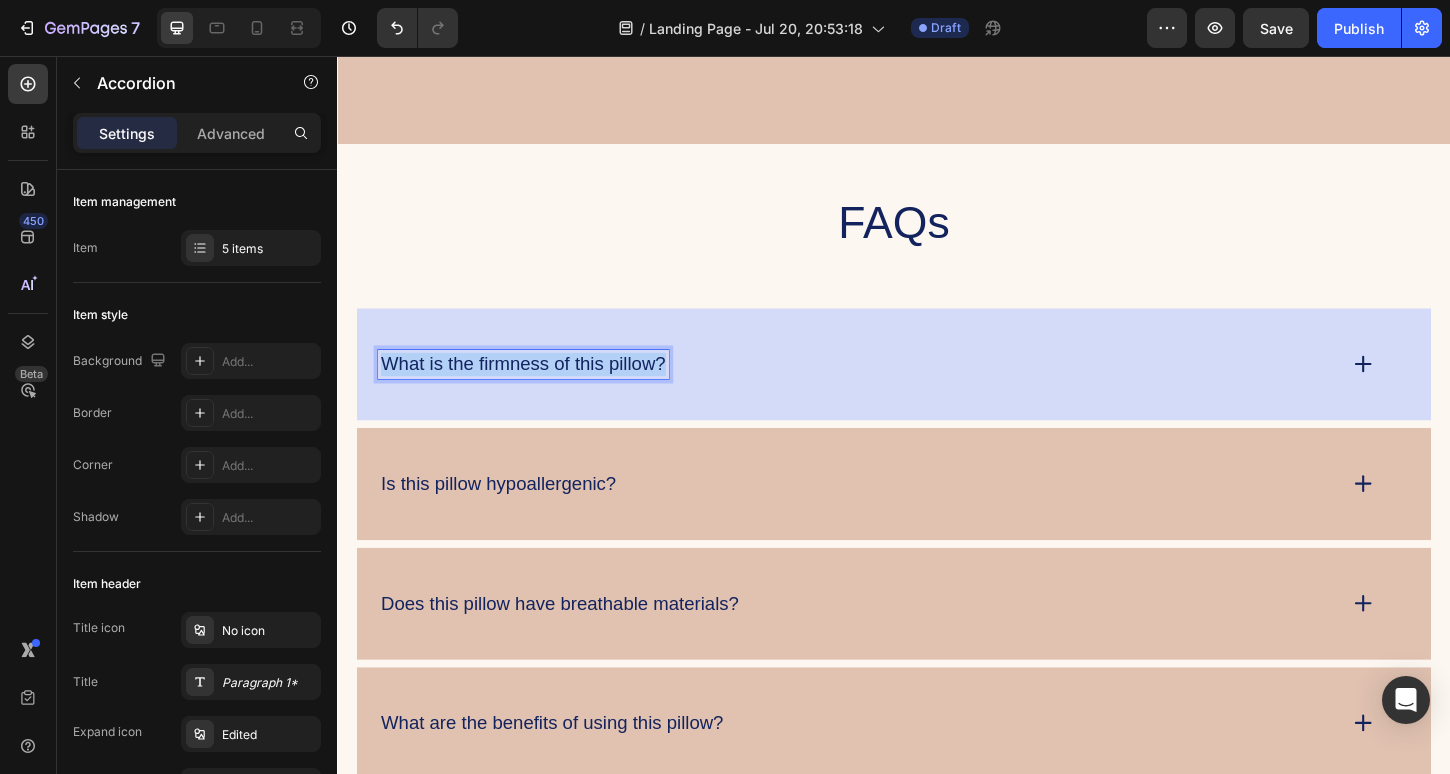 click on "What is the firmness of this pillow?" at bounding box center (537, 388) 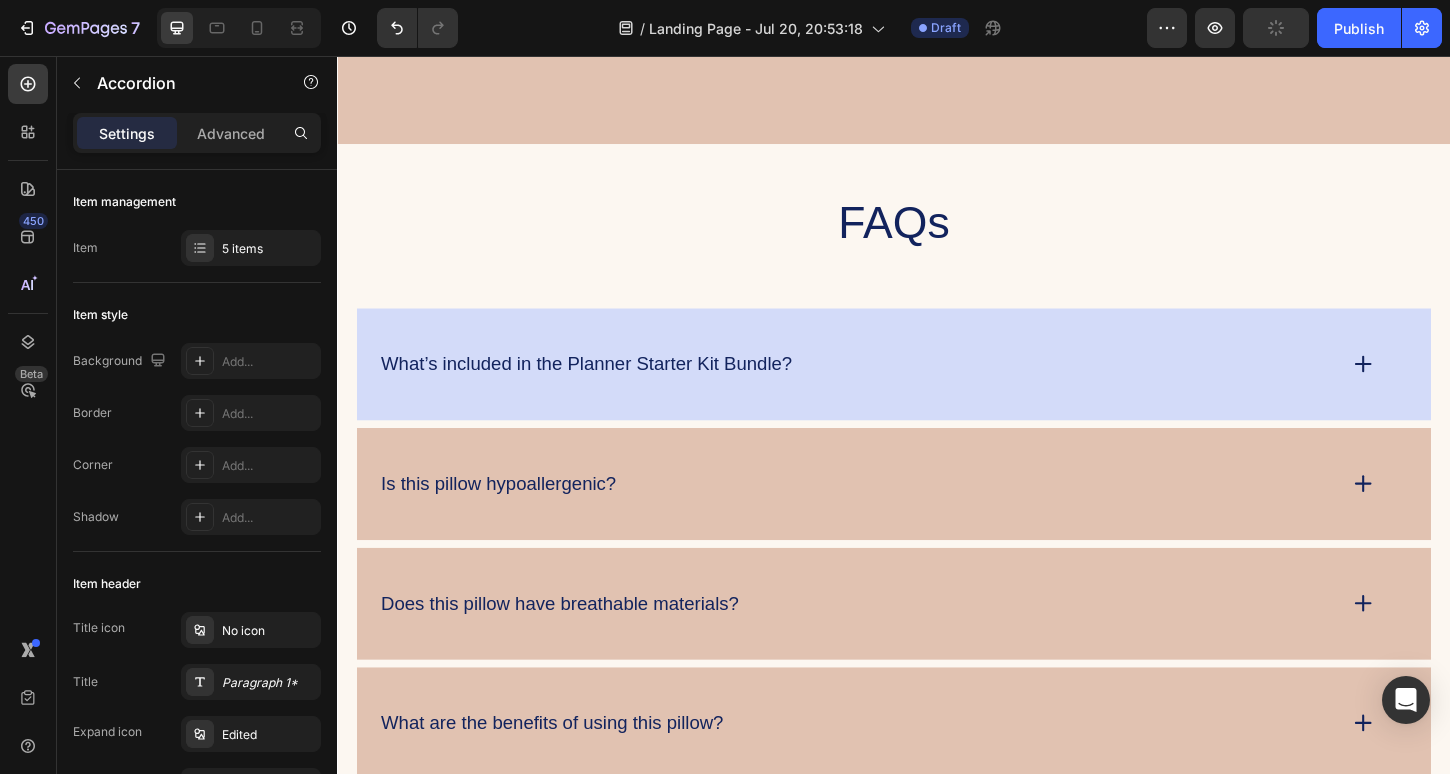 click 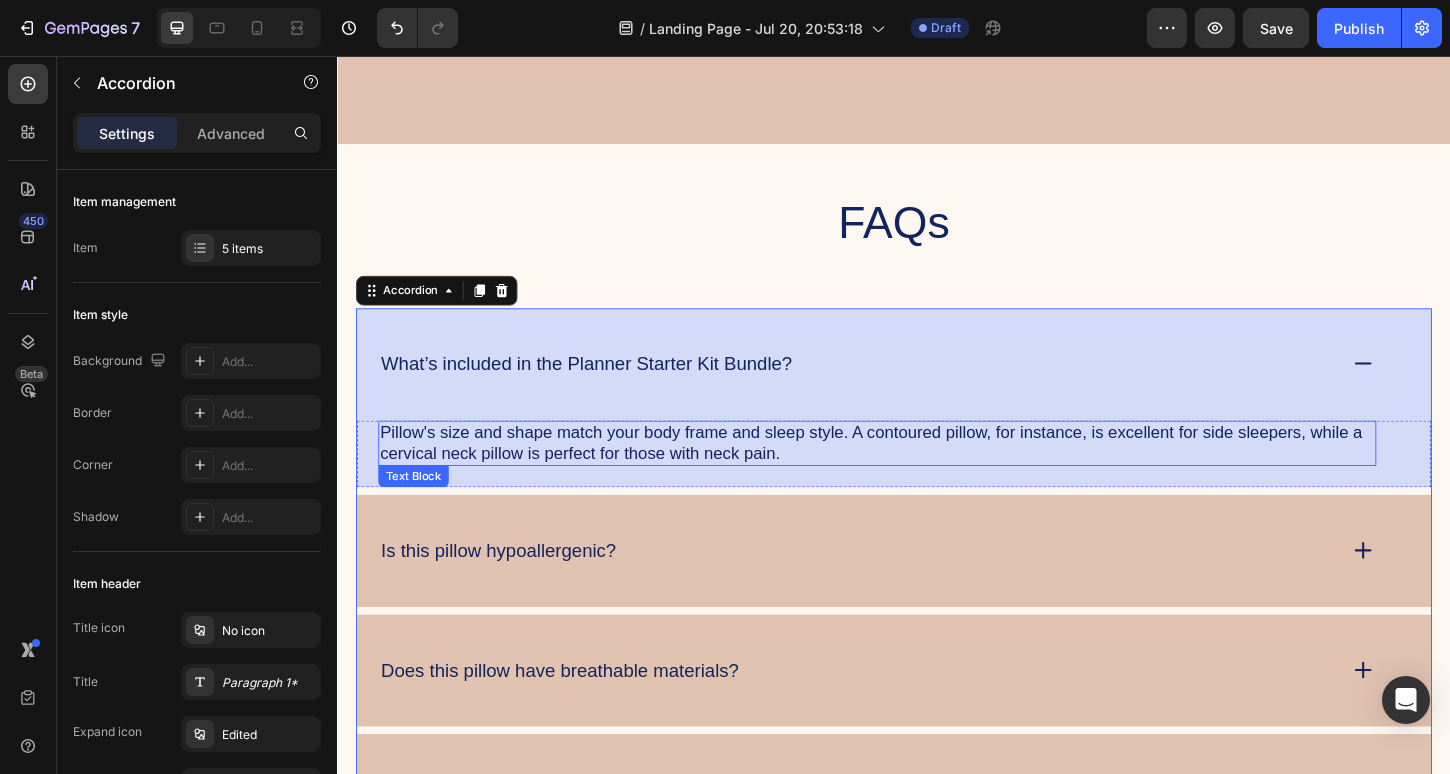 click on "Pillow's size and shape match your body frame and sleep style. A contoured pillow, for instance, is excellent for side sleepers, while a cervical neck pillow is perfect for those with neck pain." at bounding box center (919, 473) 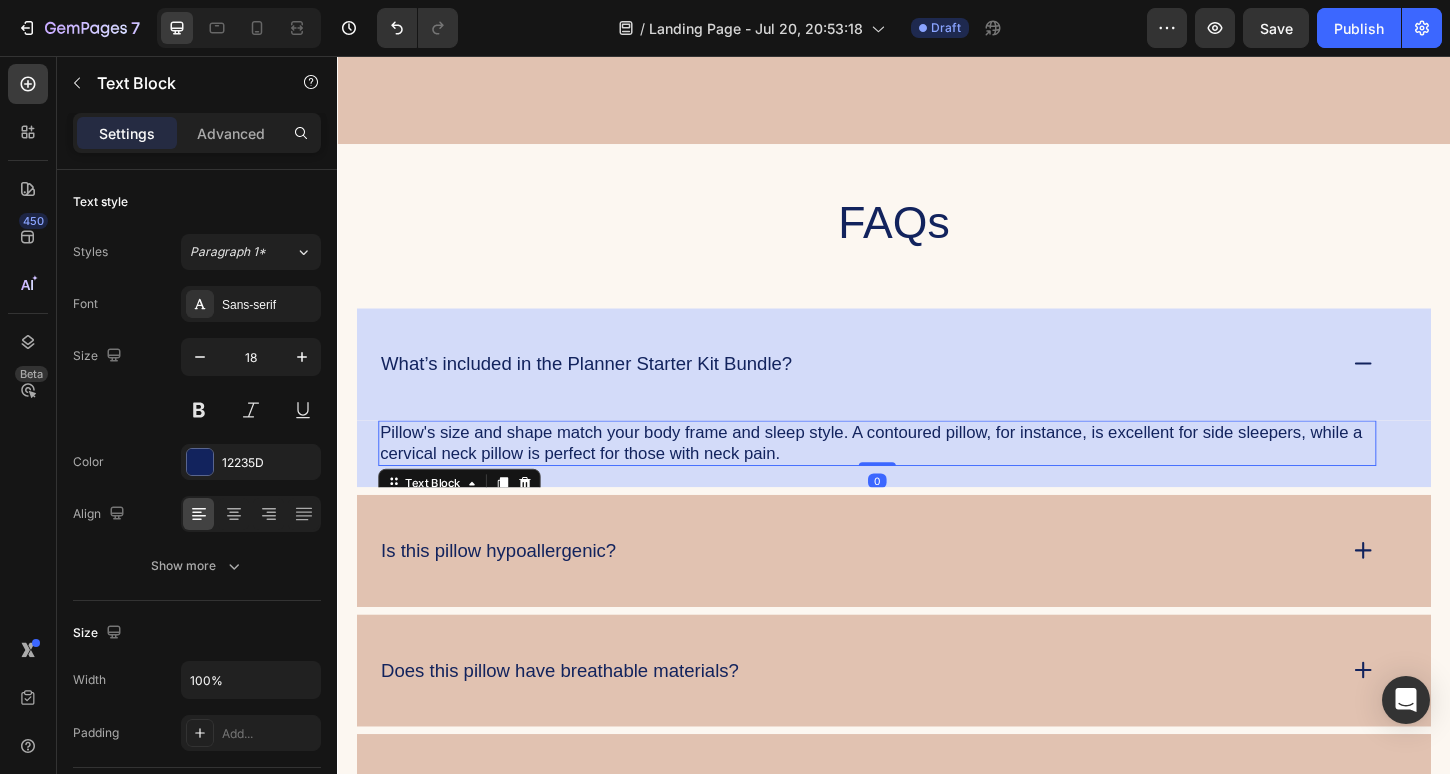 click on "Pillow's size and shape match your body frame and sleep style. A contoured pillow, for instance, is excellent for side sleepers, while a cervical neck pillow is perfect for those with neck pain." at bounding box center [919, 473] 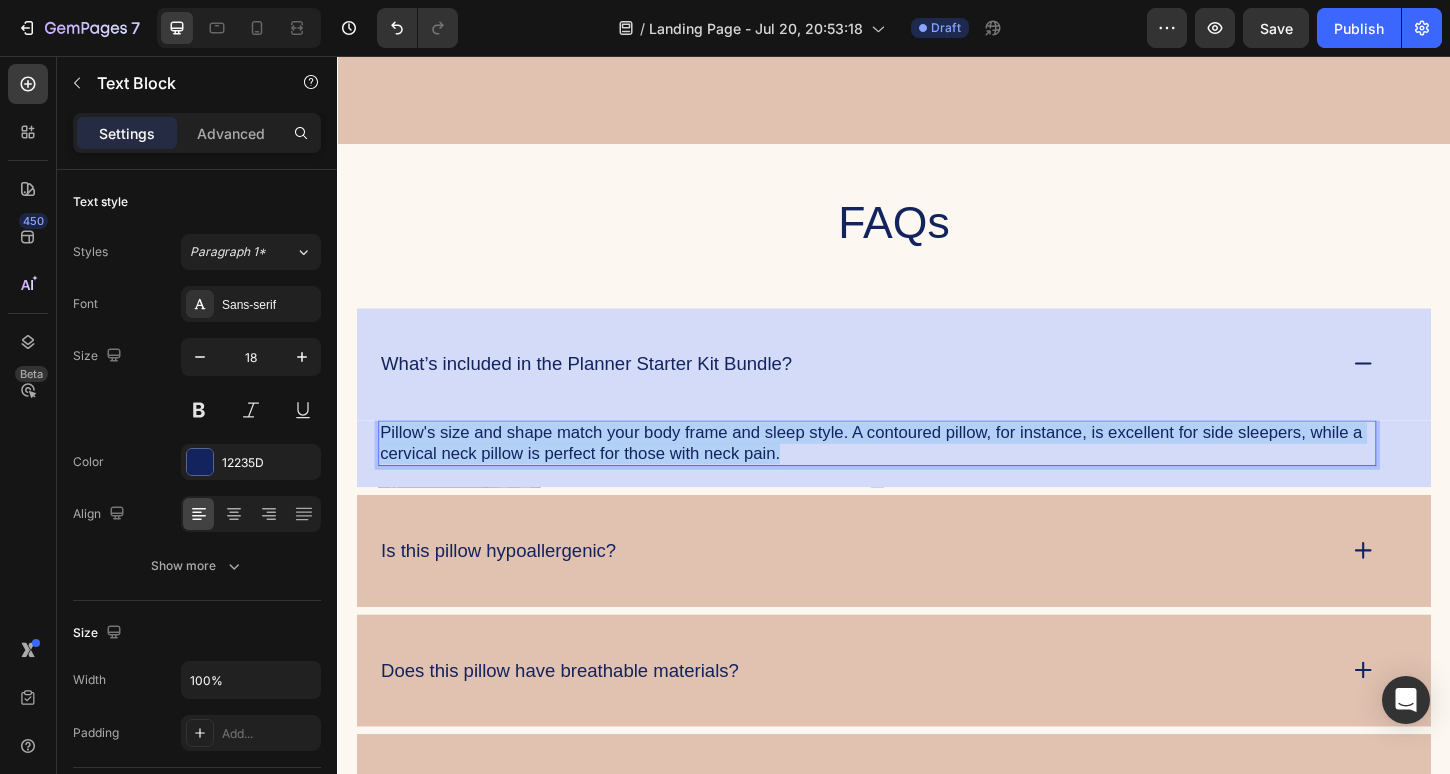 click on "Pillow's size and shape match your body frame and sleep style. A contoured pillow, for instance, is excellent for side sleepers, while a cervical neck pillow is perfect for those with neck pain." at bounding box center (919, 473) 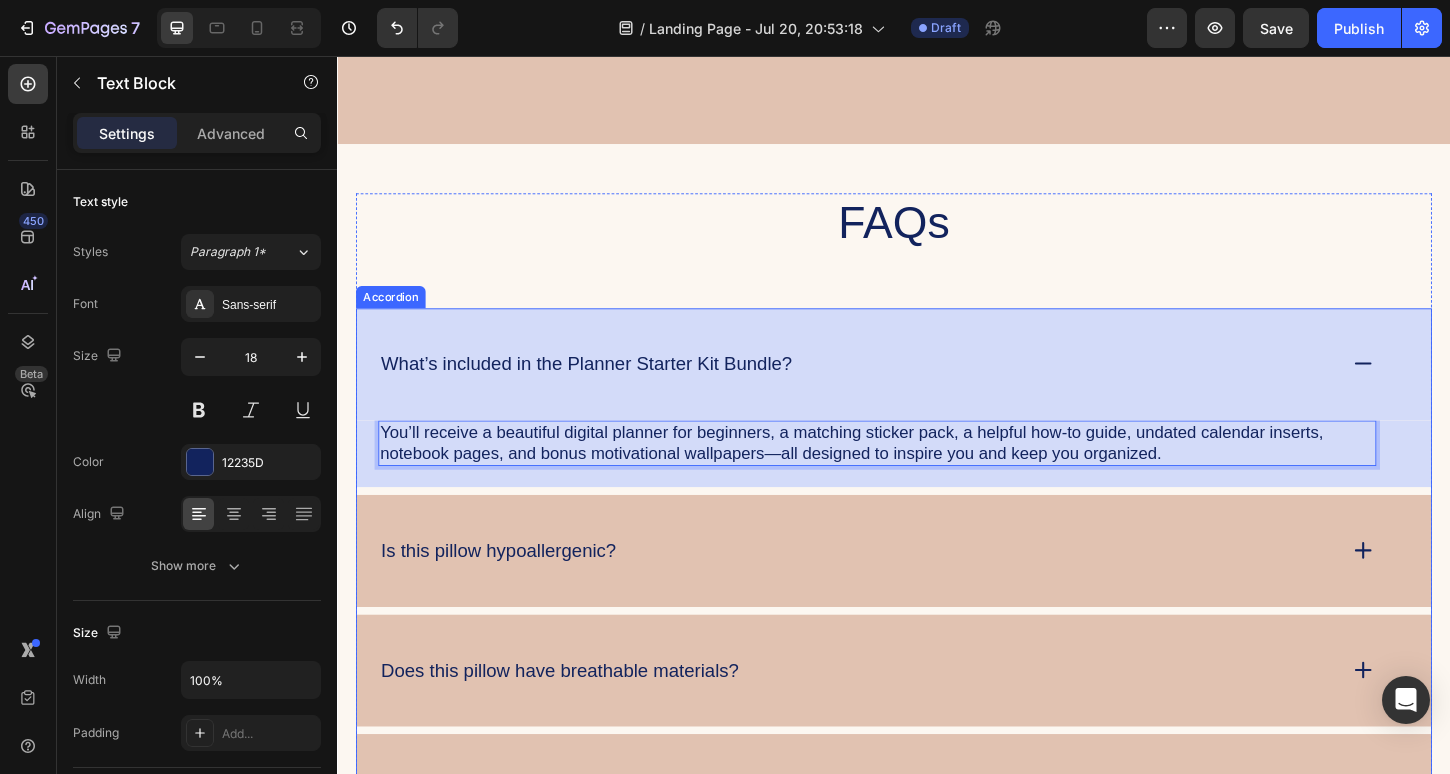 click on "What’s included in the Planner Starter Kit Bundle?" at bounding box center [605, 388] 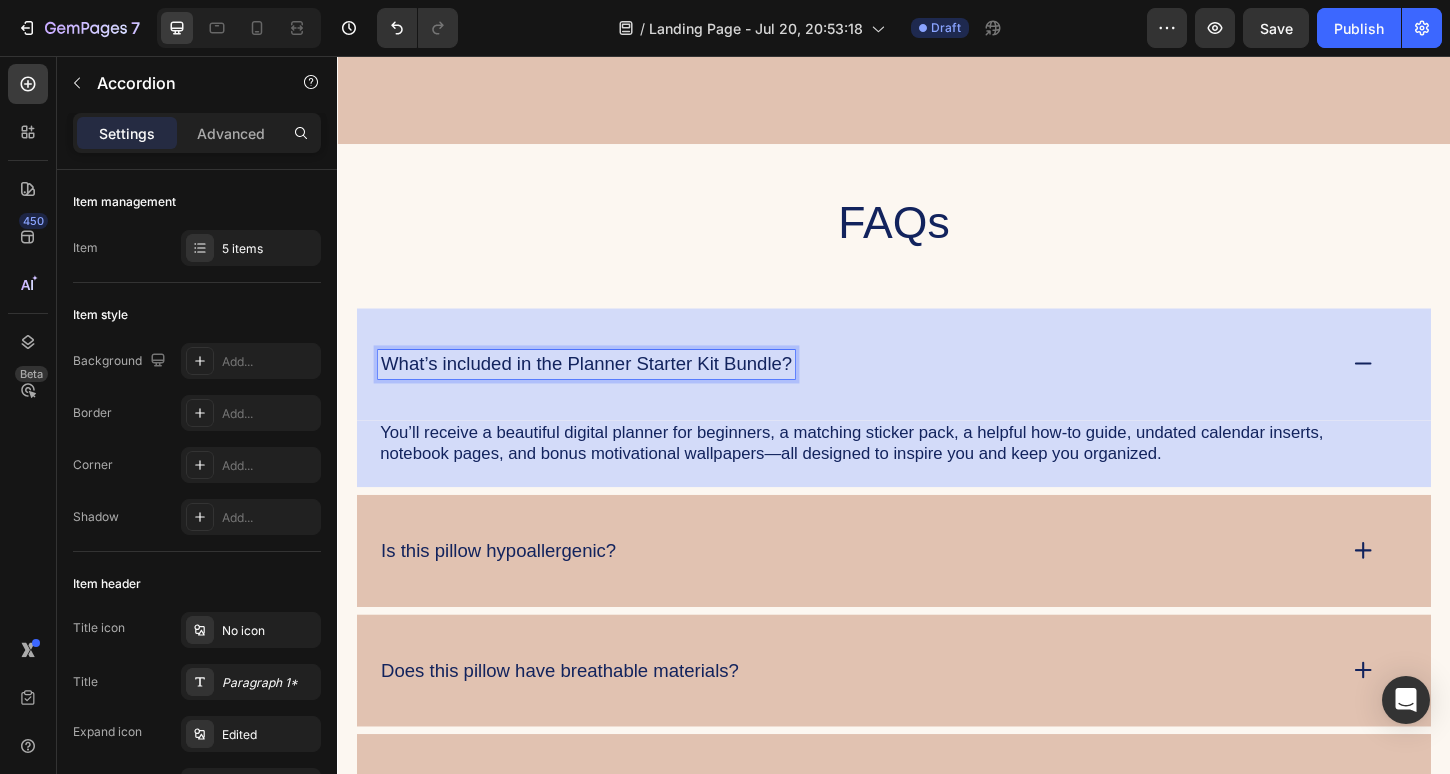 click on "What’s included in the Planner Starter Kit Bundle?" at bounding box center (605, 388) 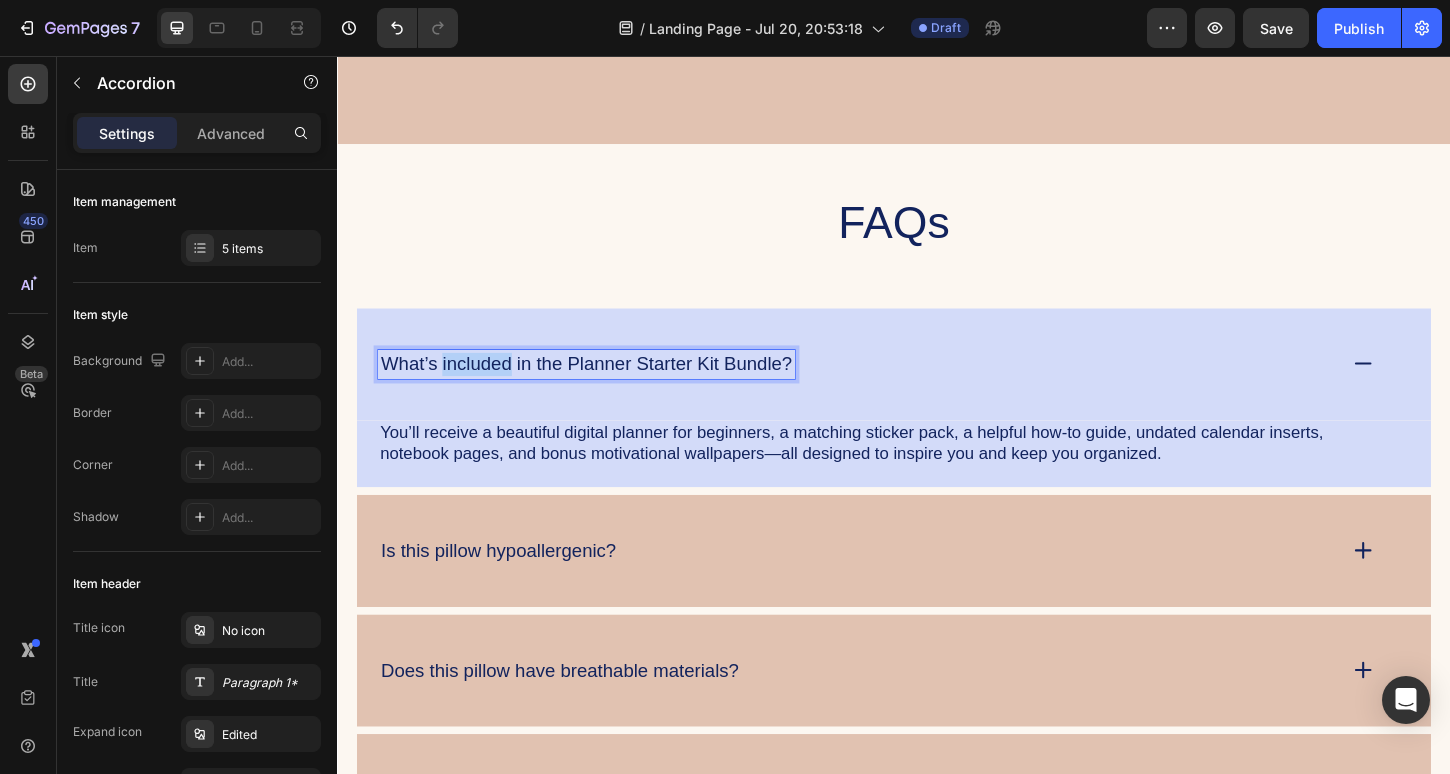 click on "What’s included in the Planner Starter Kit Bundle?" at bounding box center [605, 388] 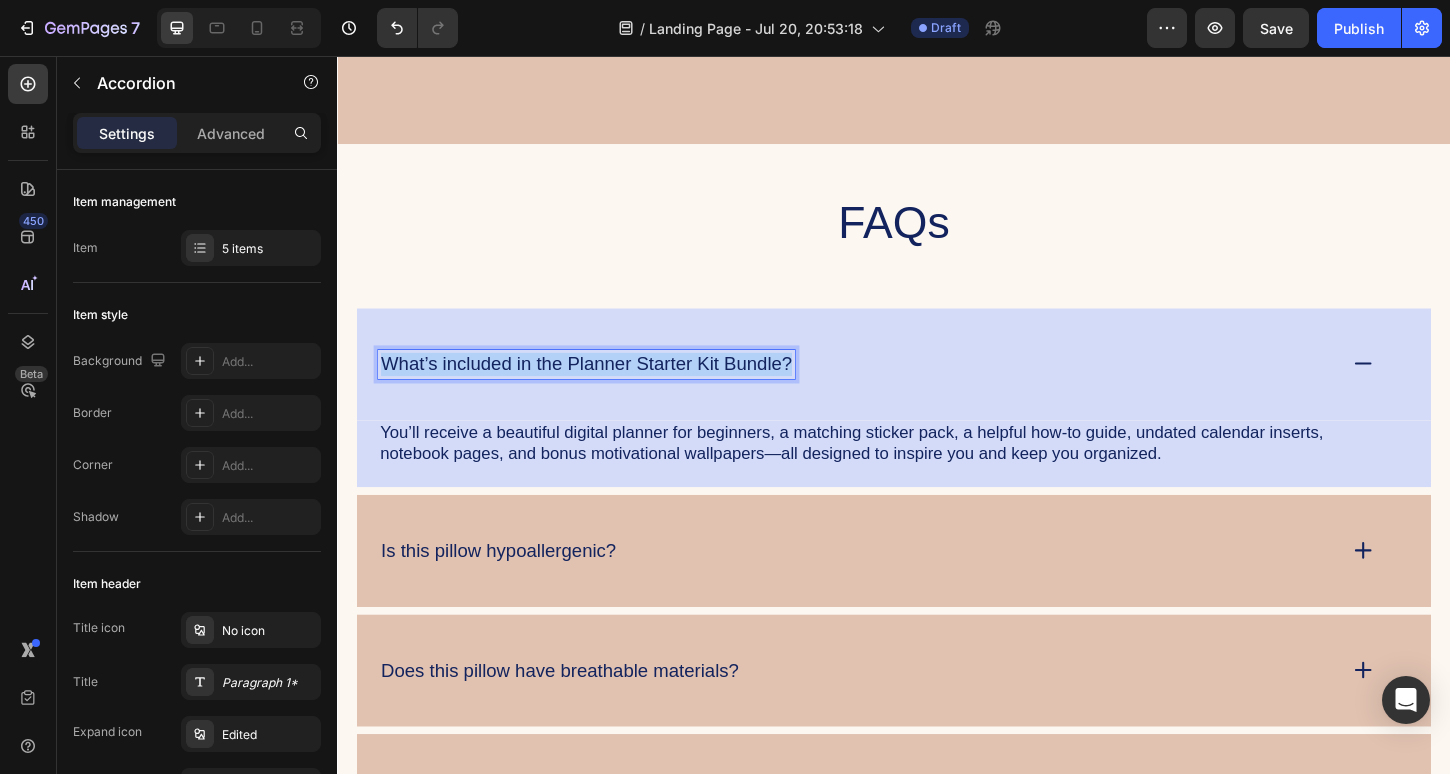 click on "What’s included in the Planner Starter Kit Bundle?" at bounding box center (605, 388) 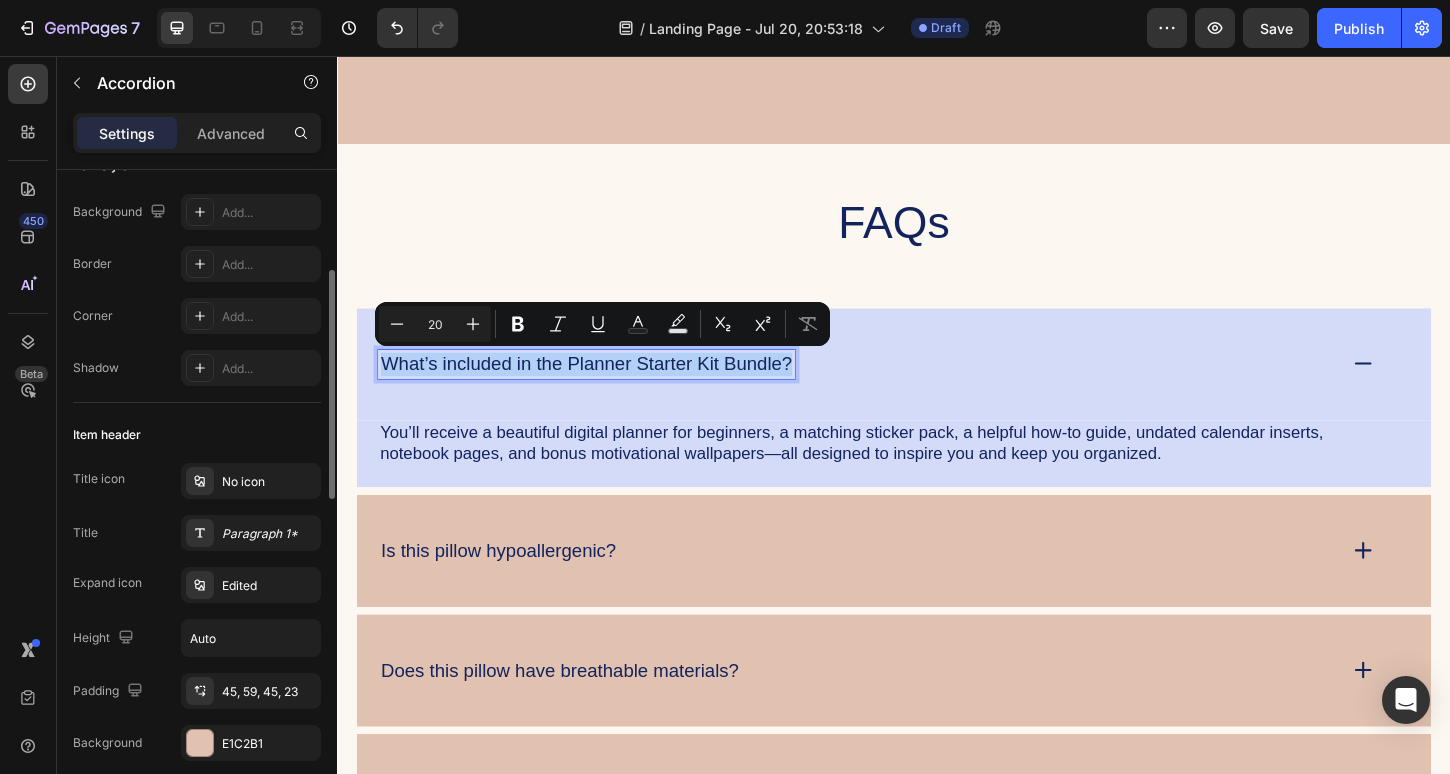 scroll, scrollTop: 185, scrollLeft: 0, axis: vertical 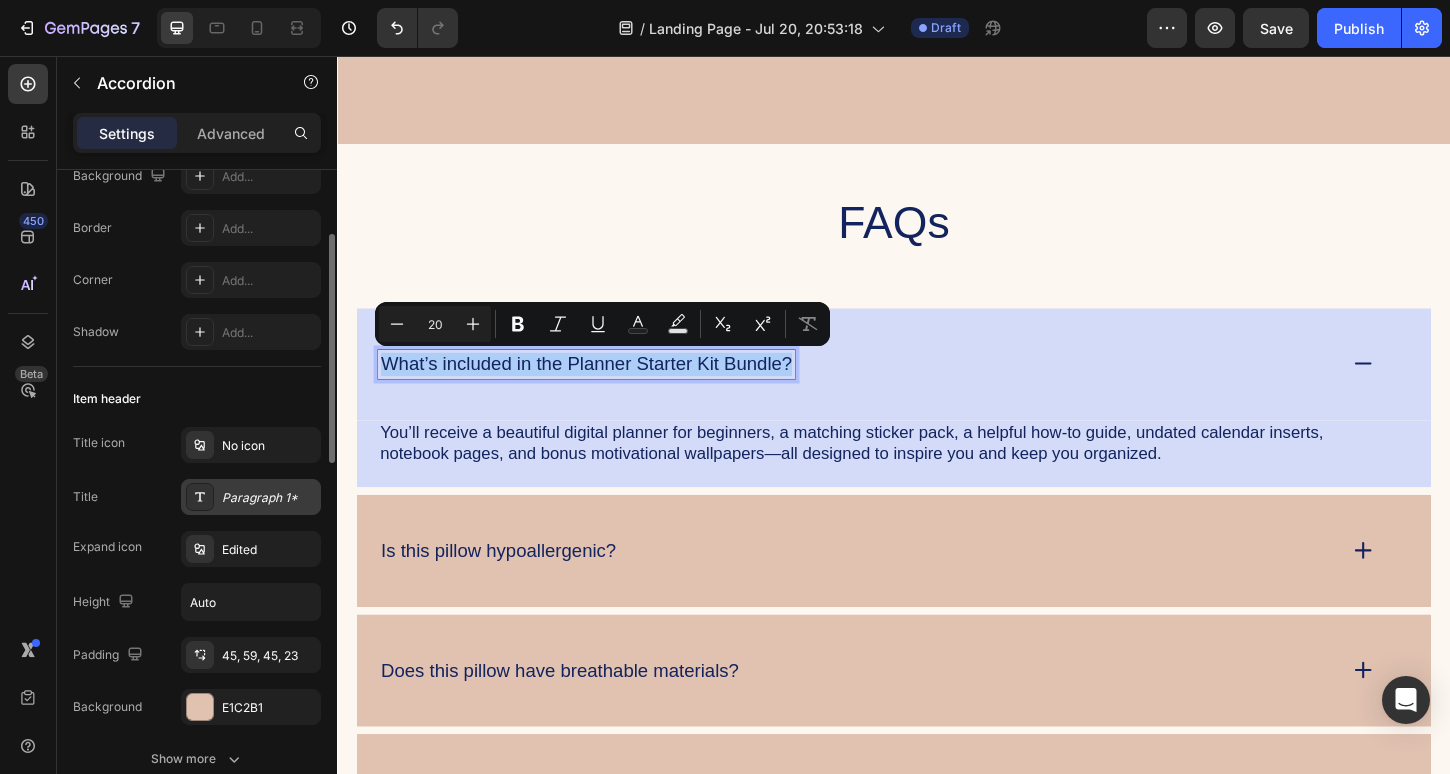 click on "Paragraph 1*" at bounding box center [269, 498] 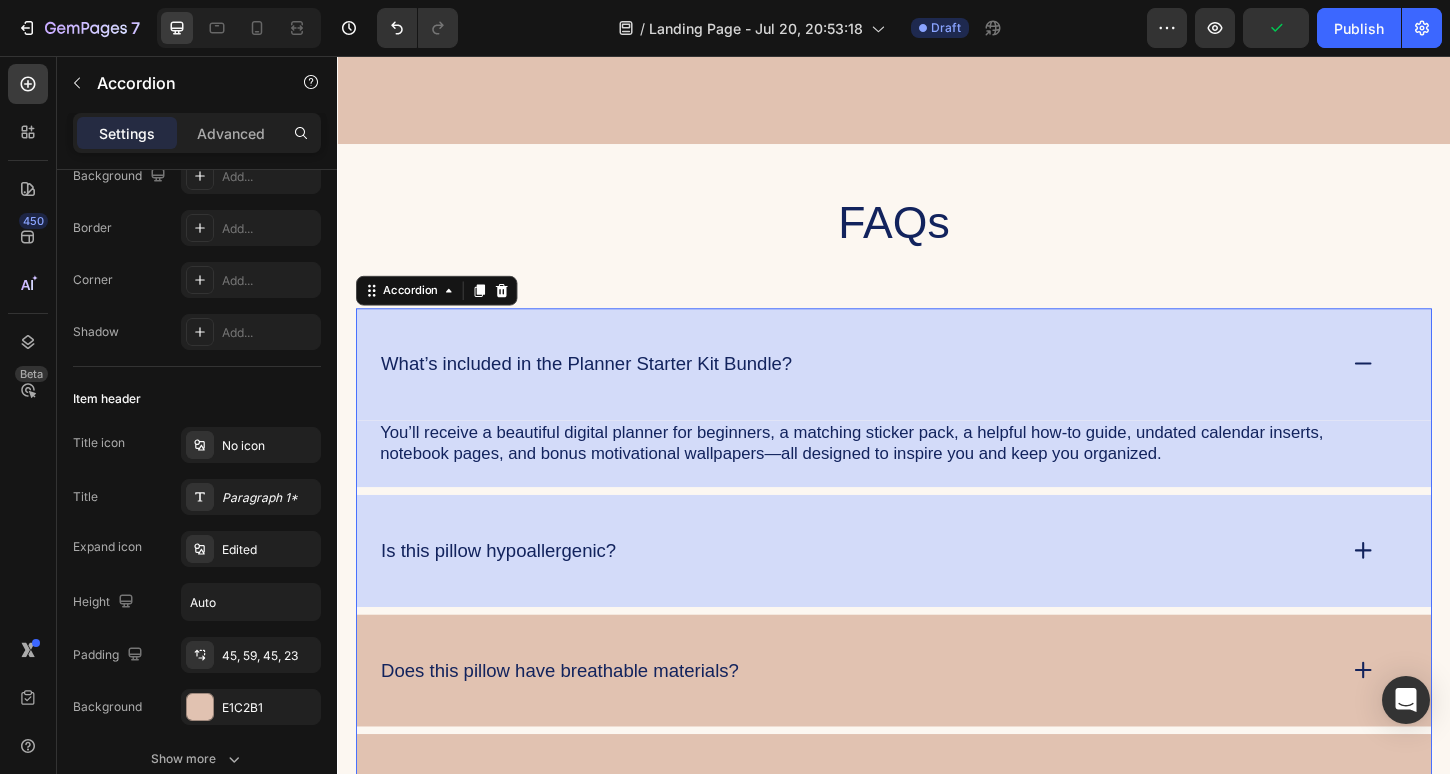 click on "Is this pillow hypoallergenic?" at bounding box center (937, 589) 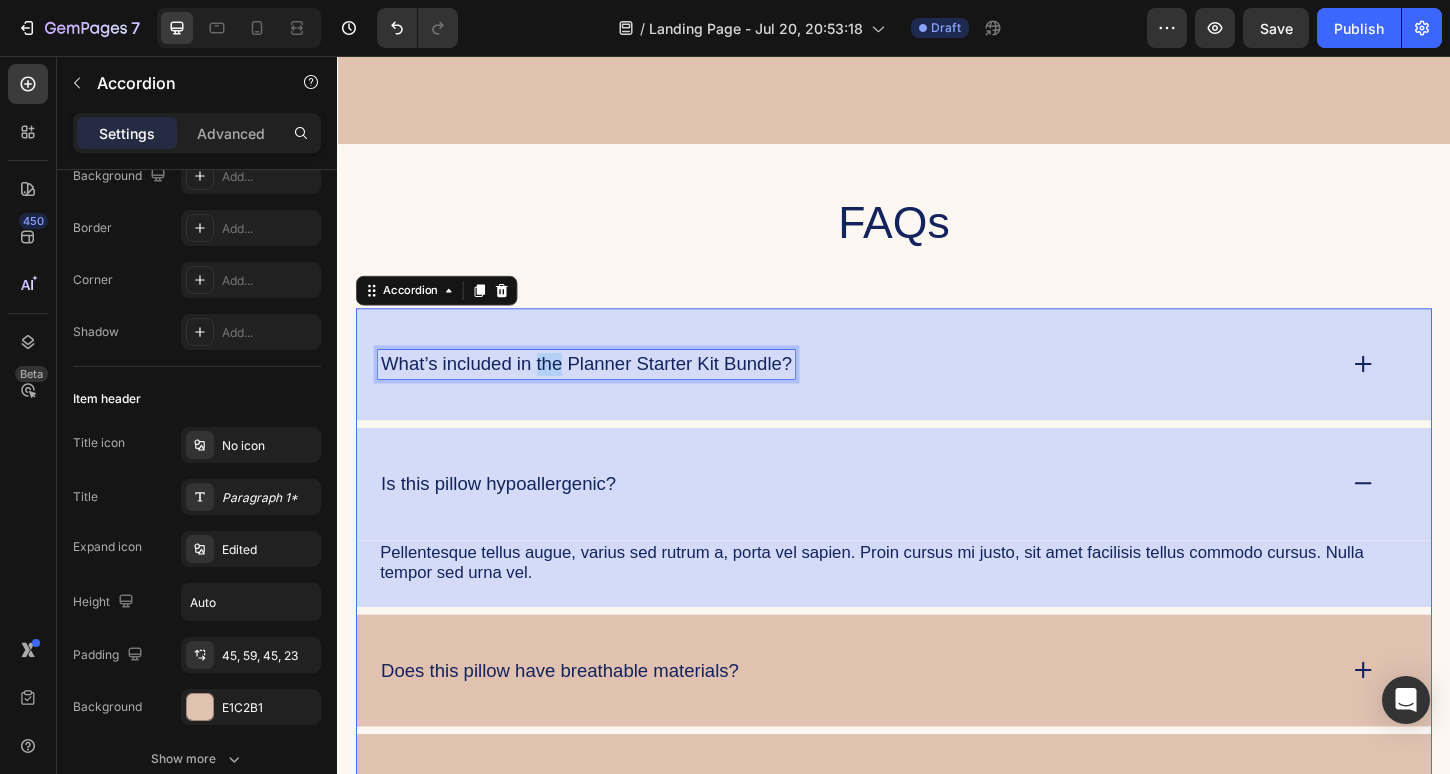 click on "What’s included in the Planner Starter Kit Bundle?" at bounding box center (605, 388) 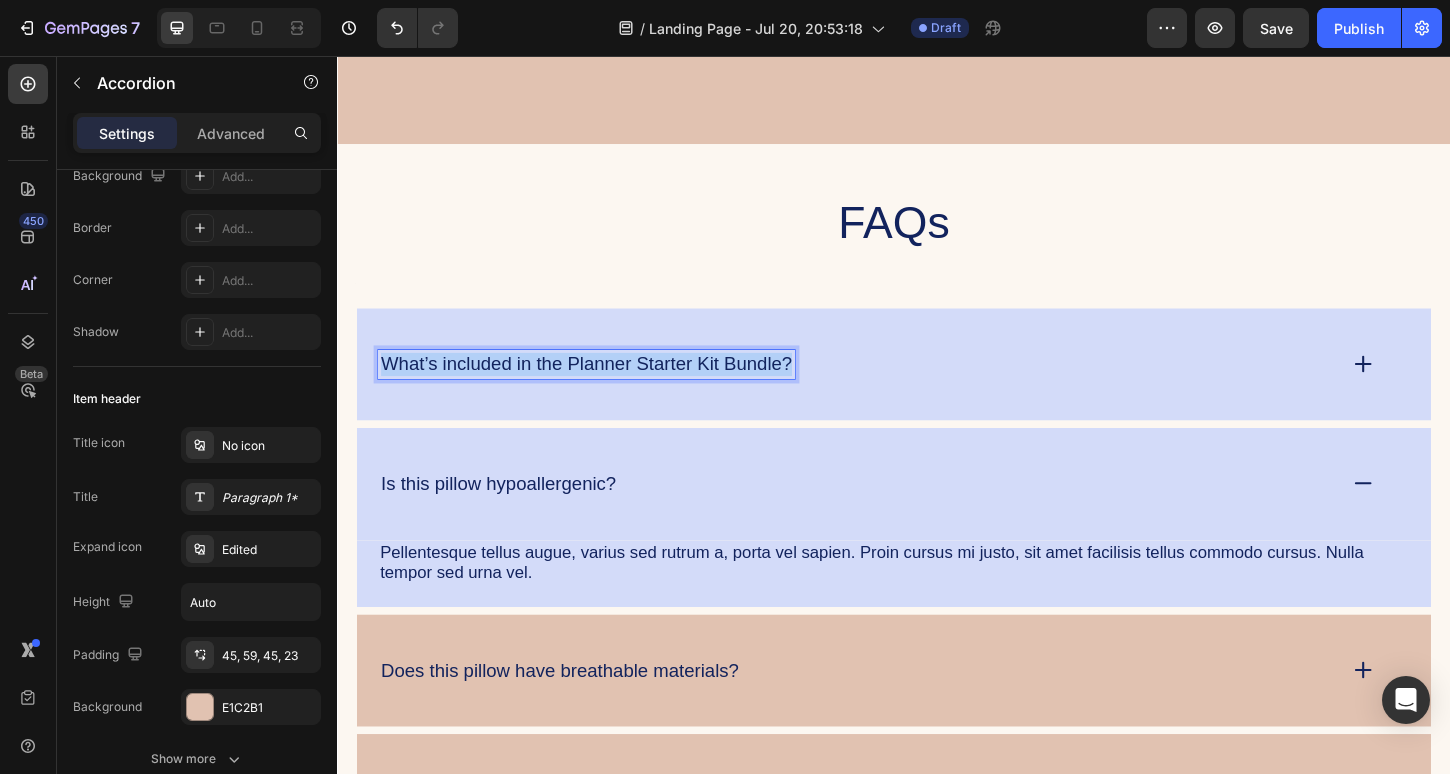 click on "What’s included in the Planner Starter Kit Bundle?" at bounding box center (605, 388) 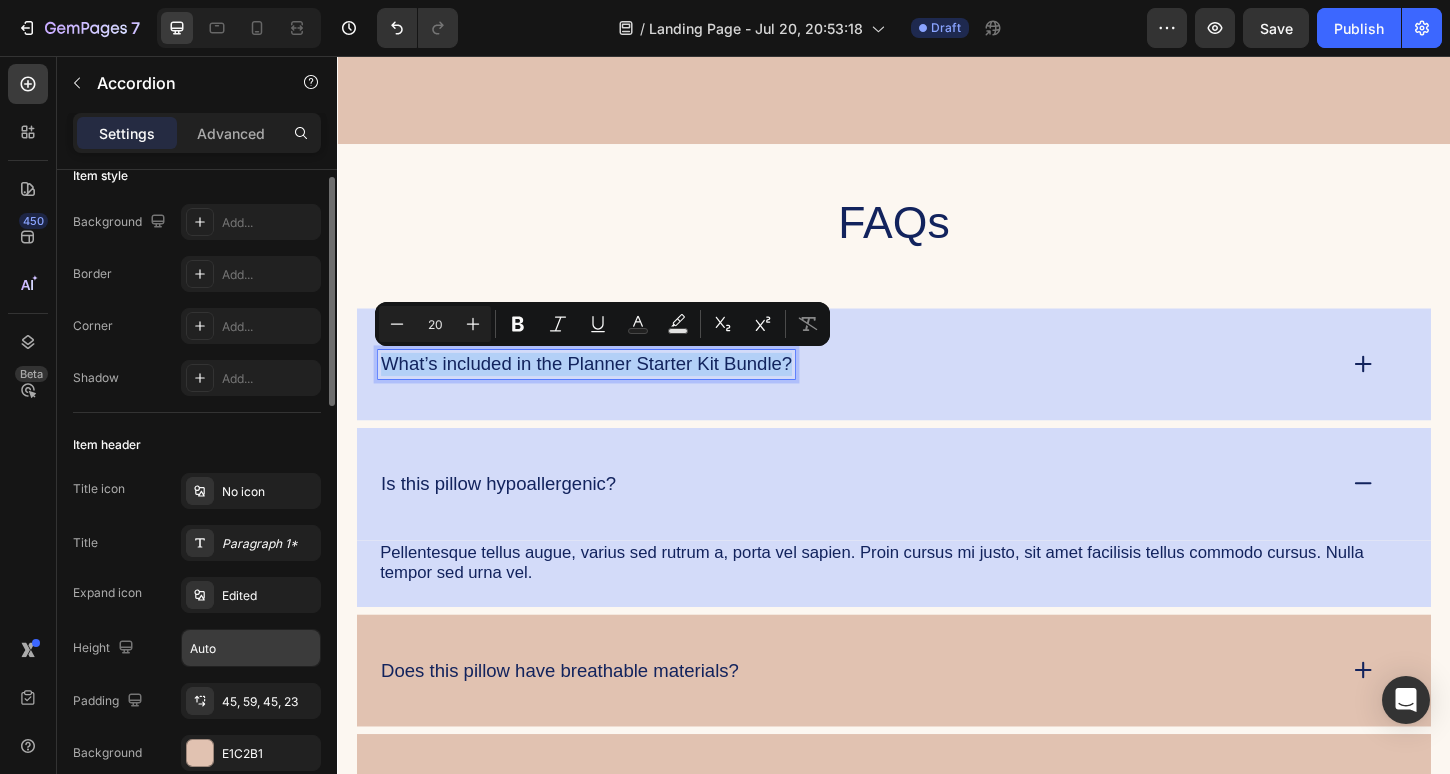 scroll, scrollTop: 0, scrollLeft: 0, axis: both 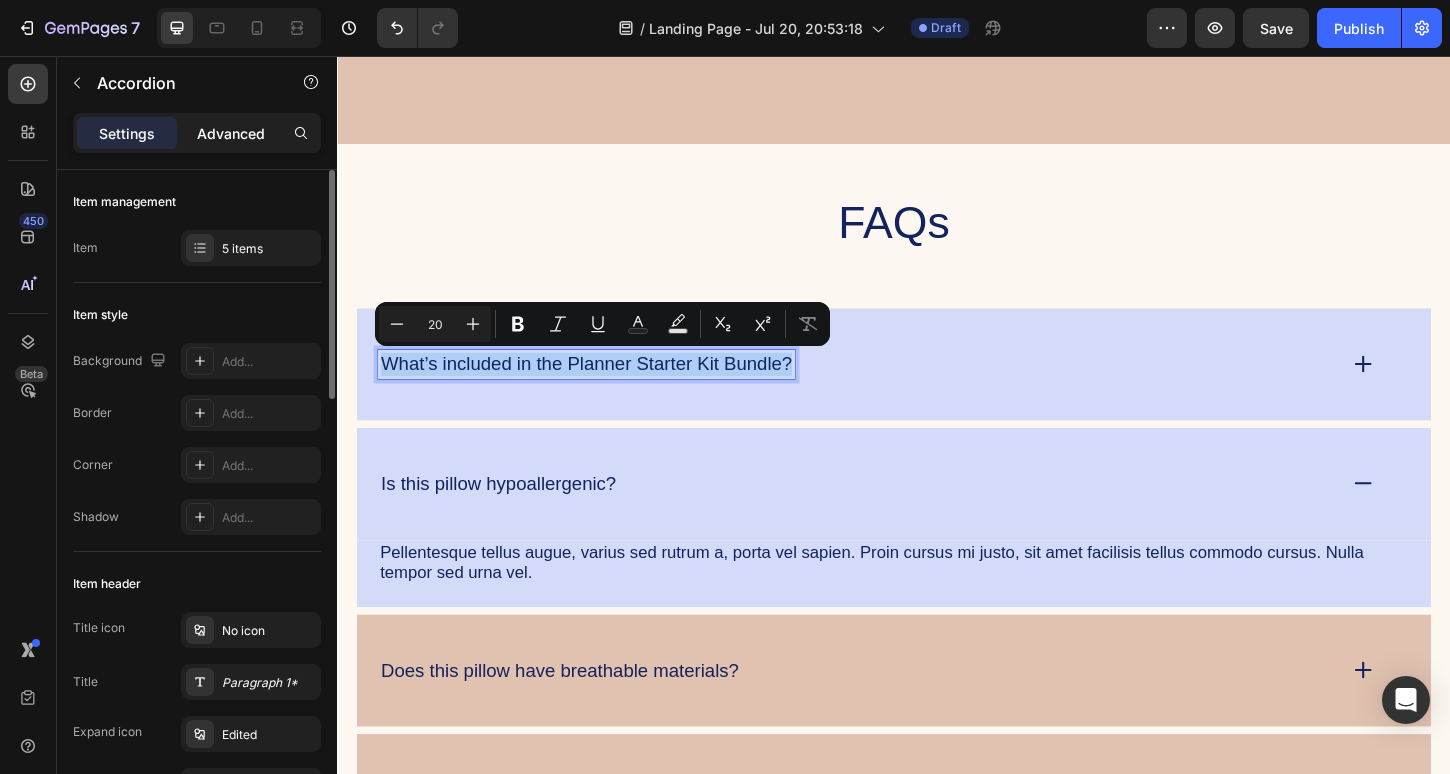 click on "Advanced" 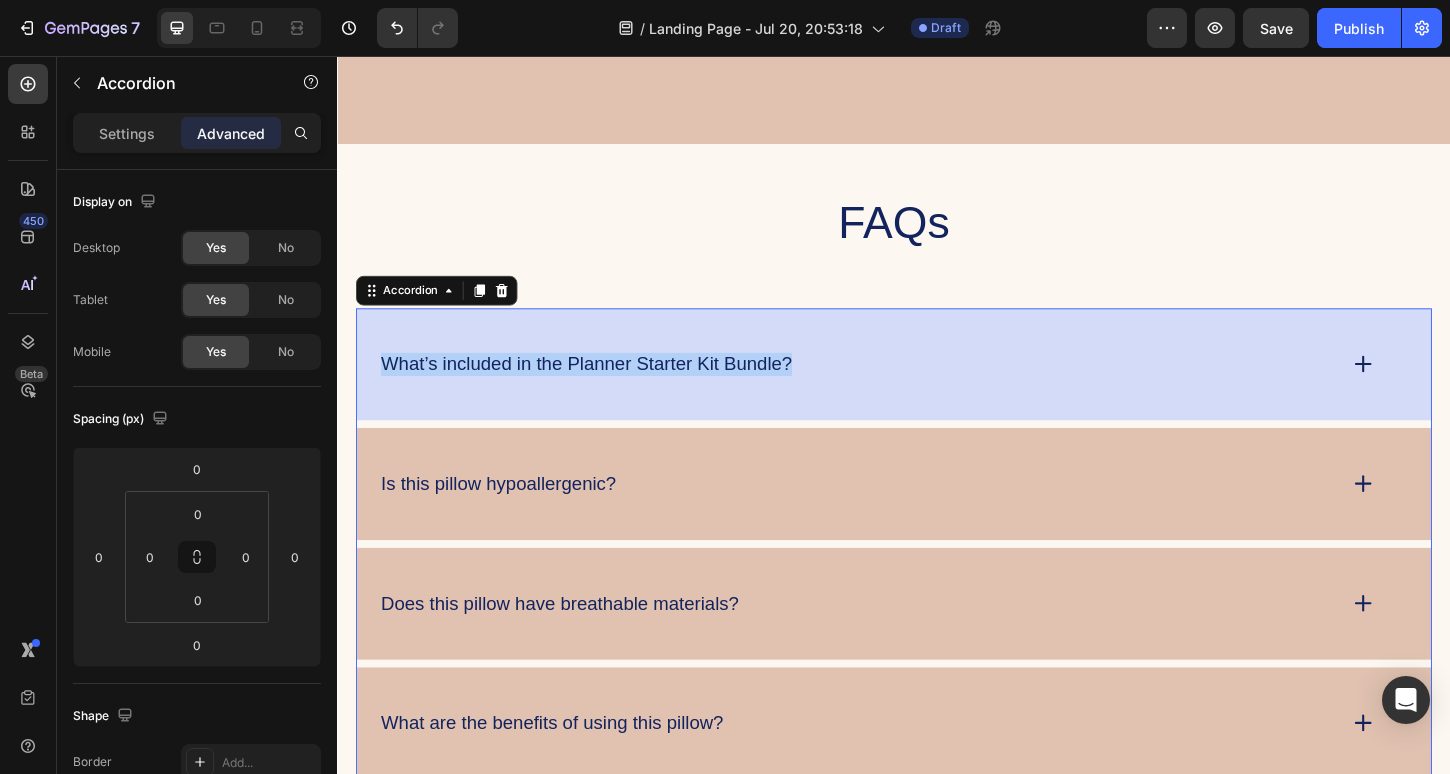 click on "What’s included in the Planner Starter Kit Bundle?" at bounding box center [605, 388] 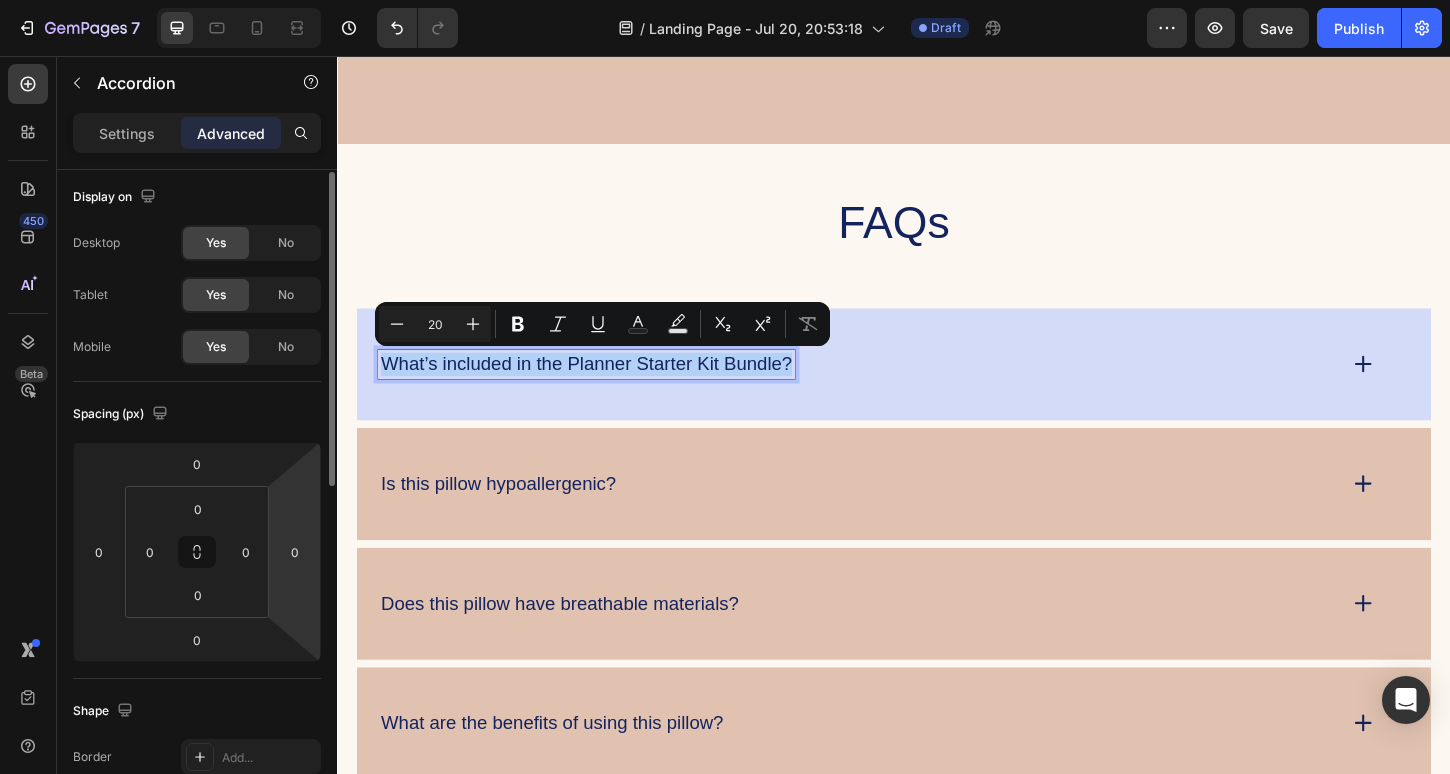 scroll, scrollTop: 0, scrollLeft: 0, axis: both 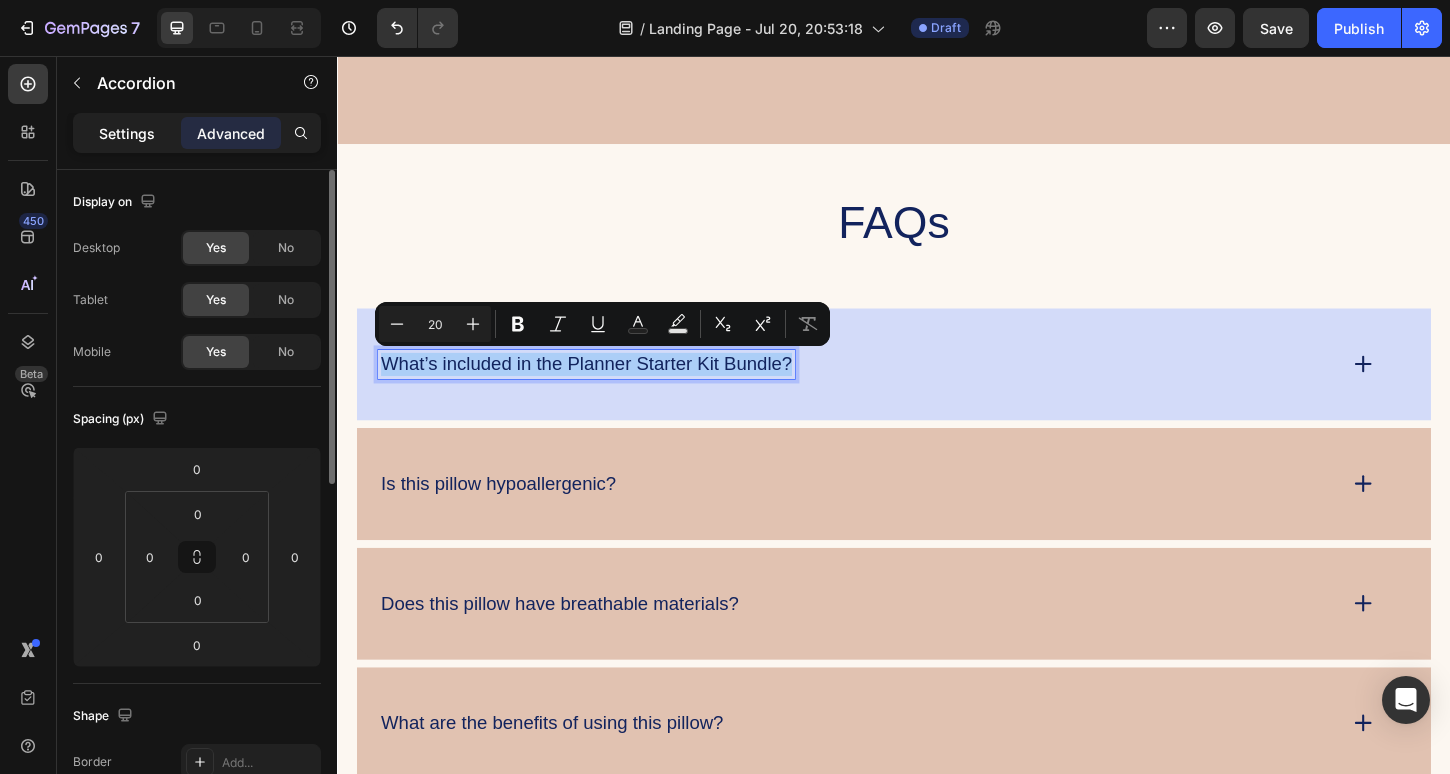 click on "Settings" at bounding box center (127, 133) 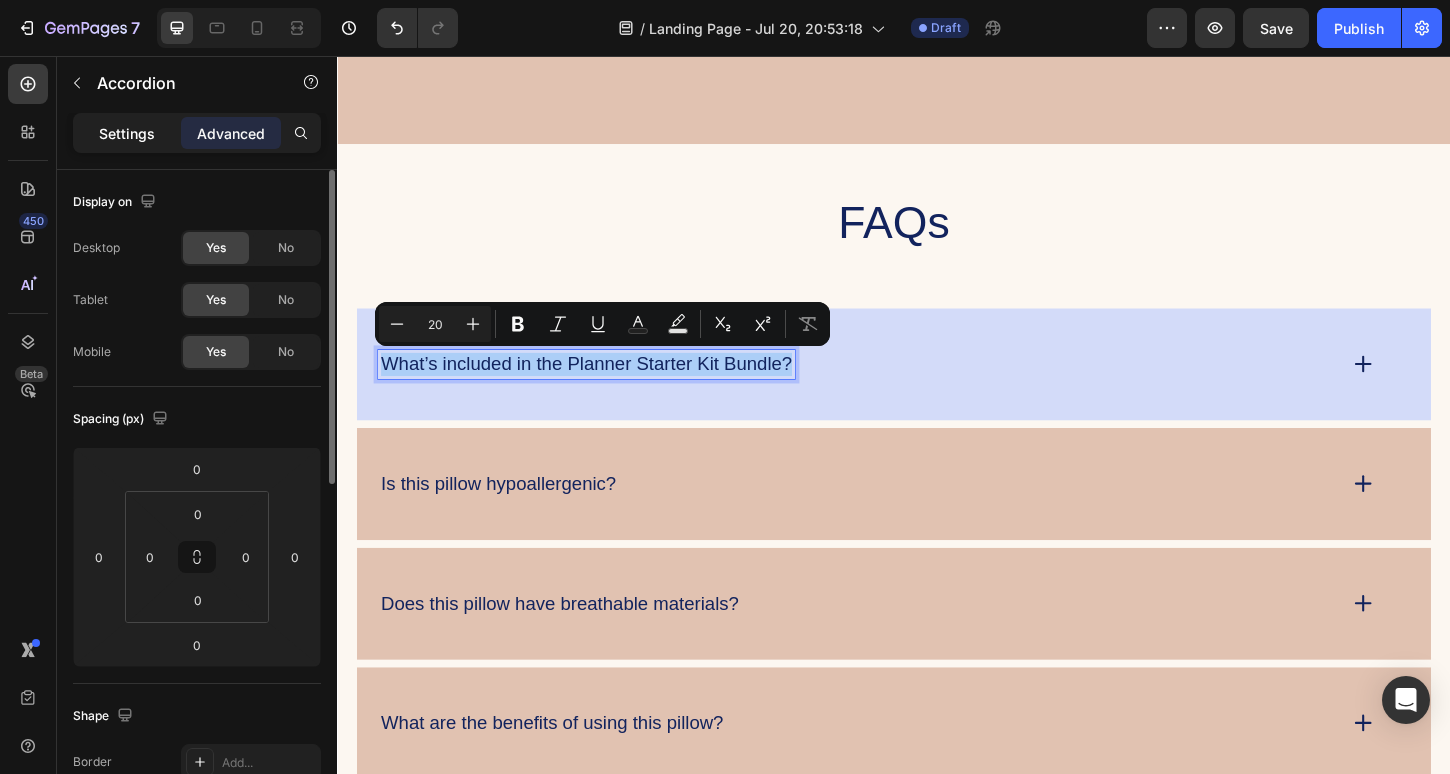 type on "8" 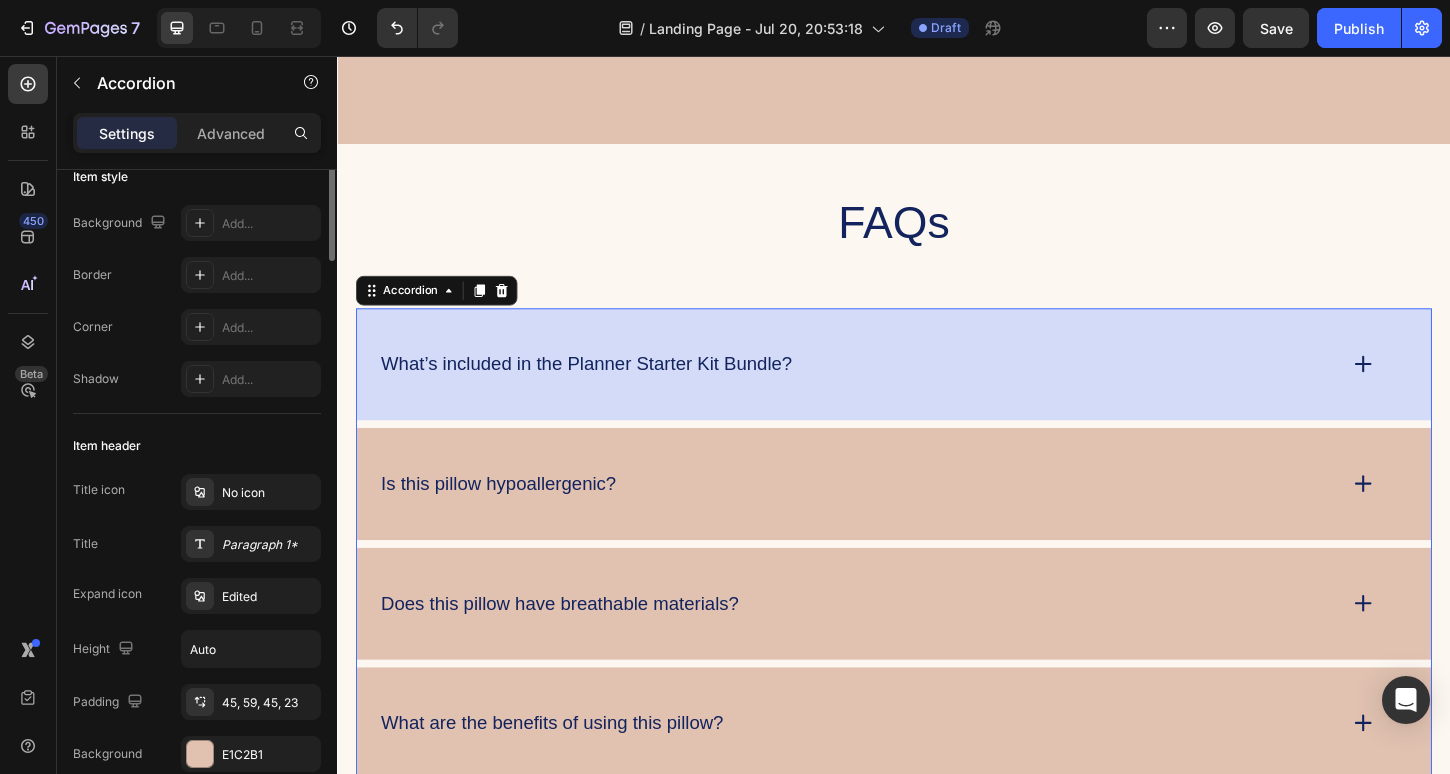 scroll, scrollTop: 0, scrollLeft: 0, axis: both 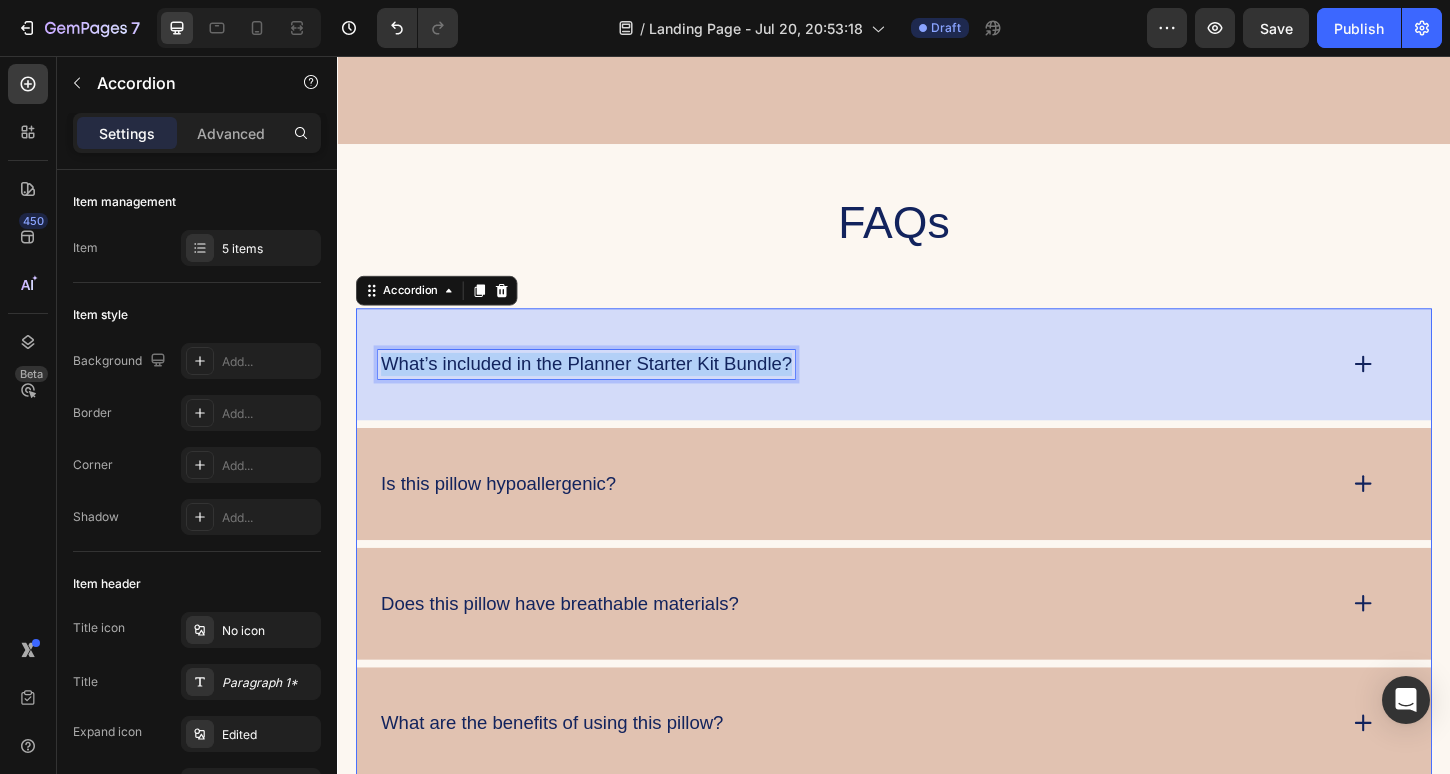 click on "What’s included in the Planner Starter Kit Bundle?" at bounding box center [605, 388] 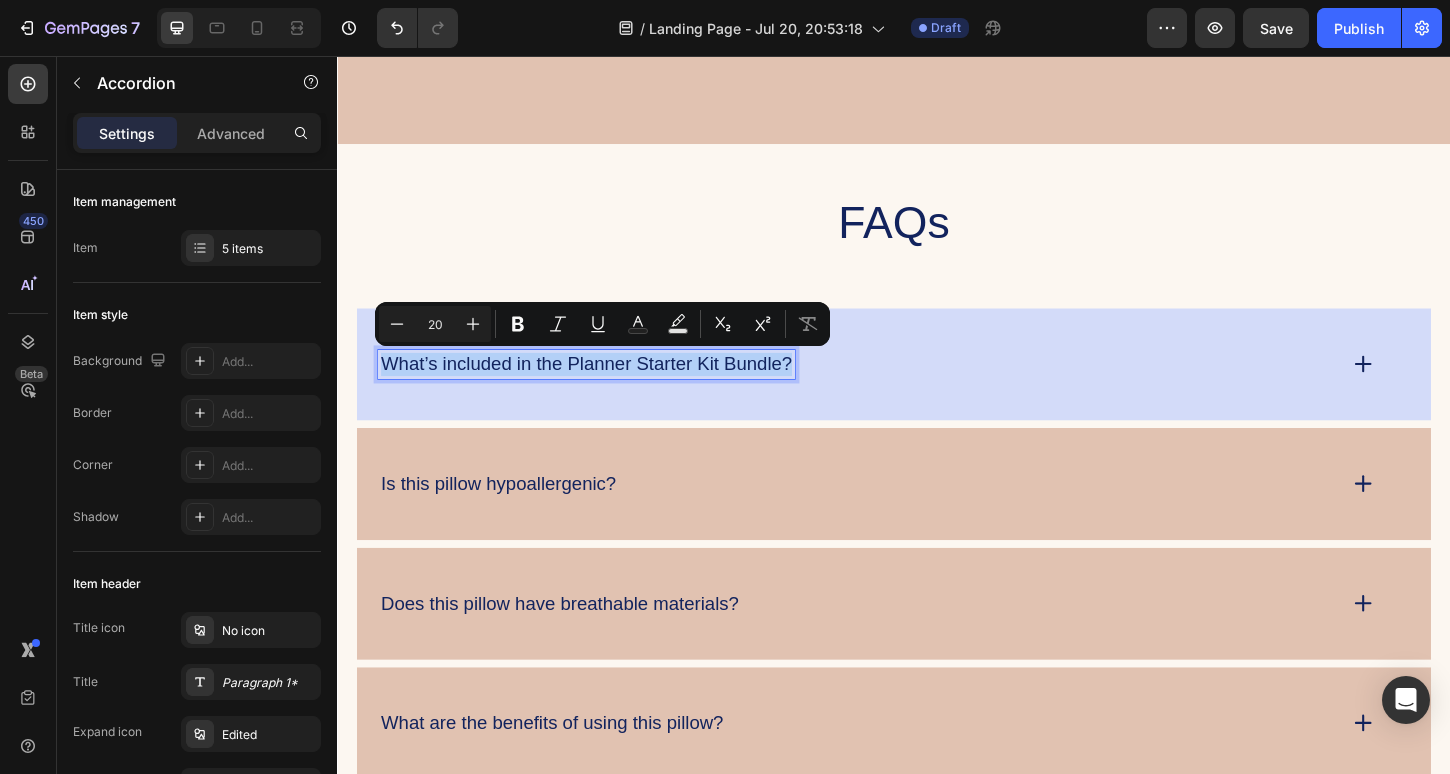 click on "What’s included in the Planner Starter Kit Bundle?" at bounding box center (937, 388) 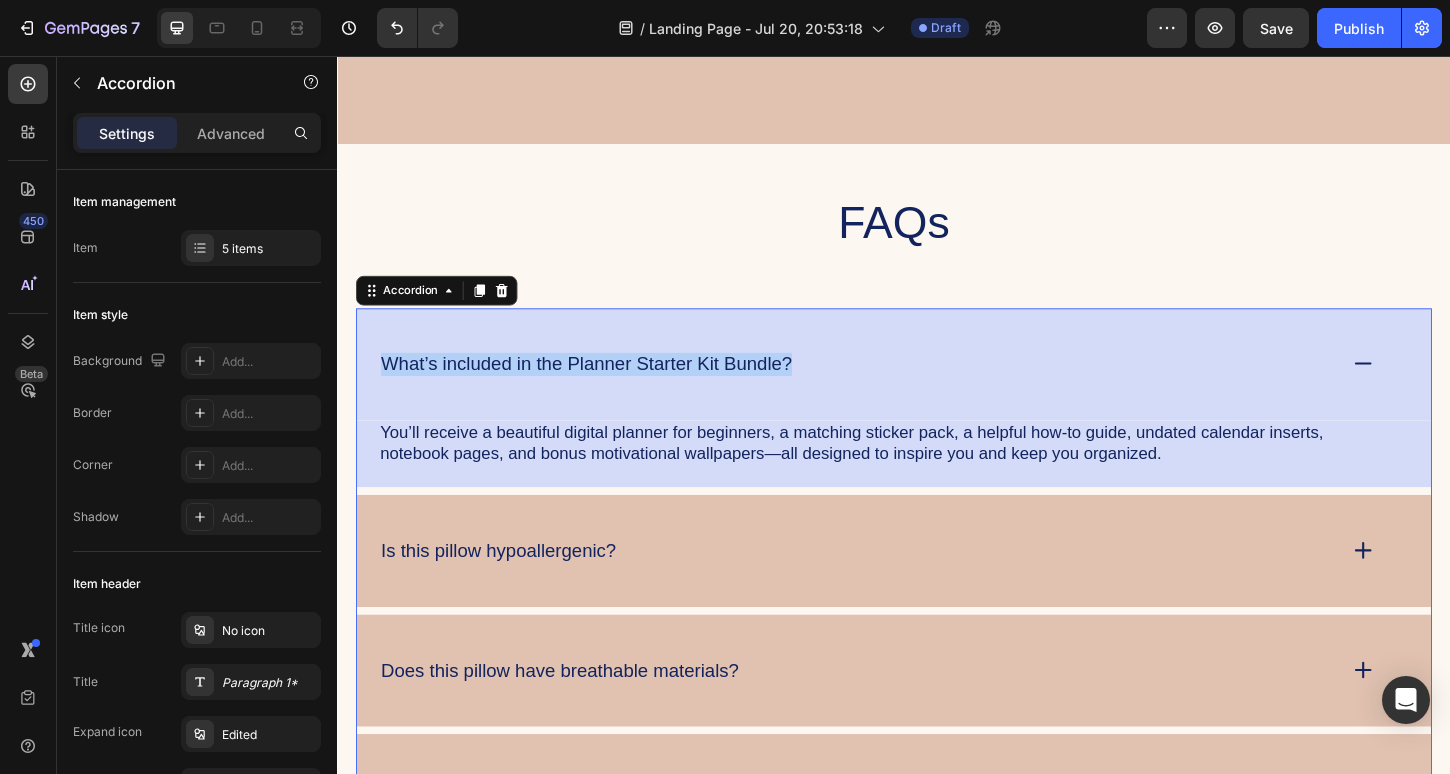 click on "What’s included in the Planner Starter Kit Bundle?" at bounding box center (605, 388) 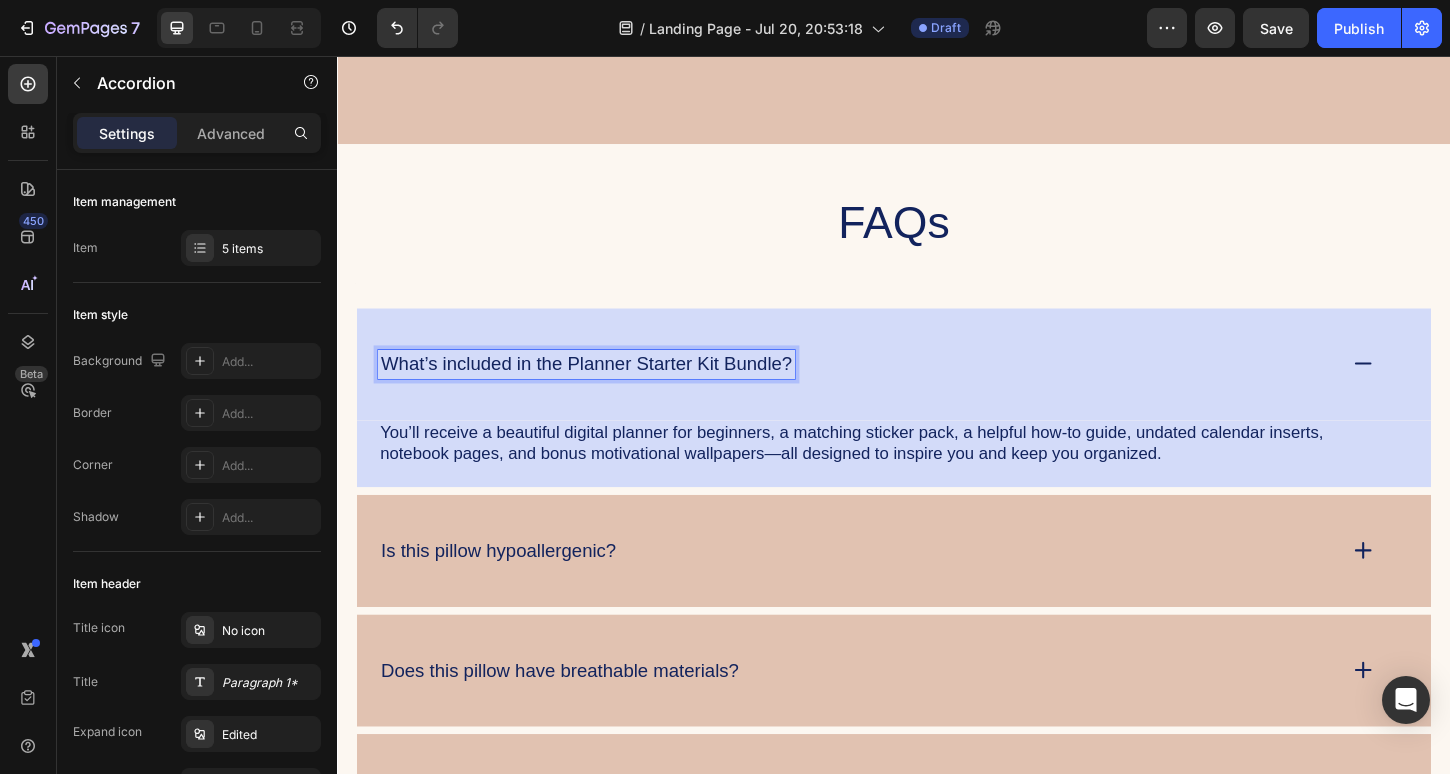 click on "What’s included in the Planner Starter Kit Bundle?" at bounding box center [897, 388] 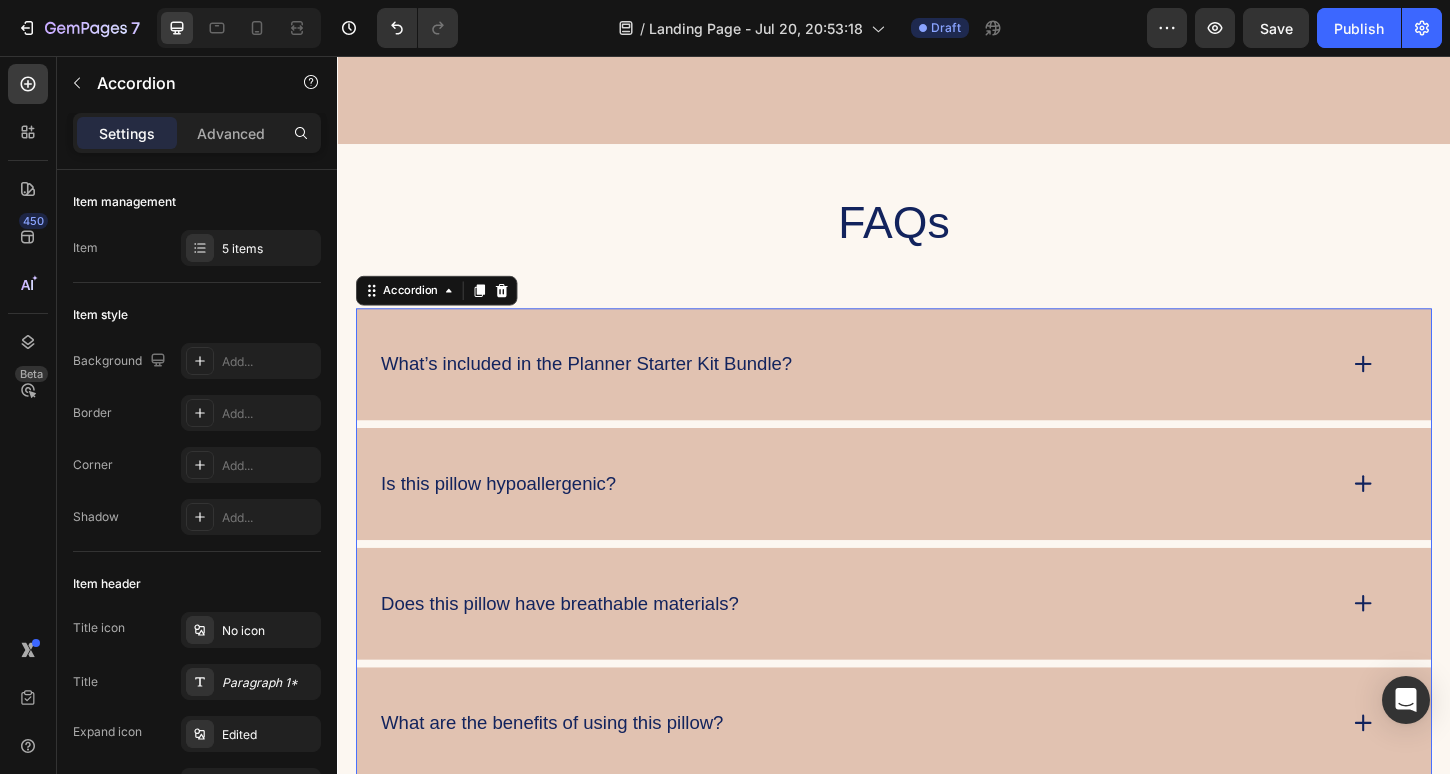 click on "What’s included in the Planner Starter Kit Bundle?" at bounding box center (605, 388) 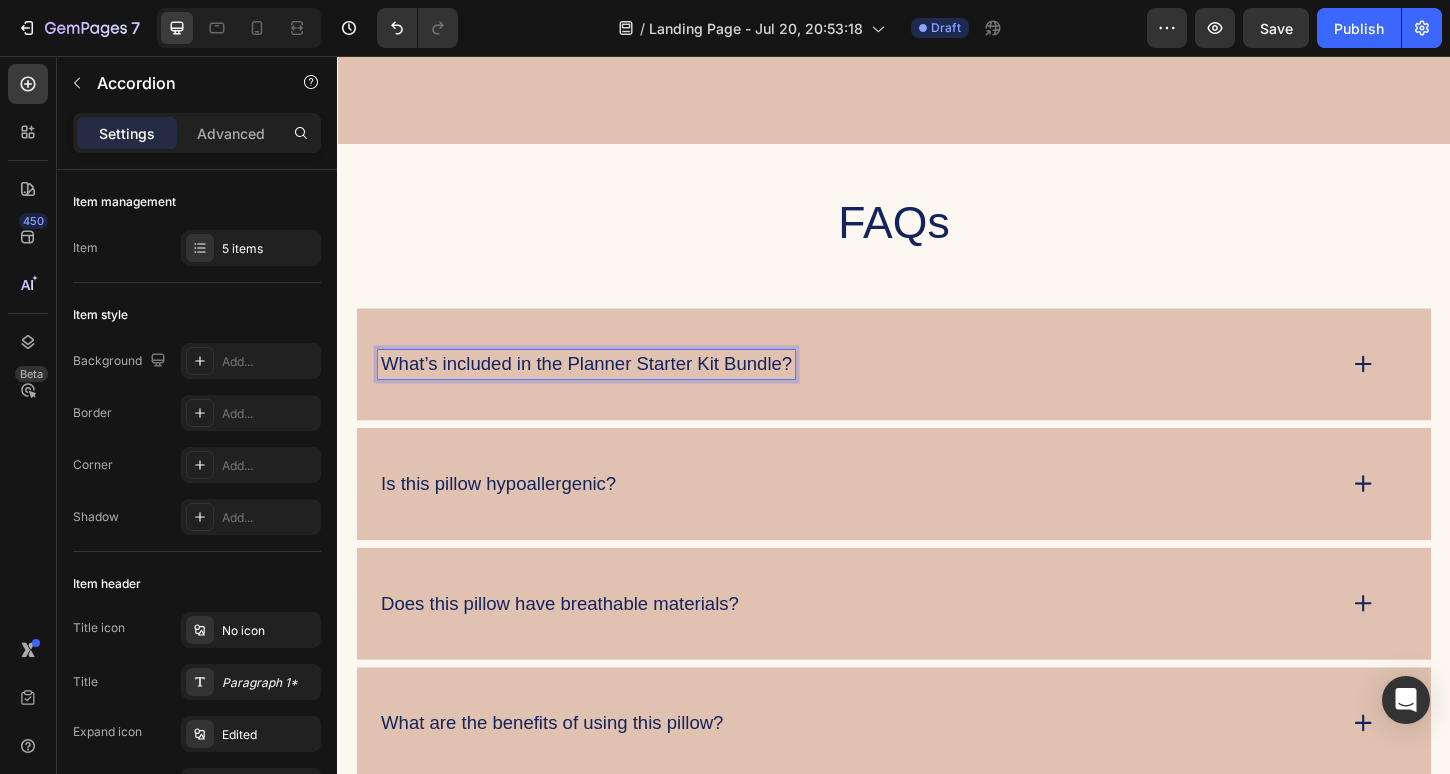 click on "What’s included in the Planner Starter Kit Bundle?" at bounding box center [605, 388] 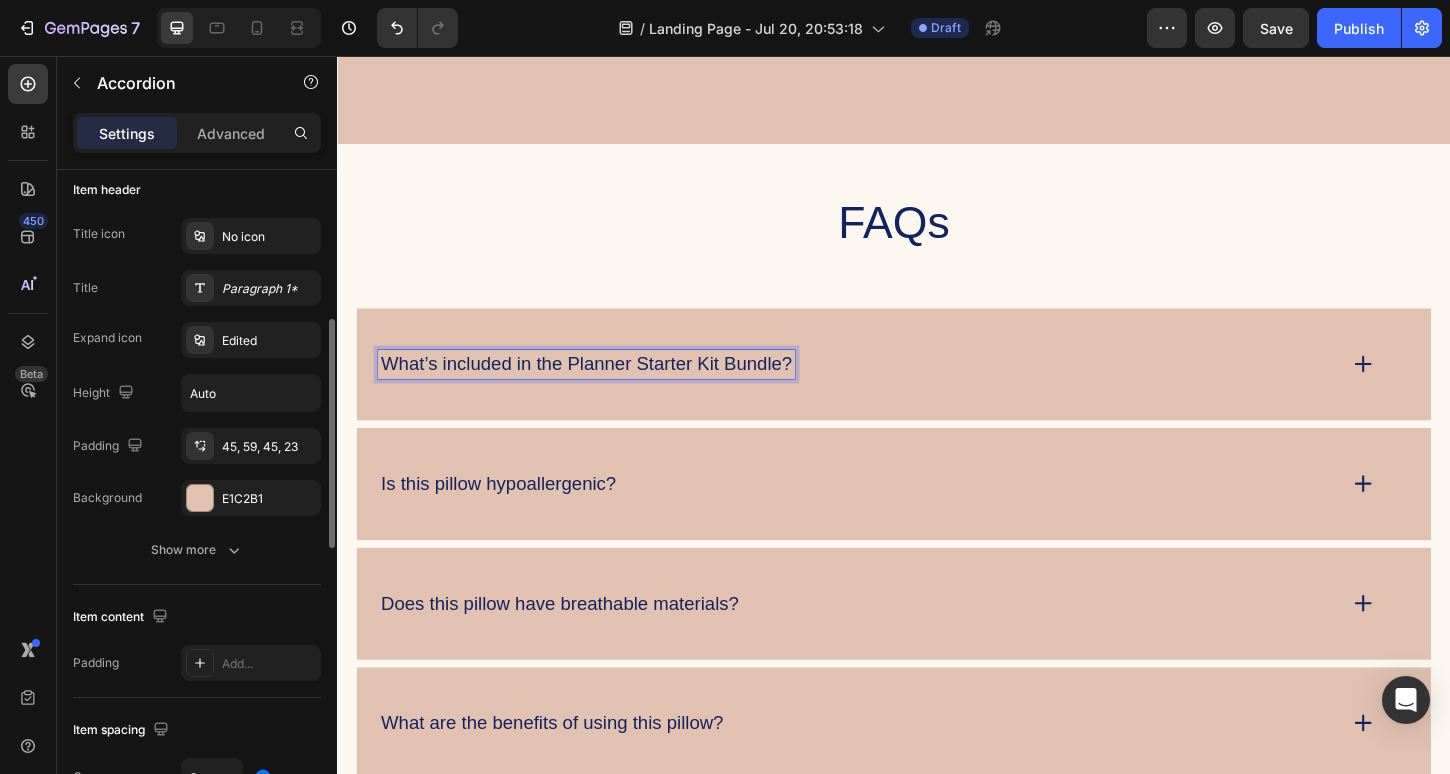 scroll, scrollTop: 403, scrollLeft: 0, axis: vertical 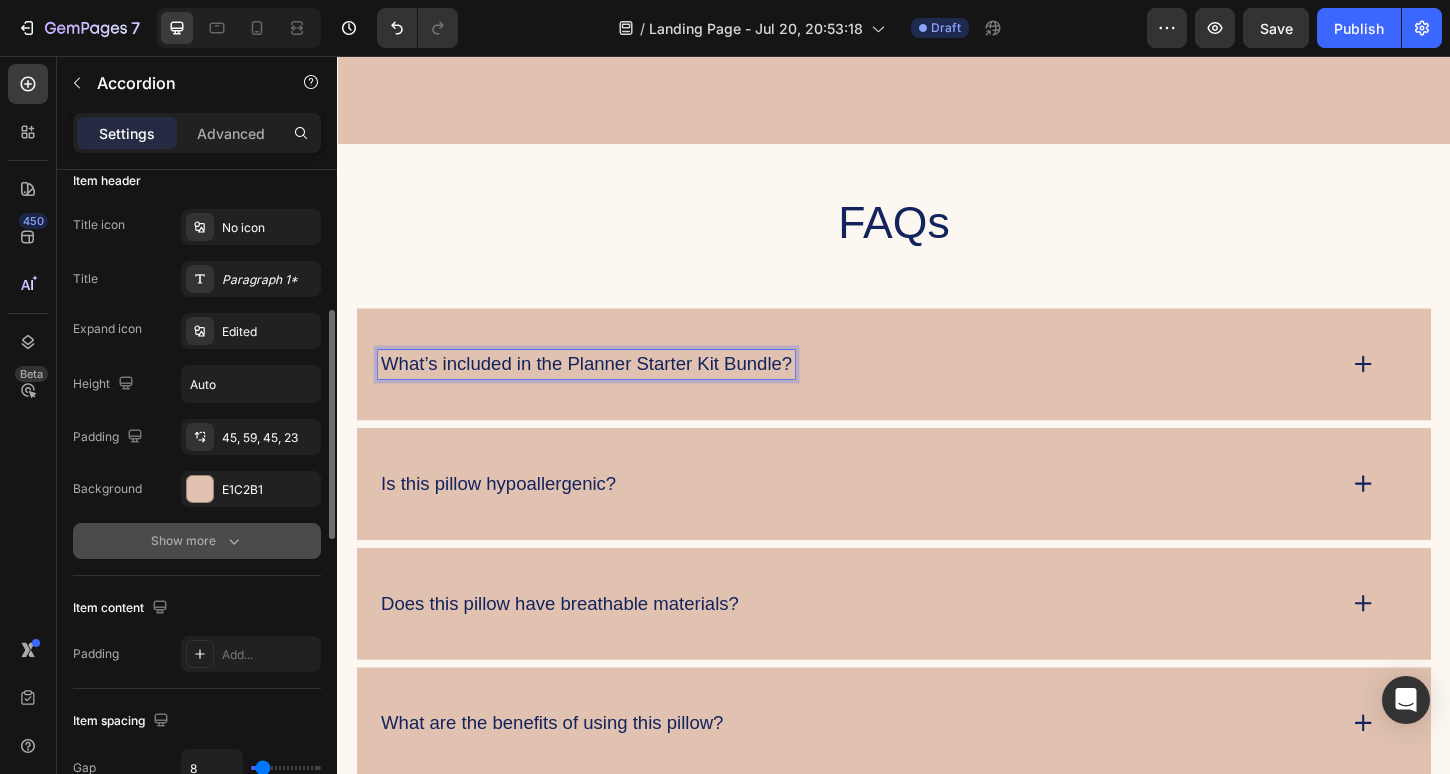 click on "Show more" at bounding box center (197, 541) 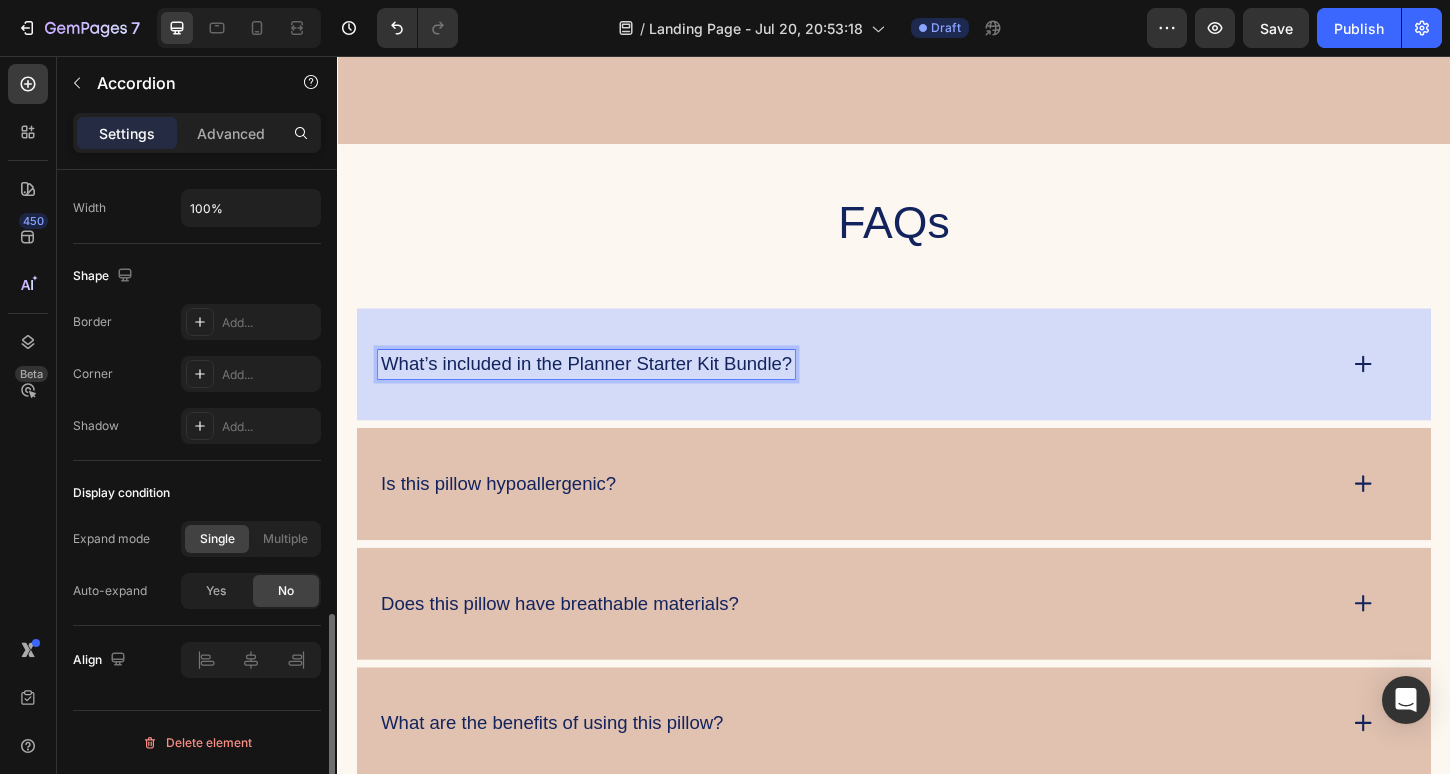 scroll, scrollTop: 0, scrollLeft: 0, axis: both 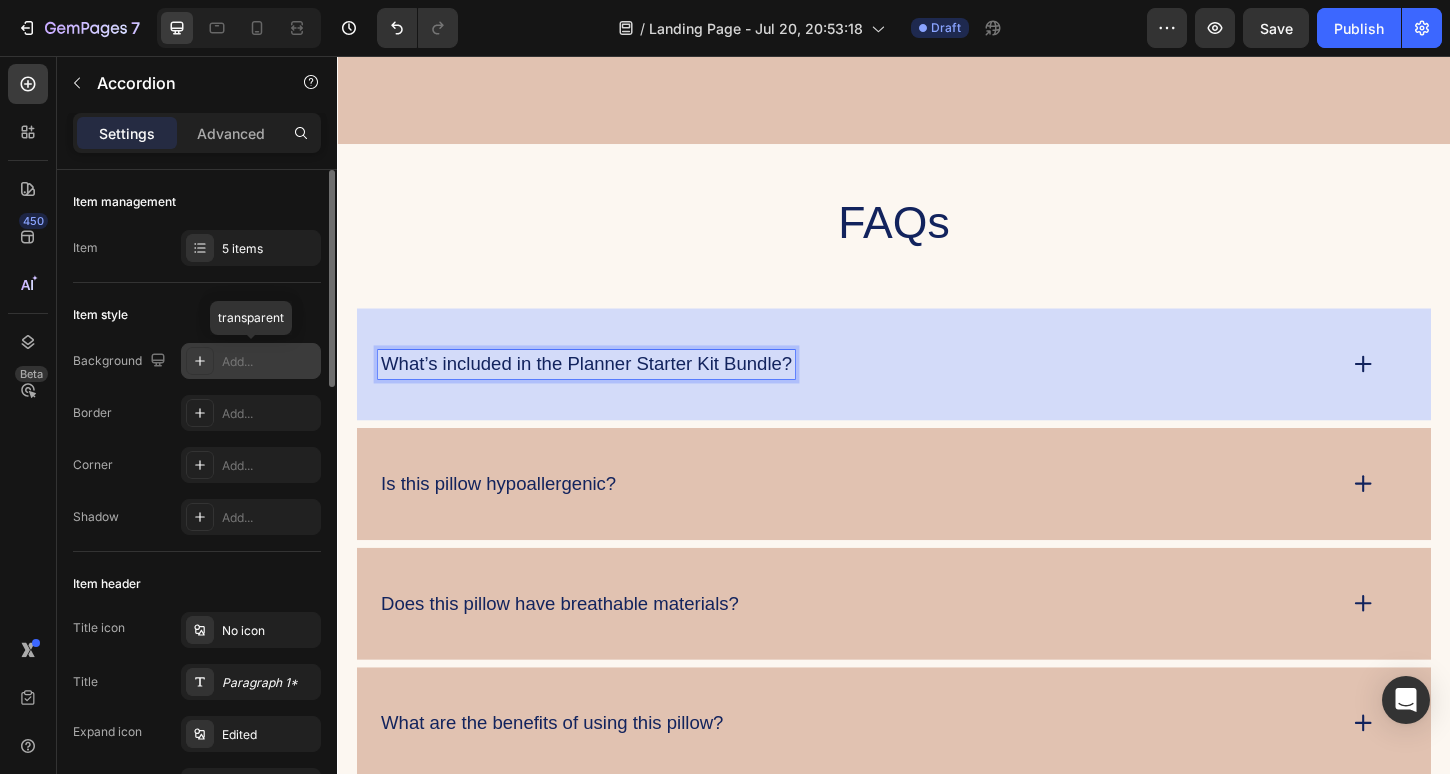 click on "Add..." at bounding box center [269, 362] 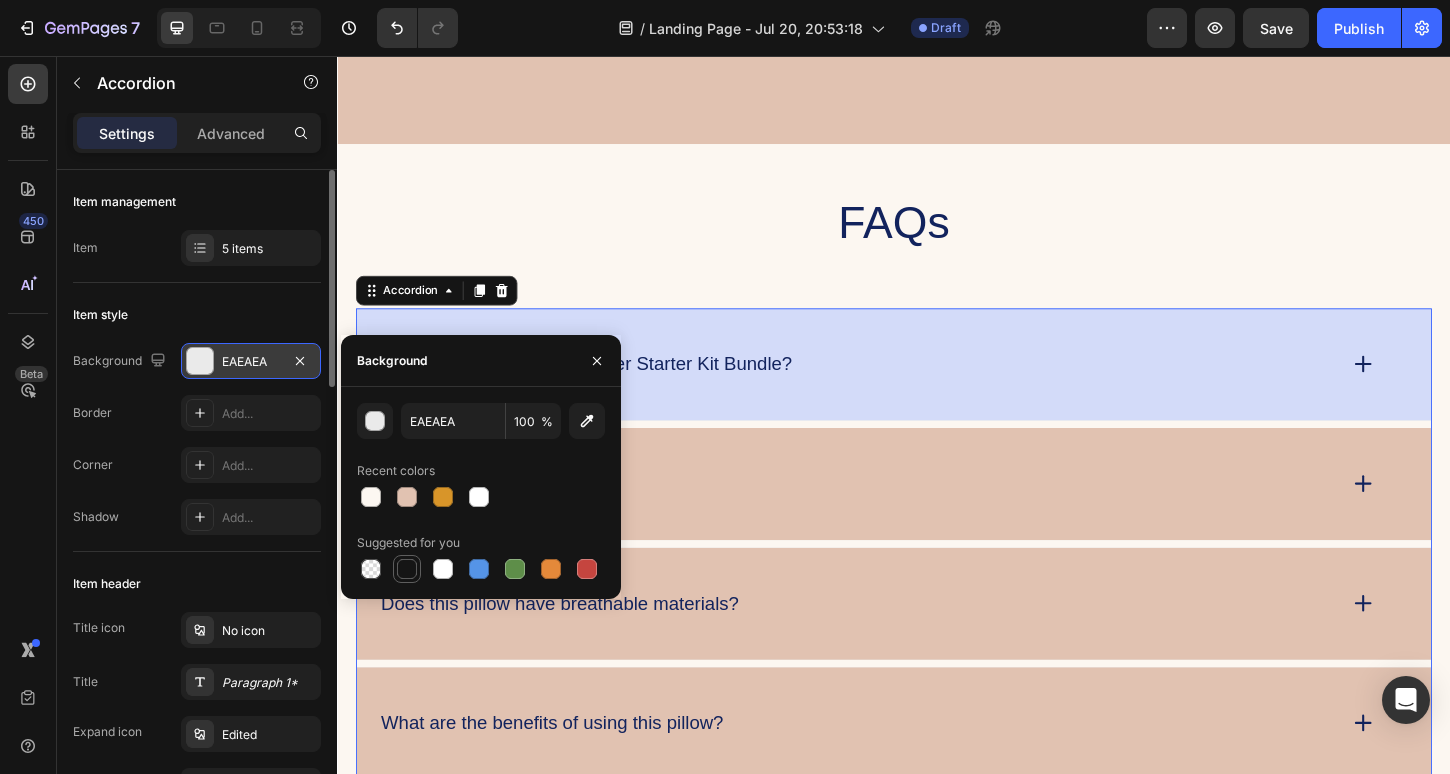 click at bounding box center [407, 569] 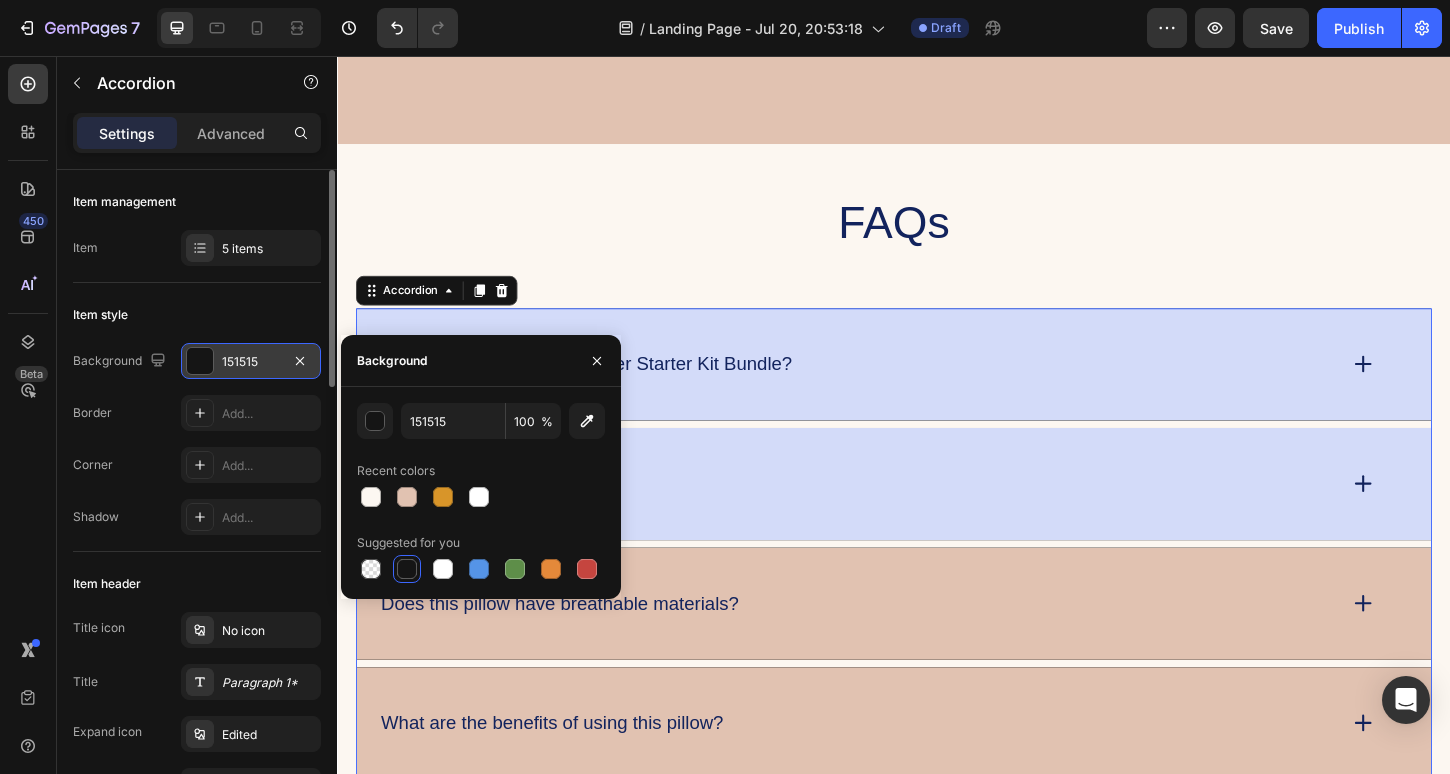 click on "Is this pillow hypoallergenic?" at bounding box center (897, 517) 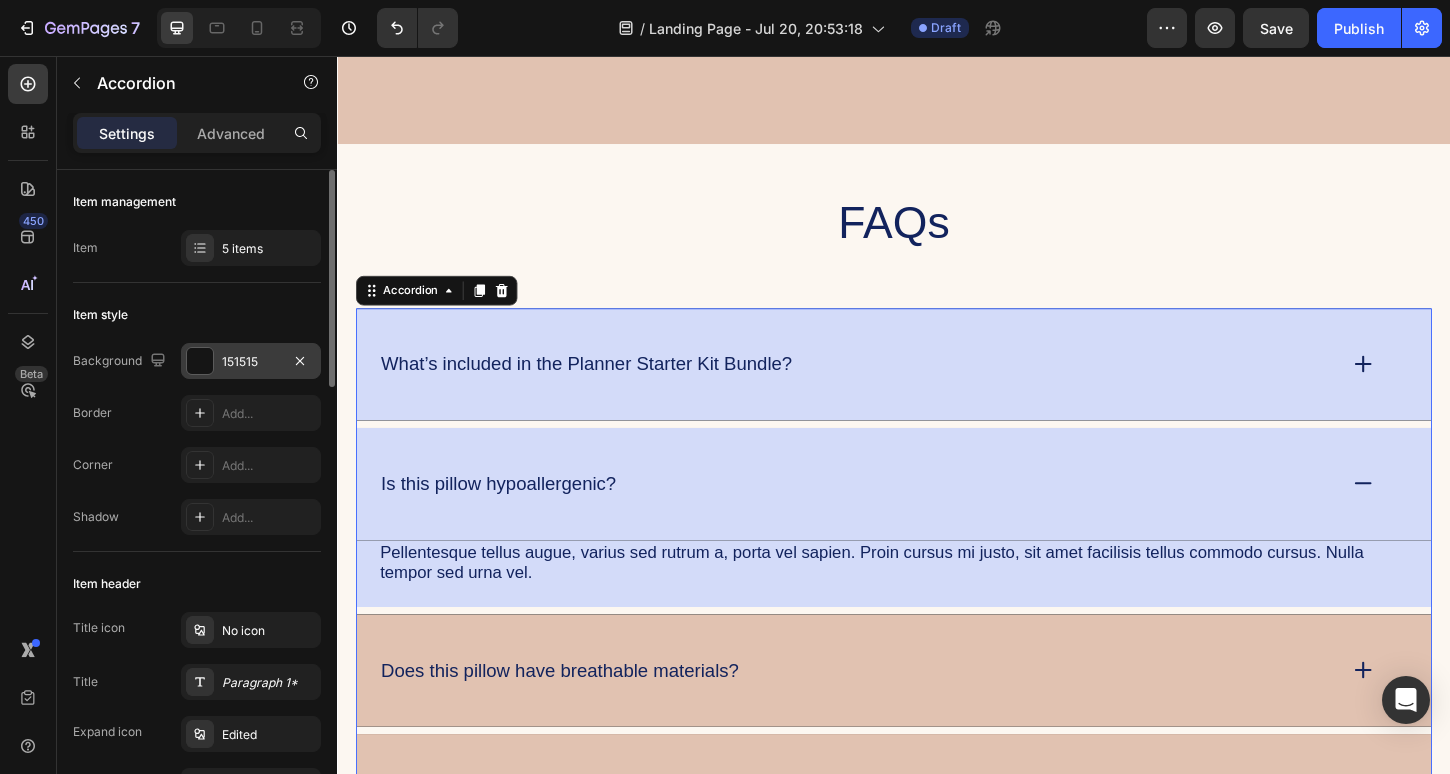 click on "What’s included in the Planner Starter Kit Bundle?" at bounding box center (897, 388) 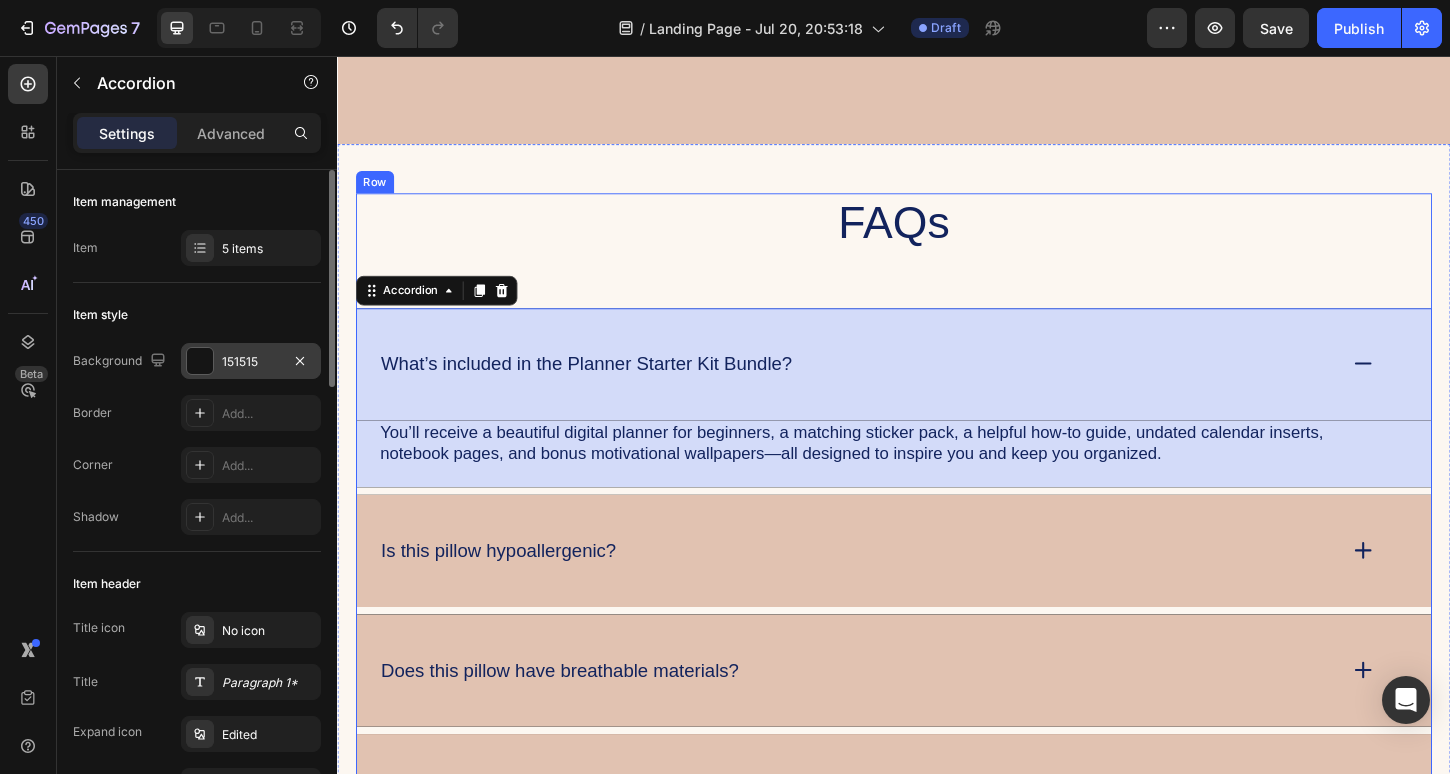 click on "FAQs" at bounding box center [937, 236] 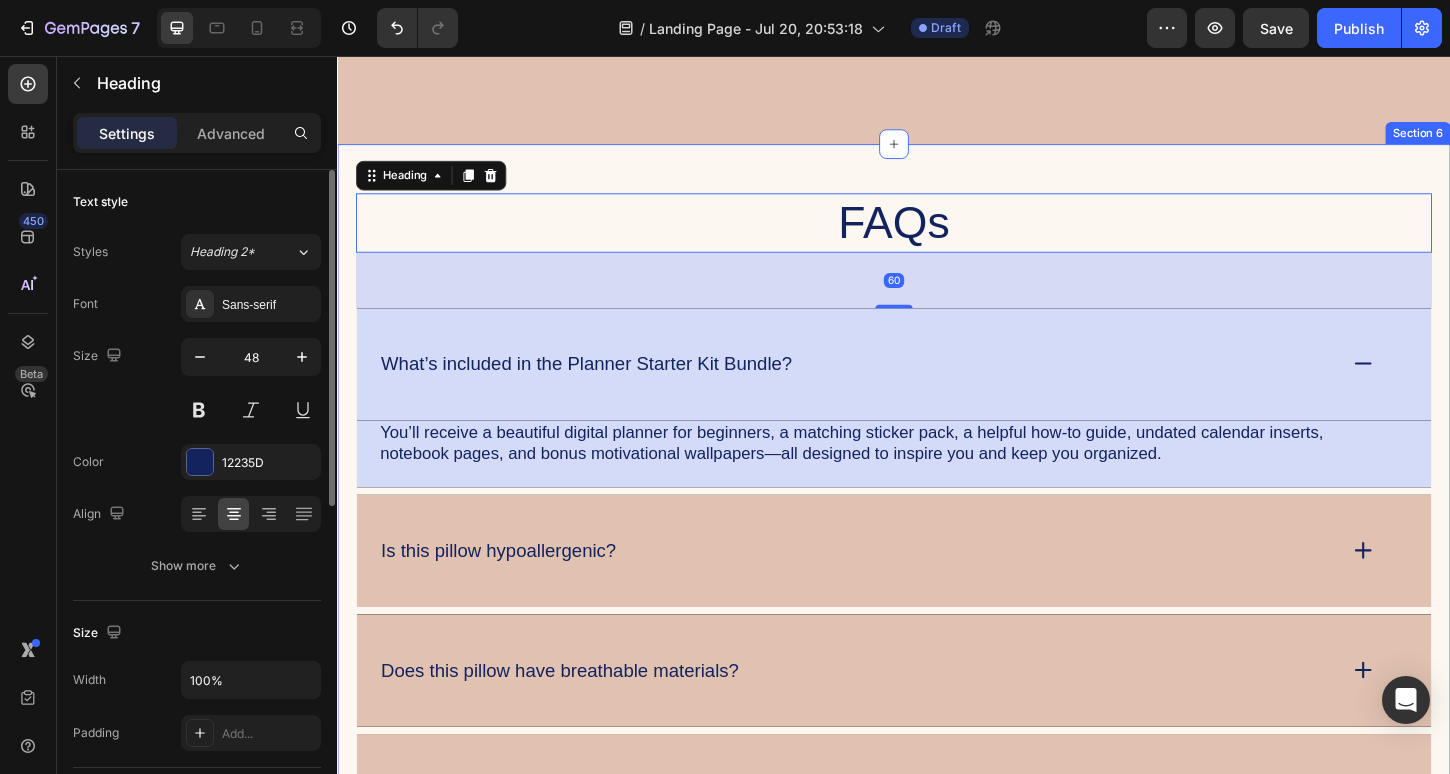 click on "FAQs Heading 60
What’s included in the Planner Starter Kit Bundle? You’ll receive a beautiful digital planner for beginners, a matching sticker pack, a helpful how-to guide, undated calendar inserts, notebook pages, and bonus motivational wallpapers—all designed to inspire you and keep you organized. Text Block Row
Is this pillow hypoallergenic?
Does this pillow have breathable materials?
What are the benefits of using this pillow?
How does this pillow differ from a regular pillow? Accordion Row Section 6" at bounding box center (937, 647) 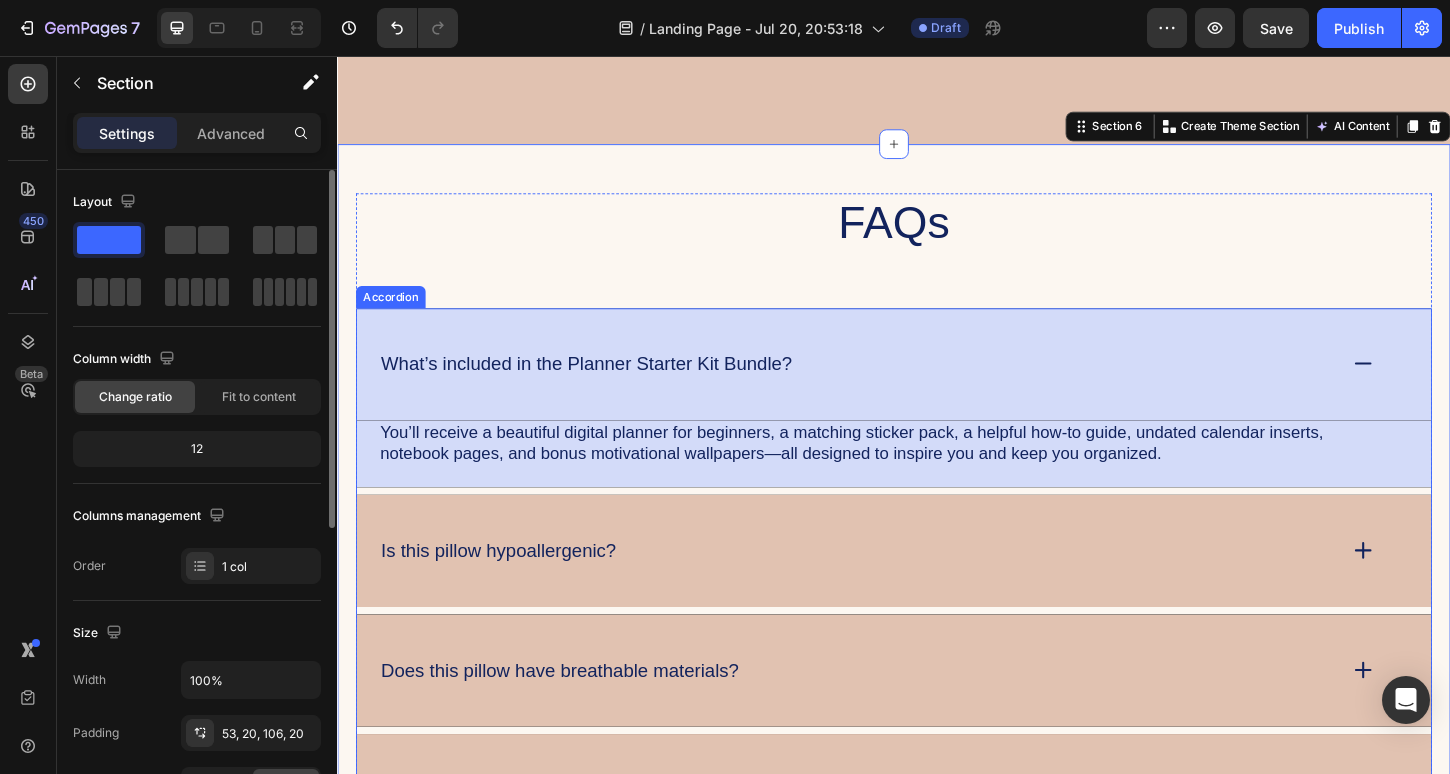 click on "What’s included in the Planner Starter Kit Bundle?" at bounding box center (937, 388) 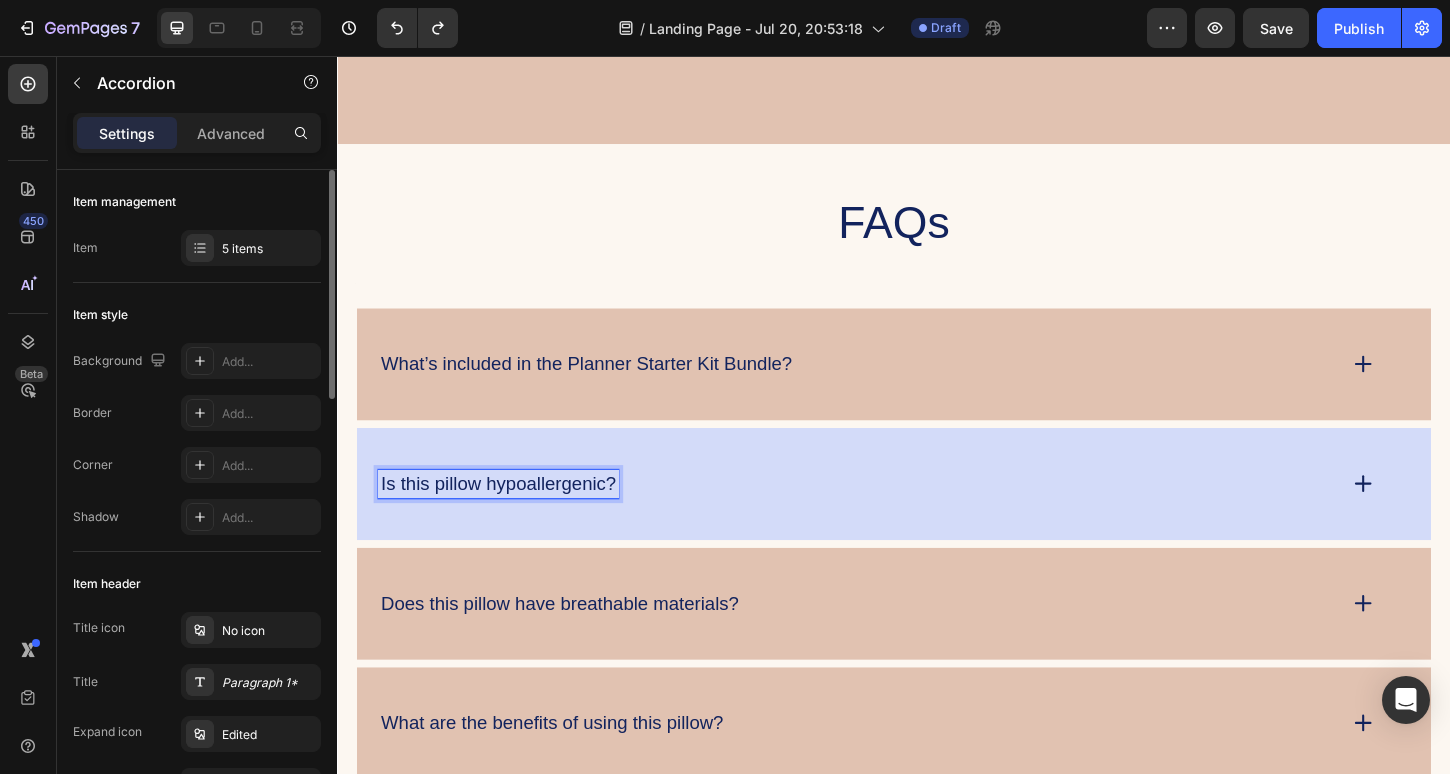 click on "Is this pillow hypoallergenic?" at bounding box center [510, 517] 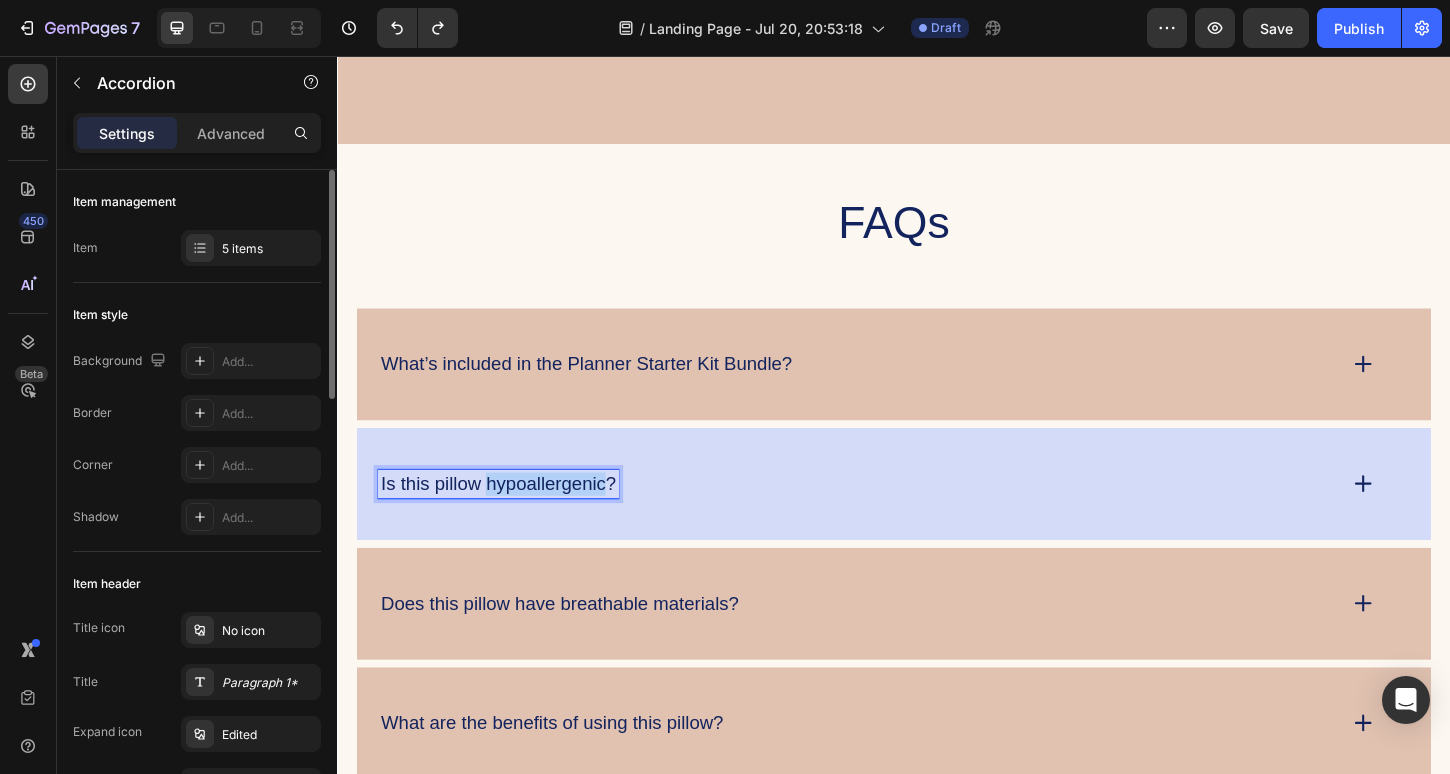 click on "Is this pillow hypoallergenic?" at bounding box center (510, 517) 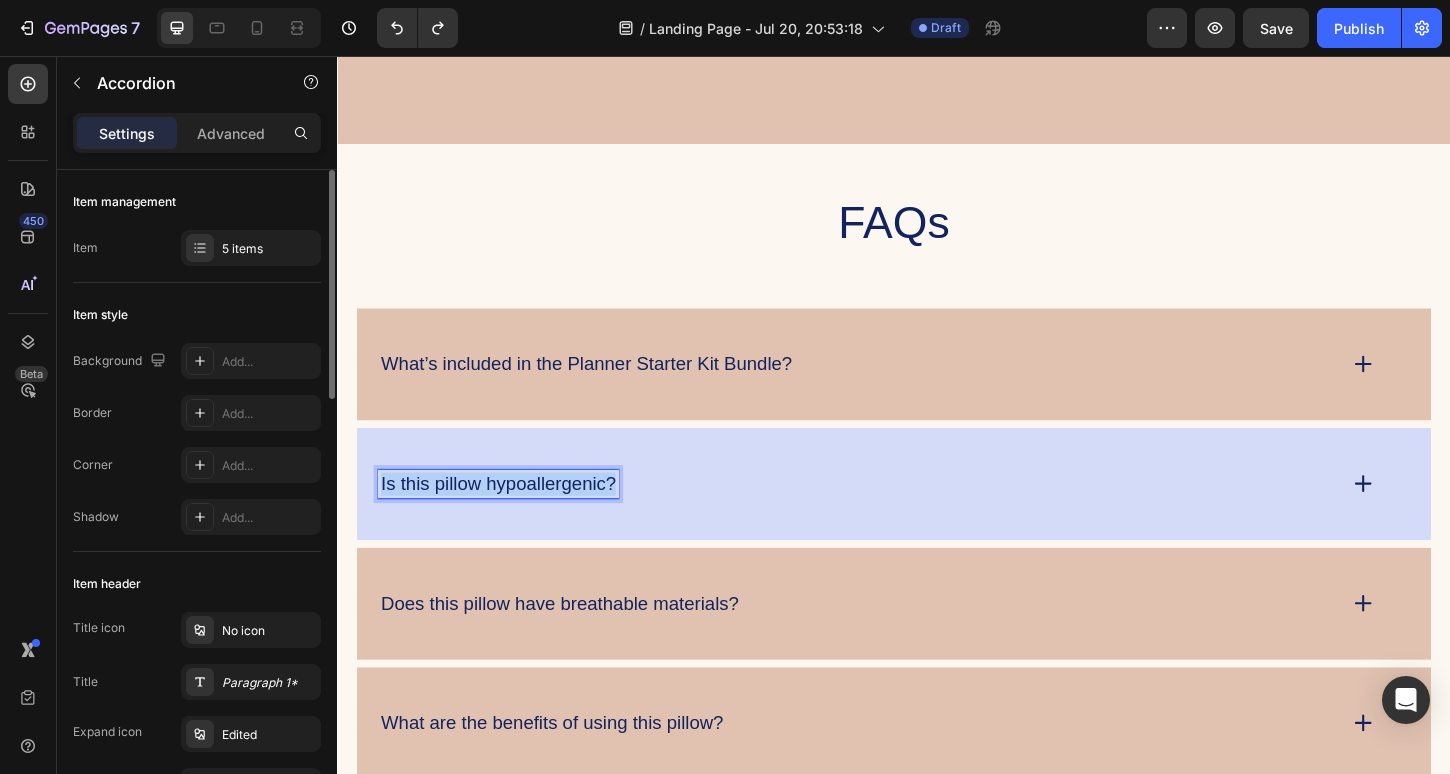 click on "Is this pillow hypoallergenic?" at bounding box center [510, 517] 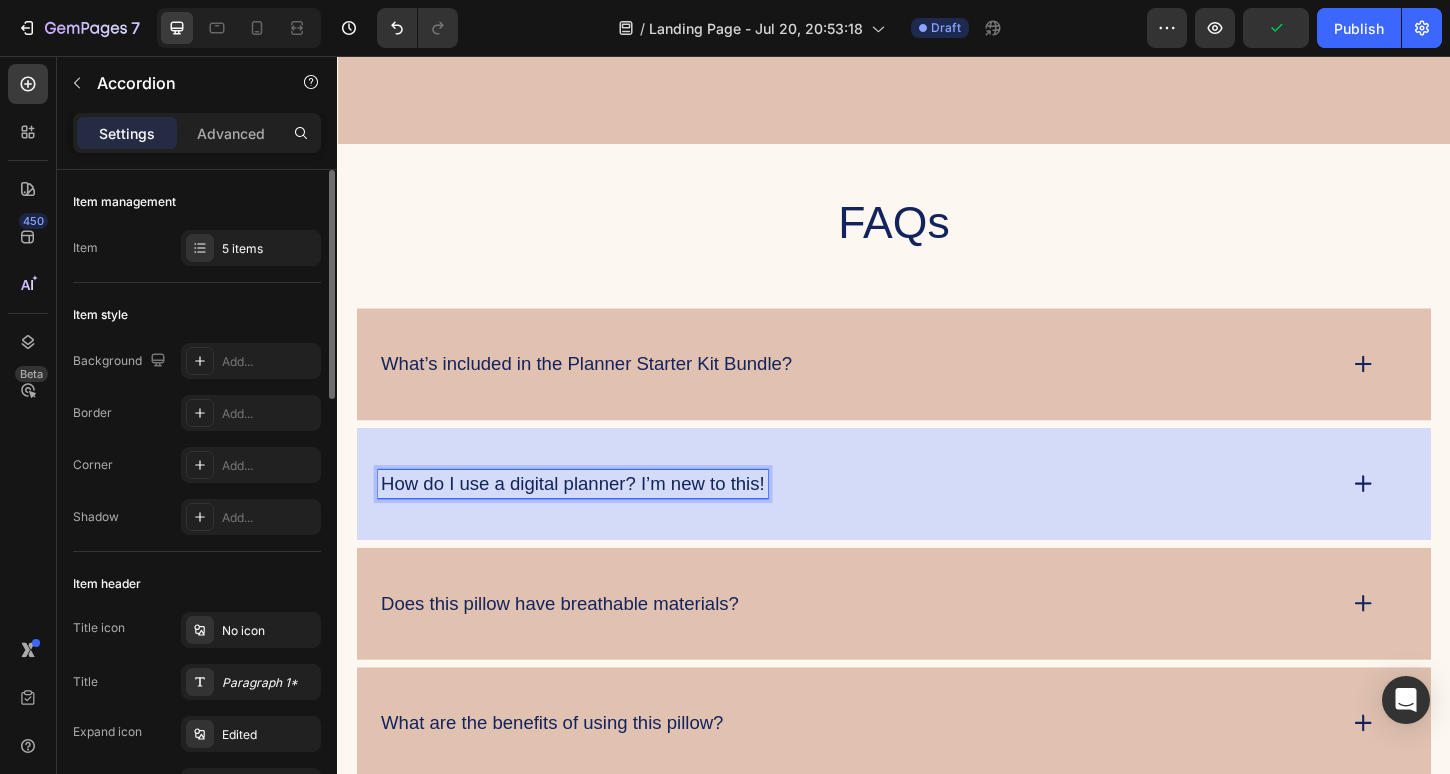 click on "How do I use a digital planner? I’m new to this!" at bounding box center (897, 517) 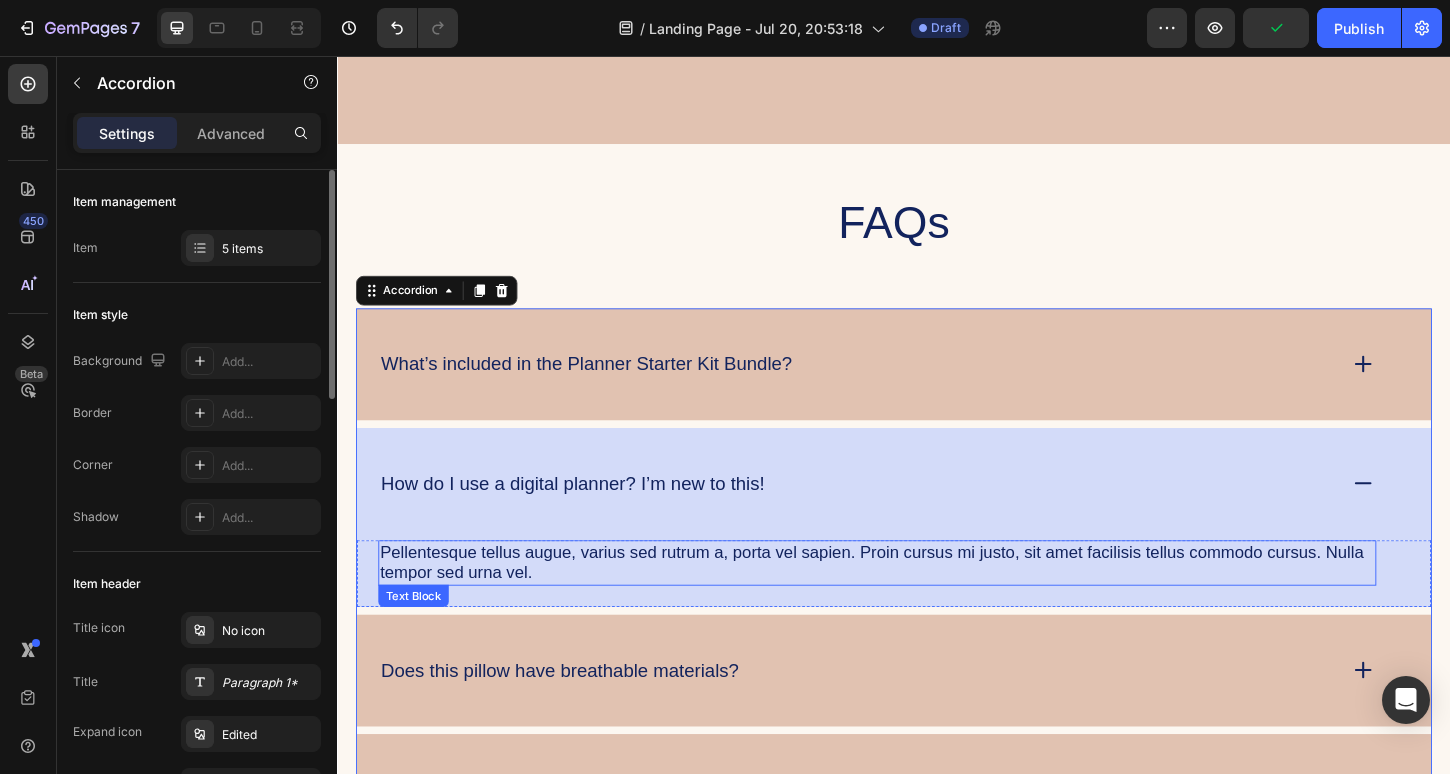 click on "Pellentesque tellus augue, varius sed rutrum a, porta vel sapien. Proin cursus mi justo, sit amet facilisis tellus commodo cursus. Nulla tempor sed urna vel." at bounding box center [919, 602] 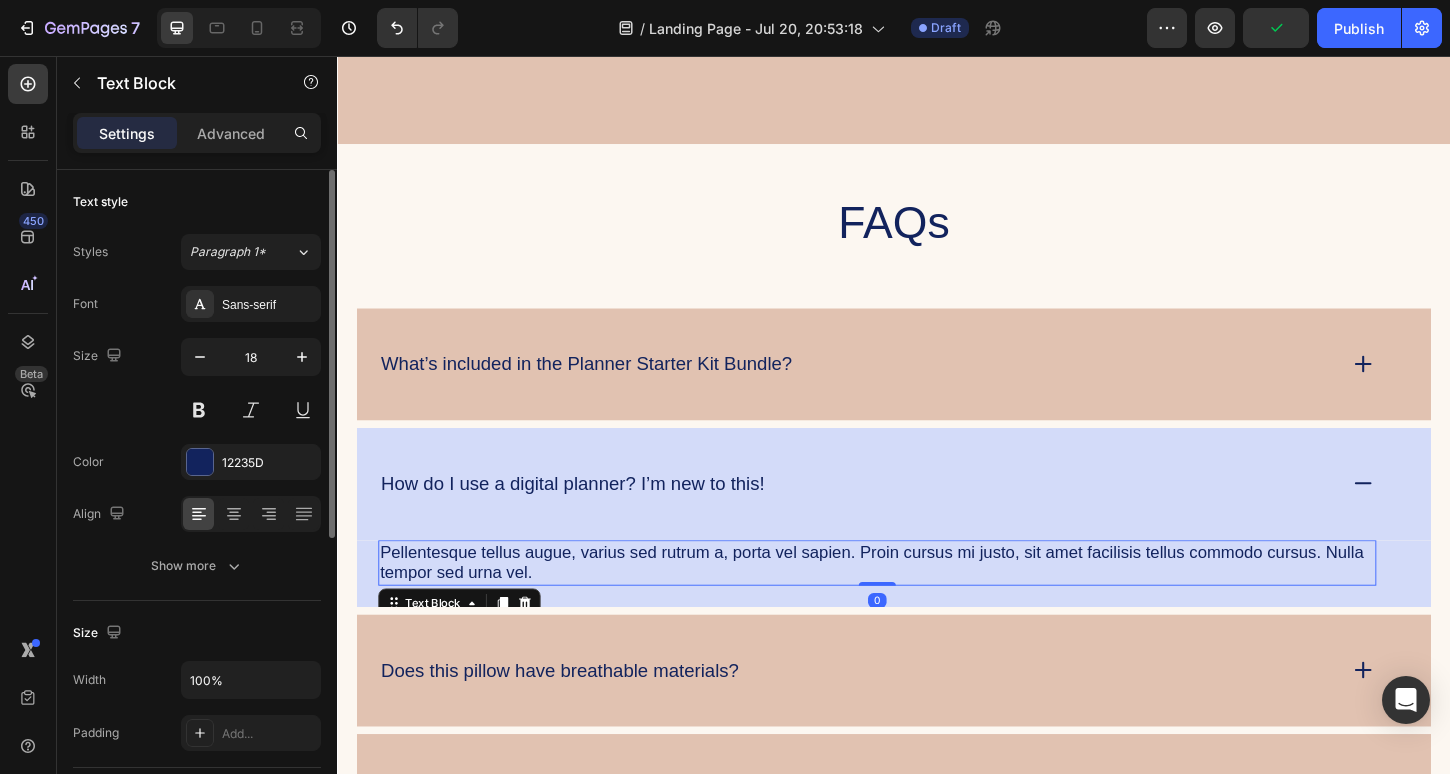 click on "Pellentesque tellus augue, varius sed rutrum a, porta vel sapien. Proin cursus mi justo, sit amet facilisis tellus commodo cursus. Nulla tempor sed urna vel." at bounding box center (919, 602) 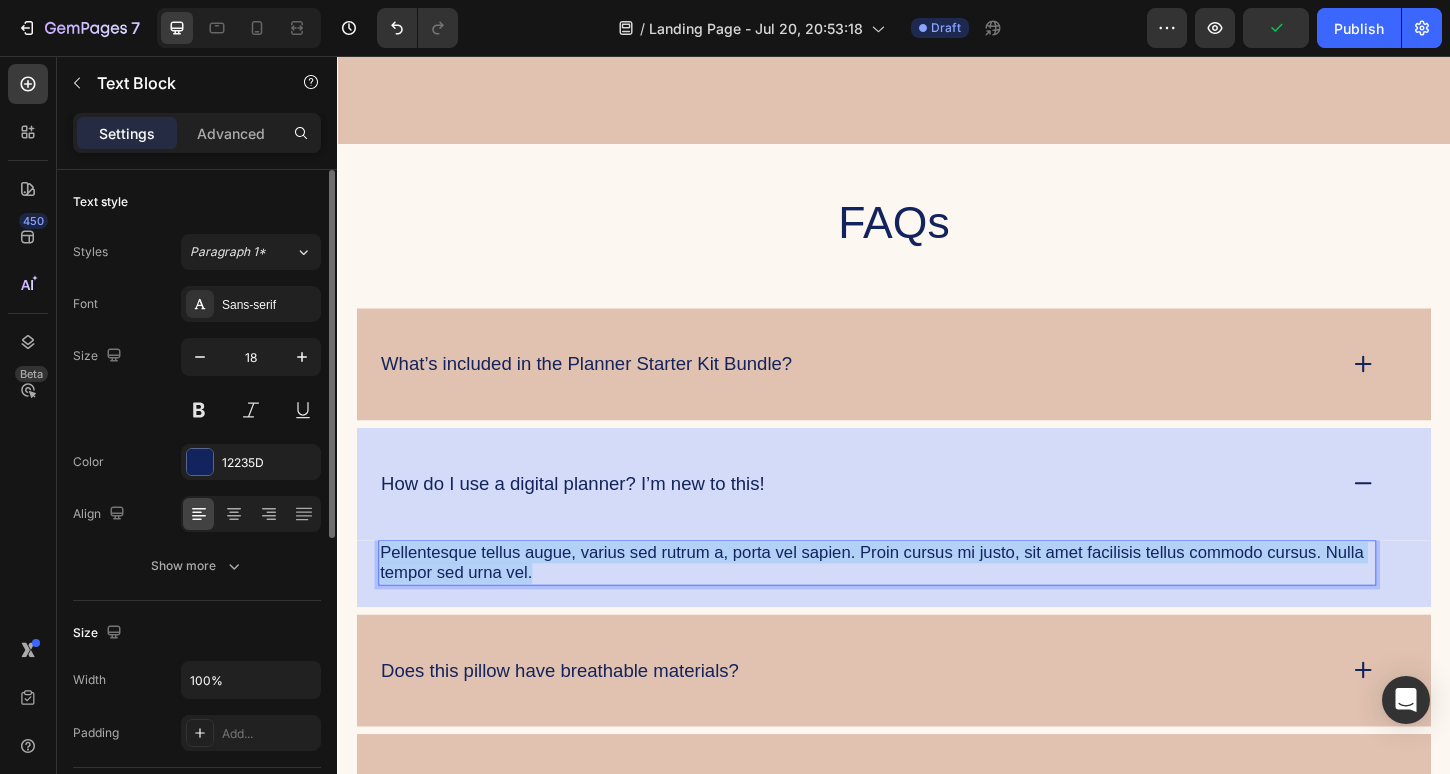 click on "Pellentesque tellus augue, varius sed rutrum a, porta vel sapien. Proin cursus mi justo, sit amet facilisis tellus commodo cursus. Nulla tempor sed urna vel." at bounding box center [919, 602] 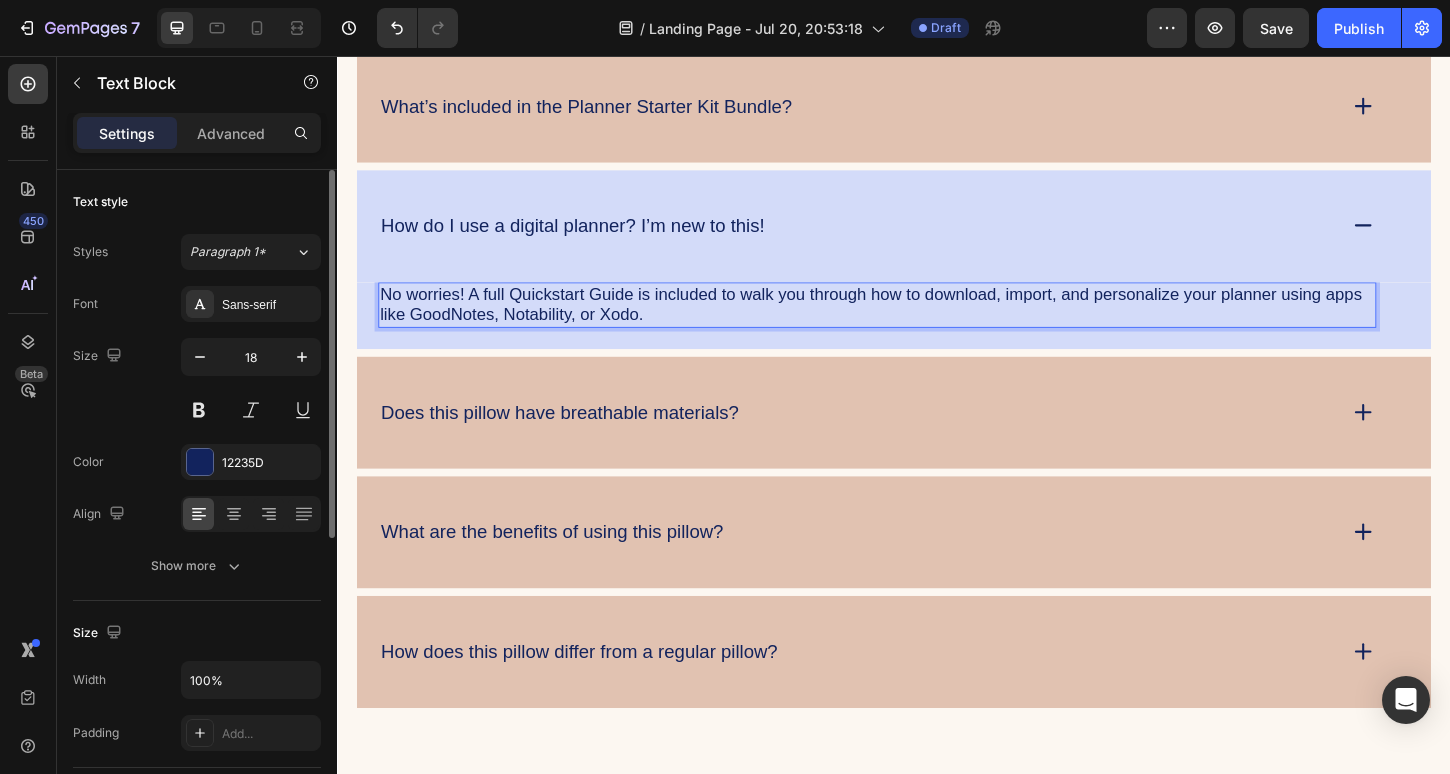 scroll, scrollTop: 4214, scrollLeft: 0, axis: vertical 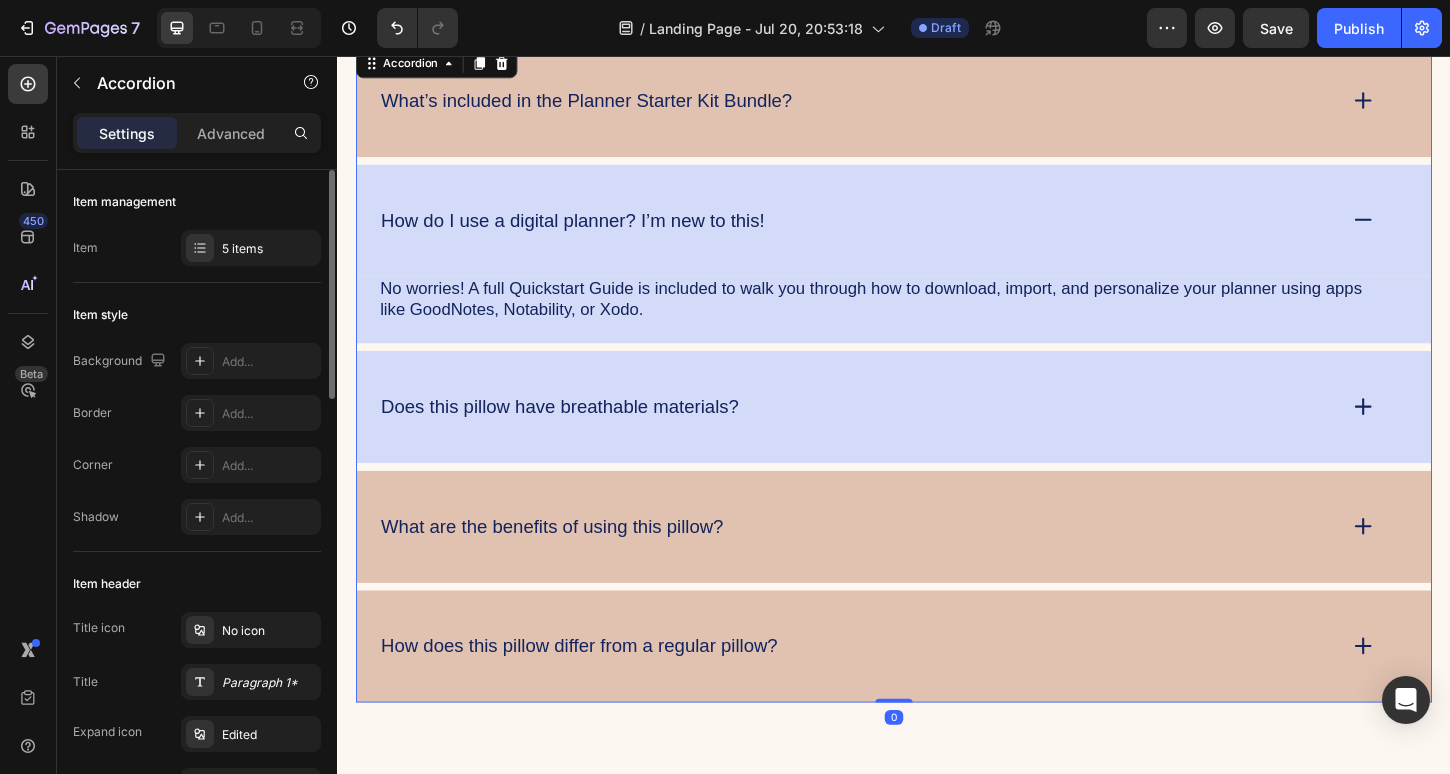 click on "Does this pillow have breathable materials?" at bounding box center (937, 434) 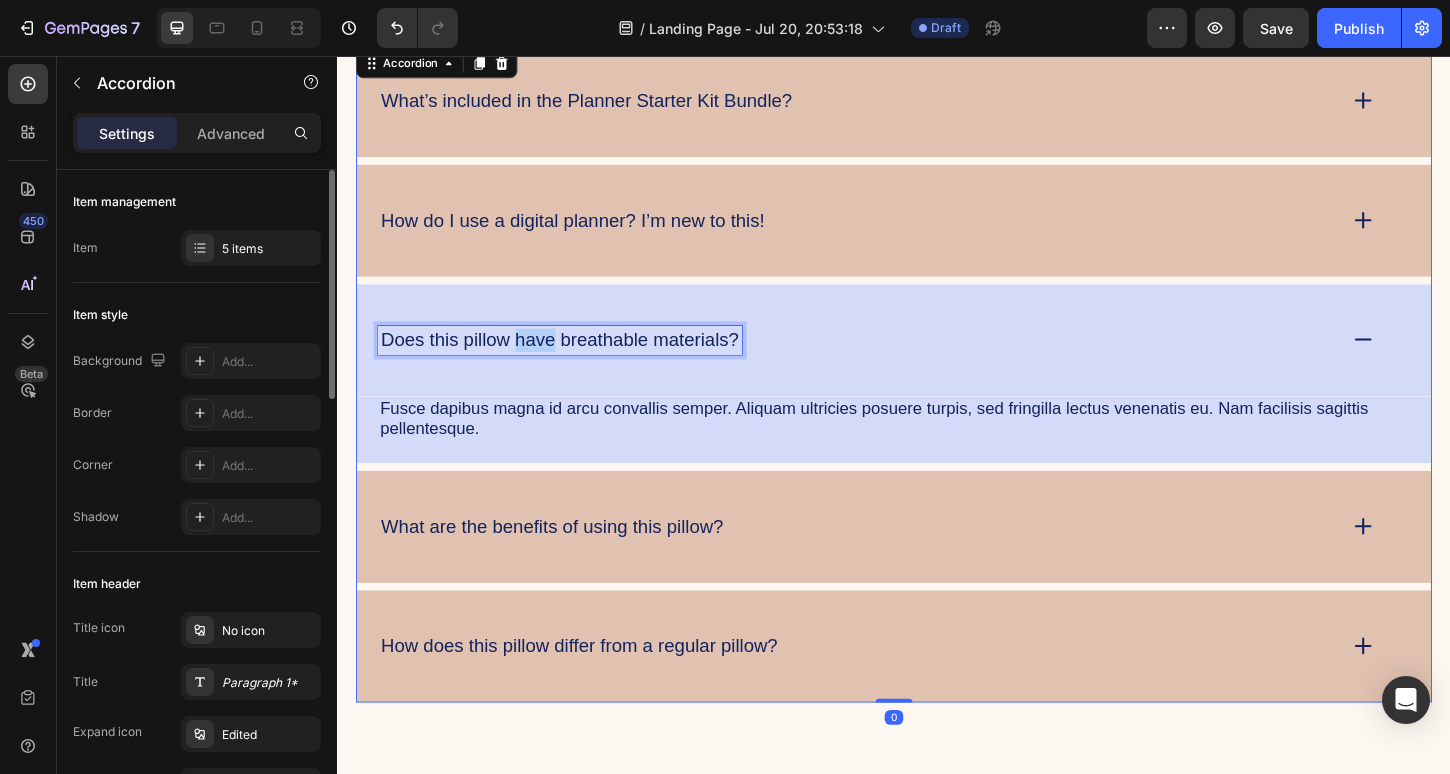 click on "Does this pillow have breathable materials?" at bounding box center (577, 362) 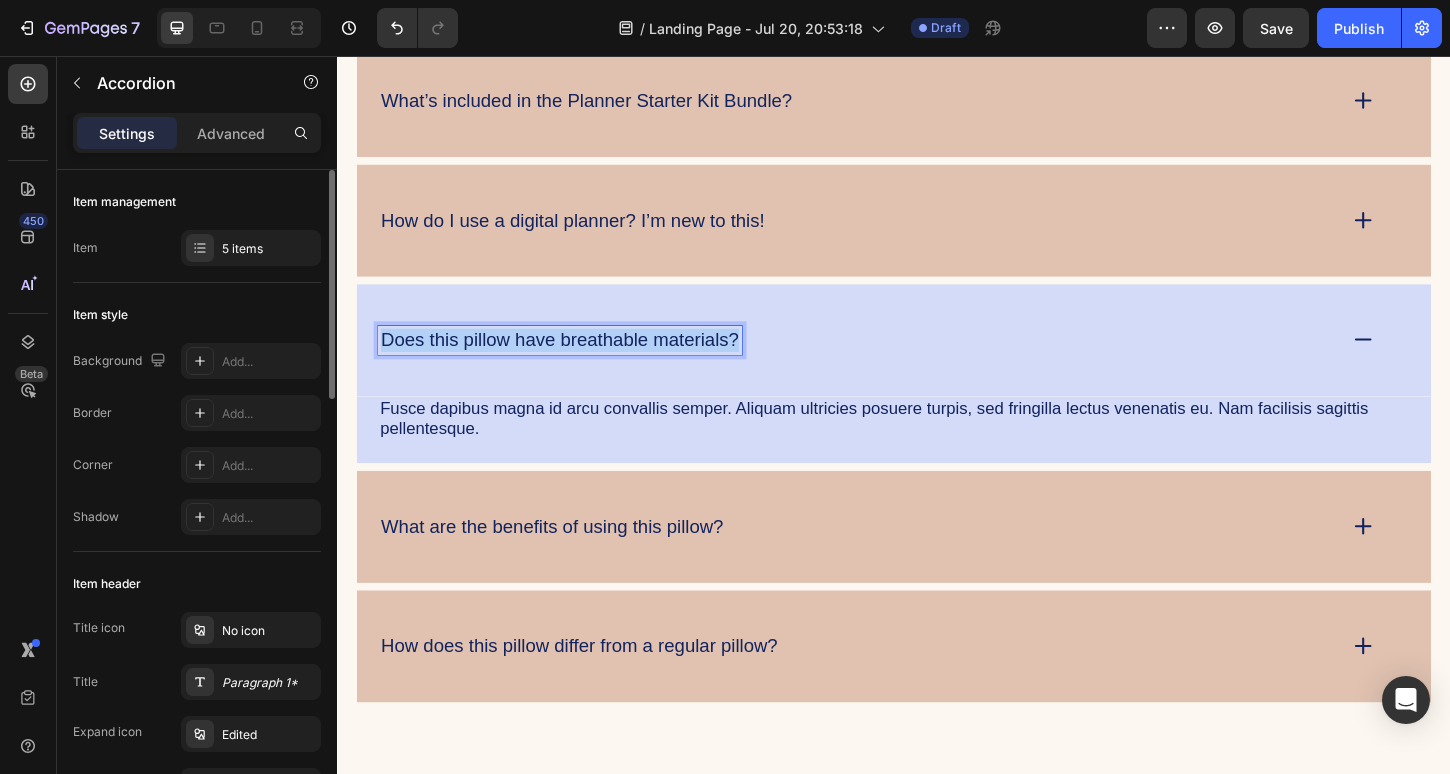 click on "Does this pillow have breathable materials?" at bounding box center (577, 362) 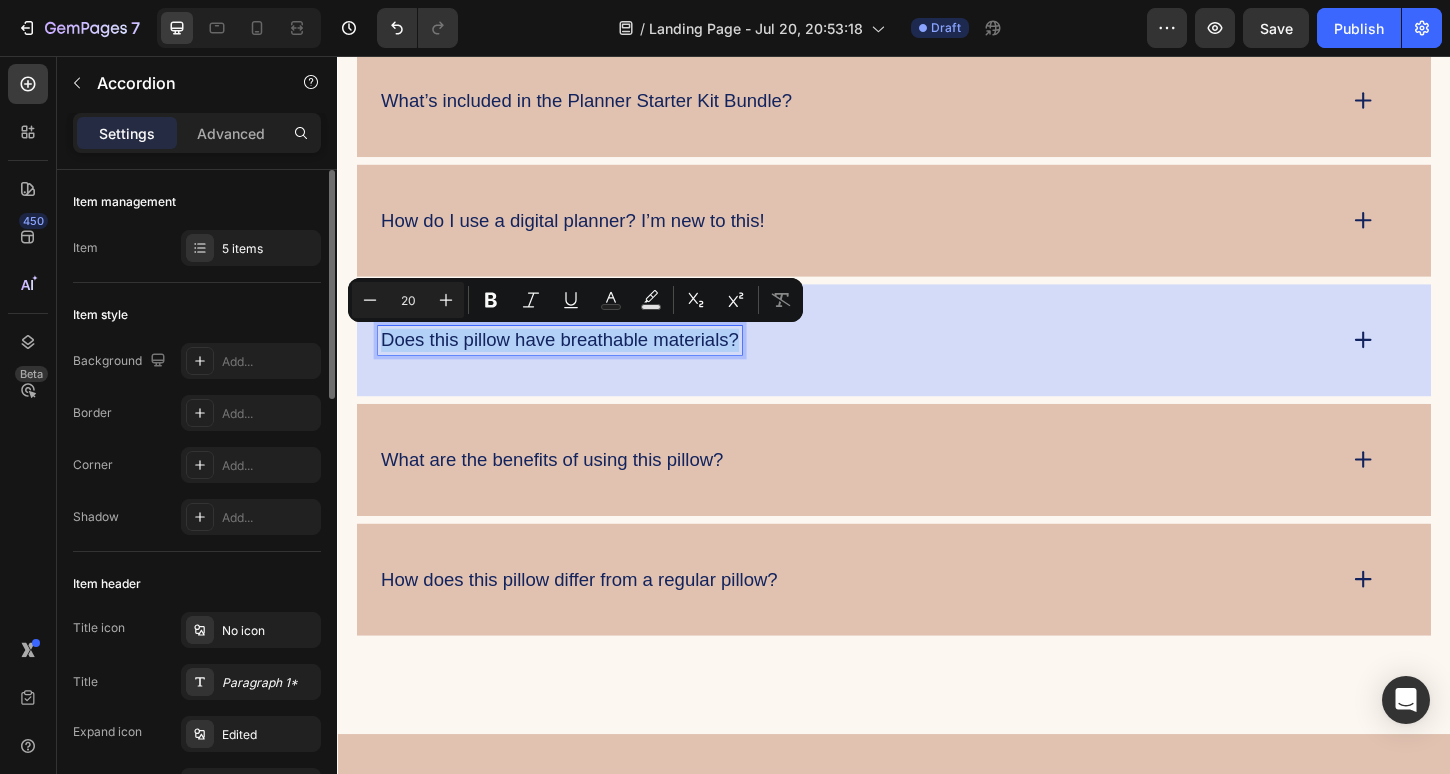 click on "Does this pillow have breathable materials?" at bounding box center [577, 362] 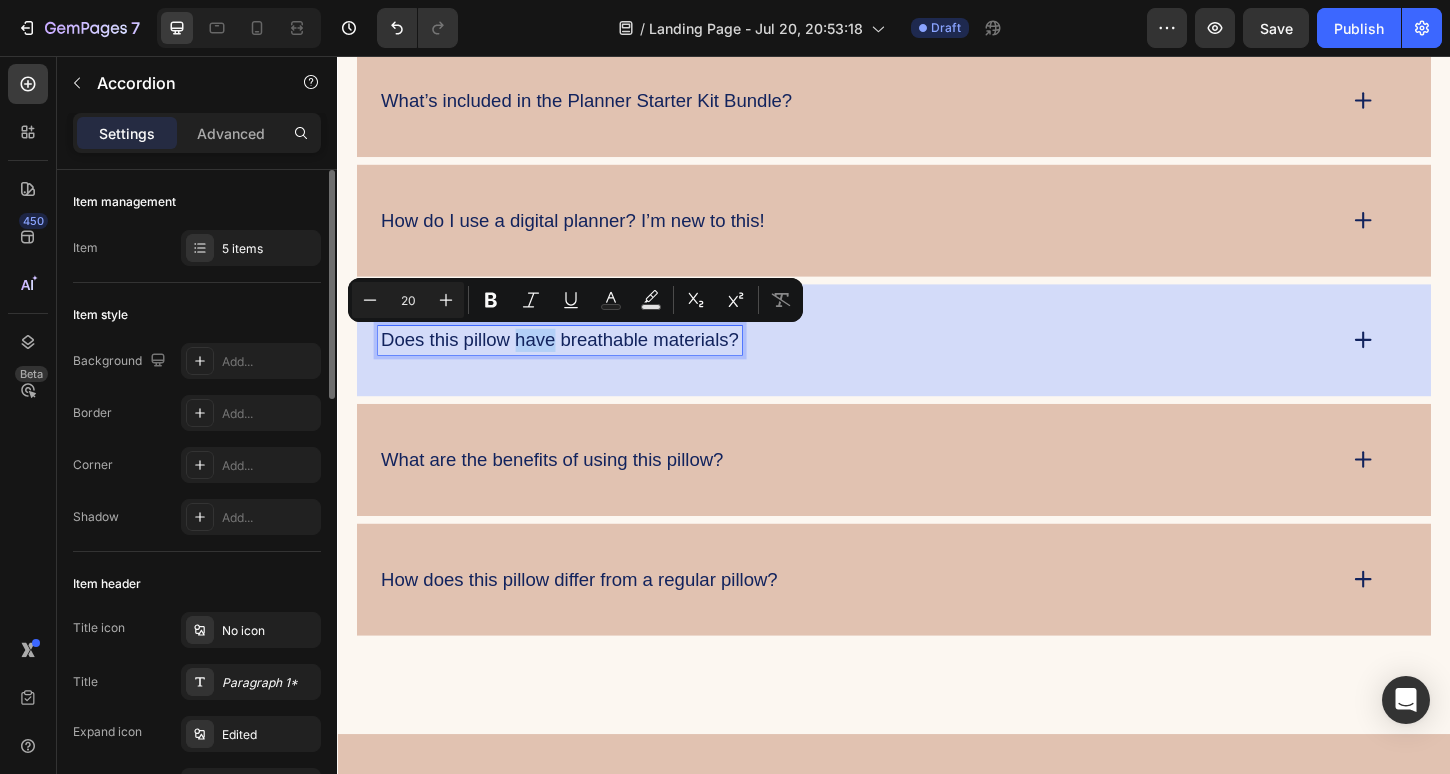 click on "Does this pillow have breathable materials?" at bounding box center [577, 362] 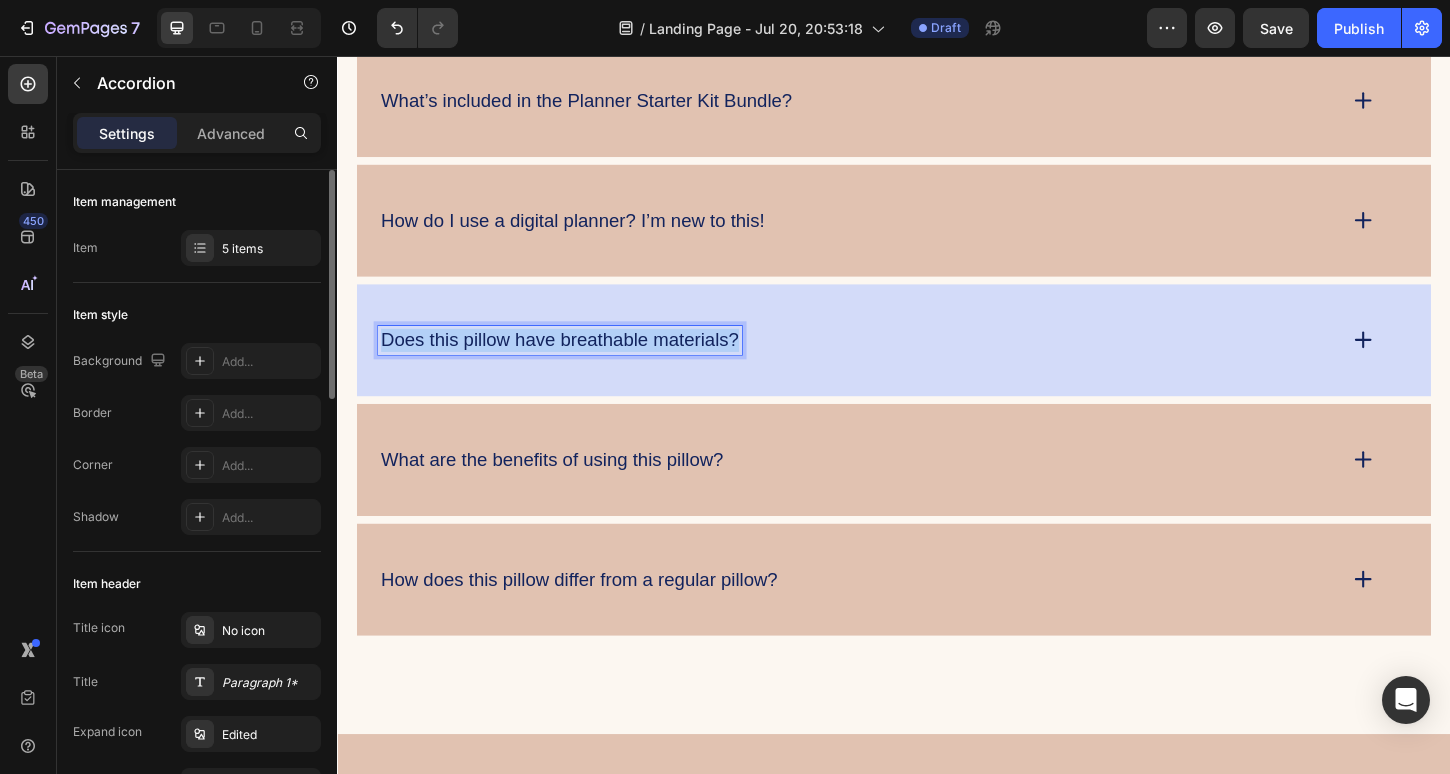 click on "Does this pillow have breathable materials?" at bounding box center (577, 362) 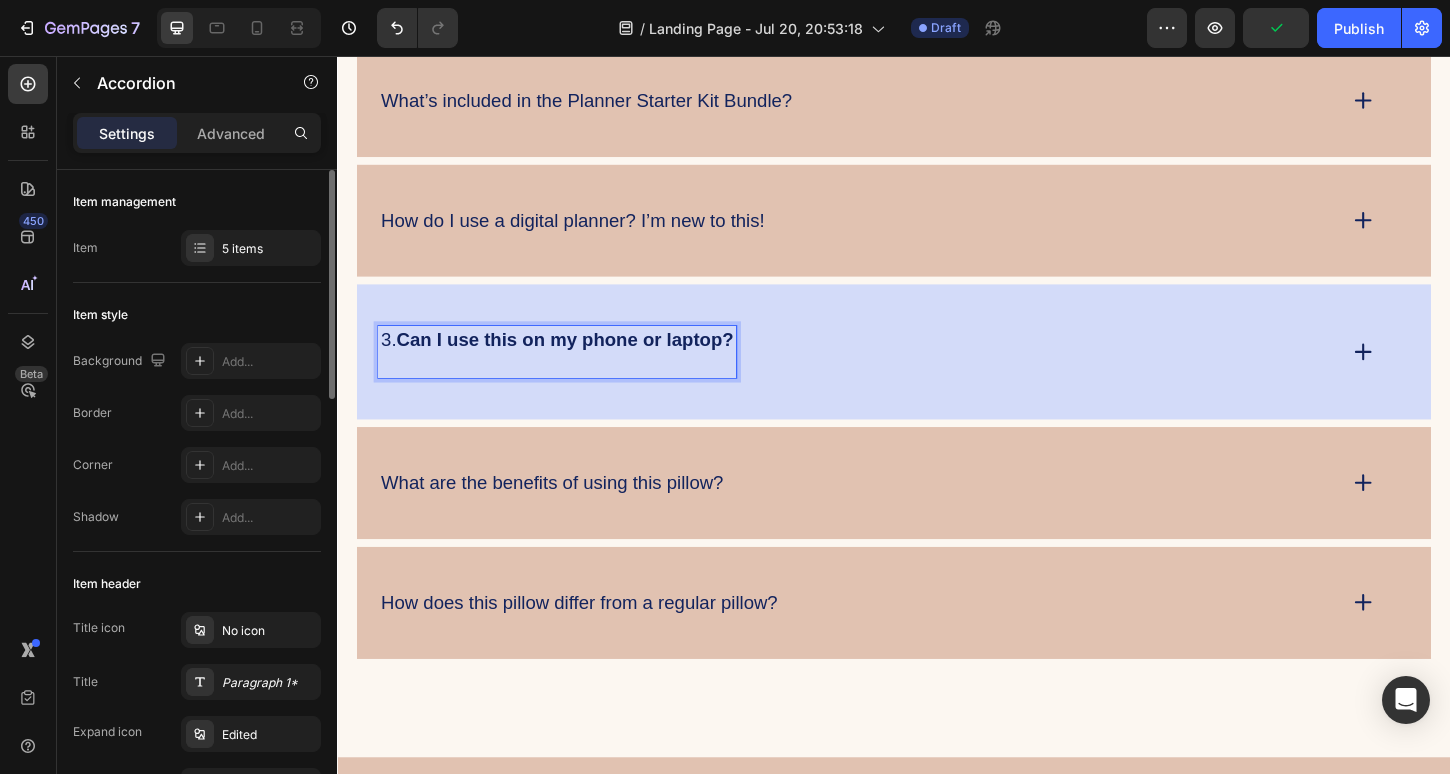 click on "Can I use this on my phone or laptop?" at bounding box center [582, 362] 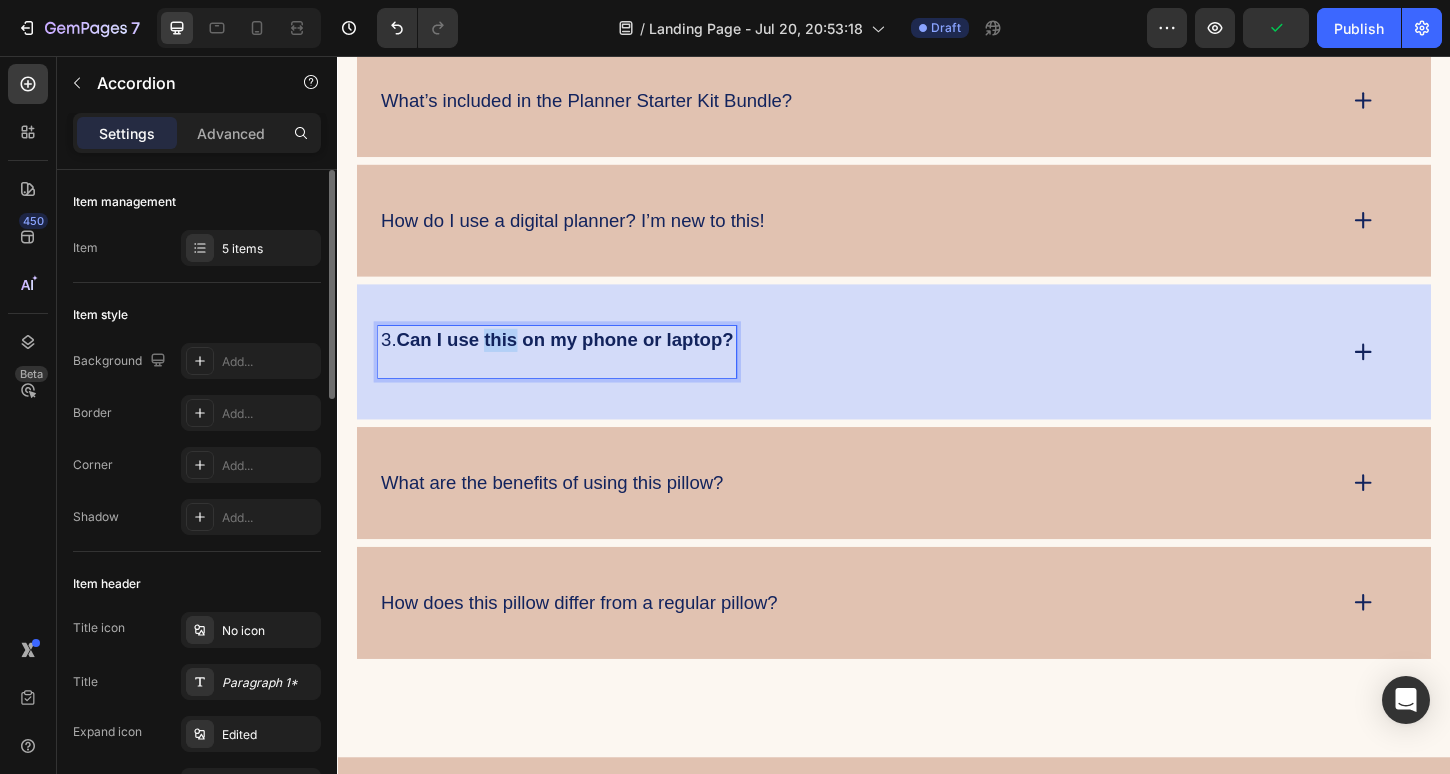 click on "Can I use this on my phone or laptop?" at bounding box center (582, 362) 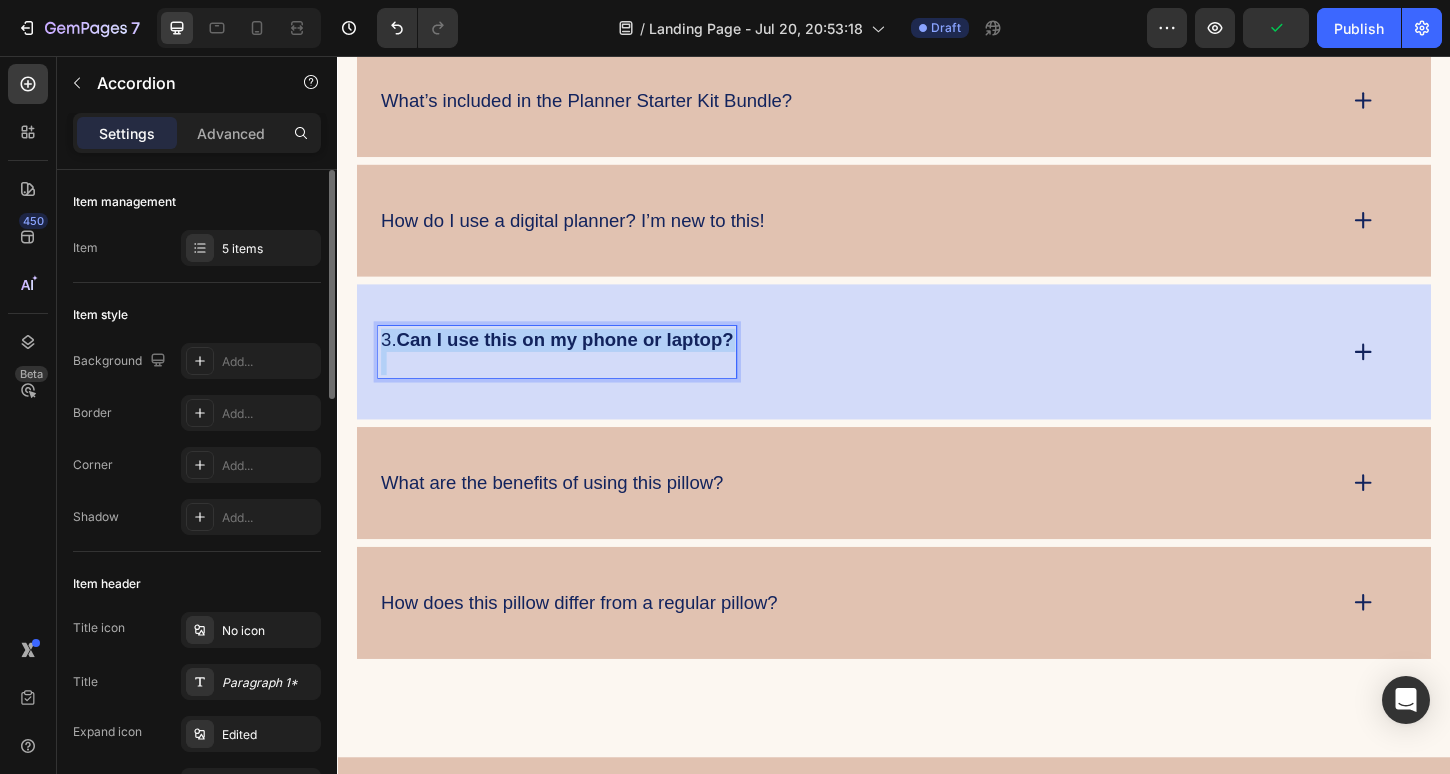 click on "Can I use this on my phone or laptop?" at bounding box center [582, 362] 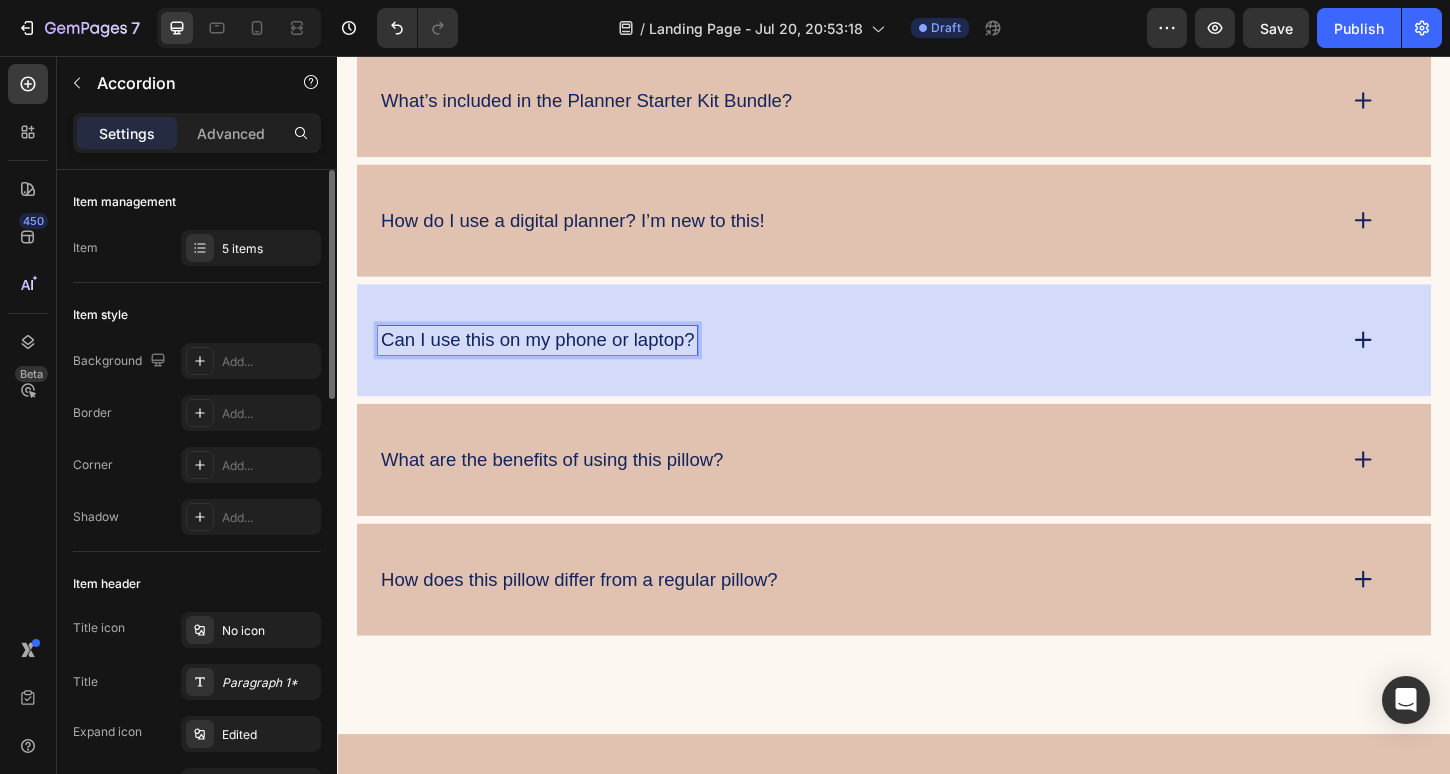 click on "Can I use this on my phone or laptop?" at bounding box center (937, 362) 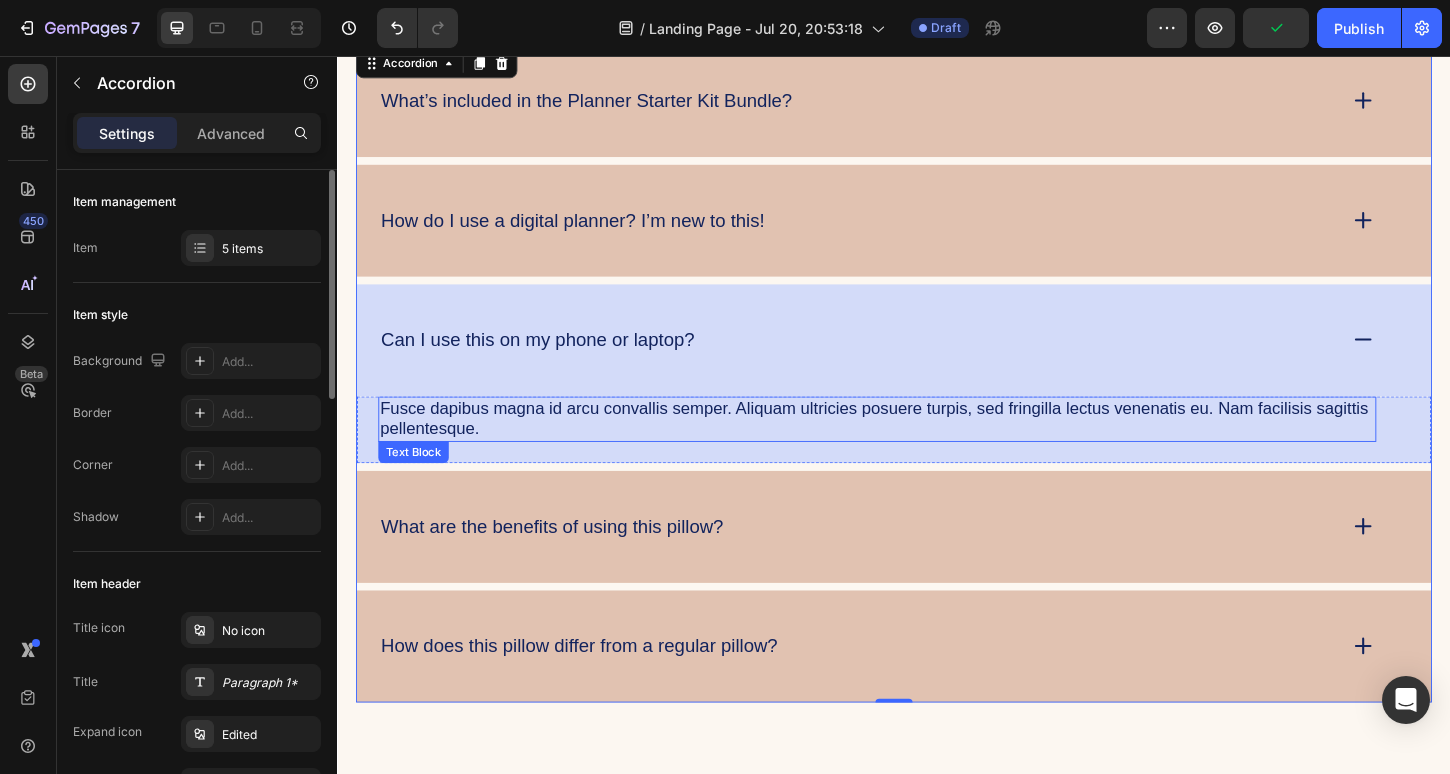 click on "Fusce dapibus magna id arcu convallis semper. Aliquam ultricies posuere turpis, sed fringilla lectus venenatis eu. Nam facilisis sagittis pellentesque." at bounding box center (919, 447) 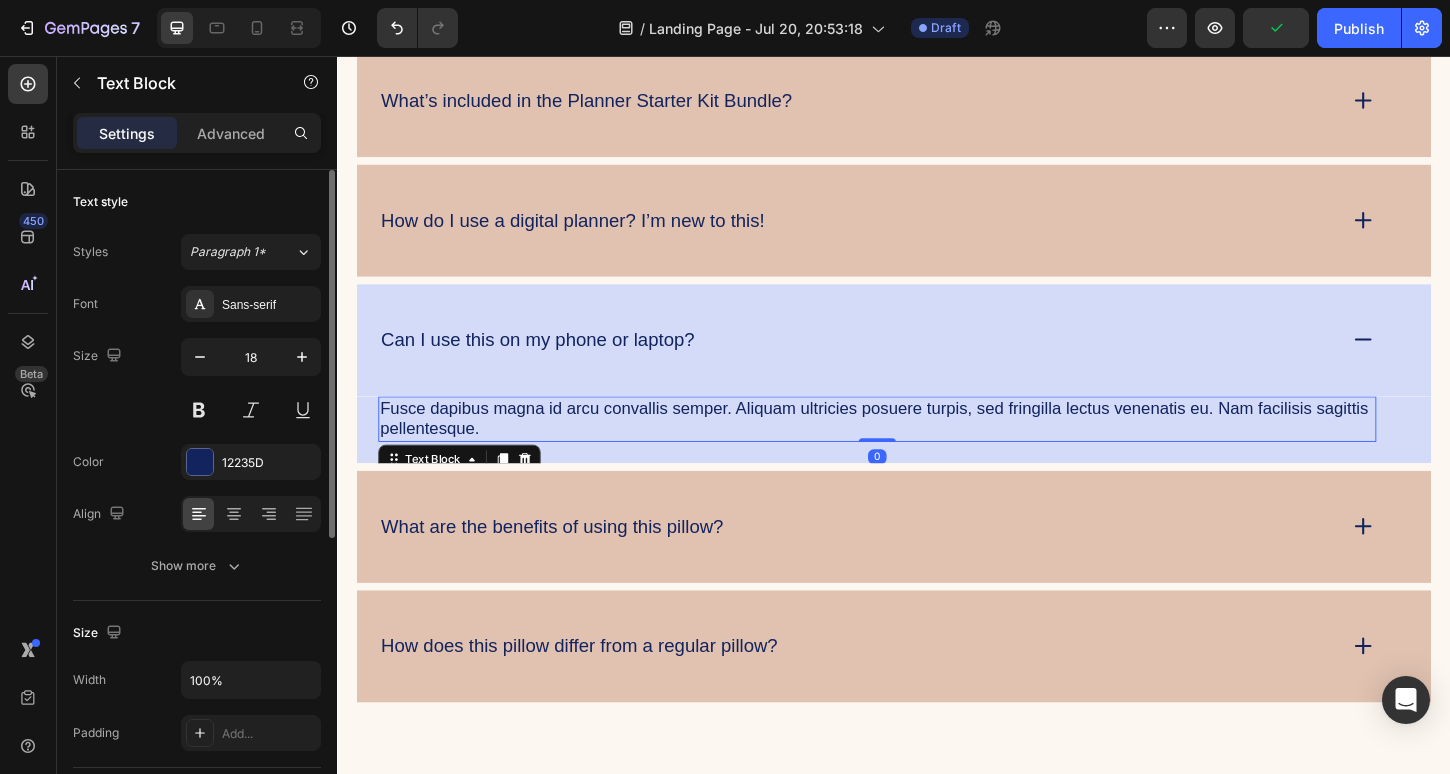 click on "Fusce dapibus magna id arcu convallis semper. Aliquam ultricies posuere turpis, sed fringilla lectus venenatis eu. Nam facilisis sagittis pellentesque." at bounding box center (919, 447) 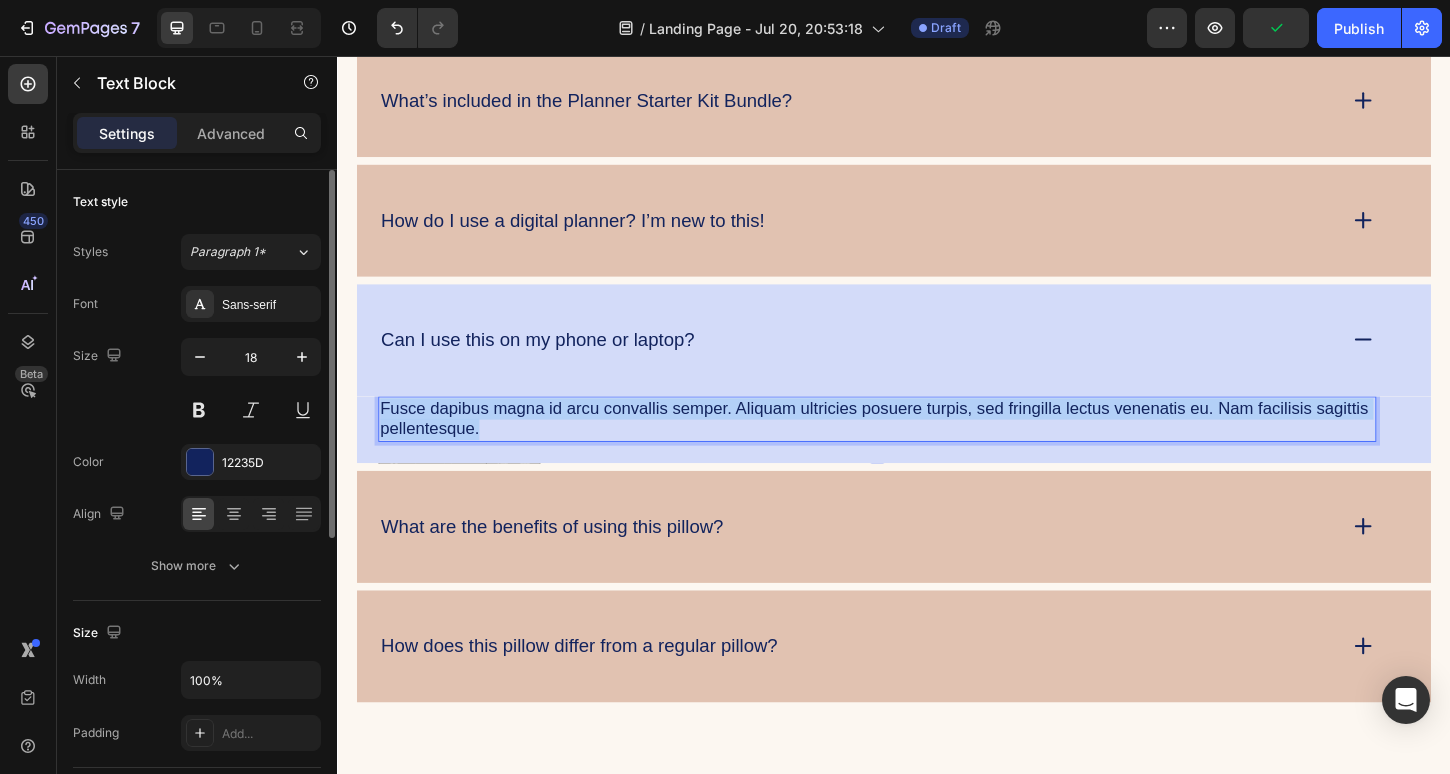 click on "Fusce dapibus magna id arcu convallis semper. Aliquam ultricies posuere turpis, sed fringilla lectus venenatis eu. Nam facilisis sagittis pellentesque." at bounding box center (919, 447) 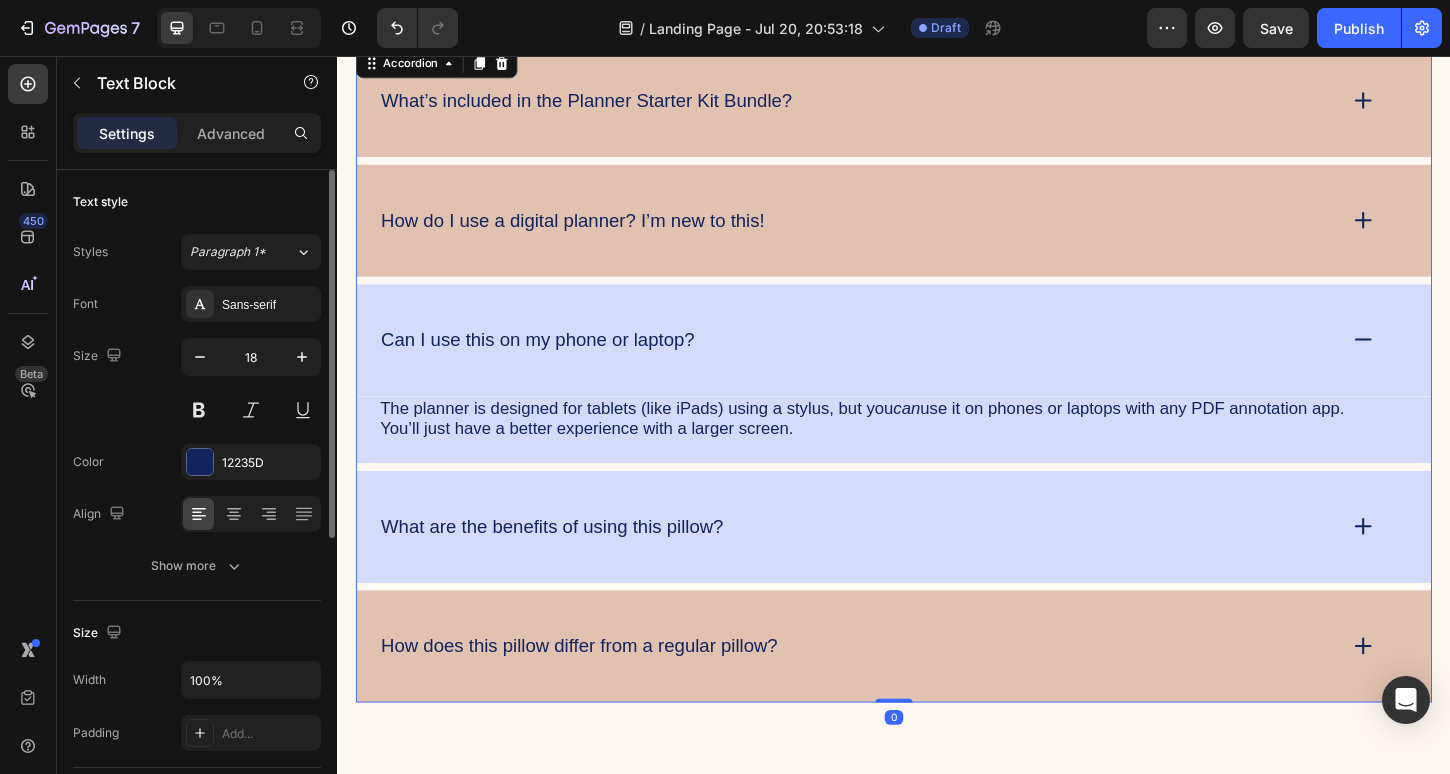 click on "What are the benefits of using this pillow?" at bounding box center (568, 563) 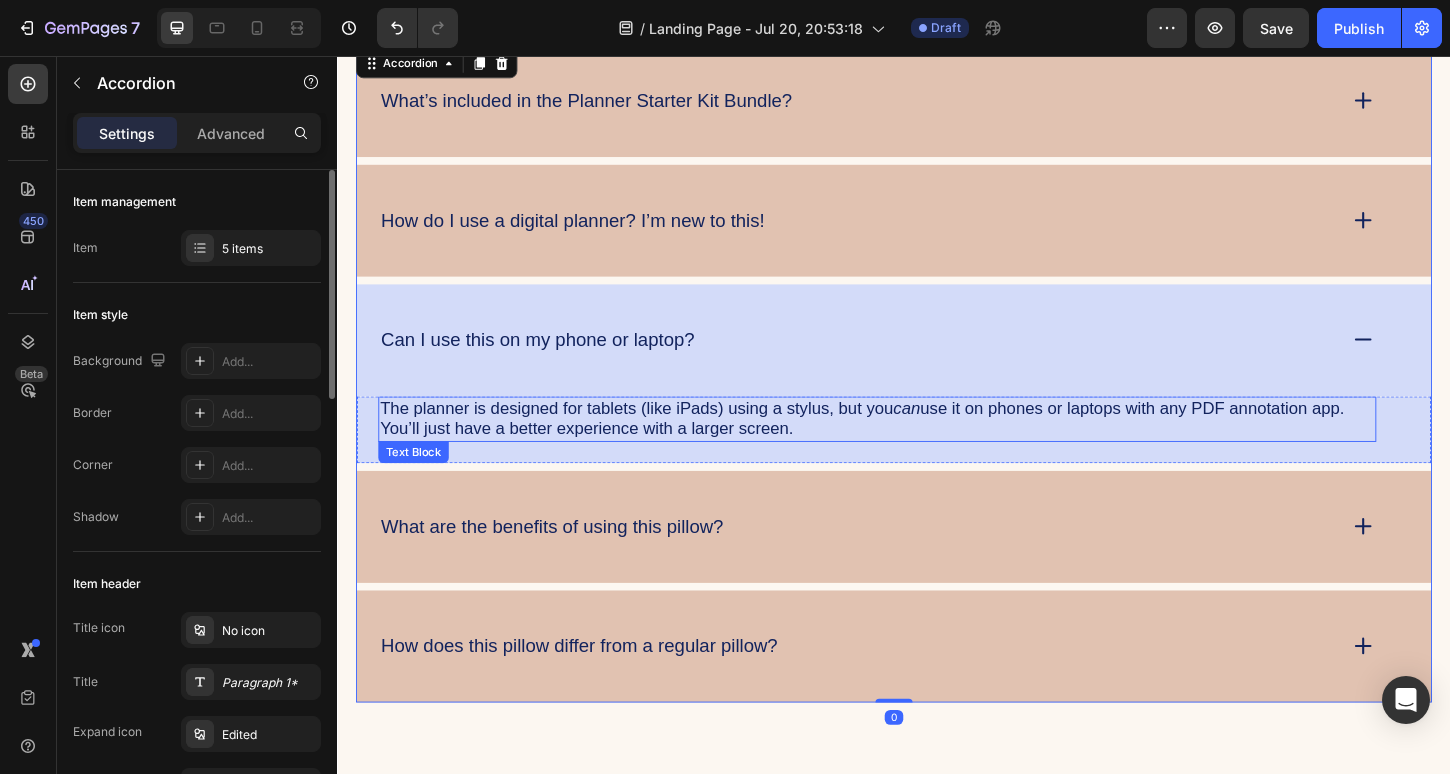 click on "The planner is designed for tablets (like iPads) using a stylus, but you can use it on phones or laptops with any PDF annotation app. You’ll just have a better experience with a larger screen." at bounding box center [919, 447] 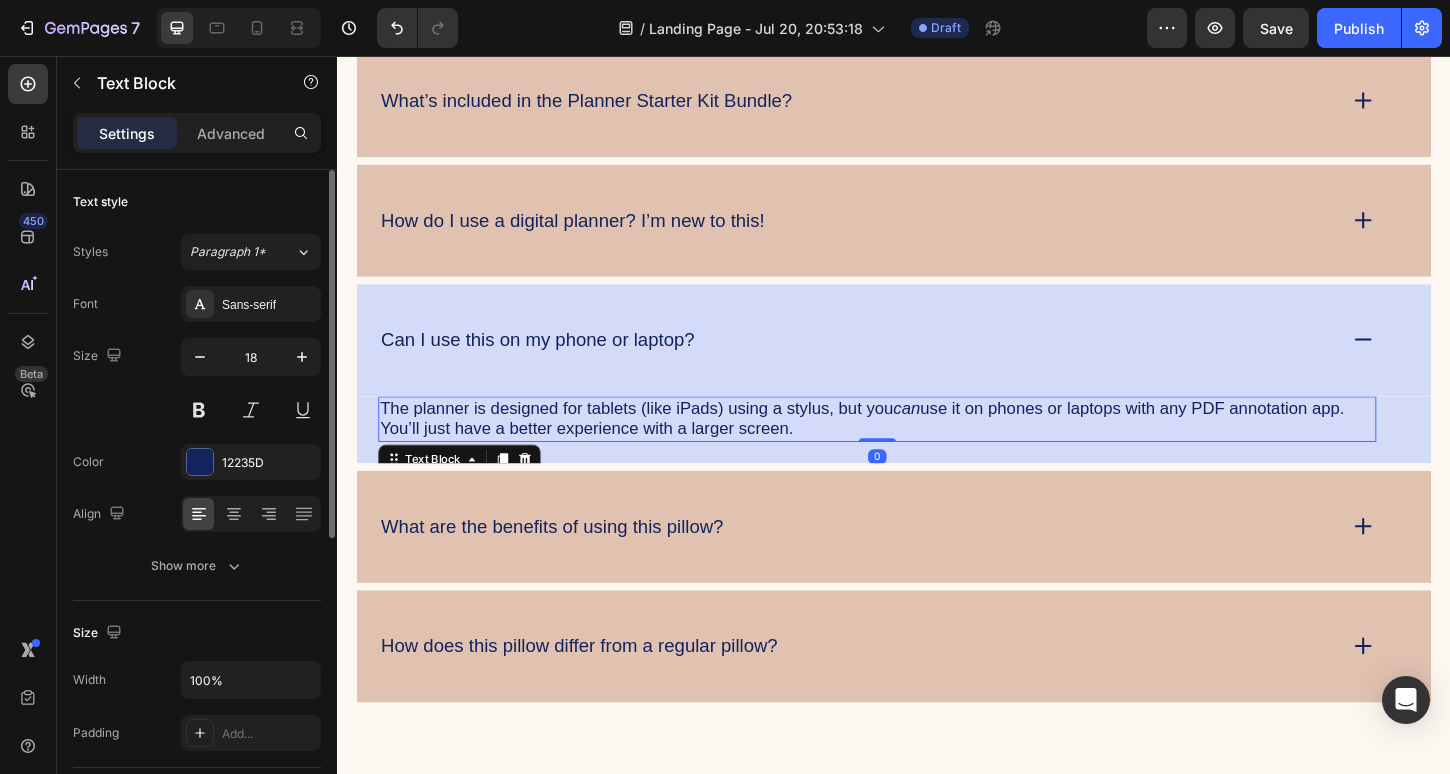 click on "Can I use this on my phone or laptop?" at bounding box center (897, 362) 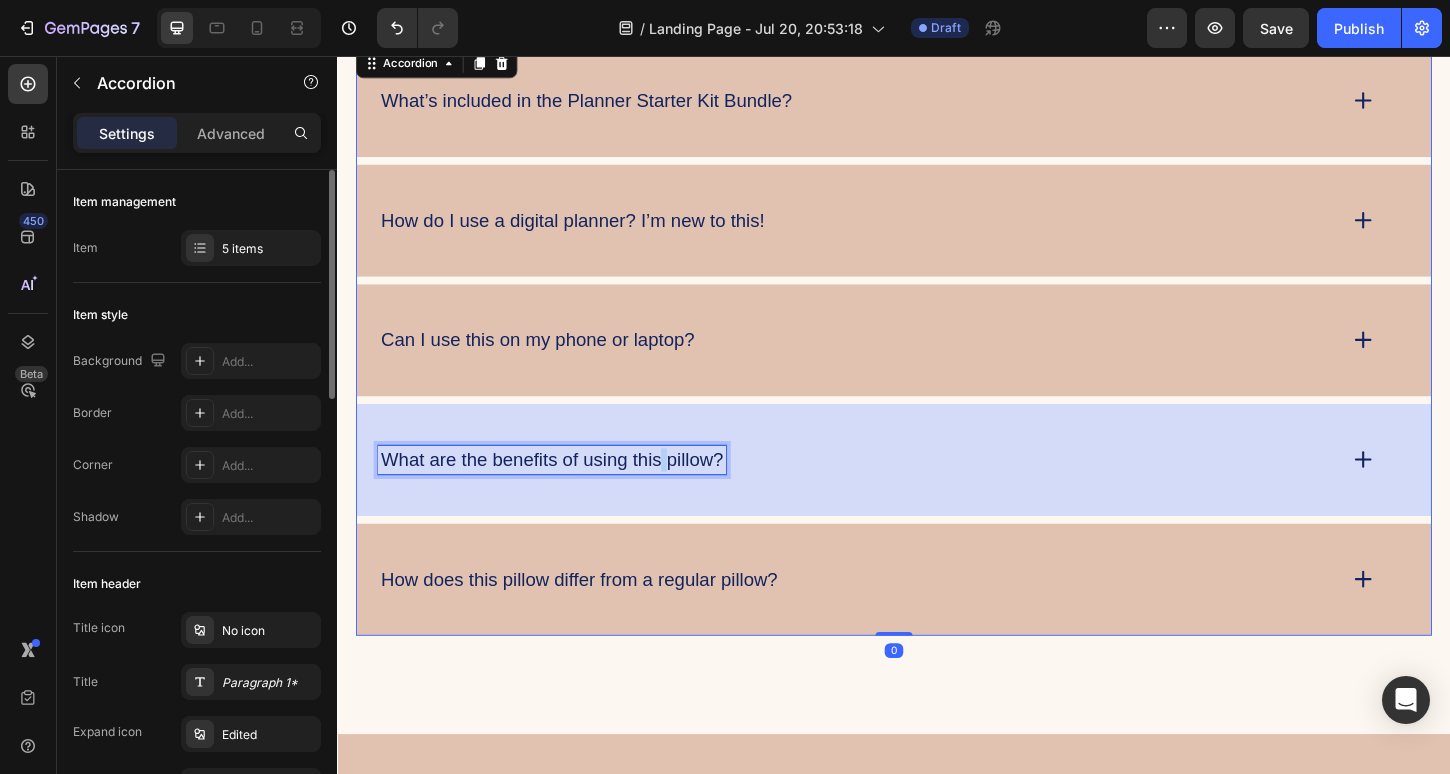 click on "What are the benefits of using this pillow?" at bounding box center (568, 491) 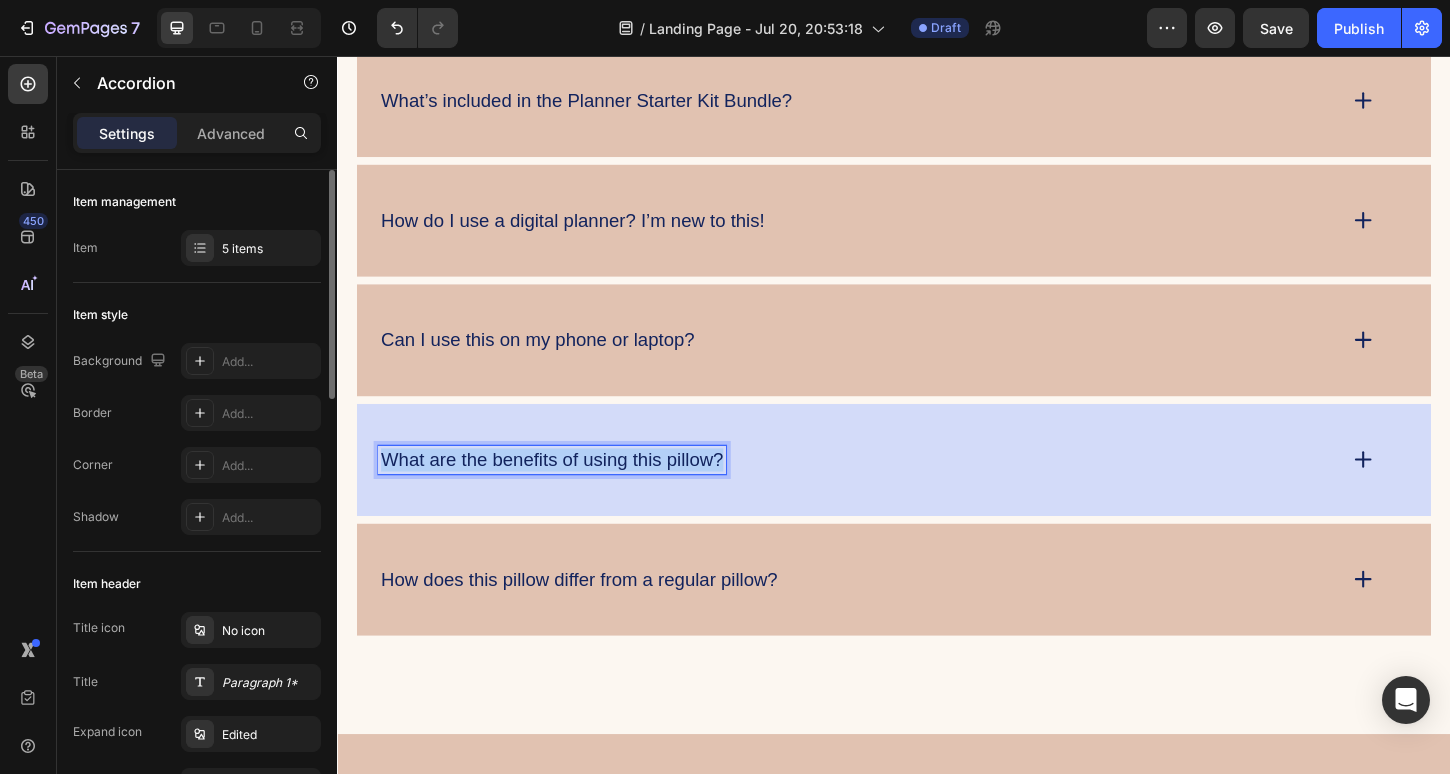 click on "What are the benefits of using this pillow?" at bounding box center (568, 491) 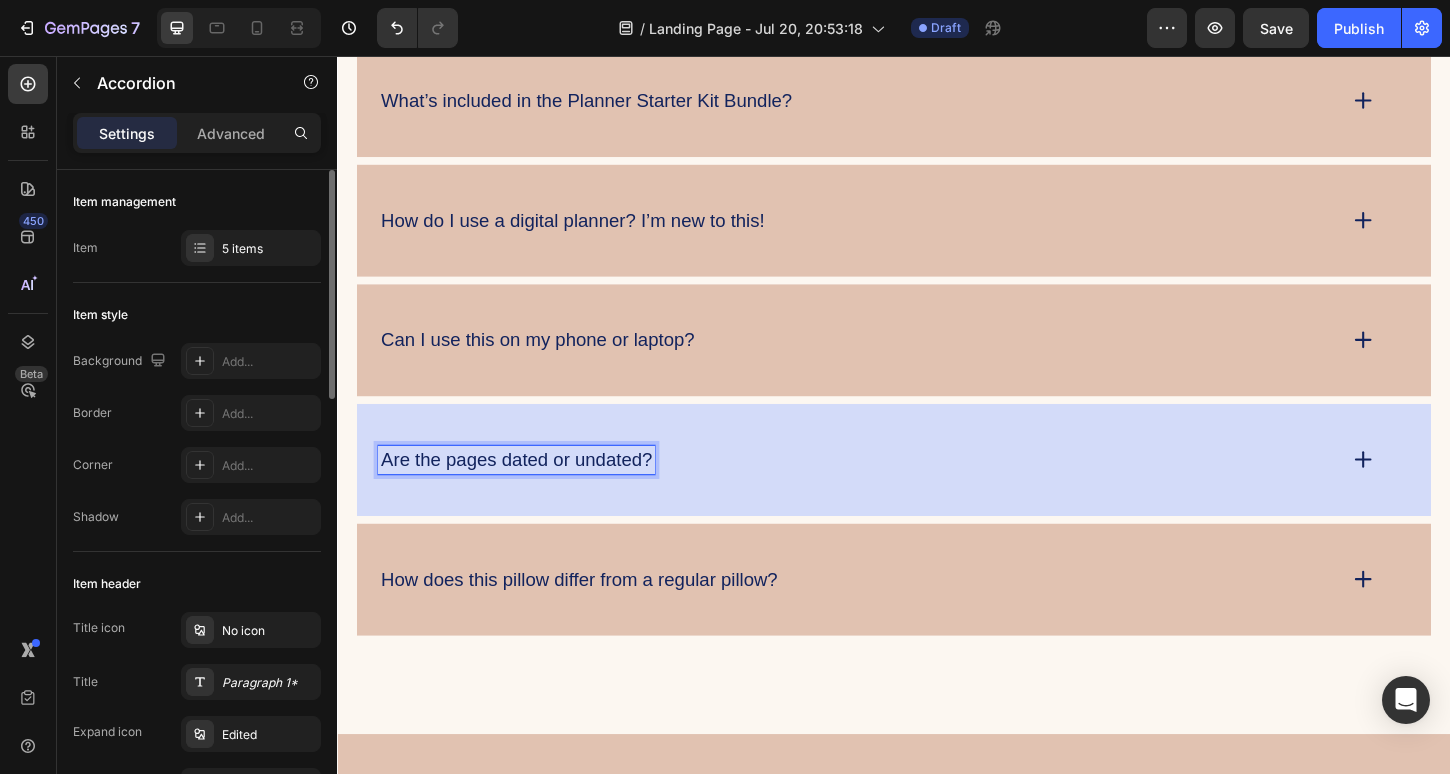 click on "Are the pages dated or undated?" at bounding box center [897, 491] 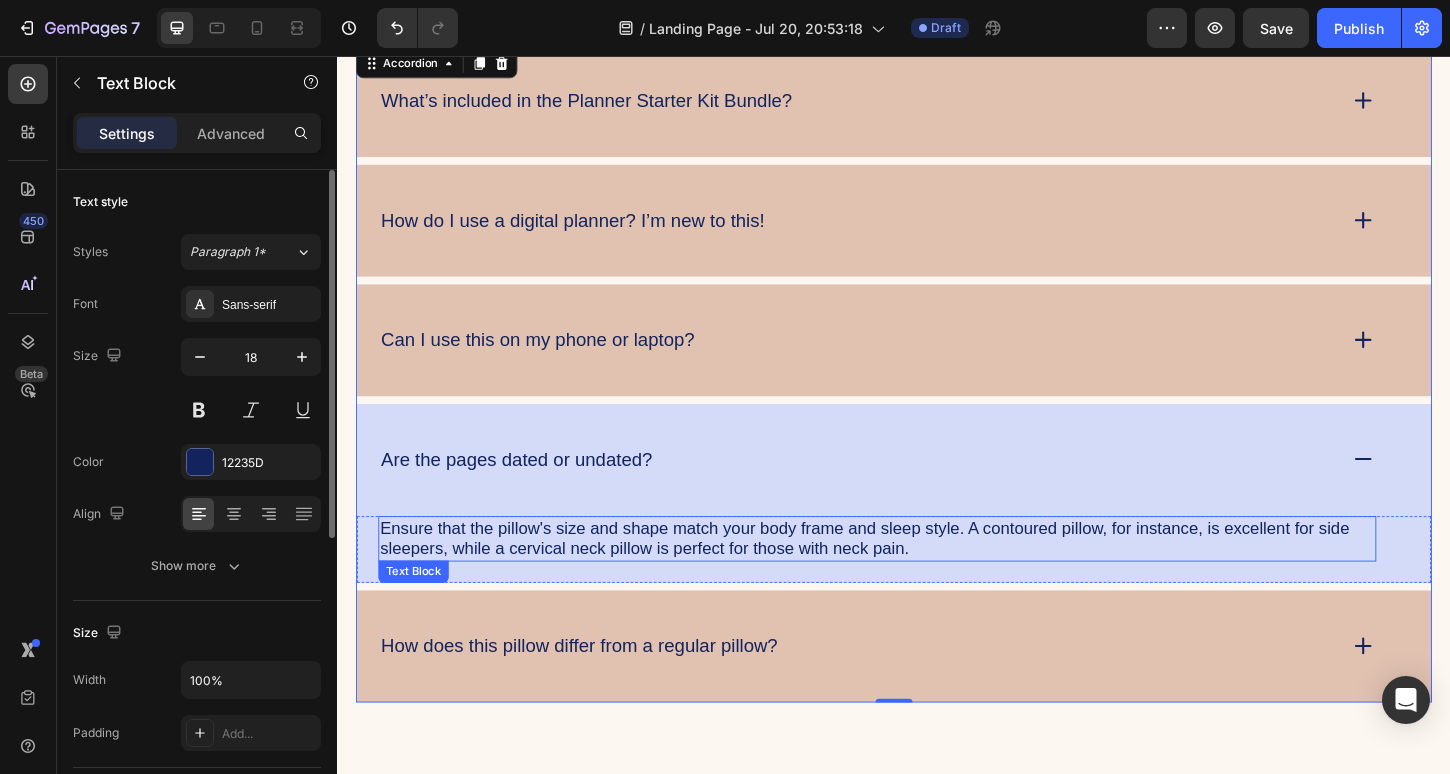 click on "Ensure that the pillow's size and shape match your body frame and sleep style. A contoured pillow, for instance, is excellent for side sleepers, while a cervical neck pillow is perfect for those with neck pain." at bounding box center [919, 576] 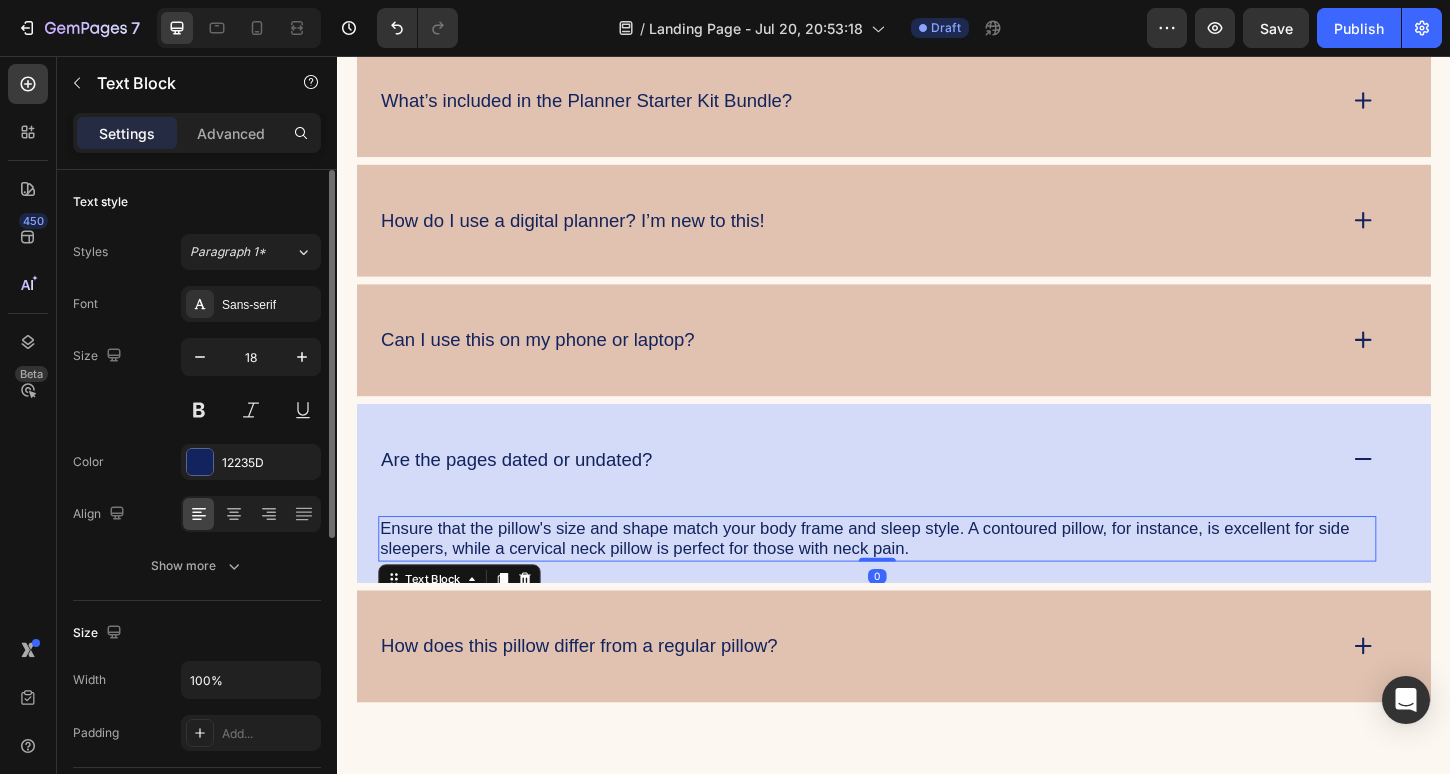 click on "Ensure that the pillow's size and shape match your body frame and sleep style. A contoured pillow, for instance, is excellent for side sleepers, while a cervical neck pillow is perfect for those with neck pain." at bounding box center (919, 576) 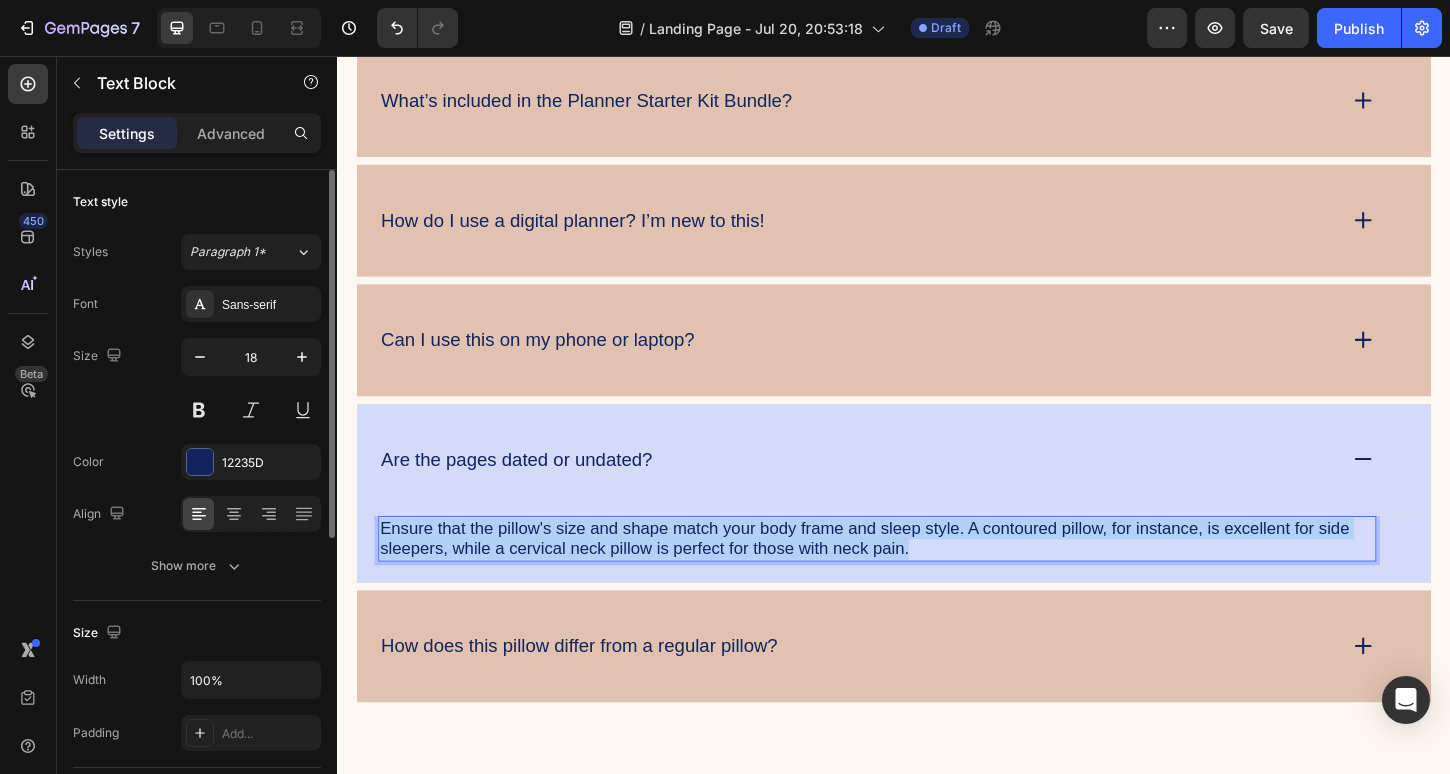 click on "Ensure that the pillow's size and shape match your body frame and sleep style. A contoured pillow, for instance, is excellent for side sleepers, while a cervical neck pillow is perfect for those with neck pain." at bounding box center (919, 576) 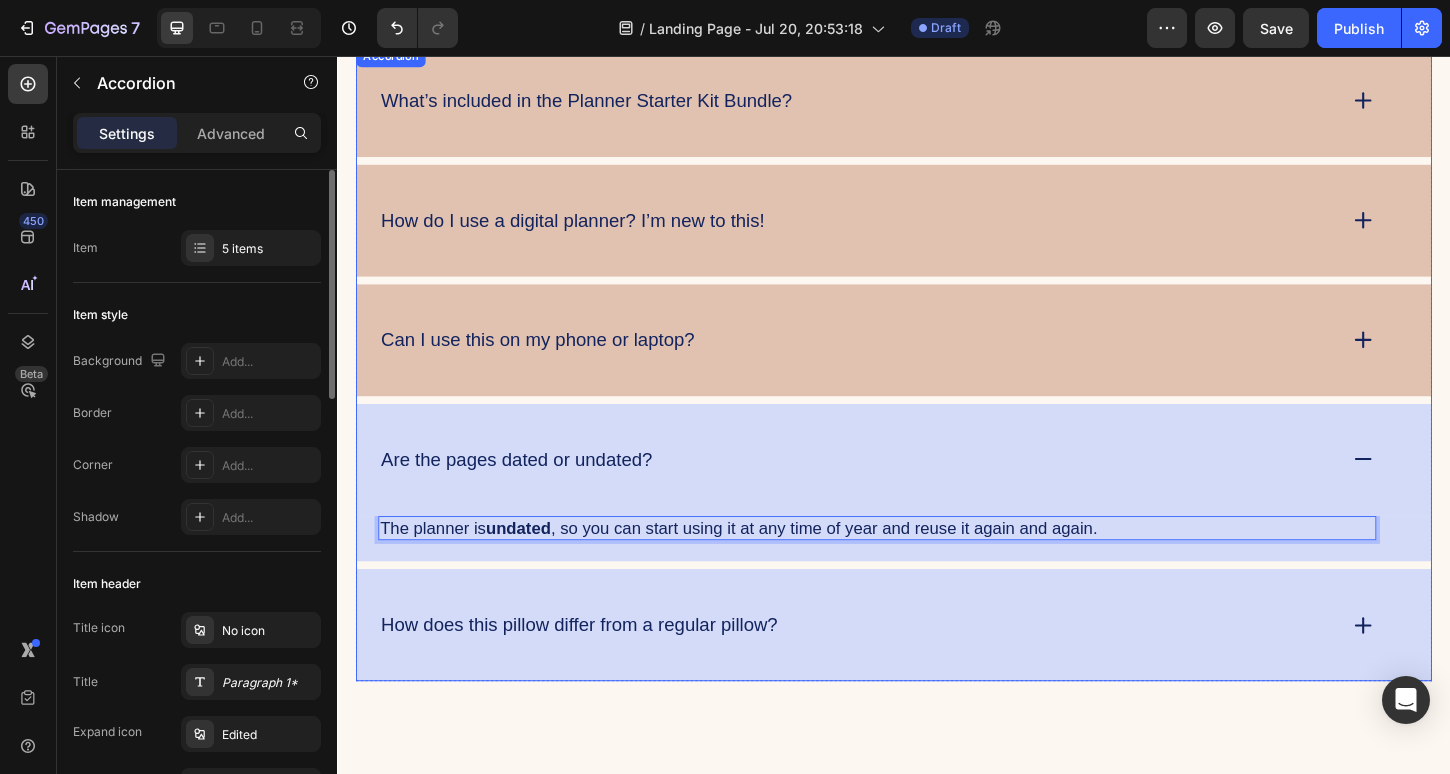 click on "How does this pillow differ from a regular pillow?" at bounding box center [598, 669] 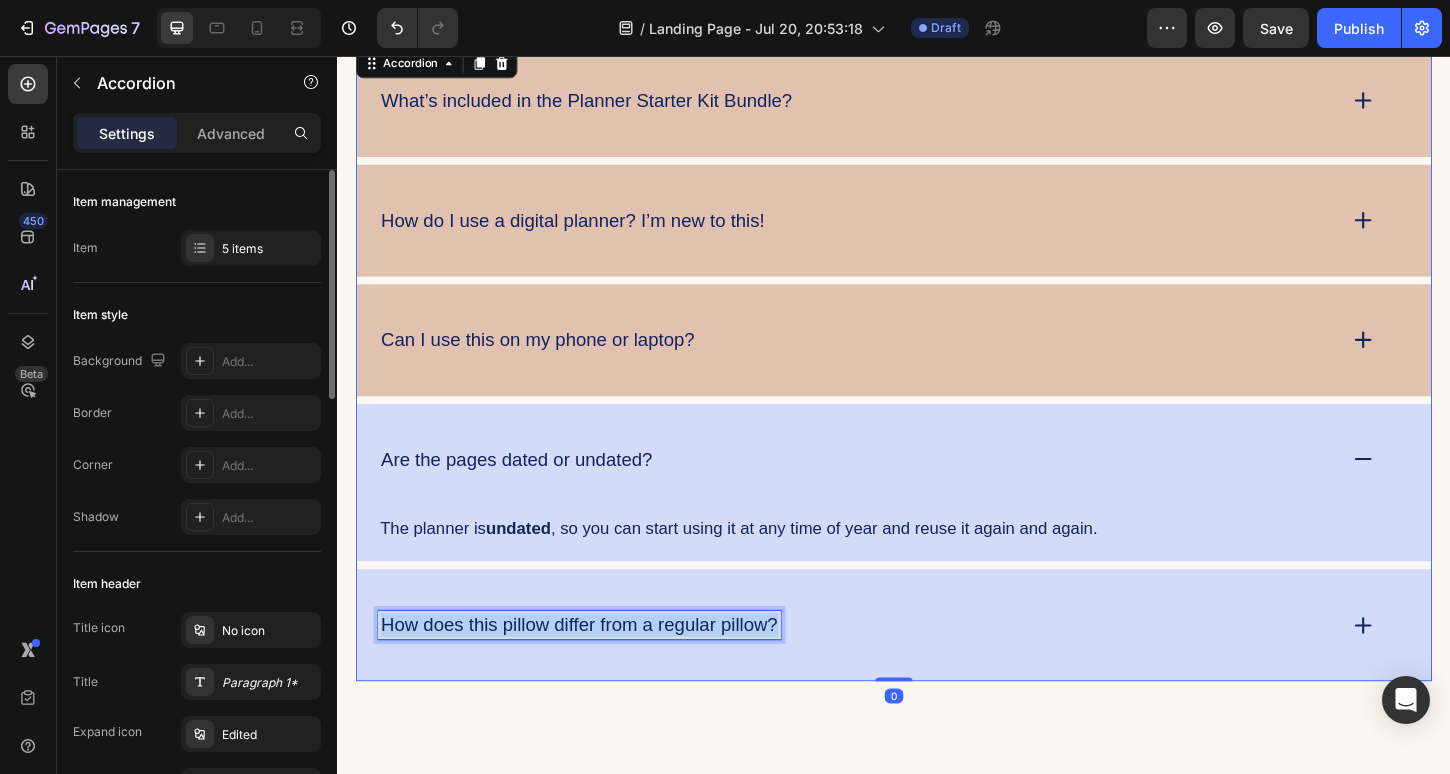click on "How does this pillow differ from a regular pillow?" at bounding box center (598, 669) 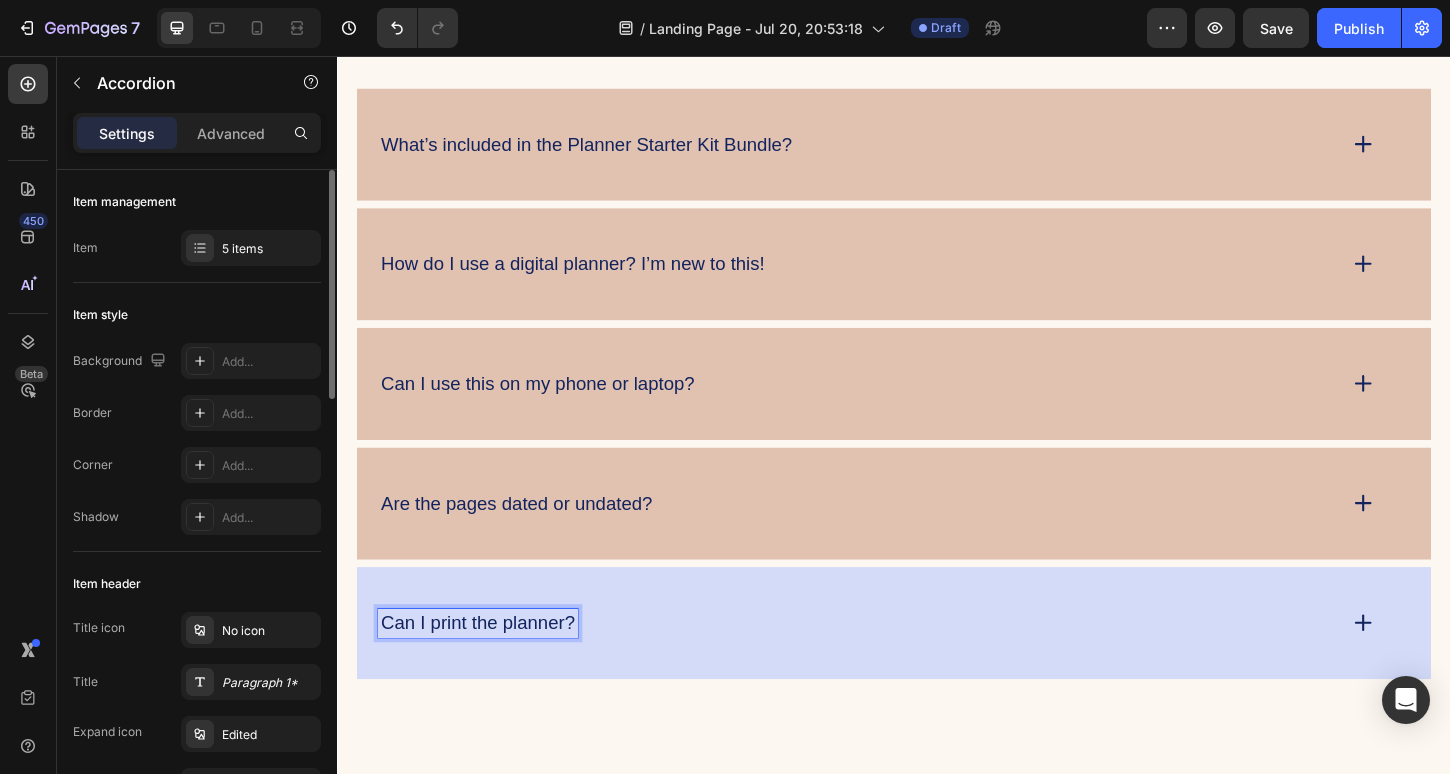 scroll, scrollTop: 4164, scrollLeft: 0, axis: vertical 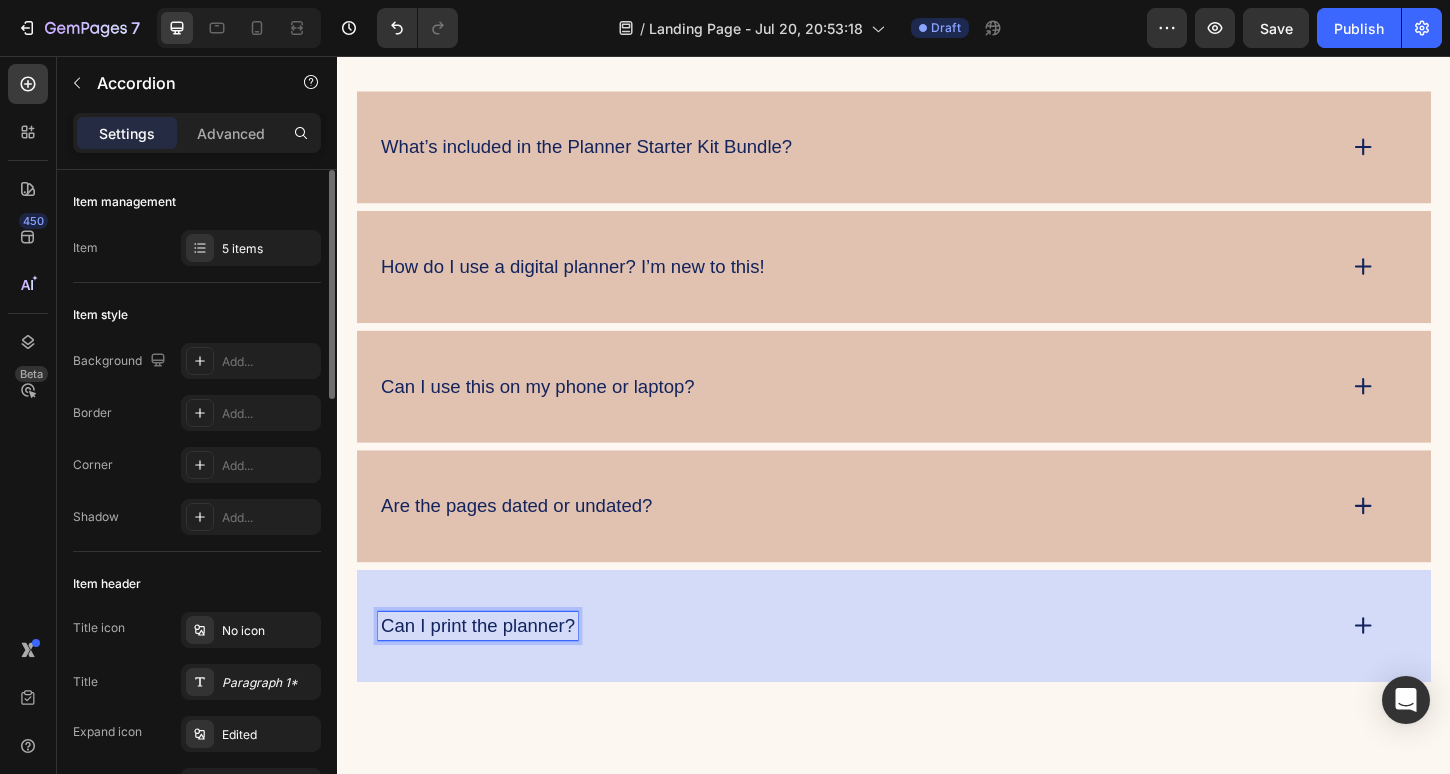 click on "Can I print the planner?" at bounding box center (937, 670) 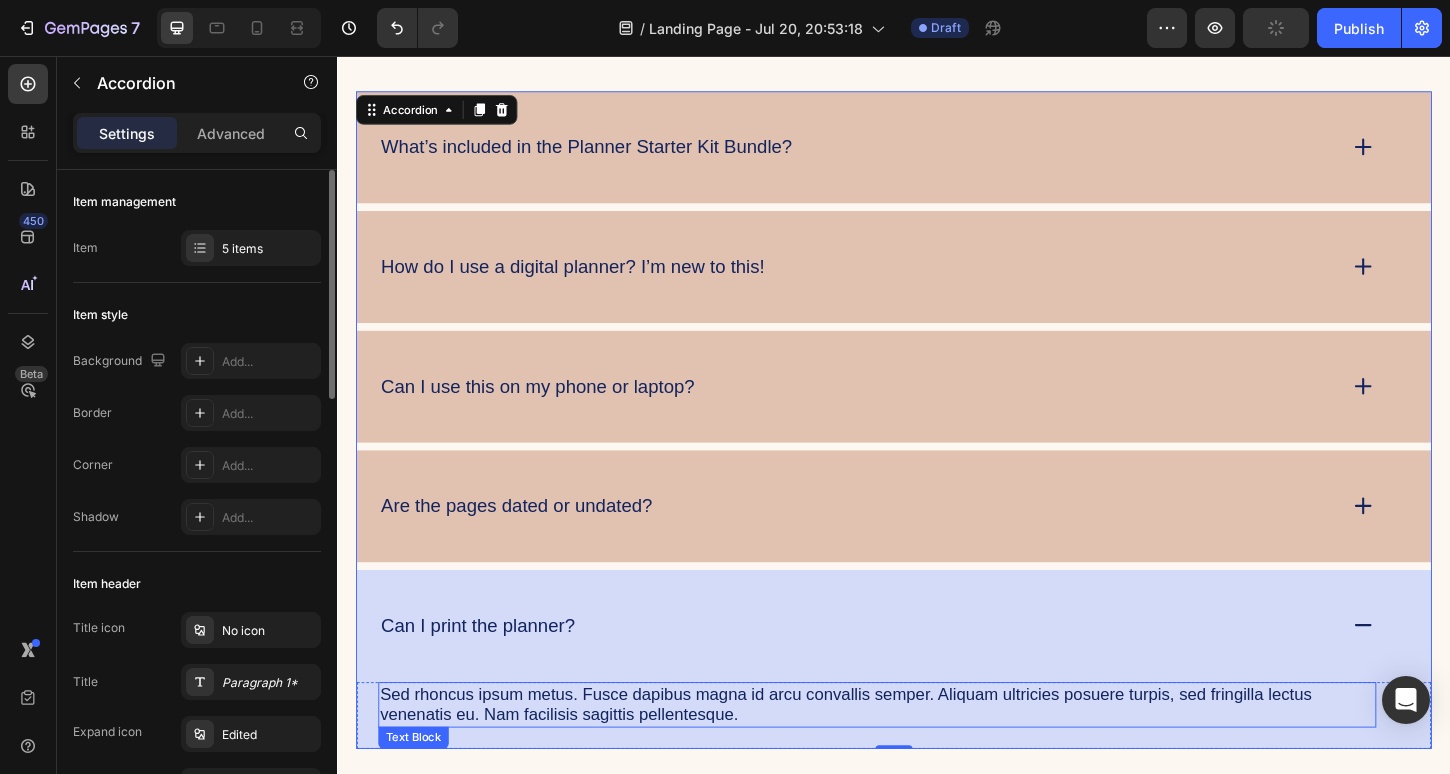click on "Sed rhoncus ipsum metus. Fusce dapibus magna id arcu convallis semper. Aliquam ultricies posuere turpis, sed fringilla lectus venenatis eu. Nam facilisis sagittis pellentesque." at bounding box center (919, 755) 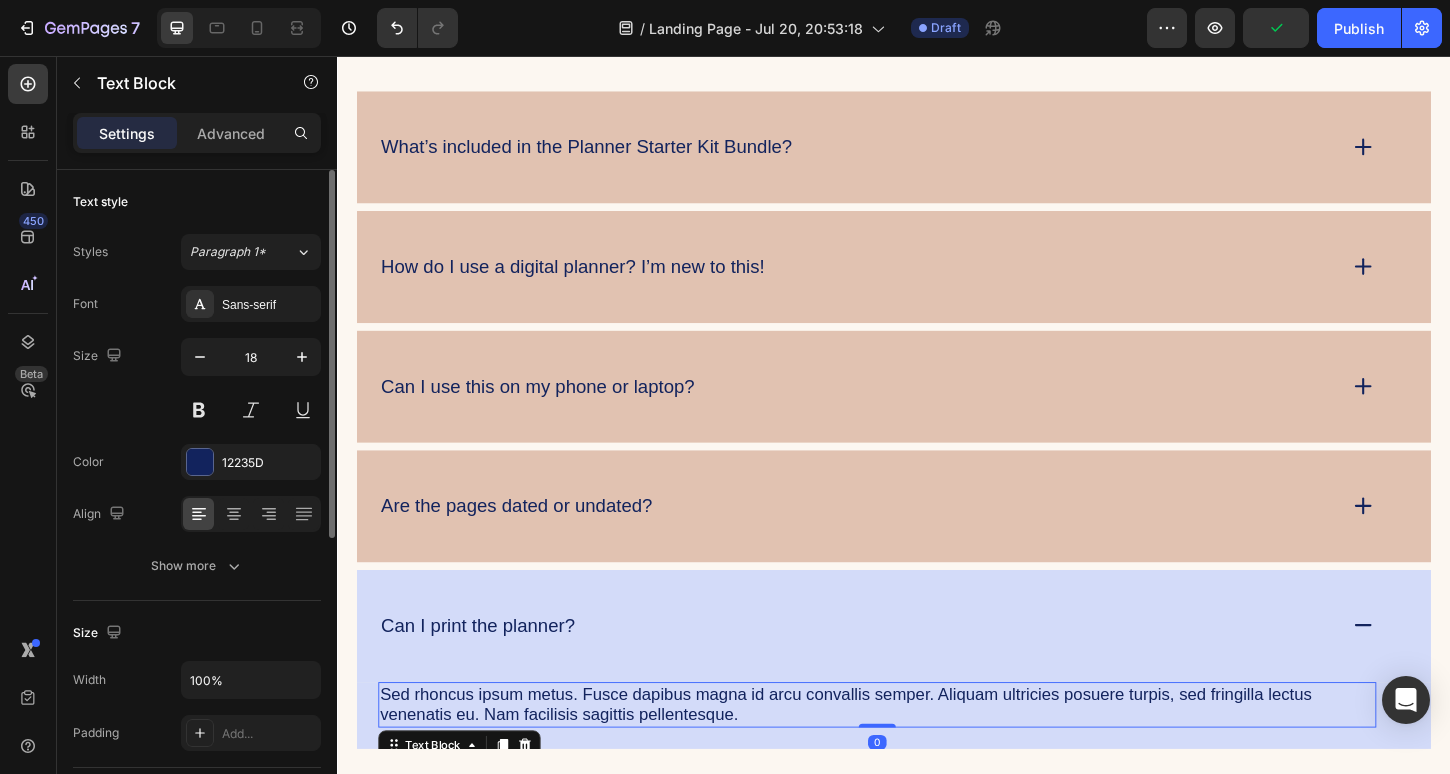 click on "Sed rhoncus ipsum metus. Fusce dapibus magna id arcu convallis semper. Aliquam ultricies posuere turpis, sed fringilla lectus venenatis eu. Nam facilisis sagittis pellentesque." at bounding box center (919, 755) 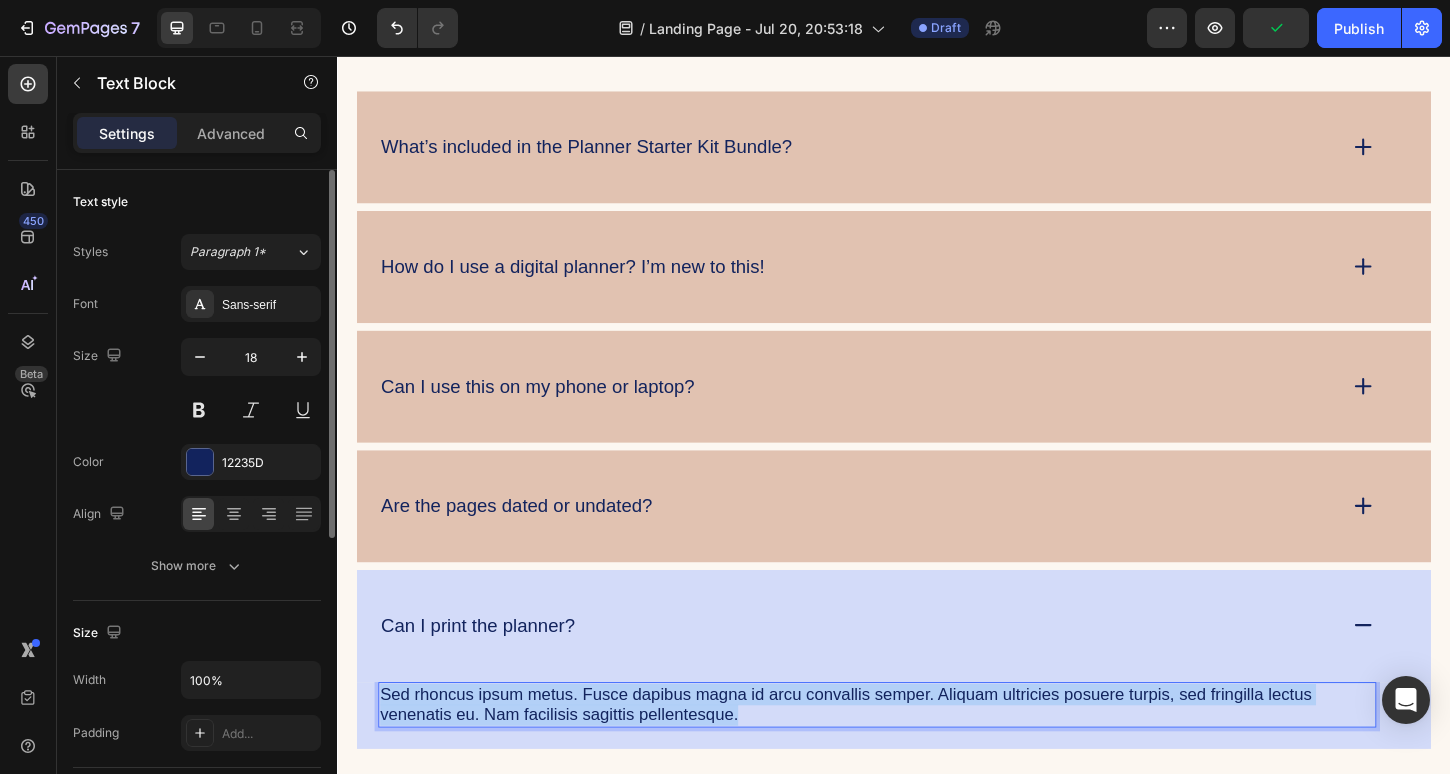 click on "Sed rhoncus ipsum metus. Fusce dapibus magna id arcu convallis semper. Aliquam ultricies posuere turpis, sed fringilla lectus venenatis eu. Nam facilisis sagittis pellentesque." at bounding box center (919, 755) 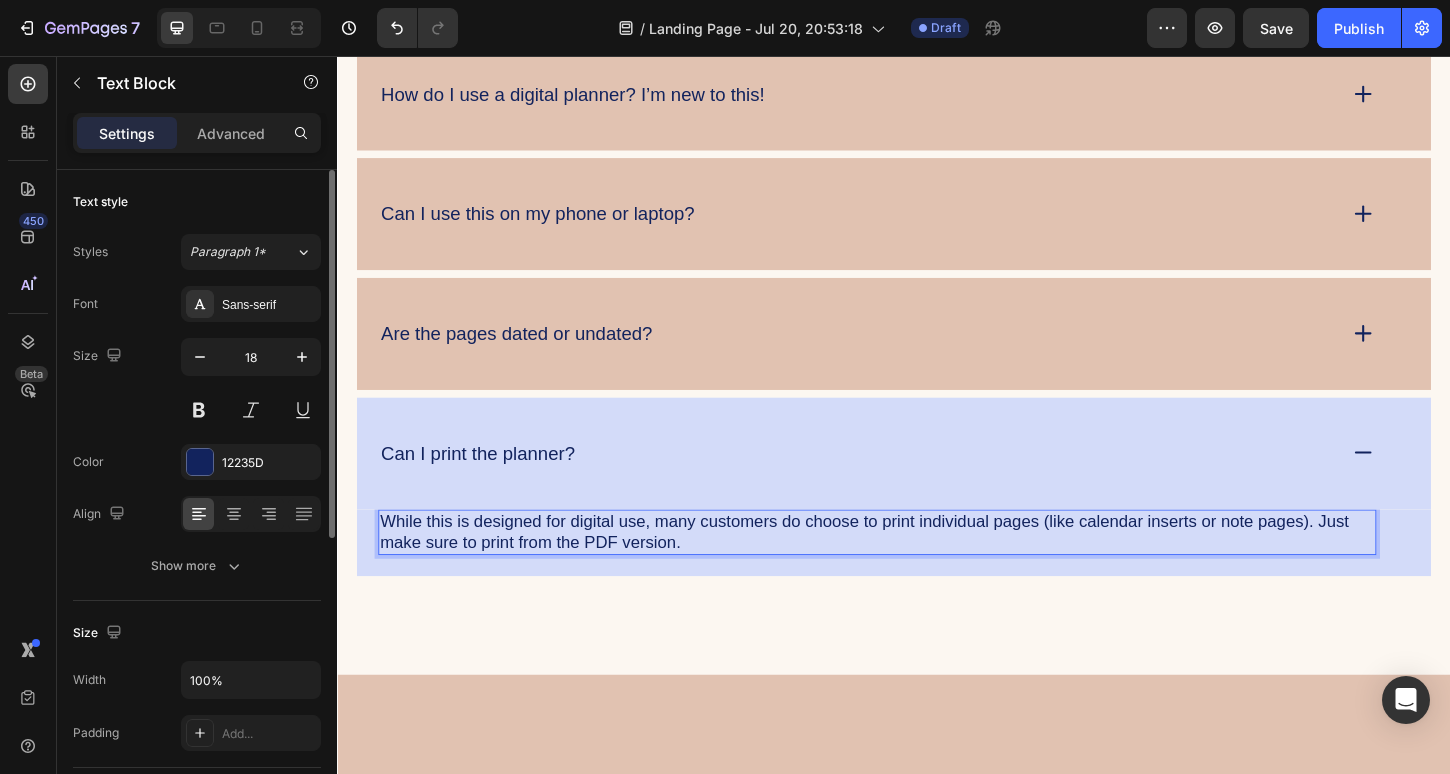 scroll, scrollTop: 4358, scrollLeft: 0, axis: vertical 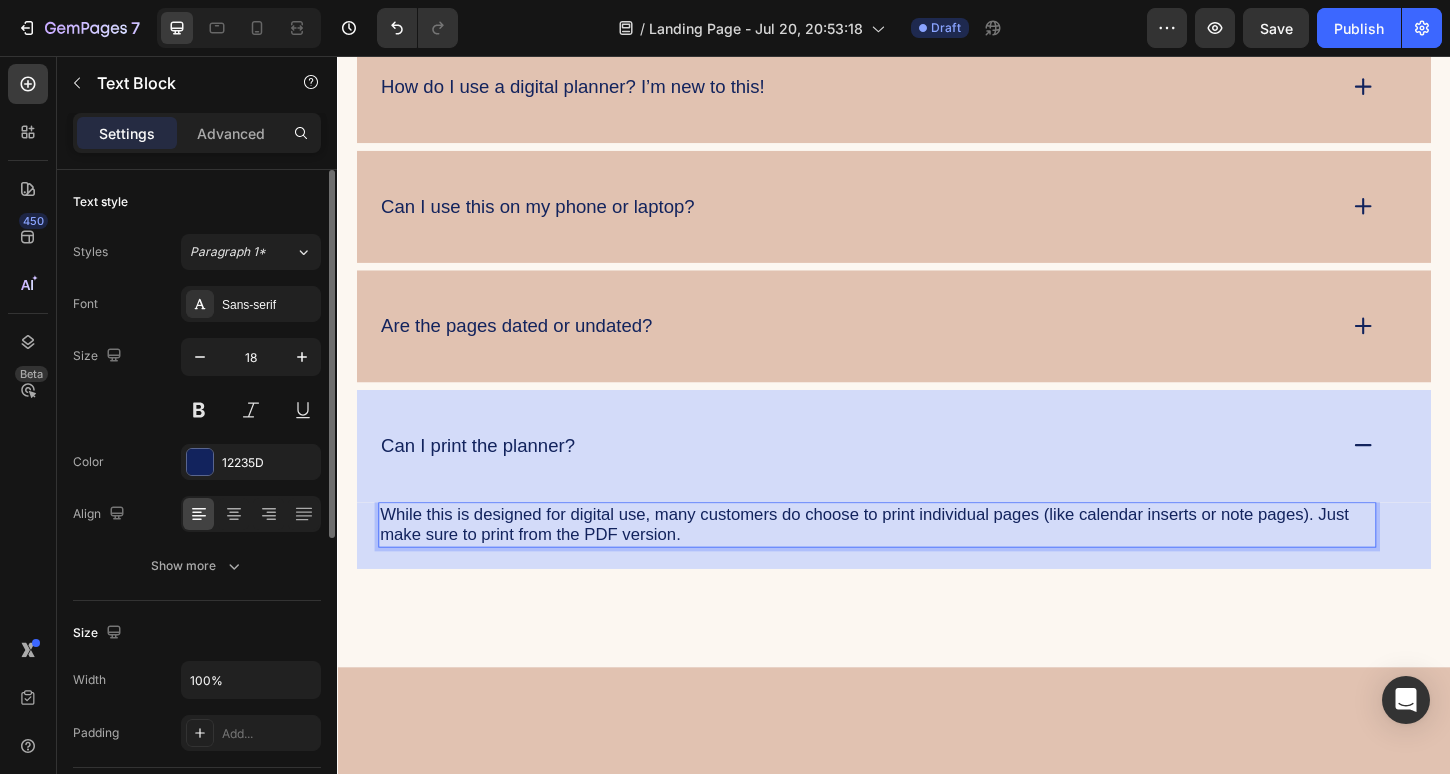 click on "While this is designed for digital use, many customers do choose to print individual pages (like calendar inserts or note pages). Just make sure to print from the PDF version." at bounding box center [919, 561] 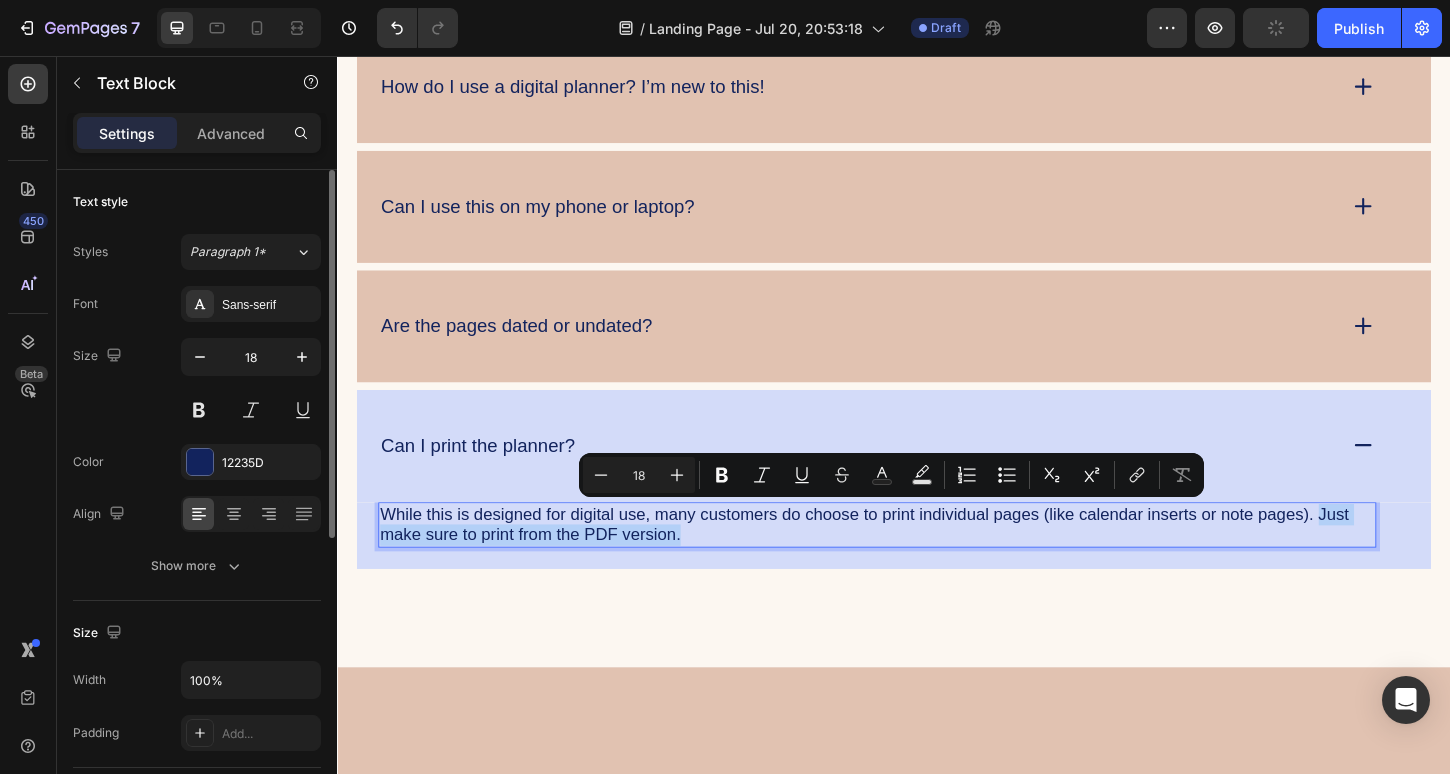 drag, startPoint x: 1404, startPoint y: 549, endPoint x: 1415, endPoint y: 569, distance: 22.825424 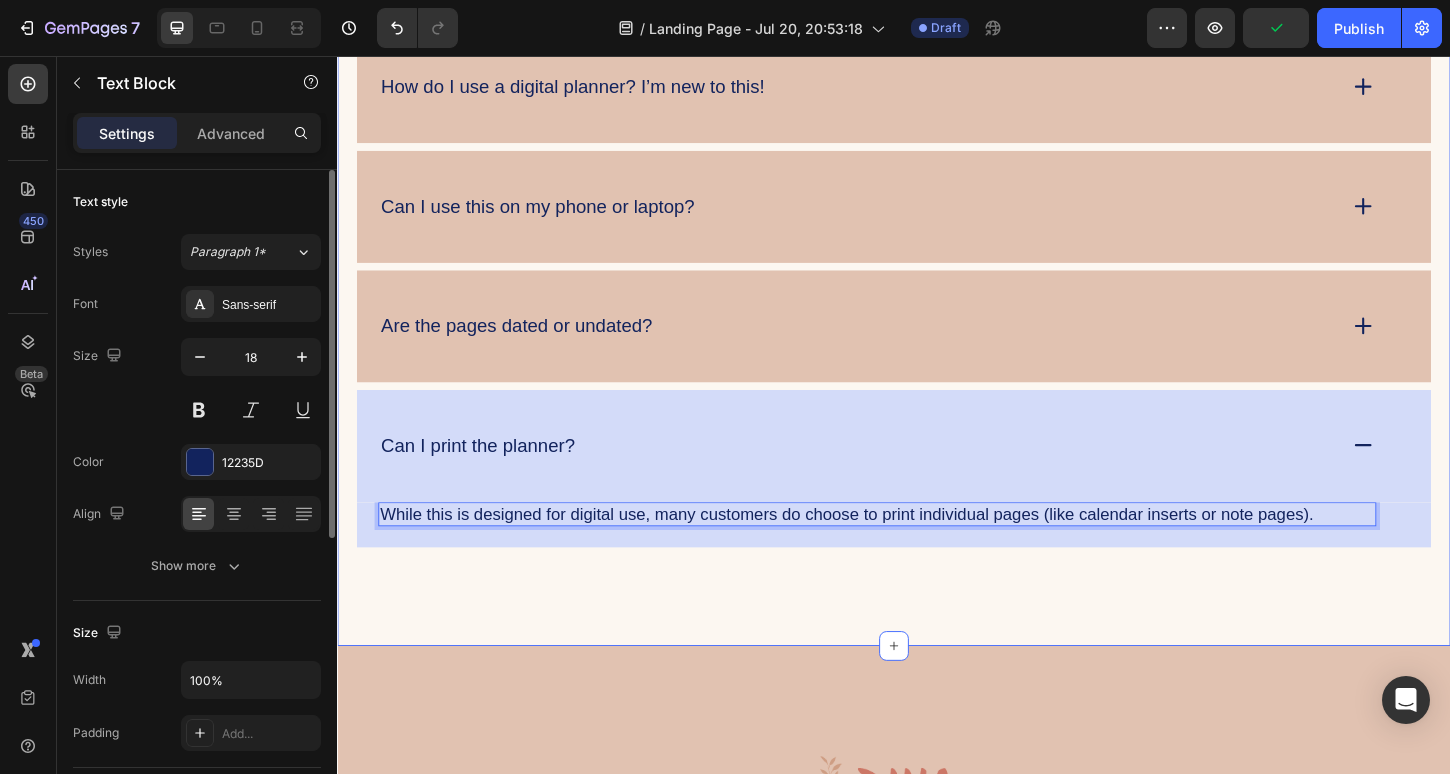 click on "FAQs Heading
What’s included in the Planner Starter Kit Bundle?
How do I use a digital planner? I’m new to this!
Can I use this on my phone or laptop?
Are the pages dated or undated?
Can I print the planner? While this is designed for digital use, many customers do choose to print individual pages (like calendar inserts or note pages). Text Block 0 Row Accordion Row Section 6" at bounding box center (937, 208) 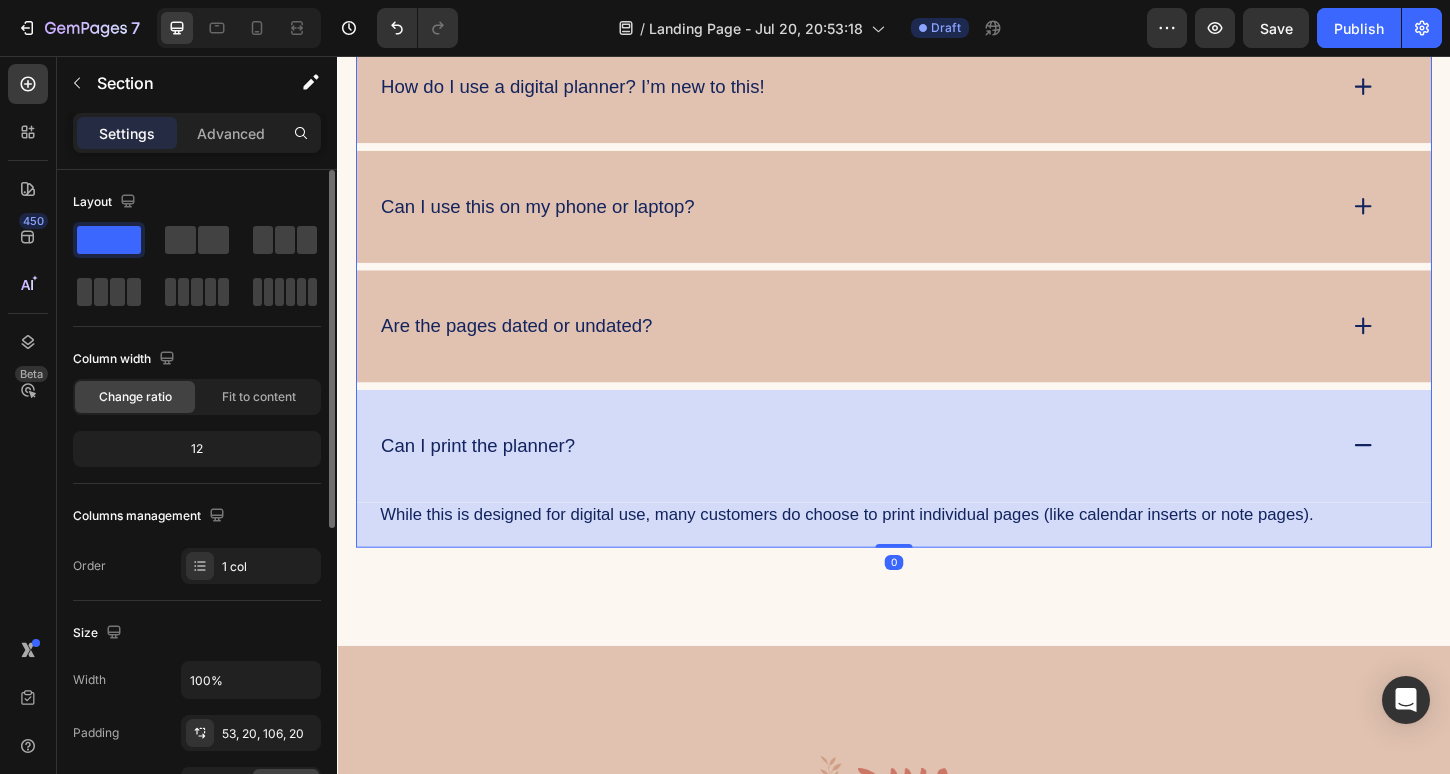 click on "Can I print the planner?" at bounding box center [937, 476] 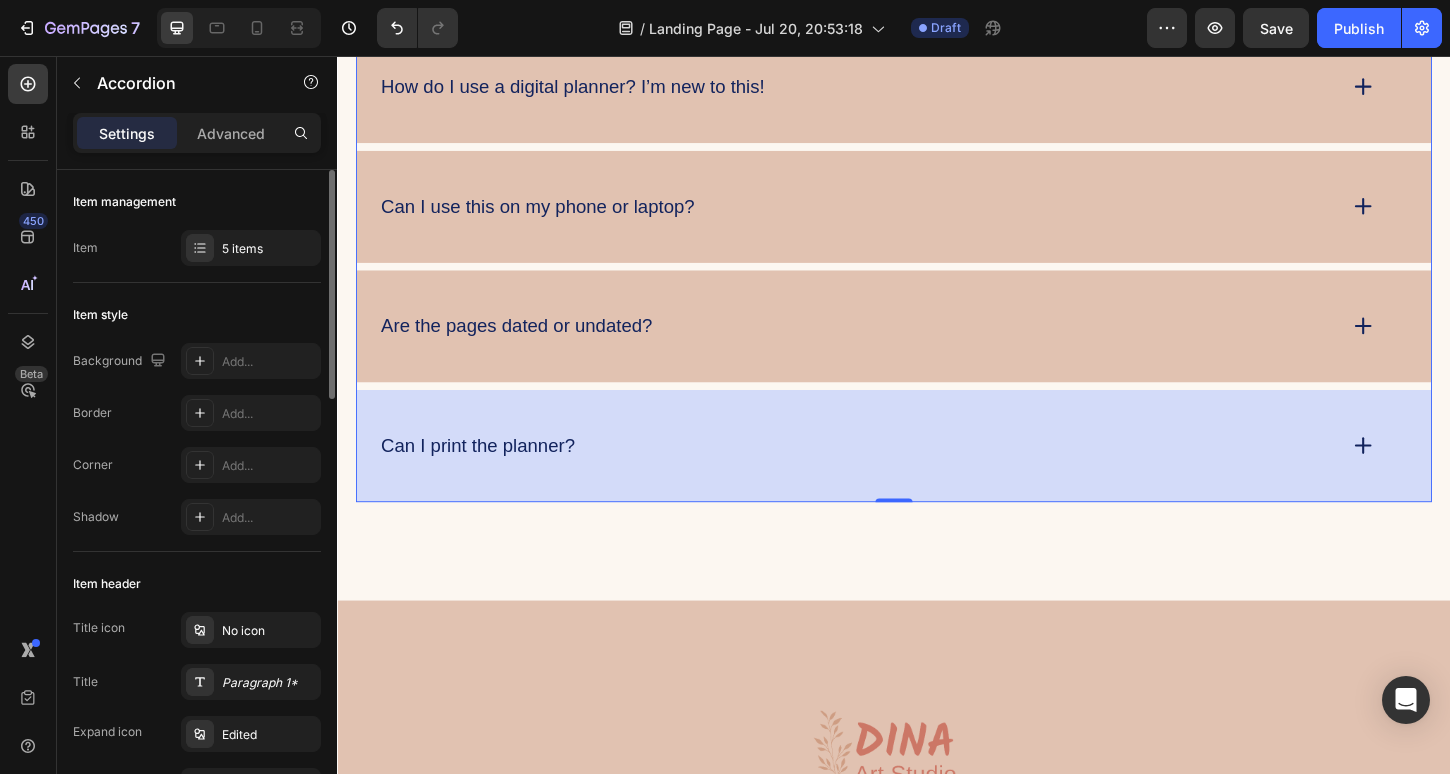 click on "Can I print the planner?" at bounding box center (937, 476) 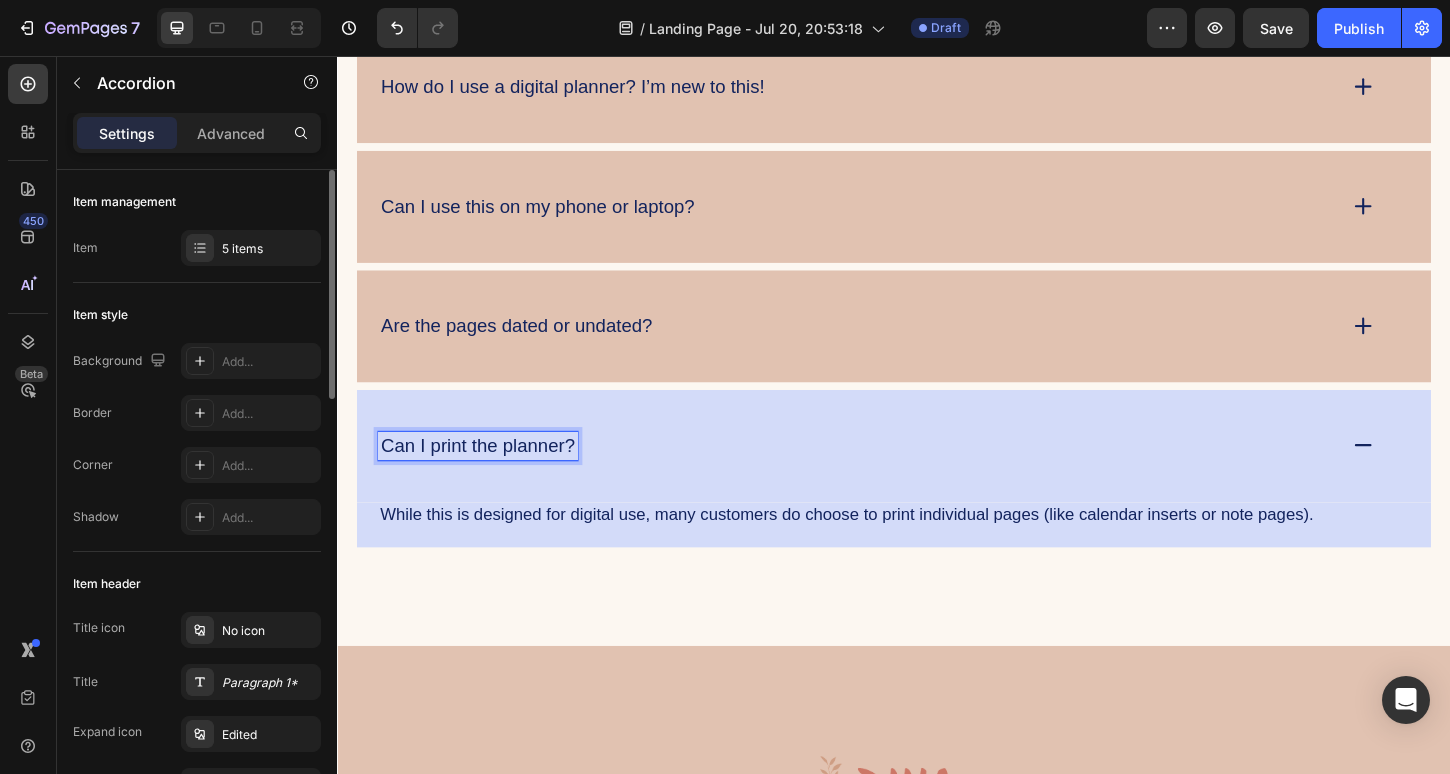 click on "Can I print the planner?" at bounding box center (937, 476) 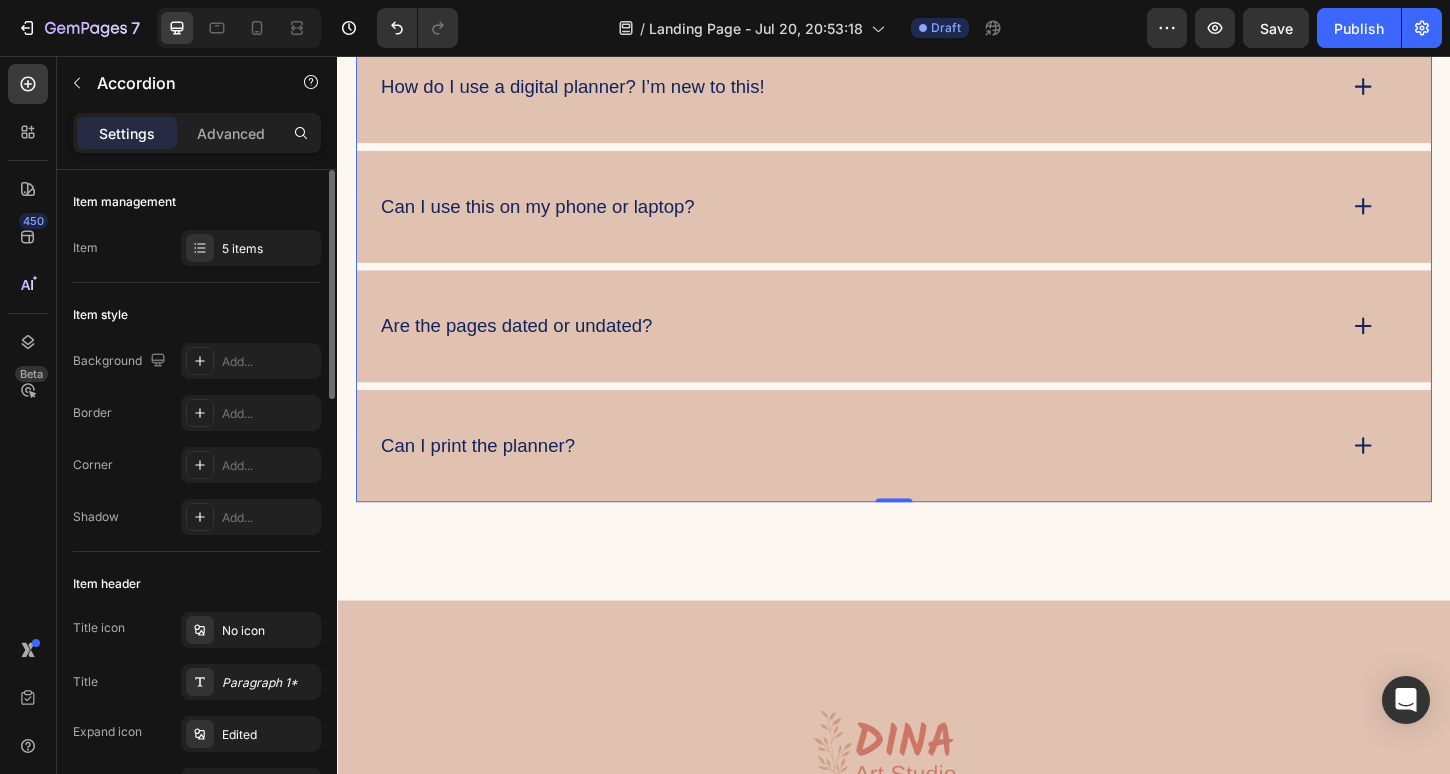 click on "Can I print the planner?" at bounding box center (897, 476) 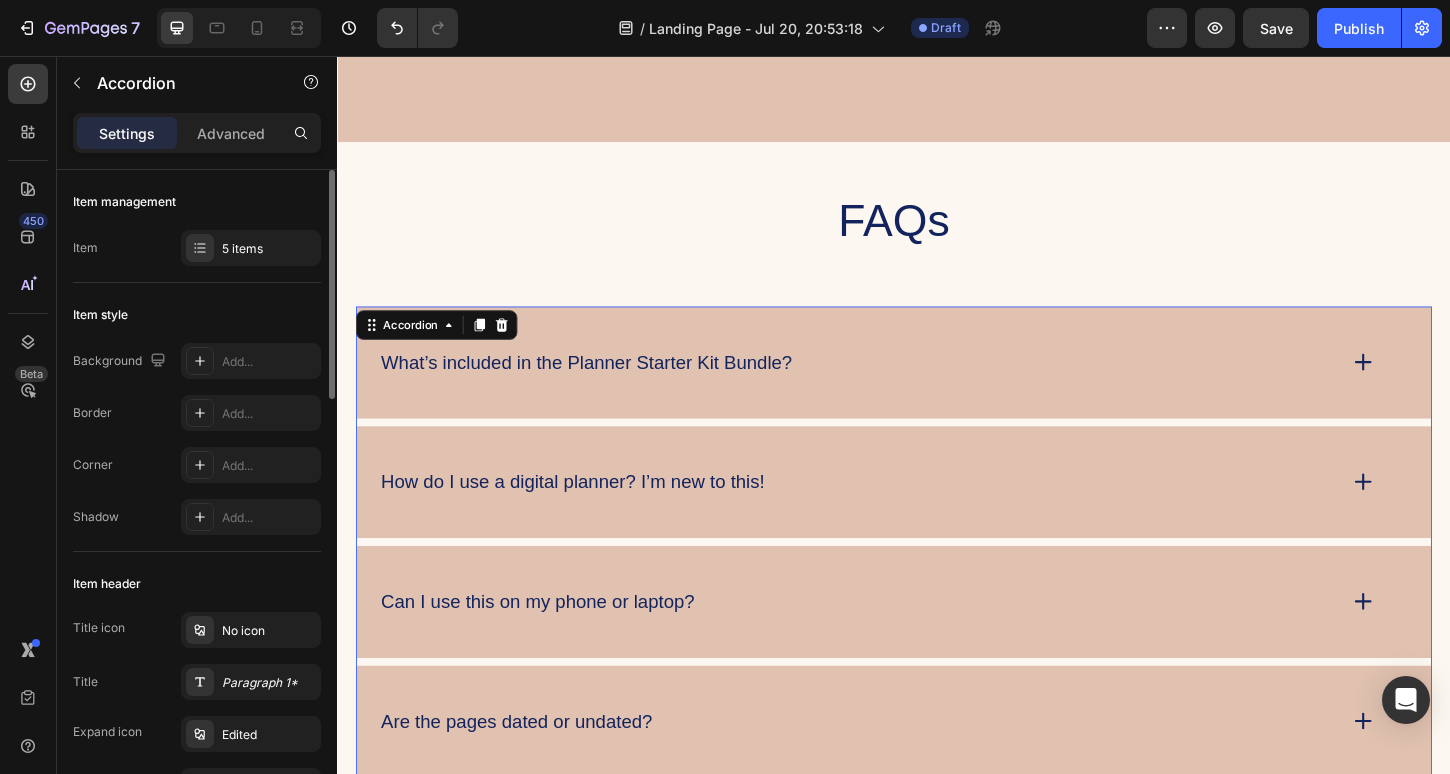 scroll, scrollTop: 3926, scrollLeft: 0, axis: vertical 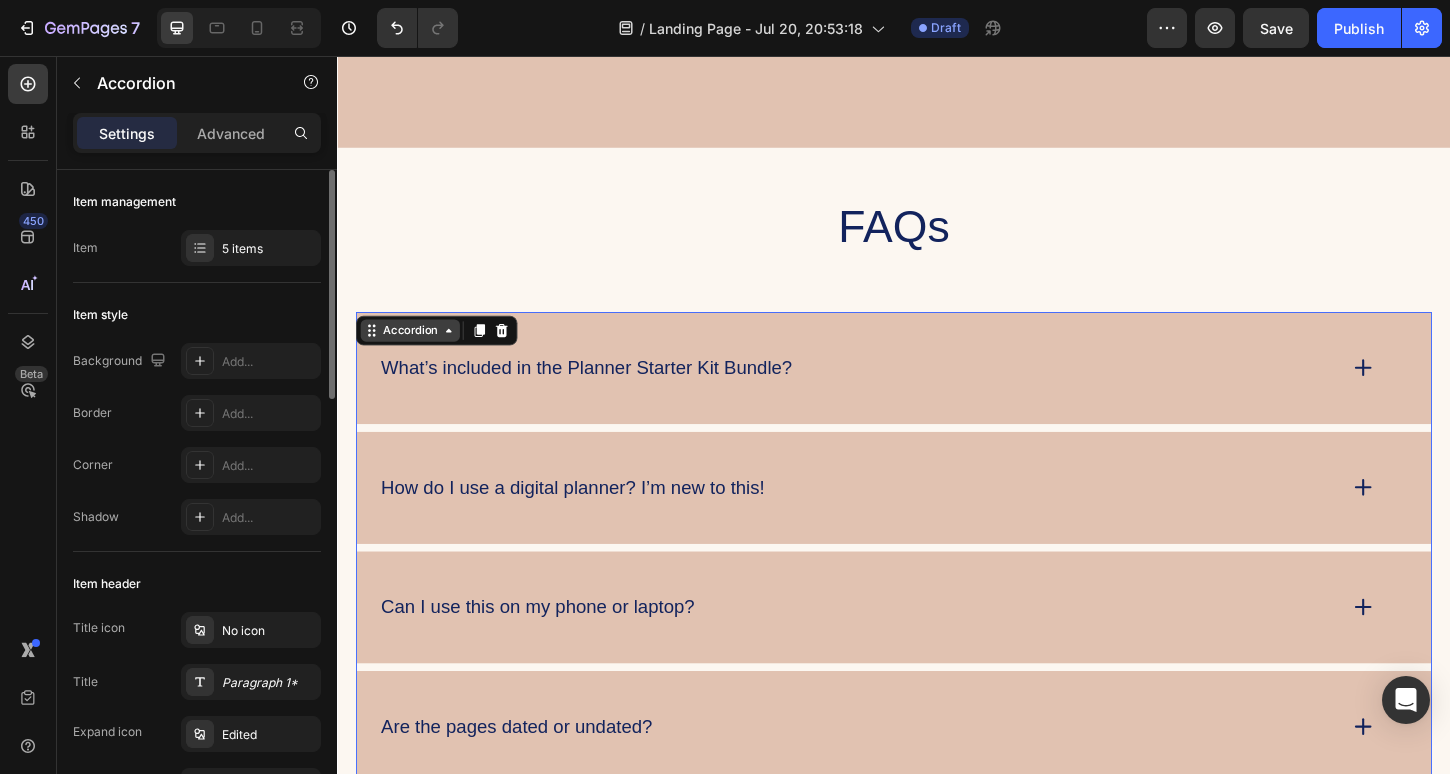 click 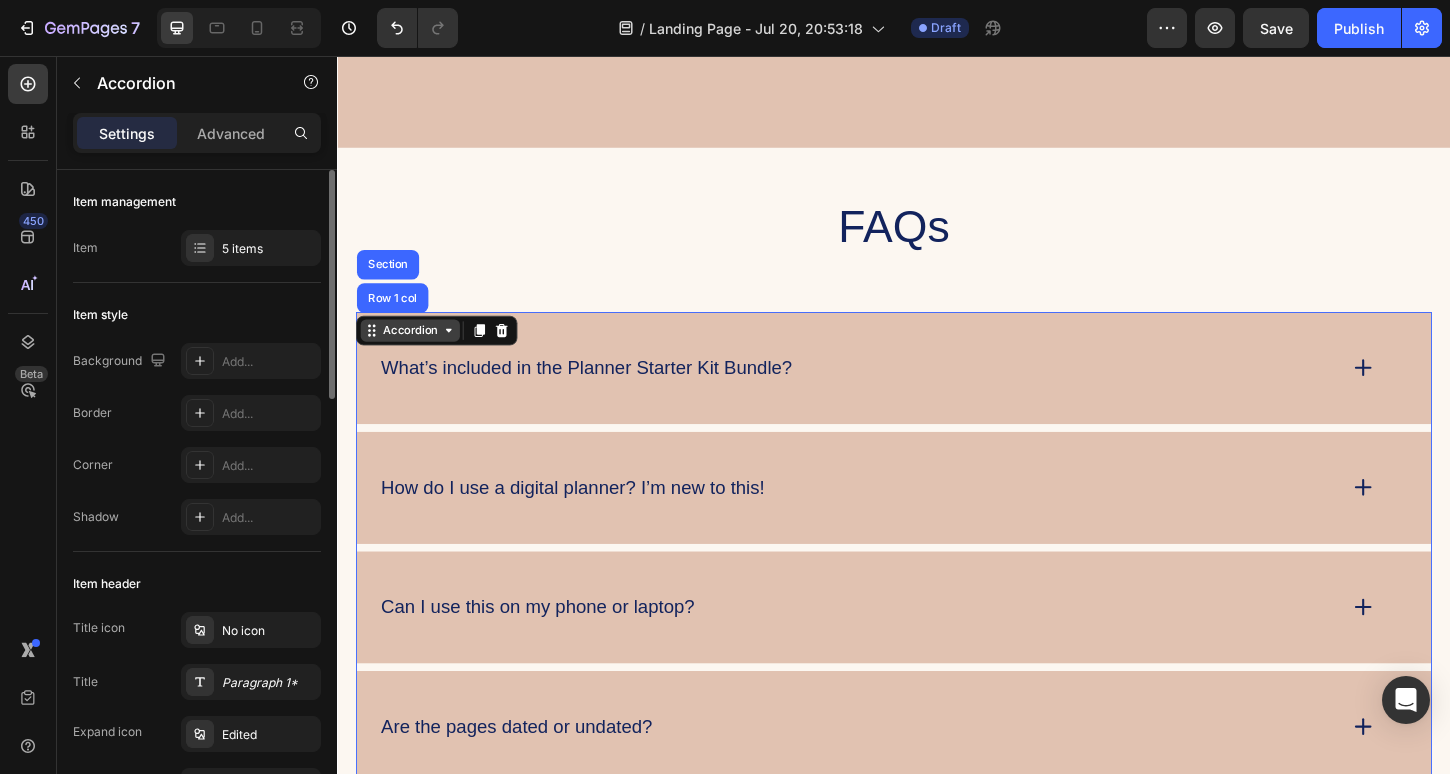 click 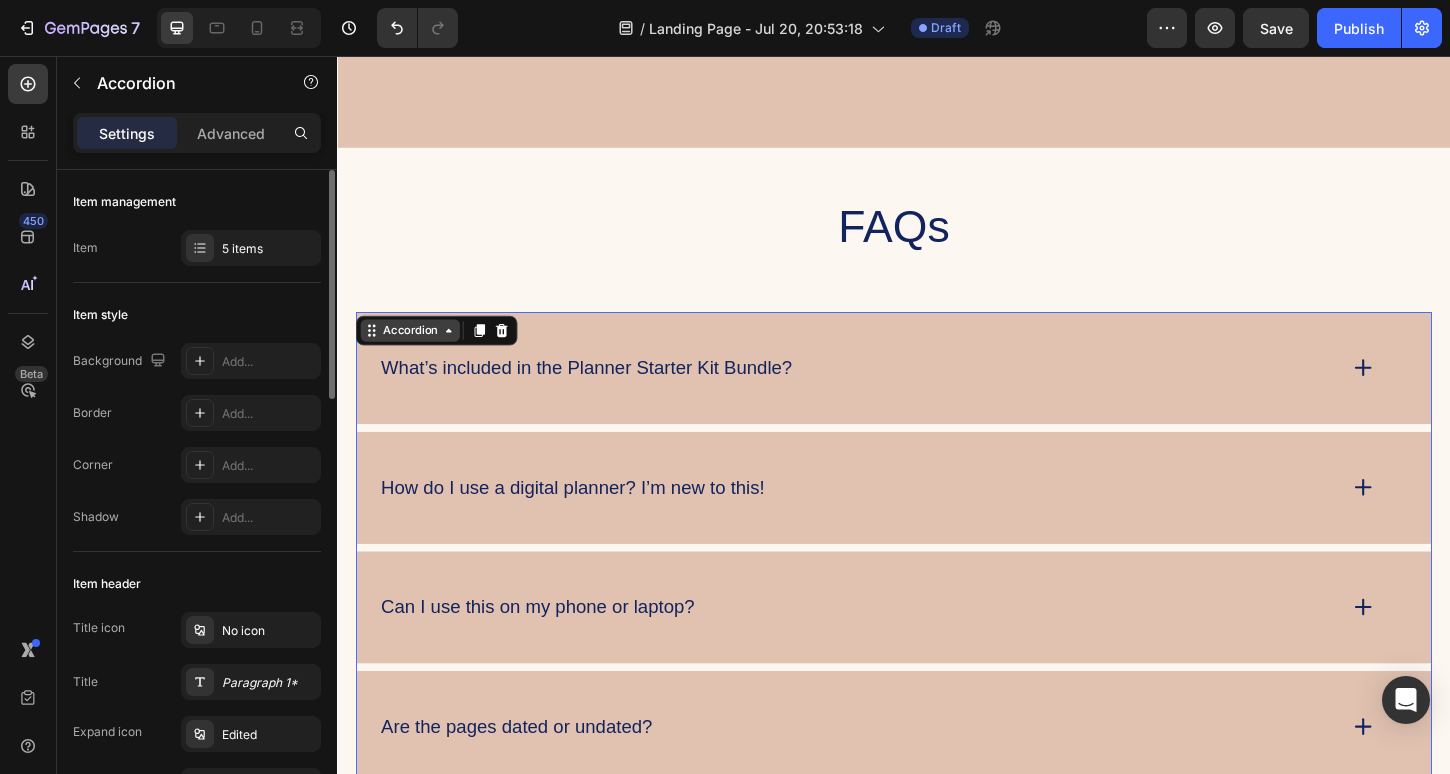 click 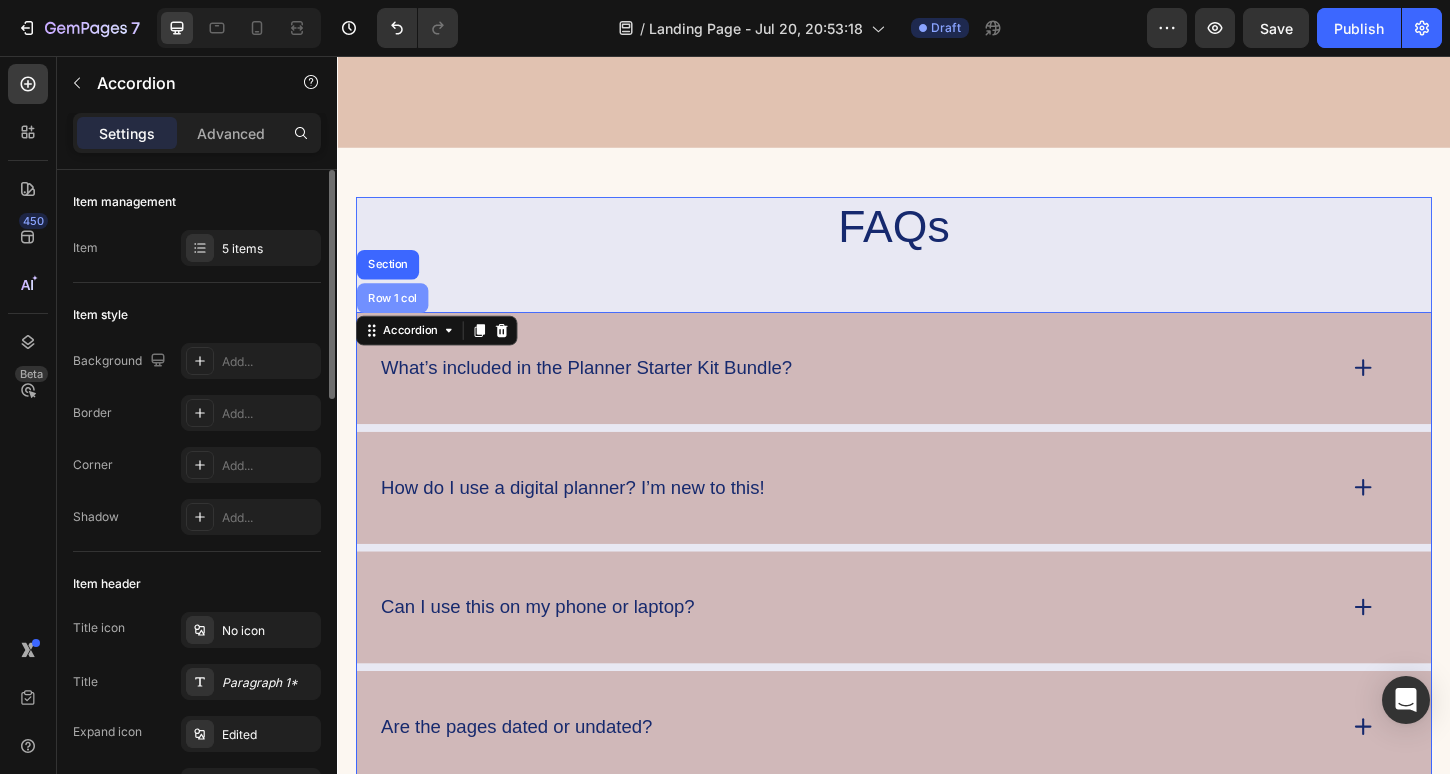 click on "Row 1 col" at bounding box center [396, 317] 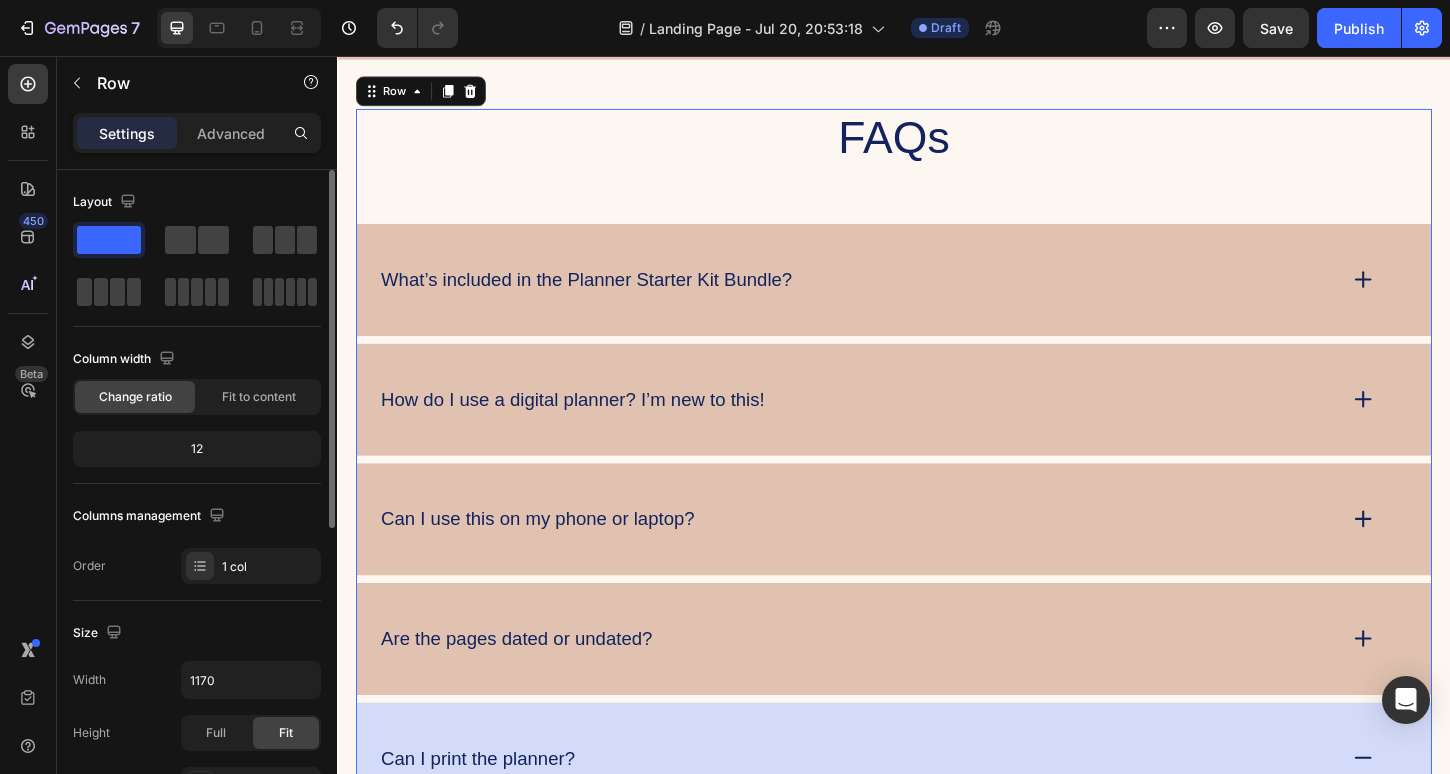 scroll, scrollTop: 3791, scrollLeft: 0, axis: vertical 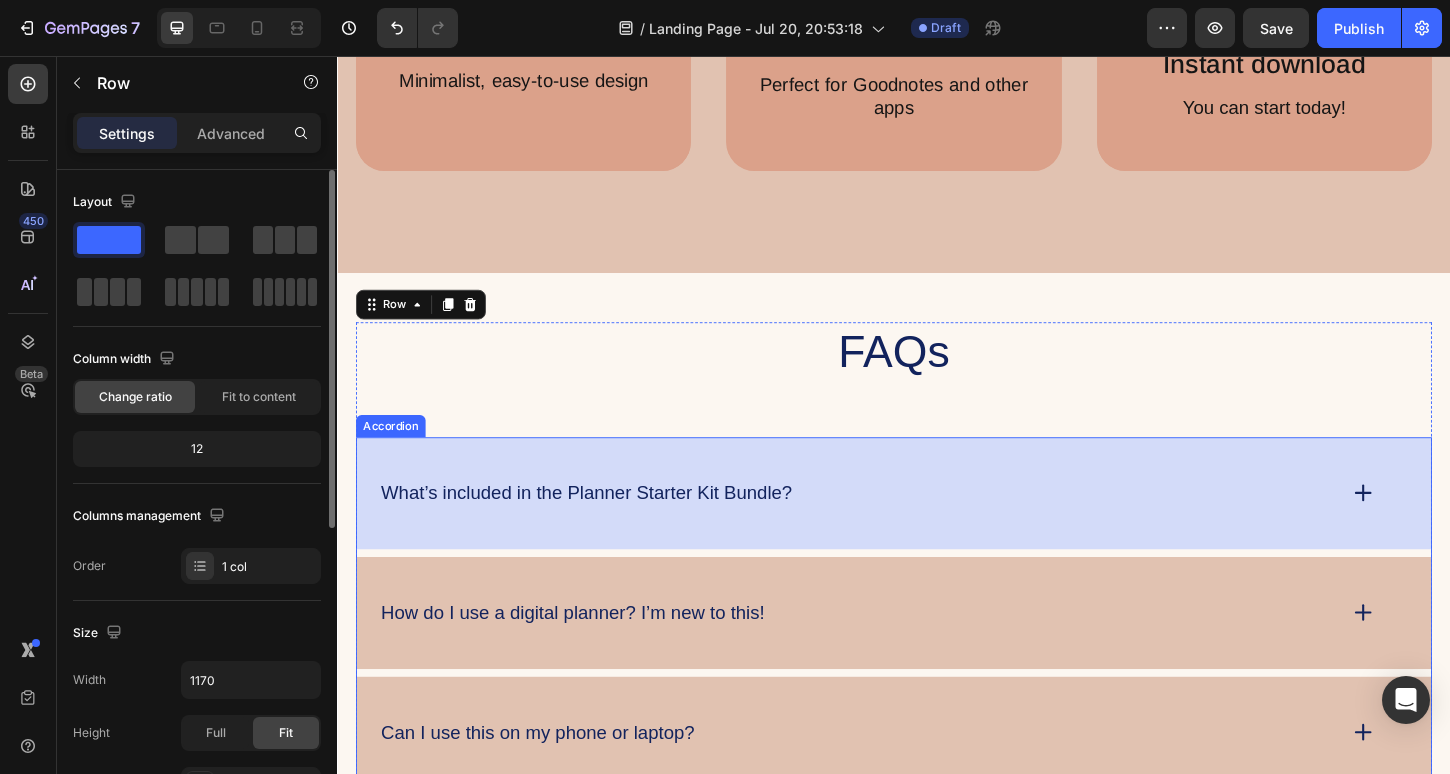click on "What’s included in the Planner Starter Kit Bundle?" at bounding box center (937, 527) 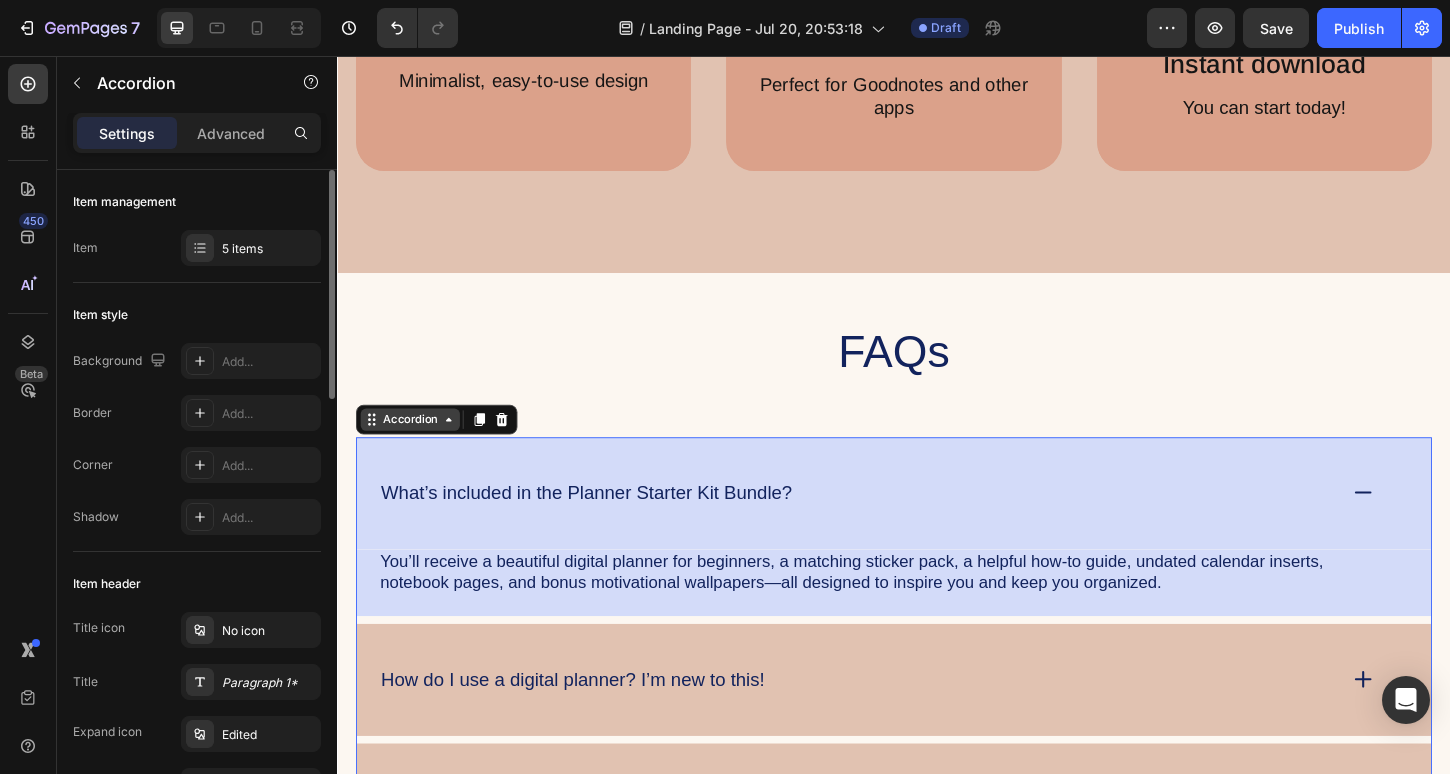 click 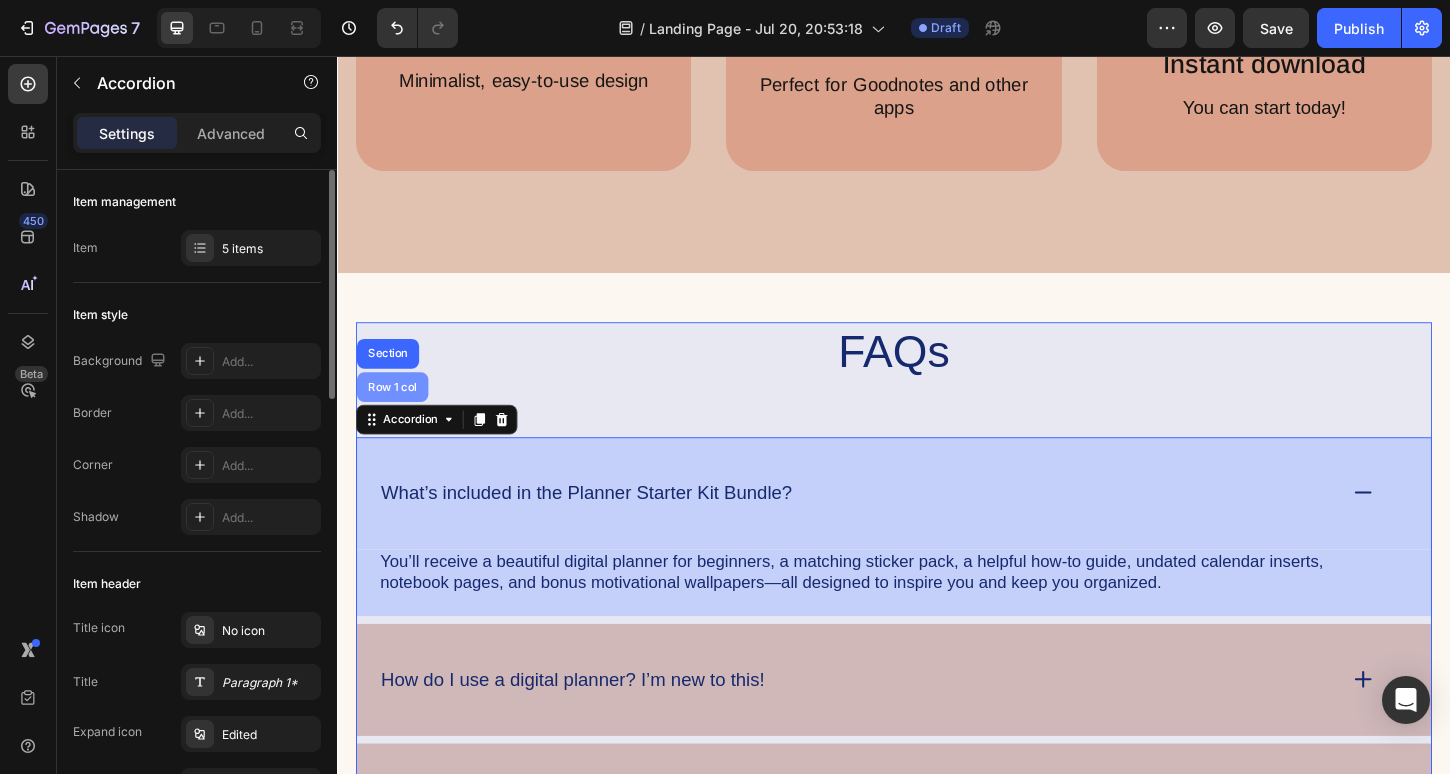 click on "Row 1 col" at bounding box center (396, 413) 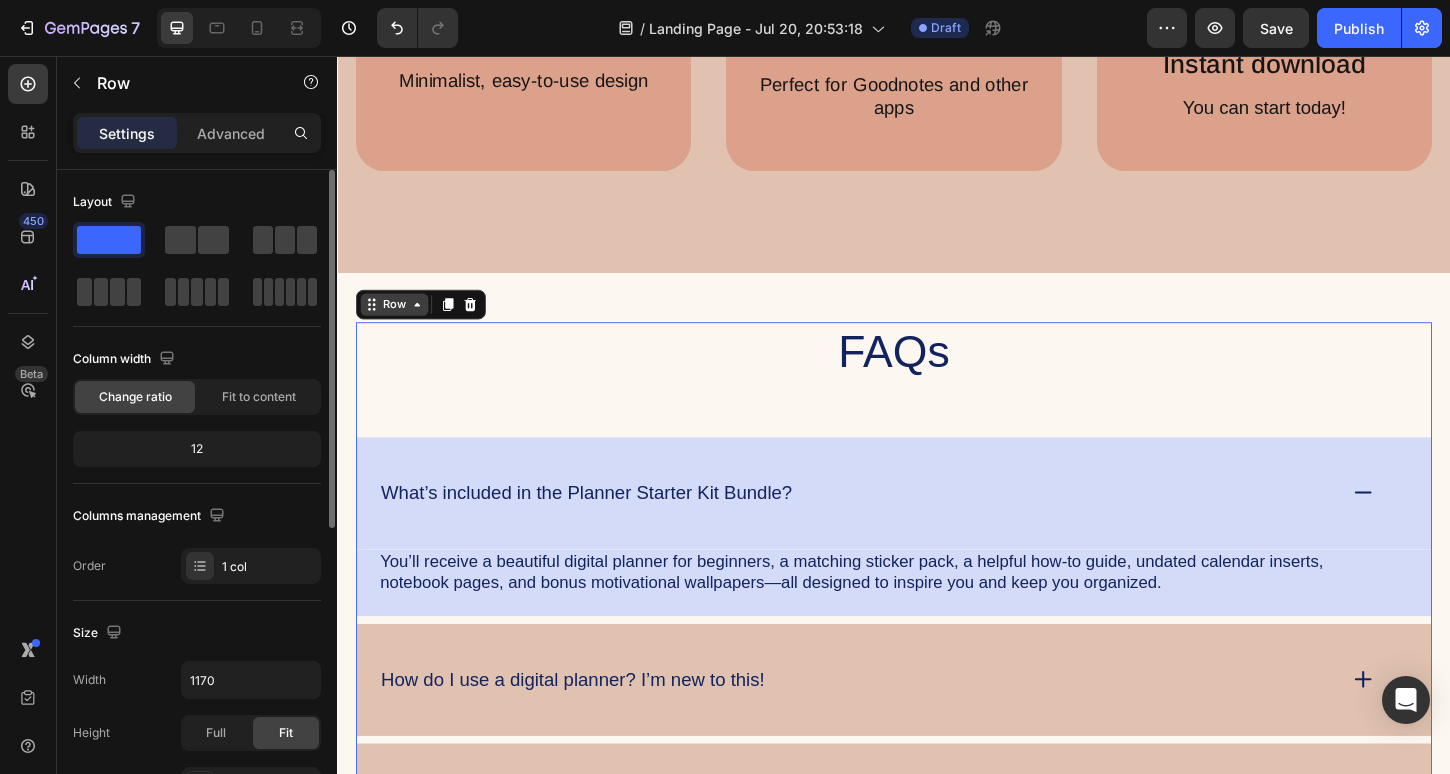 click 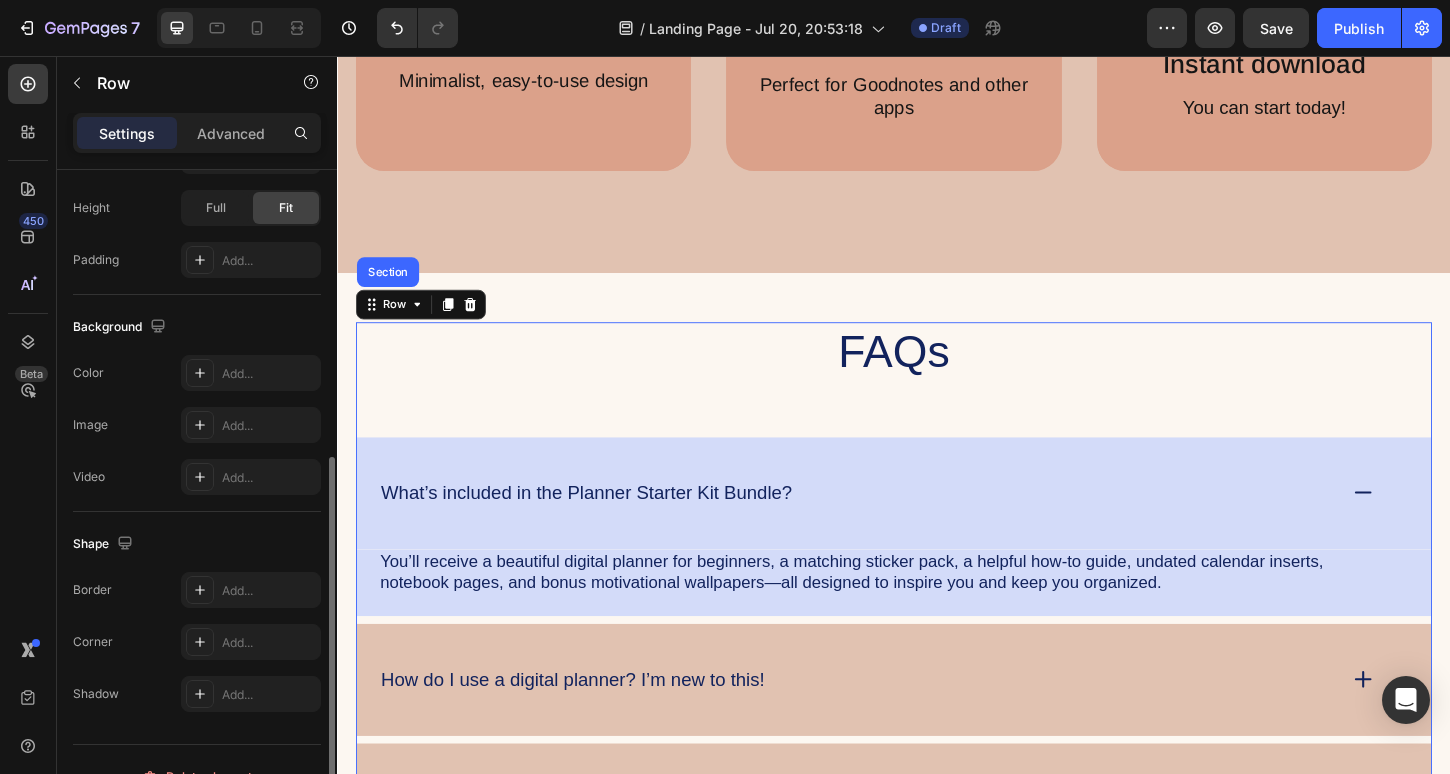 scroll, scrollTop: 559, scrollLeft: 0, axis: vertical 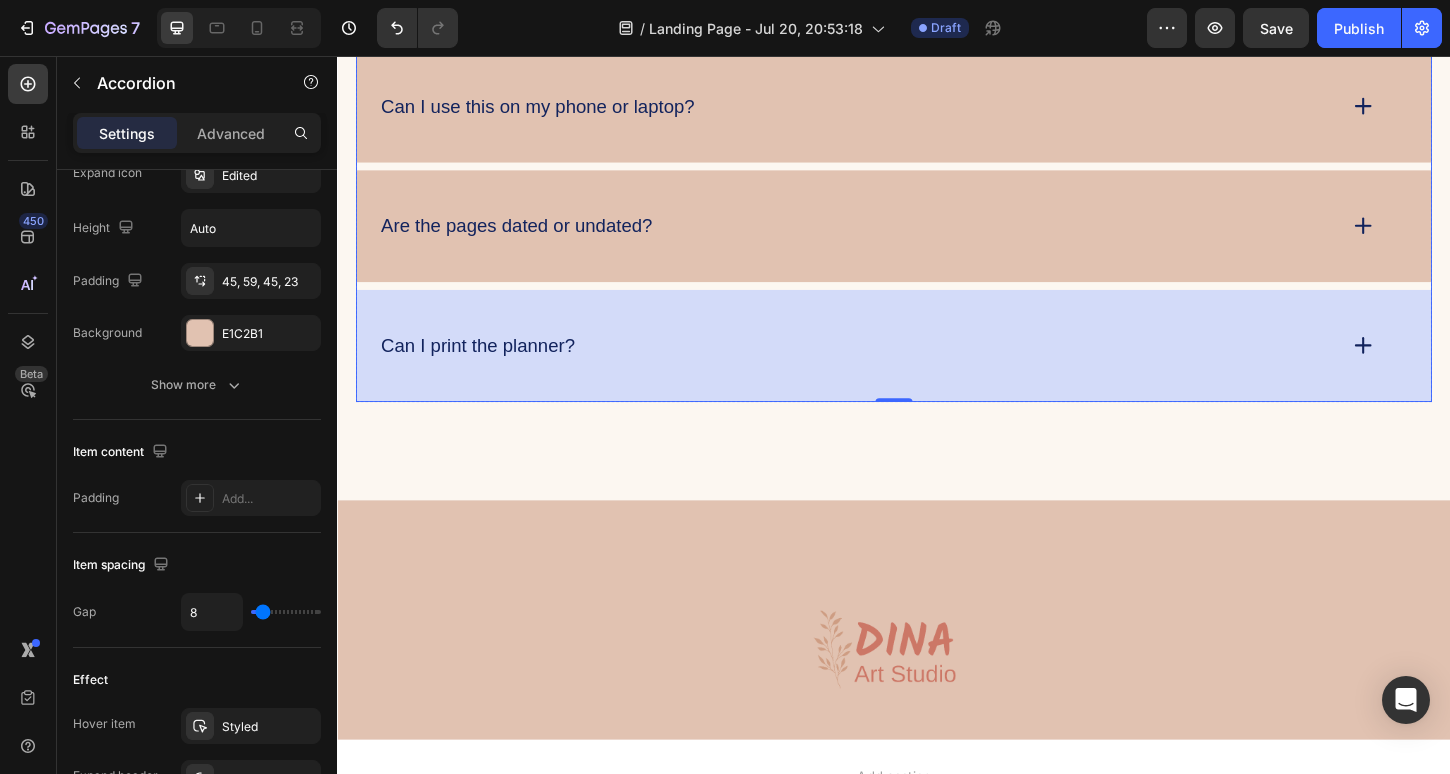 click on "Can I print the planner?" at bounding box center [897, 368] 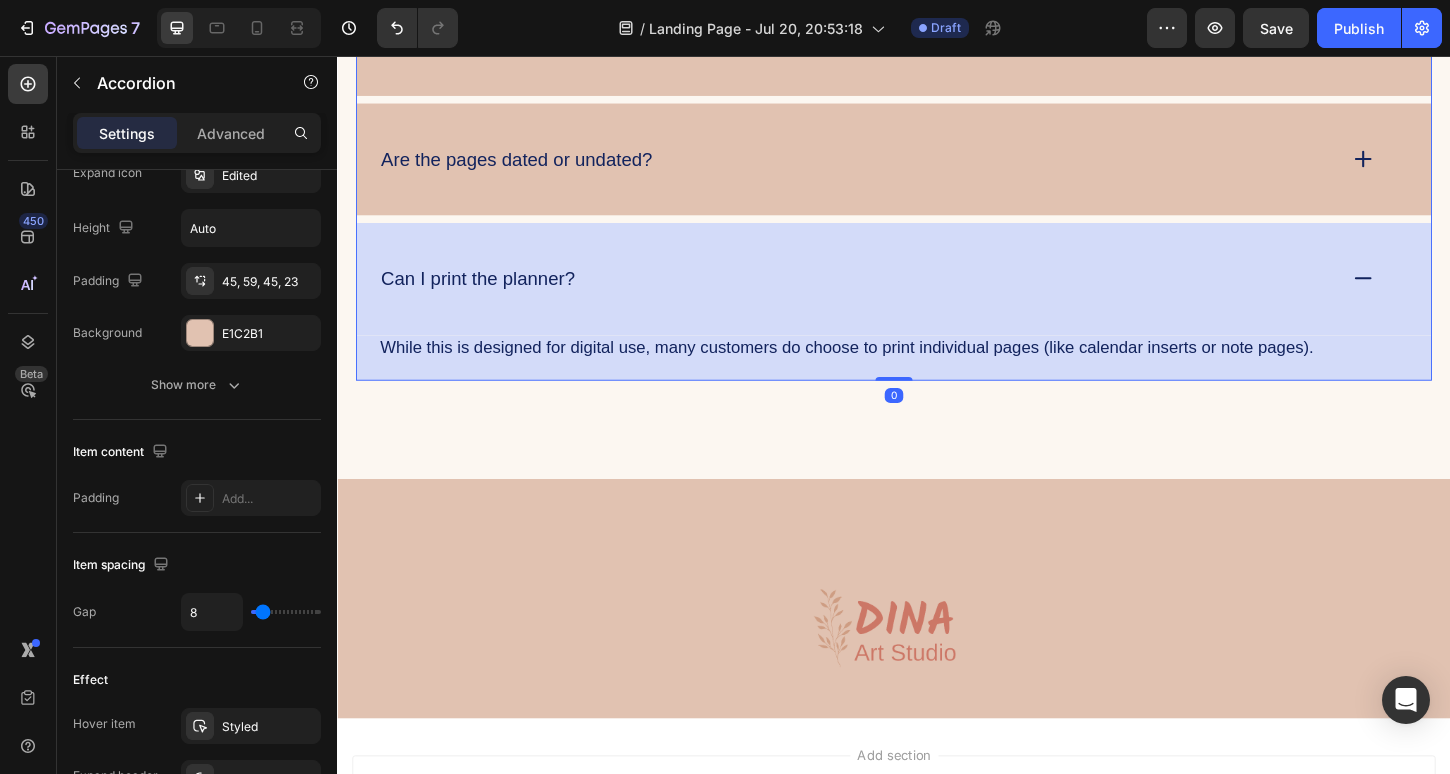 scroll, scrollTop: 0, scrollLeft: 0, axis: both 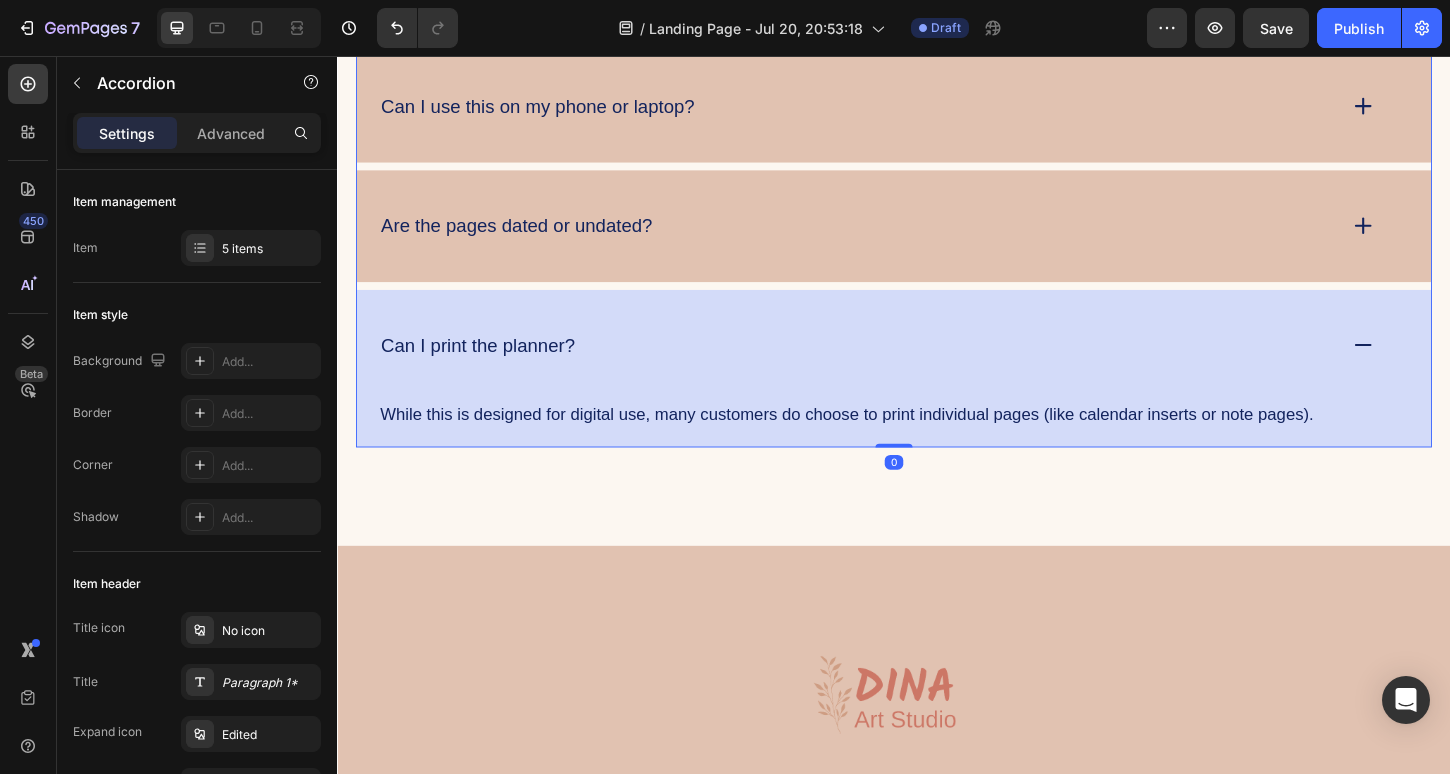 click on "0" at bounding box center [937, 494] 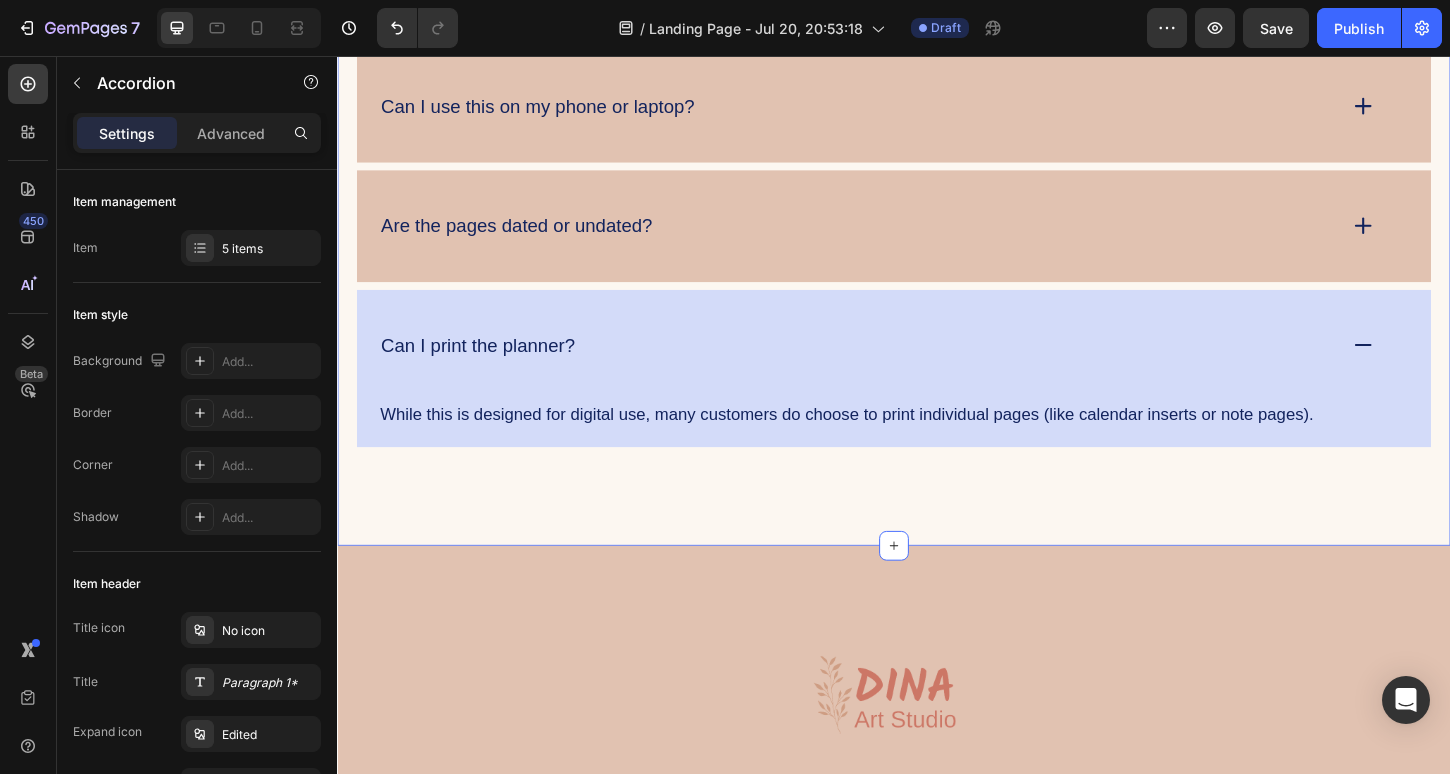click on "FAQs Heading
What’s included in the Planner Starter Kit Bundle?
How do I use a digital planner? I’m new to this!
Can I use this on my phone or laptop?
Are the pages dated or undated?
Can I print the planner? While this is designed for digital use, many customers do choose to print individual pages (like calendar inserts or note pages). Text Block Row Accordion Row Section 6 You can create reusable sections Create Theme Section AI Content Write with GemAI What would you like to describe here? Tone and Voice Persuasive Product Mystical Mushrooms Tumbler Show more Generate" at bounding box center (937, 100) 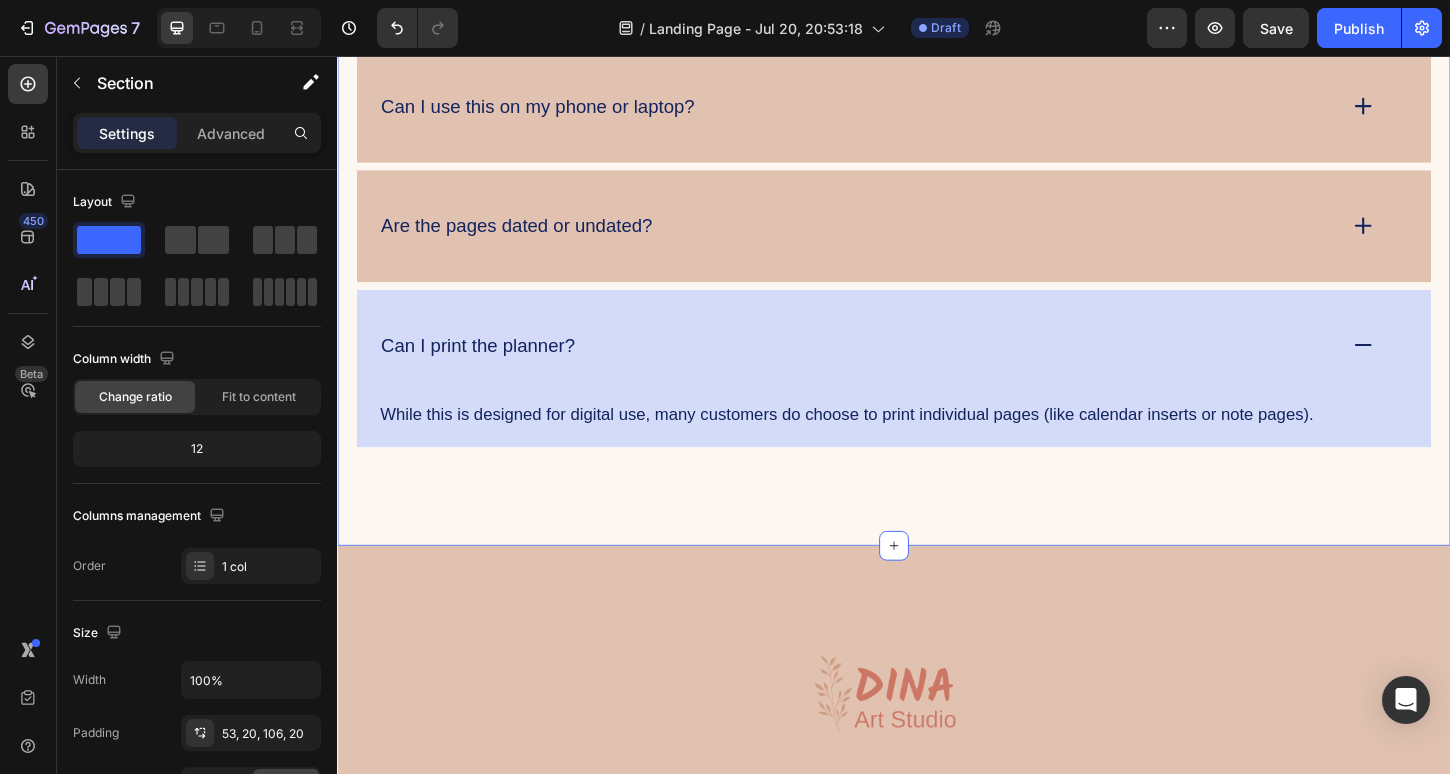 click on "FAQs Heading
What’s included in the Planner Starter Kit Bundle?
How do I use a digital planner? I’m new to this!
Can I use this on my phone or laptop?
Are the pages dated or undated?
Can I print the planner? While this is designed for digital use, many customers do choose to print individual pages (like calendar inserts or note pages). Text Block Row Accordion Row Section 6 You can create reusable sections Create Theme Section AI Content Write with GemAI What would you like to describe here? Tone and Voice Persuasive Product Mystical Mushrooms Tumbler Show more Generate" at bounding box center [937, 100] 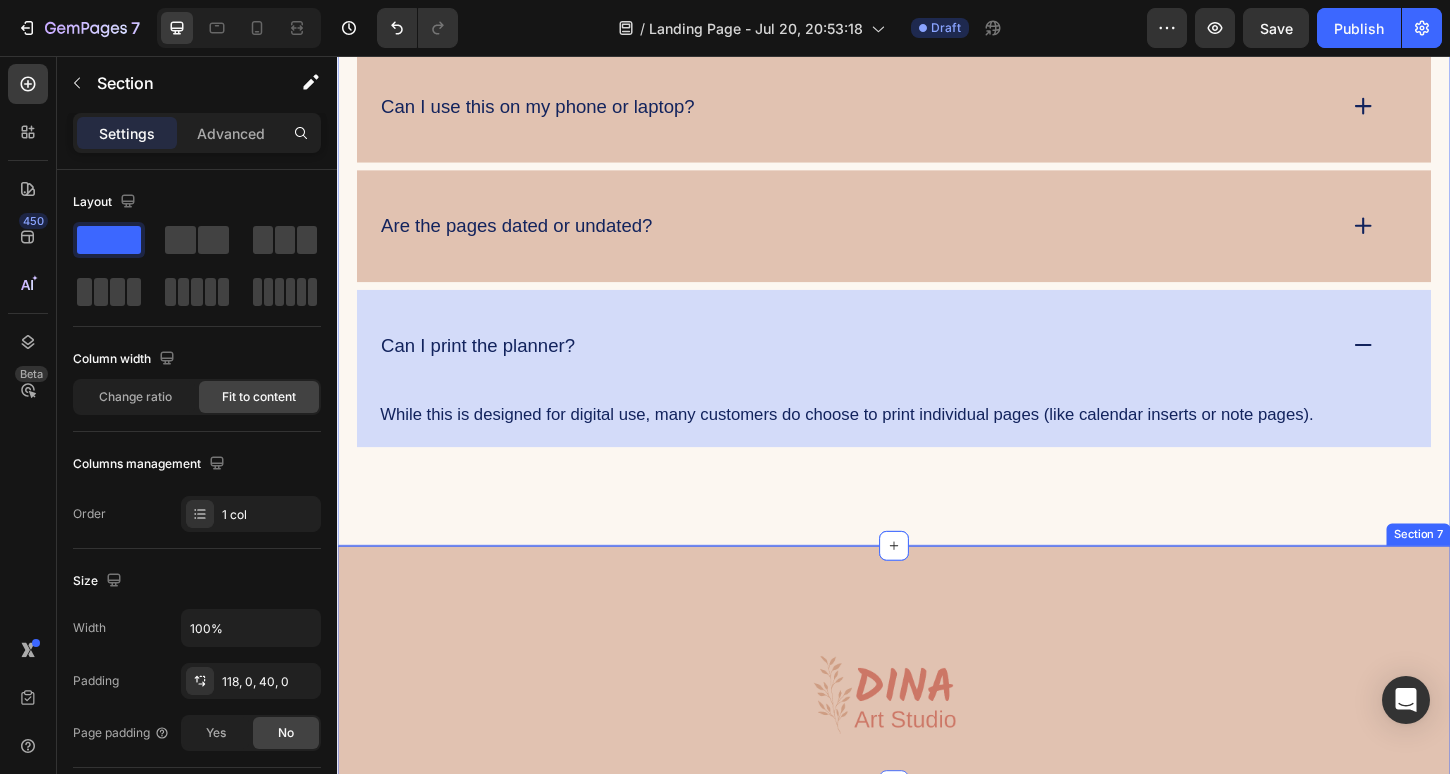 click on "Image Row Section 7" at bounding box center (937, 713) 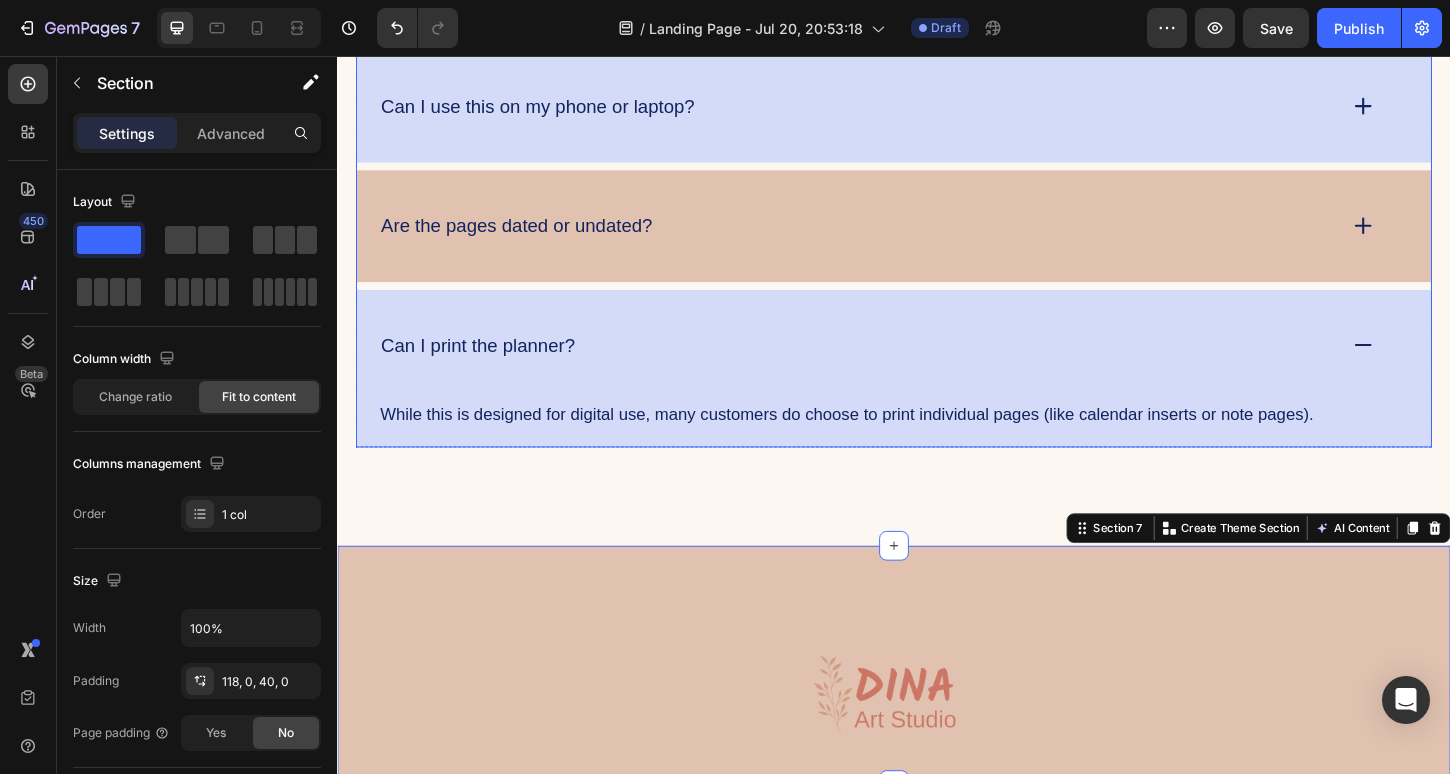 click on "Can I use this on my phone or laptop?" at bounding box center (937, 110) 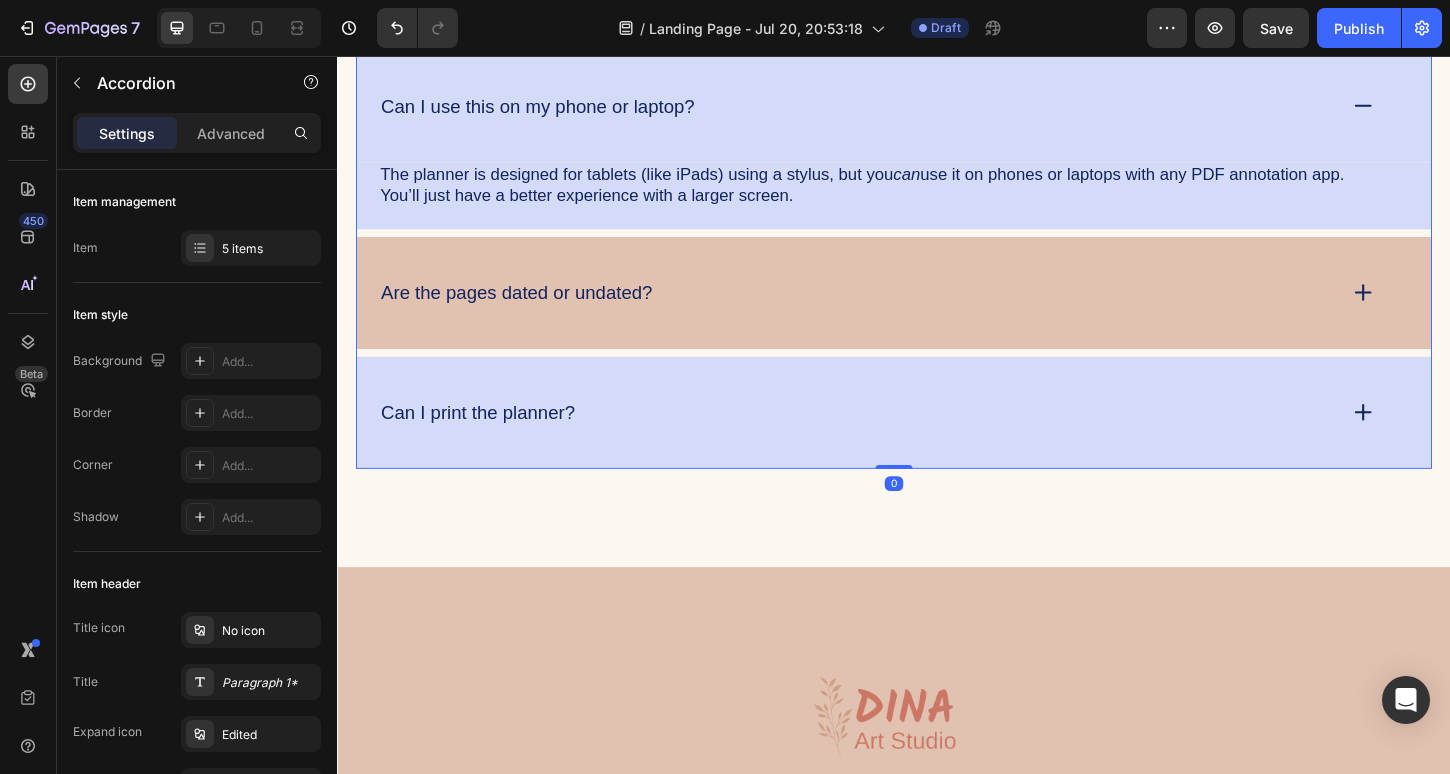 click on "Can I print the planner?" at bounding box center [937, 440] 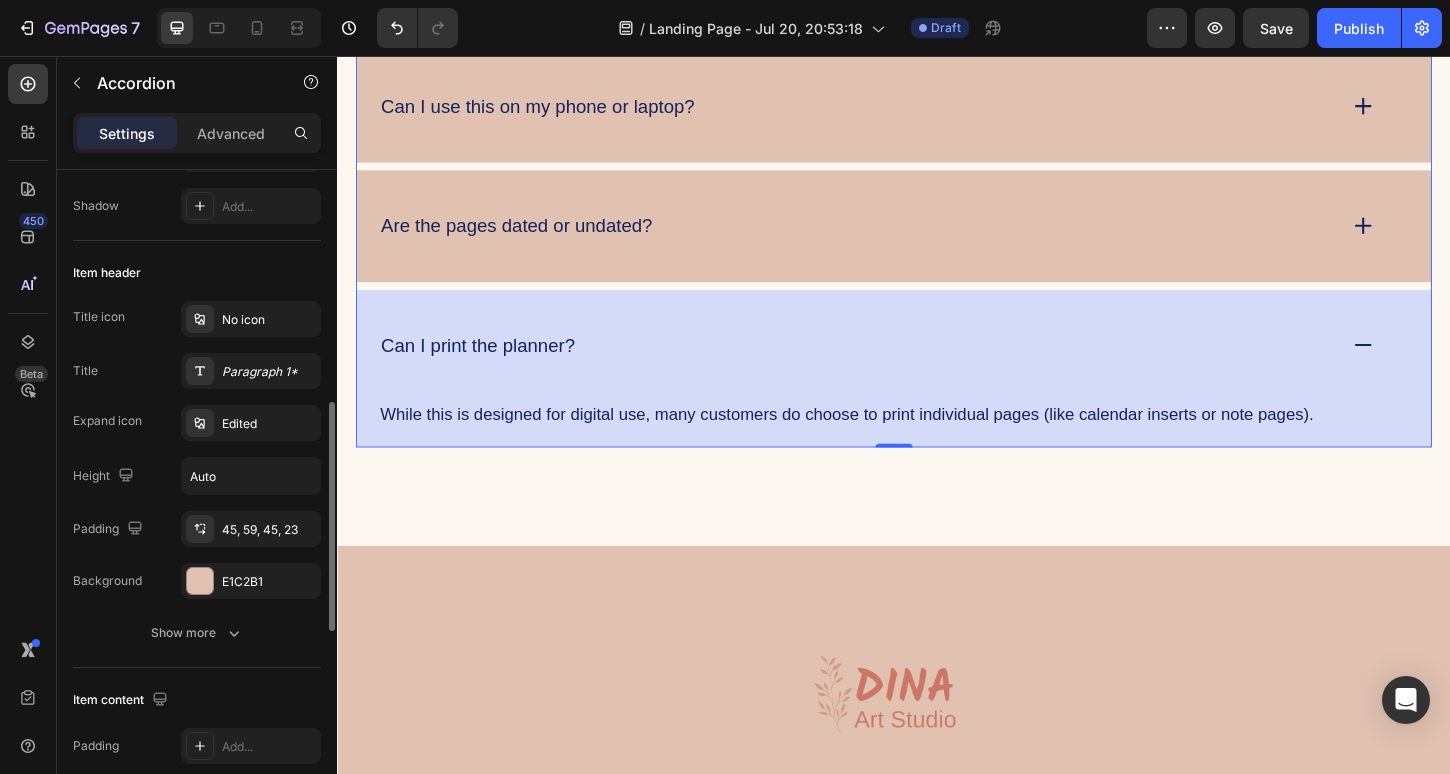 scroll, scrollTop: 0, scrollLeft: 0, axis: both 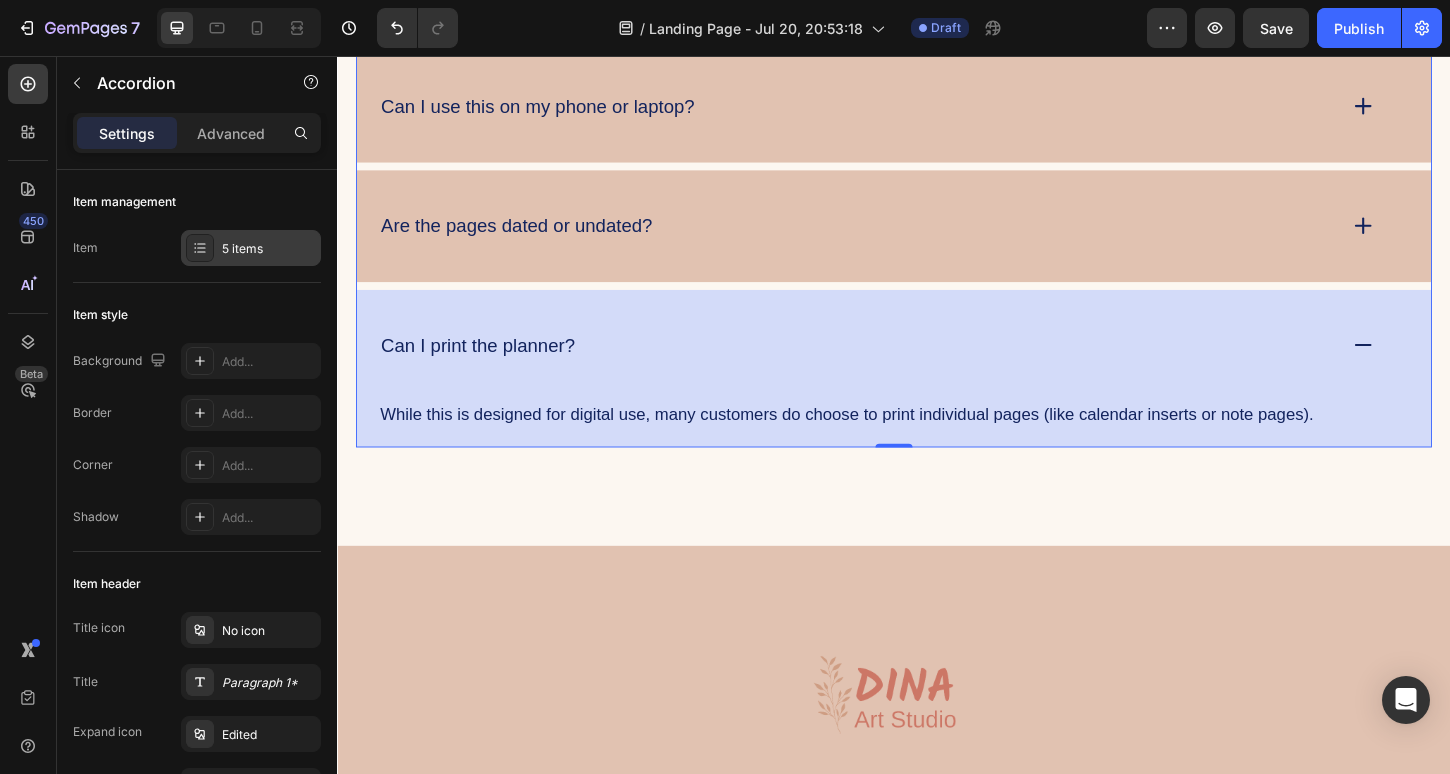 click on "5 items" at bounding box center (269, 249) 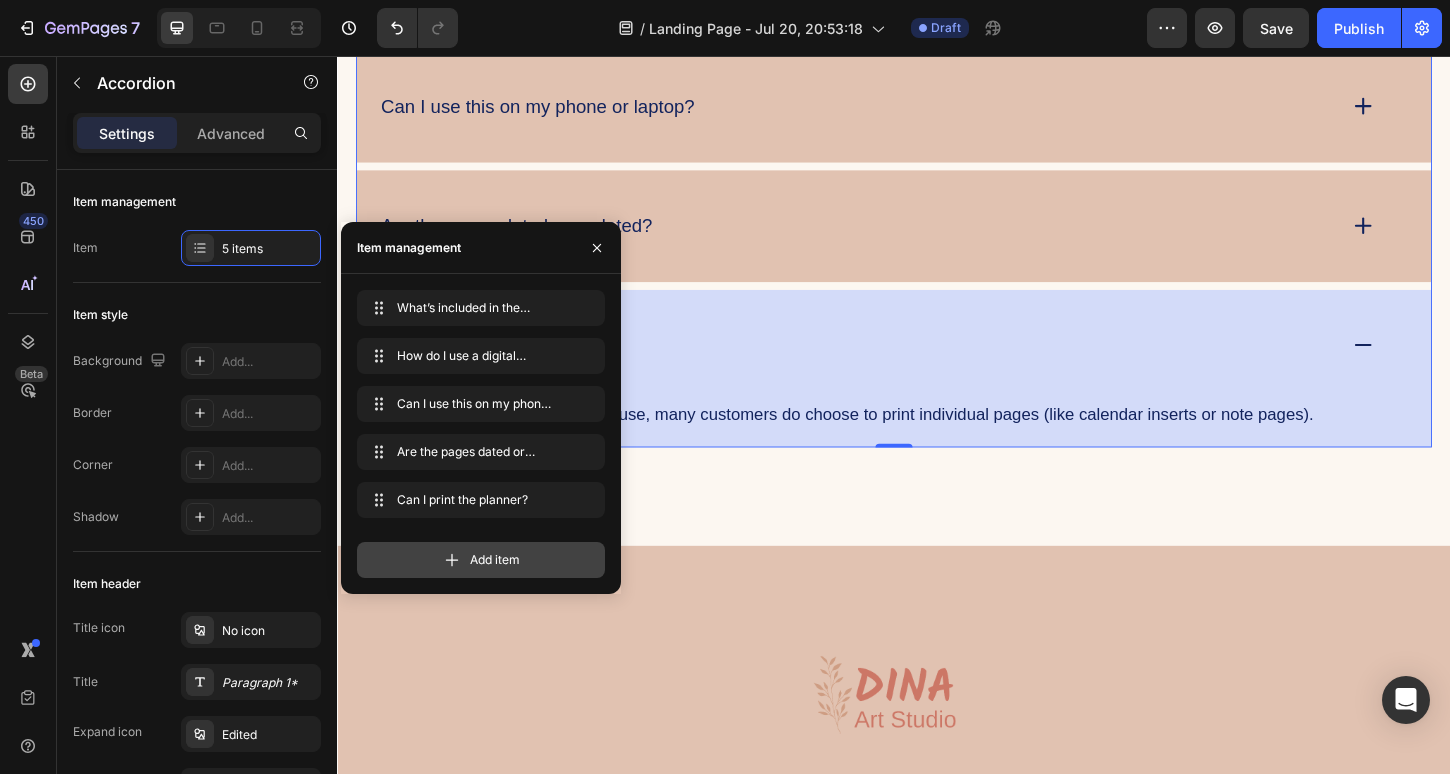 click on "Add item" at bounding box center [495, 560] 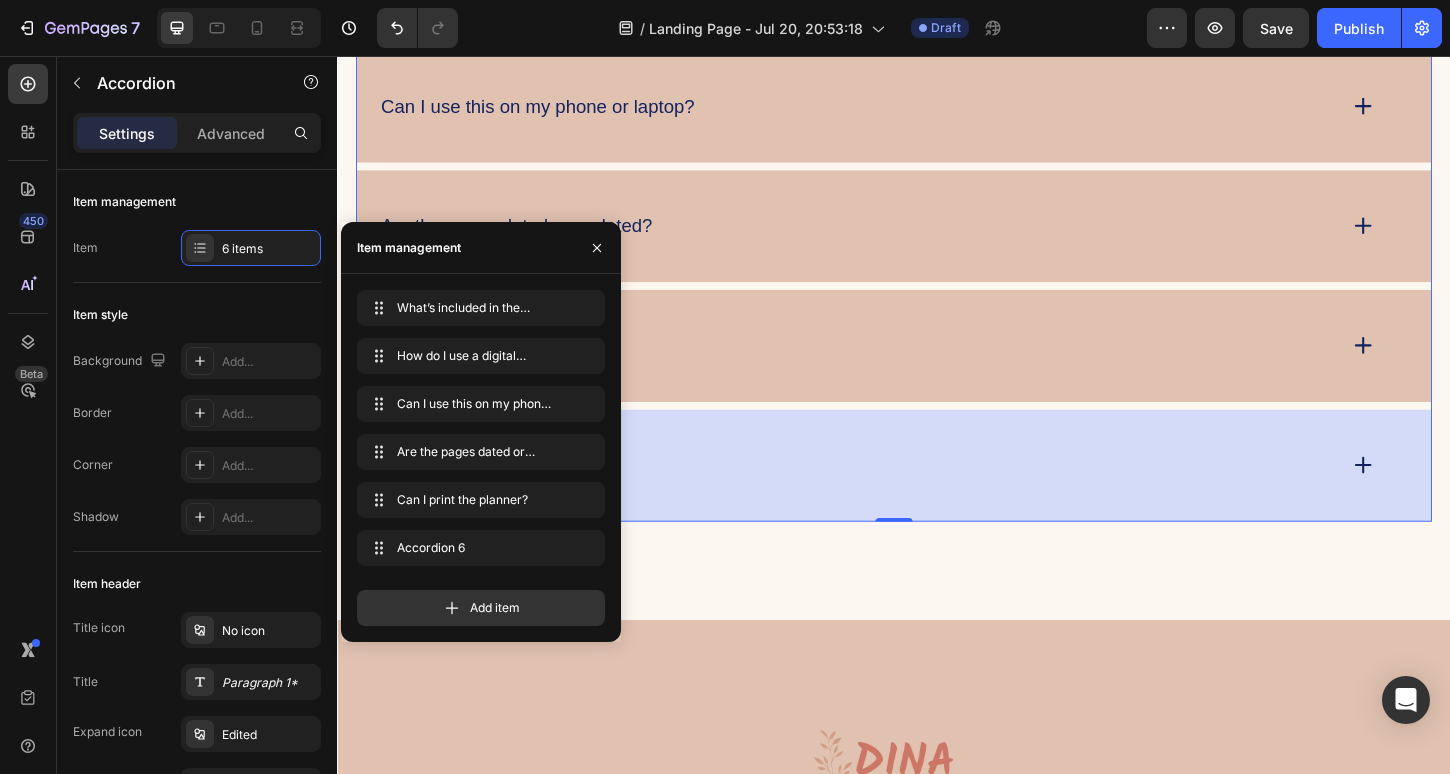 click on "Accordion 6" at bounding box center (937, 497) 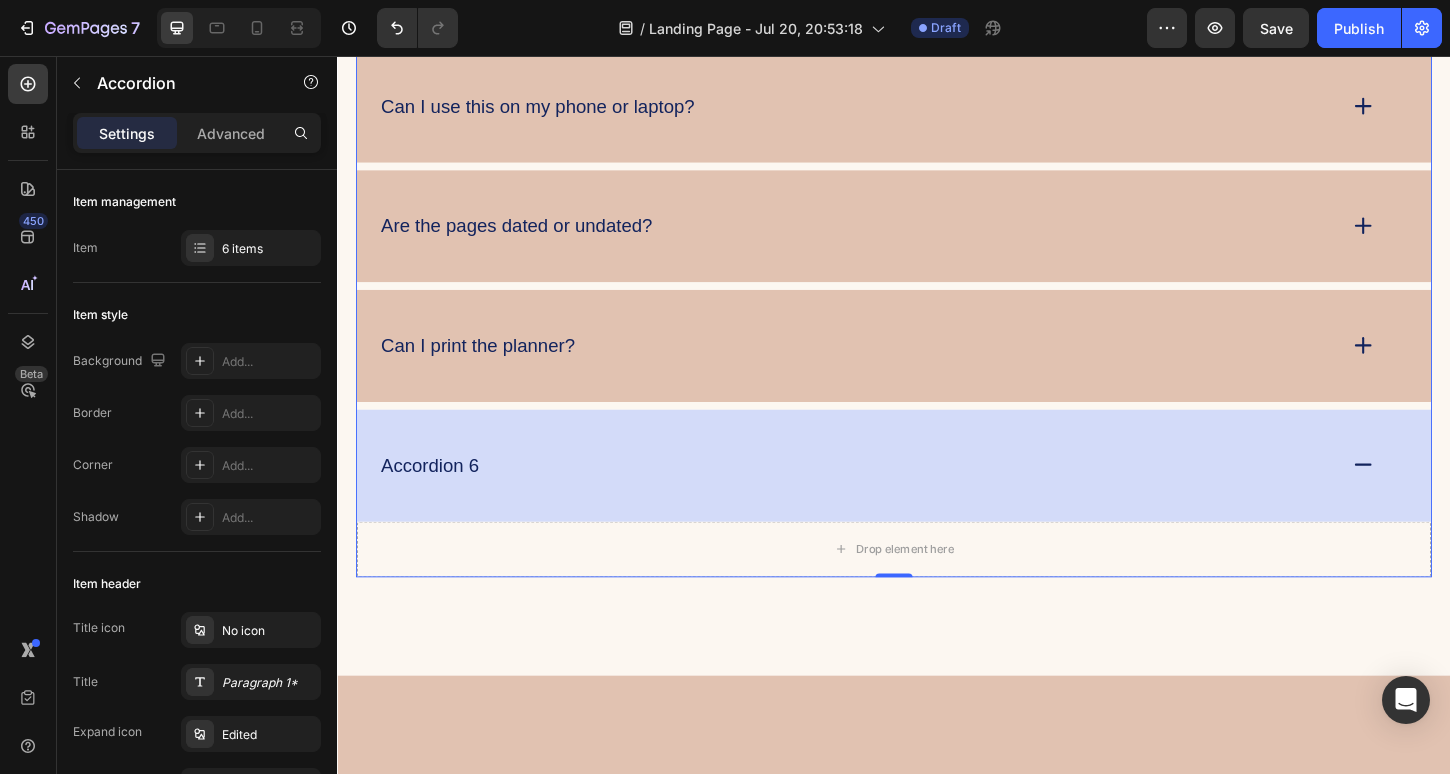 click on "Accordion 6" at bounding box center [437, 497] 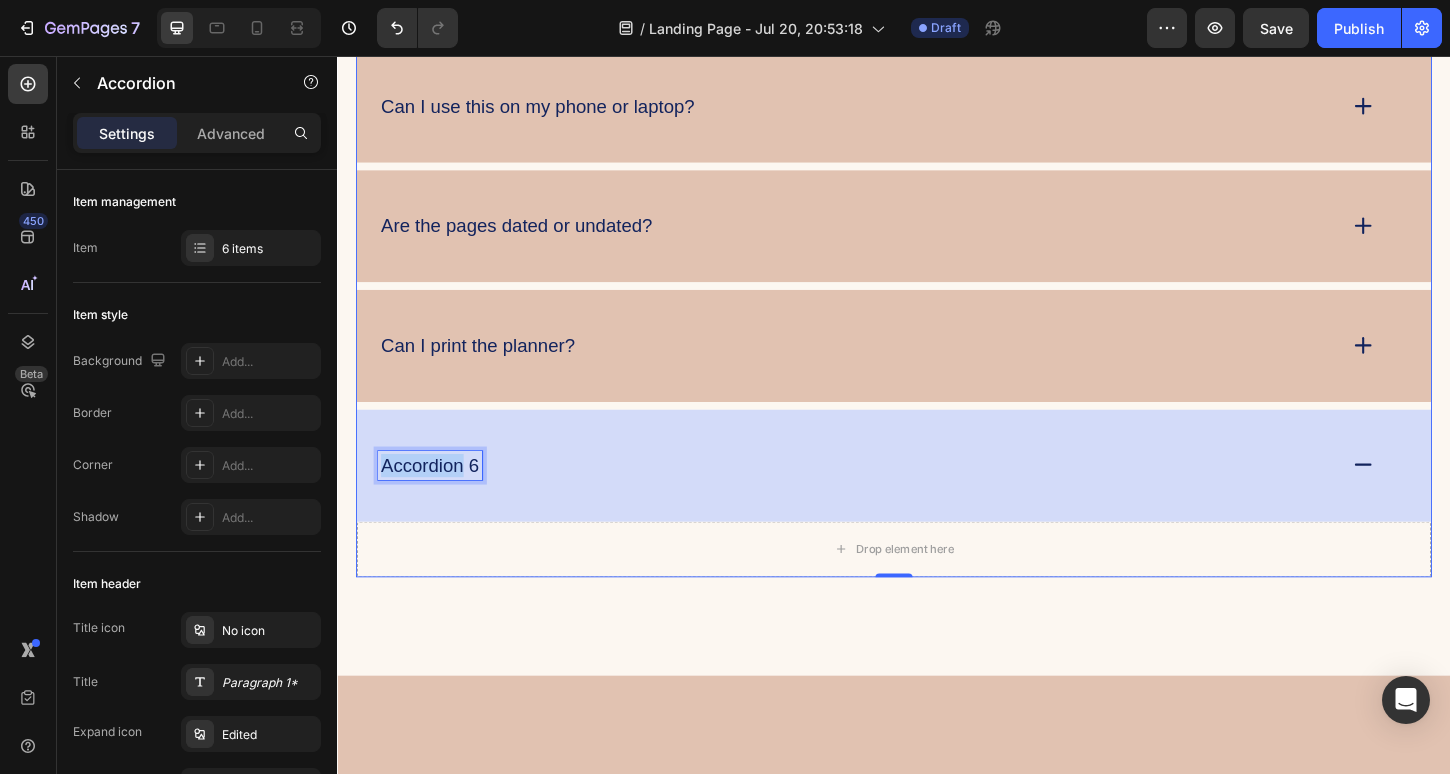 click on "Accordion 6" at bounding box center [437, 497] 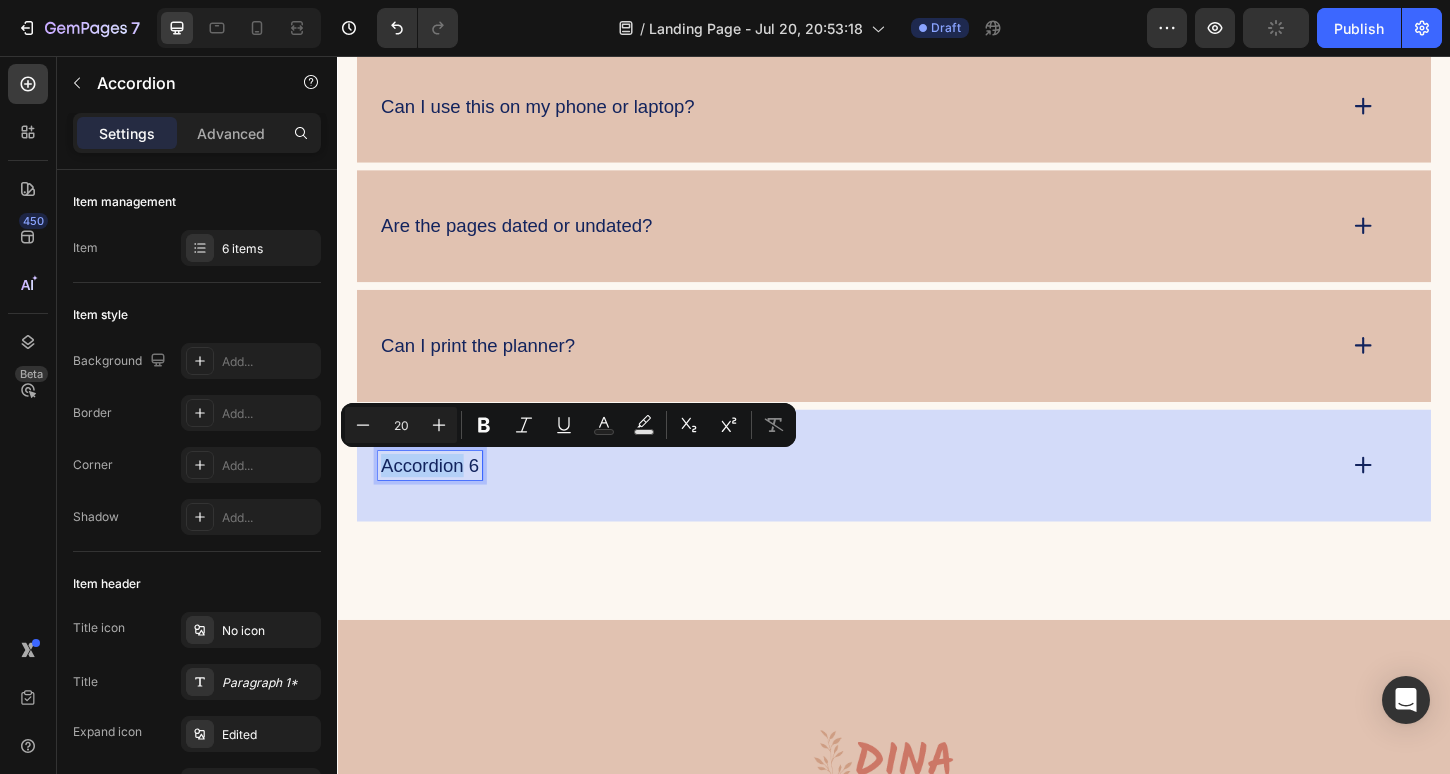 click on "Accordion 6" at bounding box center [437, 497] 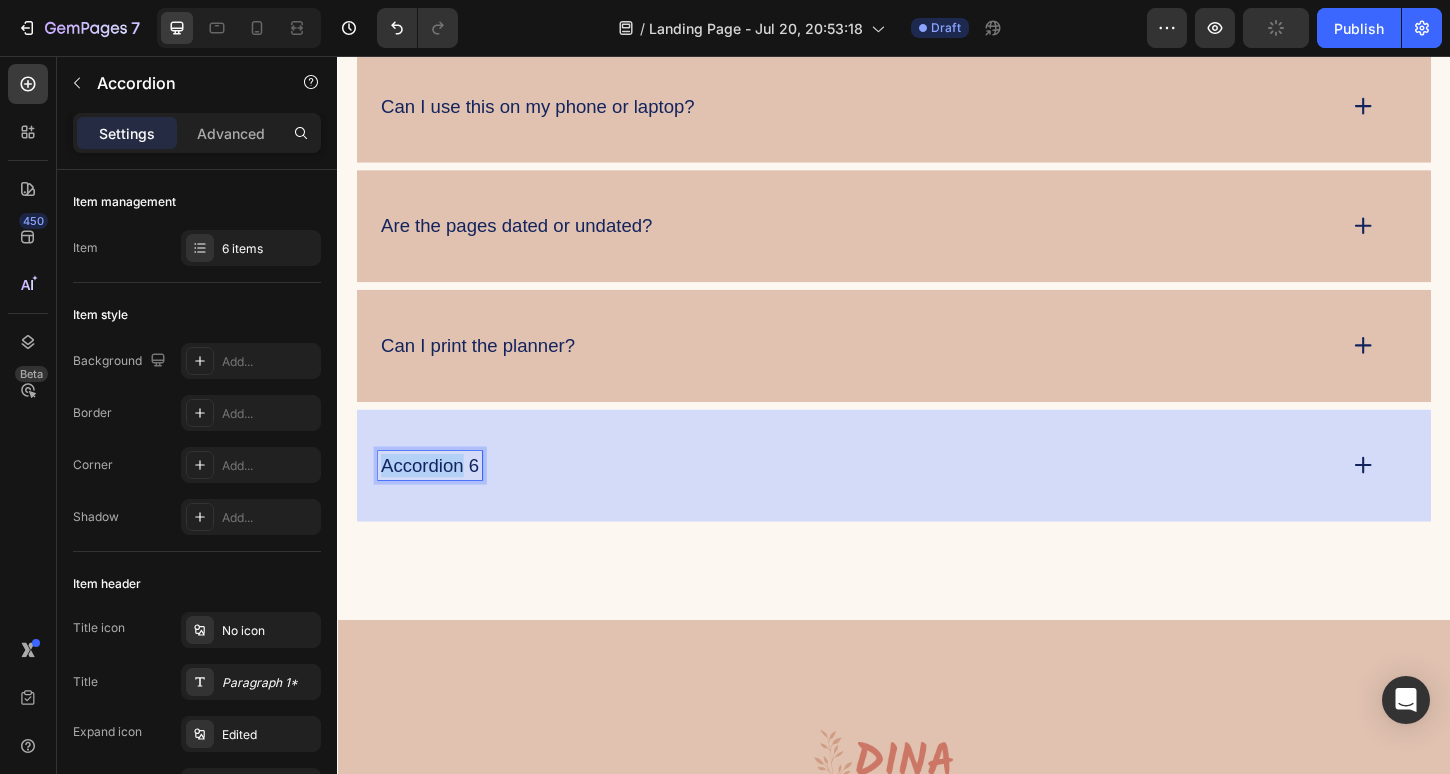 click on "Accordion 6" at bounding box center [437, 497] 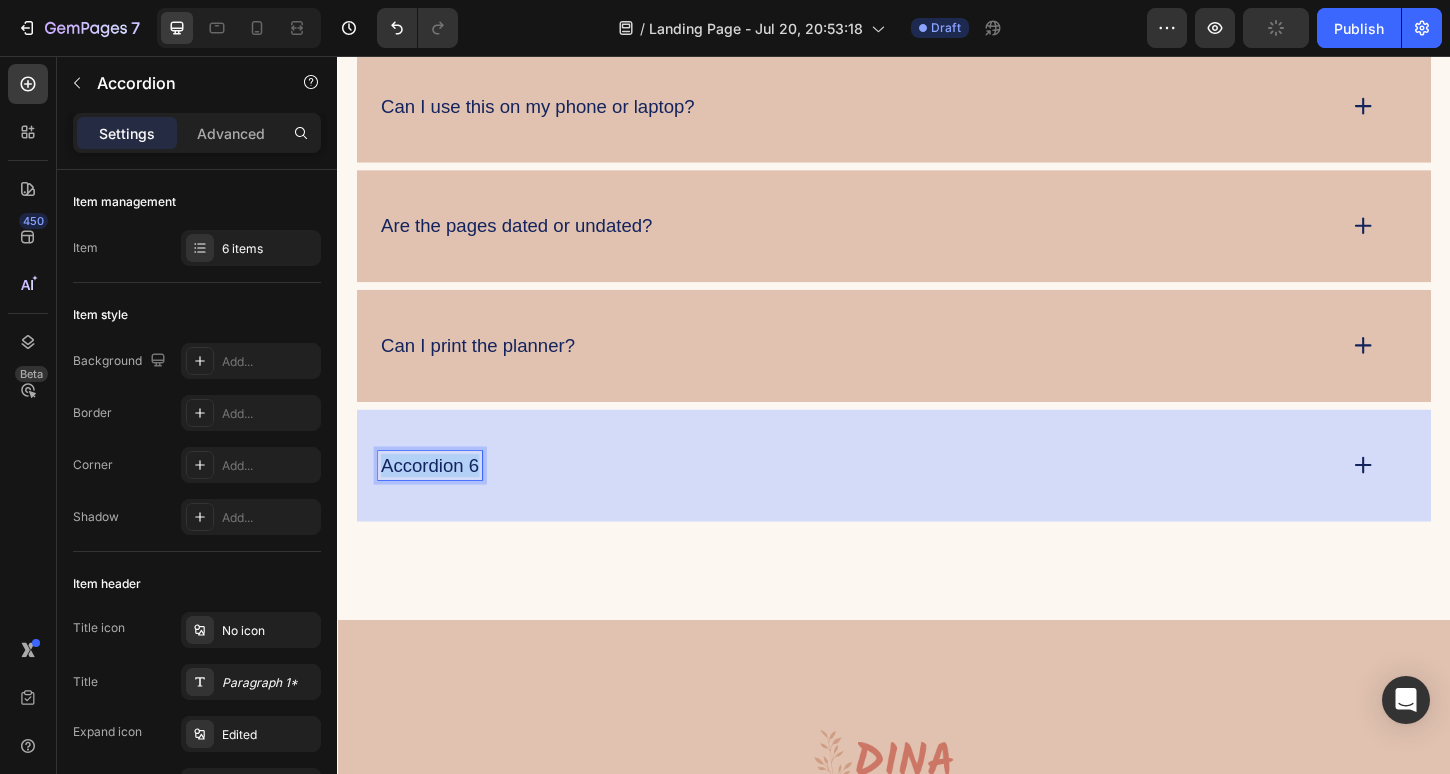 click on "Accordion 6" at bounding box center [437, 497] 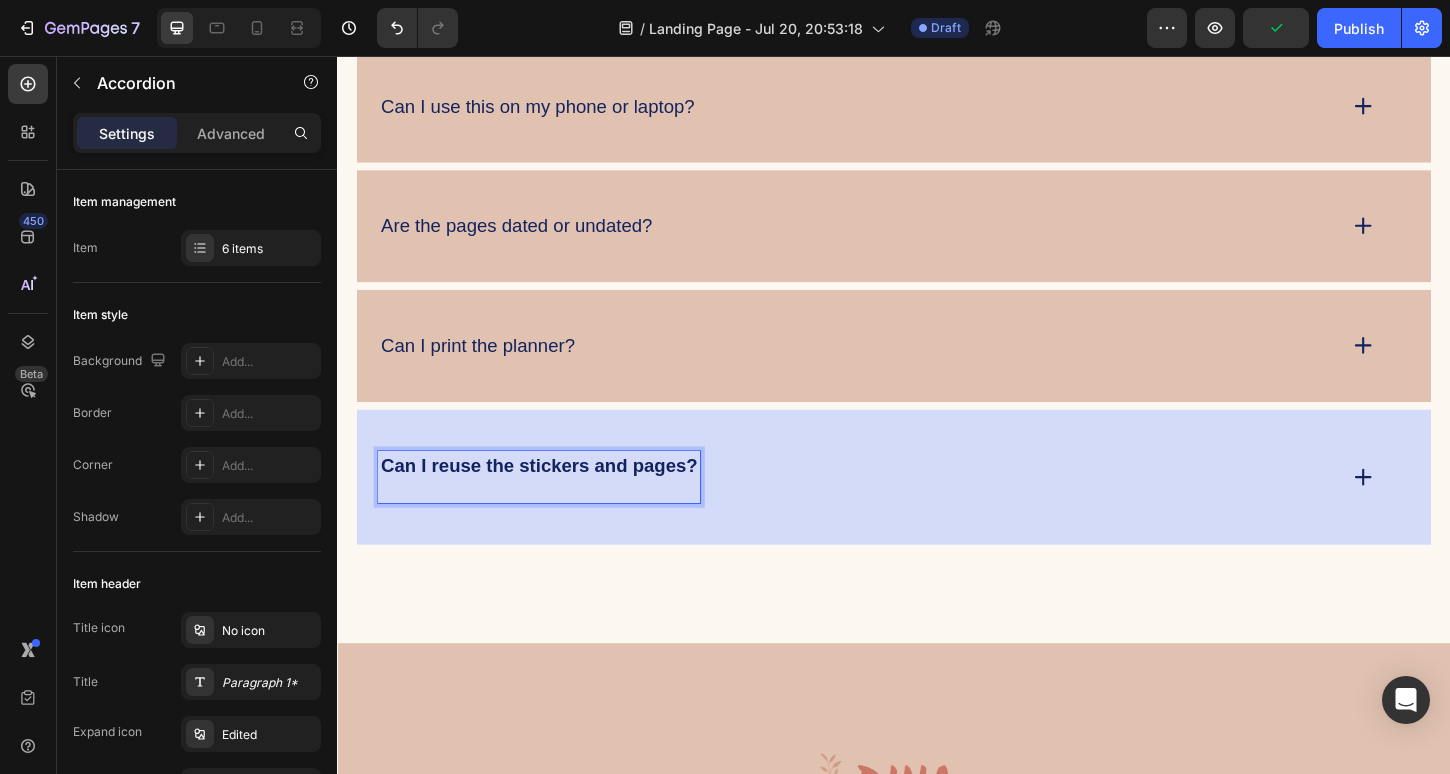 click on "Can I reuse the stickers and pages?" at bounding box center (554, 497) 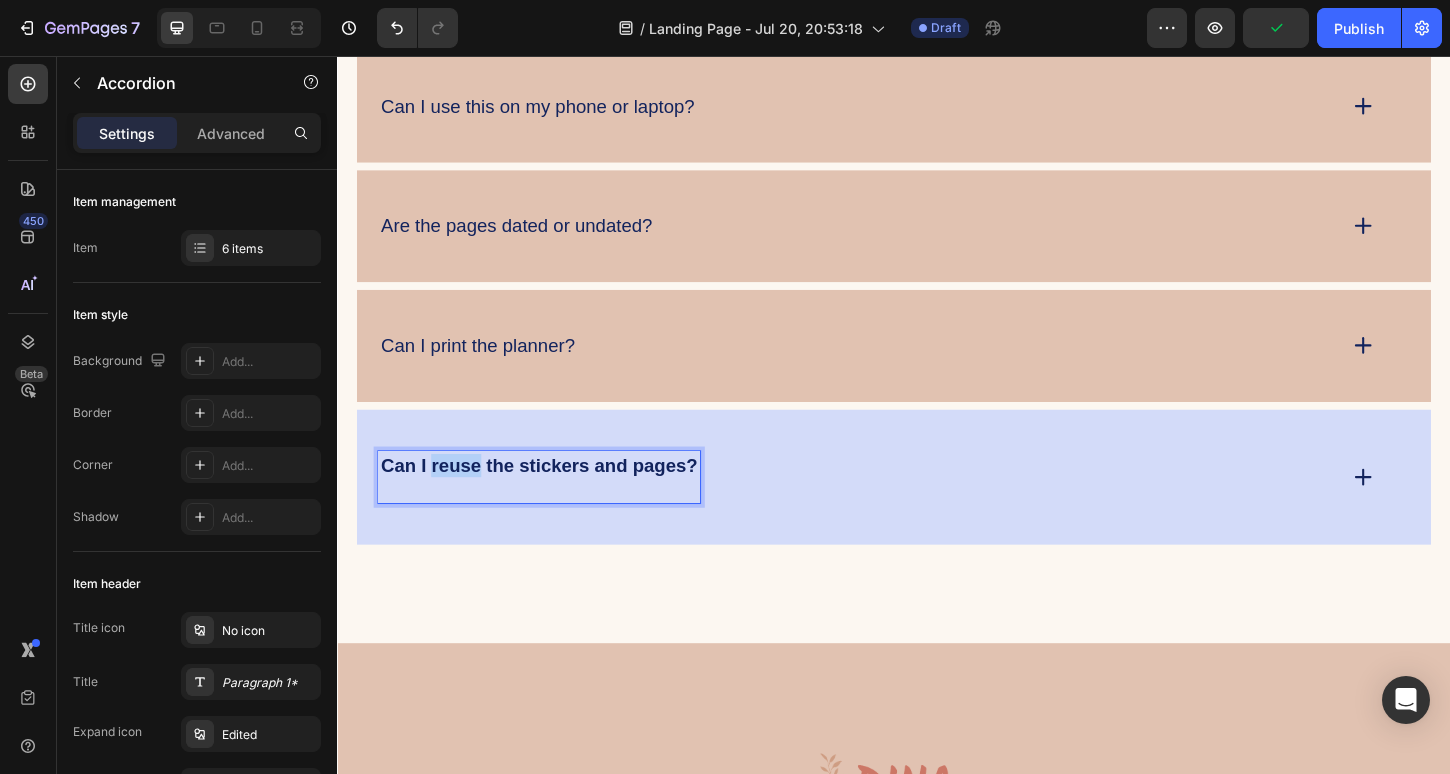 click on "Can I reuse the stickers and pages?" at bounding box center (554, 497) 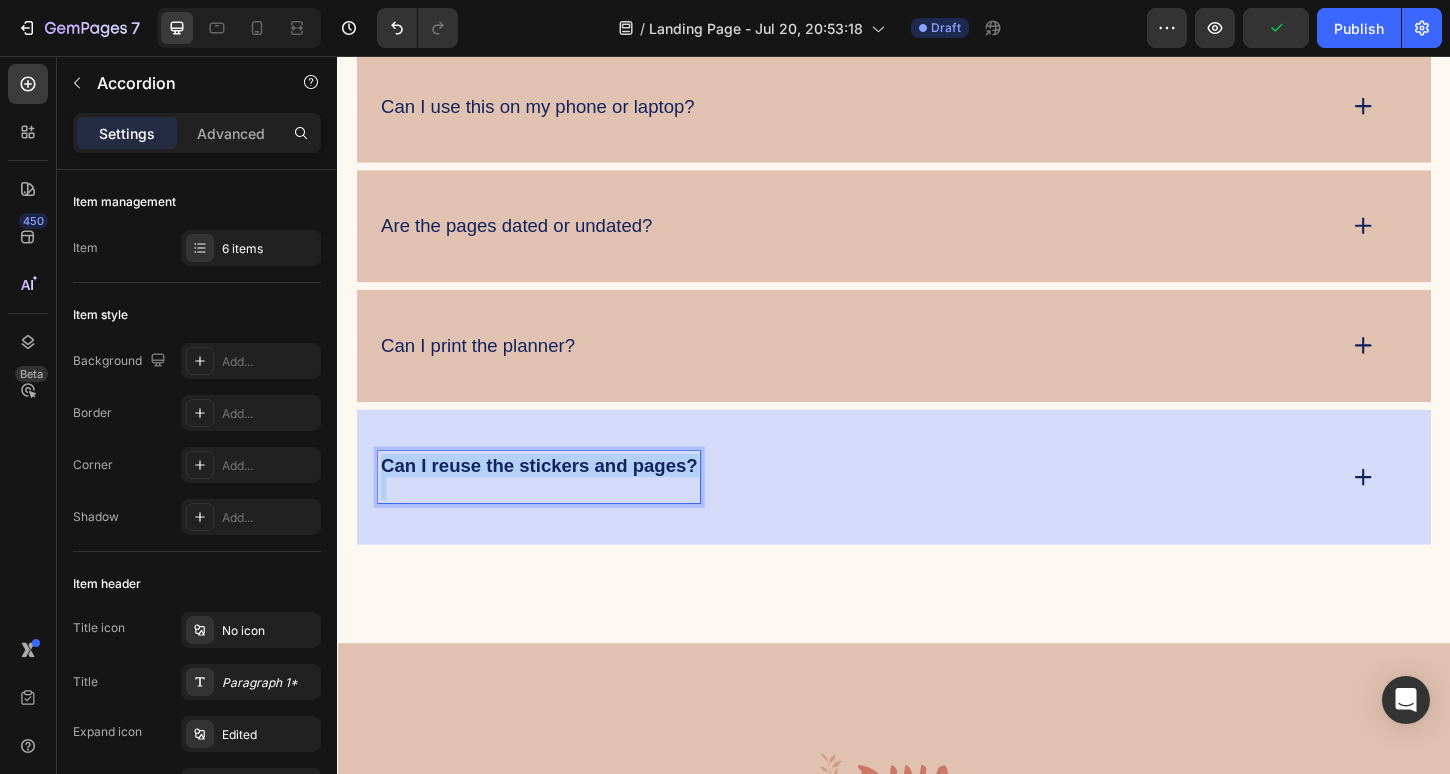 click on "Can I reuse the stickers and pages?" at bounding box center (554, 497) 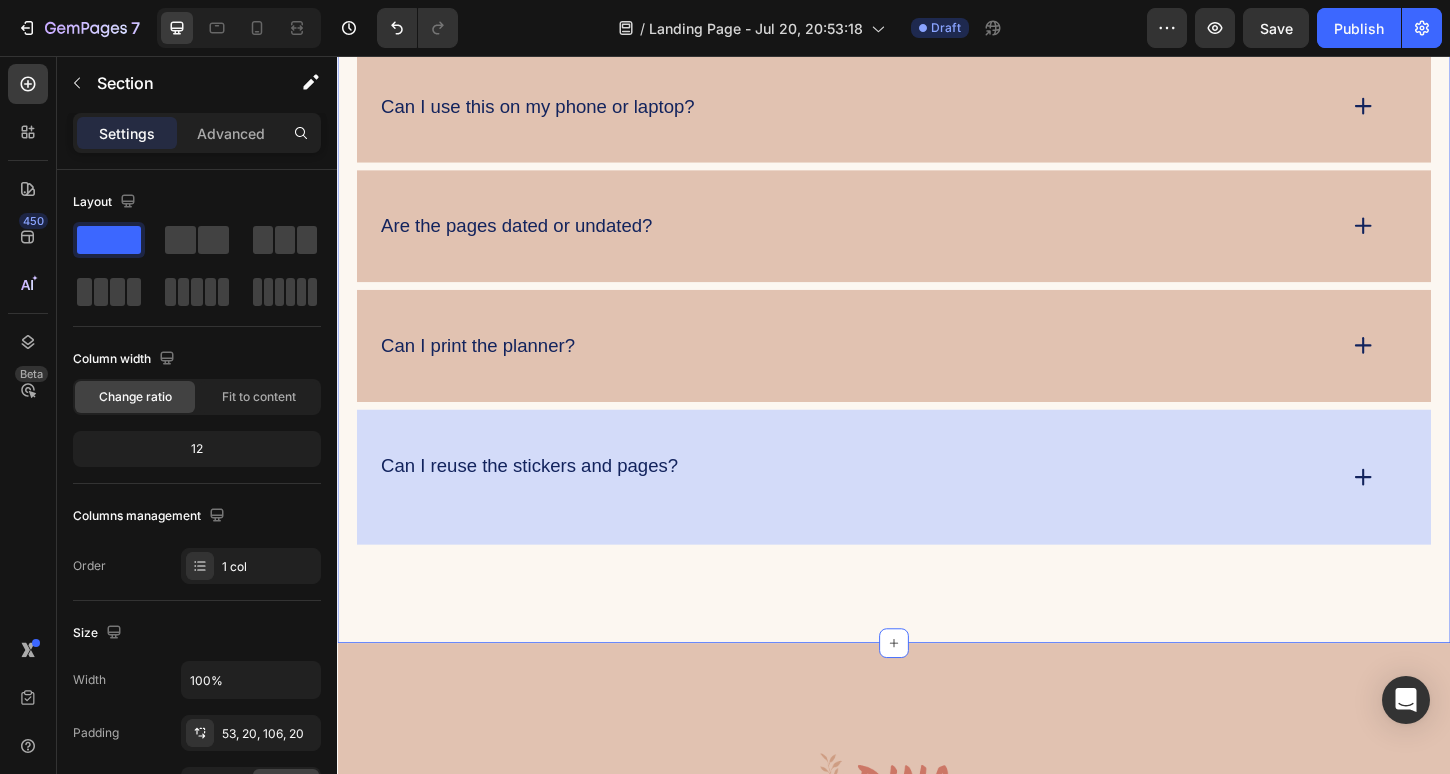 click on "FAQs Heading
What’s included in the Planner Starter Kit Bundle?
How do I use a digital planner? I’m new to this!
Can I use this on my phone or laptop?
Are the pages dated or undated?
Can I print the planner?
Can I reuse the stickers and pages? Accordion Row Section 6 You can create reusable sections Create Theme Section AI Content Write with GemAI What would you like to describe here? Tone and Voice Persuasive Product Mystical Mushrooms Tumbler Show more Generate" at bounding box center [937, 152] 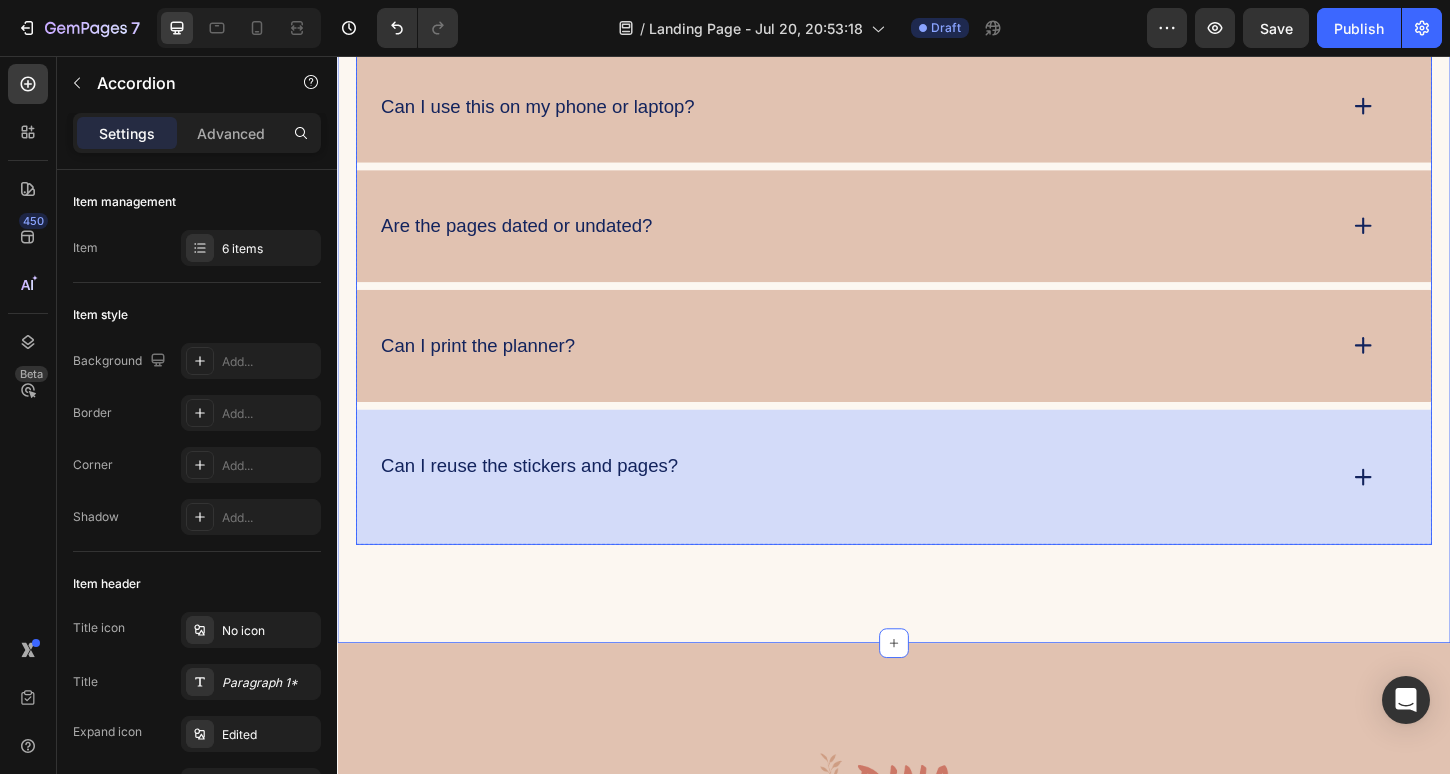 click on "Can I reuse the stickers and pages?" at bounding box center [937, 510] 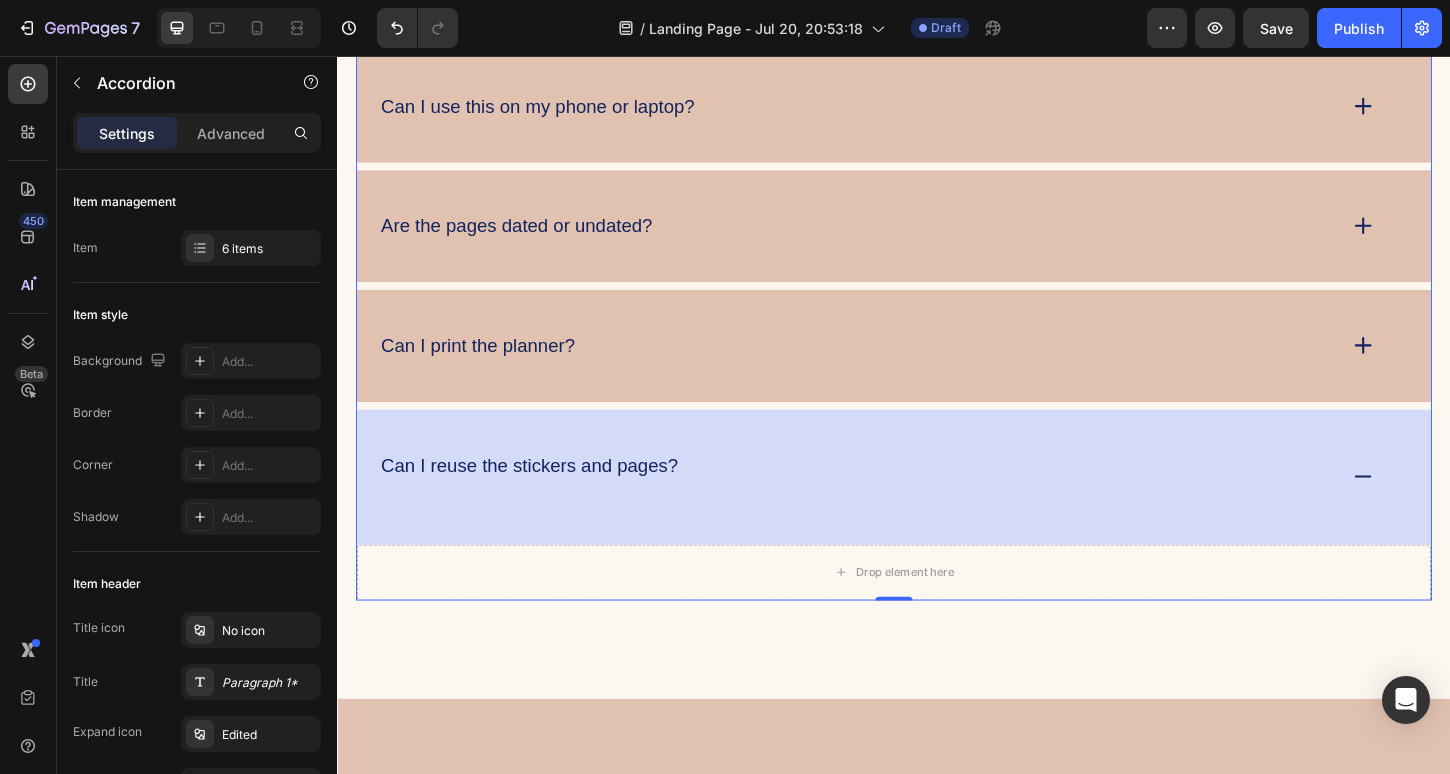 click on "Can I reuse the stickers and pages?" at bounding box center (937, 510) 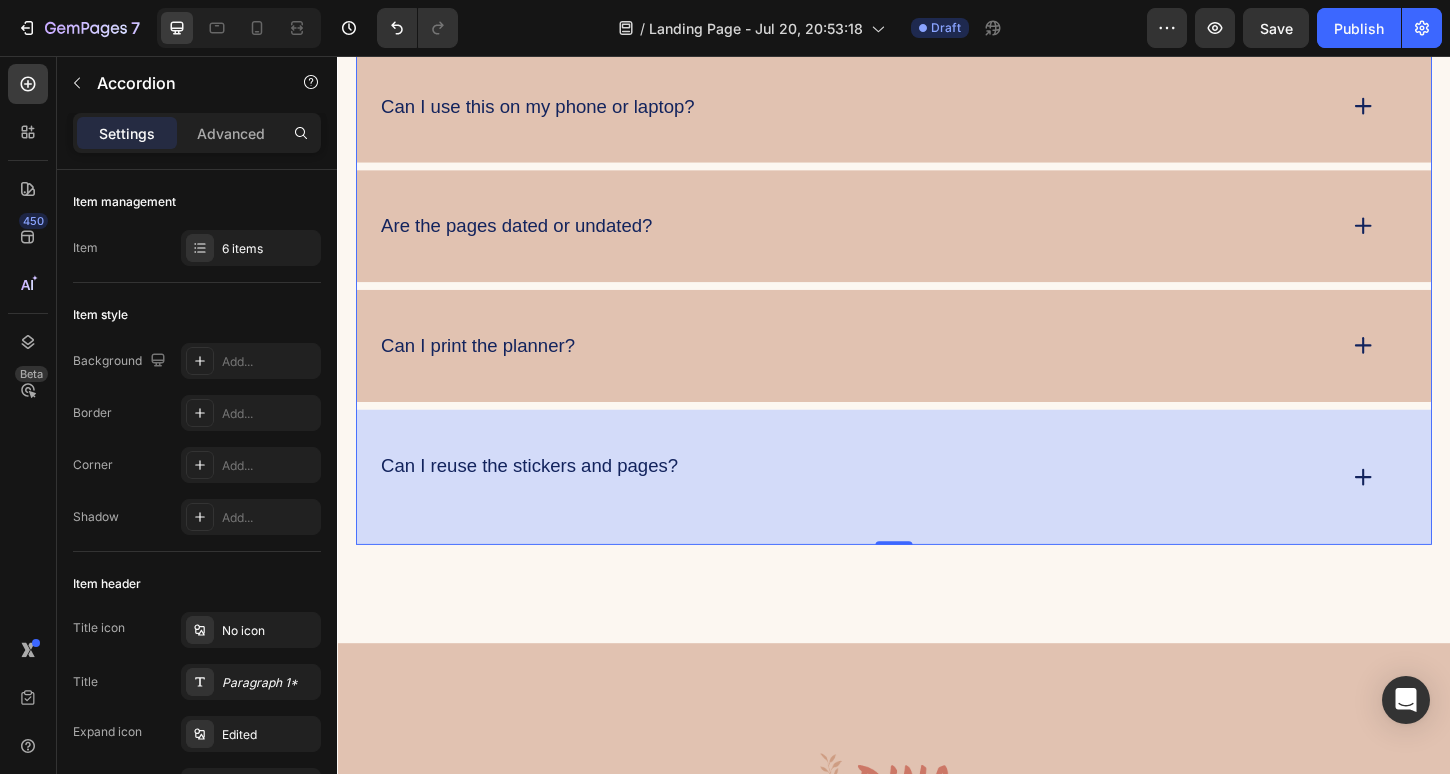 click on "Can I reuse the stickers and pages?" at bounding box center (937, 510) 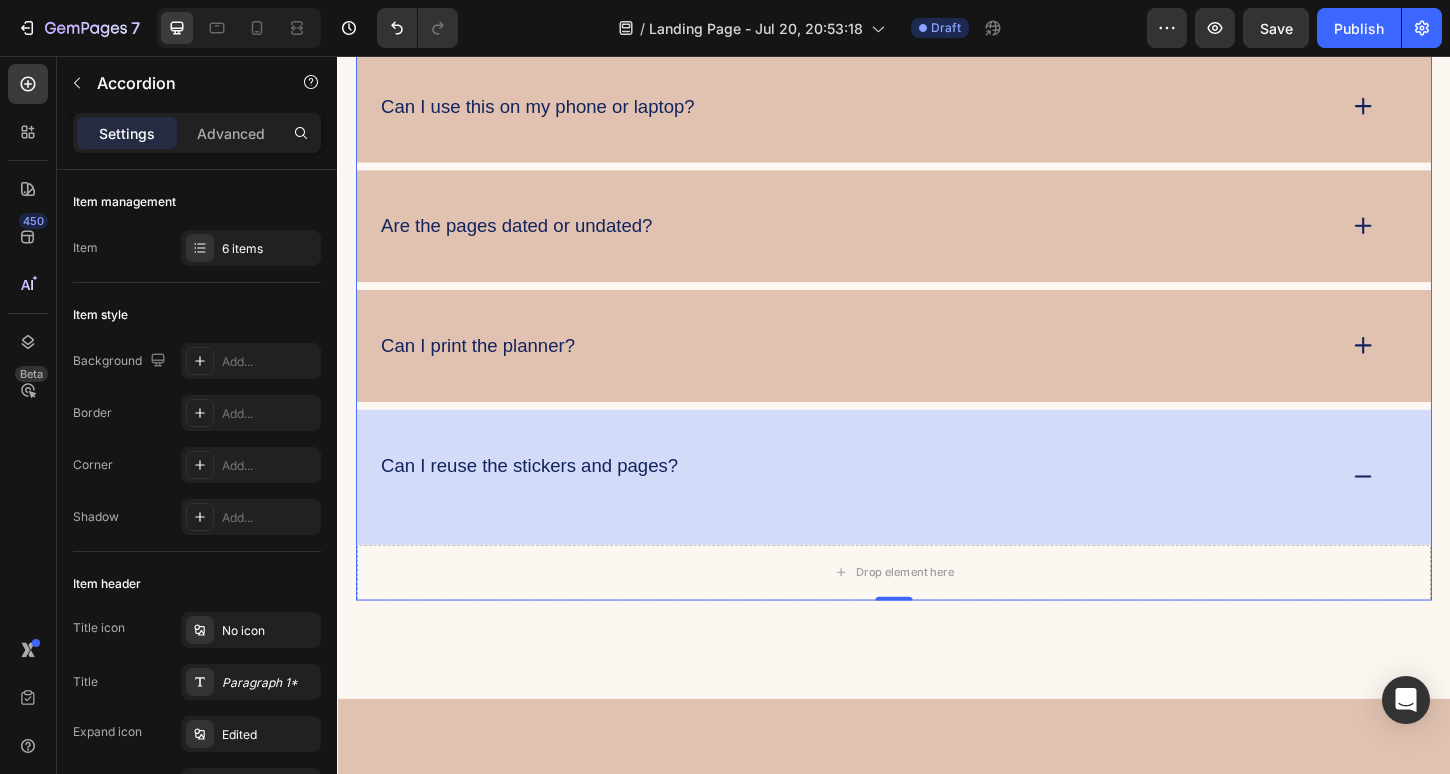 click on "Can I reuse the stickers and pages?" at bounding box center (897, 510) 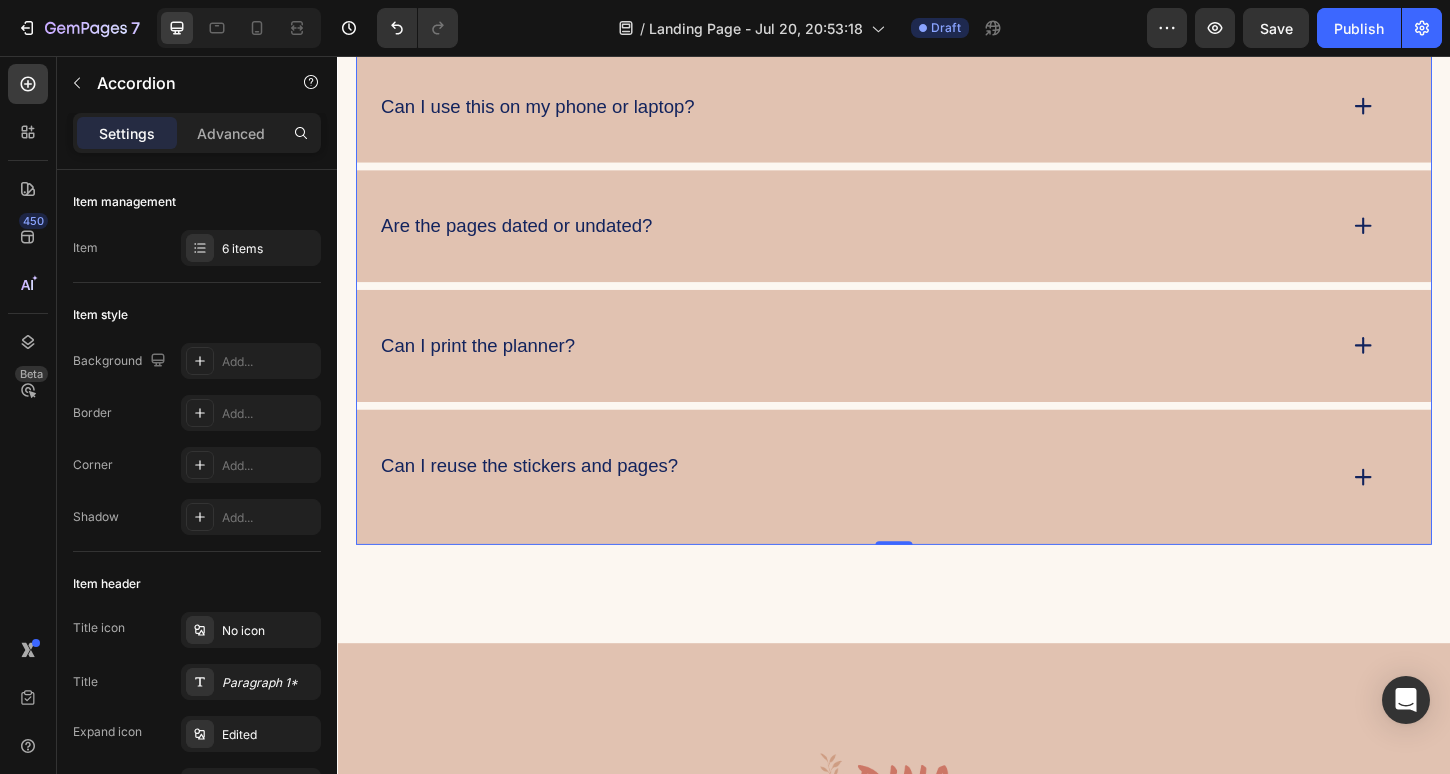 click on "Can I reuse the stickers and pages?" at bounding box center (897, 510) 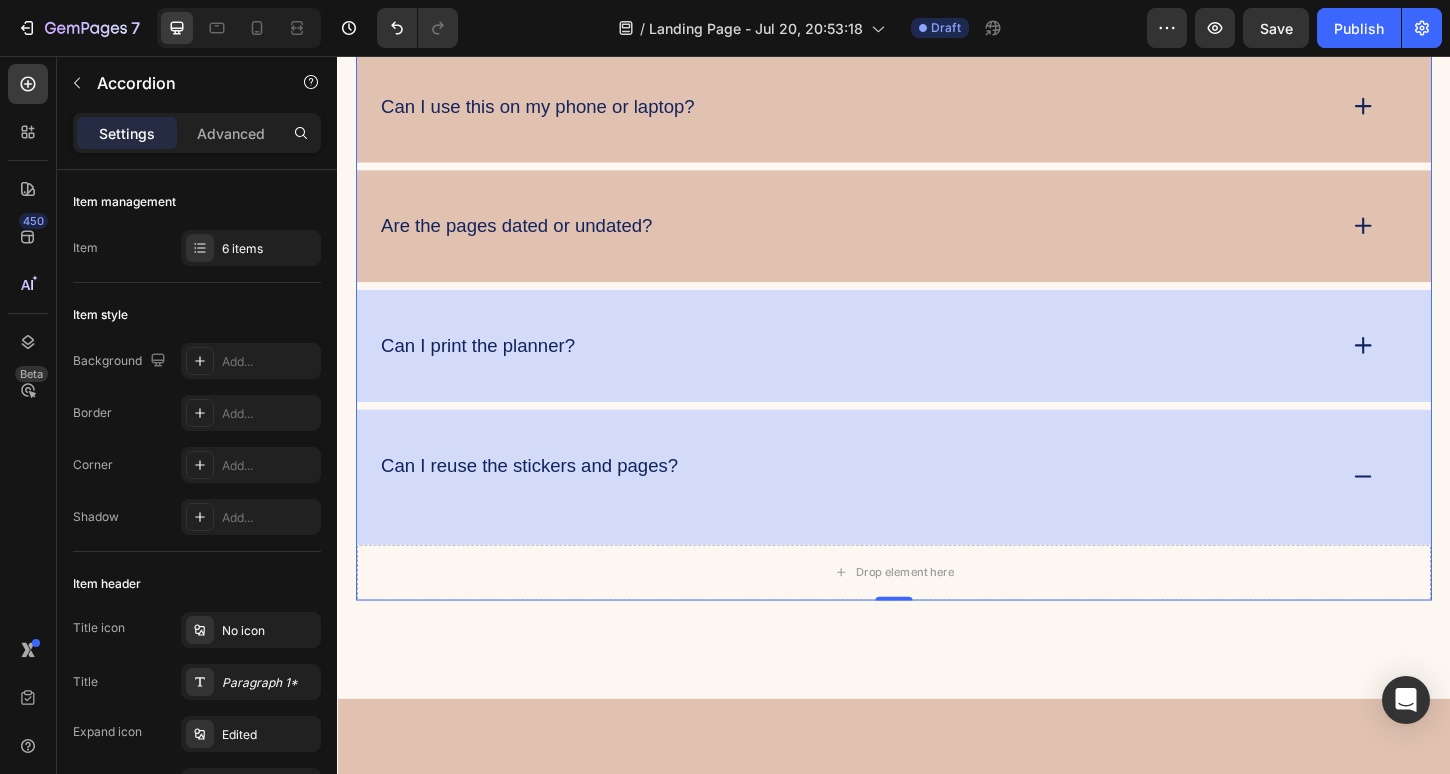 click on "Can I print the planner?" at bounding box center [937, 368] 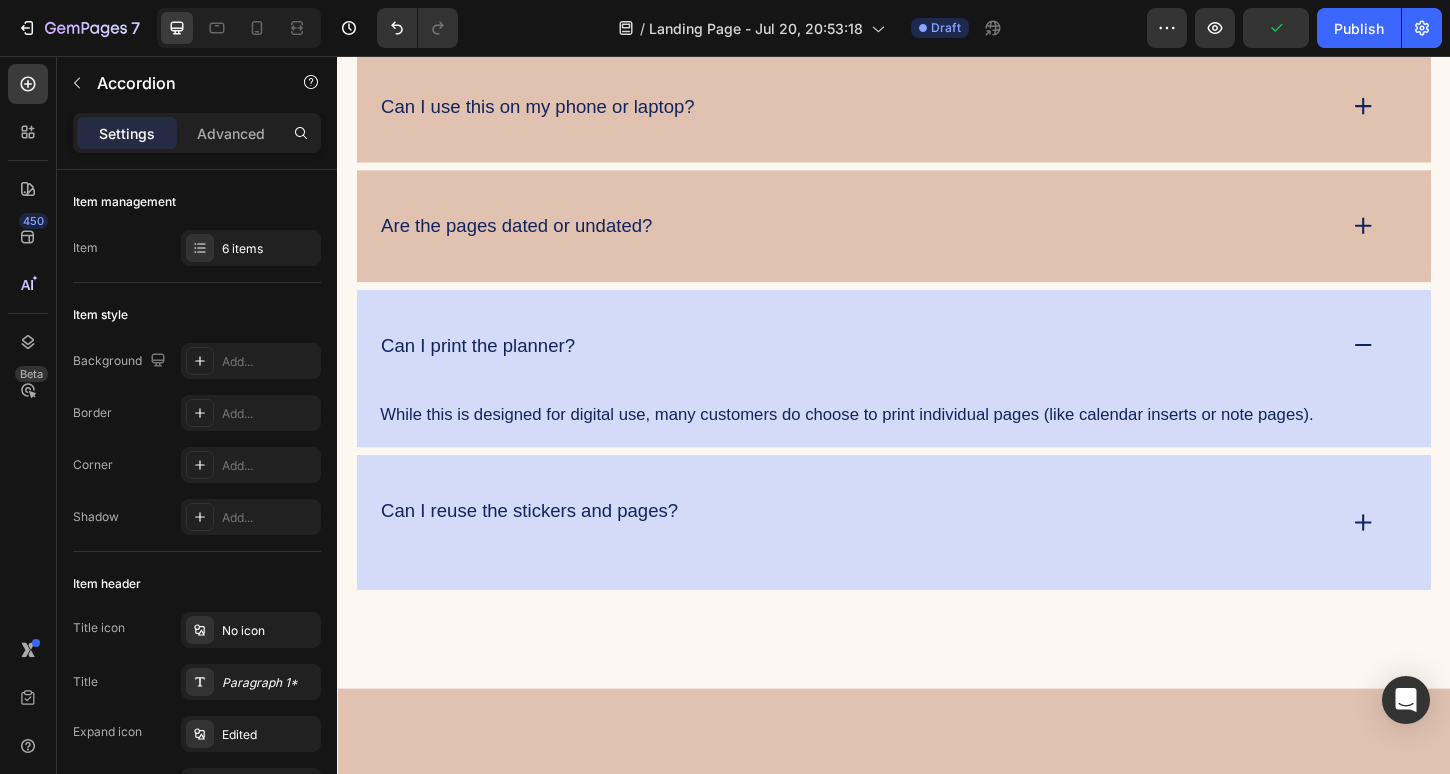 click on "Can I reuse the stickers and pages?" at bounding box center [897, 559] 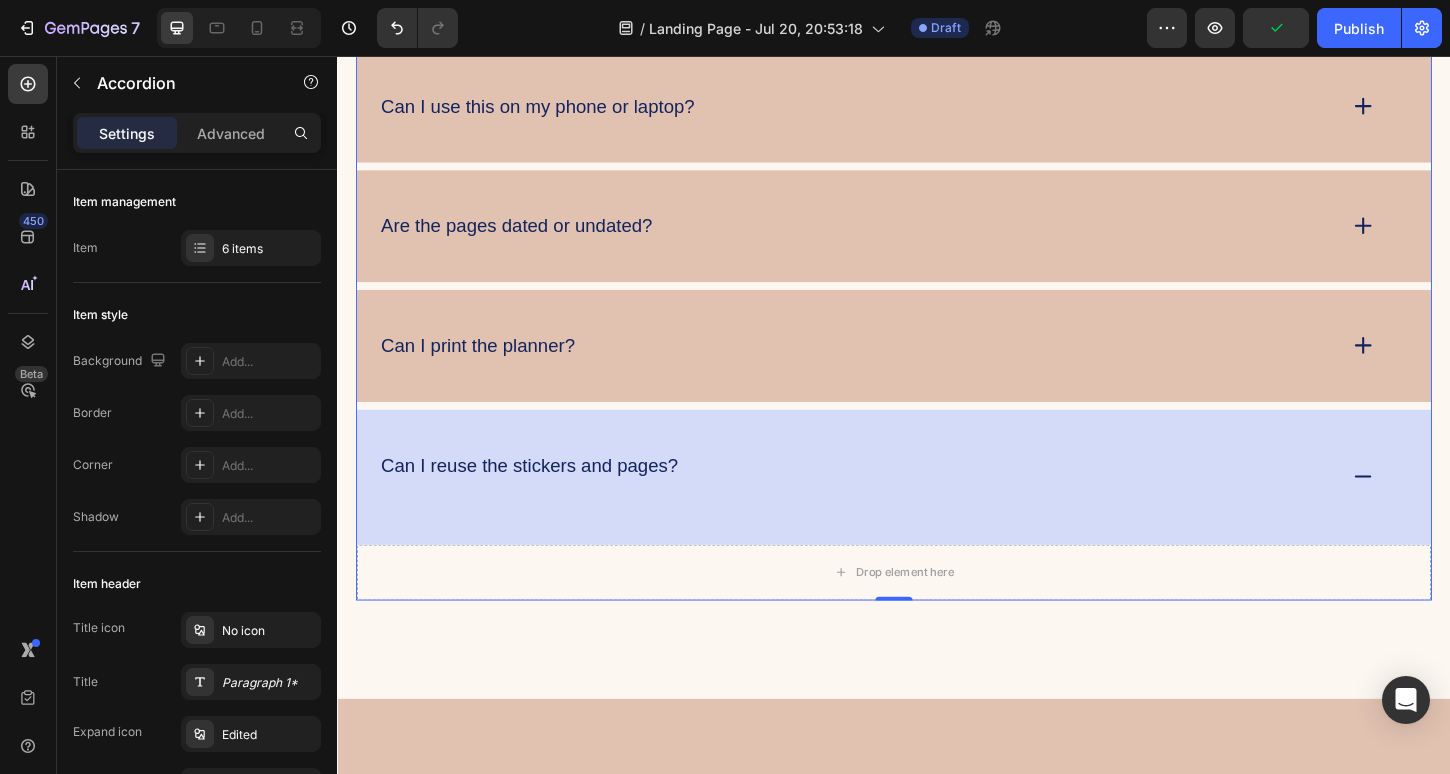click on "Can I reuse the stickers and pages?" at bounding box center (937, 510) 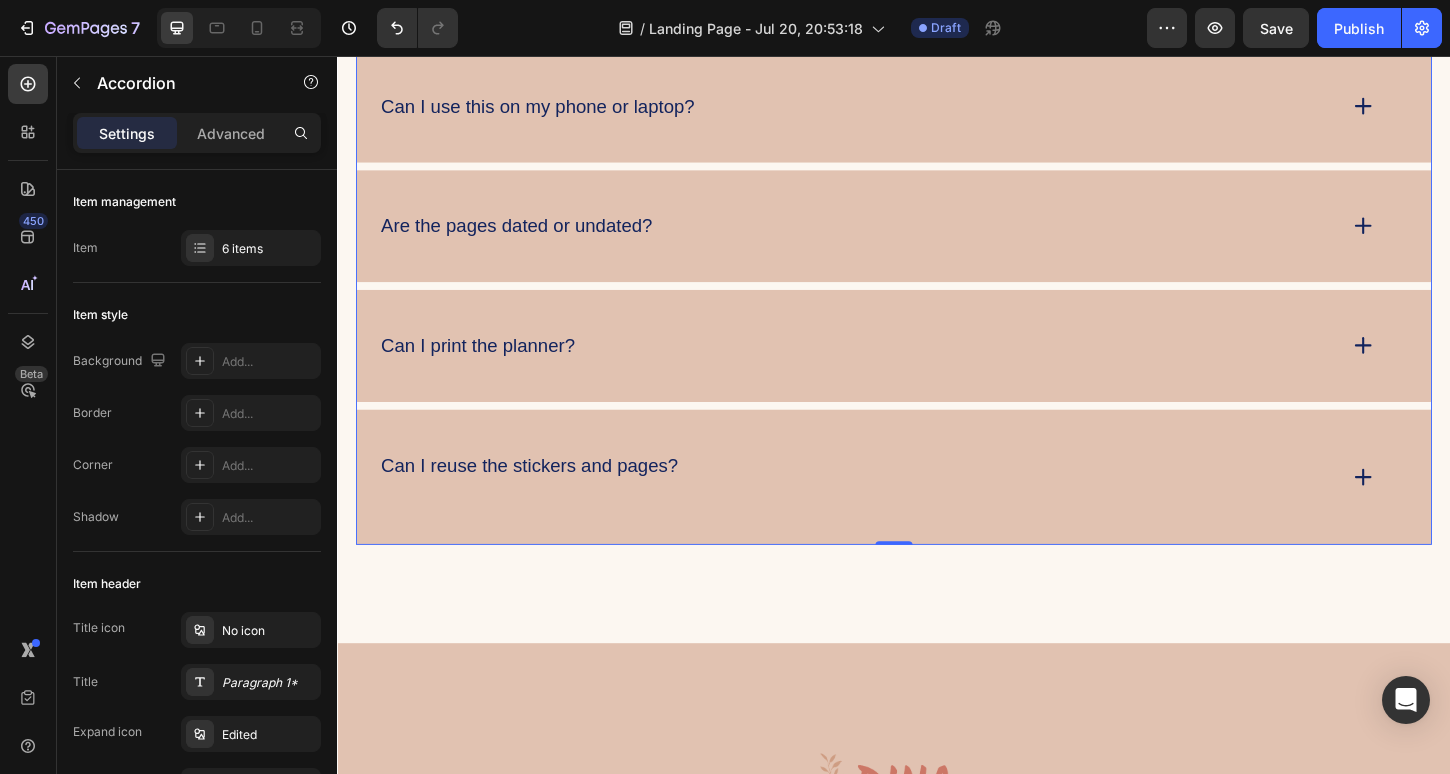 click on "Can I print the planner?" at bounding box center [488, 368] 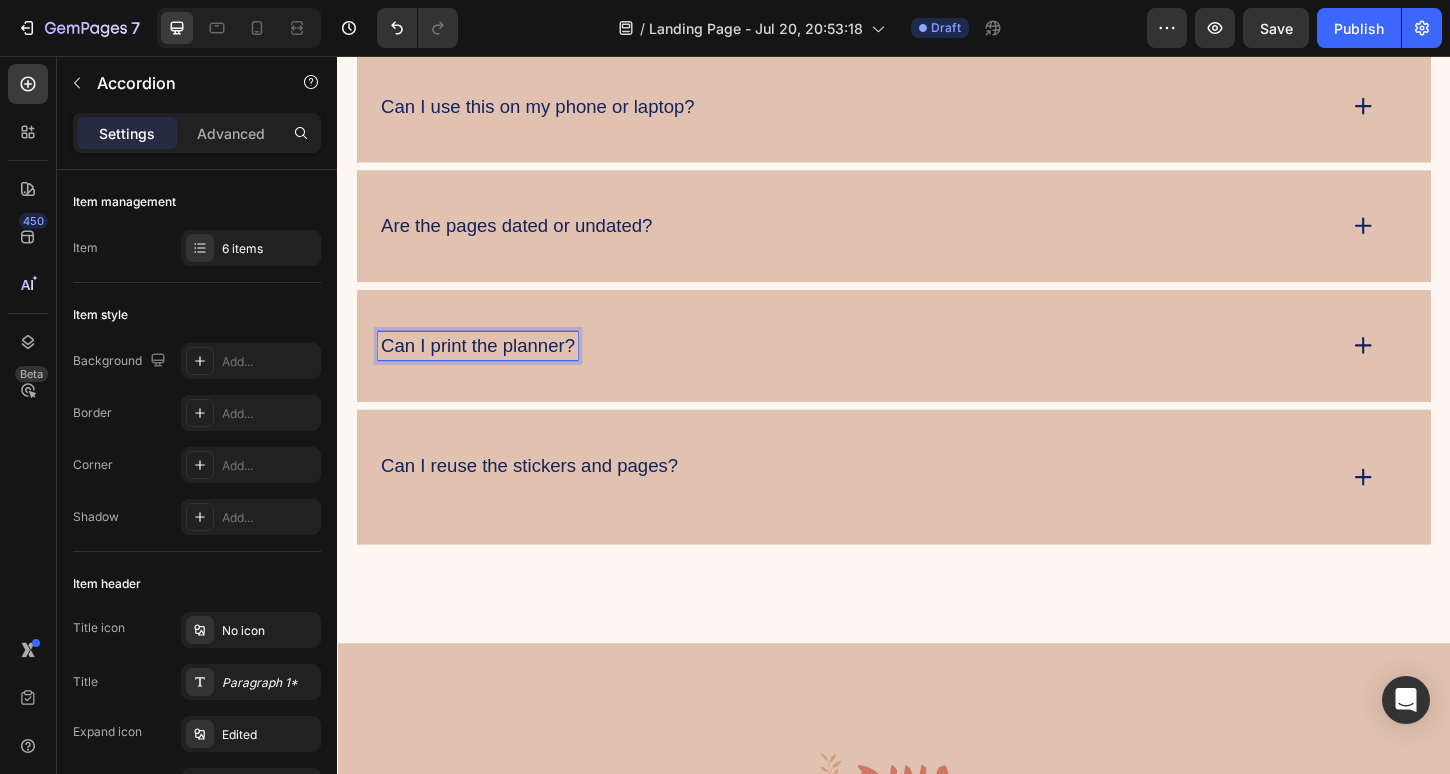 click on "Can I print the planner?" at bounding box center (897, 368) 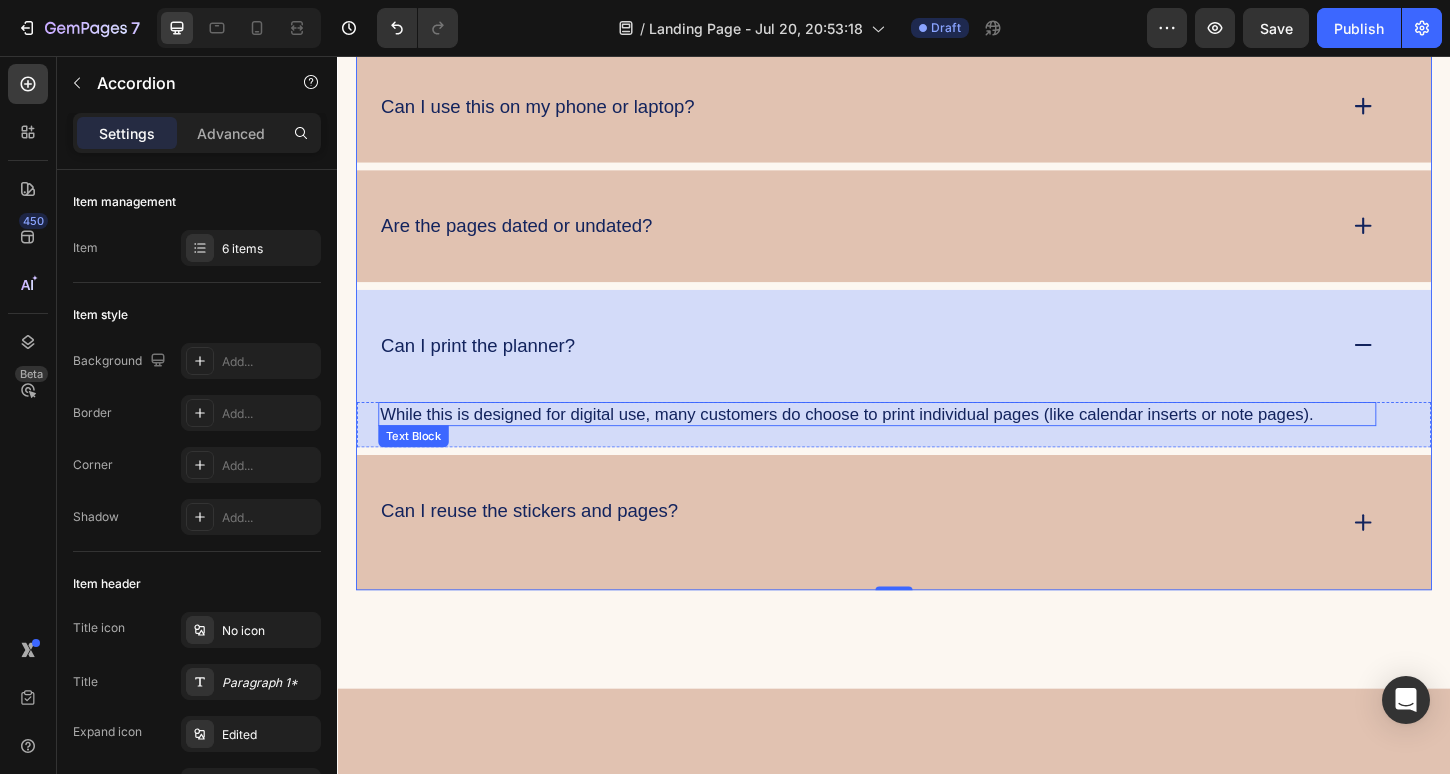 click on "While this is designed for digital use, many customers do choose to print individual pages (like calendar inserts or note pages)." at bounding box center [919, 442] 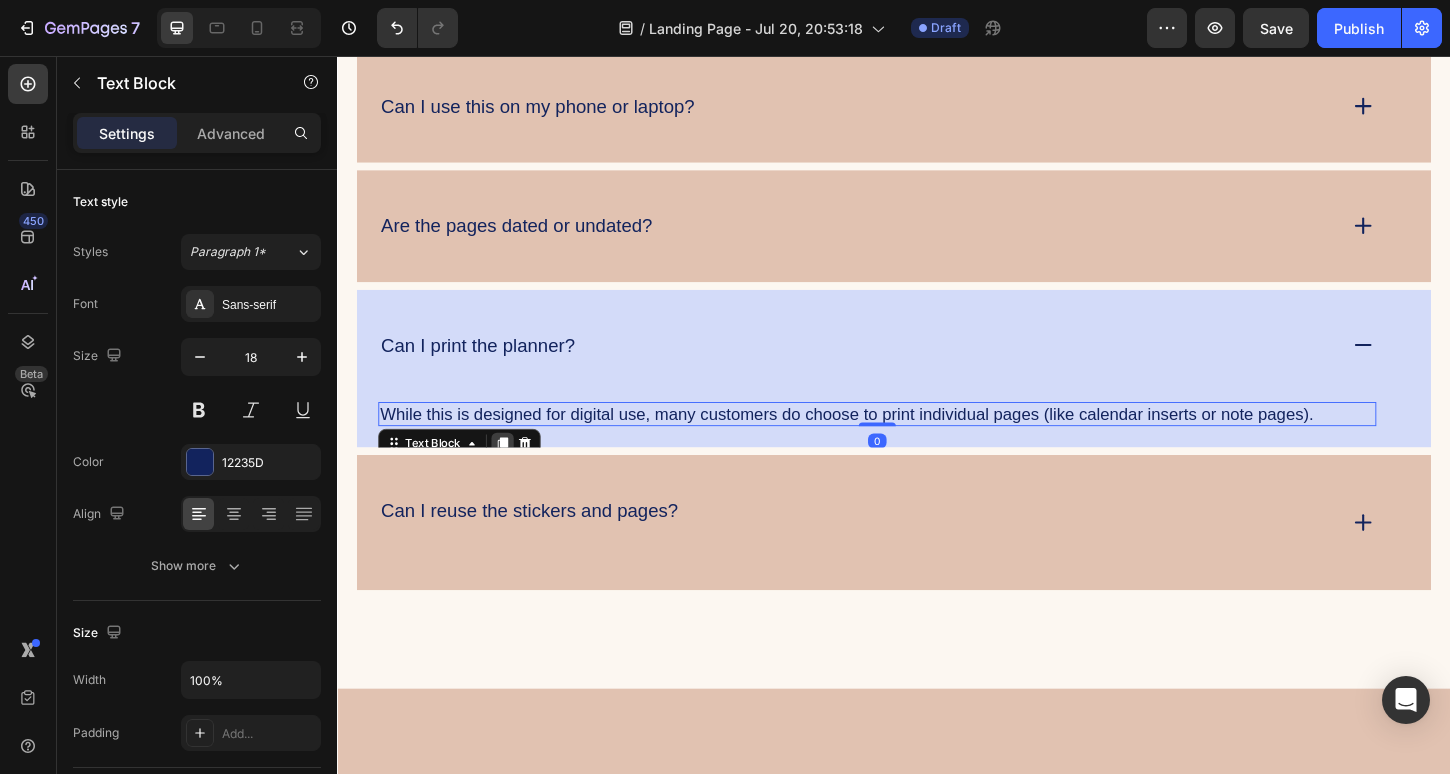 click 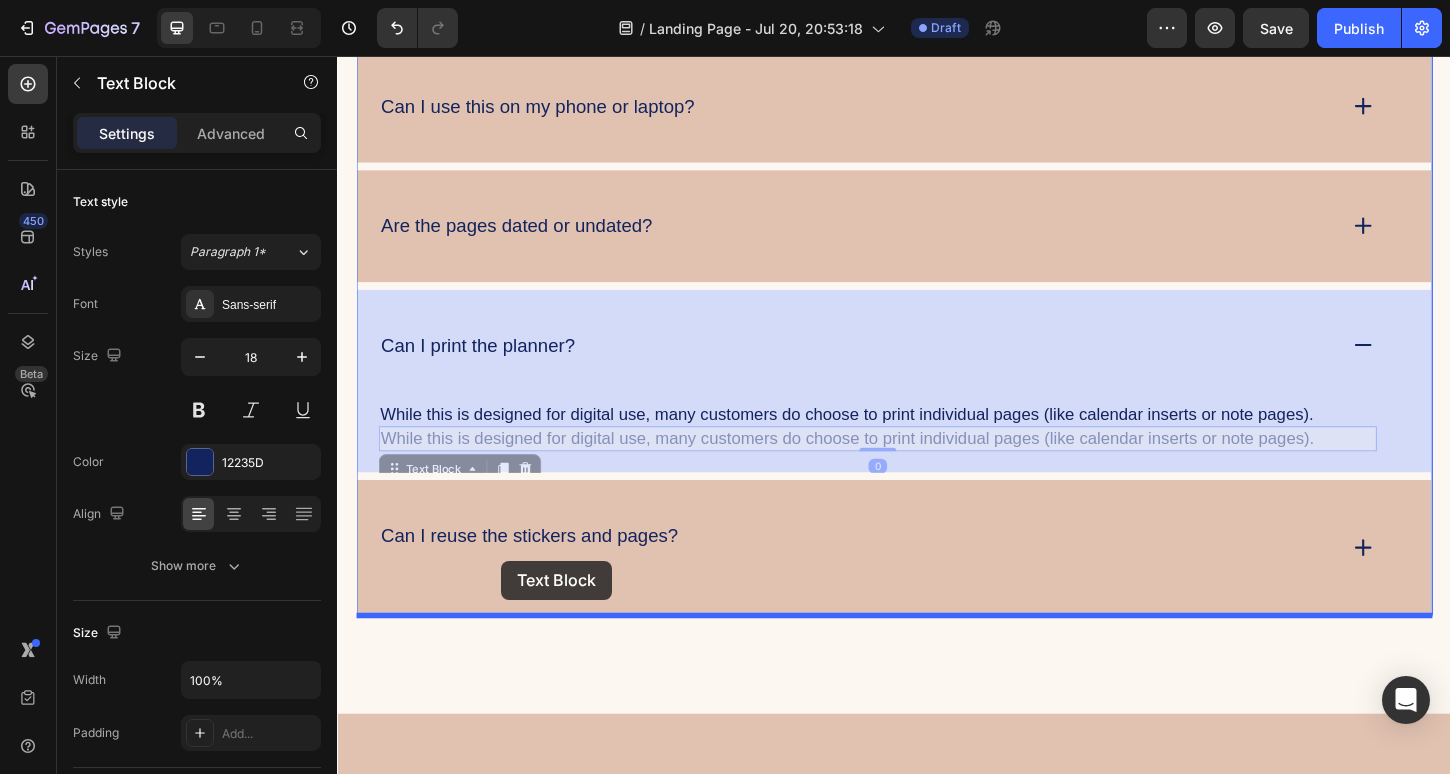 drag, startPoint x: 397, startPoint y: 500, endPoint x: 513, endPoint y: 599, distance: 152.50246 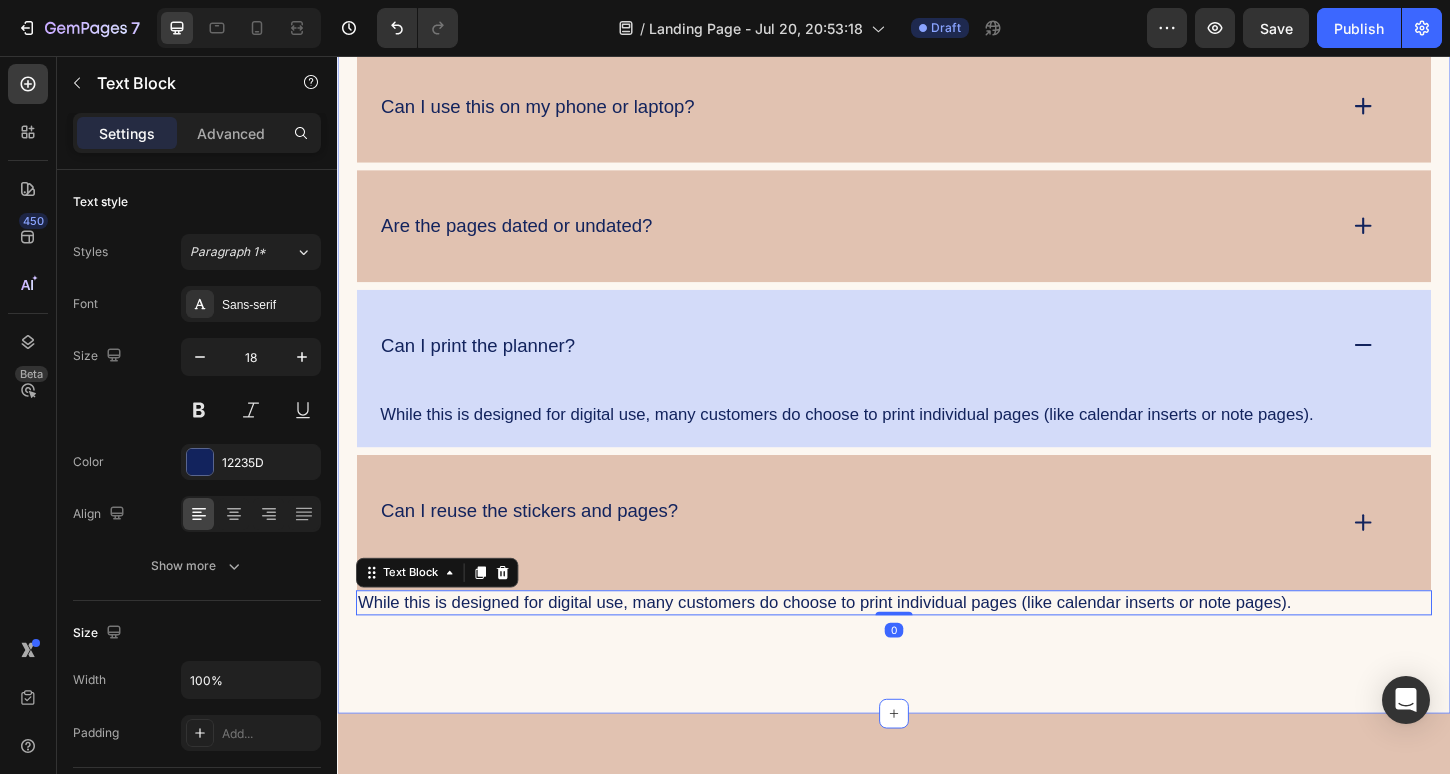 click on "FAQs Heading
What’s included in the Planner Starter Kit Bundle?
How do I use a digital planner? I’m new to this!
Can I use this on my phone or laptop?
Are the pages dated or undated?
Can I print the planner? While this is designed for digital use, many customers do choose to print individual pages (like calendar inserts or note pages). Text Block Row
Can I reuse the stickers and pages? Accordion While this is designed for digital use, many customers do choose to print individual pages (like calendar inserts or note pages). Text Block 0 Row Section 6" at bounding box center (937, 190) 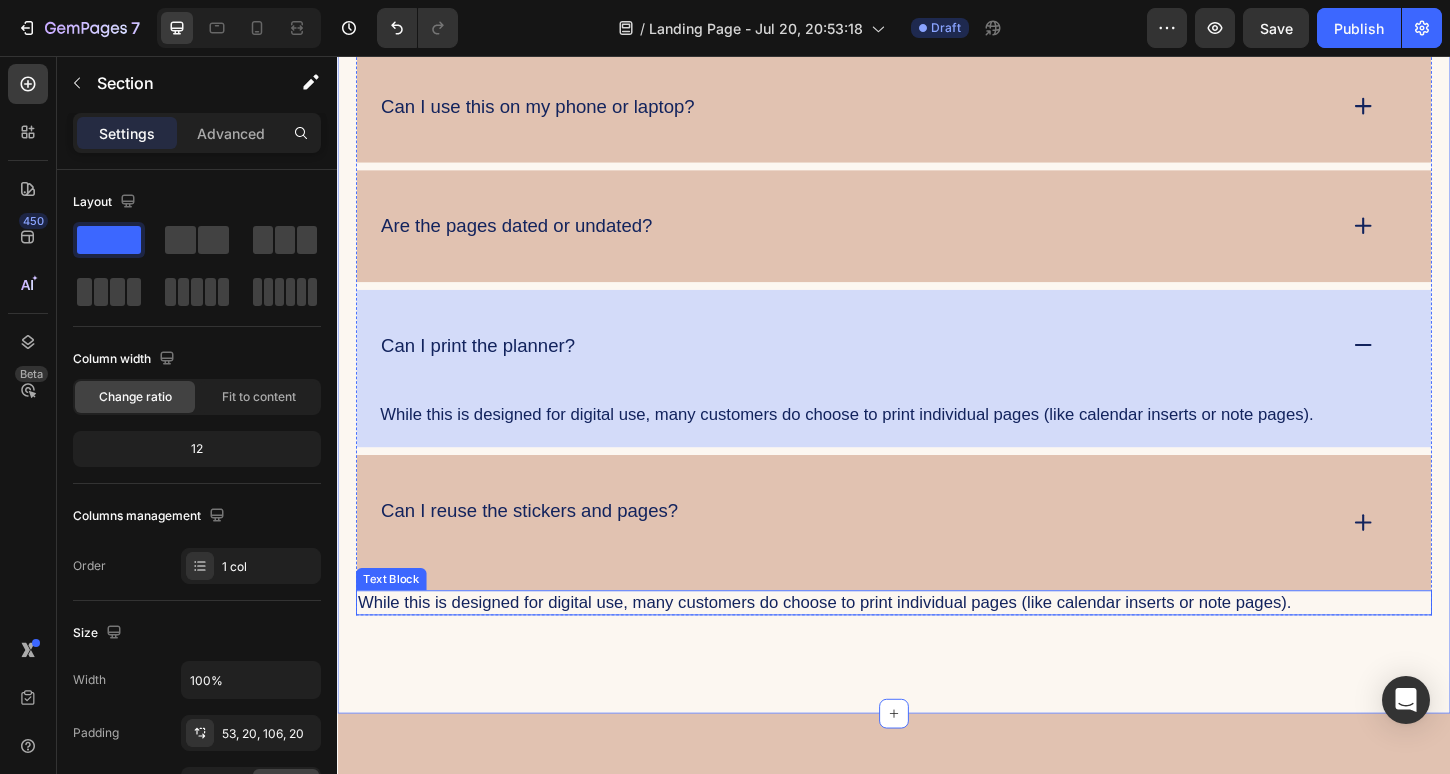 click on "While this is designed for digital use, many customers do choose to print individual pages (like calendar inserts or note pages)." at bounding box center (937, 645) 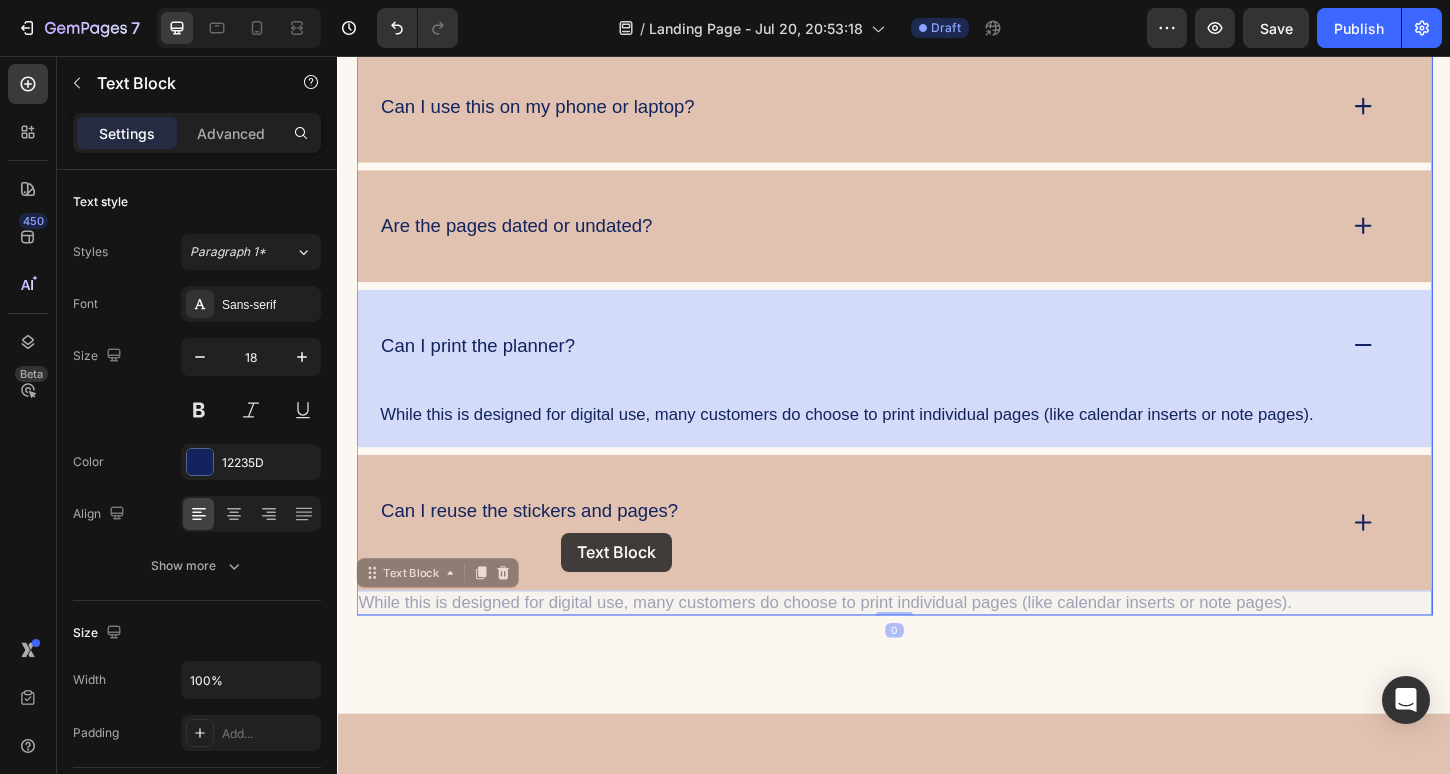 drag, startPoint x: 378, startPoint y: 618, endPoint x: 579, endPoint y: 569, distance: 206.88644 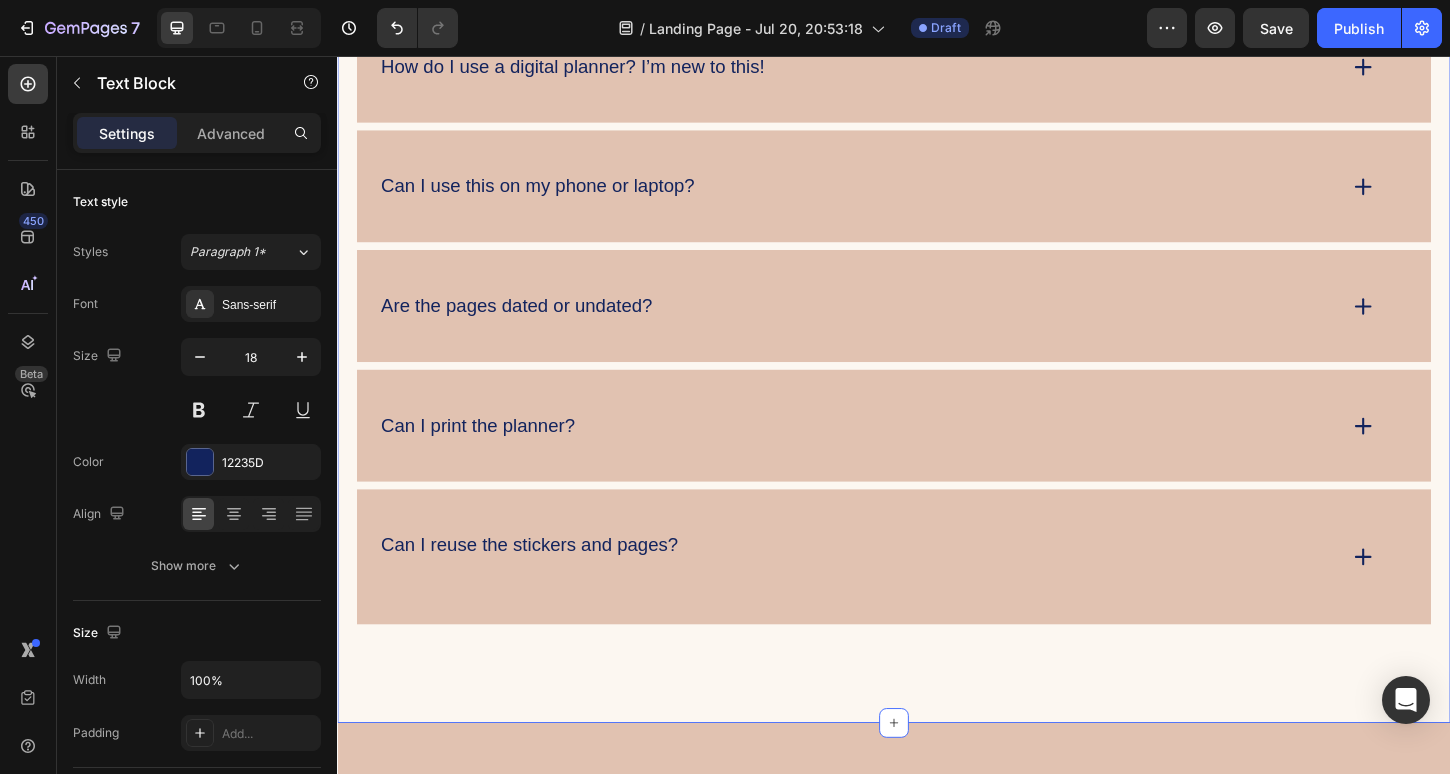 click on "FAQs Heading While this is designed for digital use, many customers do choose to print individual pages (like calendar inserts or note pages). Text Block 0
What’s included in the Planner Starter Kit Bundle?
How do I use a digital planner? I’m new to this!
Can I use this on my phone or laptop?
Are the pages dated or undated?
Can I print the planner?
Can I reuse the stickers and pages? Accordion Row Section 6" at bounding box center [937, 195] 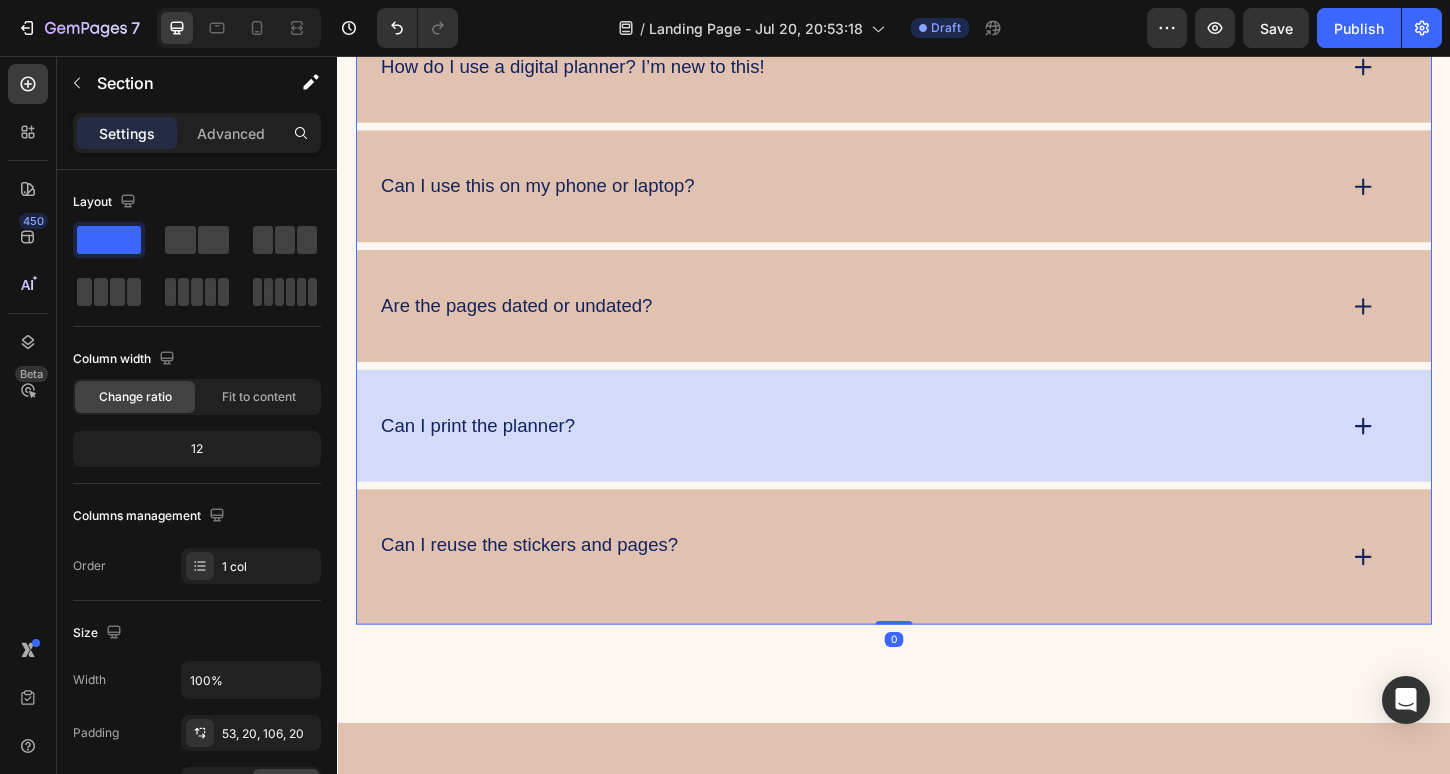 click on "Can I print the planner?" at bounding box center [897, 454] 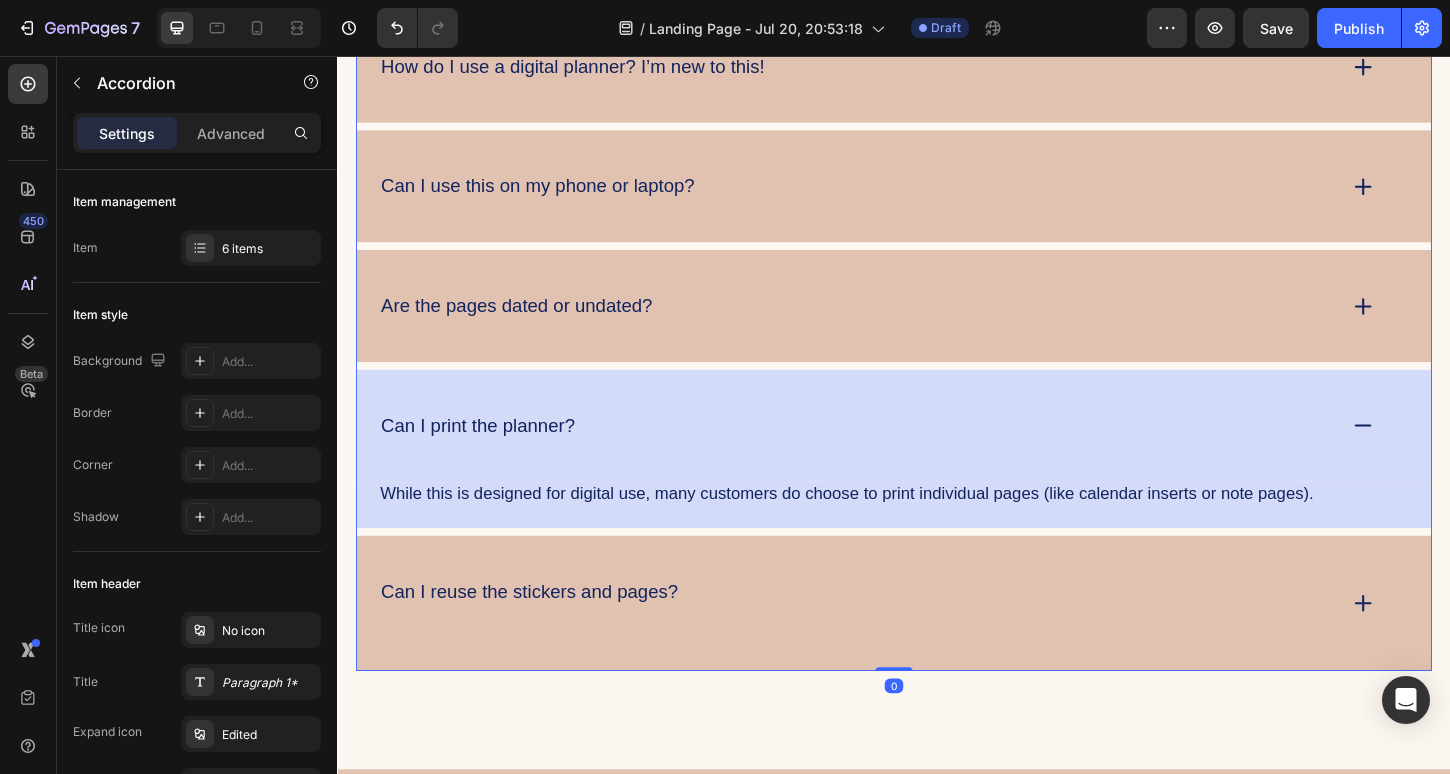click on "Can I print the planner?" at bounding box center (897, 454) 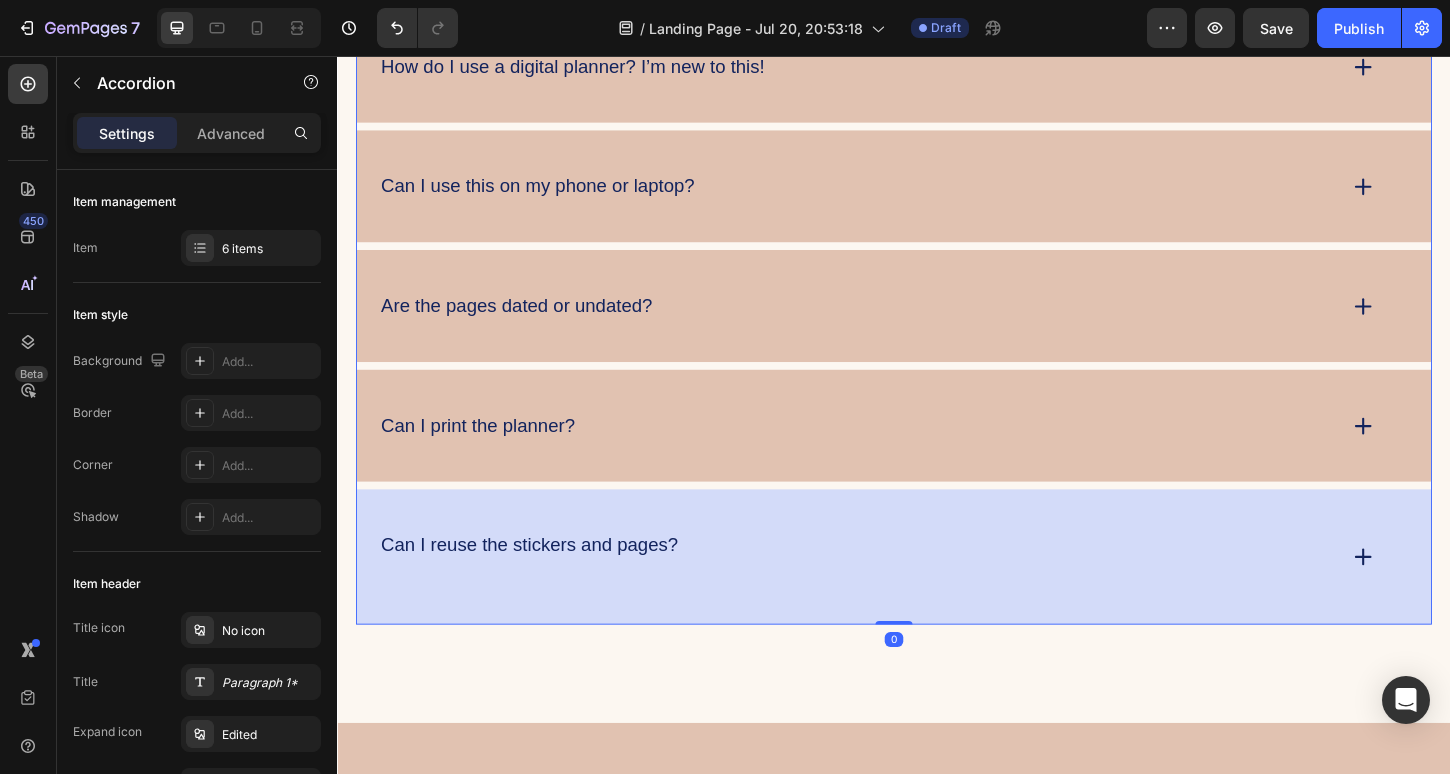 click on "Can I reuse the stickers and pages?" at bounding box center (937, 596) 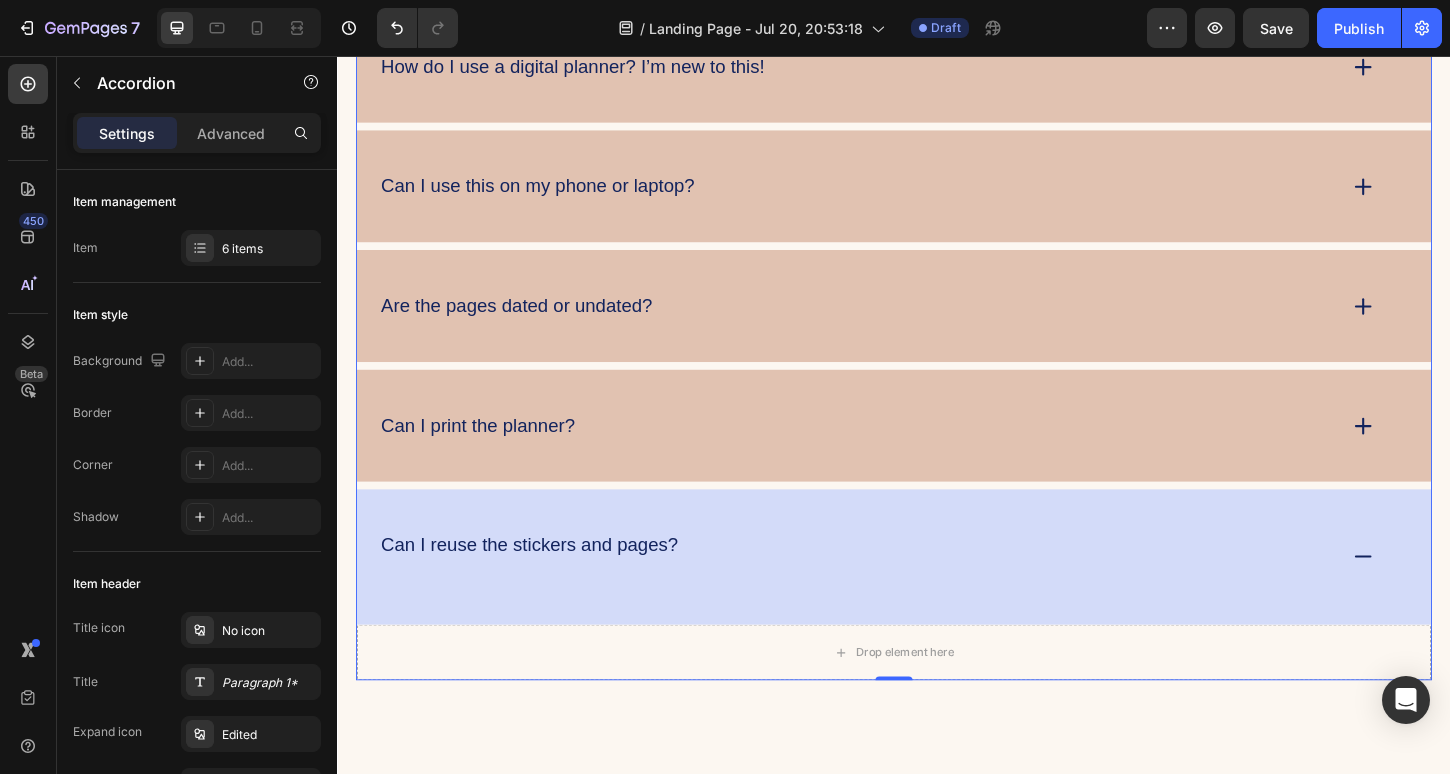 click on "Can I reuse the stickers and pages?" at bounding box center (937, 596) 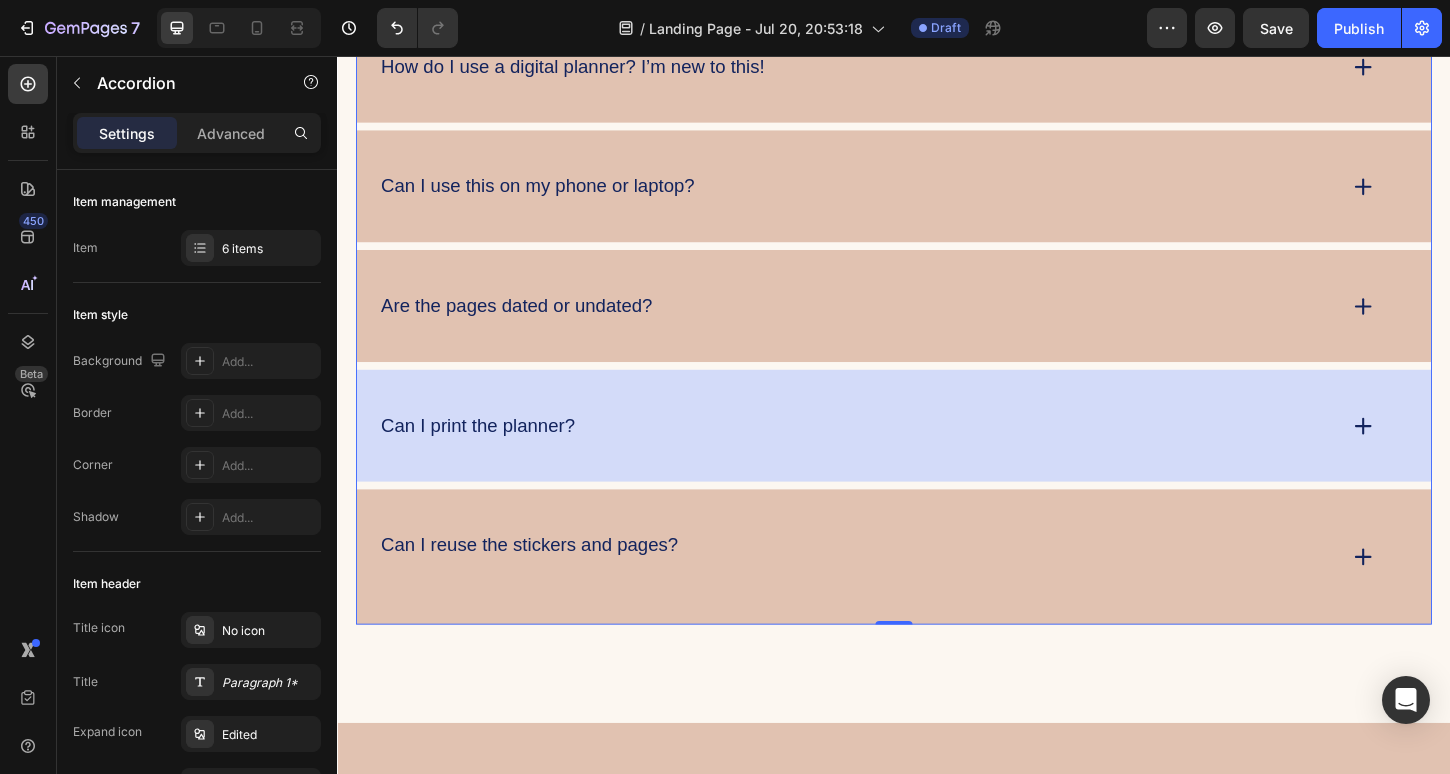 click on "Can I print the planner?" at bounding box center [897, 454] 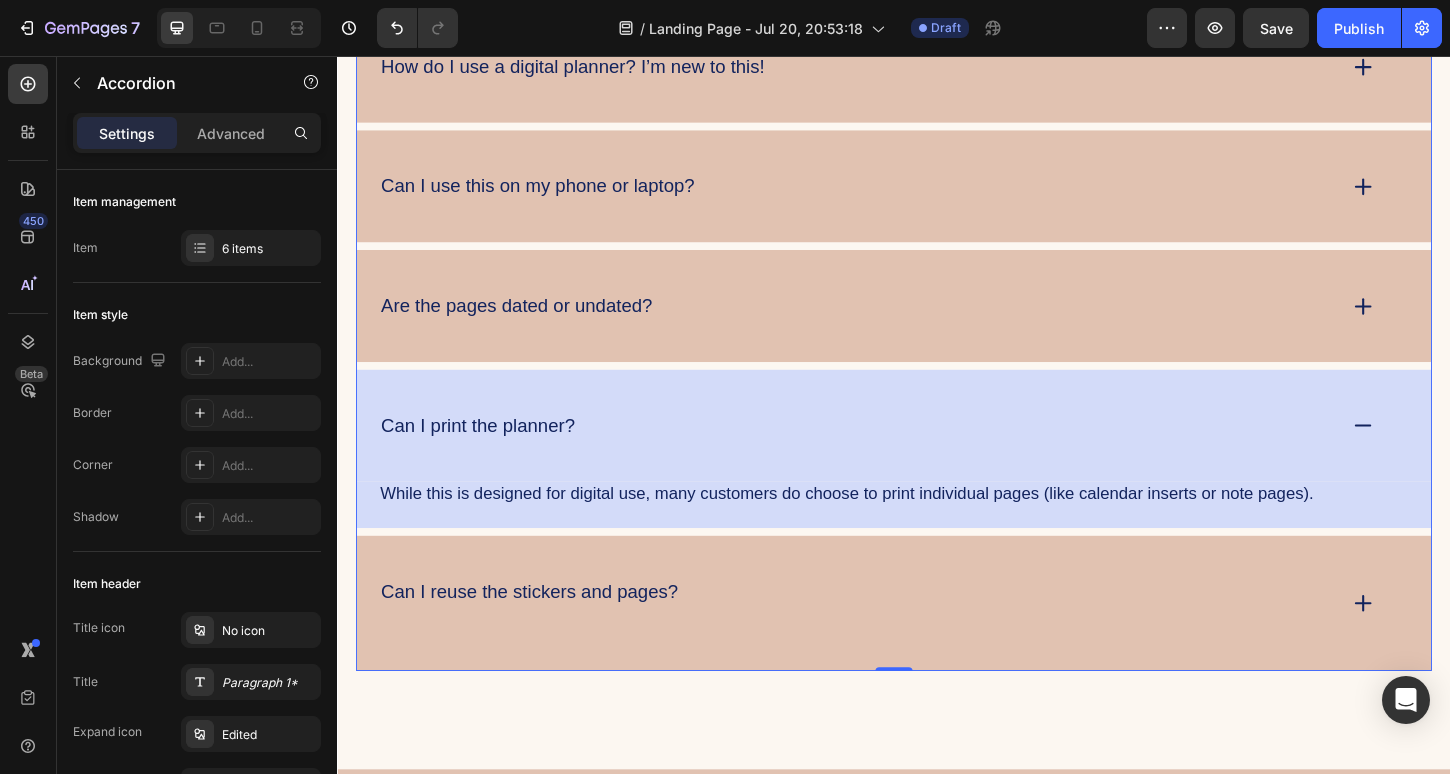 click on "Can I print the planner?" at bounding box center [897, 454] 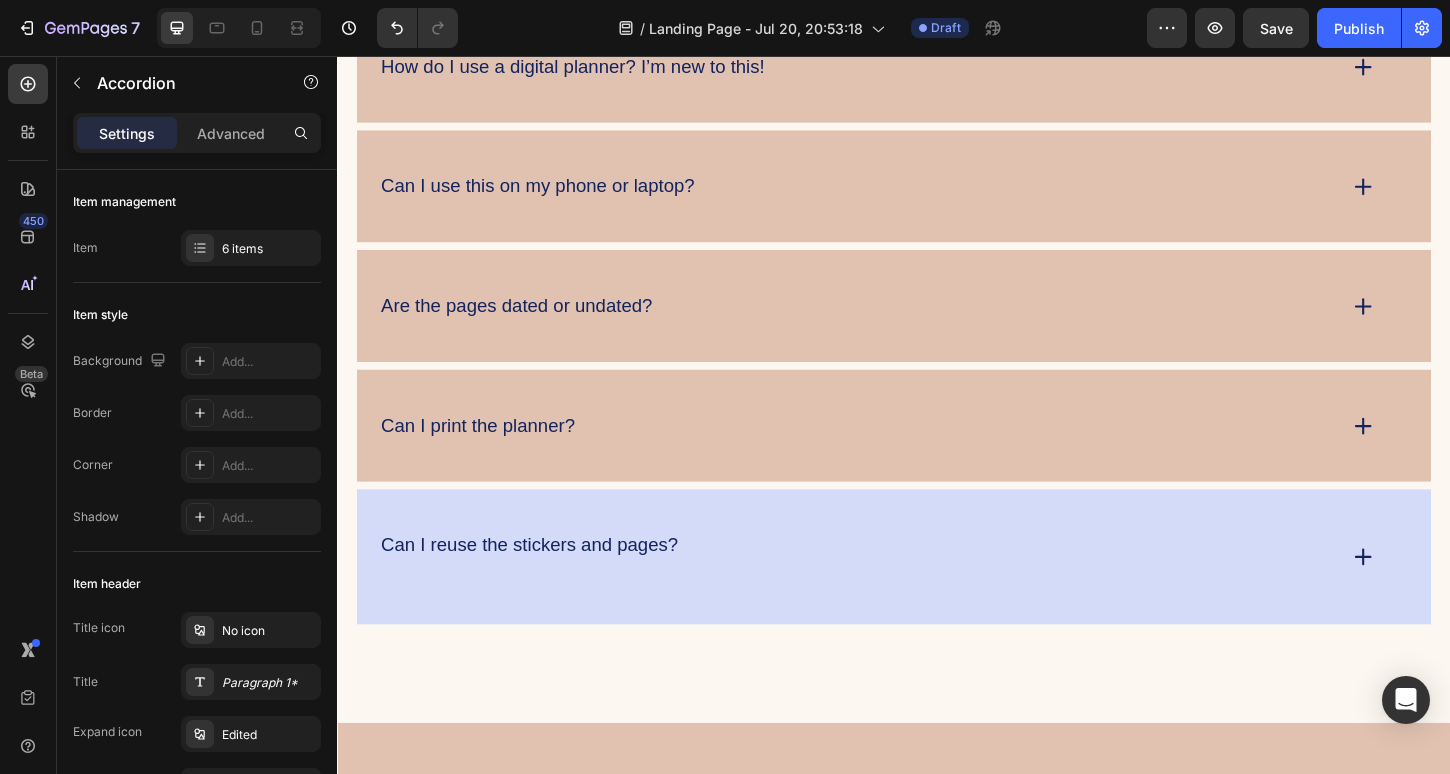 click 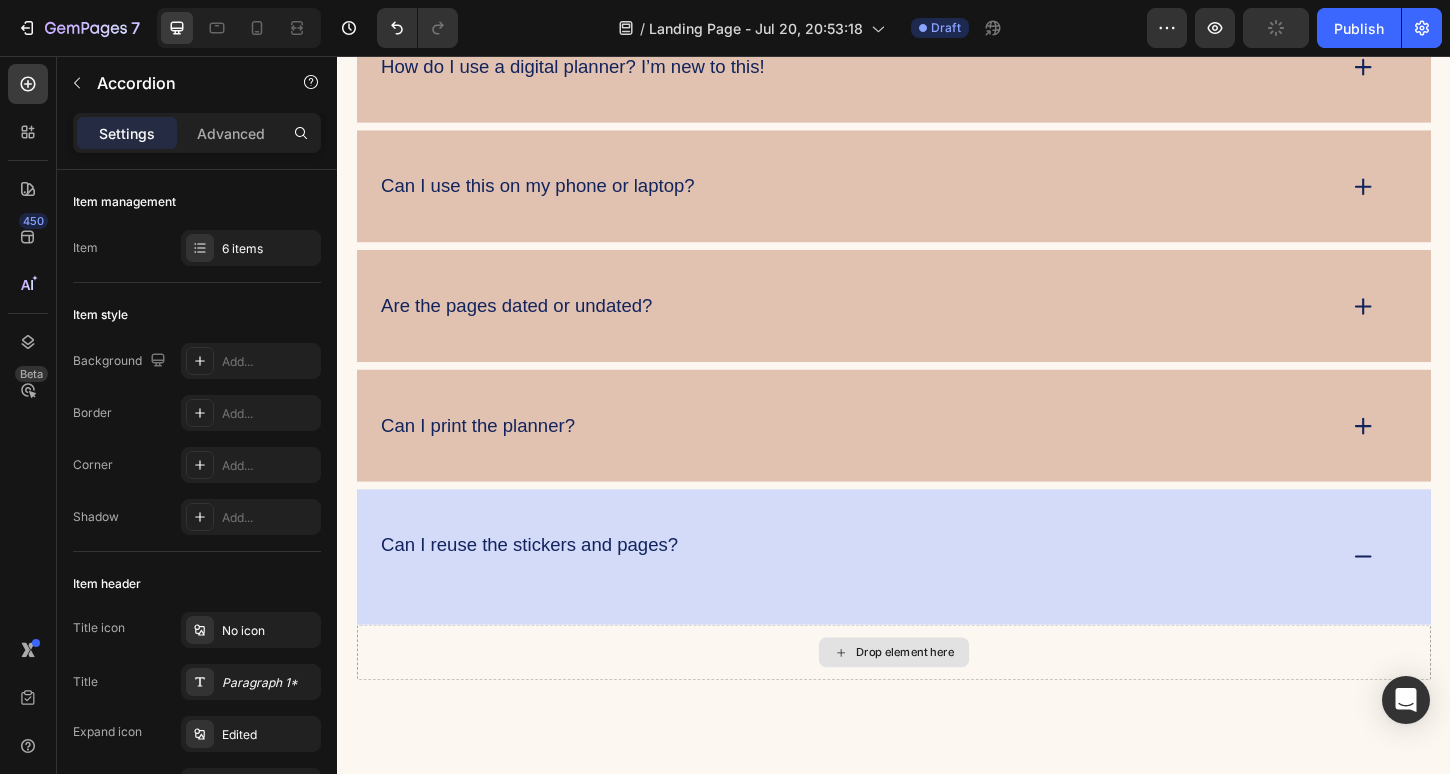 click on "Drop element here" at bounding box center (949, 699) 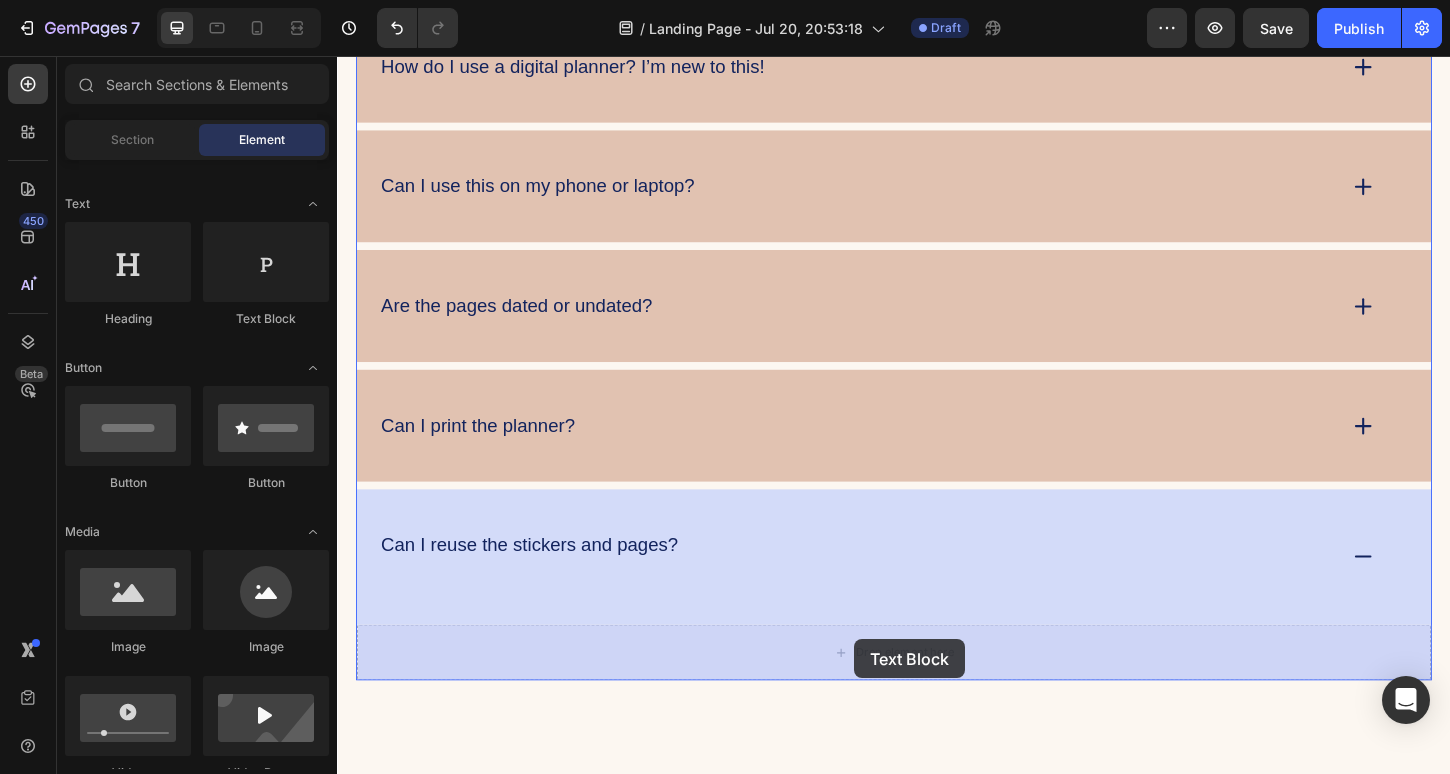 drag, startPoint x: 584, startPoint y: 338, endPoint x: 894, endPoint y: 689, distance: 468.29584 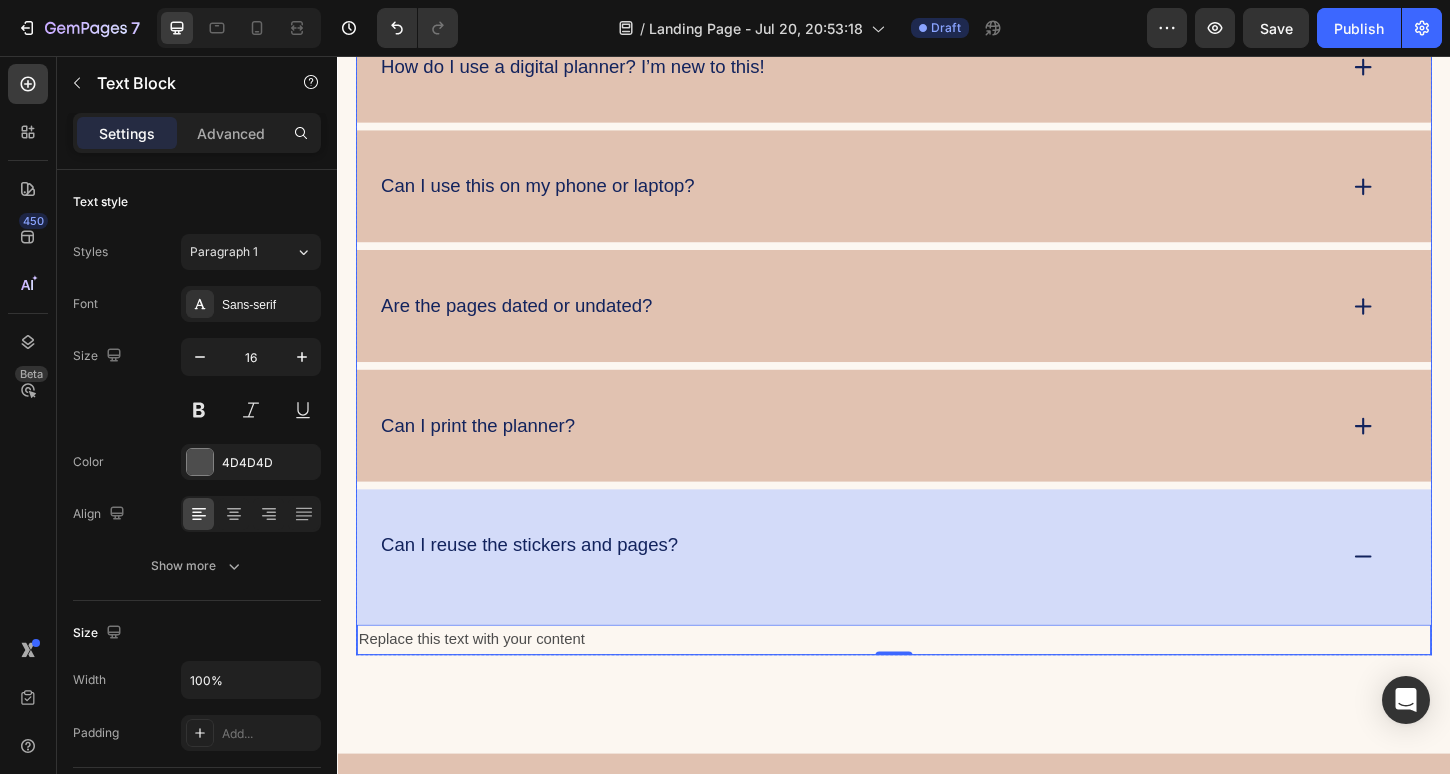 click 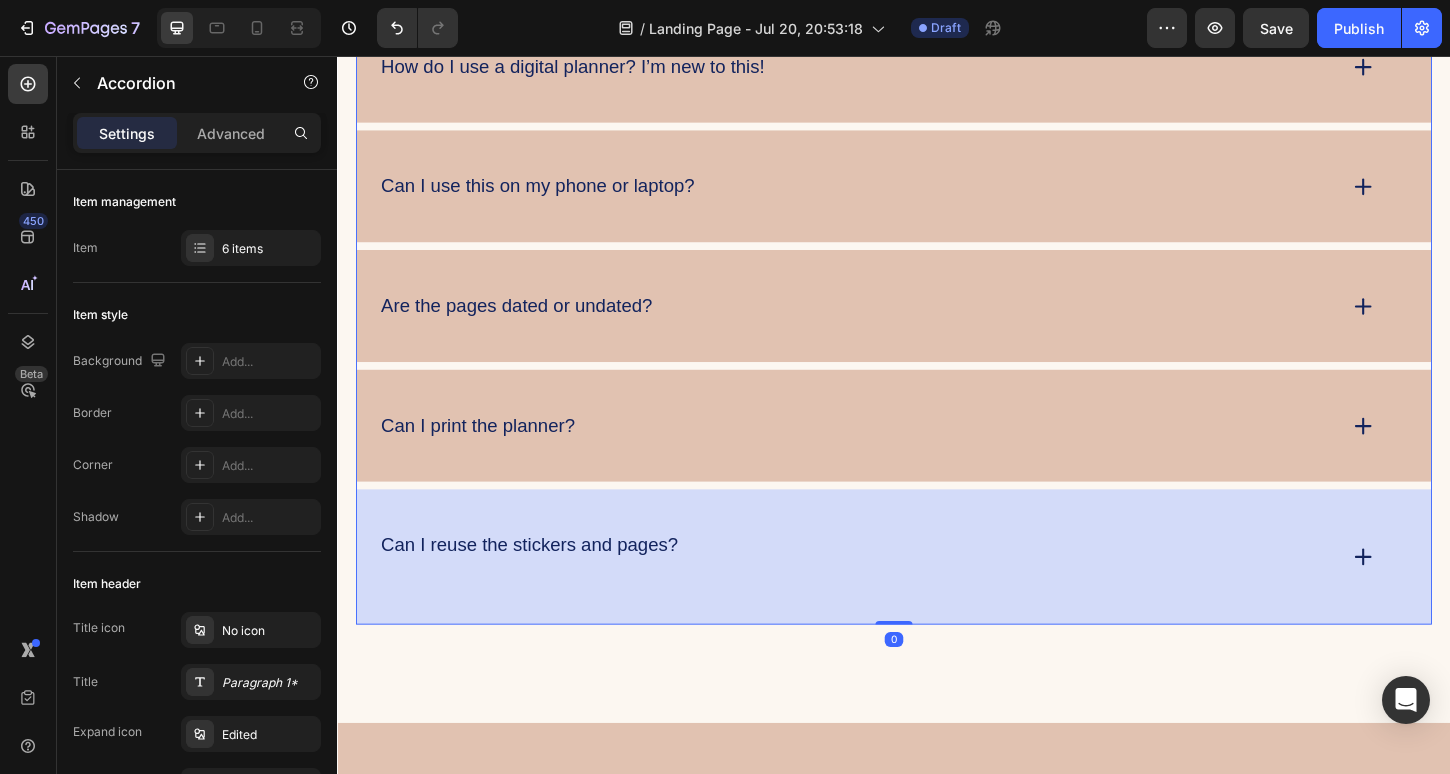click 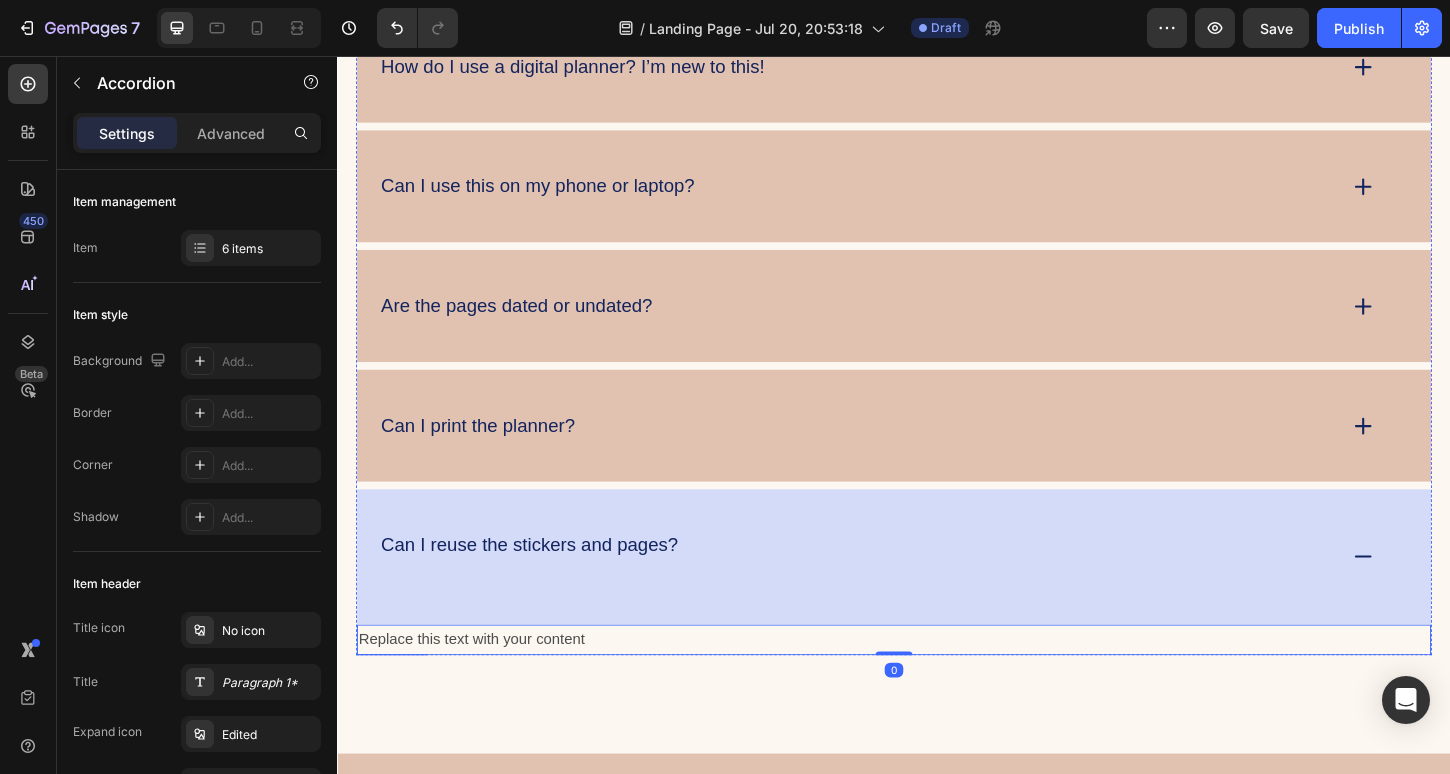 click on "Replace this text with your content" at bounding box center (937, 685) 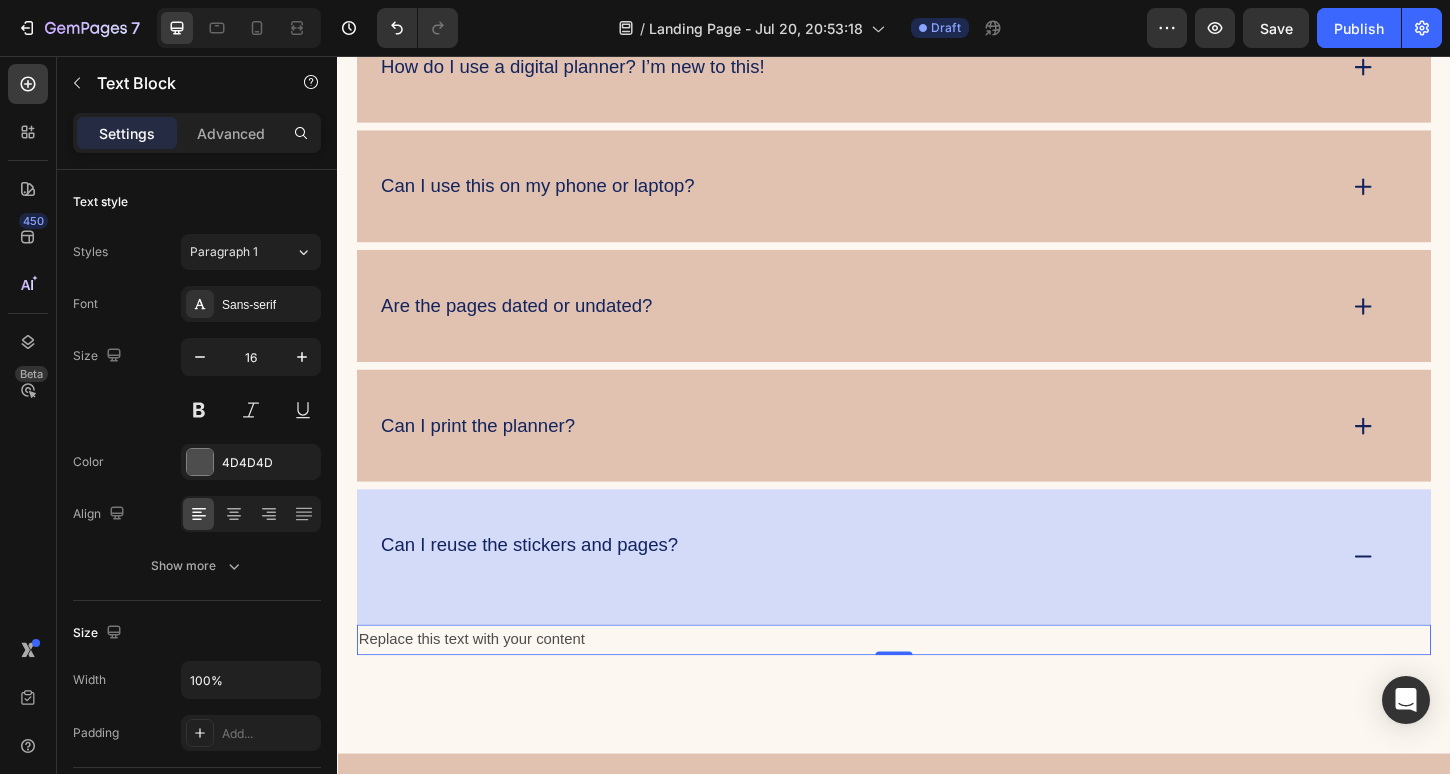 click on "Replace this text with your content" at bounding box center [937, 685] 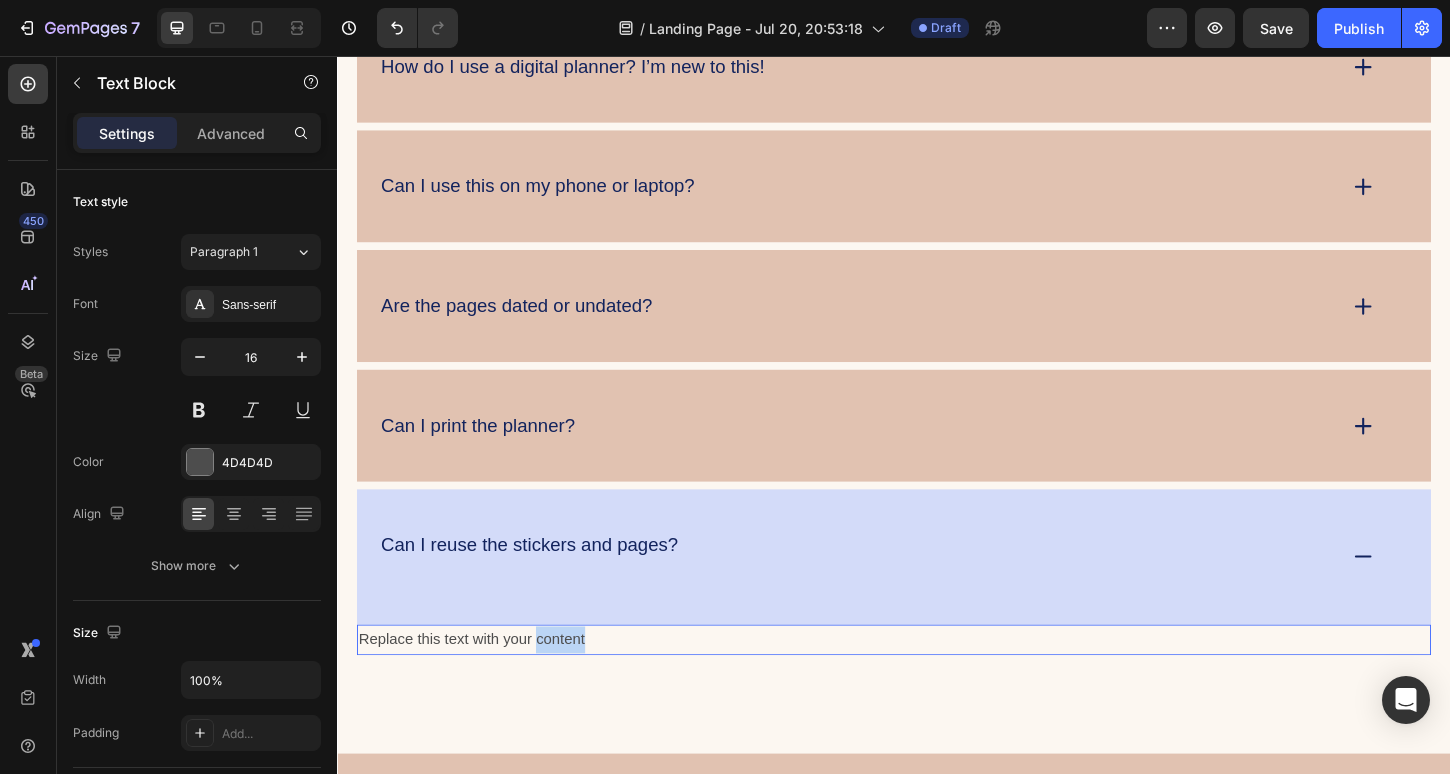 click on "Replace this text with your content" at bounding box center [937, 685] 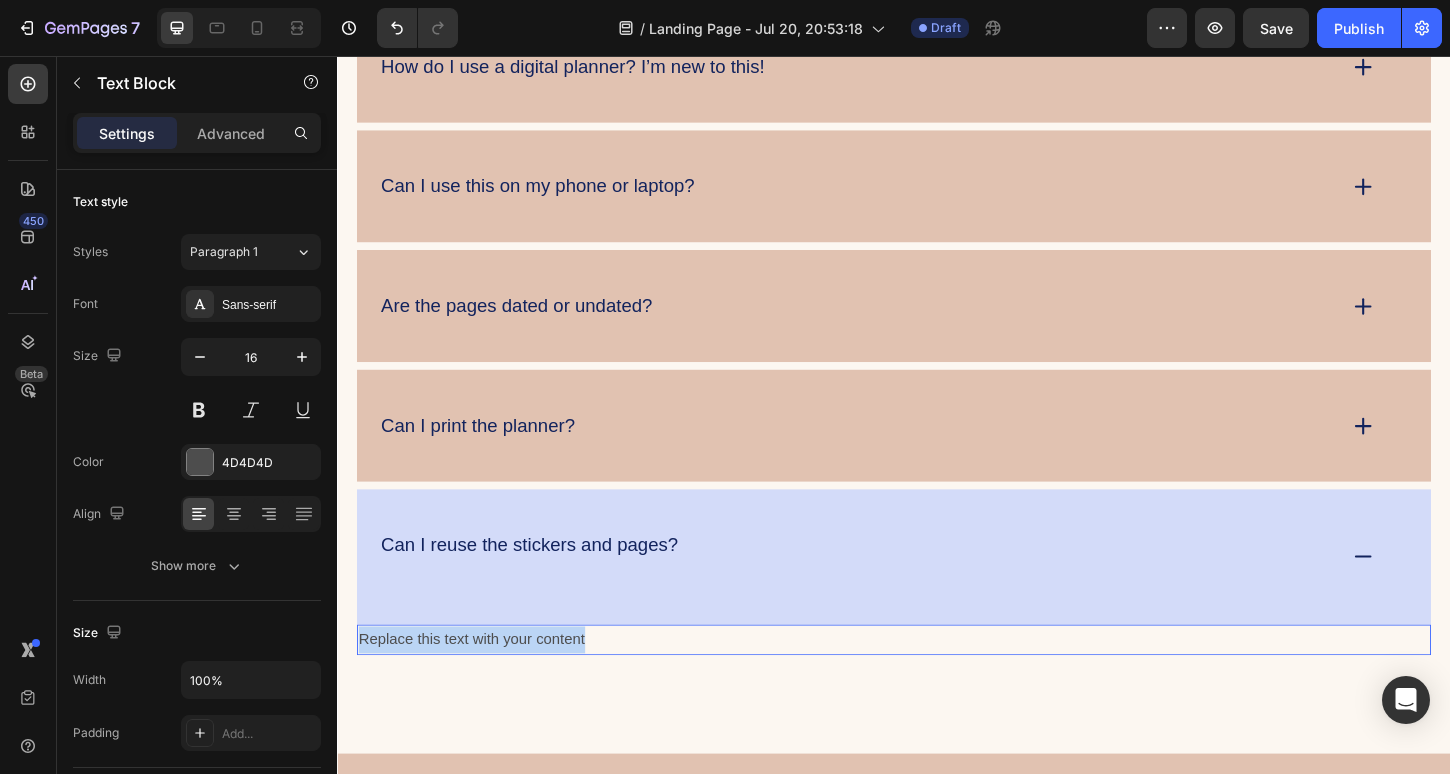 click on "Replace this text with your content" at bounding box center [937, 685] 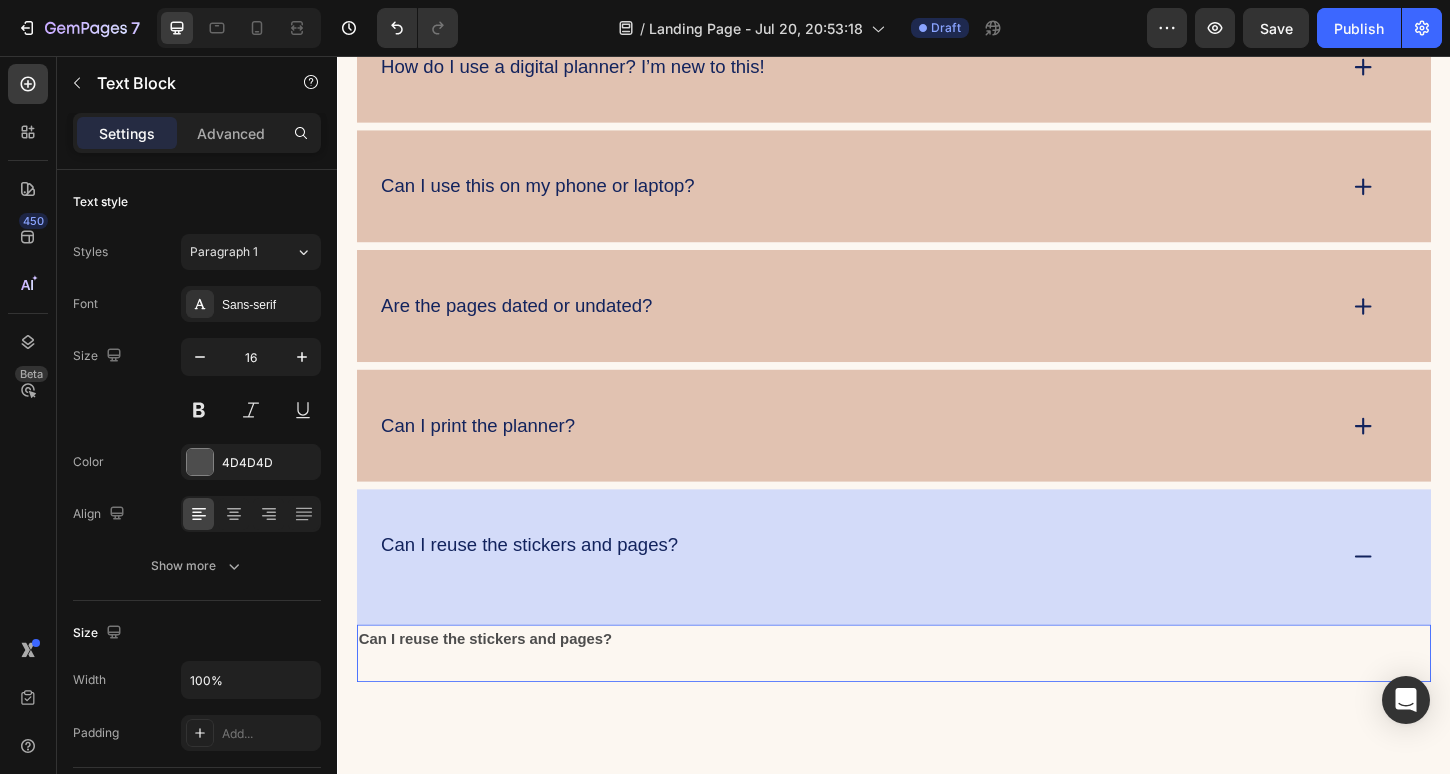 click on "Can I reuse the stickers and pages?" at bounding box center (496, 684) 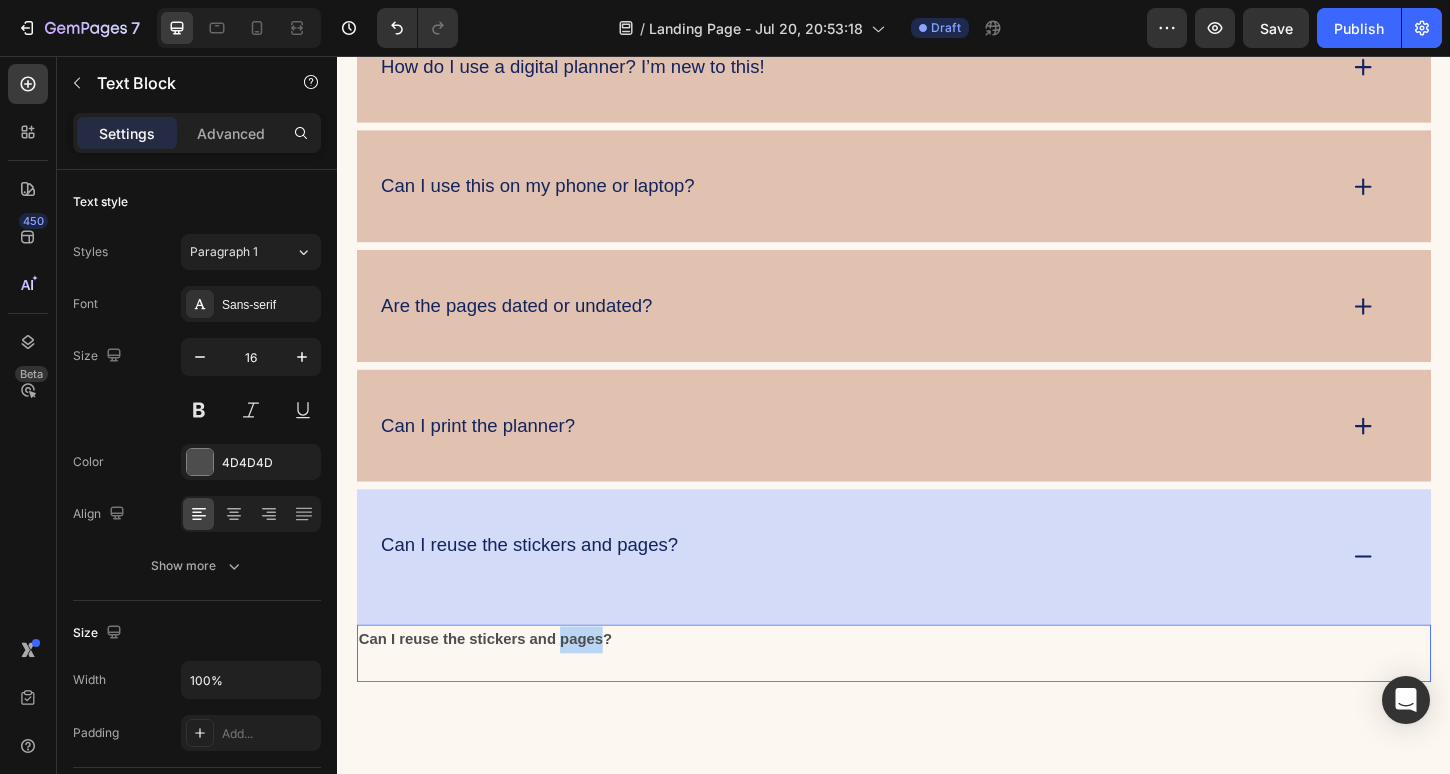 click on "Can I reuse the stickers and pages?" at bounding box center [496, 684] 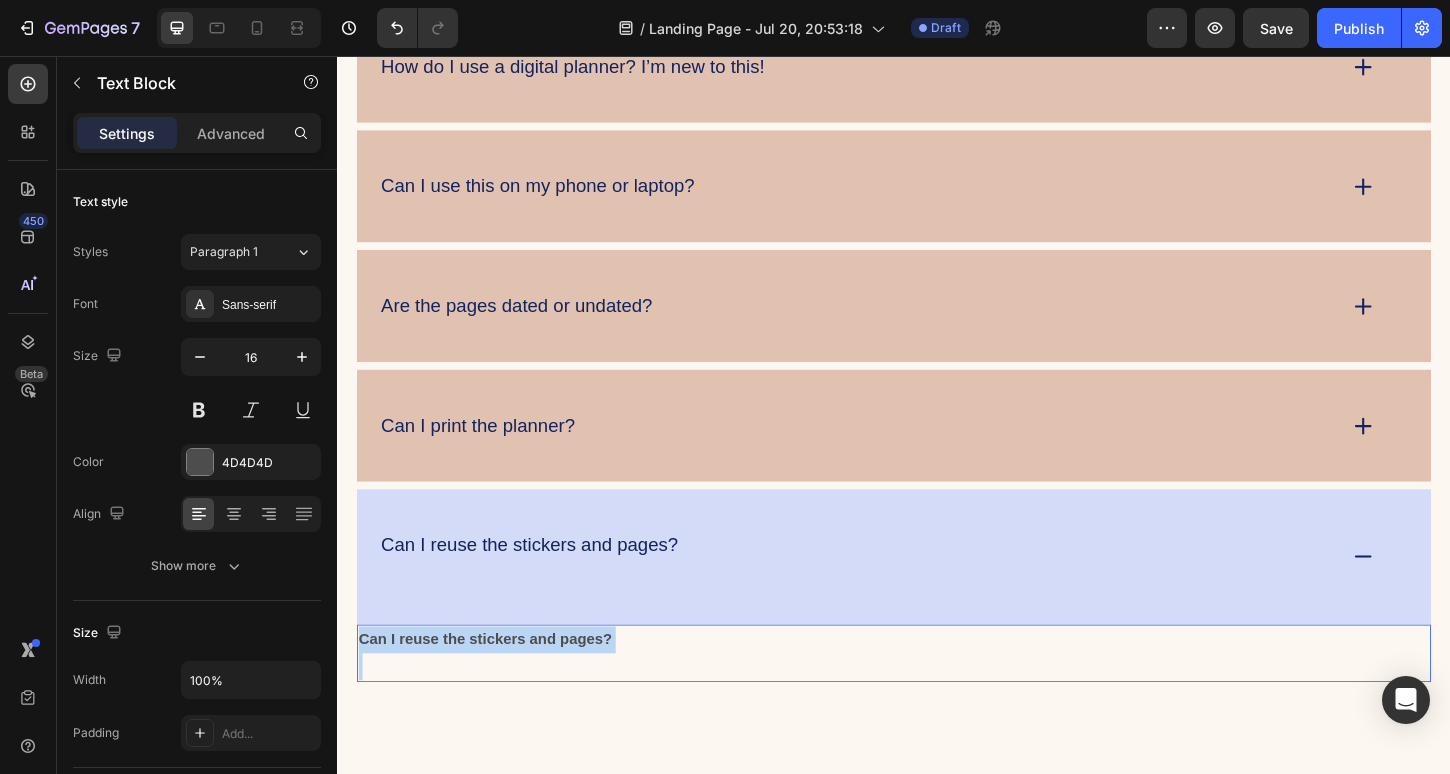 click on "Can I reuse the stickers and pages?" at bounding box center (496, 684) 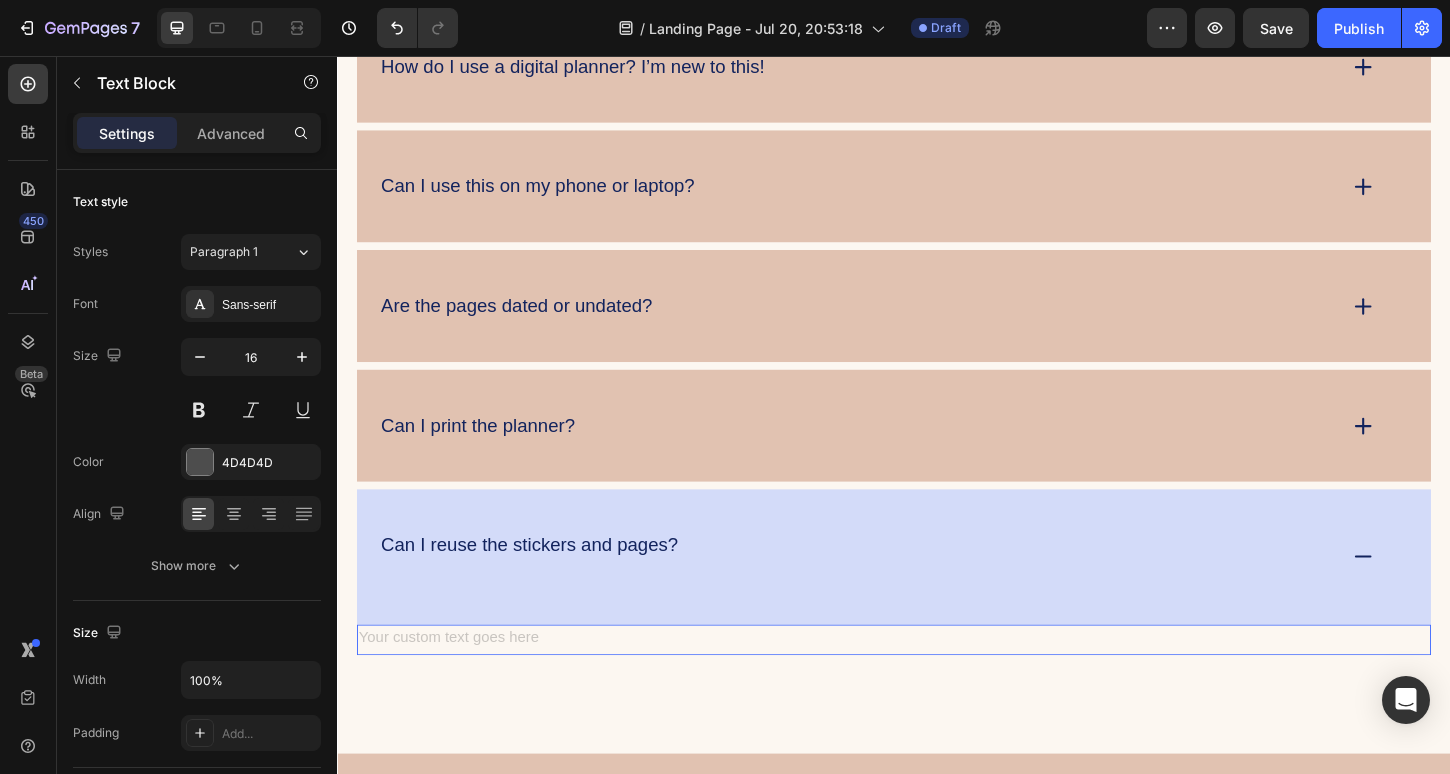 click on "FAQs Heading While this is designed for digital use, many customers do choose to print individual pages (like calendar inserts or note pages). Text Block
What’s included in the Planner Starter Kit Bundle?
How do I use a digital planner? I’m new to this!
Can I use this on my phone or laptop?
Are the pages dated or undated?
Can I print the planner?
Can I reuse the stickers and pages? Text Block 0 Accordion Row Section 6" at bounding box center [937, 211] 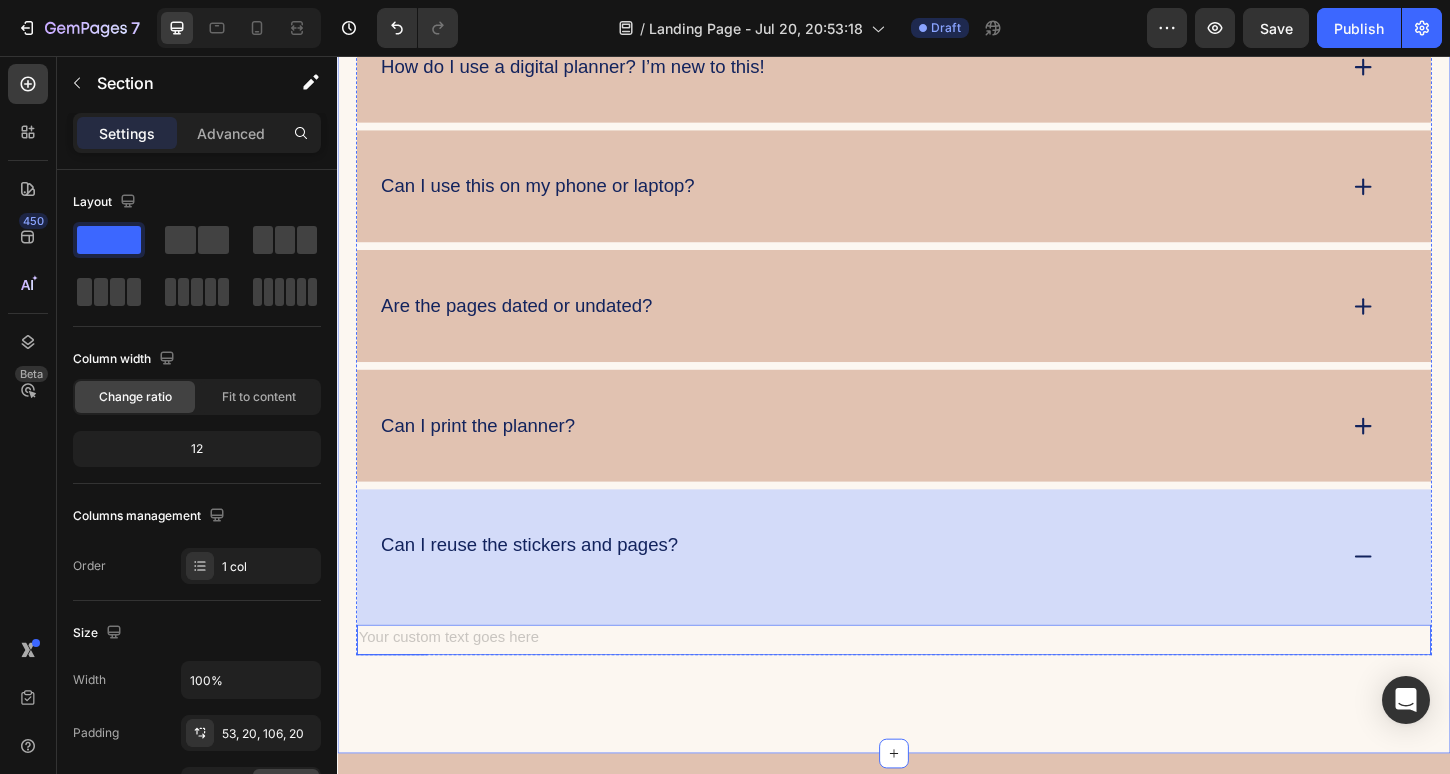 click at bounding box center (937, 685) 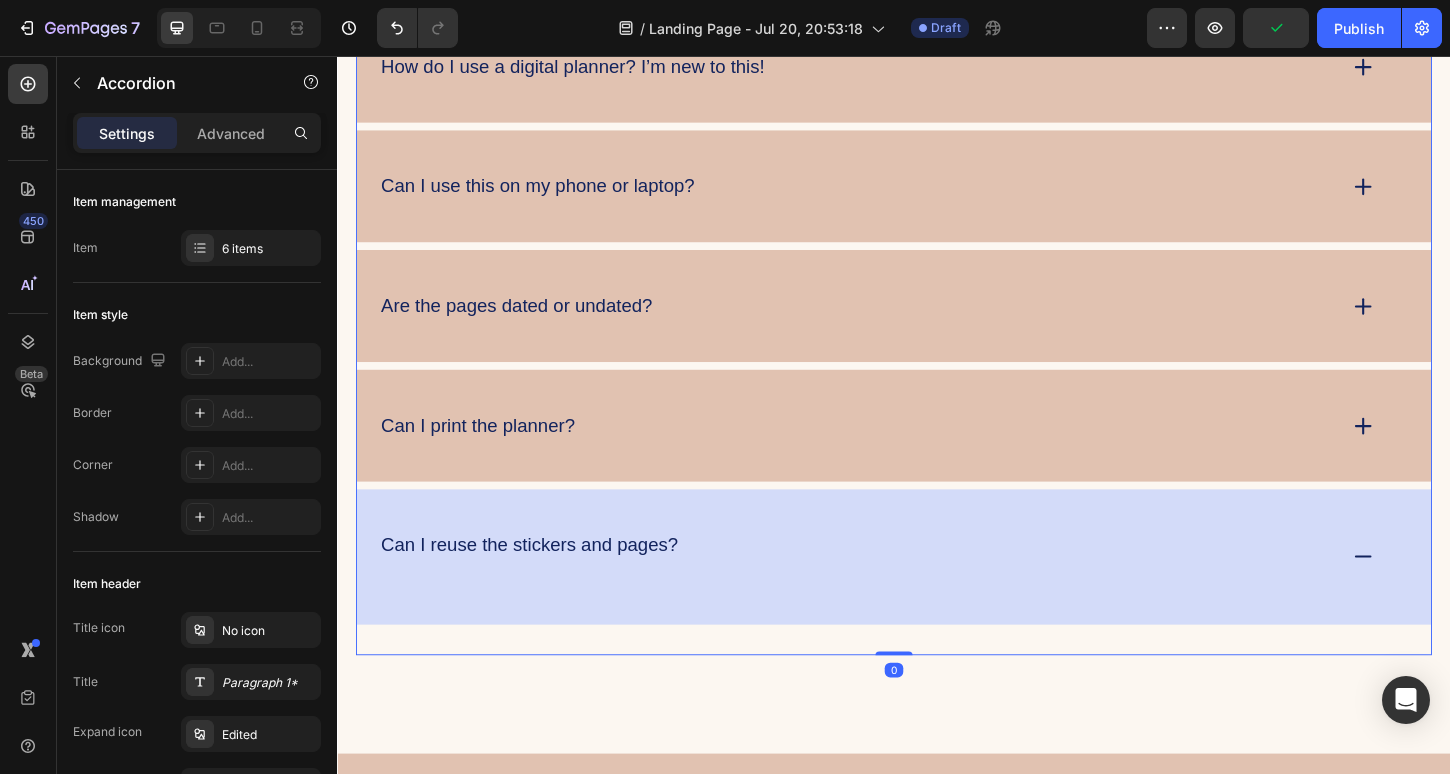 click 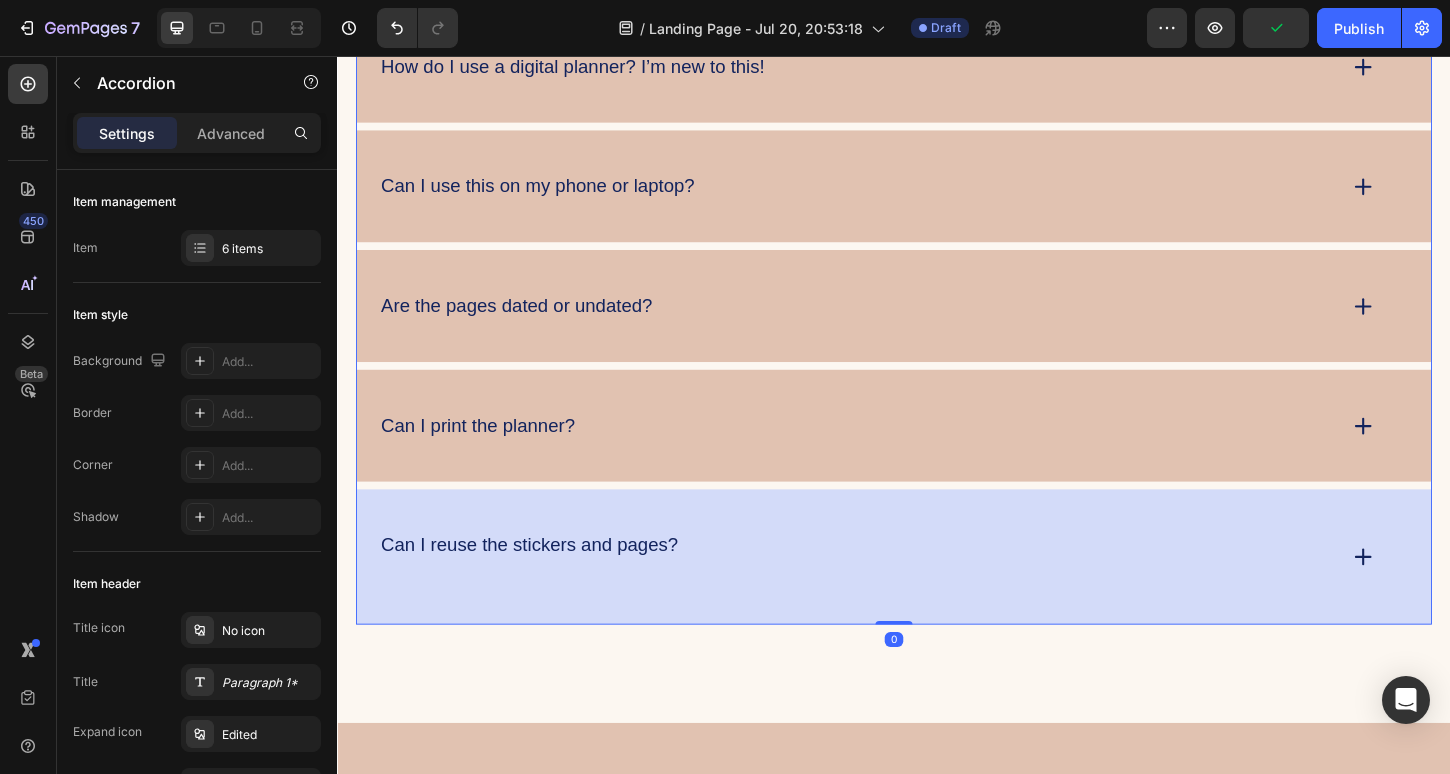 click 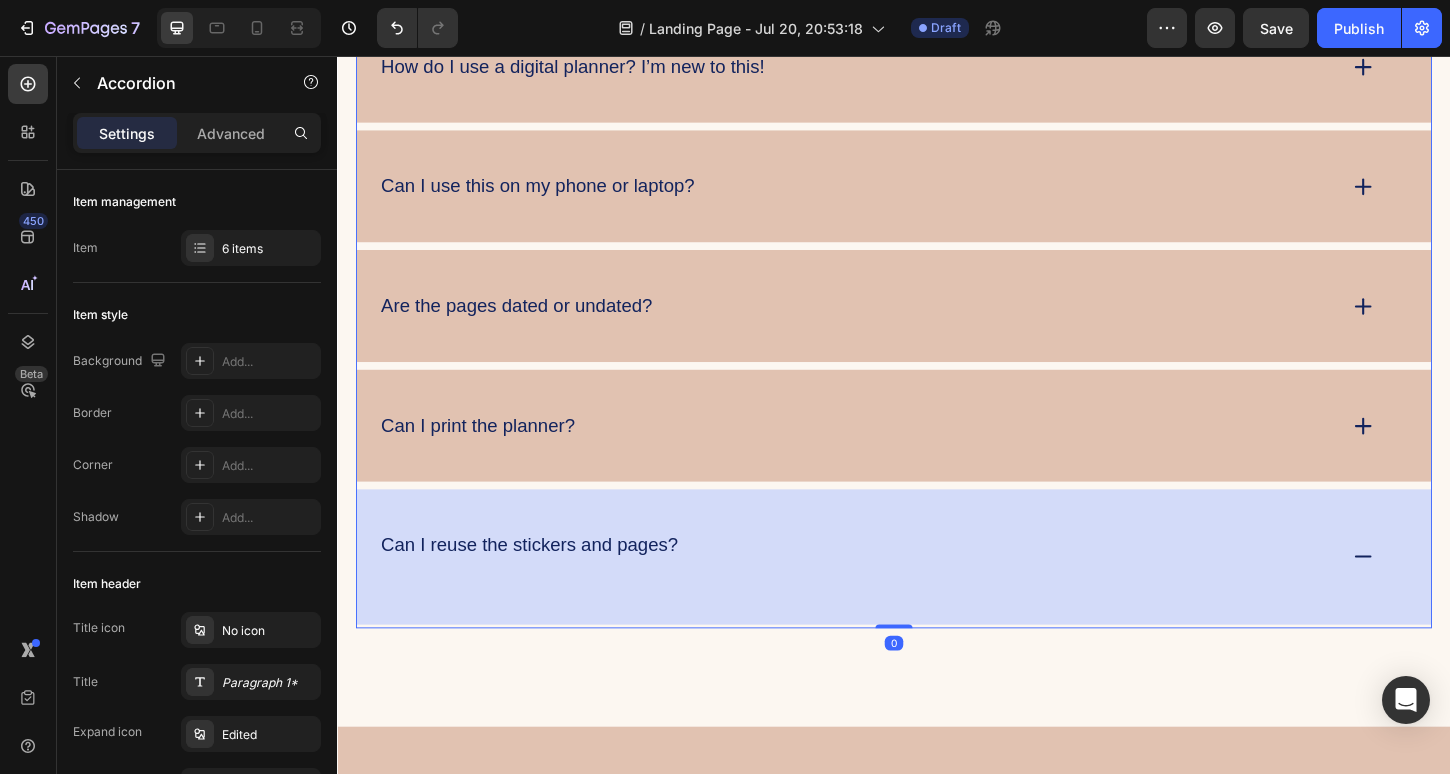 click 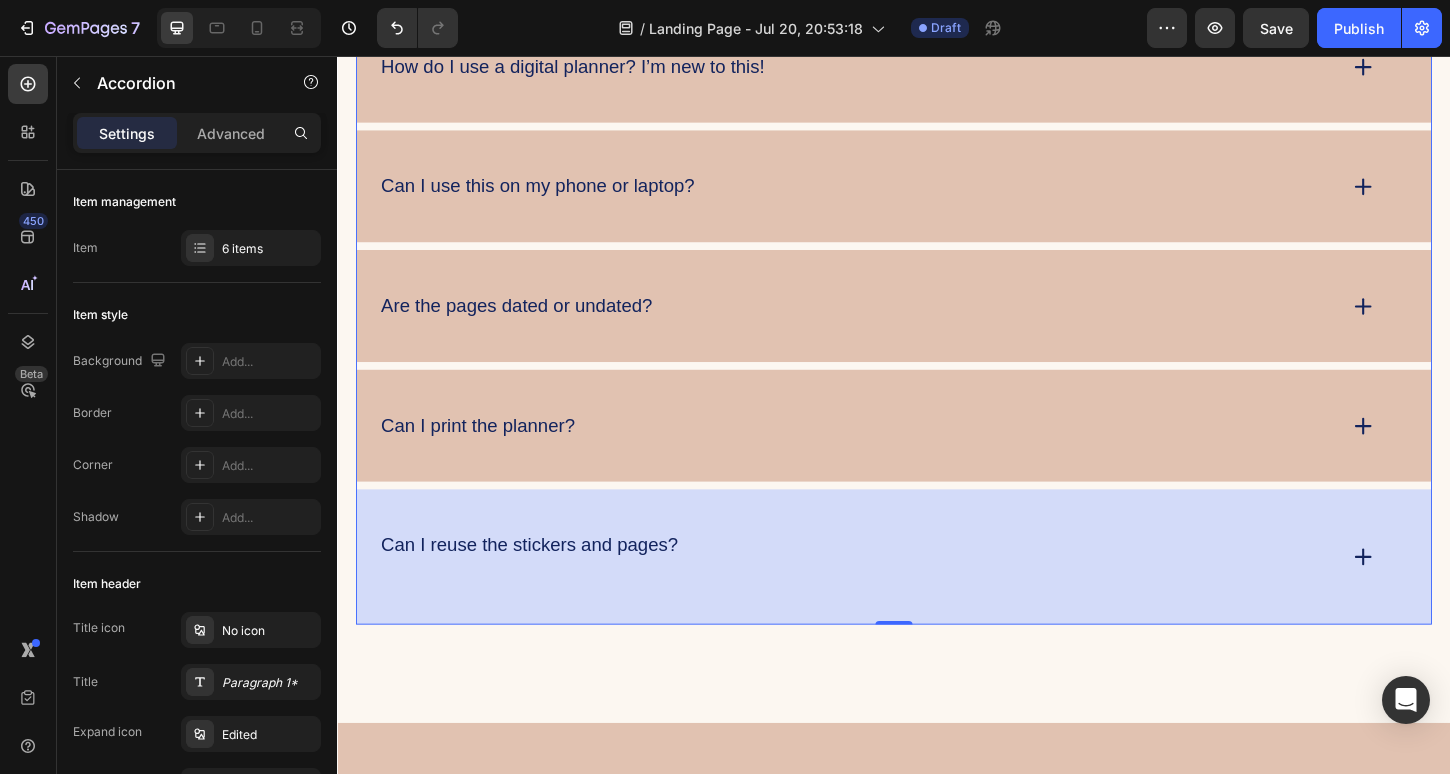 click 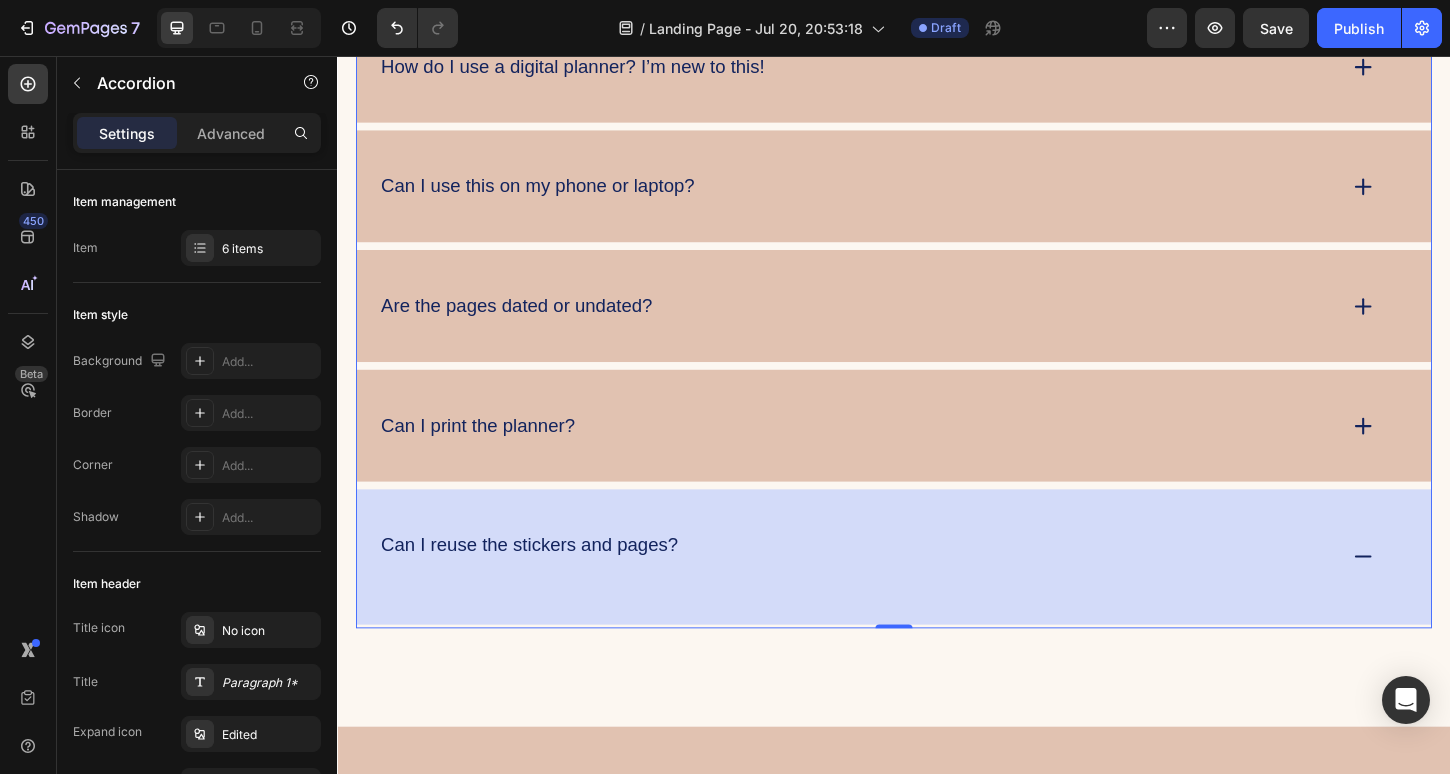 click 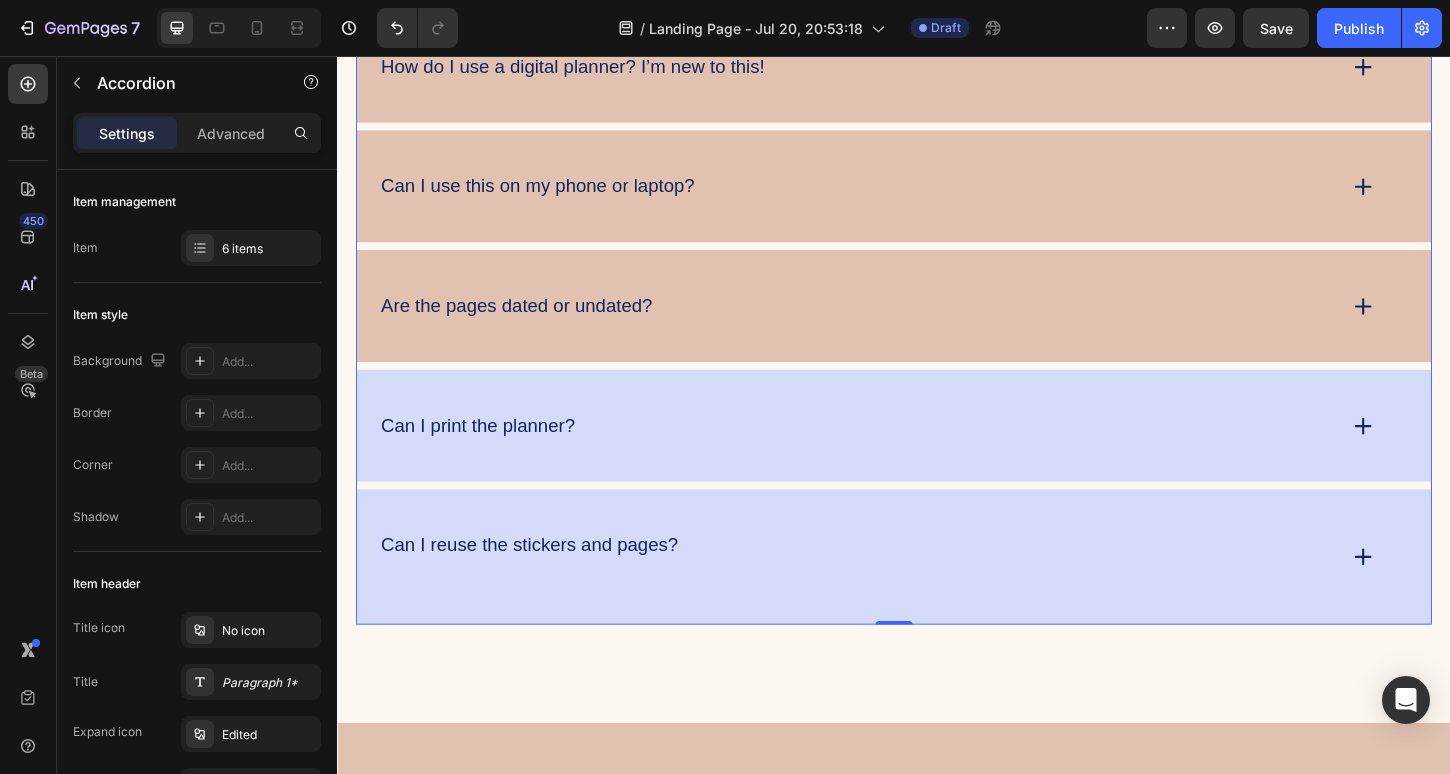 click on "Can I print the planner?" at bounding box center (937, 454) 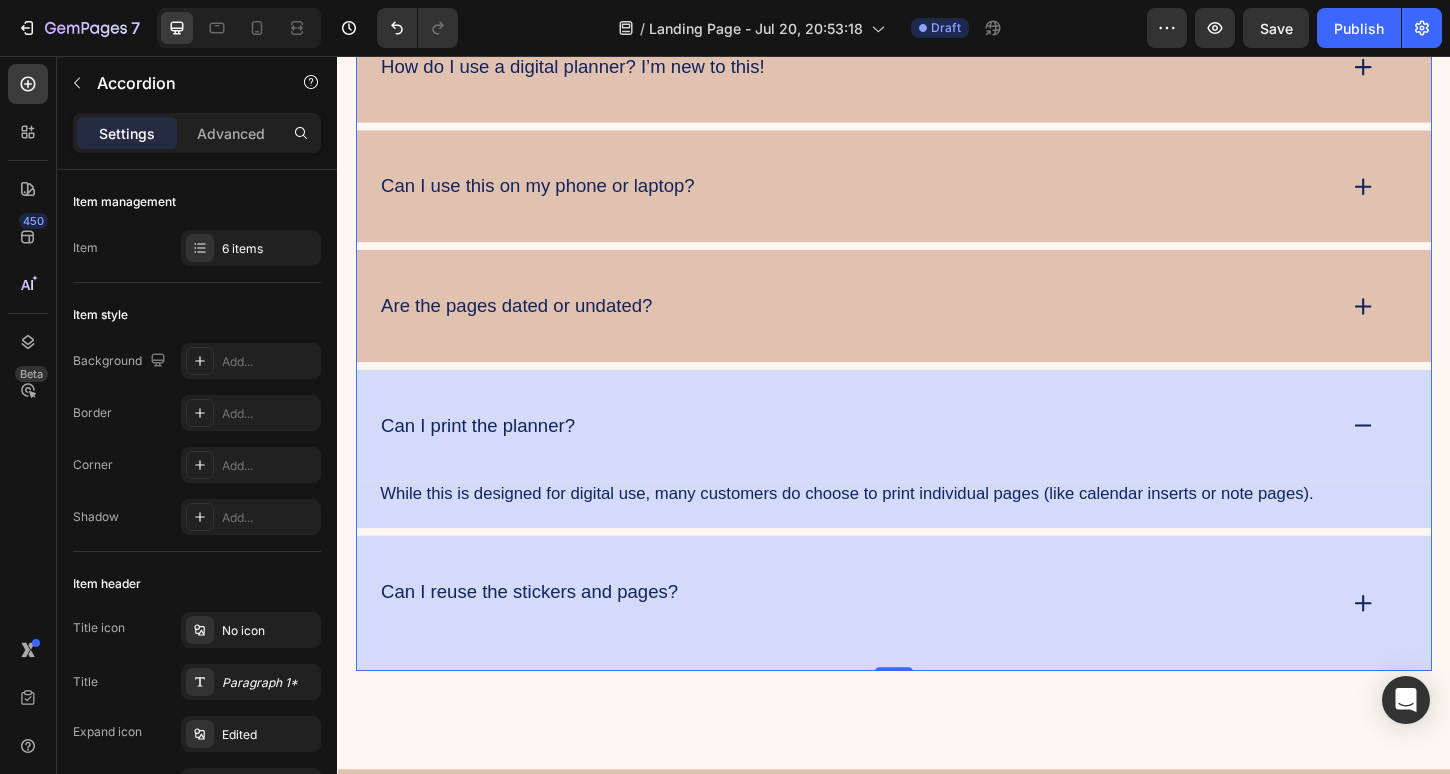 click 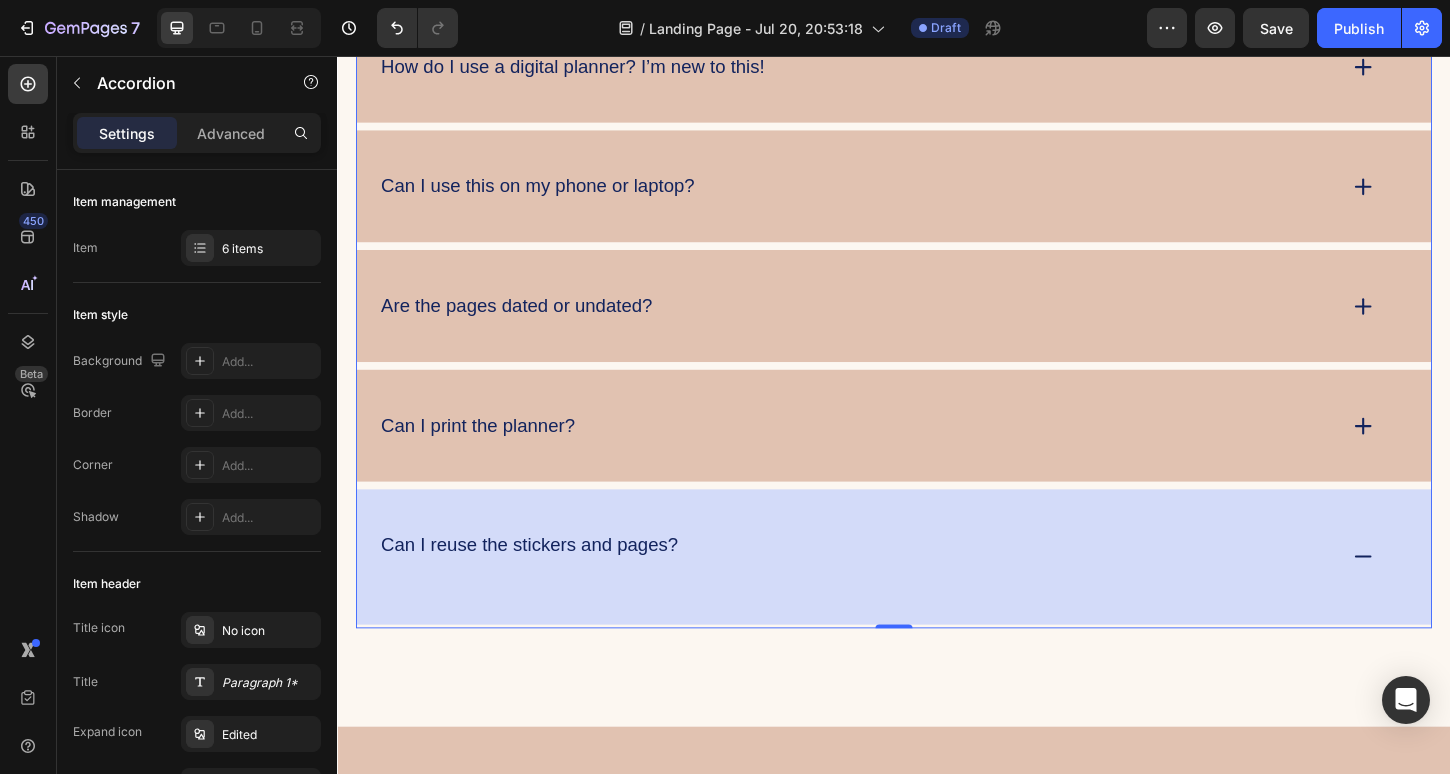 click on "Can I reuse the stickers and pages?" at bounding box center (937, 596) 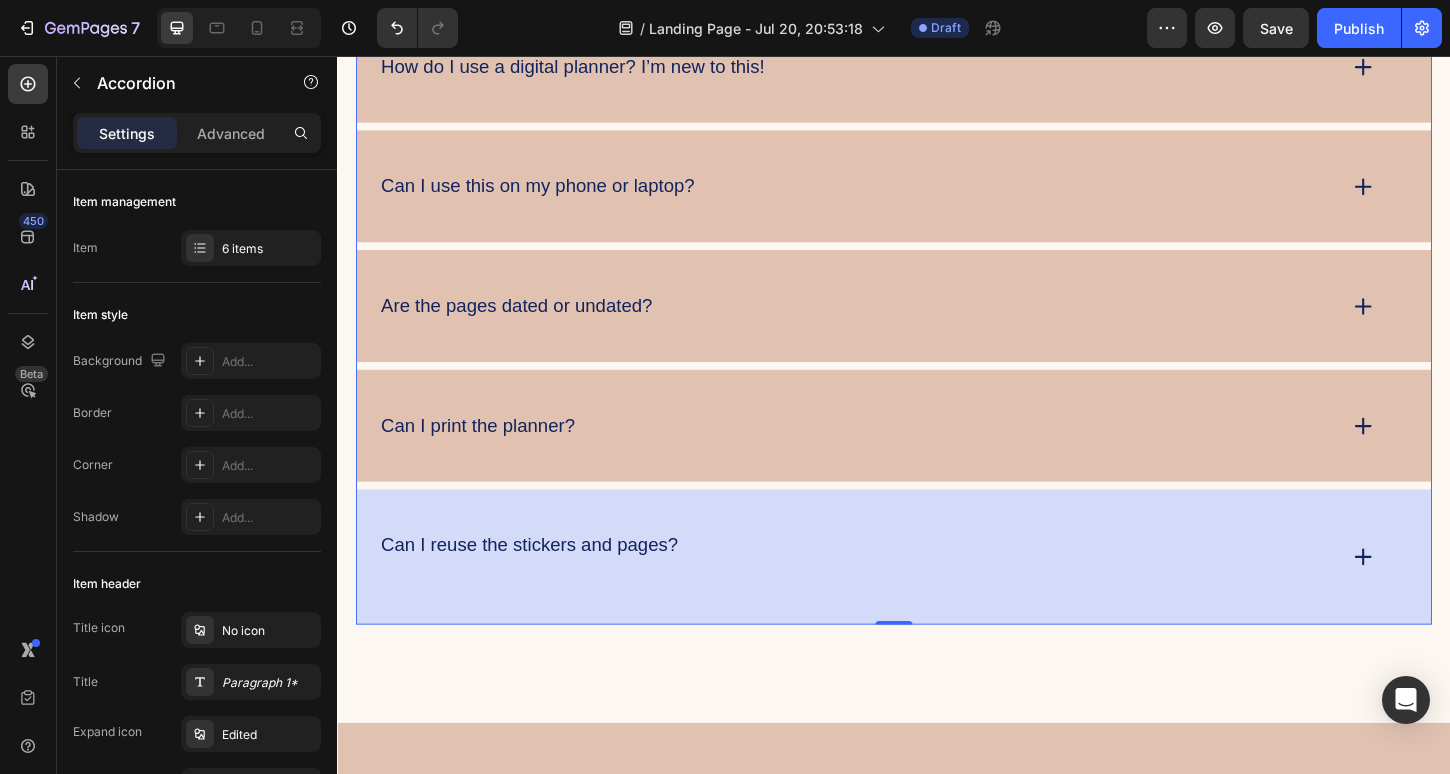 click on "Can I reuse the stickers and pages?" at bounding box center [937, 596] 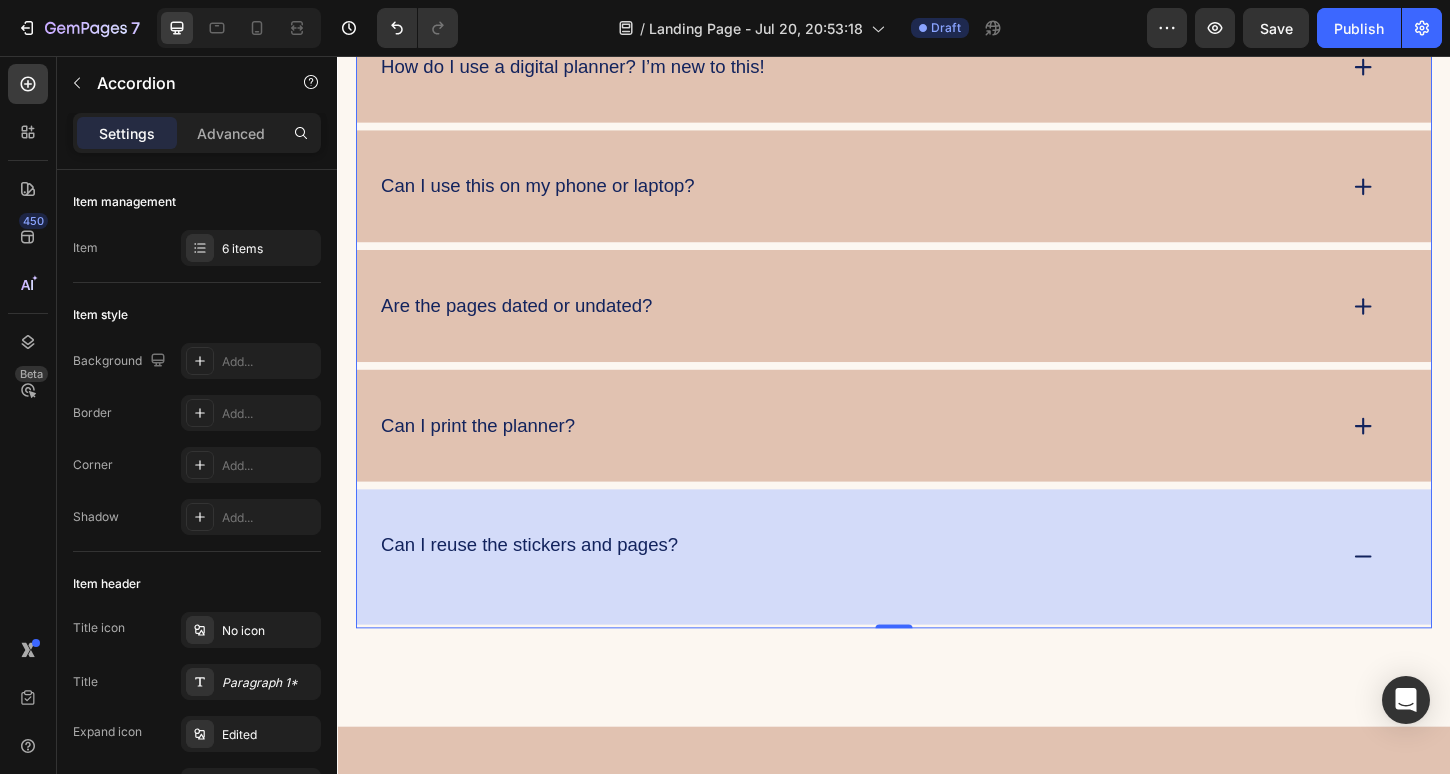 click on "Can I reuse the stickers and pages?" at bounding box center [897, 596] 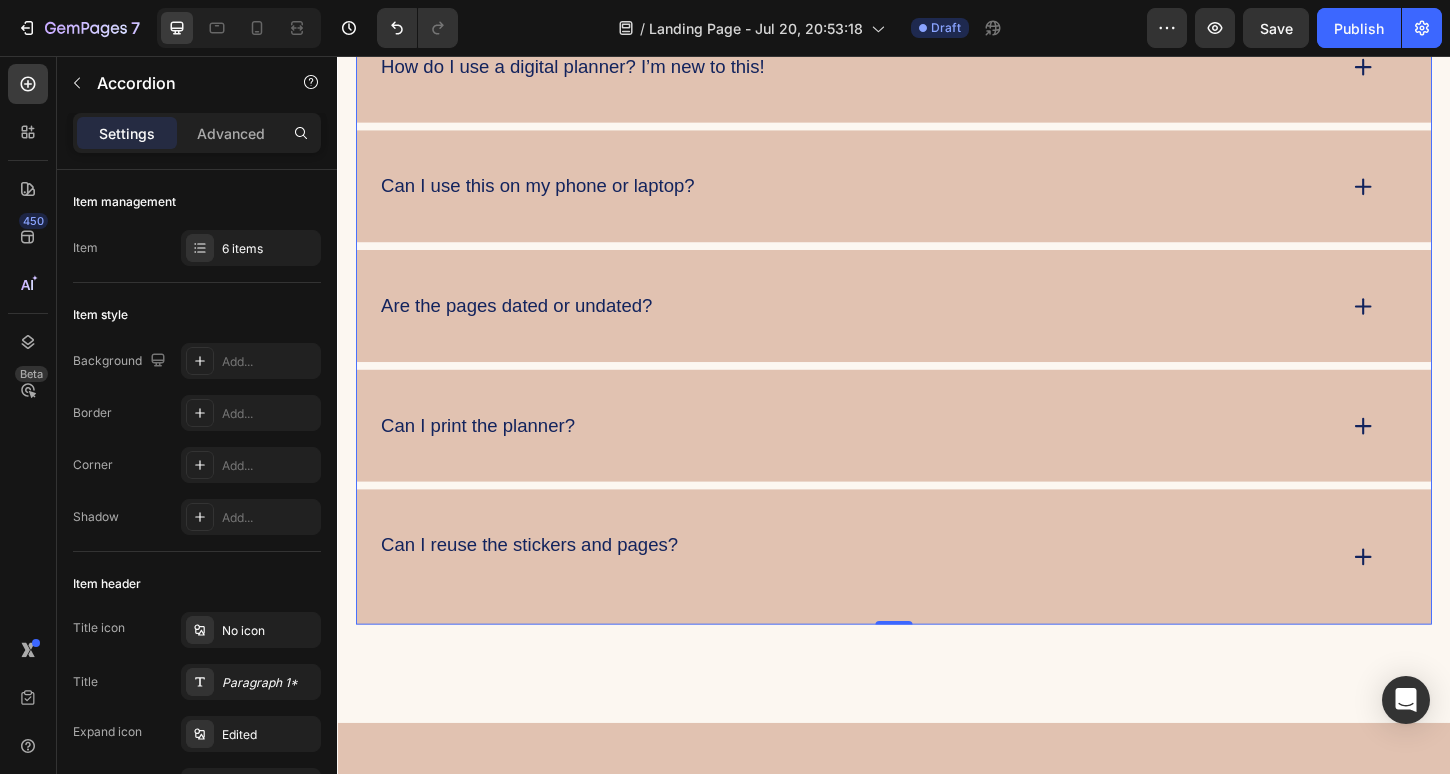 click 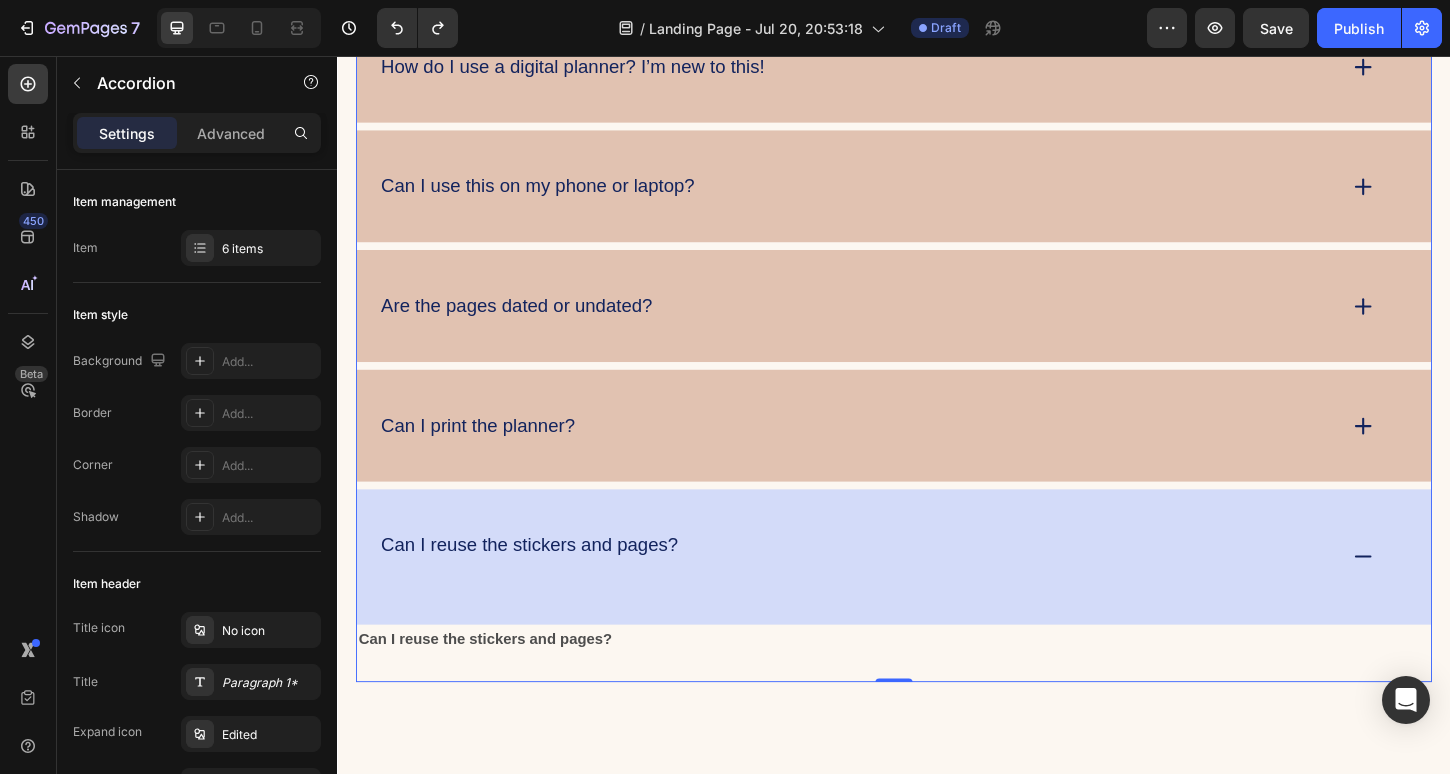 click 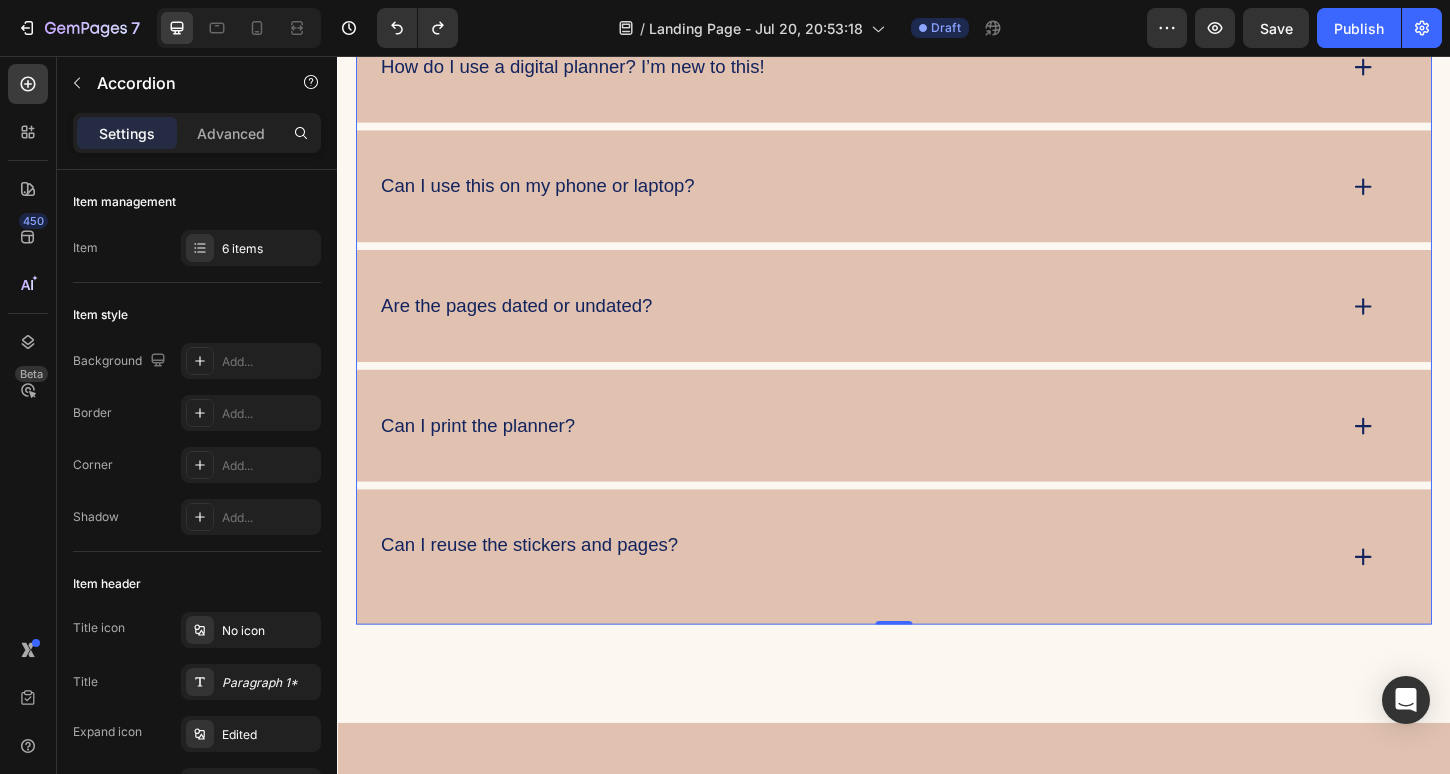 click 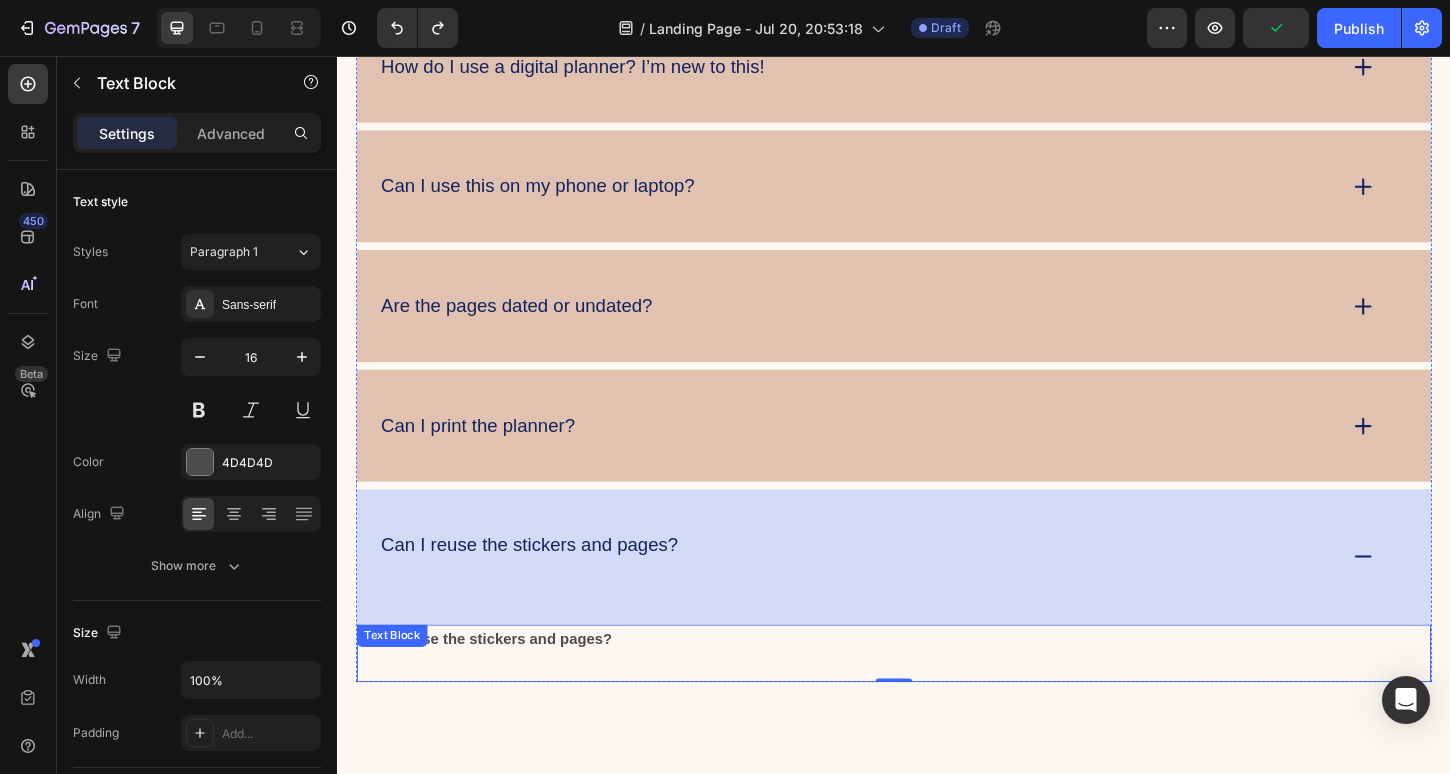 click on "Can I reuse the stickers and pages? Text Block" at bounding box center (937, 700) 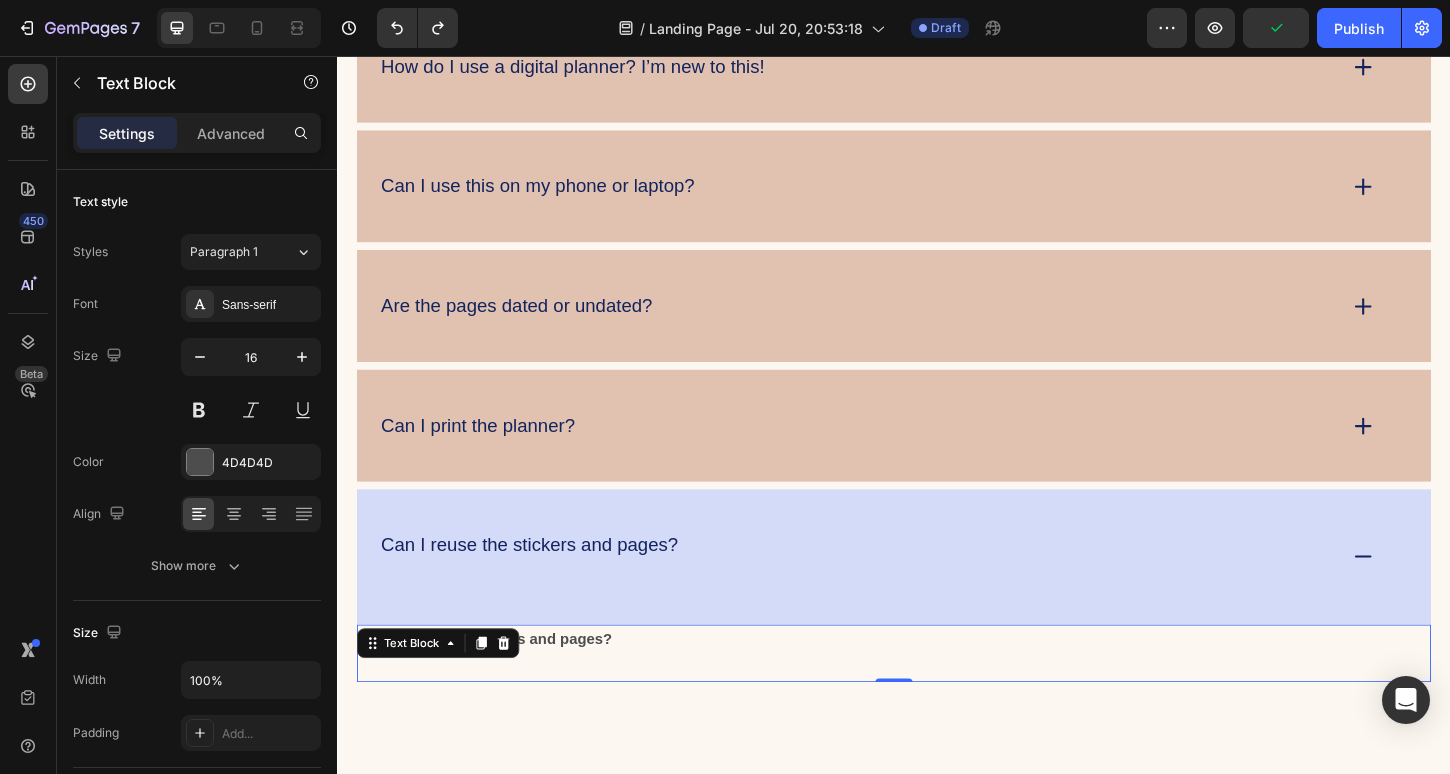 click 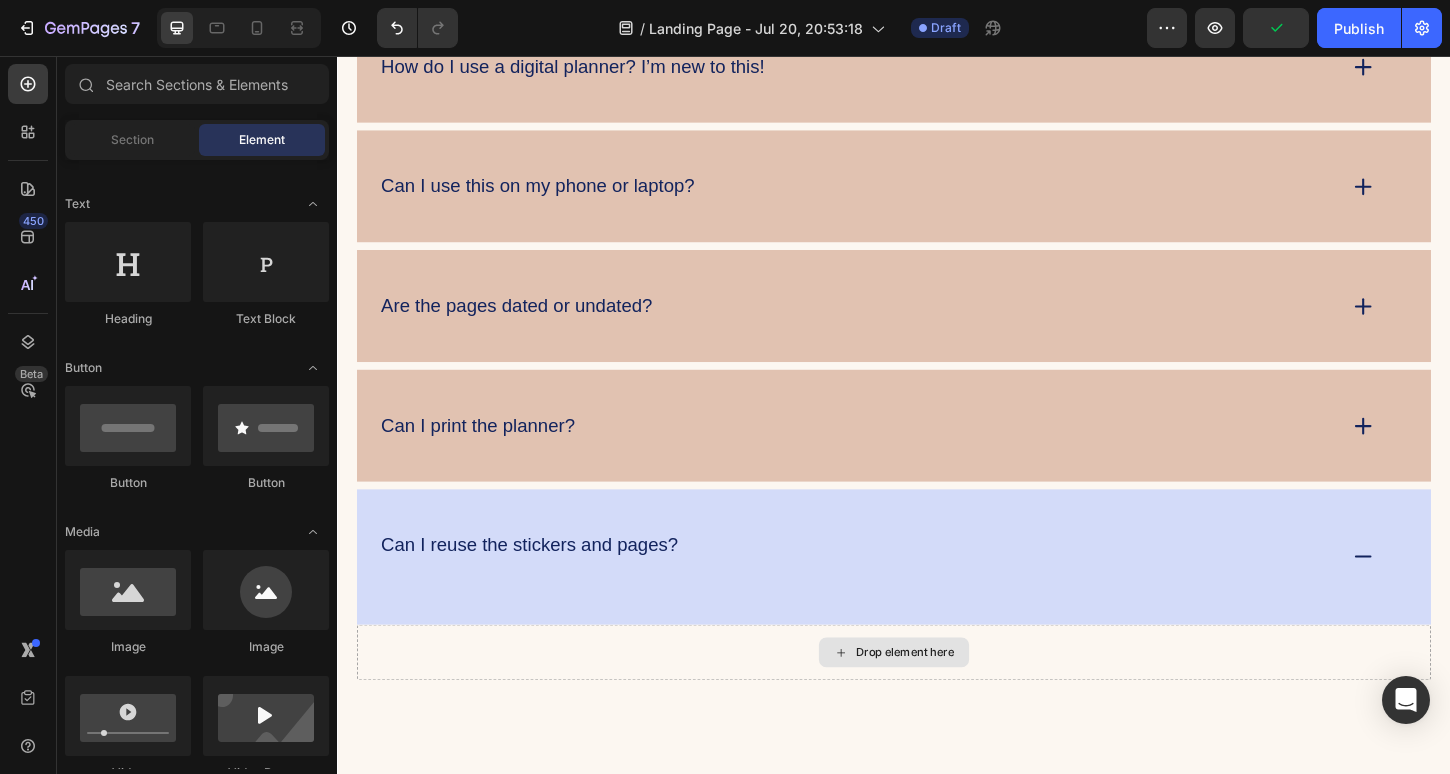 click on "Drop element here" at bounding box center (937, 699) 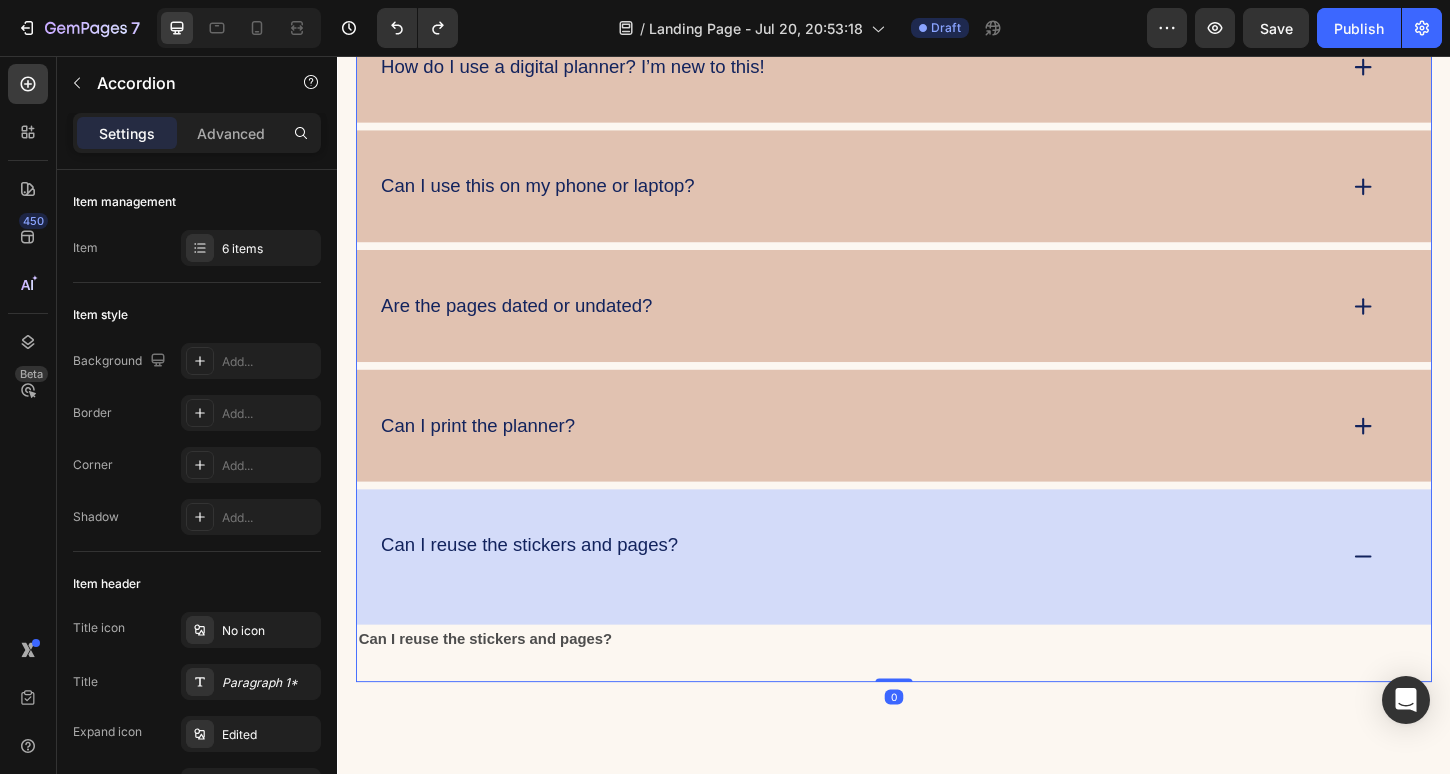 click on "Can I reuse the stickers and pages? Text Block" at bounding box center (937, 700) 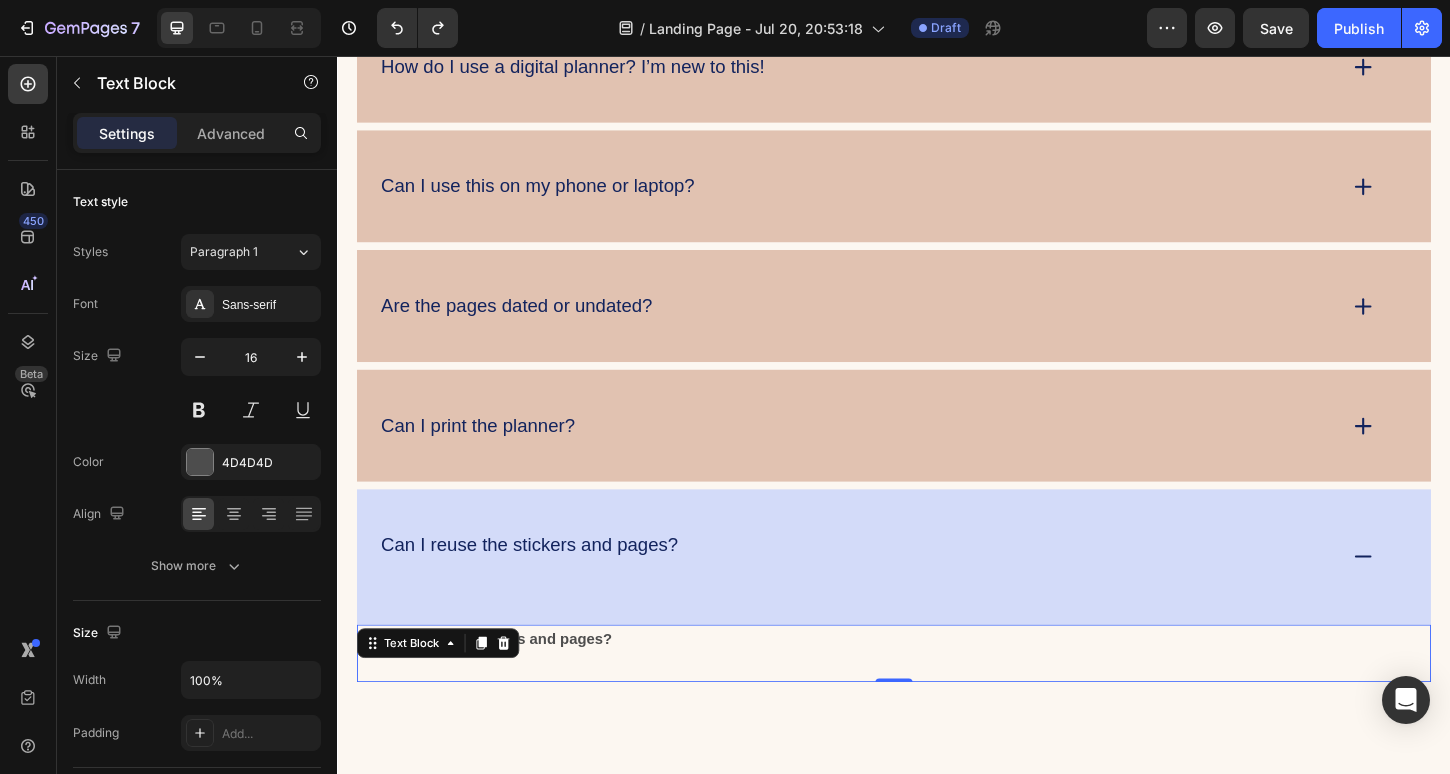click 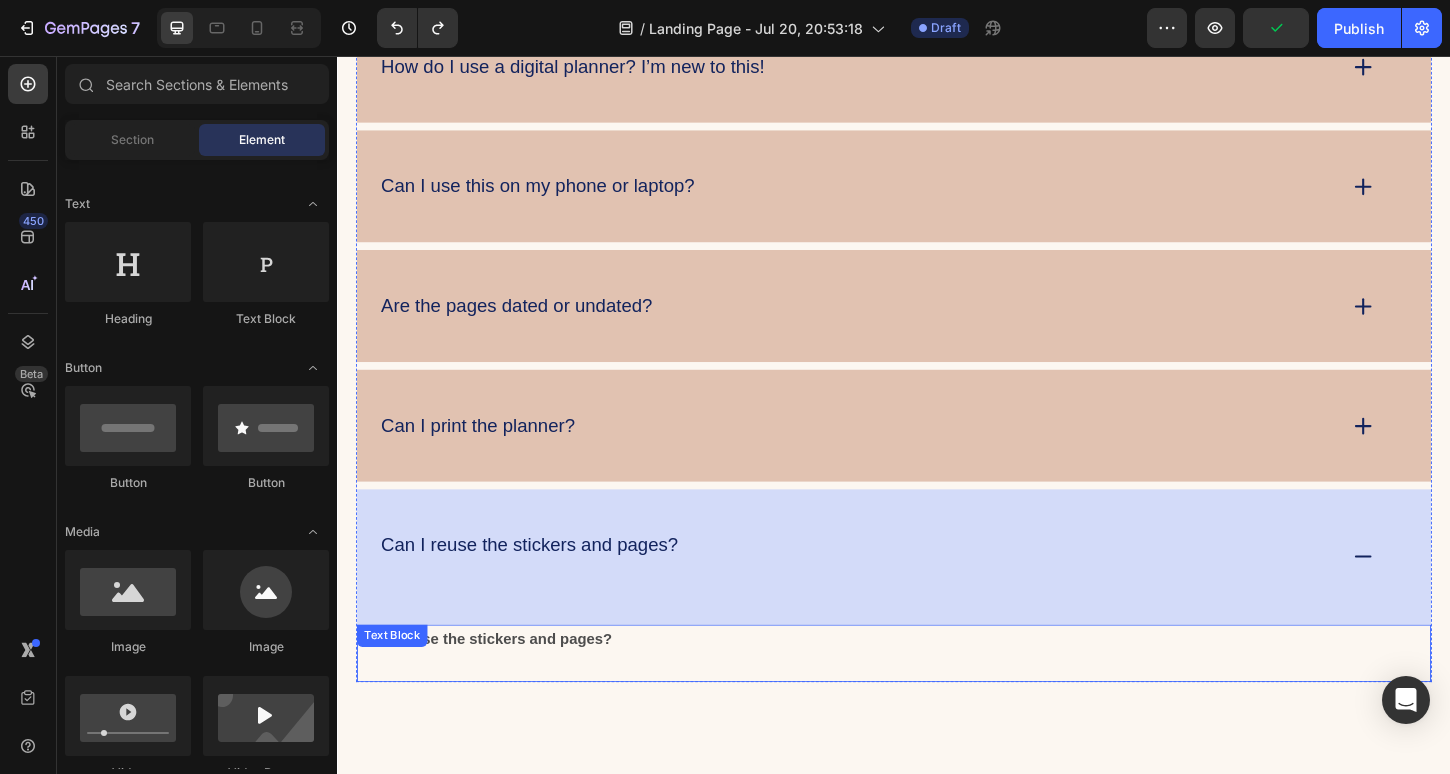 click on "Can I reuse the stickers and pages?" at bounding box center (496, 684) 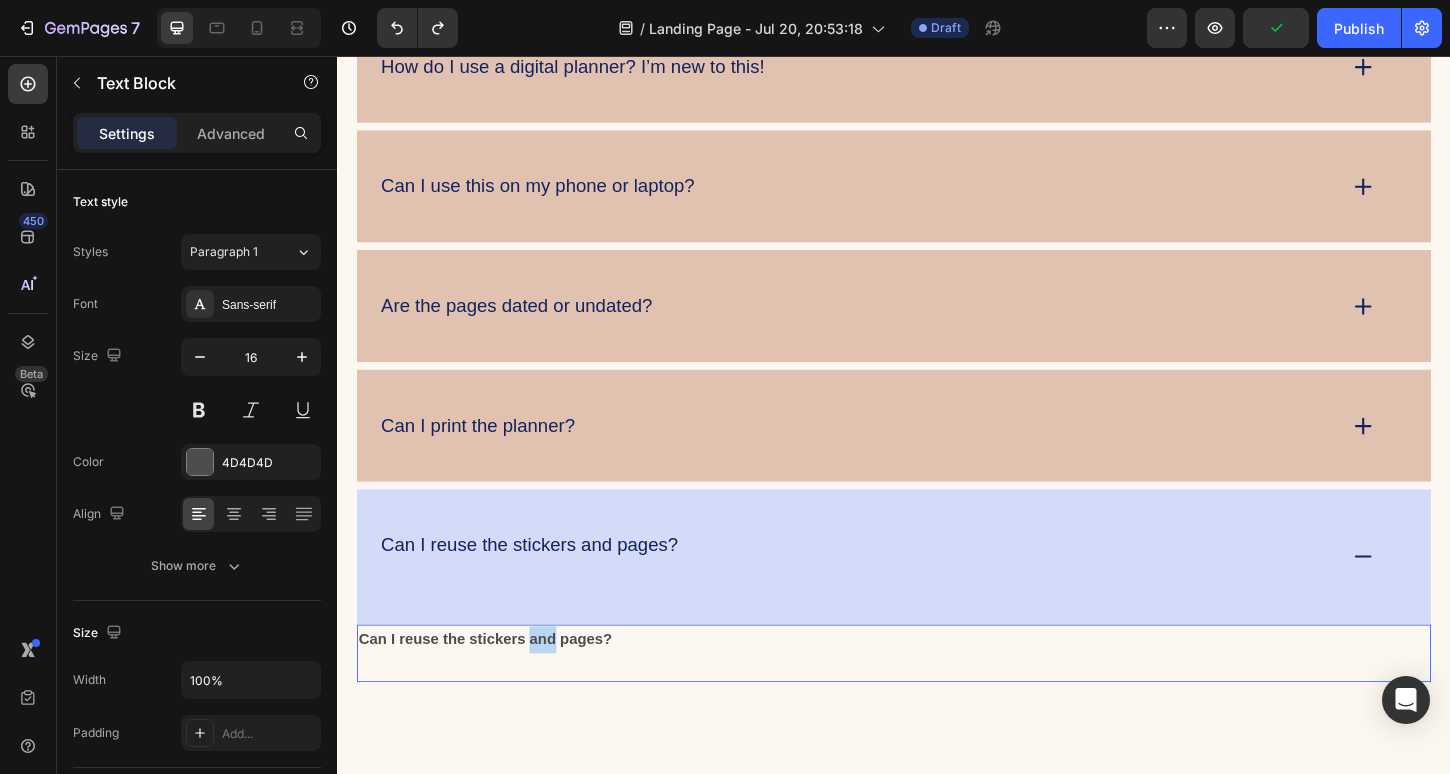 click on "Can I reuse the stickers and pages?" at bounding box center (496, 684) 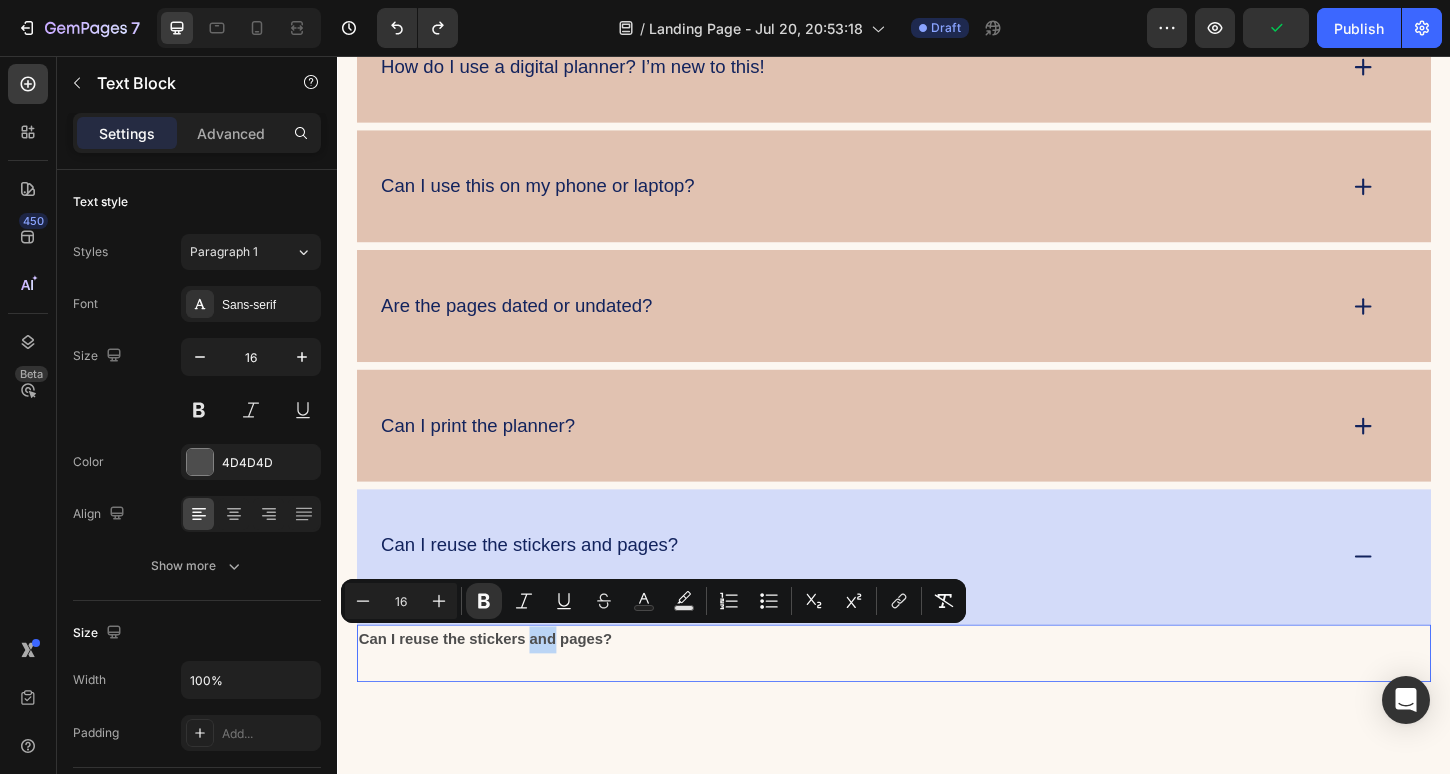 click on "Can I reuse the stickers and pages?" at bounding box center [496, 684] 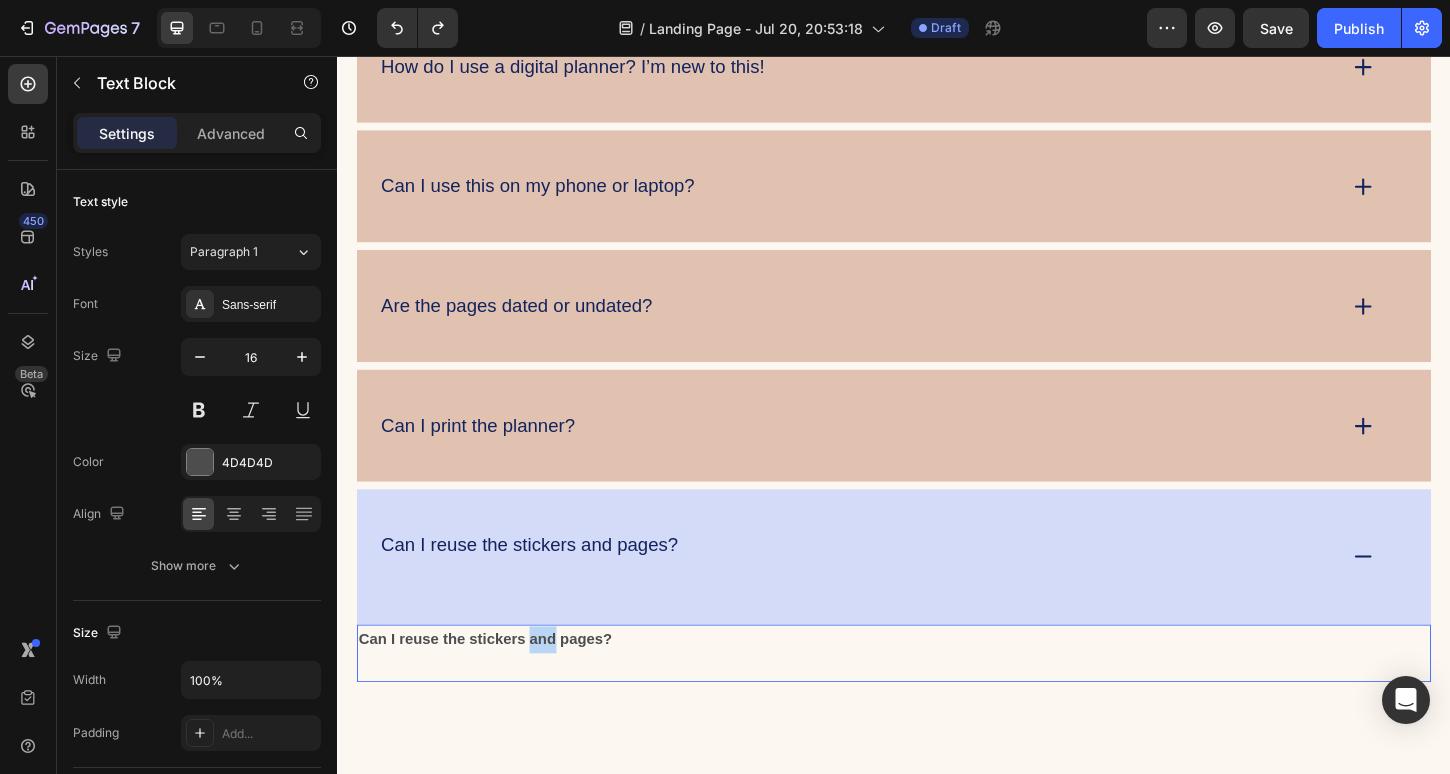 click on "Can I reuse the stickers and pages?" at bounding box center (496, 684) 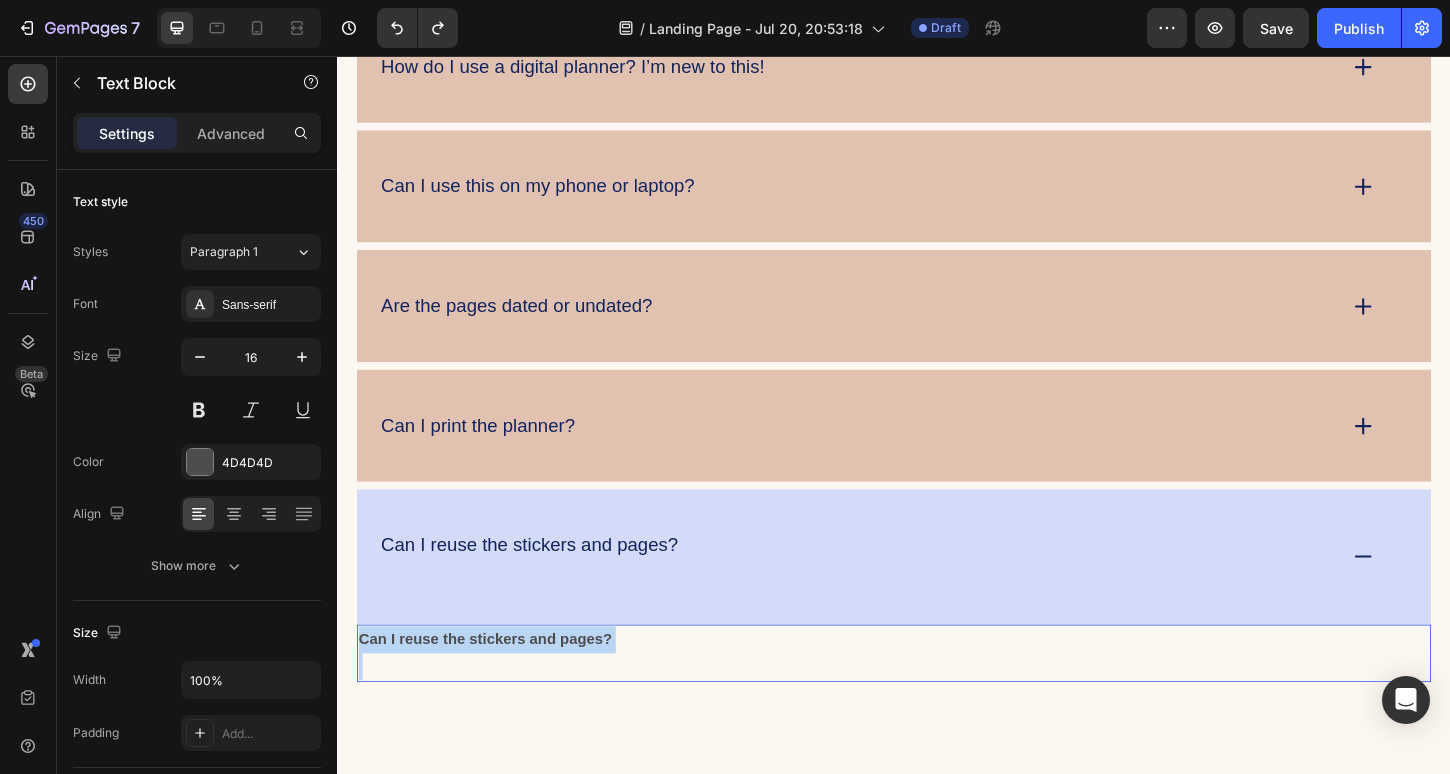 click on "Can I reuse the stickers and pages?" at bounding box center [496, 684] 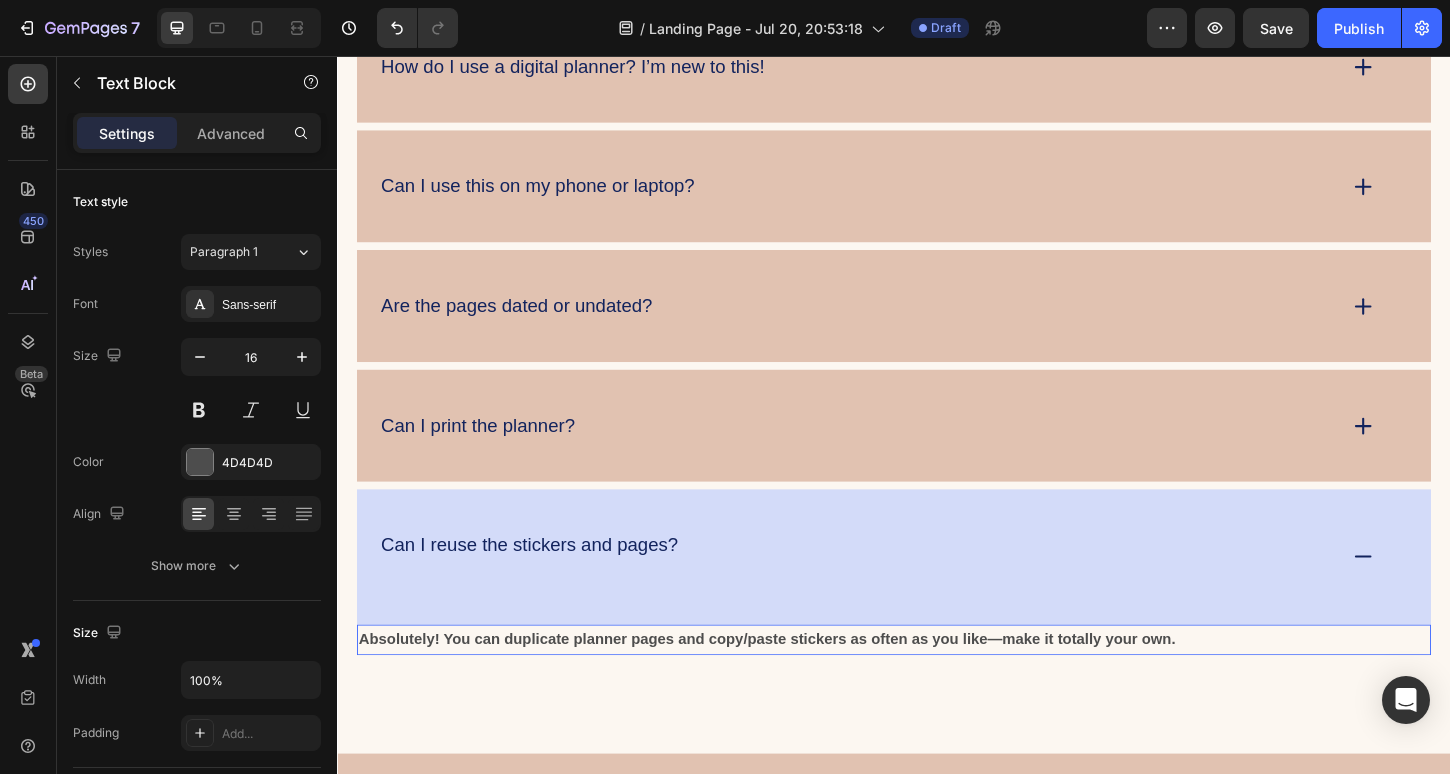 click on "Absolutely! You can duplicate planner pages and copy/paste stickers as often as you like—make it totally your own." at bounding box center (937, 685) 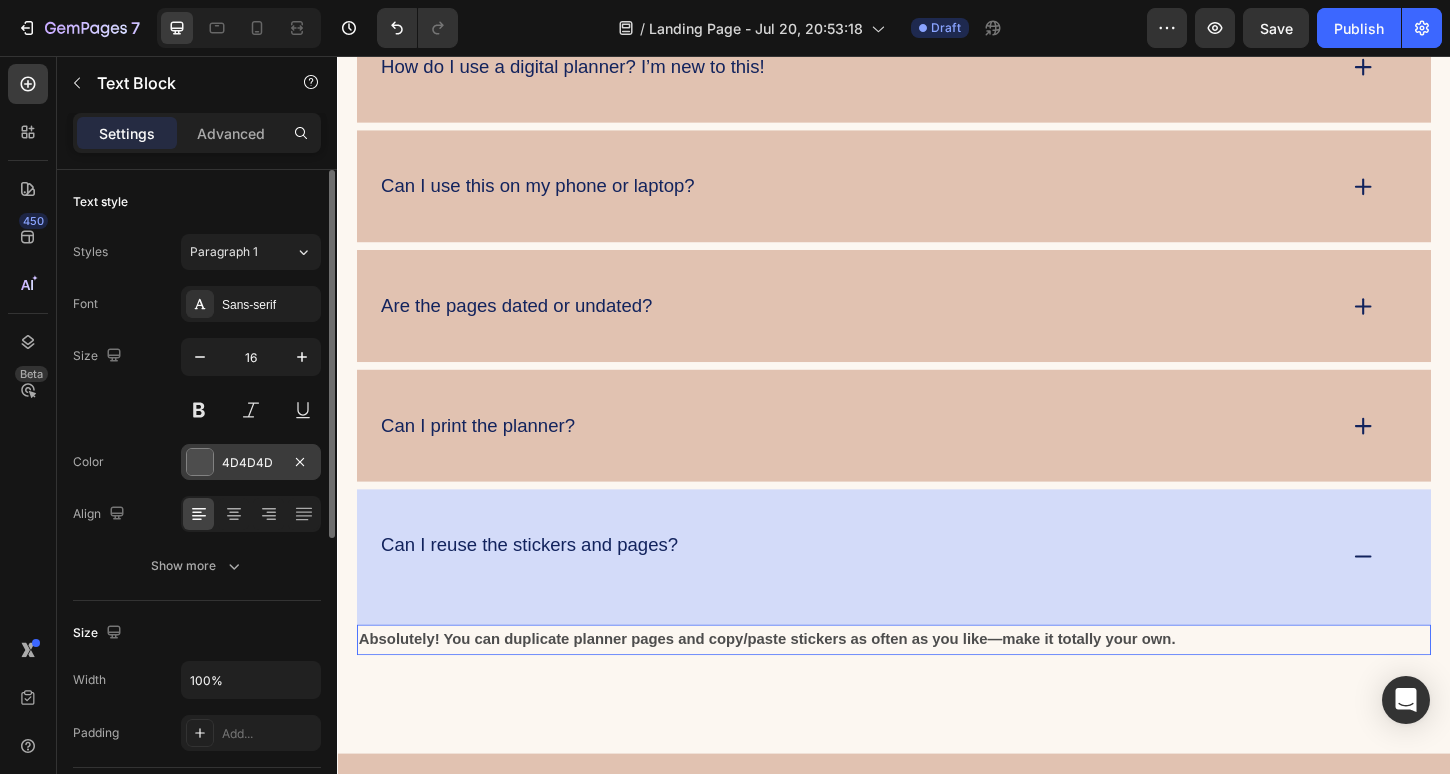 click on "4D4D4D" at bounding box center [251, 463] 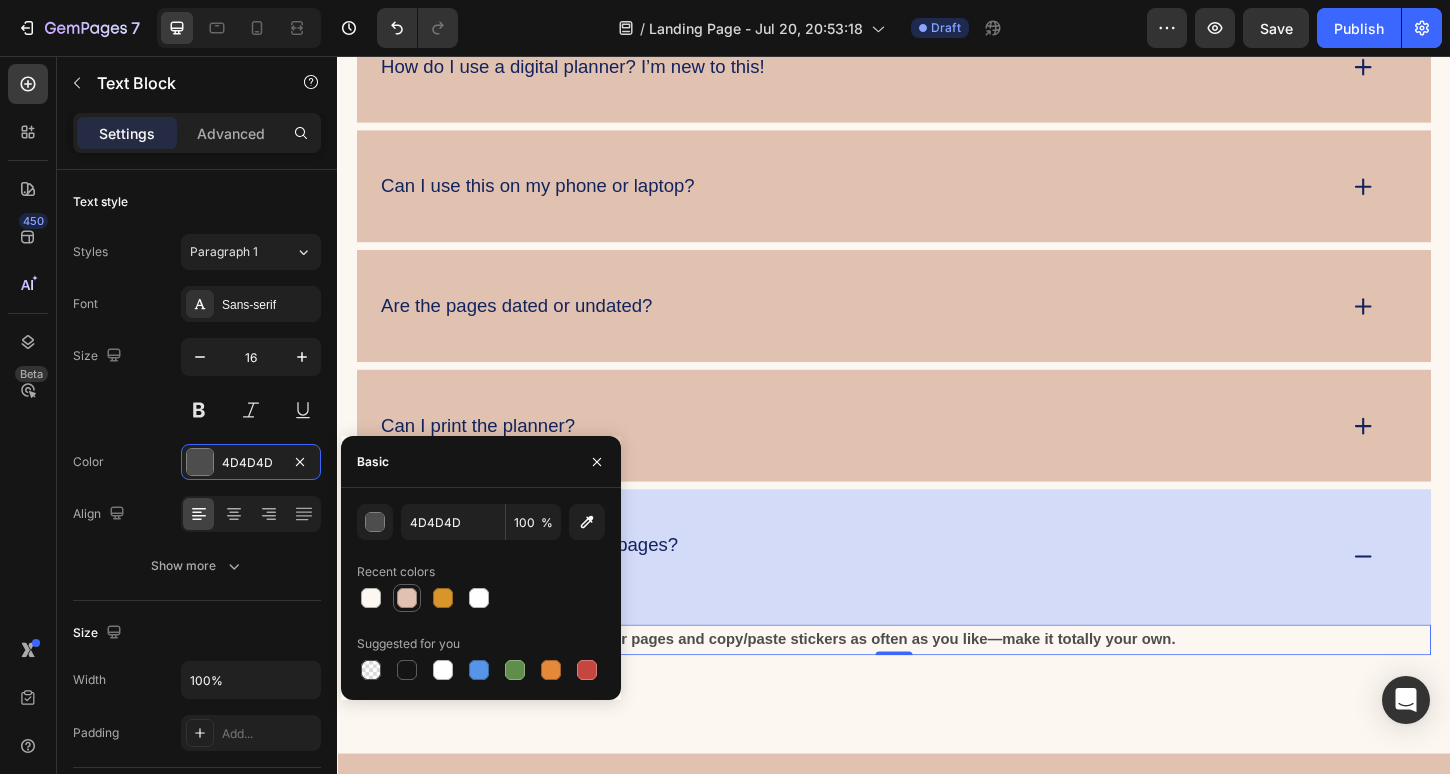 click at bounding box center [407, 598] 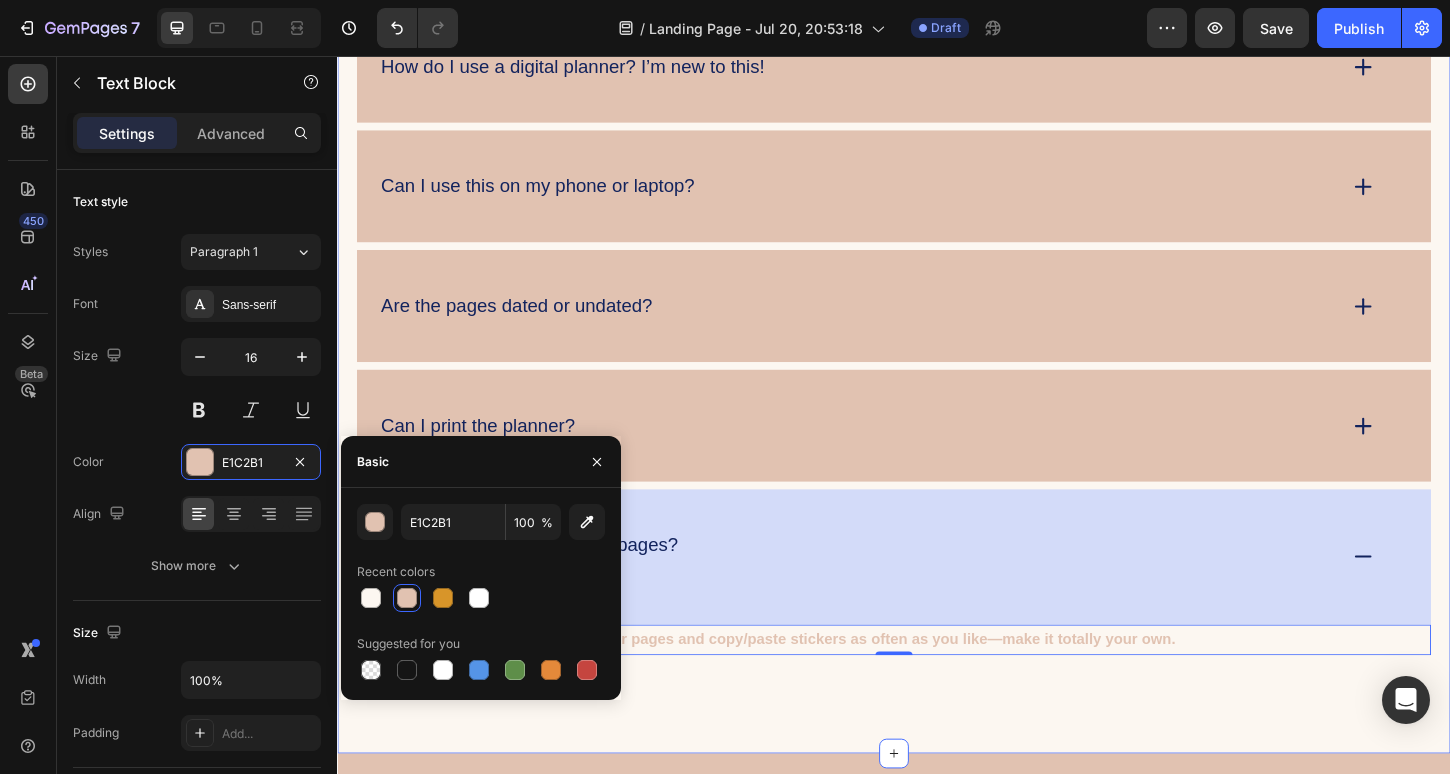 type on "4D4D4D" 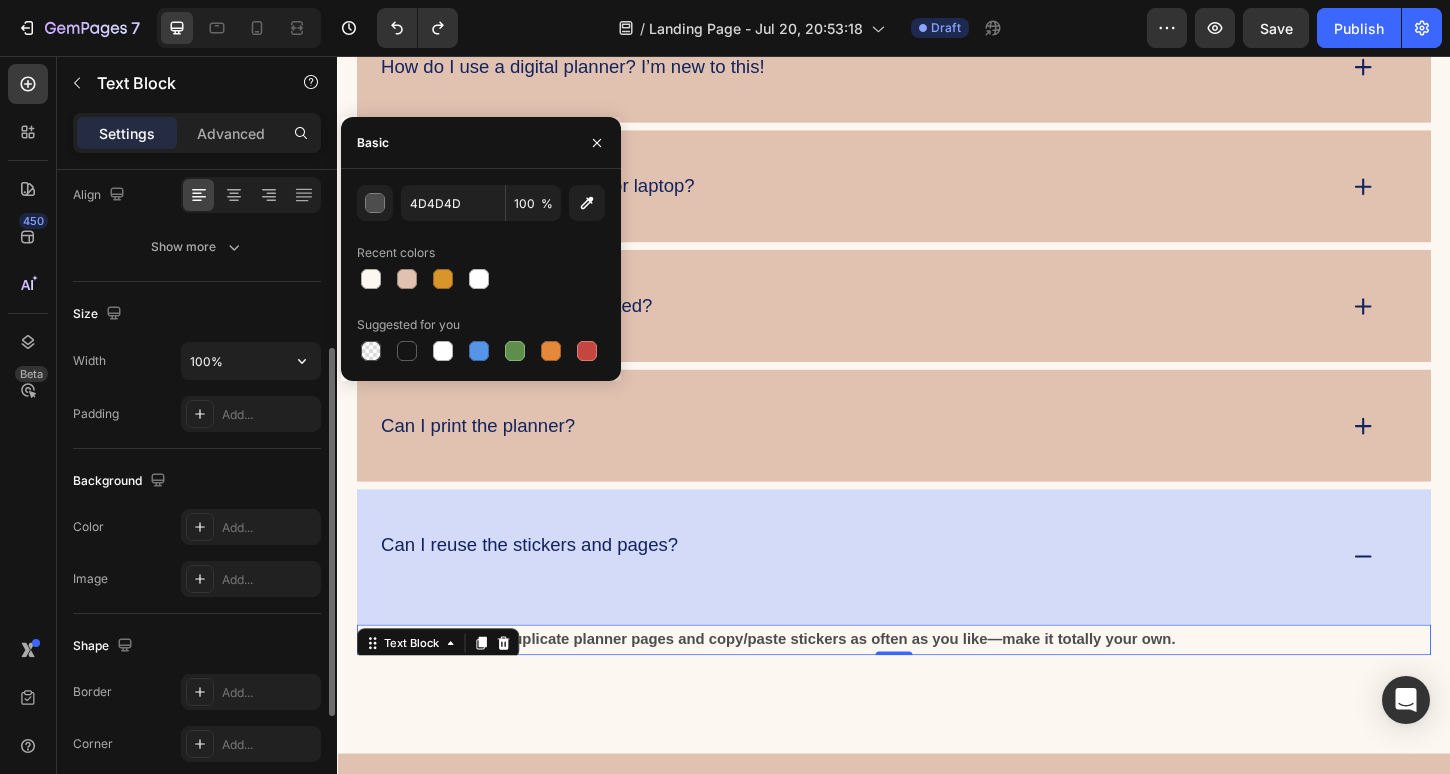 scroll, scrollTop: 332, scrollLeft: 0, axis: vertical 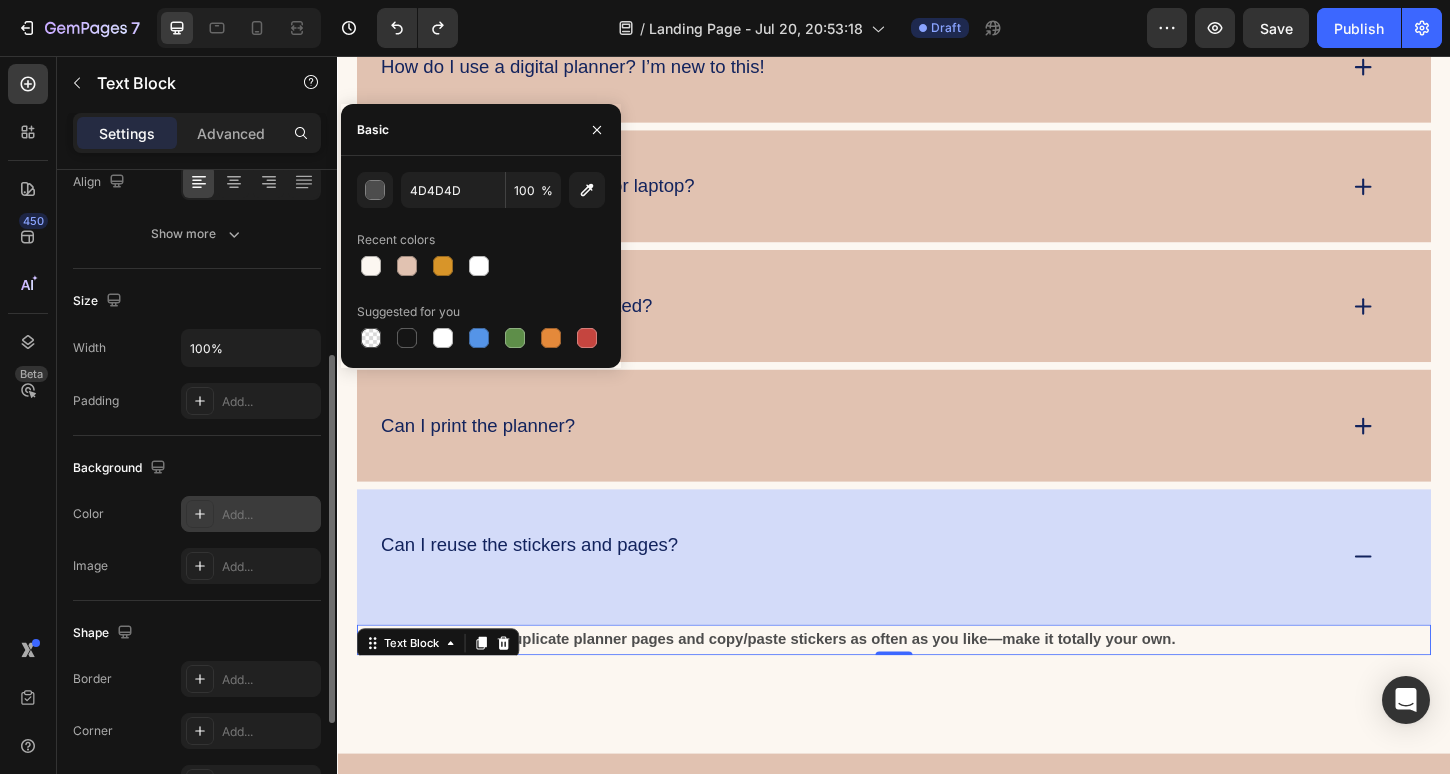 click on "Add..." at bounding box center [269, 515] 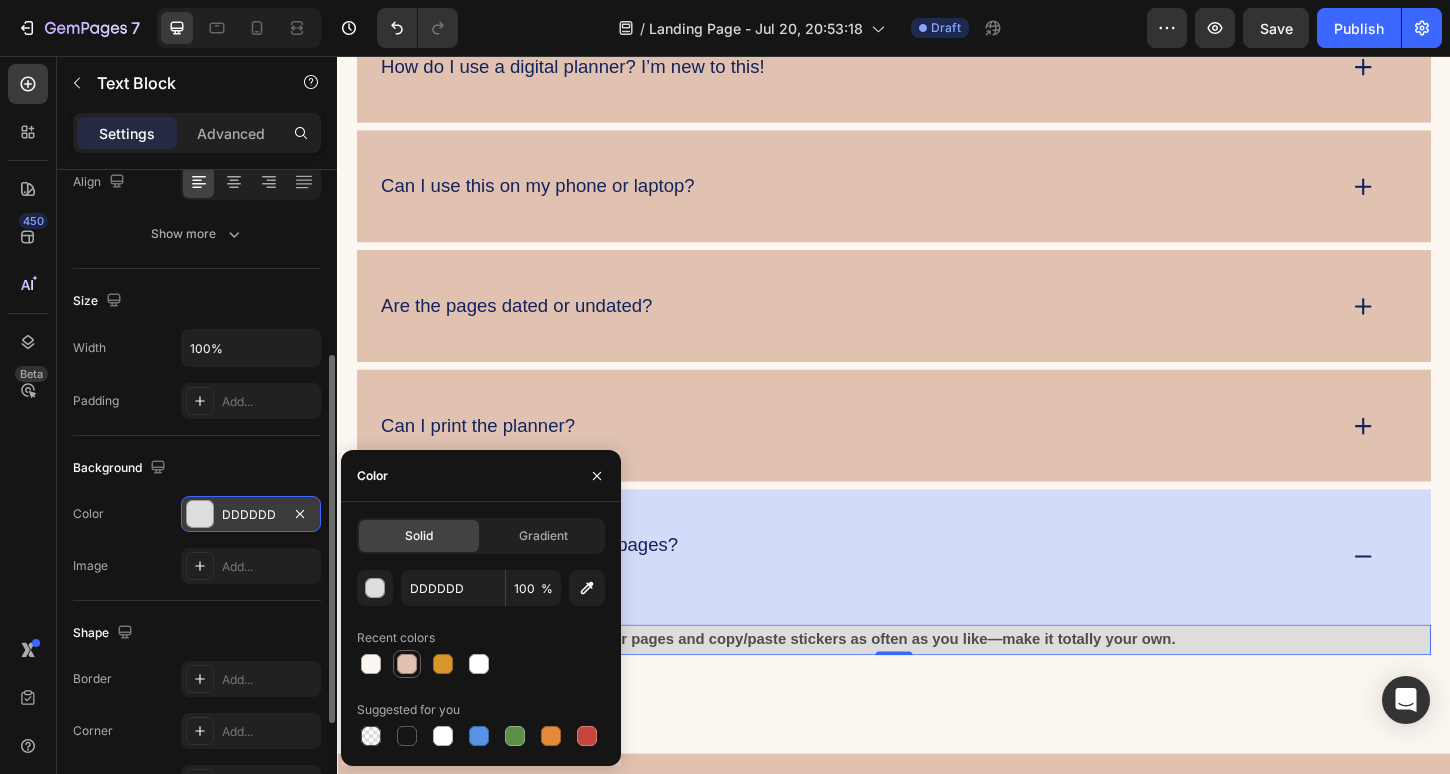 click at bounding box center [407, 664] 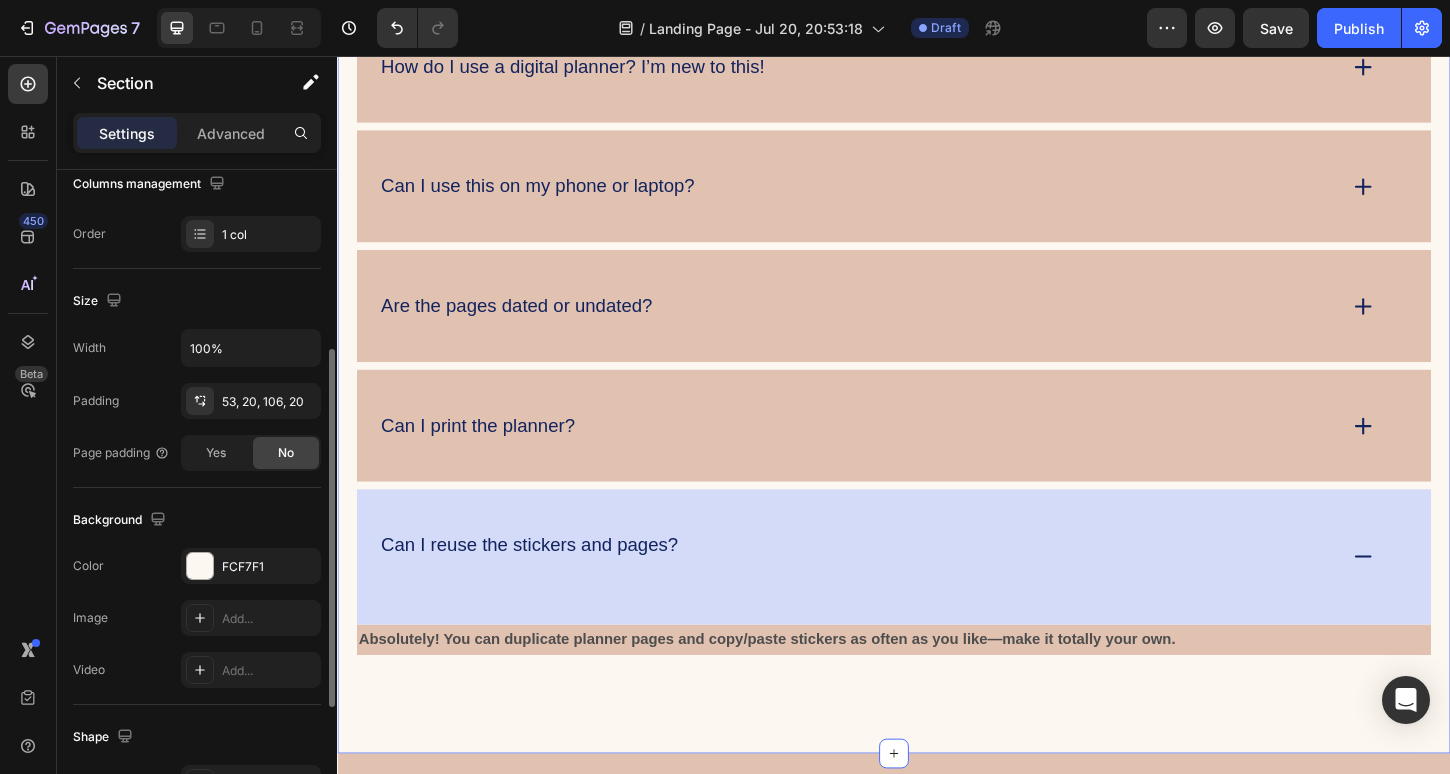 click on "FAQs Heading While this is designed for digital use, many customers do choose to print individual pages (like calendar inserts or note pages). Text Block
What’s included in the Planner Starter Kit Bundle?
How do I use a digital planner? I’m new to this!
Can I use this on my phone or laptop?
Are the pages dated or undated?
Can I print the planner?
Can I reuse the stickers and pages? Absolutely! You can duplicate planner pages and copy/paste stickers as often as you like—make it totally your own. Text Block Accordion Row Section 6 You can create reusable sections Create Theme Section AI Content Write with GemAI What would you like to describe here? Tone and Voice Persuasive Product Mystical Mushrooms Tumbler Show more Generate" at bounding box center (937, 211) 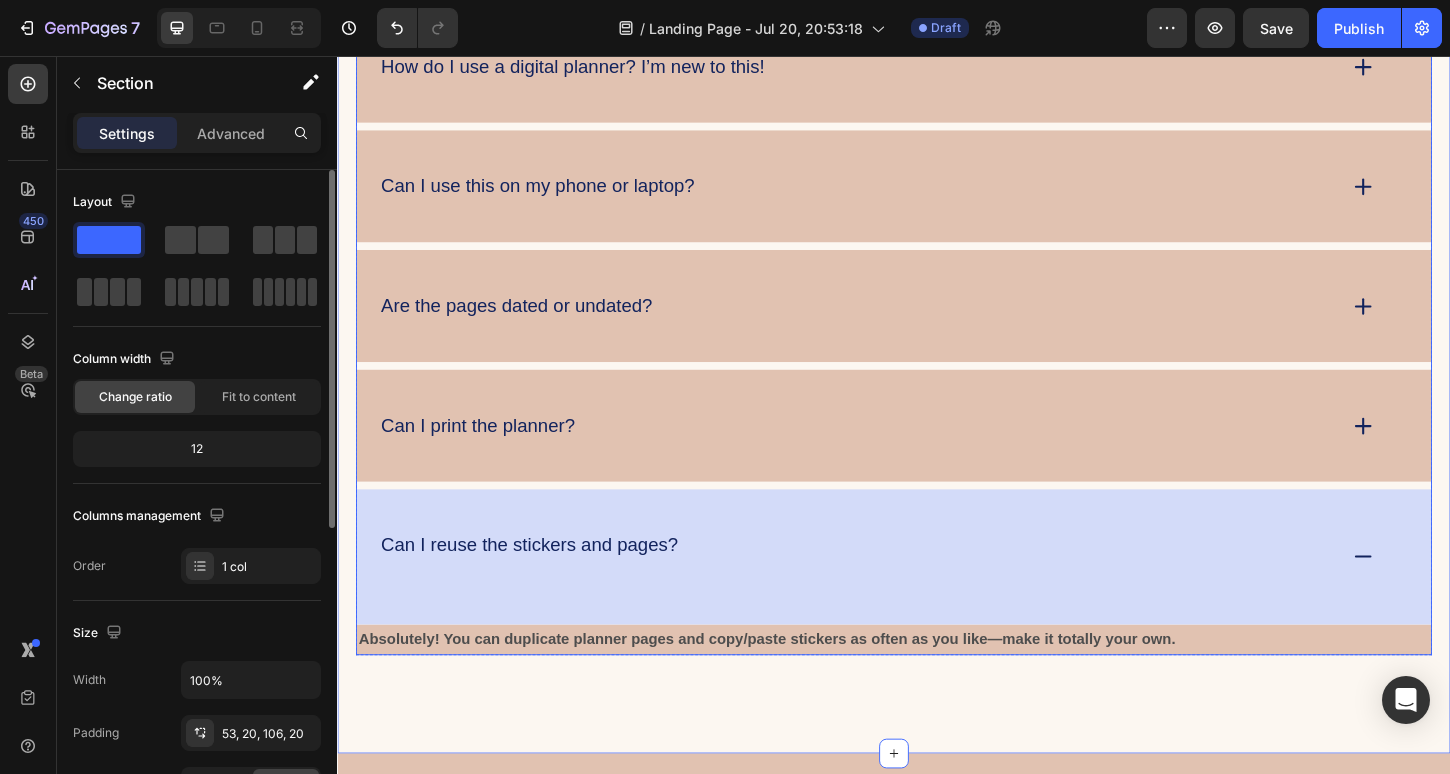 click on "Can I reuse the stickers and pages?" at bounding box center [897, 596] 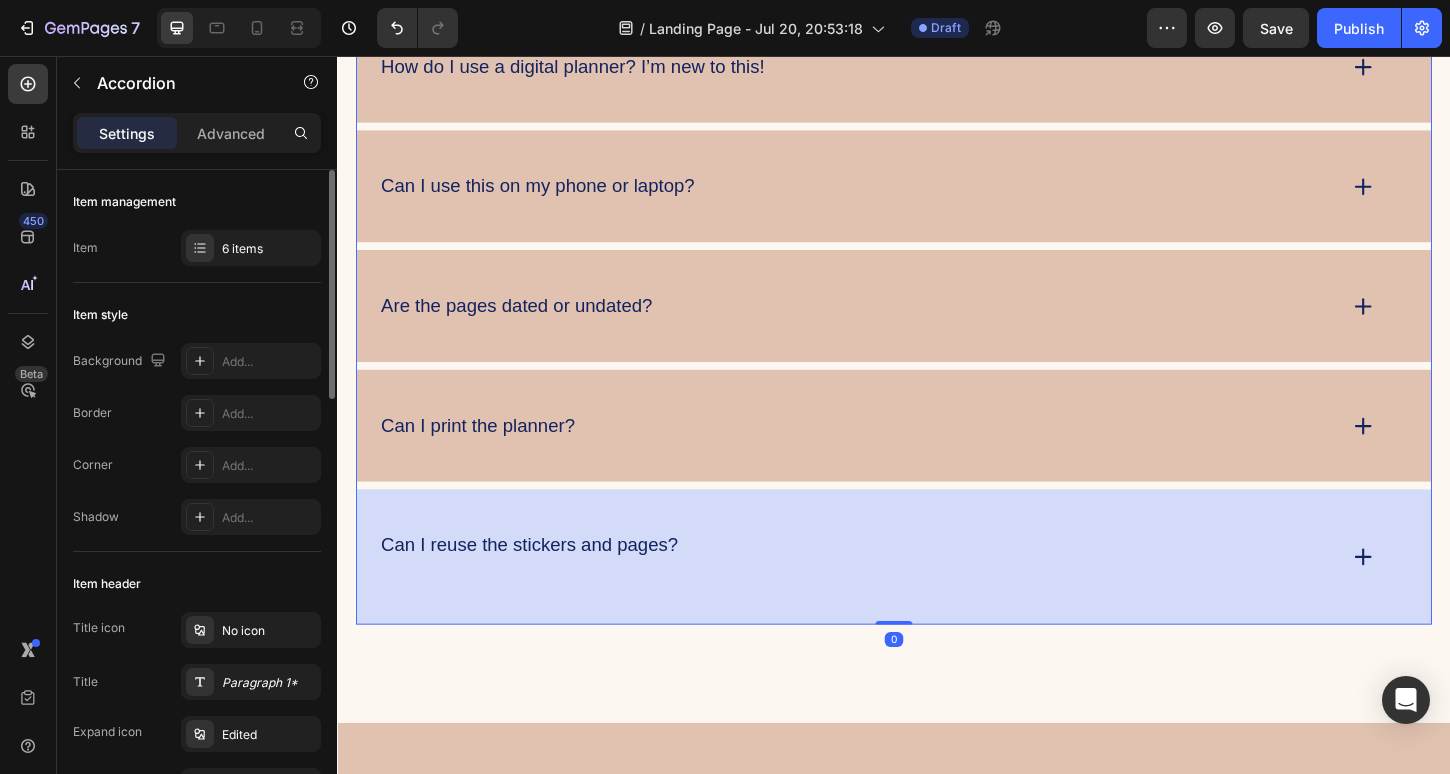 click on "Can I reuse the stickers and pages?" at bounding box center (937, 596) 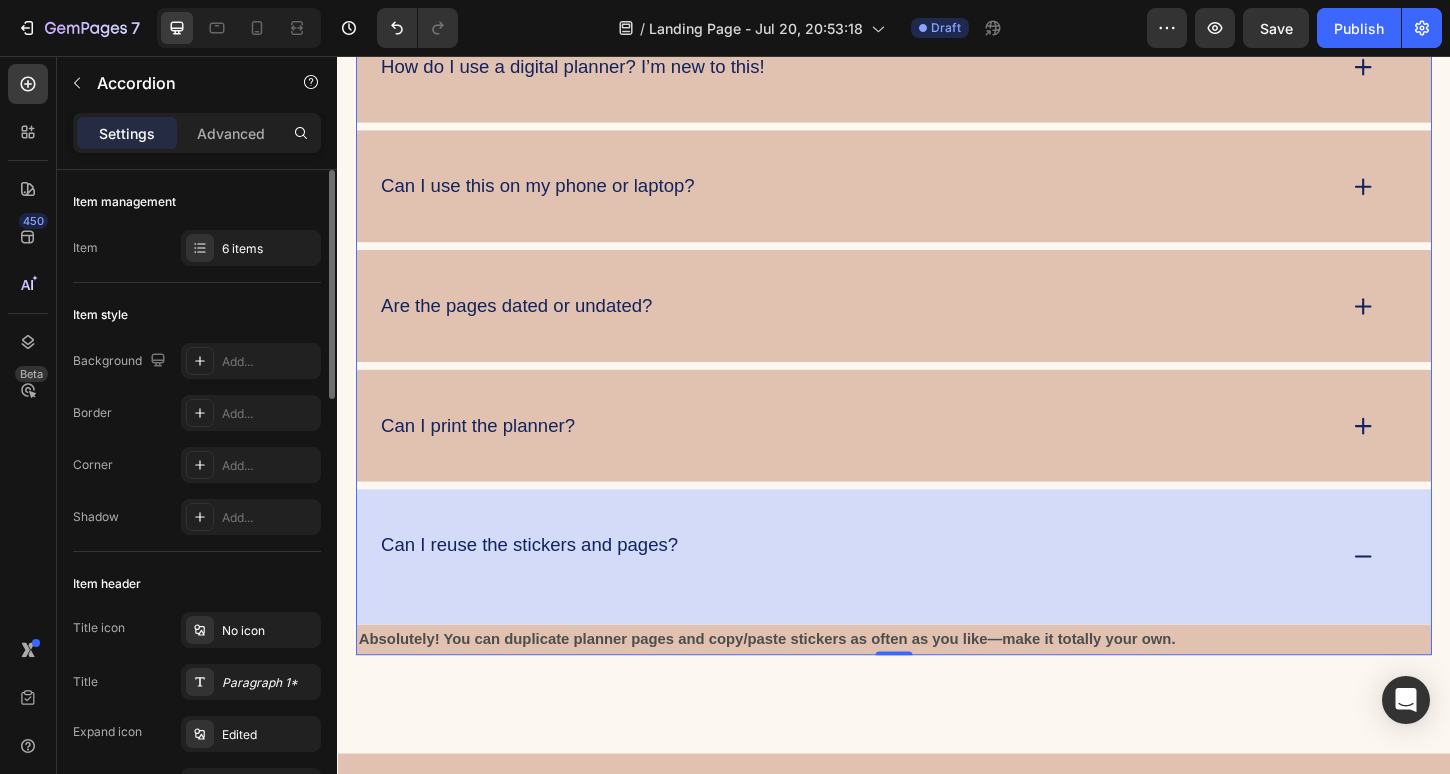 click on "Can I reuse the stickers and pages?" at bounding box center [937, 596] 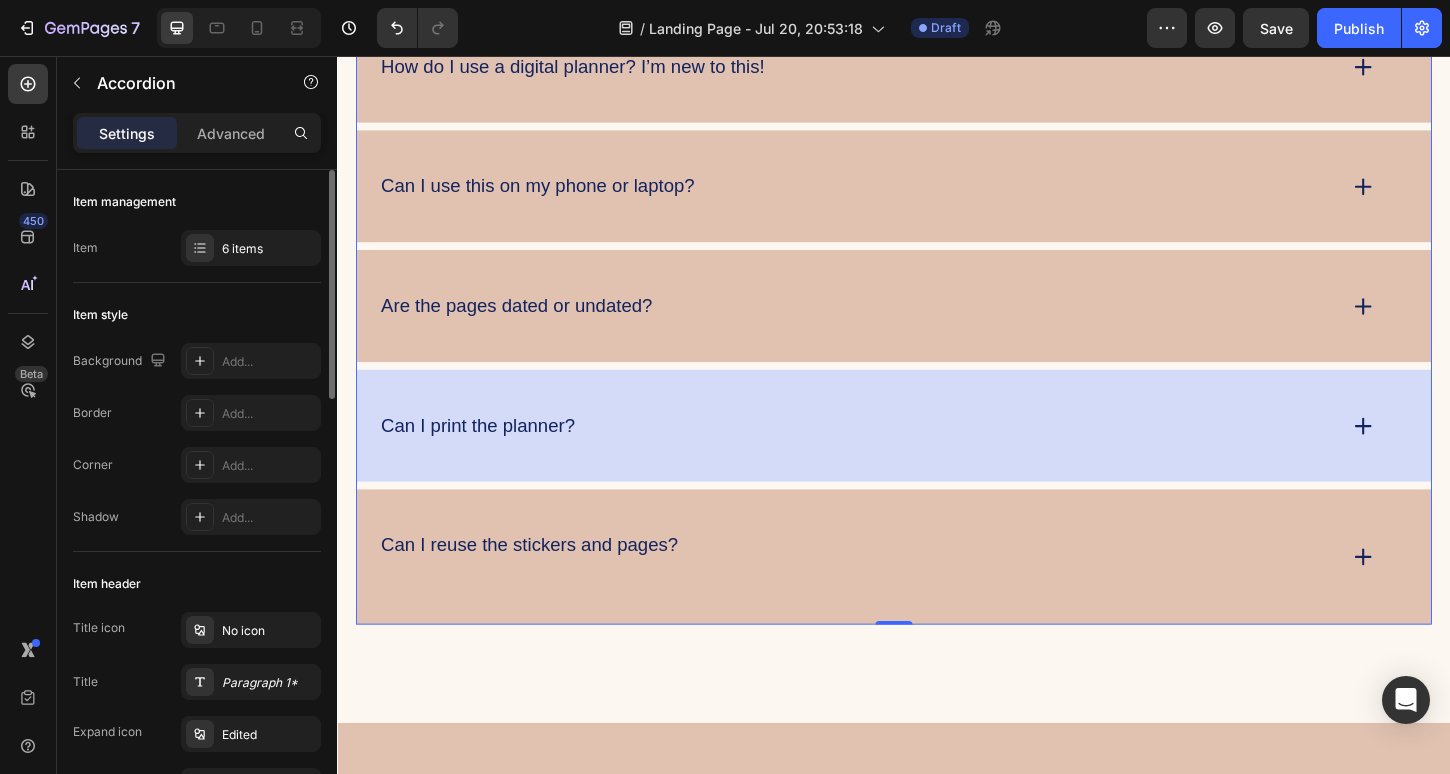 click on "Can I print the planner?" at bounding box center [937, 454] 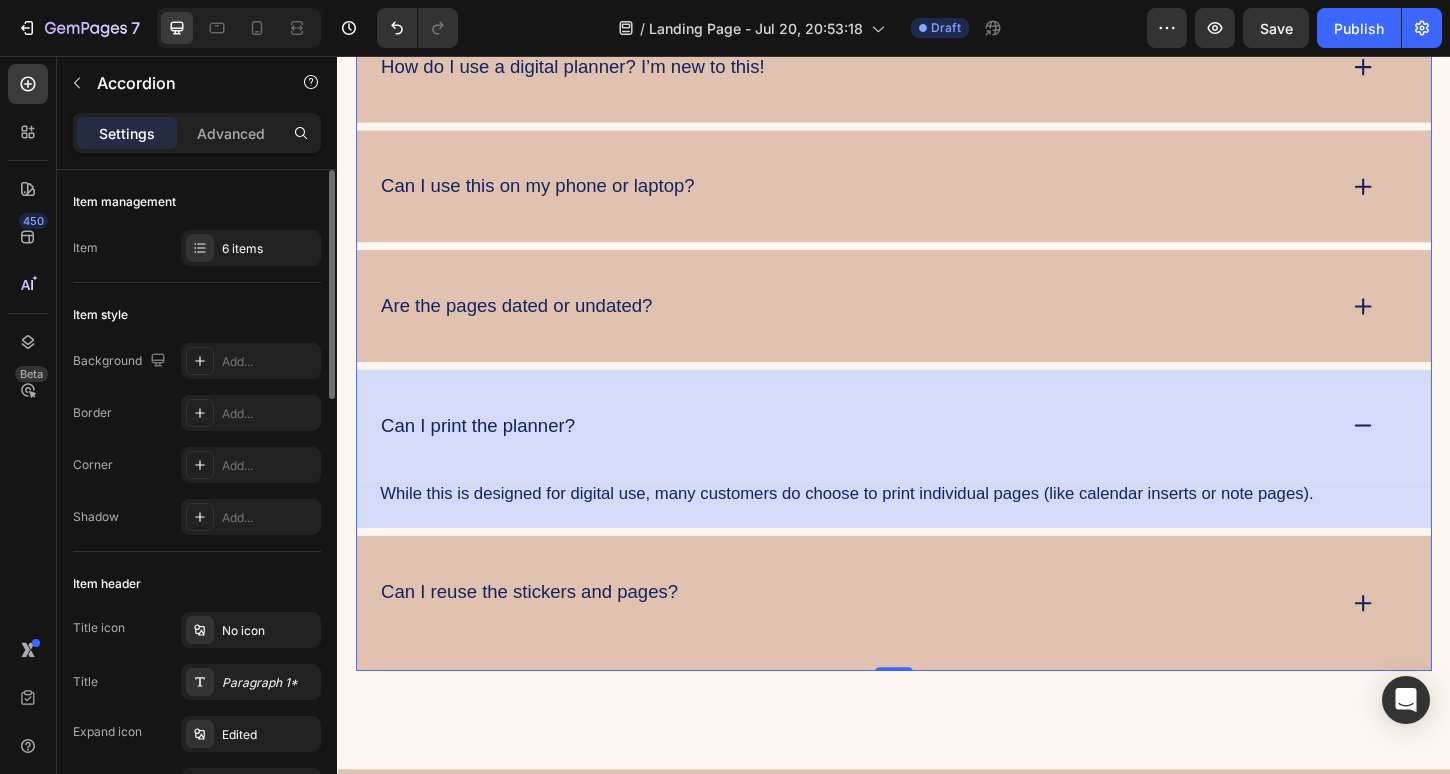 click on "Can I print the planner?" at bounding box center [937, 454] 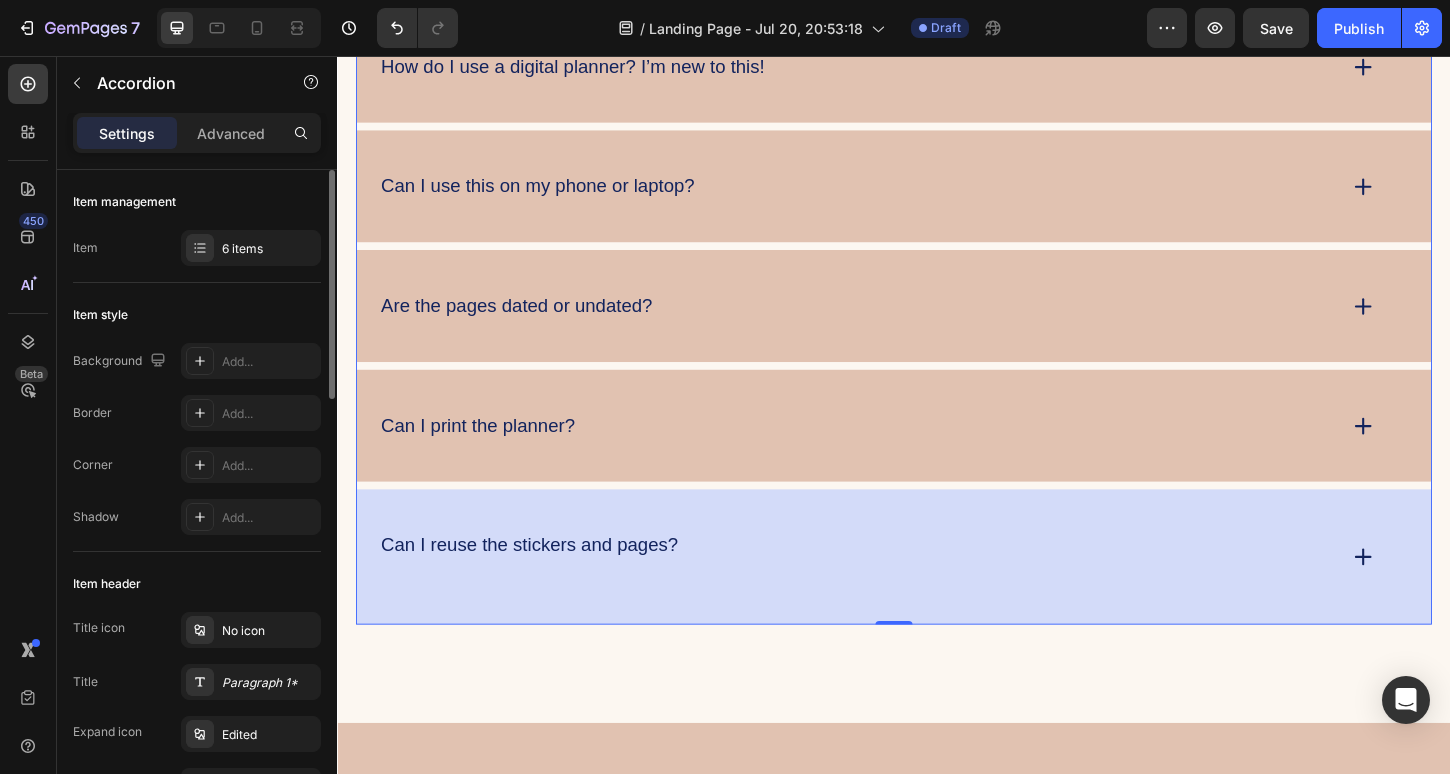 click on "Can I reuse the stickers and pages?" at bounding box center [937, 596] 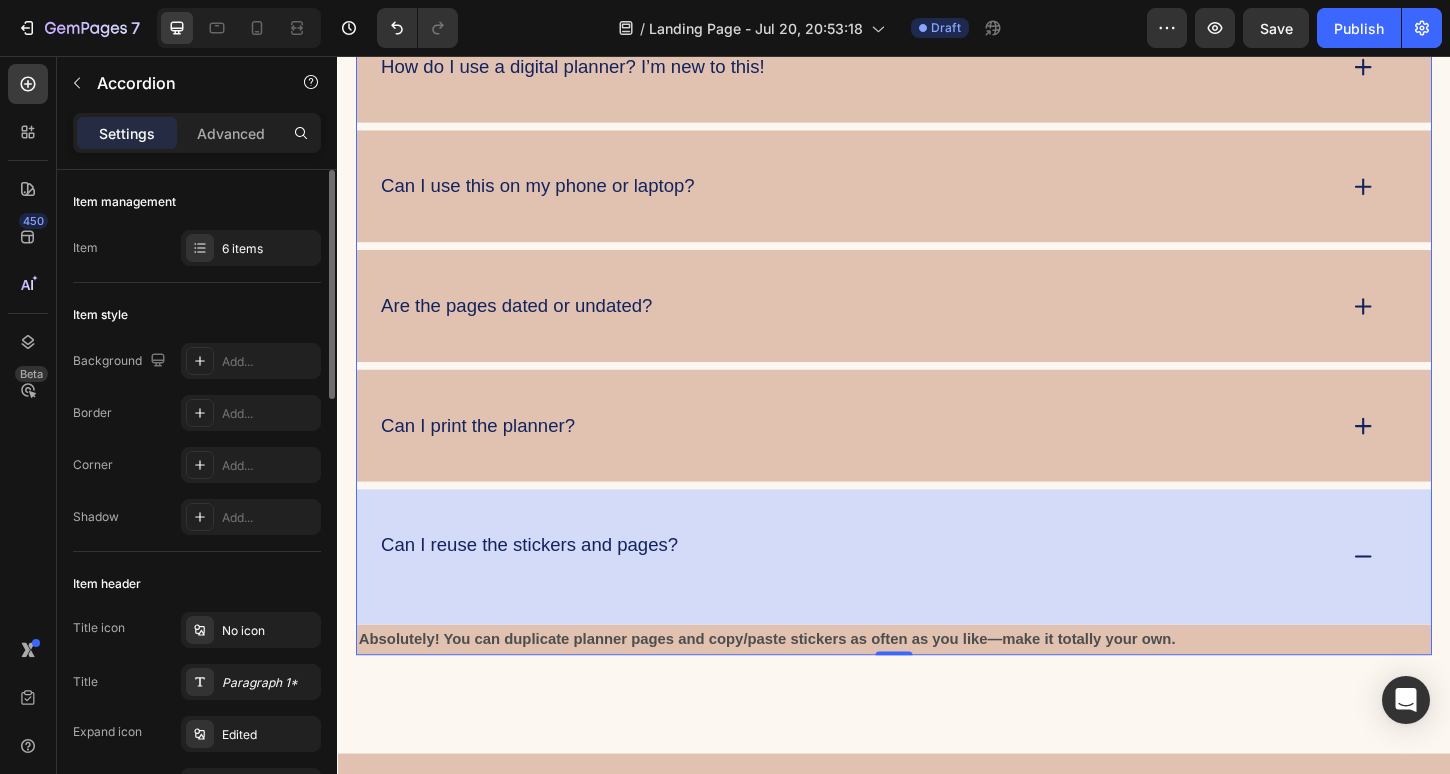 click on "Can I reuse the stickers and pages?" at bounding box center [937, 596] 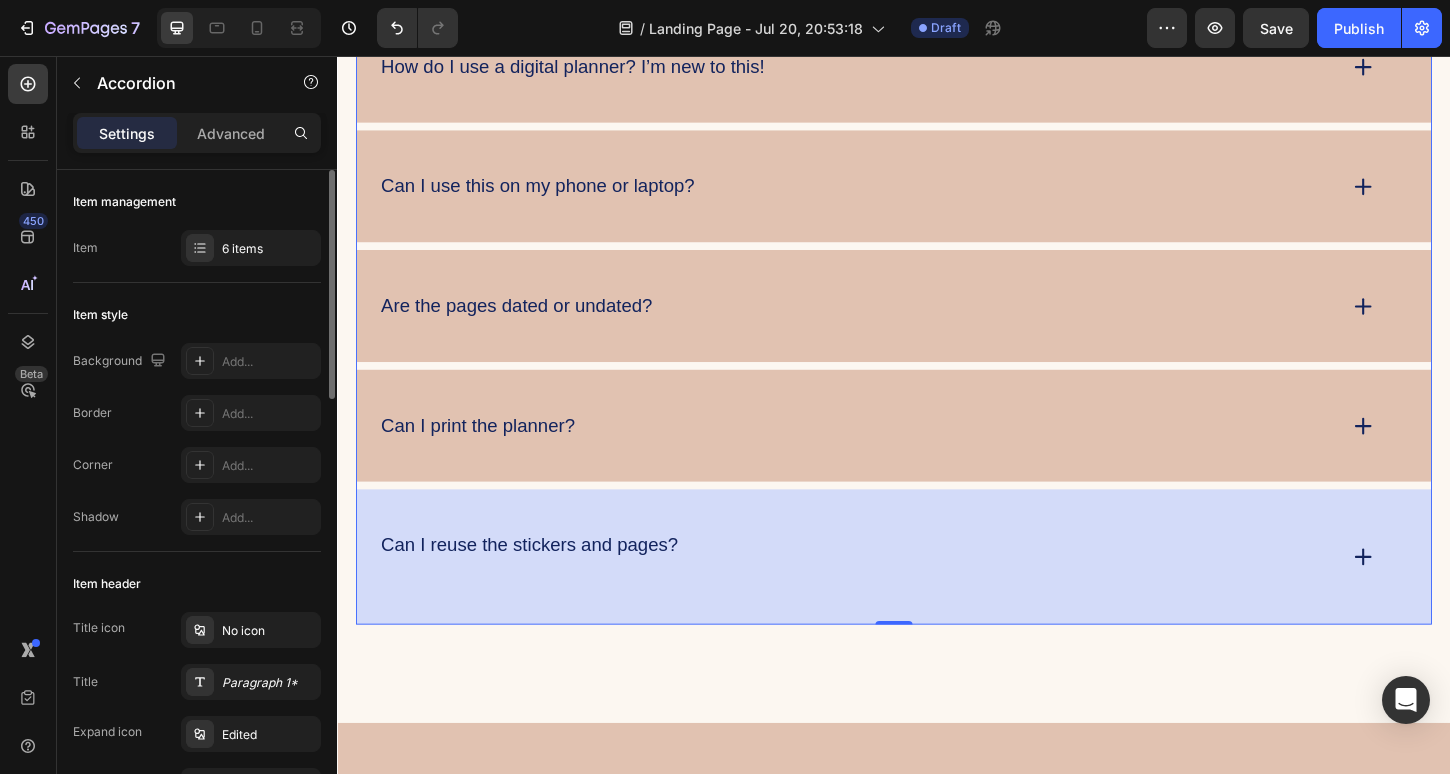 click on "Can I reuse the stickers and pages?" at bounding box center [937, 596] 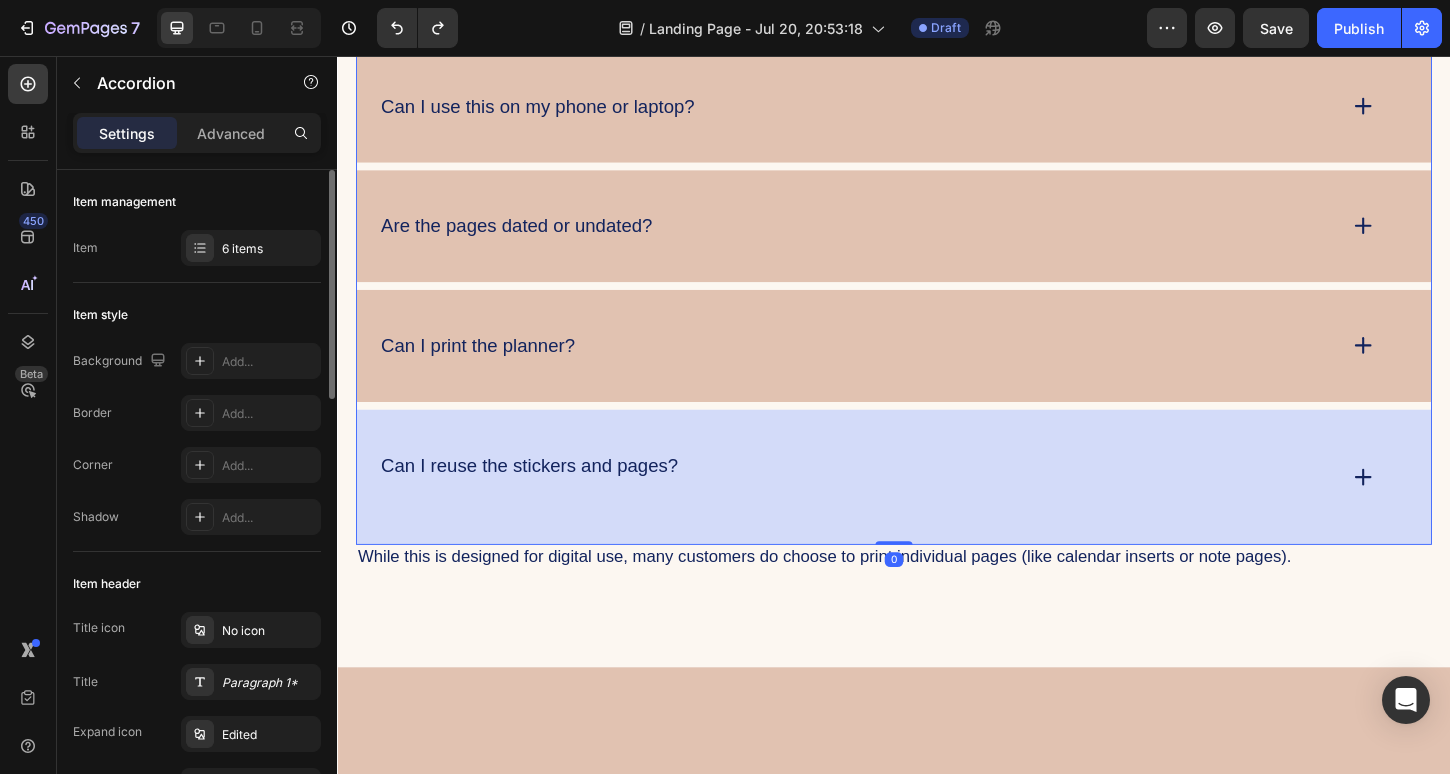 scroll, scrollTop: 4380, scrollLeft: 0, axis: vertical 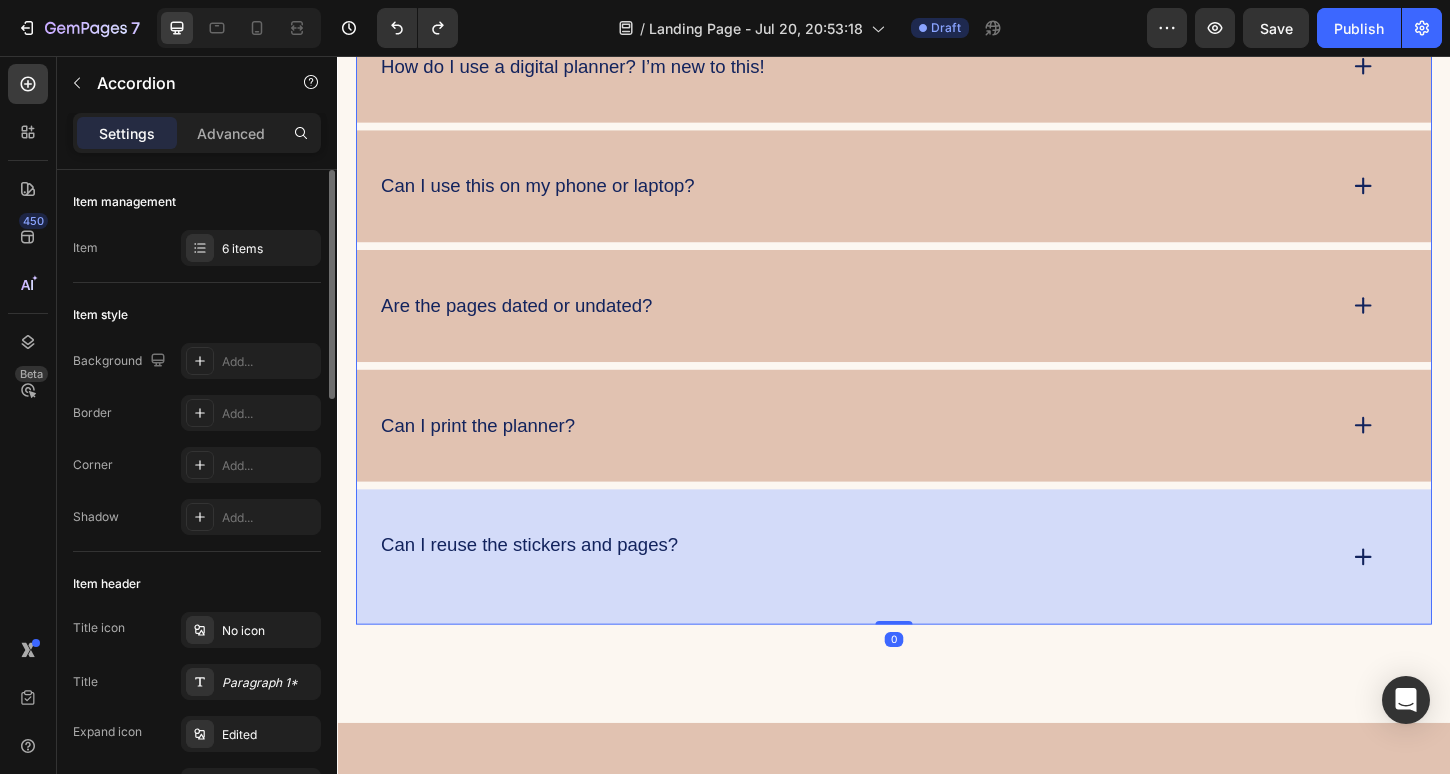 click on "Can I reuse the stickers and pages?" at bounding box center (937, 596) 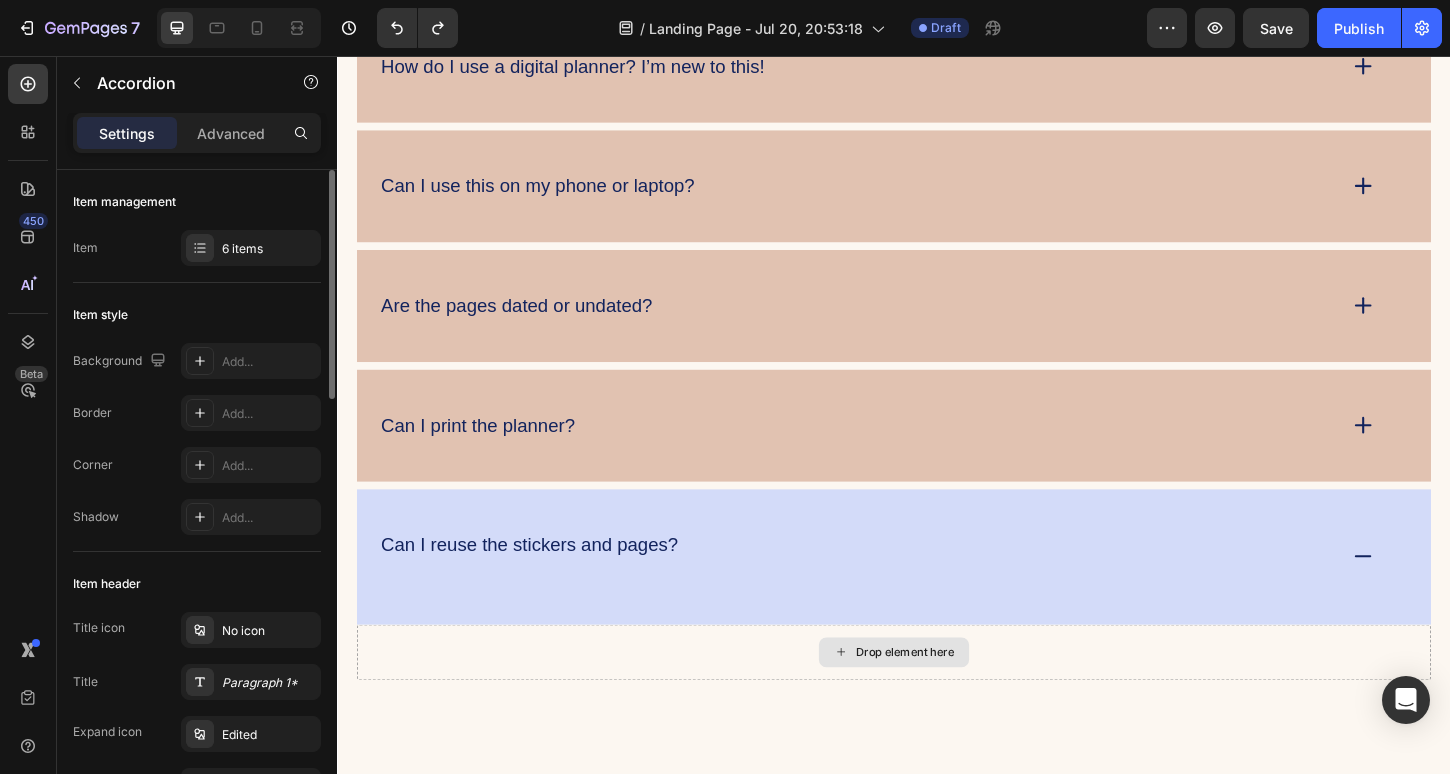 click on "Drop element here" at bounding box center [937, 699] 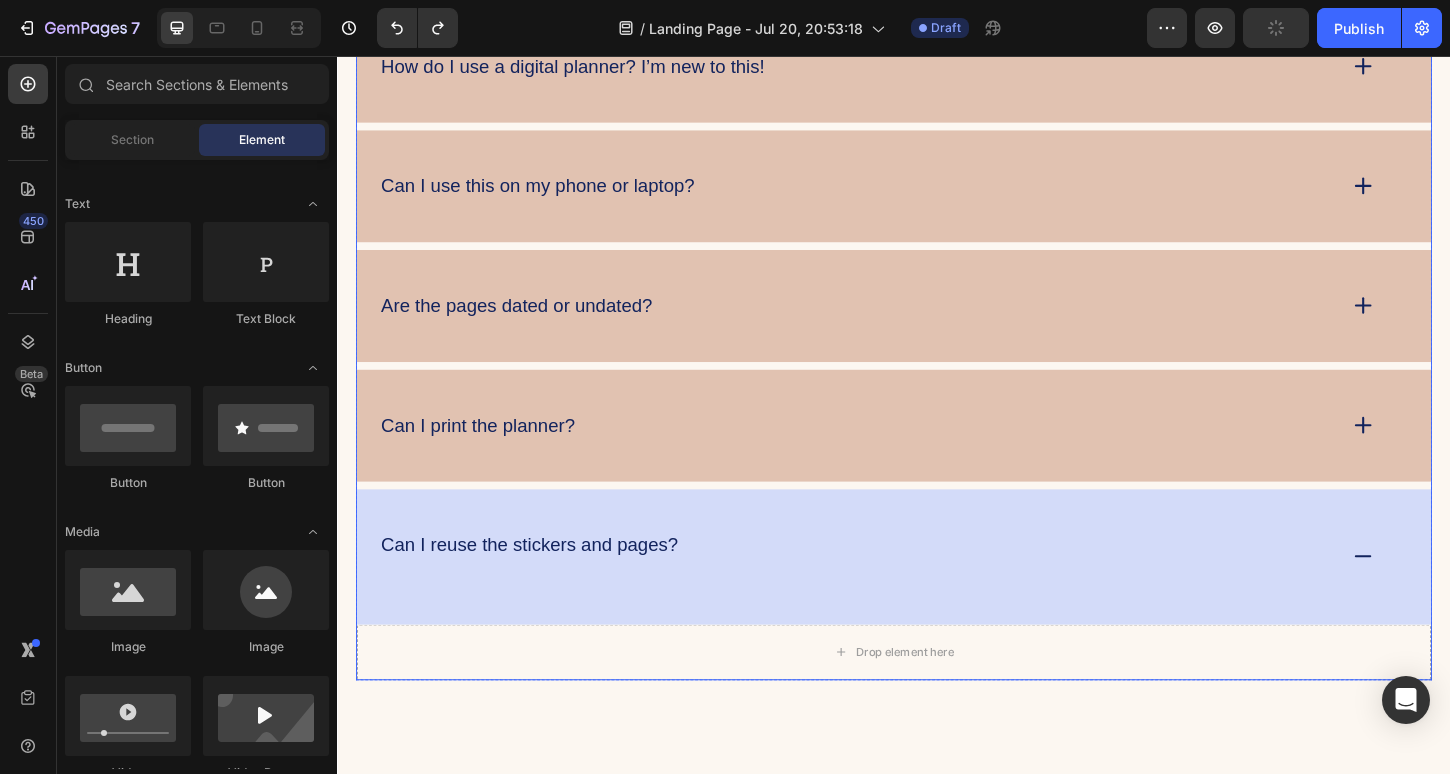 click on "Can I reuse the stickers and pages?" at bounding box center [897, 596] 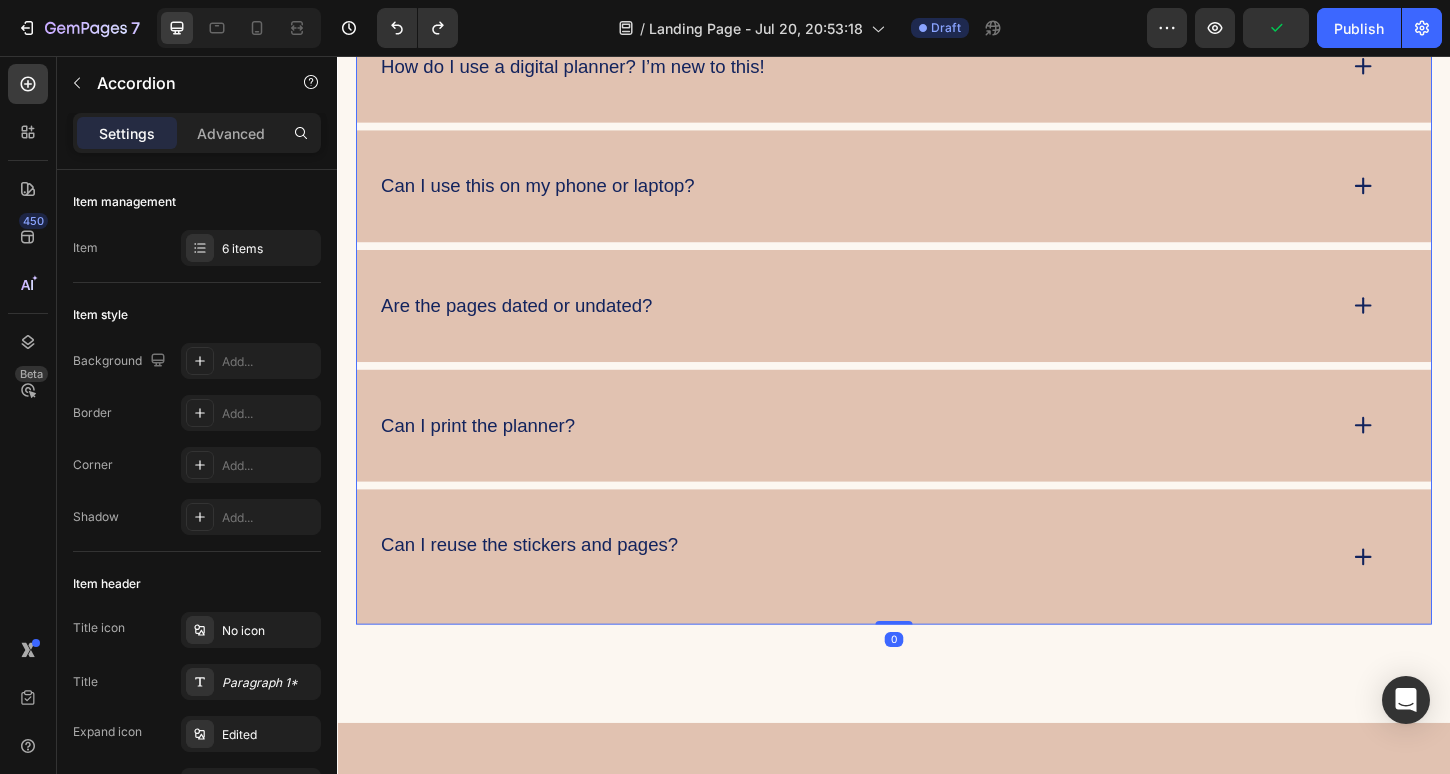 click on "What’s included in the Planner Starter Kit Bundle?
How do I use a digital planner? I’m new to this!
Can I use this on my phone or laptop?
Are the pages dated or undated?
Can I print the planner?
Can I reuse the stickers and pages?" at bounding box center [937, 273] 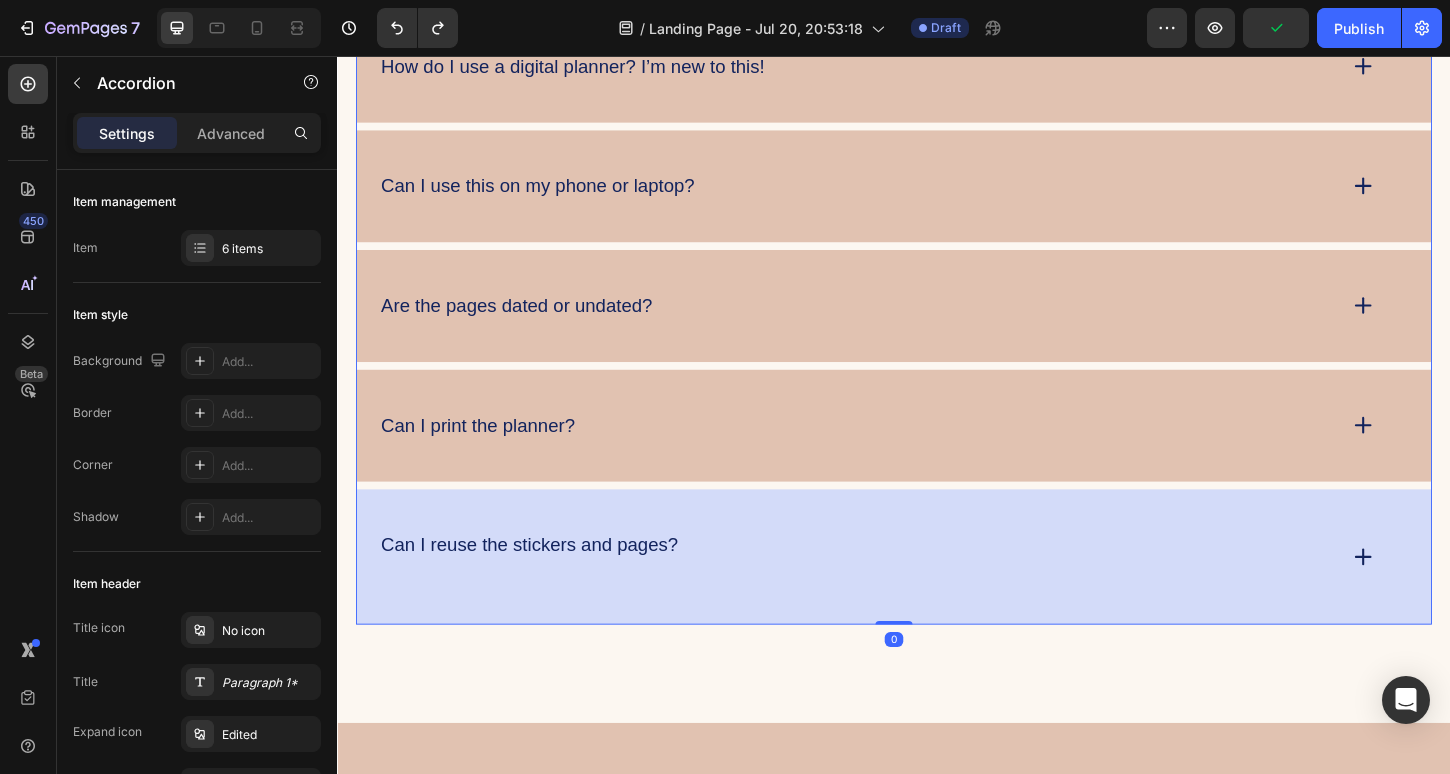 click on "Can I reuse the stickers and pages?" at bounding box center (937, 596) 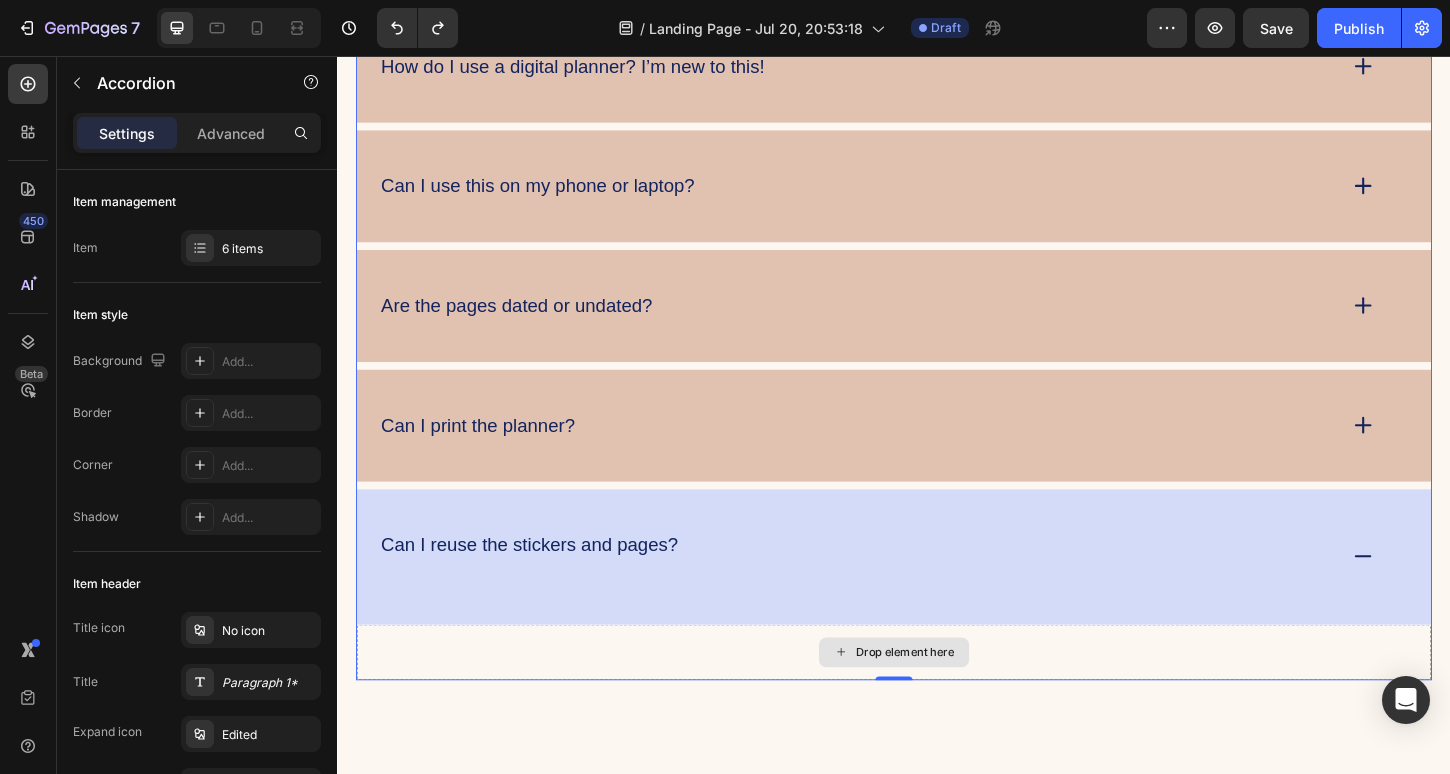 click on "Drop element here" at bounding box center [937, 699] 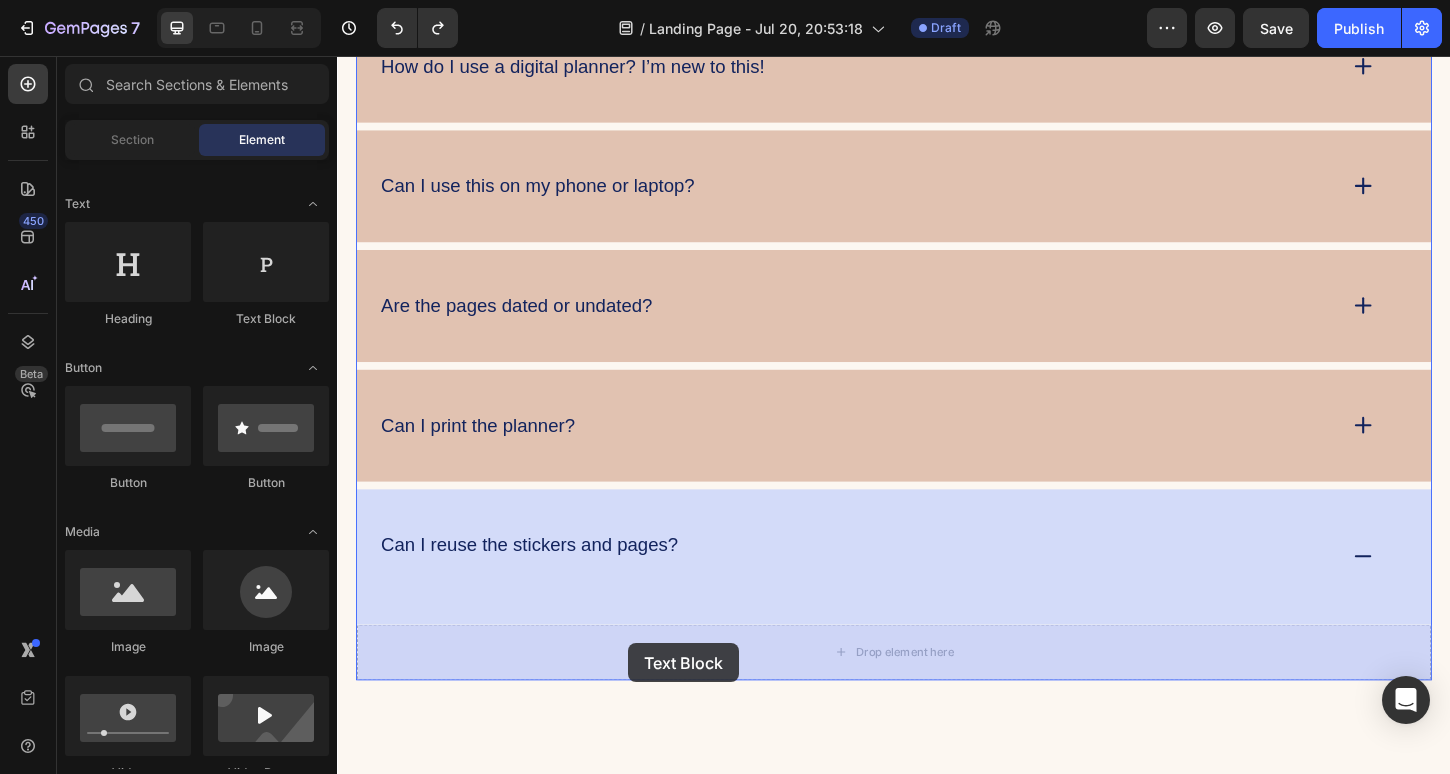 drag, startPoint x: 615, startPoint y: 338, endPoint x: 651, endPoint y: 686, distance: 349.85712 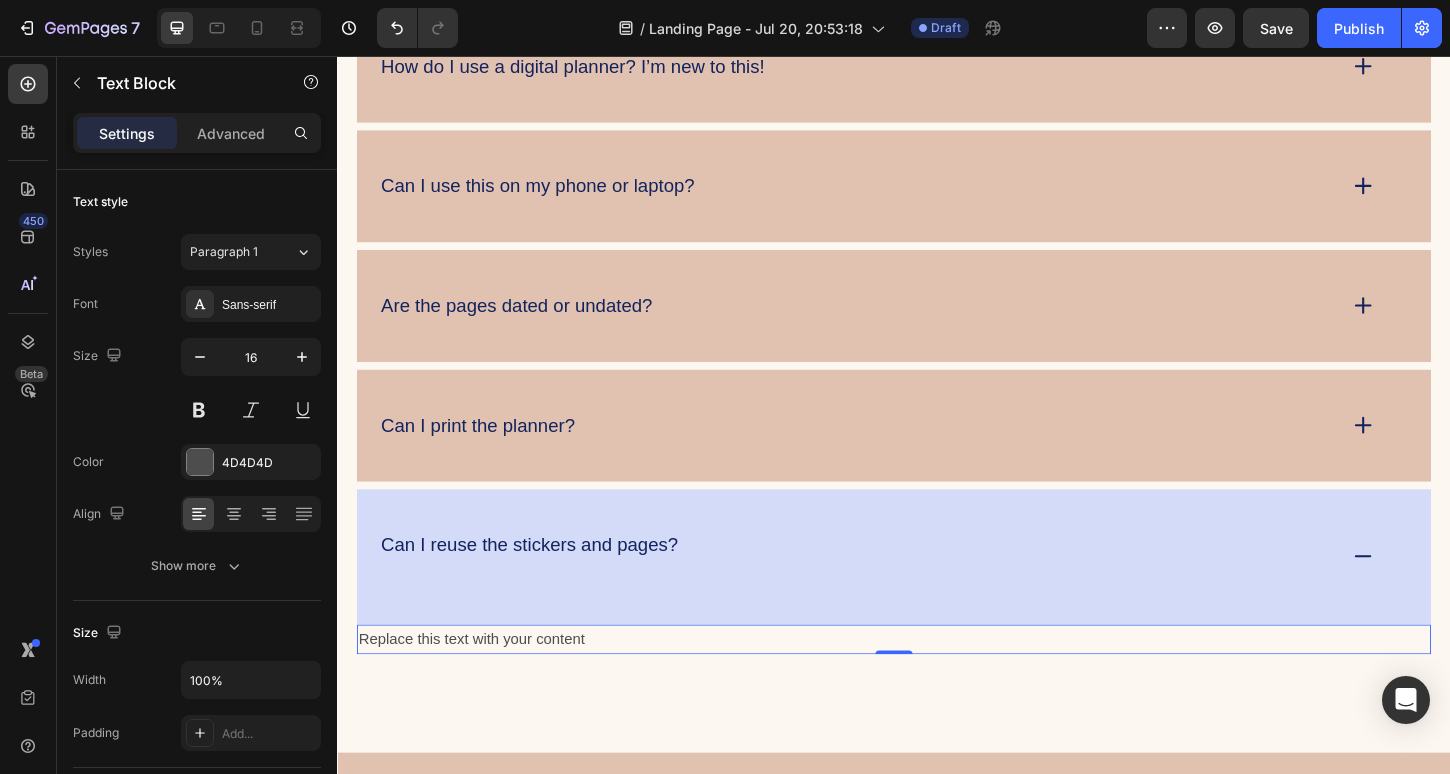 click on "Replace this text with your content" at bounding box center (937, 685) 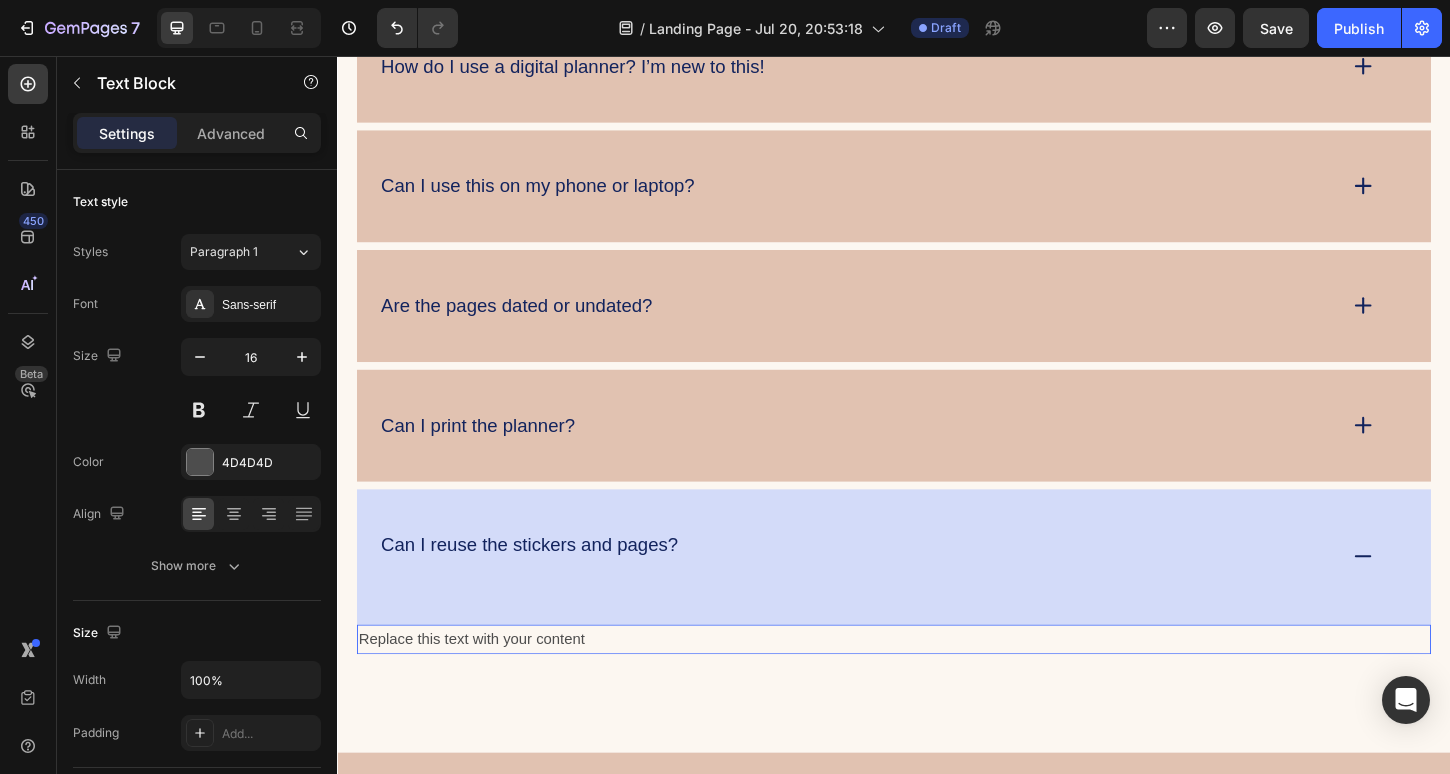 click on "Replace this text with your content" at bounding box center [937, 685] 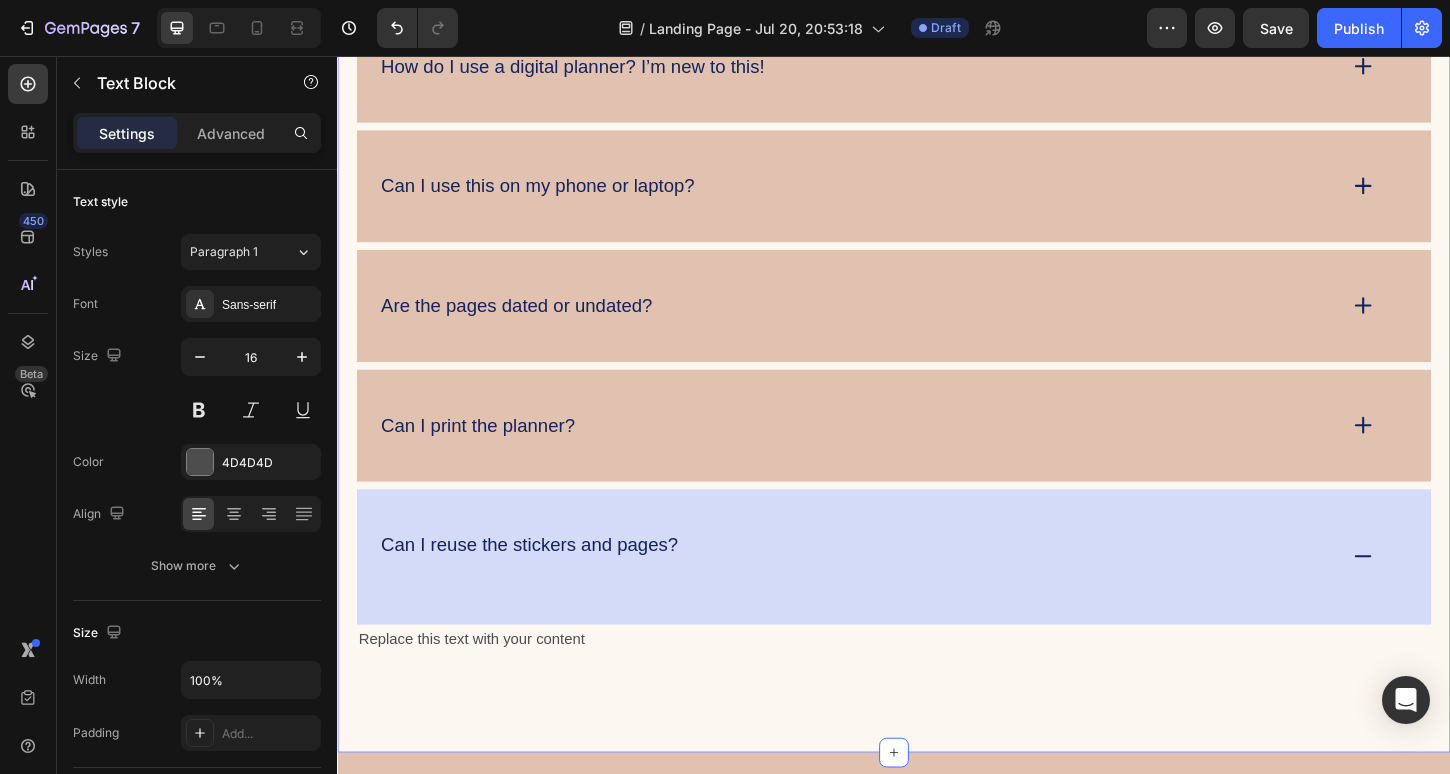 click on "FAQs Heading
What’s included in the Planner Starter Kit Bundle?
How do I use a digital planner? I’m new to this!
Can I use this on my phone or laptop?
Are the pages dated or undated?
Can I print the planner?
Can I reuse the stickers and pages? Replace this text with your content Text Block Accordion Row Section 6 You can create reusable sections Create Theme Section AI Content Write with GemAI What would you like to describe here? Tone and Voice Persuasive Product Mystical Mushrooms Tumbler Show more Generate" at bounding box center (937, 254) 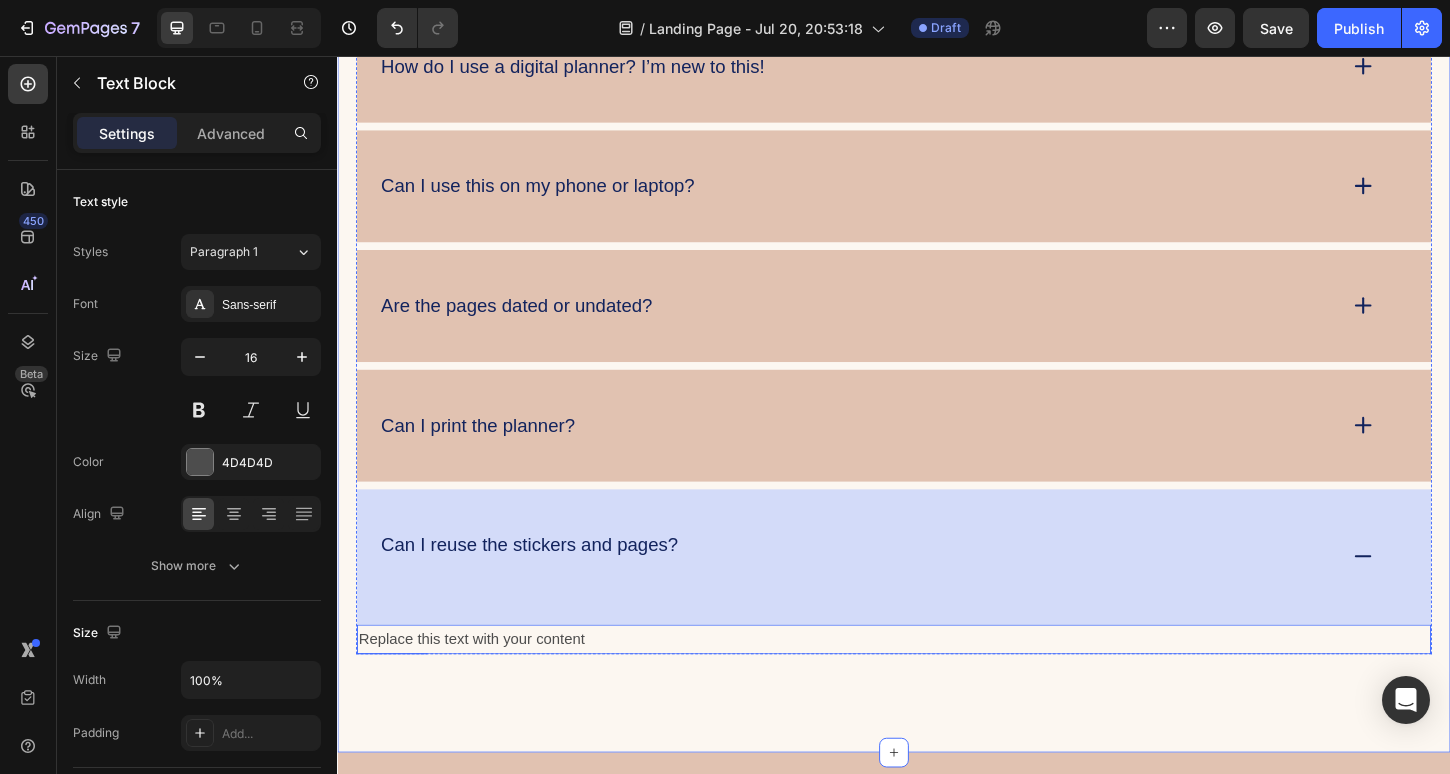 click on "Replace this text with your content" at bounding box center [937, 685] 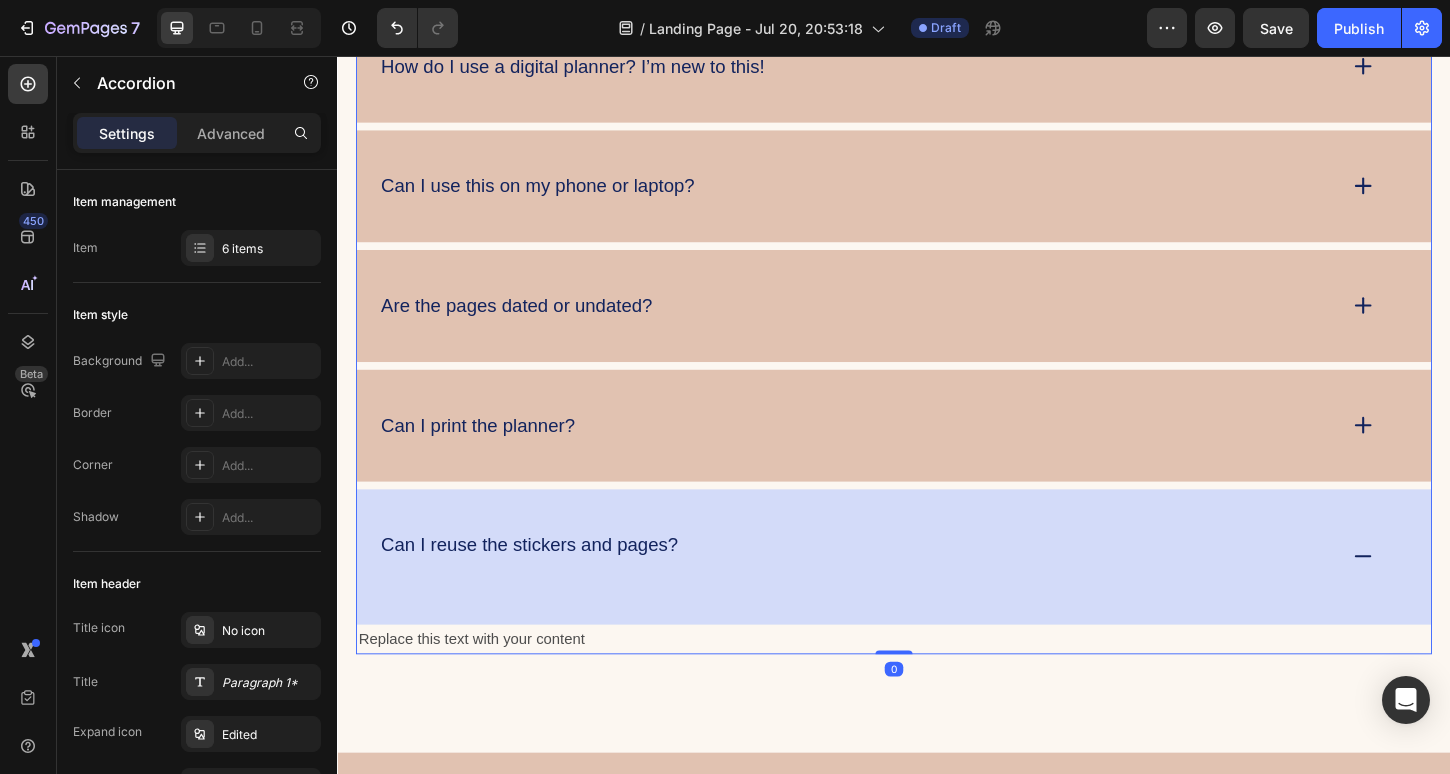 click on "Can I reuse the stickers and pages?" at bounding box center (897, 596) 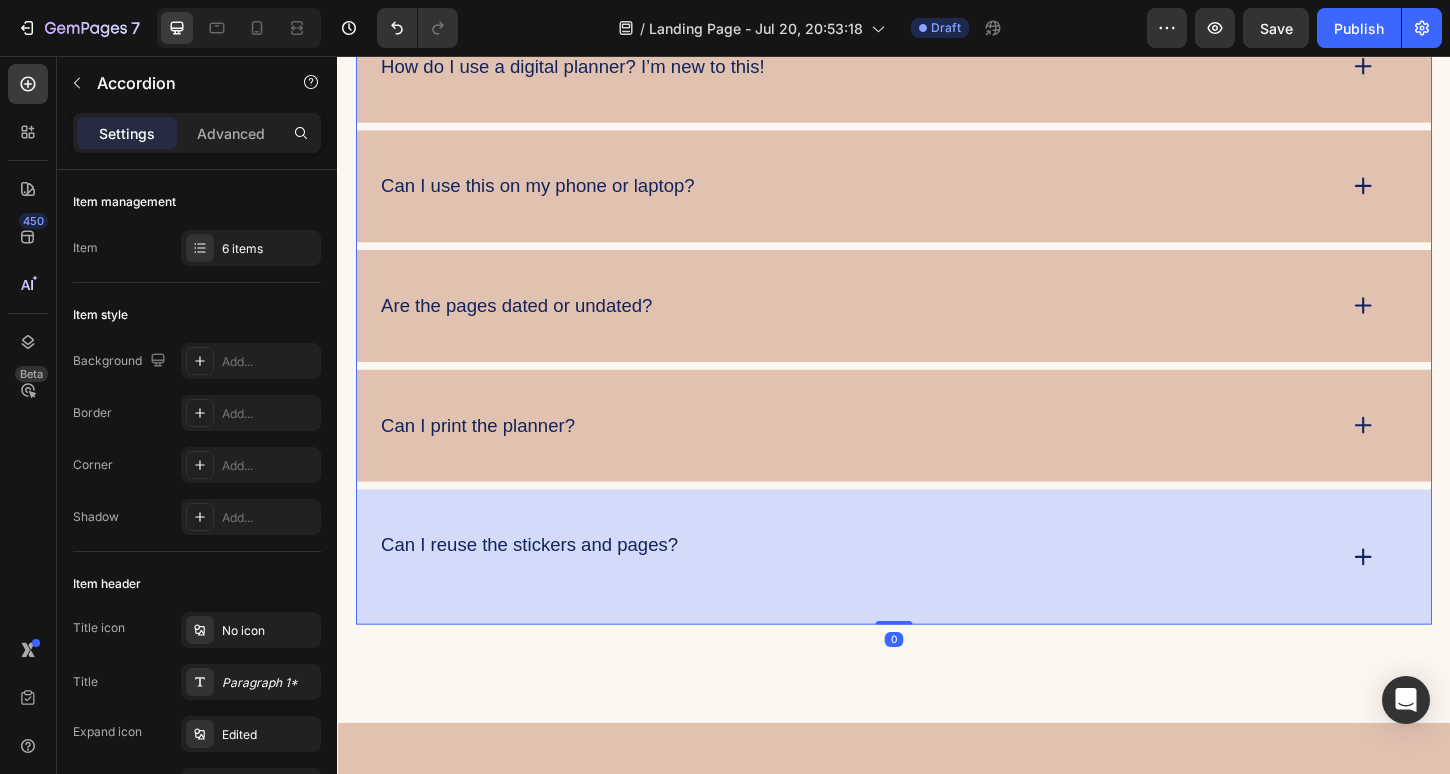 click on "Can I reuse the stickers and pages?" at bounding box center (897, 596) 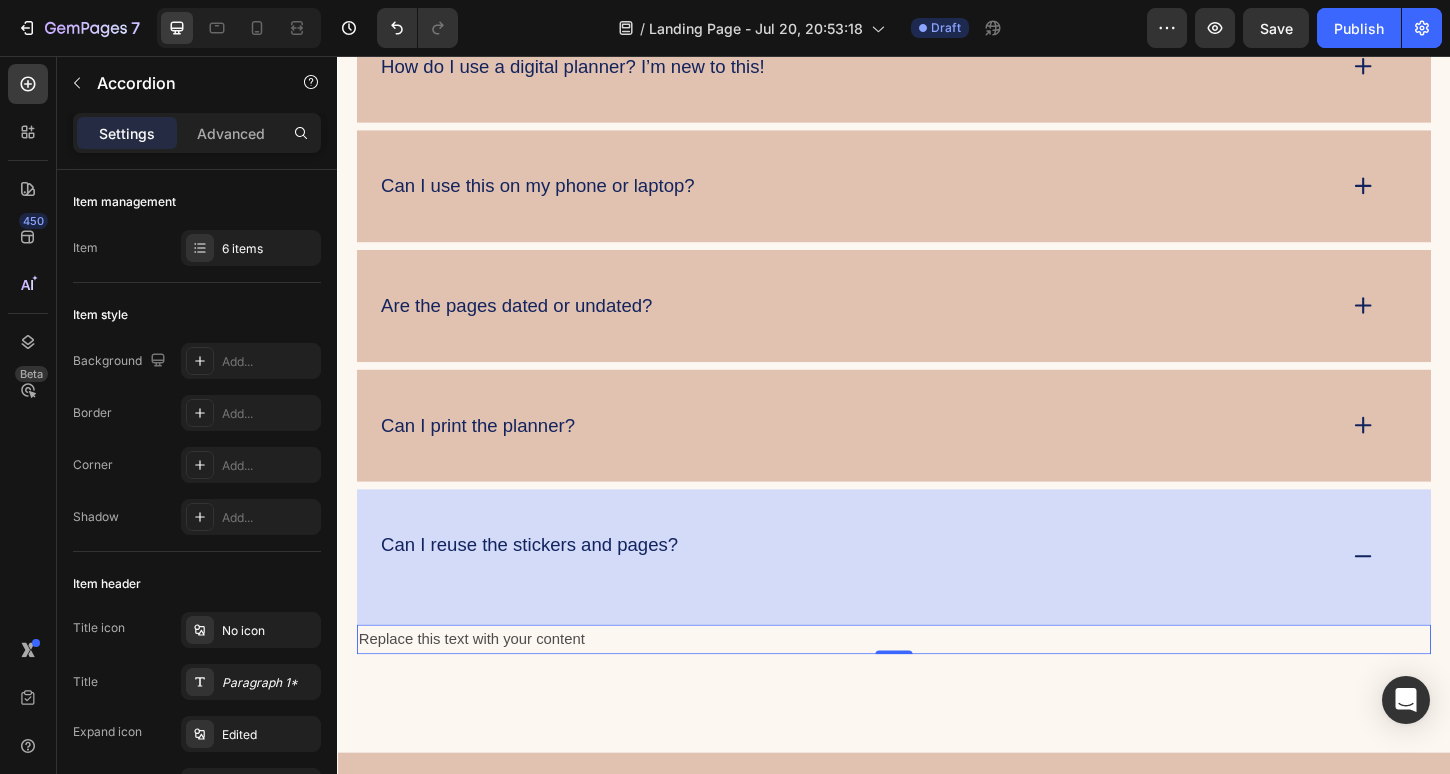 click on "Replace this text with your content" at bounding box center [937, 685] 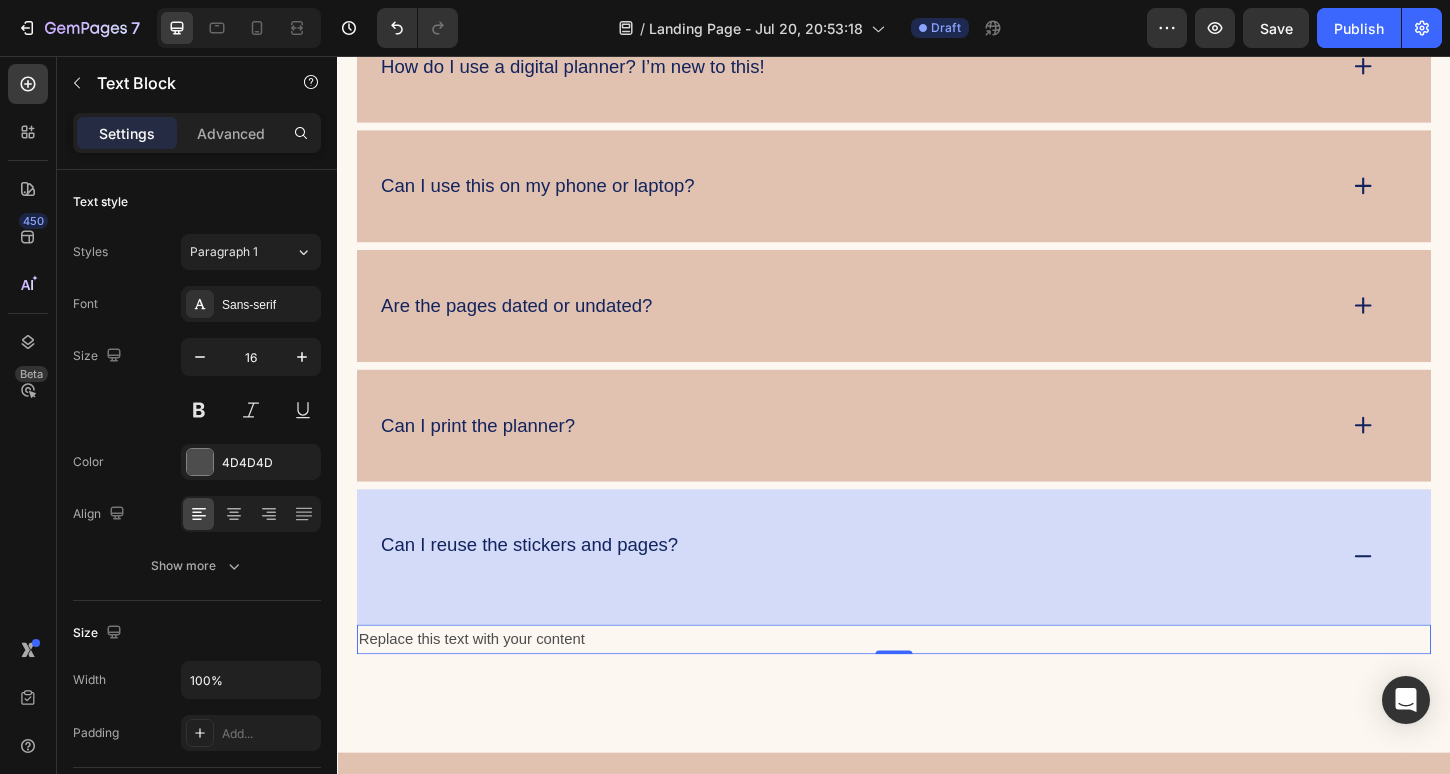 click on "Replace this text with your content" at bounding box center (937, 685) 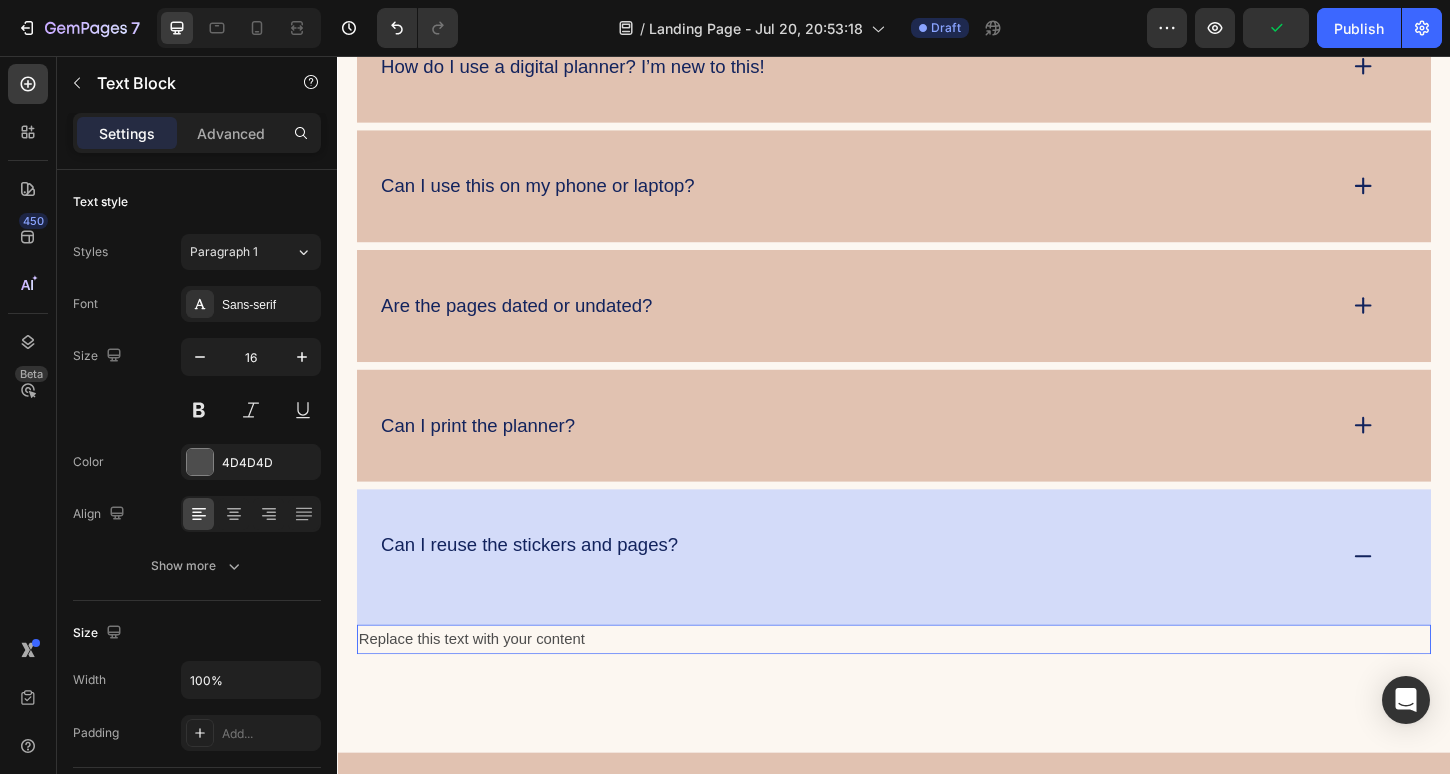 click on "Replace this text with your content" at bounding box center [937, 685] 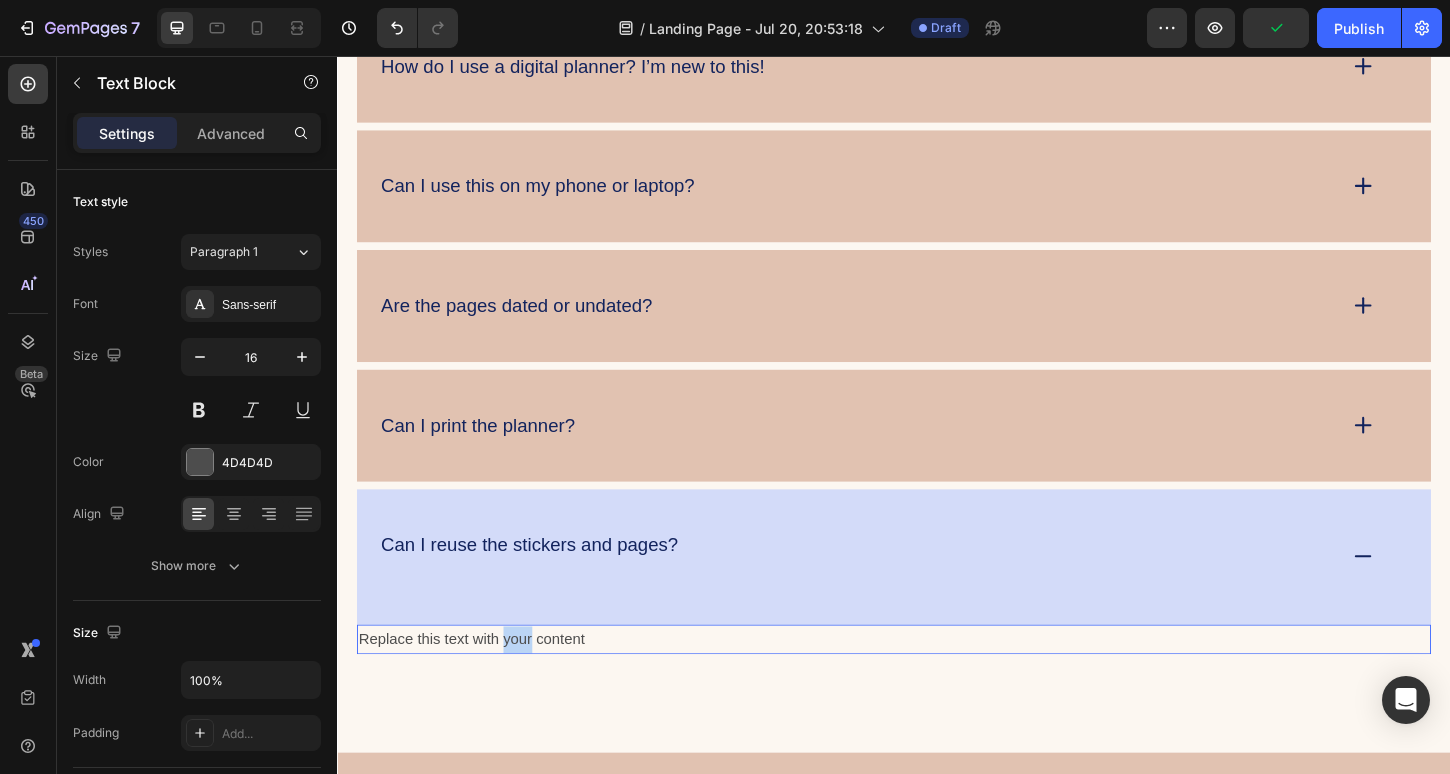 click on "Replace this text with your content" at bounding box center [937, 685] 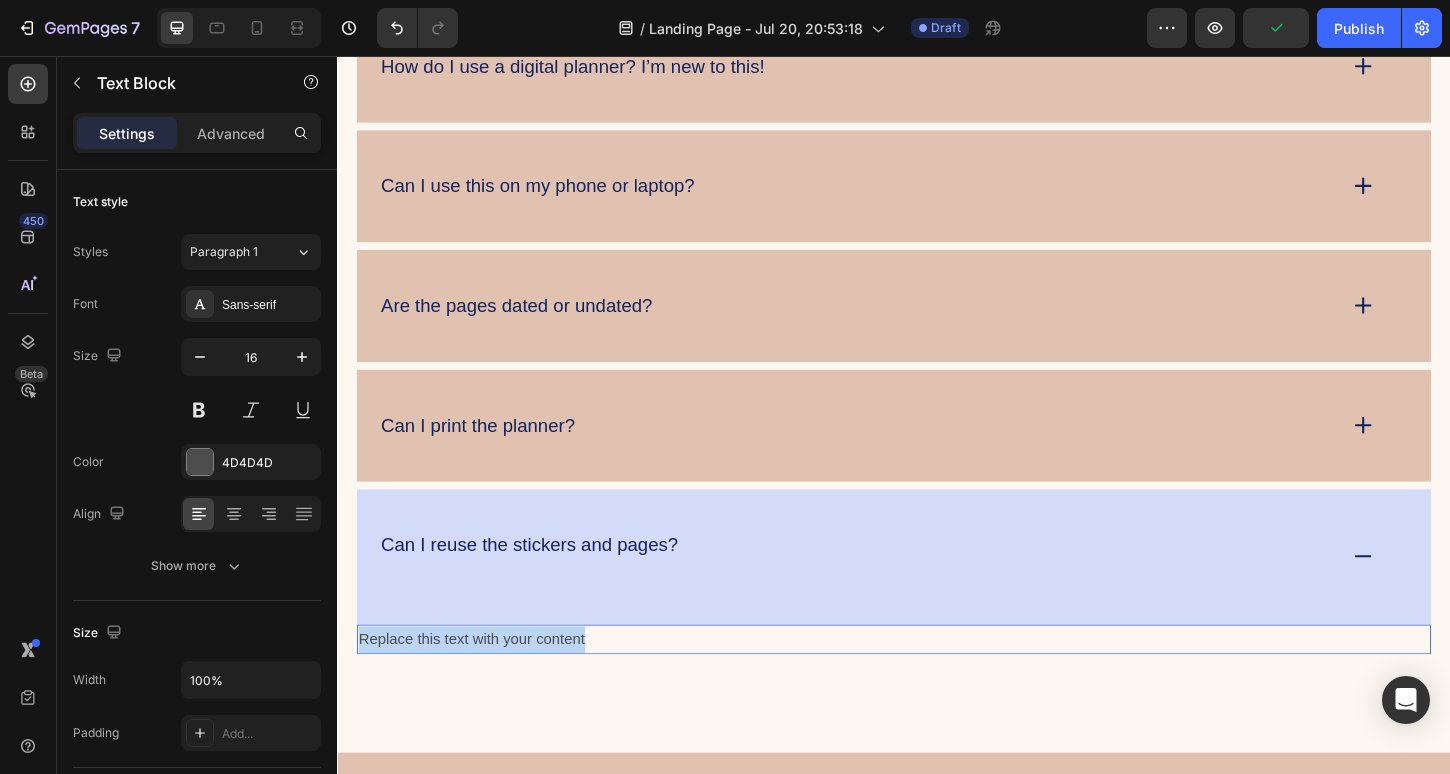 click on "Replace this text with your content" at bounding box center [937, 685] 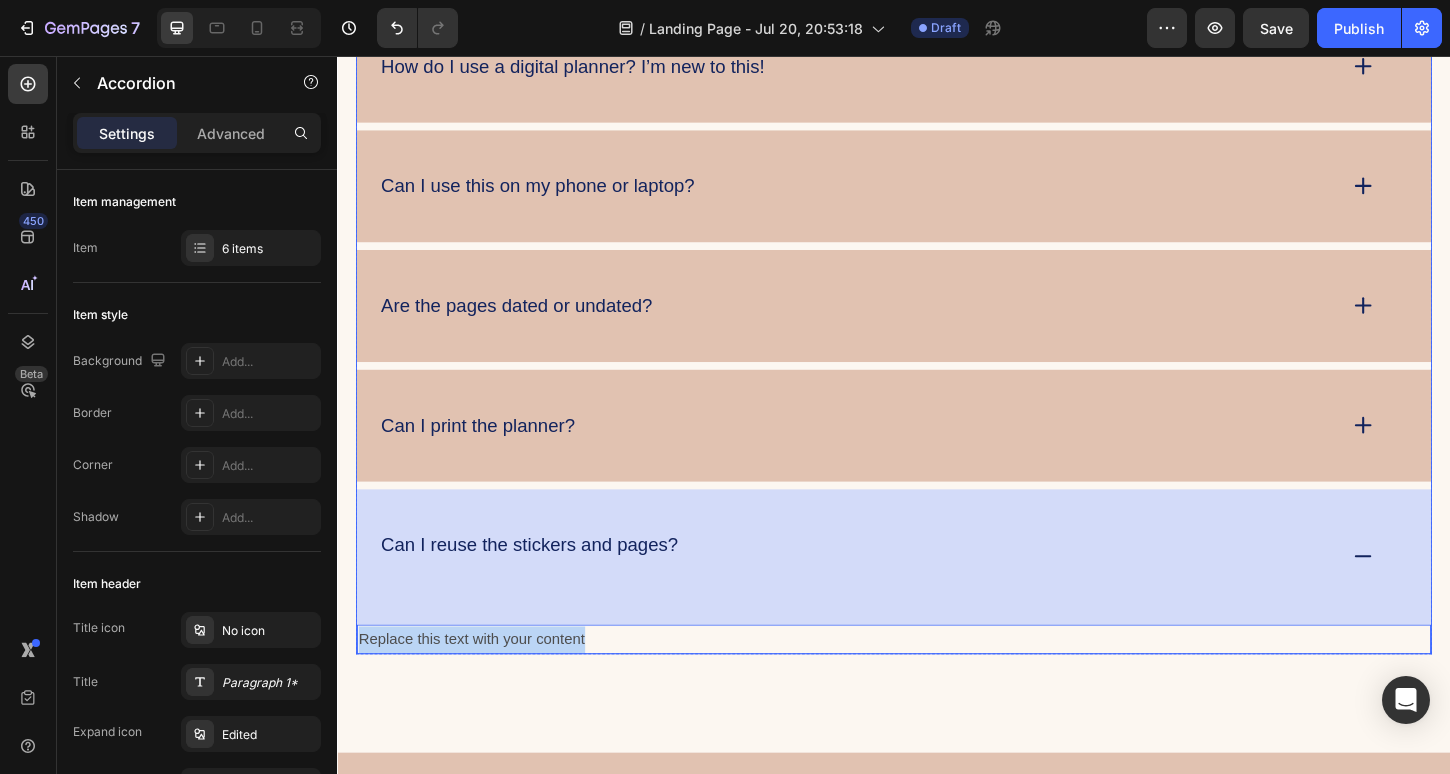 click on "Can I reuse the stickers and pages?" at bounding box center (937, 596) 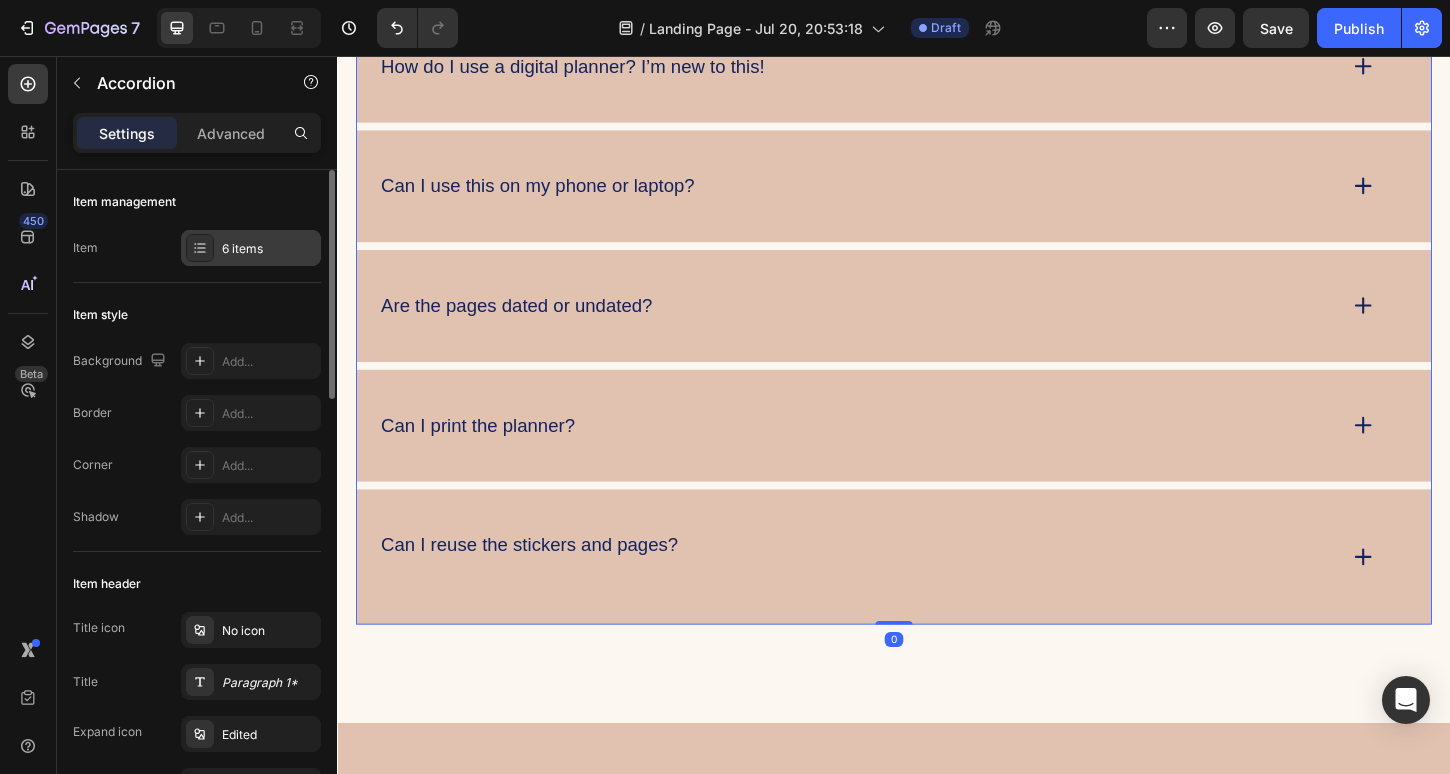 click on "6 items" at bounding box center [269, 249] 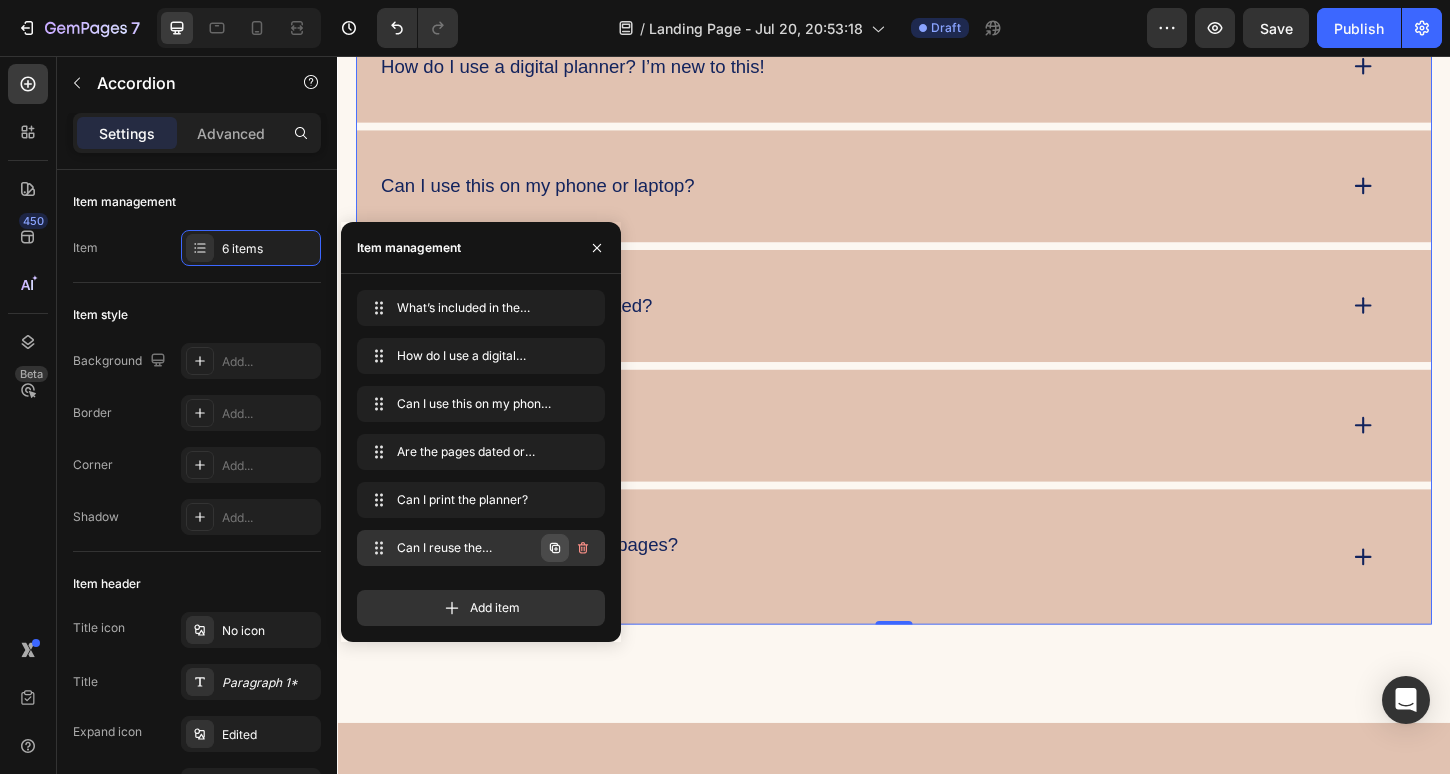 click 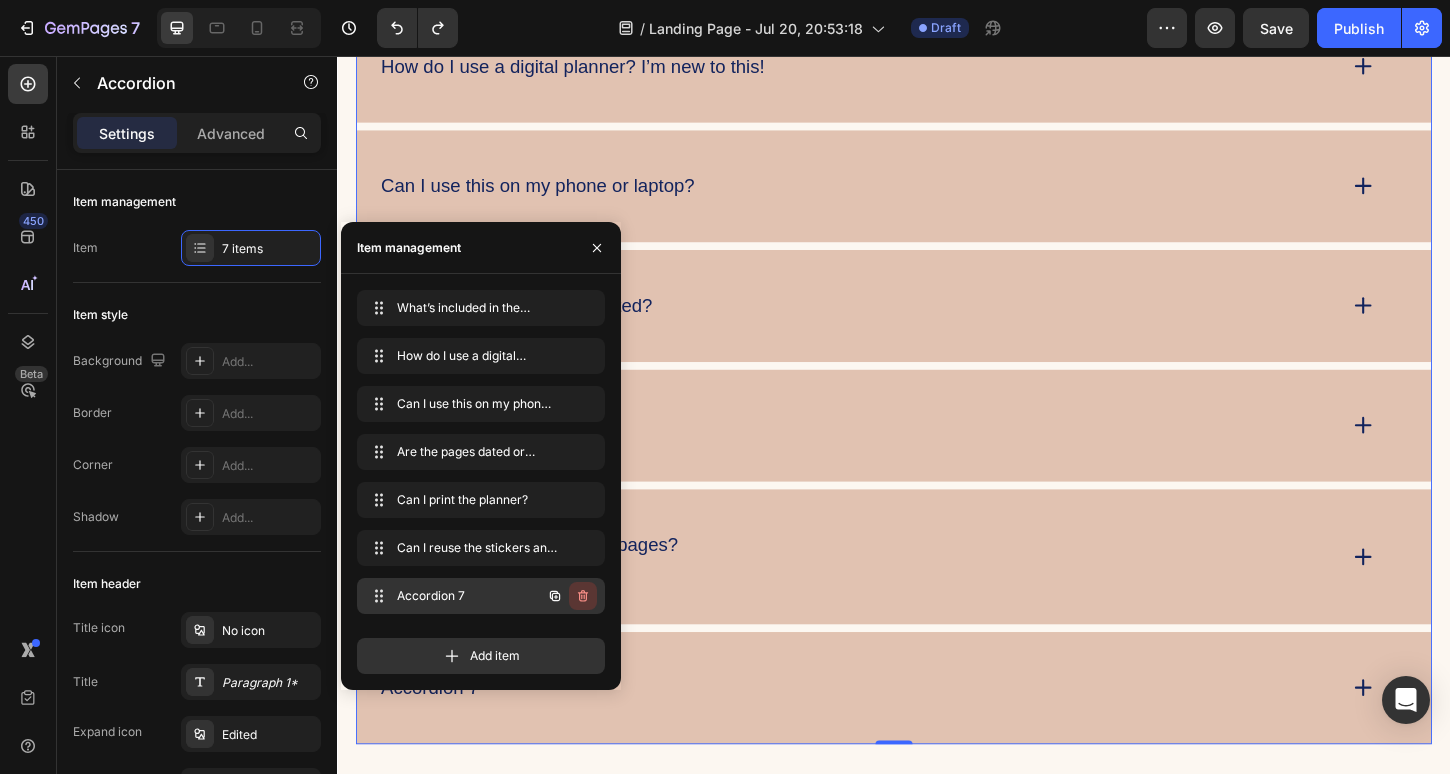 click 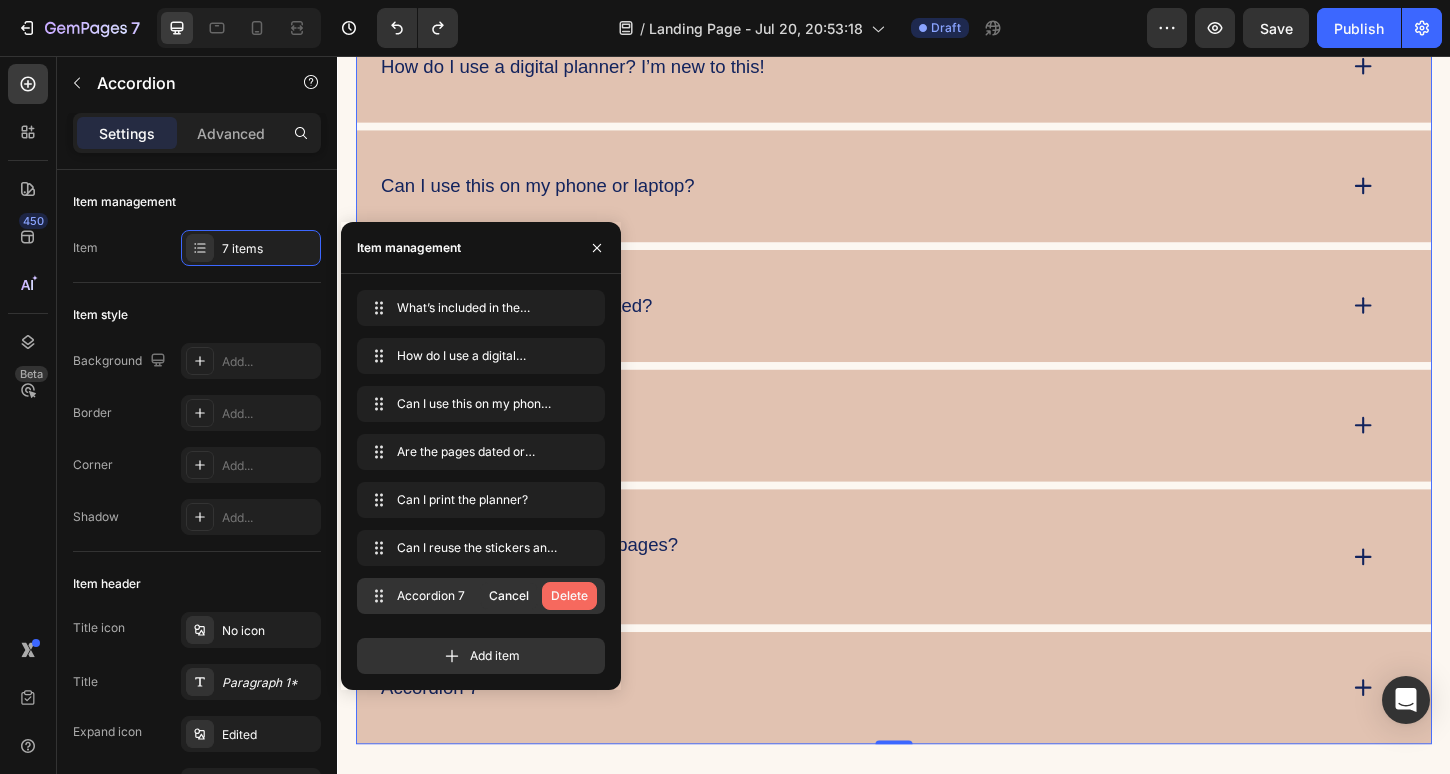 click on "Delete" at bounding box center (569, 596) 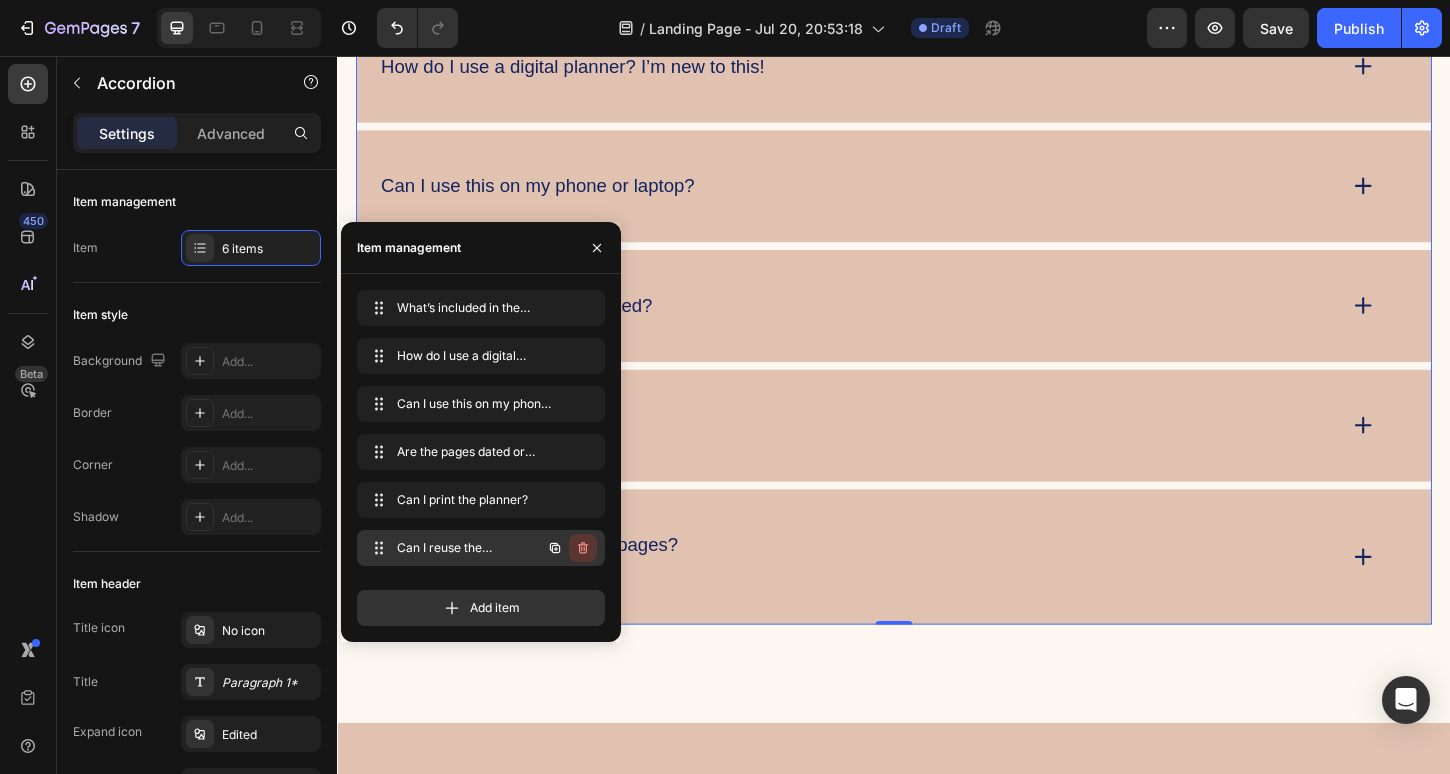 click 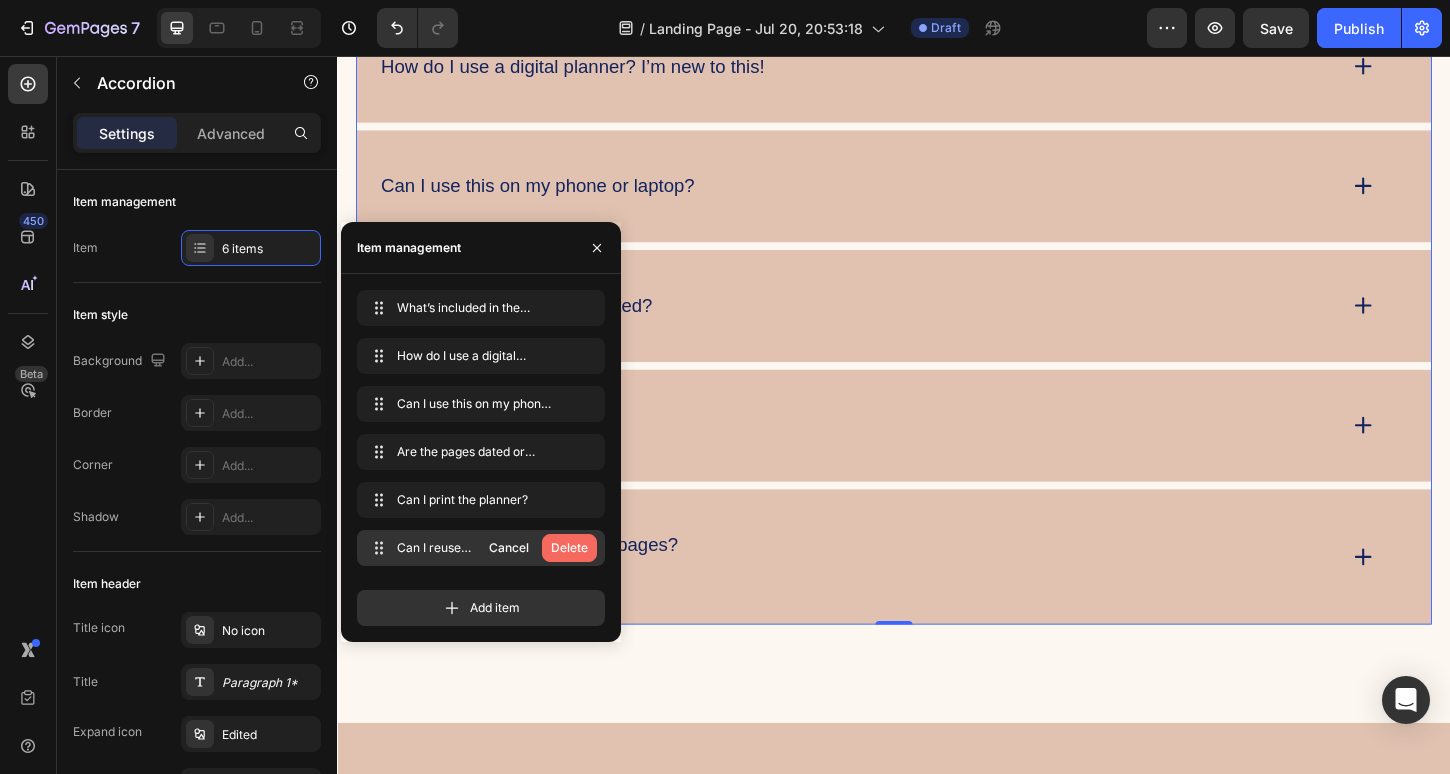 click on "Delete" at bounding box center [569, 548] 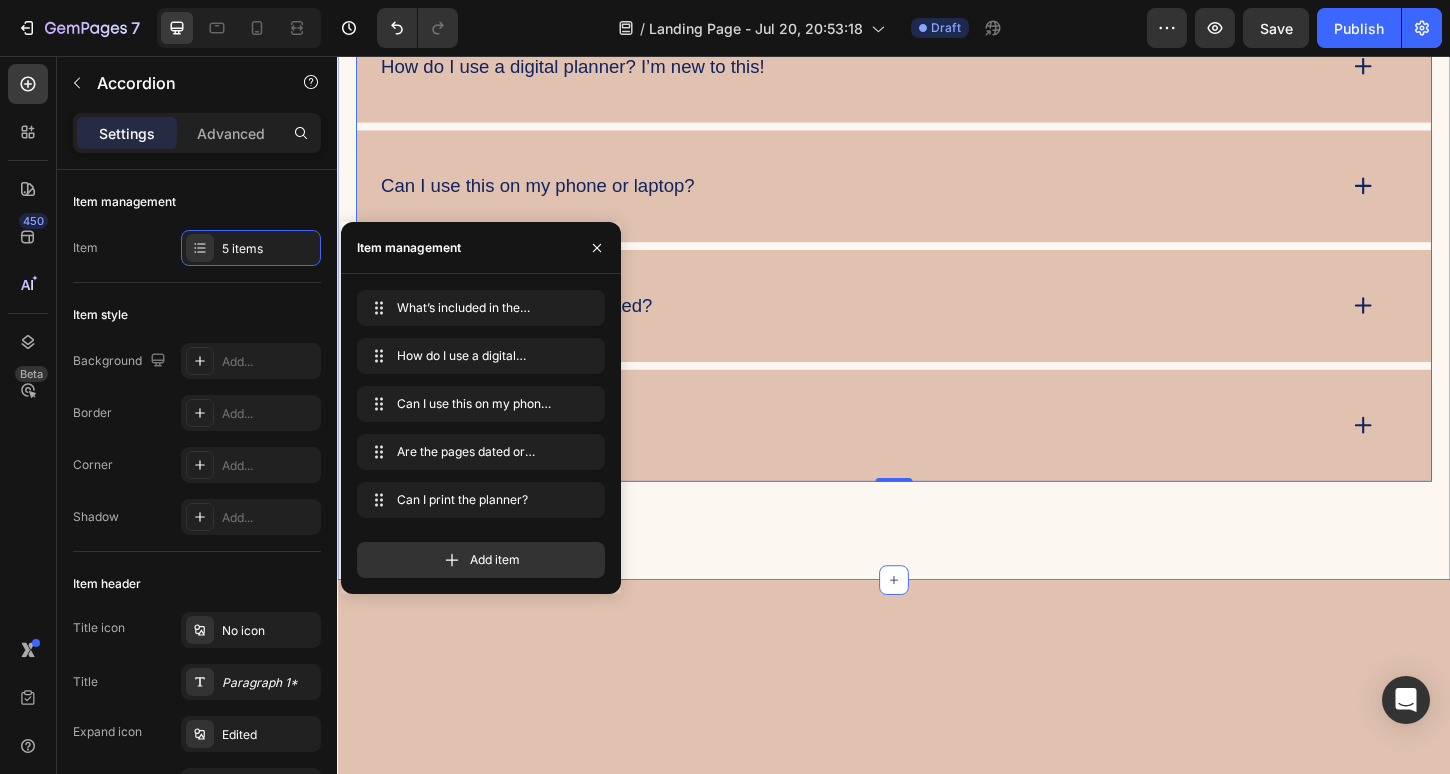 click on "FAQs Heading
What’s included in the Planner Starter Kit Bundle?
How do I use a digital planner? I’m new to this!
Can I use this on my phone or laptop?
Are the pages dated or undated?
Can I print the planner? Accordion 0 Row Section 6" at bounding box center (937, 161) 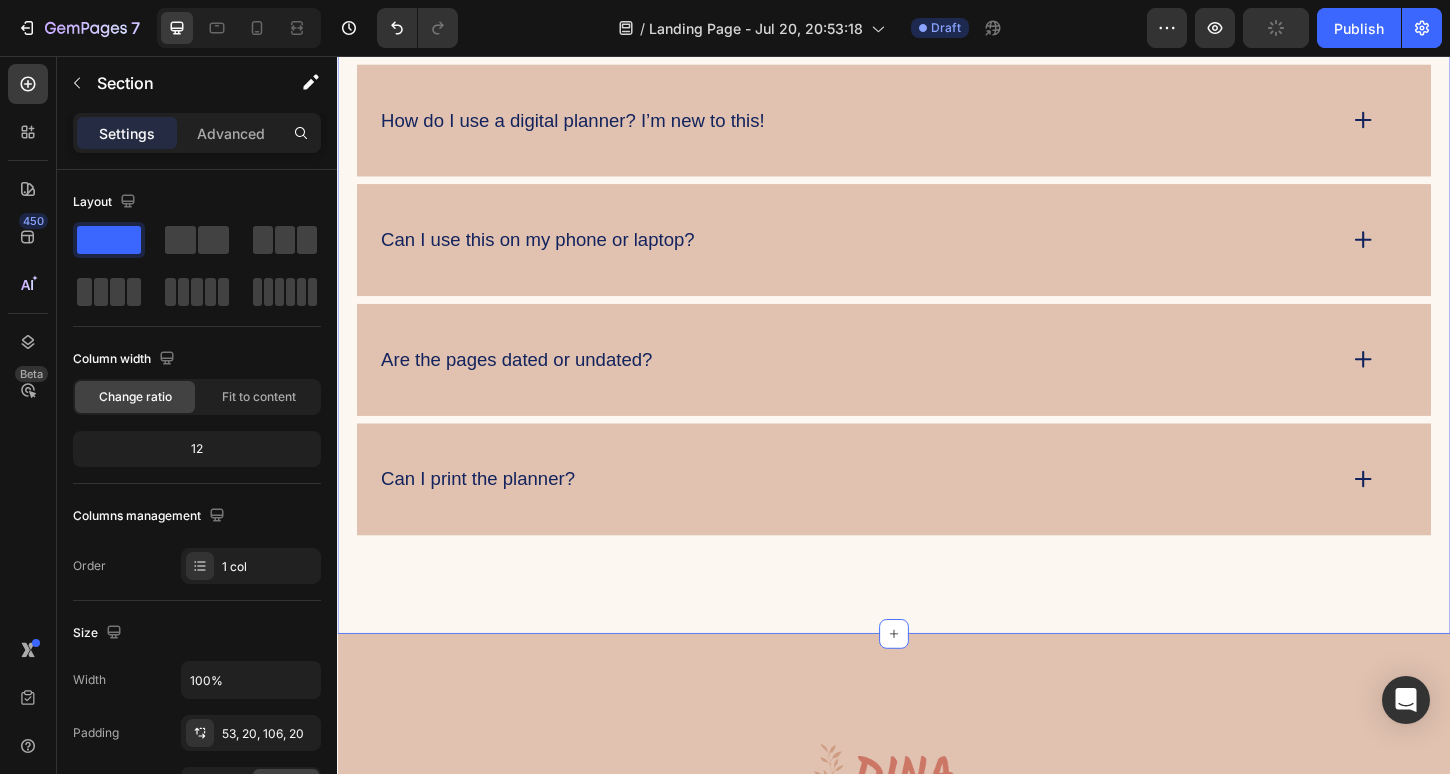 scroll, scrollTop: 4341, scrollLeft: 0, axis: vertical 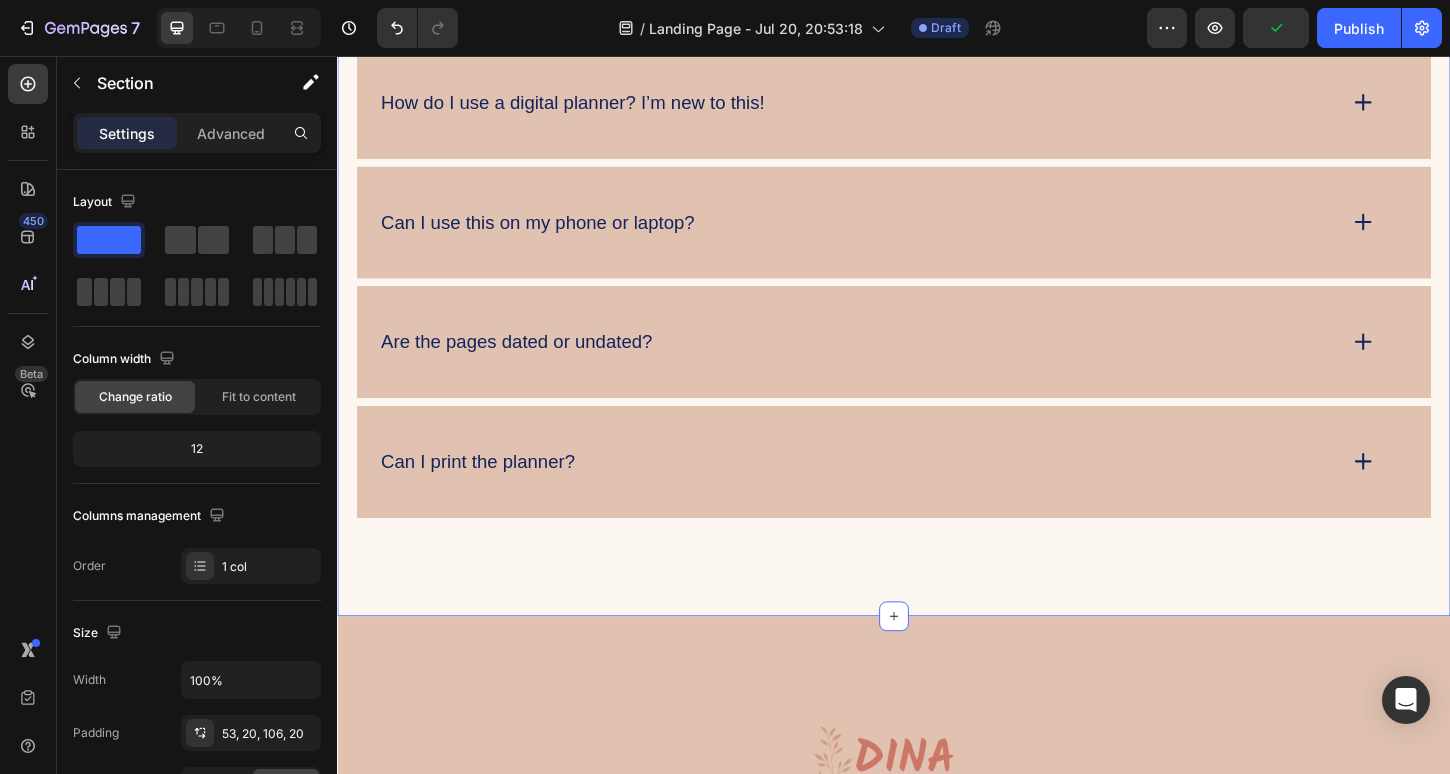 click on "Can I print the planner?" at bounding box center (937, 493) 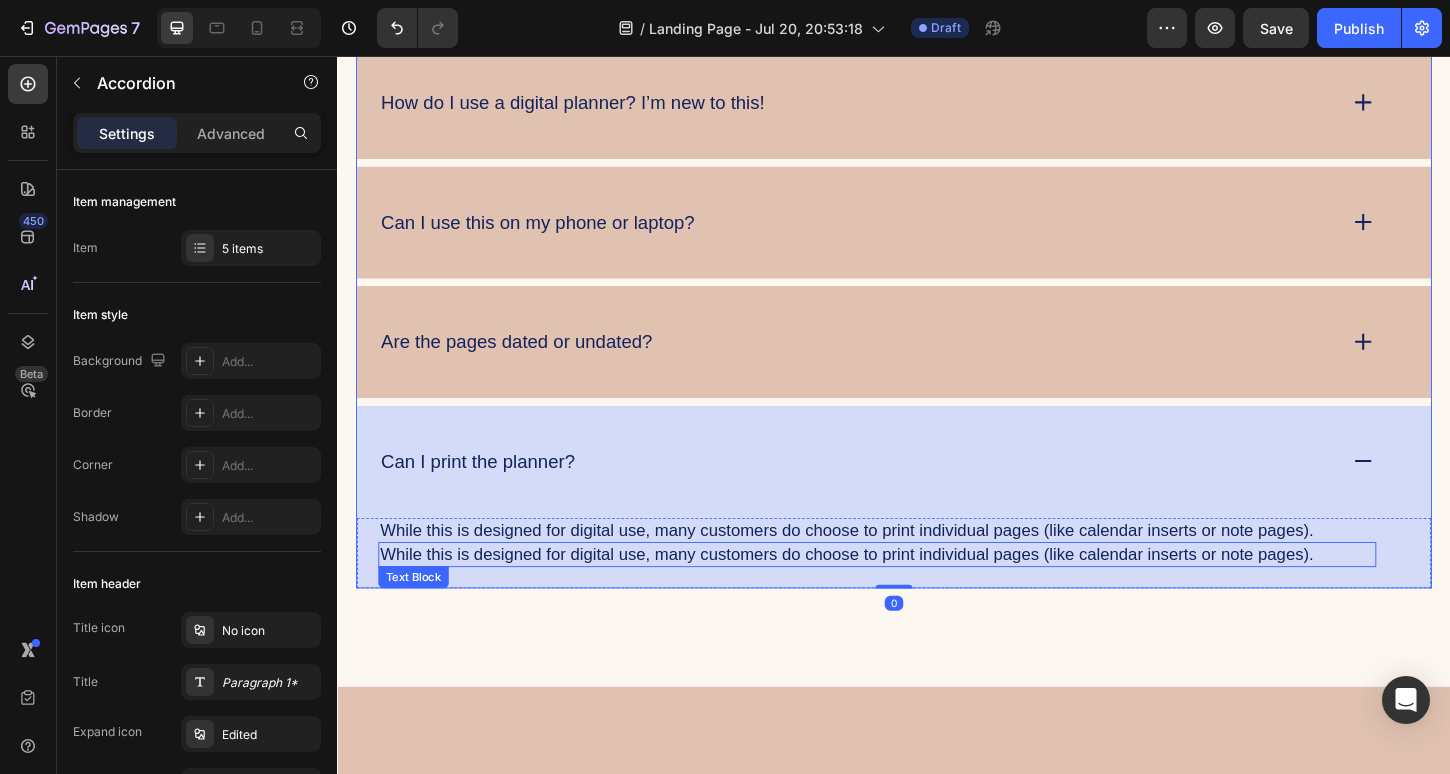 click on "While this is designed for digital use, many customers do choose to print individual pages (like calendar inserts or note pages)." at bounding box center (919, 593) 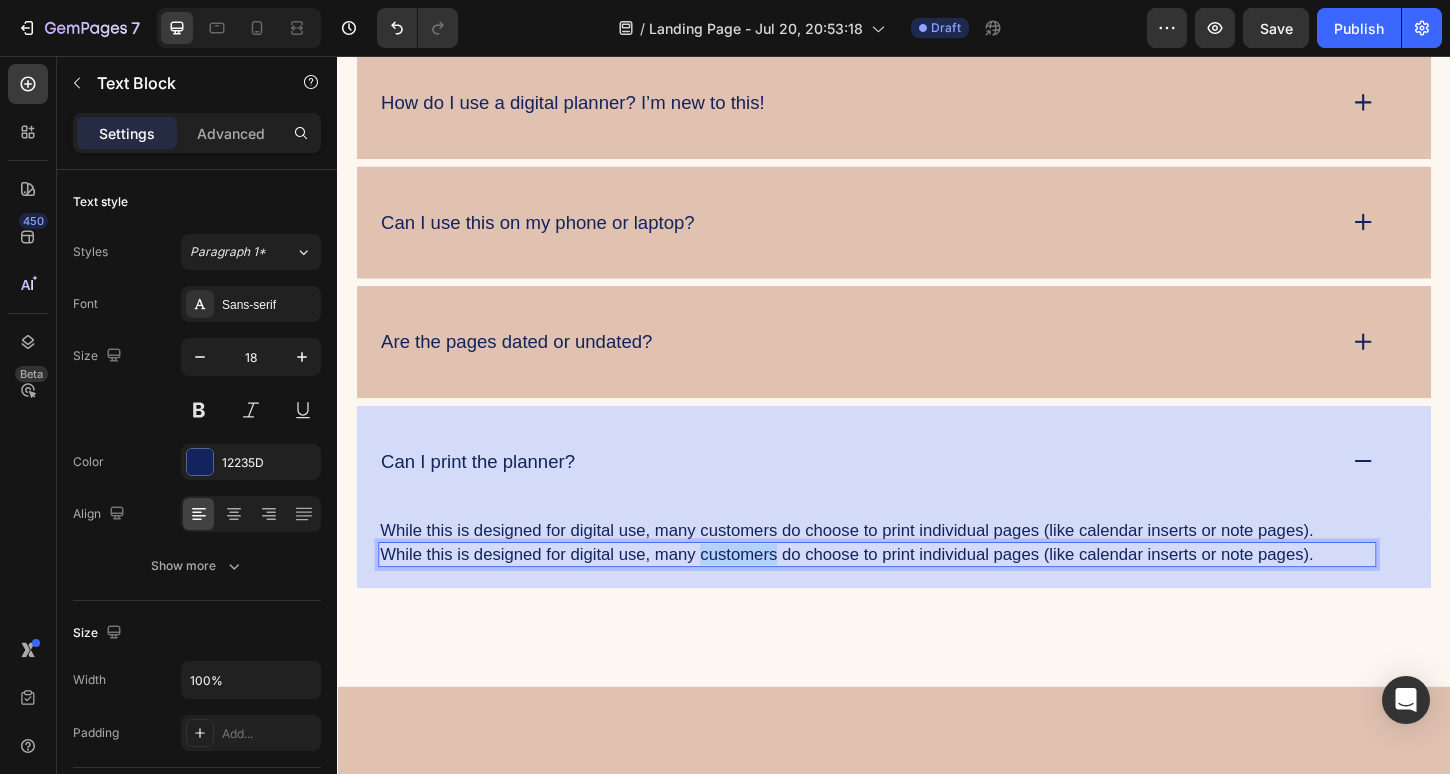 click on "While this is designed for digital use, many customers do choose to print individual pages (like calendar inserts or note pages)." at bounding box center (919, 593) 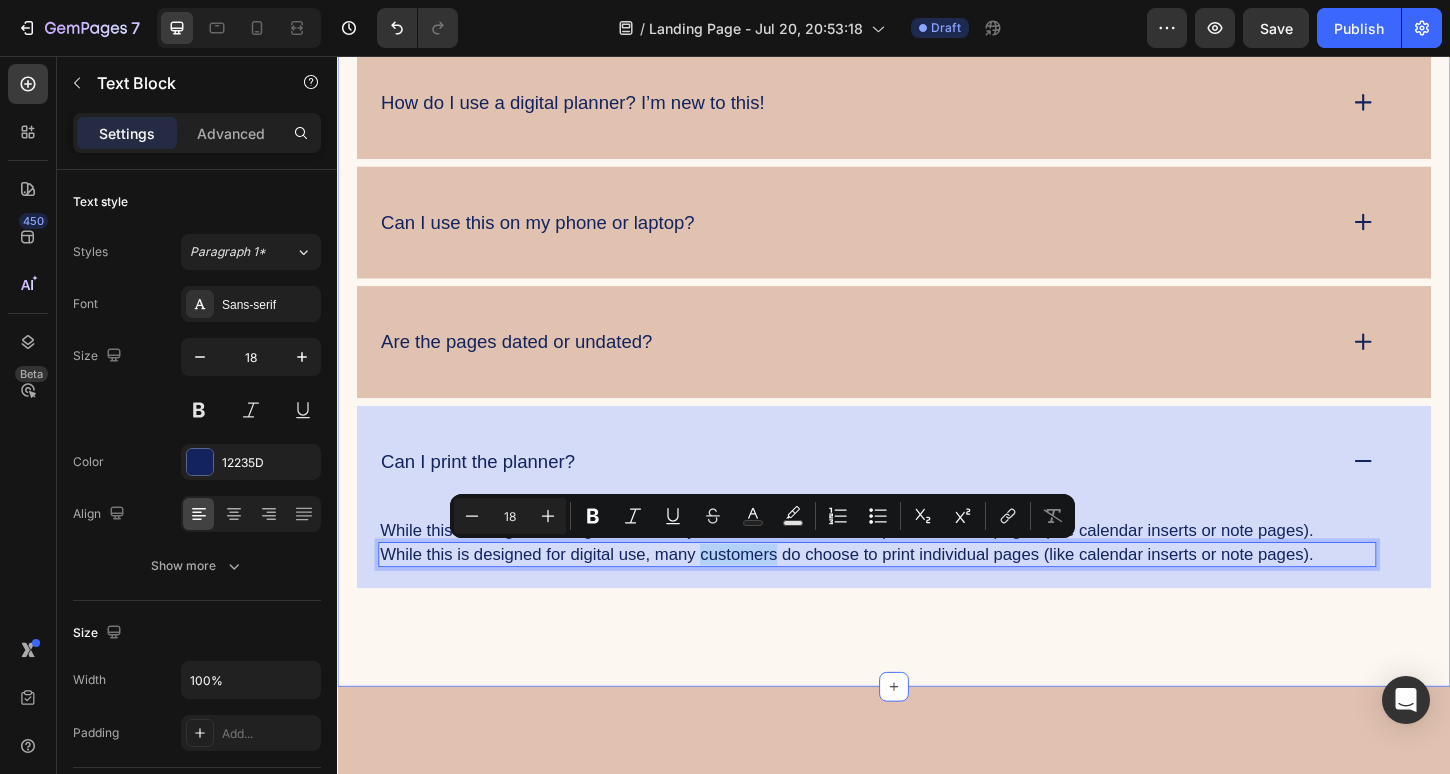 click on "FAQs Heading
What’s included in the Planner Starter Kit Bundle?
How do I use a digital planner? I’m new to this!
Can I use this on my phone or laptop?
Are the pages dated or undated?
Can I print the planner? While this is designed for digital use, many customers do choose to print individual pages (like calendar inserts or note pages). Text Block While this is designed for digital use, many customers do choose to print individual pages (like calendar inserts or note pages). Text Block 0 Row Accordion Row Section 6" at bounding box center (937, 238) 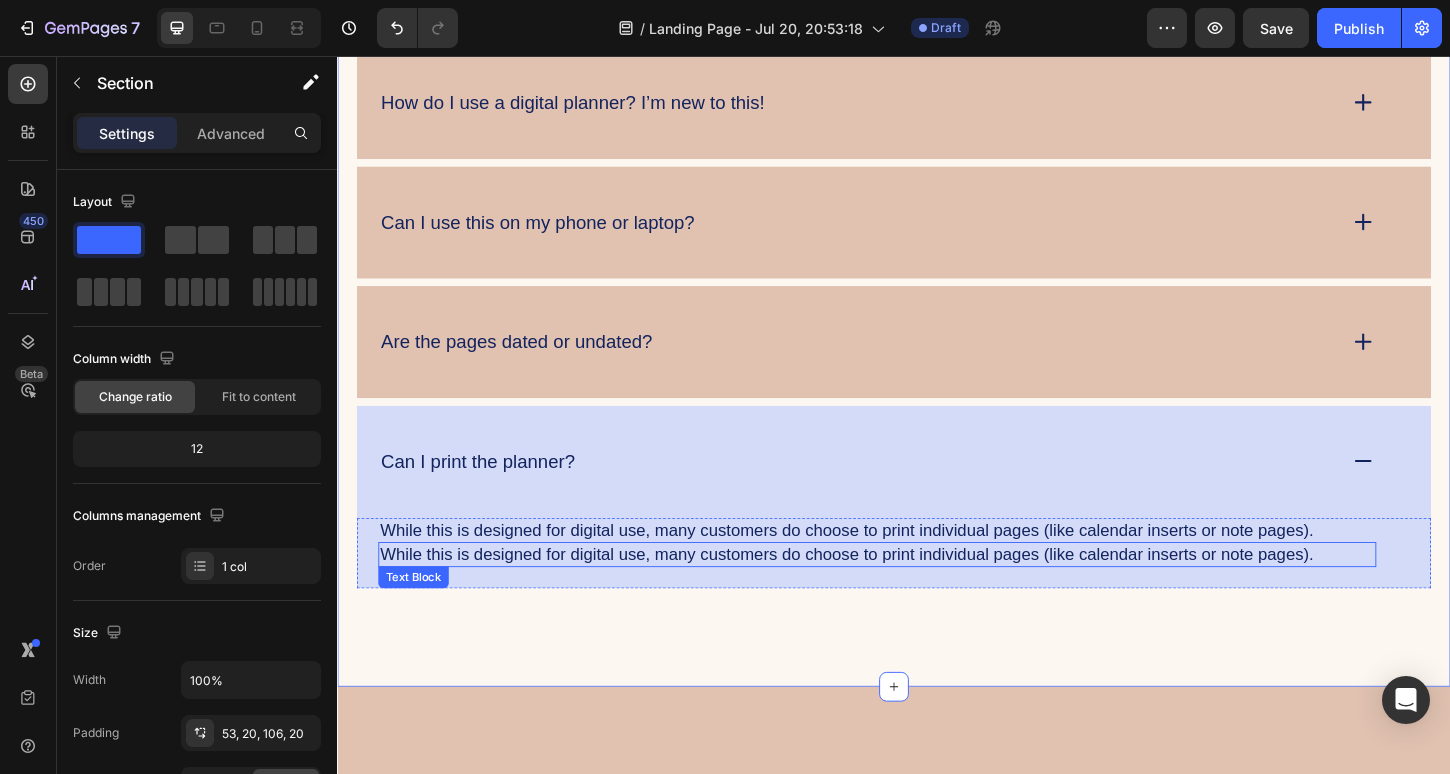 click on "While this is designed for digital use, many customers do choose to print individual pages (like calendar inserts or note pages)." at bounding box center (919, 593) 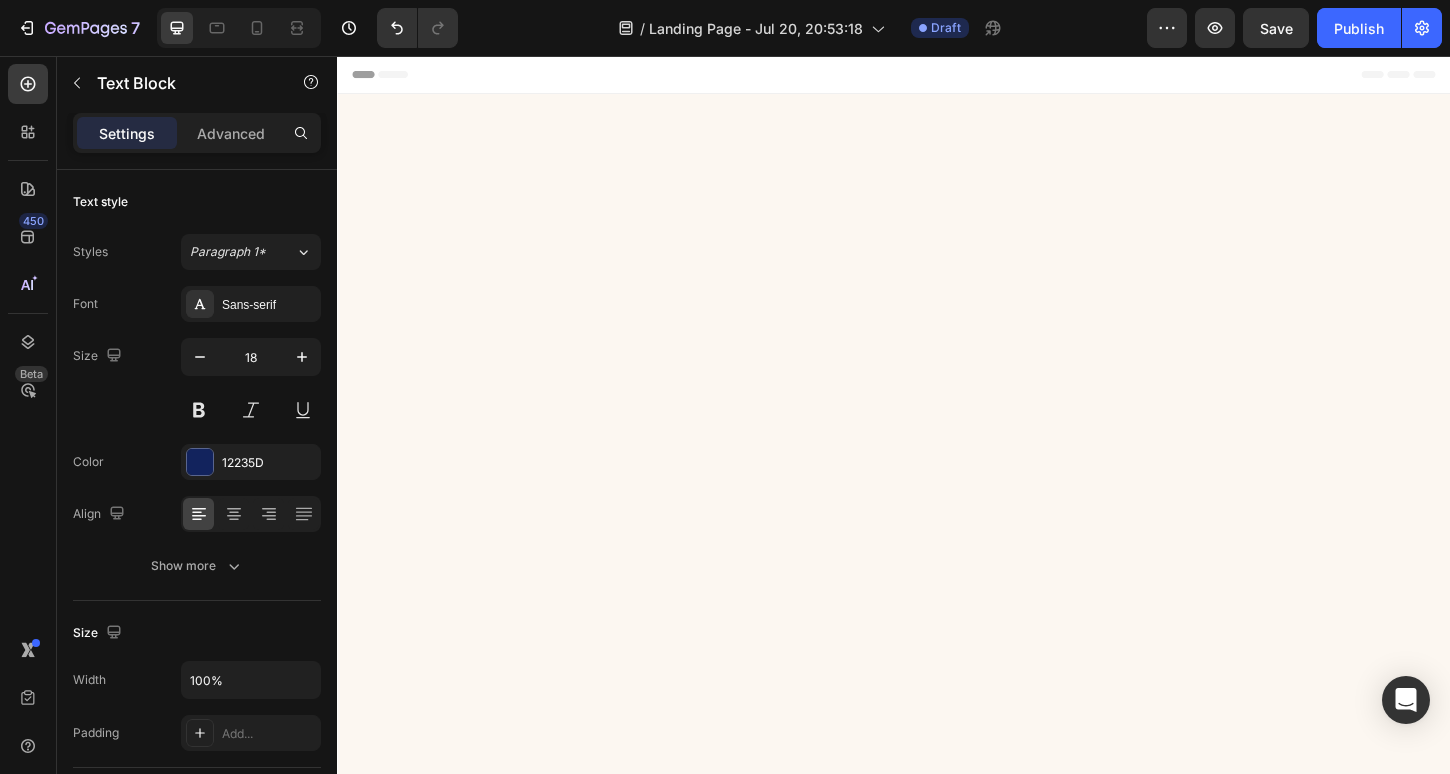 scroll, scrollTop: 4341, scrollLeft: 0, axis: vertical 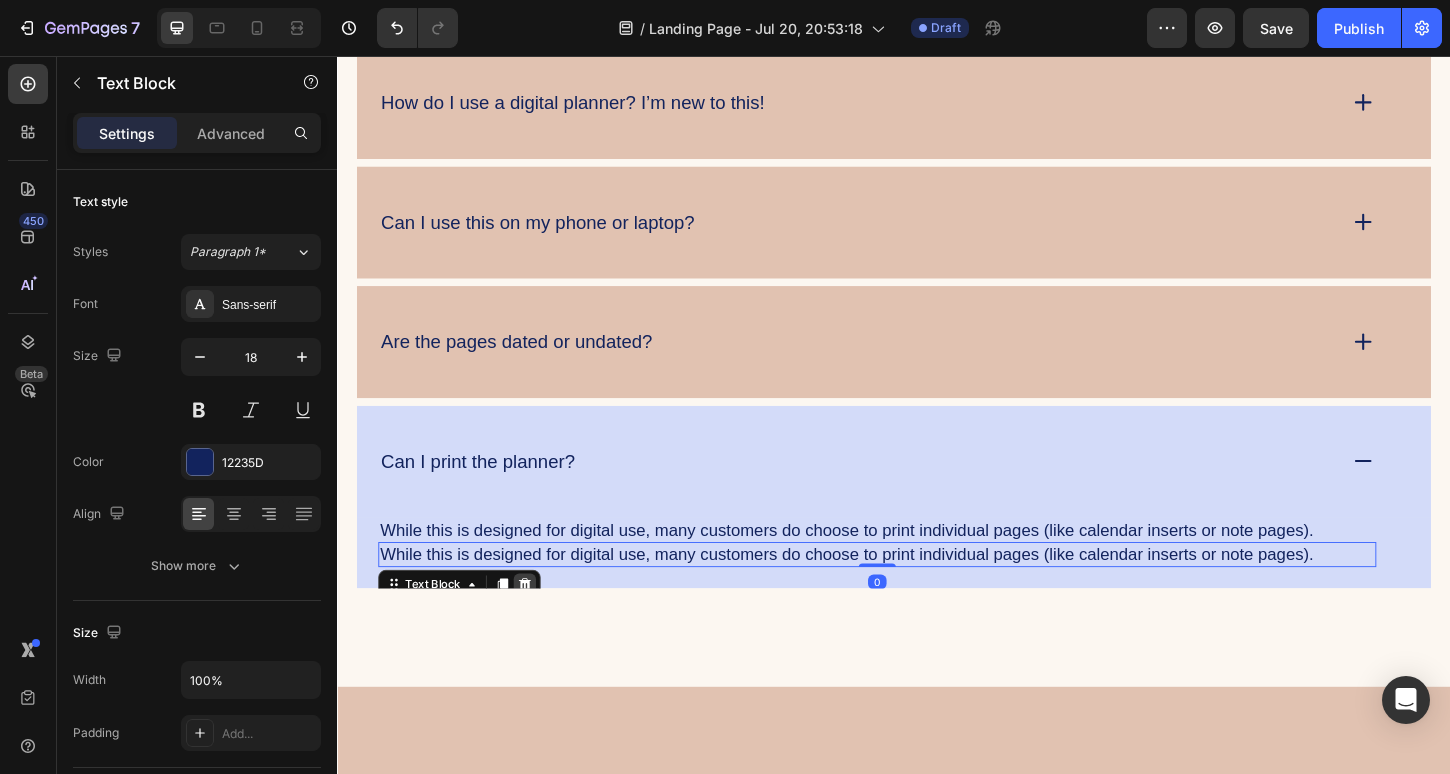 click 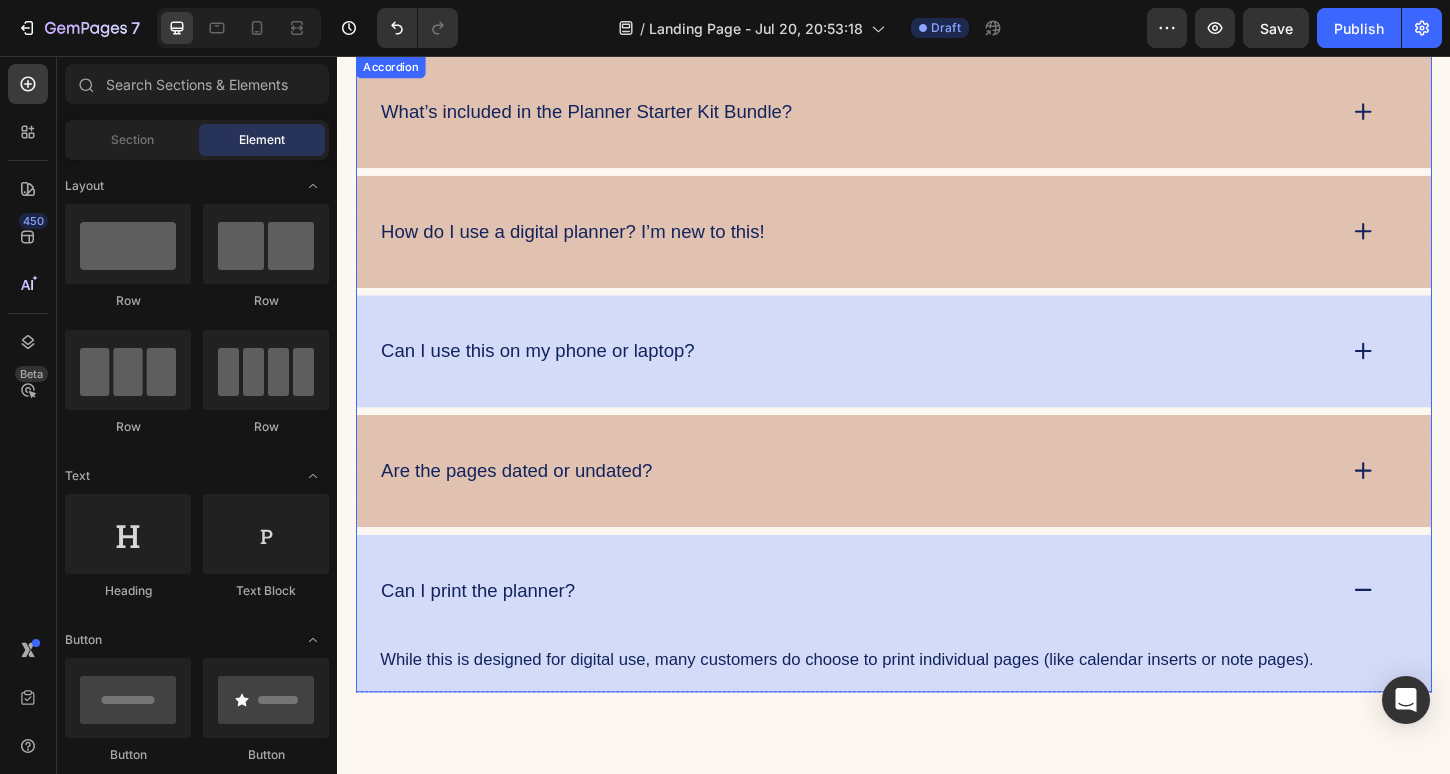 scroll, scrollTop: 4205, scrollLeft: 0, axis: vertical 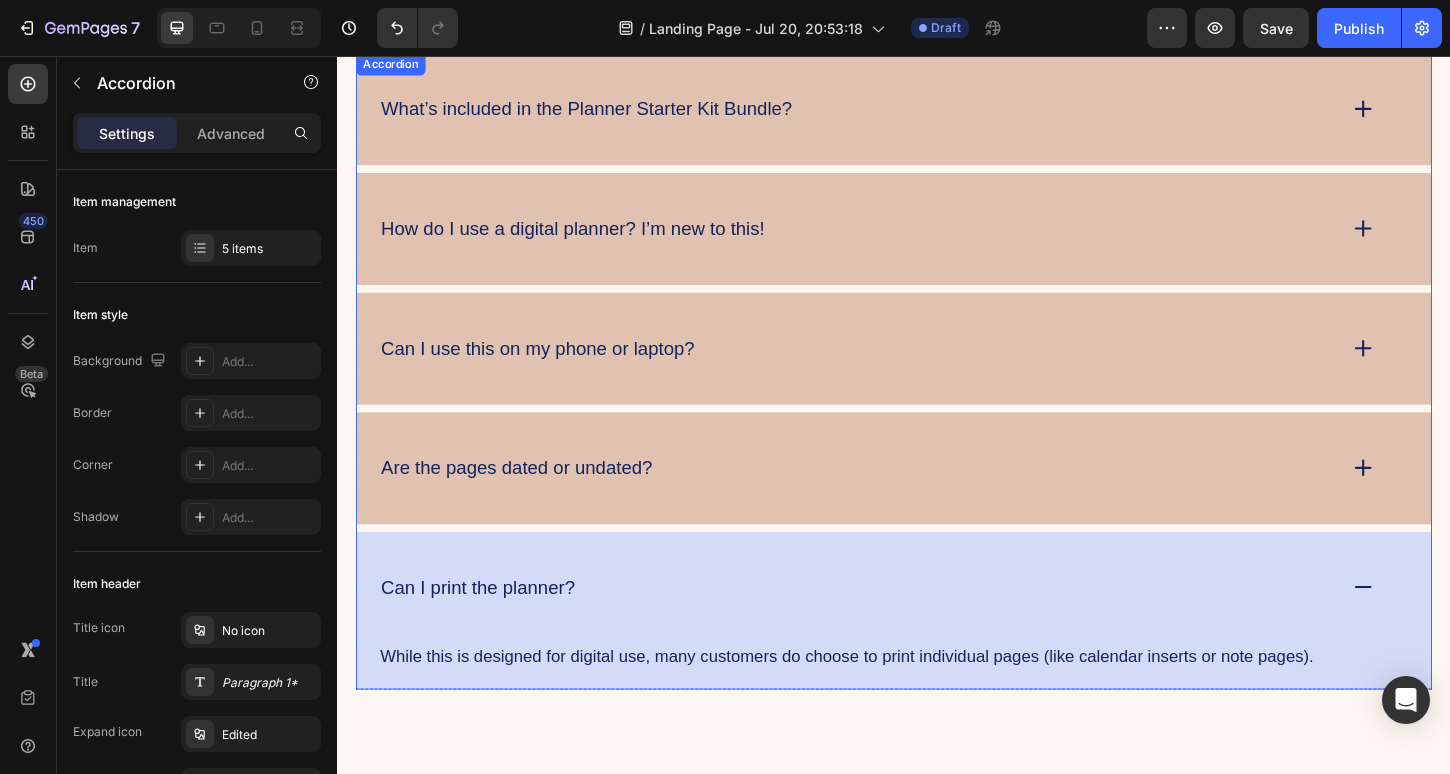 click on "Can I print the planner?" at bounding box center (937, 629) 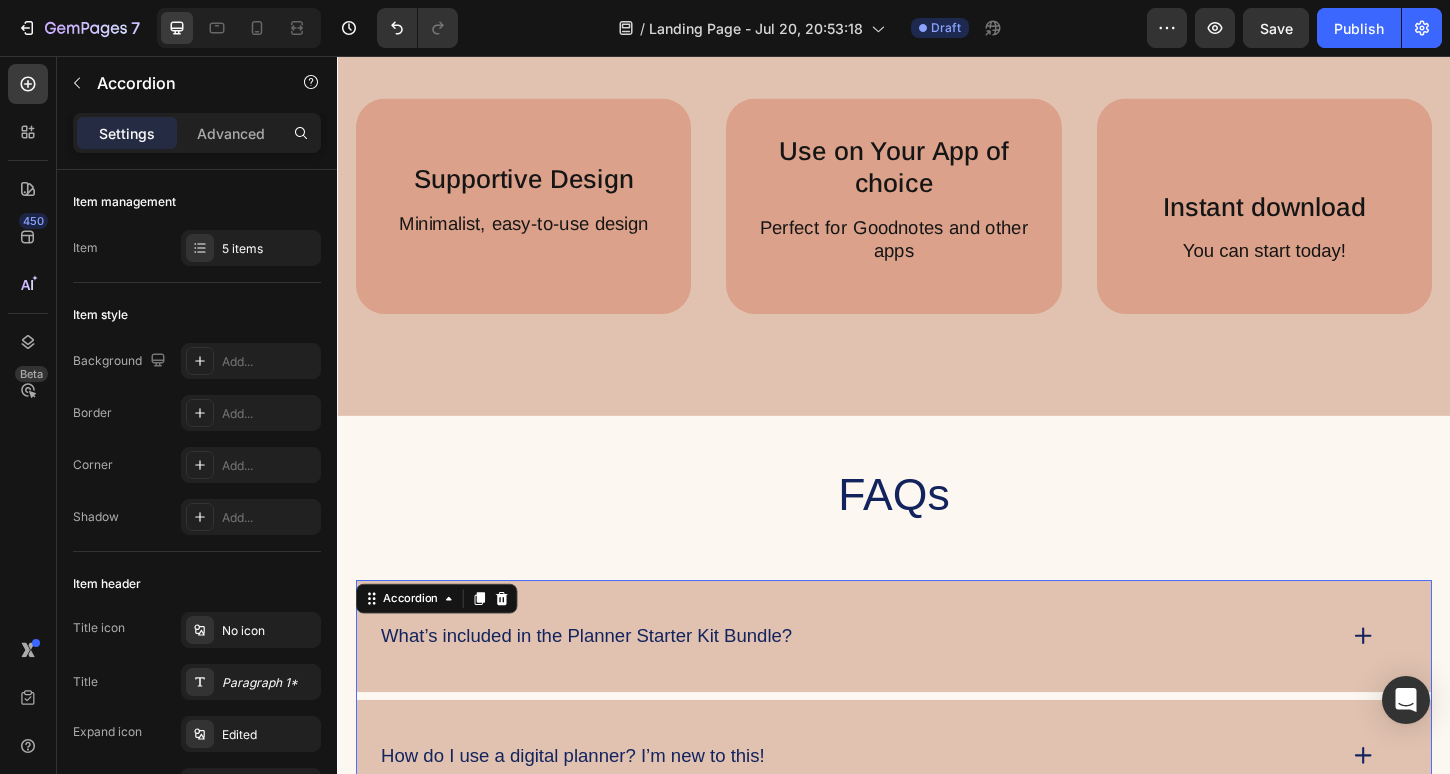scroll, scrollTop: 3992, scrollLeft: 0, axis: vertical 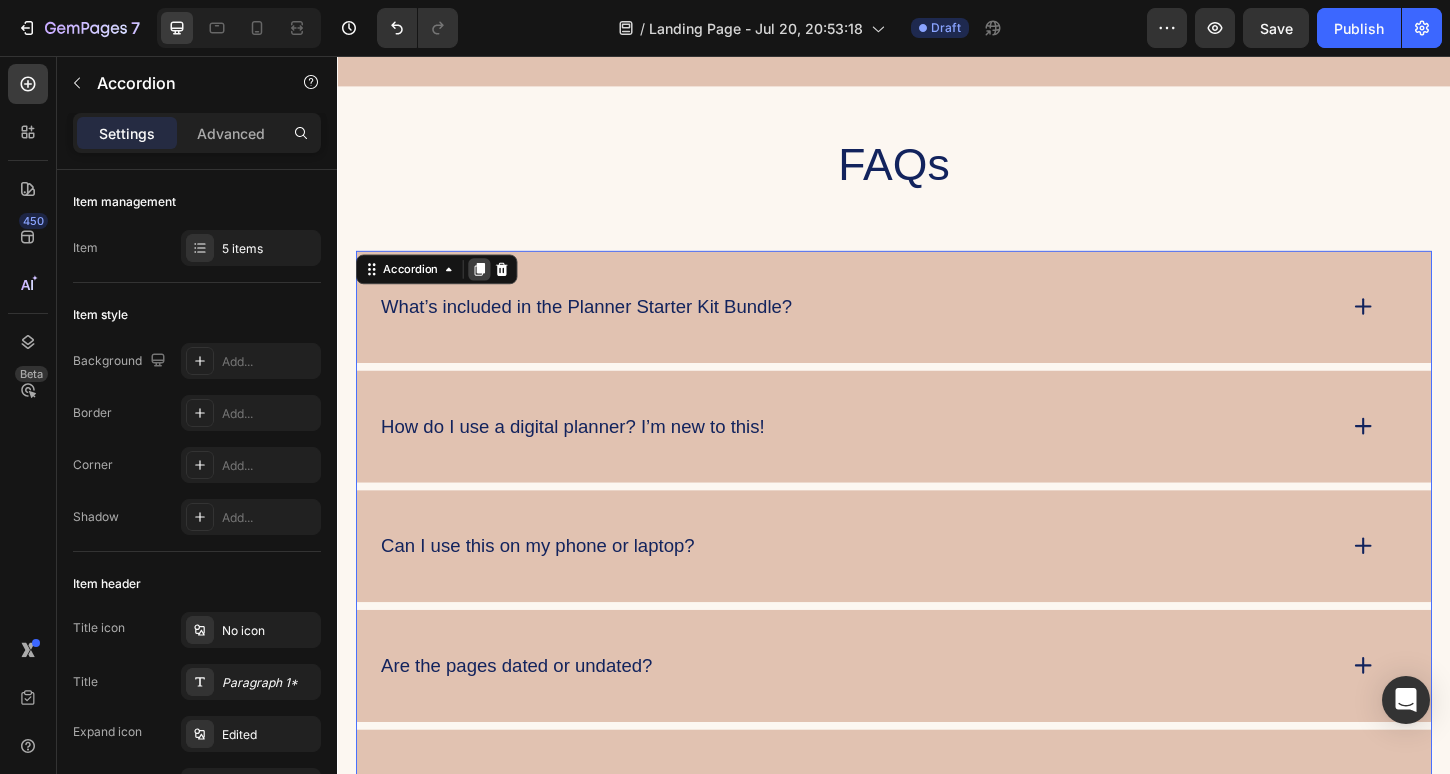 click at bounding box center (490, 286) 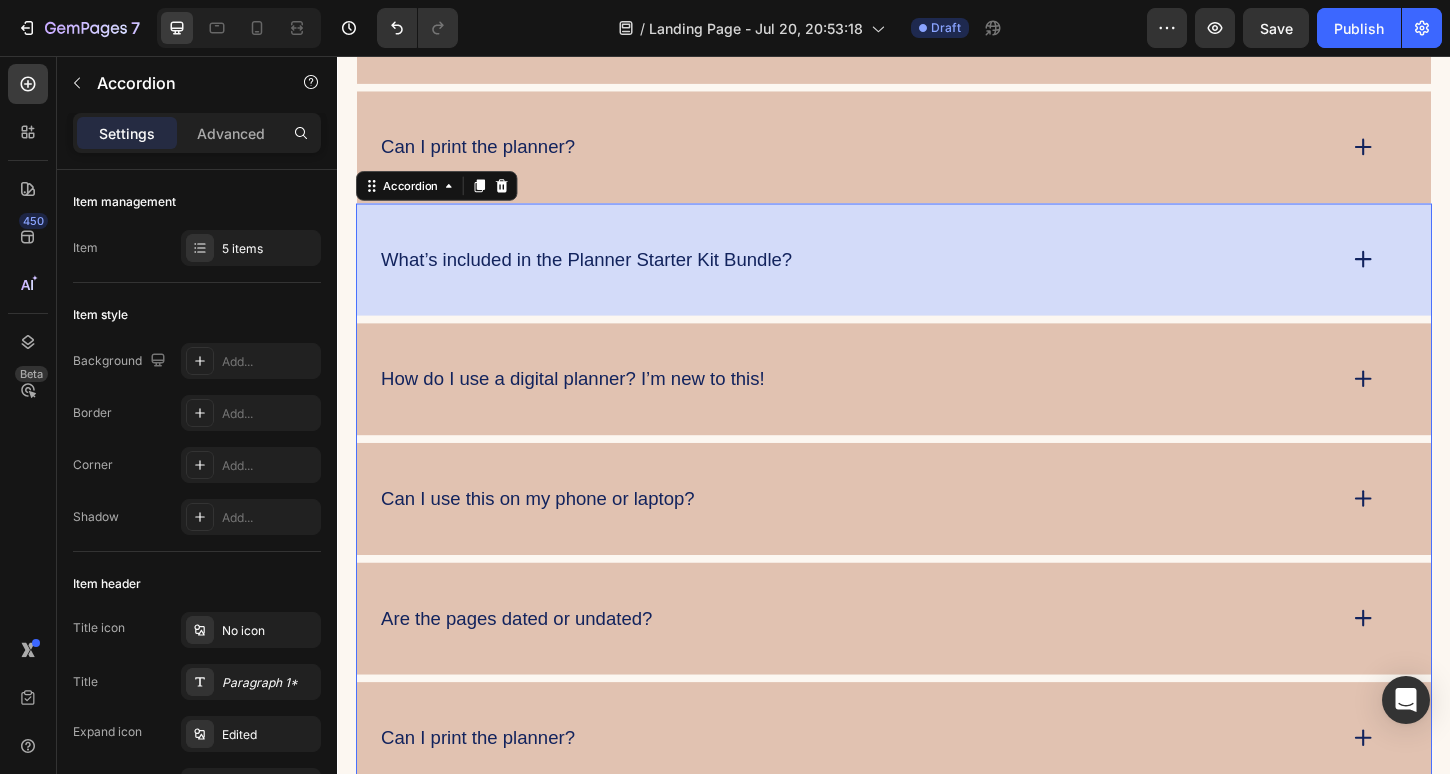 scroll, scrollTop: 4677, scrollLeft: 0, axis: vertical 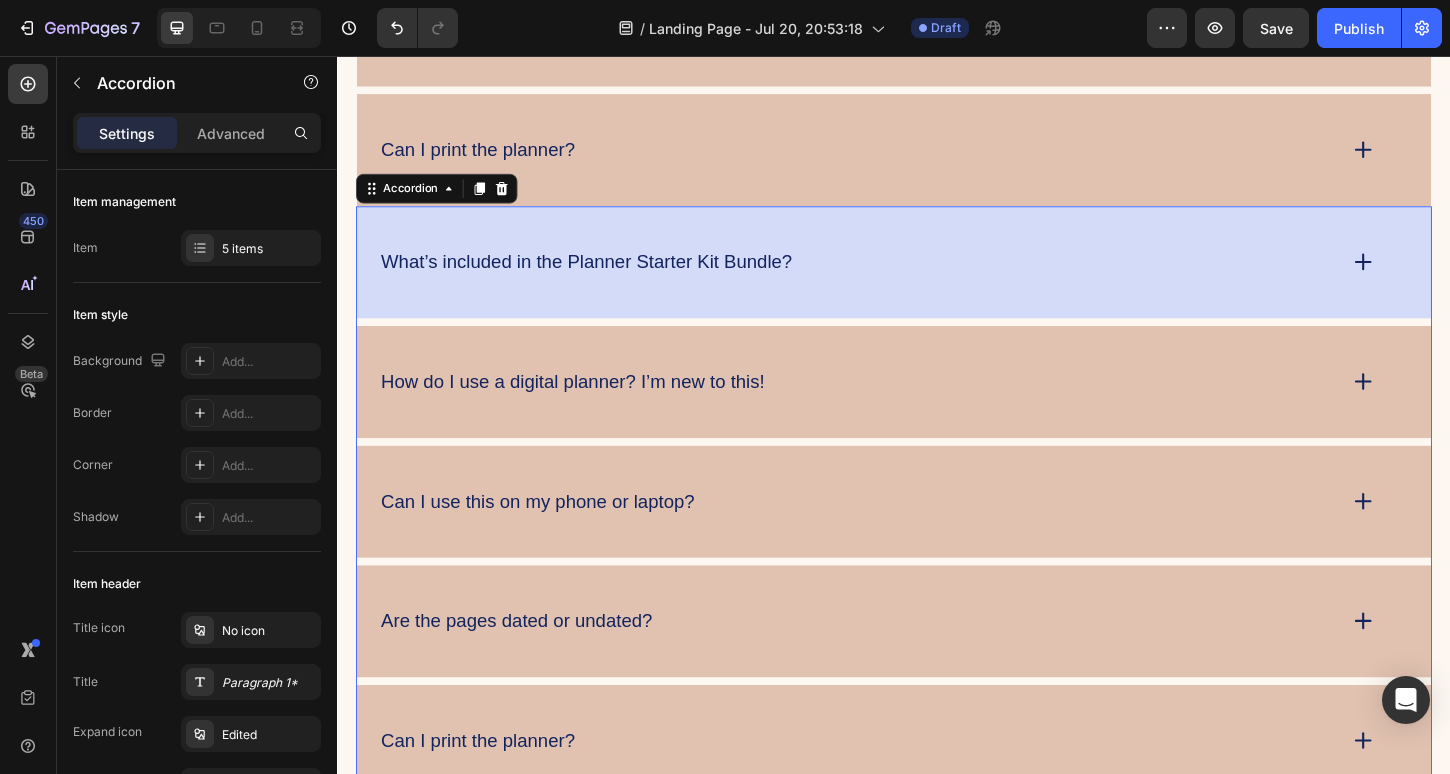 click on "What’s included in the Planner Starter Kit Bundle?" at bounding box center (937, 278) 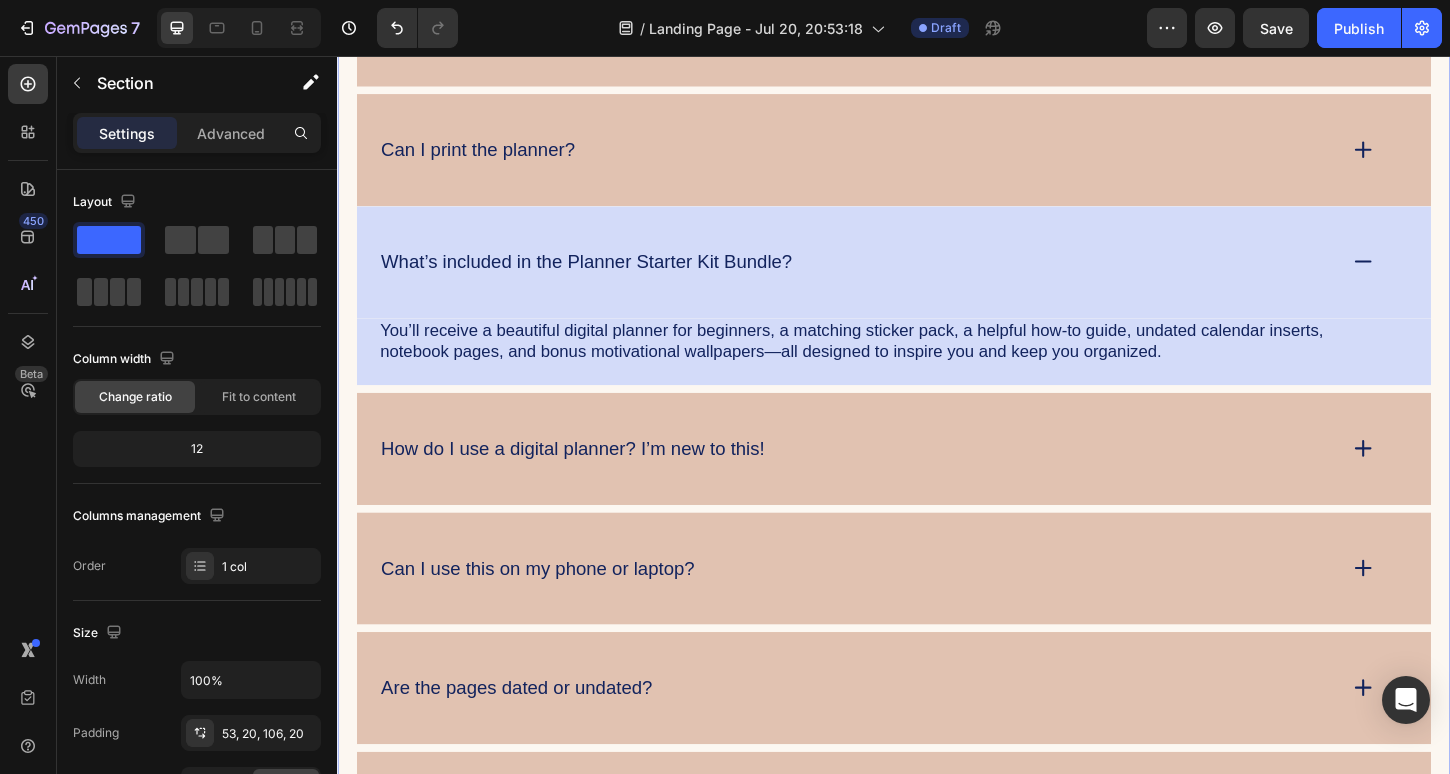 click on "FAQs Heading
What’s included in the Planner Starter Kit Bundle?
How do I use a digital planner? I’m new to this!
Can I use this on my phone or laptop?
Are the pages dated or undated?
Can I print the planner? Accordion
What’s included in the Planner Starter Kit Bundle? You’ll receive a beautiful digital planner for beginners, a matching sticker pack, a helpful how-to guide, undated calendar inserts, notebook pages, and bonus motivational wallpapers—all designed to inspire you and keep you organized. Text Block Row
How do I use a digital planner? I’m new to this!
Can I use this on my phone or laptop?
Are the pages dated or undated?
Can I print the planner? Accordion Row Section 6   You can create reusable sections Create Theme Section AI Content Write with GemAI What would you like to describe here? Tone and Voice Persuasive Product Mystical Mushrooms Tumbler Show more Generate" at bounding box center (937, 218) 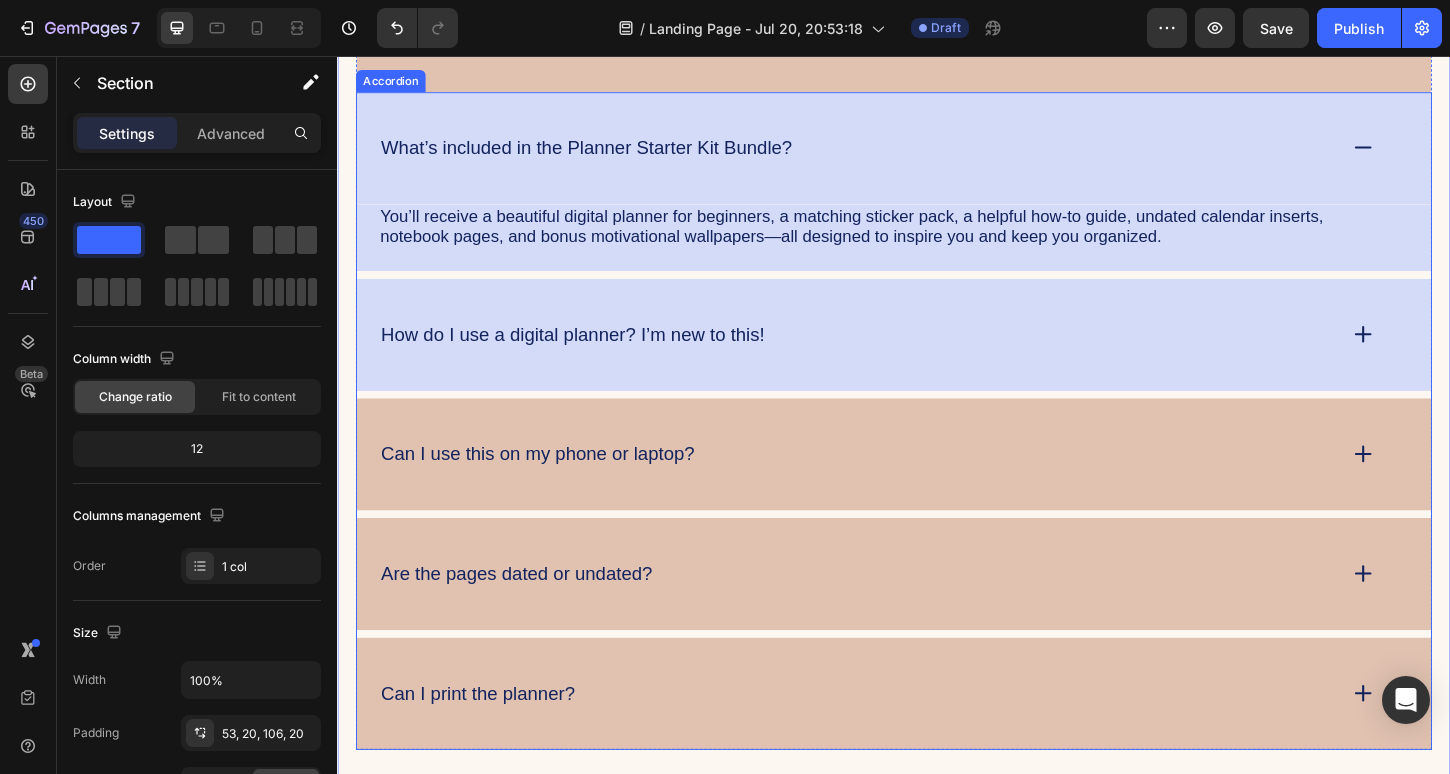 scroll, scrollTop: 4586, scrollLeft: 0, axis: vertical 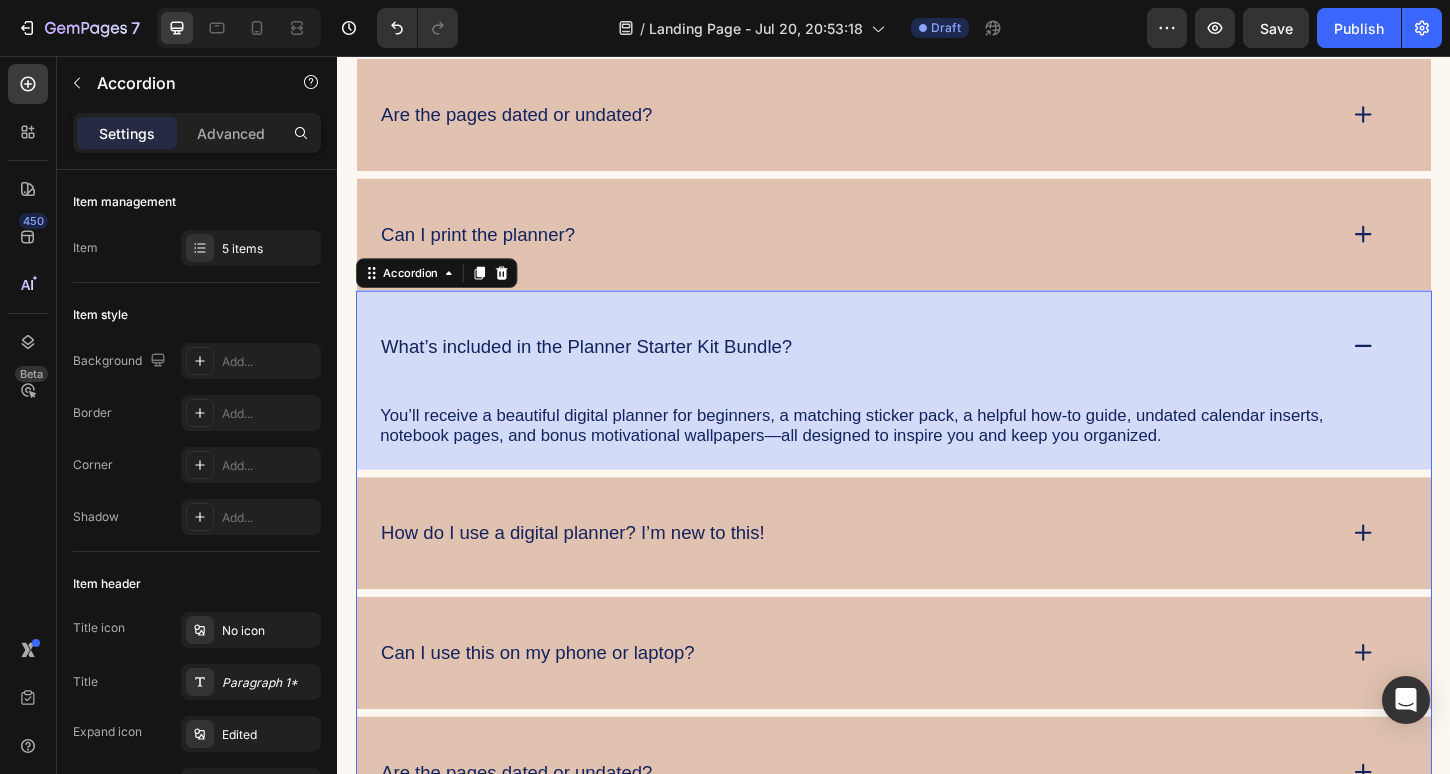 click on "What’s included in the Planner Starter Kit Bundle?" at bounding box center (605, 369) 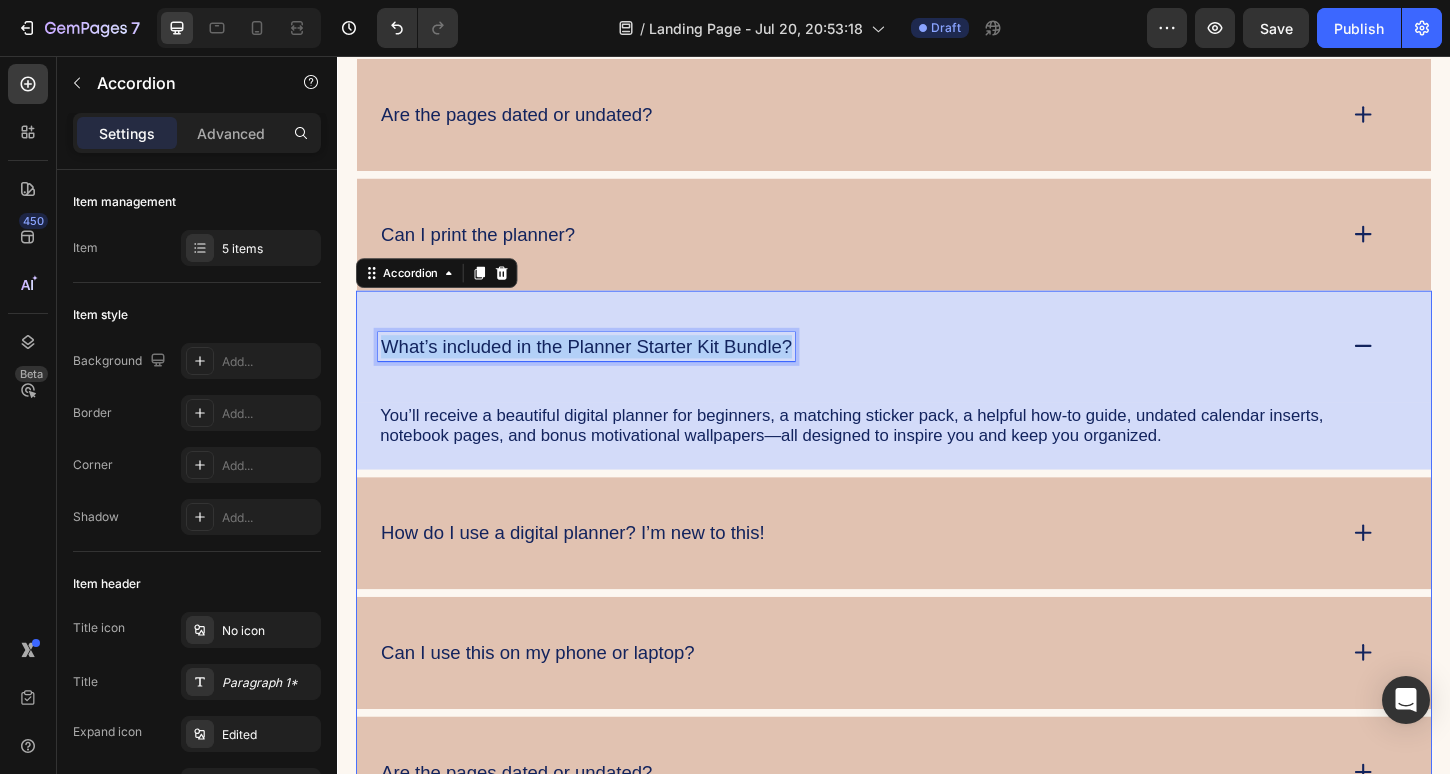 click on "What’s included in the Planner Starter Kit Bundle?" at bounding box center (605, 369) 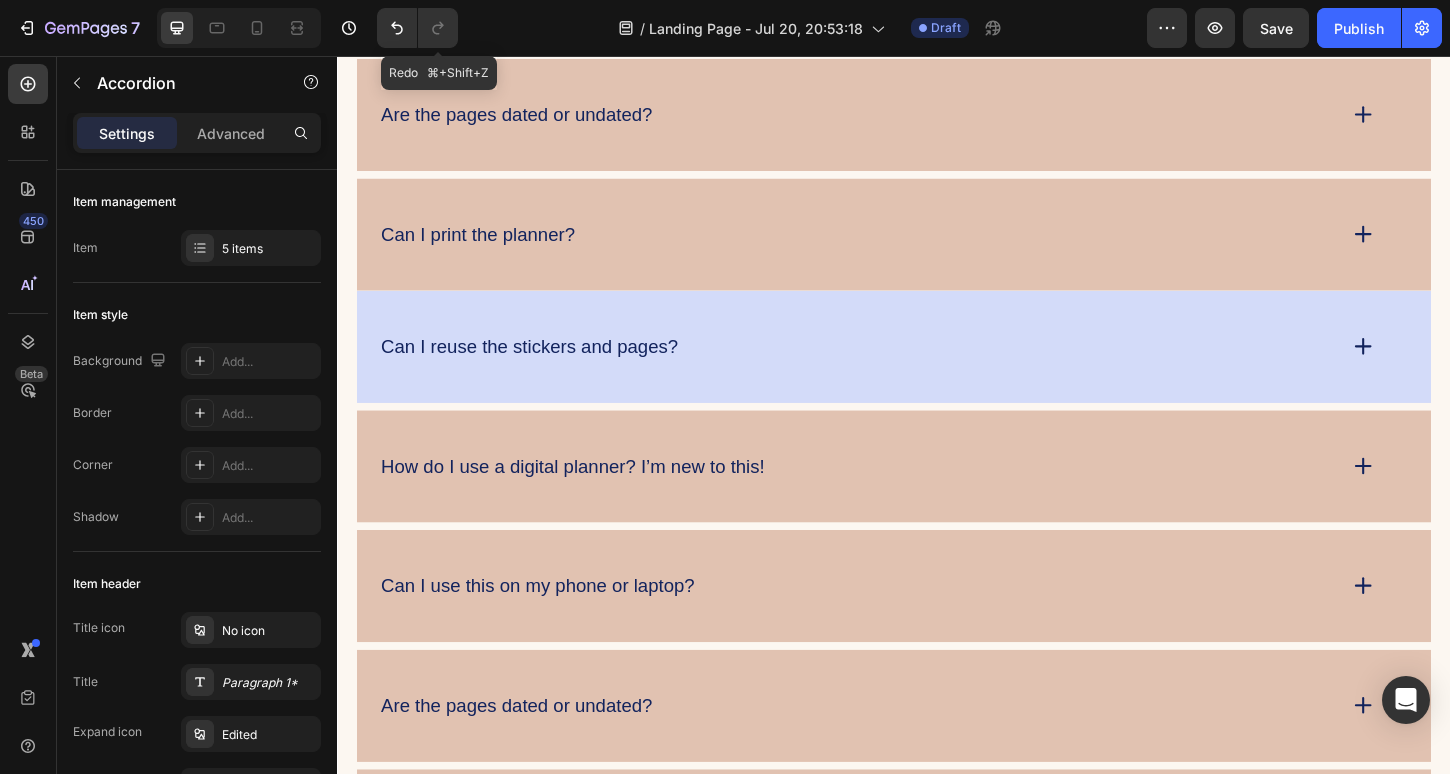 click on "Can I reuse the stickers and pages?" at bounding box center (897, 369) 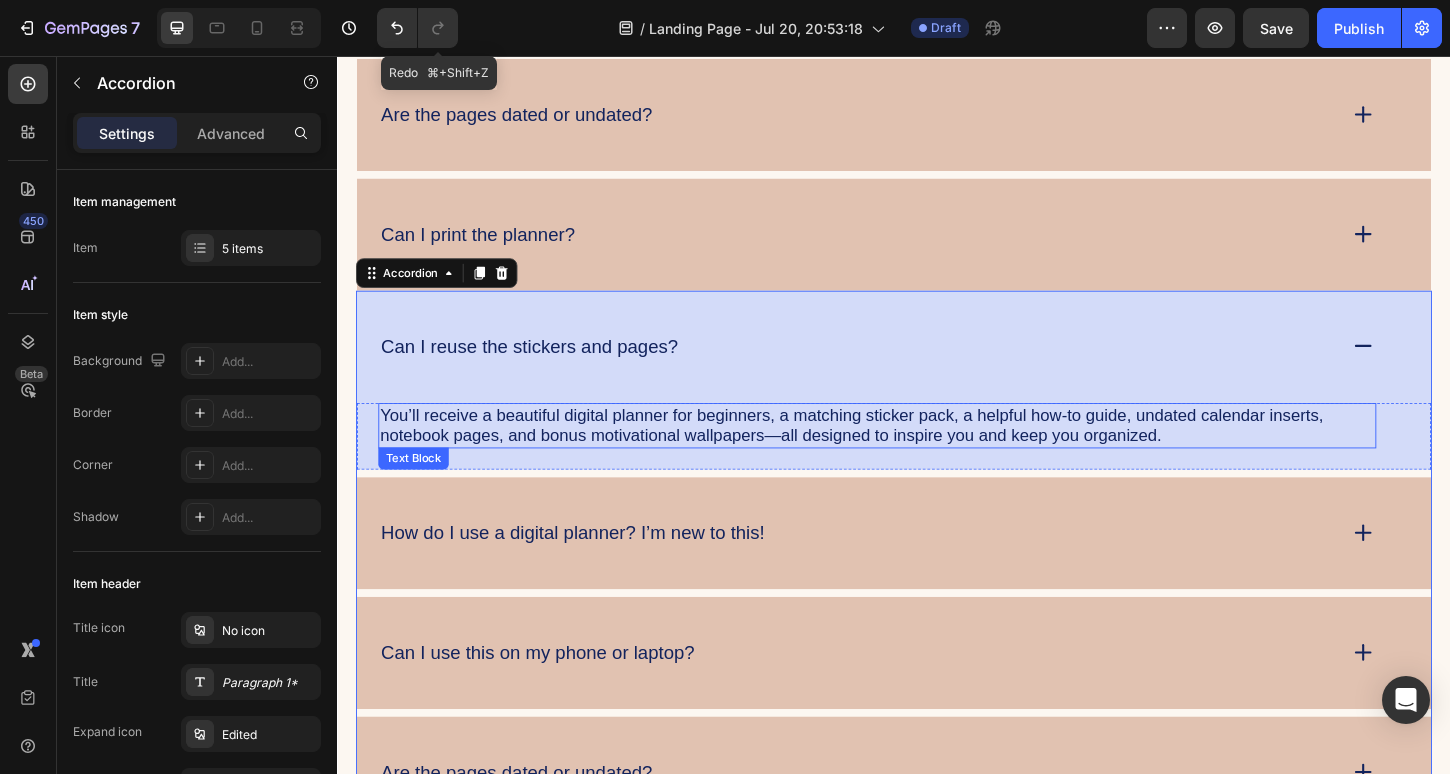 click on "You’ll receive a beautiful digital planner for beginners, a matching sticker pack, a helpful how-to guide, undated calendar inserts, notebook pages, and bonus motivational wallpapers—all designed to inspire you and keep you organized." at bounding box center [919, 454] 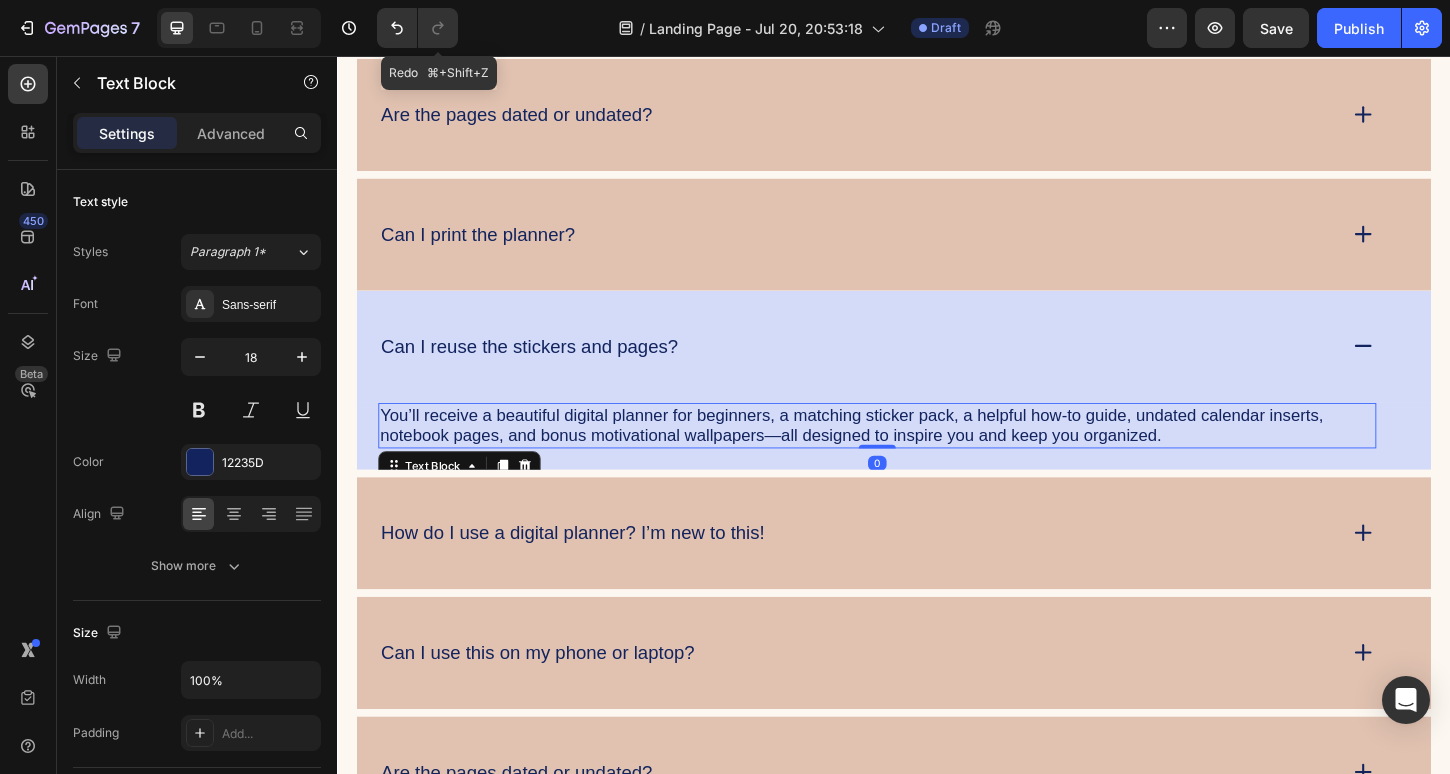 click on "You’ll receive a beautiful digital planner for beginners, a matching sticker pack, a helpful how-to guide, undated calendar inserts, notebook pages, and bonus motivational wallpapers—all designed to inspire you and keep you organized." at bounding box center [919, 454] 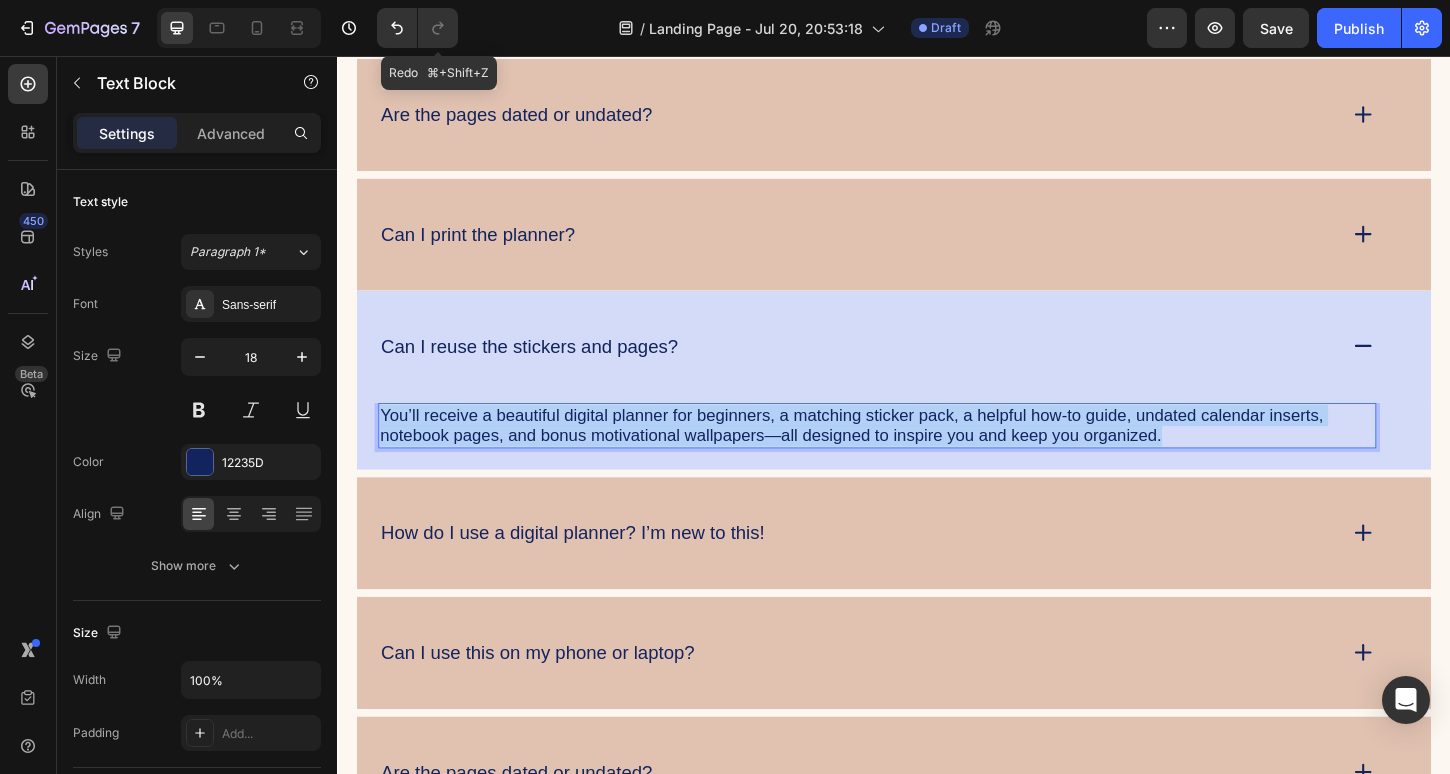 click on "You’ll receive a beautiful digital planner for beginners, a matching sticker pack, a helpful how-to guide, undated calendar inserts, notebook pages, and bonus motivational wallpapers—all designed to inspire you and keep you organized." at bounding box center [919, 454] 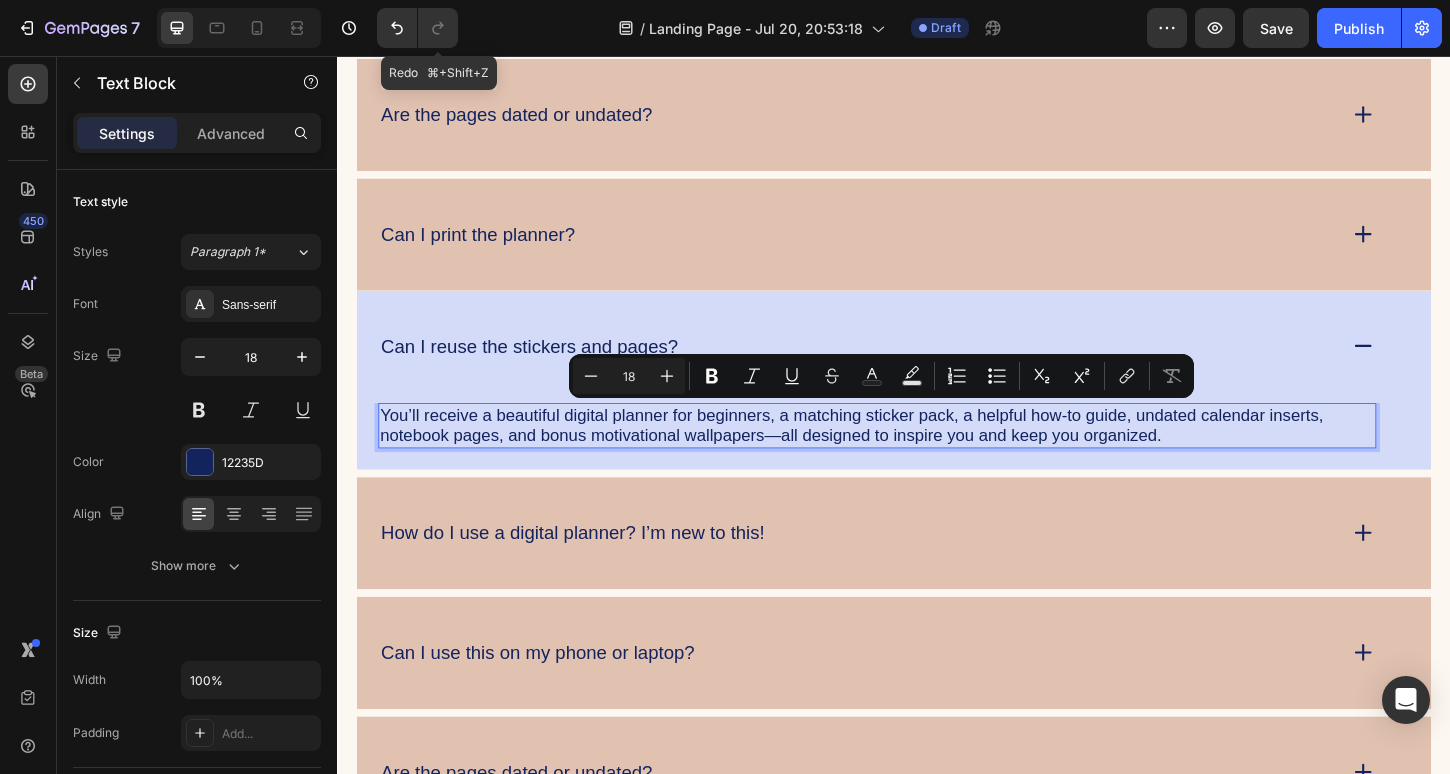click on "You’ll receive a beautiful digital planner for beginners, a matching sticker pack, a helpful how-to guide, undated calendar inserts, notebook pages, and bonus motivational wallpapers—all designed to inspire you and keep you organized." at bounding box center (919, 454) 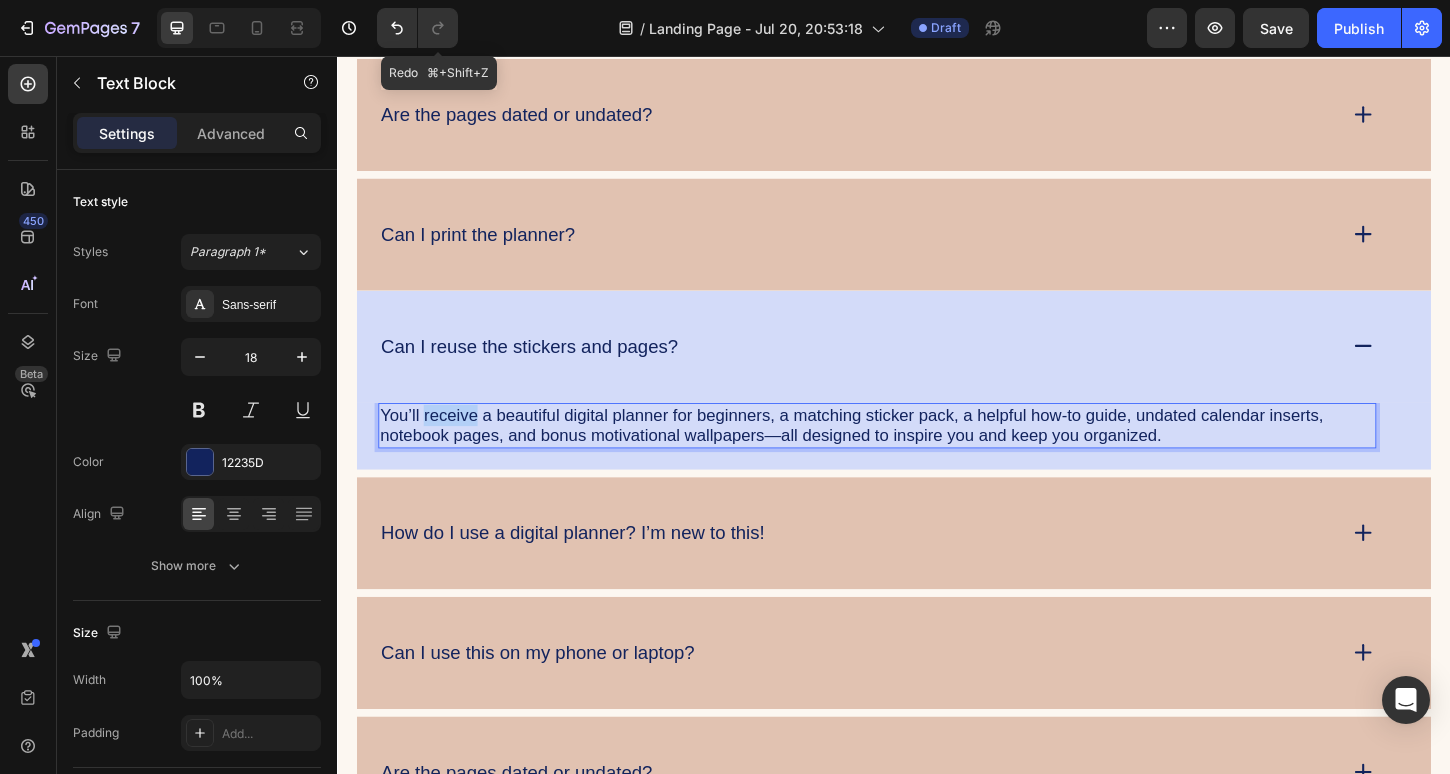 click on "You’ll receive a beautiful digital planner for beginners, a matching sticker pack, a helpful how-to guide, undated calendar inserts, notebook pages, and bonus motivational wallpapers—all designed to inspire you and keep you organized." at bounding box center (919, 454) 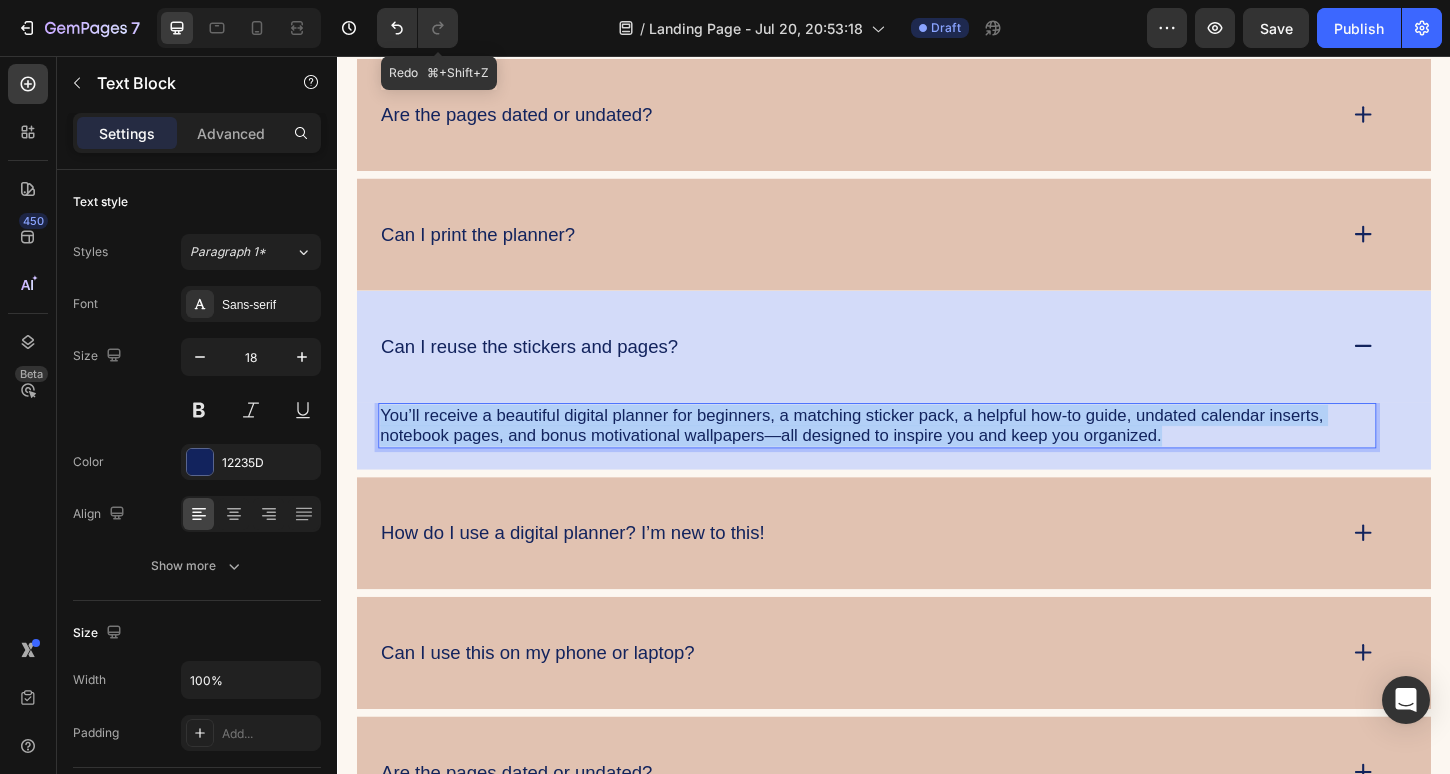 click on "You’ll receive a beautiful digital planner for beginners, a matching sticker pack, a helpful how-to guide, undated calendar inserts, notebook pages, and bonus motivational wallpapers—all designed to inspire you and keep you organized." at bounding box center [919, 454] 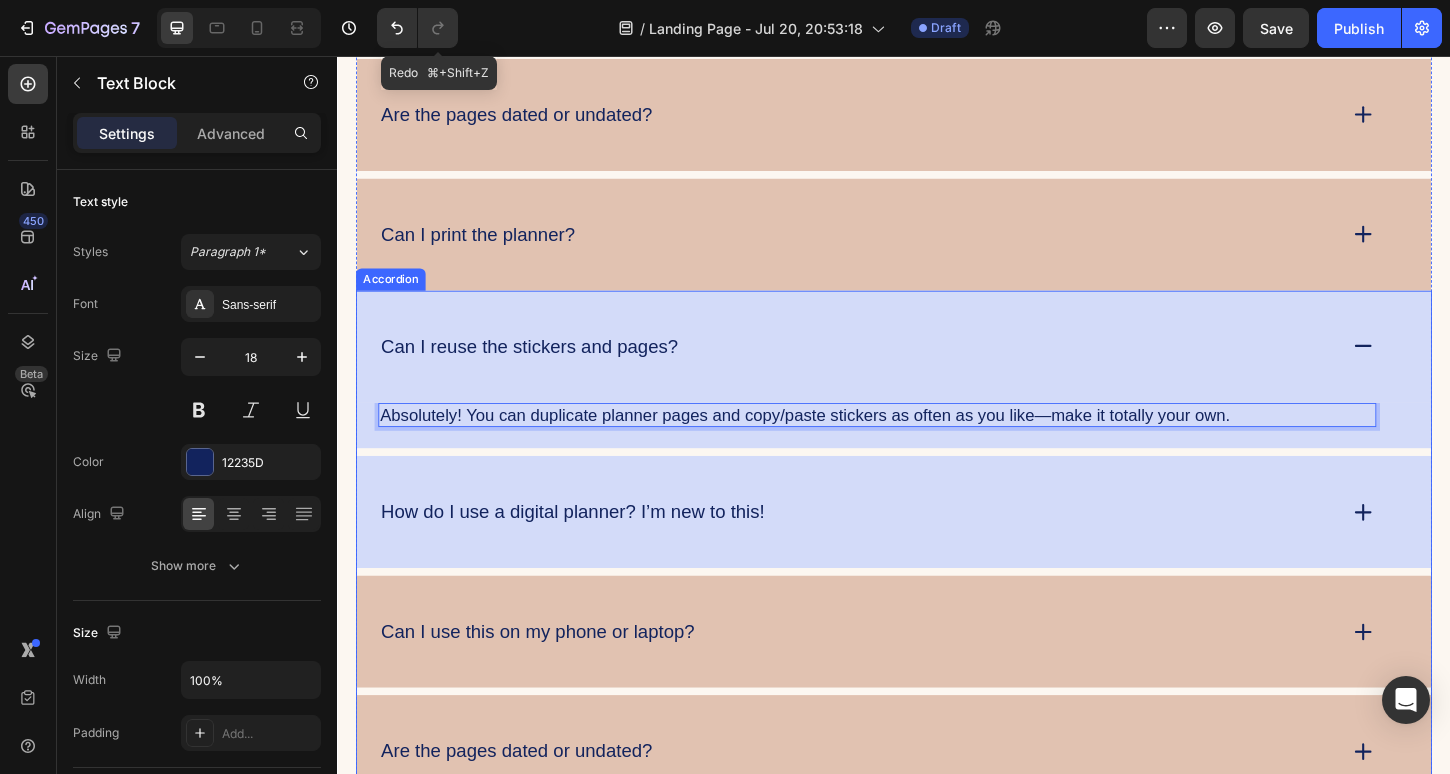 click on "How do I use a digital planner? I’m new to this!" at bounding box center (591, 547) 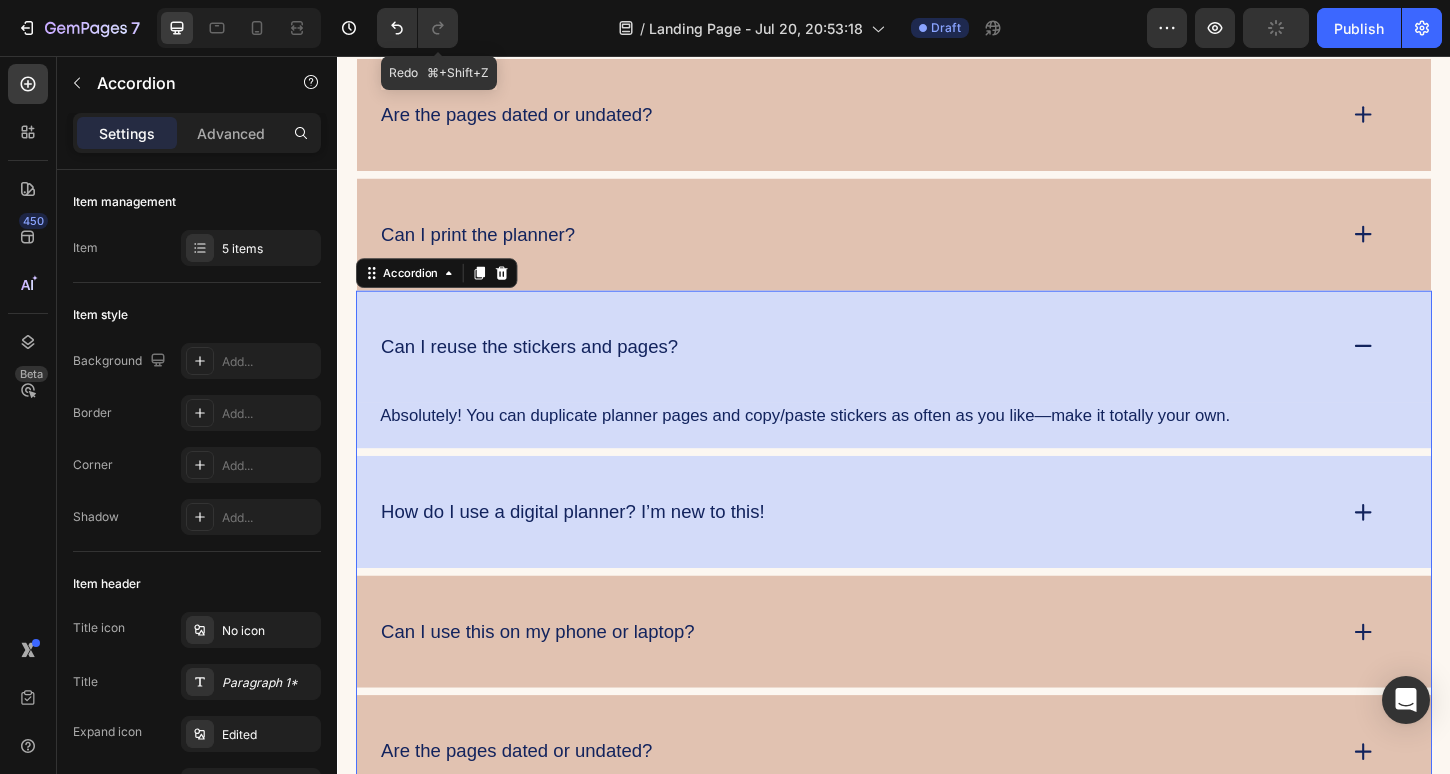 click on "How do I use a digital planner? I’m new to this!" at bounding box center (897, 547) 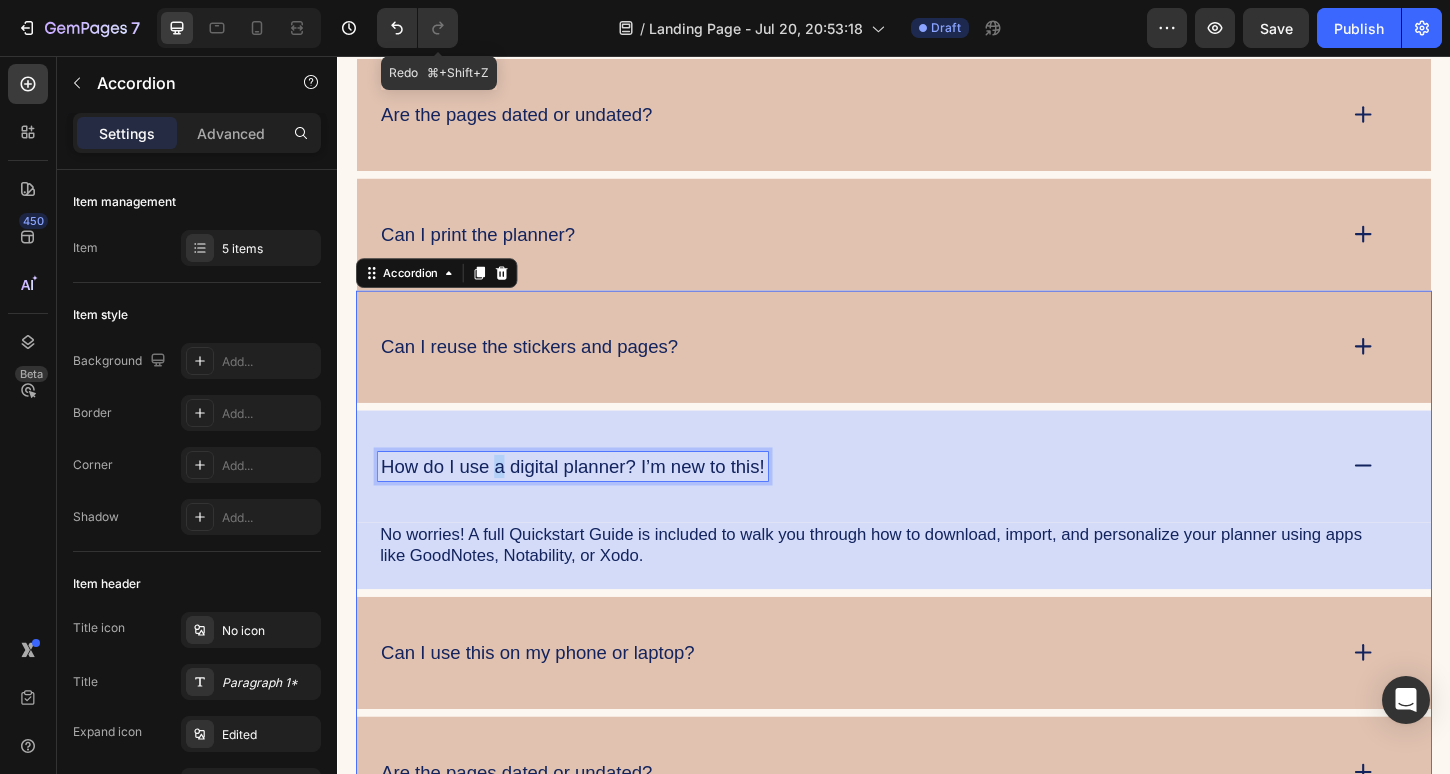click on "How do I use a digital planner? I’m new to this!" at bounding box center [591, 498] 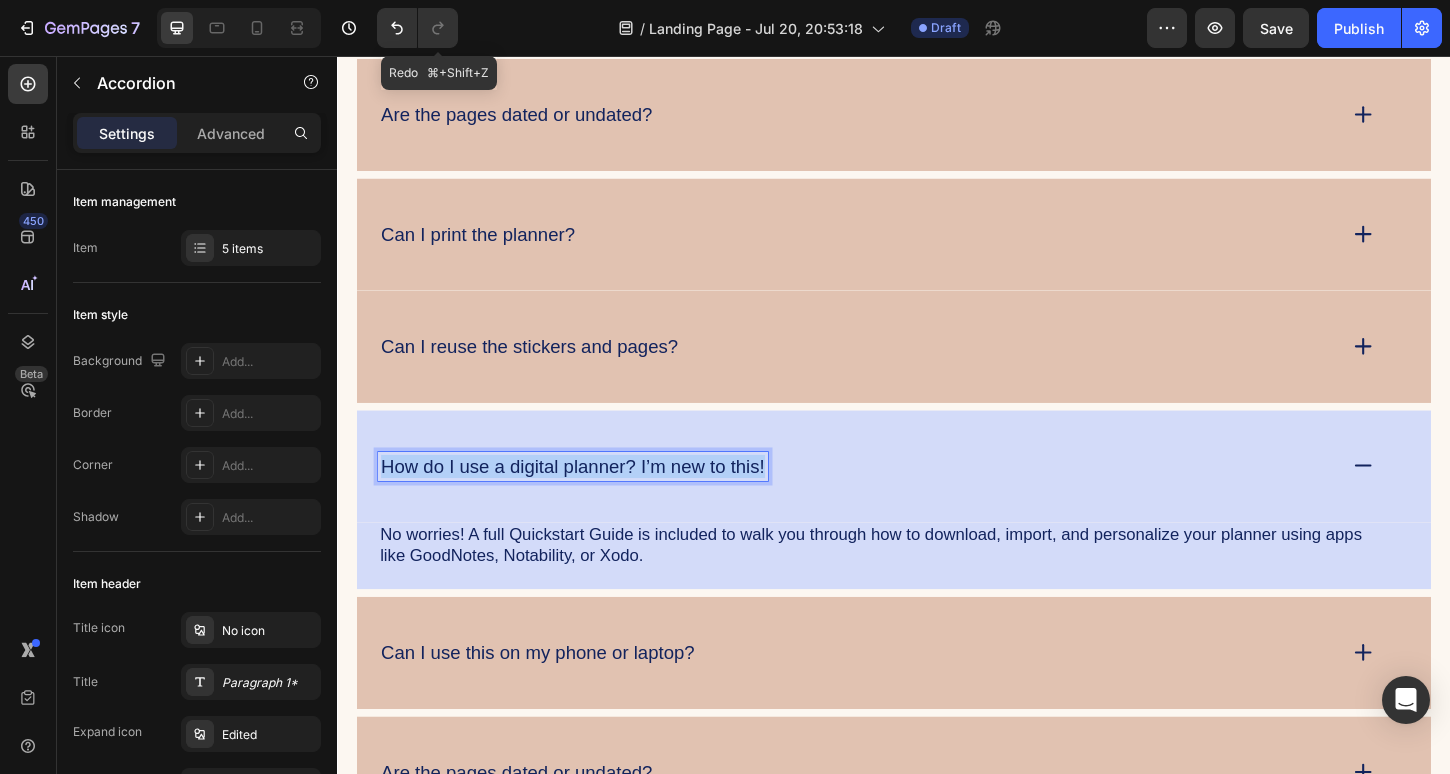 click on "How do I use a digital planner? I’m new to this!" at bounding box center [591, 498] 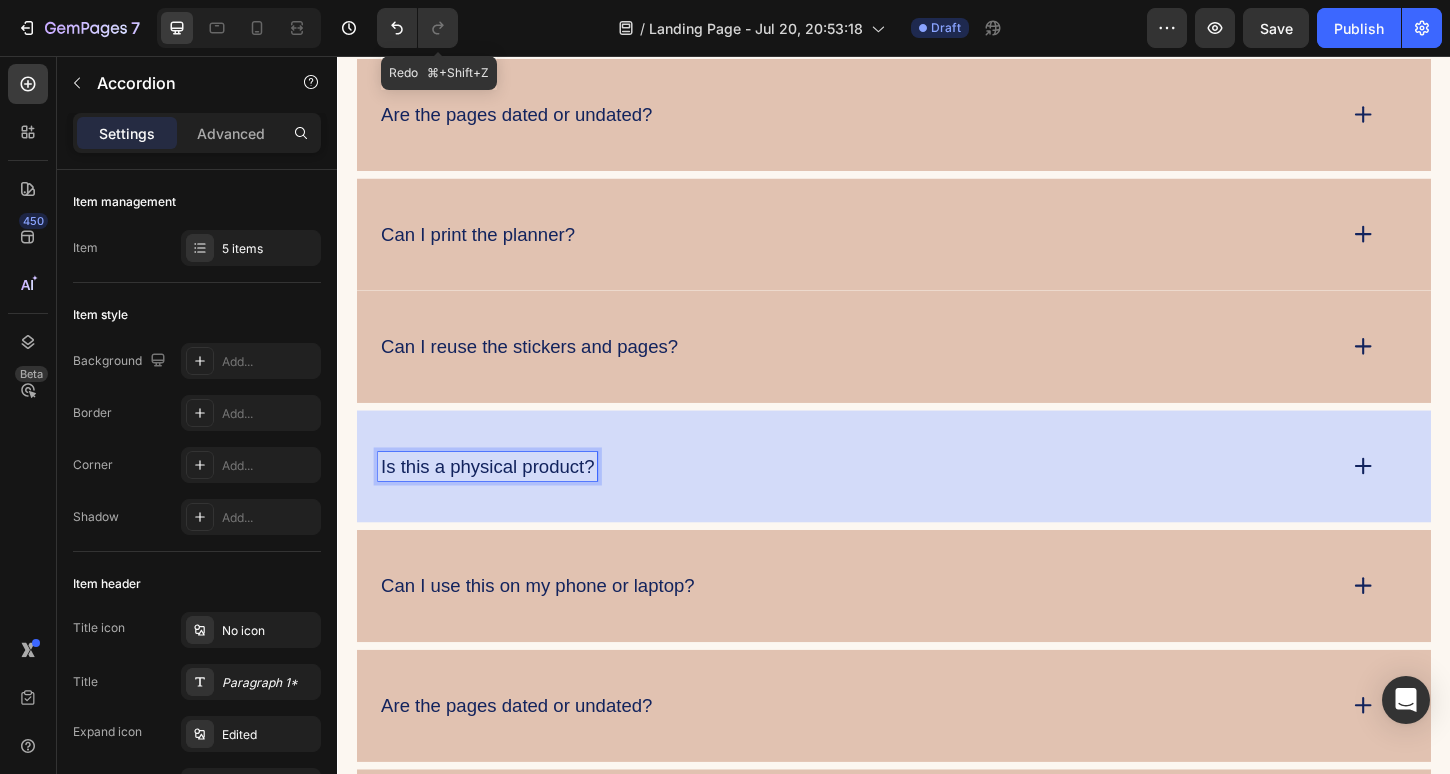 click on "Is this a physical product?" at bounding box center (937, 498) 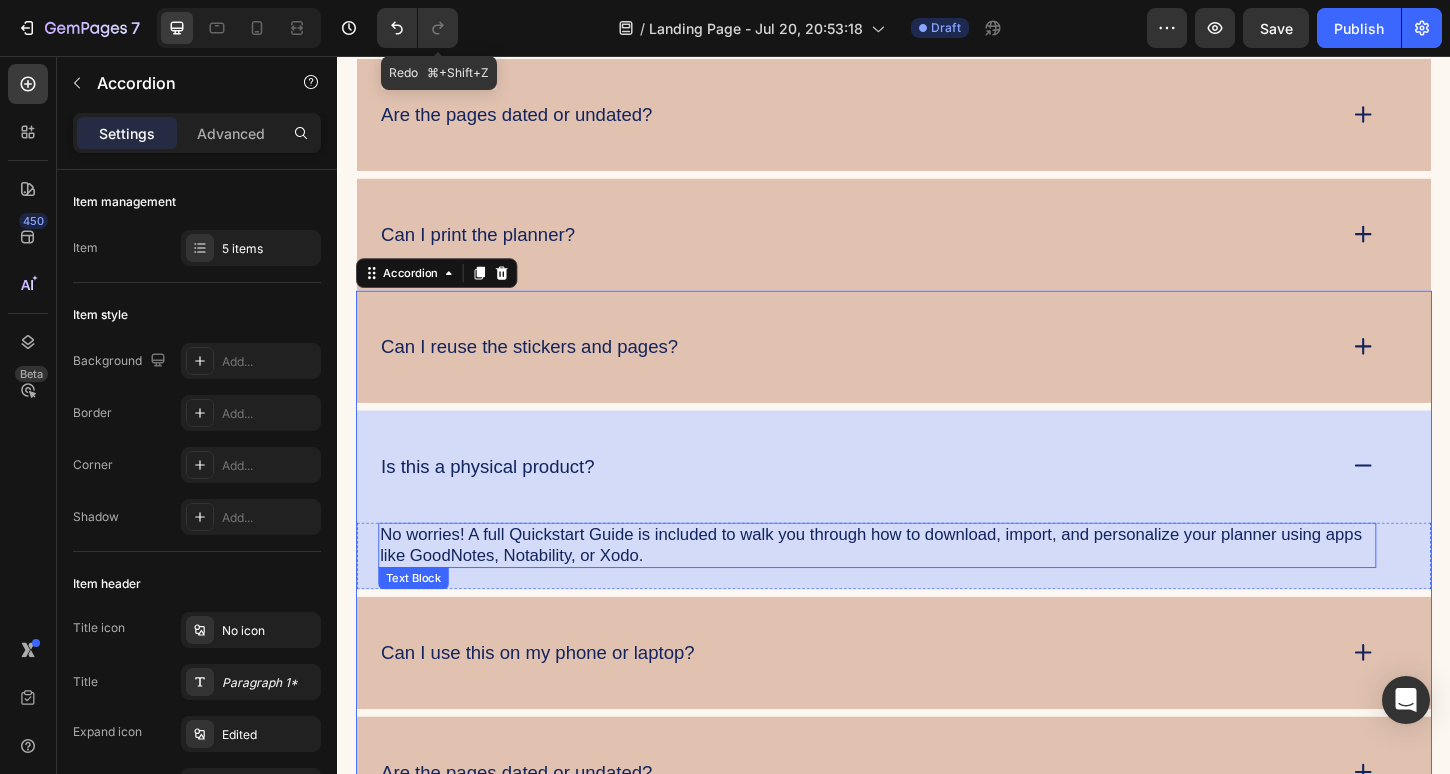 click on "No worries! A full Quickstart Guide is included to walk you through how to download, import, and personalize your planner using apps like GoodNotes, Notability, or Xodo." at bounding box center [919, 583] 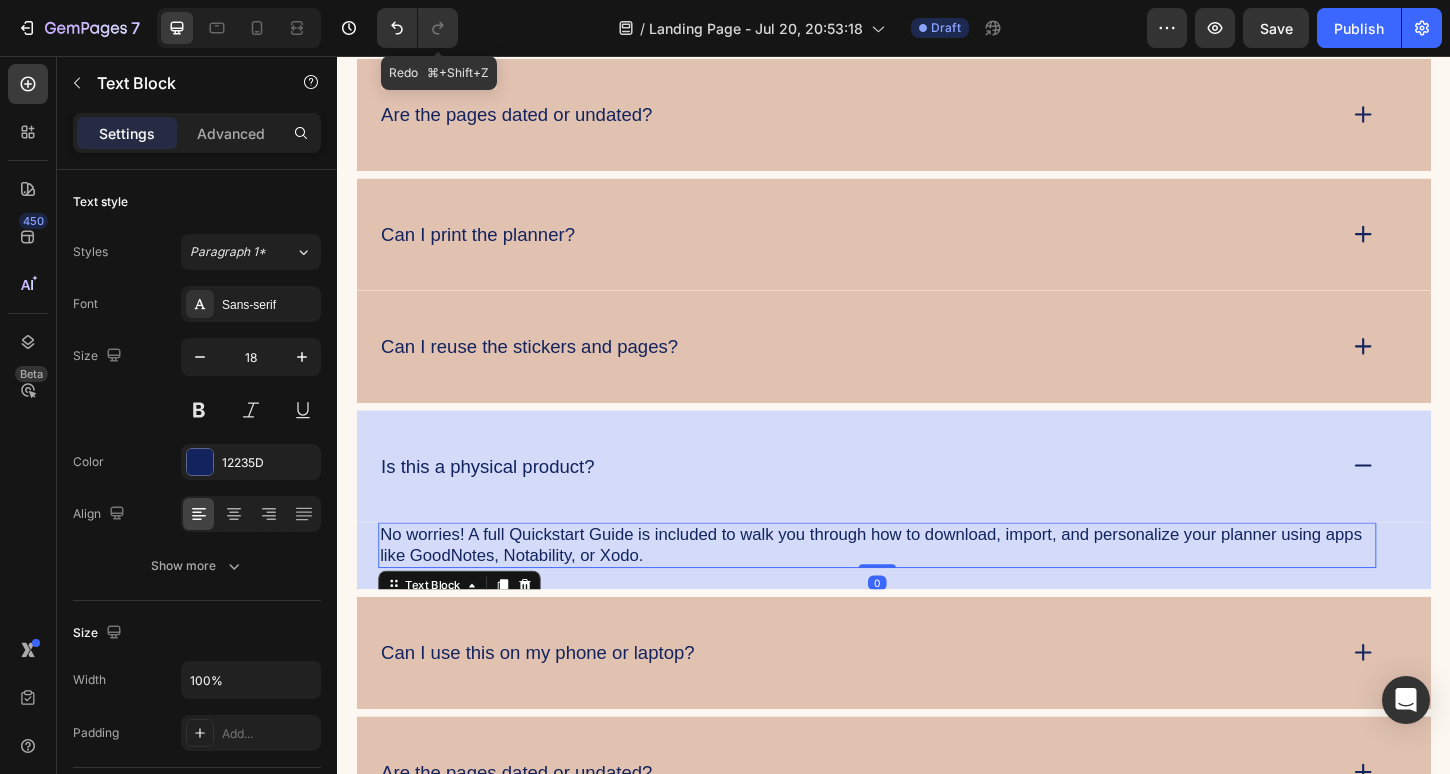 click on "No worries! A full Quickstart Guide is included to walk you through how to download, import, and personalize your planner using apps like GoodNotes, Notability, or Xodo." at bounding box center [919, 583] 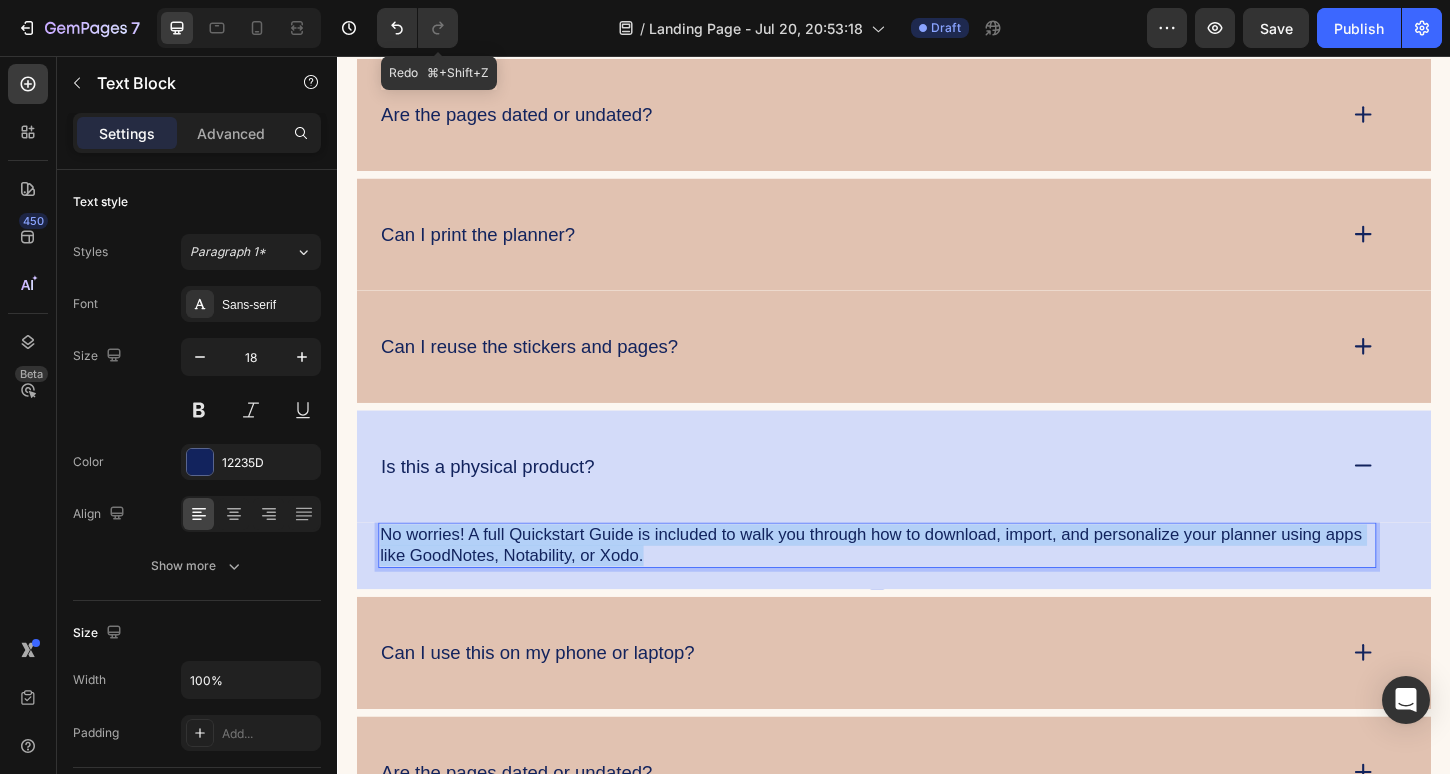 click on "No worries! A full Quickstart Guide is included to walk you through how to download, import, and personalize your planner using apps like GoodNotes, Notability, or Xodo." at bounding box center [919, 583] 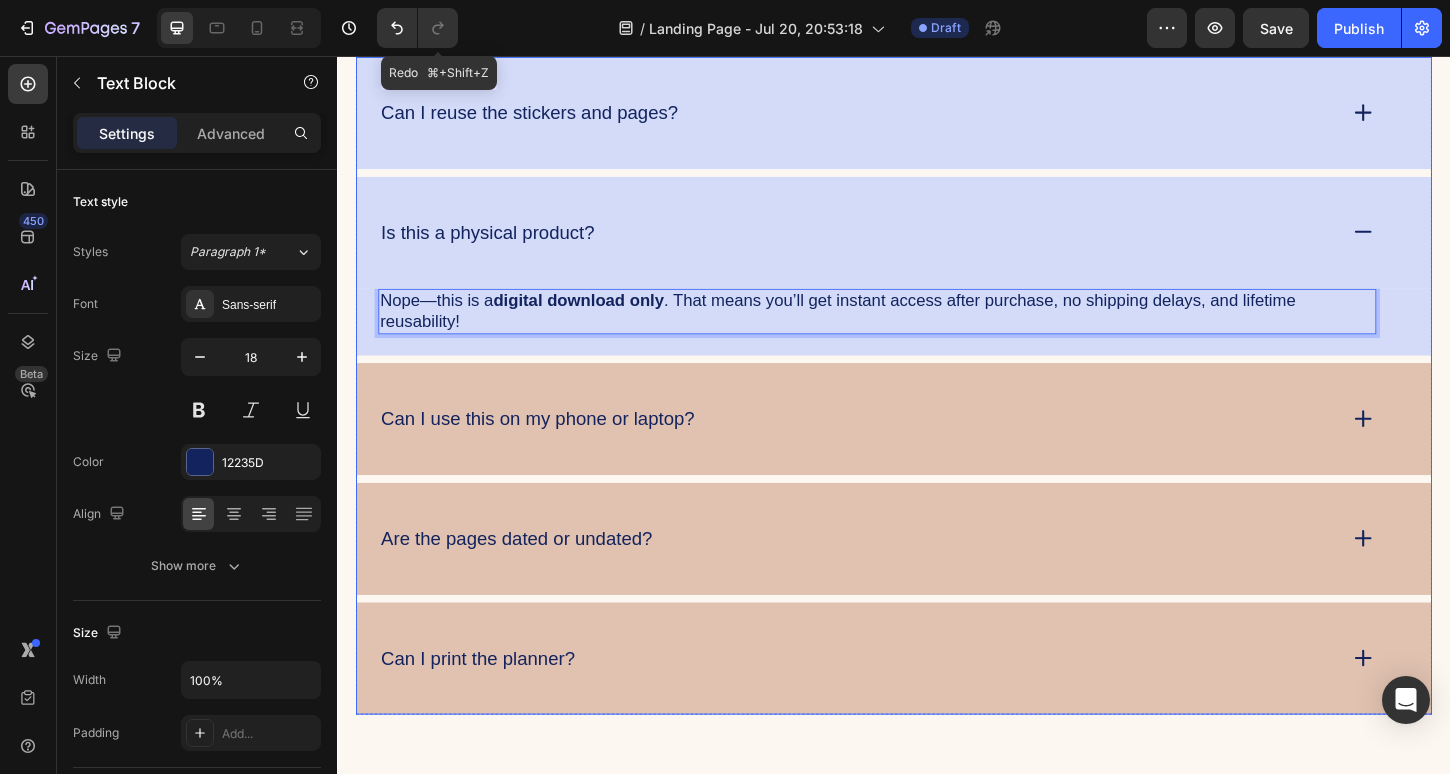 scroll, scrollTop: 4880, scrollLeft: 0, axis: vertical 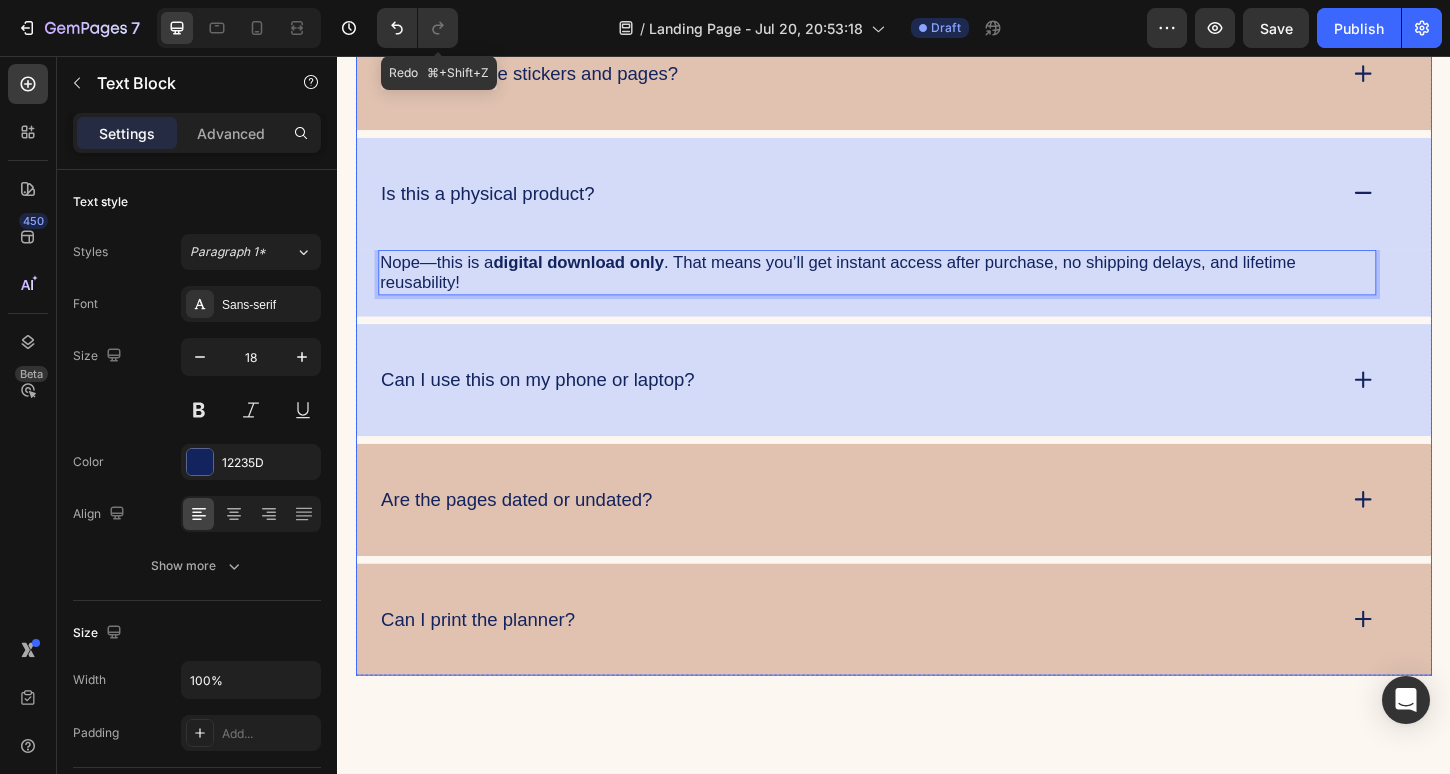 click on "Can I use this on my phone or laptop?" at bounding box center (553, 405) 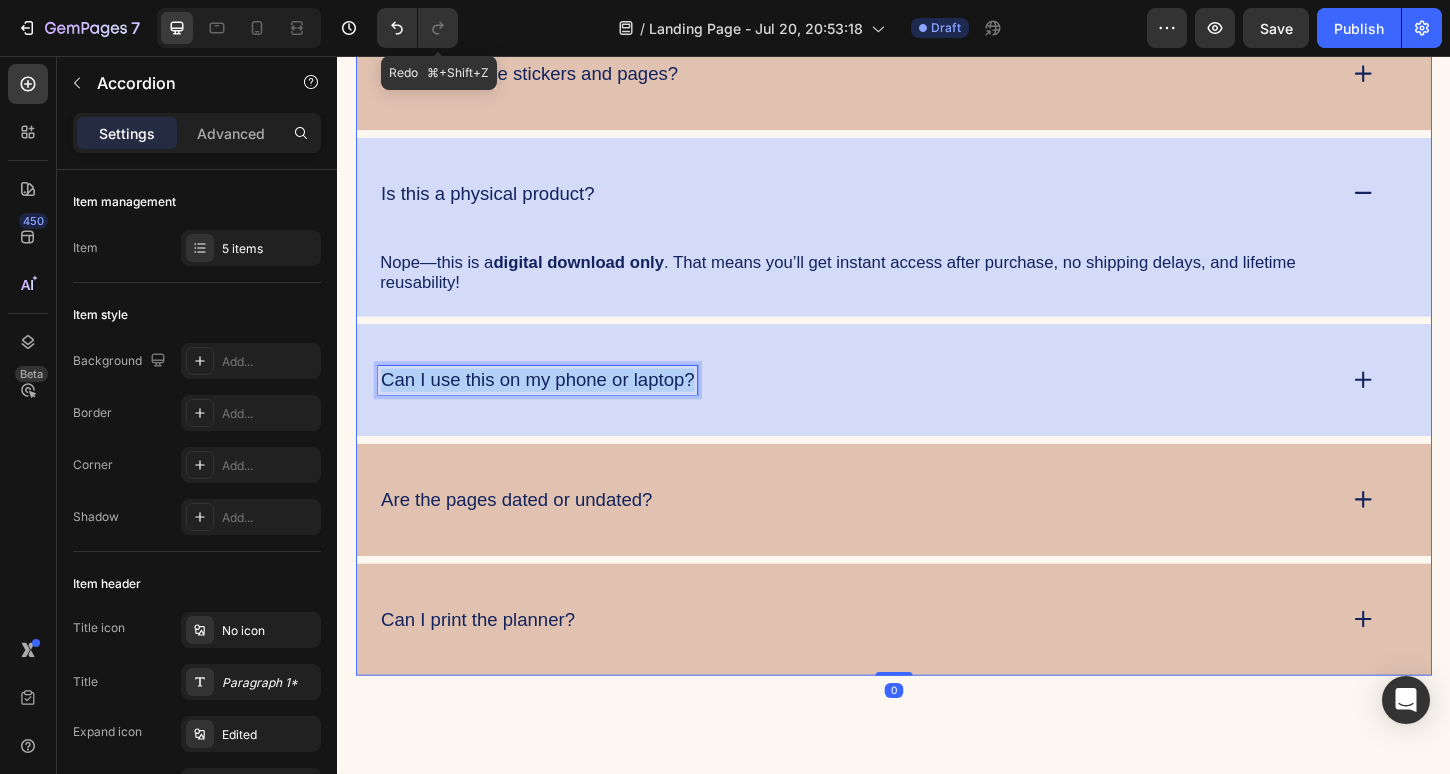 click on "Can I use this on my phone or laptop?" at bounding box center (553, 405) 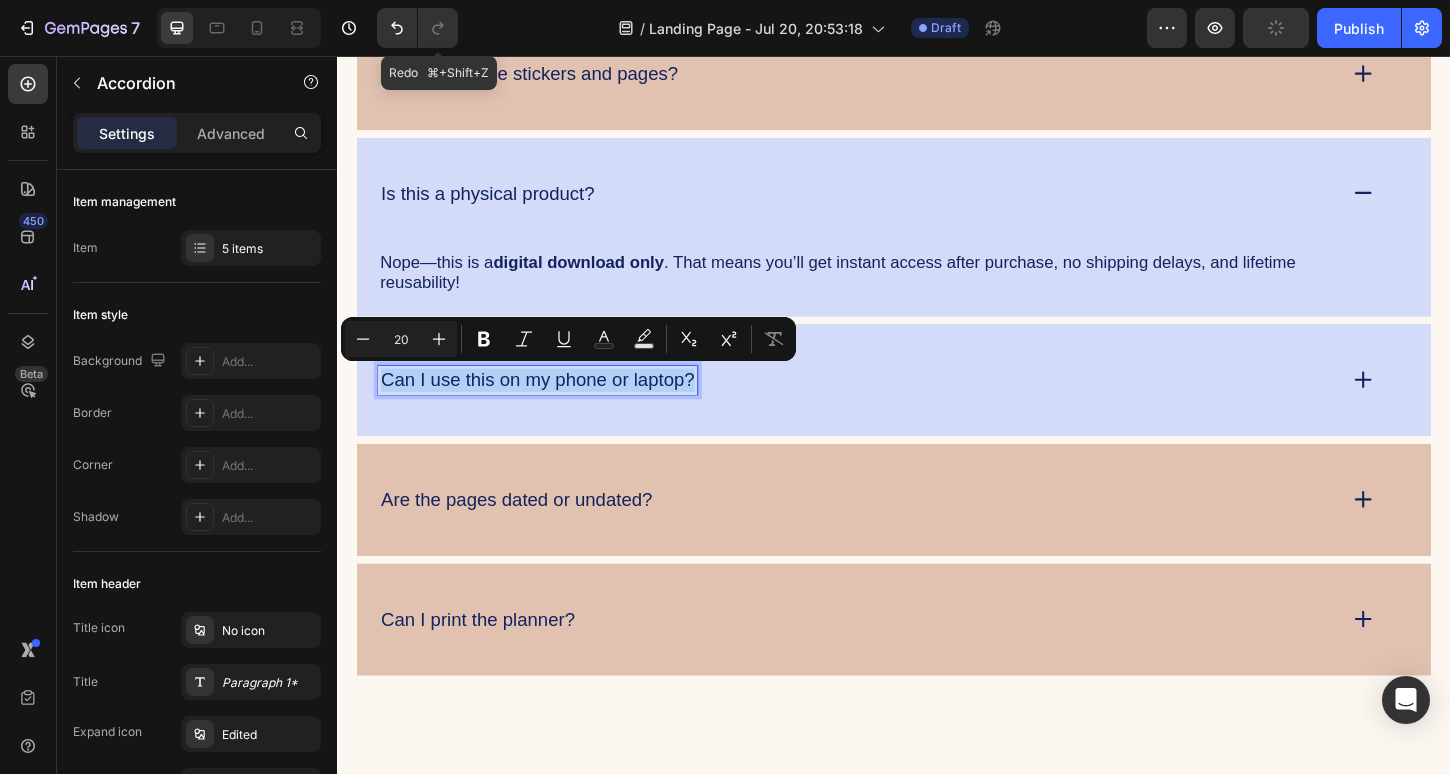 copy on "Can I use this on my phone or laptop?" 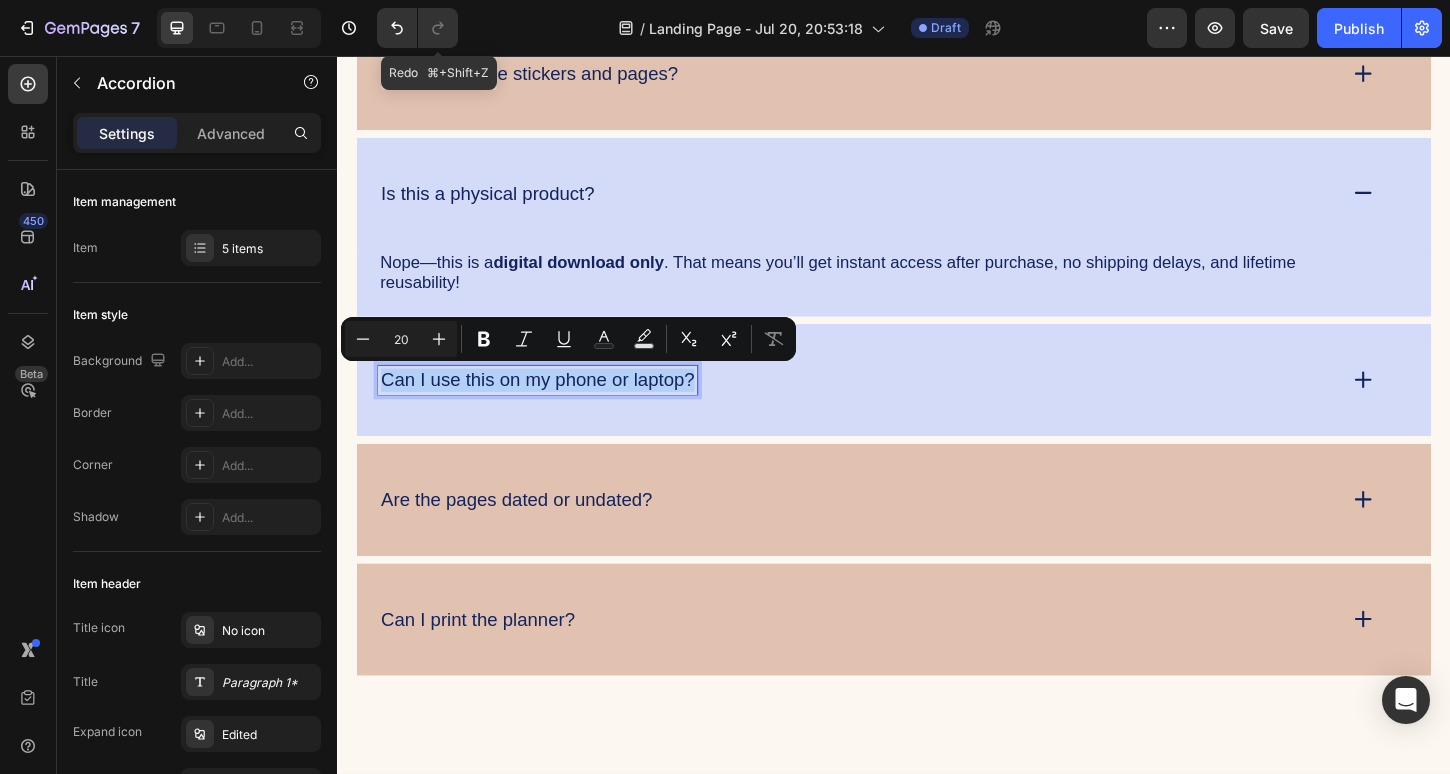 click on "Can I use this on my phone or laptop?" at bounding box center (553, 405) 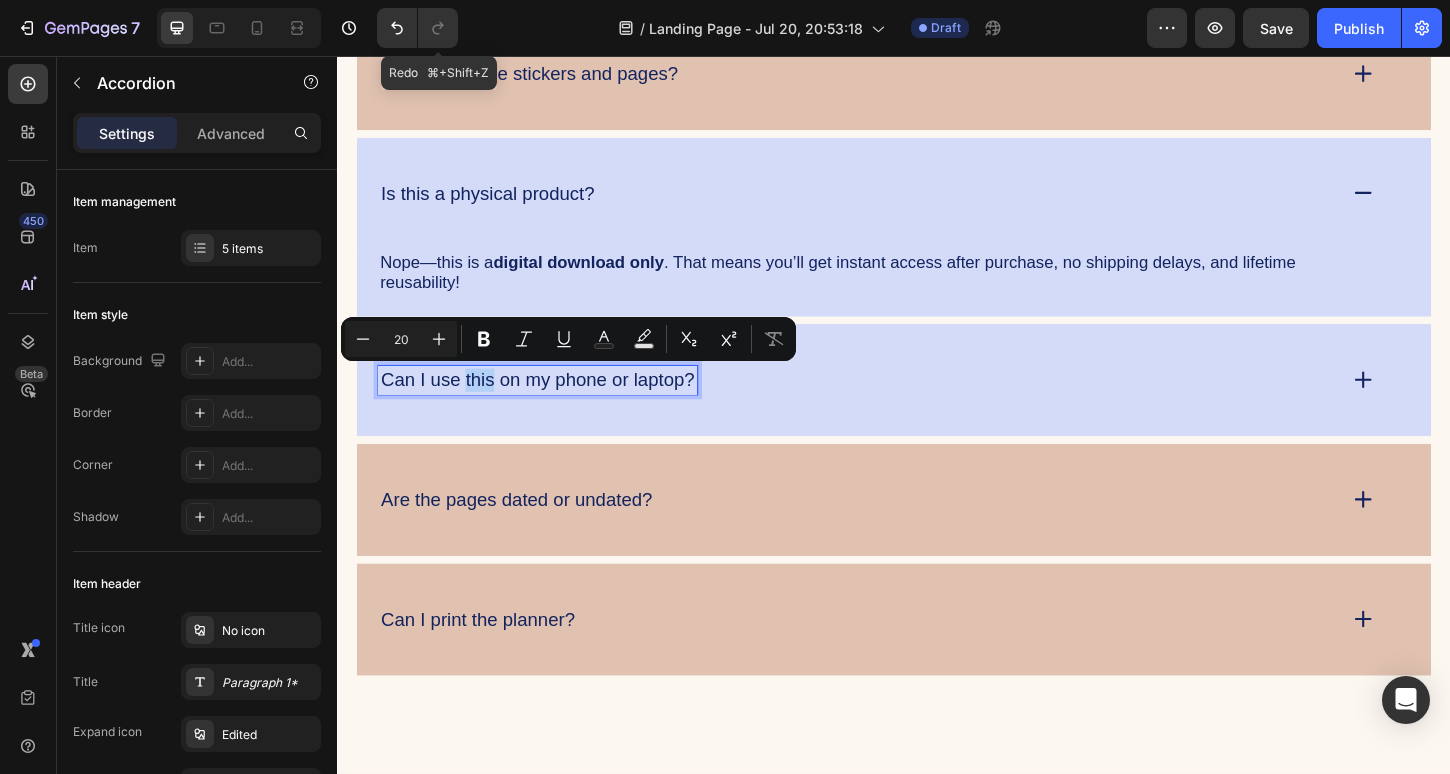 click on "Can I use this on my phone or laptop?" at bounding box center [553, 405] 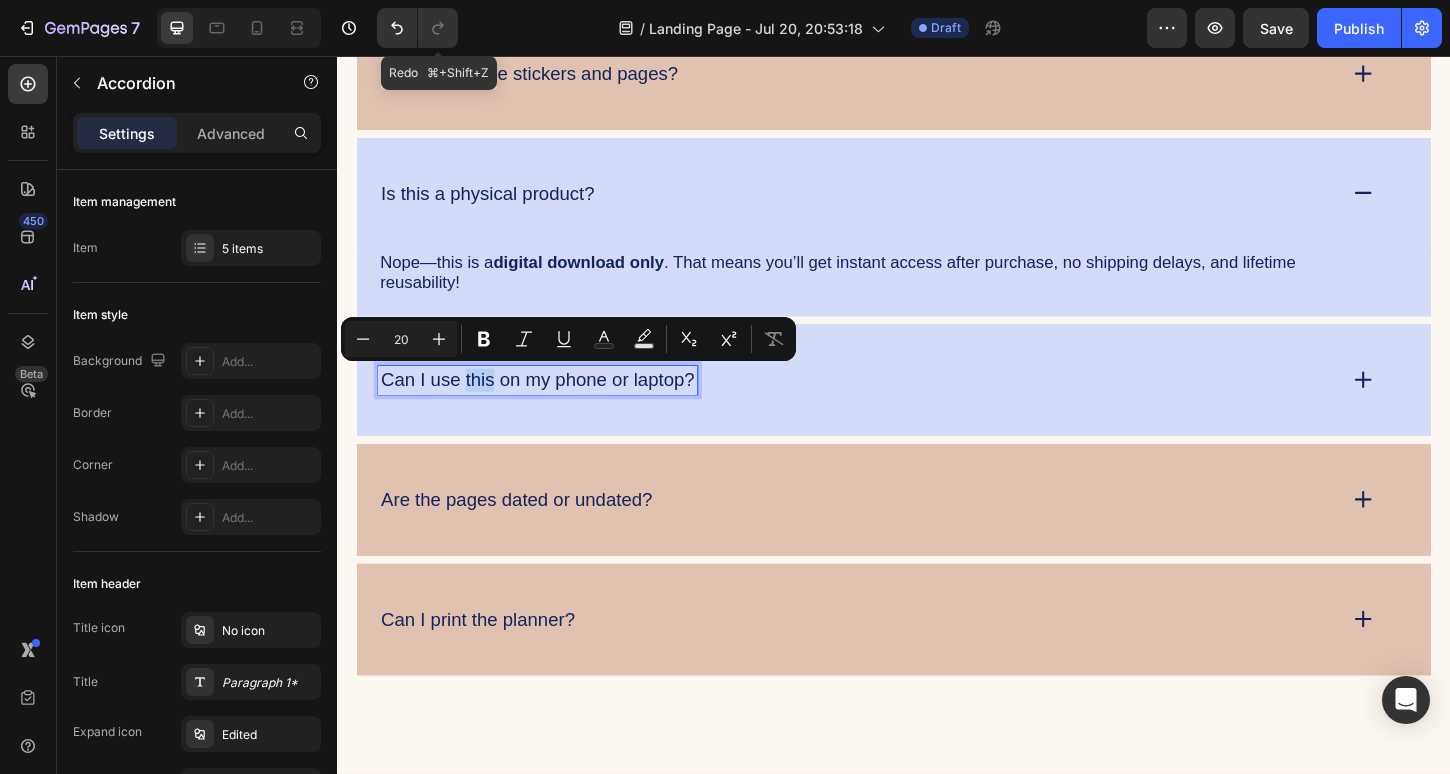 click on "Can I use this on my phone or laptop?" at bounding box center (553, 405) 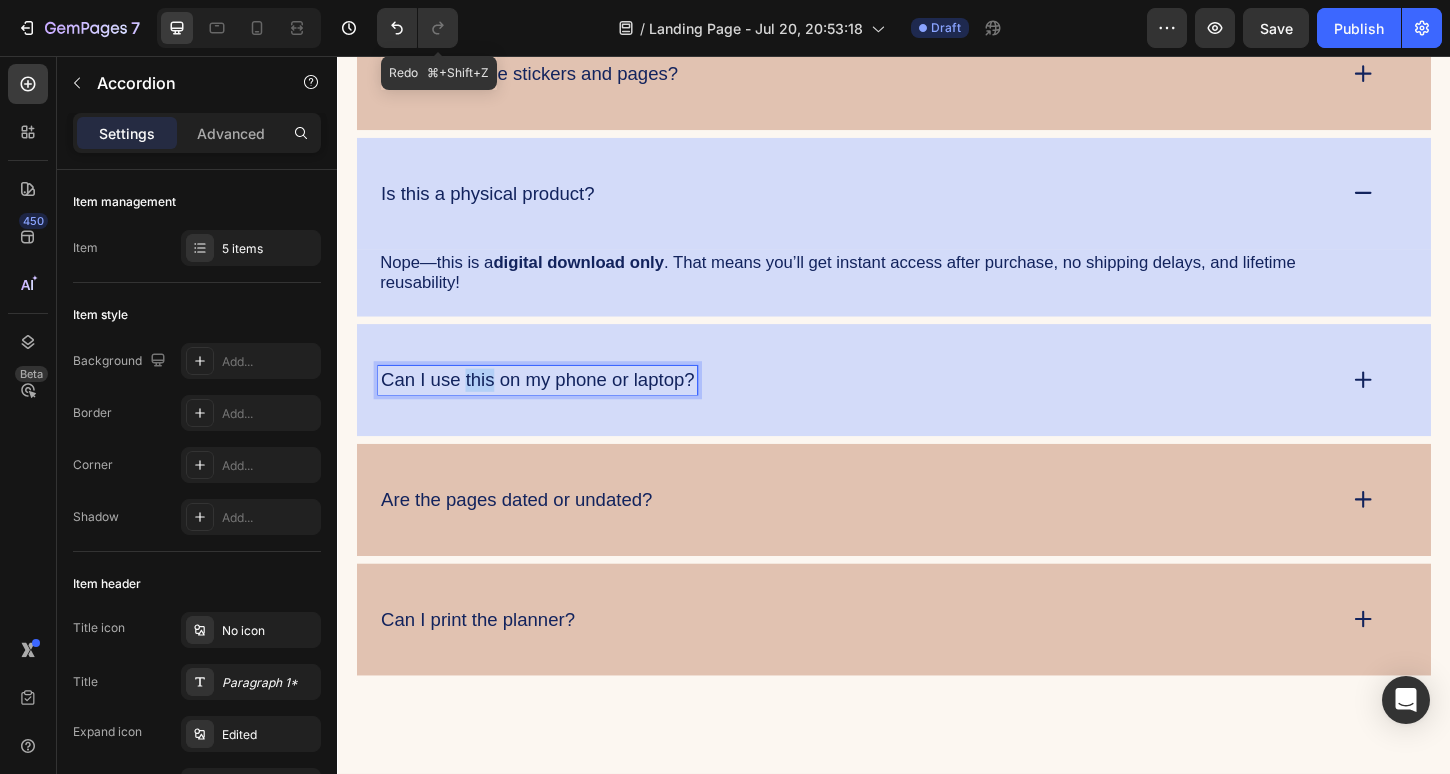 click on "Can I use this on my phone or laptop?" at bounding box center (553, 405) 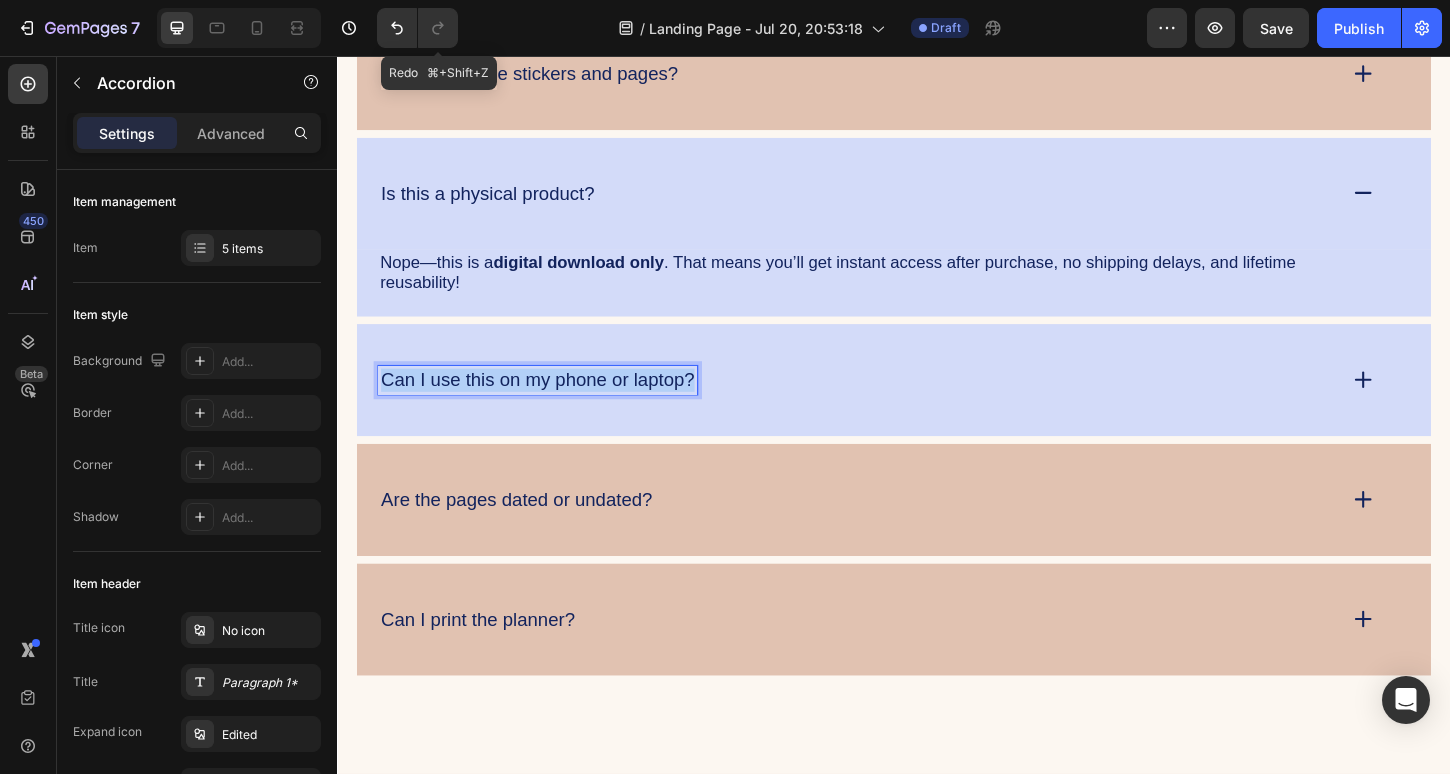 click on "Can I use this on my phone or laptop?" at bounding box center [553, 405] 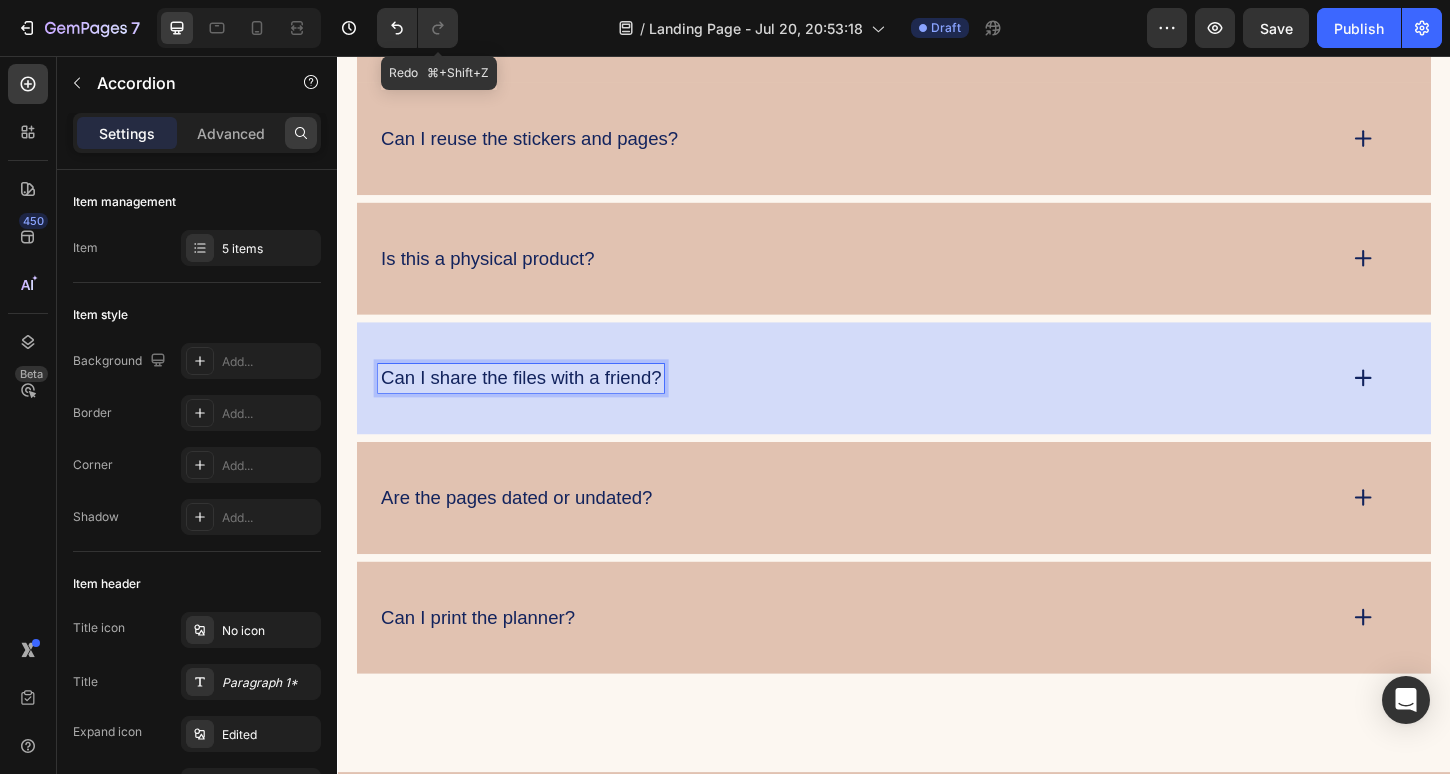 scroll, scrollTop: 4808, scrollLeft: 0, axis: vertical 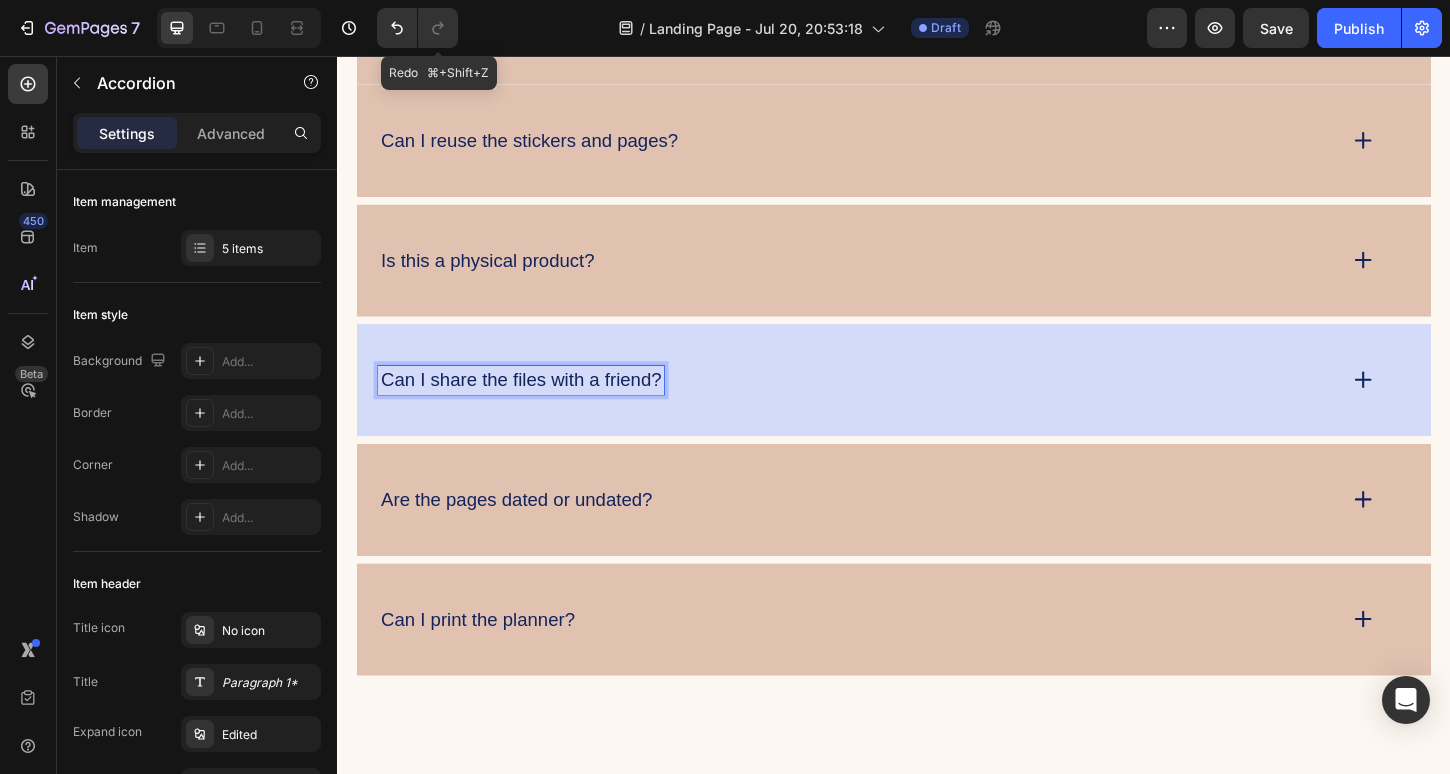 click on "Can I share the files with a friend?" at bounding box center [535, 405] 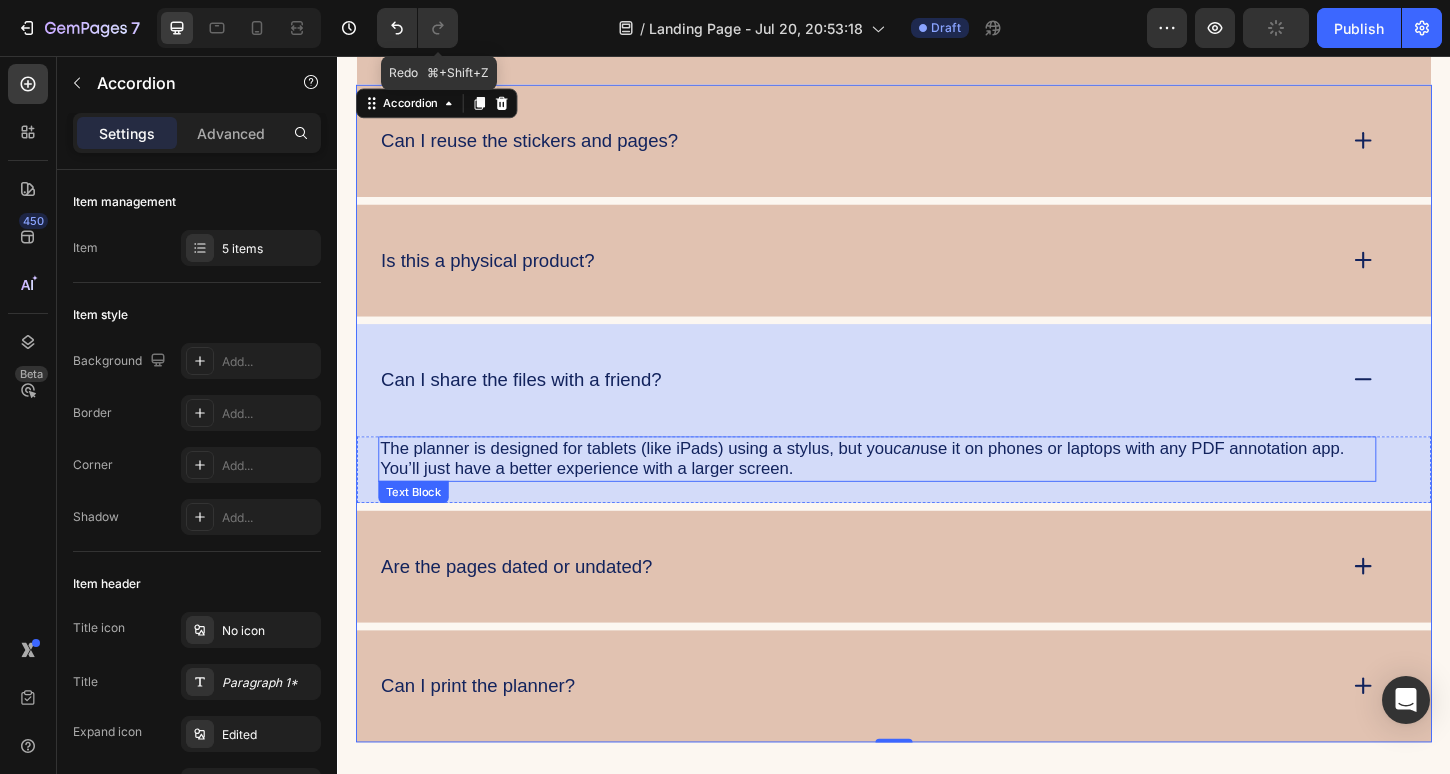 click on "The planner is designed for tablets (like iPads) using a stylus, but you can use it on phones or laptops with any PDF annotation app. You’ll just have a better experience with a larger screen." at bounding box center [919, 490] 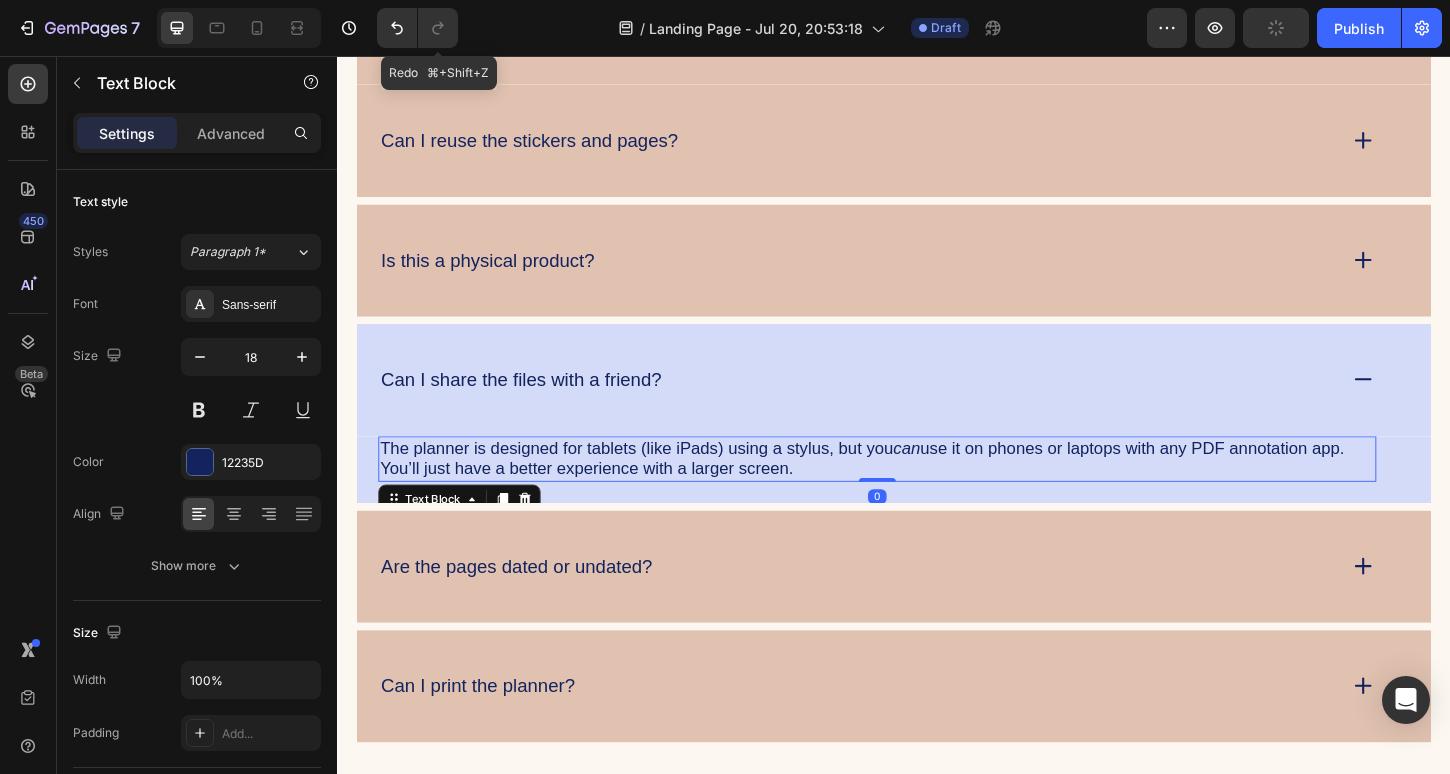 click on "The planner is designed for tablets (like iPads) using a stylus, but you can use it on phones or laptops with any PDF annotation app. You’ll just have a better experience with a larger screen." at bounding box center [919, 490] 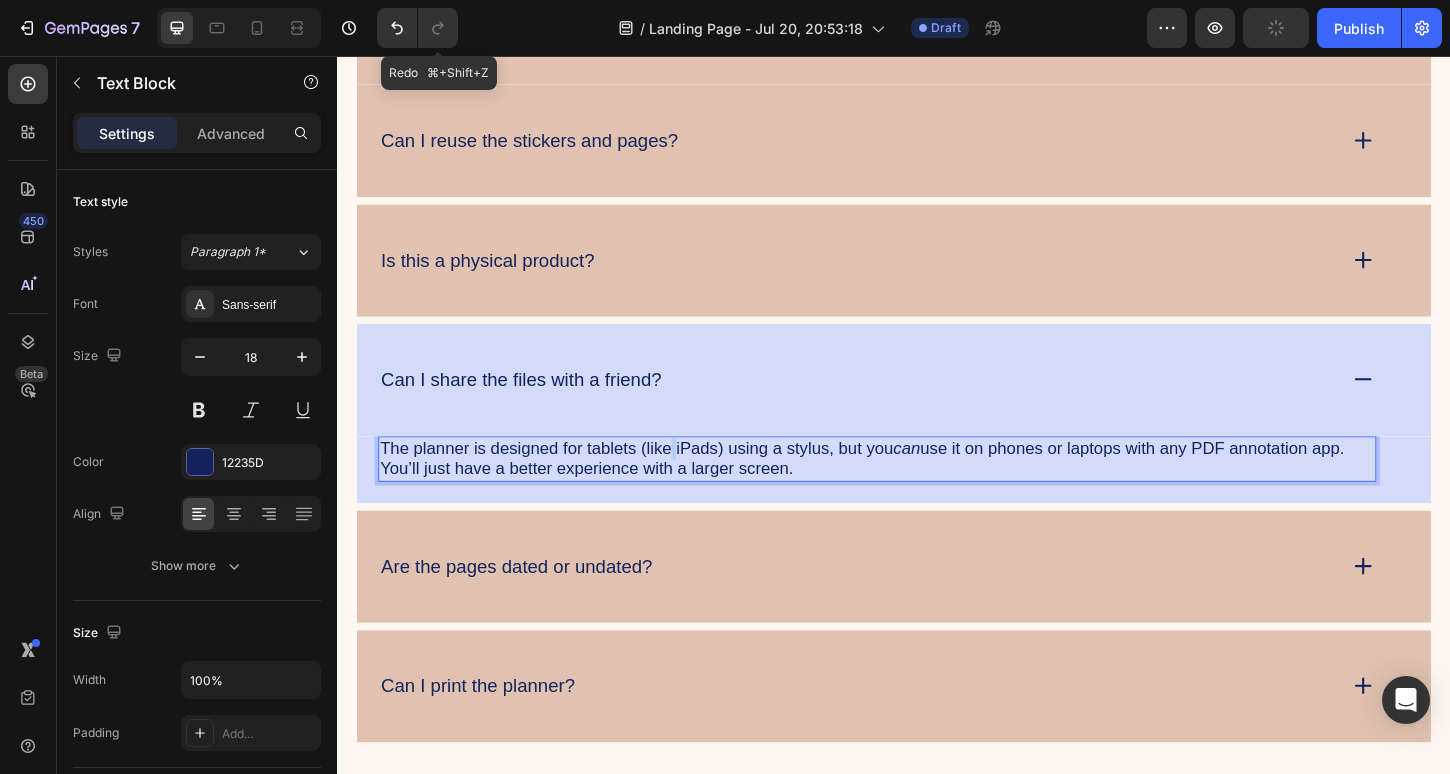 click on "The planner is designed for tablets (like iPads) using a stylus, but you can use it on phones or laptops with any PDF annotation app. You’ll just have a better experience with a larger screen." at bounding box center (919, 490) 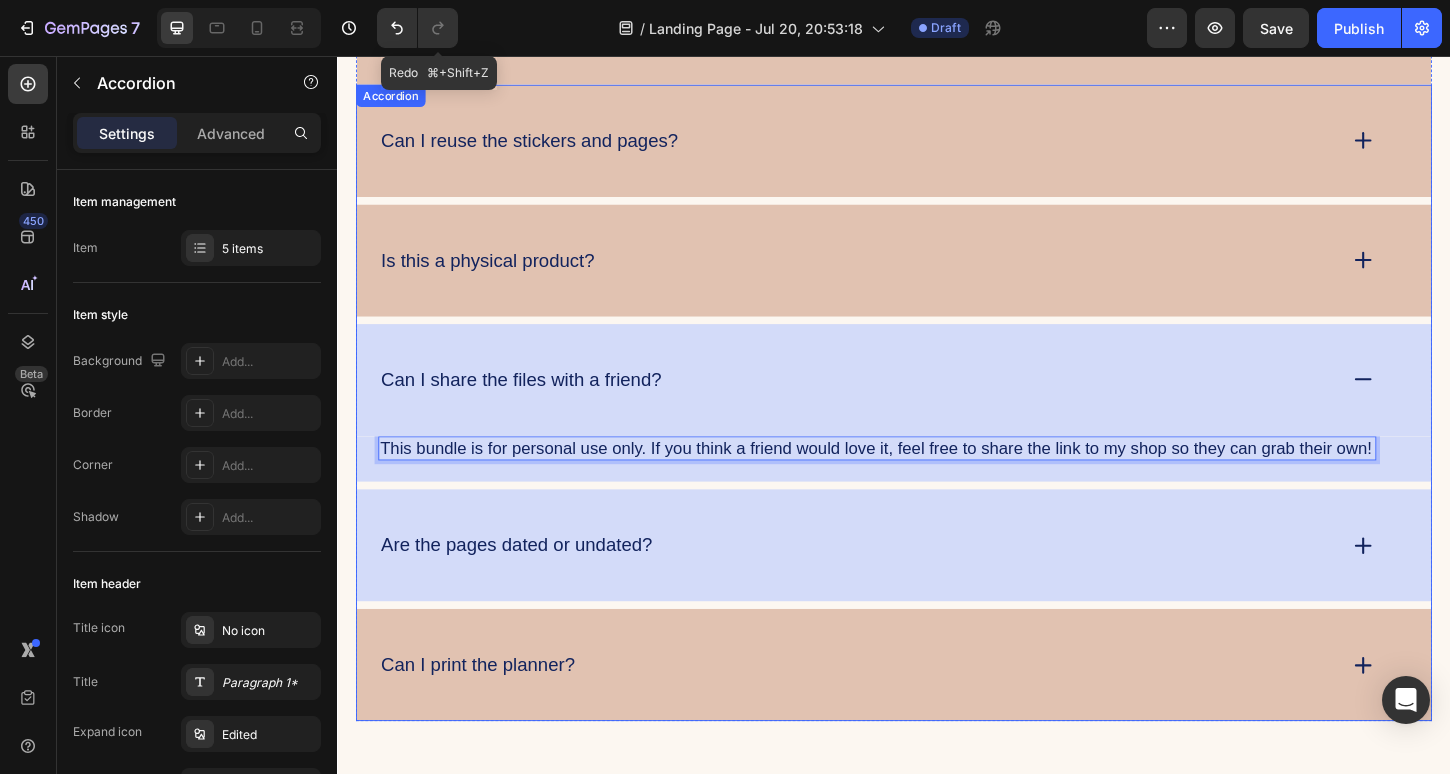click on "Are the pages dated or undated?" at bounding box center [530, 583] 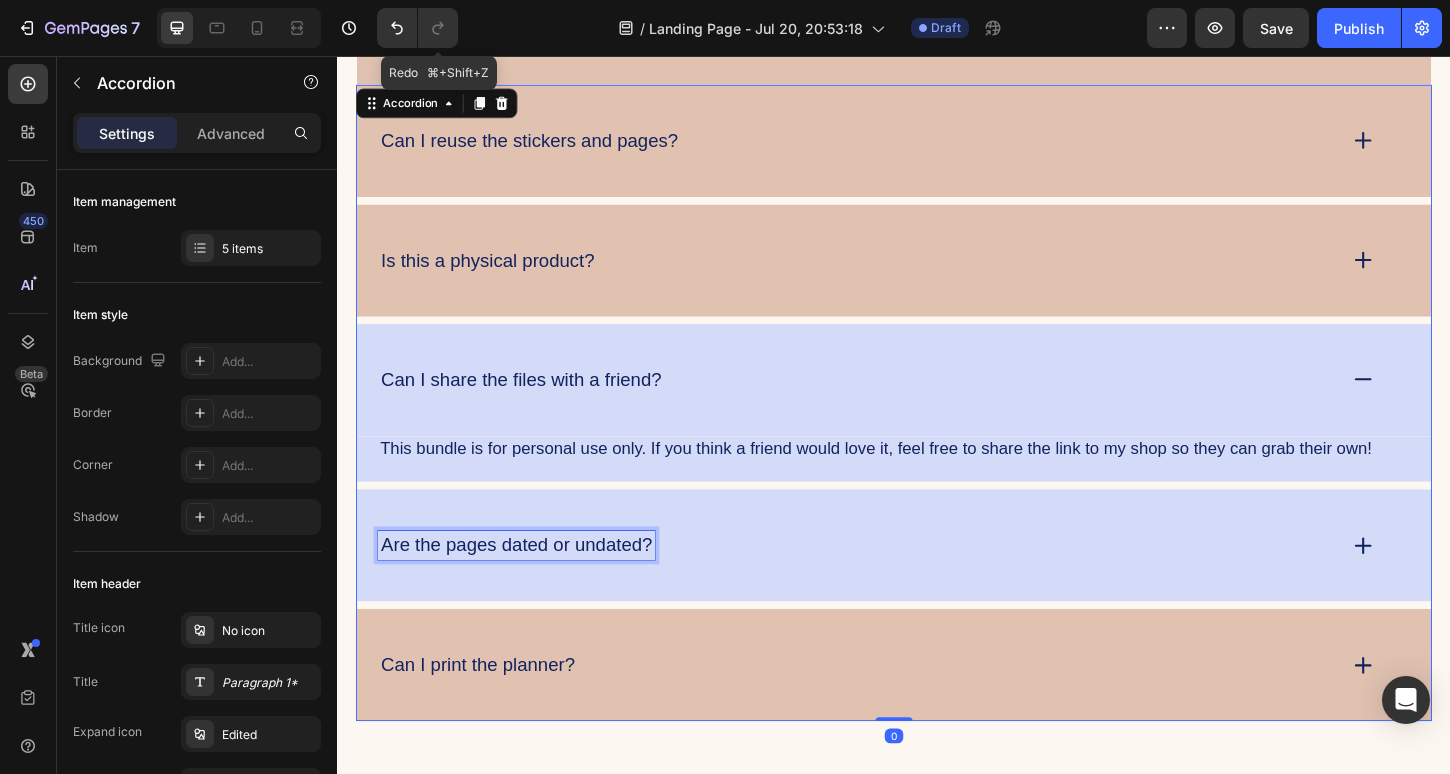 click on "Are the pages dated or undated?" at bounding box center [530, 583] 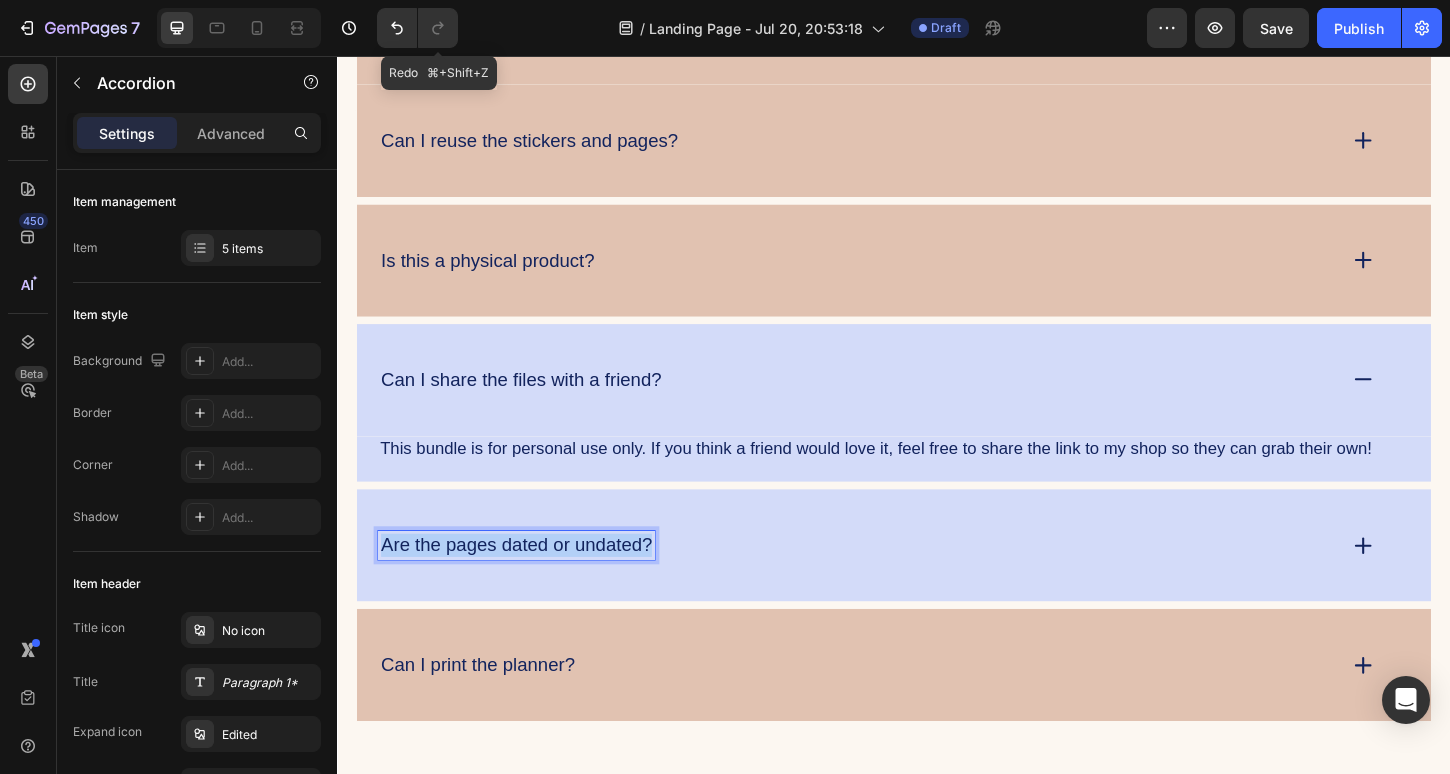 click on "Are the pages dated or undated?" at bounding box center (530, 583) 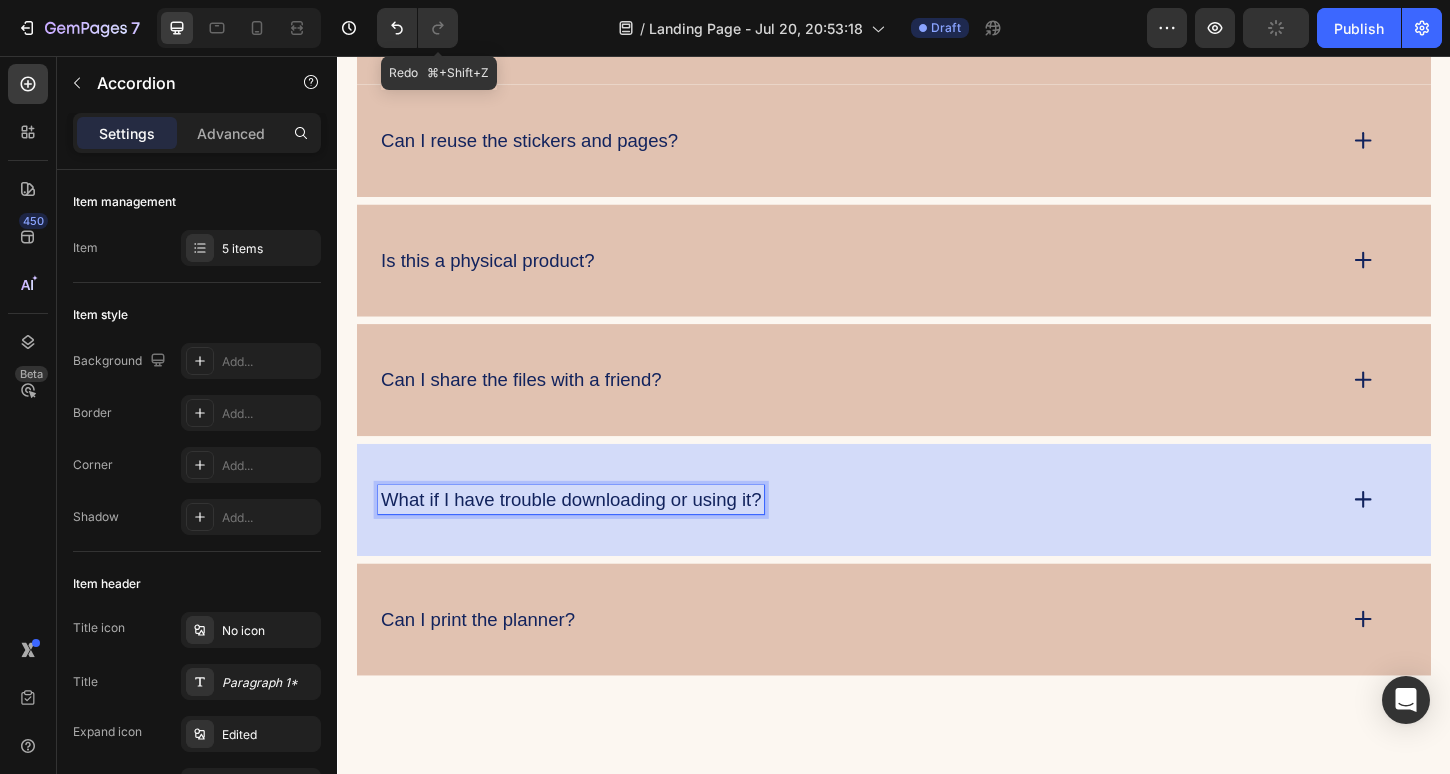 click on "What if I have trouble downloading or using it?" at bounding box center [937, 534] 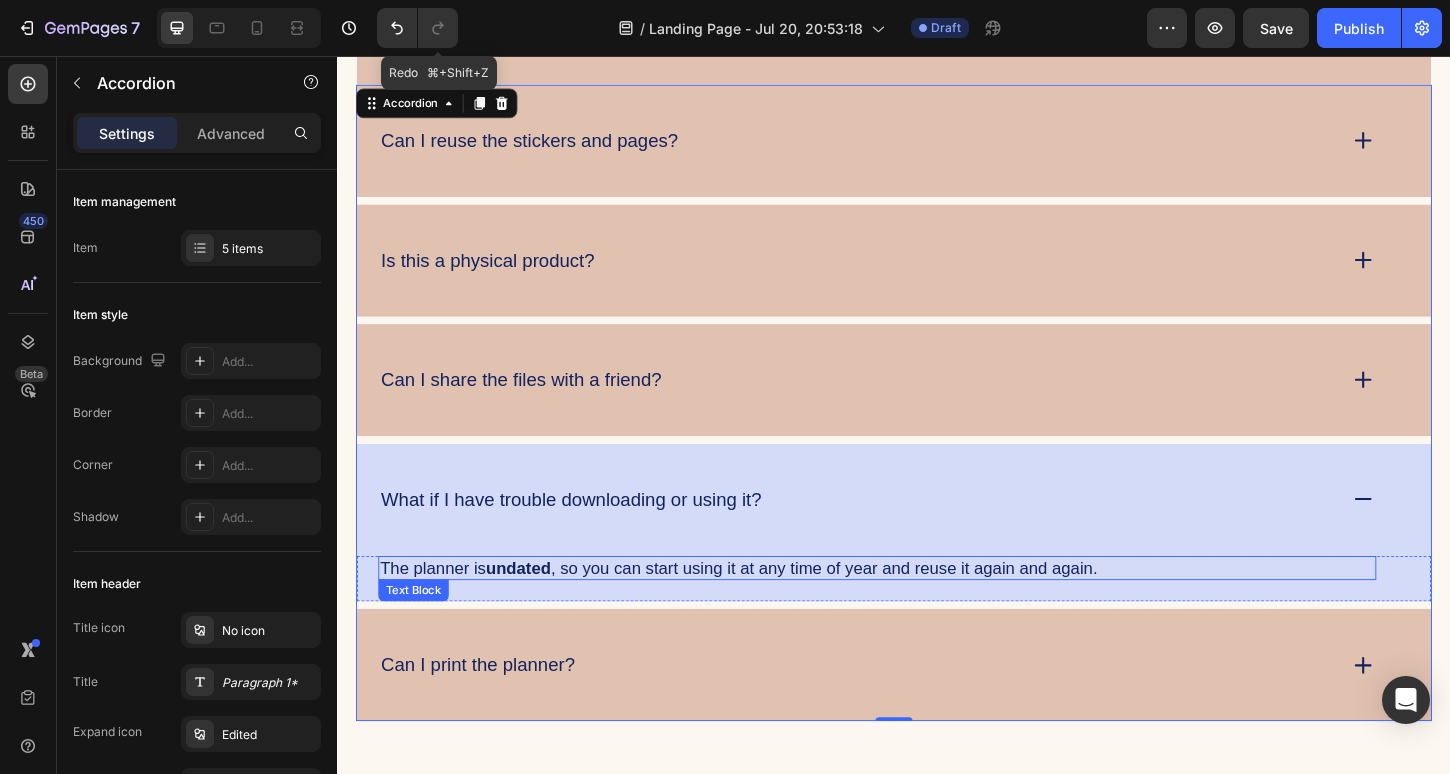 click on "undated" at bounding box center (532, 608) 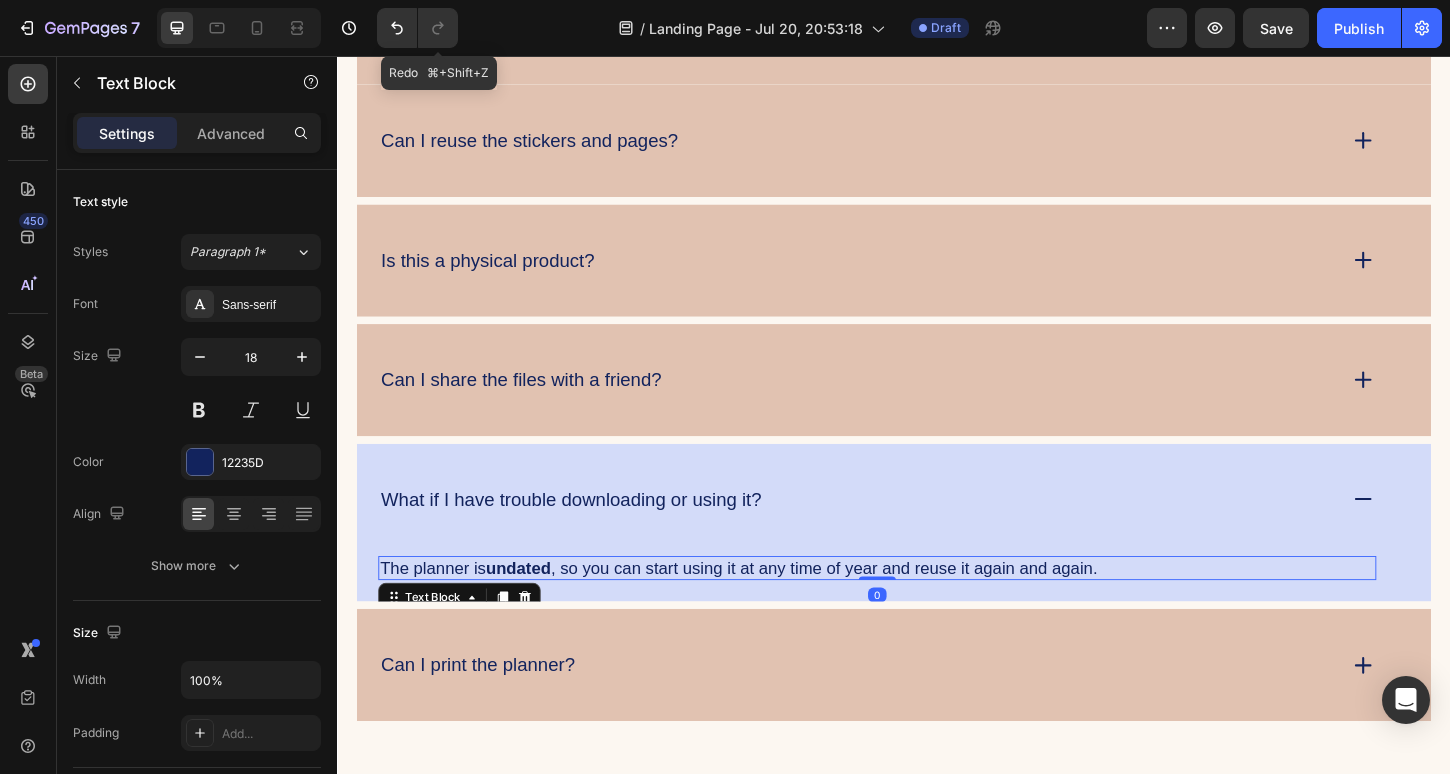 click on "undated" at bounding box center [532, 608] 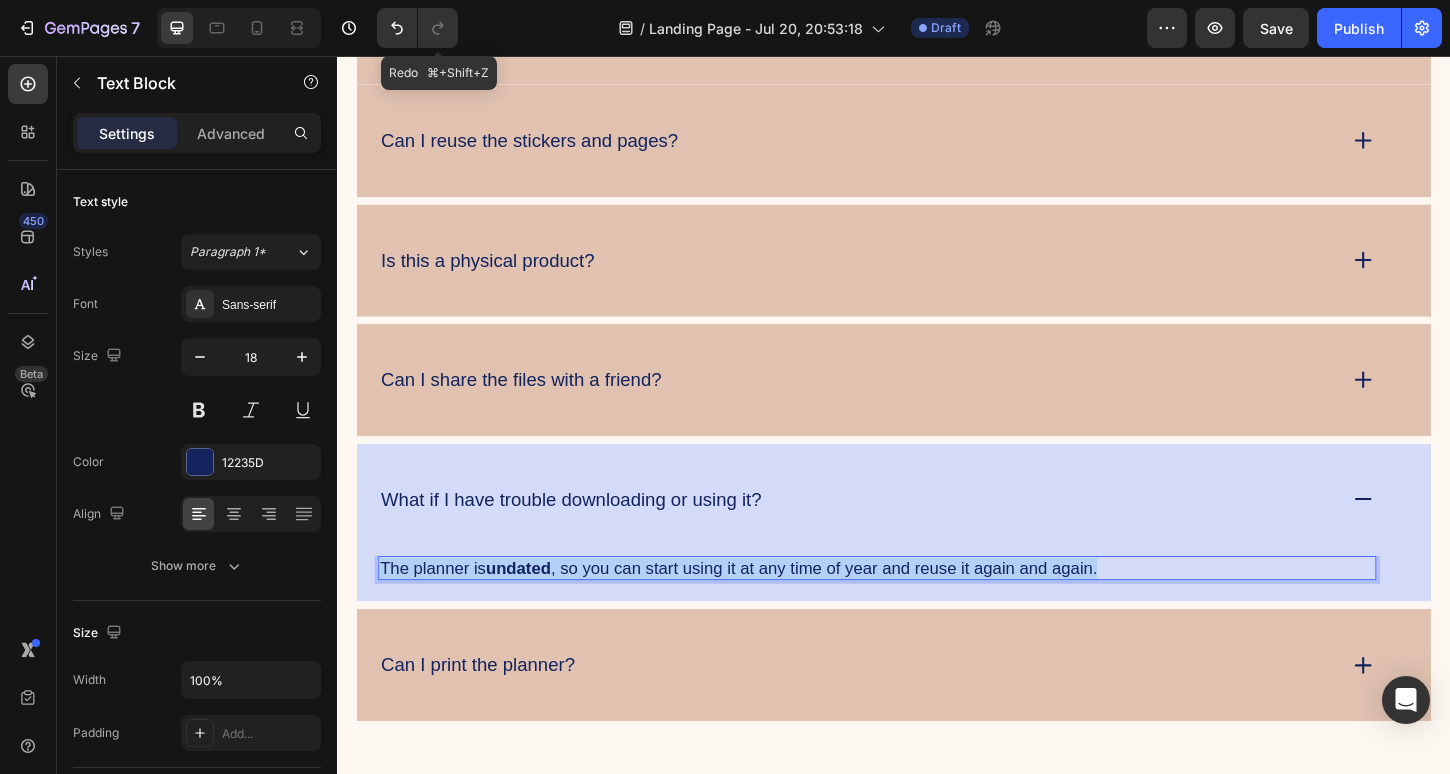 click on "undated" at bounding box center (532, 608) 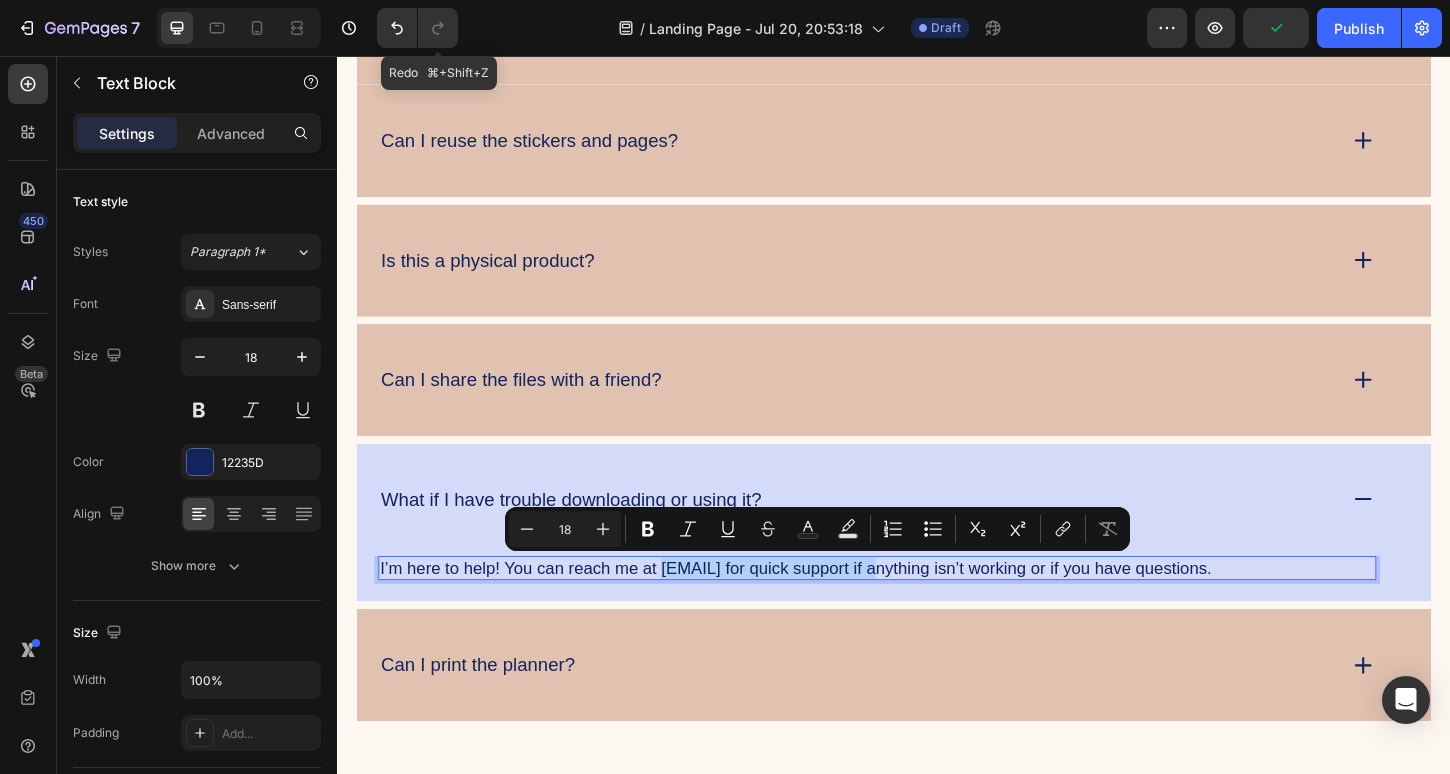 drag, startPoint x: 688, startPoint y: 604, endPoint x: 969, endPoint y: 615, distance: 281.2152 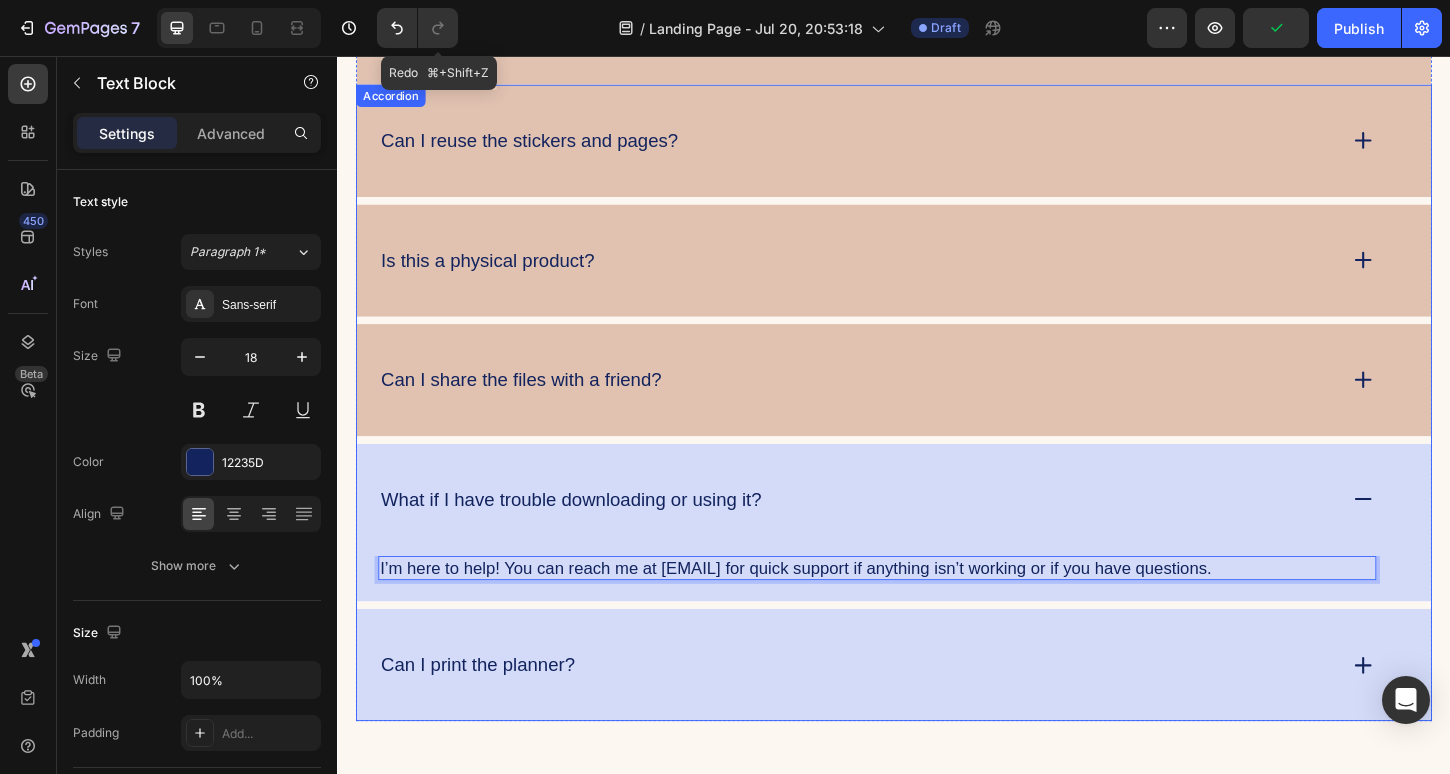click on "Can I print the planner?" at bounding box center [937, 712] 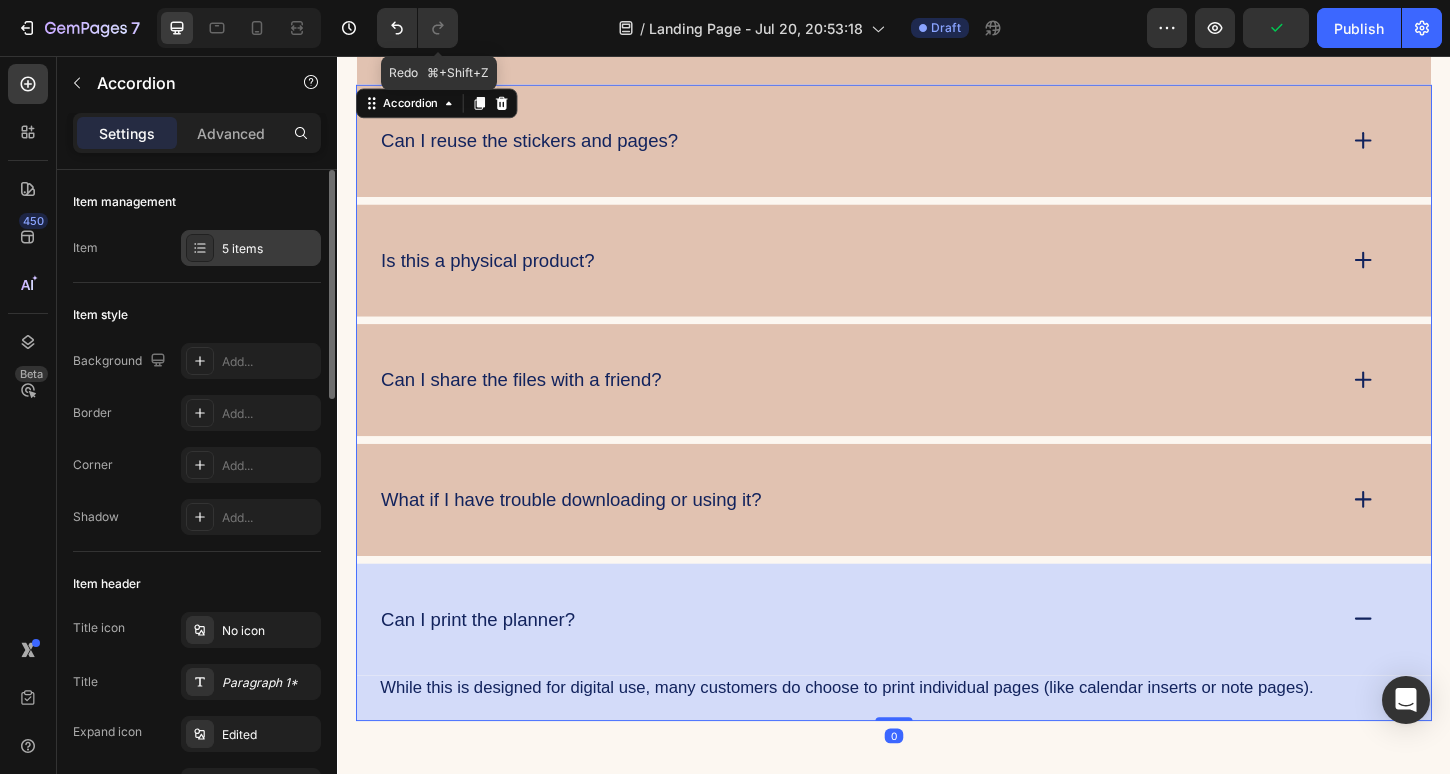 click on "5 items" at bounding box center (269, 249) 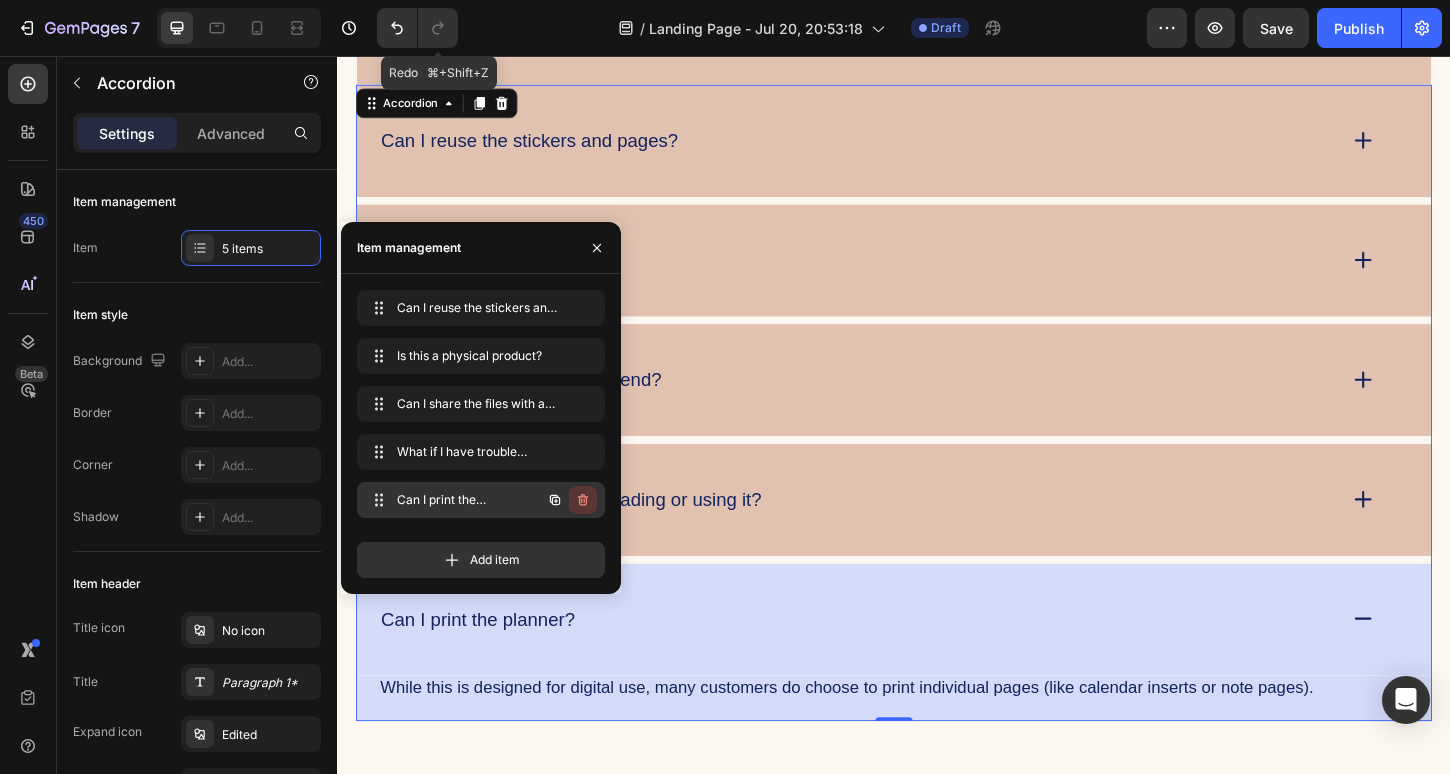 click 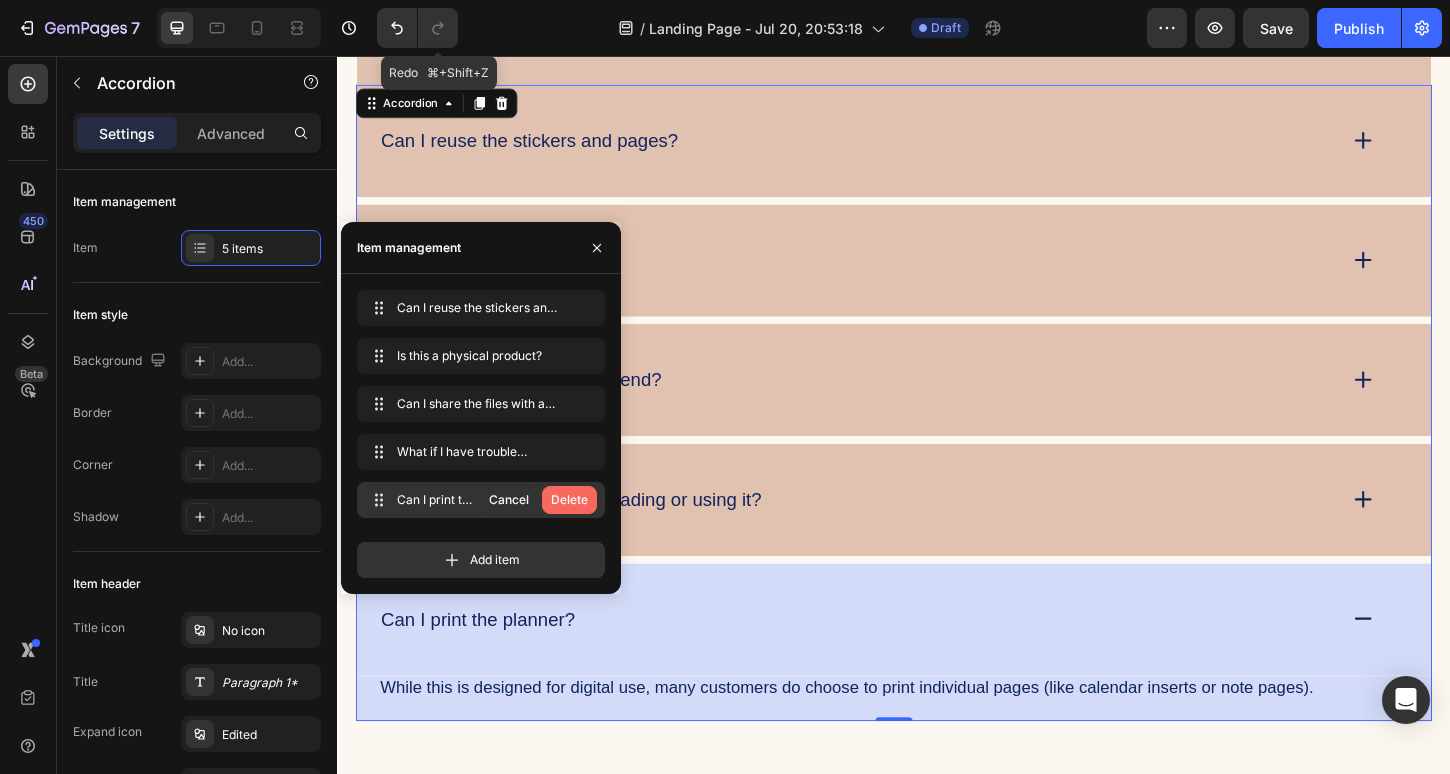 click on "Delete" at bounding box center [569, 500] 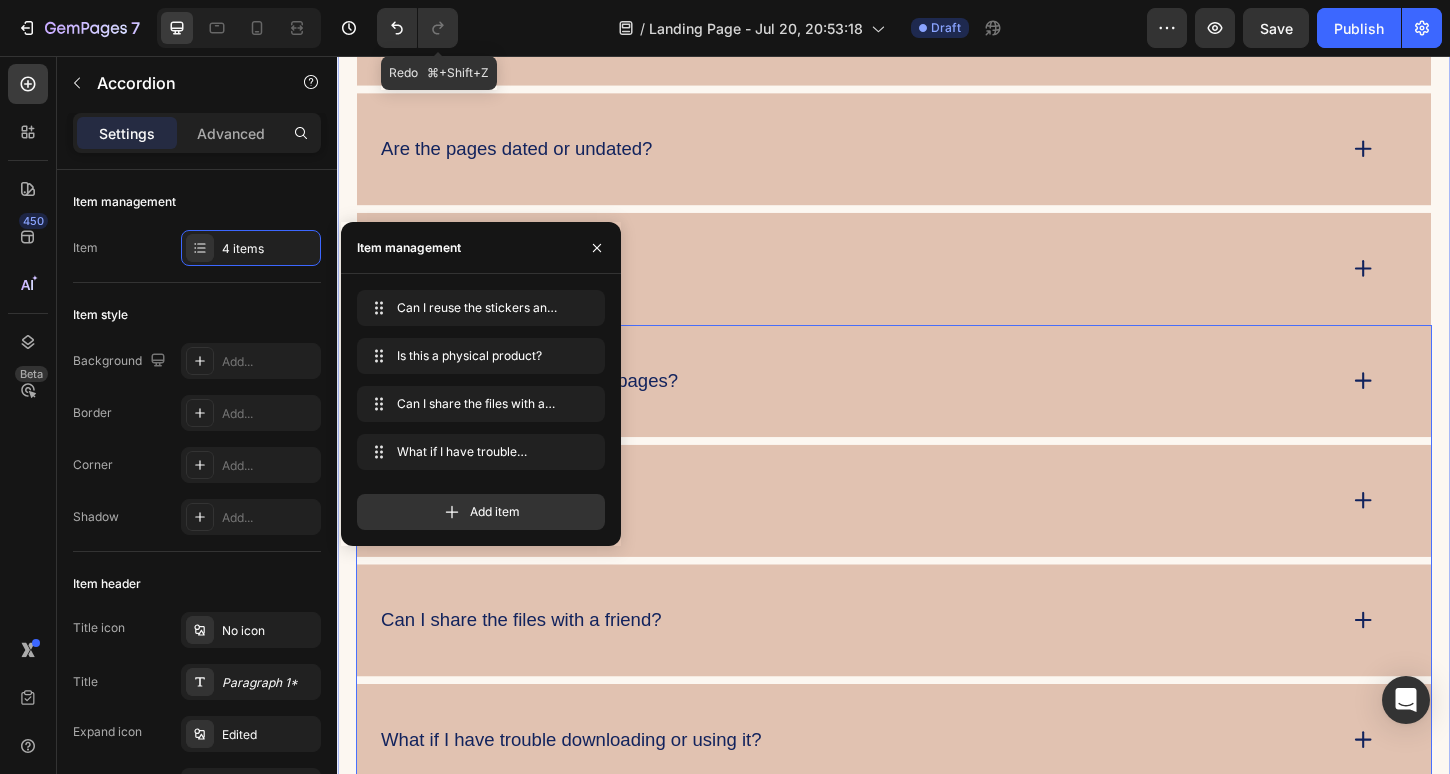 scroll, scrollTop: 4371, scrollLeft: 0, axis: vertical 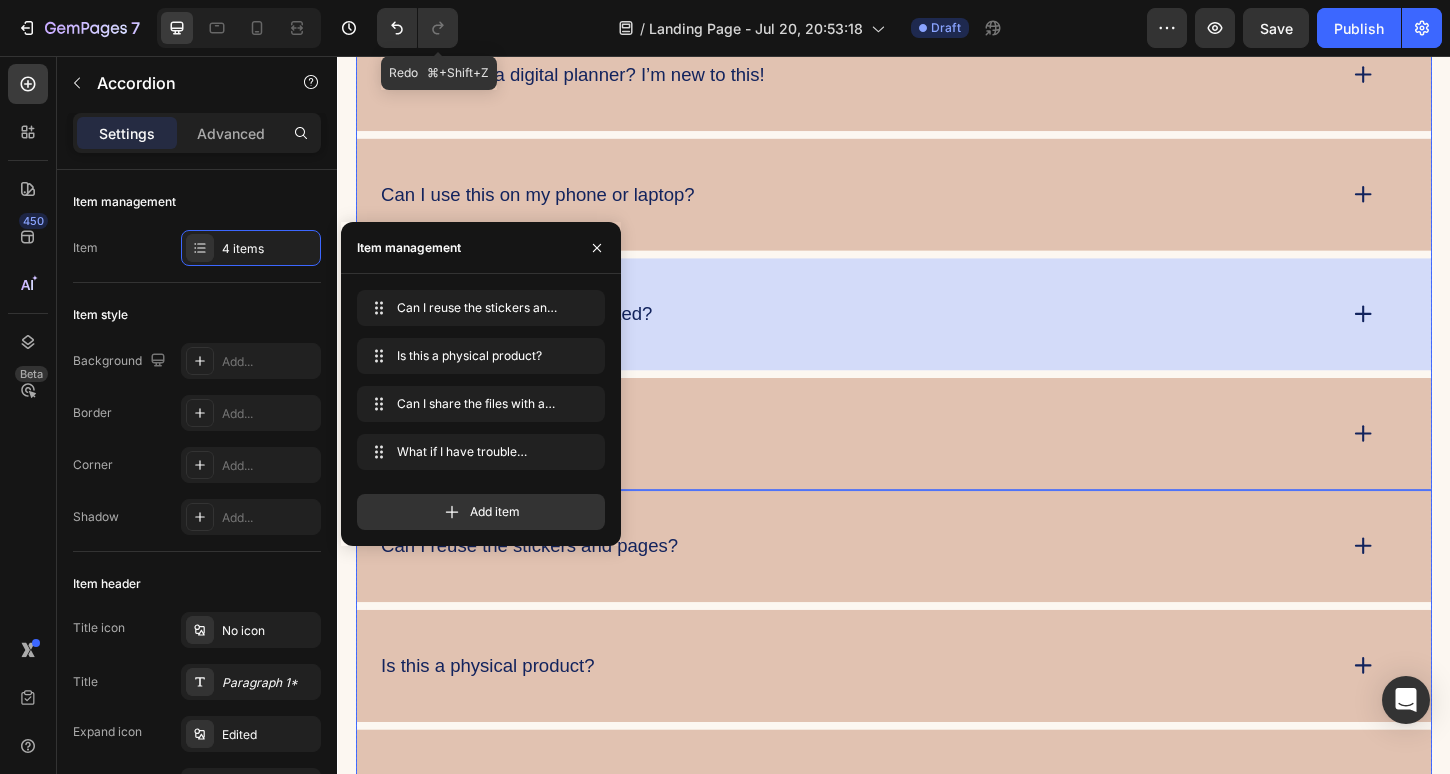 click on "Are the pages dated or undated?" at bounding box center (937, 334) 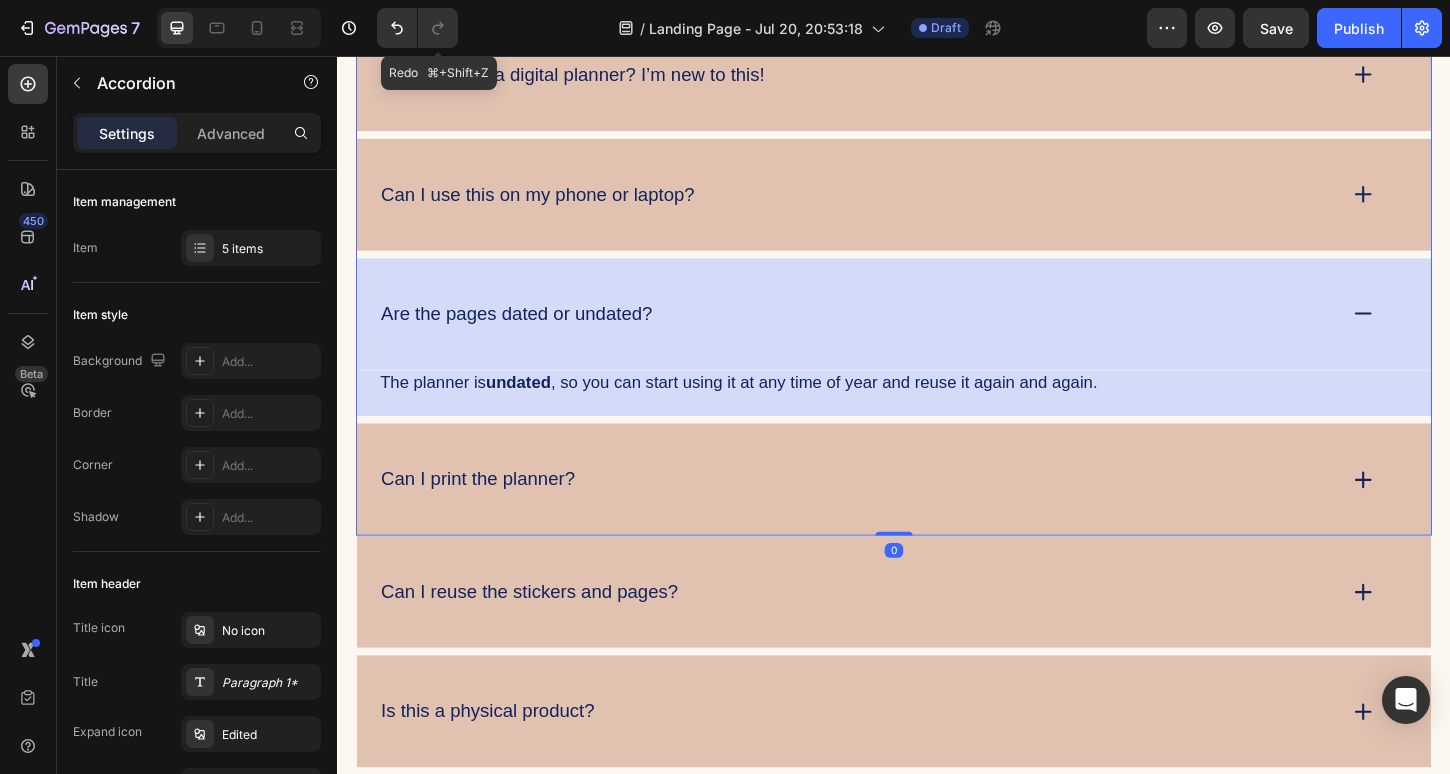 click on "Are the pages dated or undated?" at bounding box center [937, 334] 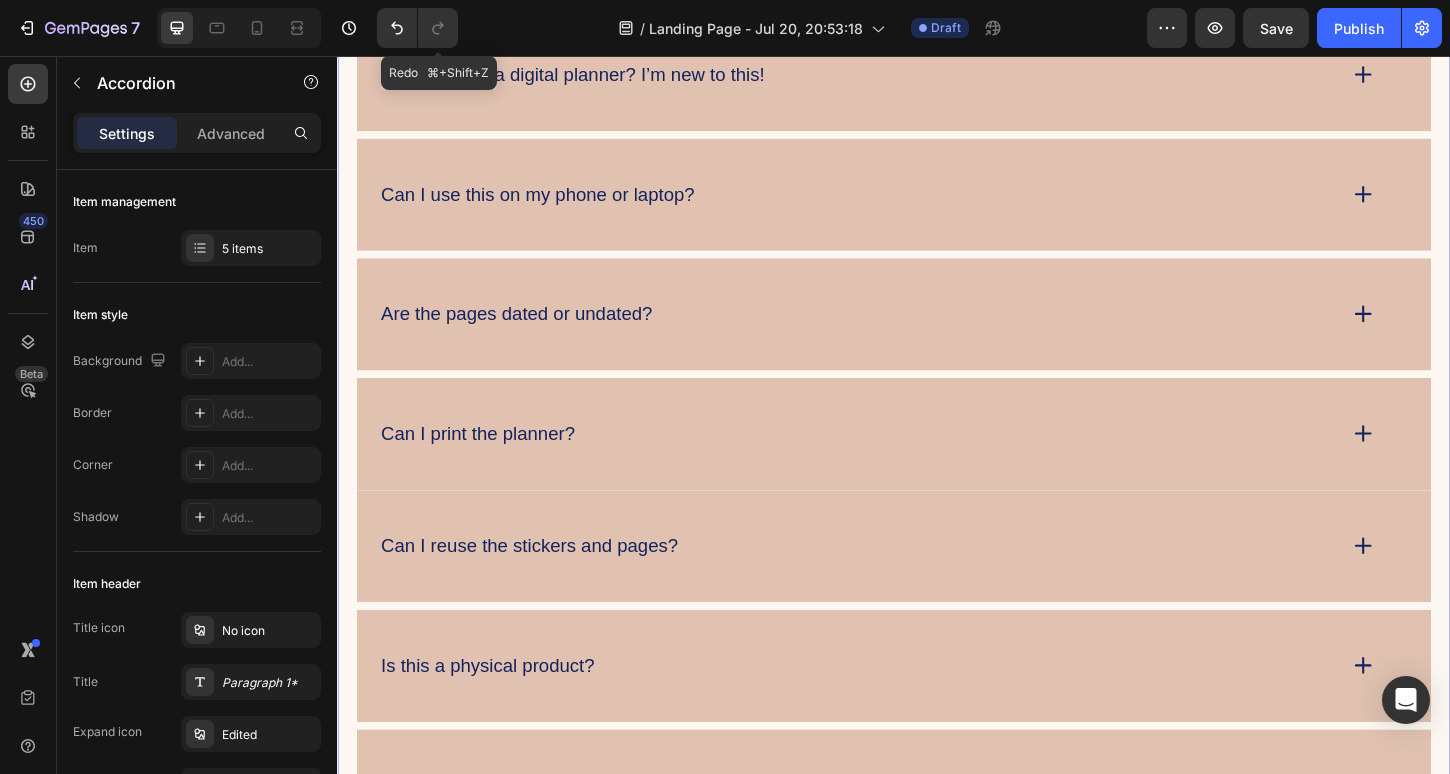 click on "FAQs Heading
What’s included in the Planner Starter Kit Bundle?
How do I use a digital planner? I’m new to this!
Can I use this on my phone or laptop?
Are the pages dated or undated?
Can I print the planner? Accordion
Can I reuse the stickers and pages?
Is this a physical product?
Can I share the files with a friend?
What if I have trouble downloading or using it? Accordion Row Section 6   You can create reusable sections Create Theme Section AI Content Write with GemAI What would you like to describe here? Tone and Voice Persuasive Product Mystical Mushrooms Tumbler Show more Generate" at bounding box center (937, 424) 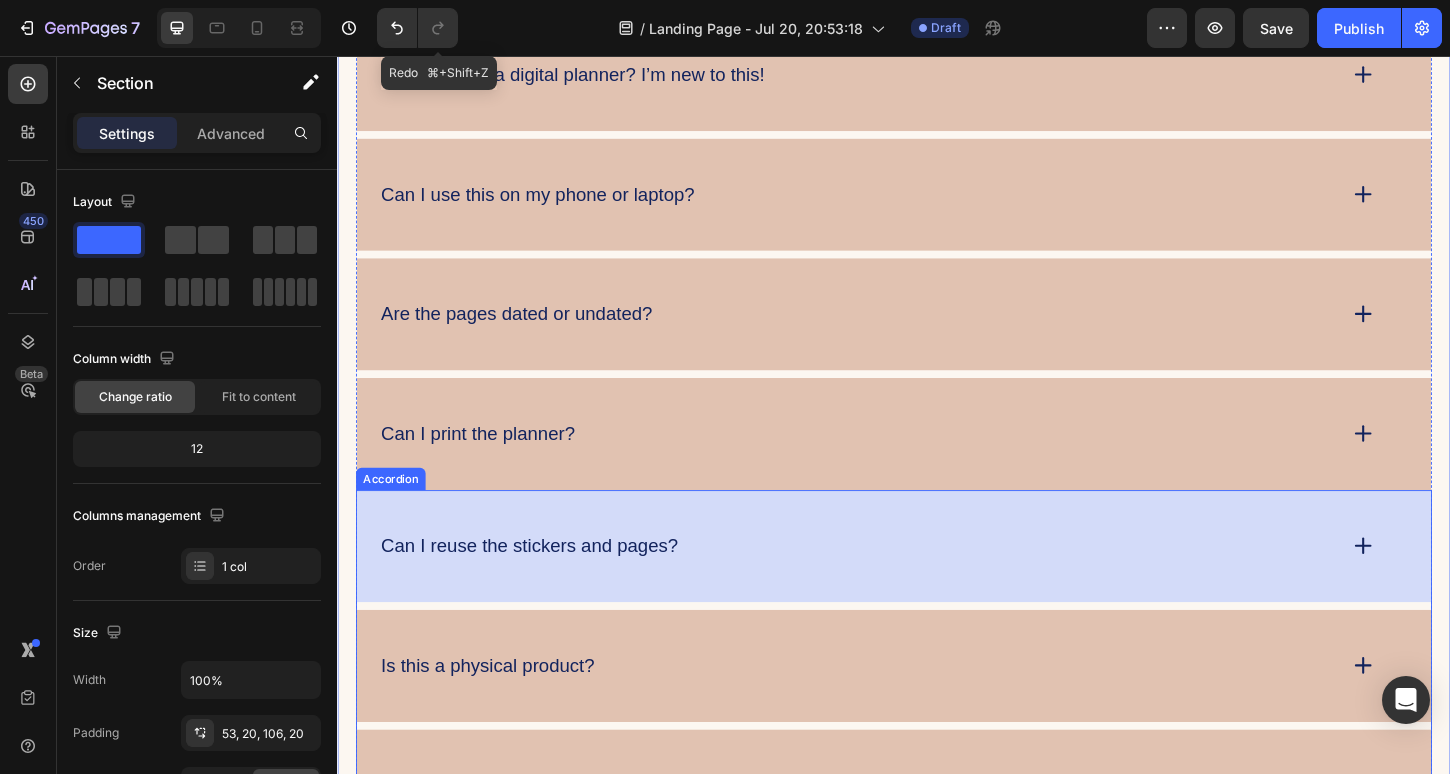 click on "Can I reuse the stickers and pages?" at bounding box center (937, 584) 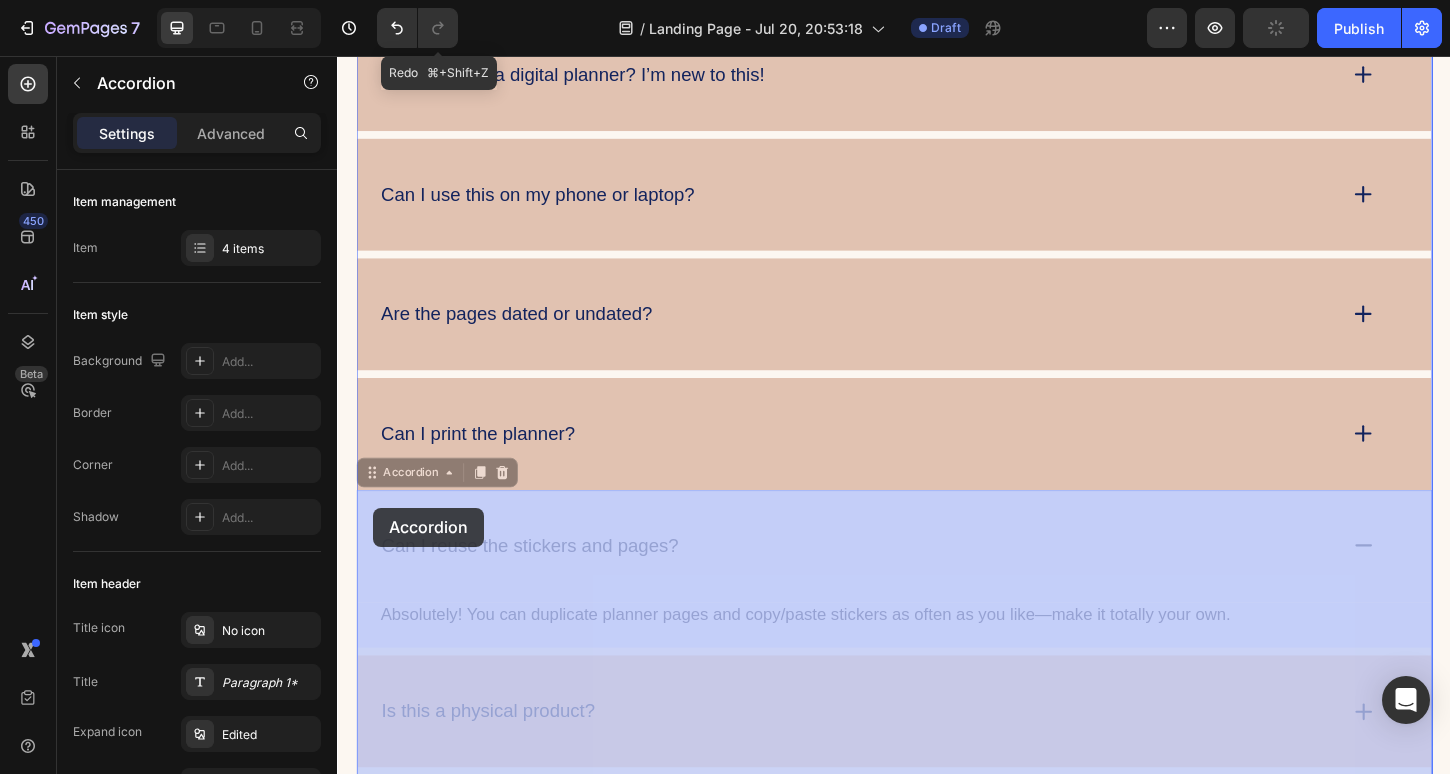 drag, startPoint x: 374, startPoint y: 514, endPoint x: 376, endPoint y: 543, distance: 29.068884 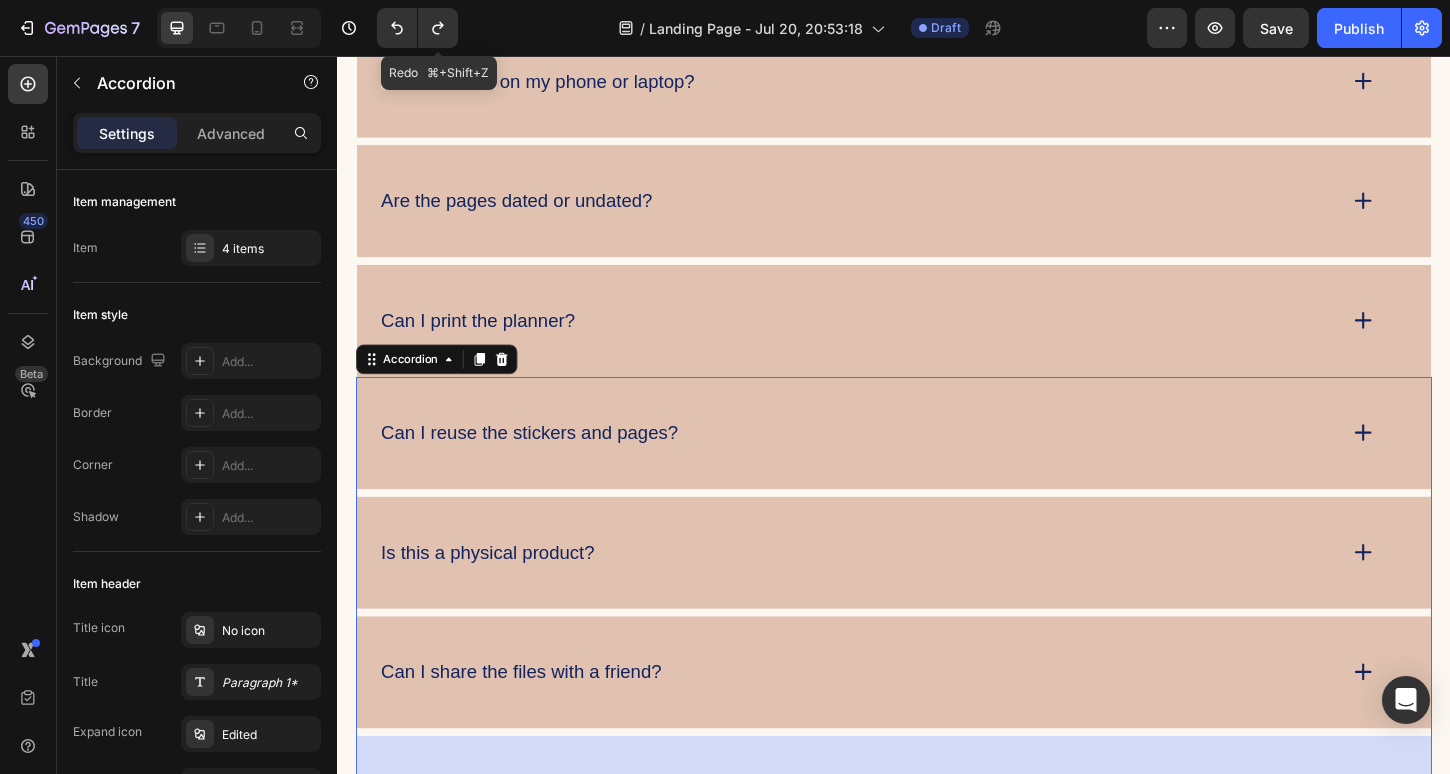 scroll, scrollTop: 4399, scrollLeft: 0, axis: vertical 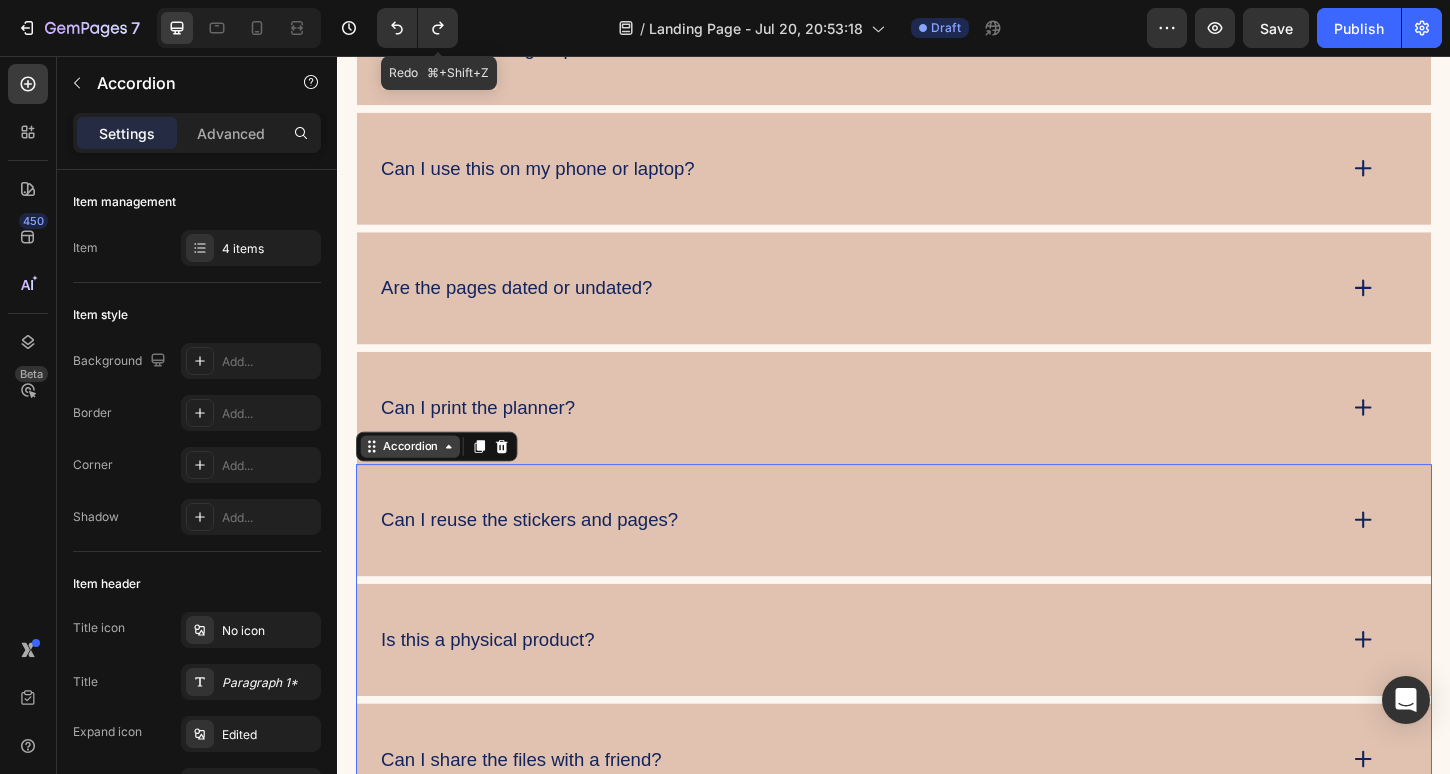 click 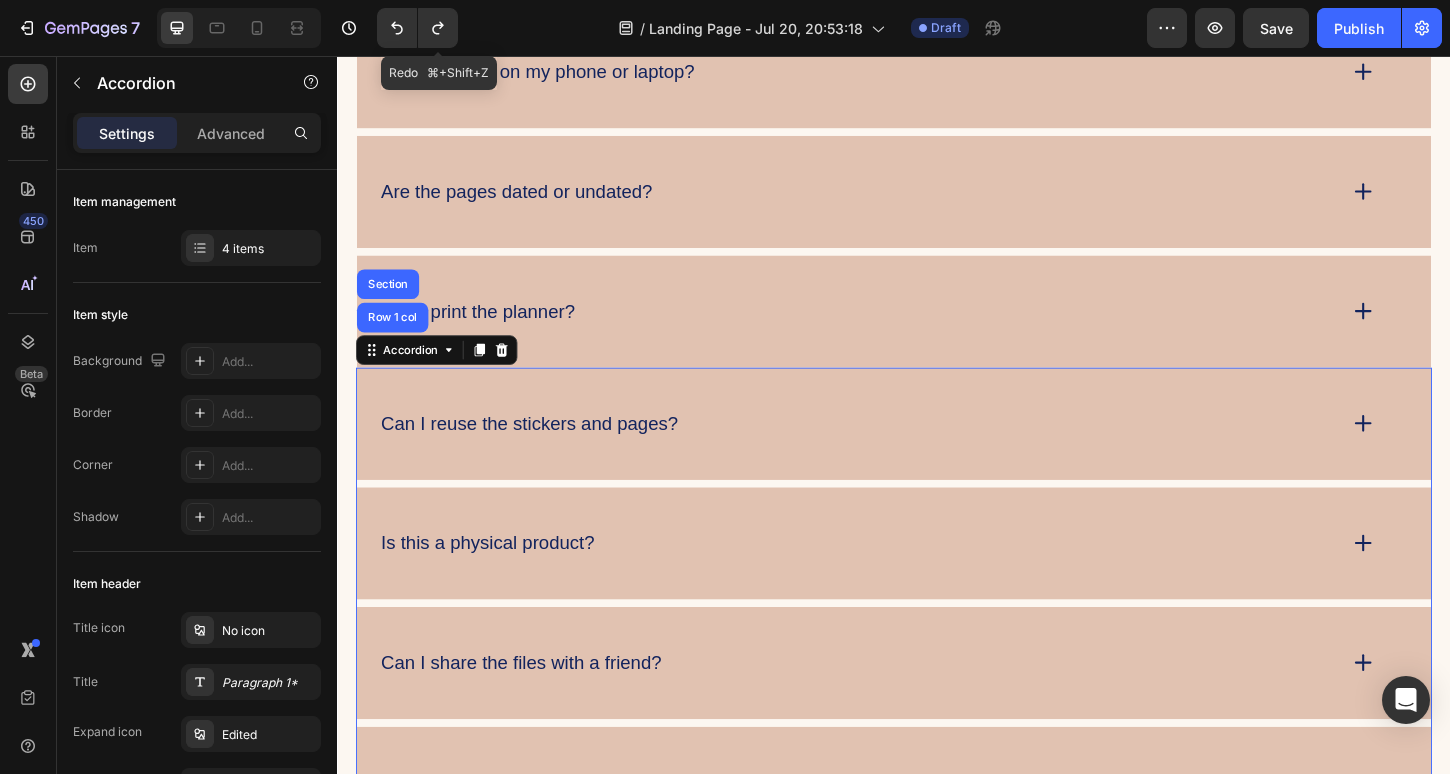 scroll, scrollTop: 4519, scrollLeft: 0, axis: vertical 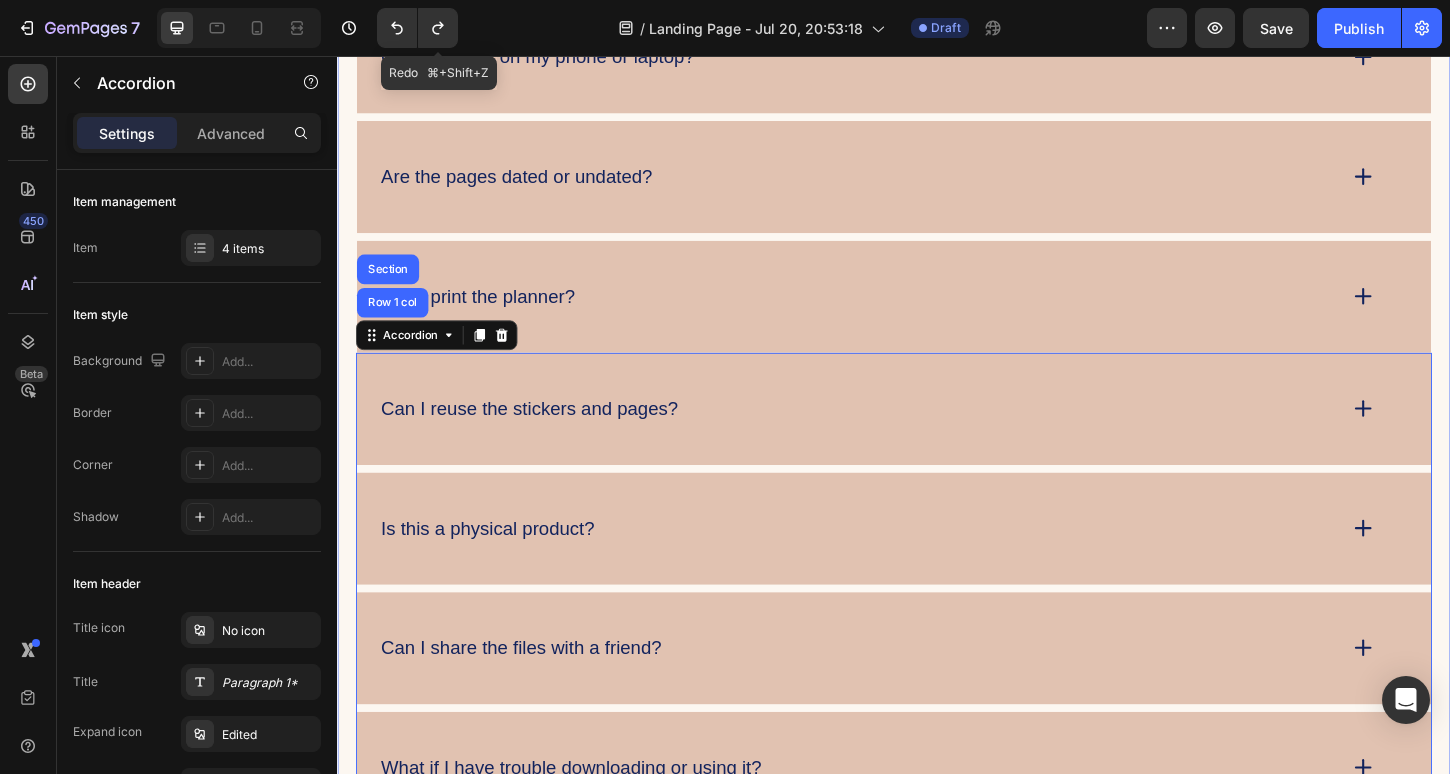 click on "FAQs Heading
What’s included in the Planner Starter Kit Bundle?
How do I use a digital planner? I’m new to this!
Can I use this on my phone or laptop?
Are the pages dated or undated?
Can I print the planner? Accordion
Can I reuse the stickers and pages?
Is this a physical product?
Can I share the files with a friend?
What if I have trouble downloading or using it? Accordion Row 1 col Section   0 Row Section 6" at bounding box center (937, 276) 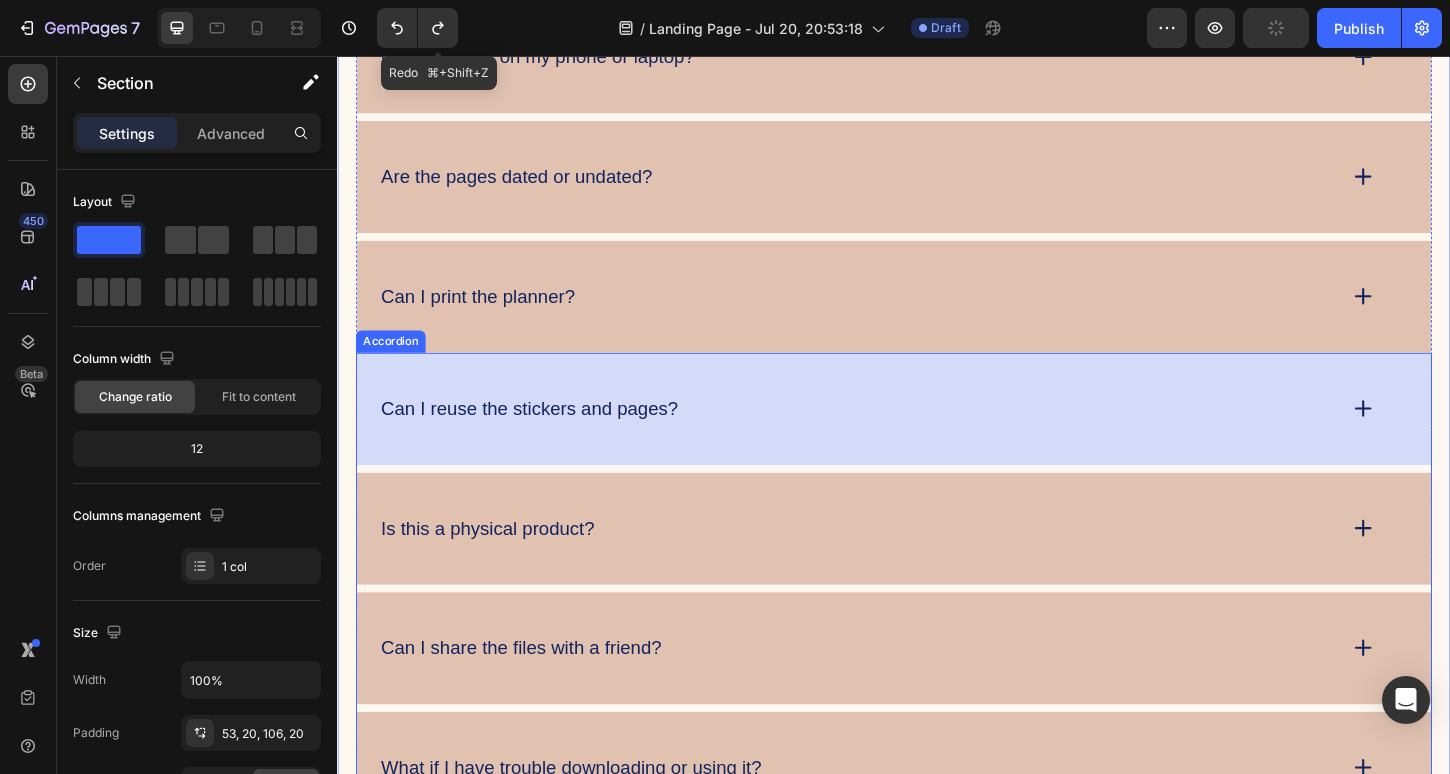 click on "Can I reuse the stickers and pages?" at bounding box center [897, 436] 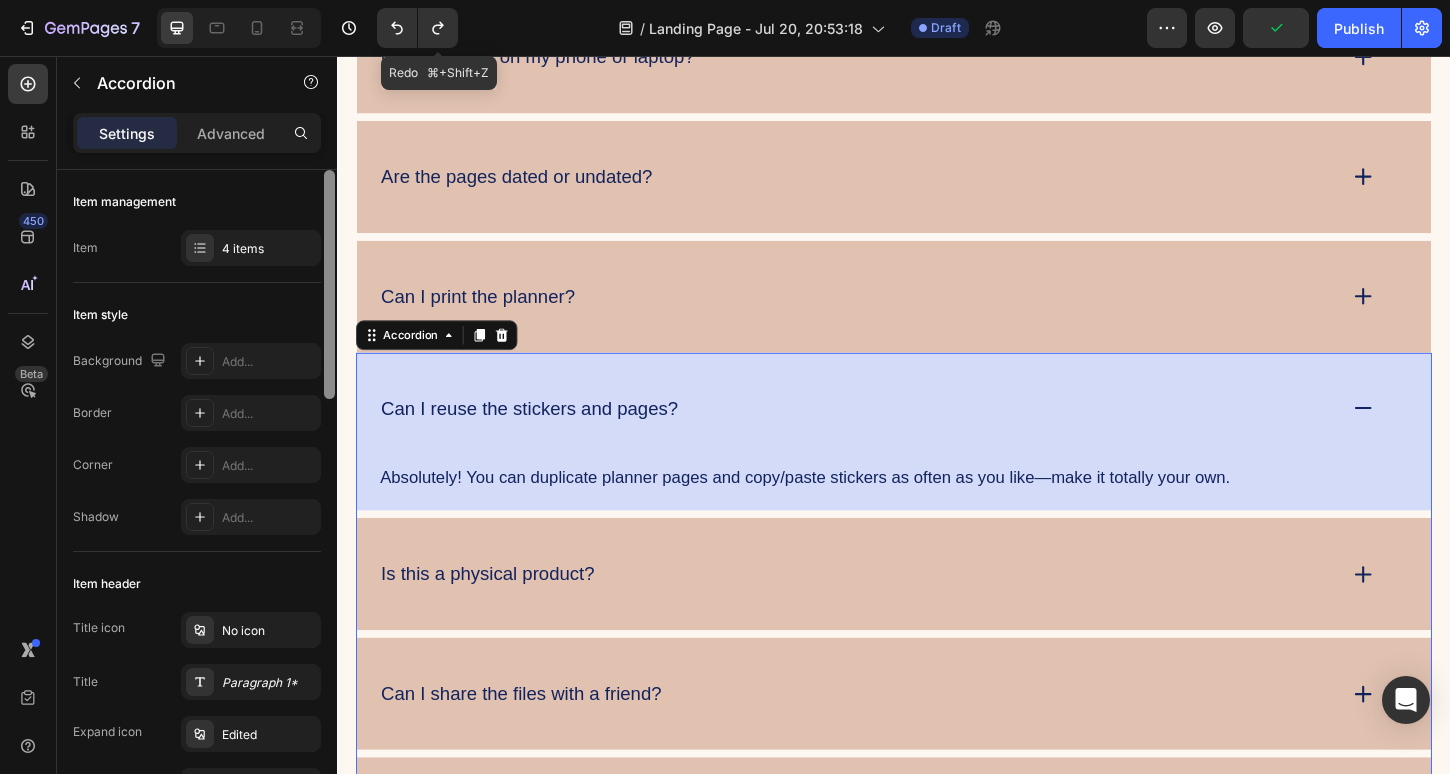 click at bounding box center (329, 284) 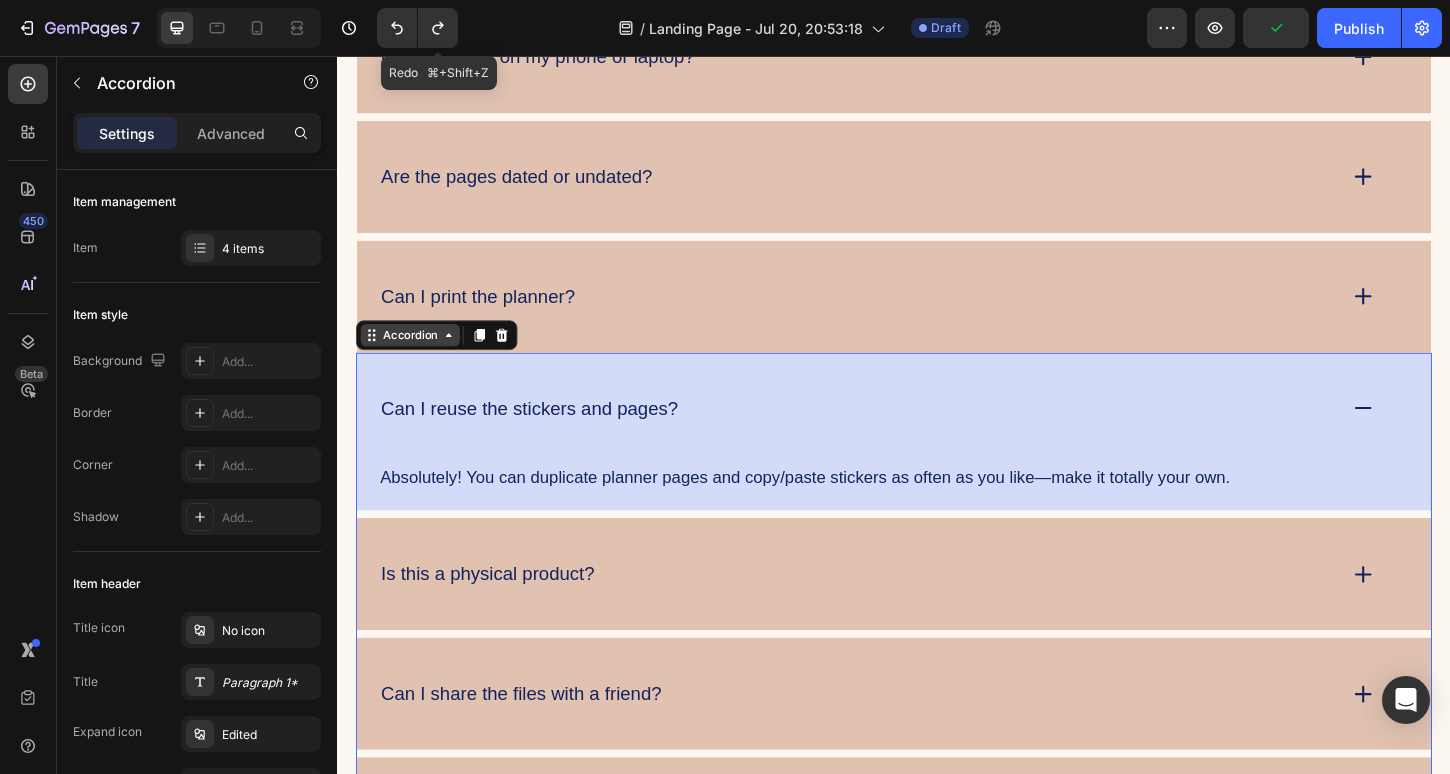 click 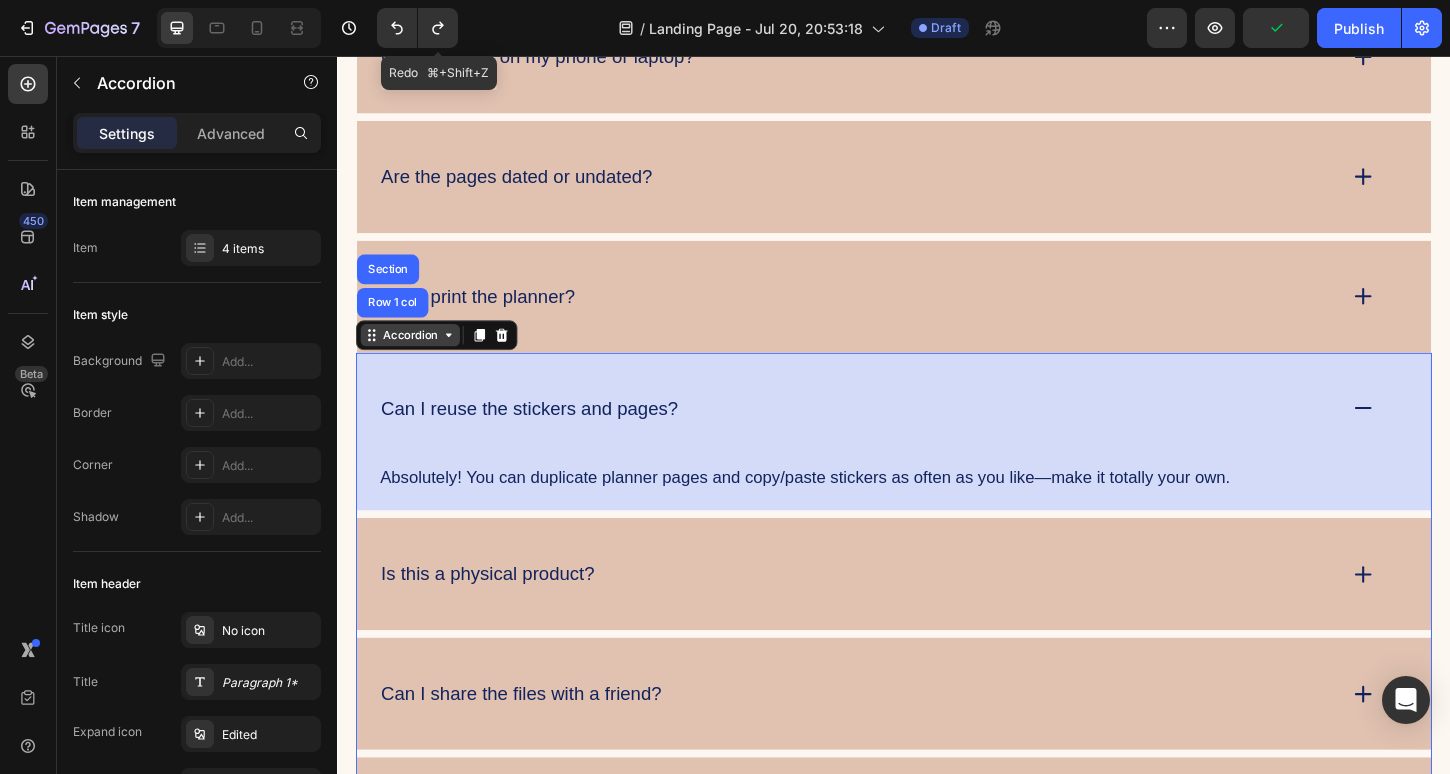 click on "Accordion" at bounding box center (415, 357) 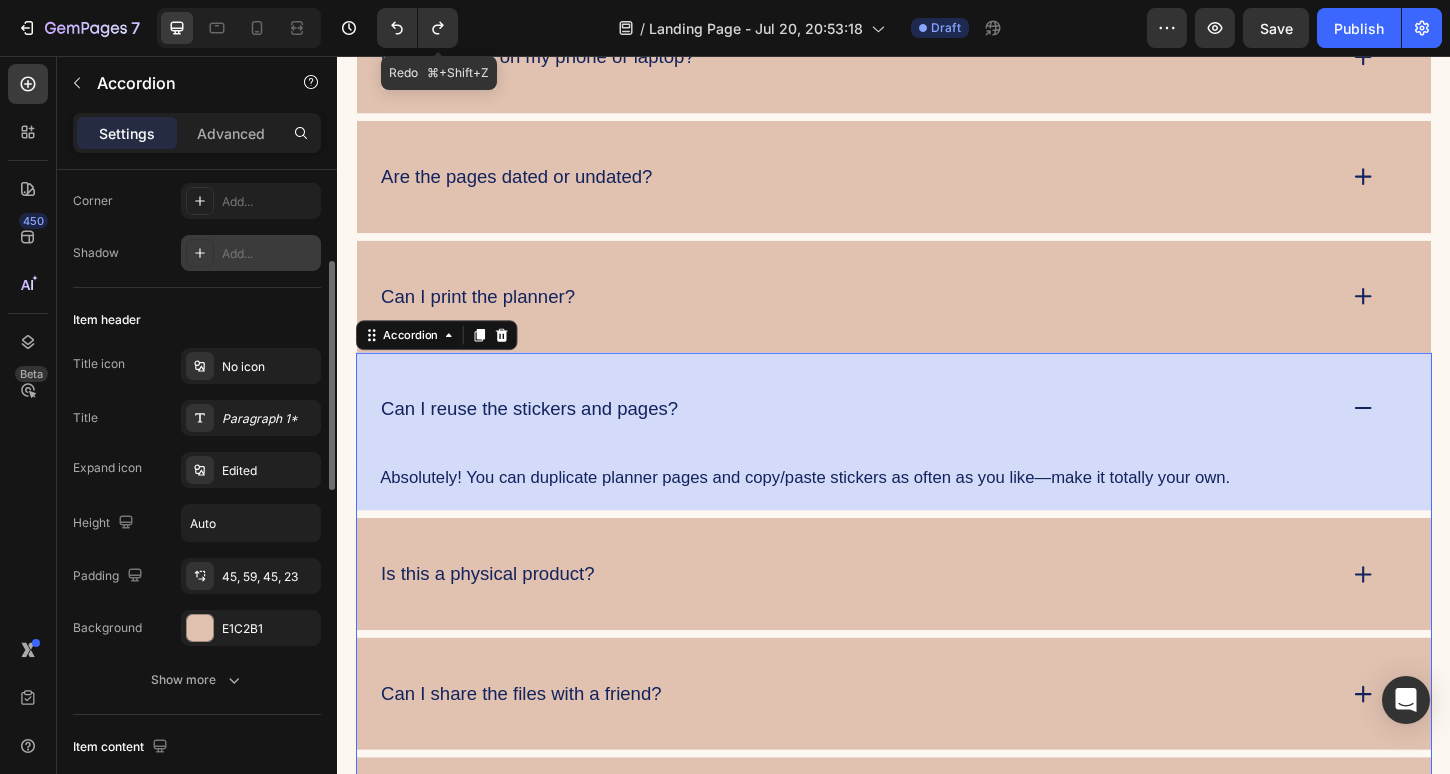 scroll, scrollTop: 248, scrollLeft: 0, axis: vertical 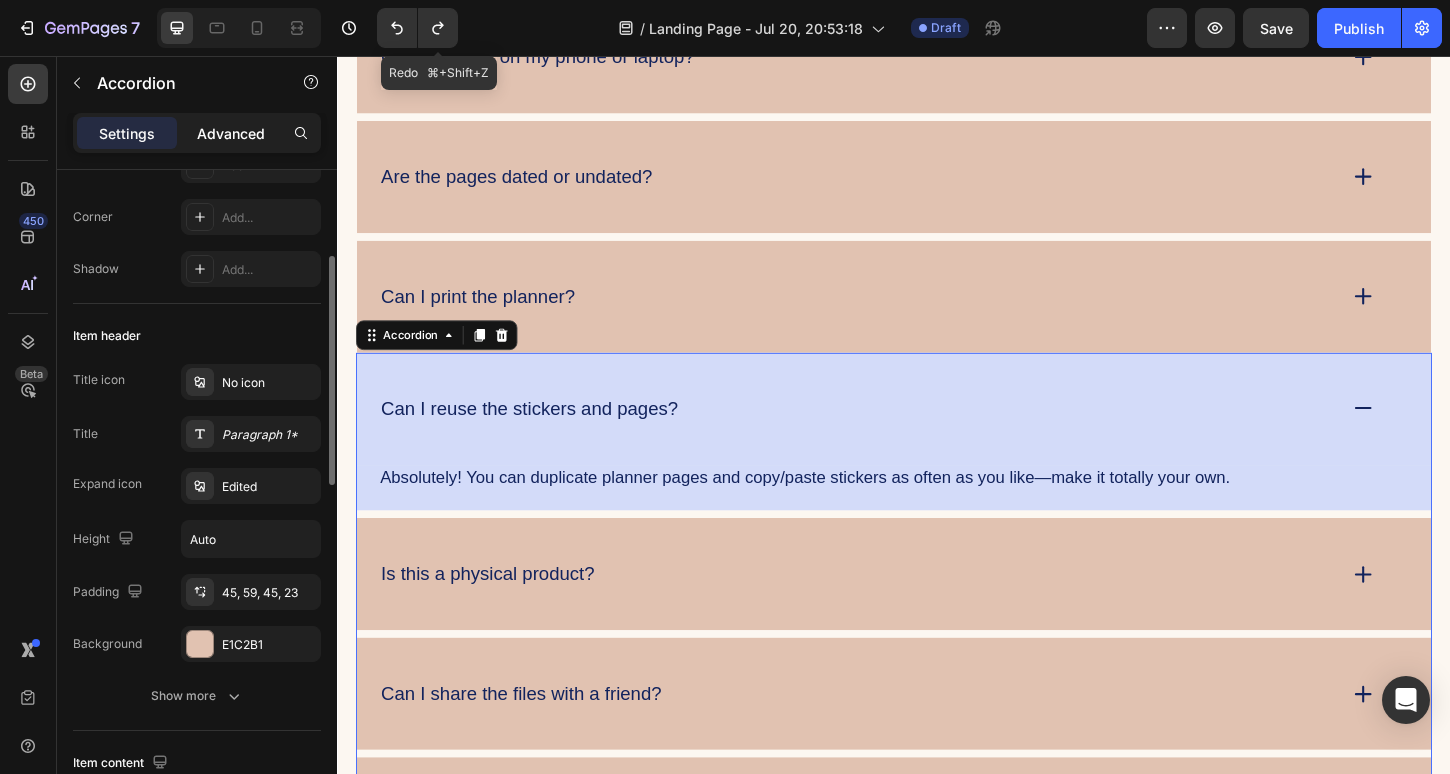 click on "Advanced" at bounding box center (231, 133) 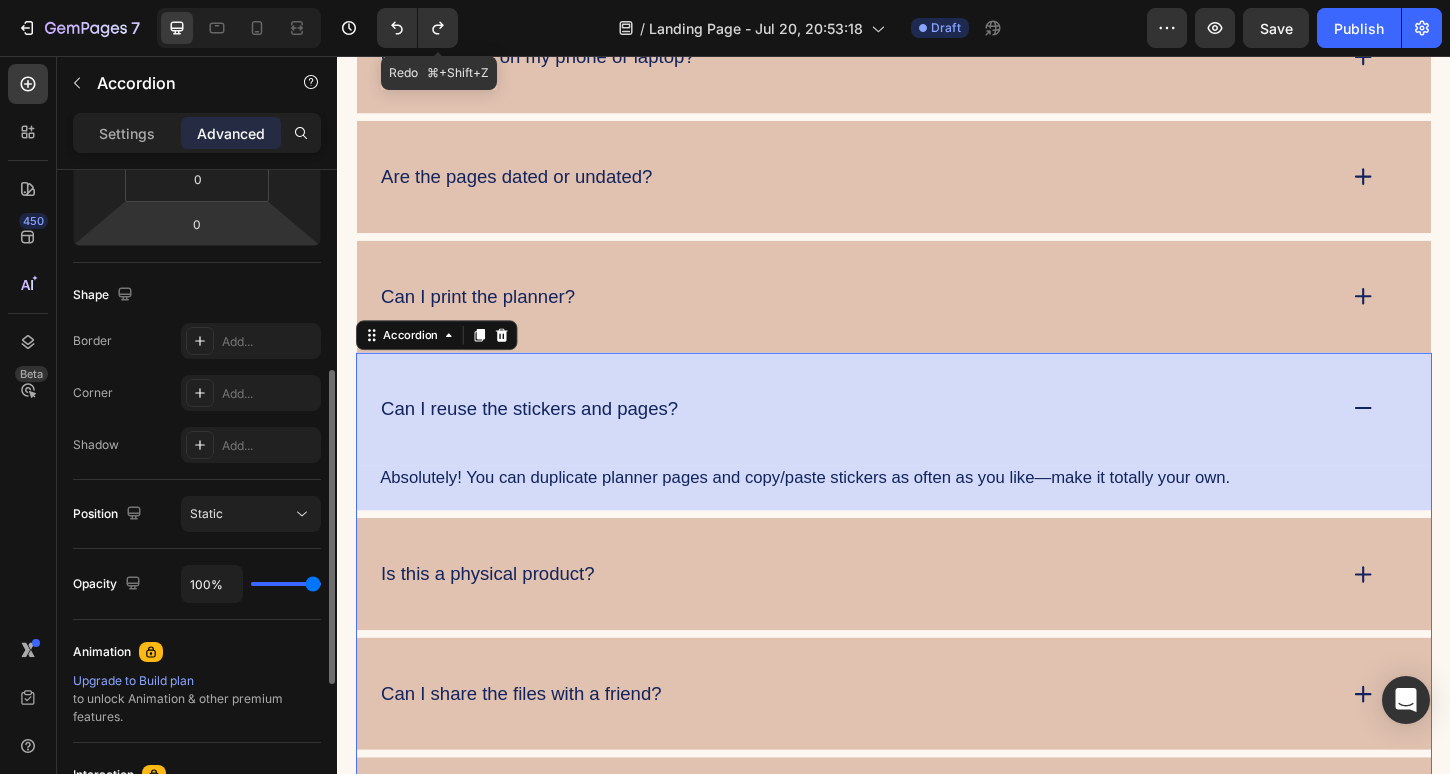 scroll, scrollTop: 422, scrollLeft: 0, axis: vertical 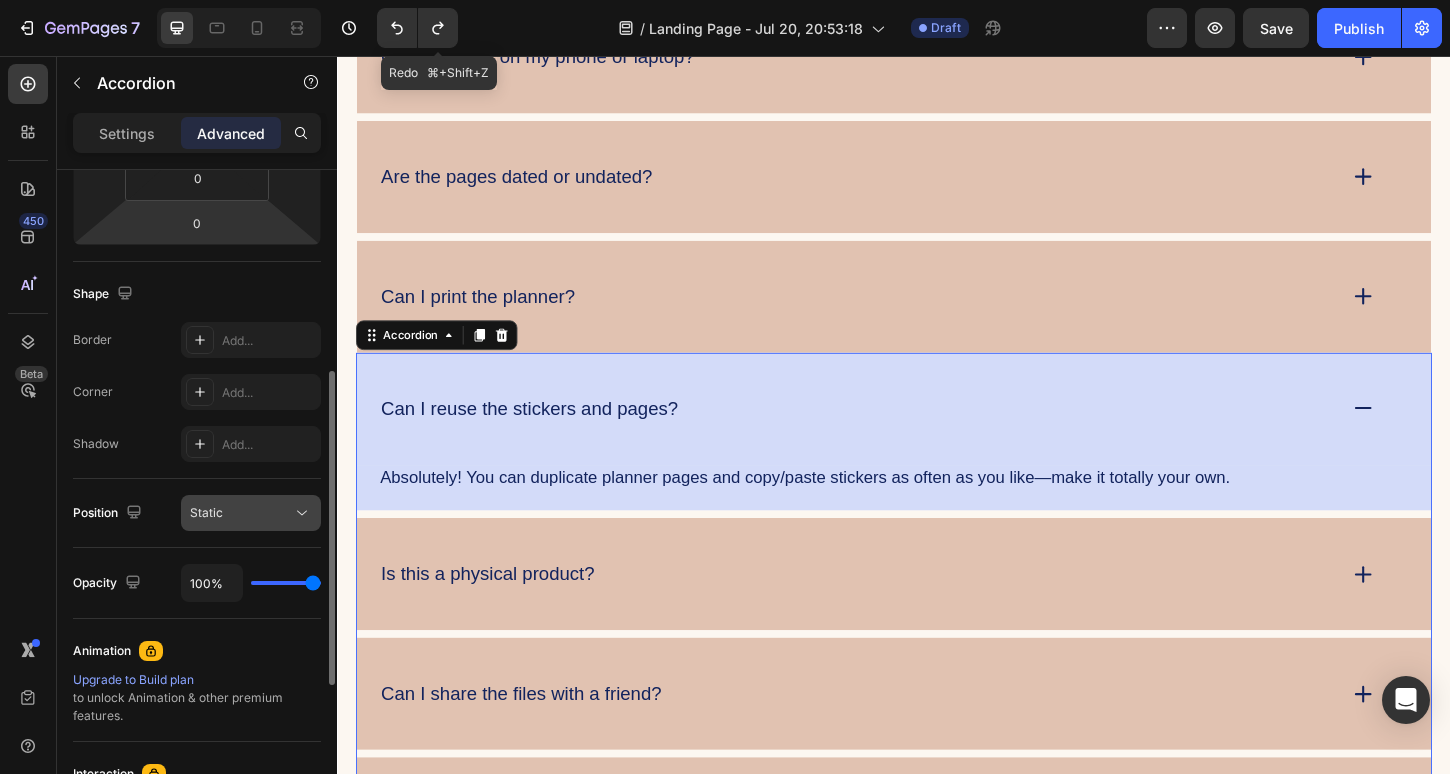 click on "Static" 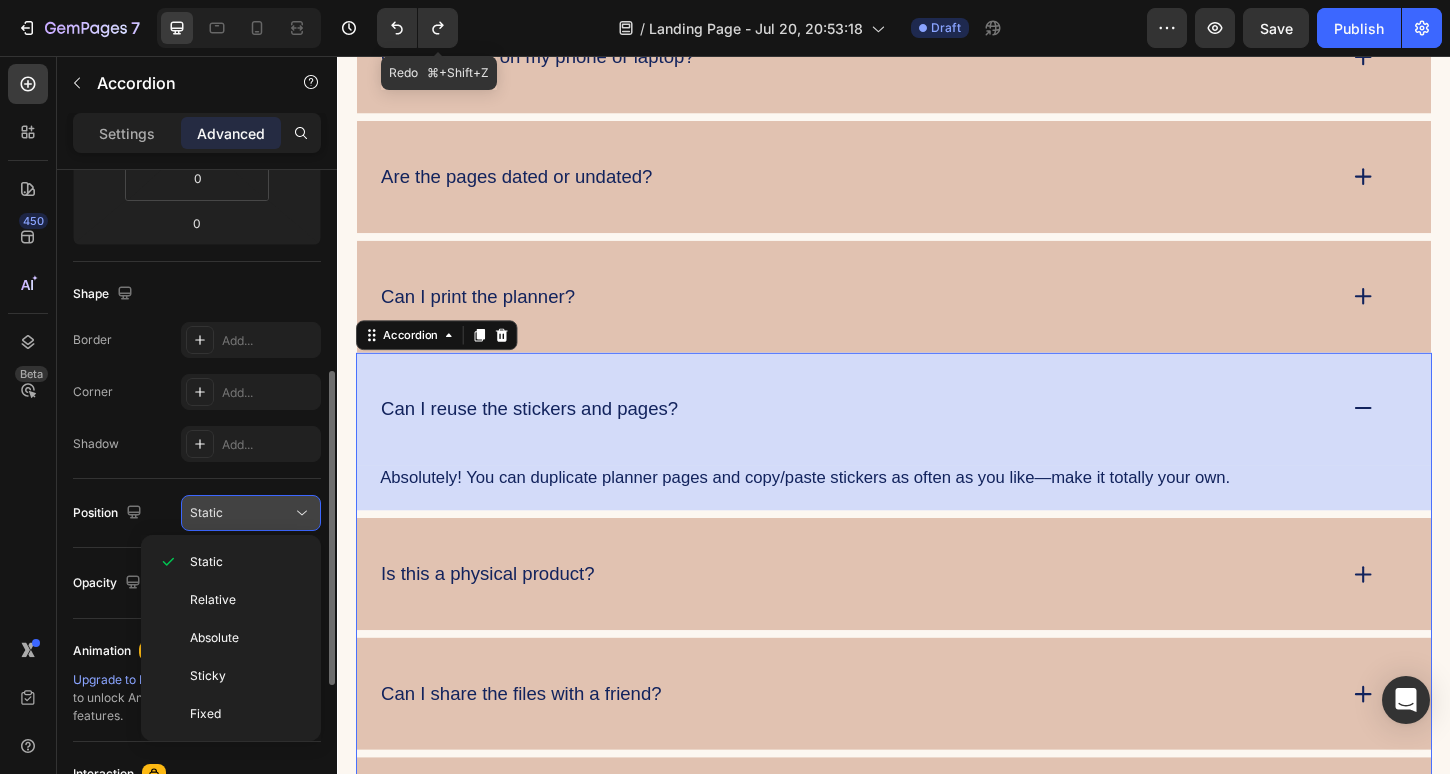 click 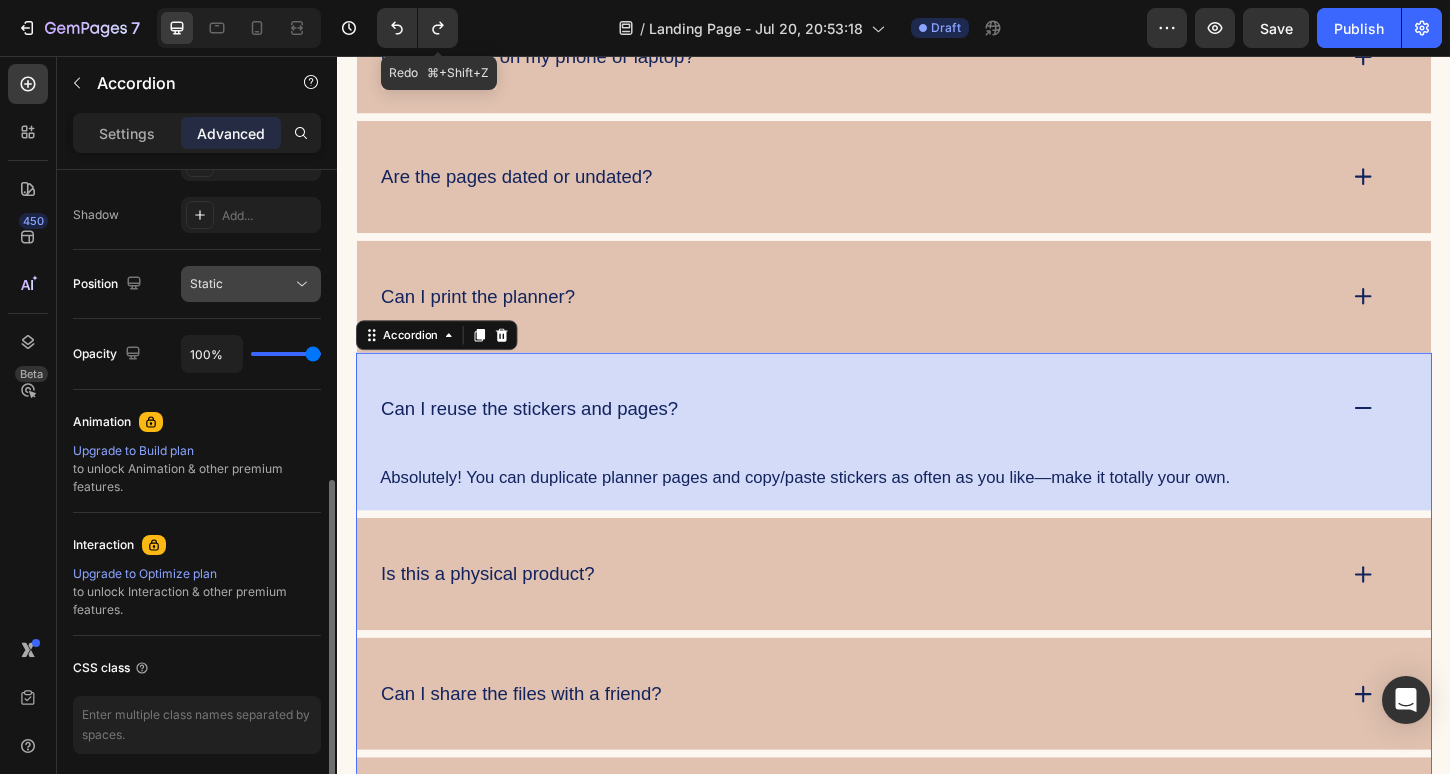 scroll, scrollTop: 727, scrollLeft: 0, axis: vertical 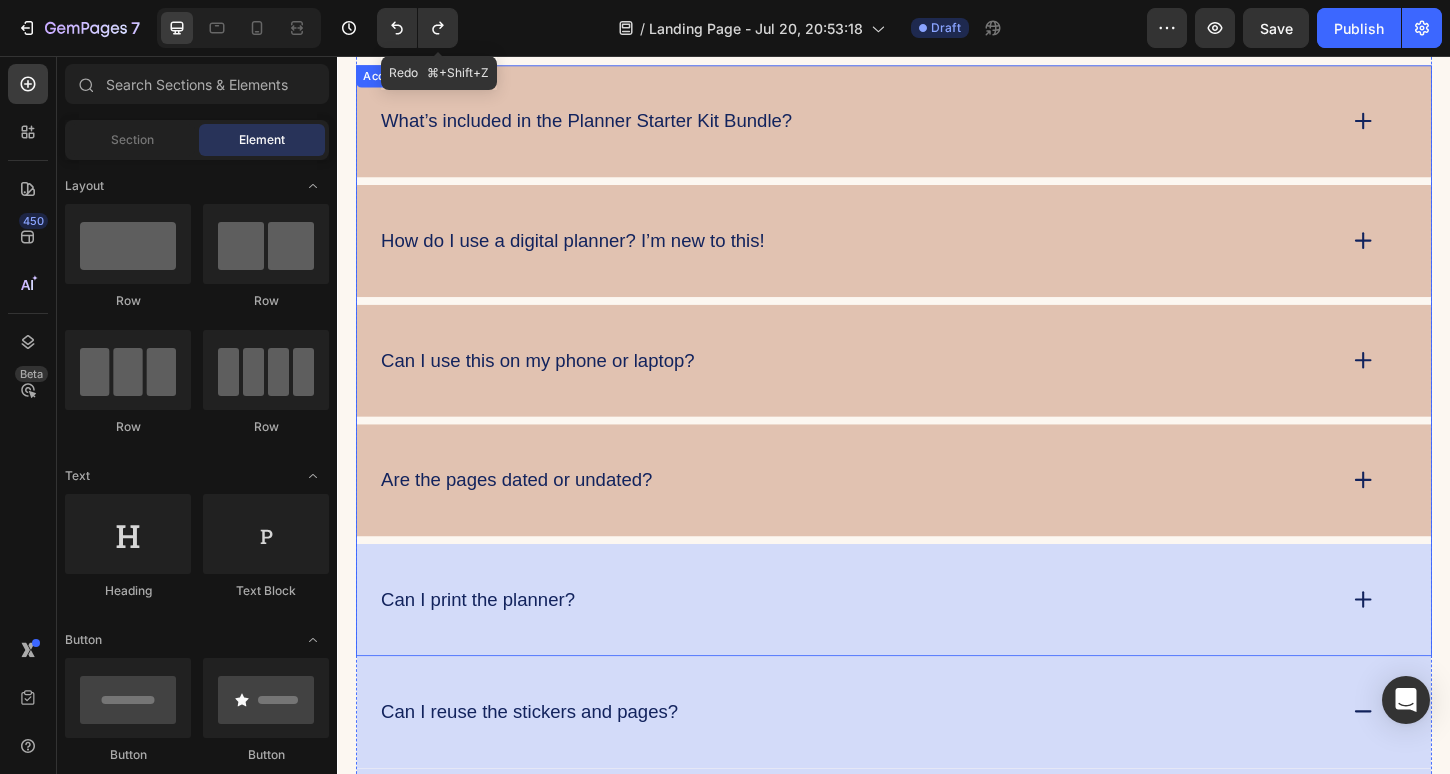 click on "Can I print the planner?" at bounding box center [937, 642] 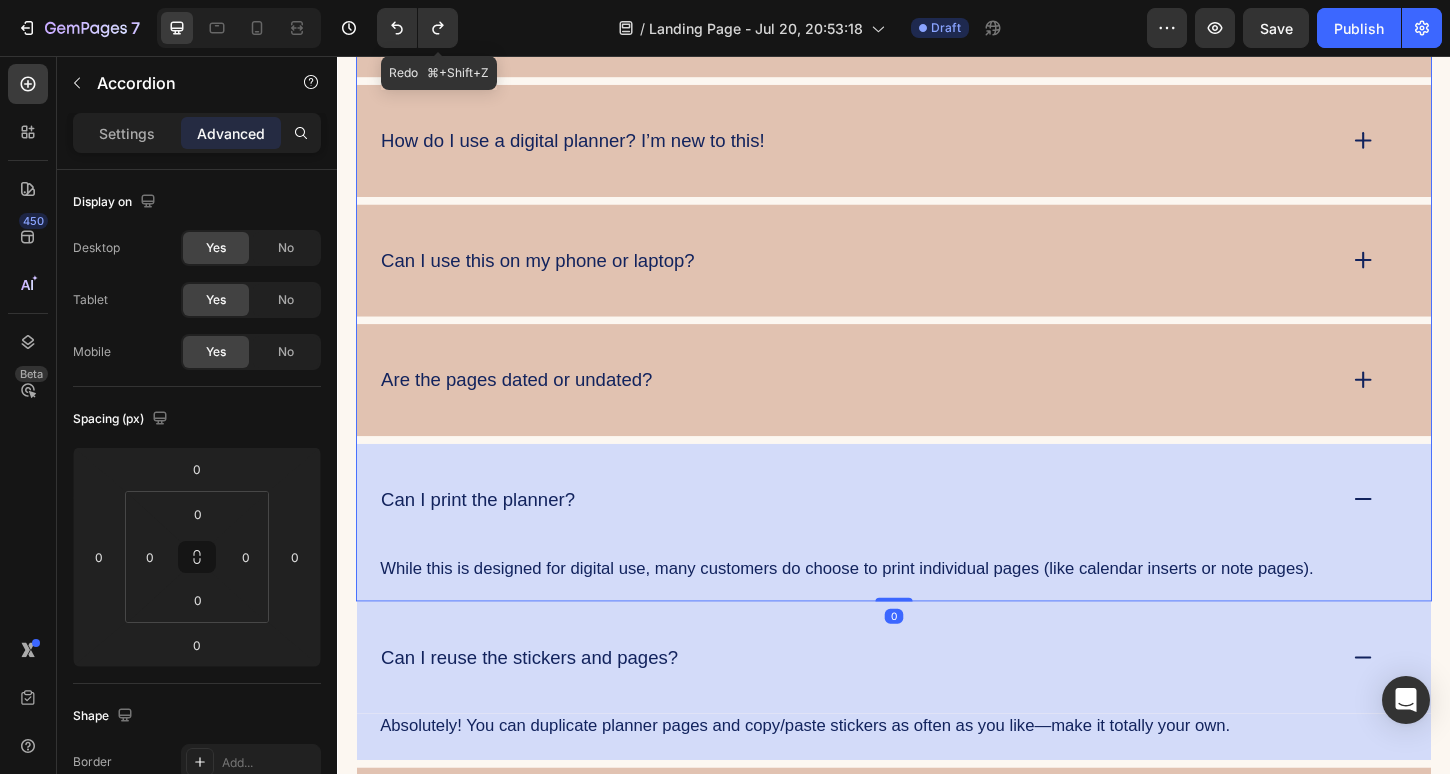 scroll, scrollTop: 4310, scrollLeft: 0, axis: vertical 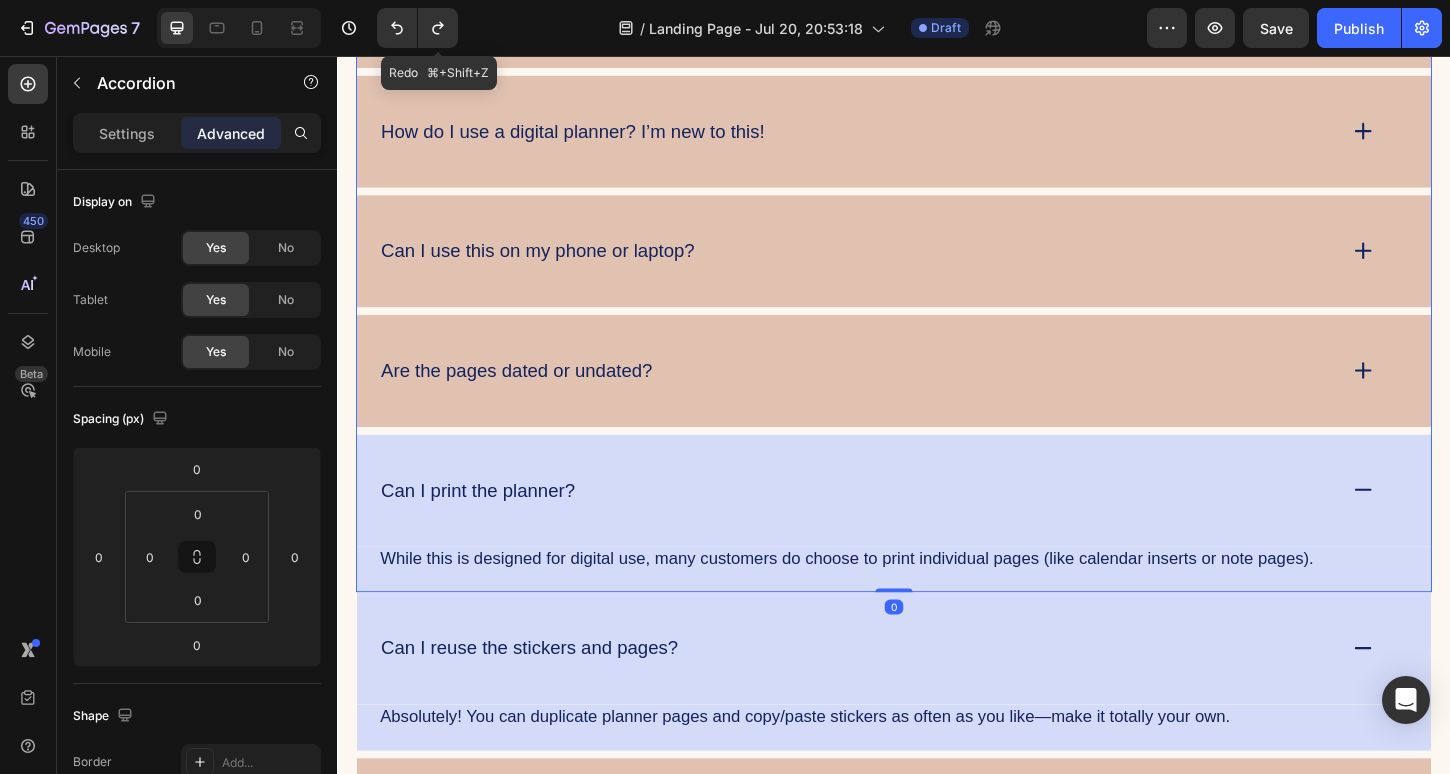 click on "Can I print the planner?" at bounding box center (897, 524) 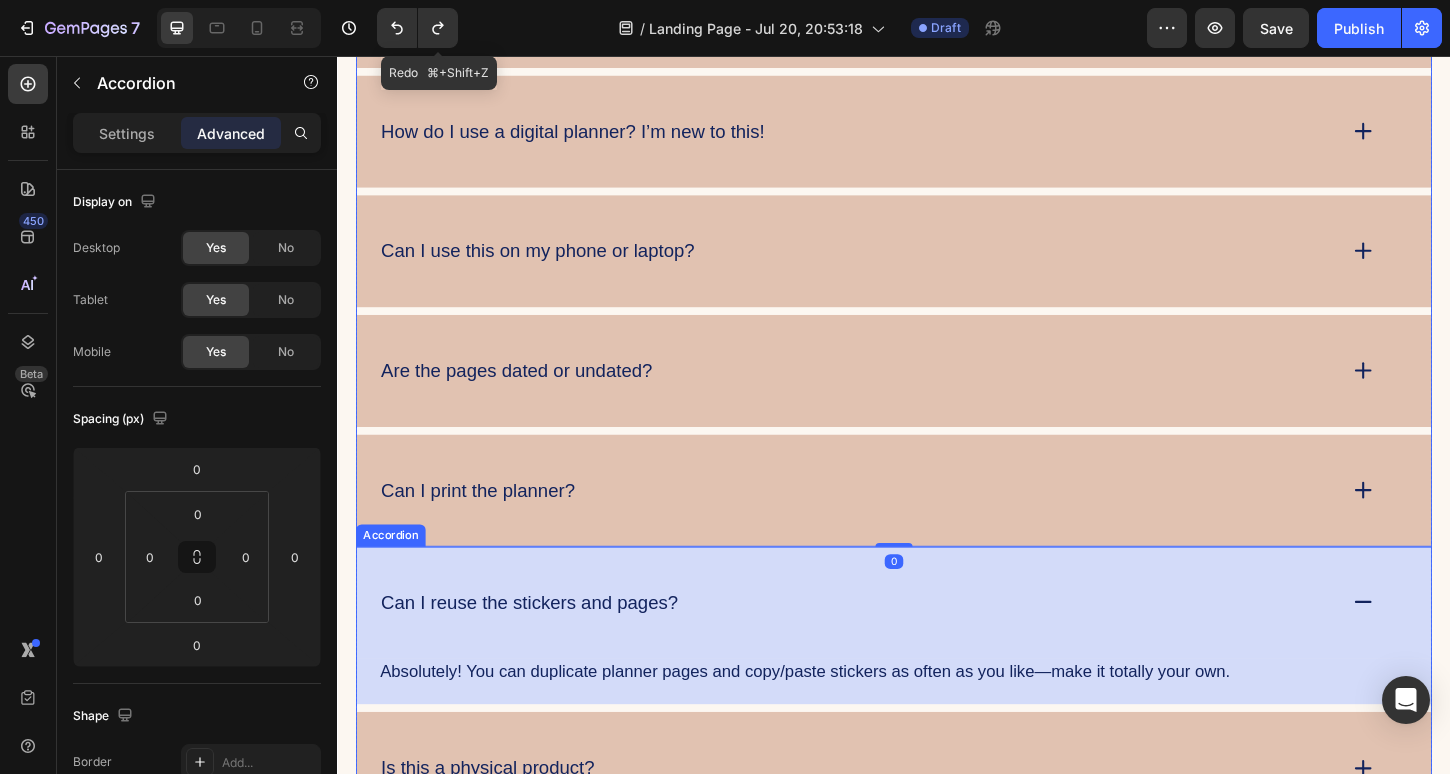 click on "Can I reuse the stickers and pages?" at bounding box center [897, 645] 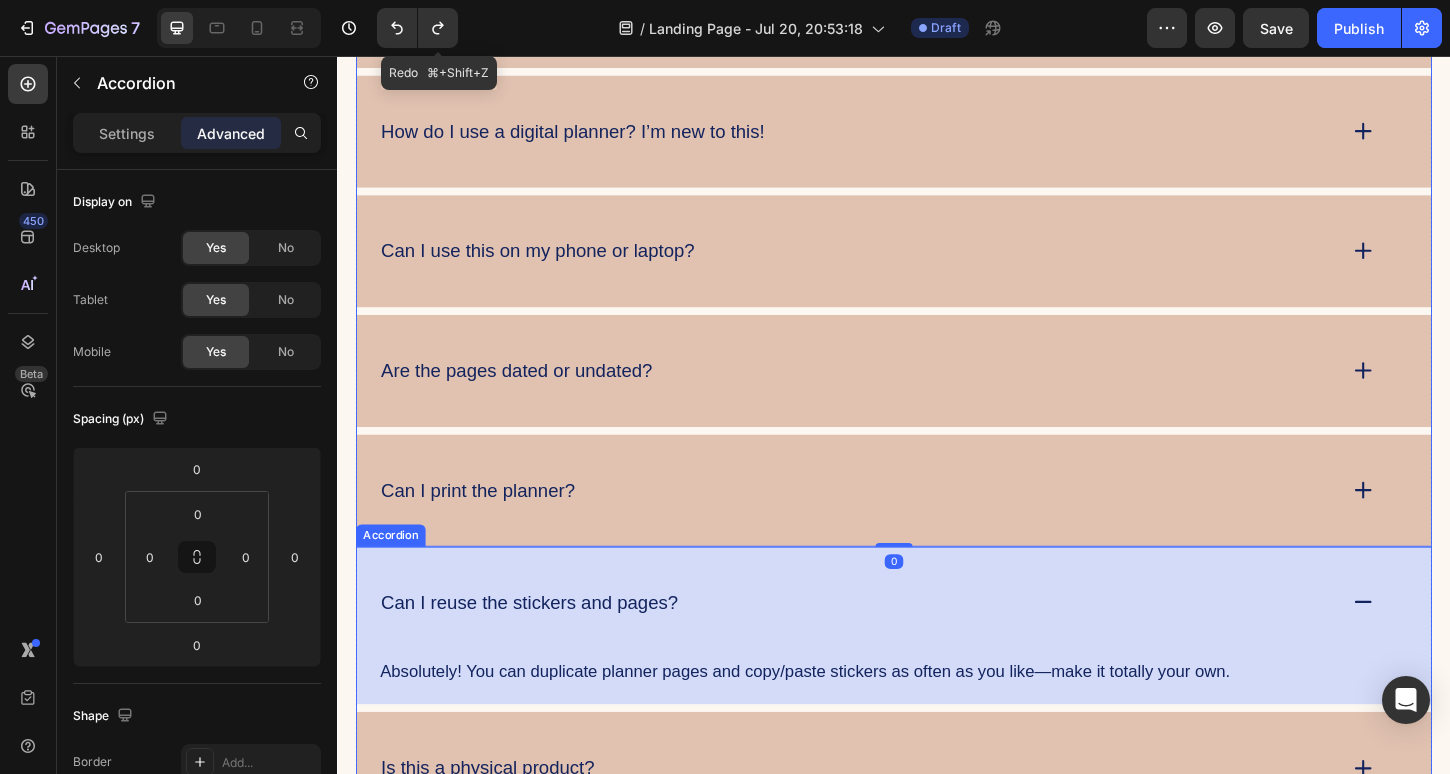 scroll, scrollTop: 727, scrollLeft: 0, axis: vertical 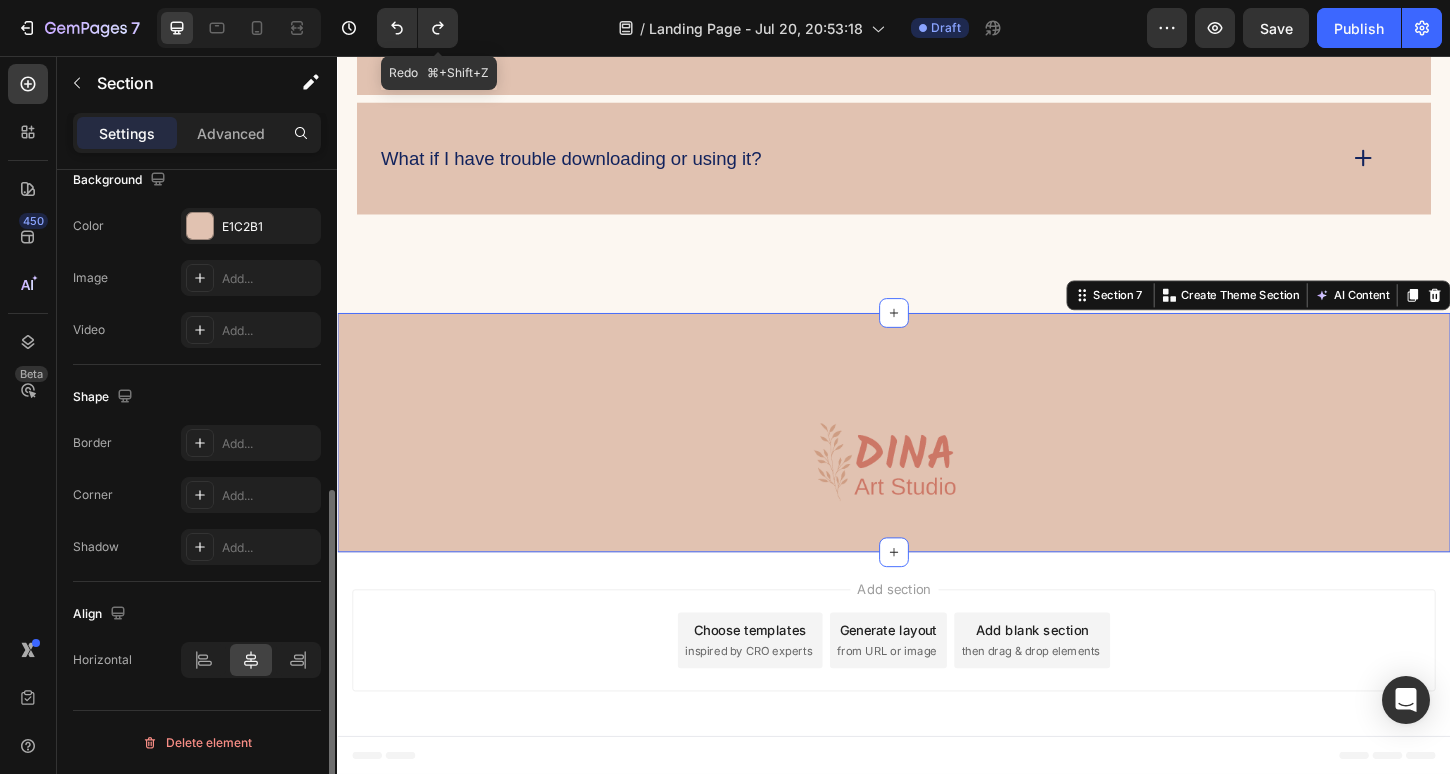 click on "Image Row Section 7   You can create reusable sections Create Theme Section AI Content Write with GemAI What would you like to describe here? Tone and Voice Persuasive Product Mystical Mushrooms Tumbler Show more Generate" at bounding box center (937, 462) 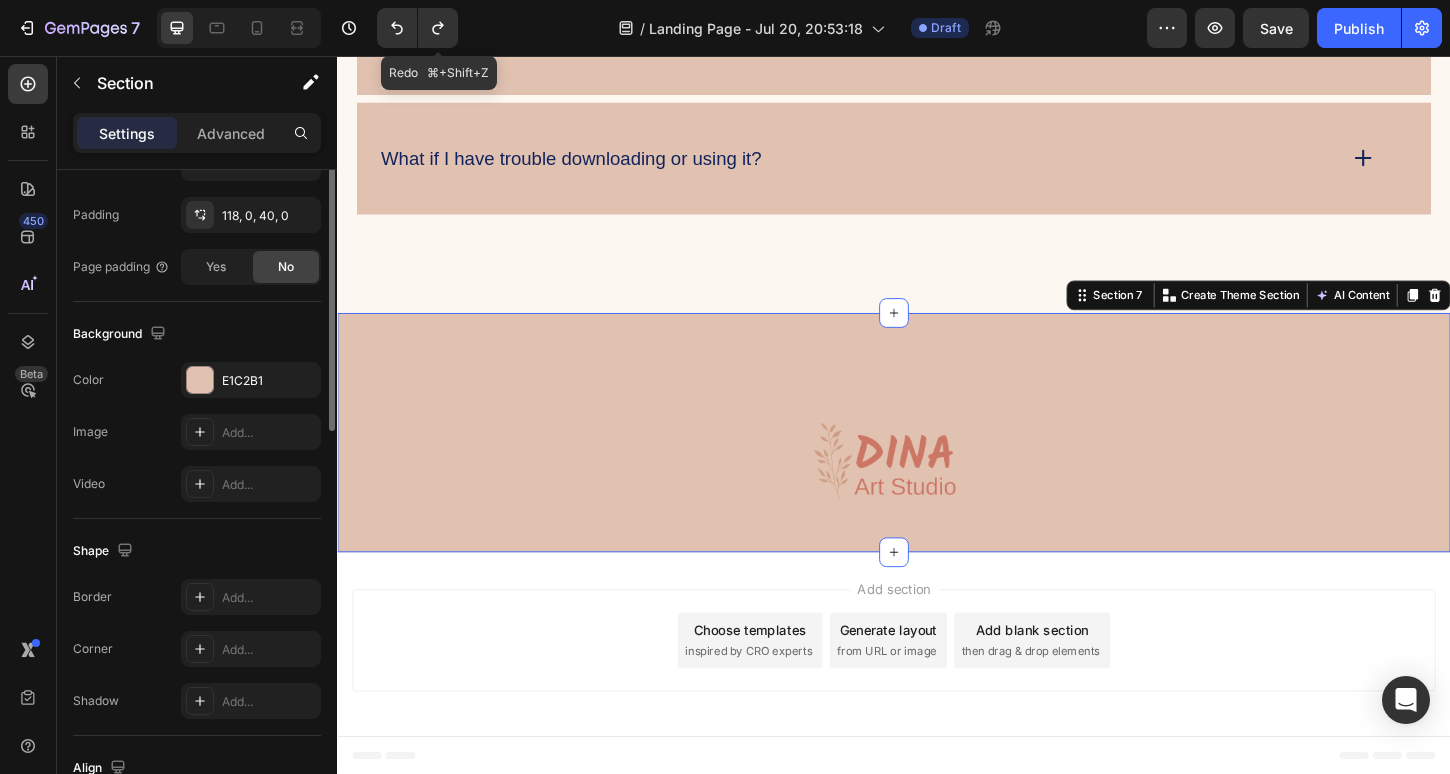scroll, scrollTop: 0, scrollLeft: 0, axis: both 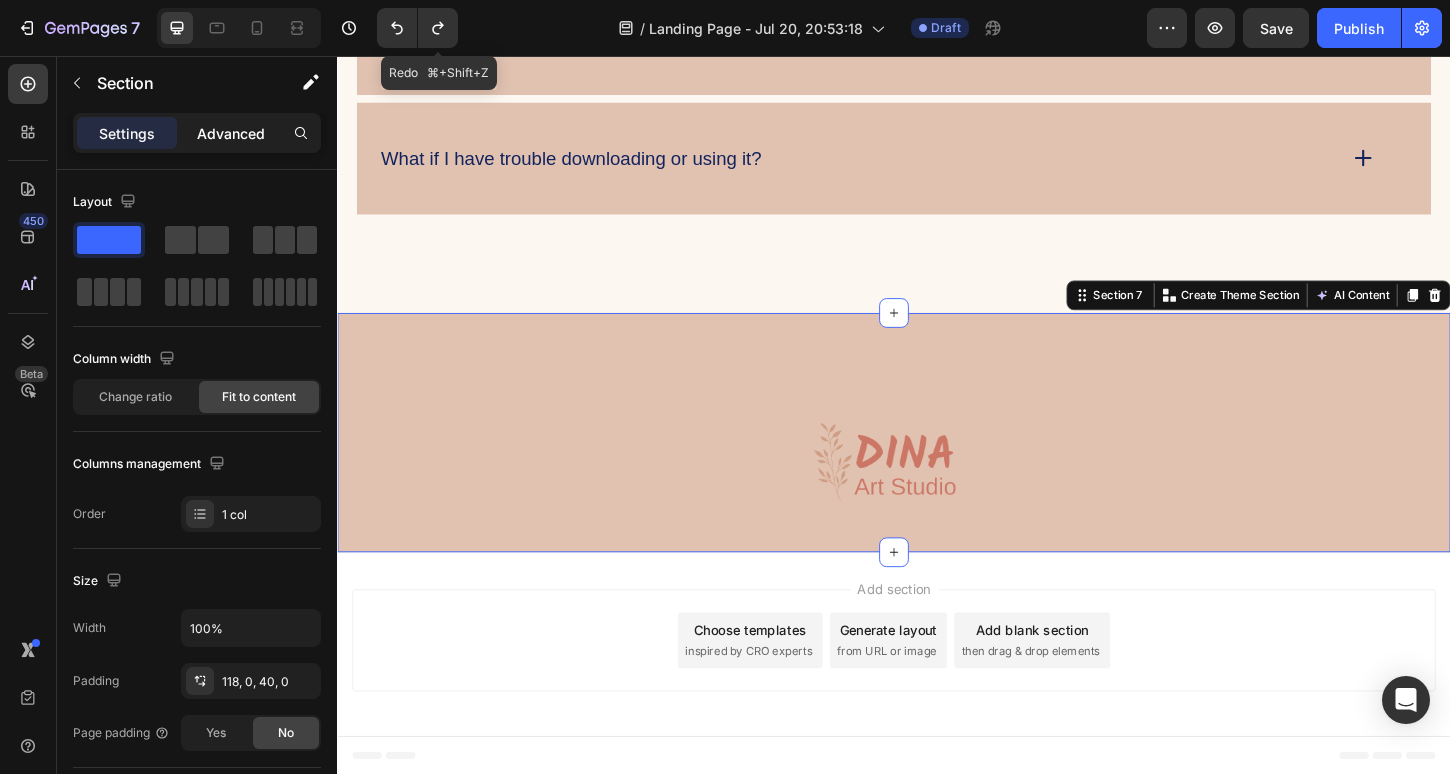 click on "Advanced" at bounding box center (231, 133) 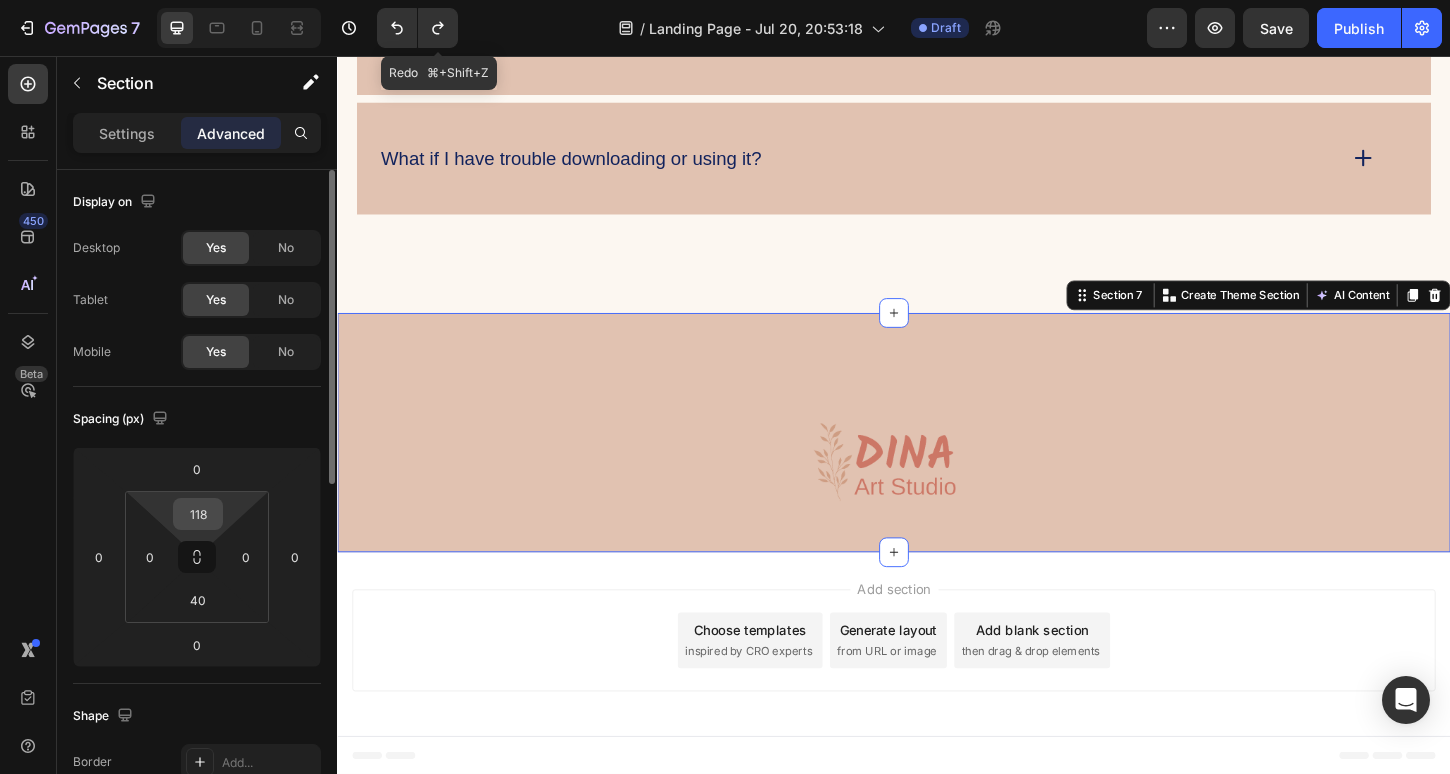 click on "118" at bounding box center (198, 514) 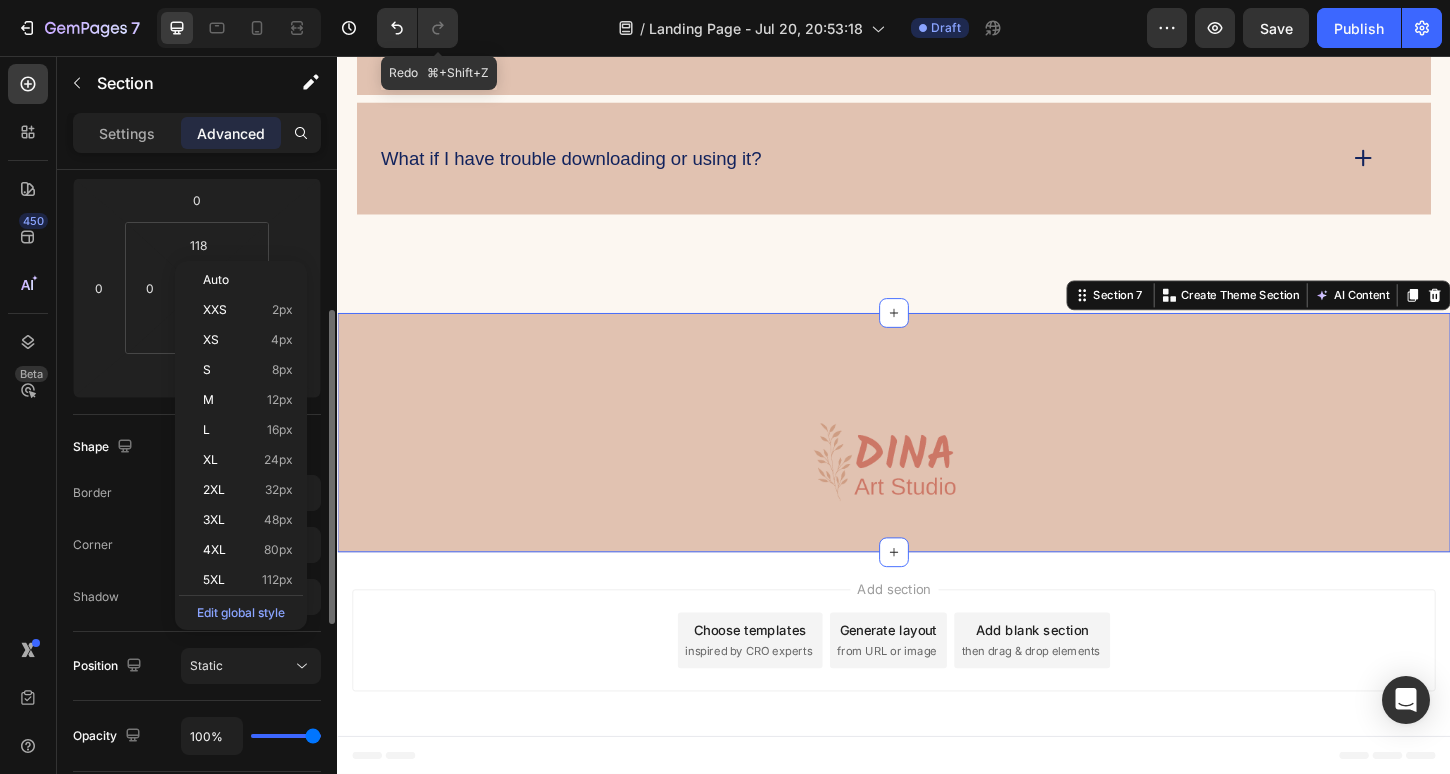 scroll, scrollTop: 280, scrollLeft: 0, axis: vertical 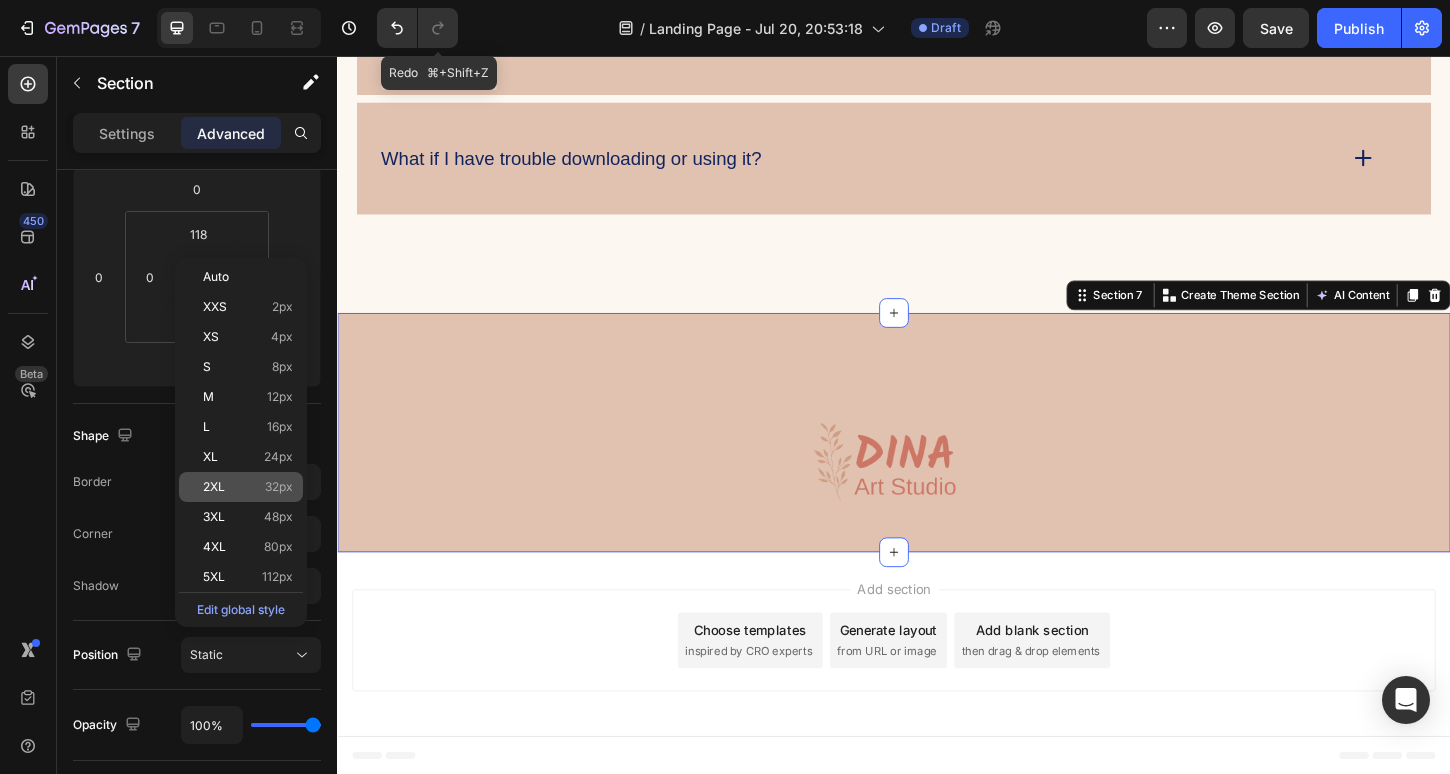 click on "2XL 32px" 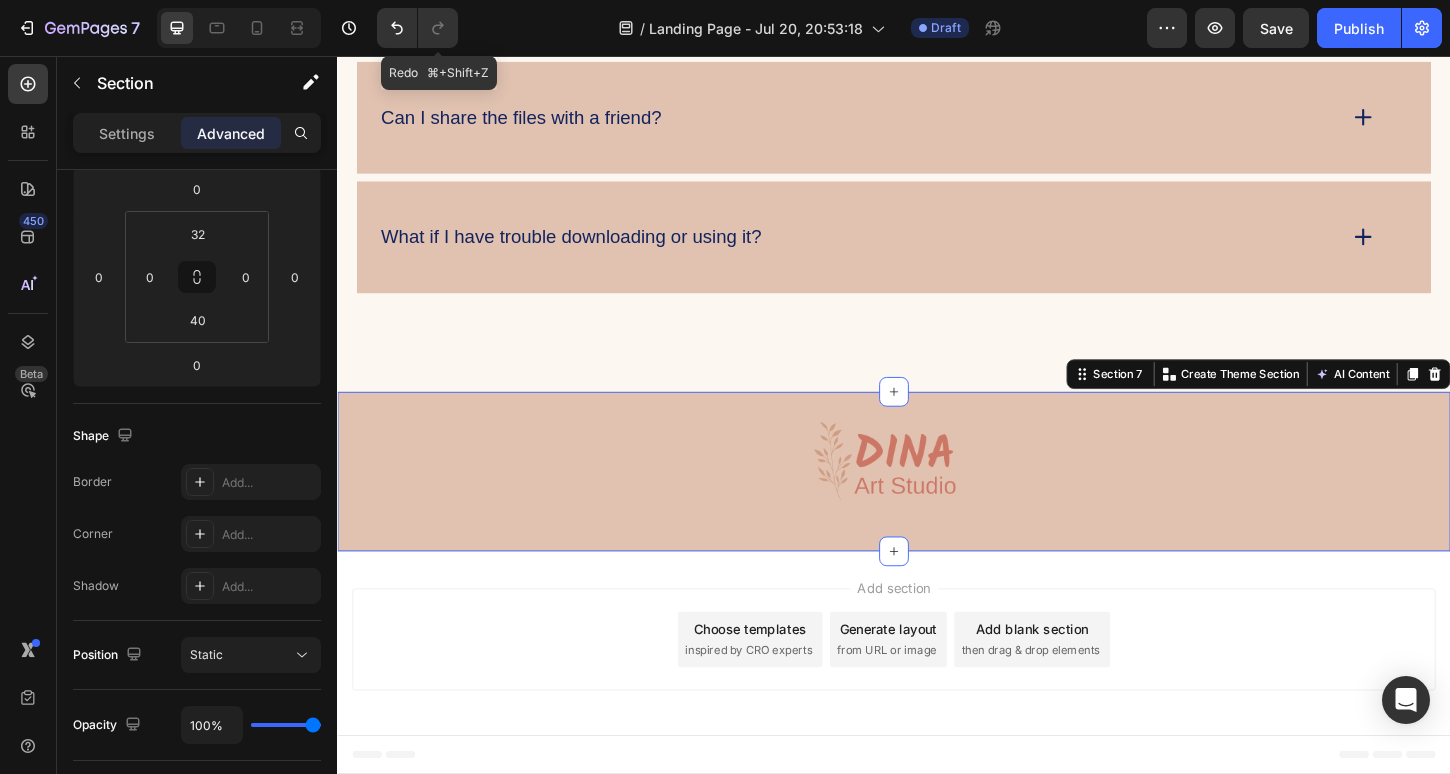 scroll, scrollTop: 5090, scrollLeft: 0, axis: vertical 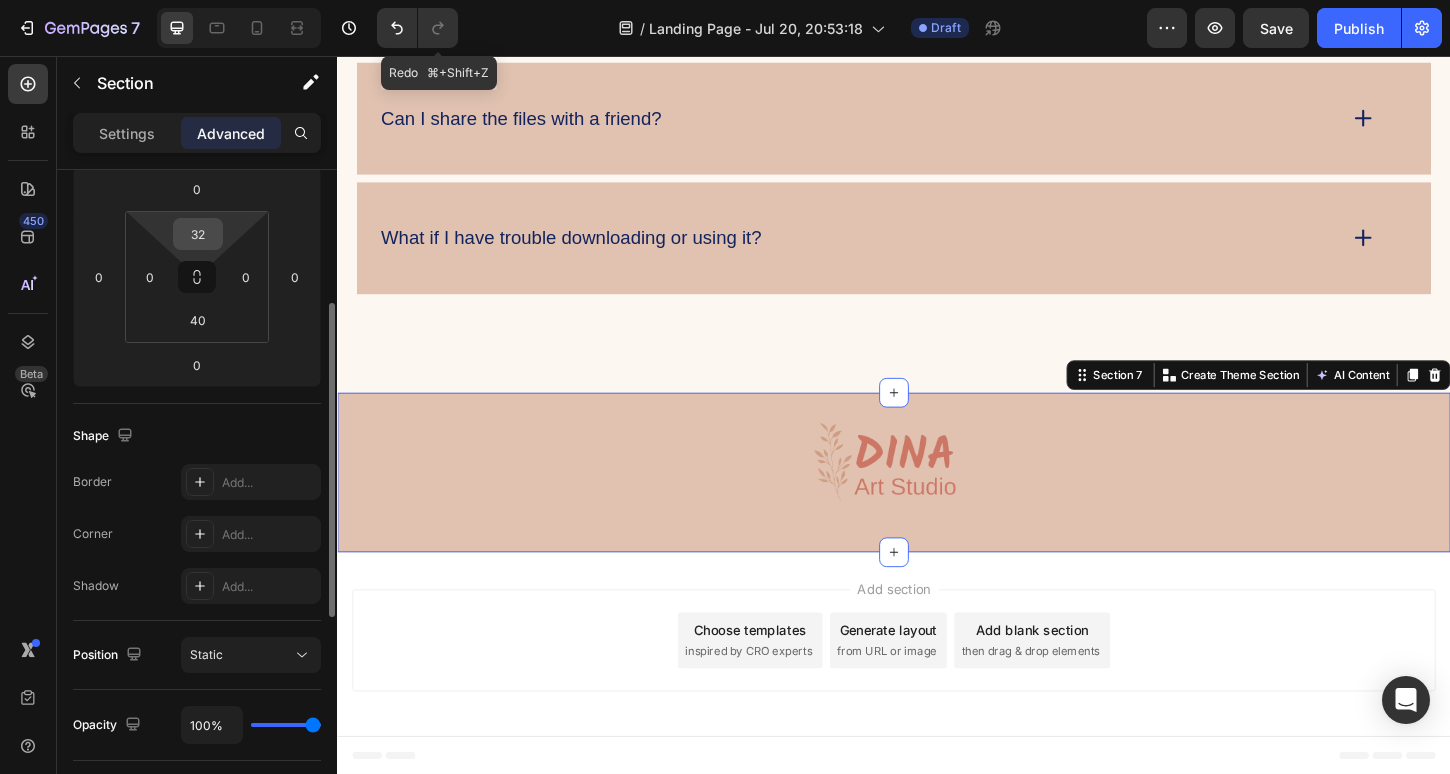 click on "32" at bounding box center (198, 234) 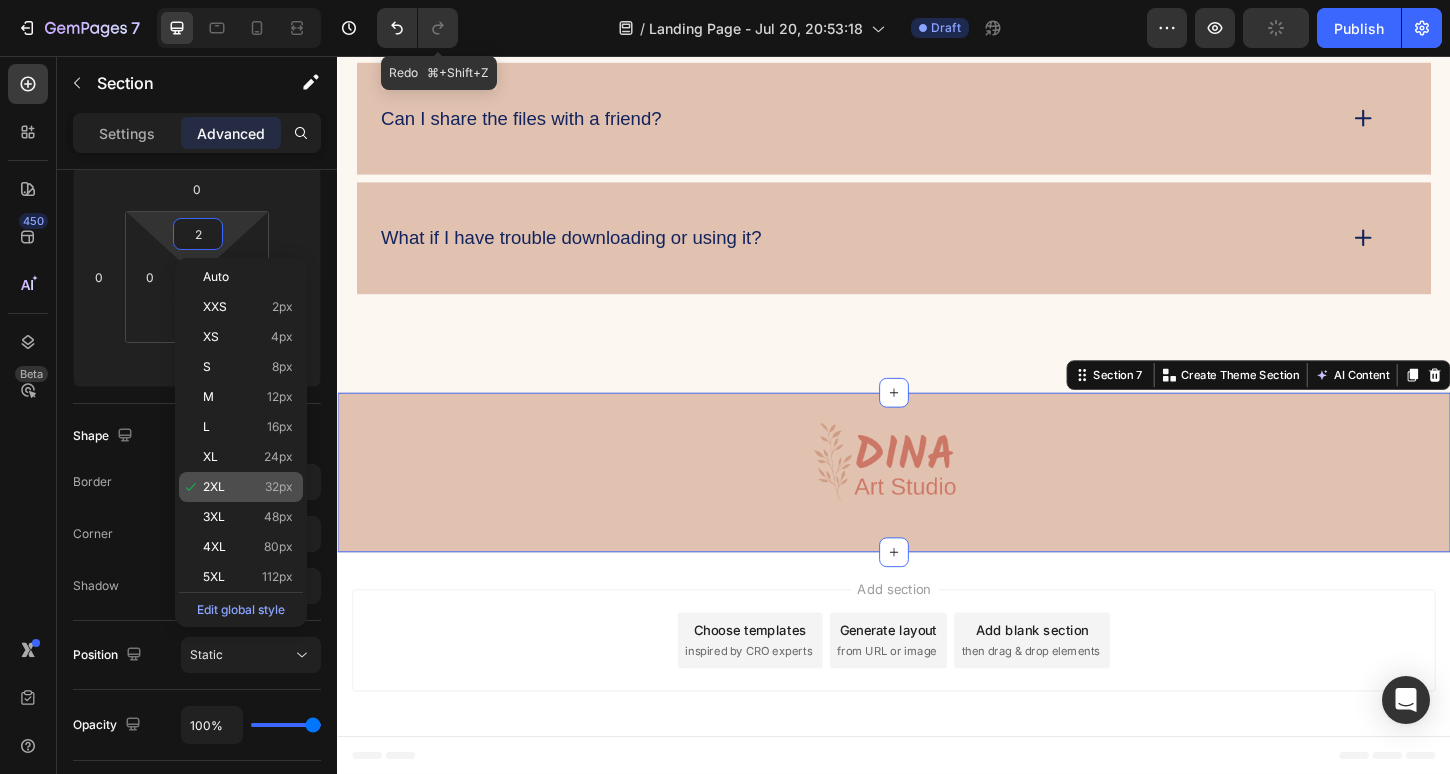 click on "2XL 32px" 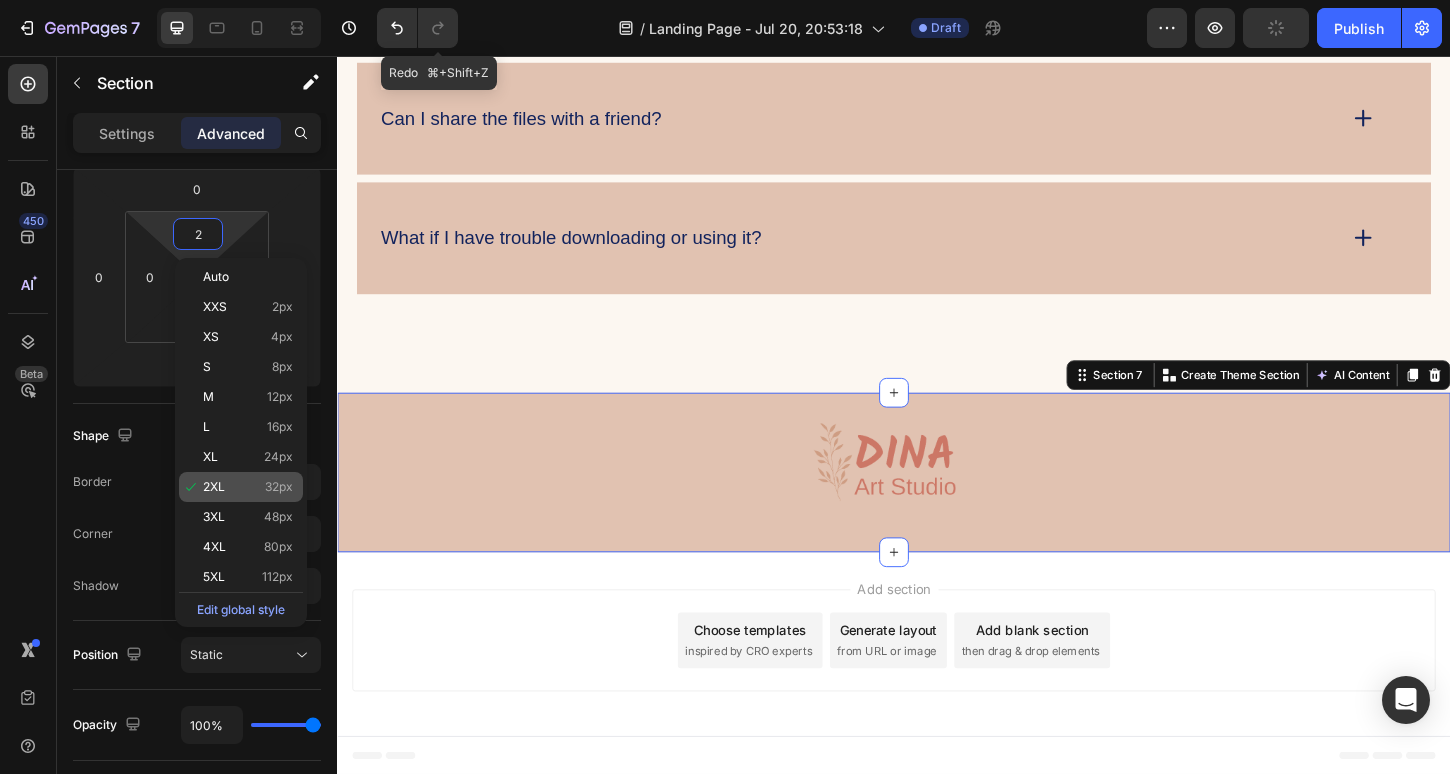 type on "32" 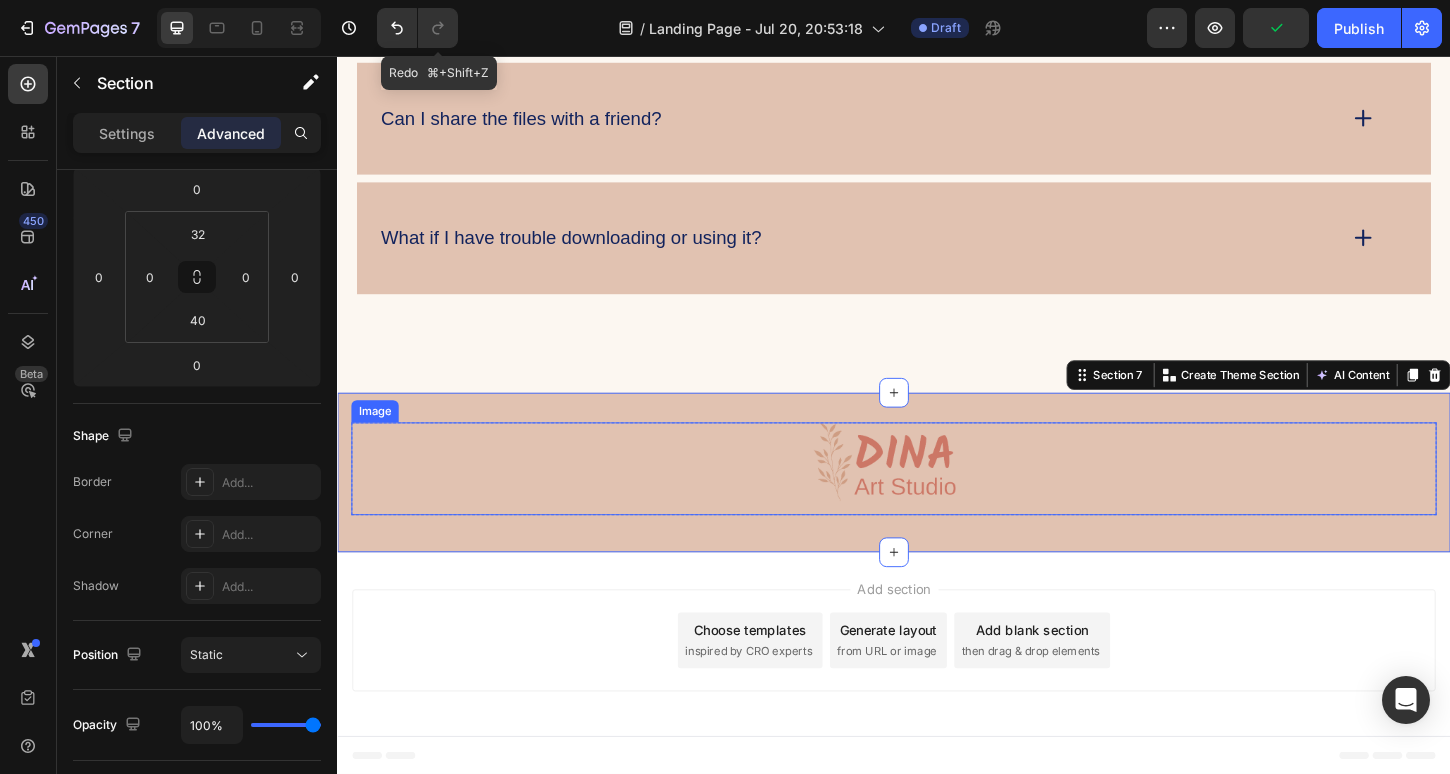 click at bounding box center (937, 501) 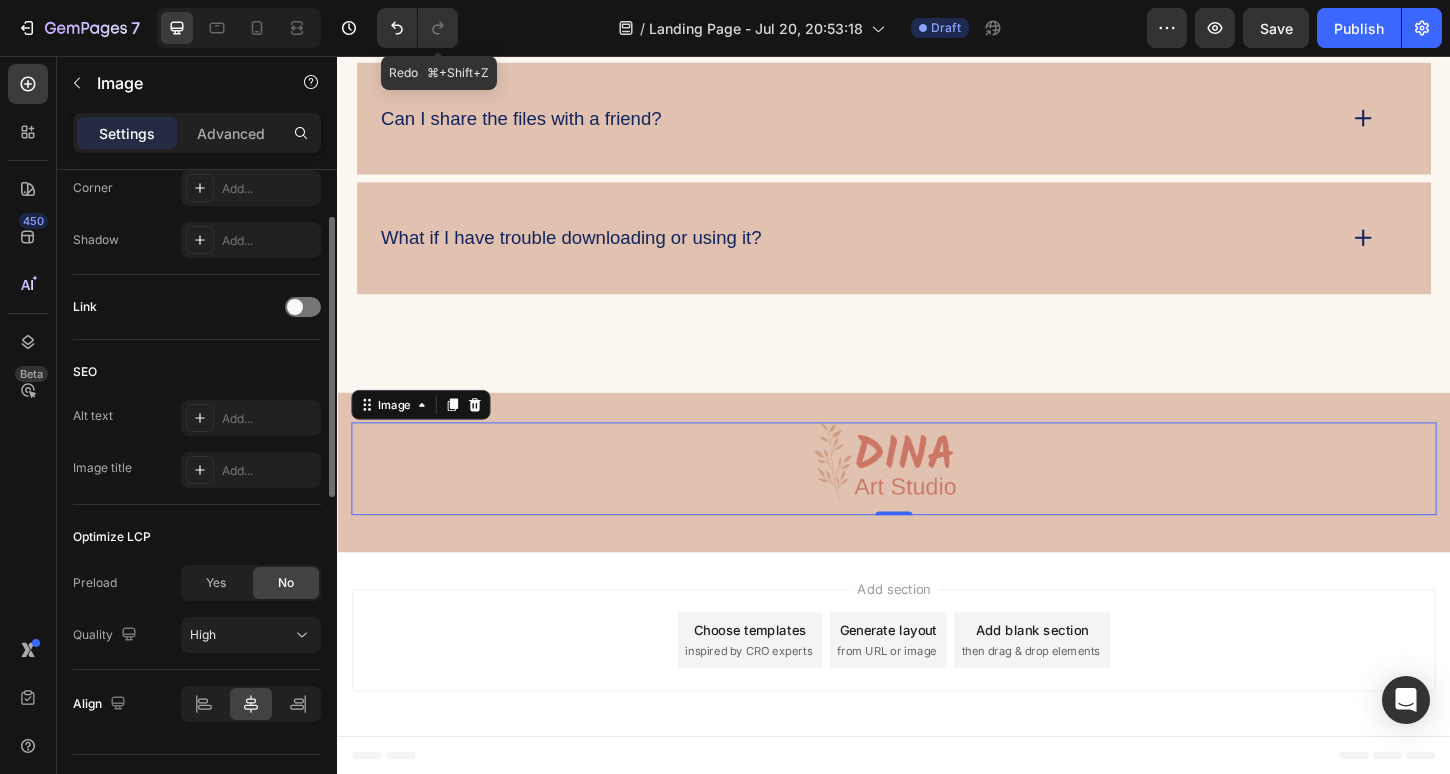 scroll, scrollTop: 899, scrollLeft: 0, axis: vertical 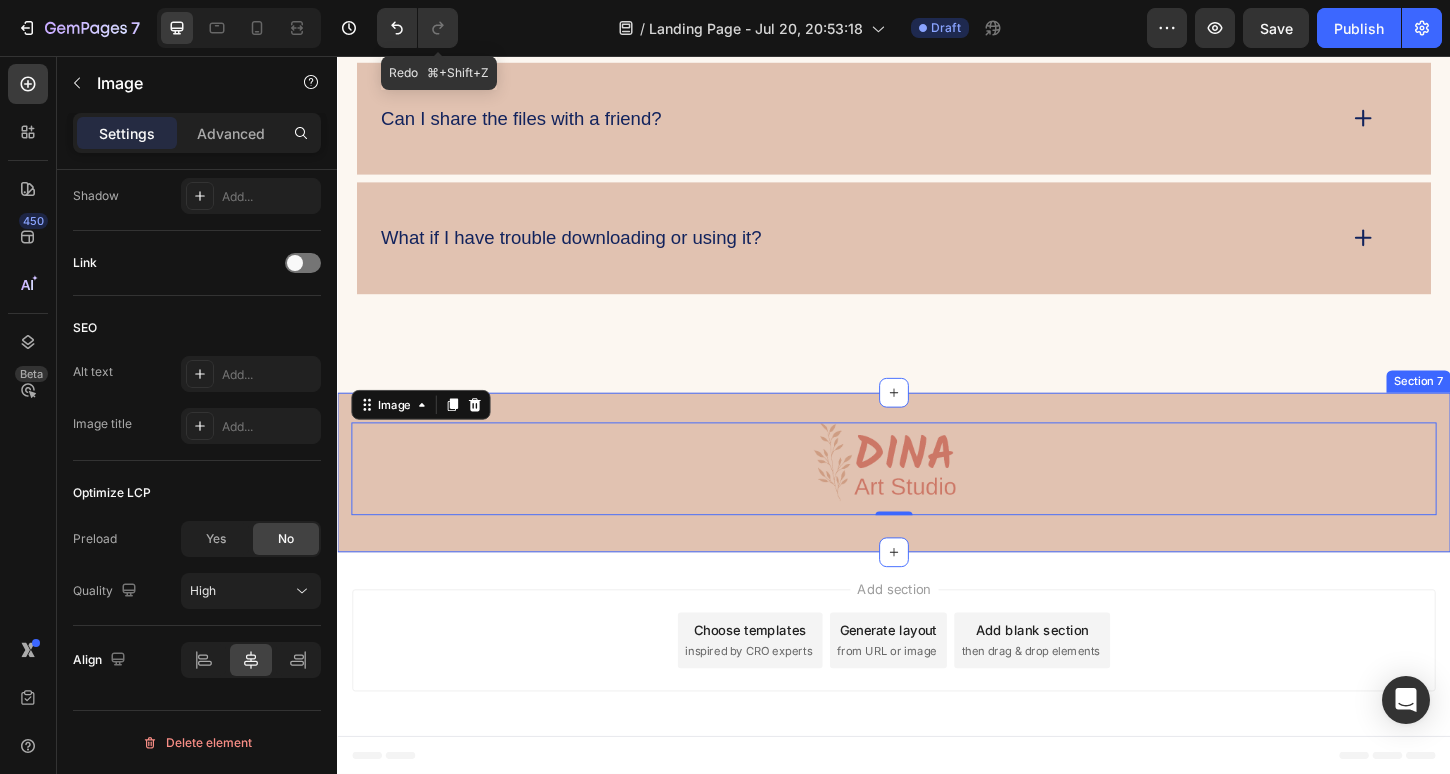 click on "Image   0 Row Section 7" at bounding box center [937, 505] 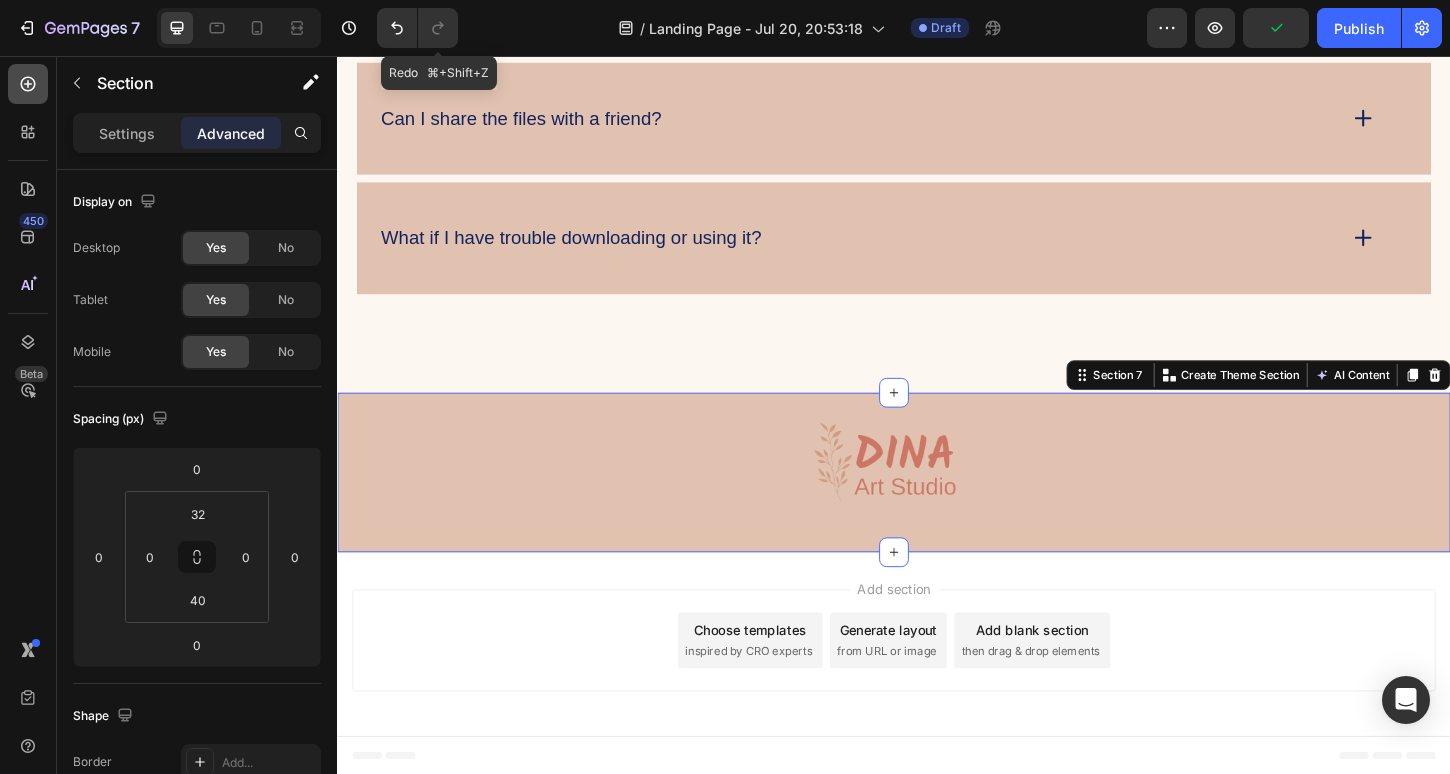 click 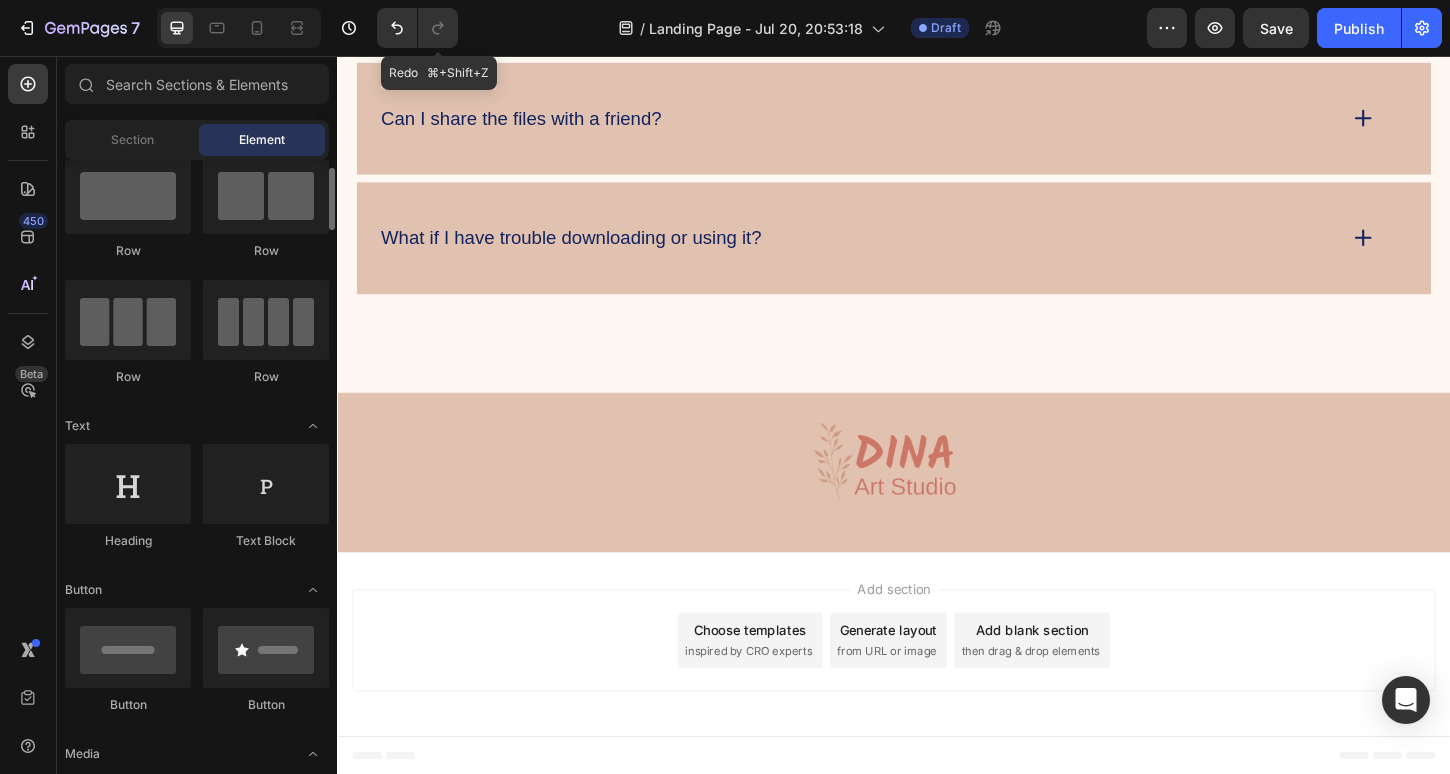 scroll, scrollTop: 0, scrollLeft: 0, axis: both 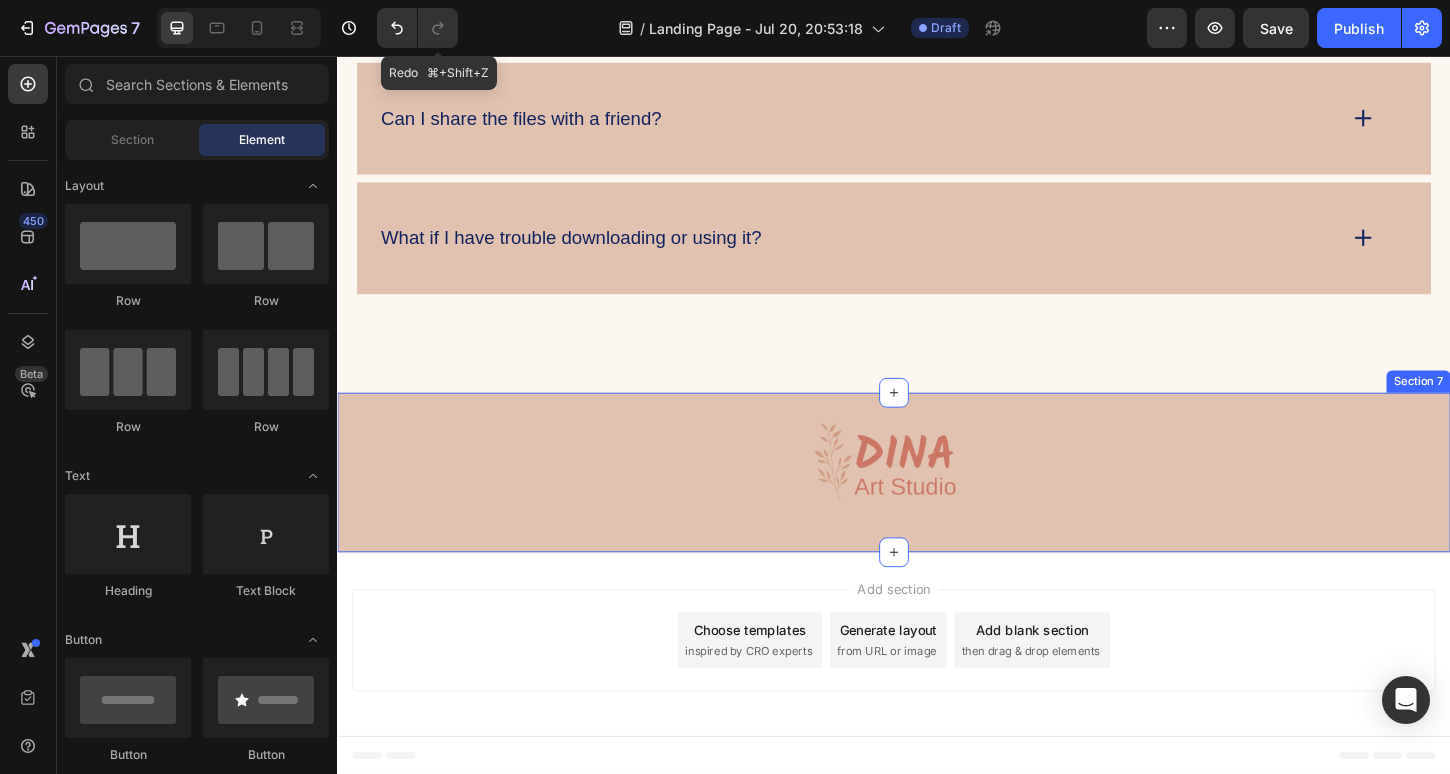 click on "Image Row Section 7" at bounding box center [937, 505] 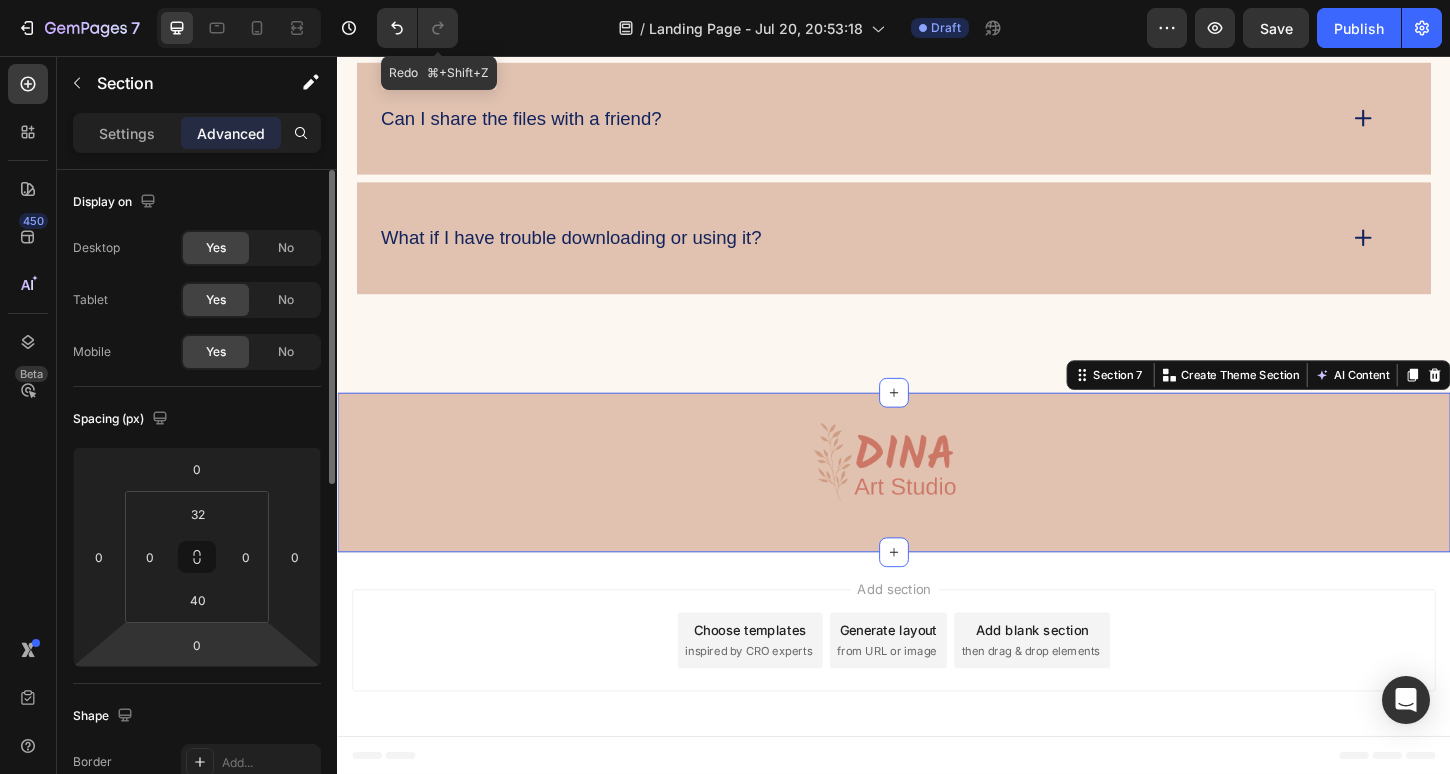 scroll, scrollTop: 727, scrollLeft: 0, axis: vertical 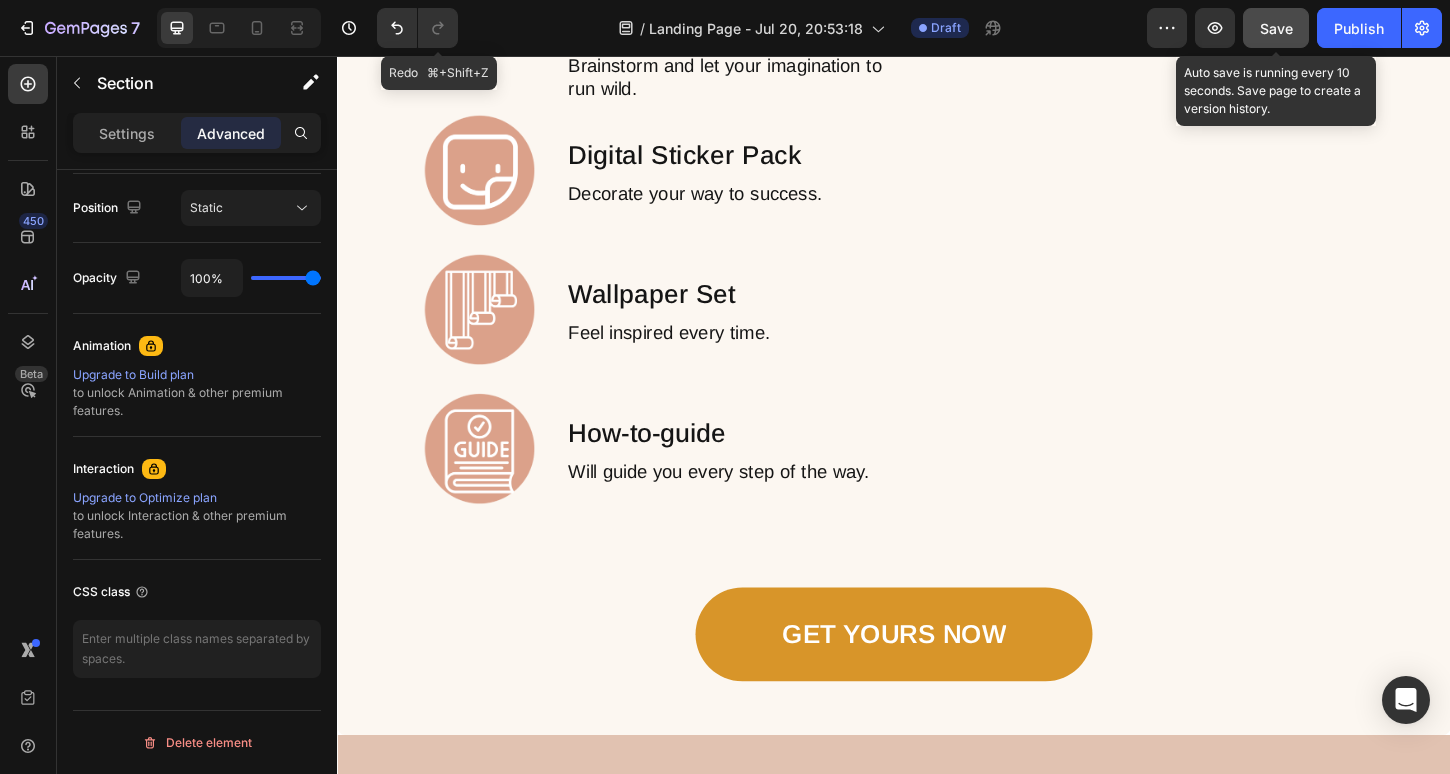click on "Save" 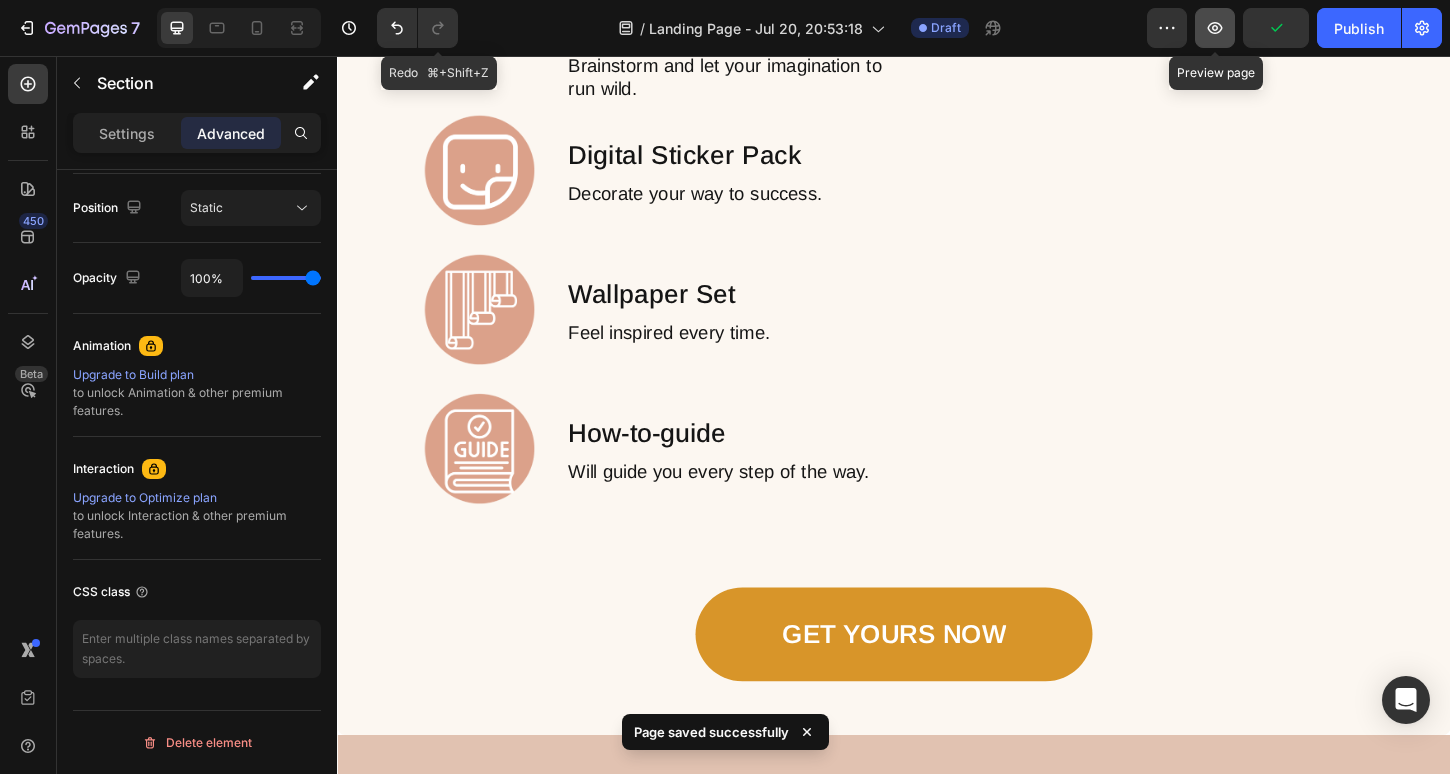 click 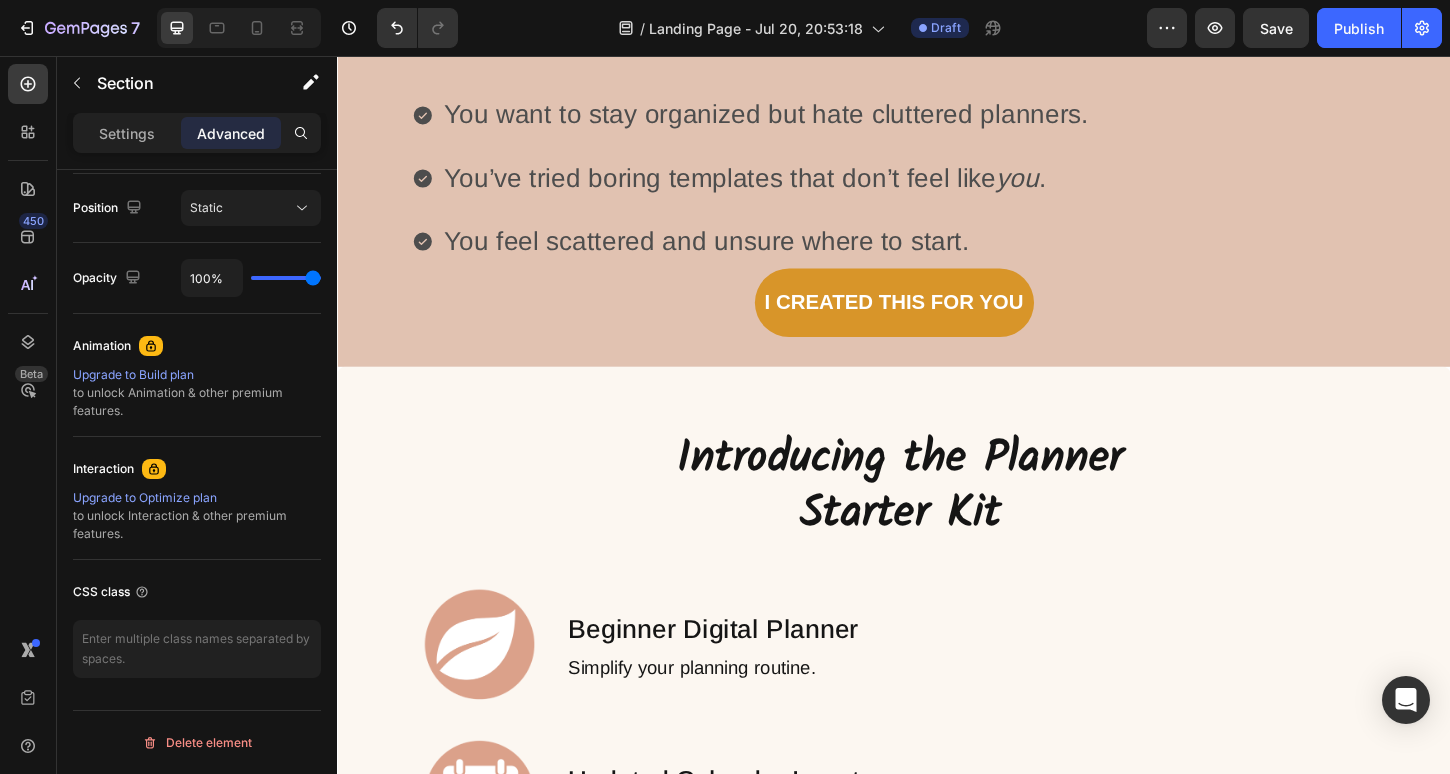 scroll, scrollTop: 0, scrollLeft: 0, axis: both 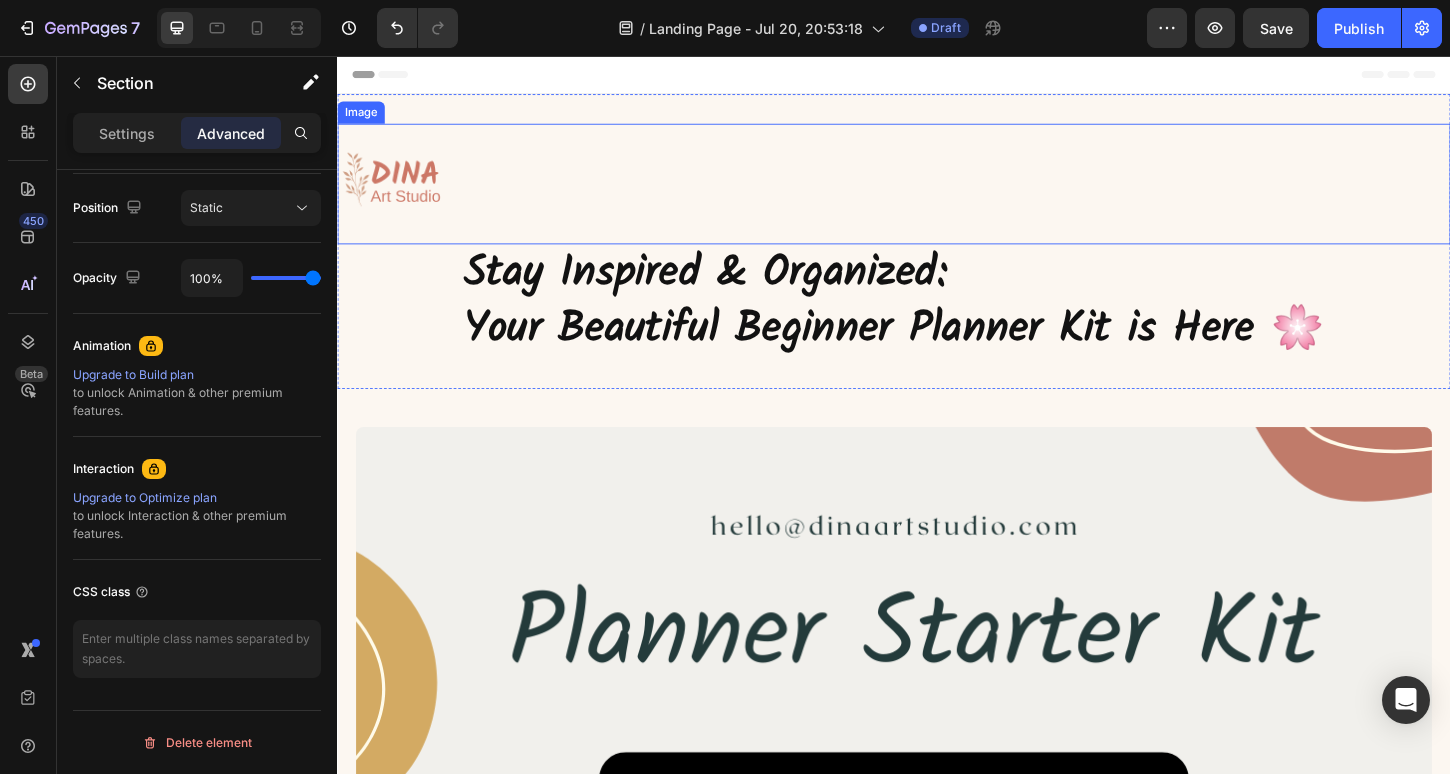 click at bounding box center (402, 194) 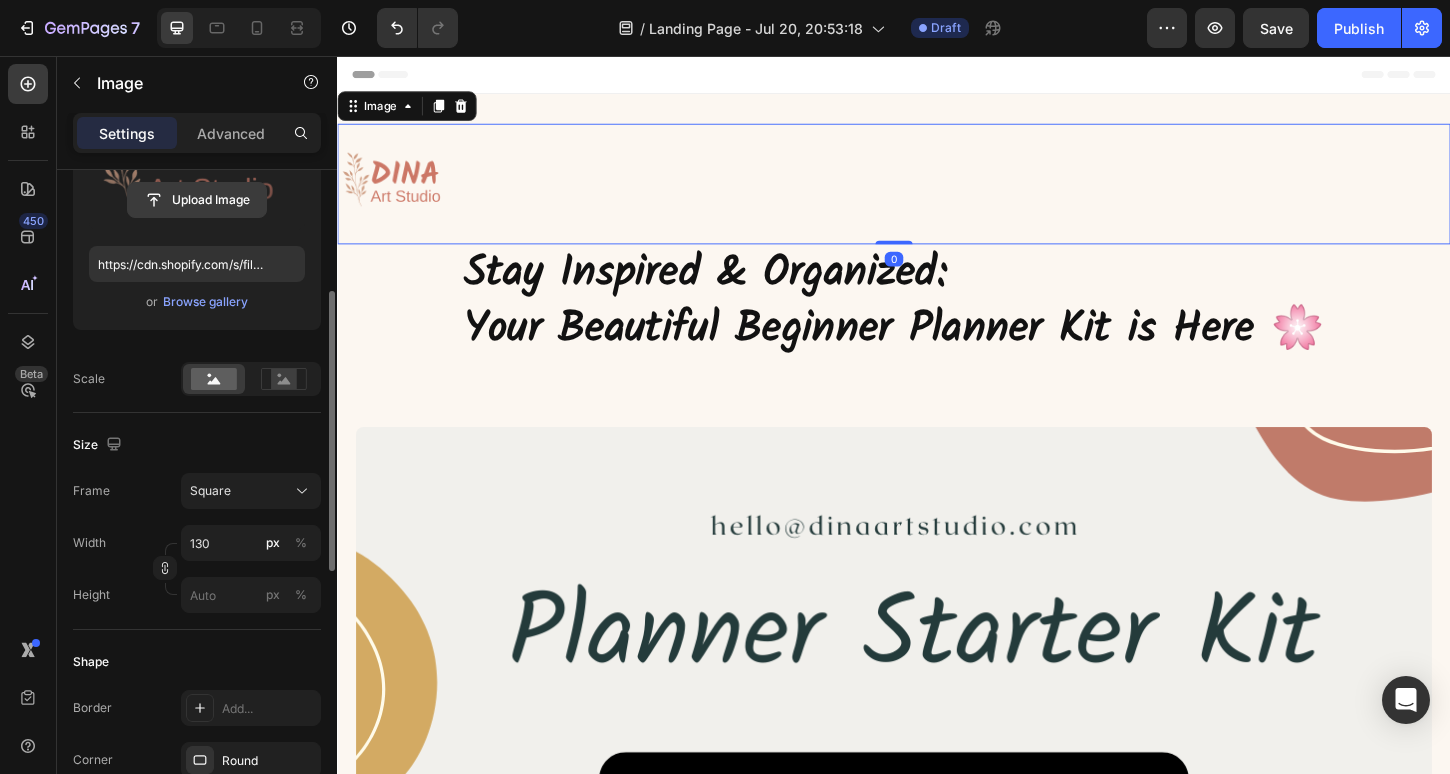 scroll, scrollTop: 284, scrollLeft: 0, axis: vertical 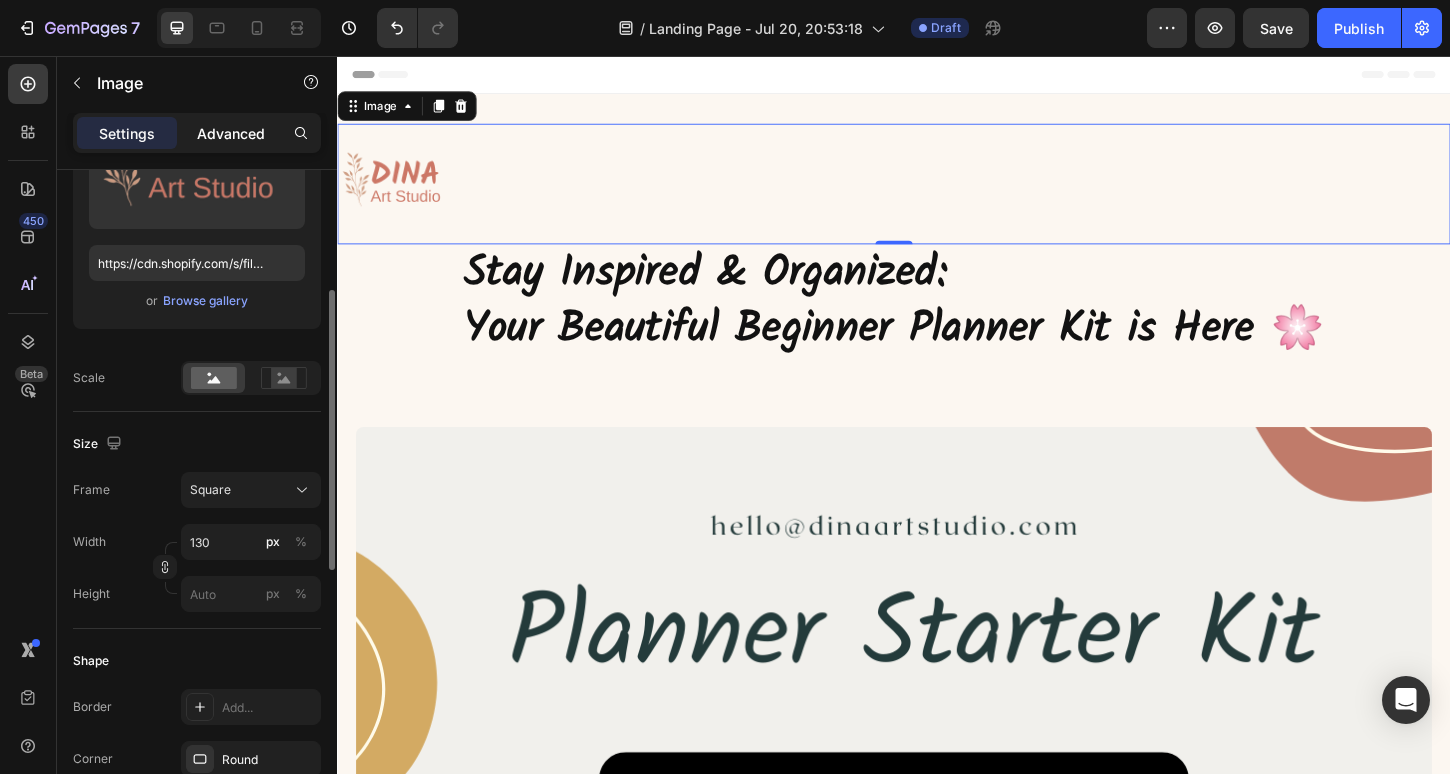 click on "Advanced" at bounding box center [231, 133] 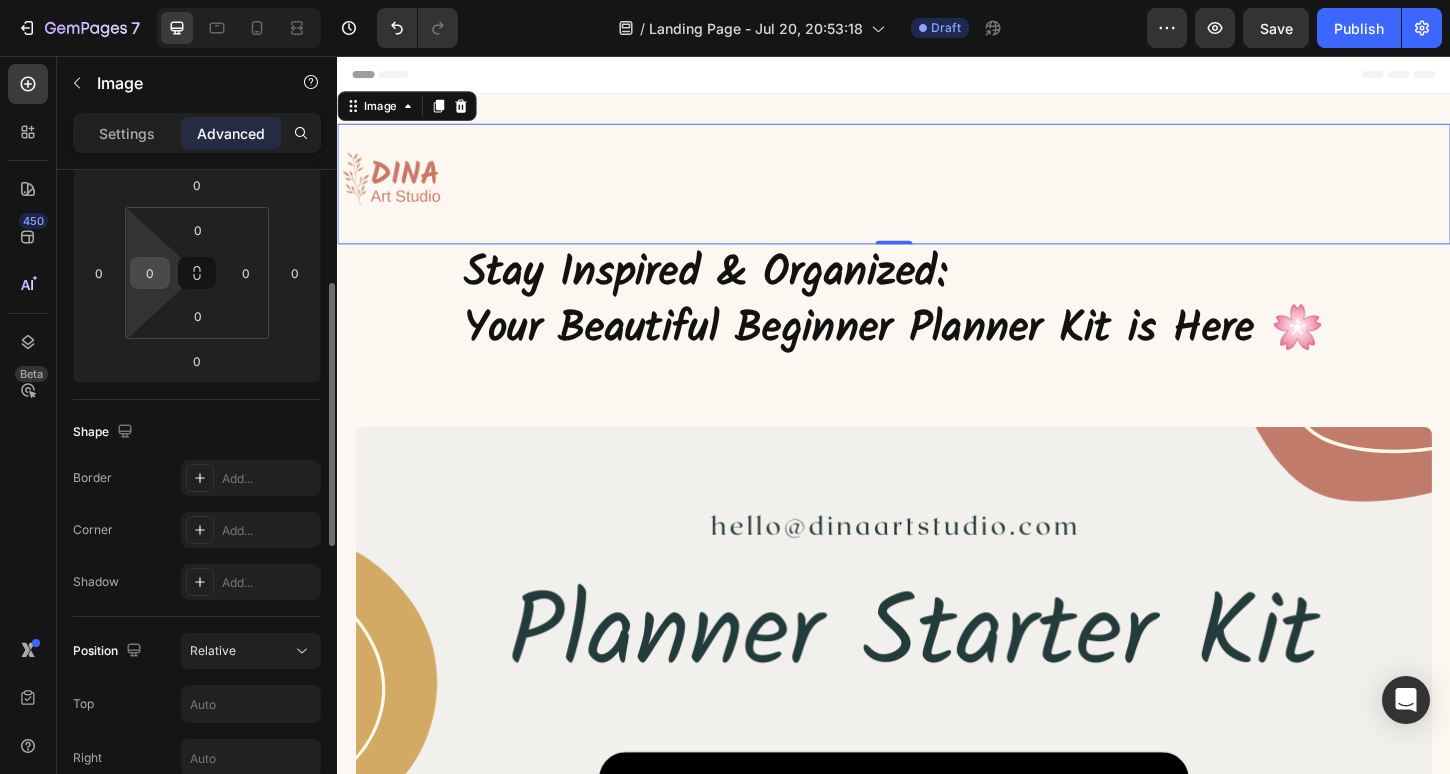 click on "0" at bounding box center (150, 273) 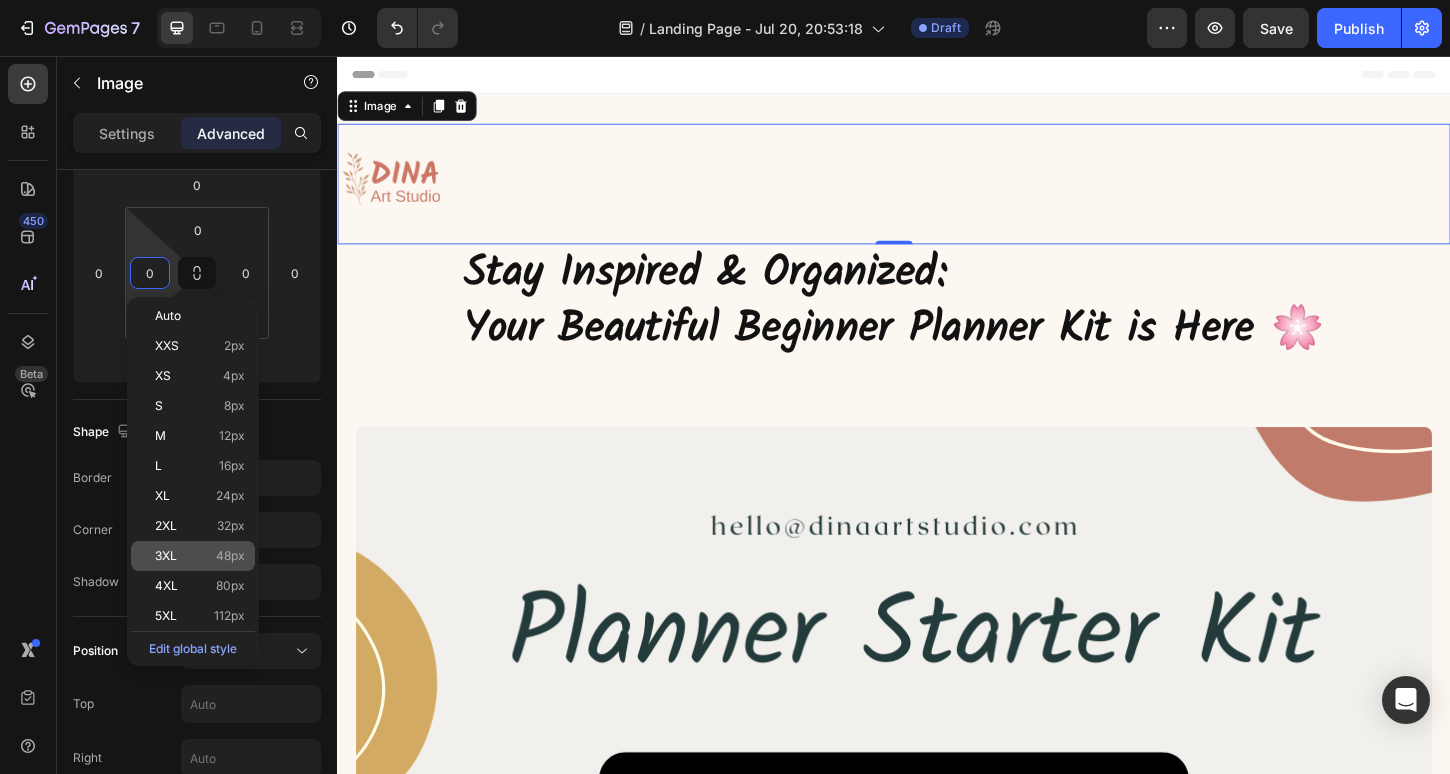 click on "3XL 48px" 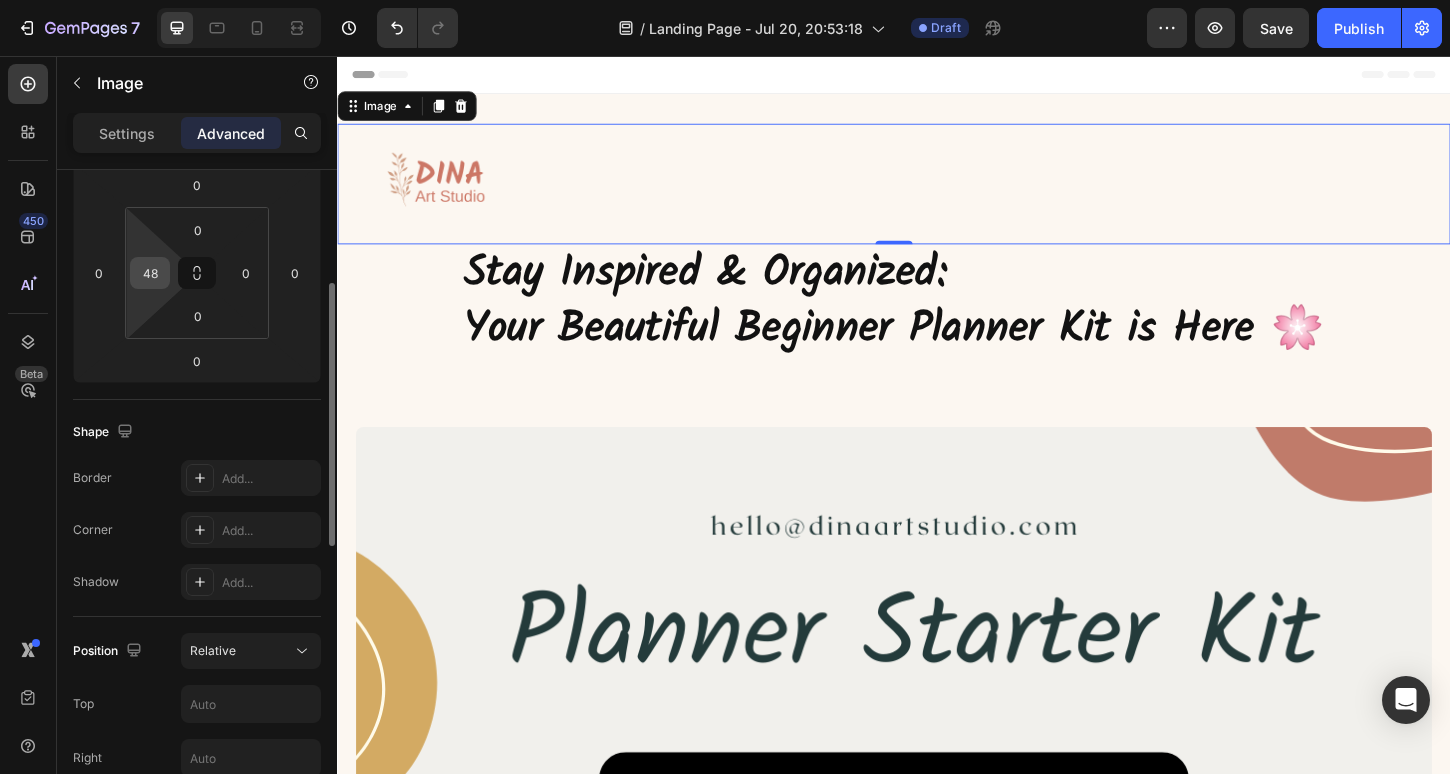 click on "48" at bounding box center (150, 273) 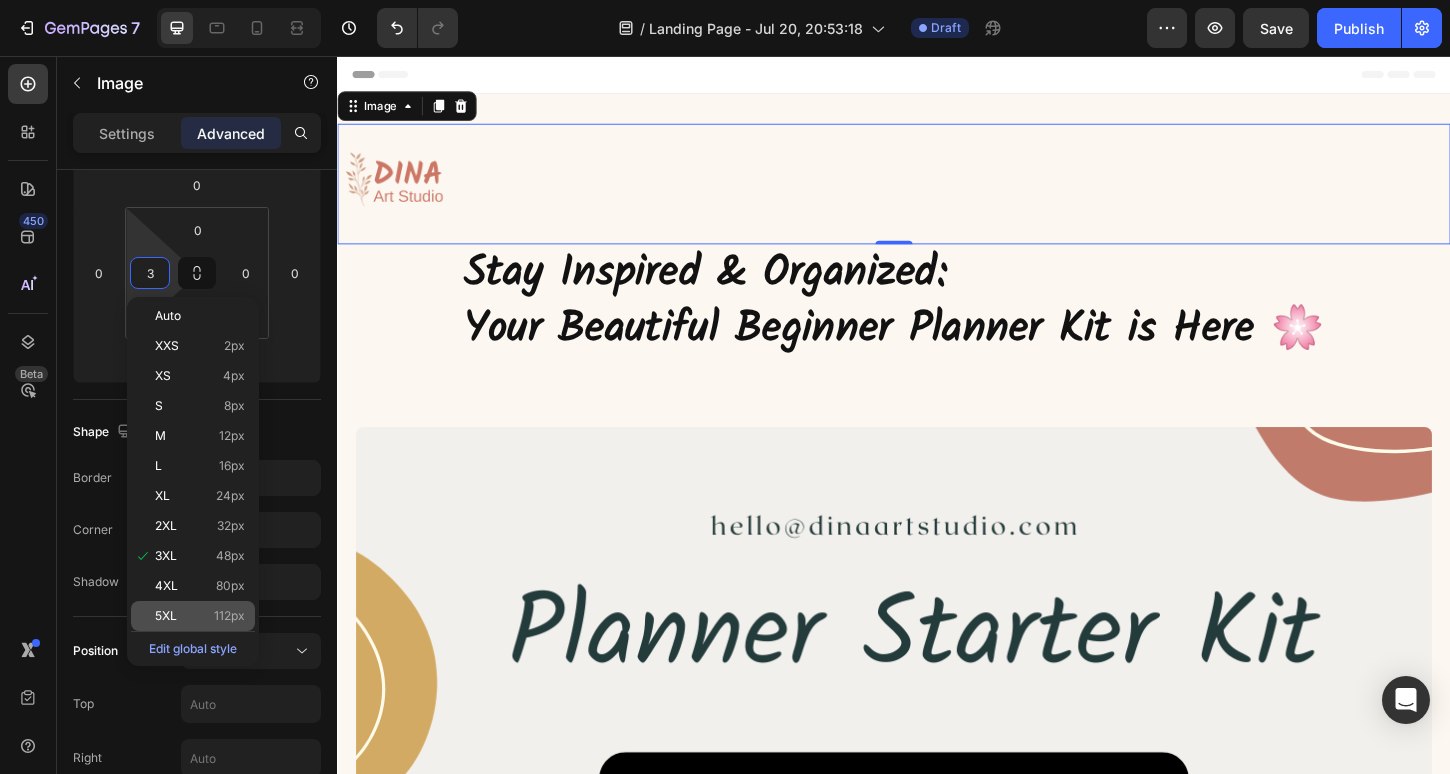 click on "5XL 112px" at bounding box center [200, 616] 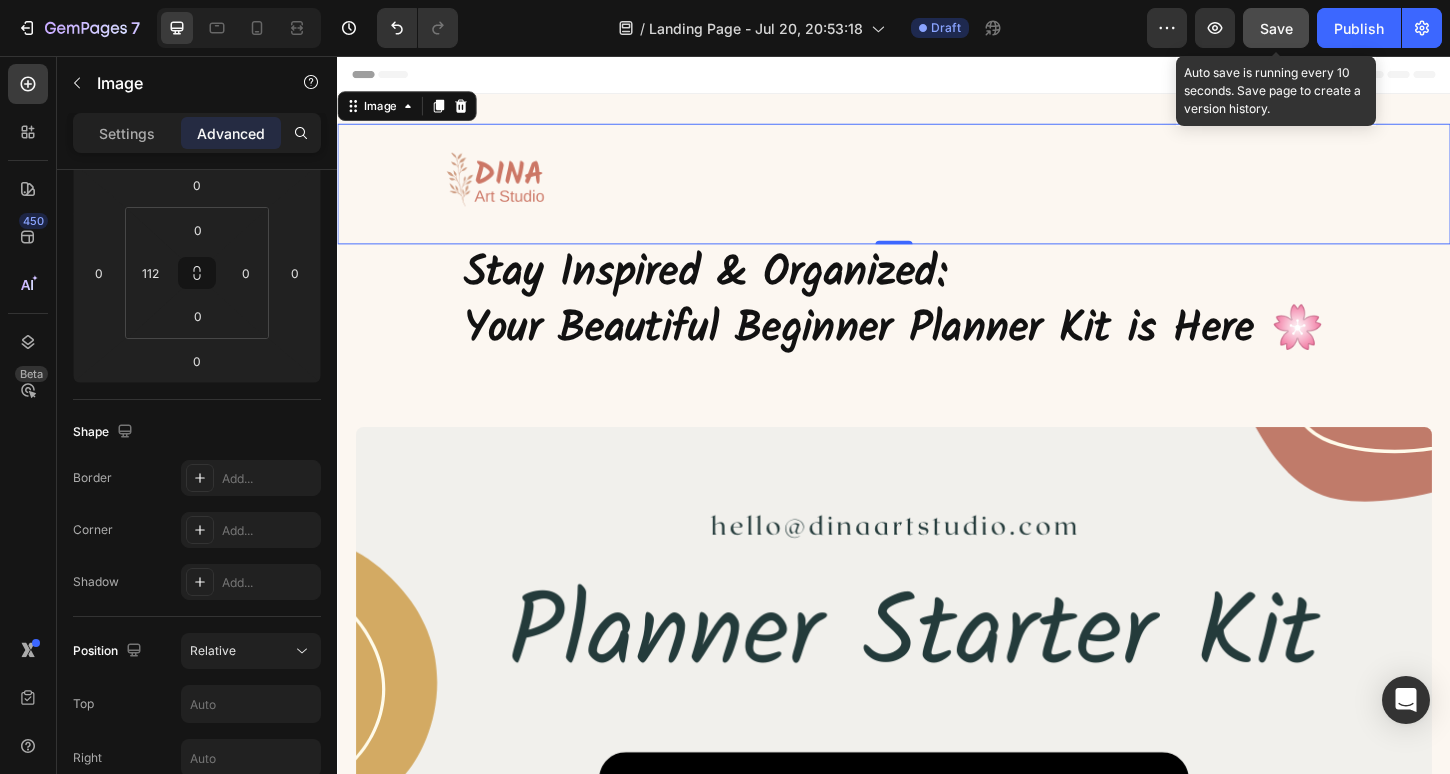 click on "Save" at bounding box center (1276, 28) 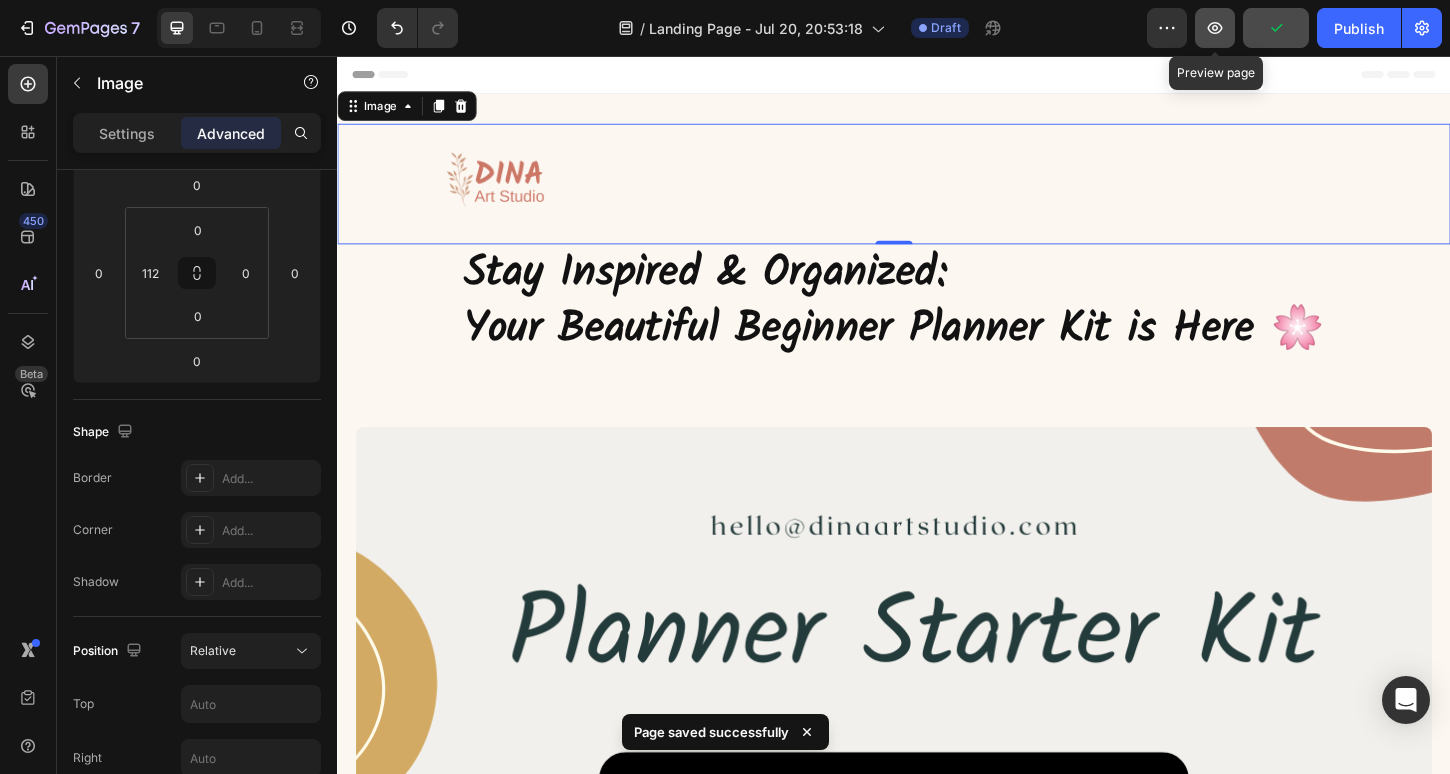 click 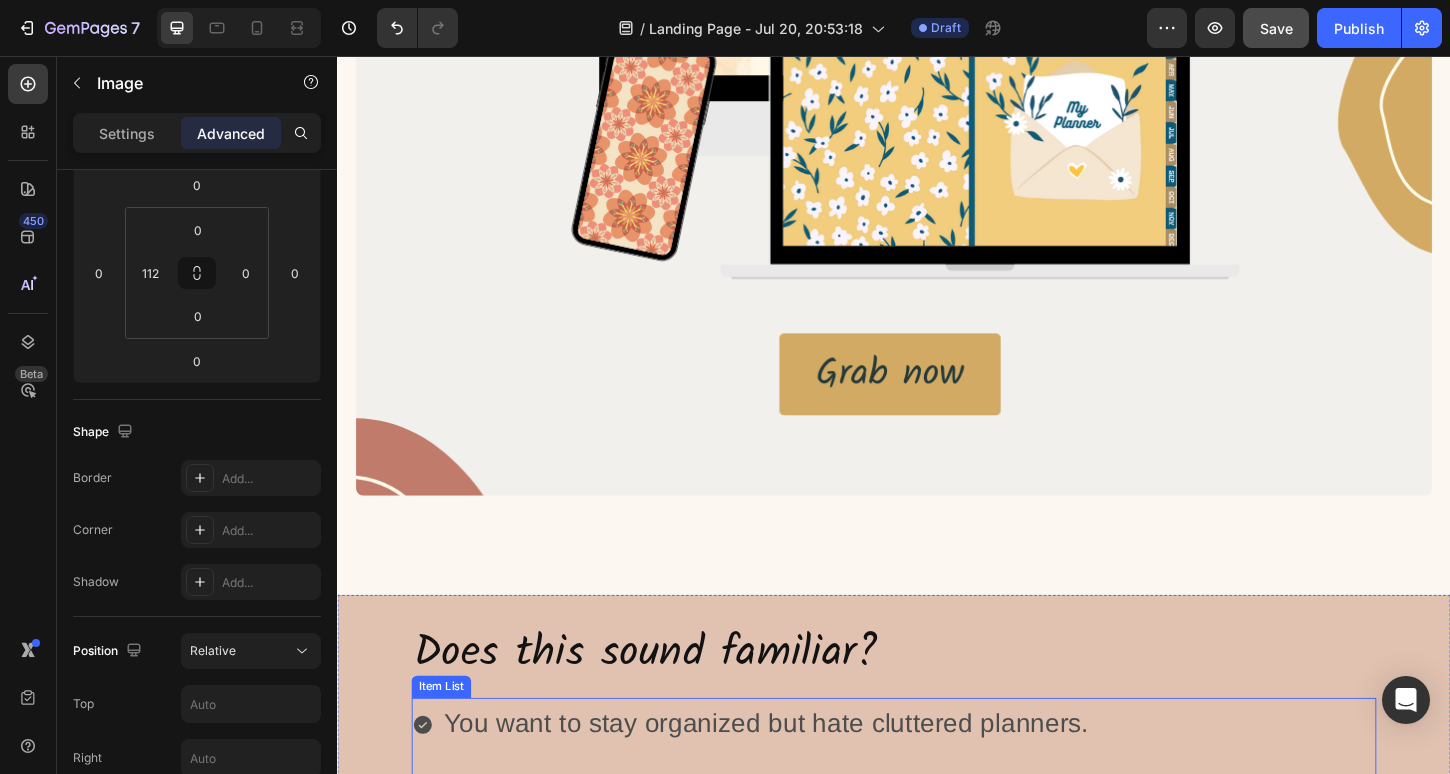 scroll, scrollTop: 1519, scrollLeft: 0, axis: vertical 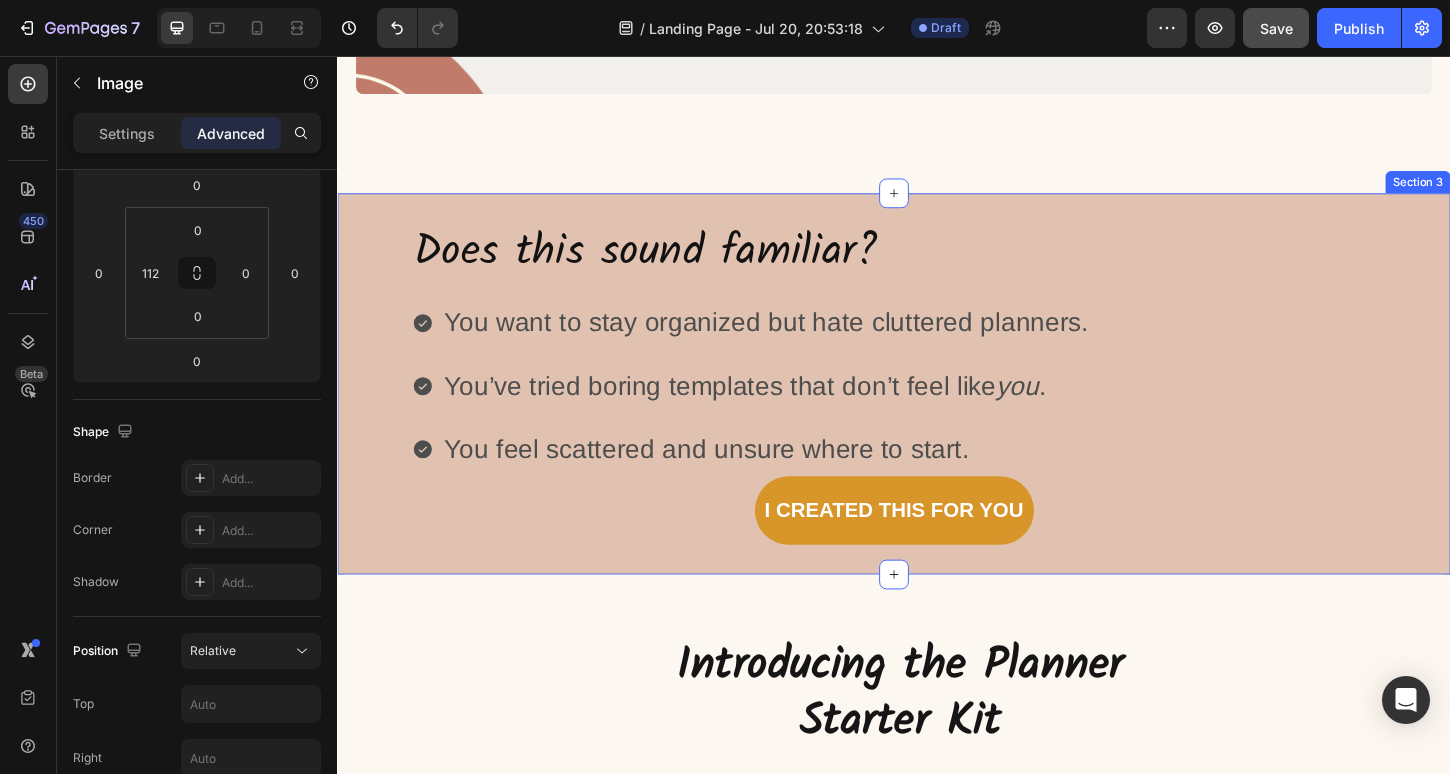 click on "Does this sound familiar? Heading You want to stay organized but hate cluttered planners. You’ve tried boring templates that don’t feel like  you . You feel scattered and unsure where to start. Item List I created this for you Button Section 3" at bounding box center (937, 409) 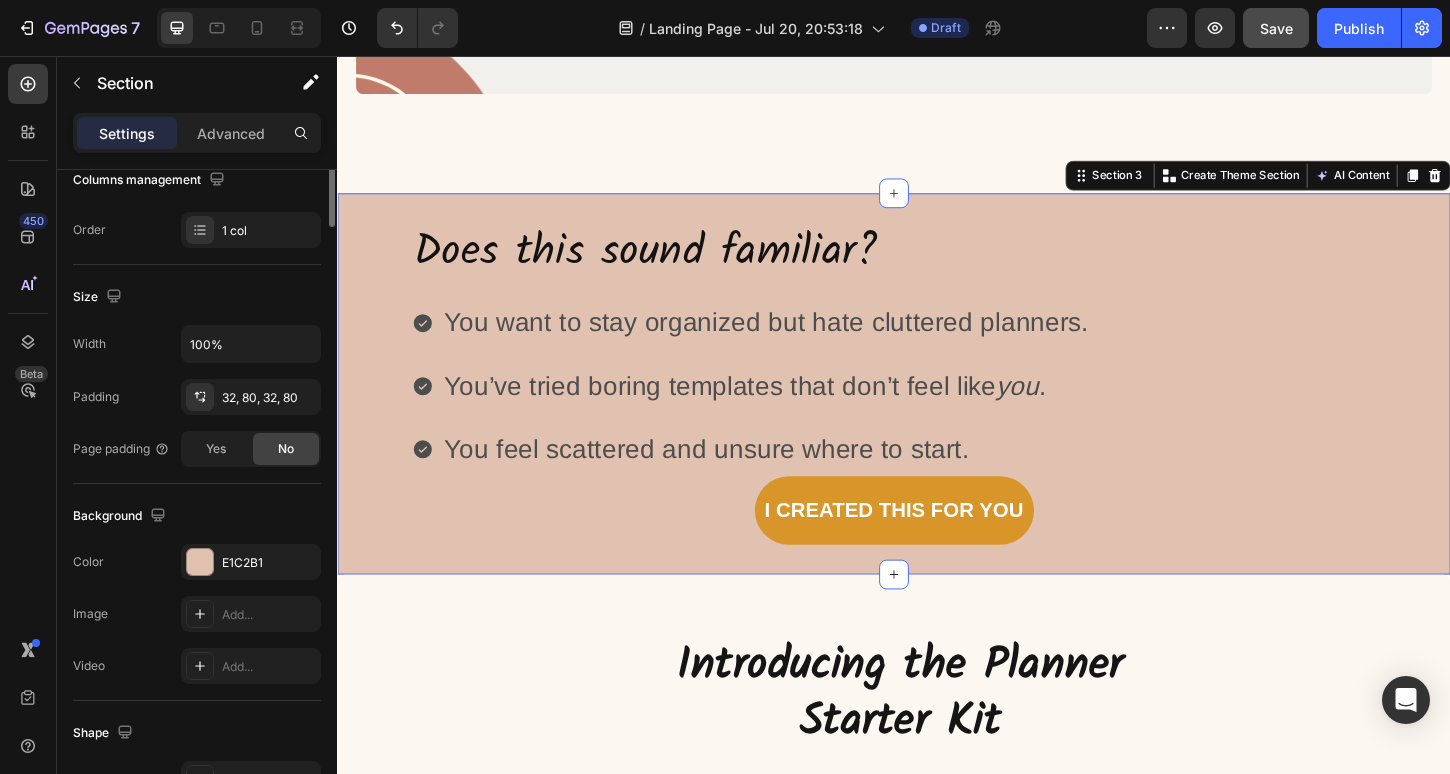 scroll, scrollTop: 0, scrollLeft: 0, axis: both 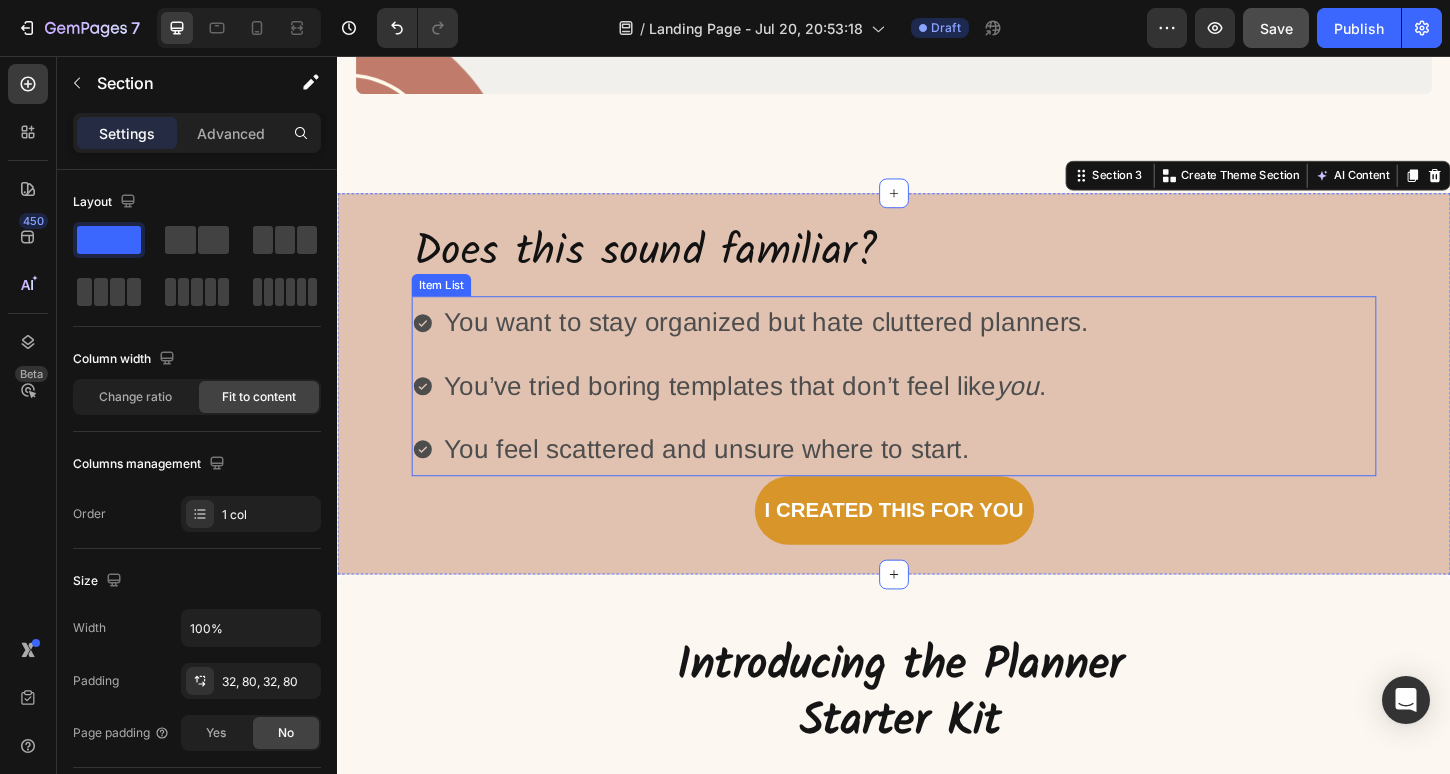 click on "You feel scattered and unsure where to start." at bounding box center (799, 480) 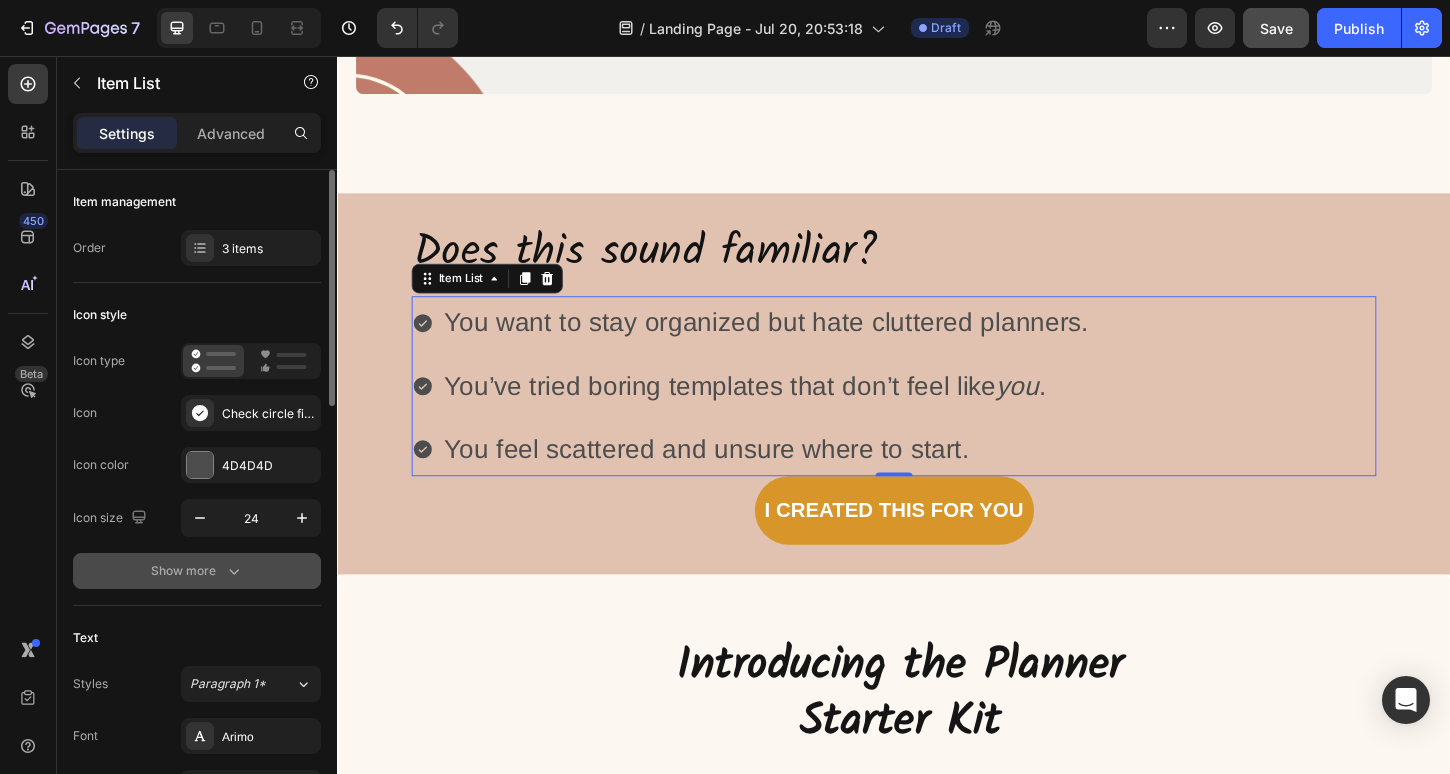 click 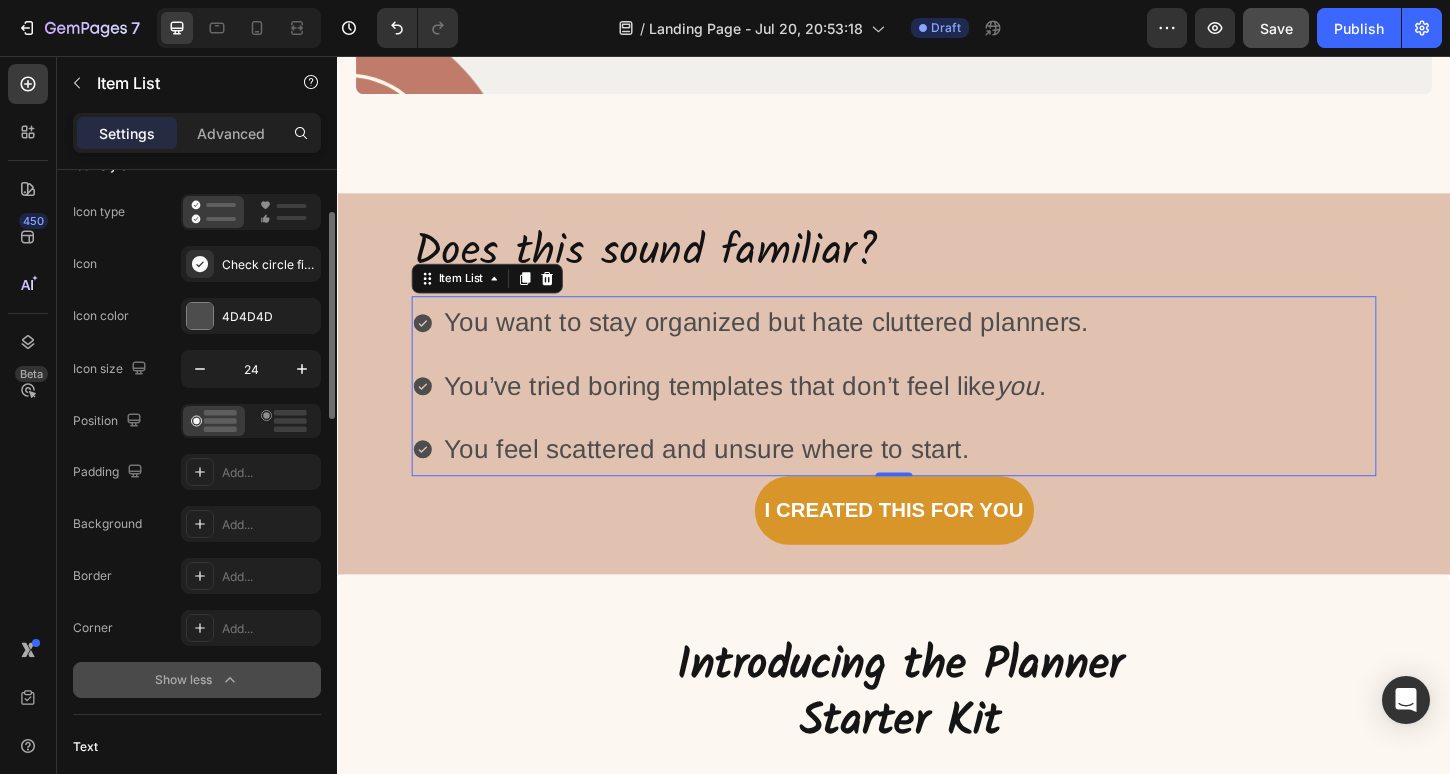 scroll, scrollTop: 151, scrollLeft: 0, axis: vertical 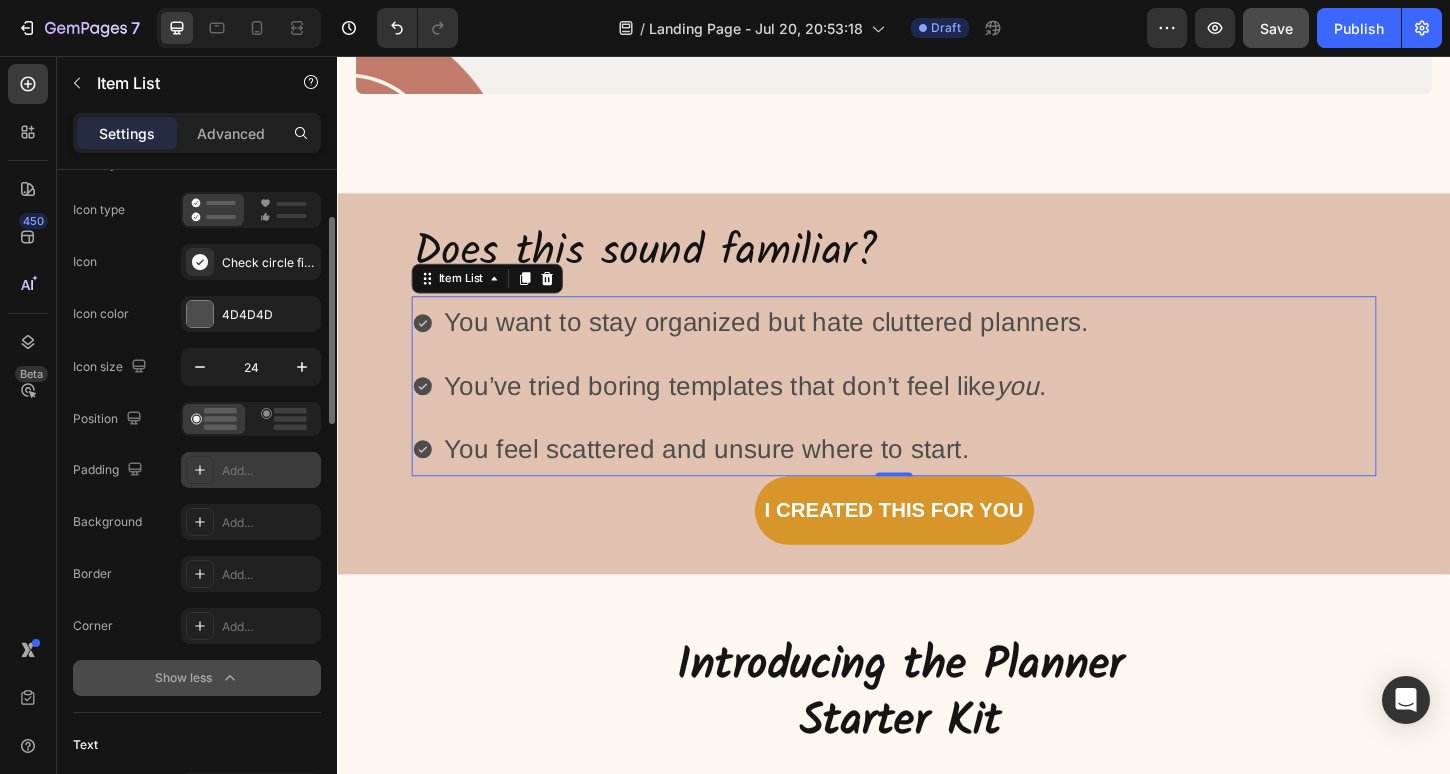 click at bounding box center [200, 470] 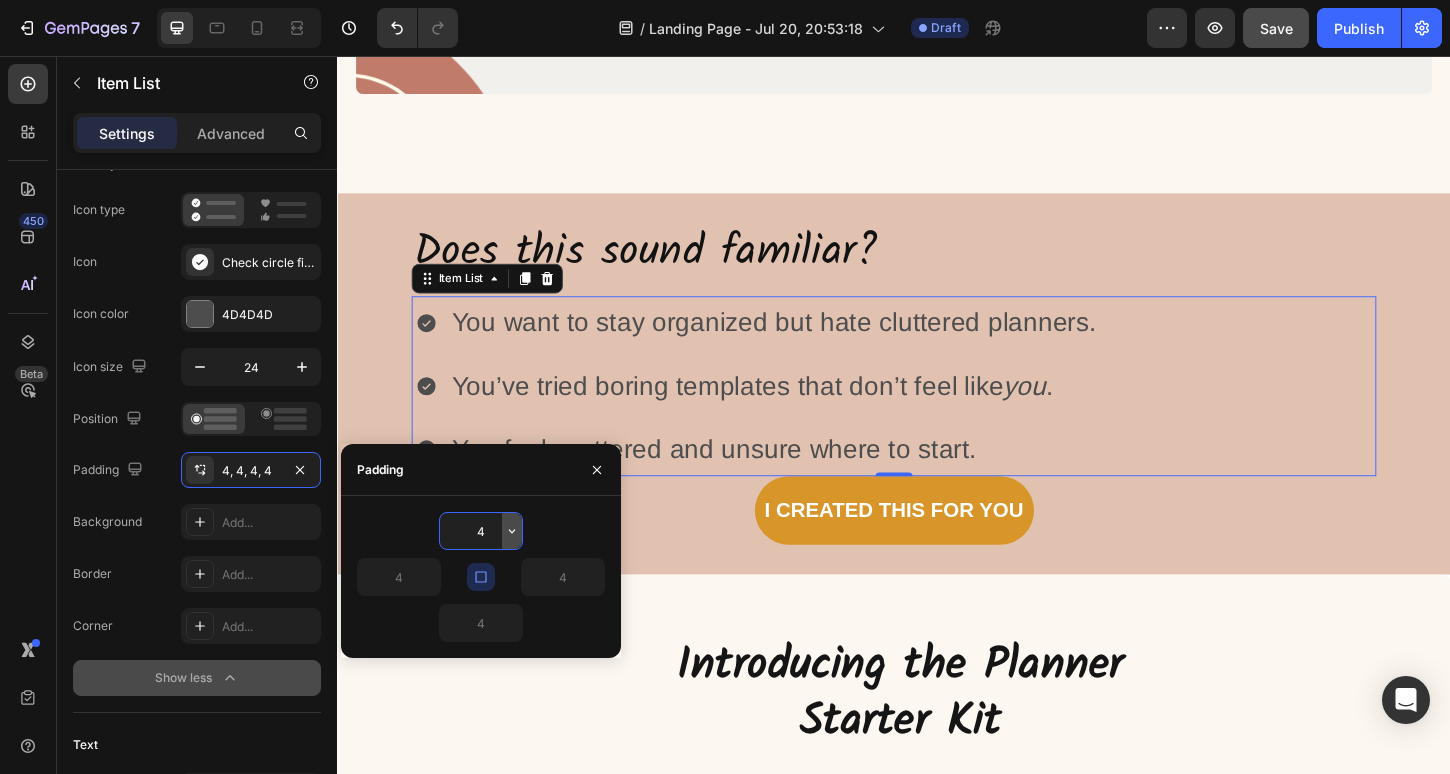 click 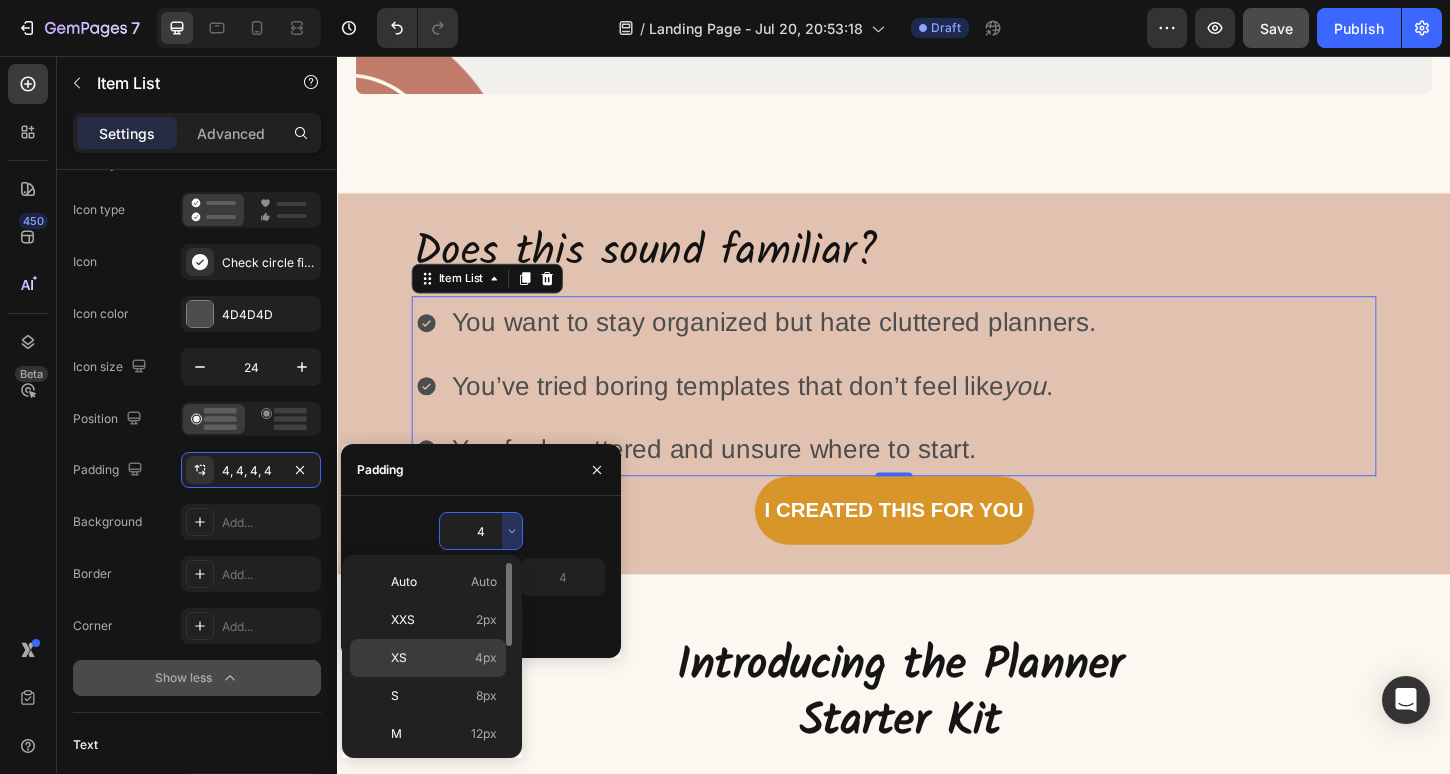 click on "XS 4px" 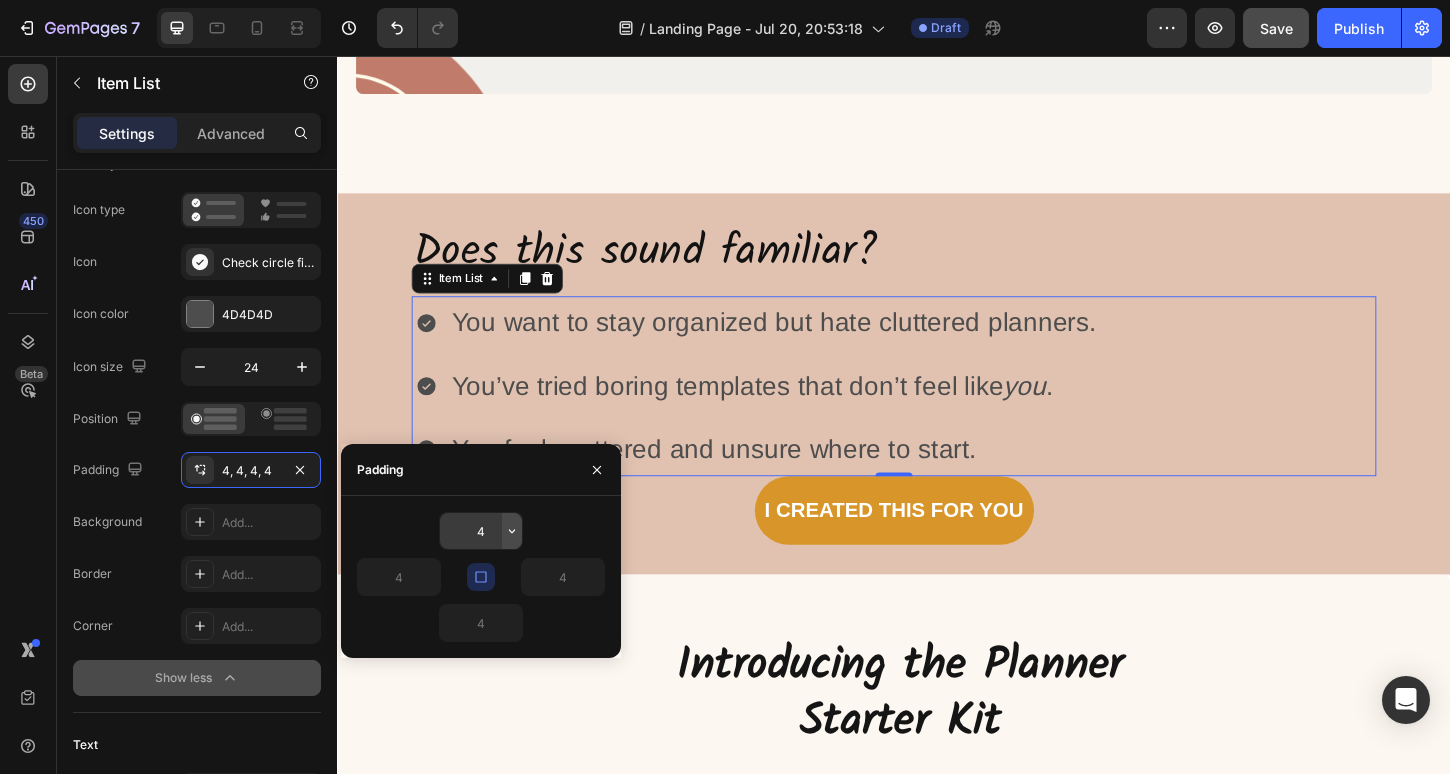 click 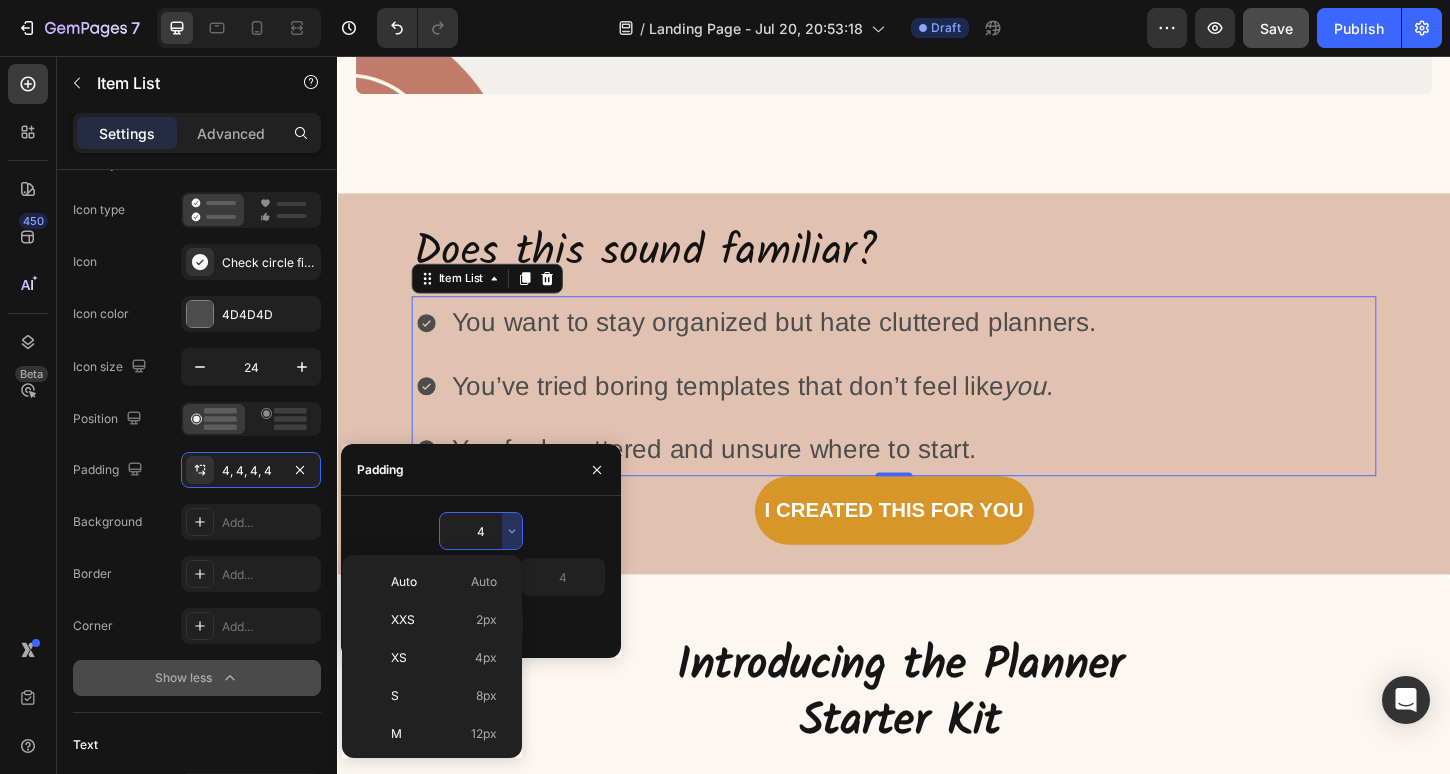 click on "Auto Auto XXS 2px XS 4px S 8px M 12px L 16px XL 24px 2XL 32px 3XL 48px 4XL 80px 5XL 112px" 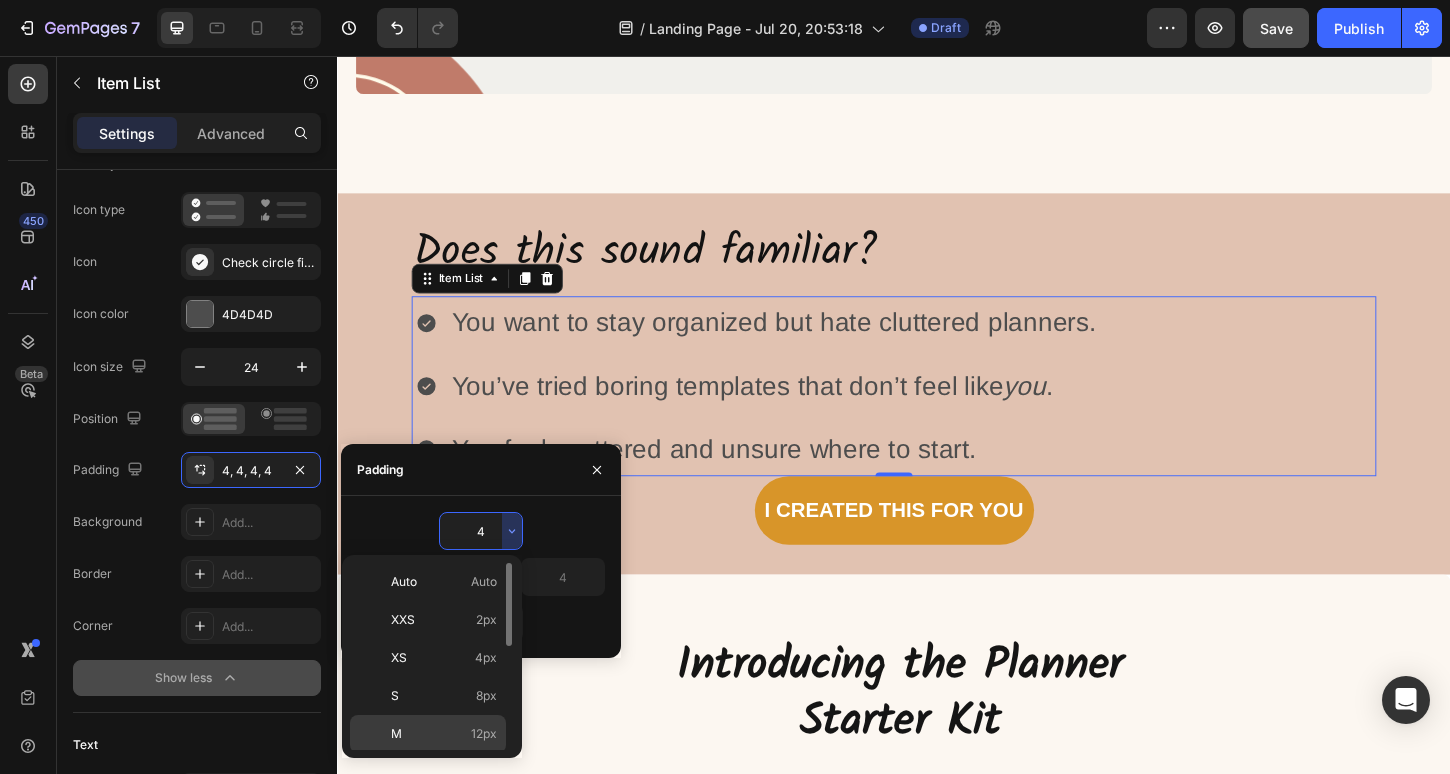 click on "M 12px" at bounding box center (444, 734) 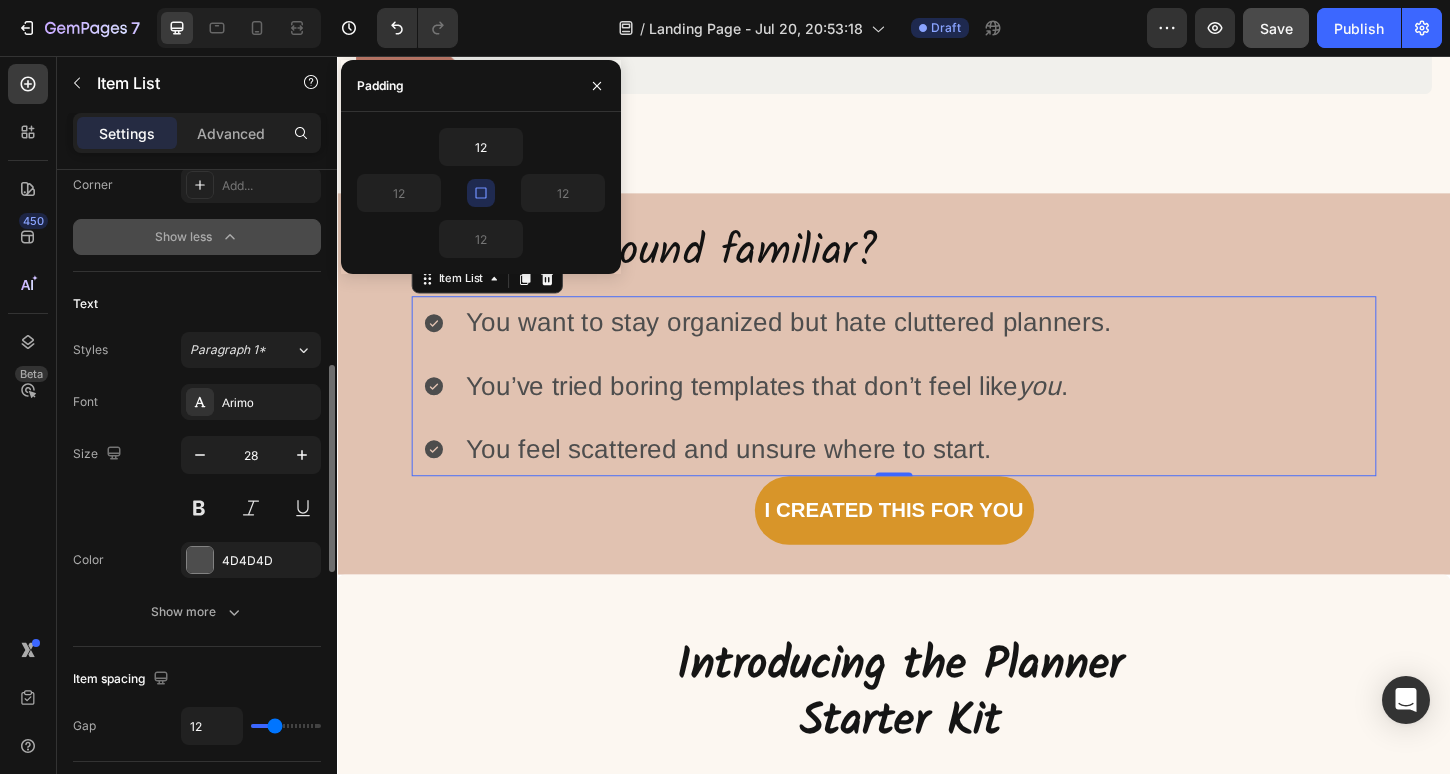 scroll, scrollTop: 599, scrollLeft: 0, axis: vertical 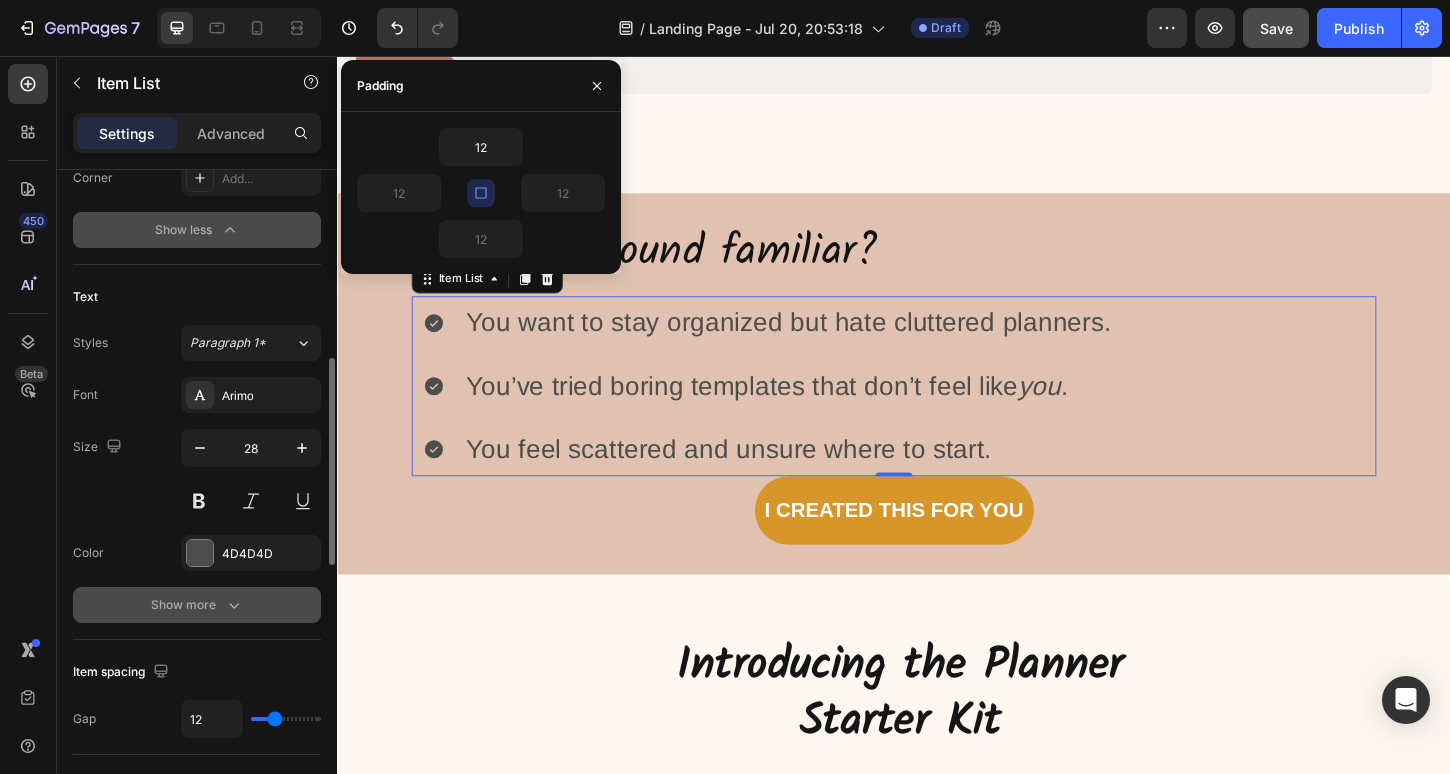 click on "Show more" at bounding box center [197, 605] 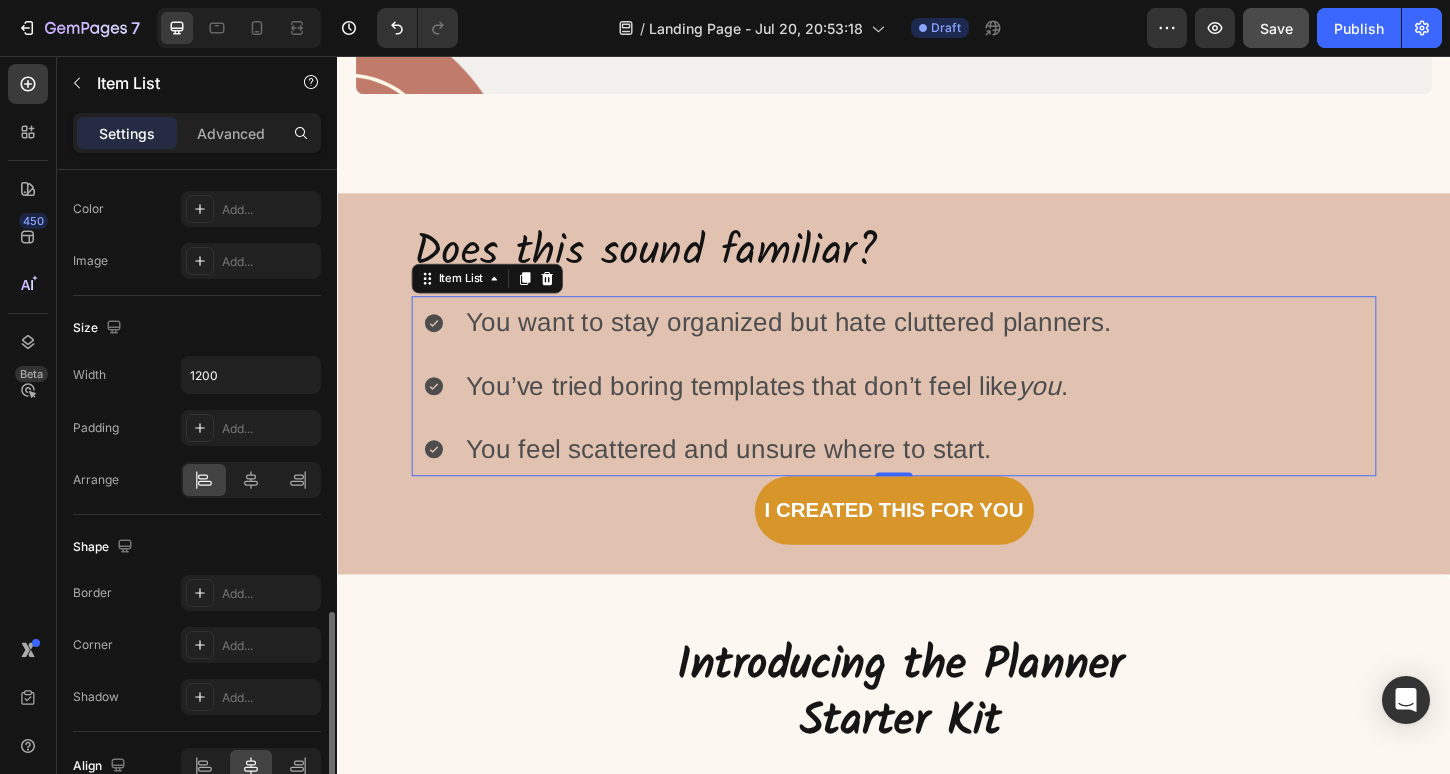 scroll, scrollTop: 1656, scrollLeft: 0, axis: vertical 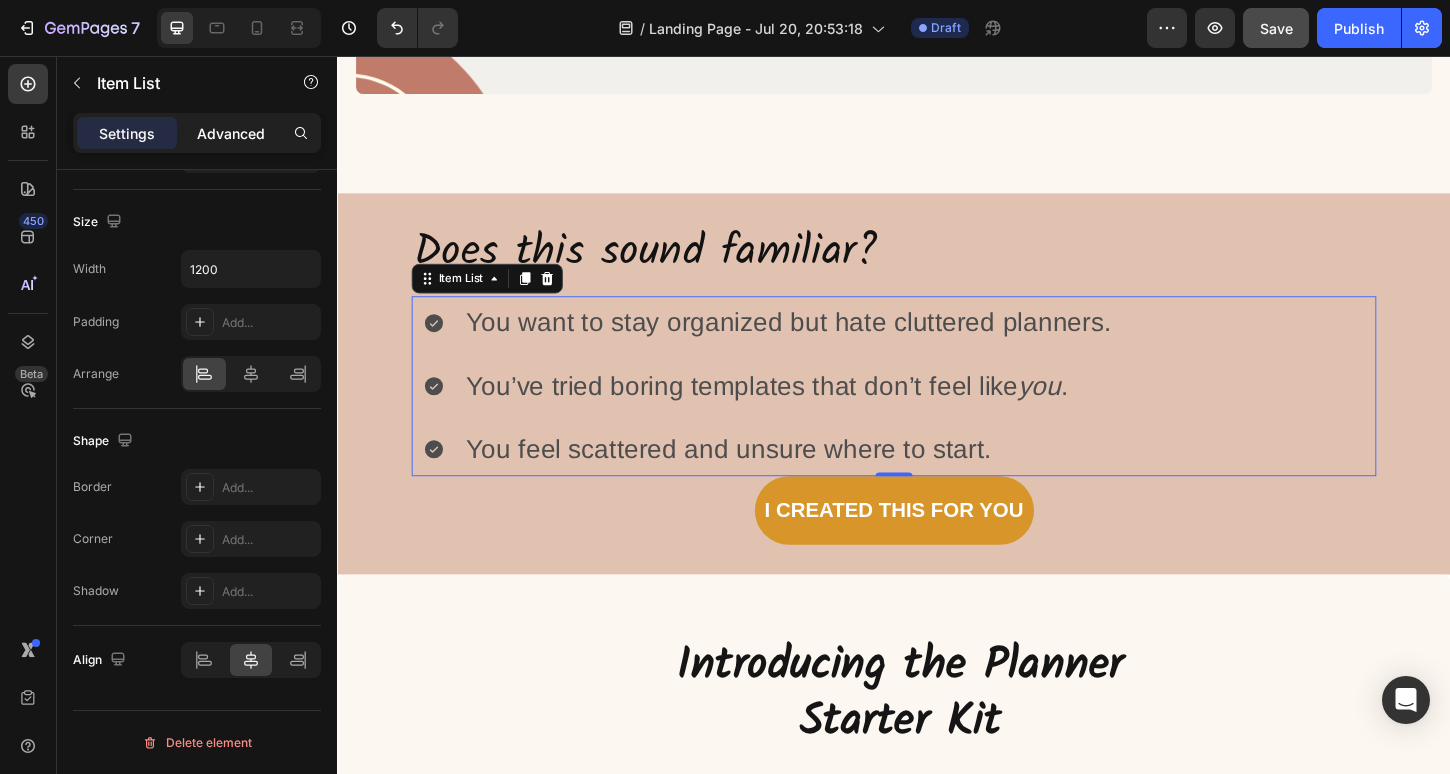 click on "Advanced" 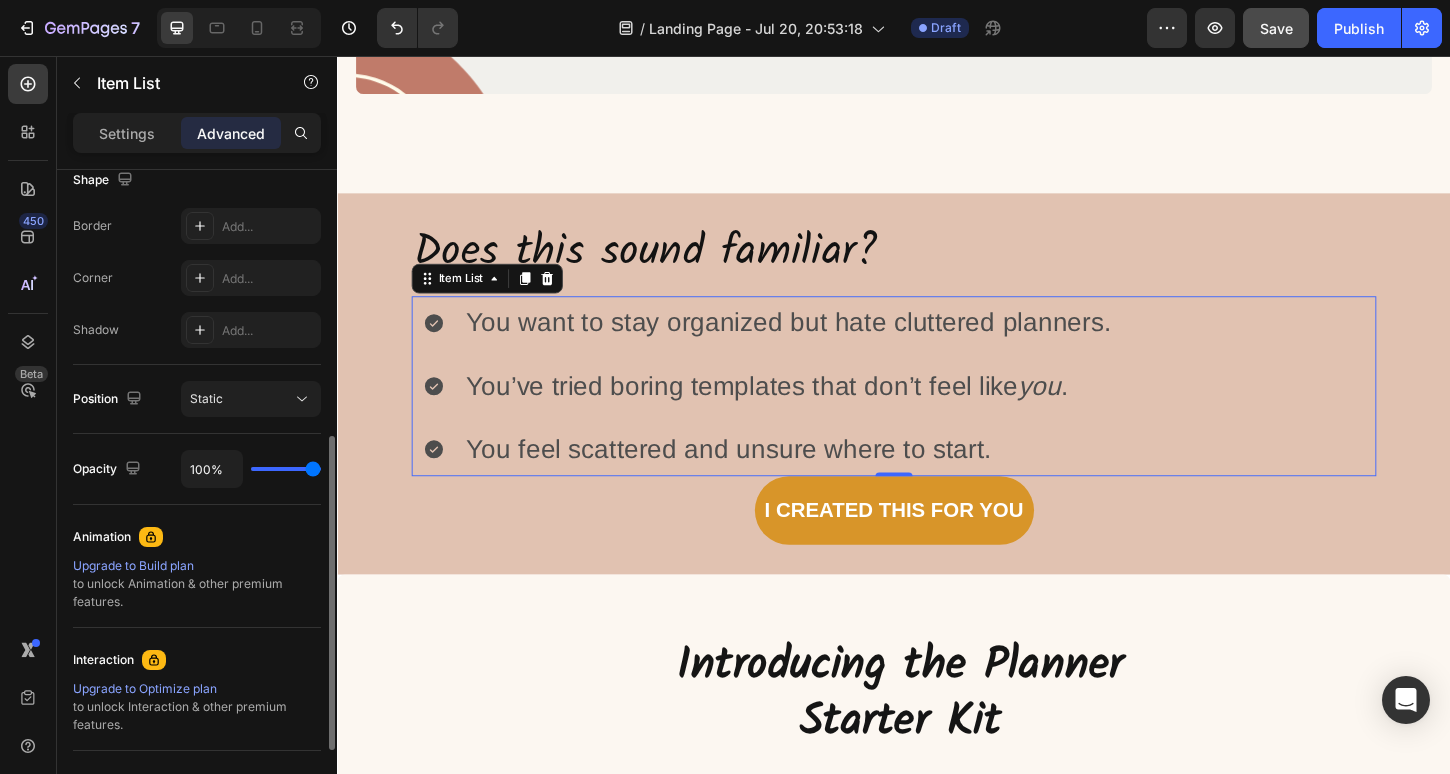 scroll, scrollTop: 482, scrollLeft: 0, axis: vertical 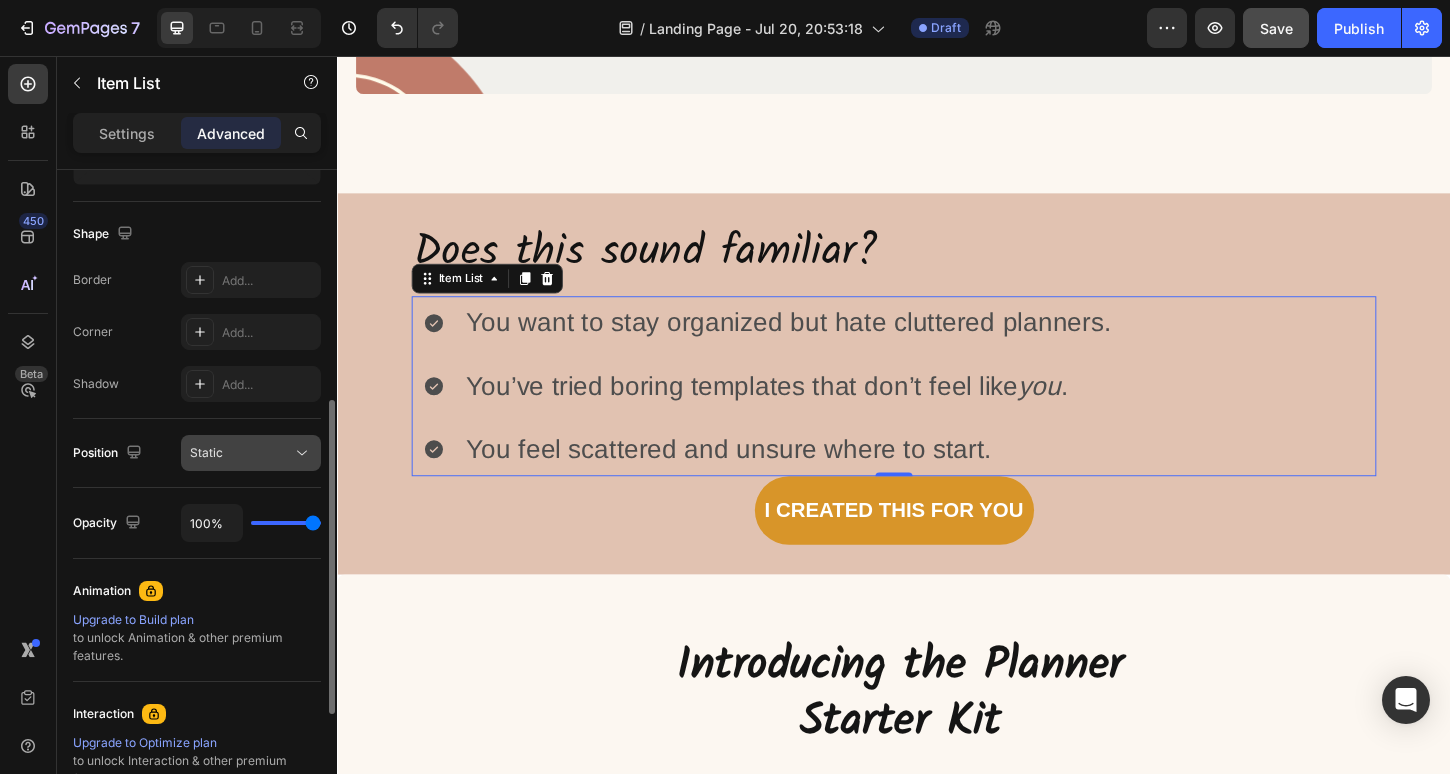 click 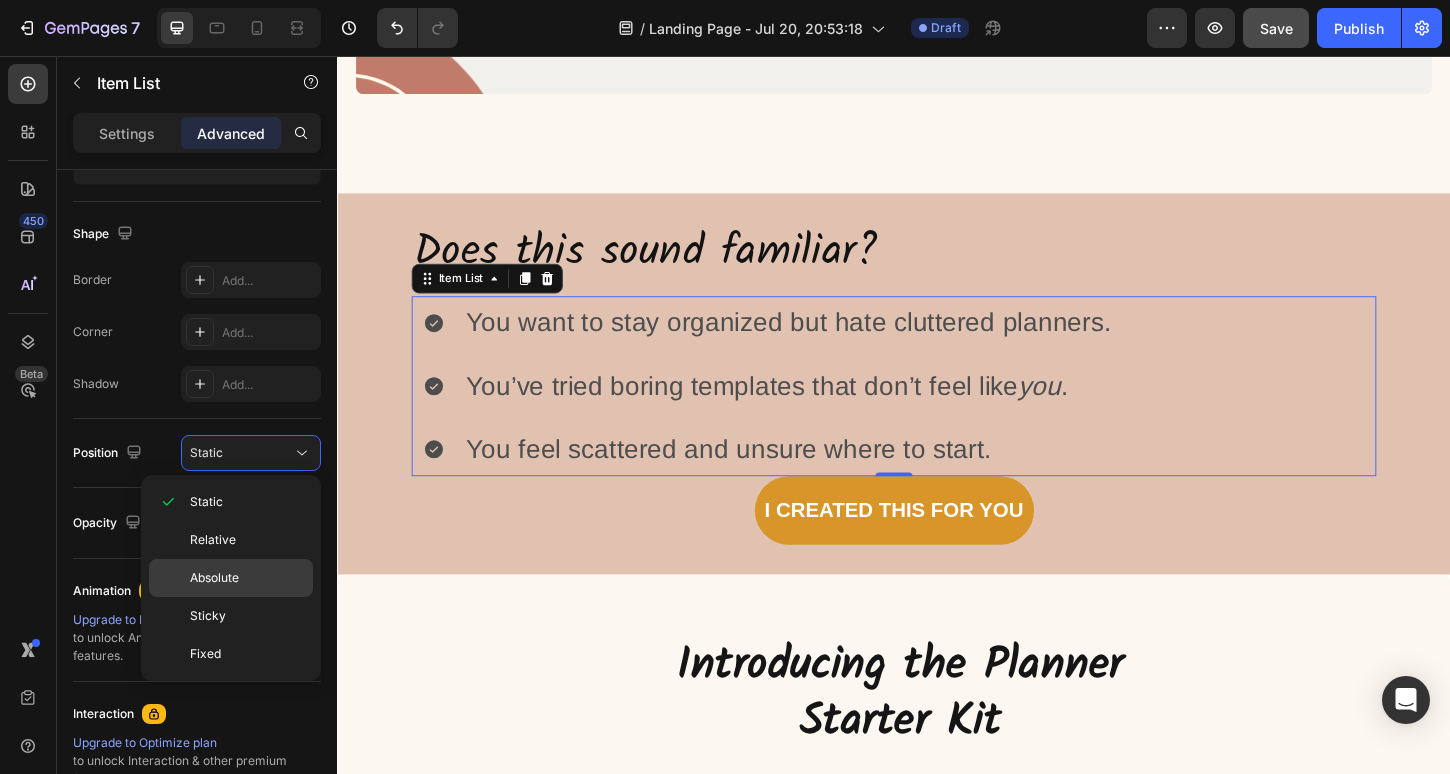 click on "Absolute" at bounding box center [214, 578] 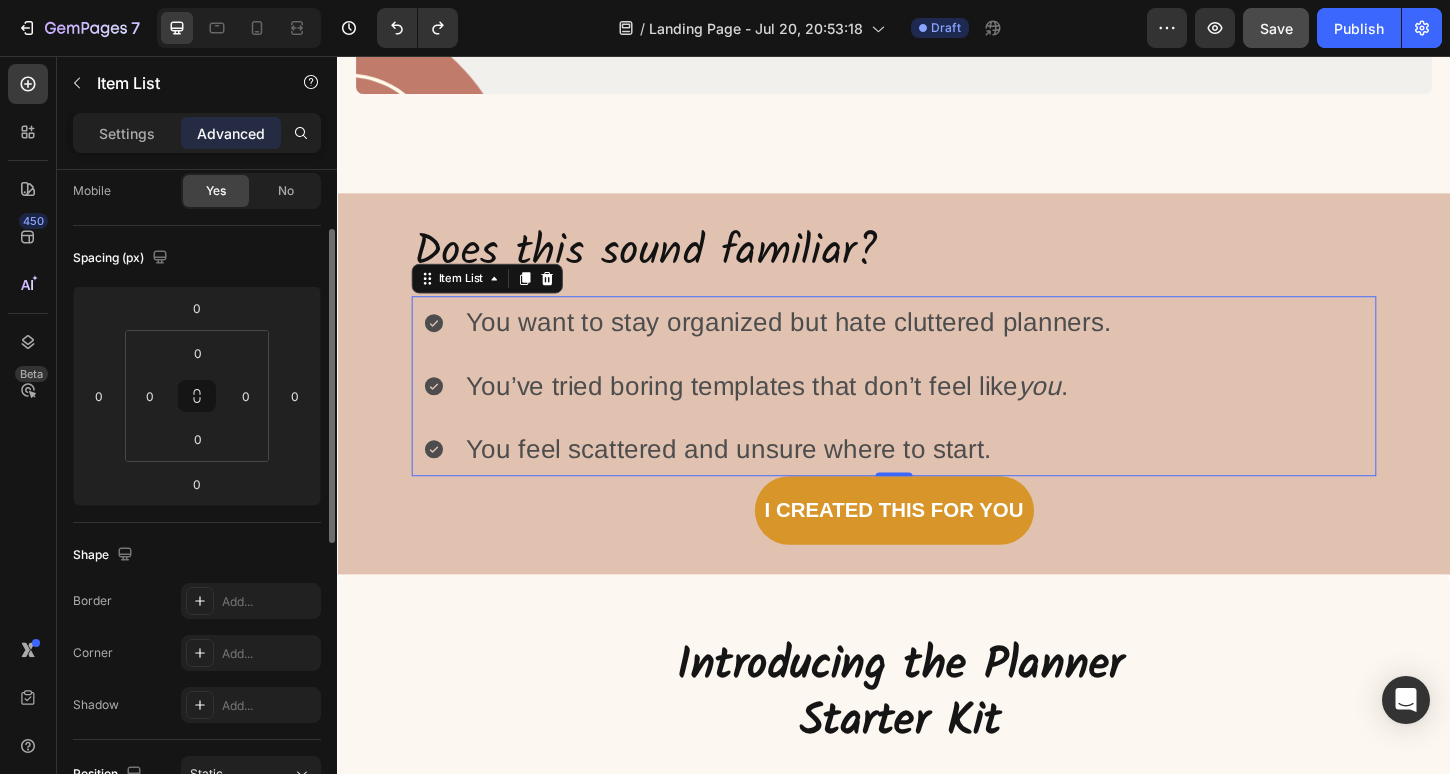 scroll, scrollTop: 149, scrollLeft: 0, axis: vertical 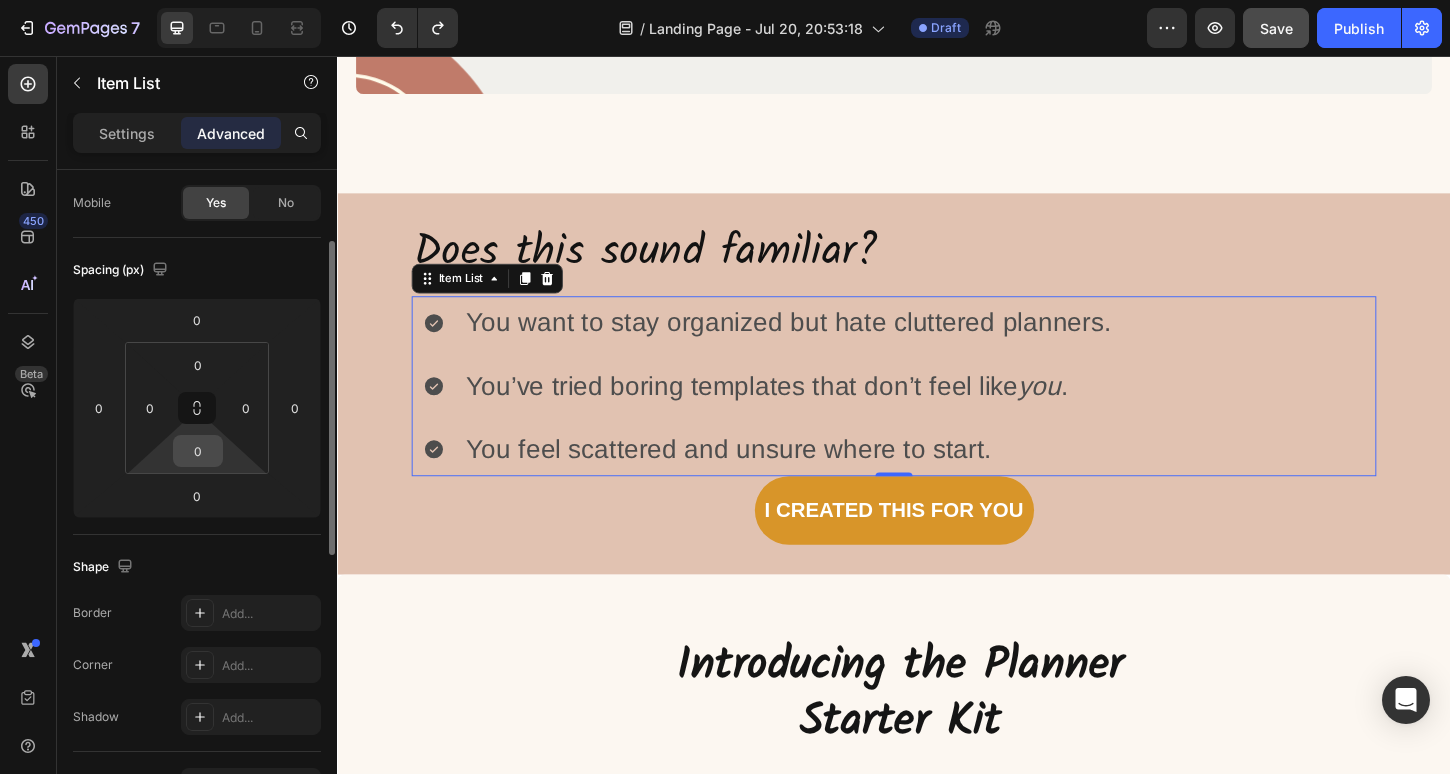 click on "0" at bounding box center (198, 451) 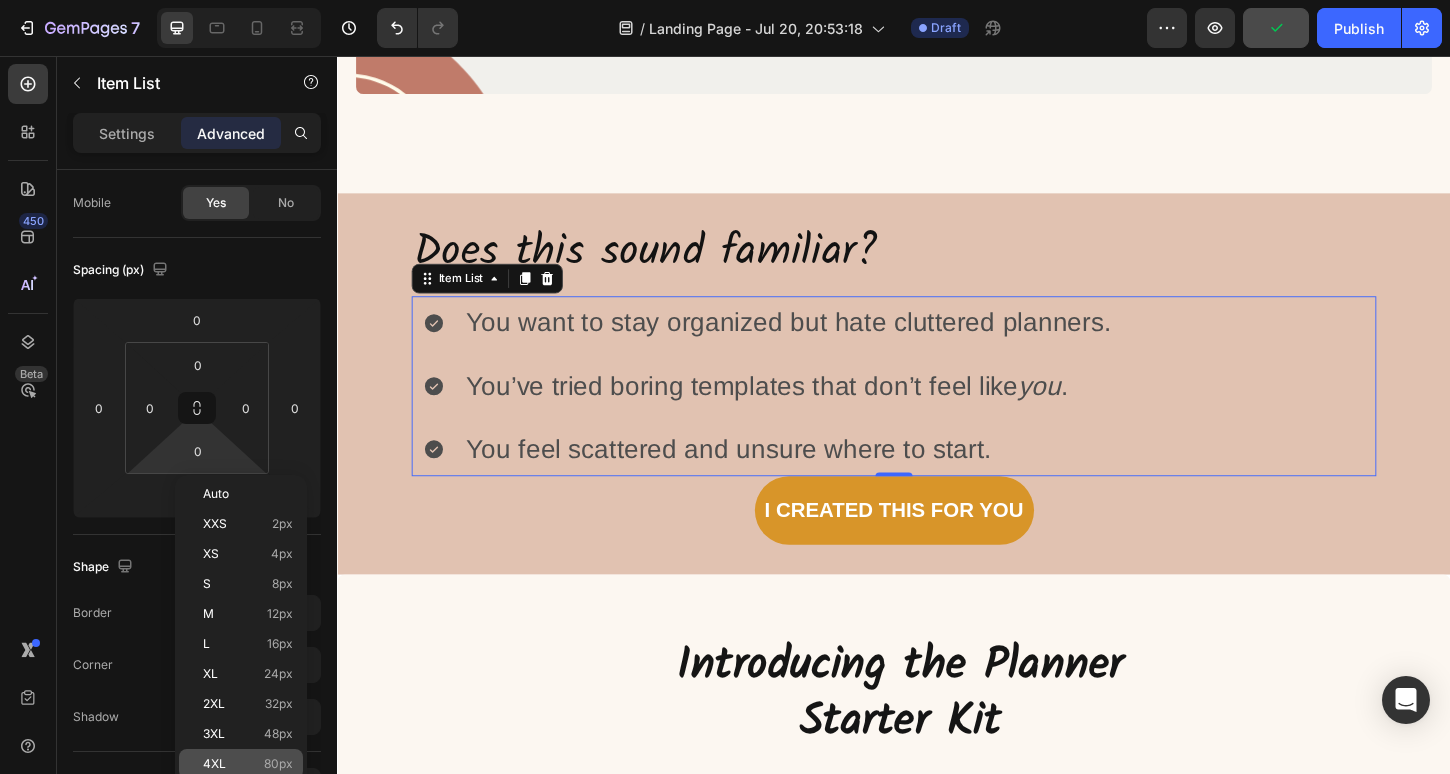 click on "4XL 80px" at bounding box center (248, 764) 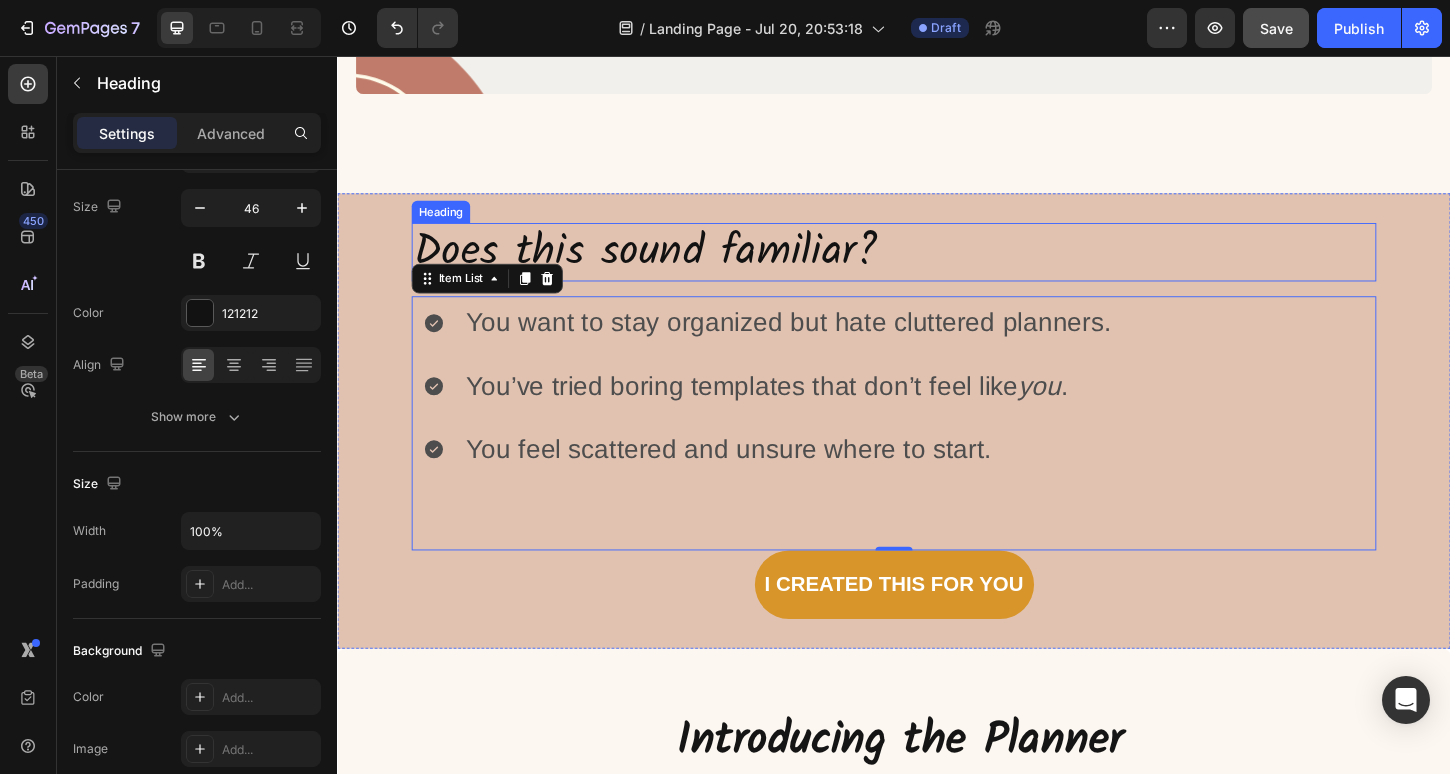 click on "Does this sound familiar?" at bounding box center (937, 268) 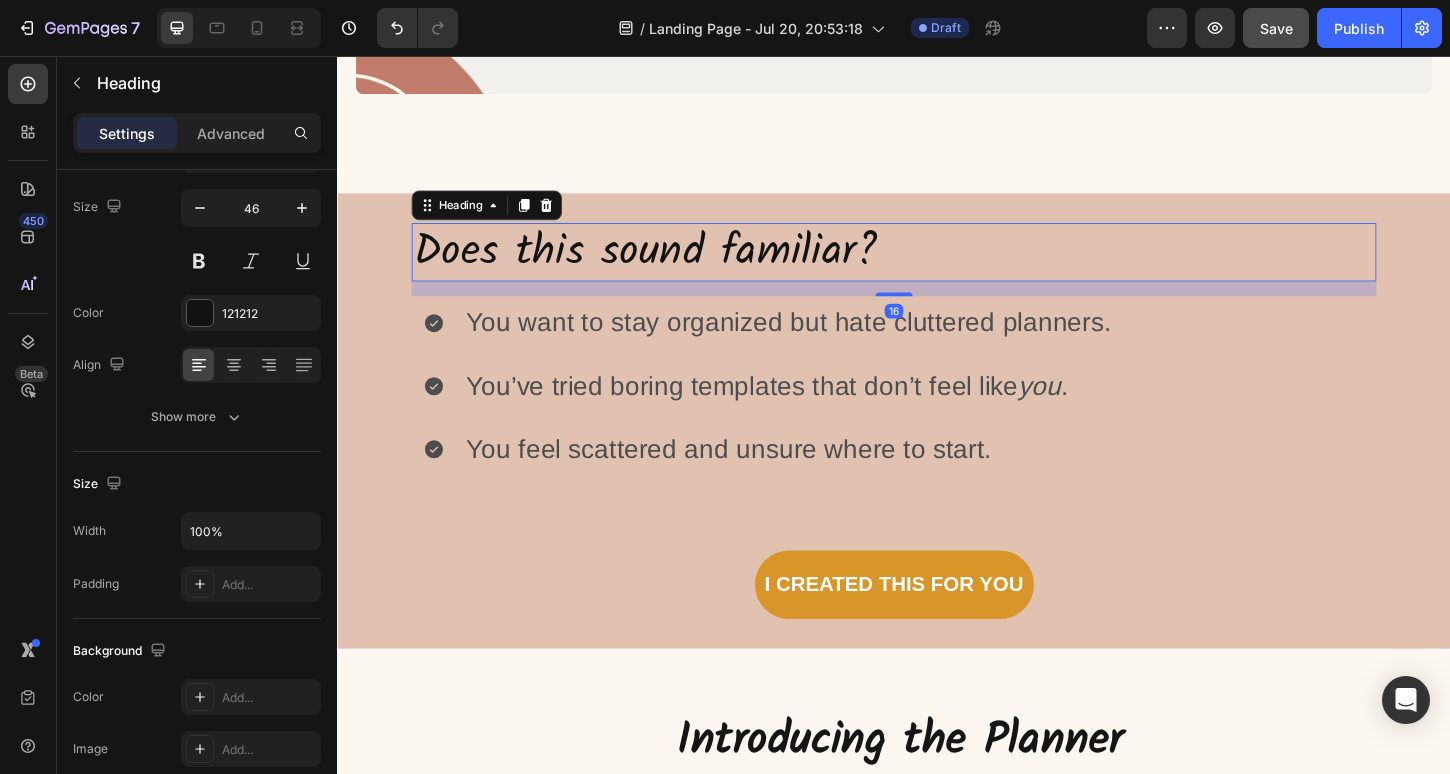 scroll, scrollTop: 0, scrollLeft: 0, axis: both 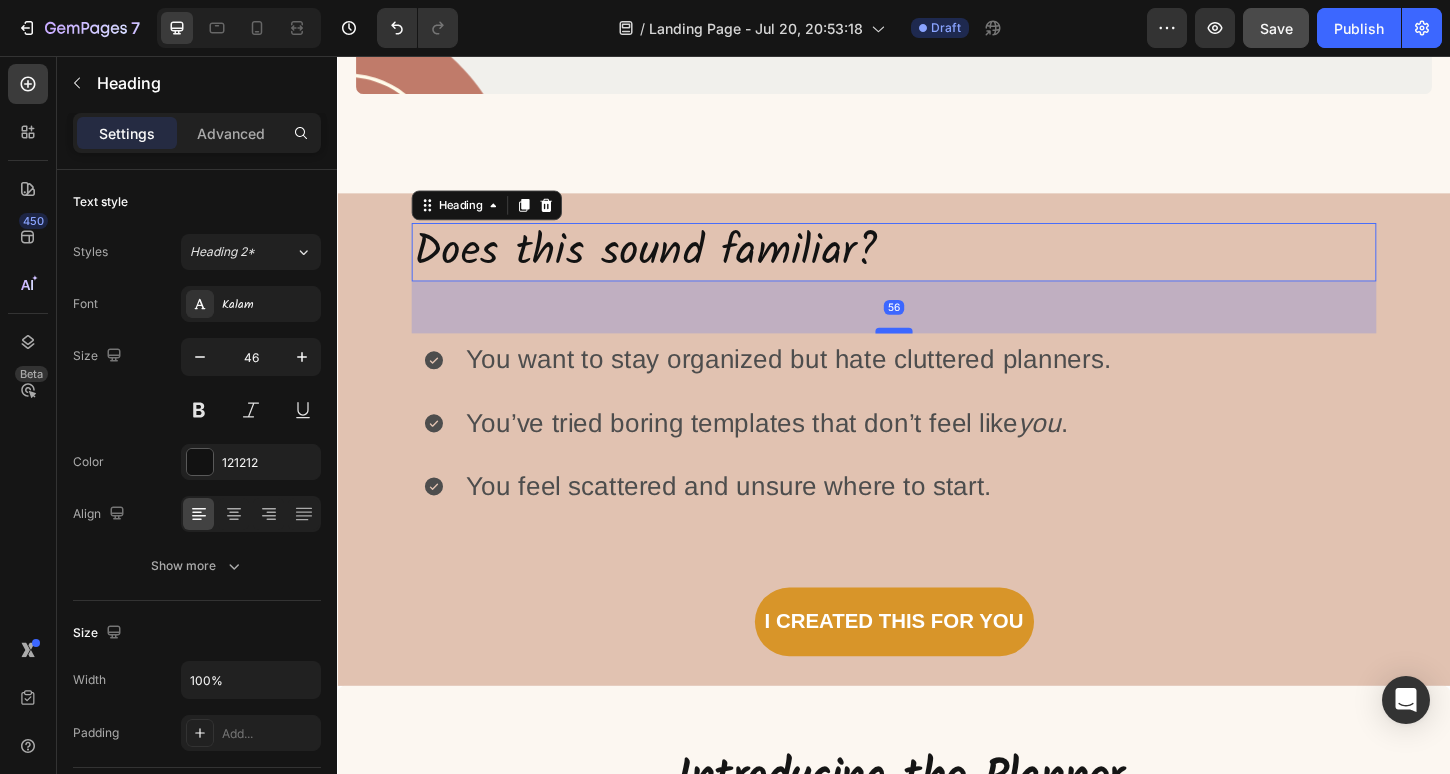 drag, startPoint x: 941, startPoint y: 314, endPoint x: 935, endPoint y: 354, distance: 40.4475 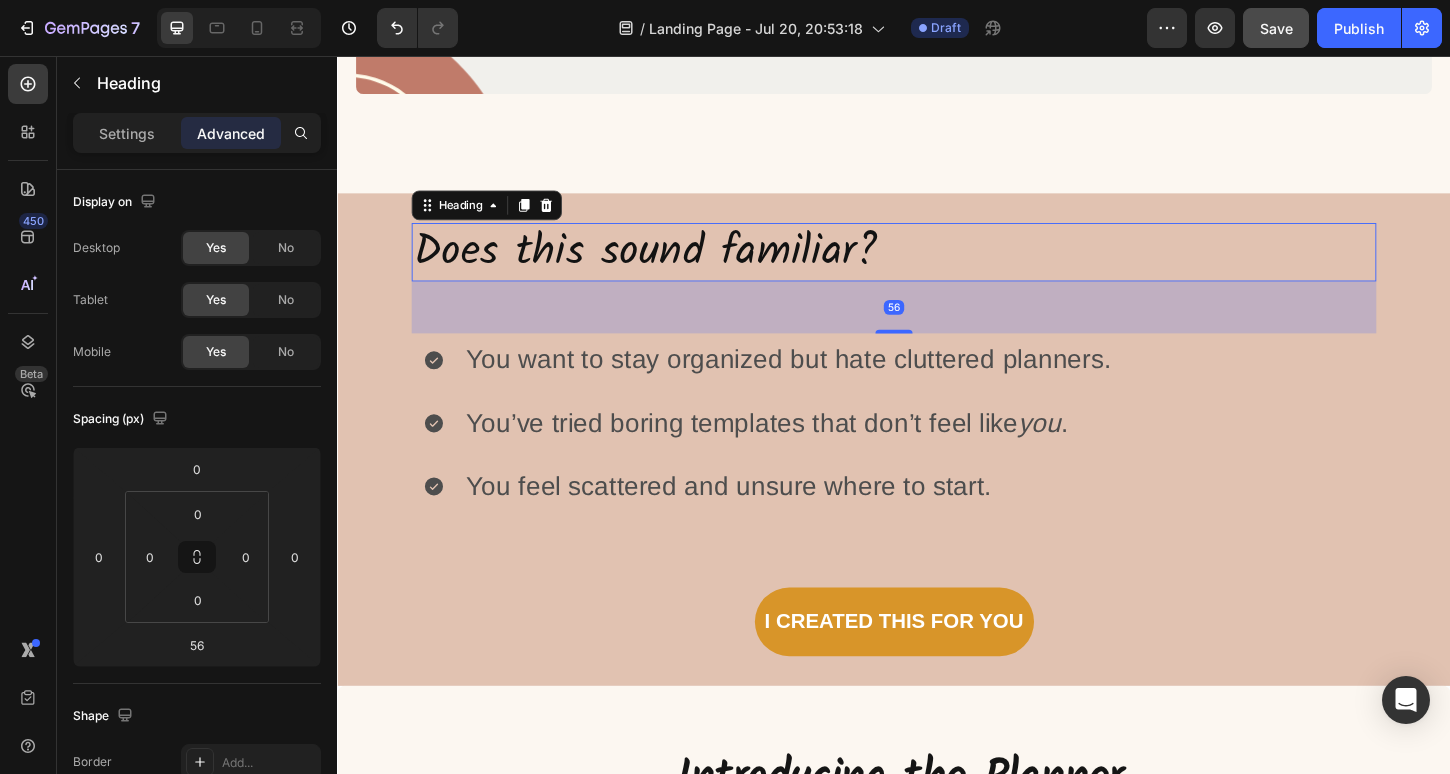 click on "Image Row Section 2" at bounding box center [937, -450] 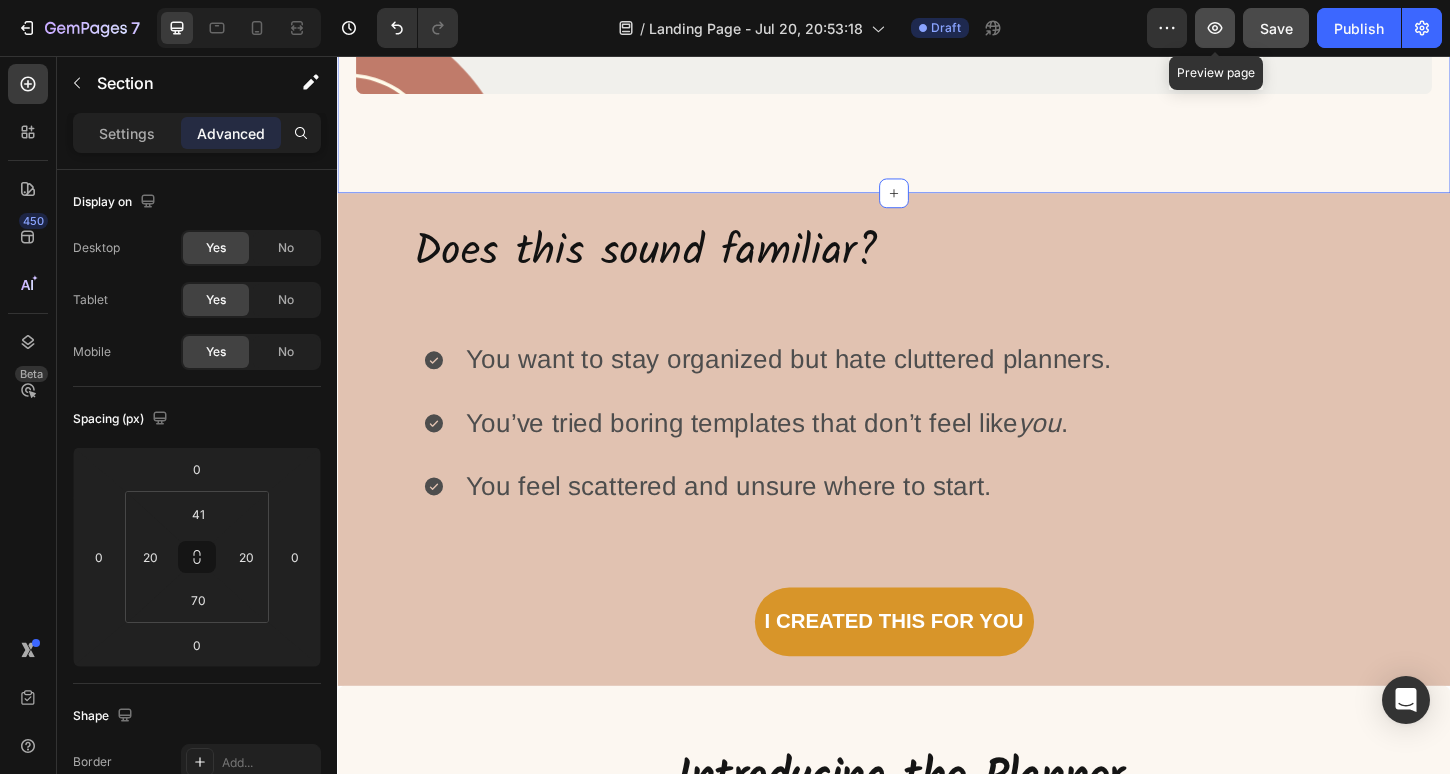 click 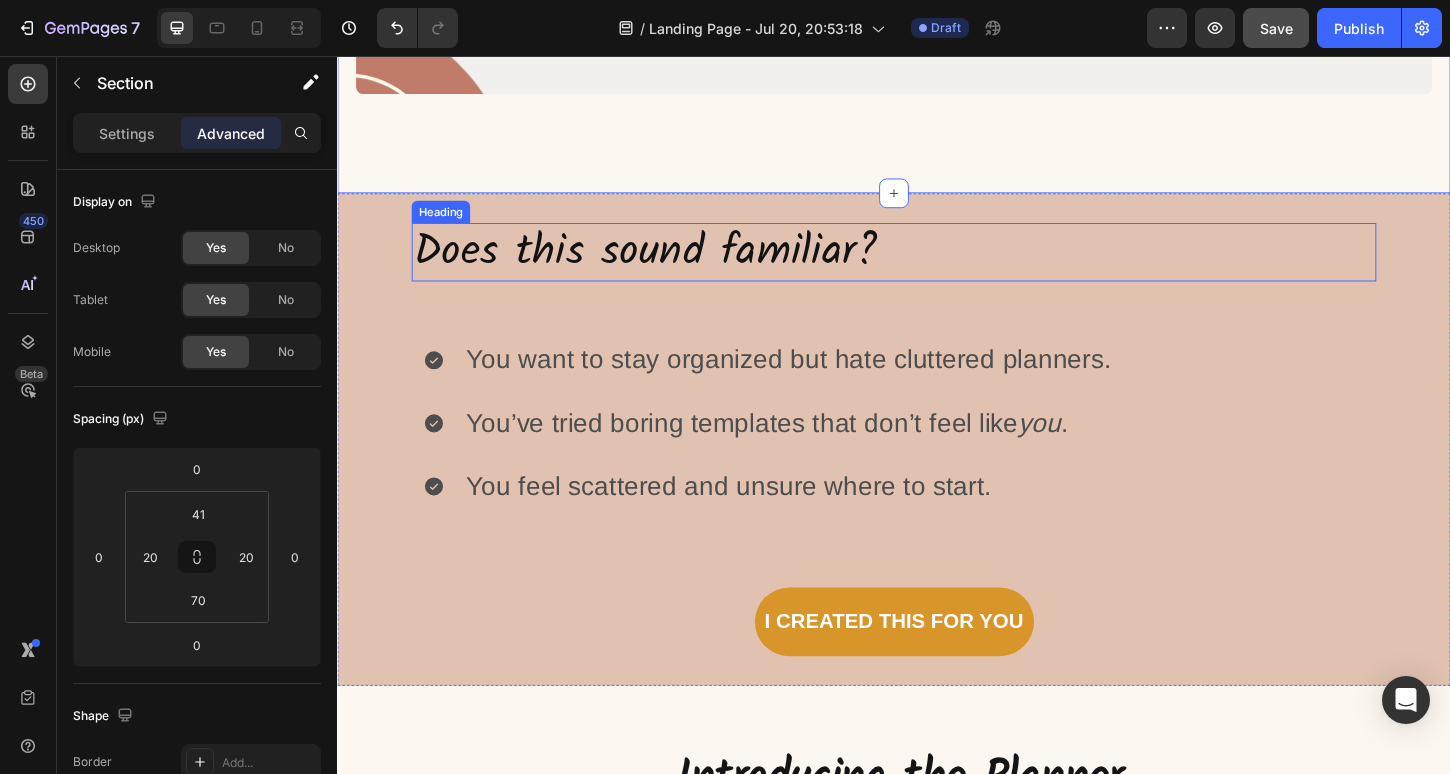 click on "Does this sound familiar?" at bounding box center (937, 268) 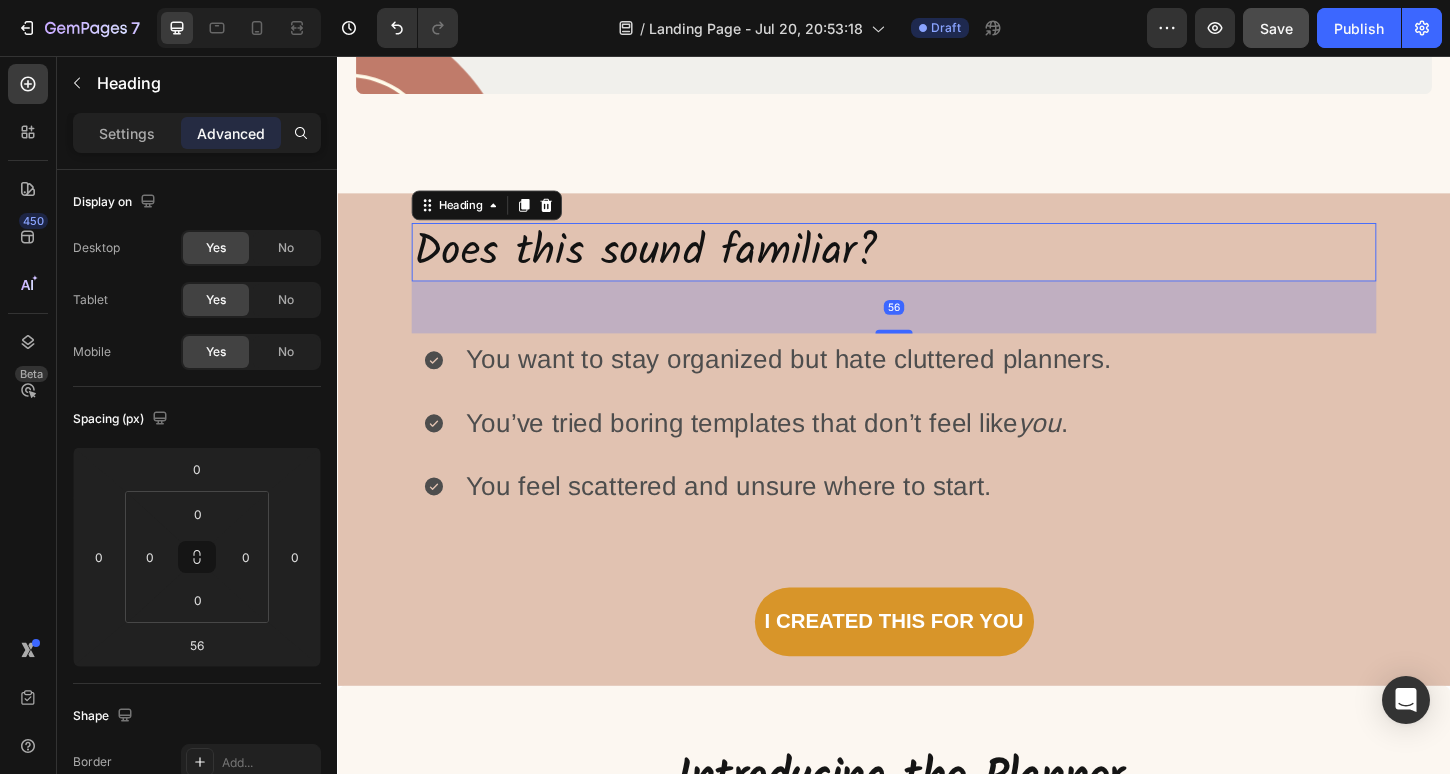click on "Does this sound familiar?" at bounding box center (937, 268) 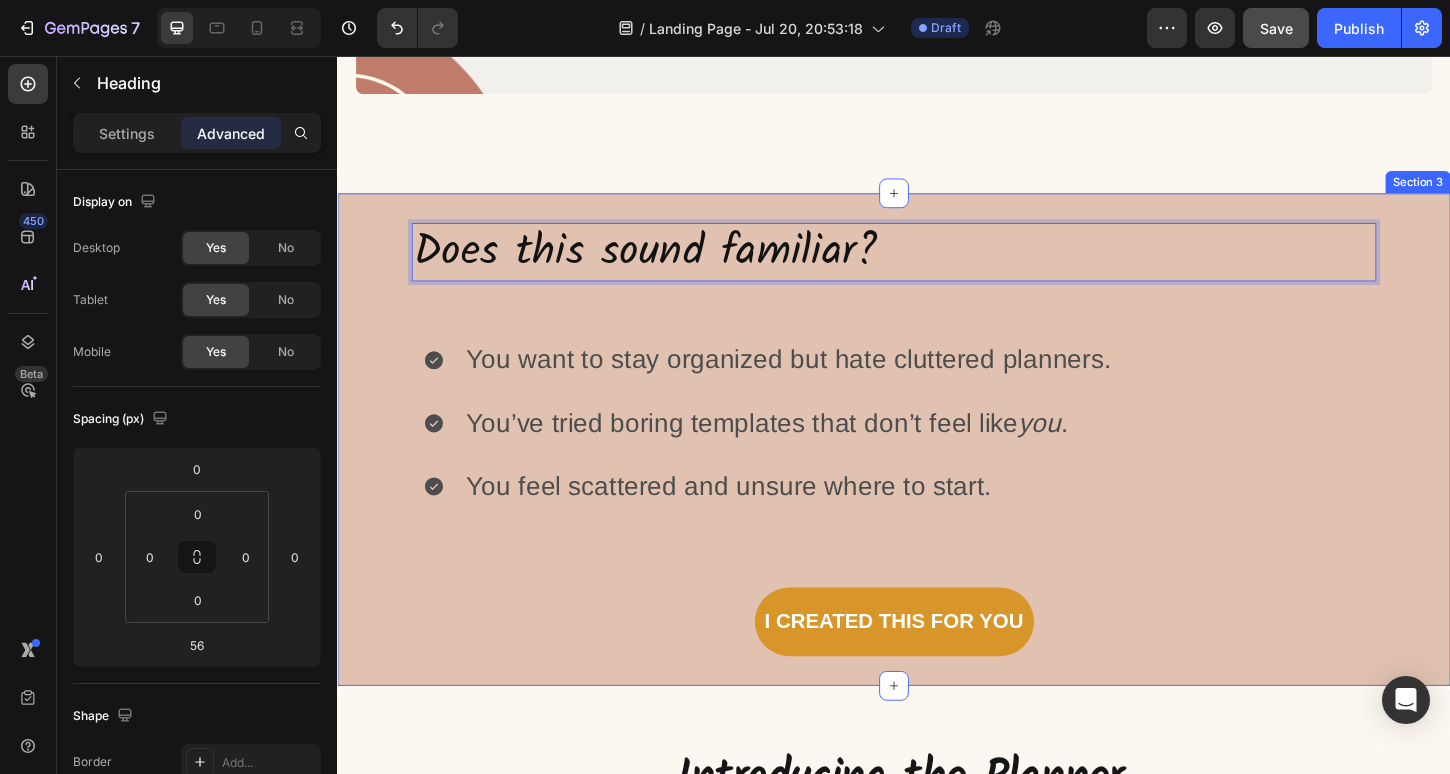 click on "Does this sound familiar? Heading   56 You want to stay organized but hate cluttered planners. You’ve tried boring templates that don’t feel like  you . You feel scattered and unsure where to start. Item List I created this for you Button" at bounding box center (937, 469) 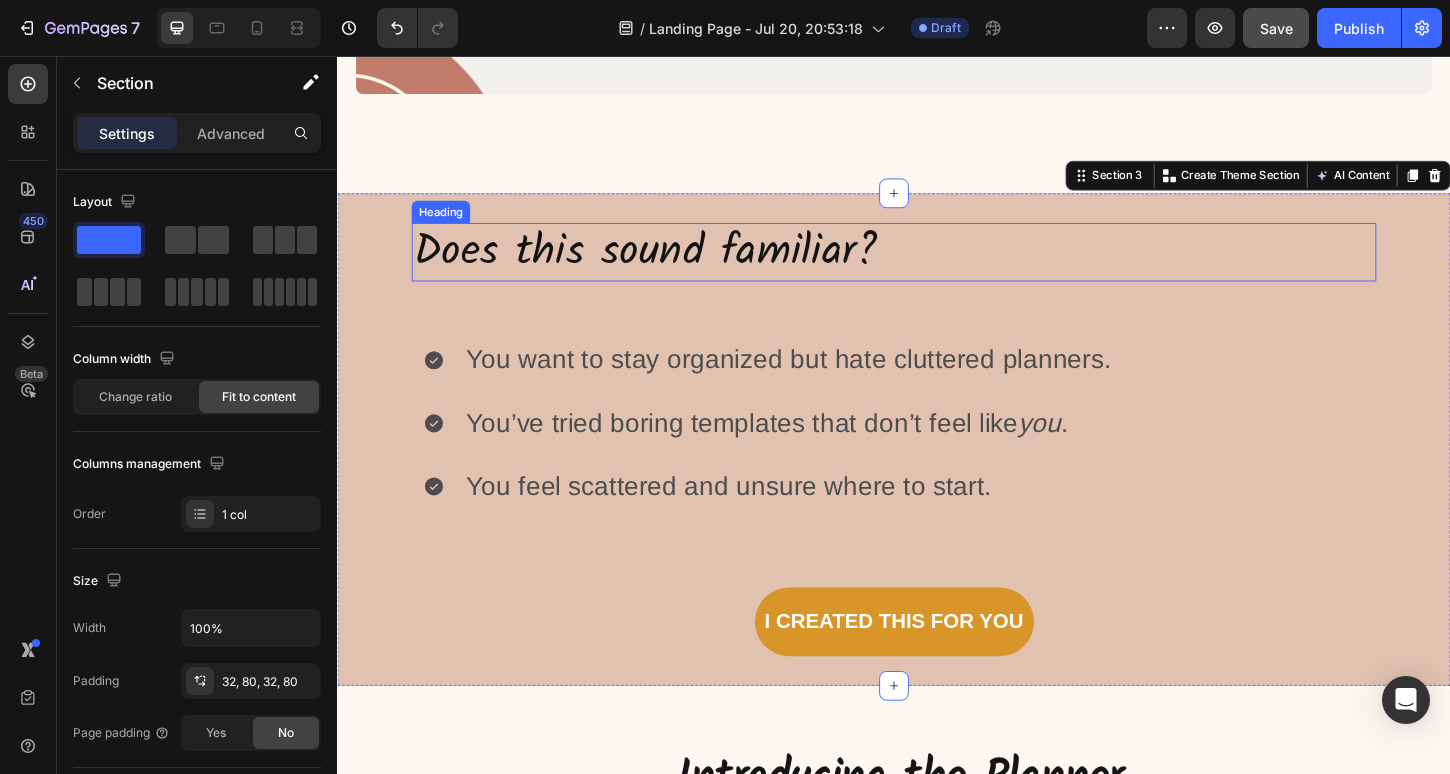 click on "Does this sound familiar?" at bounding box center (937, 268) 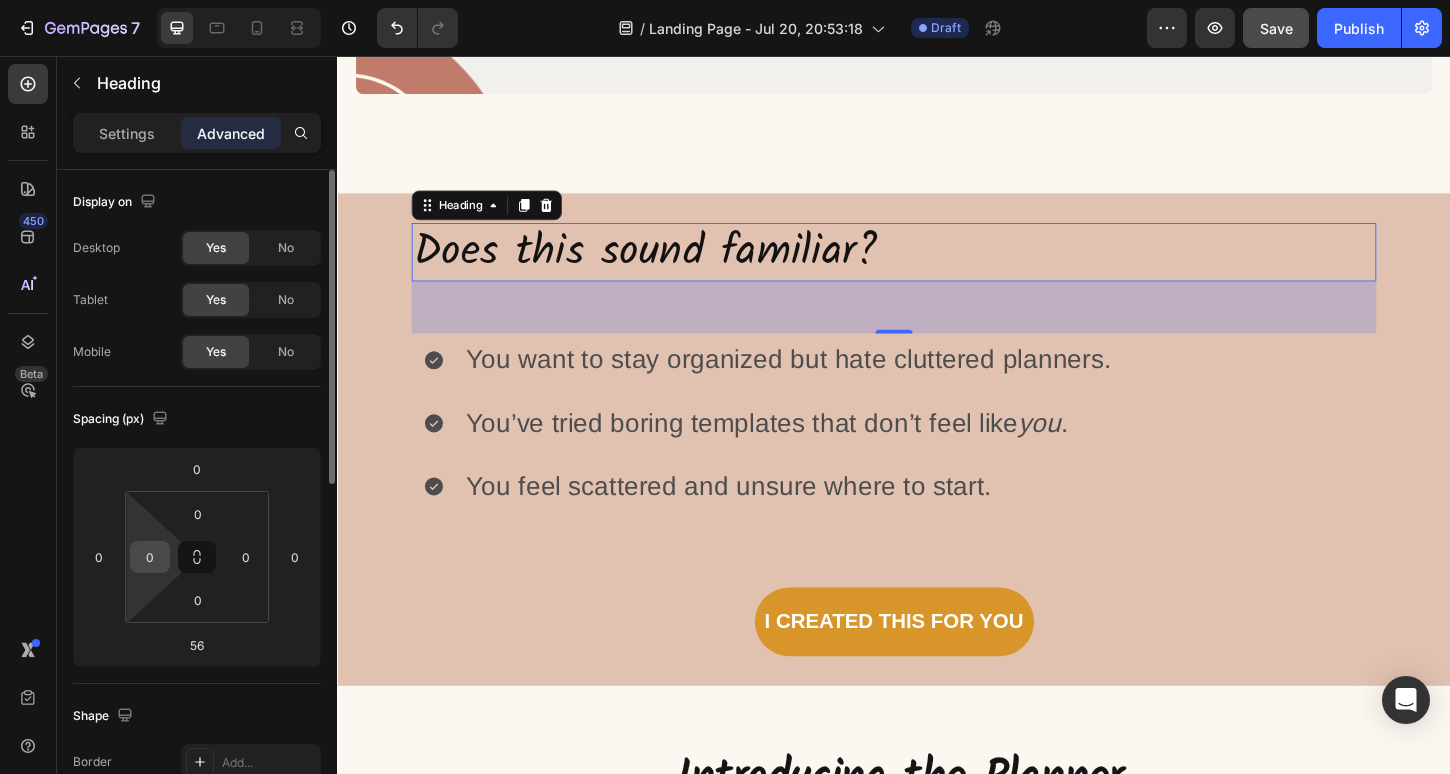 click on "0" at bounding box center [150, 557] 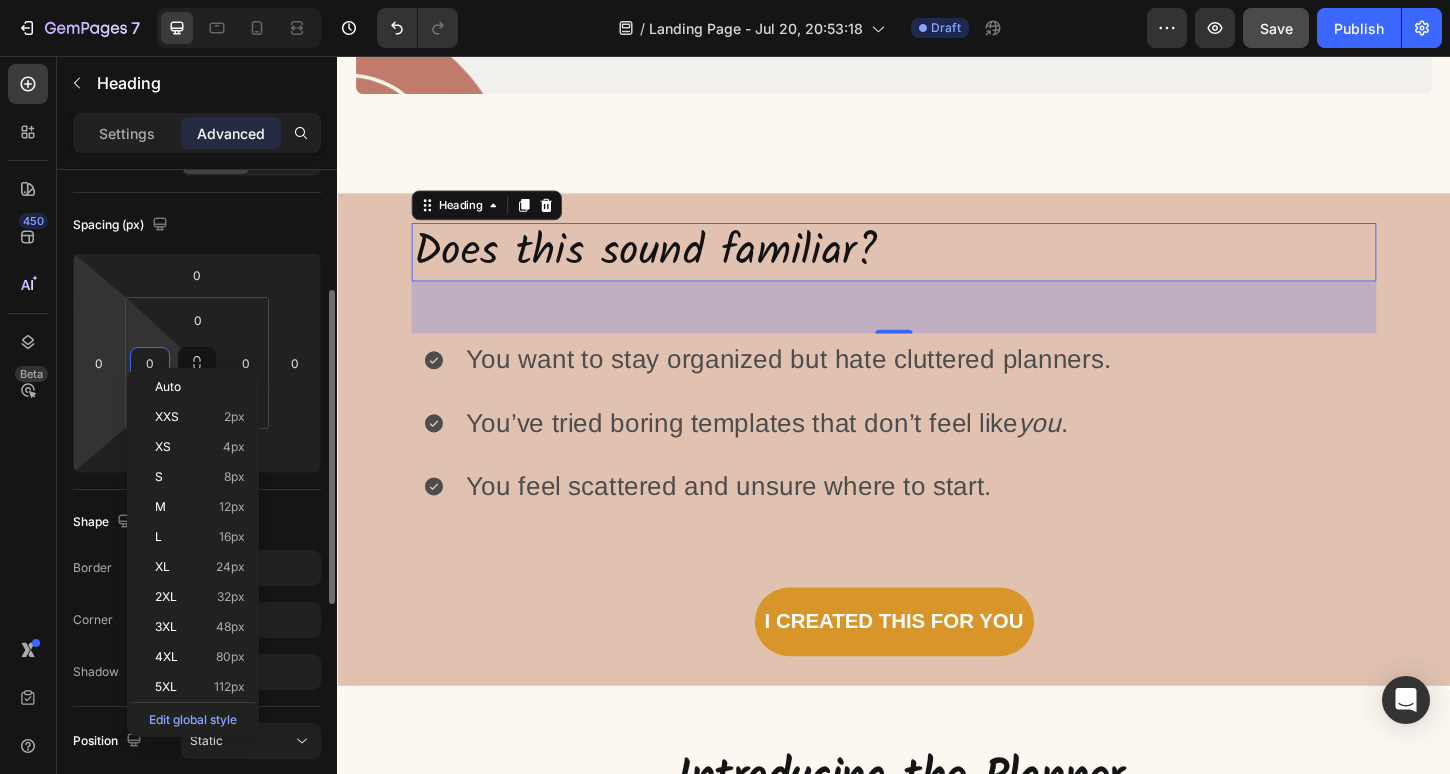 scroll, scrollTop: 220, scrollLeft: 0, axis: vertical 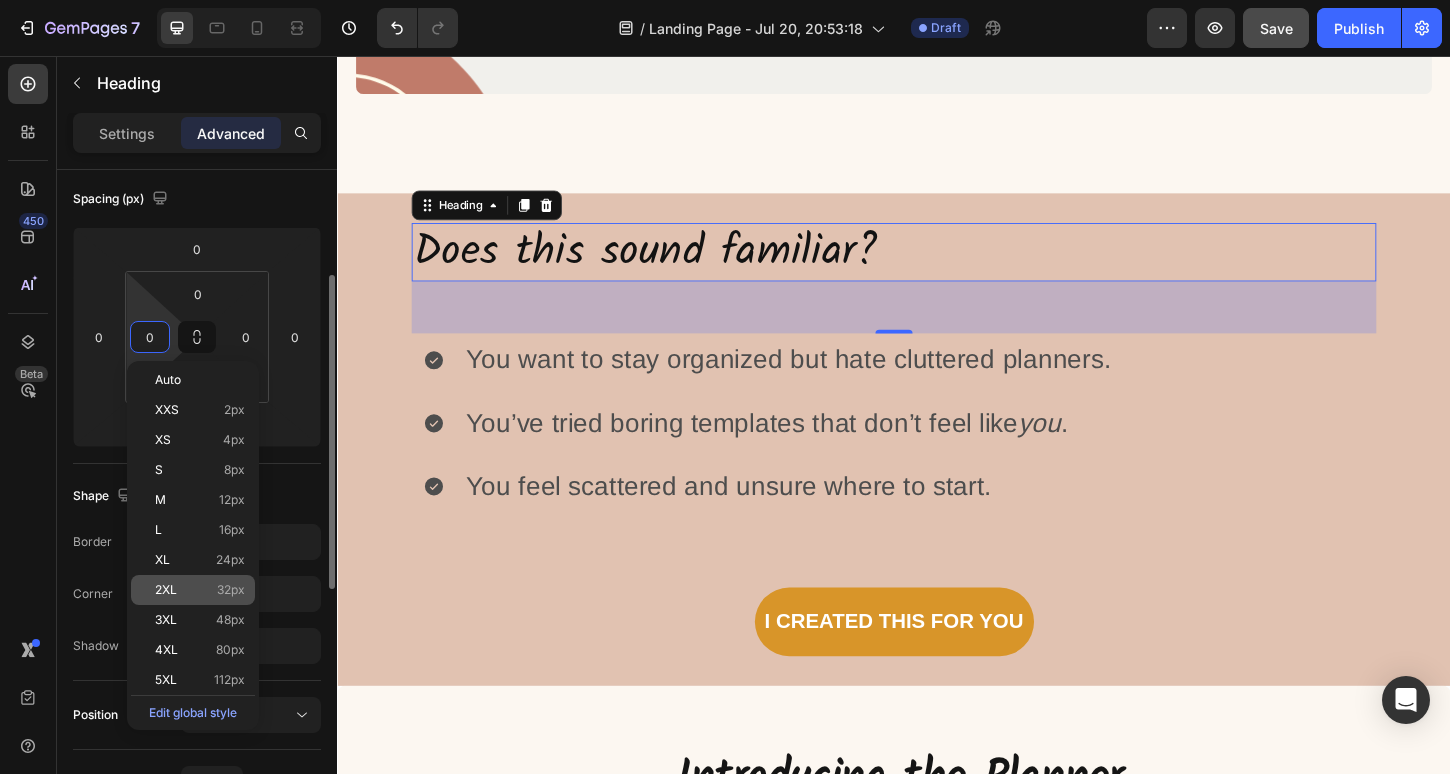 click on "2XL" at bounding box center [166, 590] 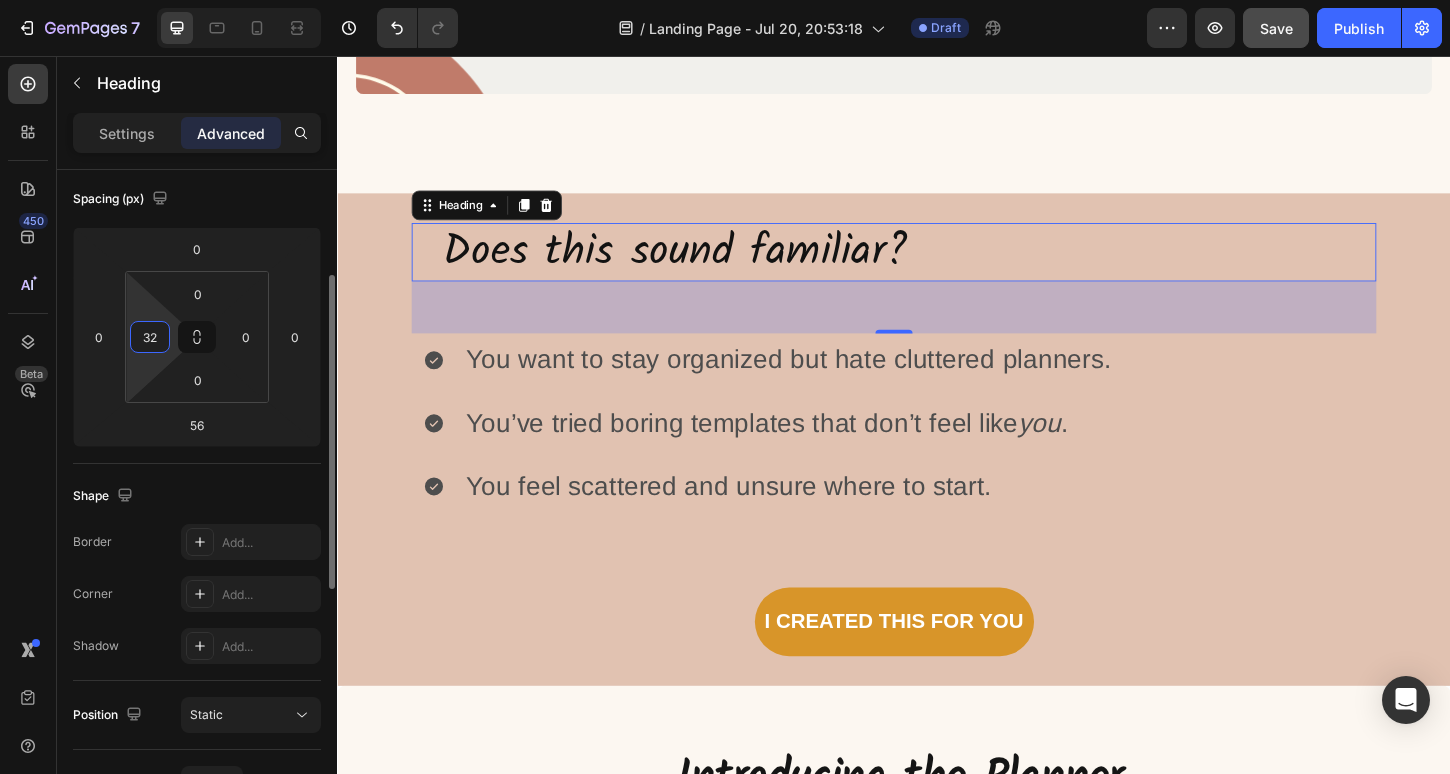 click on "32" at bounding box center [150, 337] 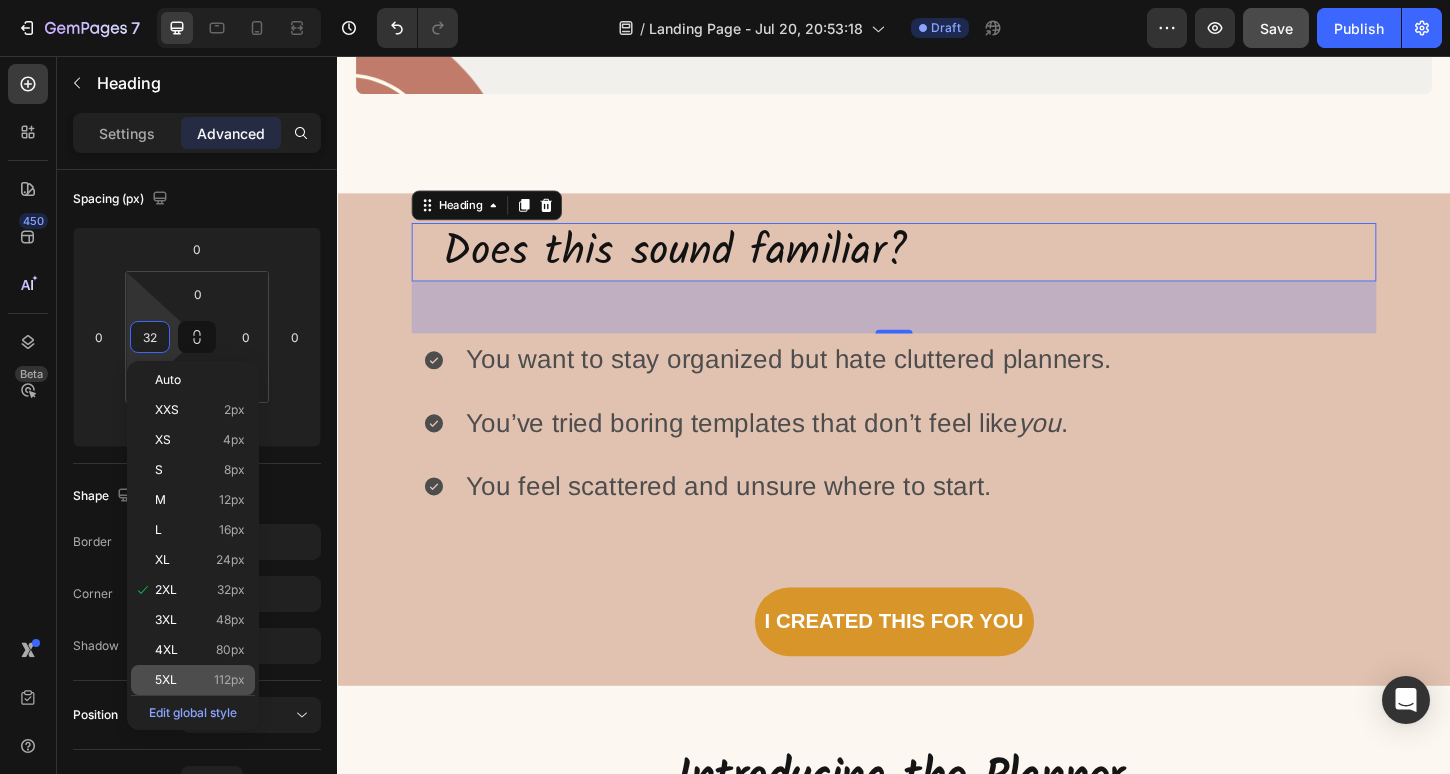 click on "5XL 112px" 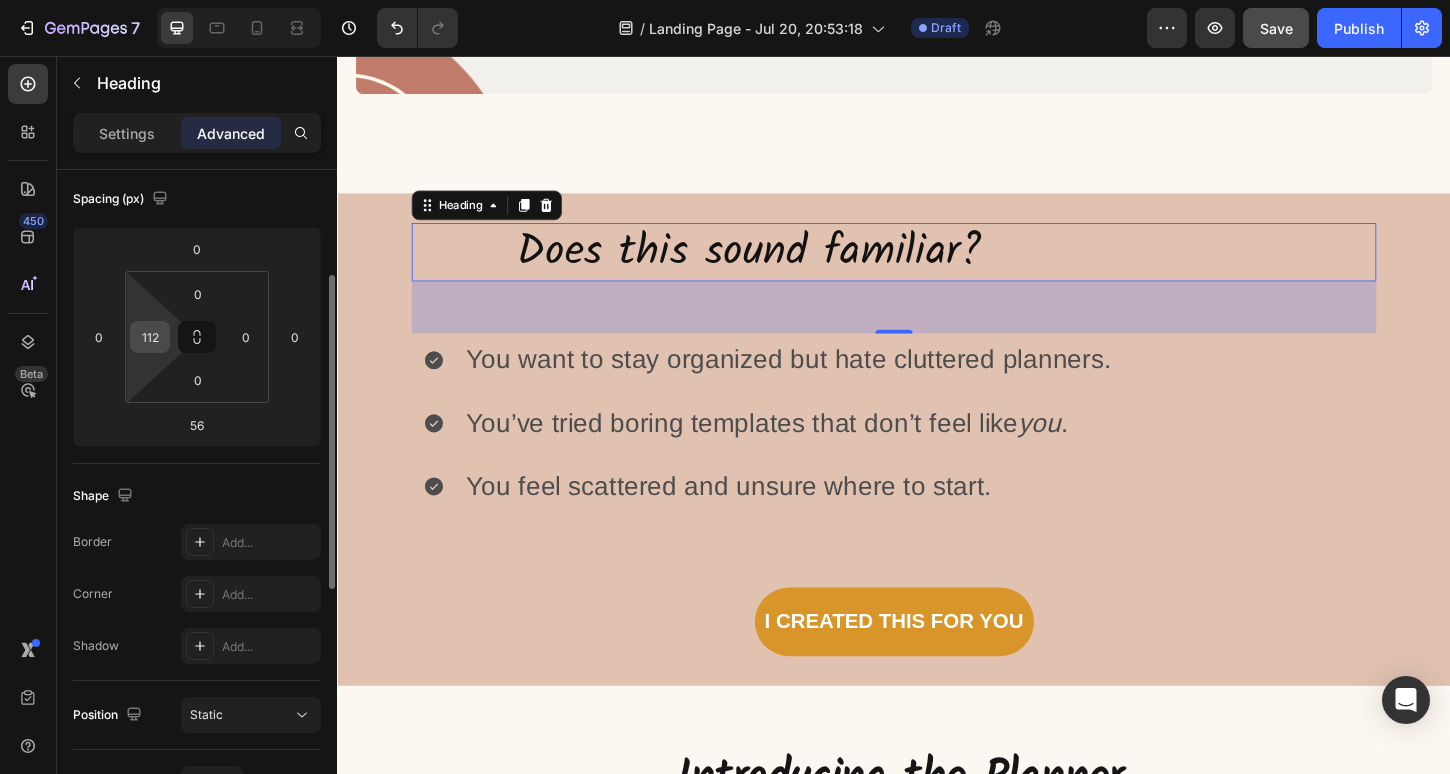 click on "112" at bounding box center [150, 337] 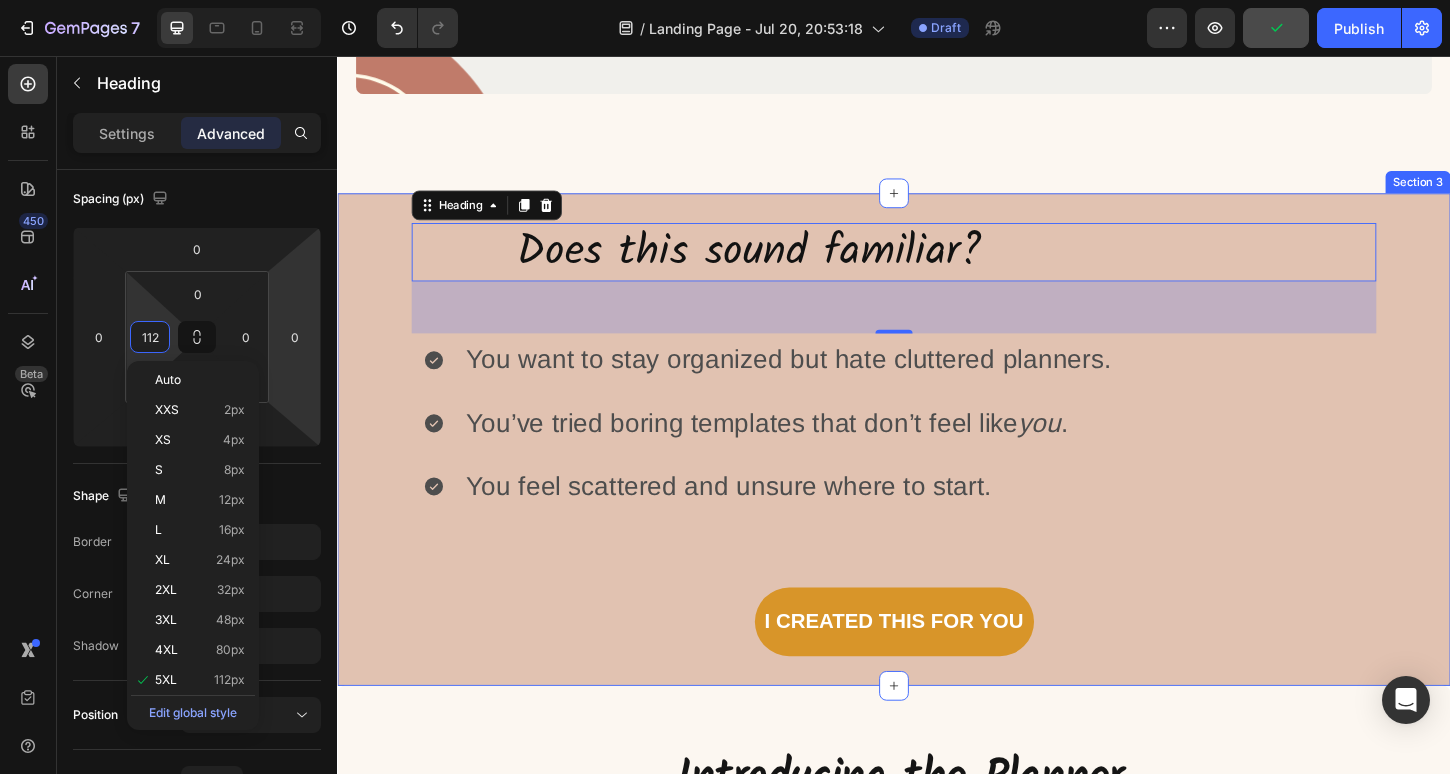click on "Does this sound familiar? Heading   56 You want to stay organized but hate cluttered planners. You’ve tried boring templates that don’t feel like  you . You feel scattered and unsure where to start. Item List I created this for you Button Section 3" at bounding box center (937, 469) 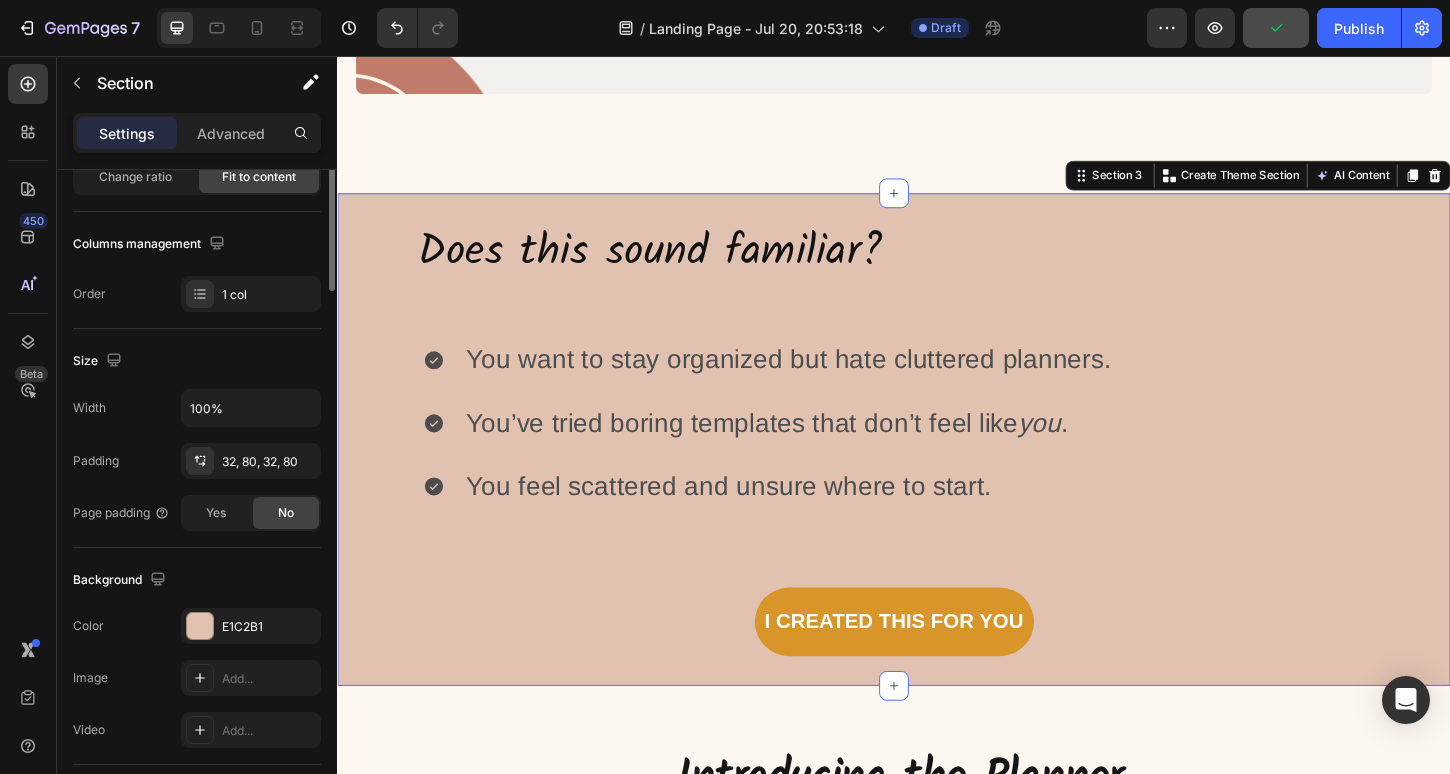 scroll, scrollTop: 0, scrollLeft: 0, axis: both 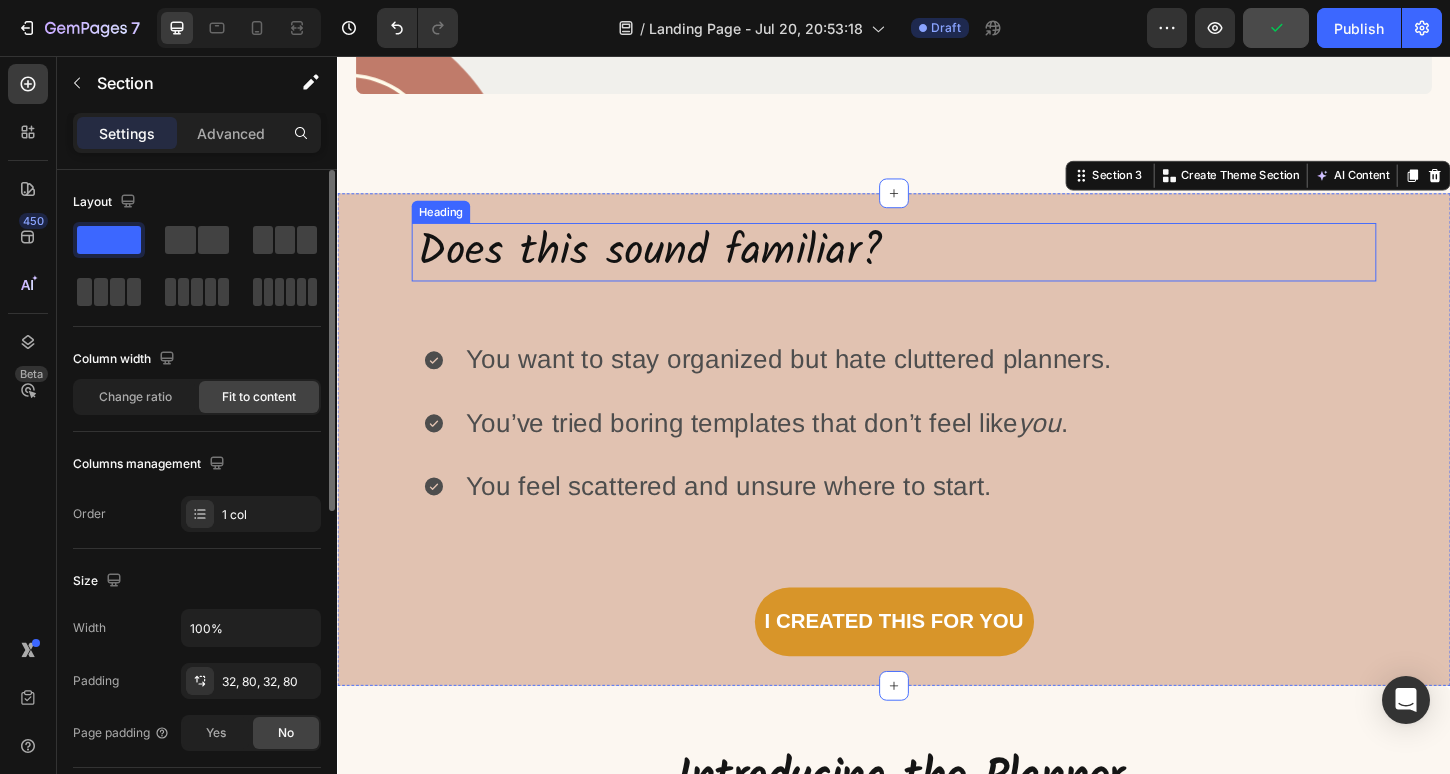 click on "Does this sound familiar?" at bounding box center (939, 268) 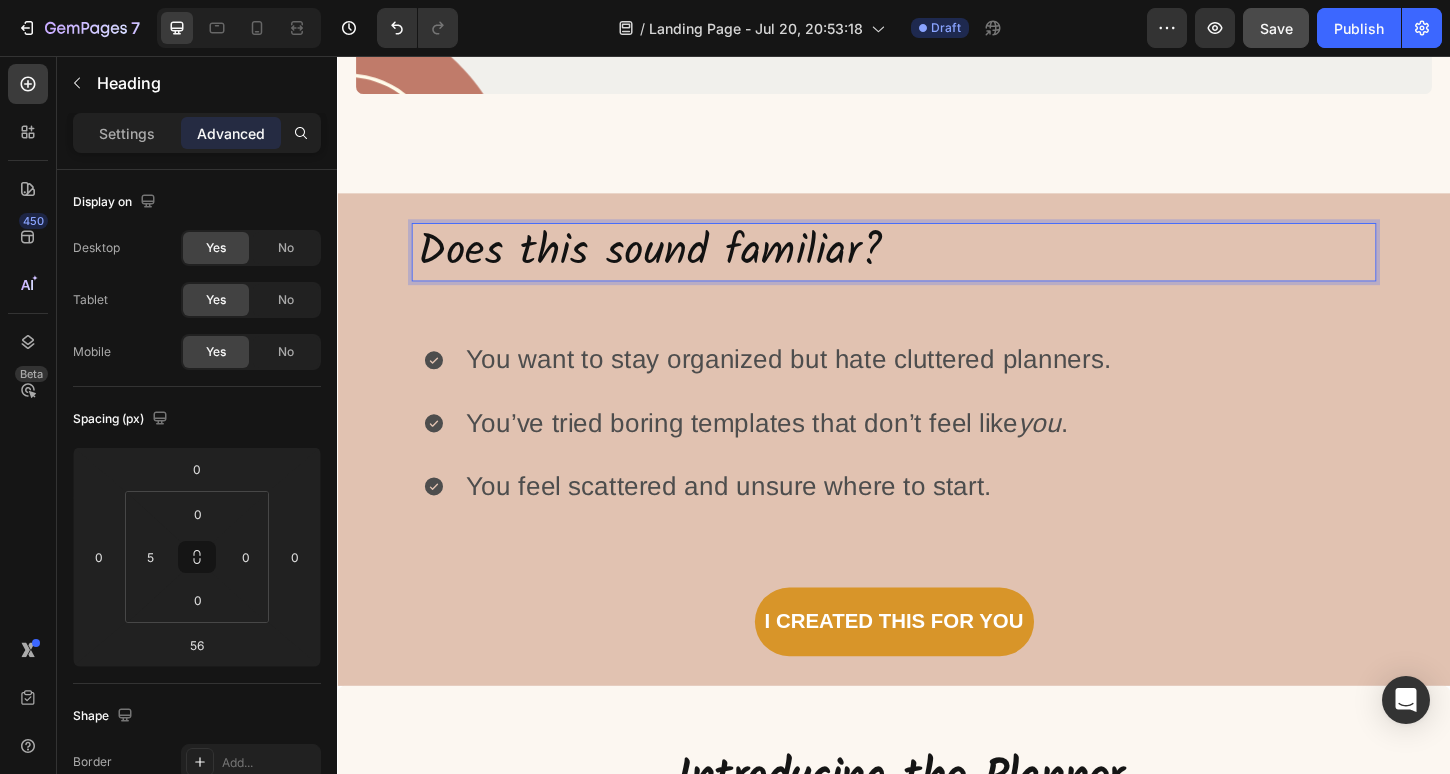 click on "Does this sound familiar?" at bounding box center [939, 268] 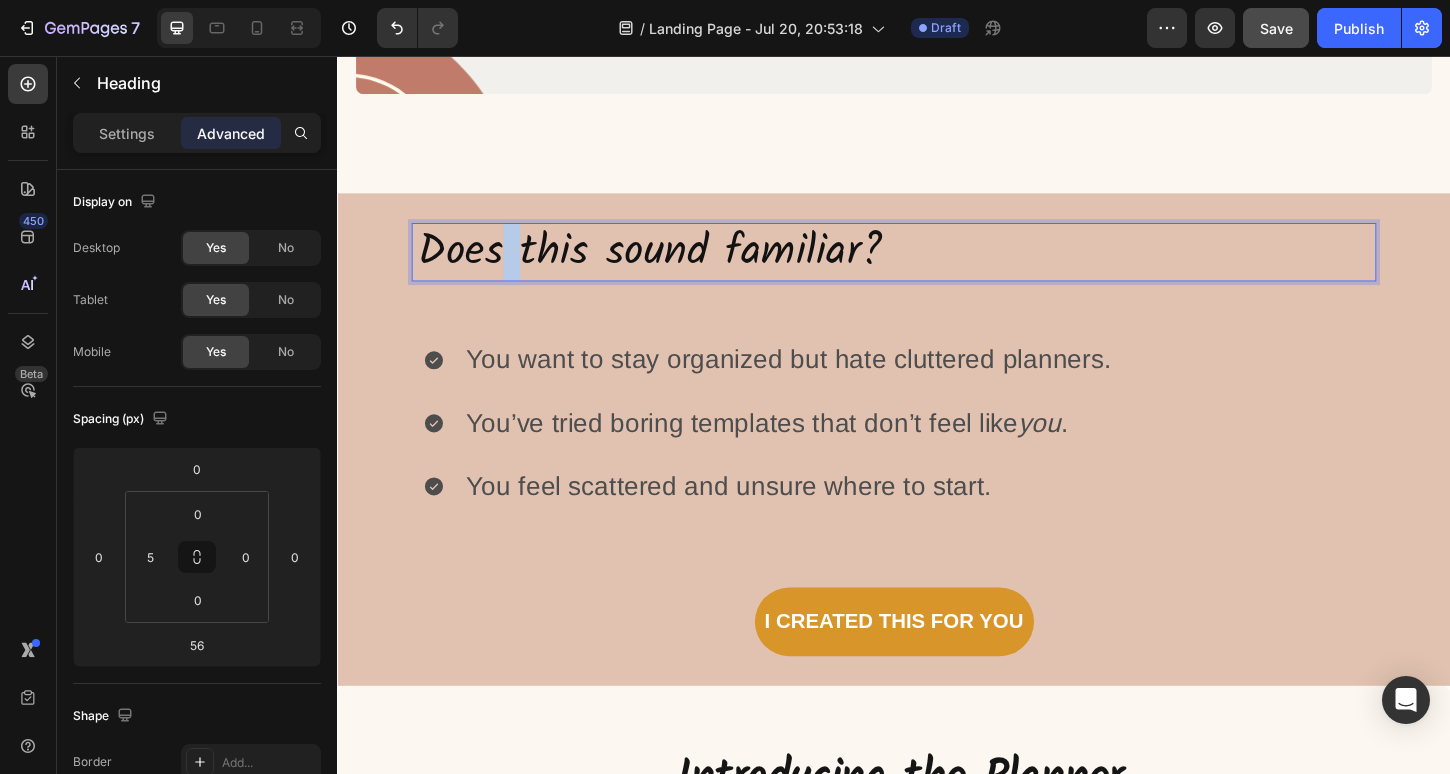 click on "Does this sound familiar?" at bounding box center (939, 268) 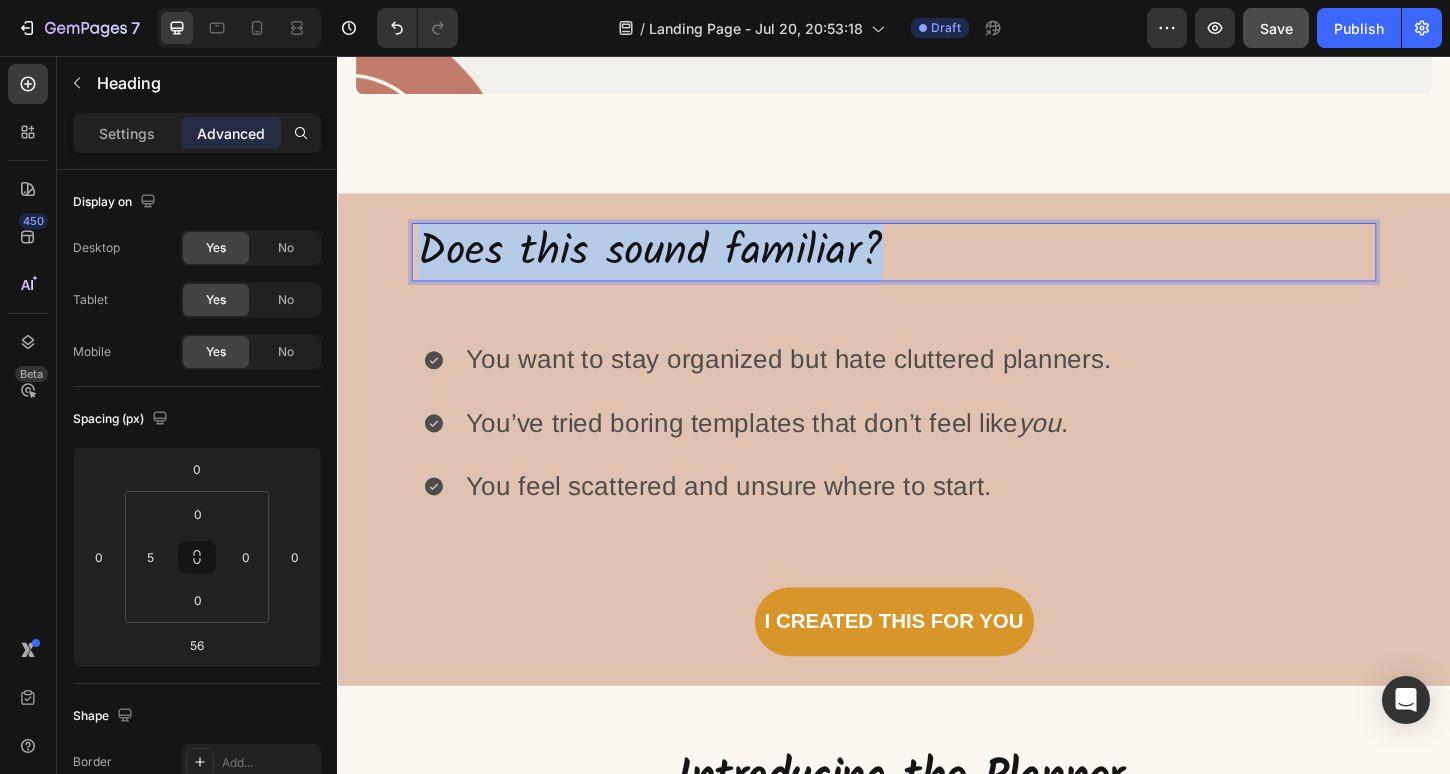 click on "Does this sound familiar?" at bounding box center (939, 268) 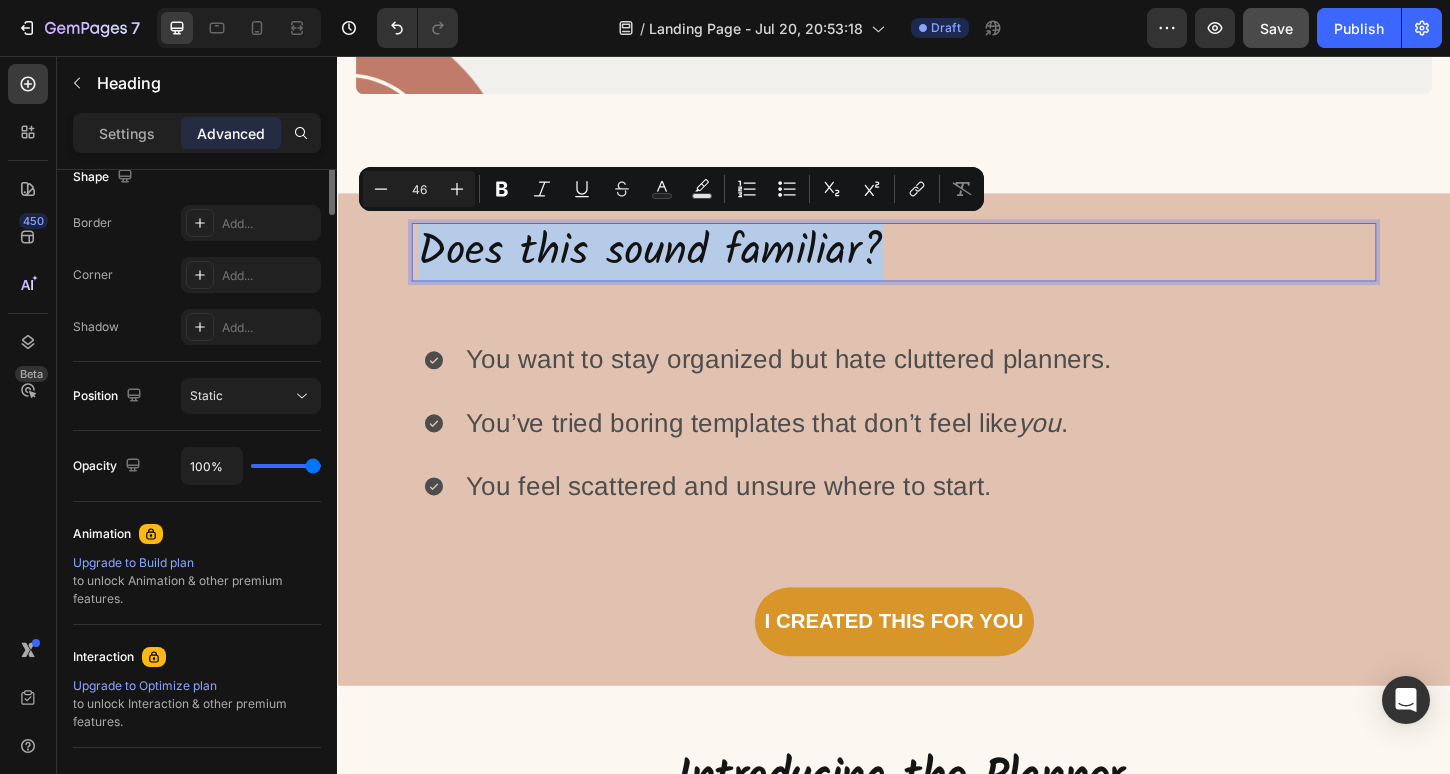 scroll, scrollTop: 0, scrollLeft: 0, axis: both 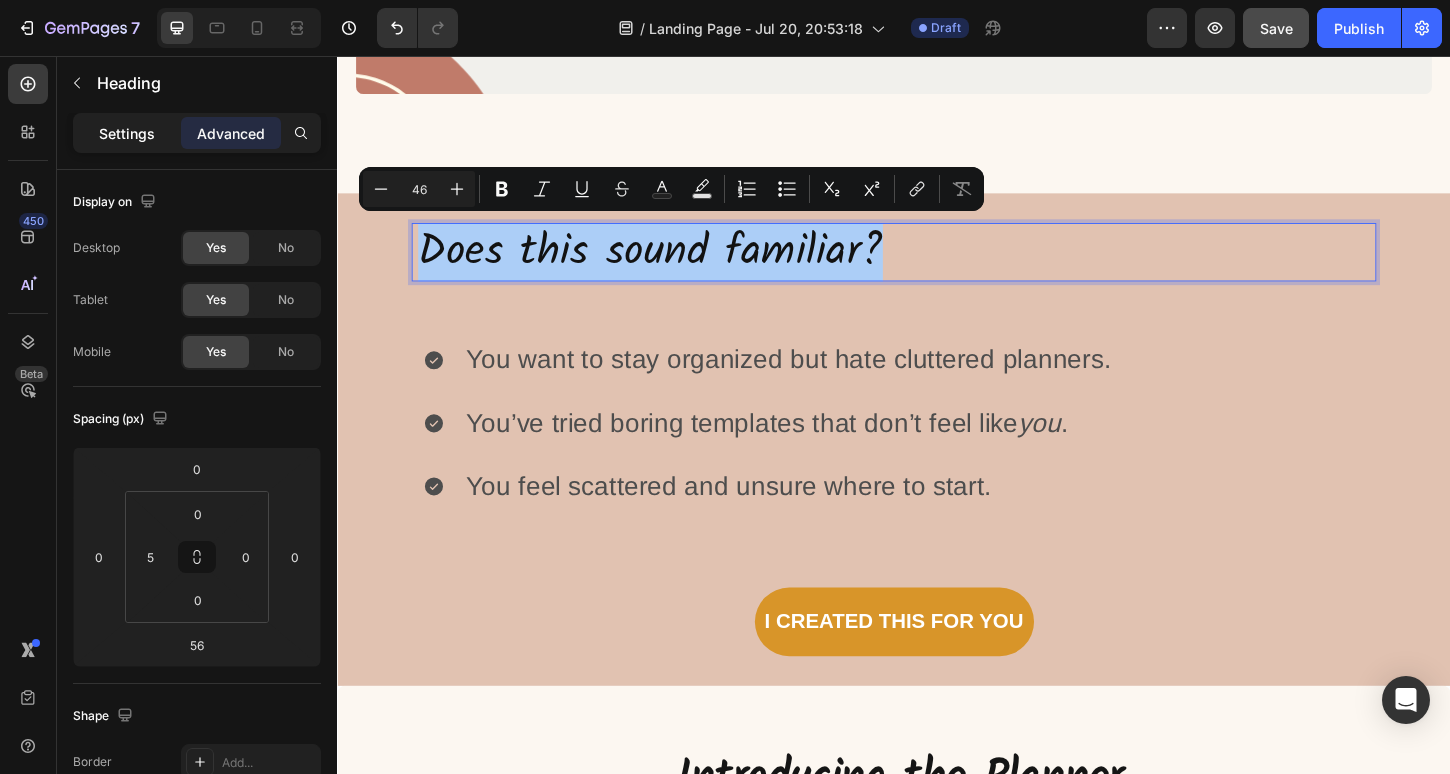 click on "Settings" at bounding box center [127, 133] 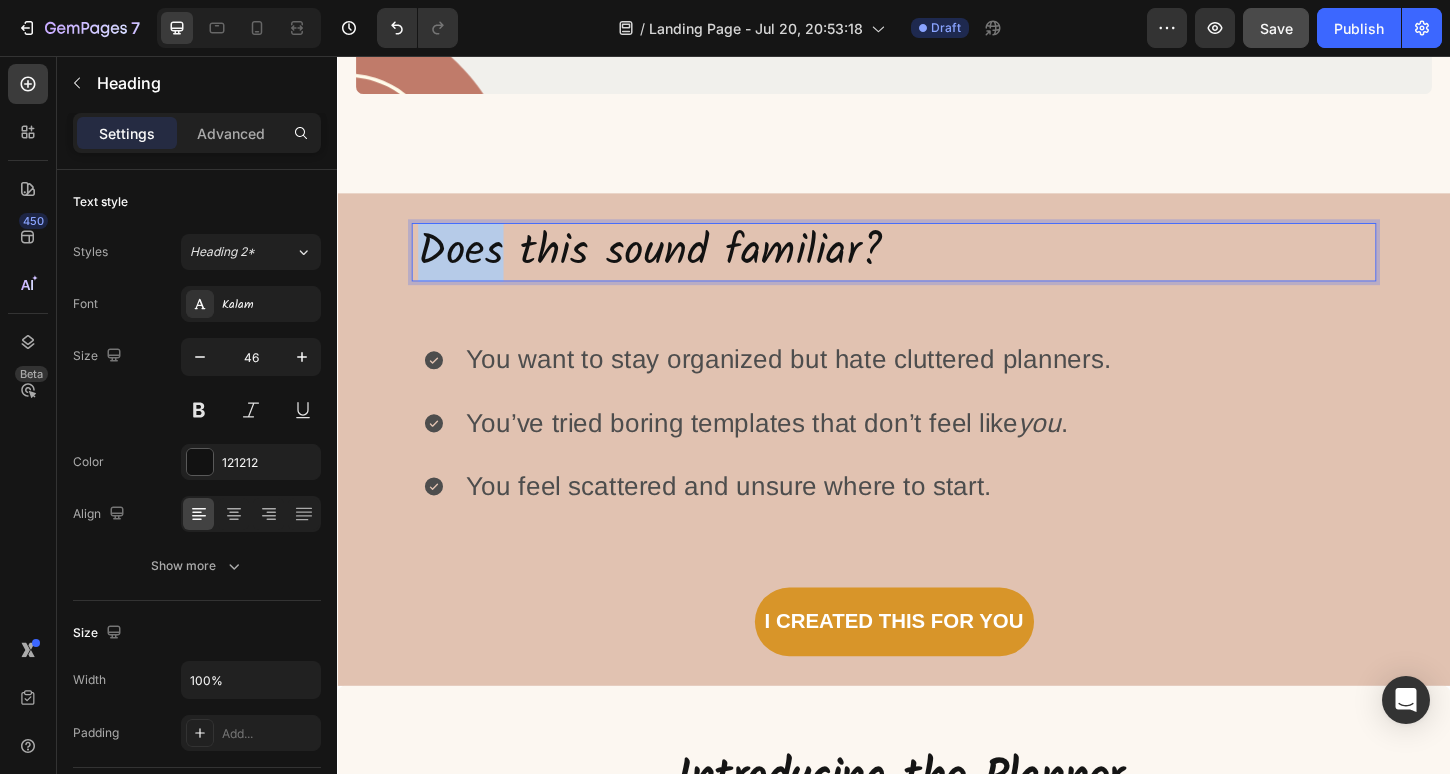 click on "Does this sound familiar?" at bounding box center (939, 268) 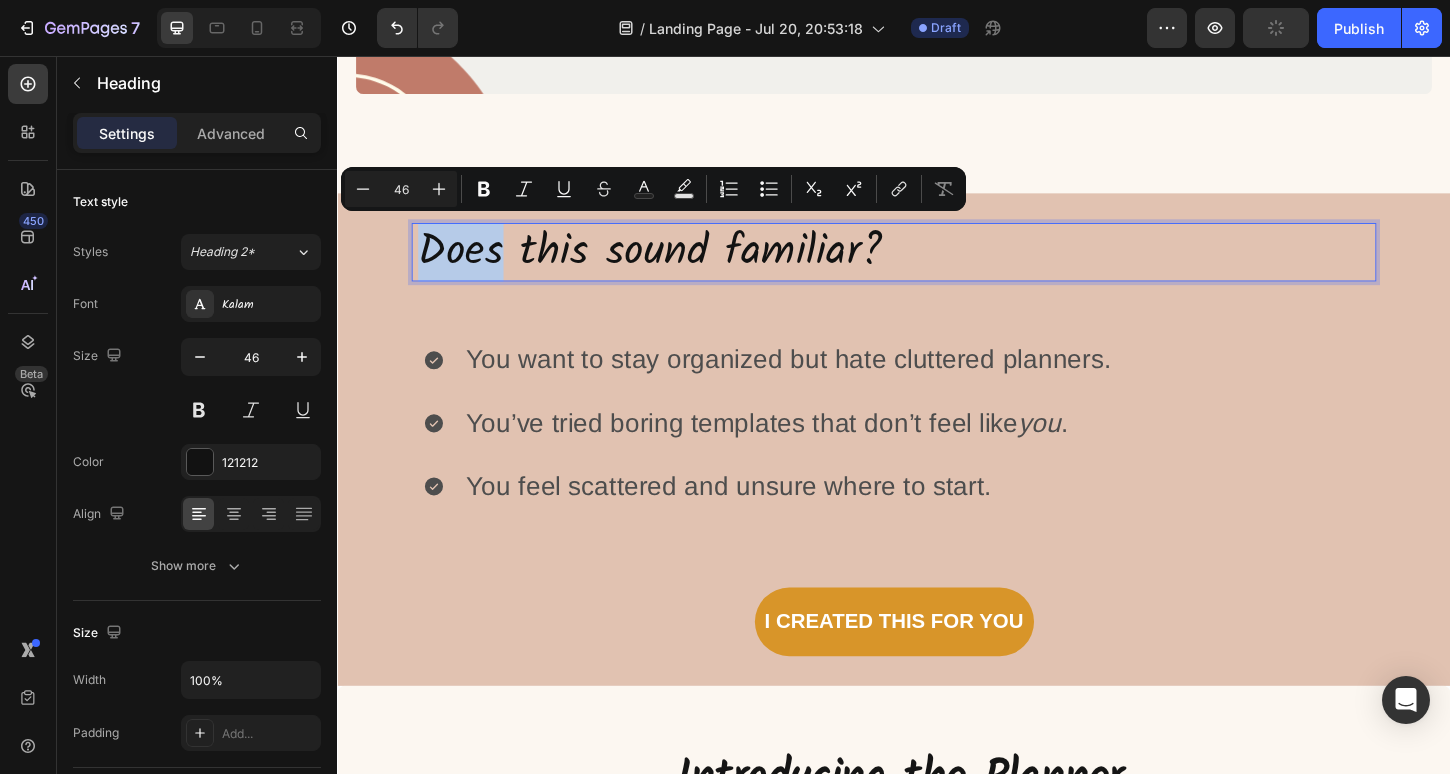 click on "Does this sound familiar?" at bounding box center (939, 268) 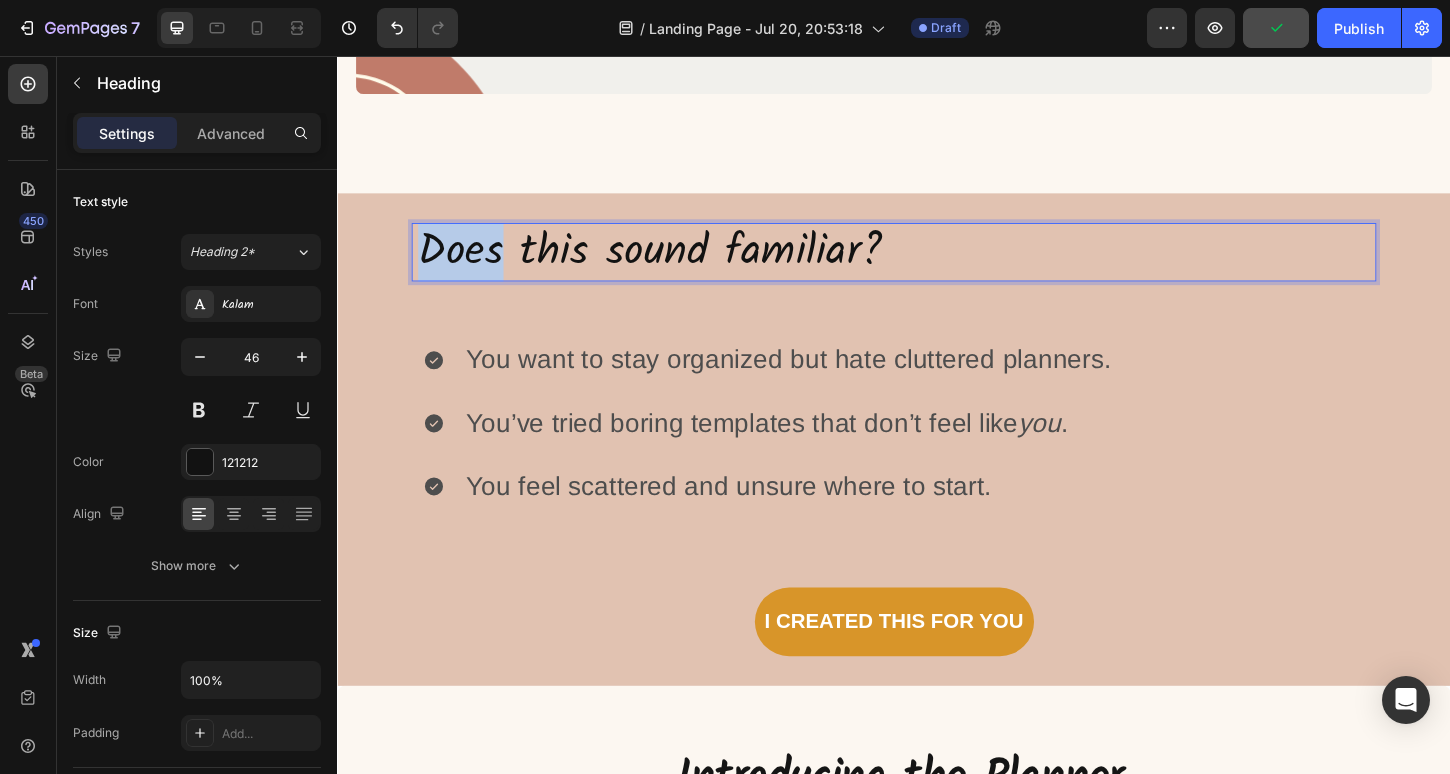 click on "Does this sound familiar?" at bounding box center [939, 268] 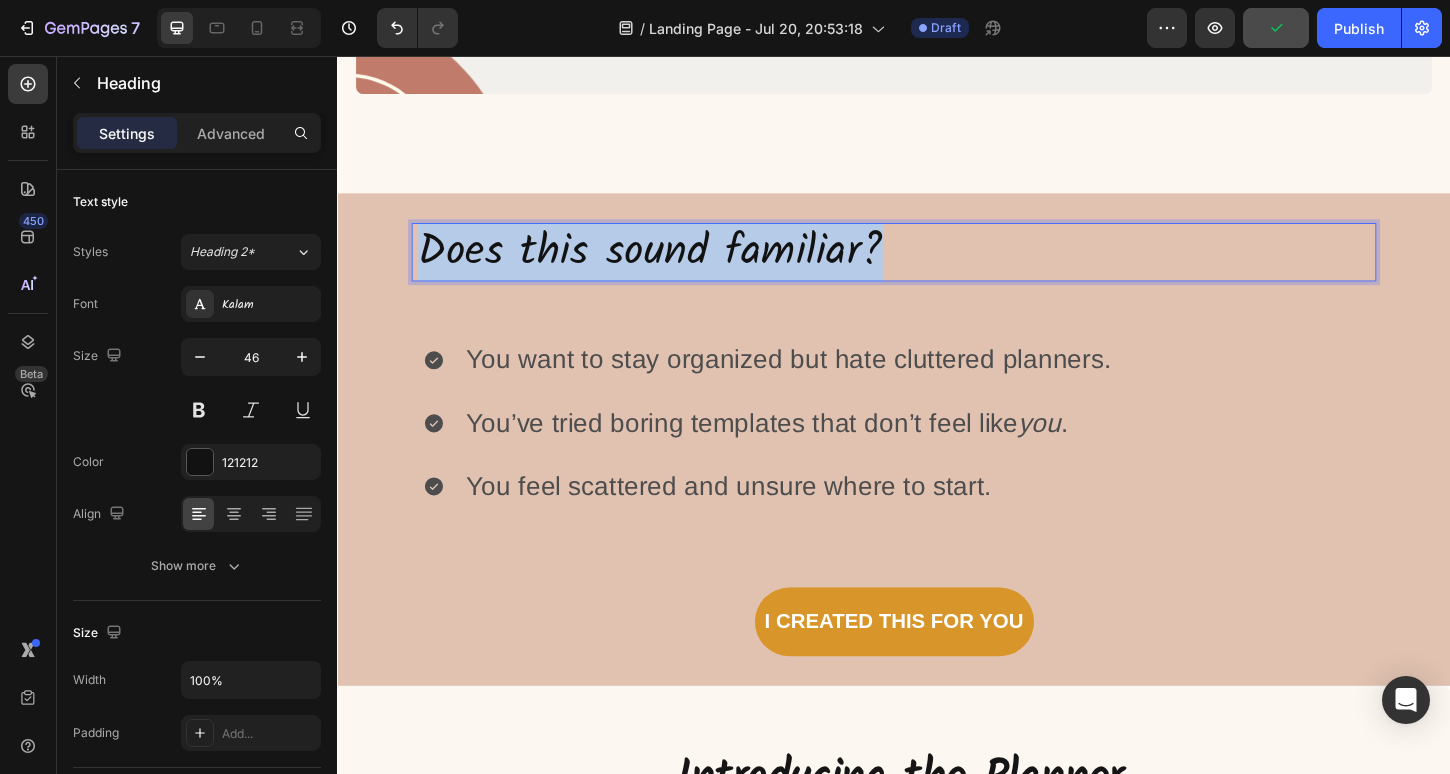 click on "Does this sound familiar?" at bounding box center (939, 268) 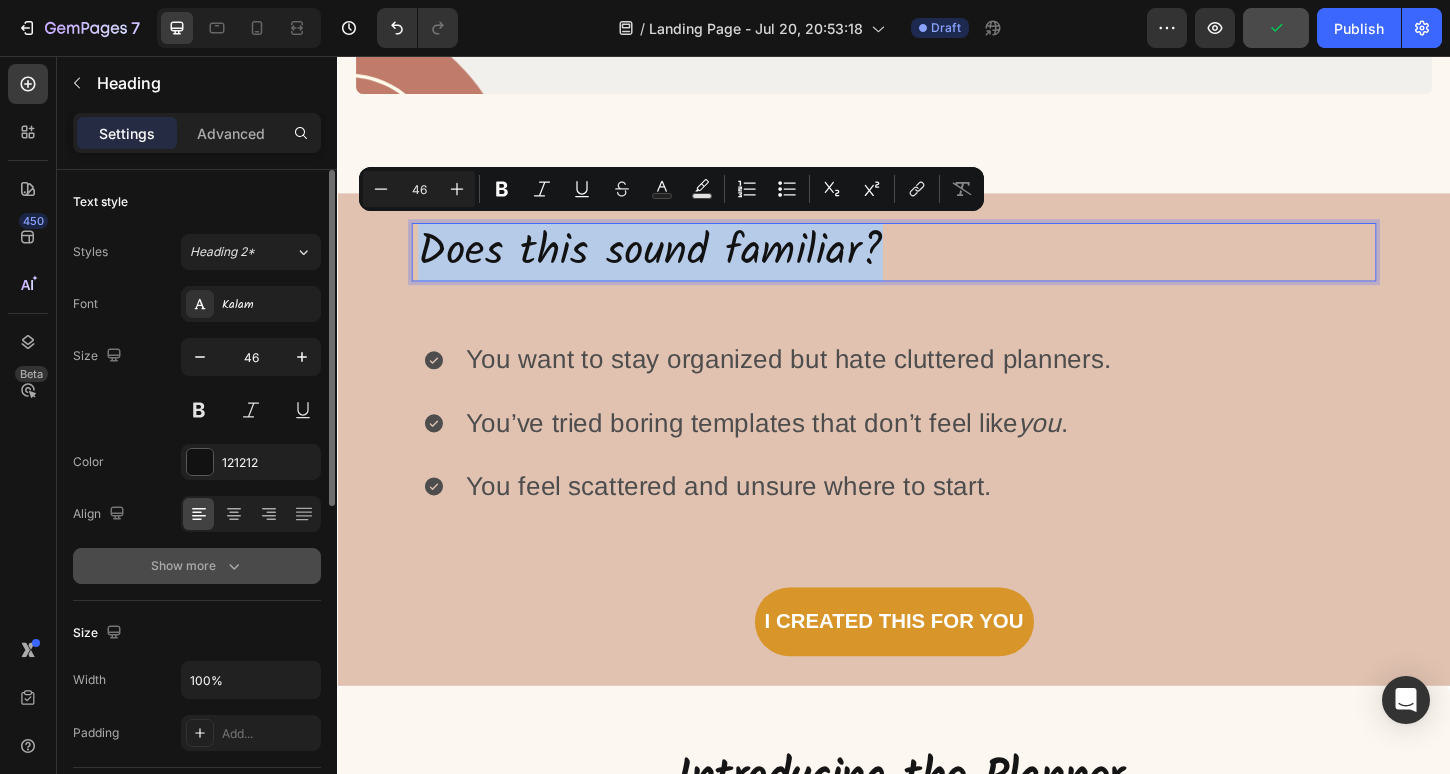 scroll, scrollTop: 15, scrollLeft: 0, axis: vertical 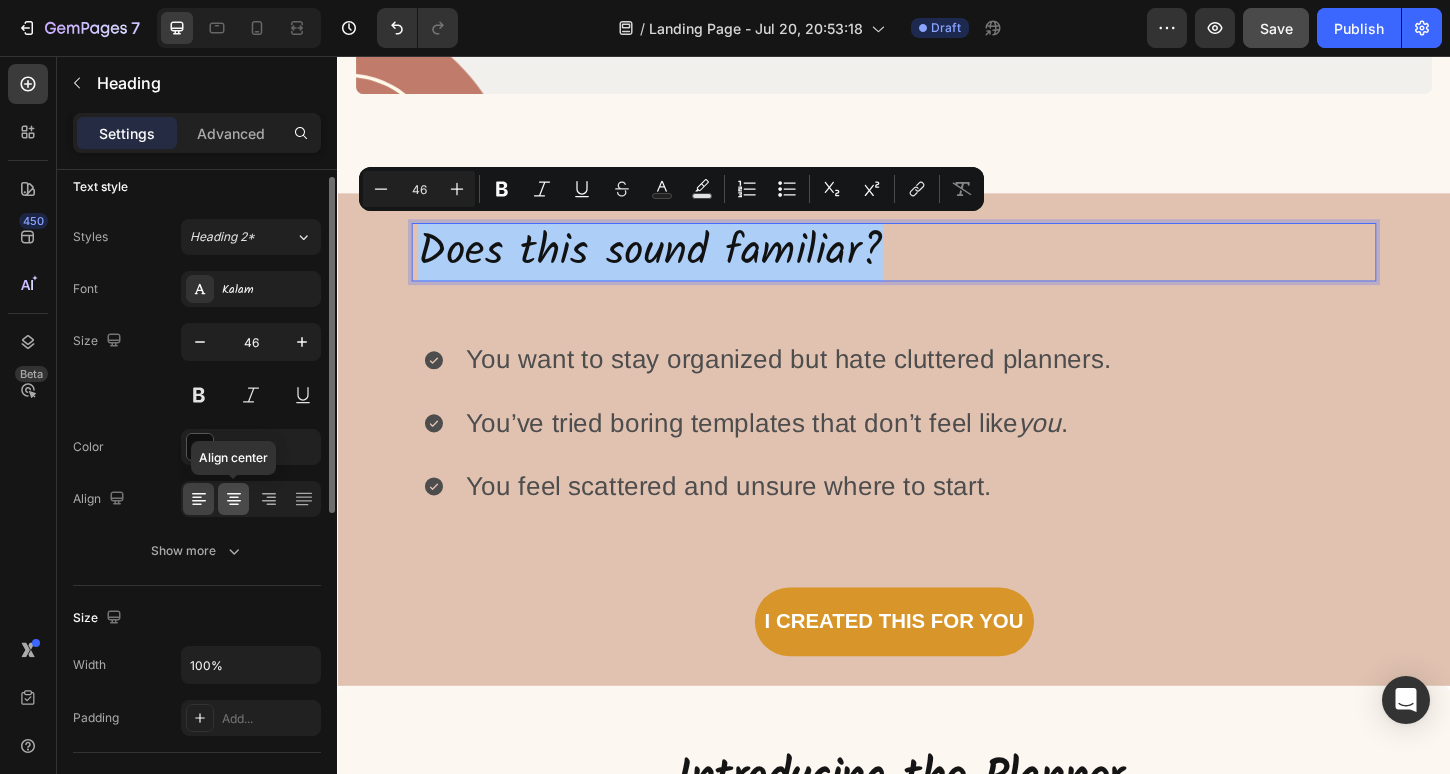 click 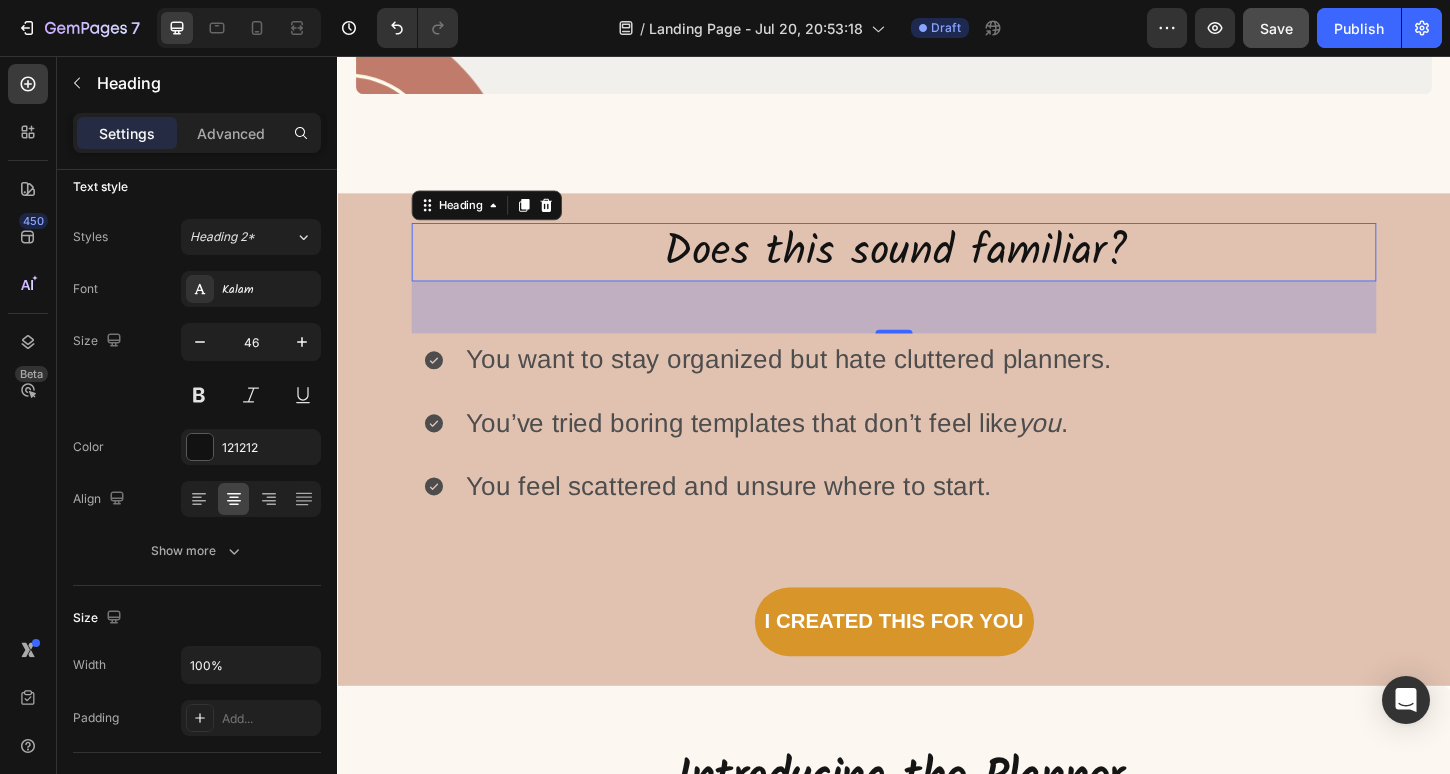 click on "56" at bounding box center (937, 327) 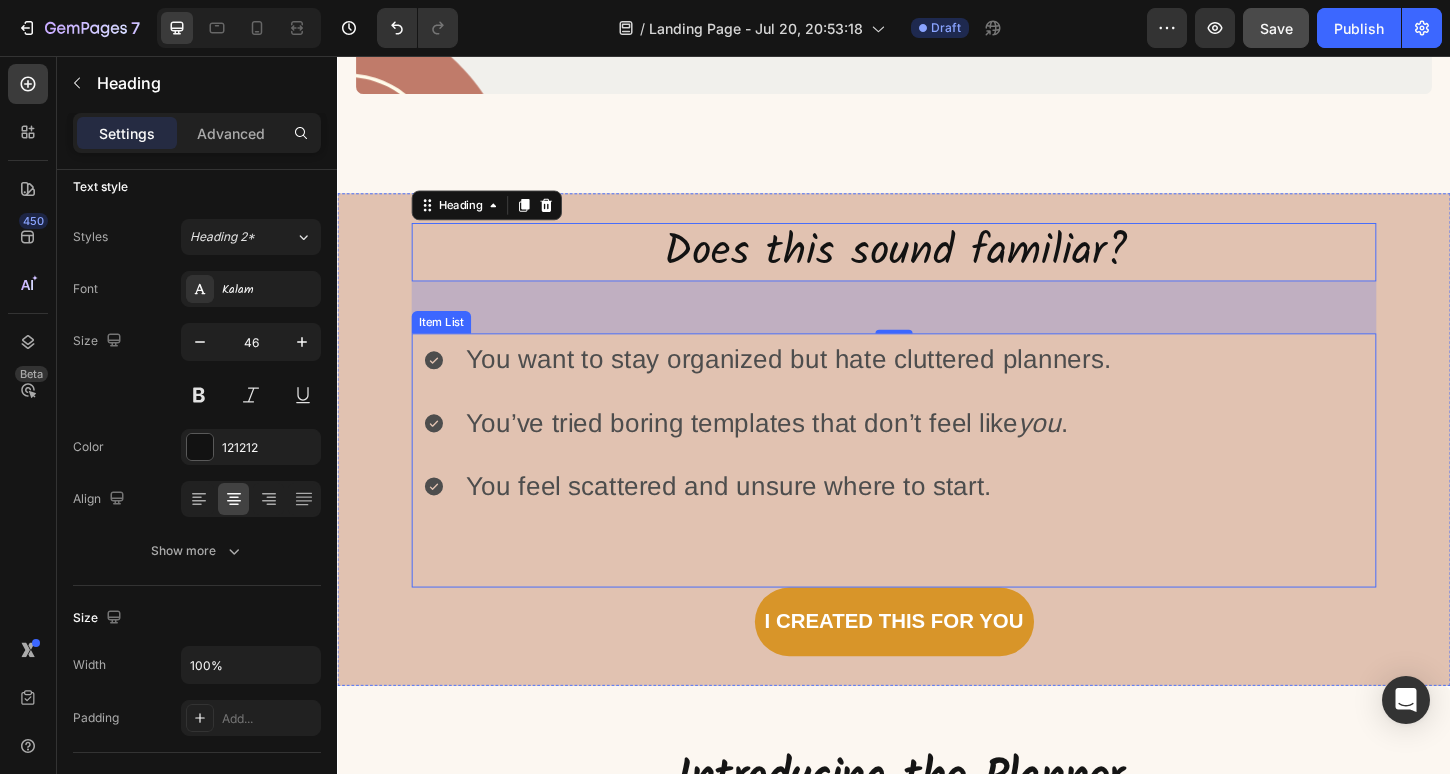 click on "You want to stay organized but hate cluttered planners." at bounding box center (823, 383) 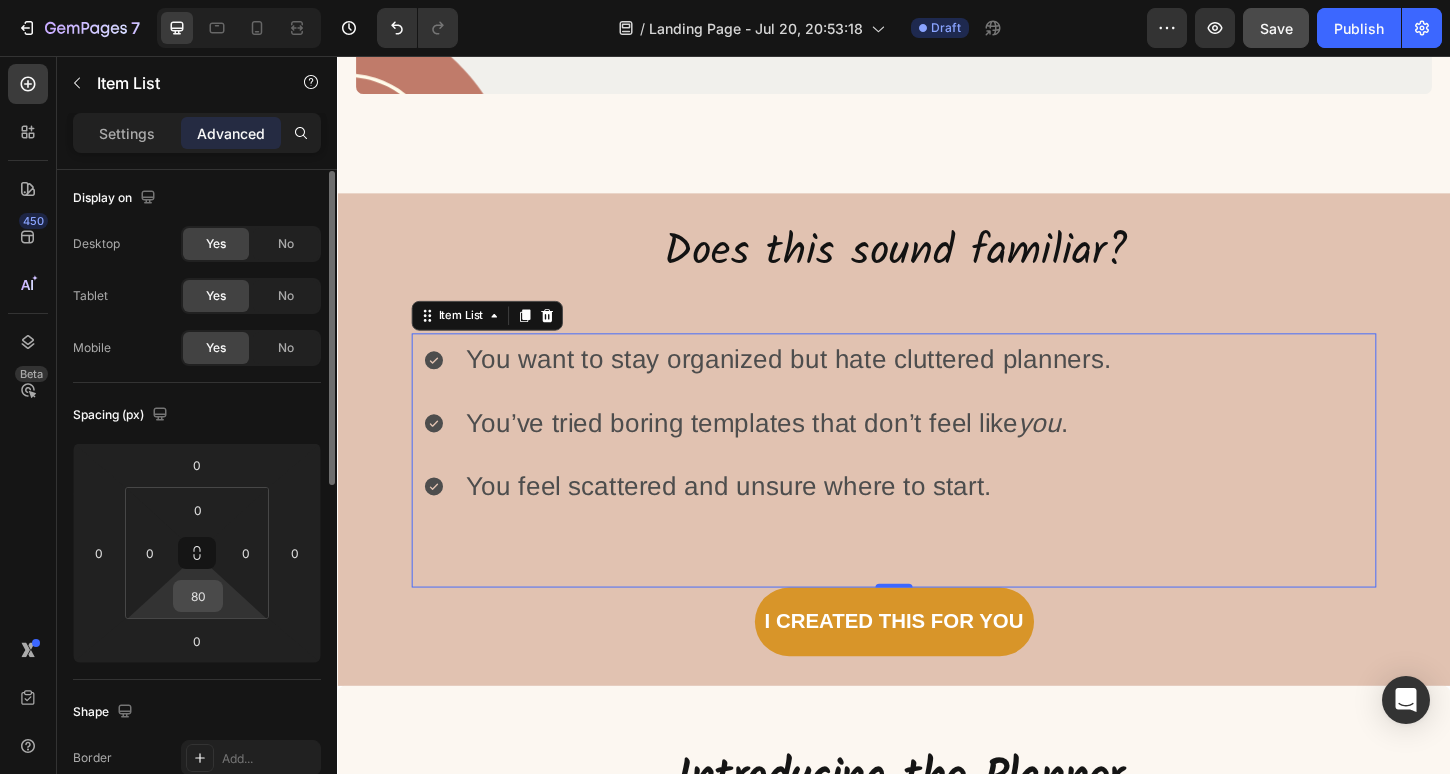 scroll, scrollTop: 0, scrollLeft: 0, axis: both 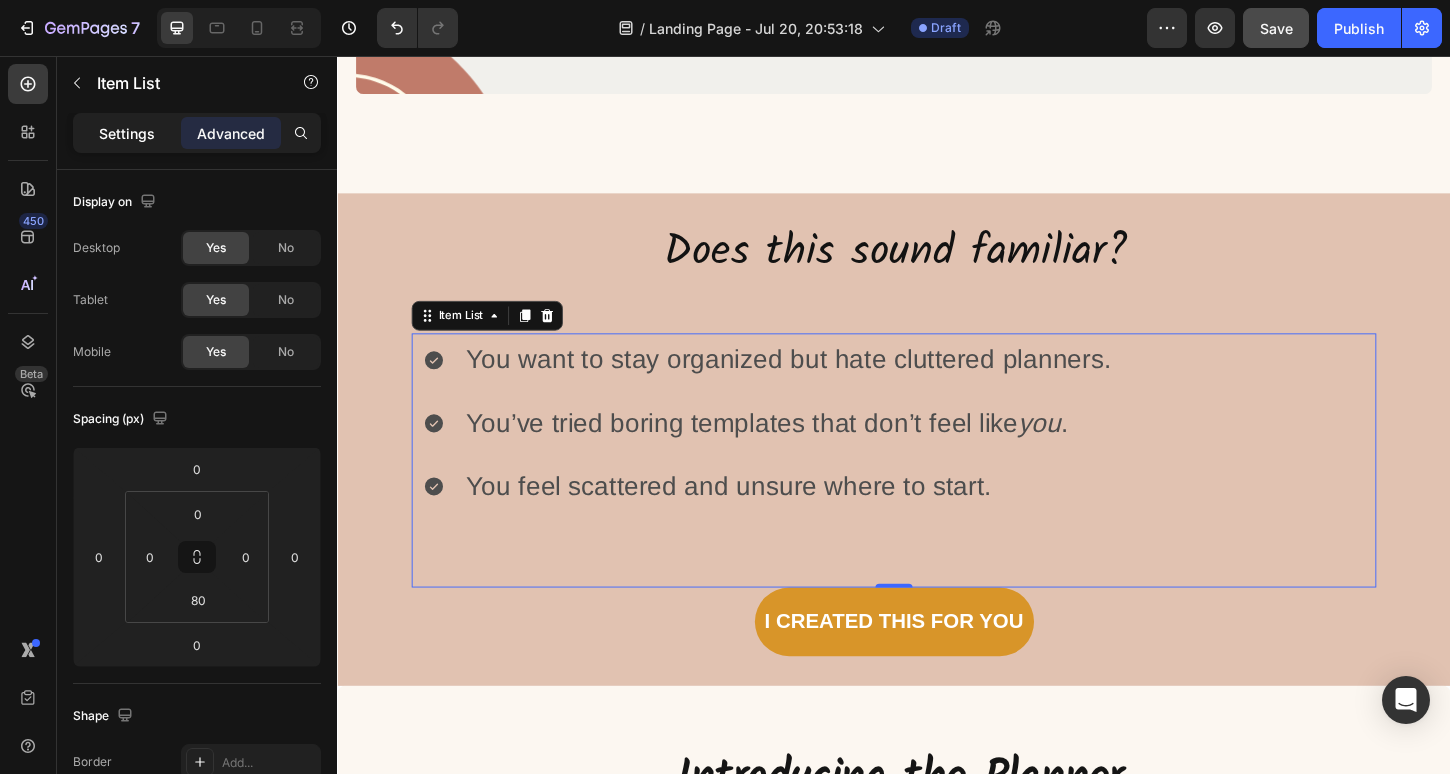 click on "Settings" 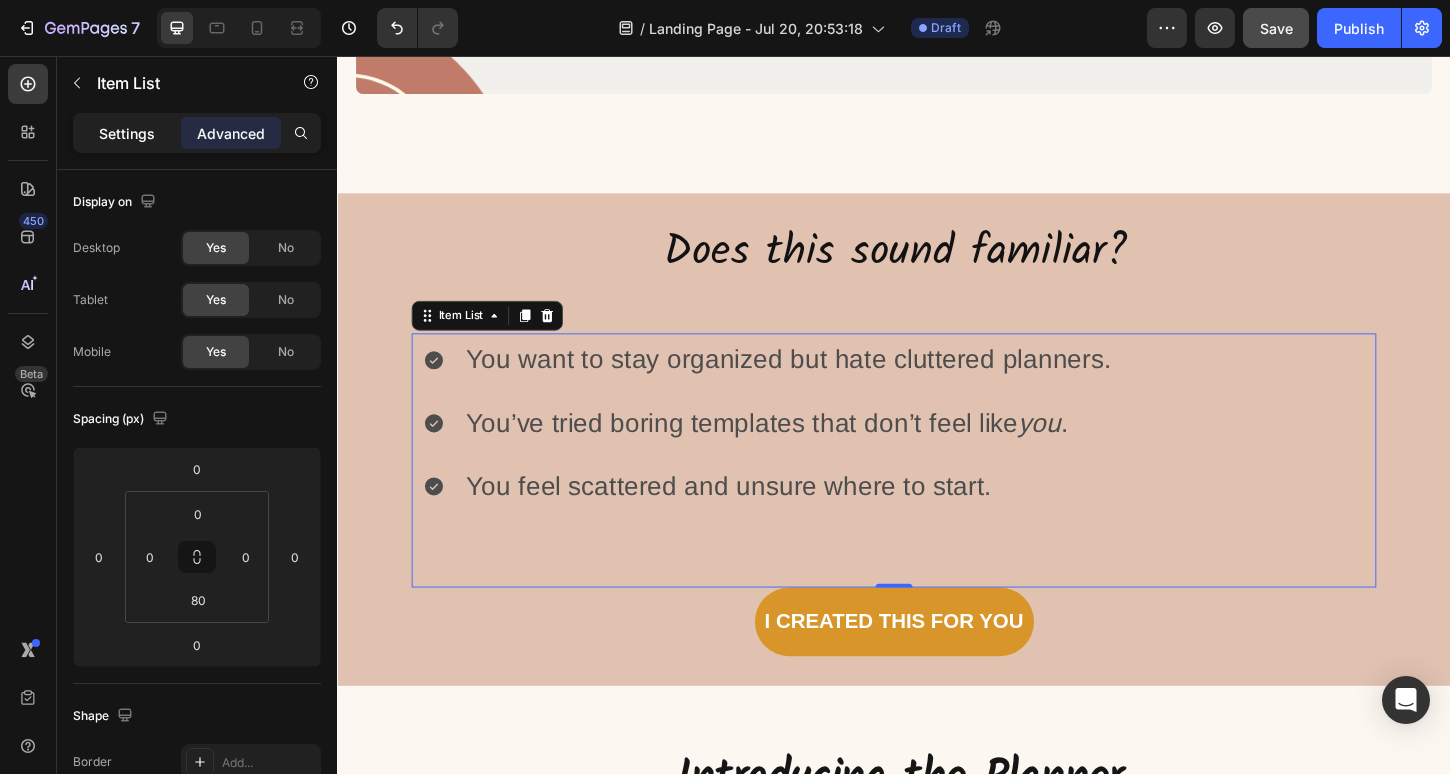 type on "8" 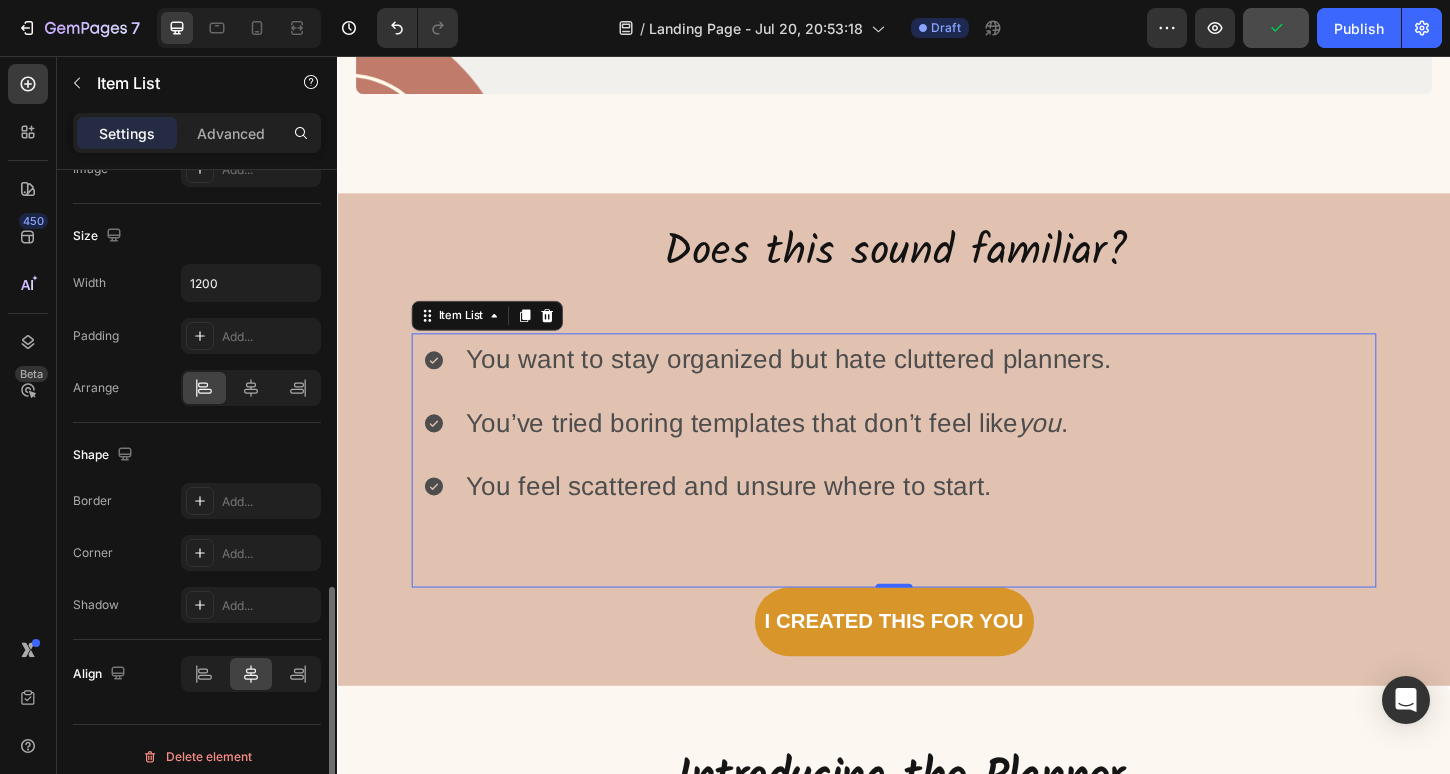 scroll, scrollTop: 1186, scrollLeft: 0, axis: vertical 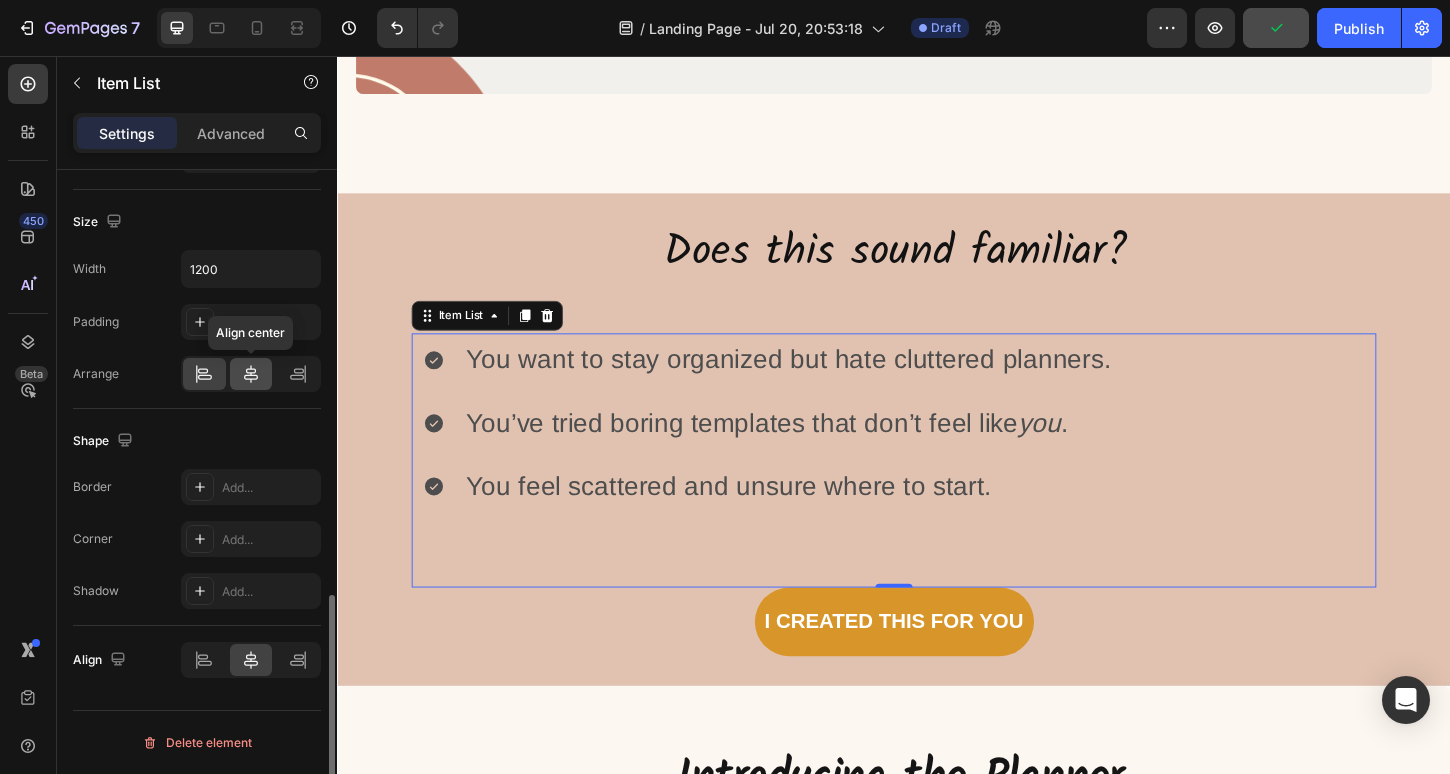 click 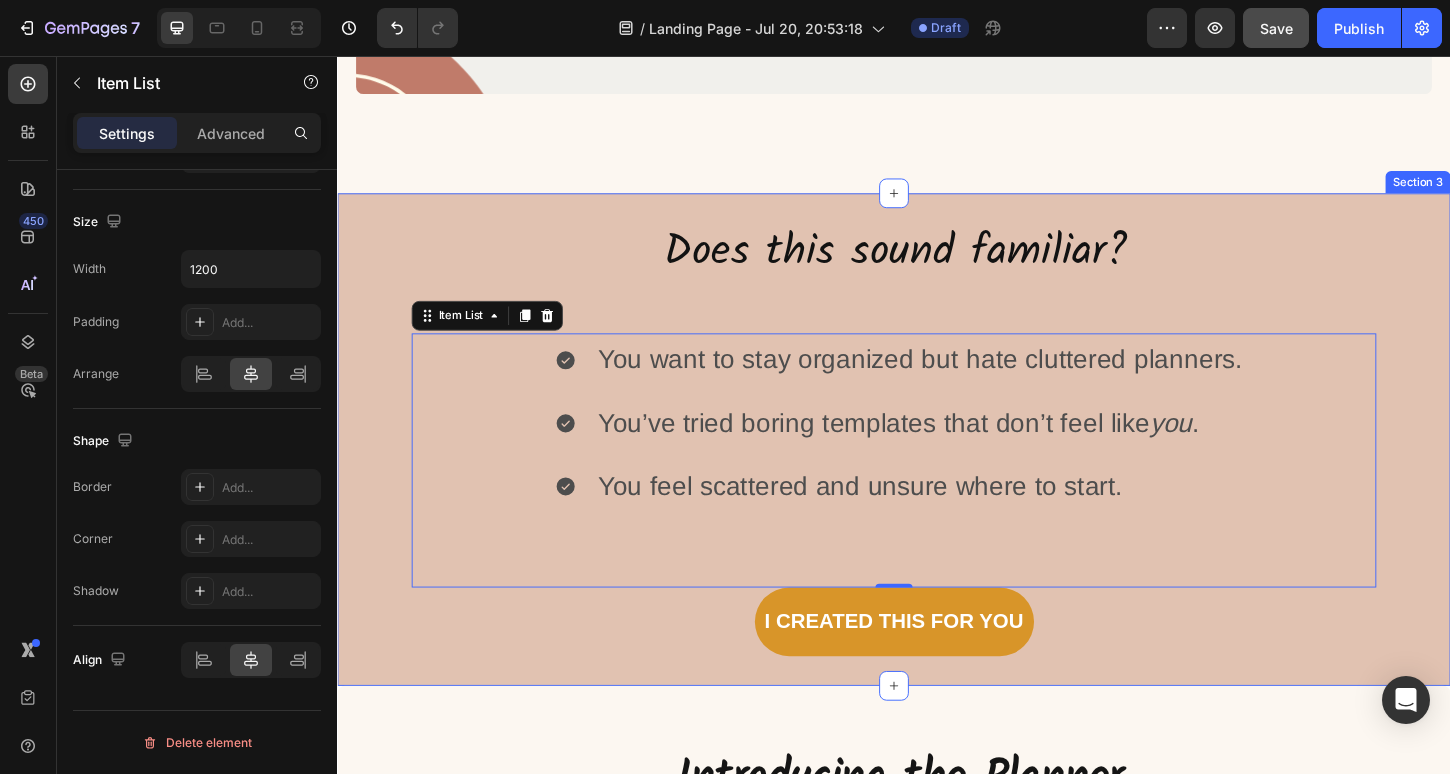 click on "Image Row Section 2" at bounding box center [937, -450] 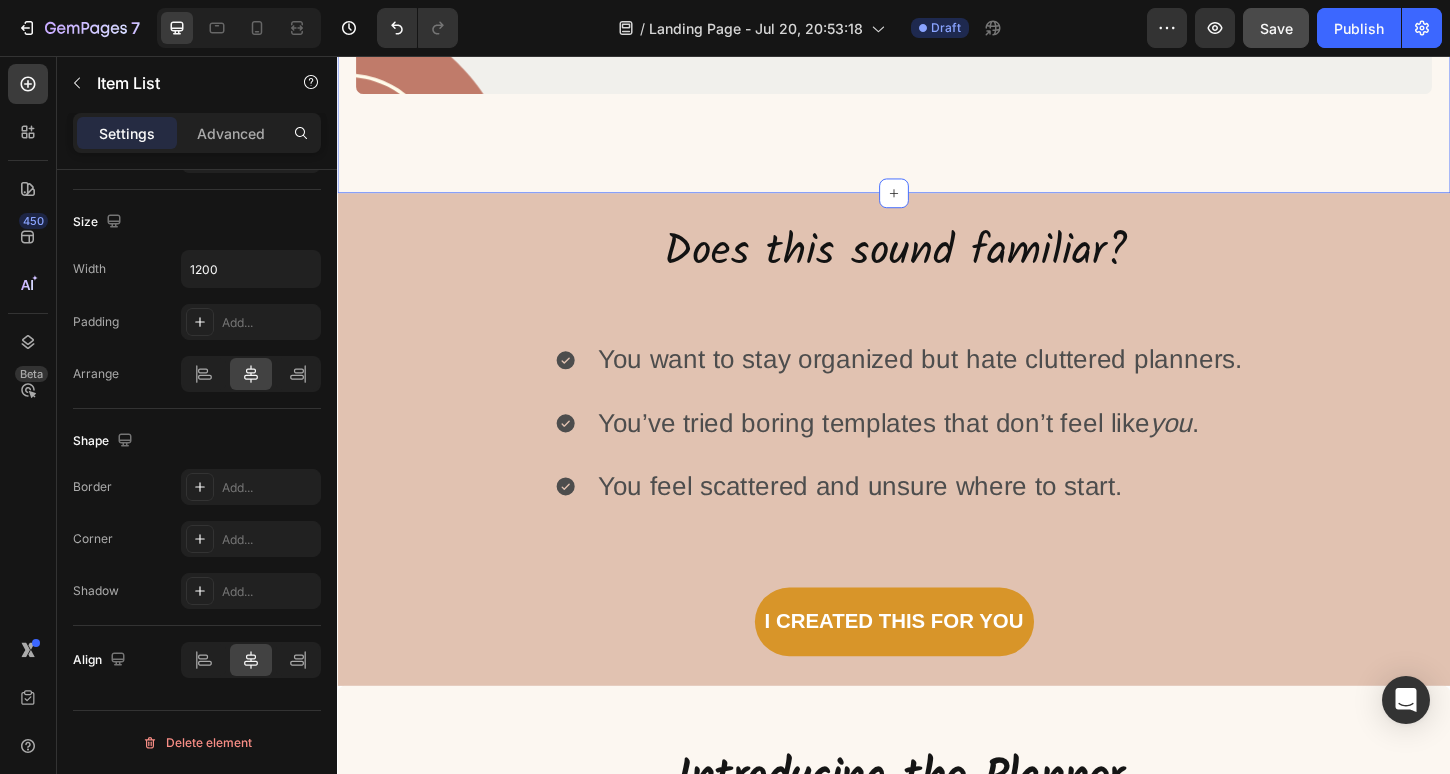 scroll, scrollTop: 0, scrollLeft: 0, axis: both 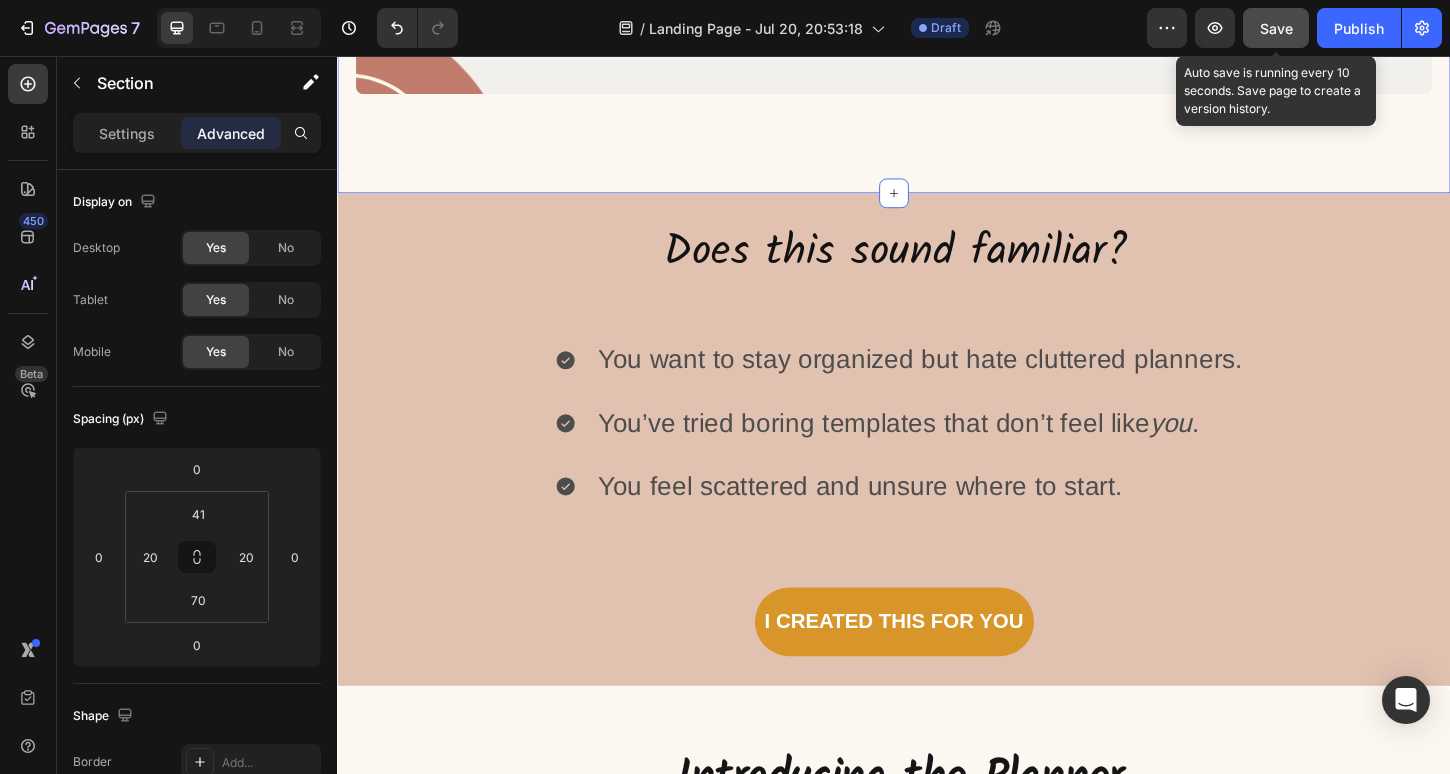 click on "Save" at bounding box center (1276, 28) 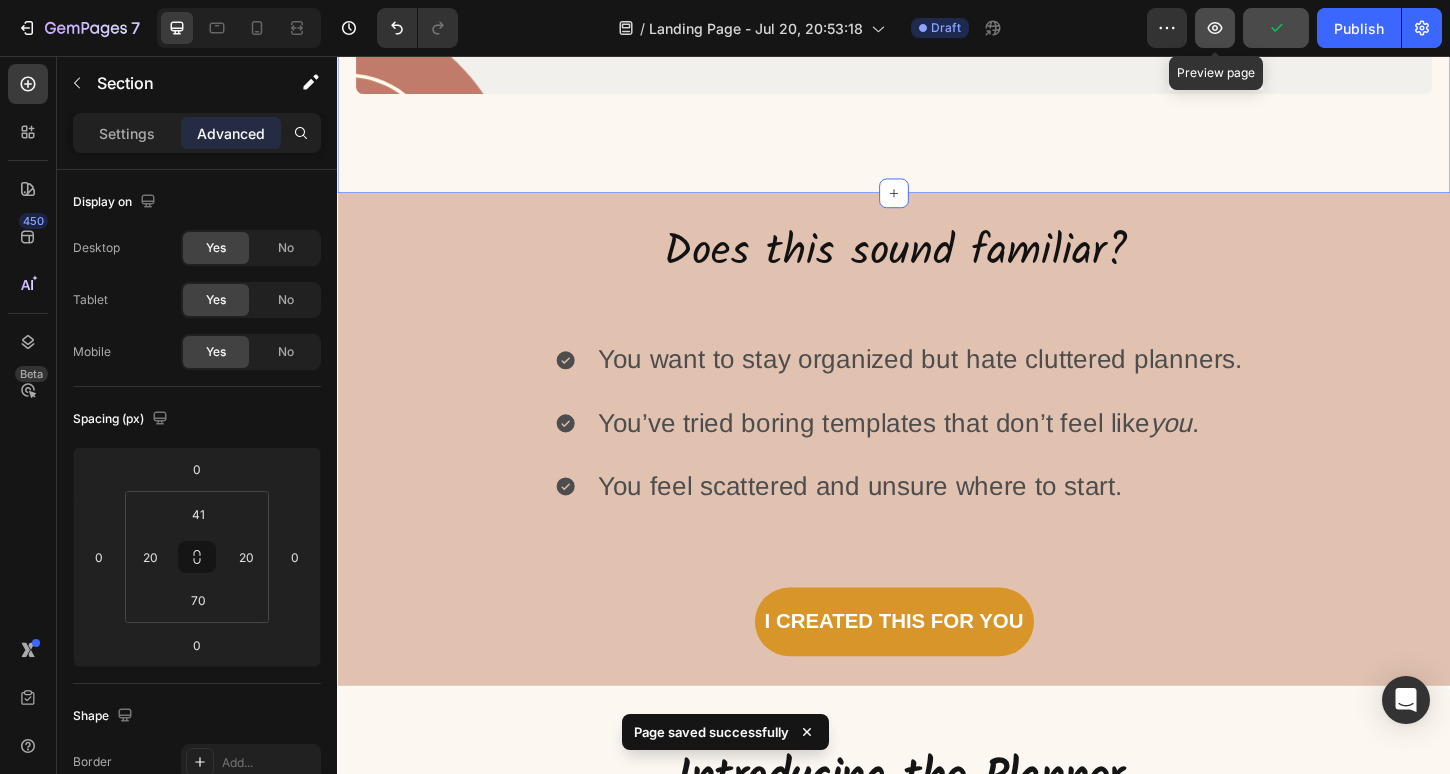 click 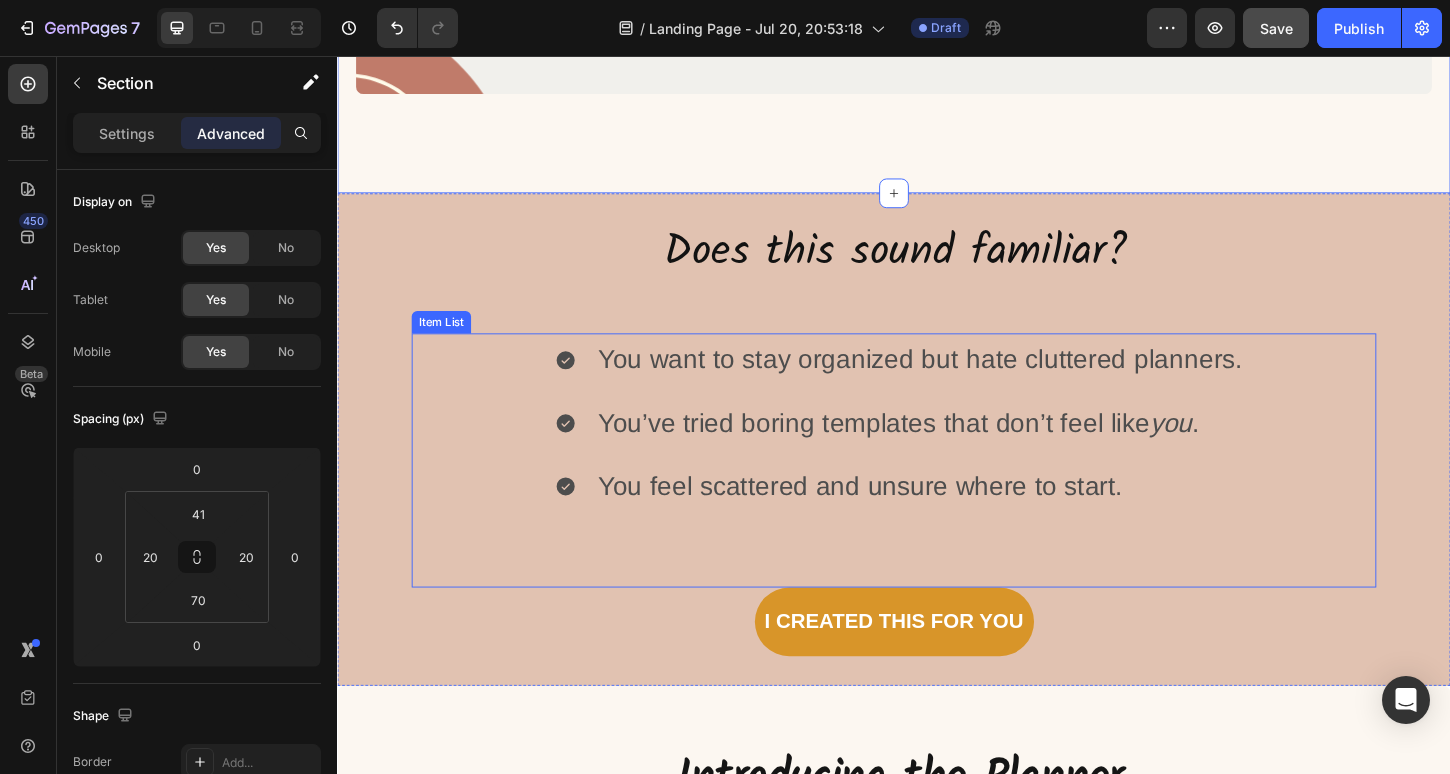 click on "You want to stay organized but hate cluttered planners. You’ve tried boring templates that don’t feel like  you . You feel scattered and unsure where to start." at bounding box center (937, 451) 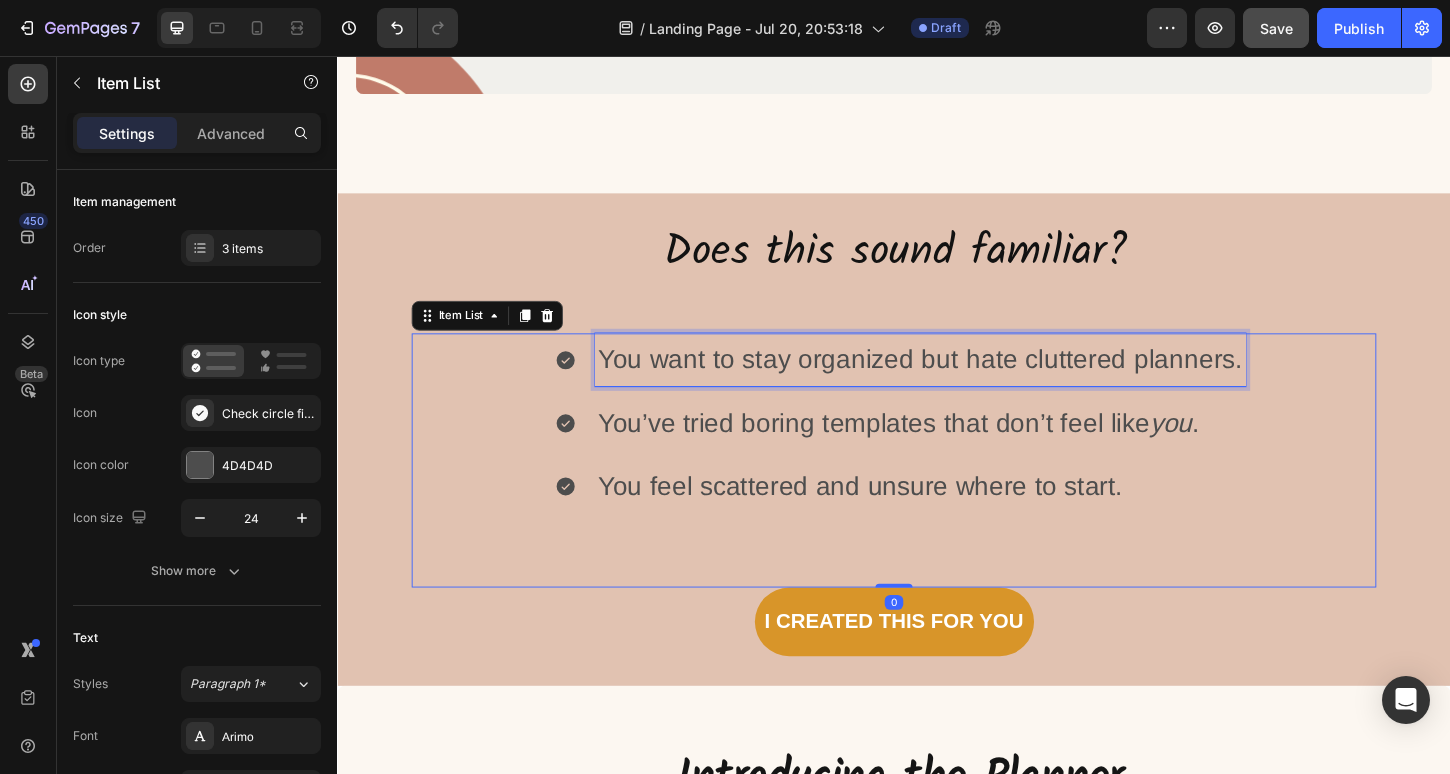 click on "You want to stay organized but hate cluttered planners." at bounding box center (965, 383) 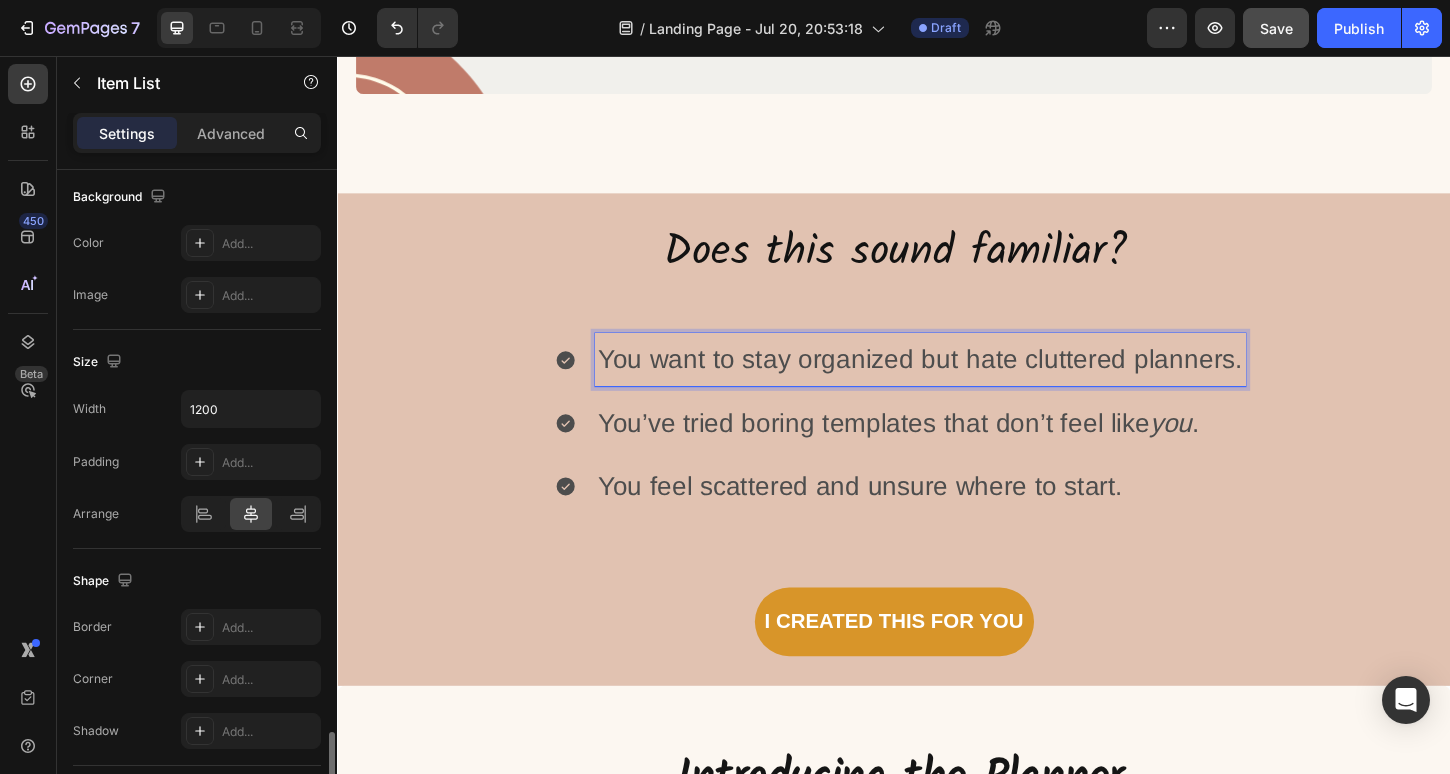 scroll, scrollTop: 1186, scrollLeft: 0, axis: vertical 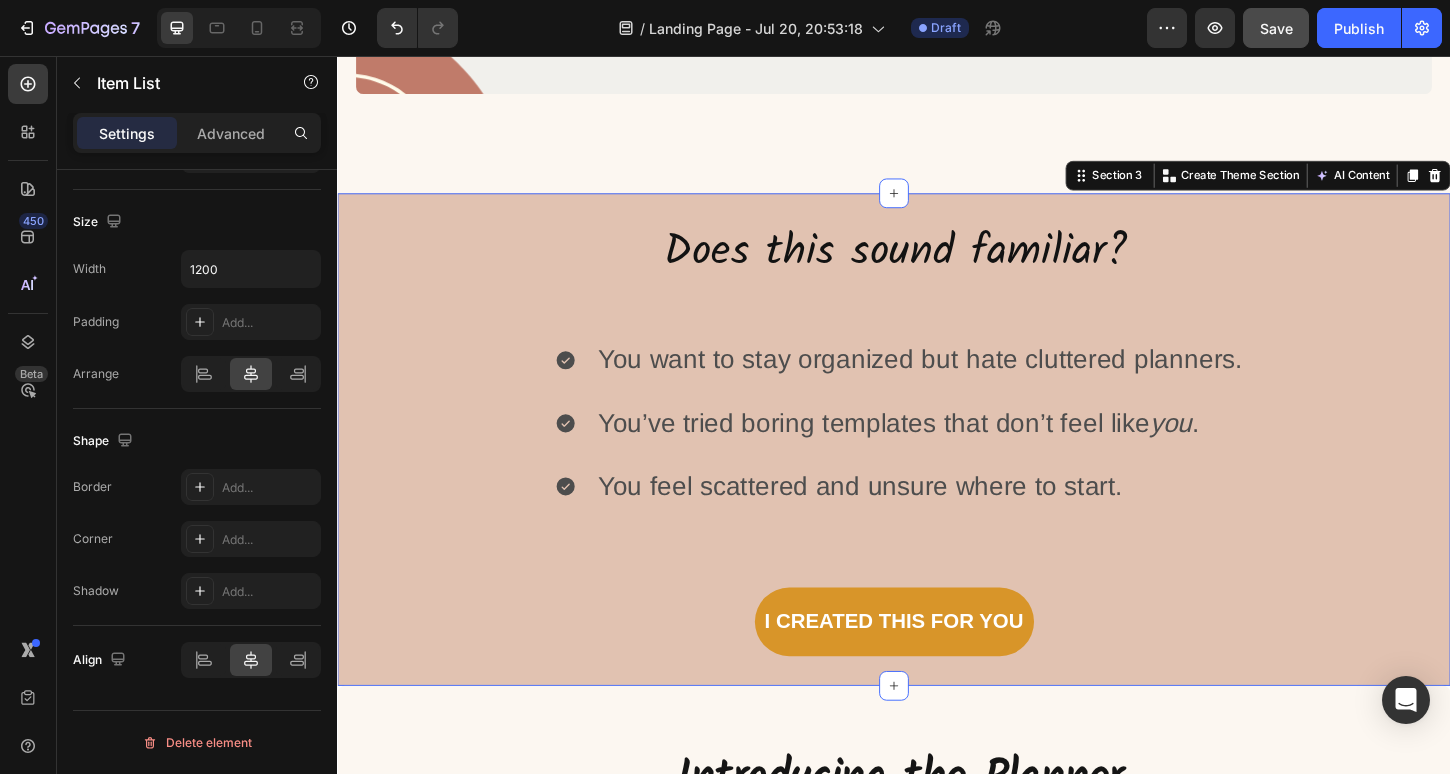 click on "Does this sound familiar? Heading You want to stay organized but hate cluttered planners. You’ve tried boring templates that don’t feel like  you . You feel scattered and unsure where to start. Item List I created this for you Button" at bounding box center [937, 469] 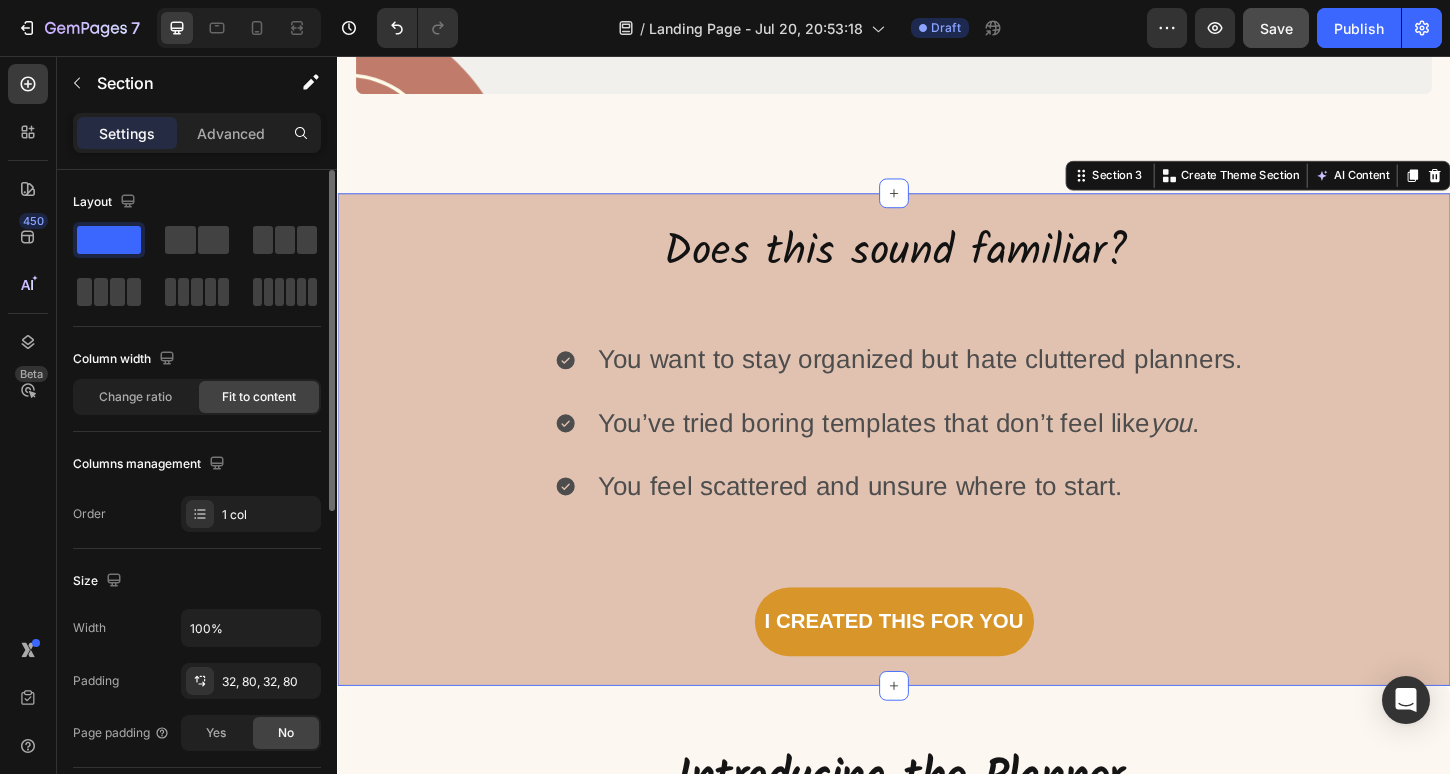 click on "Does this sound familiar? Heading You want to stay organized but hate cluttered planners. You’ve tried boring templates that don’t feel like  you . You feel scattered and unsure where to start. Item List I created this for you Button" at bounding box center [937, 469] 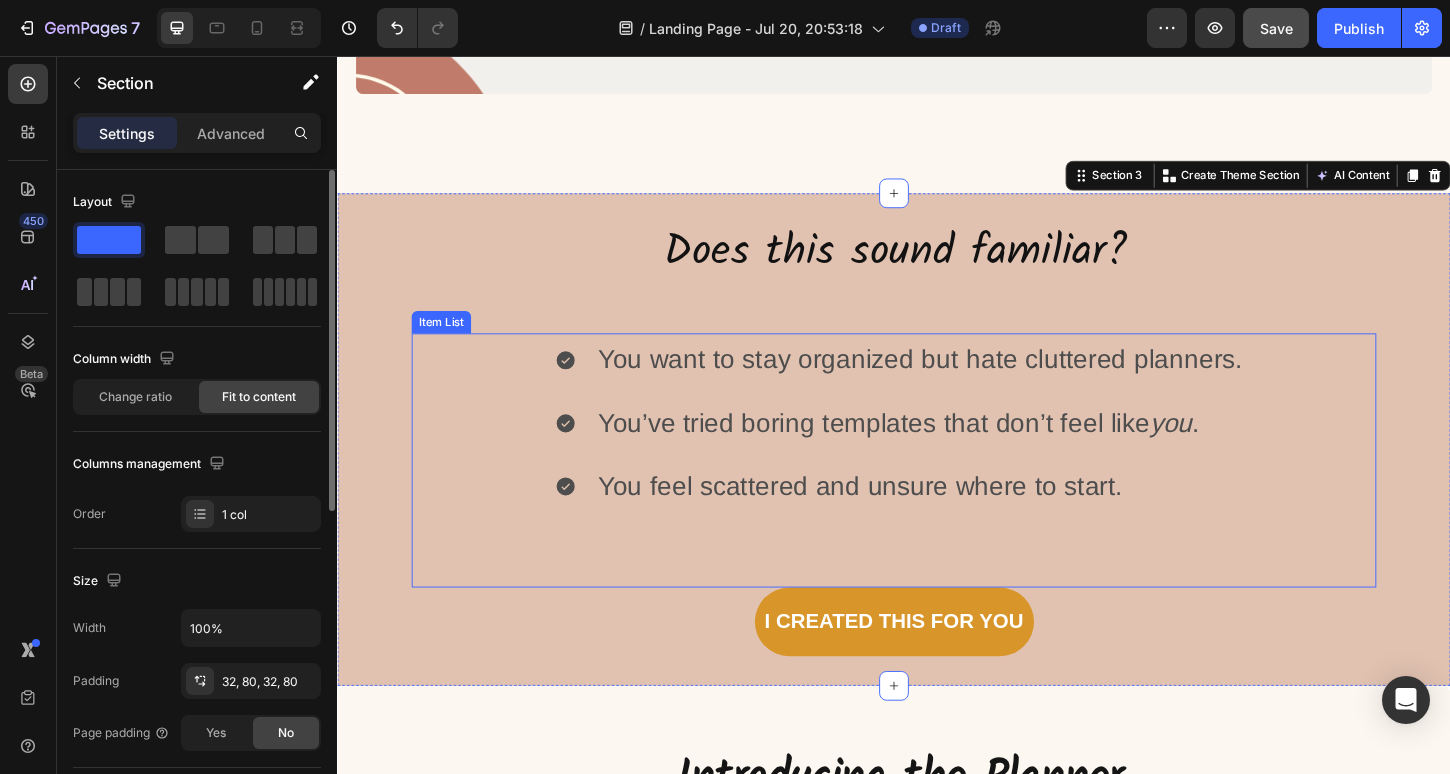 click on "You want to stay organized but hate cluttered planners." at bounding box center [965, 383] 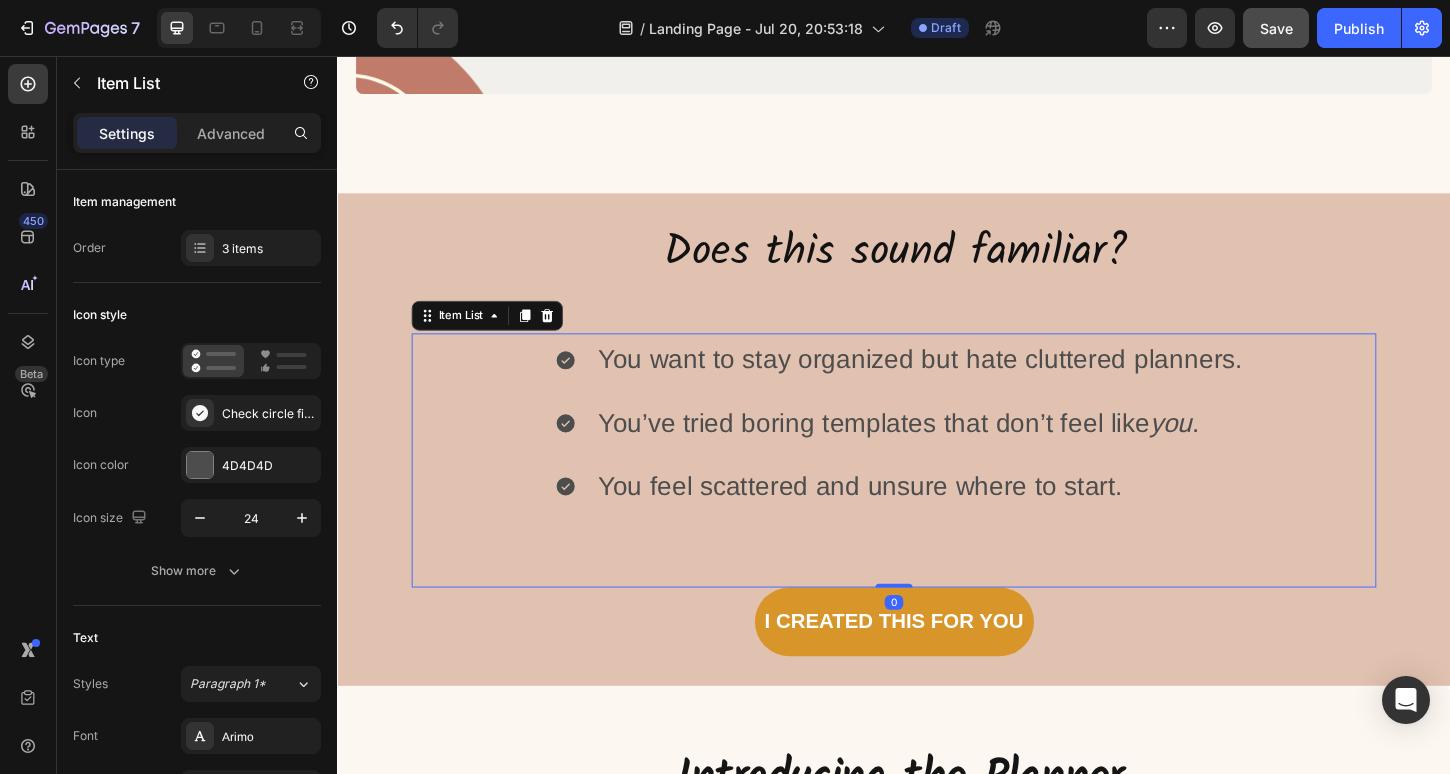 click at bounding box center (583, 384) 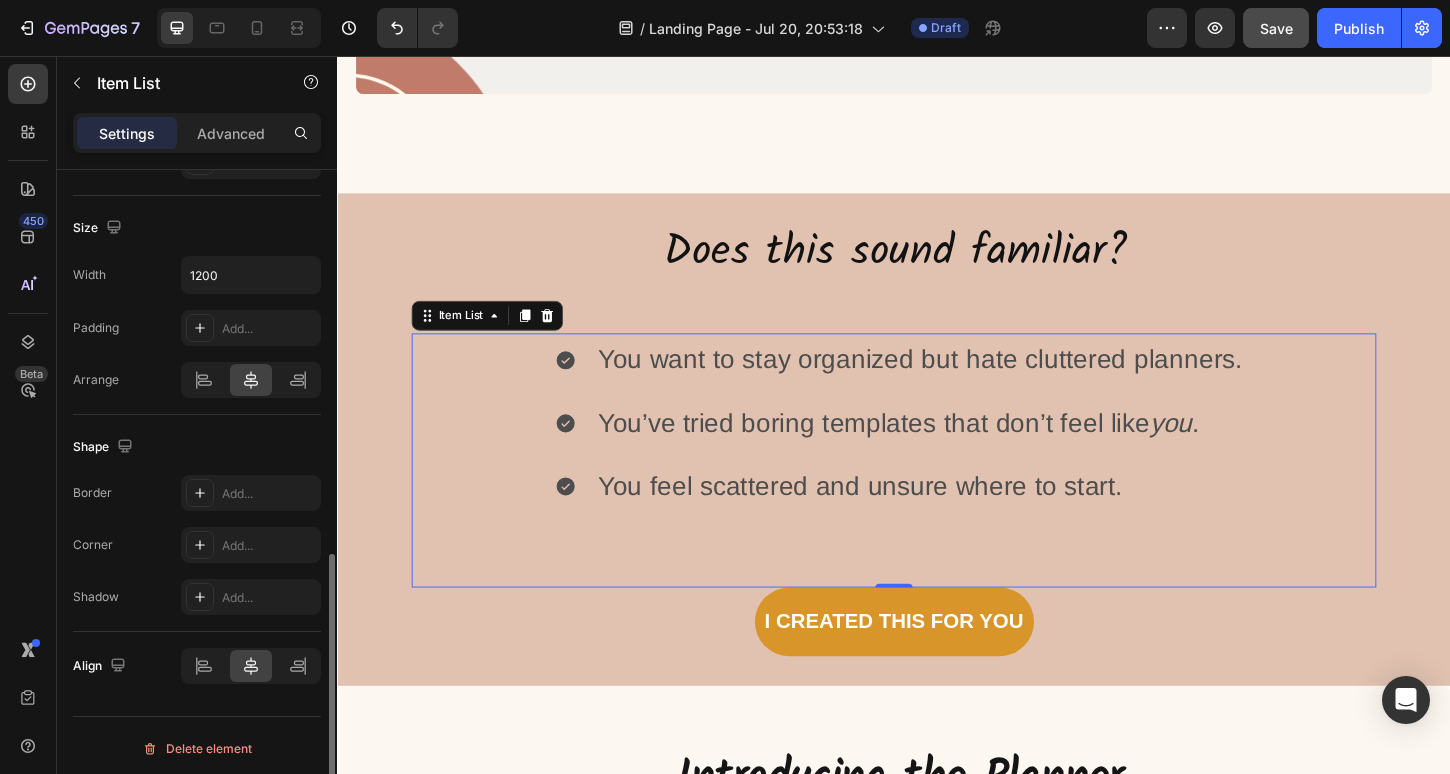 scroll, scrollTop: 1186, scrollLeft: 0, axis: vertical 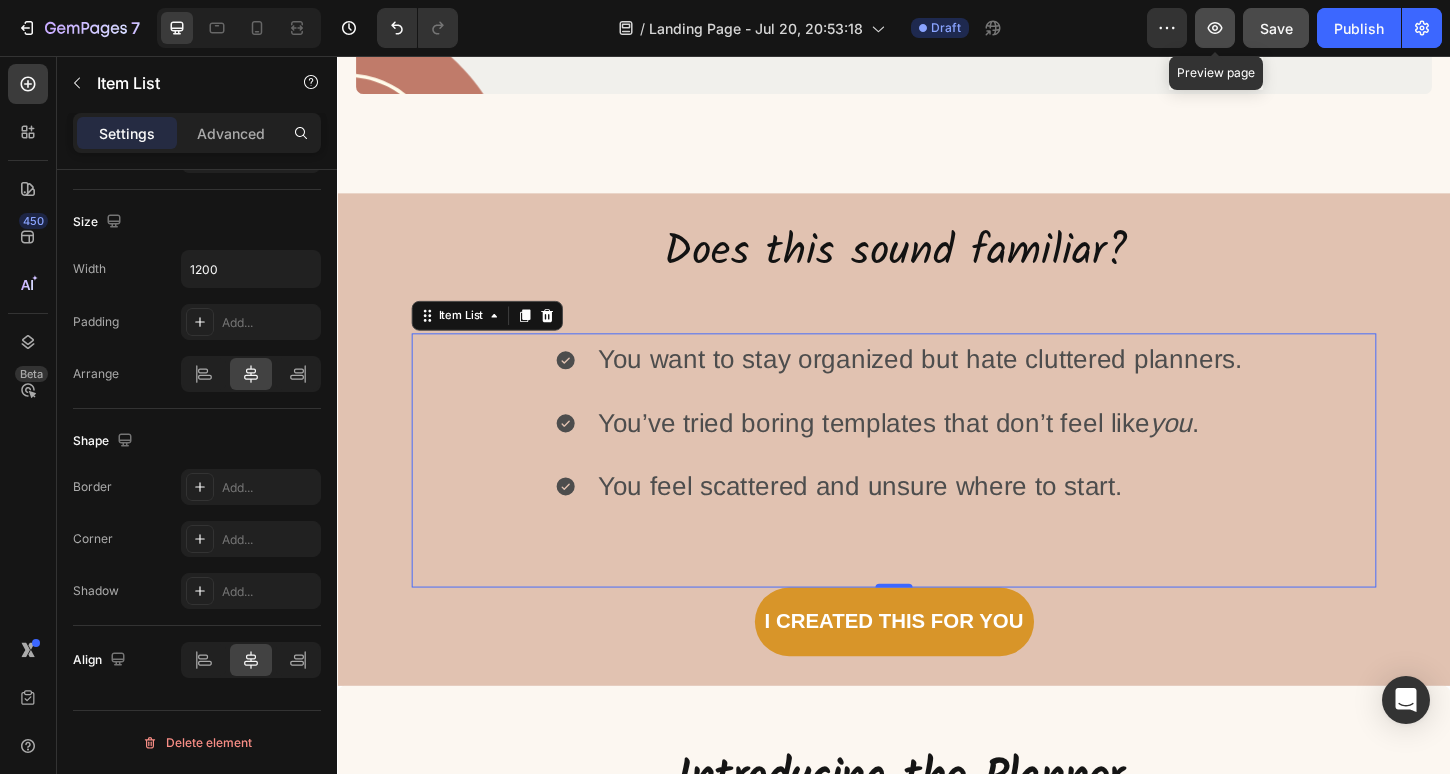 click 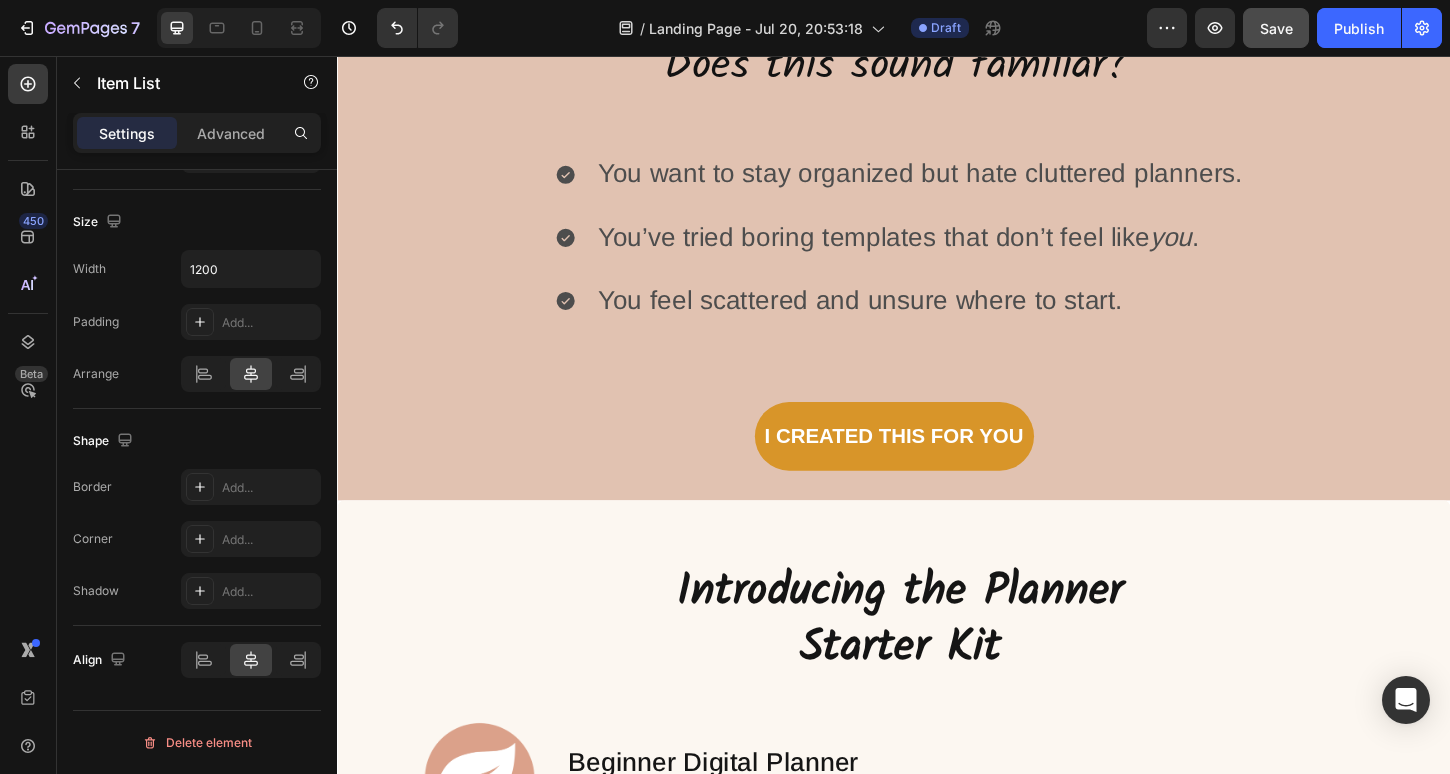 scroll, scrollTop: 1787, scrollLeft: 0, axis: vertical 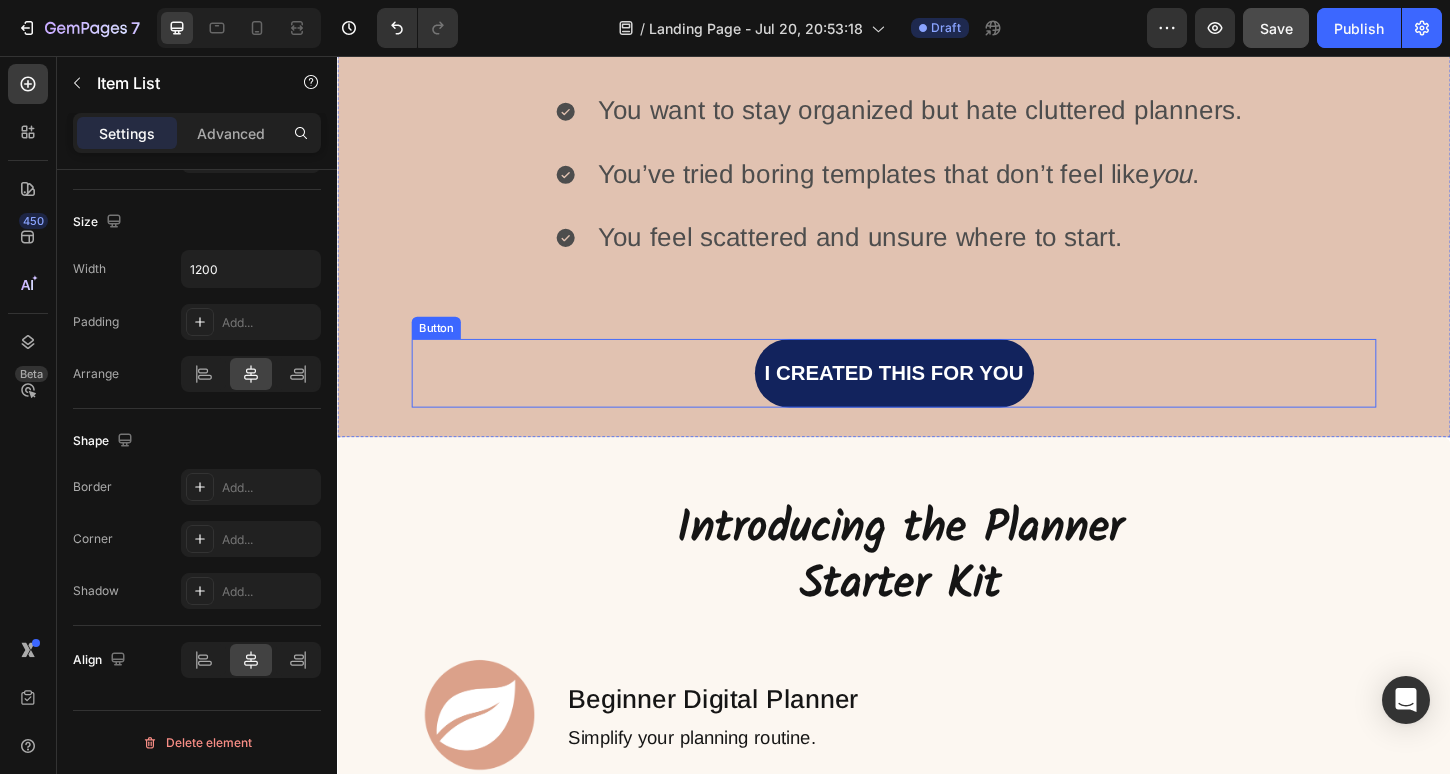 click on "I created this for you" at bounding box center (937, 398) 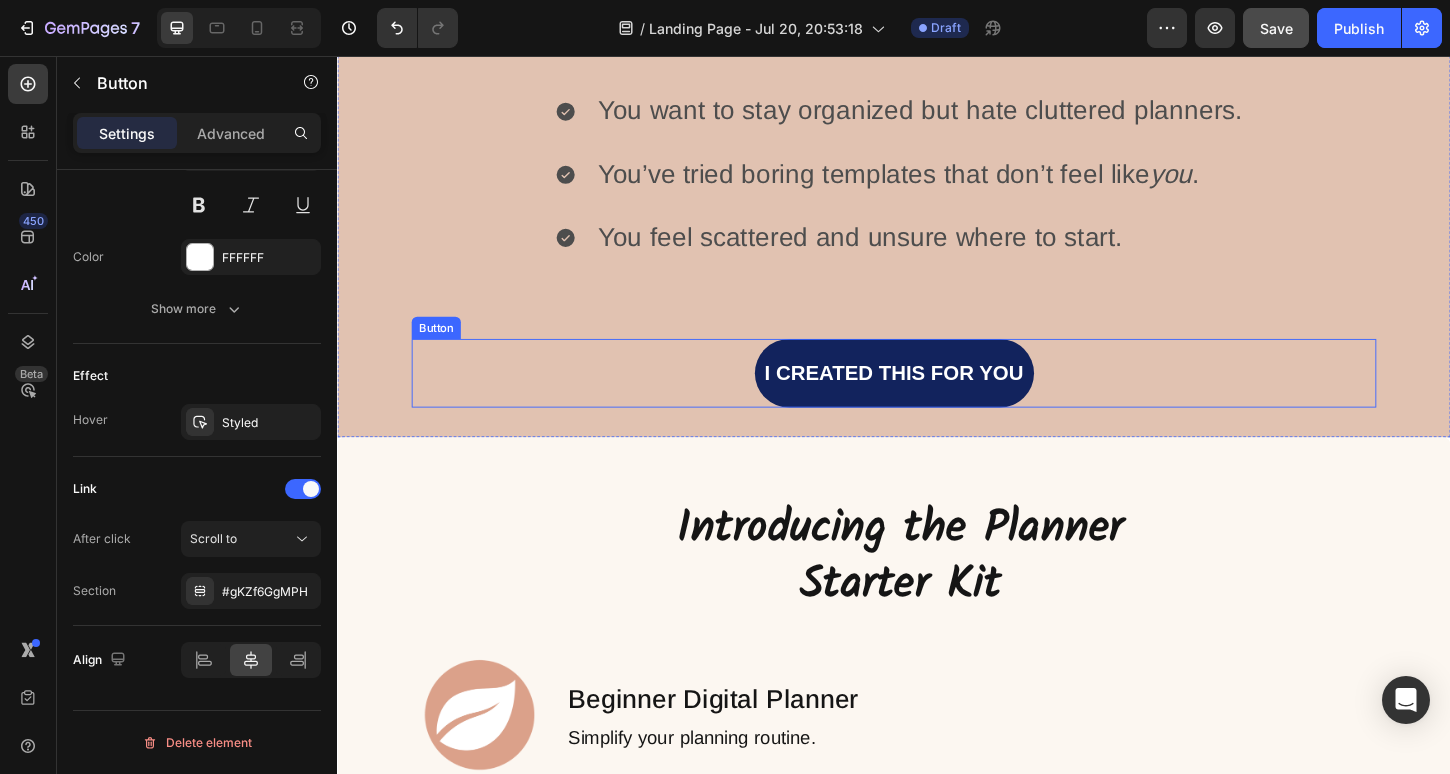 scroll, scrollTop: 0, scrollLeft: 0, axis: both 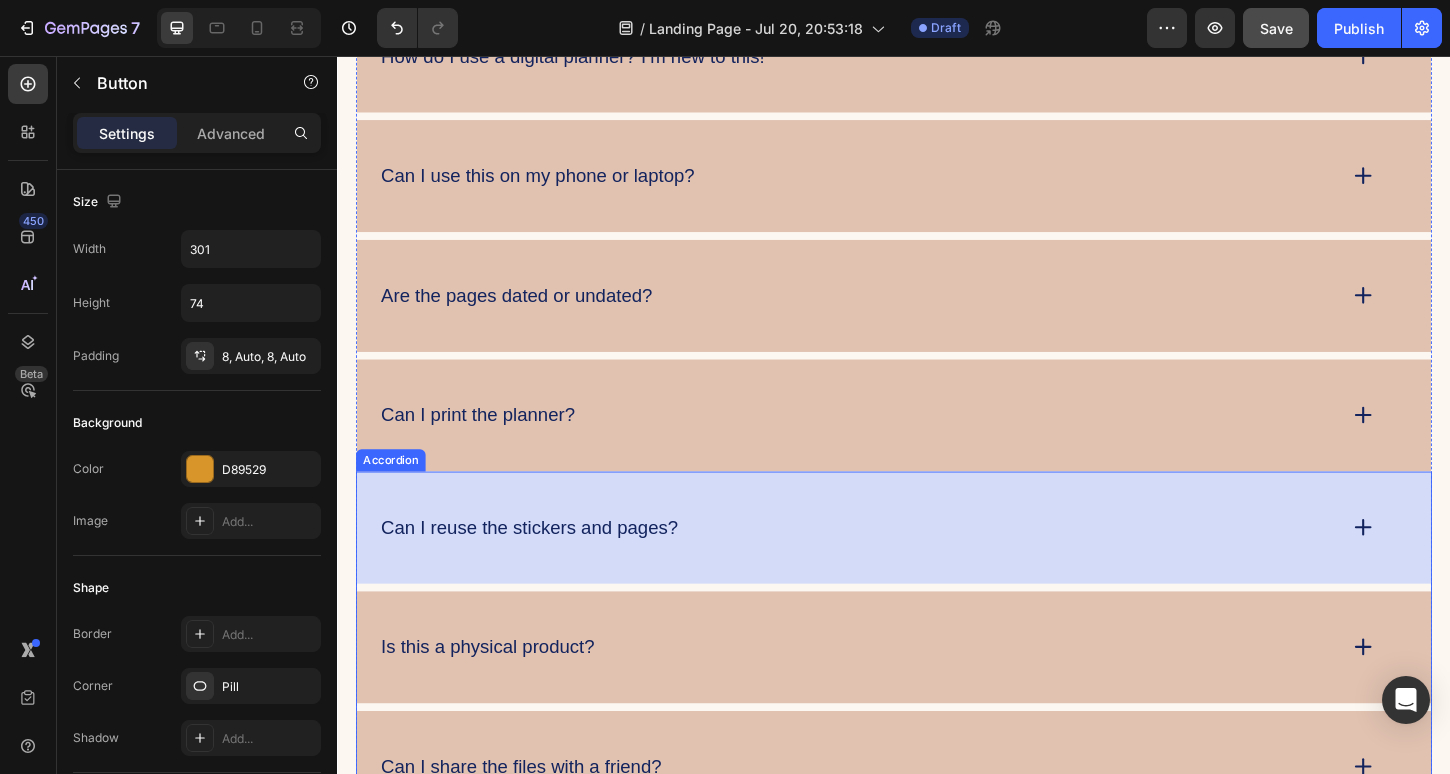 click on "Can I reuse the stickers and pages?" at bounding box center (897, 564) 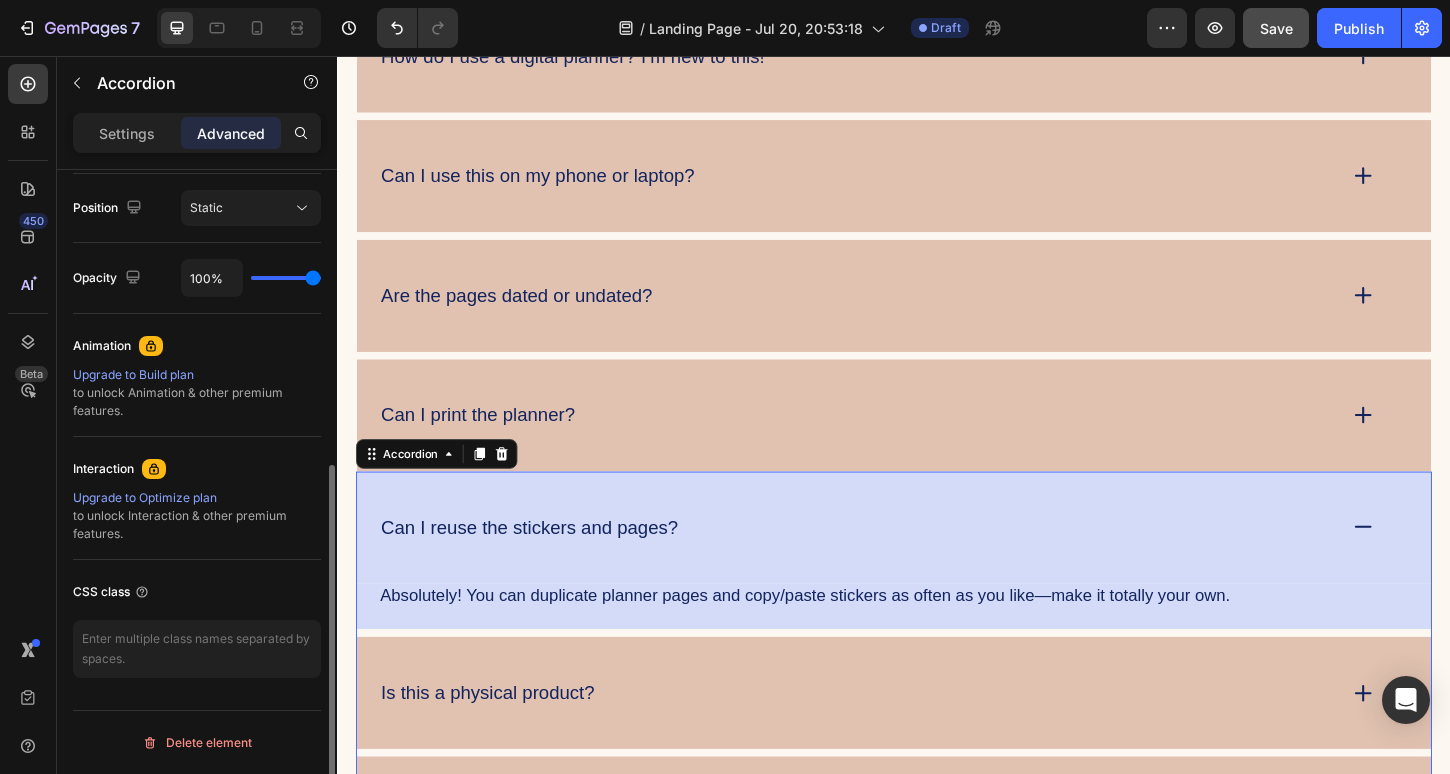 scroll, scrollTop: 0, scrollLeft: 0, axis: both 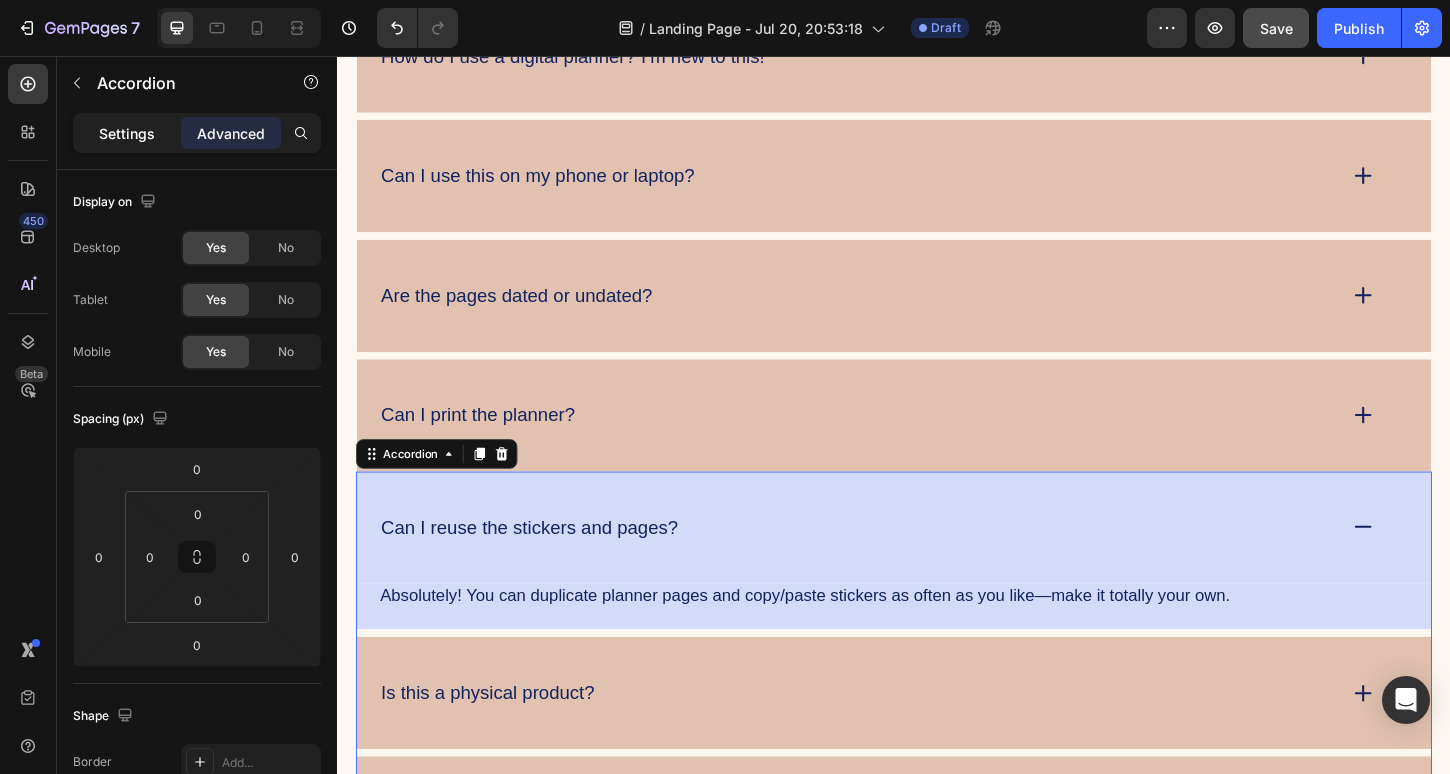 click on "Settings" at bounding box center (127, 133) 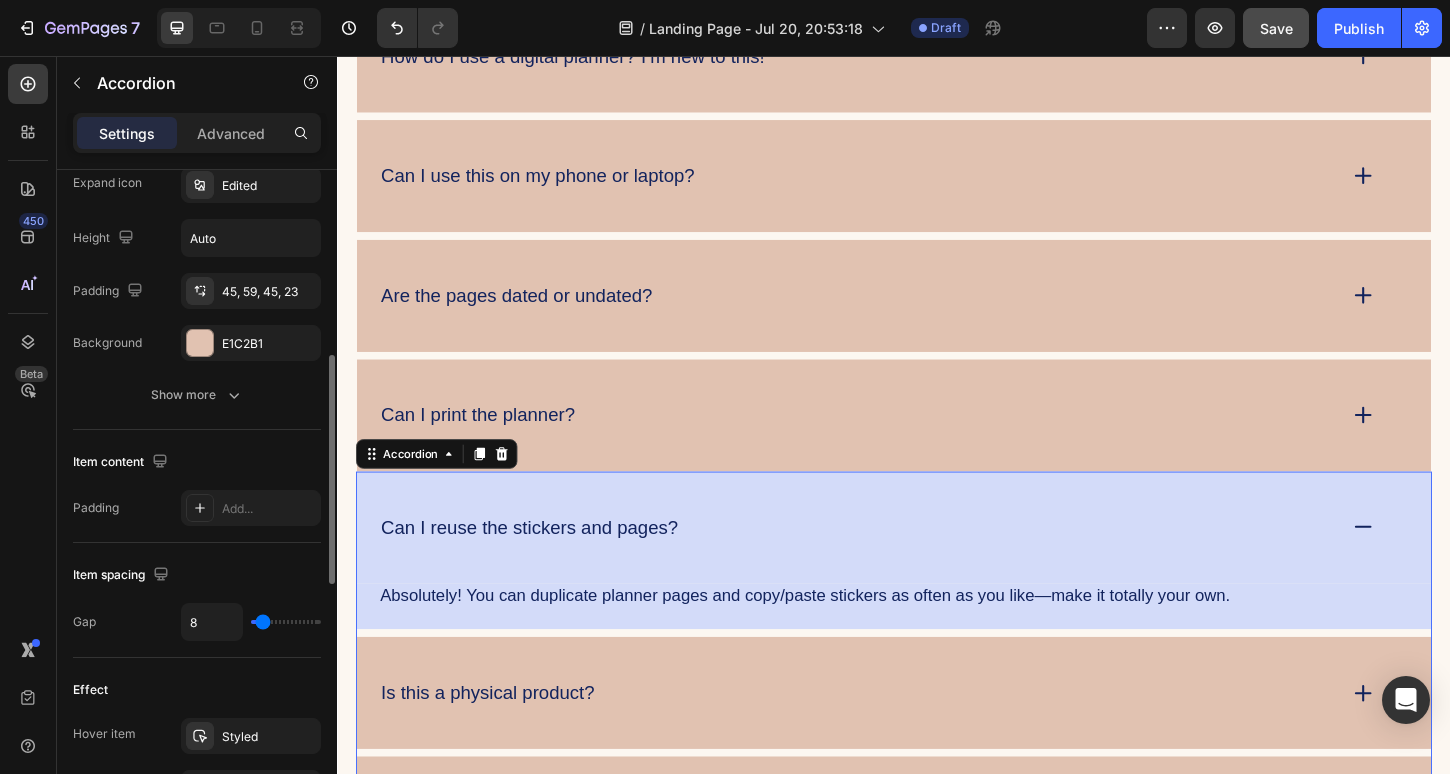 scroll, scrollTop: 544, scrollLeft: 0, axis: vertical 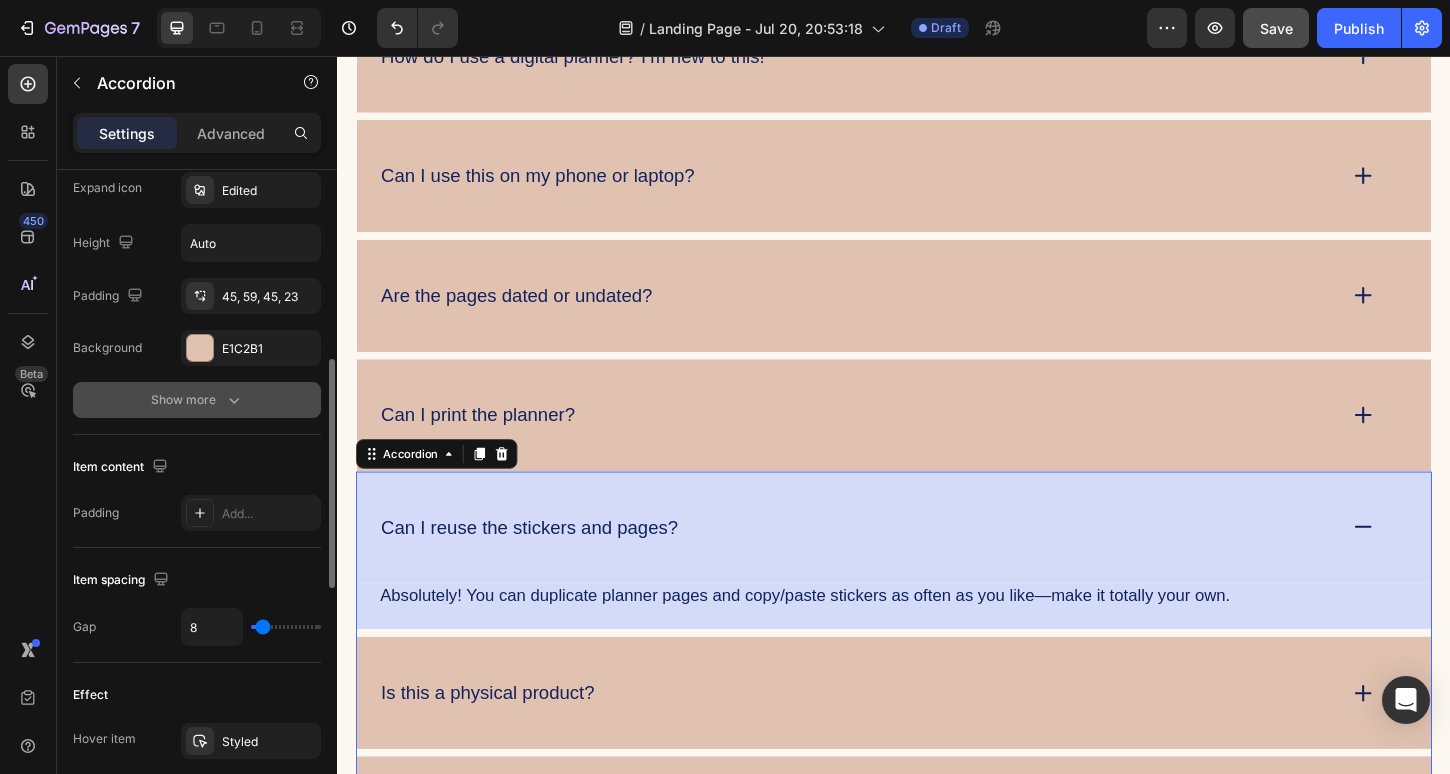 click on "Show more" at bounding box center [197, 400] 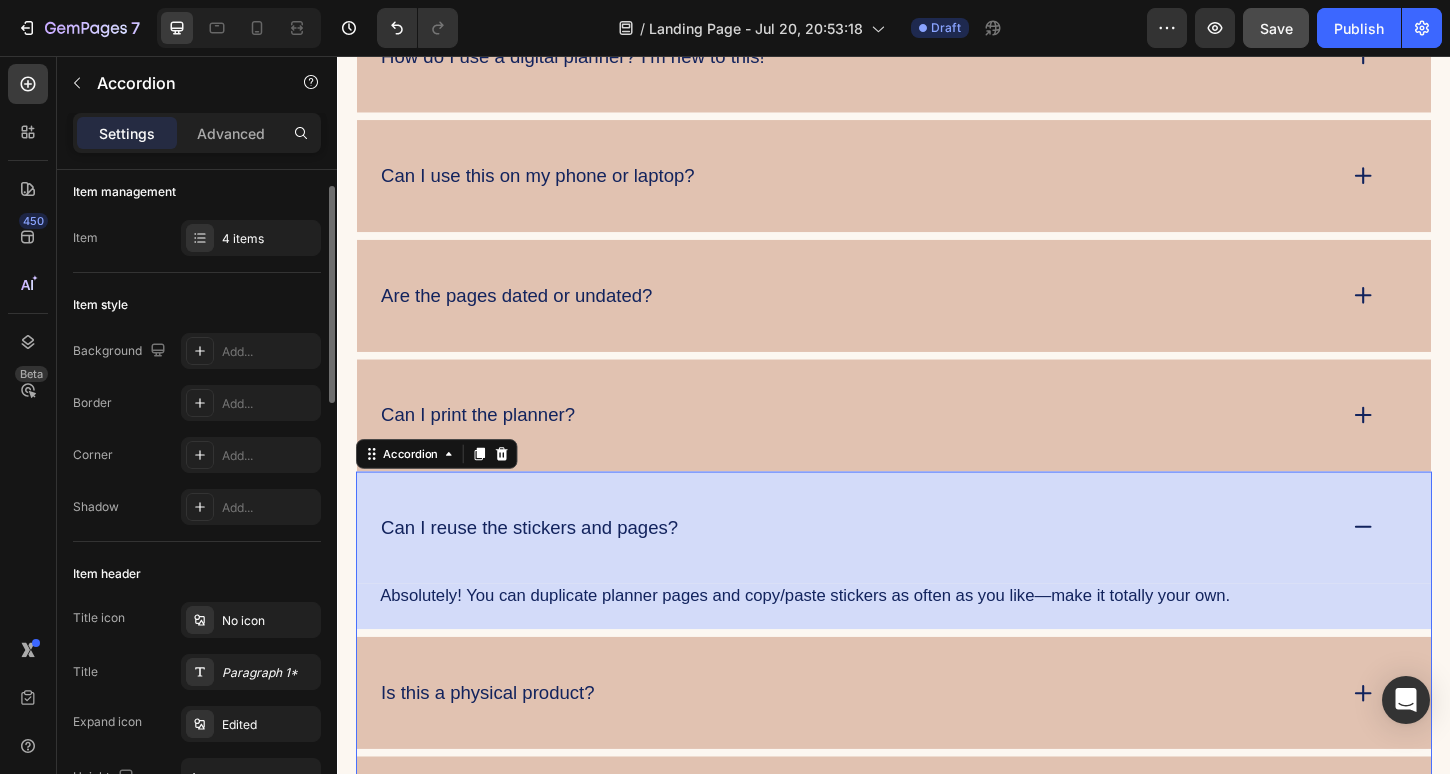 scroll, scrollTop: 0, scrollLeft: 0, axis: both 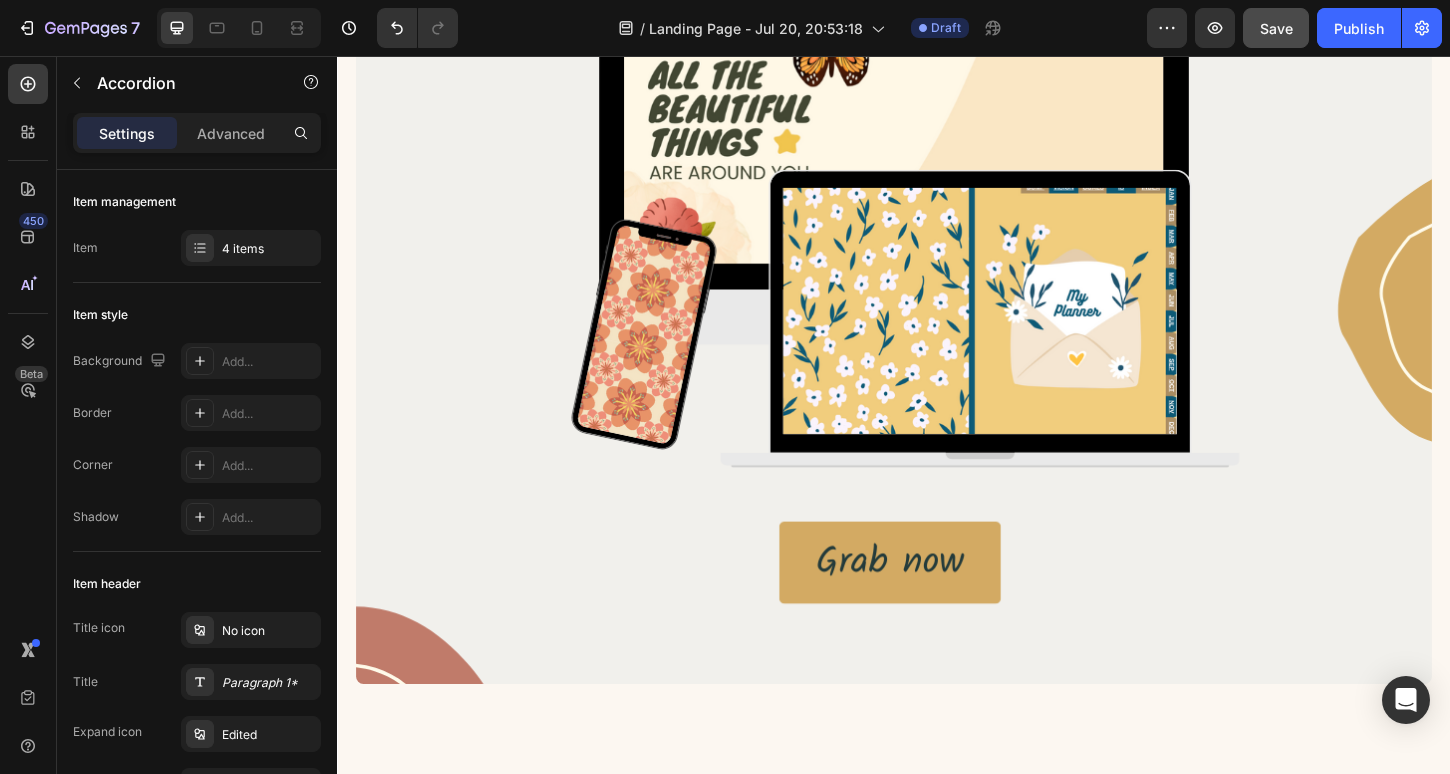 type 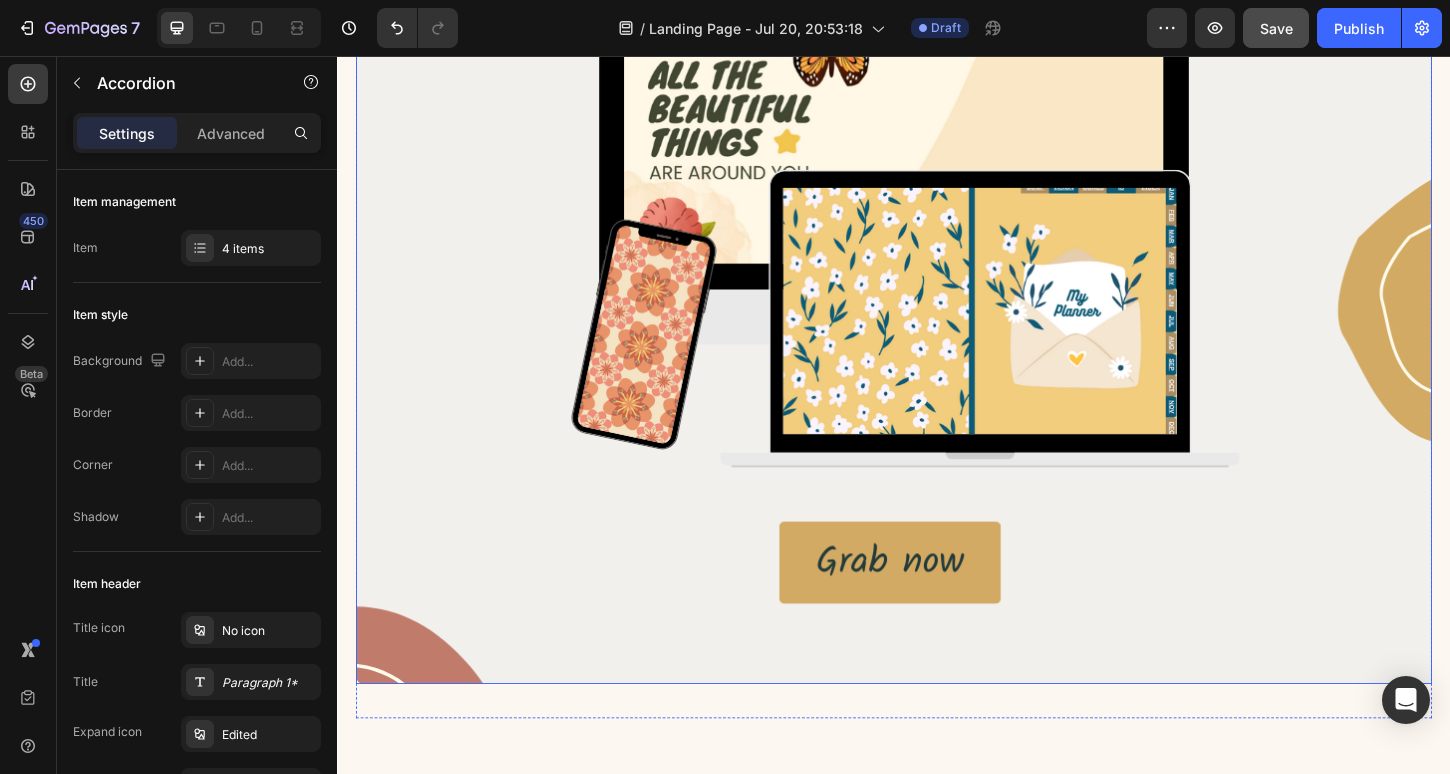 click at bounding box center [937, 153] 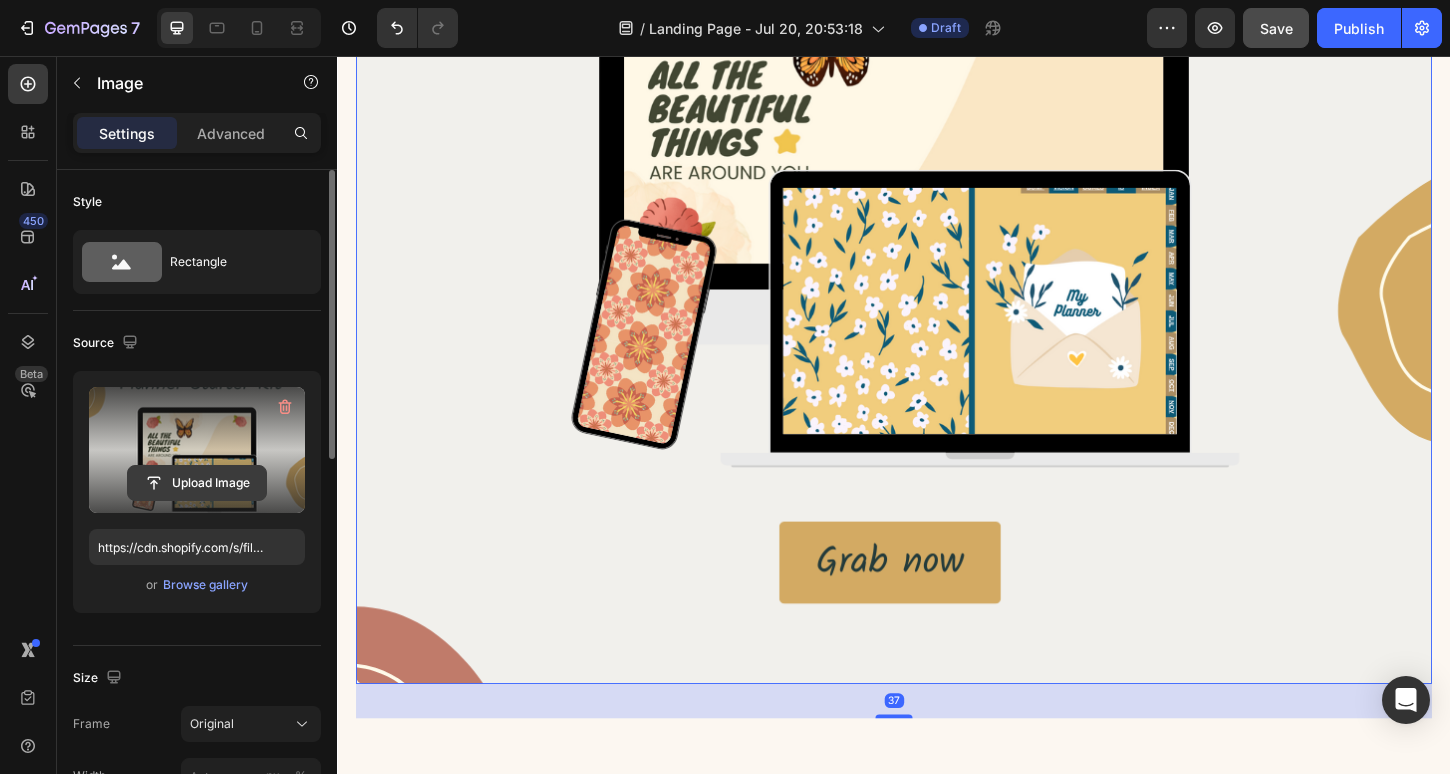 click 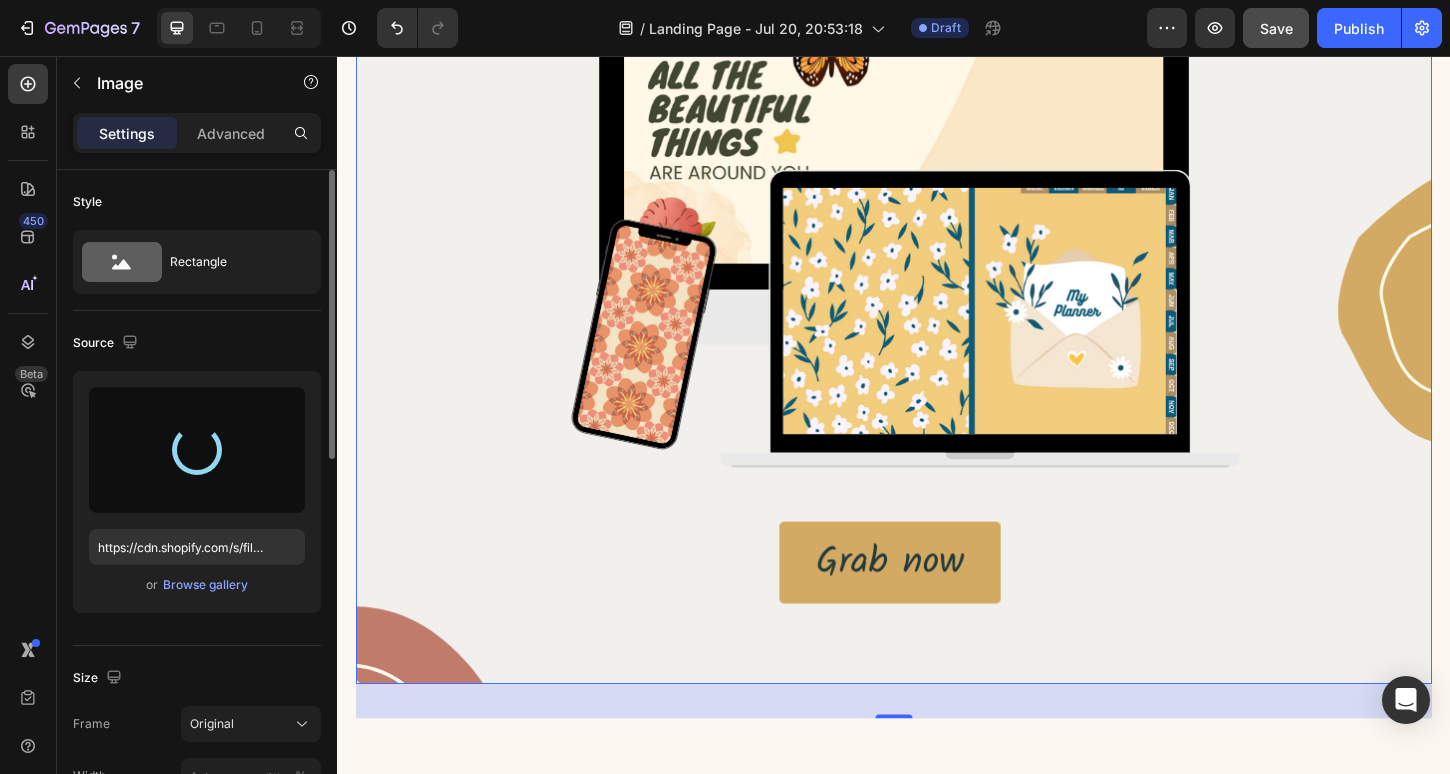 type on "https://cdn.shopify.com/s/files/1/0772/6035/7921/files/gempages_564956185929712402-ac7ac259-56b8-4dfe-be6d-d2c85d034bde.png" 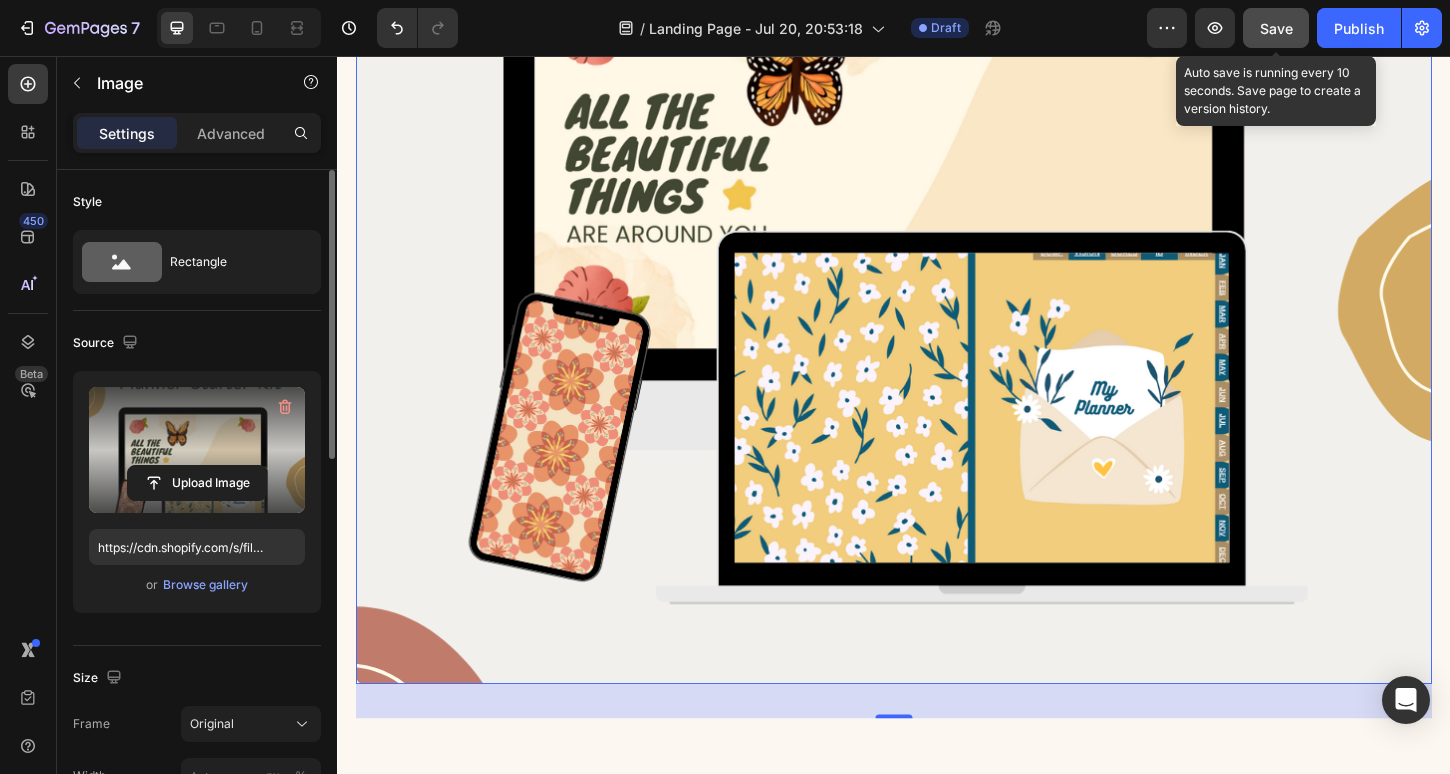 click on "Save" at bounding box center (1276, 28) 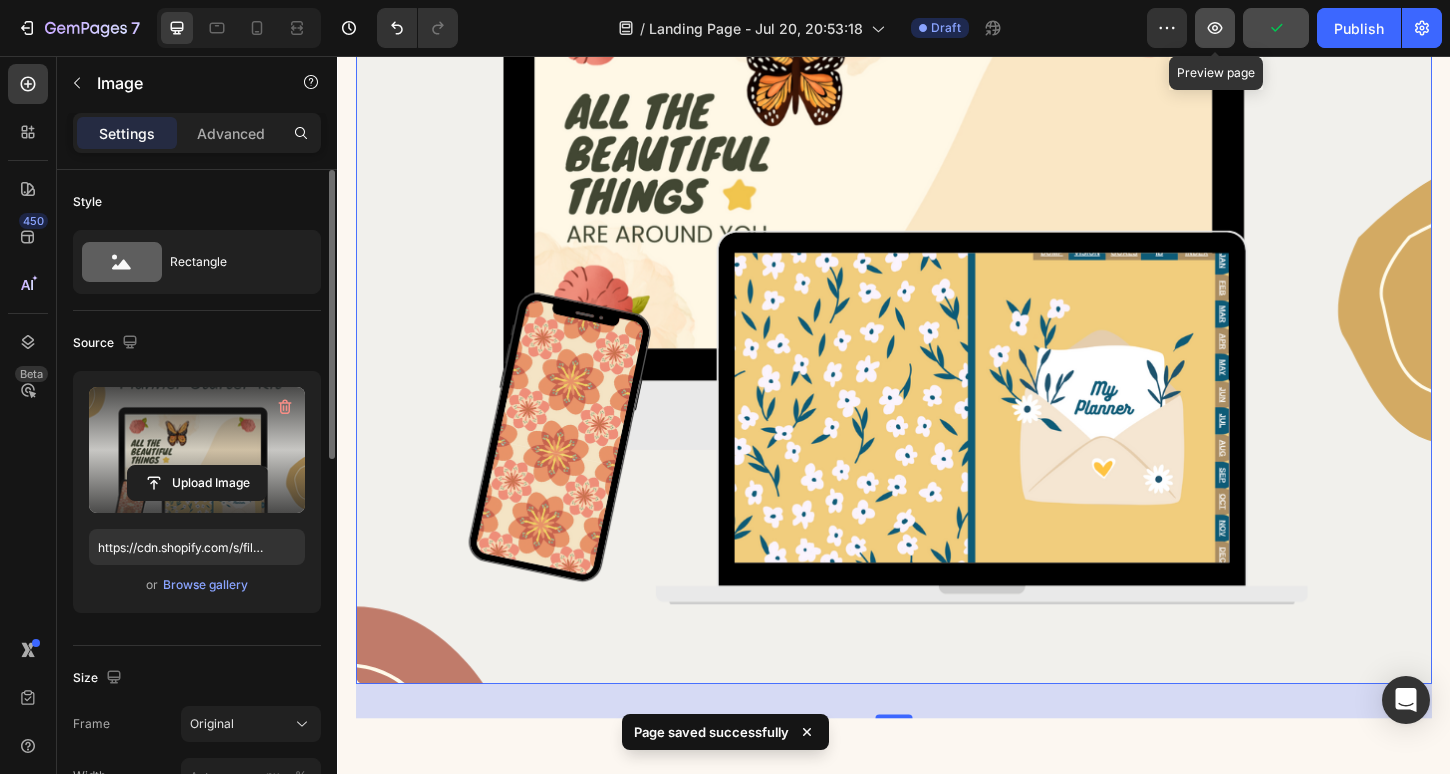 click 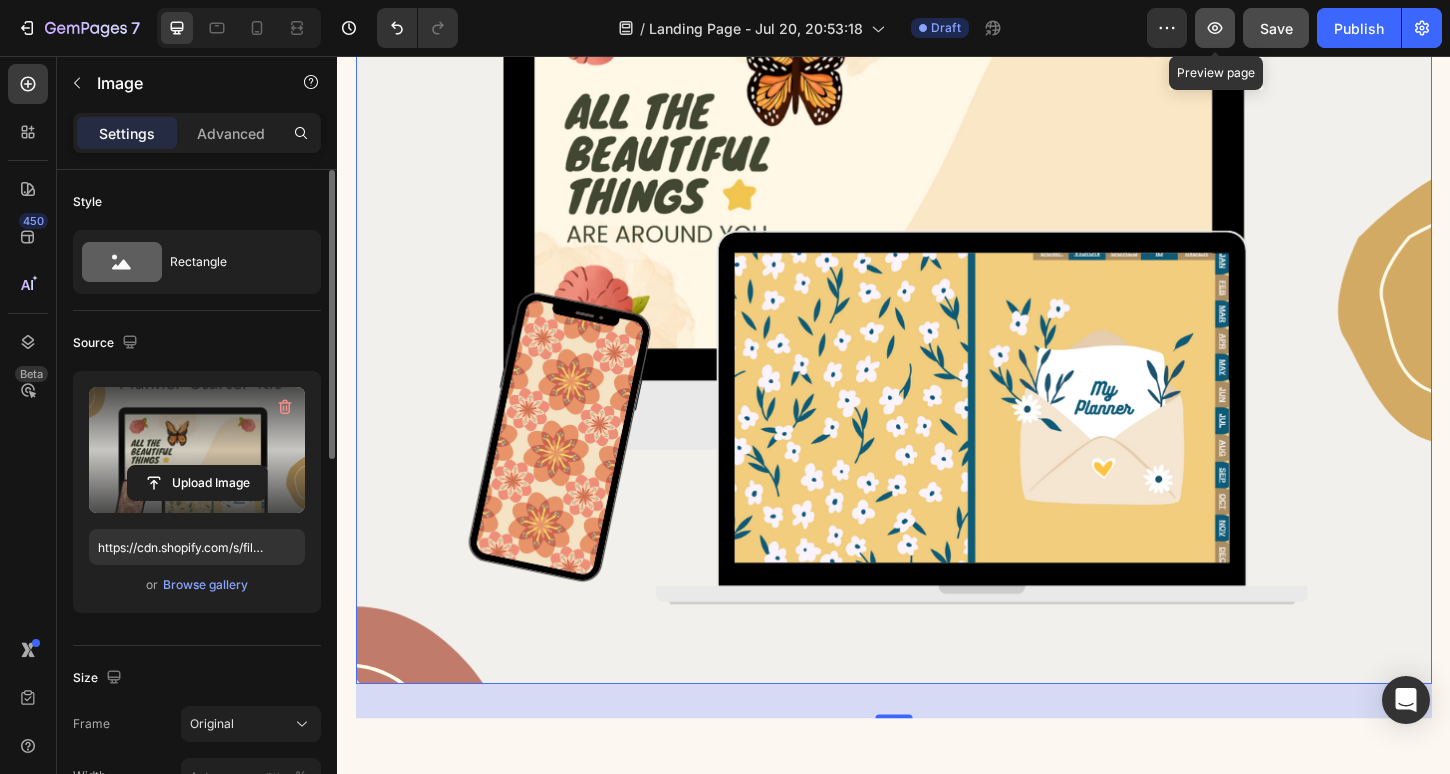 click 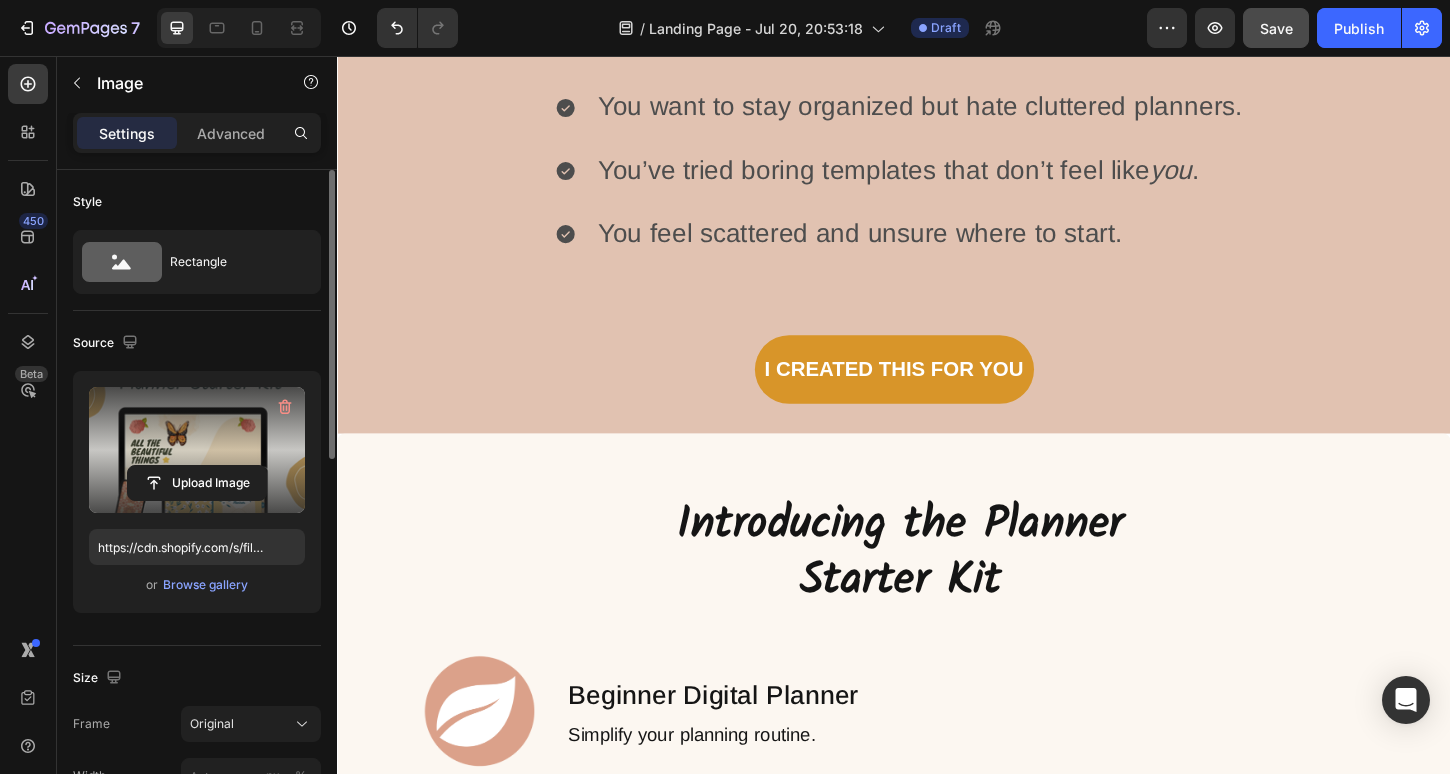 scroll, scrollTop: 1741, scrollLeft: 0, axis: vertical 